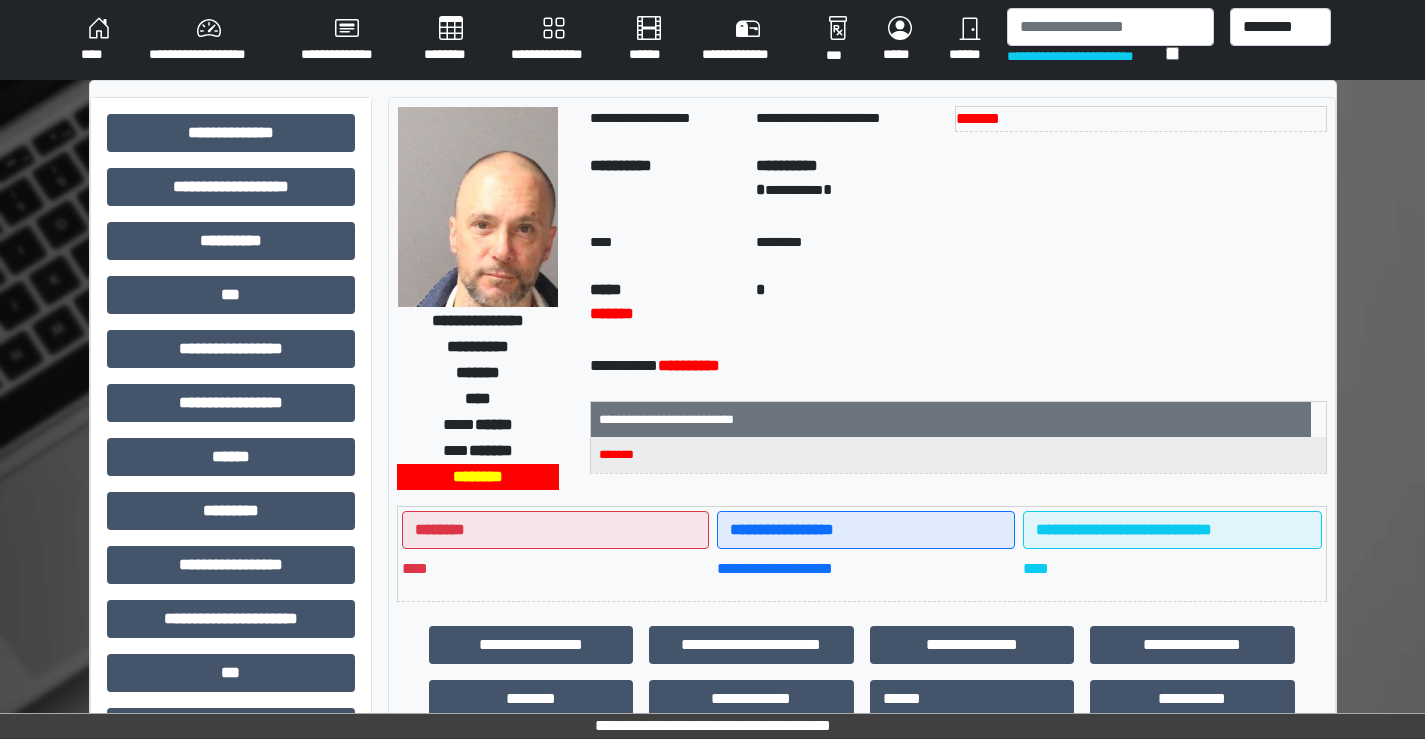 scroll, scrollTop: 0, scrollLeft: 0, axis: both 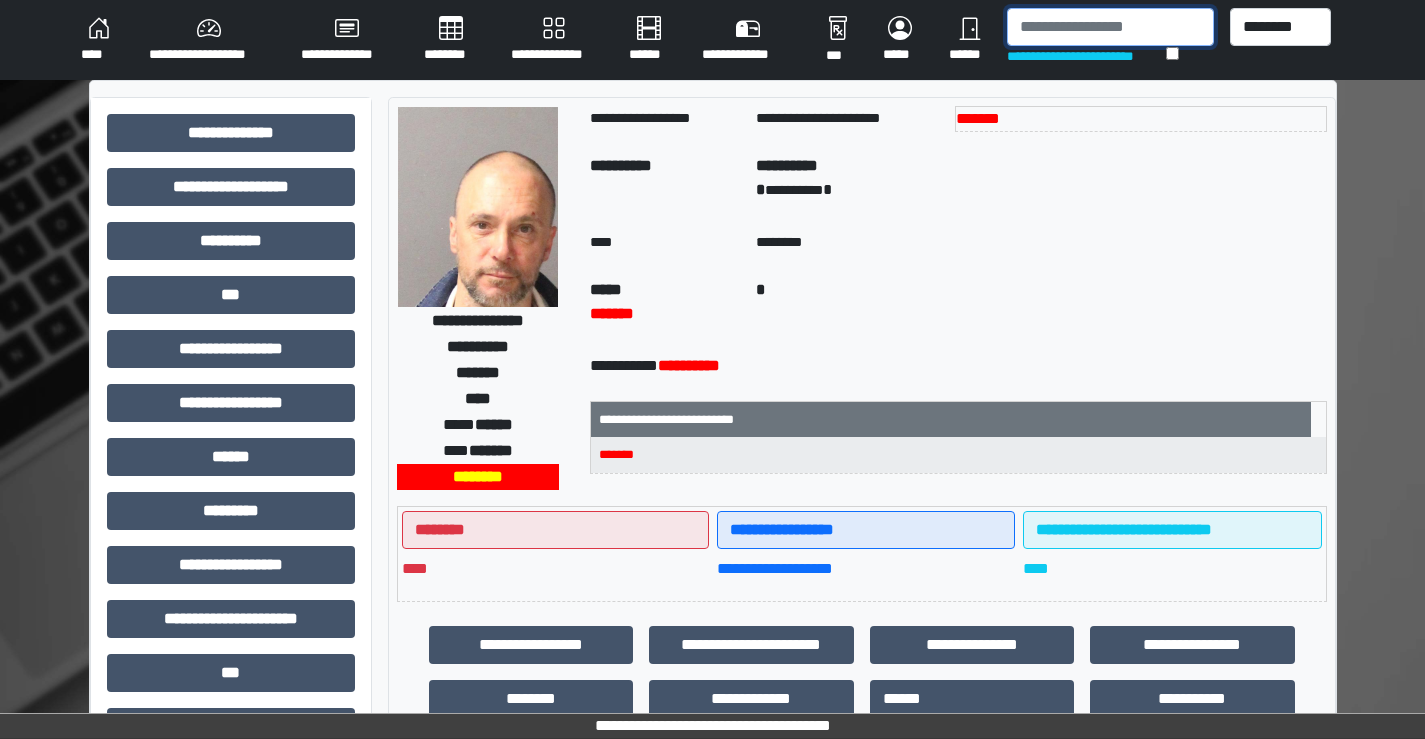 click at bounding box center (1110, 27) 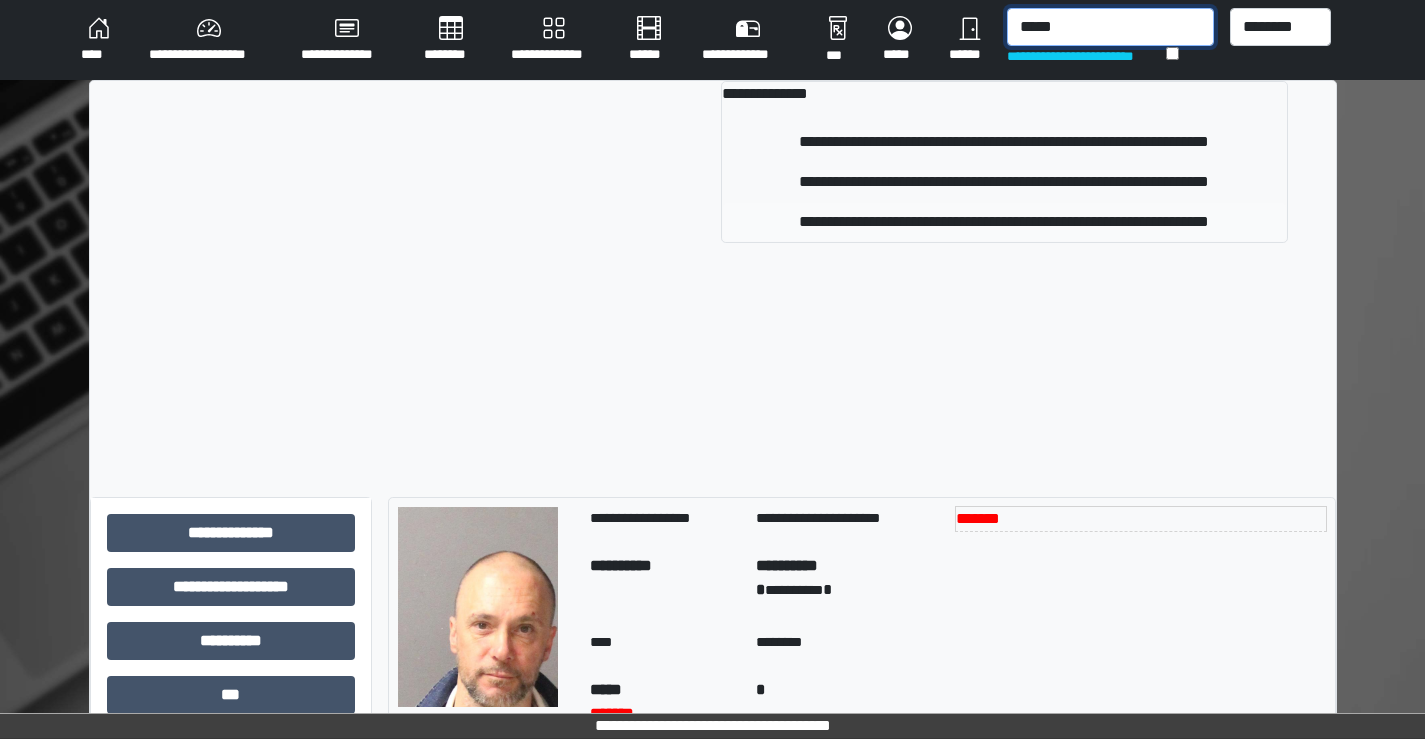 type on "*****" 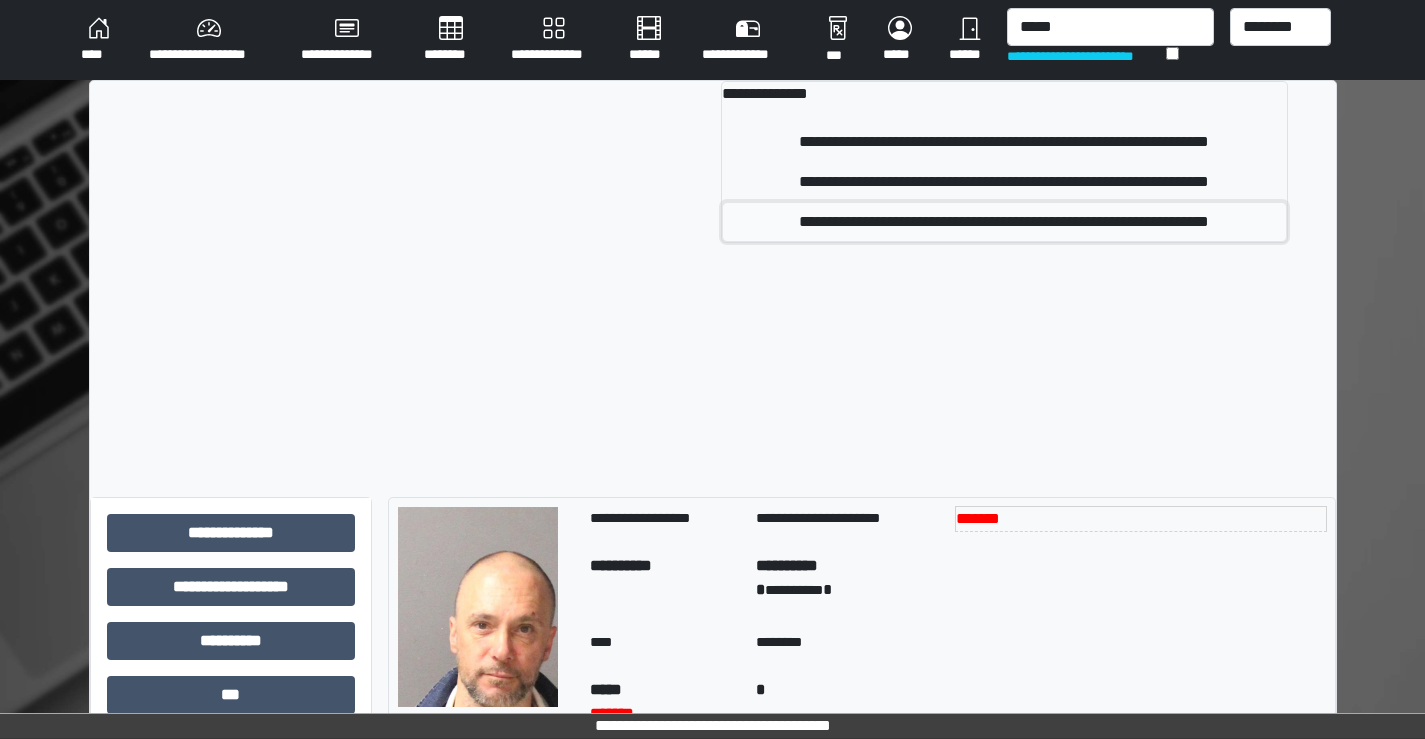 click on "**********" at bounding box center (1004, 222) 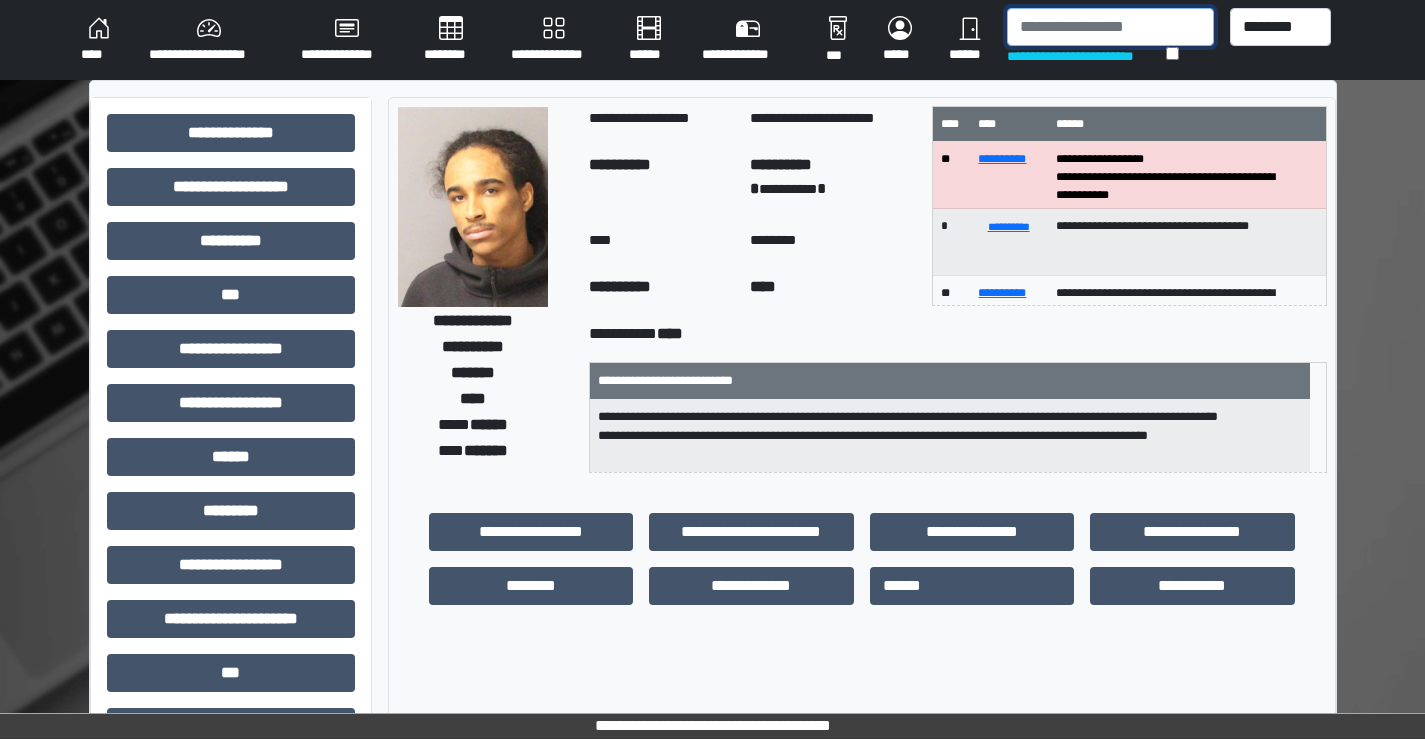 click at bounding box center (1110, 27) 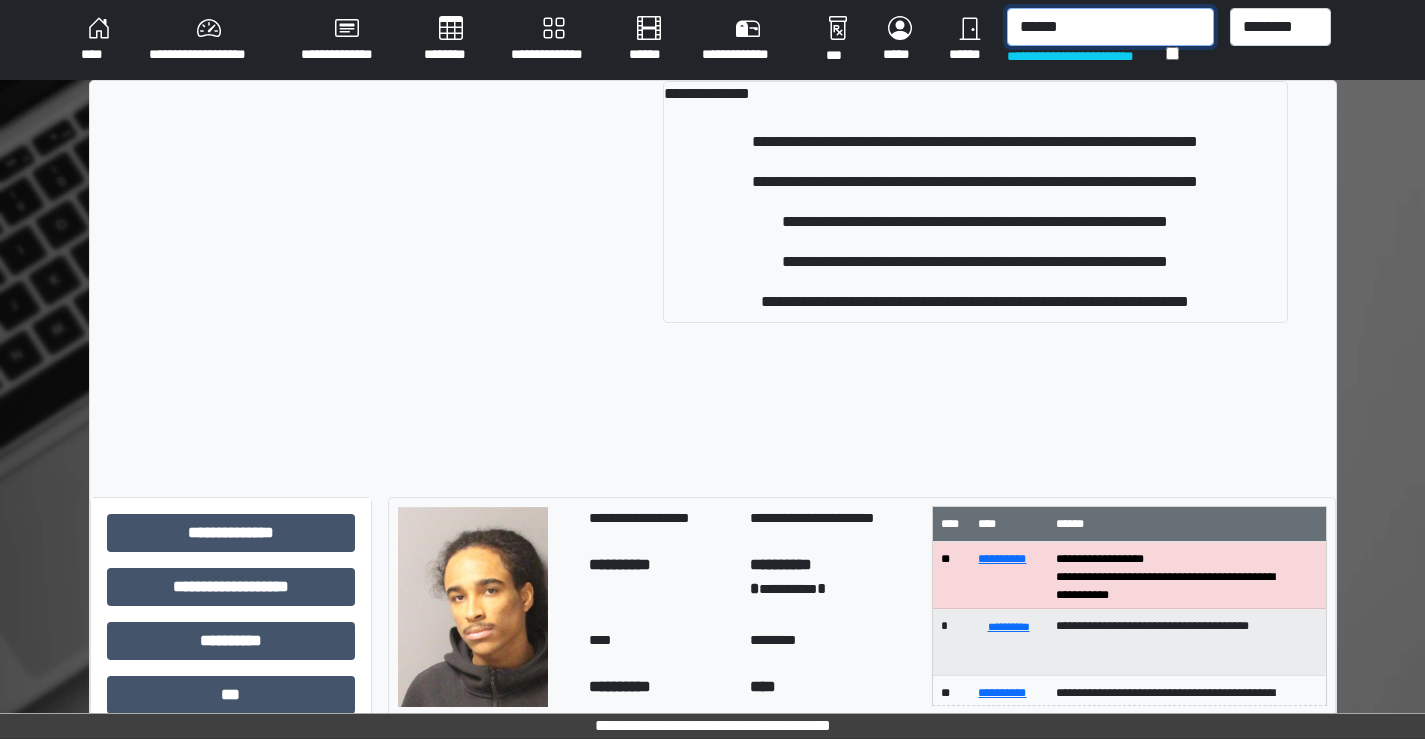 type on "******" 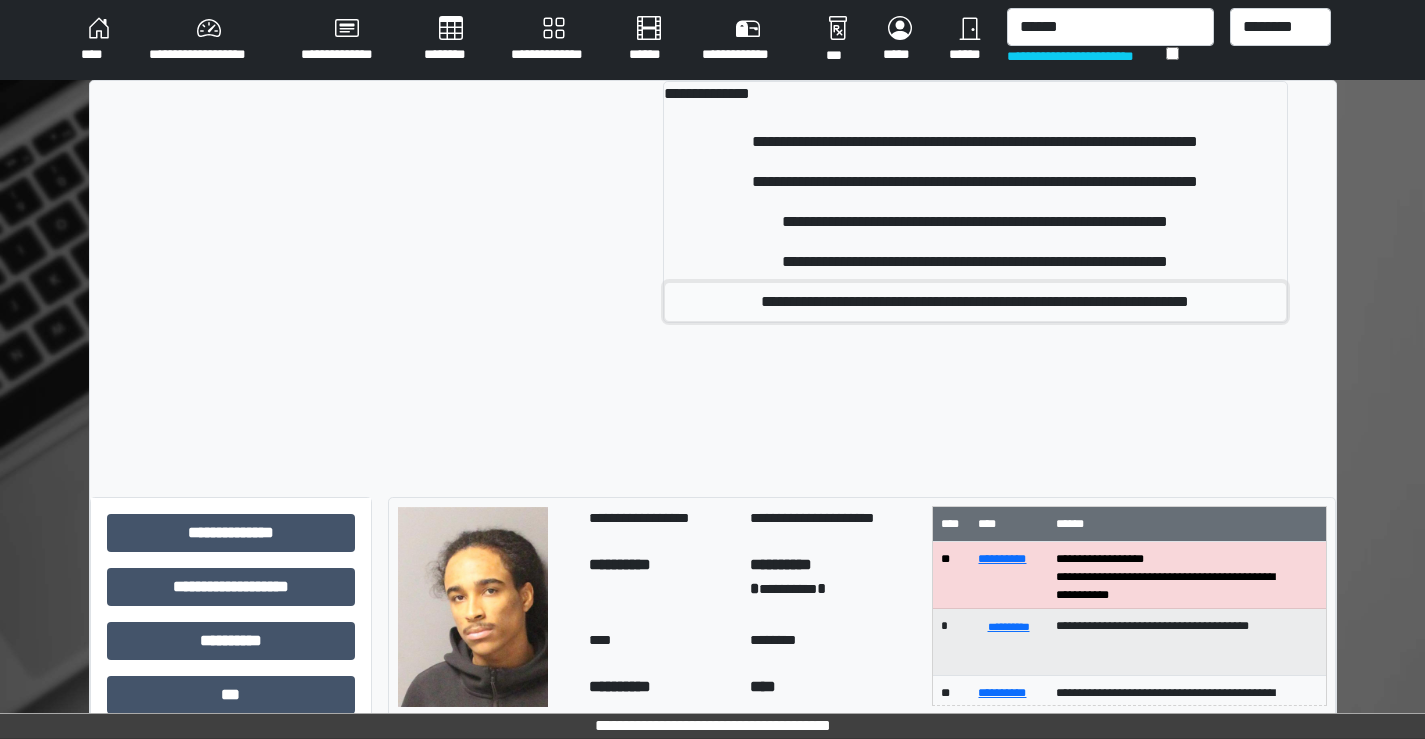 click on "**********" at bounding box center (975, 302) 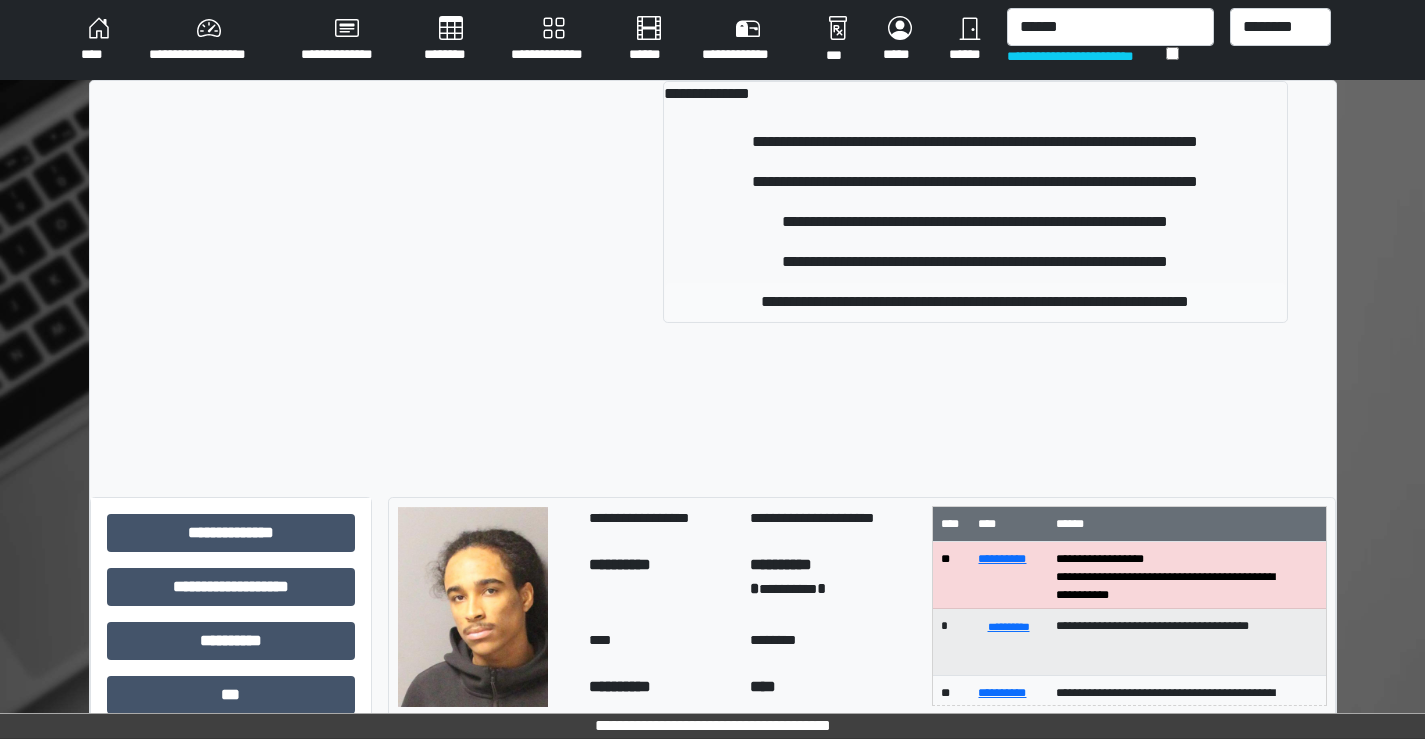 type 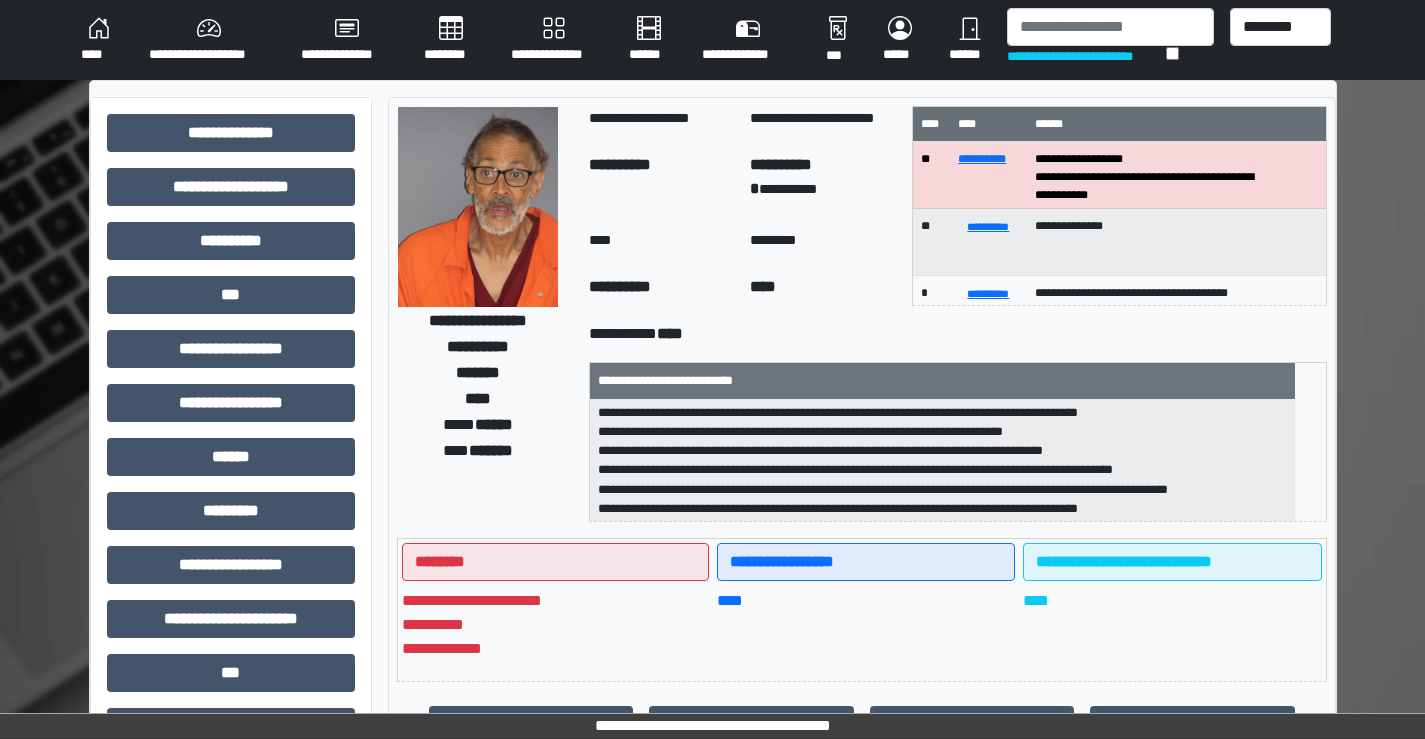 scroll, scrollTop: 44, scrollLeft: 0, axis: vertical 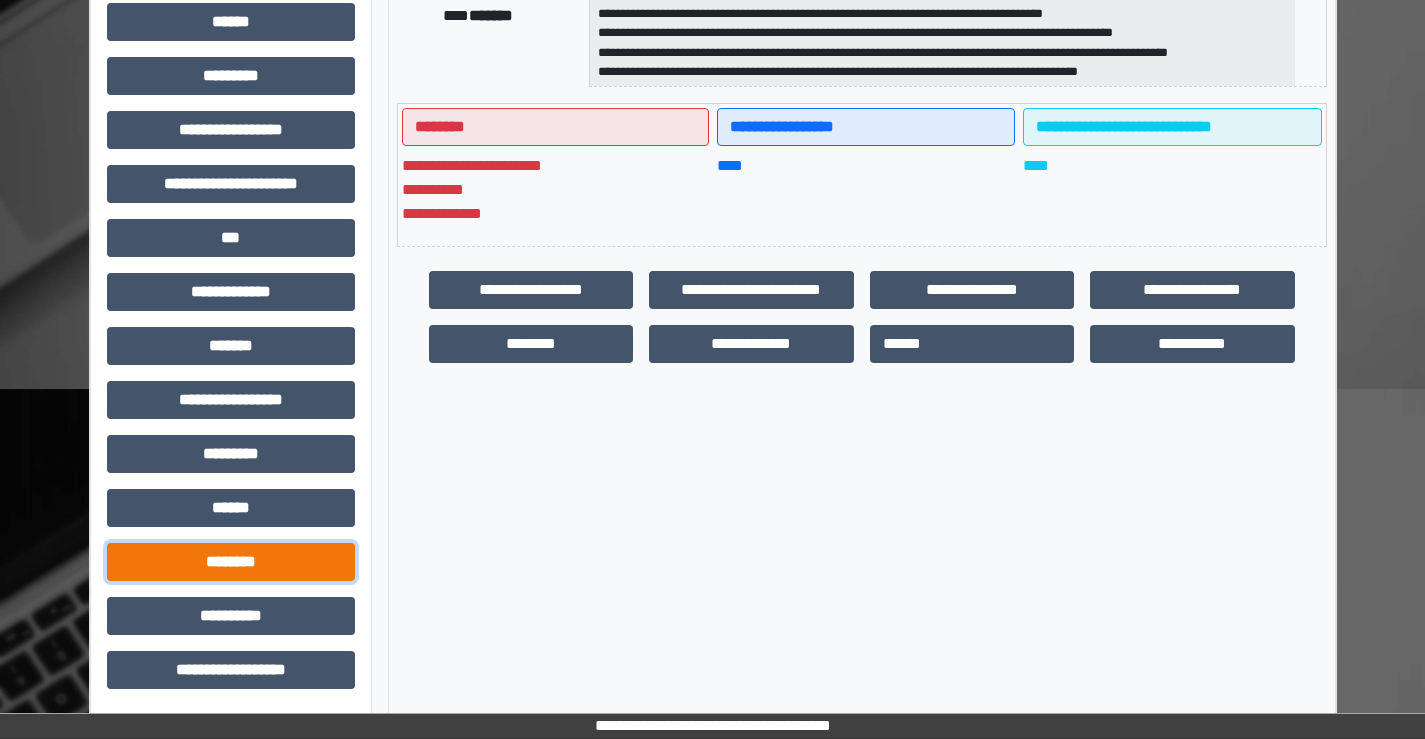 click on "********" at bounding box center (231, 562) 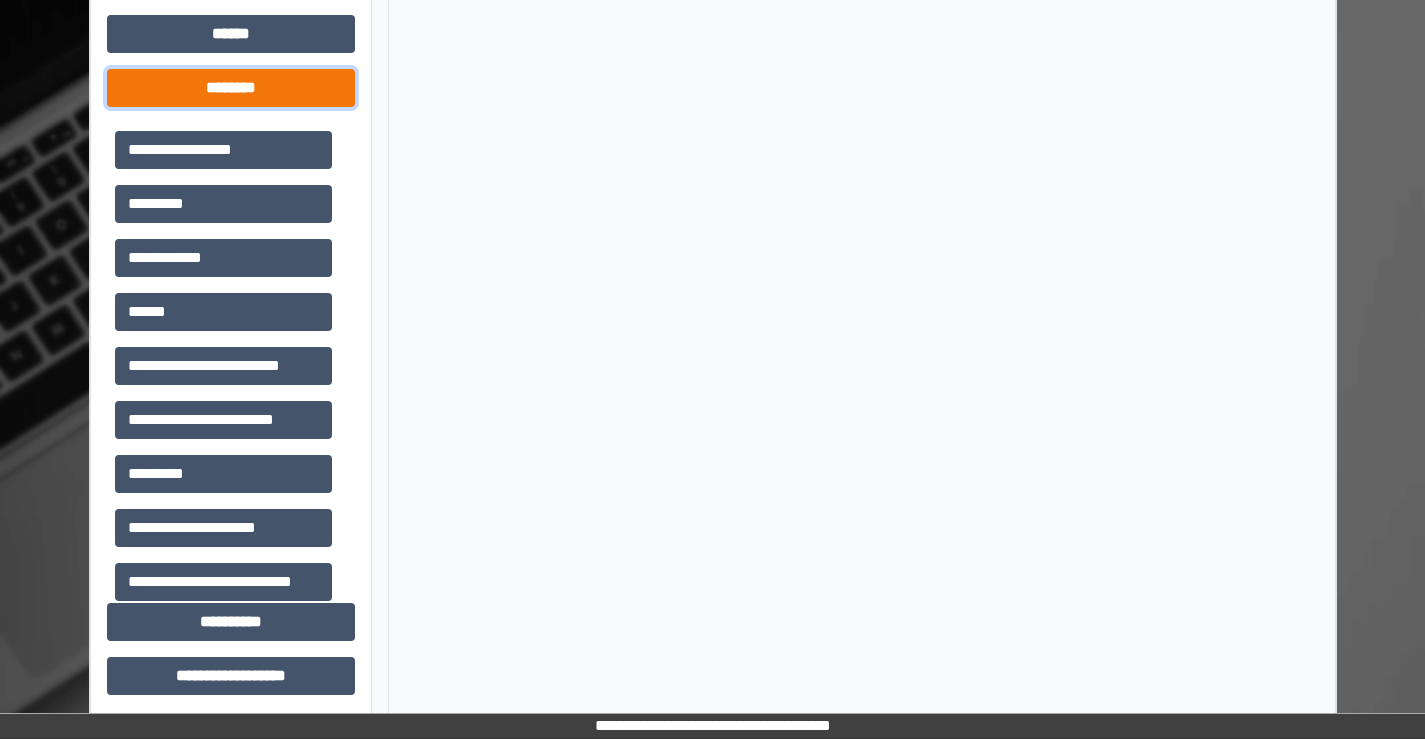 scroll, scrollTop: 915, scrollLeft: 0, axis: vertical 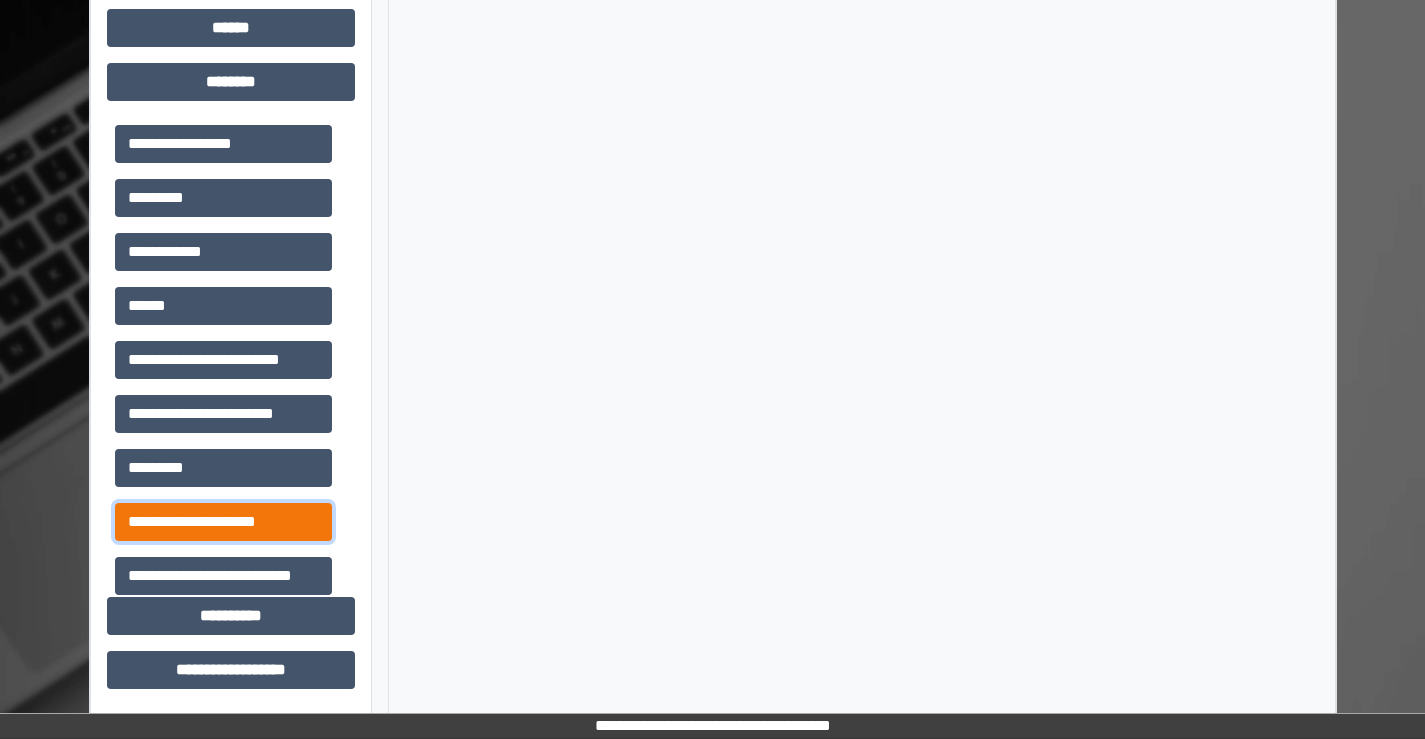 click on "**********" at bounding box center (223, 522) 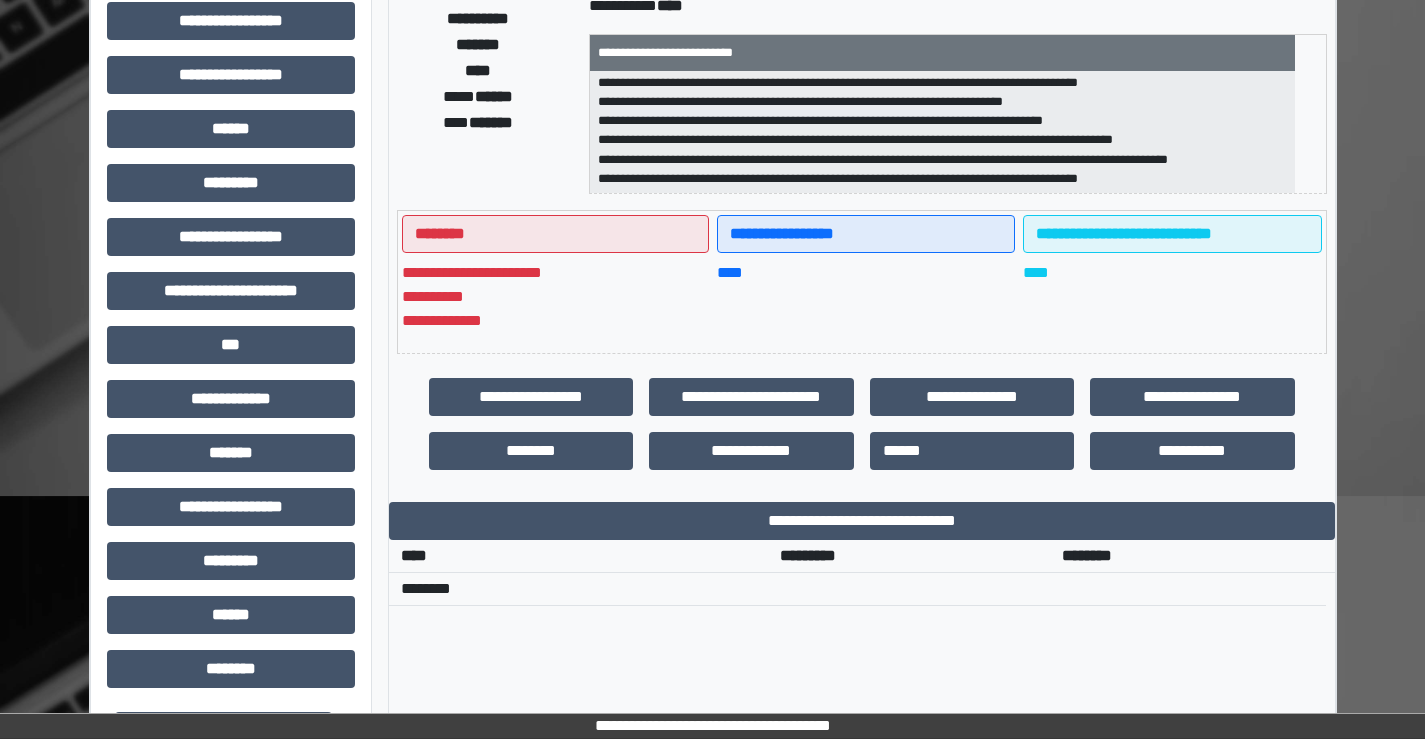 scroll, scrollTop: 315, scrollLeft: 0, axis: vertical 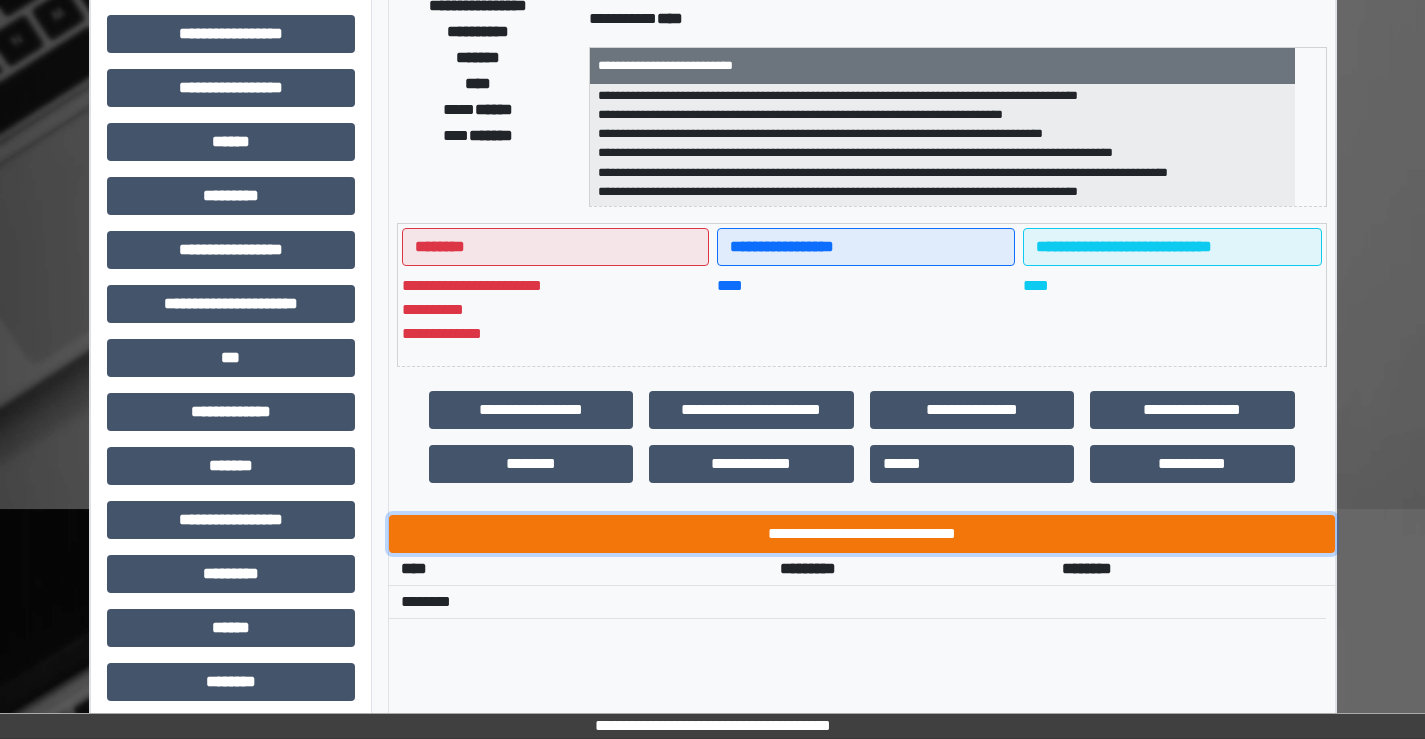 click on "**********" at bounding box center [862, 534] 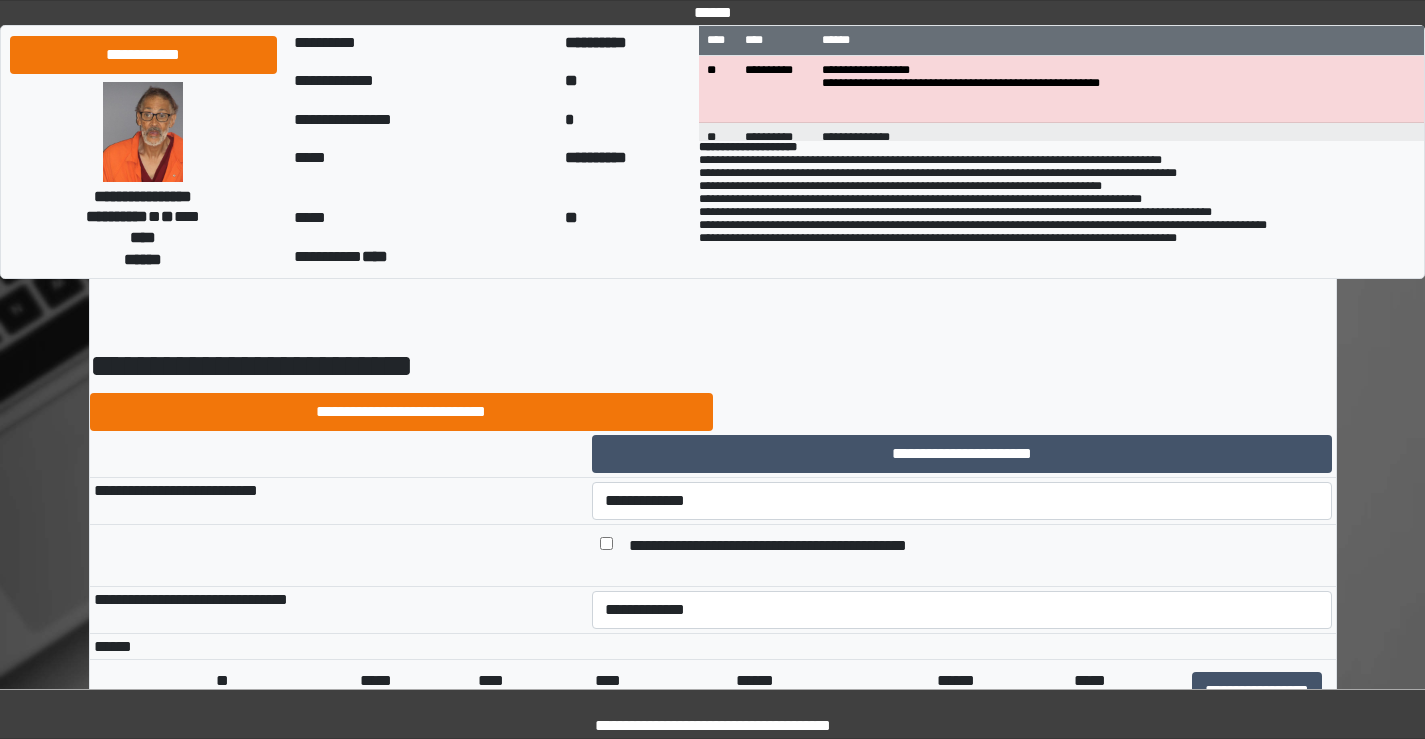scroll, scrollTop: 0, scrollLeft: 0, axis: both 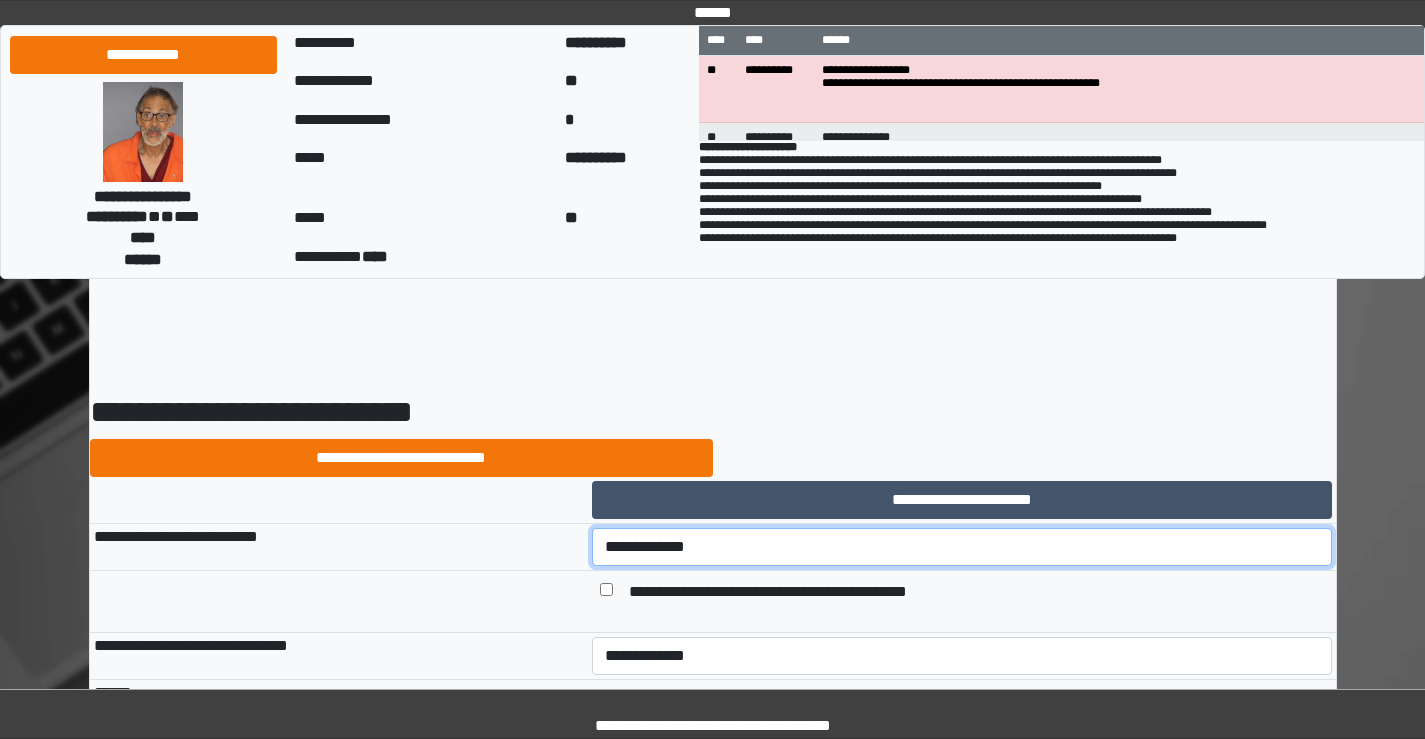 click on "**********" at bounding box center (962, 547) 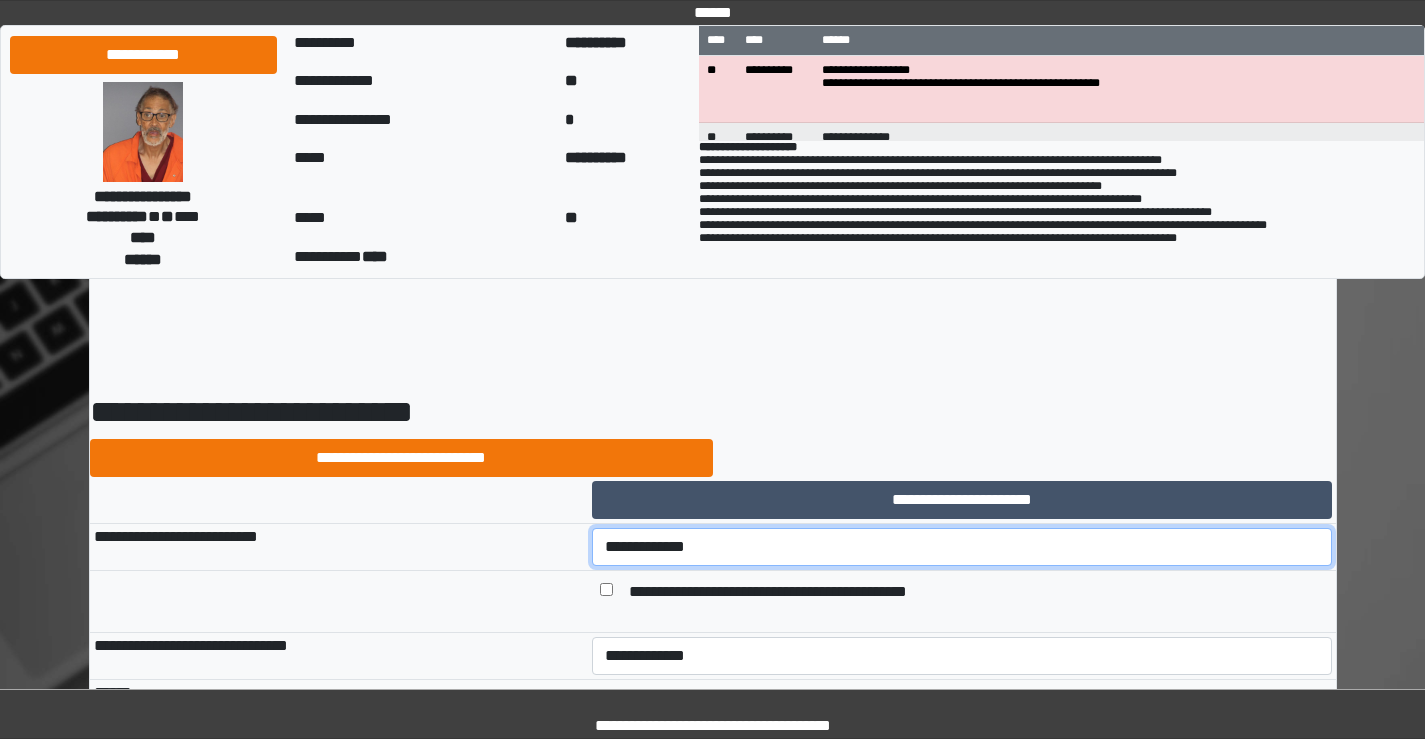 select on "*" 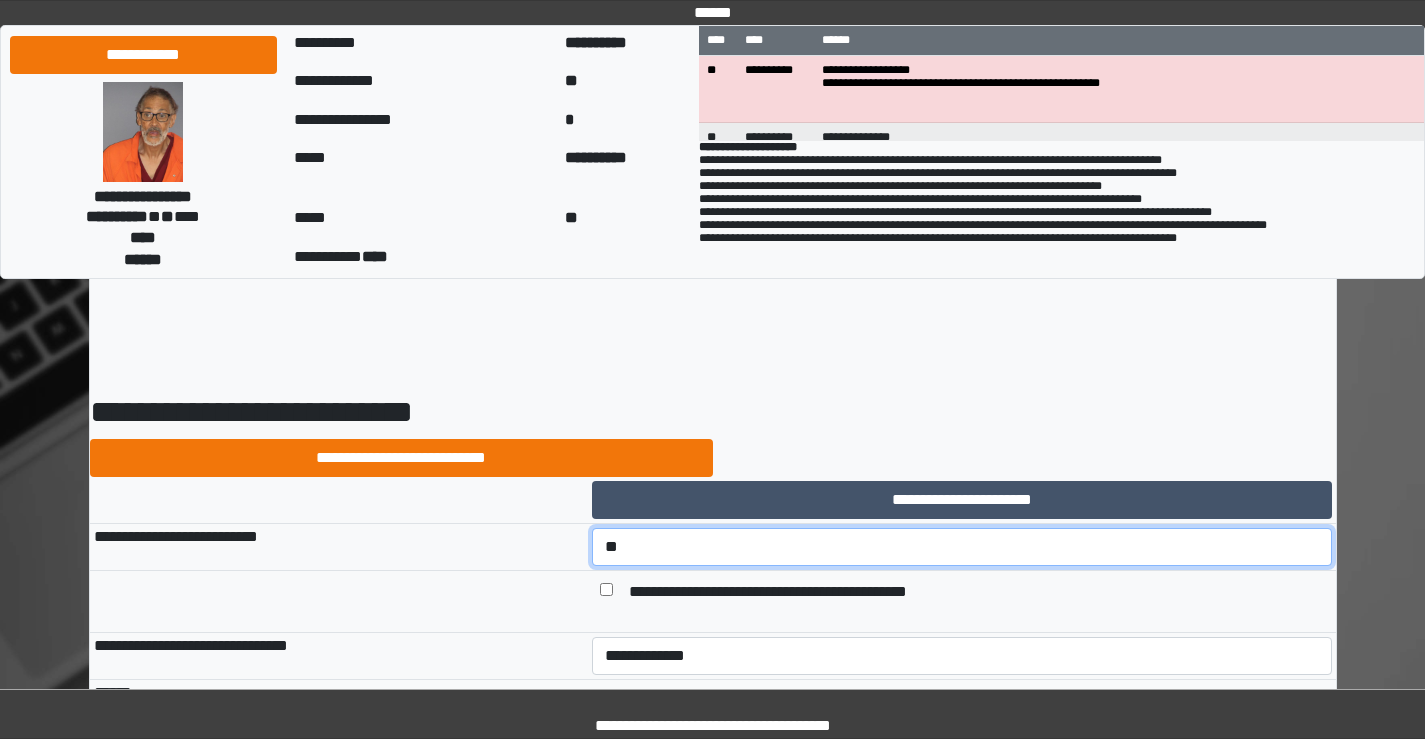 click on "**********" at bounding box center (962, 547) 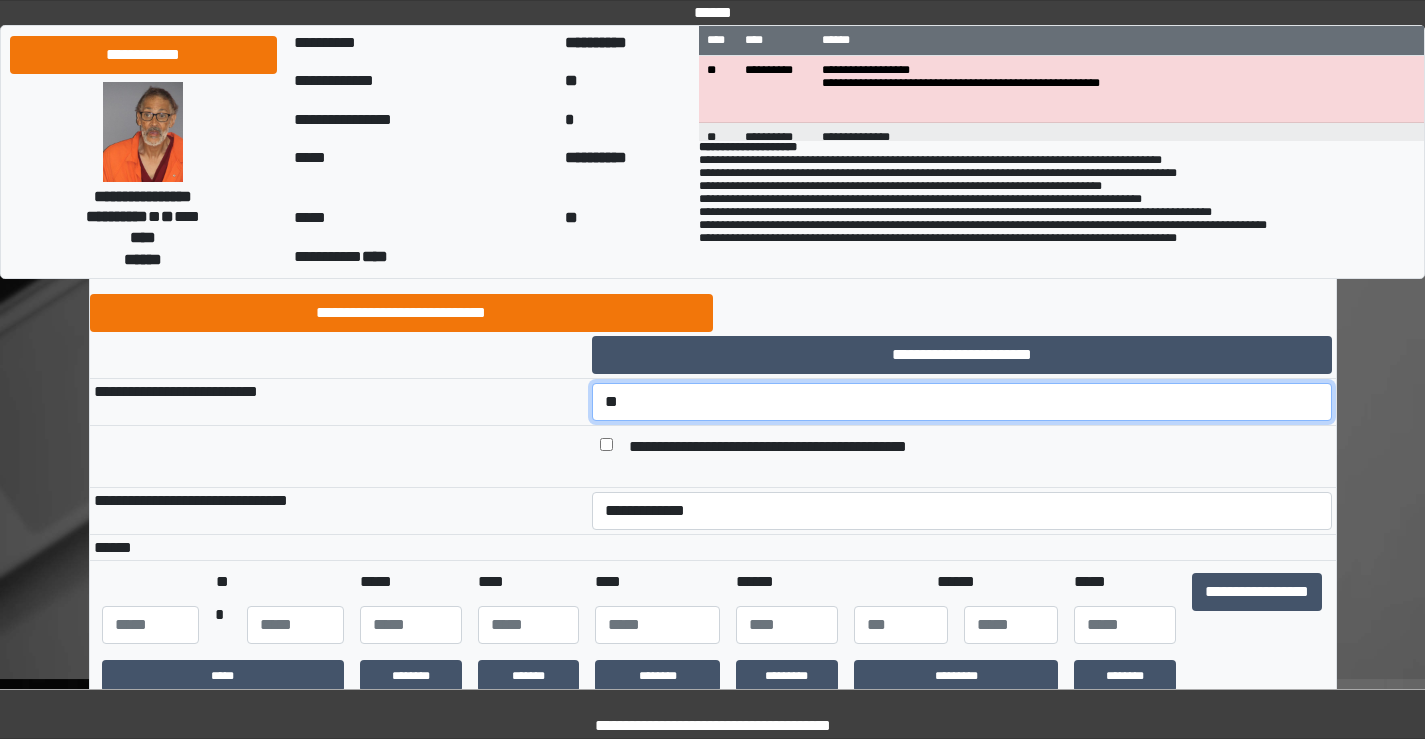 scroll, scrollTop: 200, scrollLeft: 0, axis: vertical 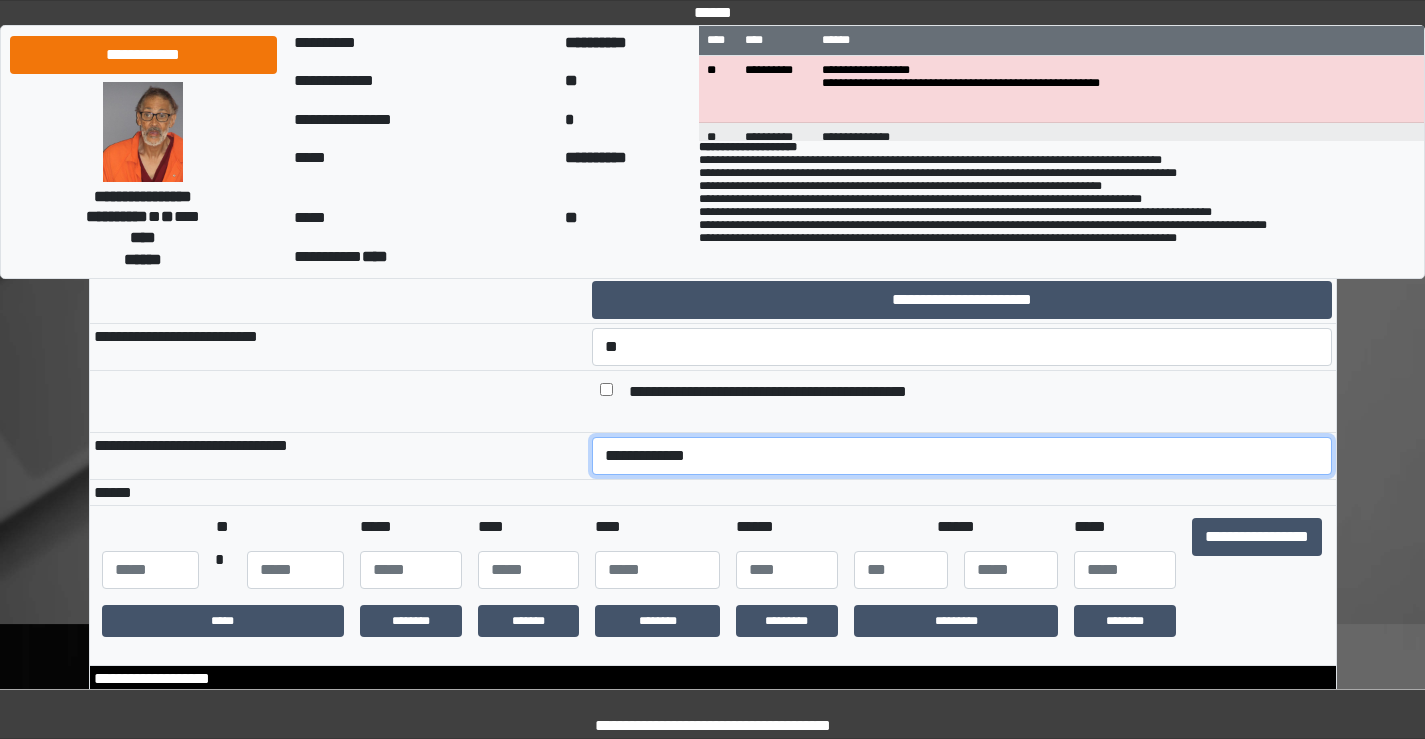 click on "**********" at bounding box center (962, 456) 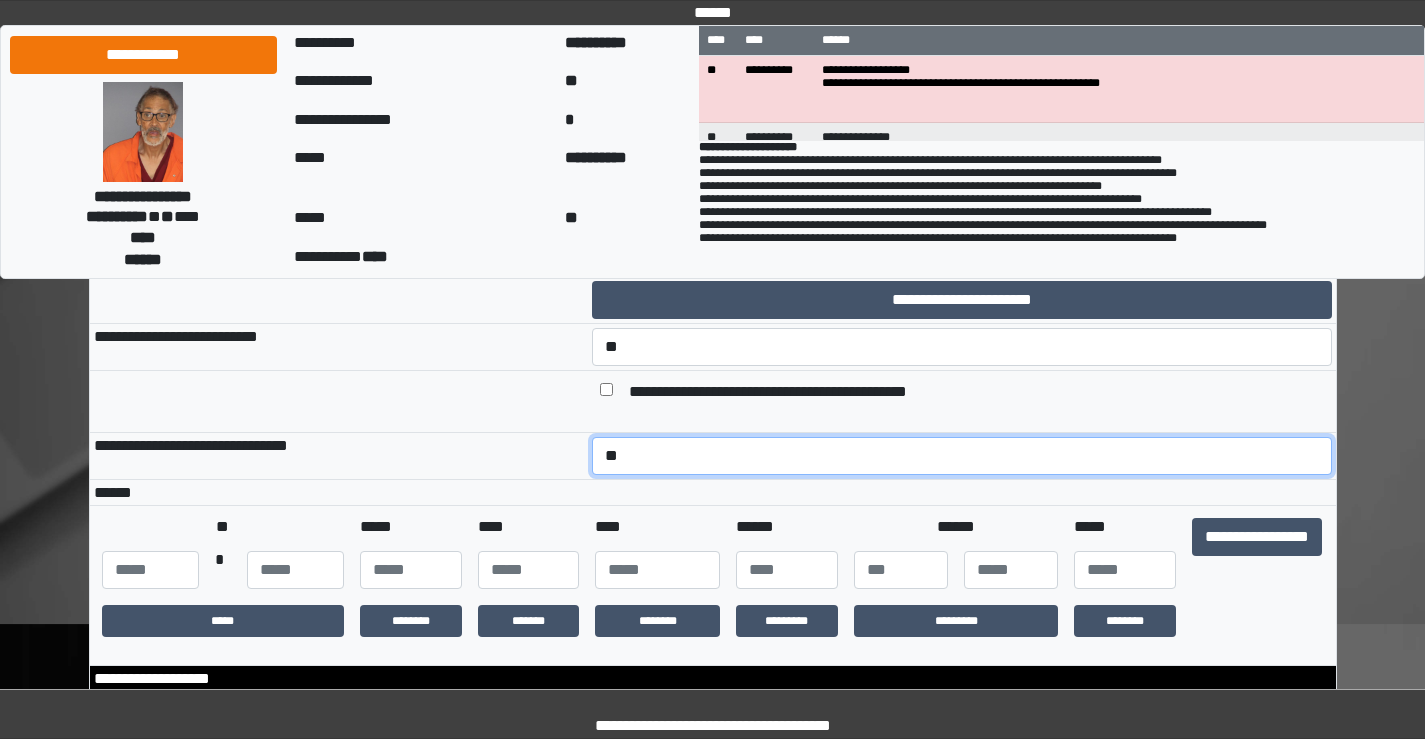 click on "**********" at bounding box center [962, 456] 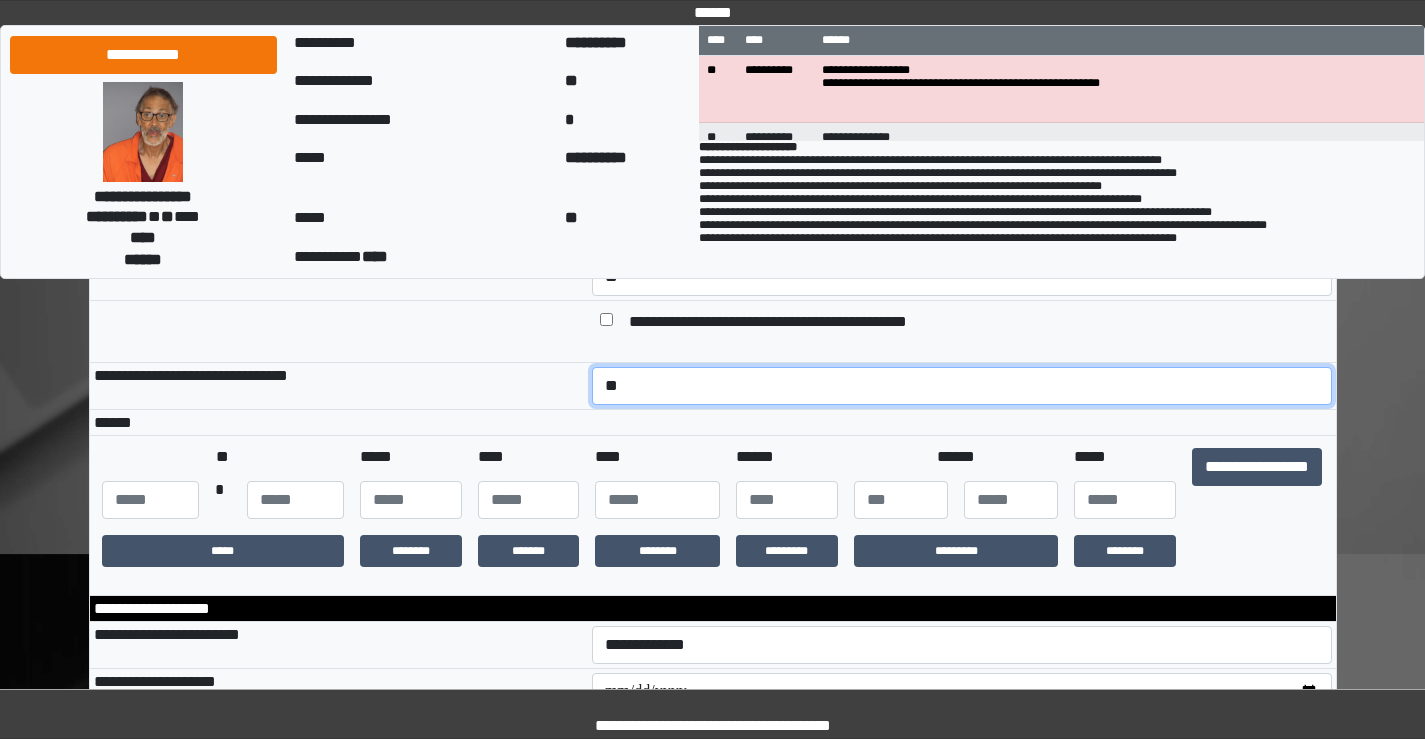 scroll, scrollTop: 300, scrollLeft: 0, axis: vertical 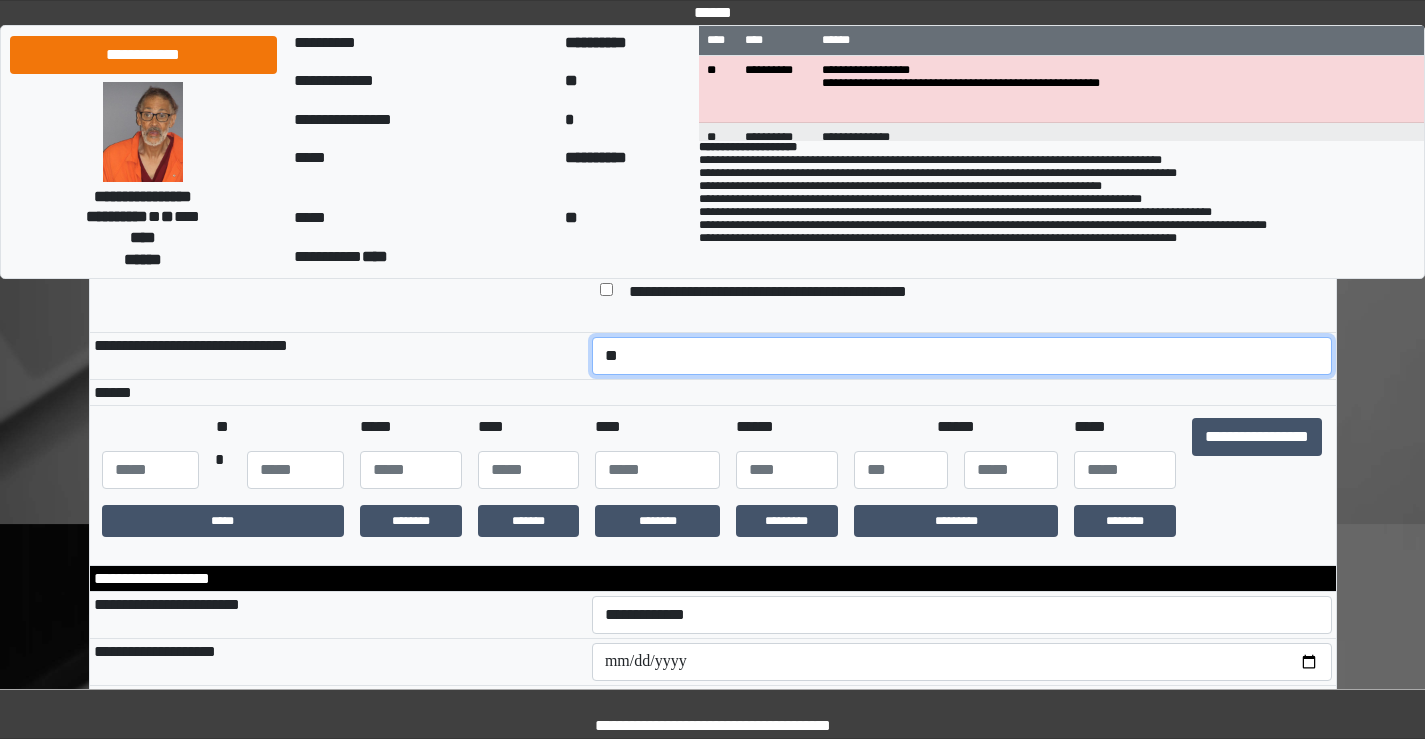 click on "**********" at bounding box center [962, 356] 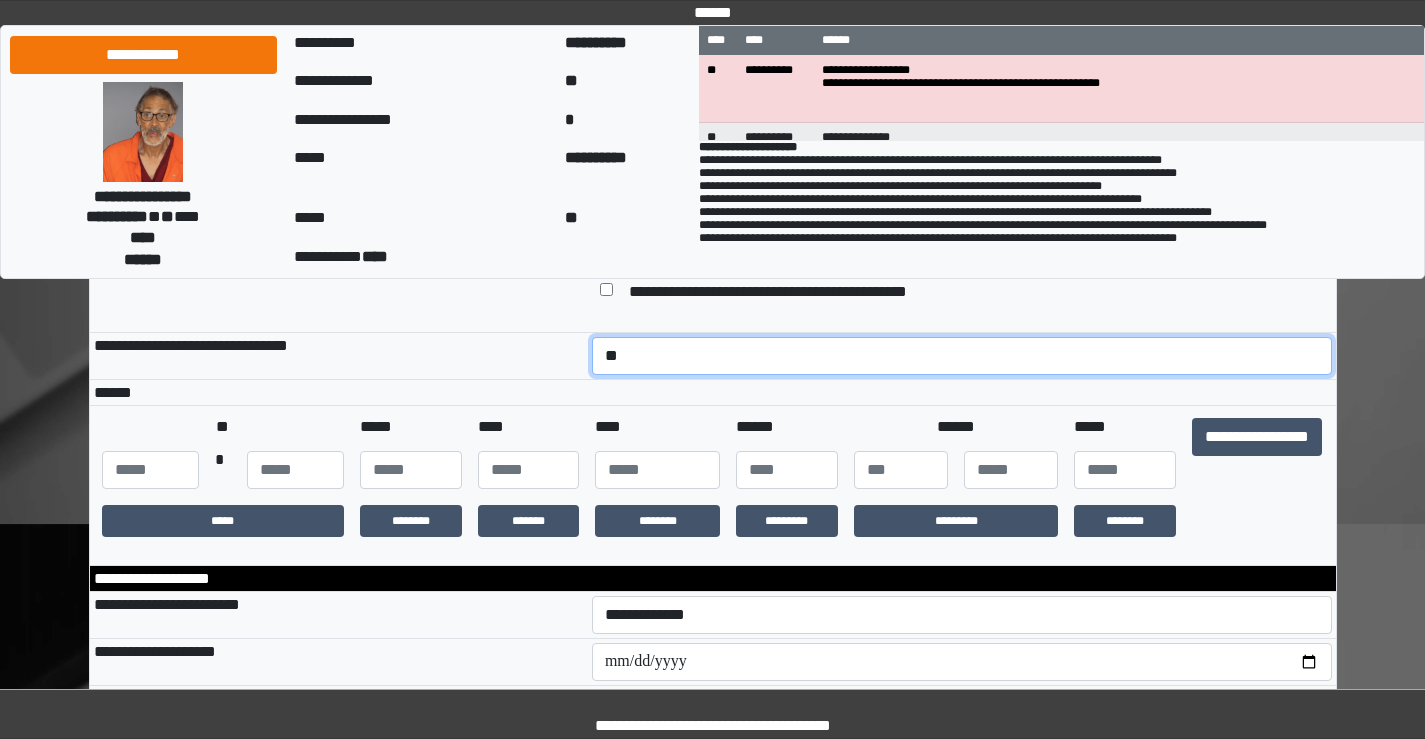 select on "*" 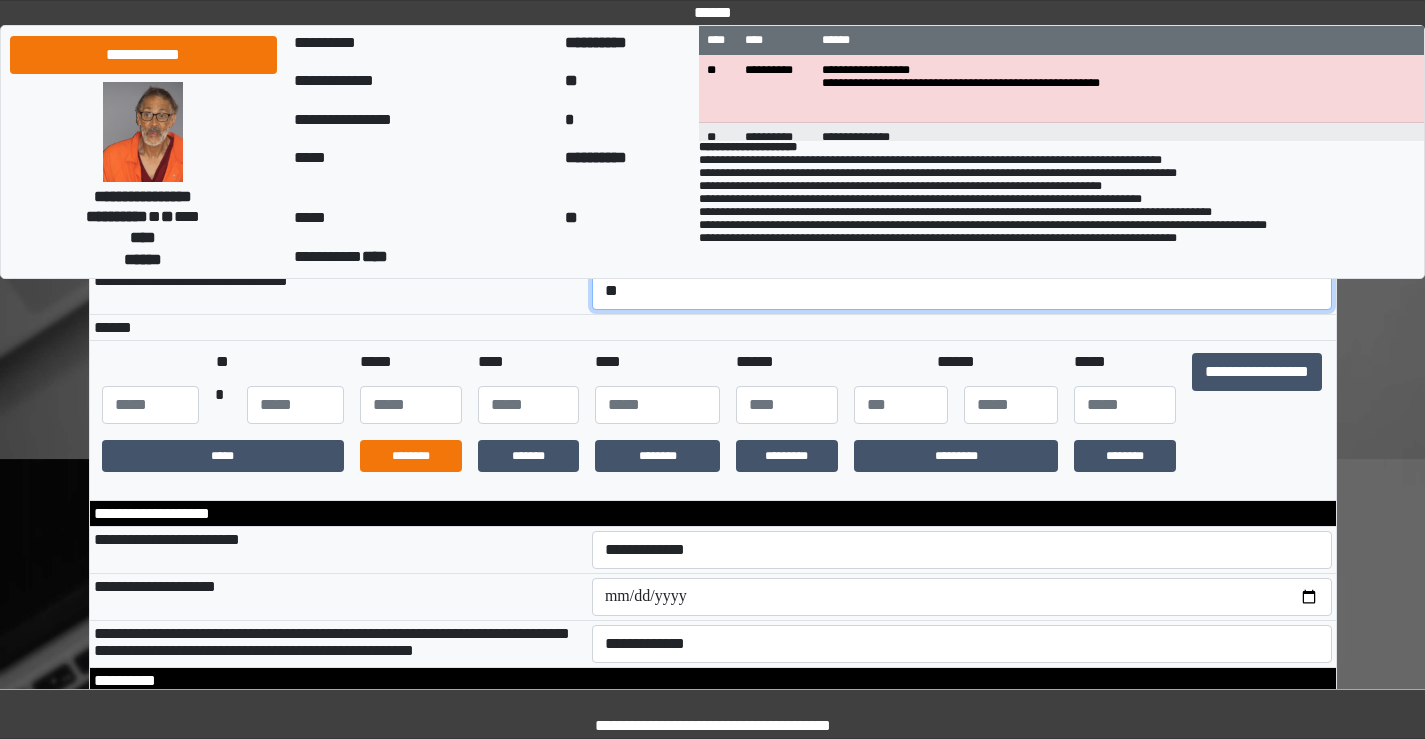 scroll, scrollTop: 400, scrollLeft: 0, axis: vertical 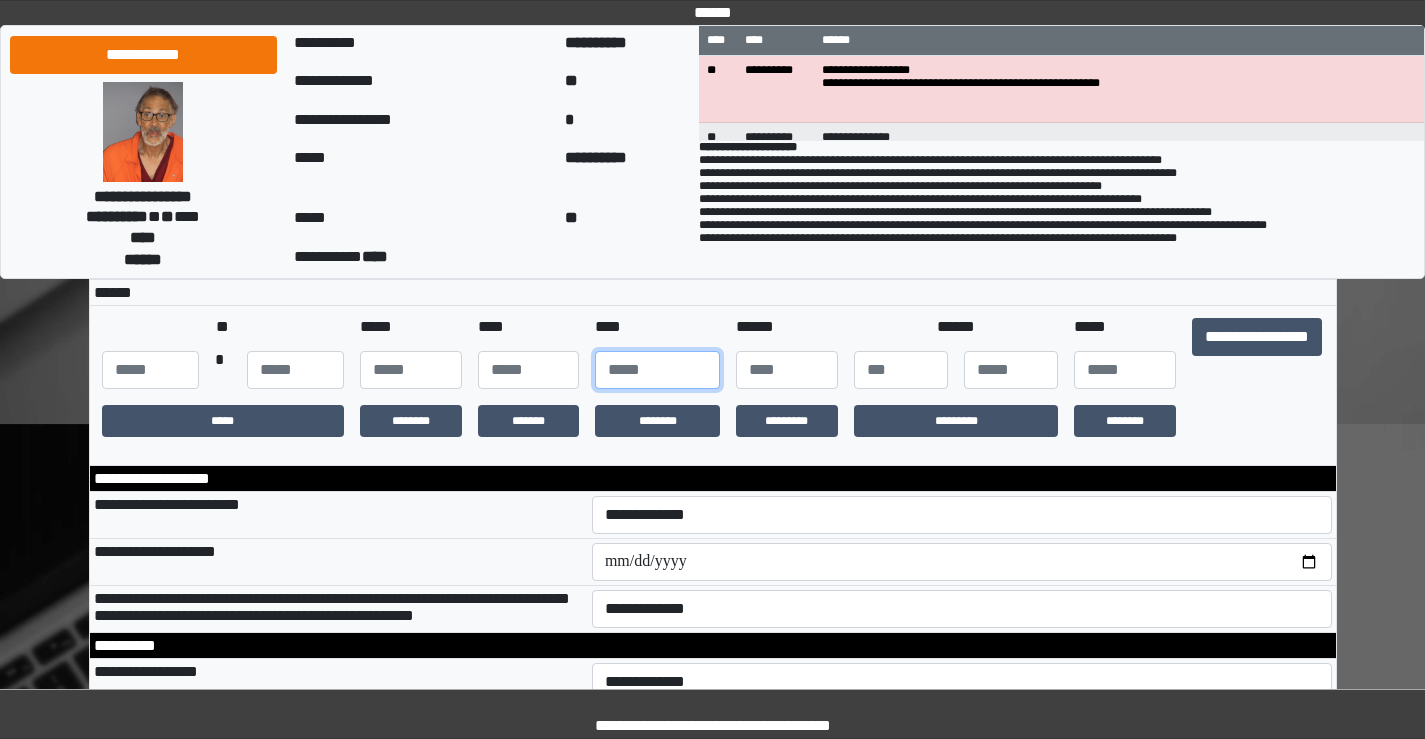 click at bounding box center (657, 370) 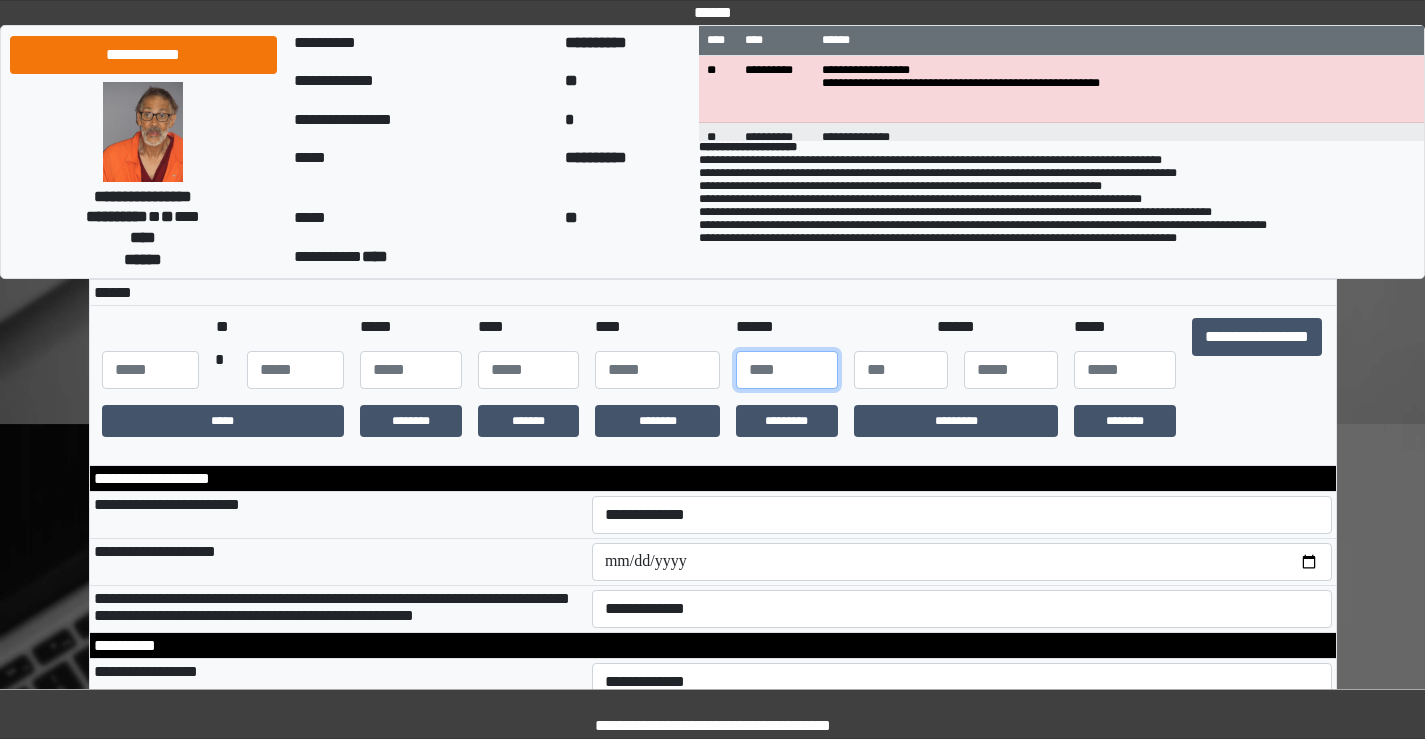 click at bounding box center (787, 370) 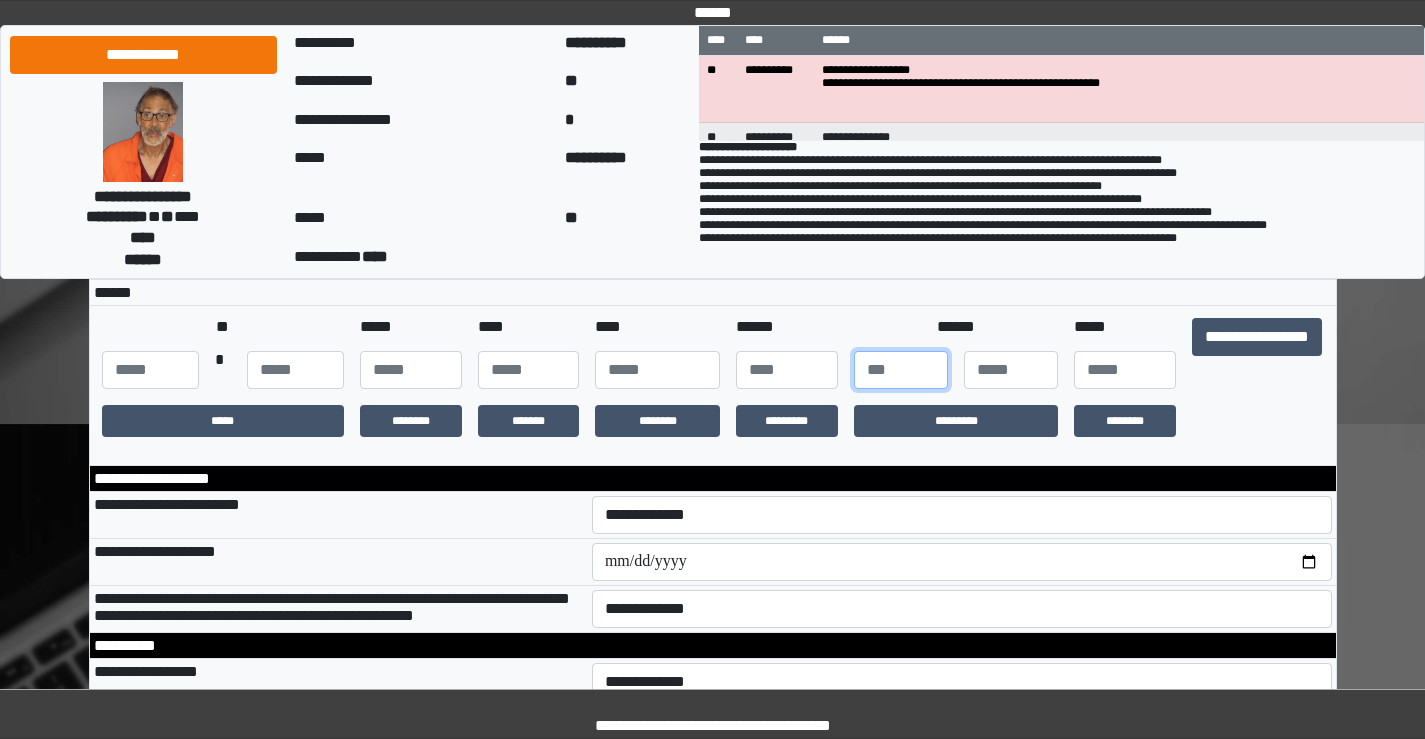 click at bounding box center [901, 370] 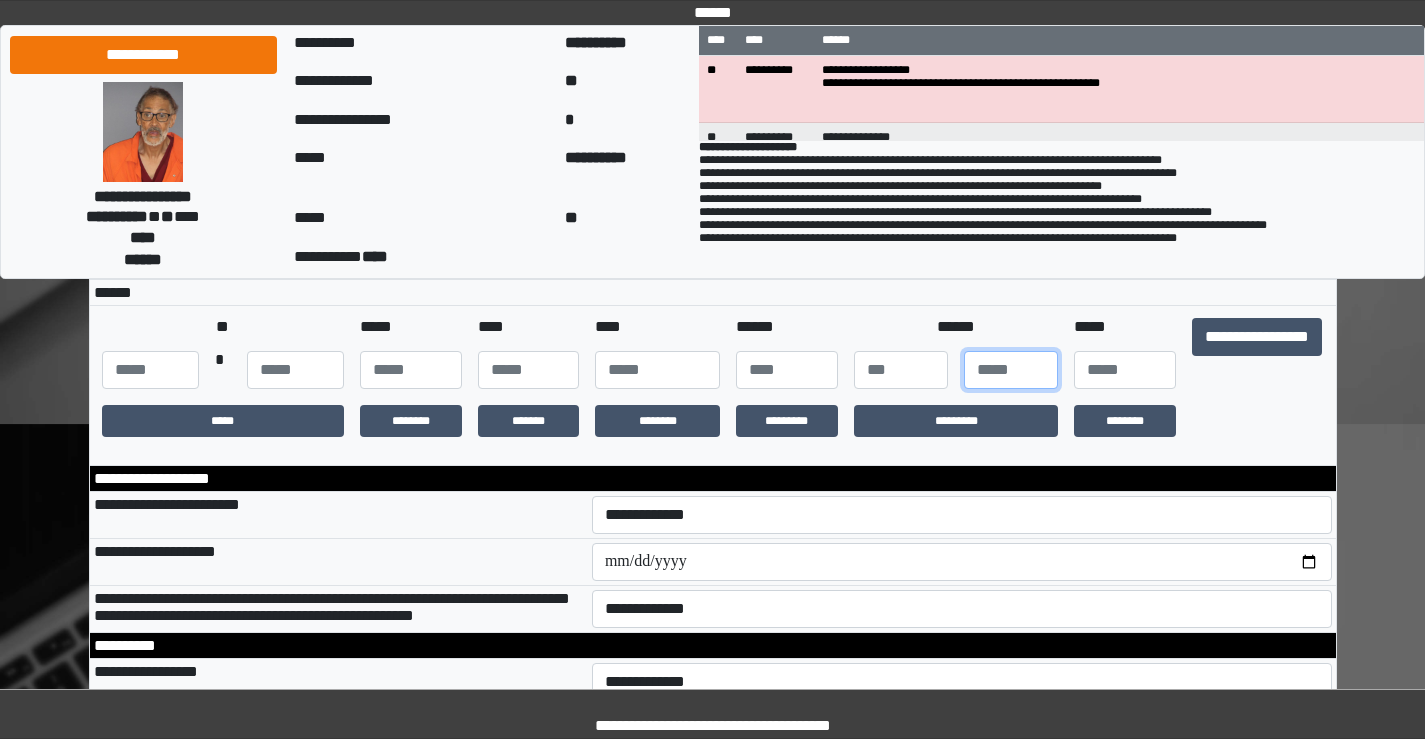 click at bounding box center [1011, 370] 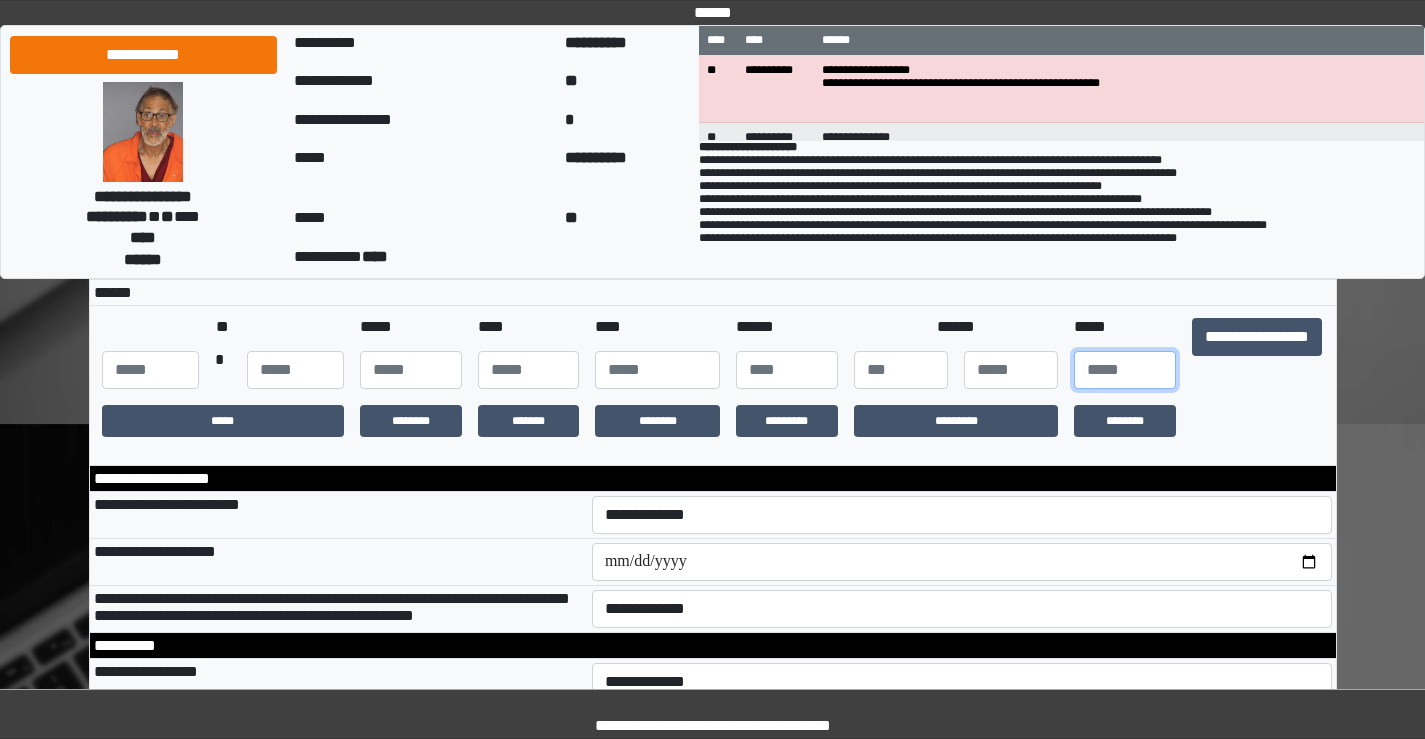 type on "*" 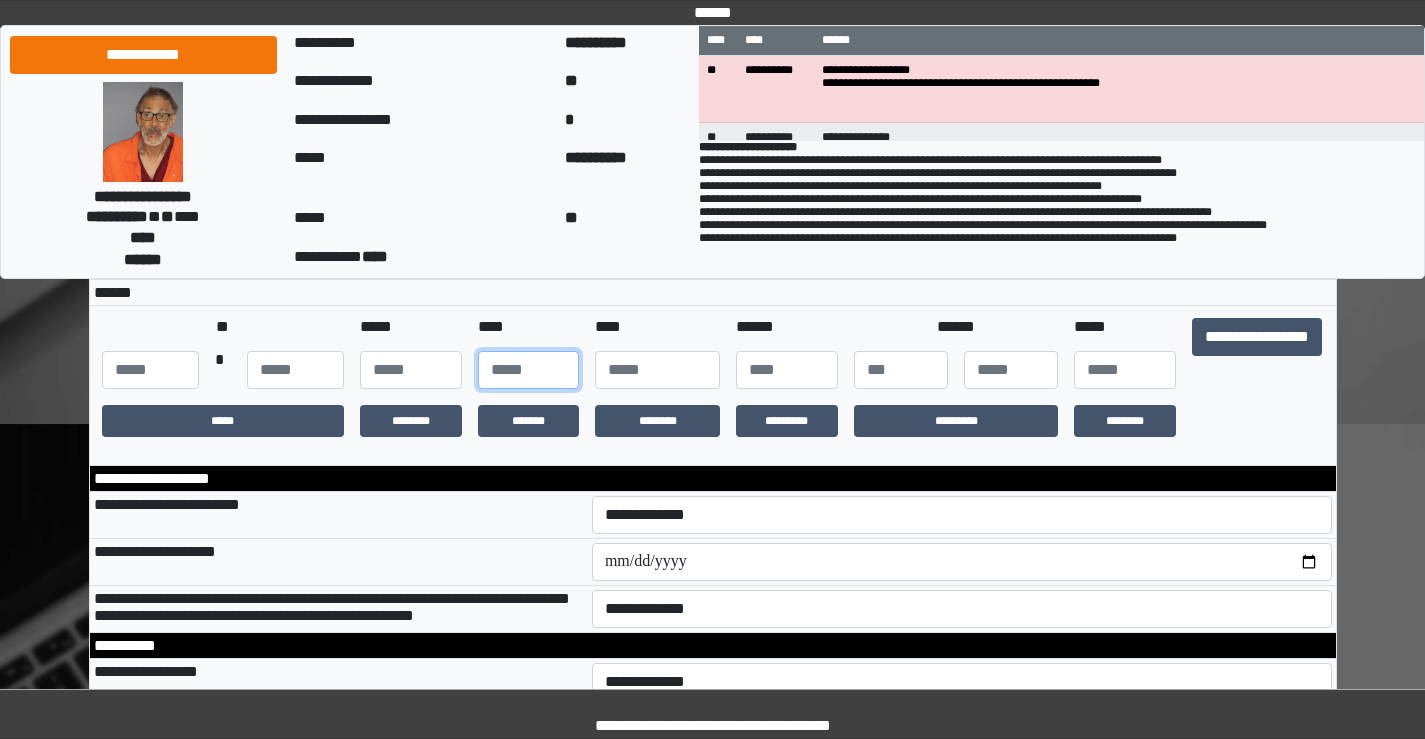 click at bounding box center (529, 370) 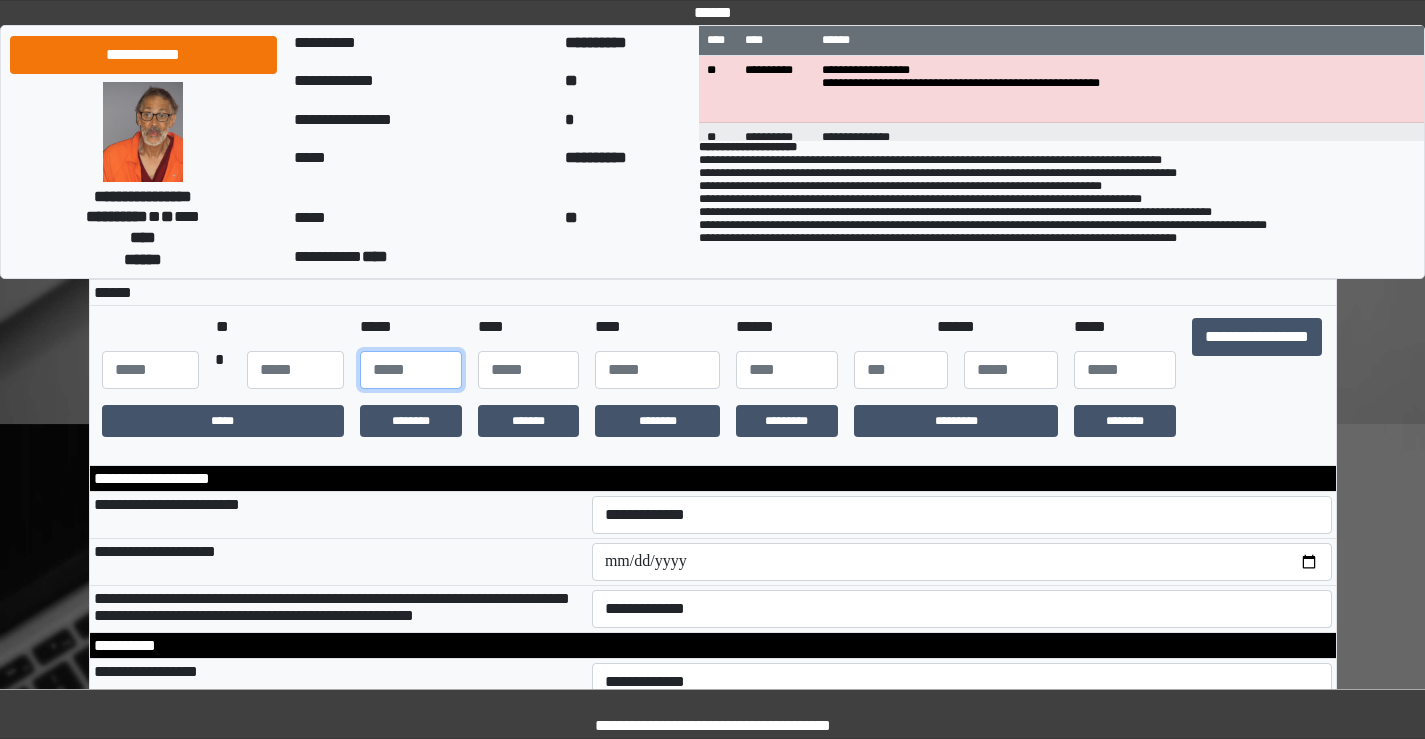 click at bounding box center [411, 370] 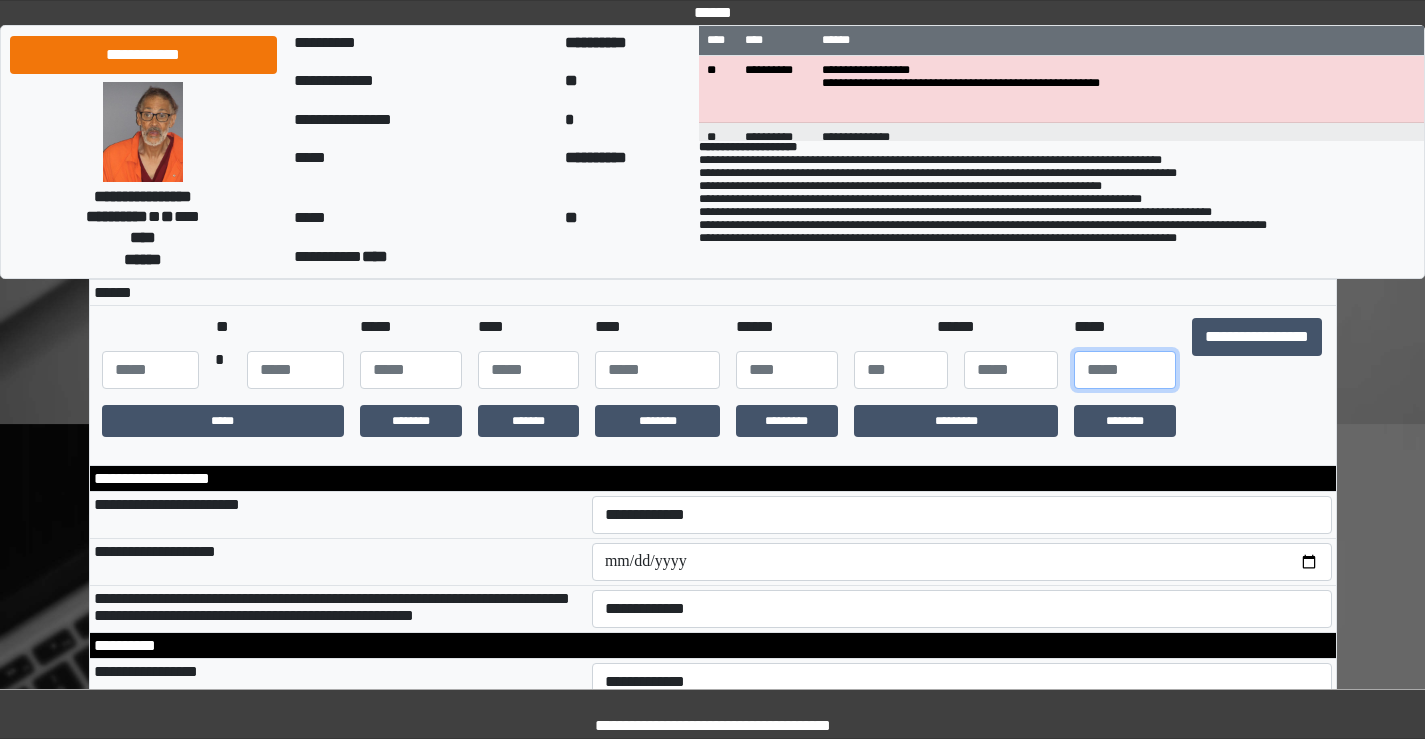 click at bounding box center [1125, 370] 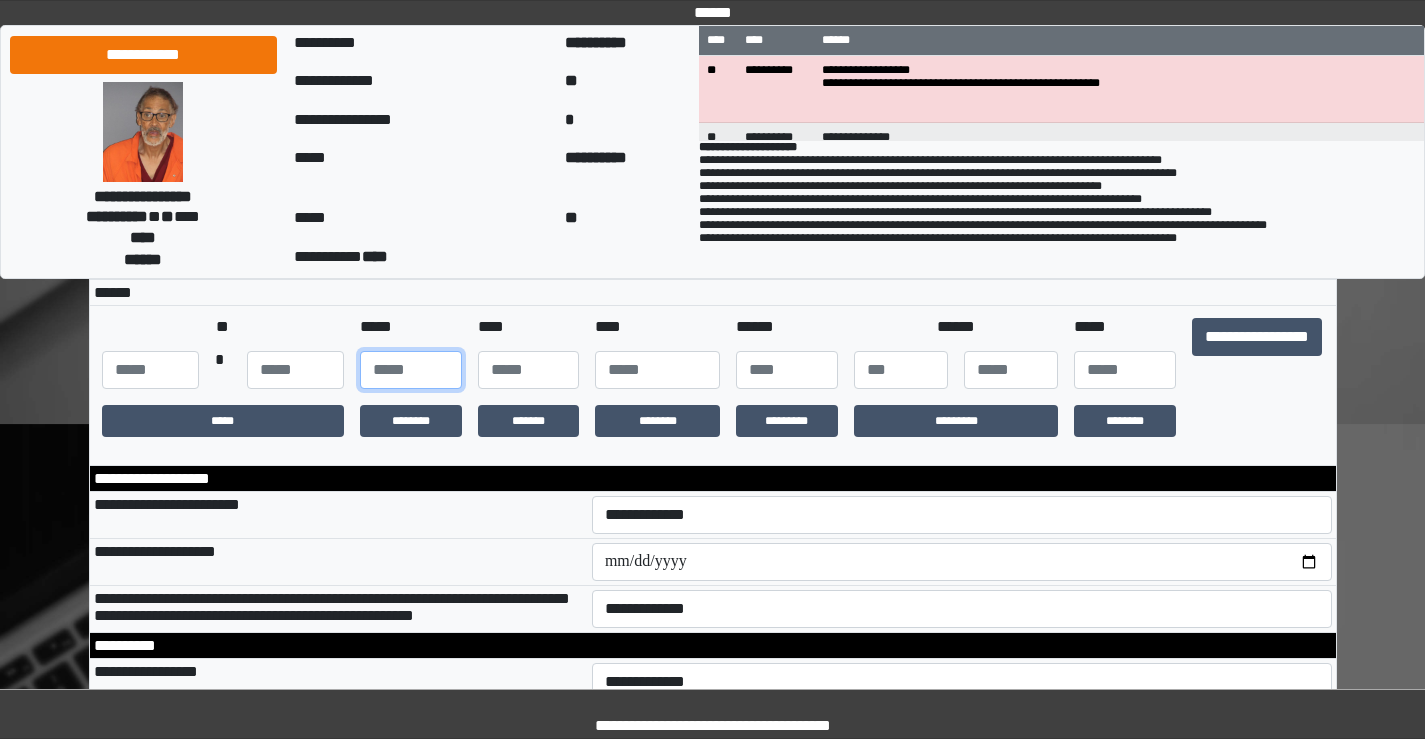 click at bounding box center [411, 370] 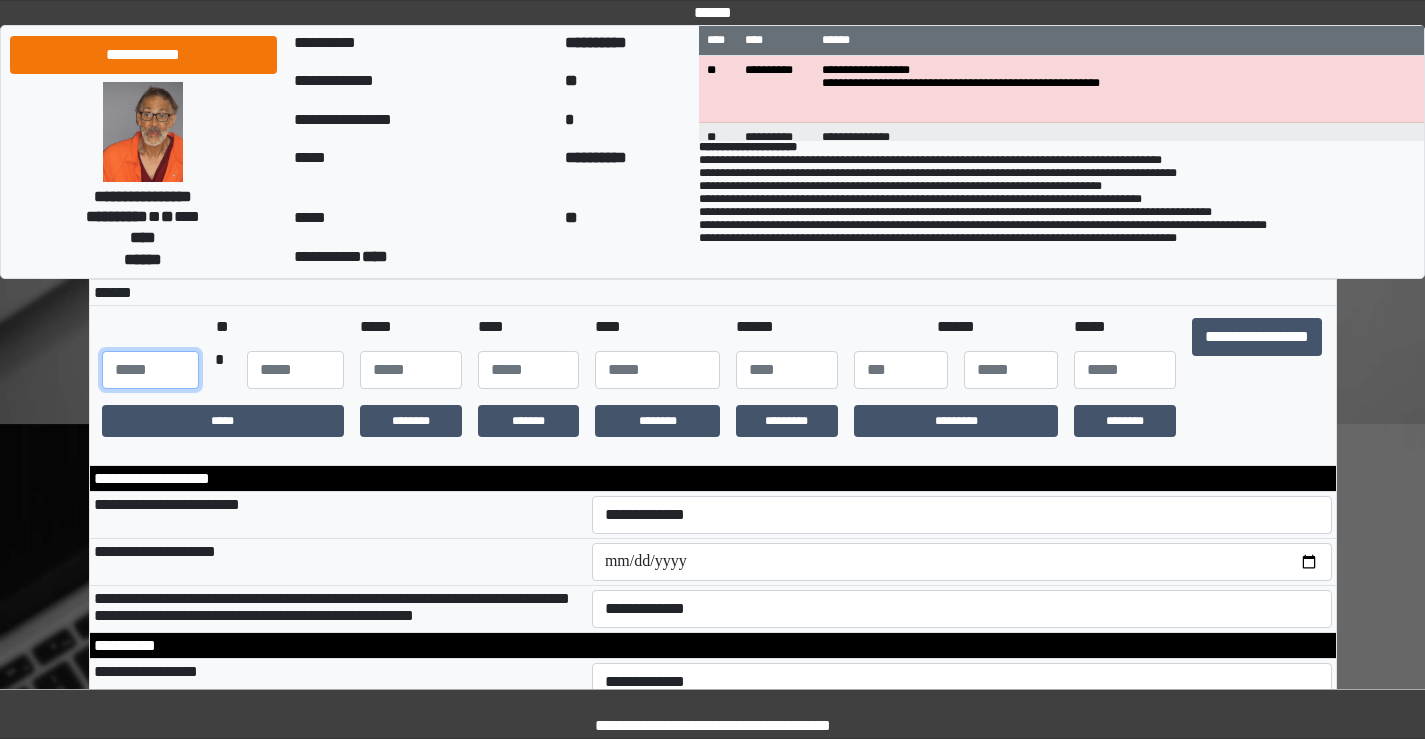 click at bounding box center [150, 370] 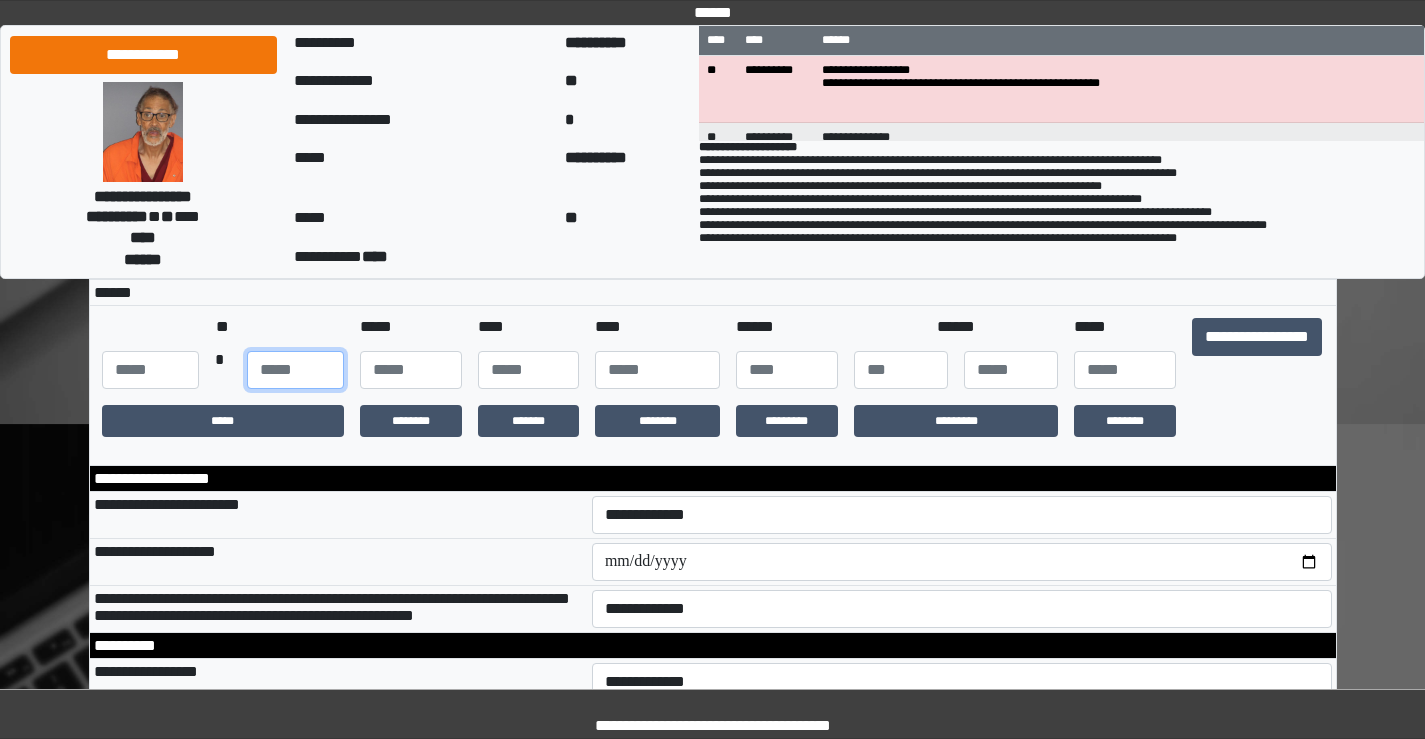 click at bounding box center [295, 370] 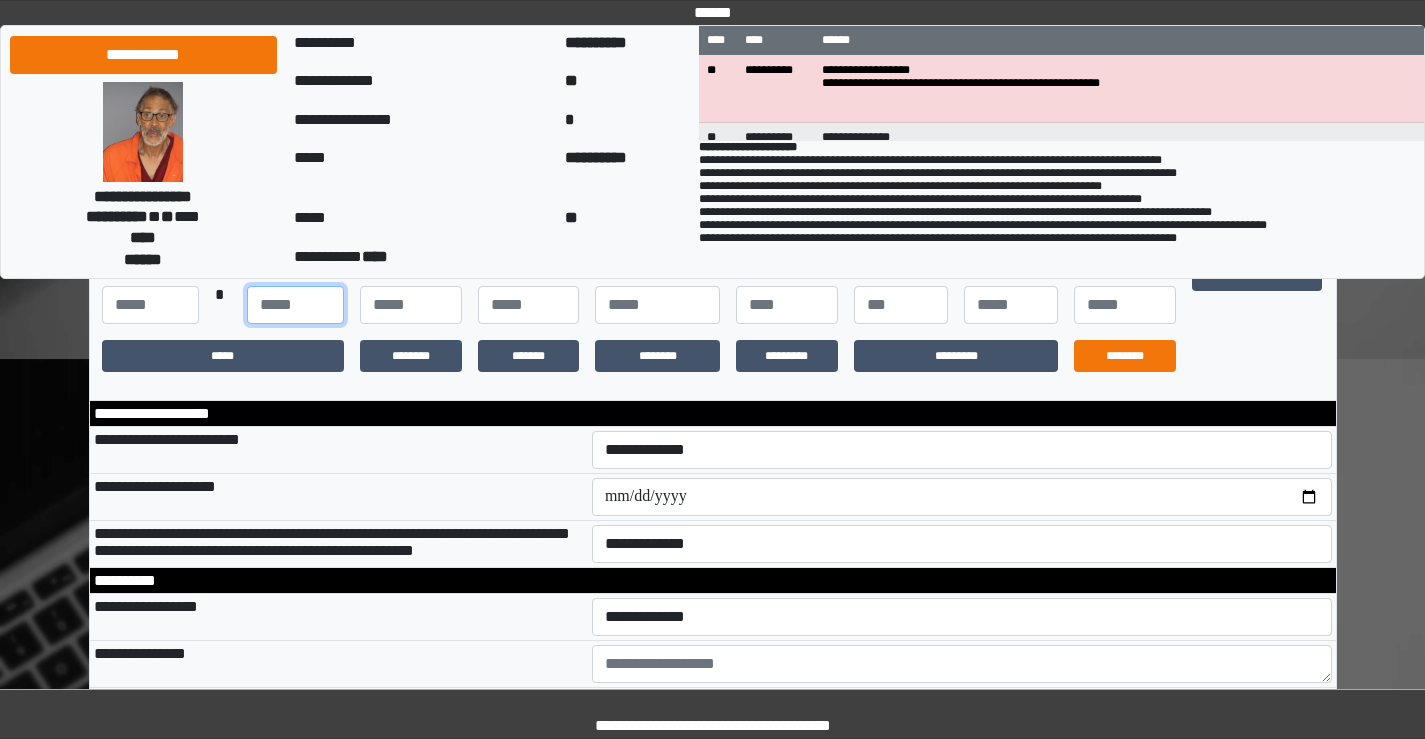 scroll, scrollTop: 500, scrollLeft: 0, axis: vertical 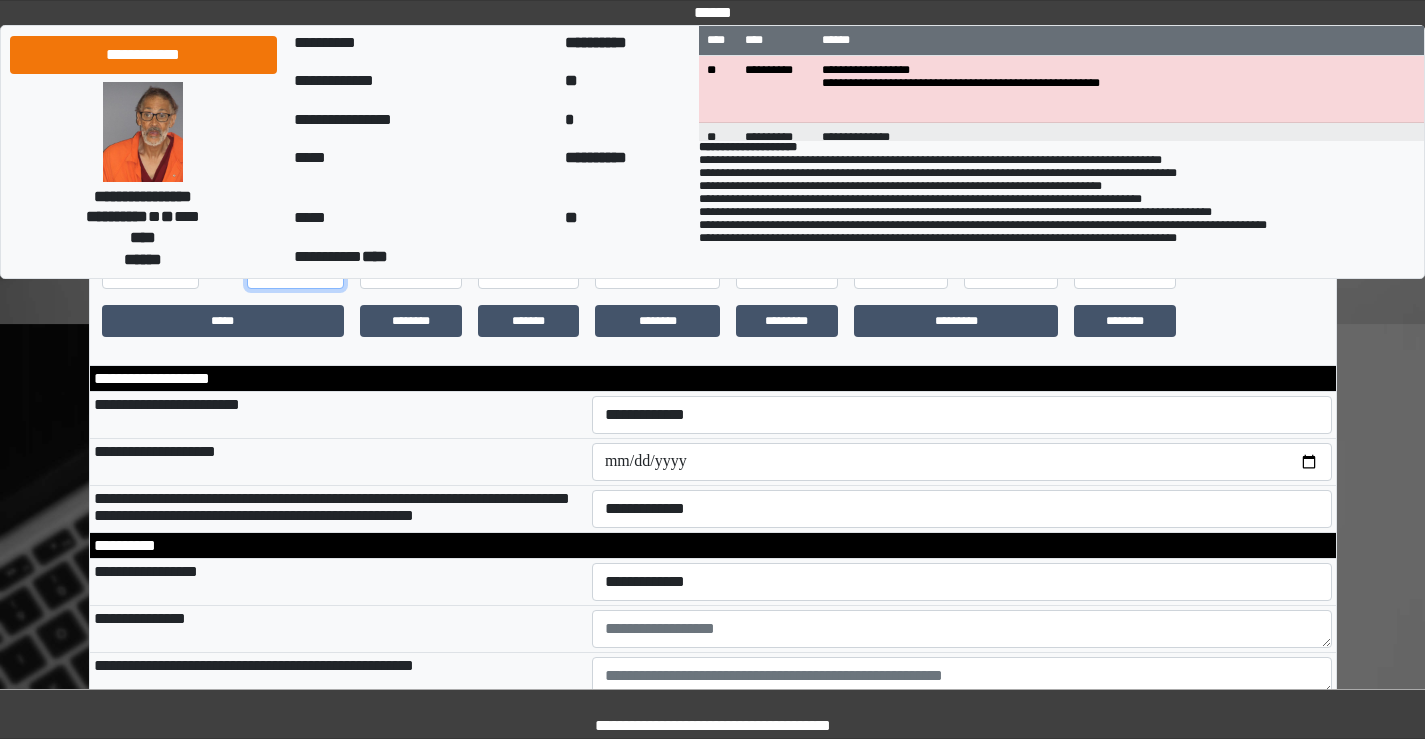 type on "**" 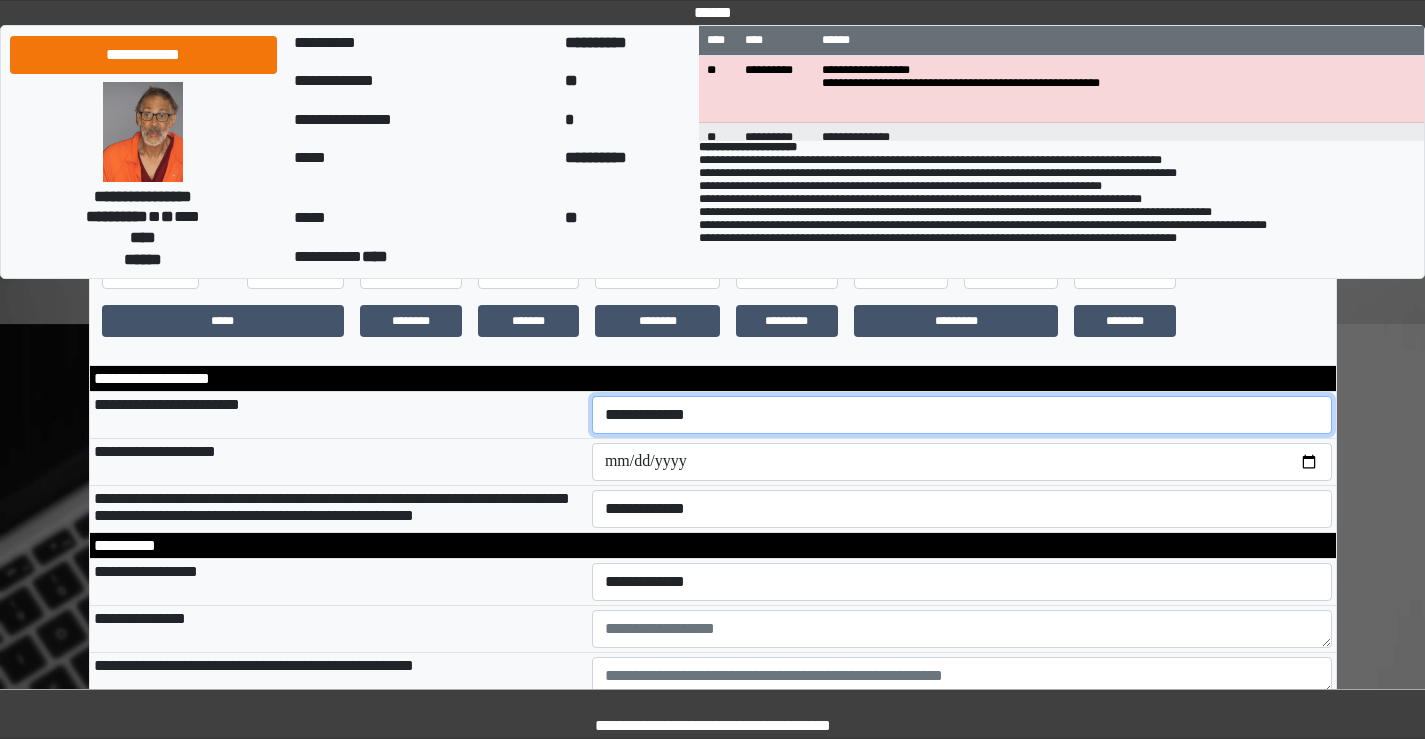 click on "**********" at bounding box center [962, 415] 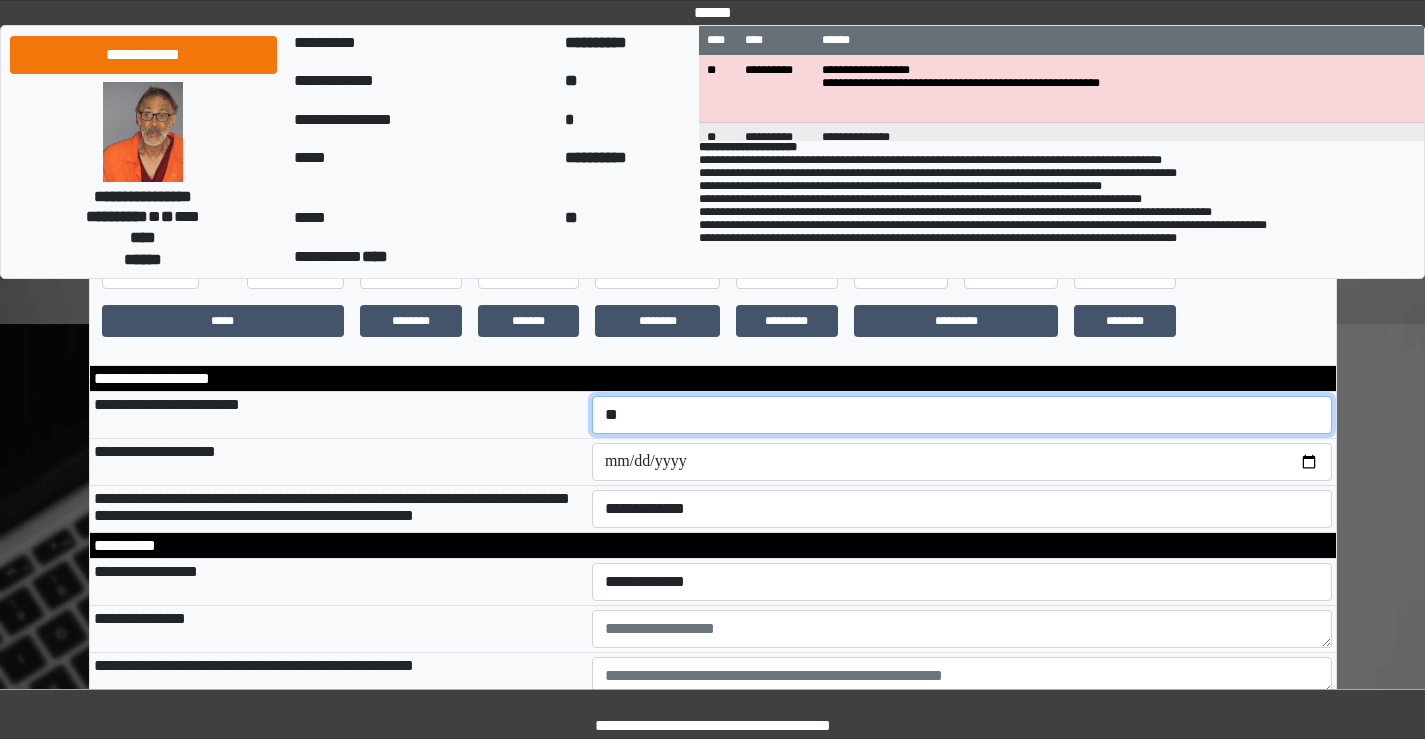 click on "**********" at bounding box center [962, 415] 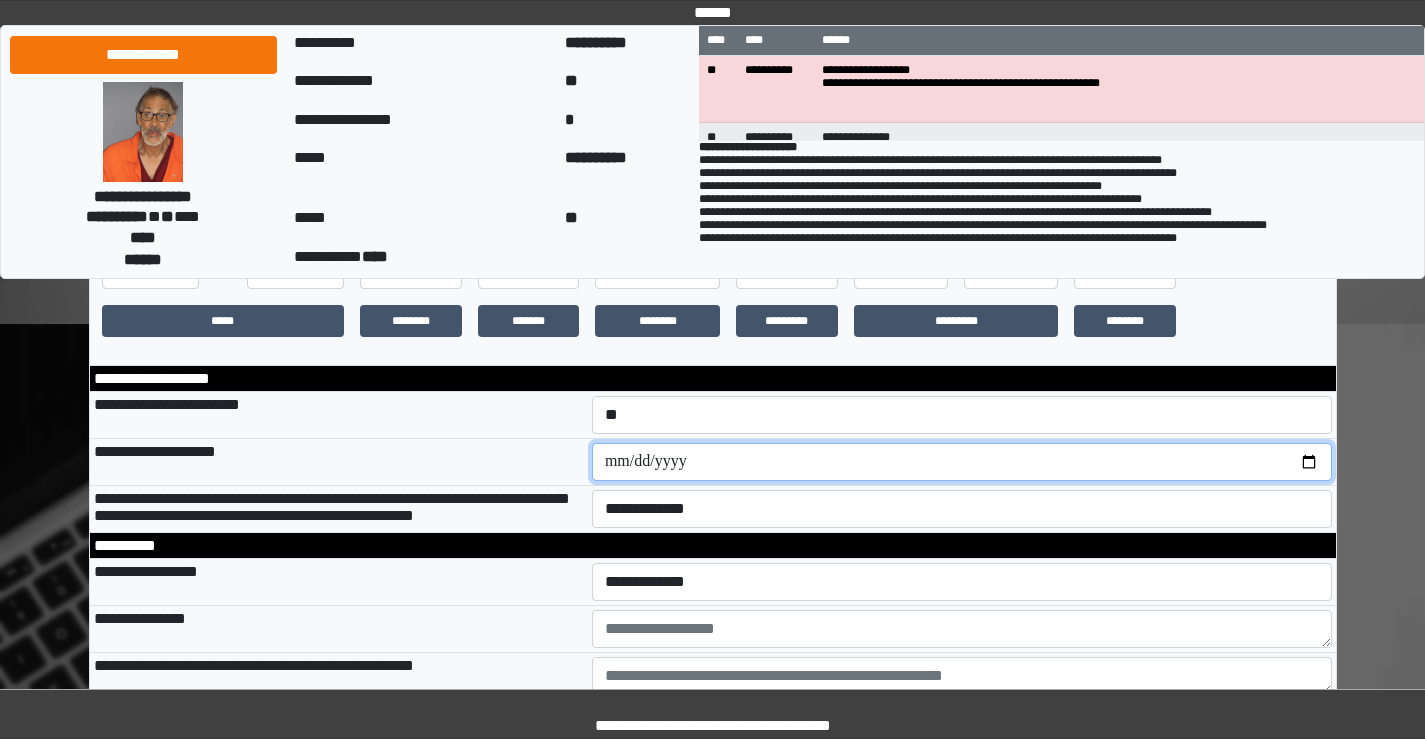 click at bounding box center (962, 462) 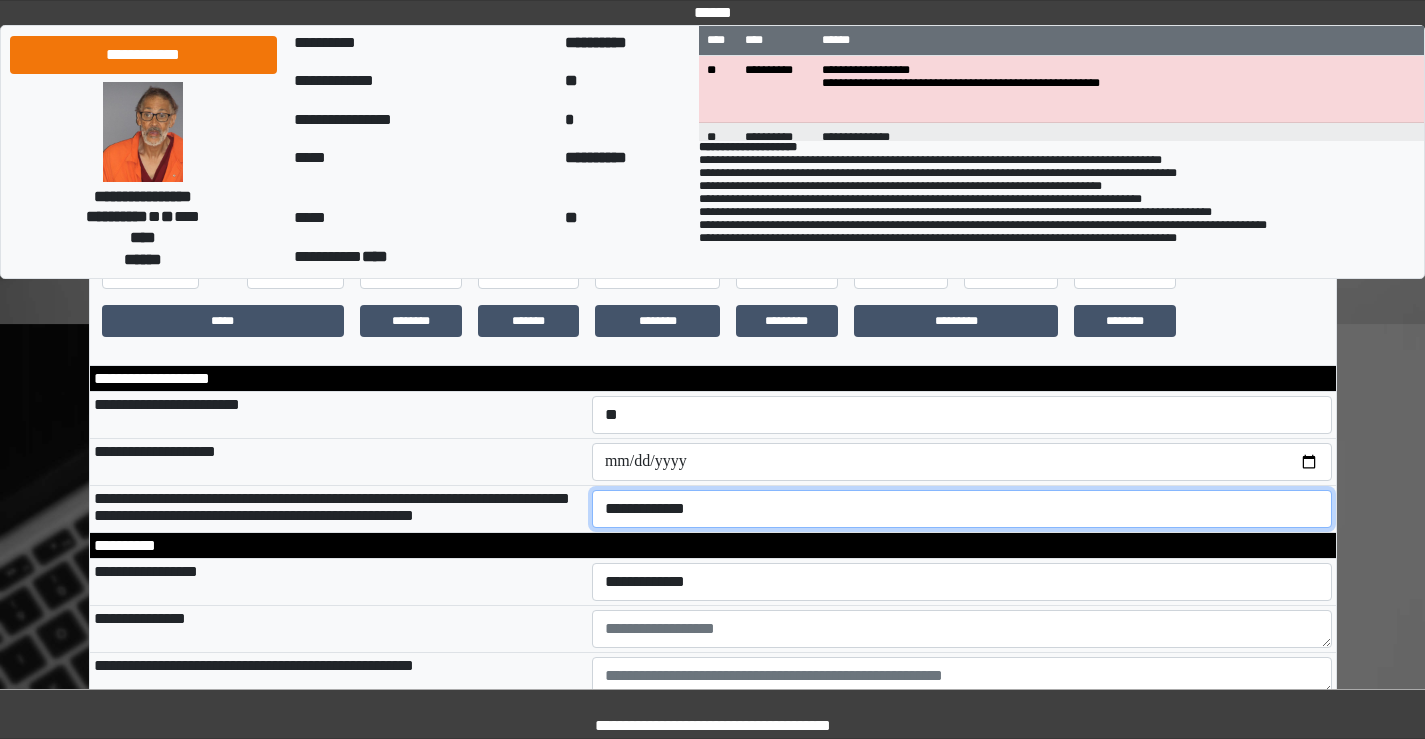 click on "**********" at bounding box center [962, 509] 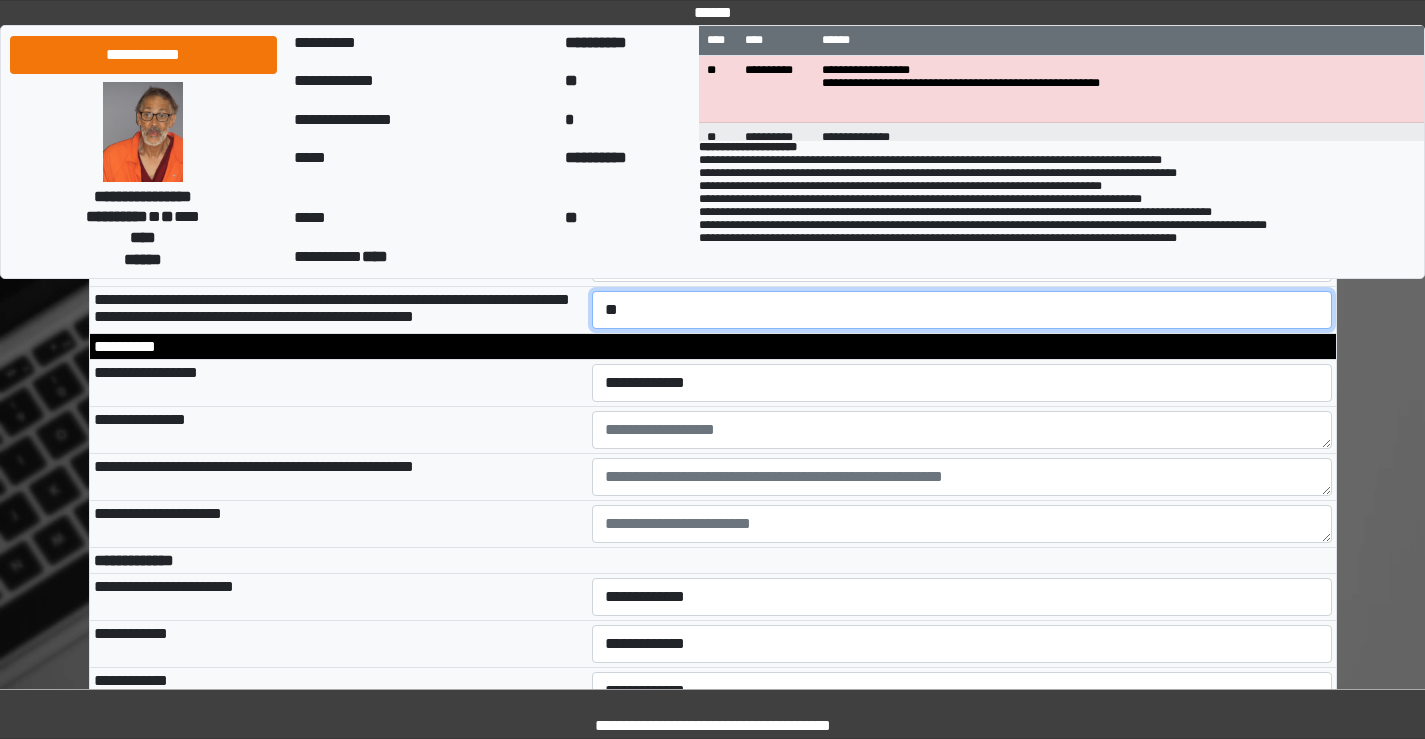 scroll, scrollTop: 700, scrollLeft: 0, axis: vertical 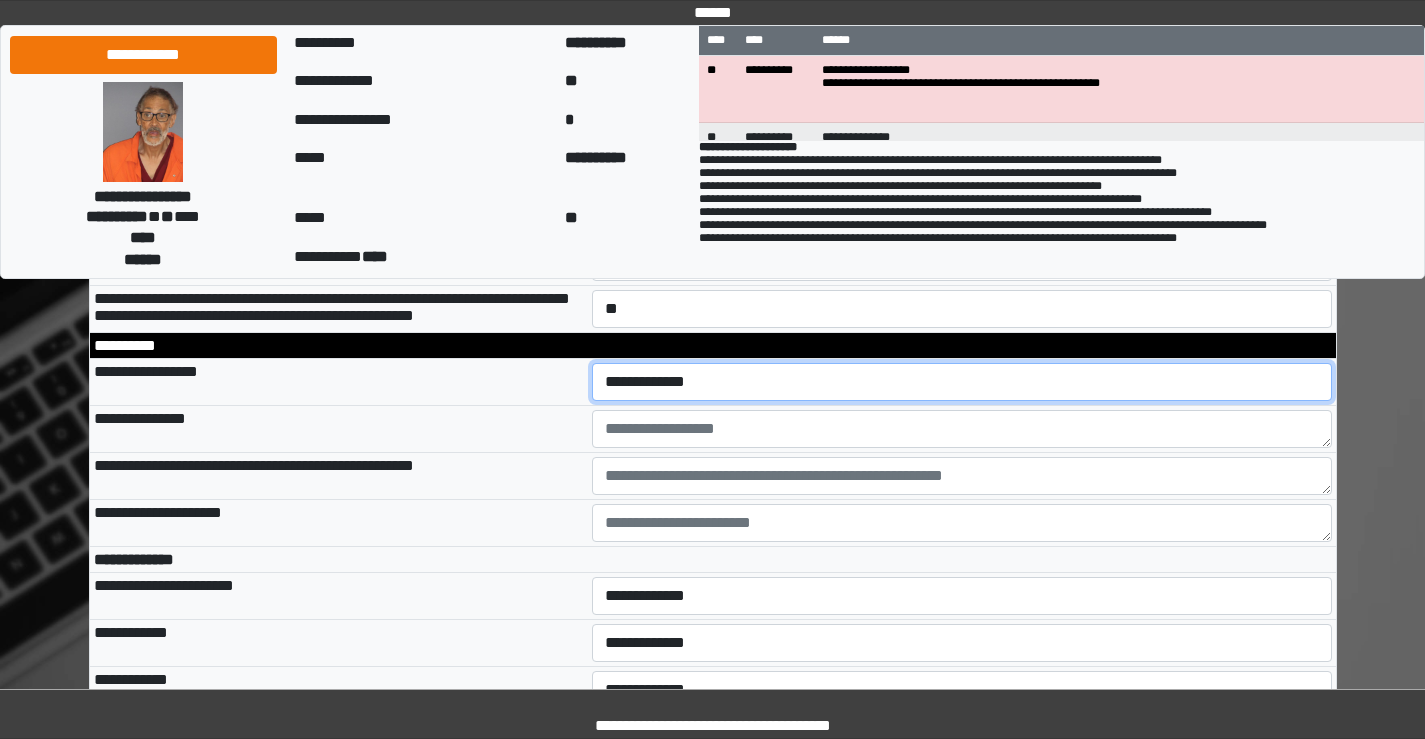click on "**********" at bounding box center (962, 382) 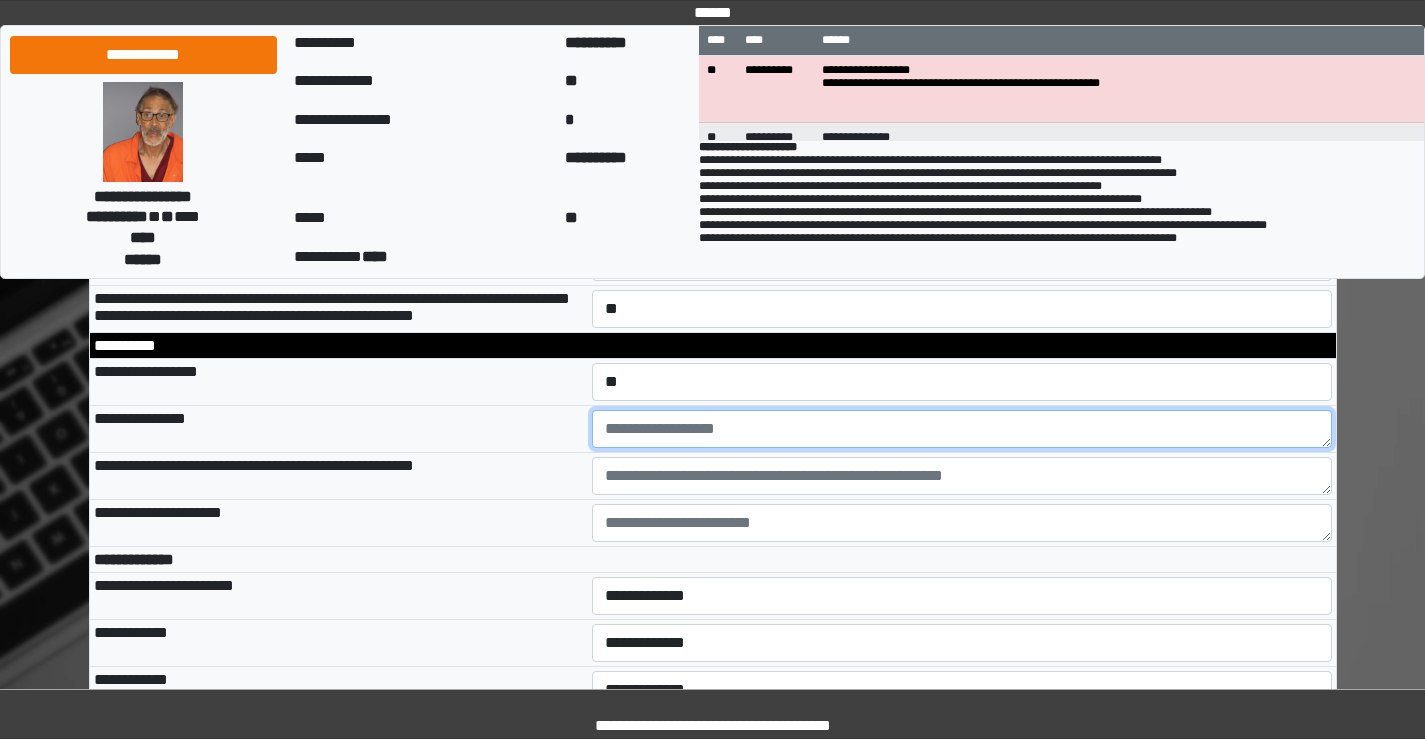 click at bounding box center [962, 429] 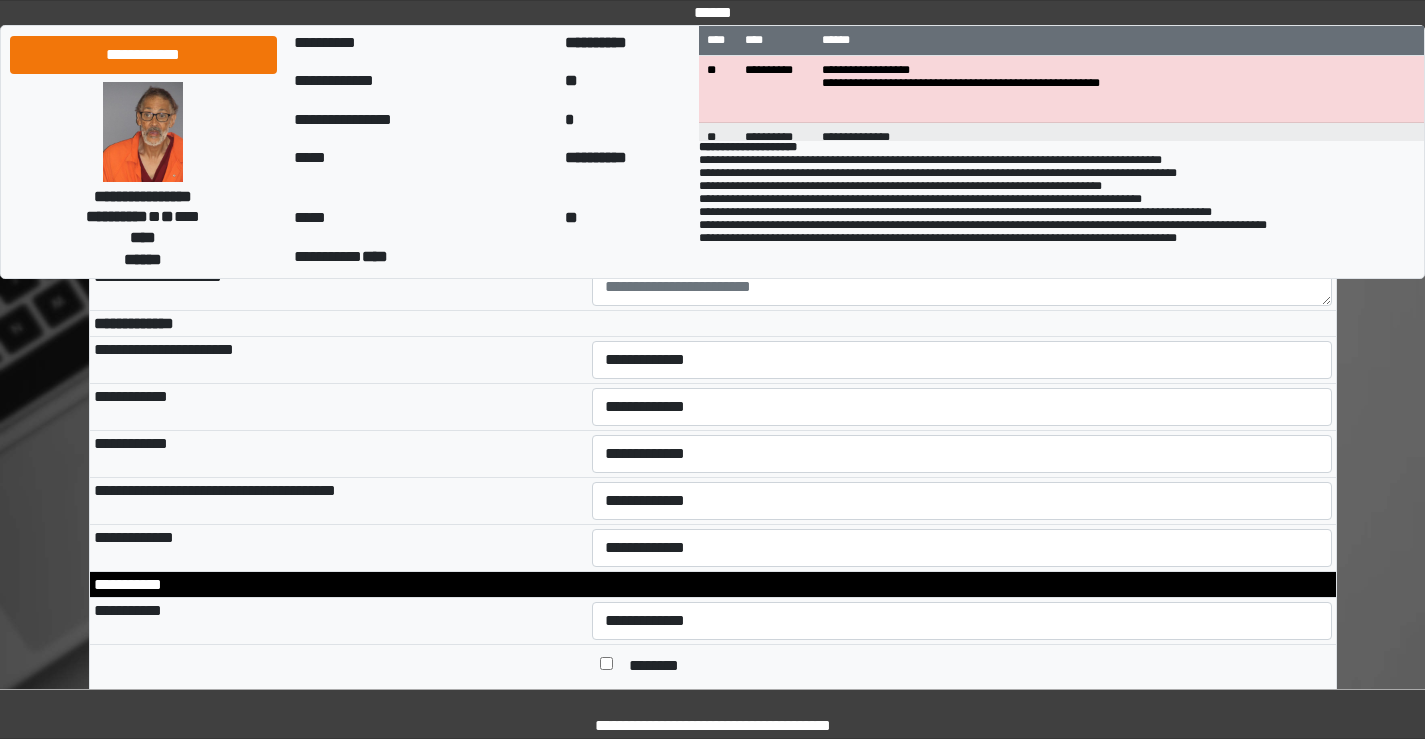 scroll, scrollTop: 900, scrollLeft: 0, axis: vertical 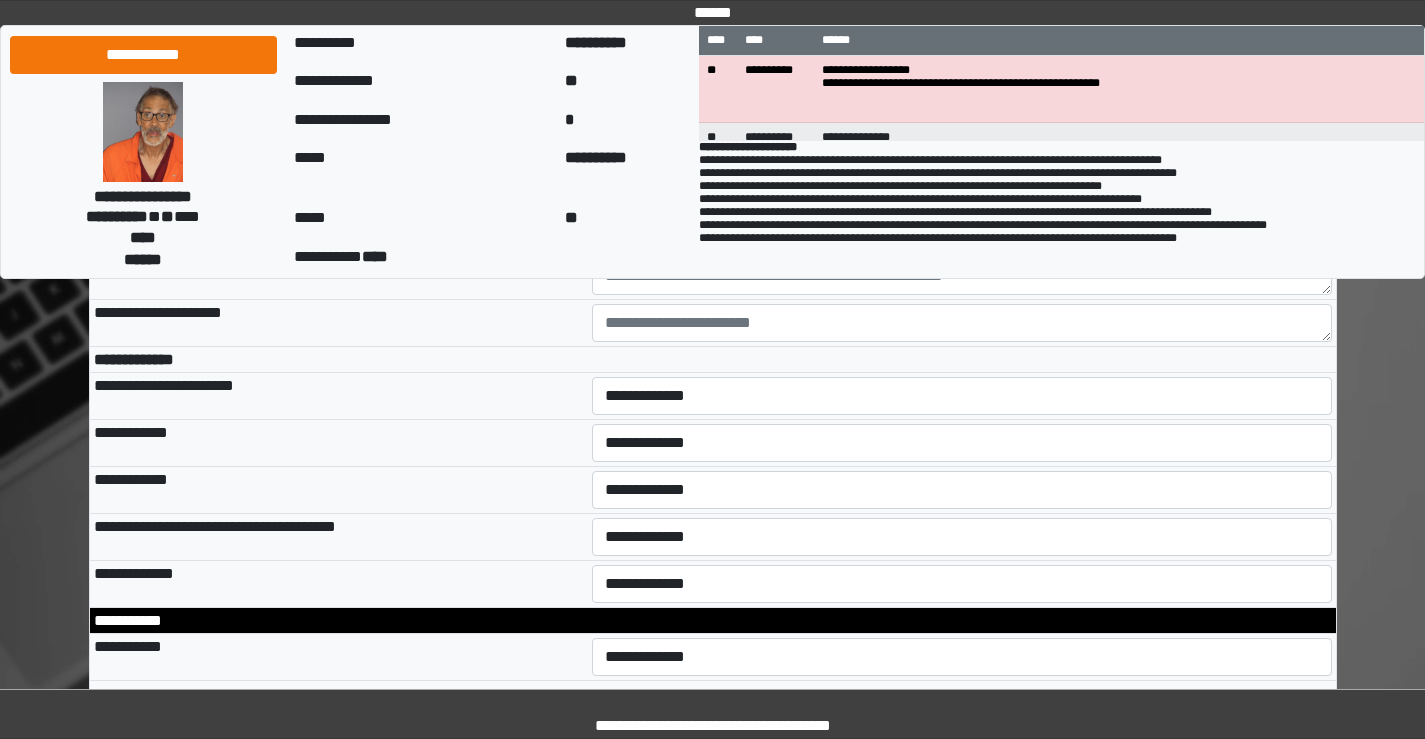 type on "******" 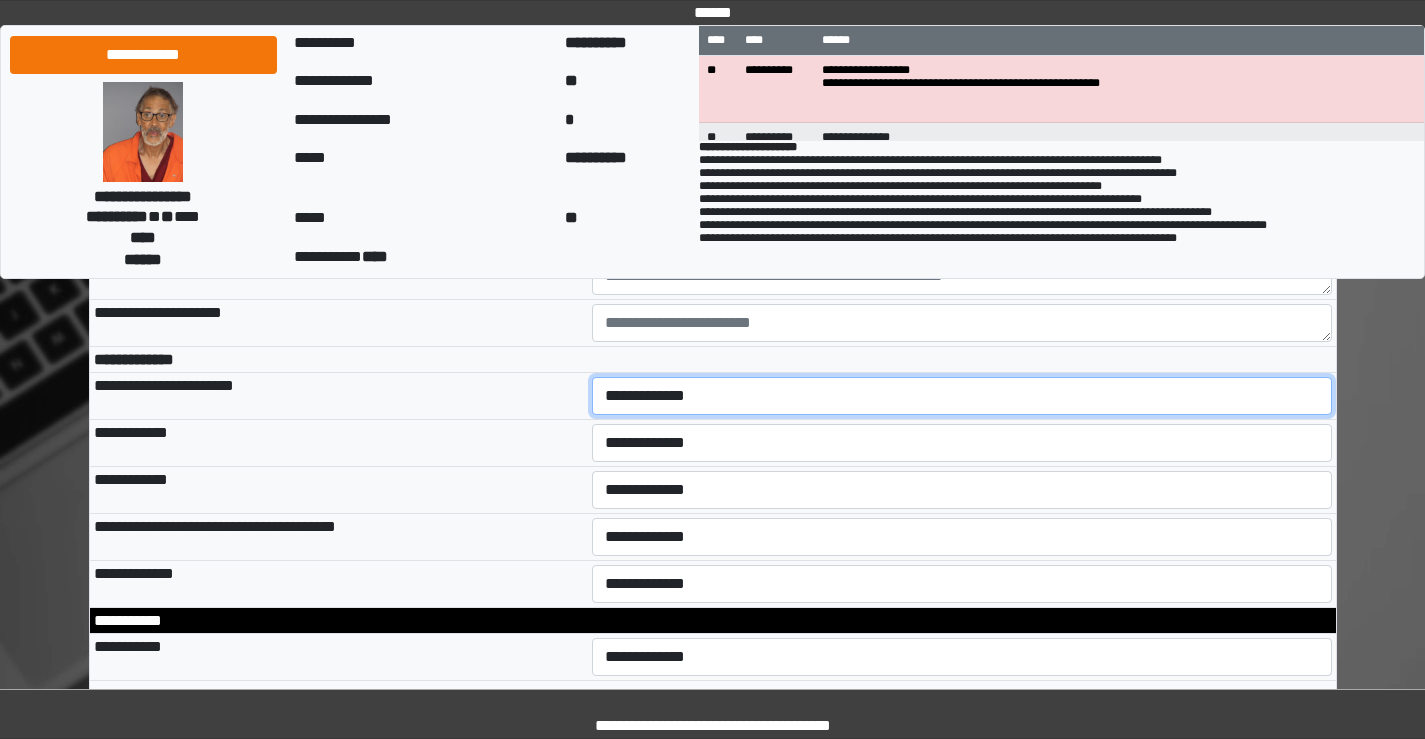 click on "**********" at bounding box center (962, 396) 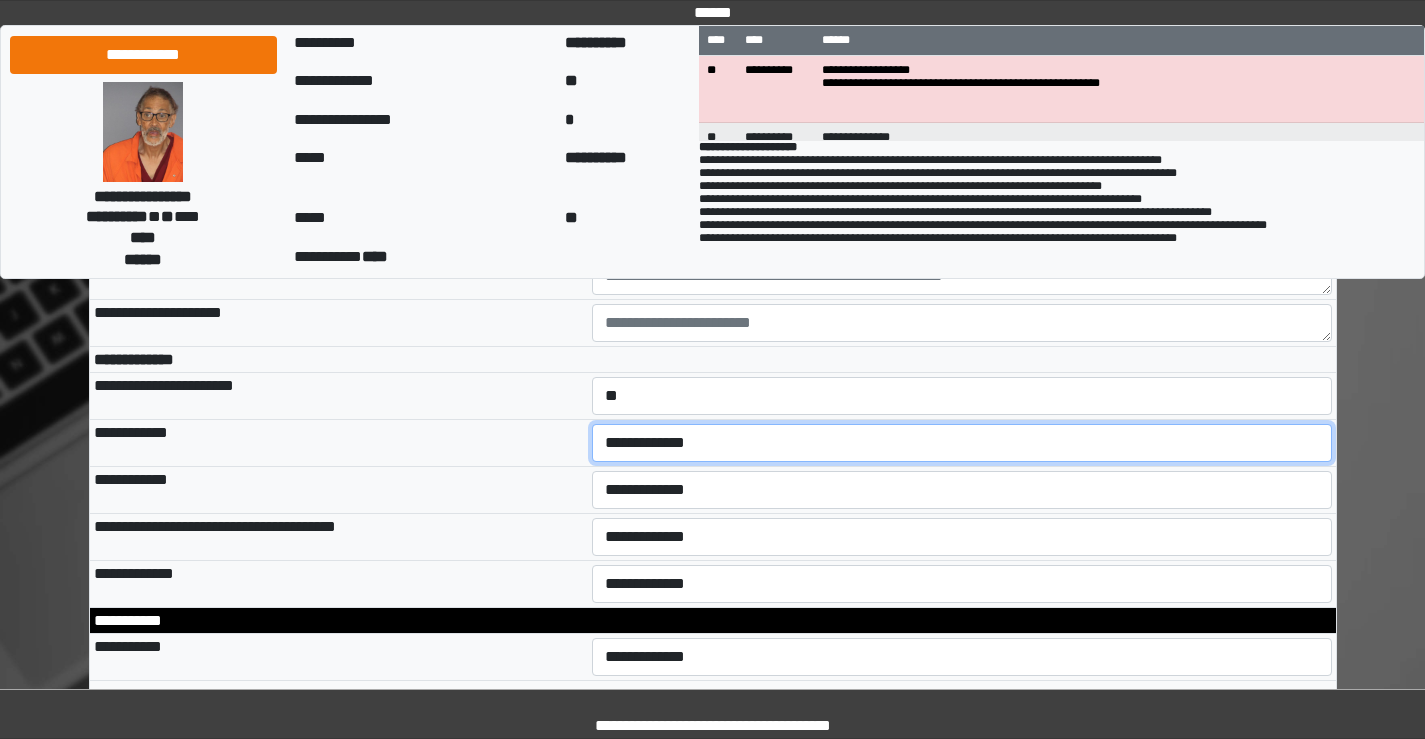 drag, startPoint x: 639, startPoint y: 467, endPoint x: 643, endPoint y: 483, distance: 16.492422 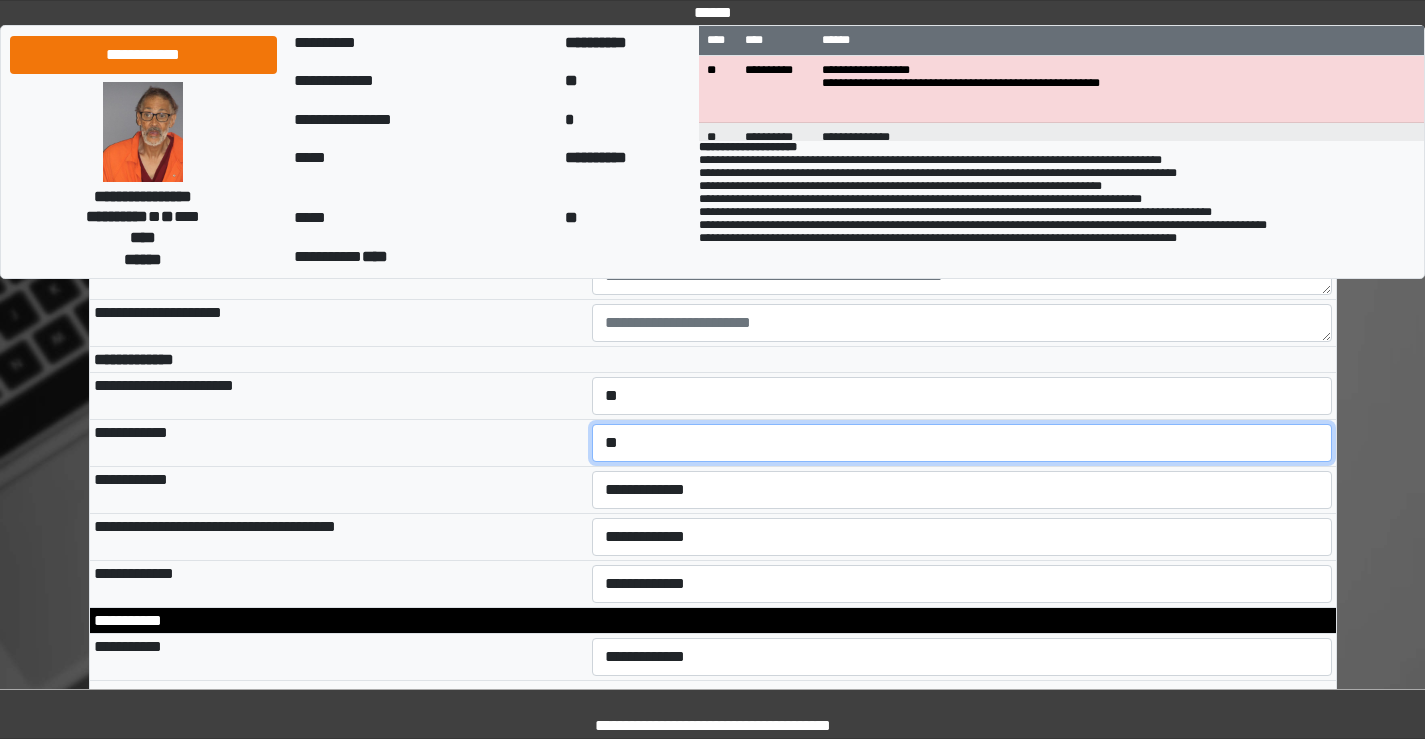 click on "**********" at bounding box center [962, 443] 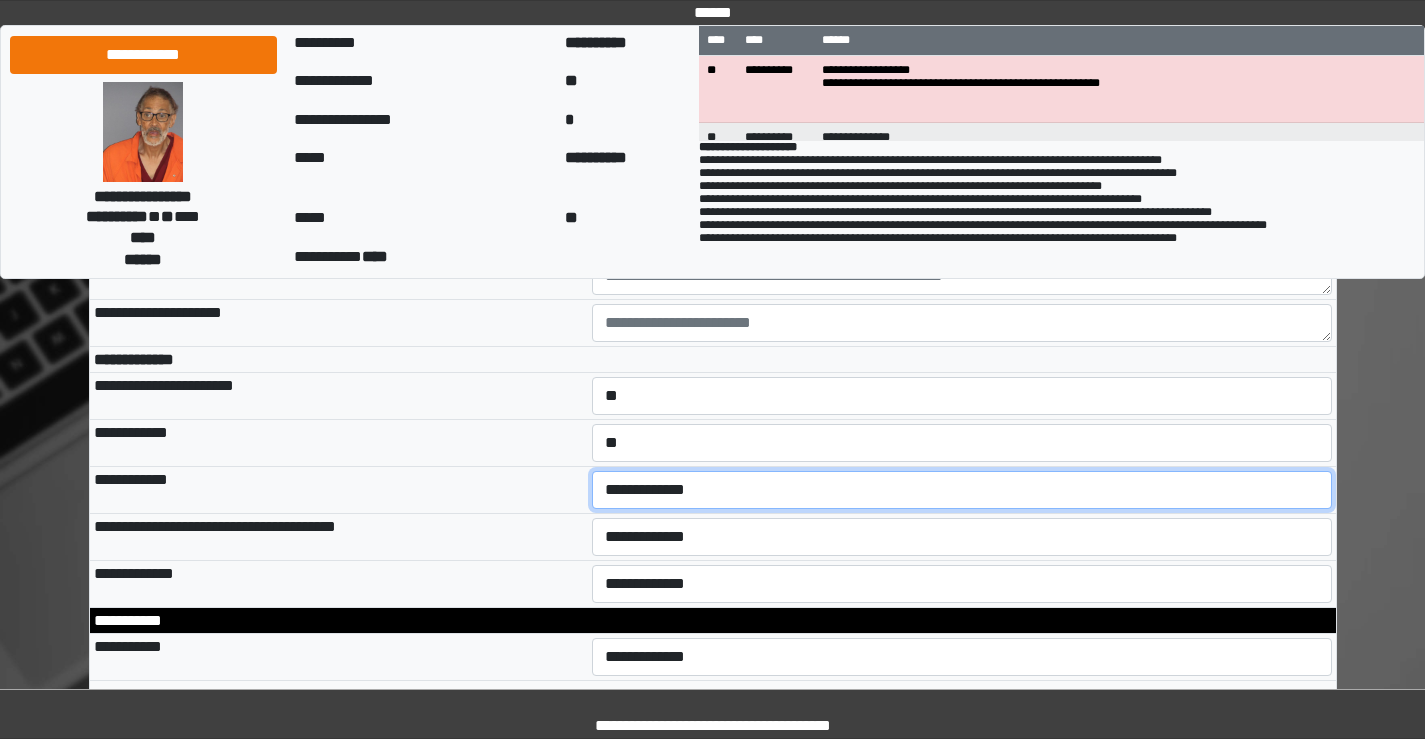 drag, startPoint x: 644, startPoint y: 516, endPoint x: 644, endPoint y: 529, distance: 13 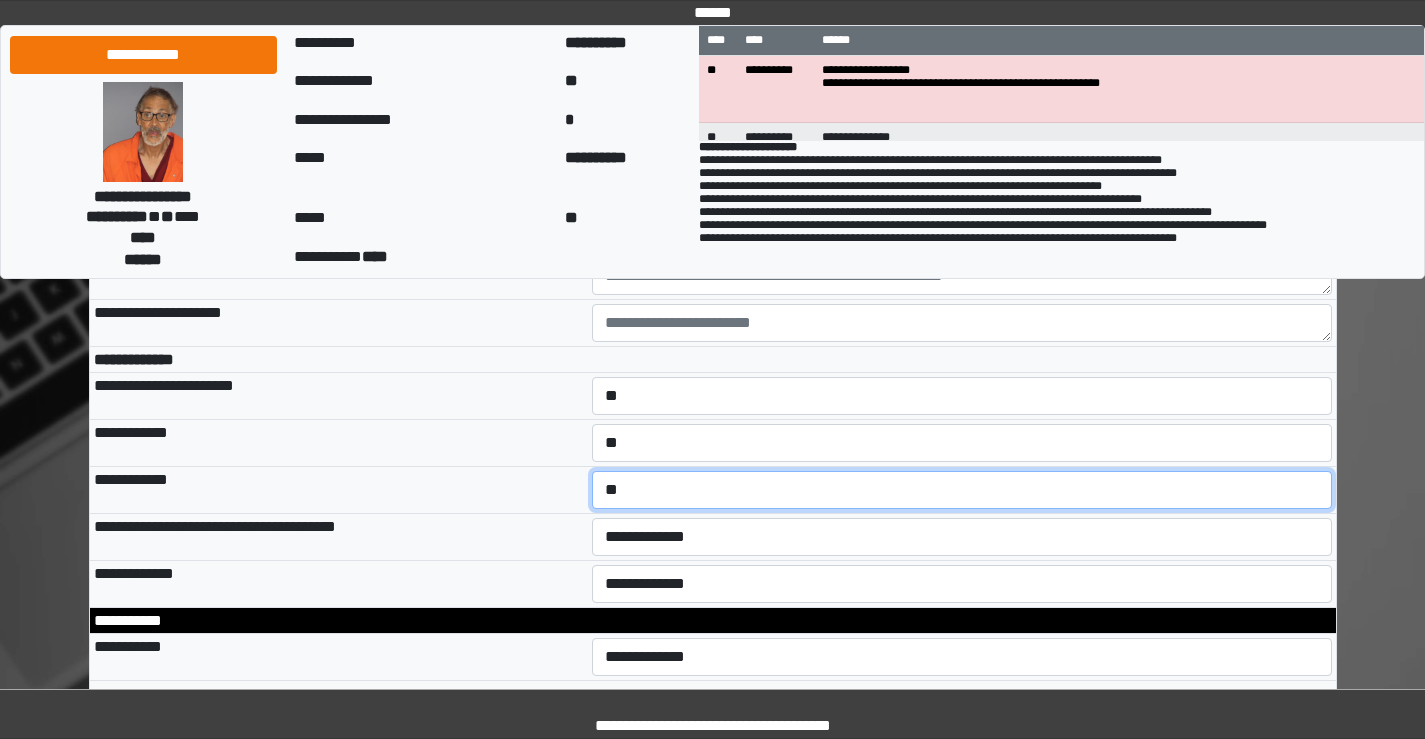 click on "**********" at bounding box center [962, 490] 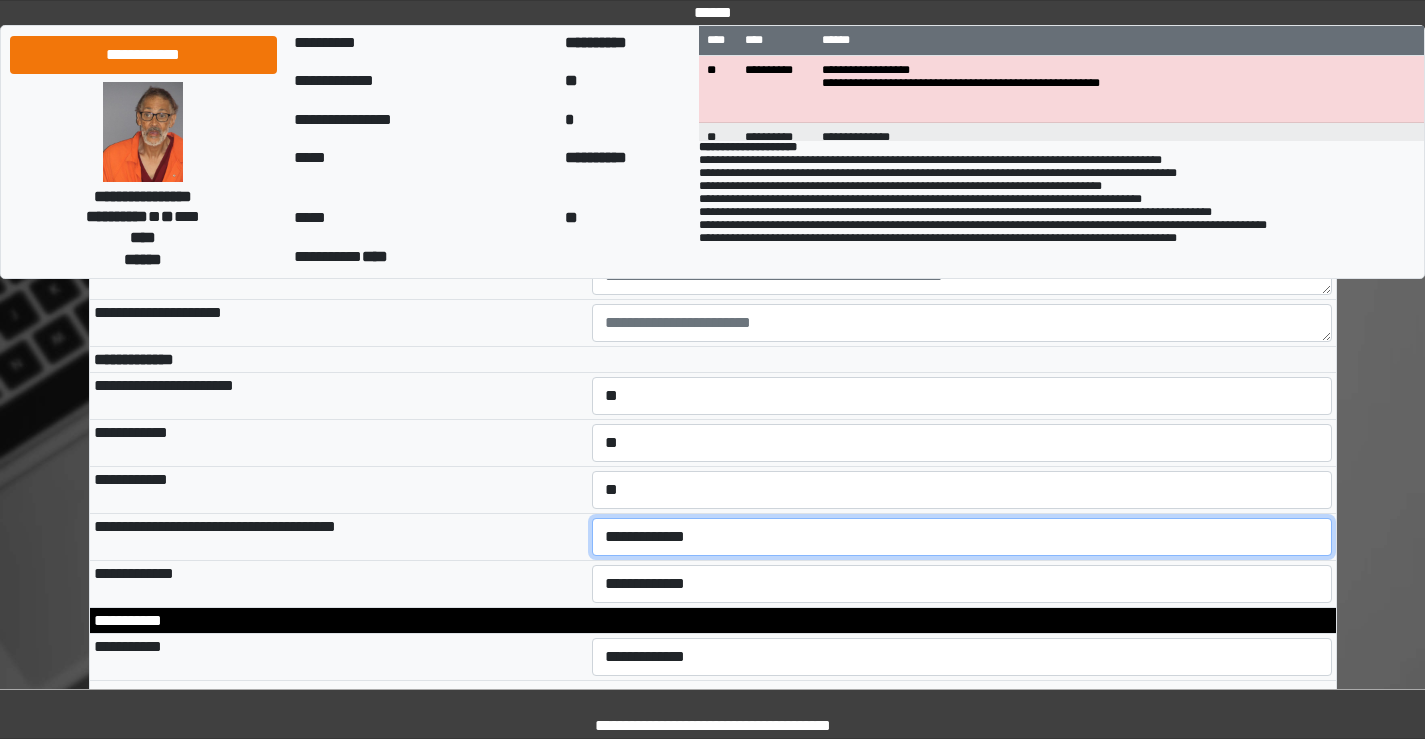 click on "**********" at bounding box center (962, 537) 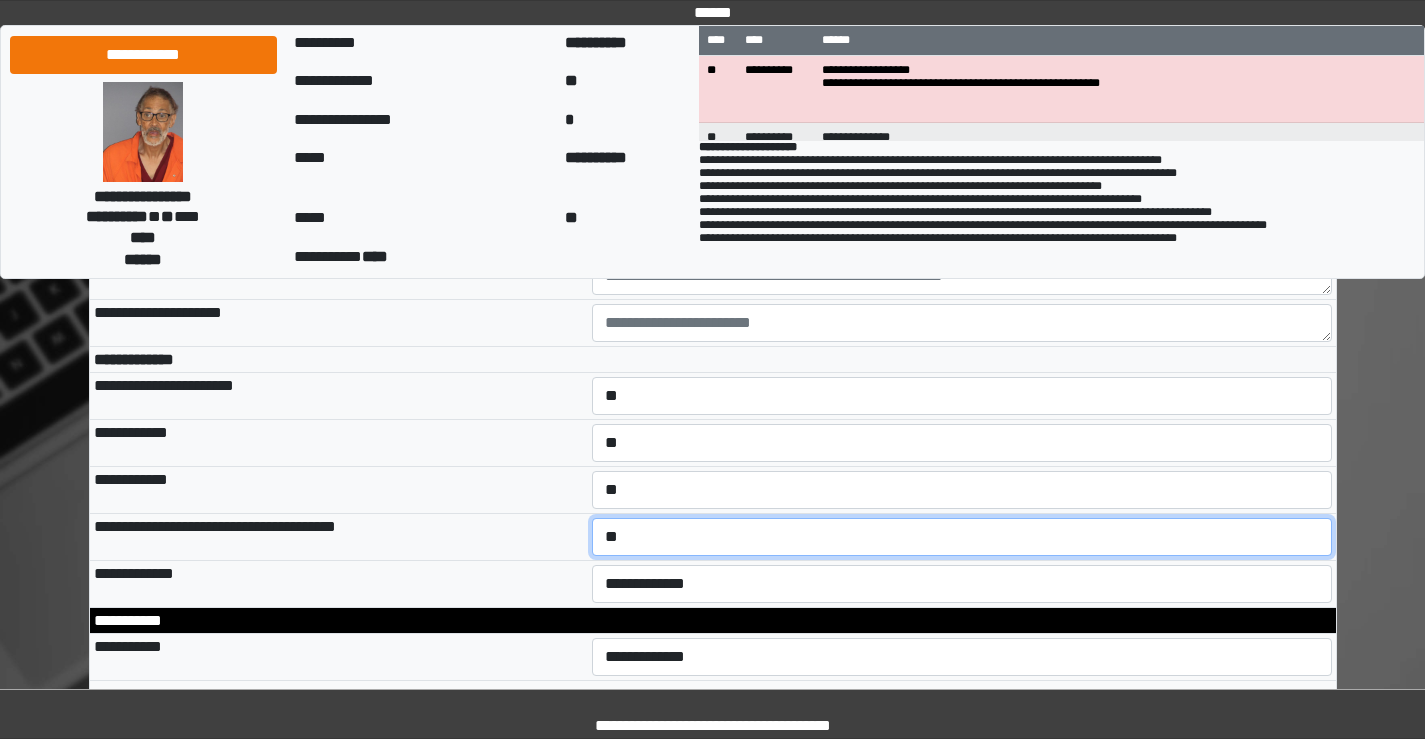 click on "**********" at bounding box center [962, 537] 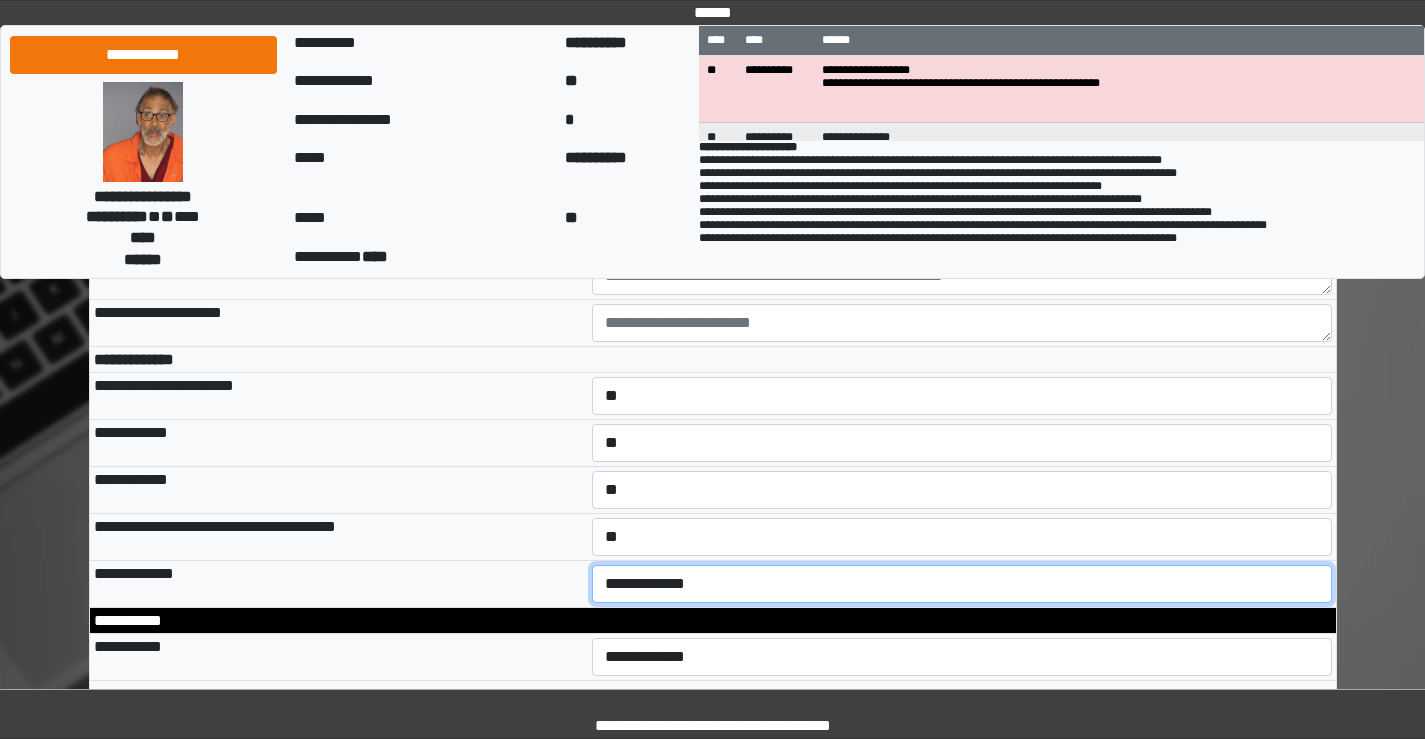 click on "**********" at bounding box center (962, 584) 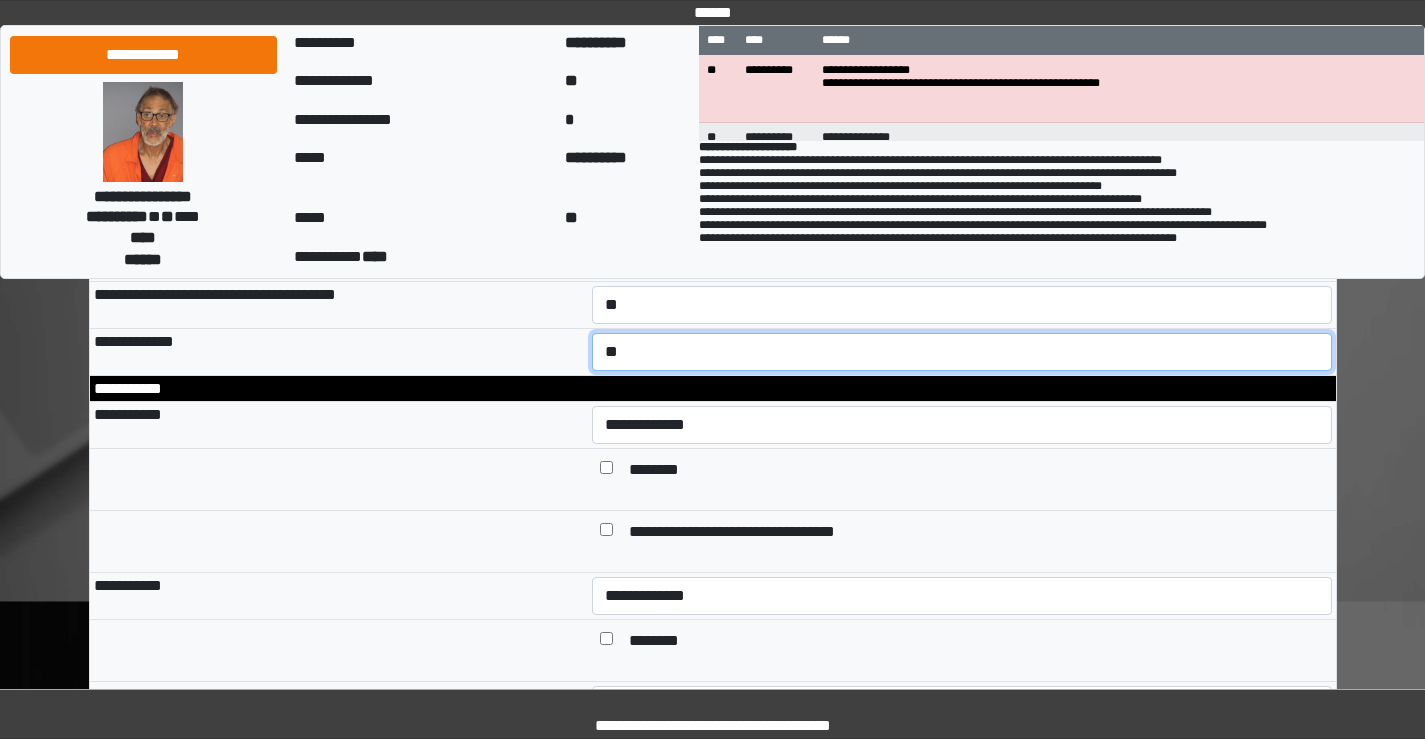 scroll, scrollTop: 1200, scrollLeft: 0, axis: vertical 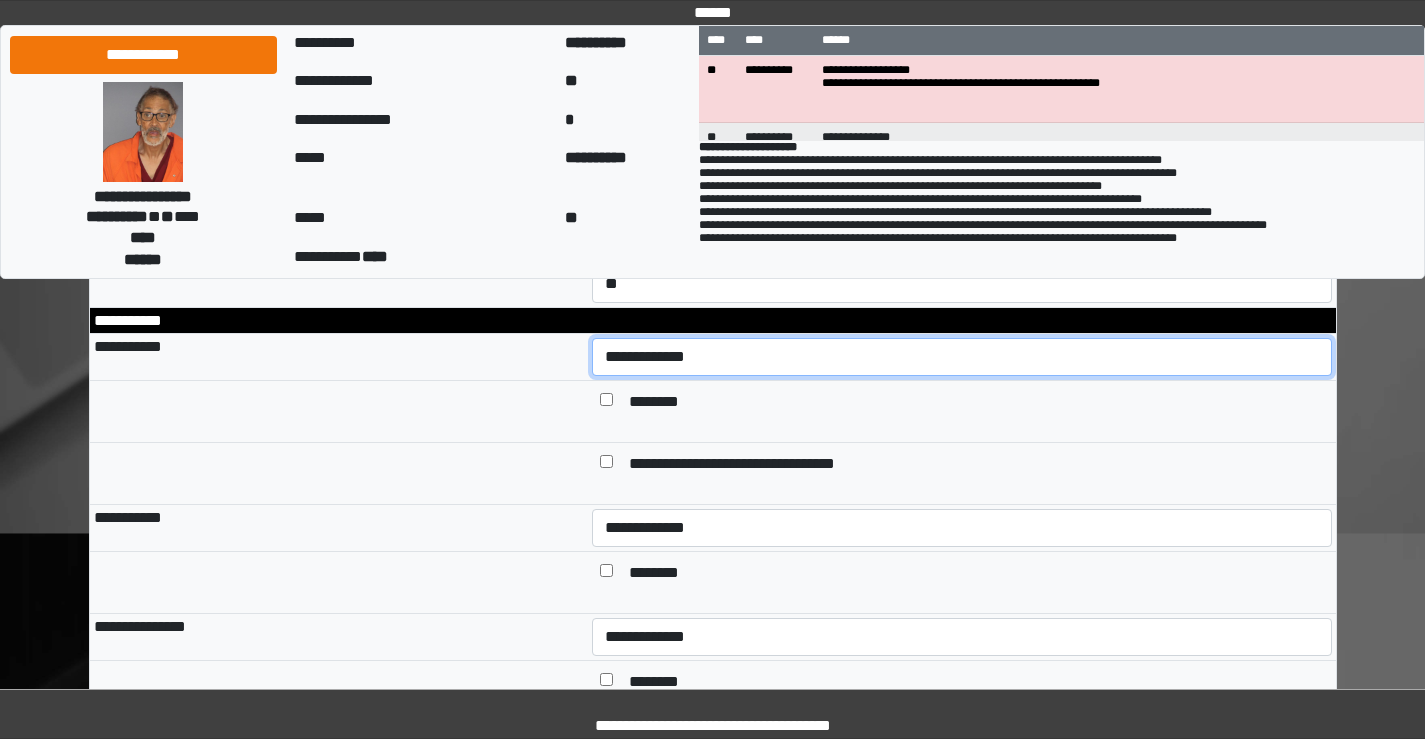 click on "**********" at bounding box center [962, 357] 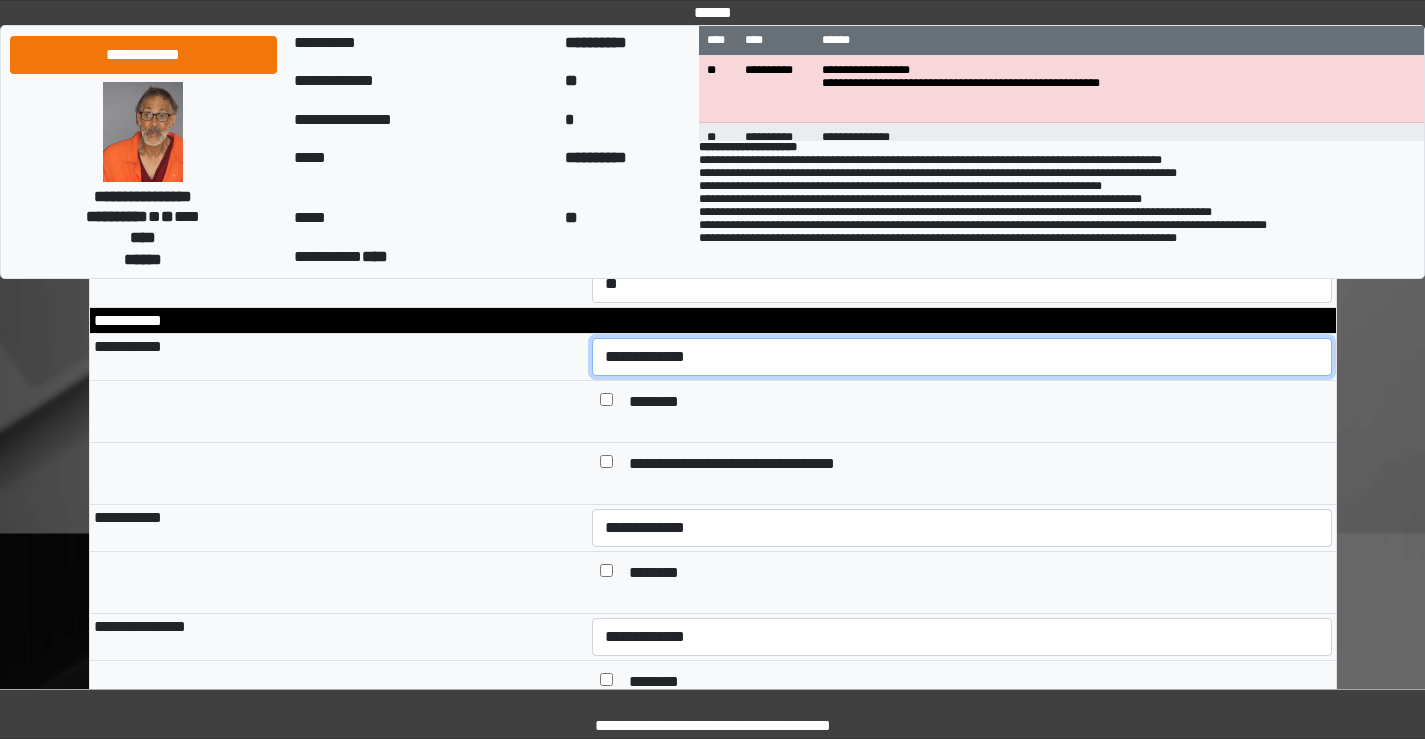 select on "***" 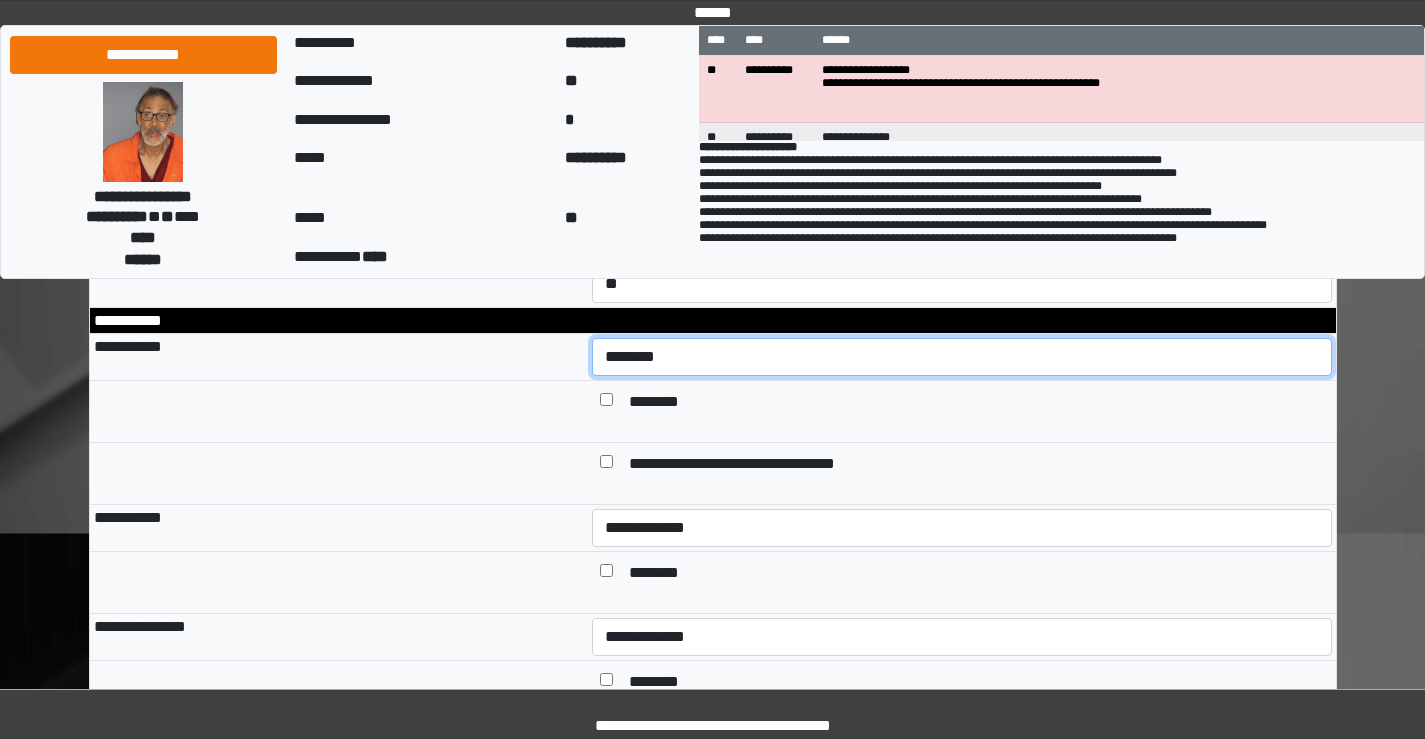 click on "**********" at bounding box center [962, 357] 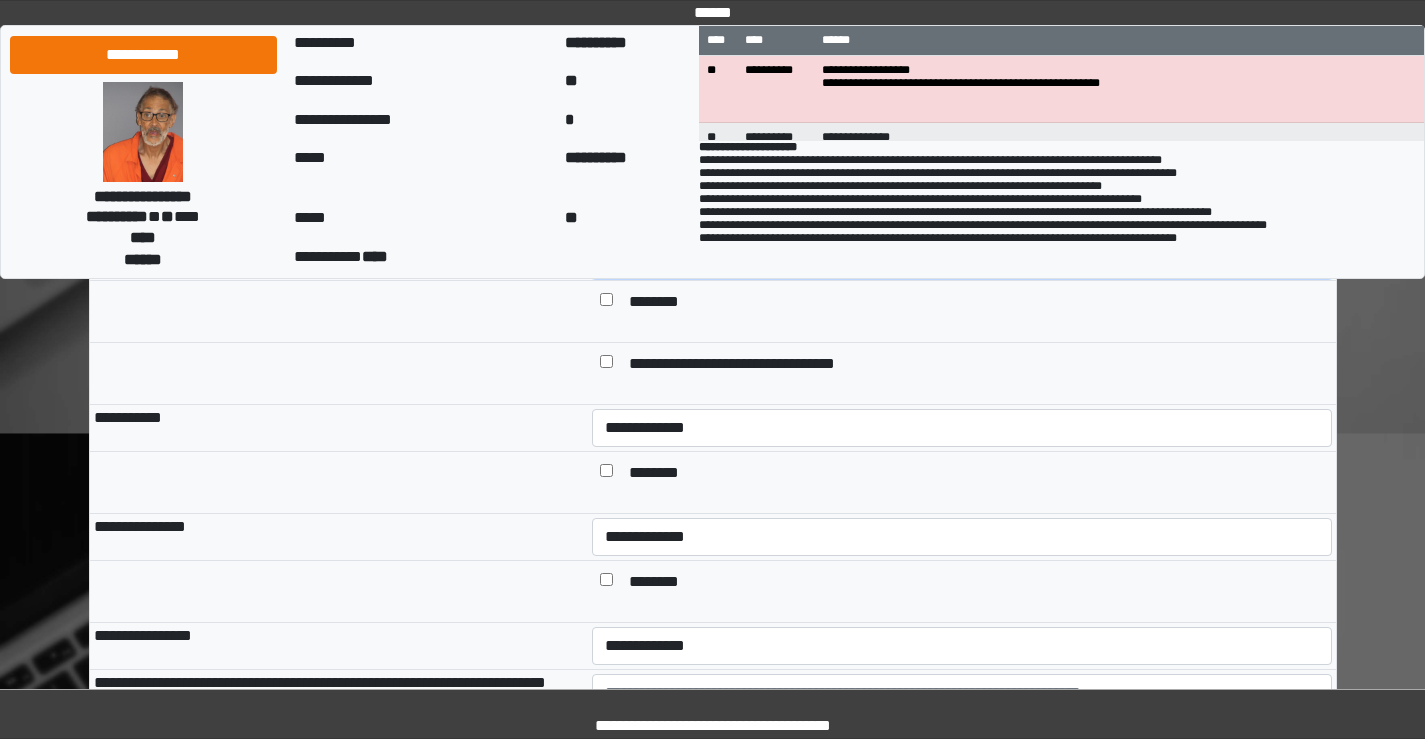 scroll, scrollTop: 1400, scrollLeft: 0, axis: vertical 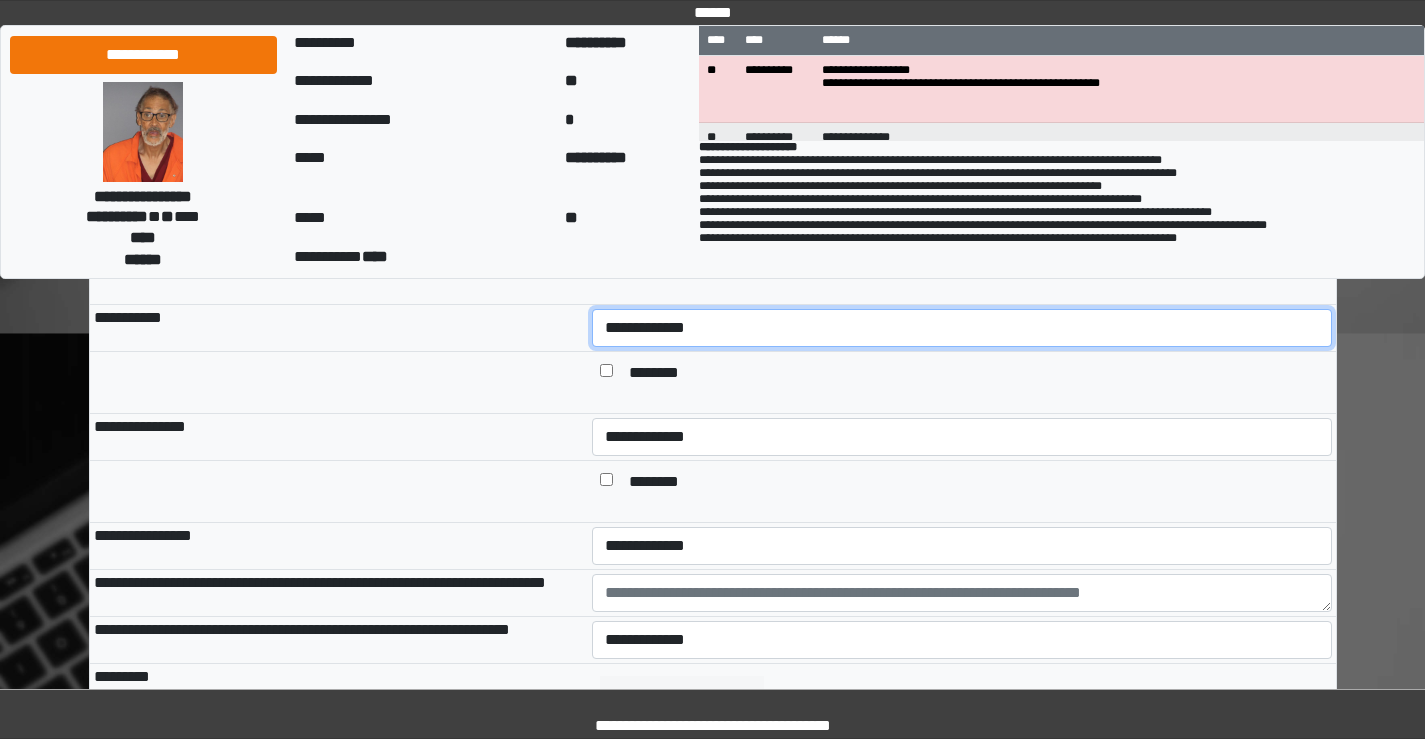 click on "**********" at bounding box center (962, 328) 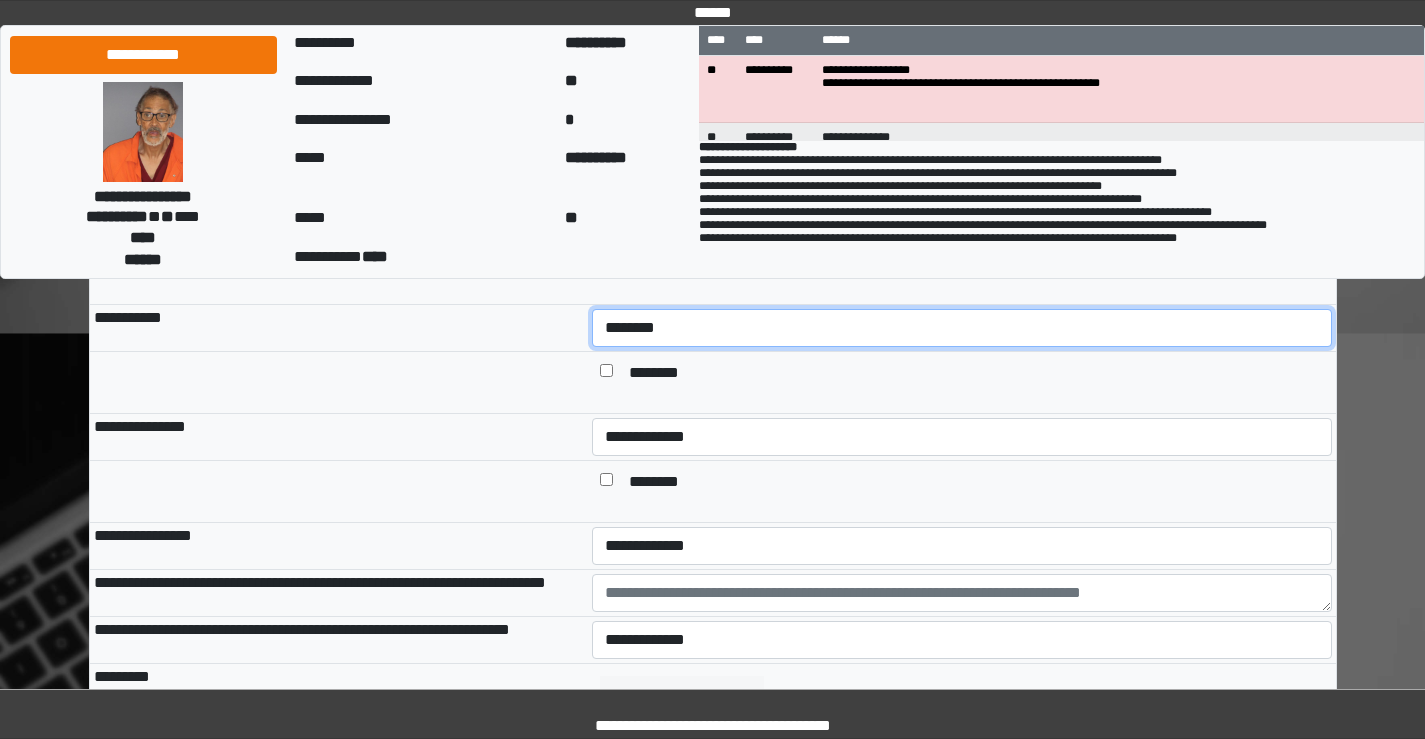 click on "**********" at bounding box center [962, 328] 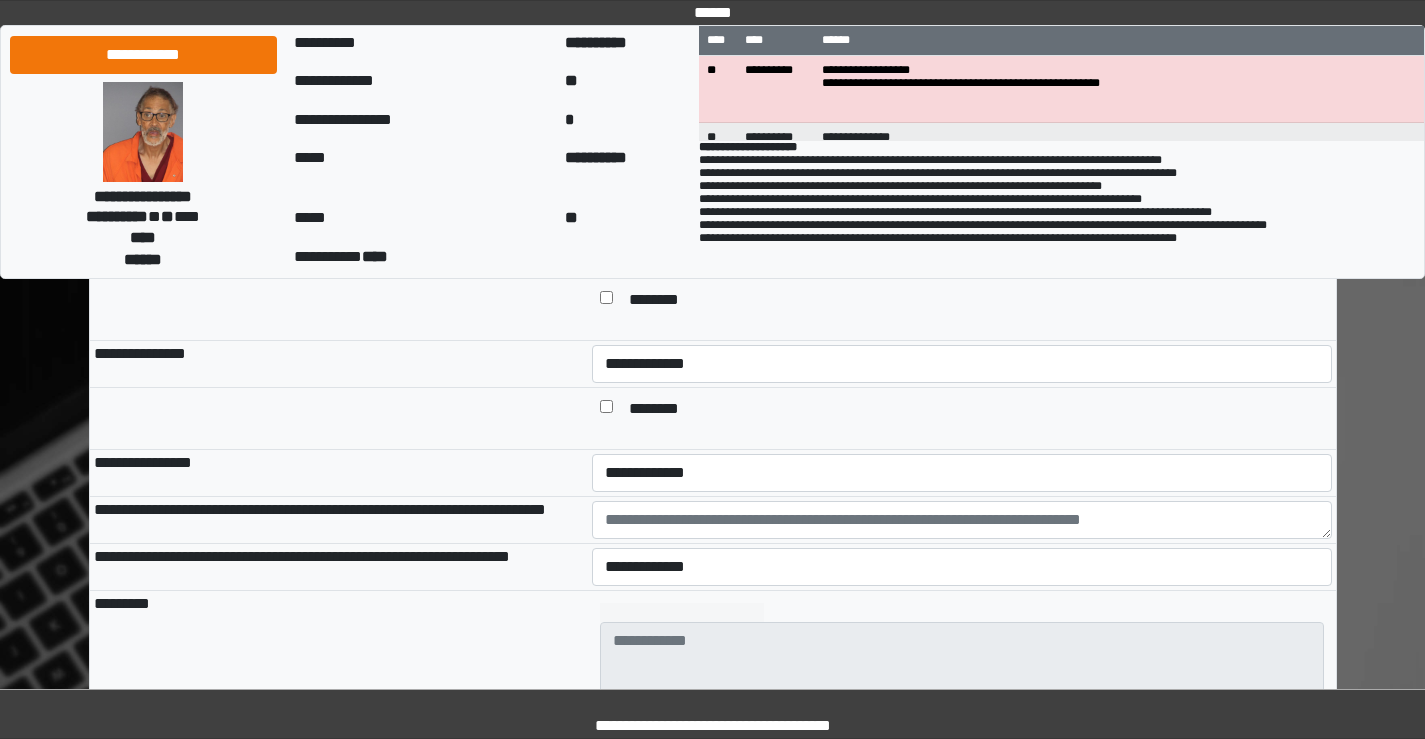 scroll, scrollTop: 1500, scrollLeft: 0, axis: vertical 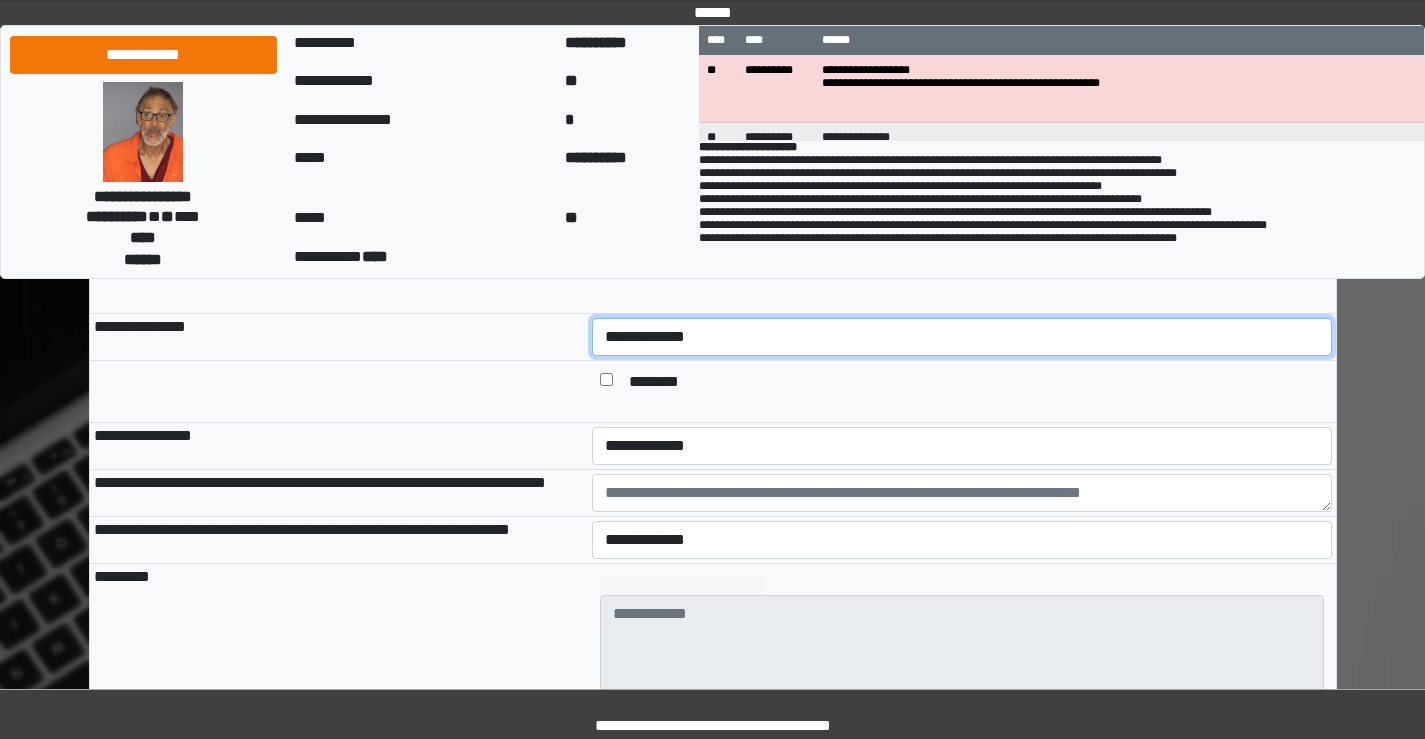 click on "**********" at bounding box center [962, 337] 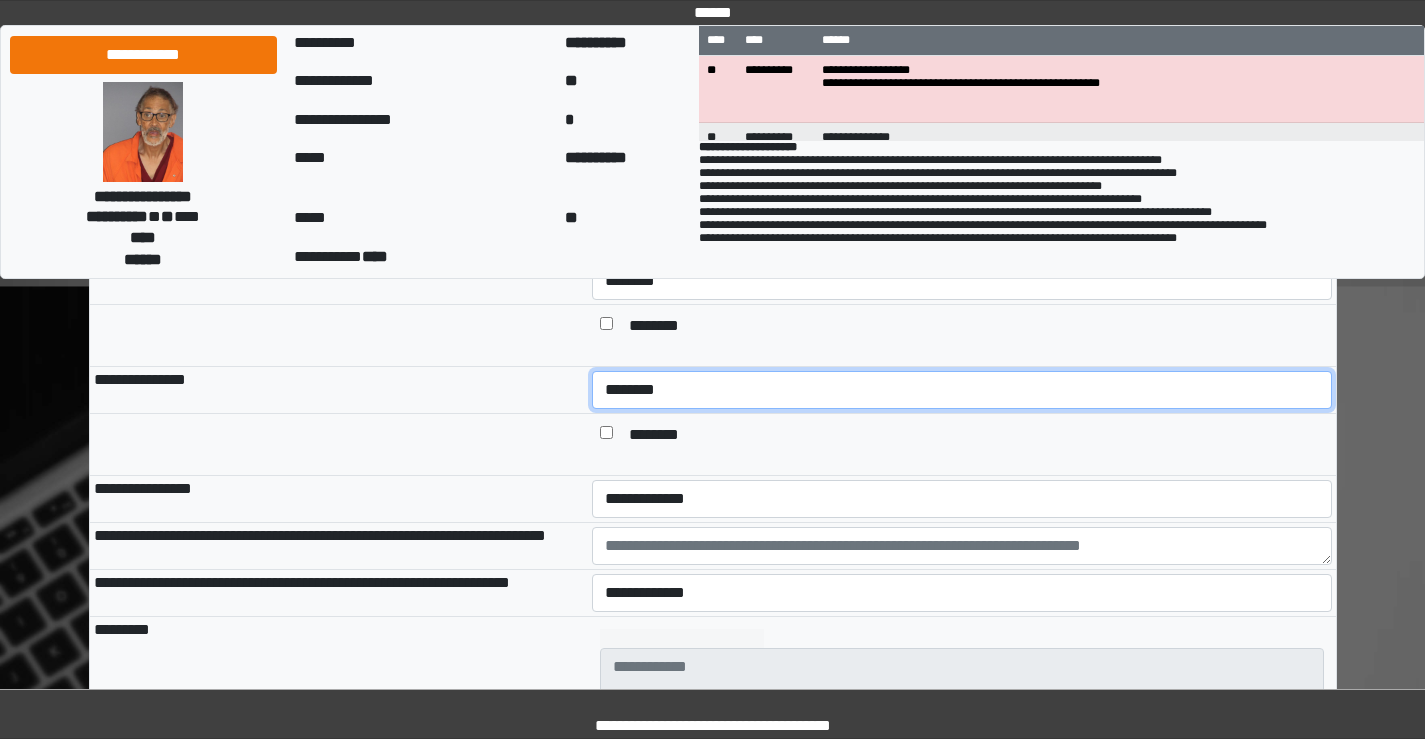 scroll, scrollTop: 1400, scrollLeft: 0, axis: vertical 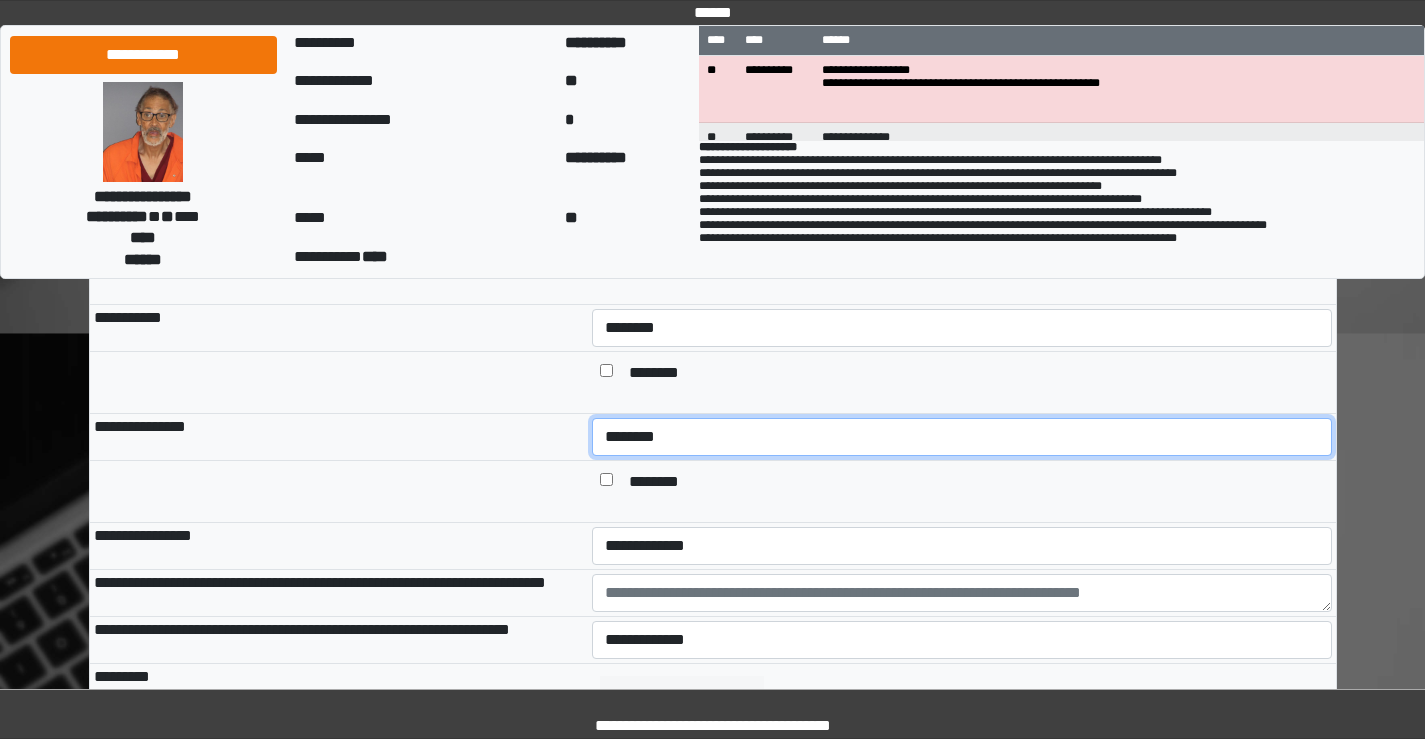 click on "**********" at bounding box center [962, 437] 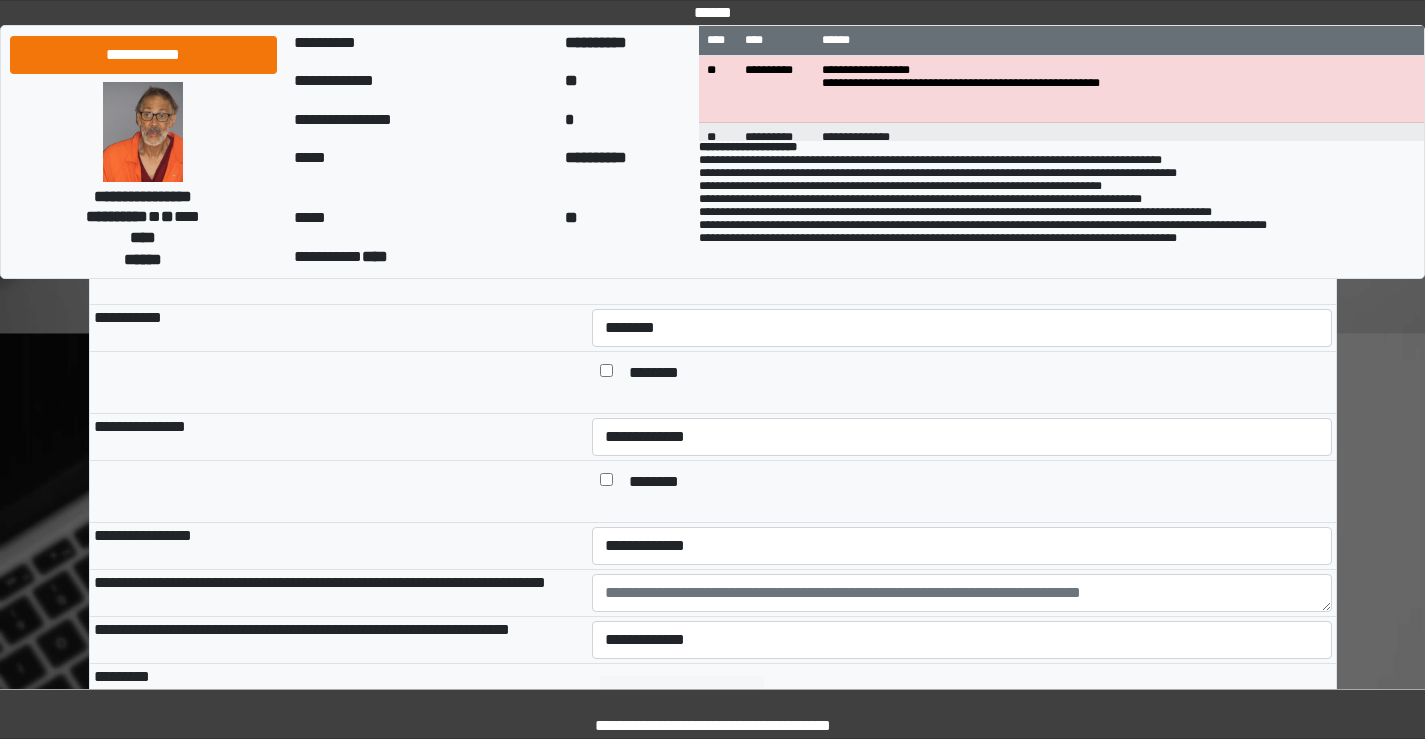 click at bounding box center (339, 492) 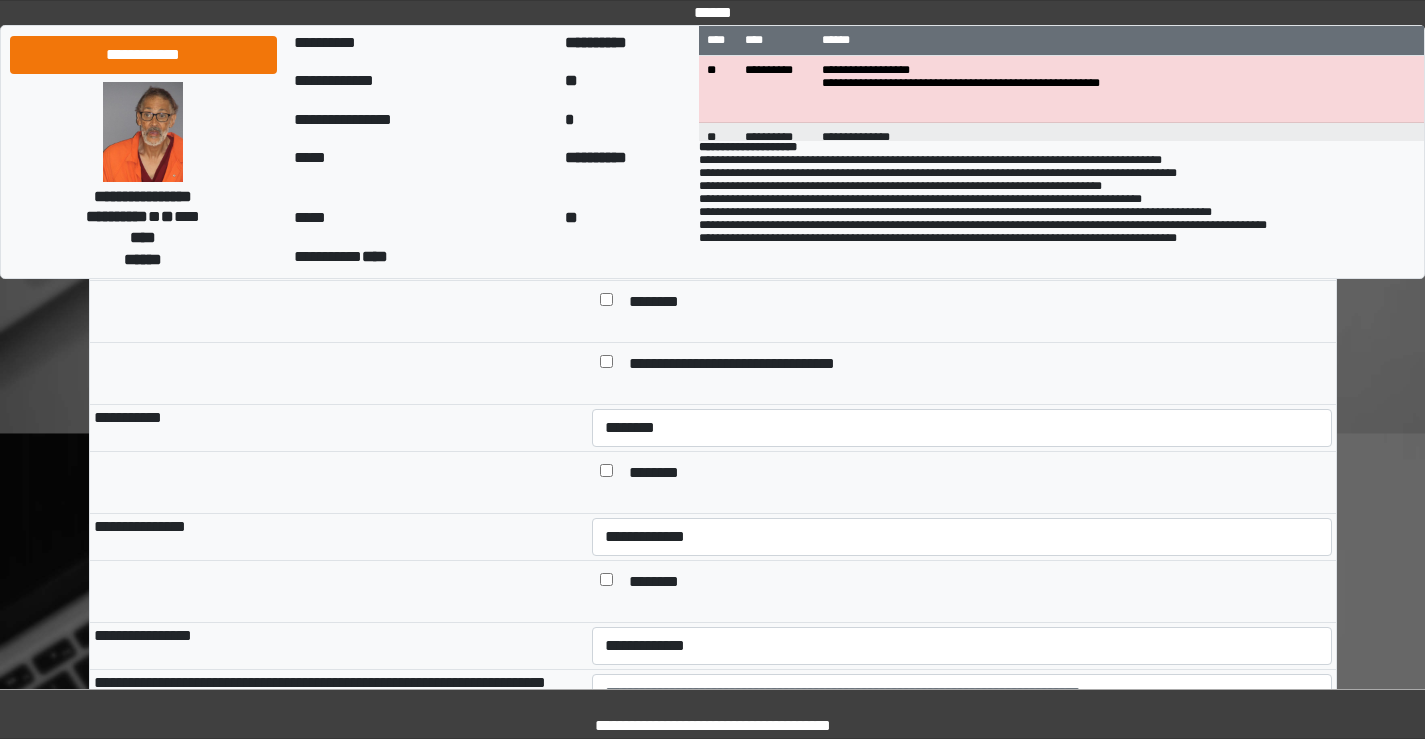 scroll, scrollTop: 1400, scrollLeft: 0, axis: vertical 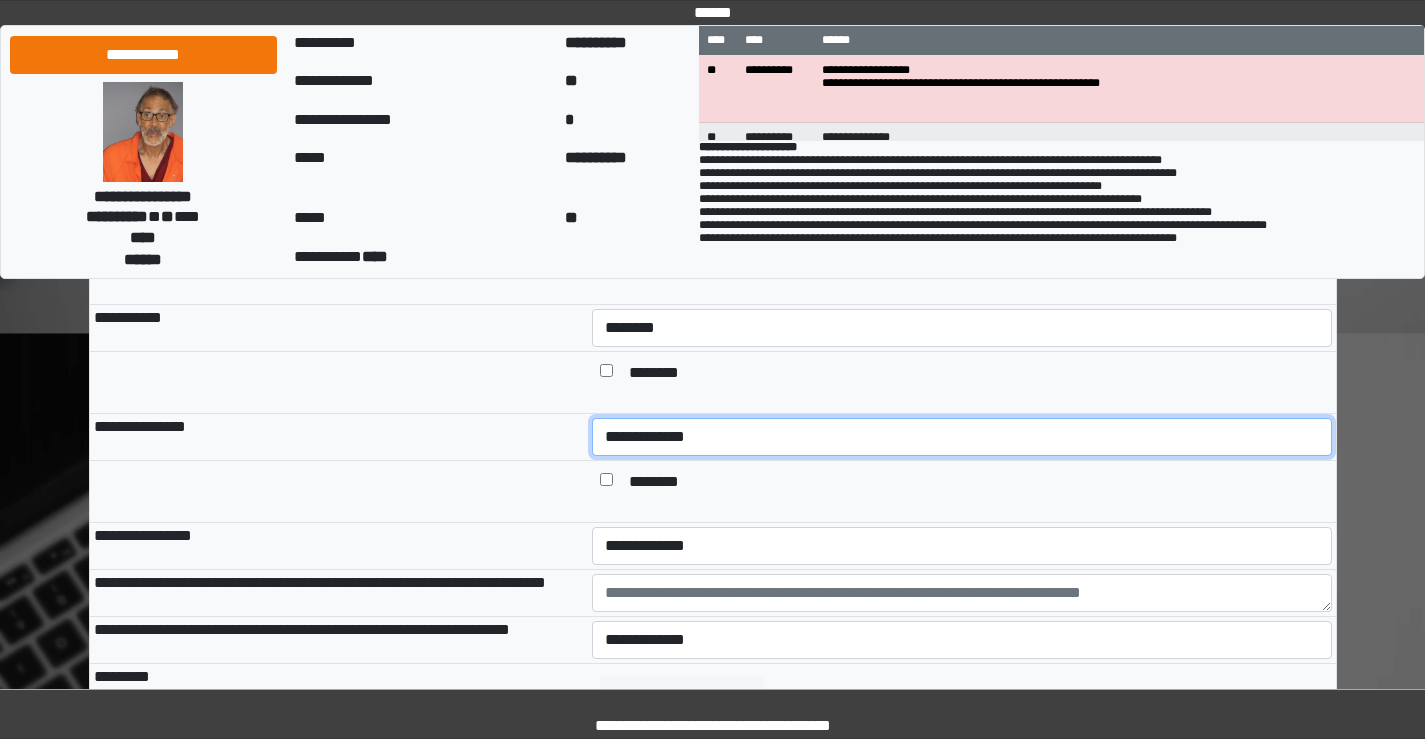 click on "**********" at bounding box center [962, 437] 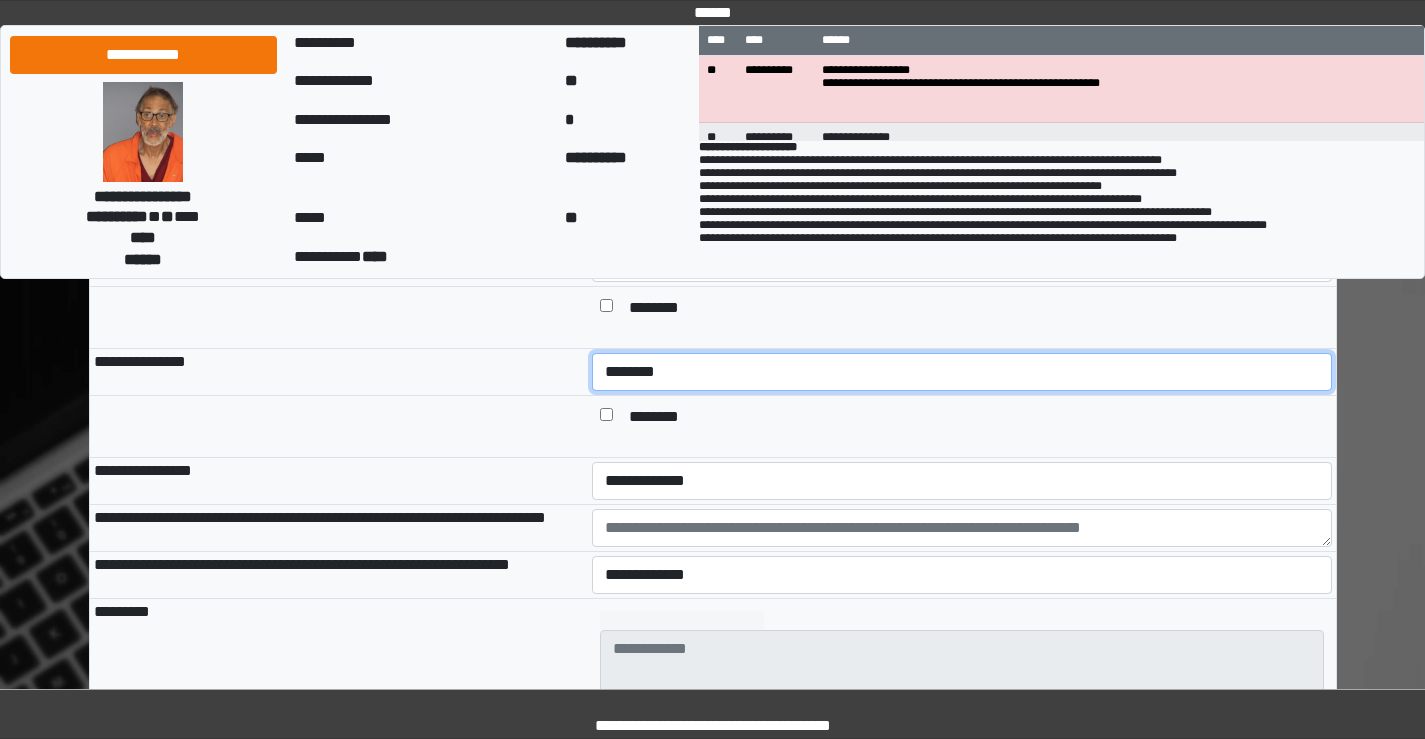 scroll, scrollTop: 1500, scrollLeft: 0, axis: vertical 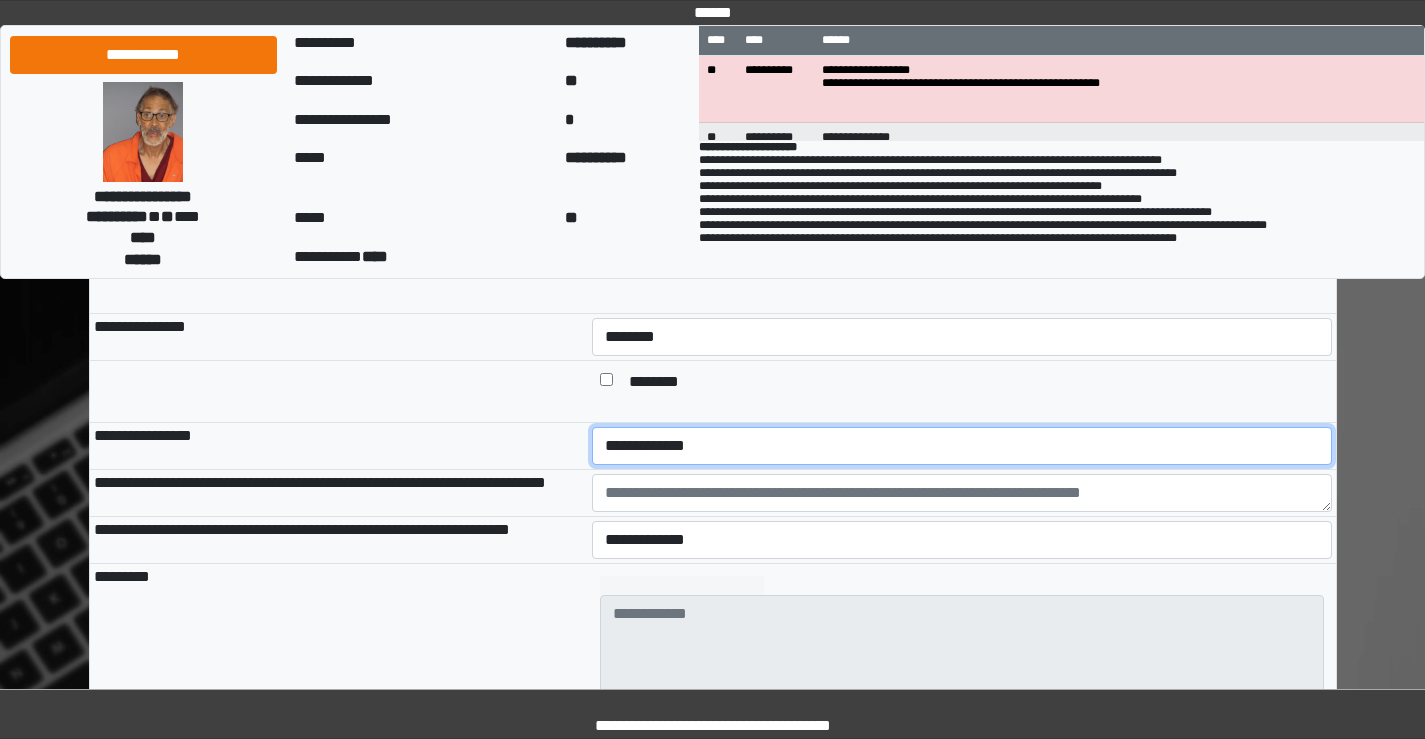 click on "**********" at bounding box center [962, 446] 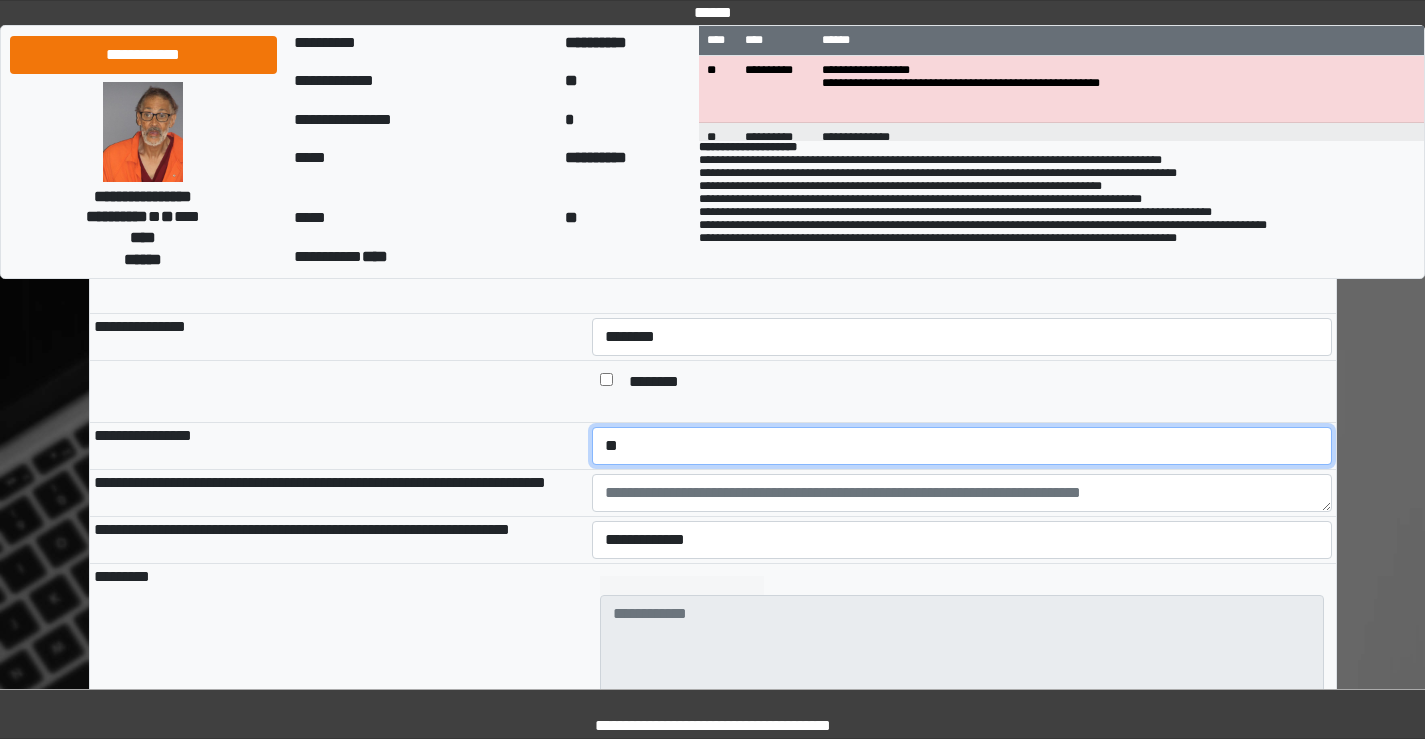 click on "**********" at bounding box center (962, 446) 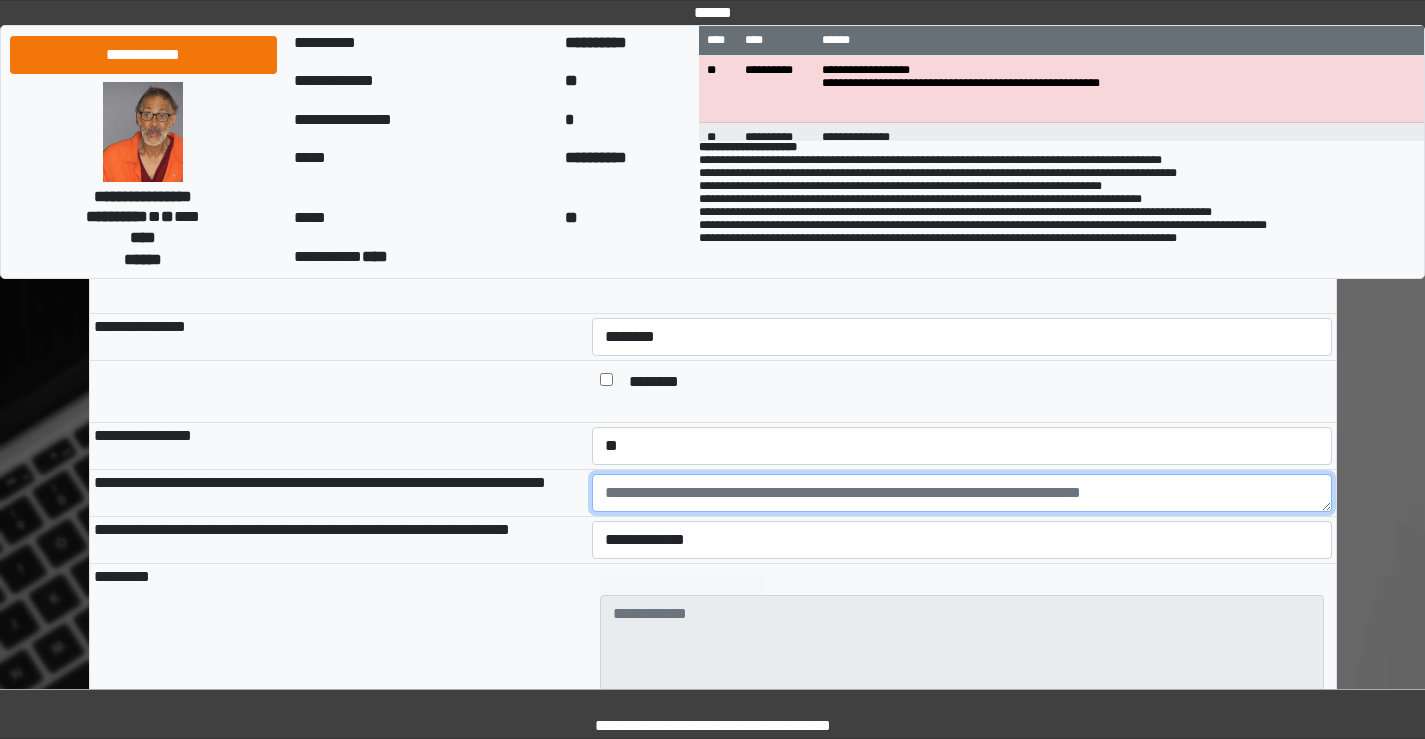 click at bounding box center (962, 493) 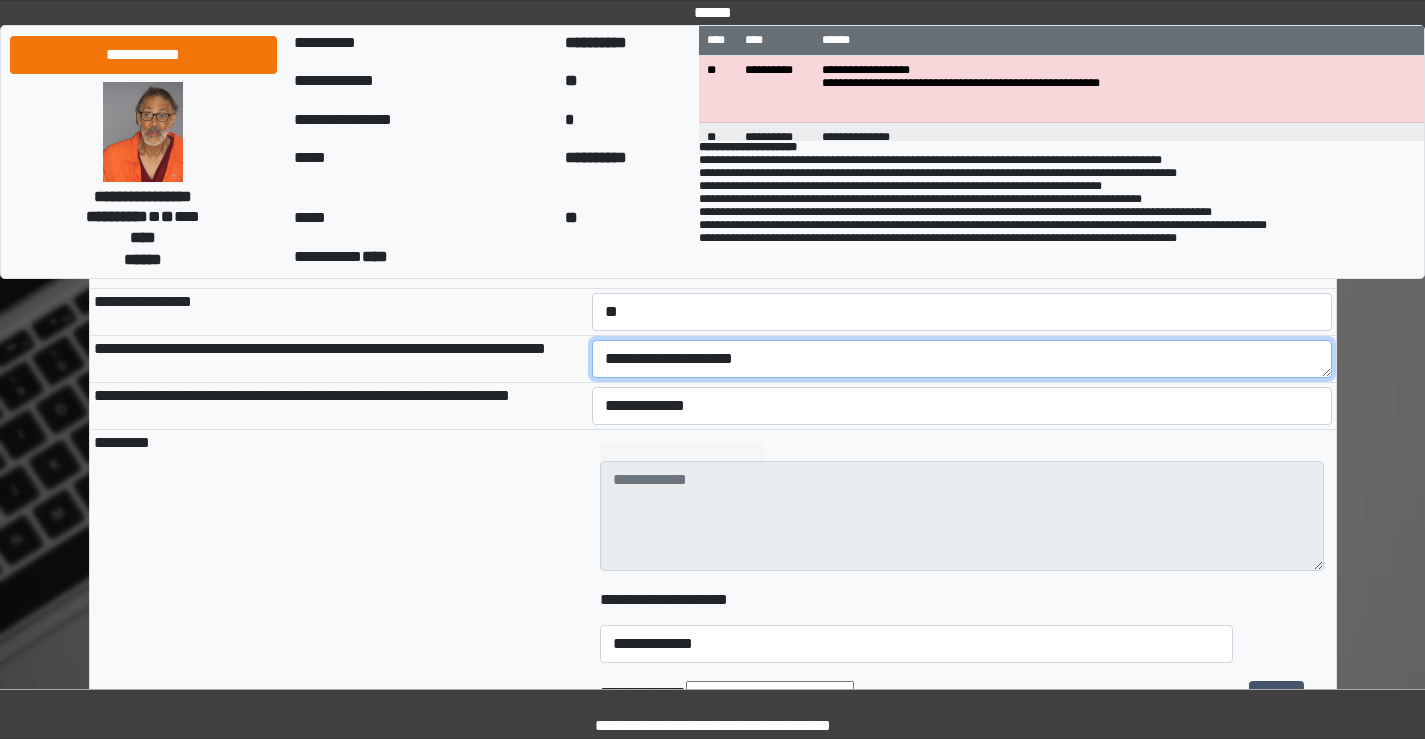 scroll, scrollTop: 1600, scrollLeft: 0, axis: vertical 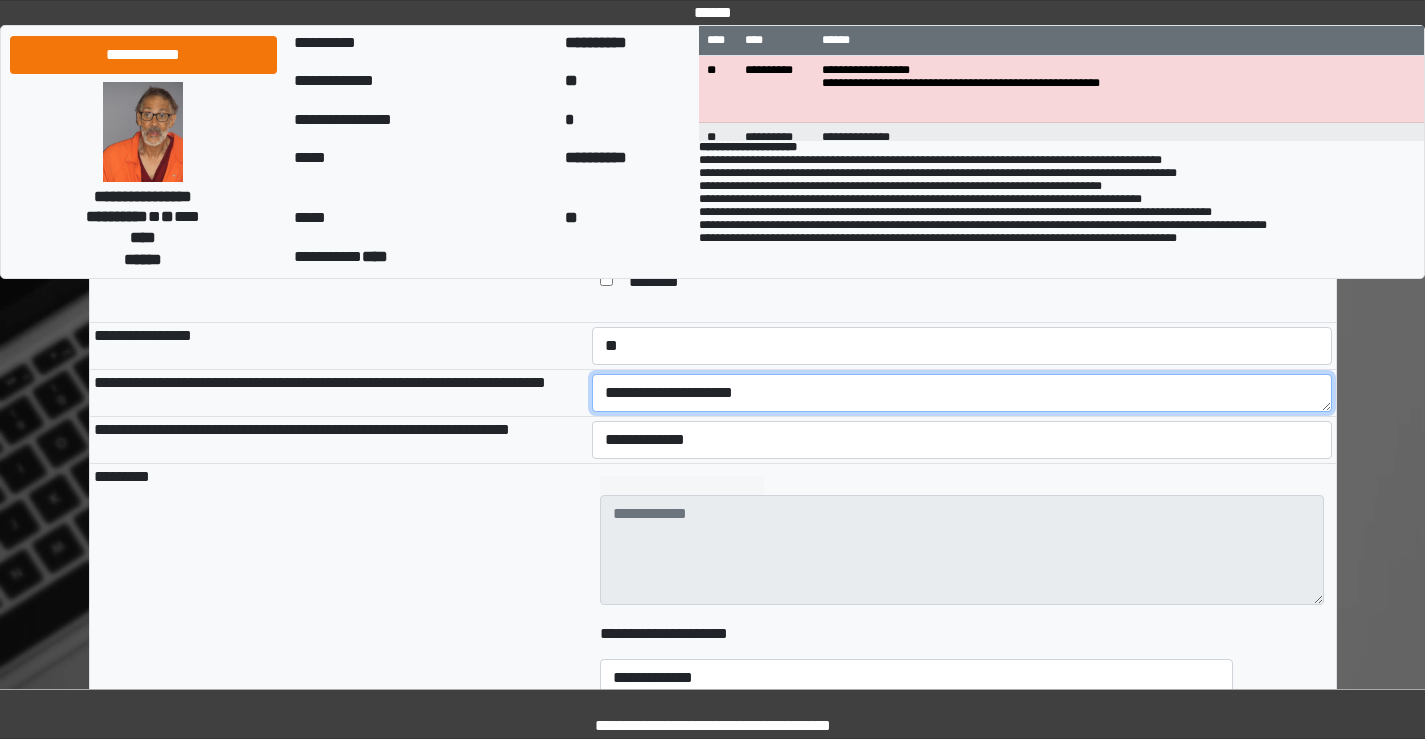 type on "**********" 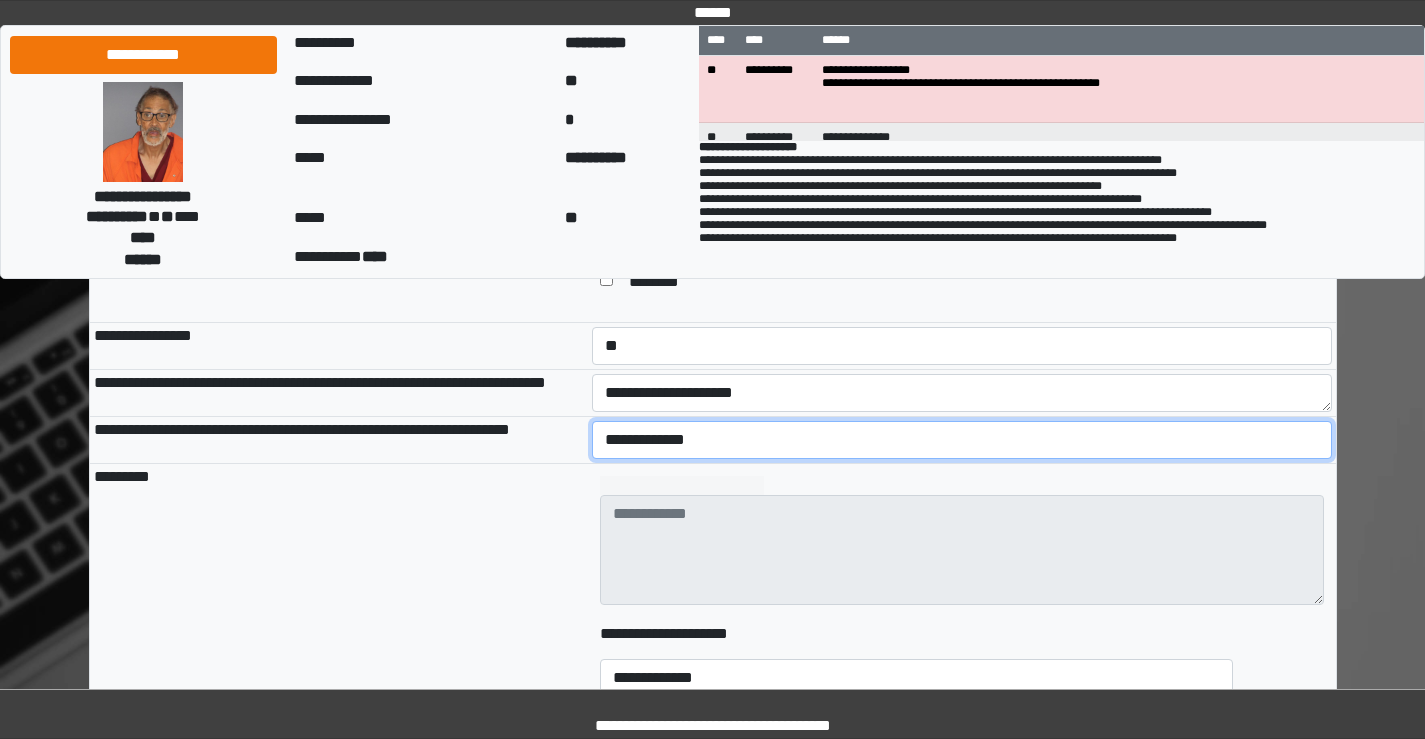 click on "**********" at bounding box center (962, 440) 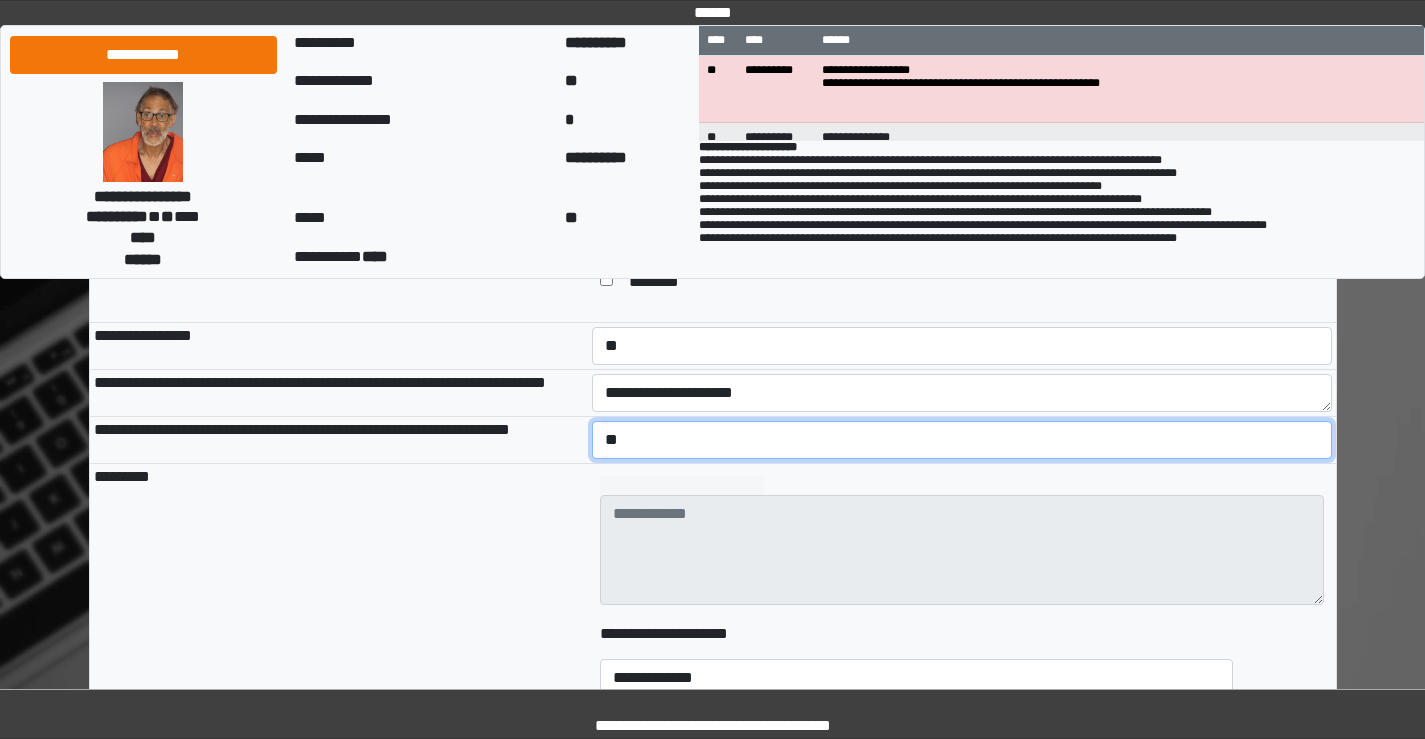 click on "**********" at bounding box center (962, 440) 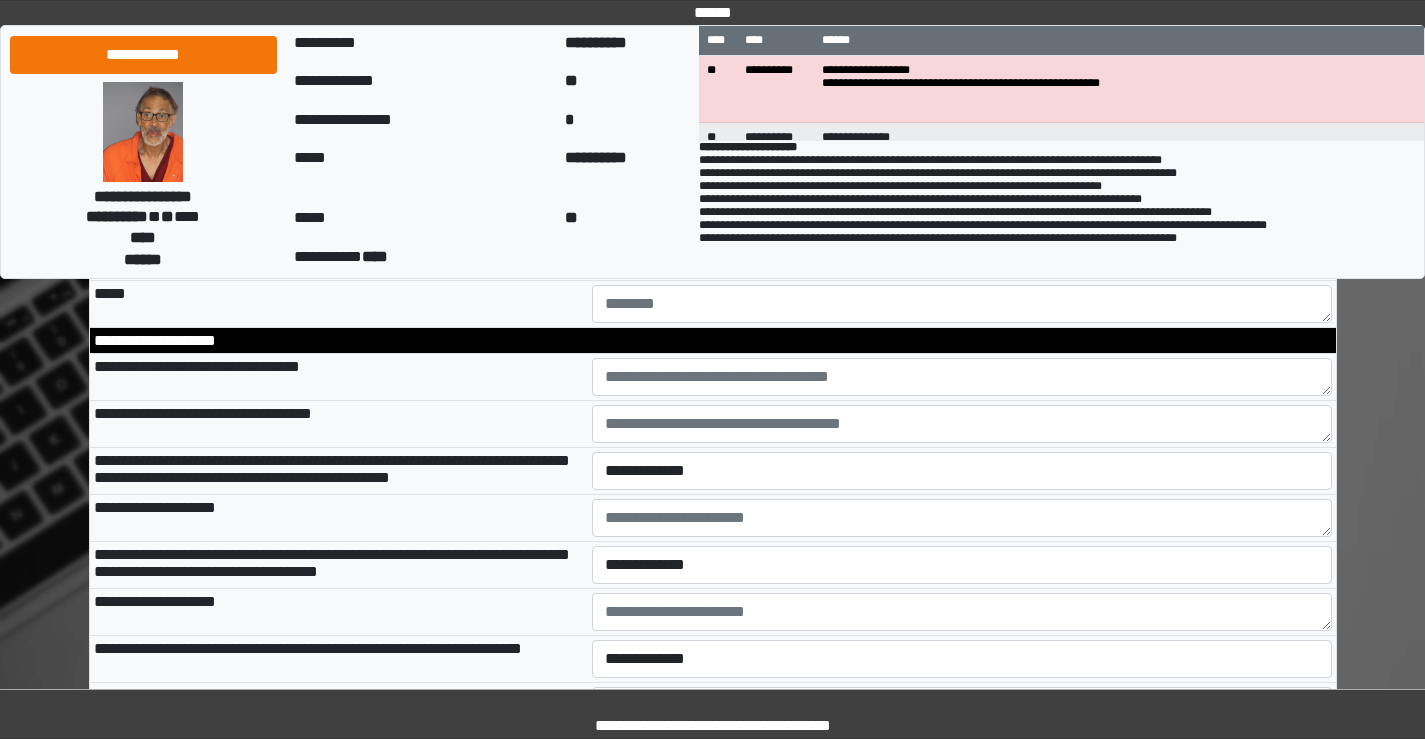 scroll, scrollTop: 2600, scrollLeft: 0, axis: vertical 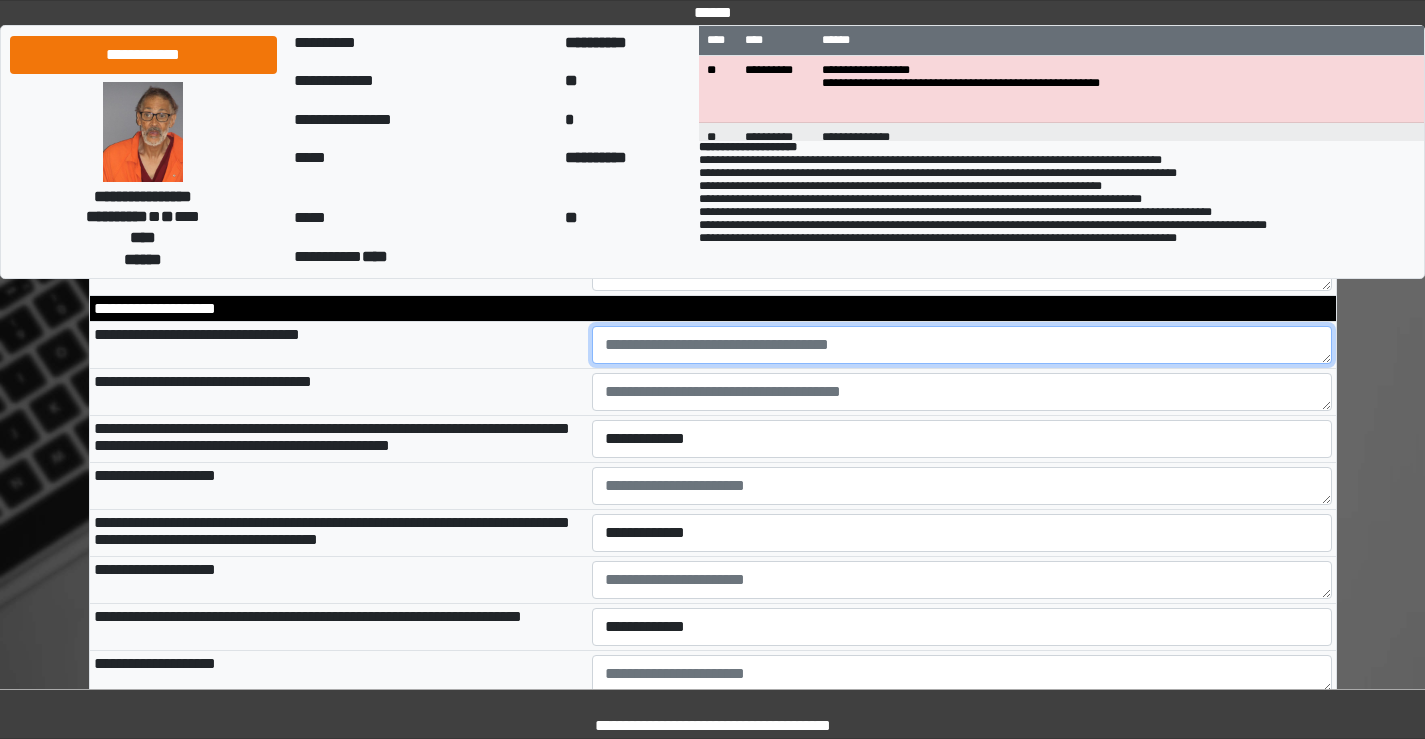 click at bounding box center (962, 345) 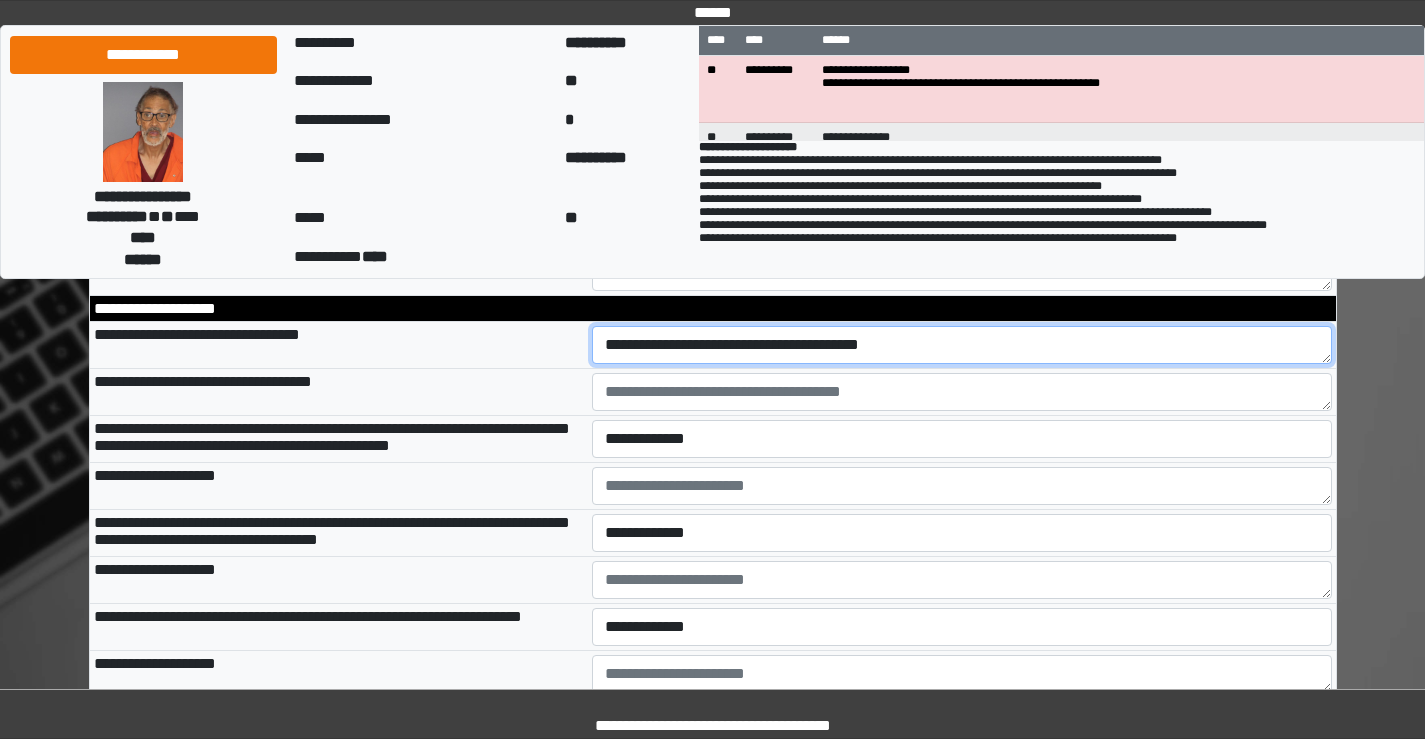 type on "**********" 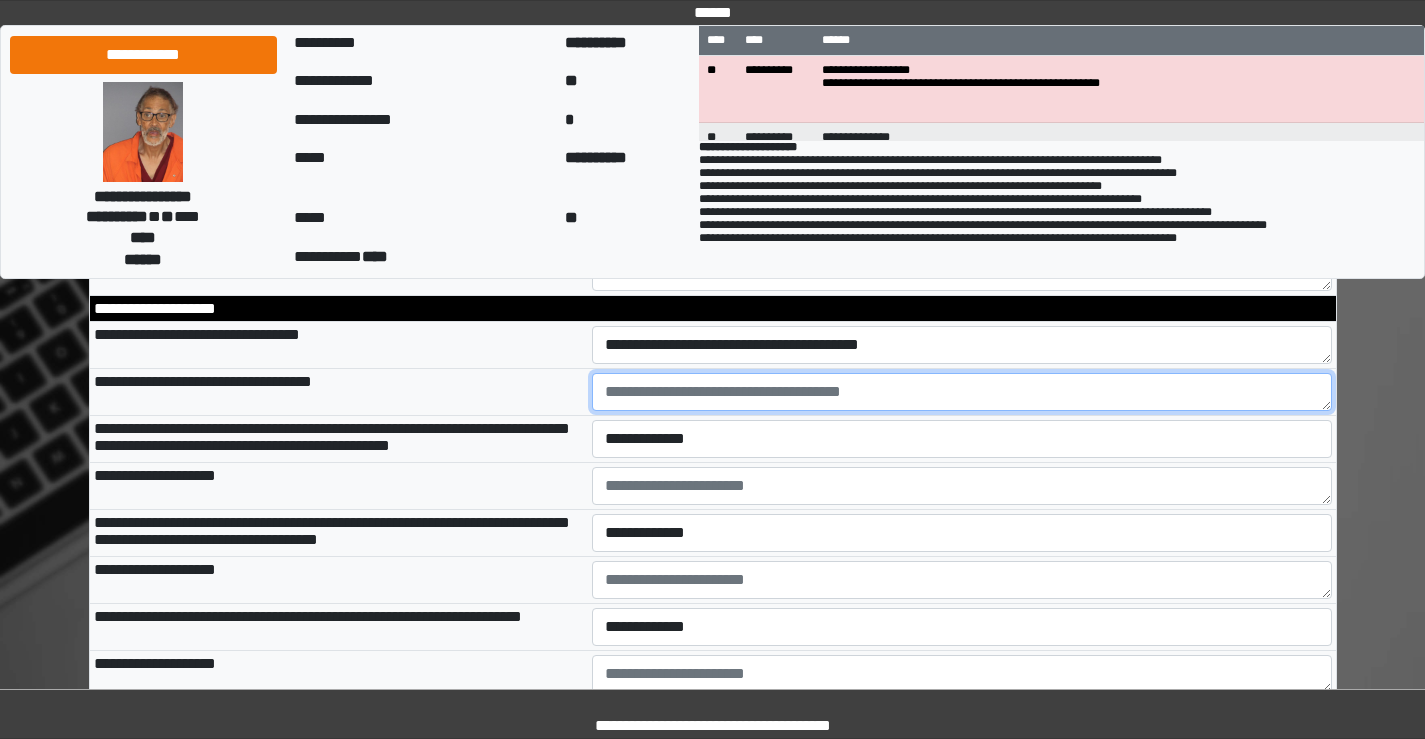 click at bounding box center (962, 392) 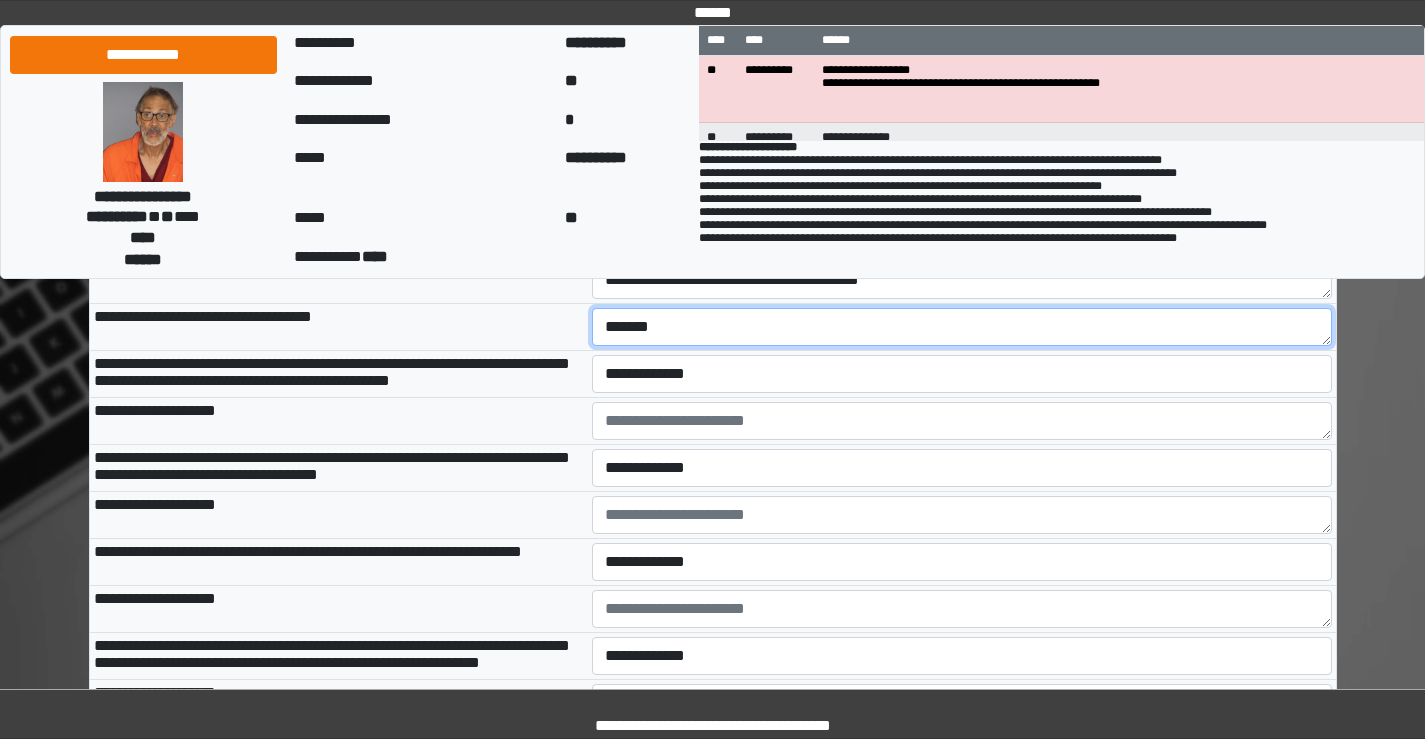 scroll, scrollTop: 2700, scrollLeft: 0, axis: vertical 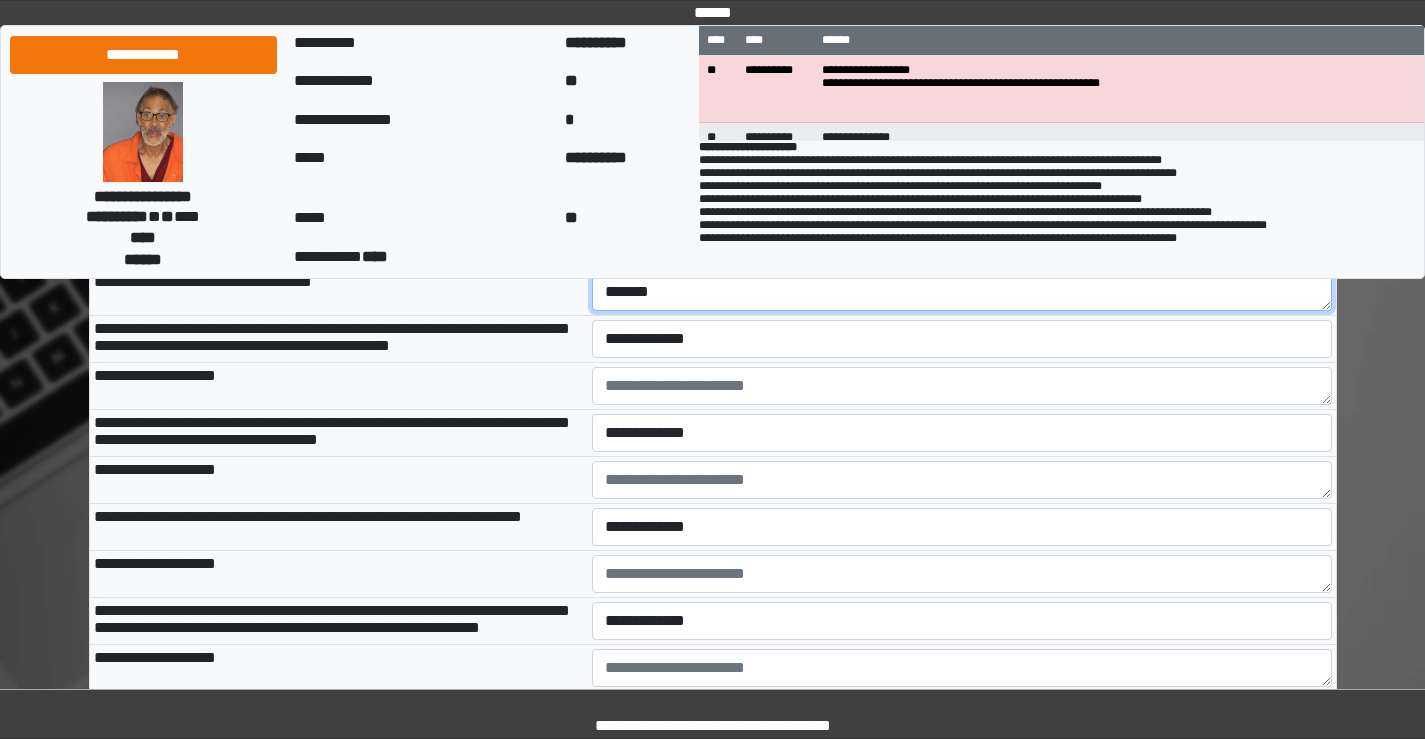 type on "*******" 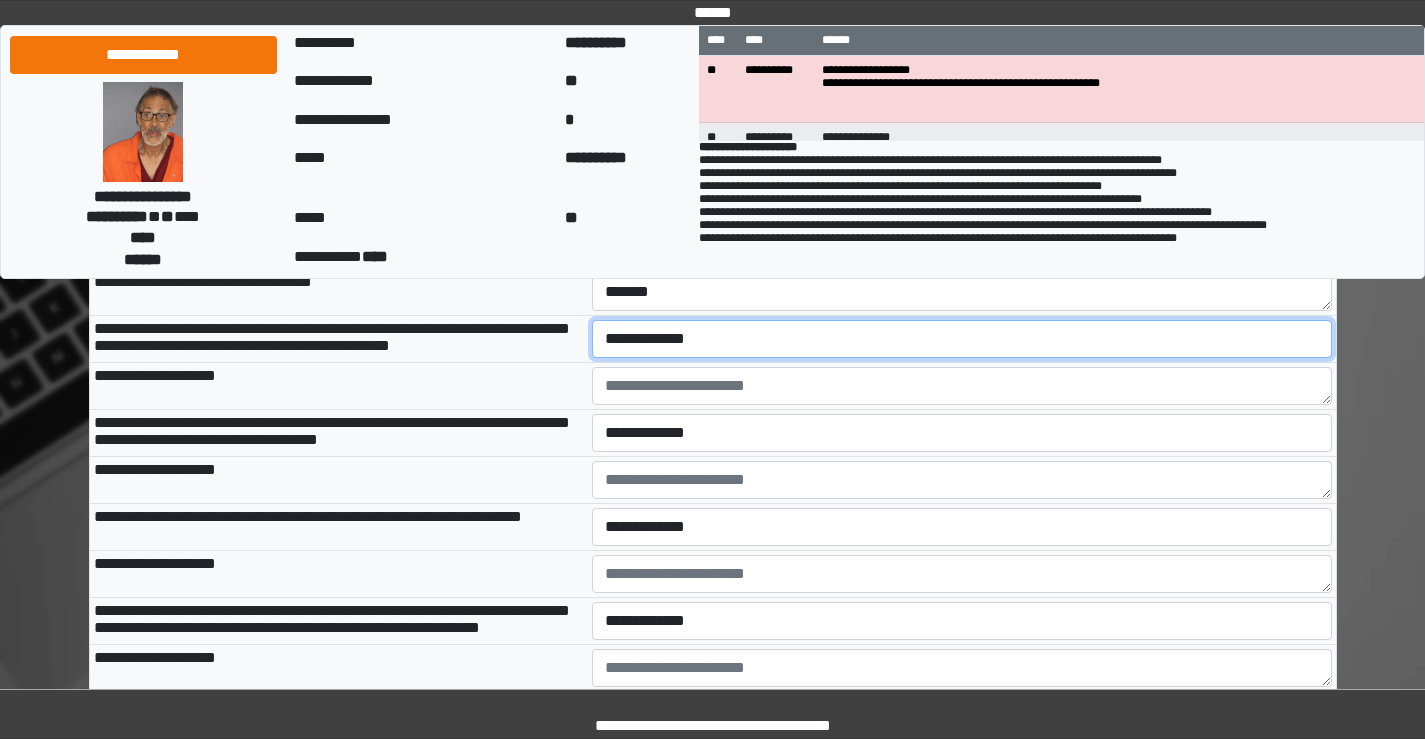 click on "**********" at bounding box center (962, 339) 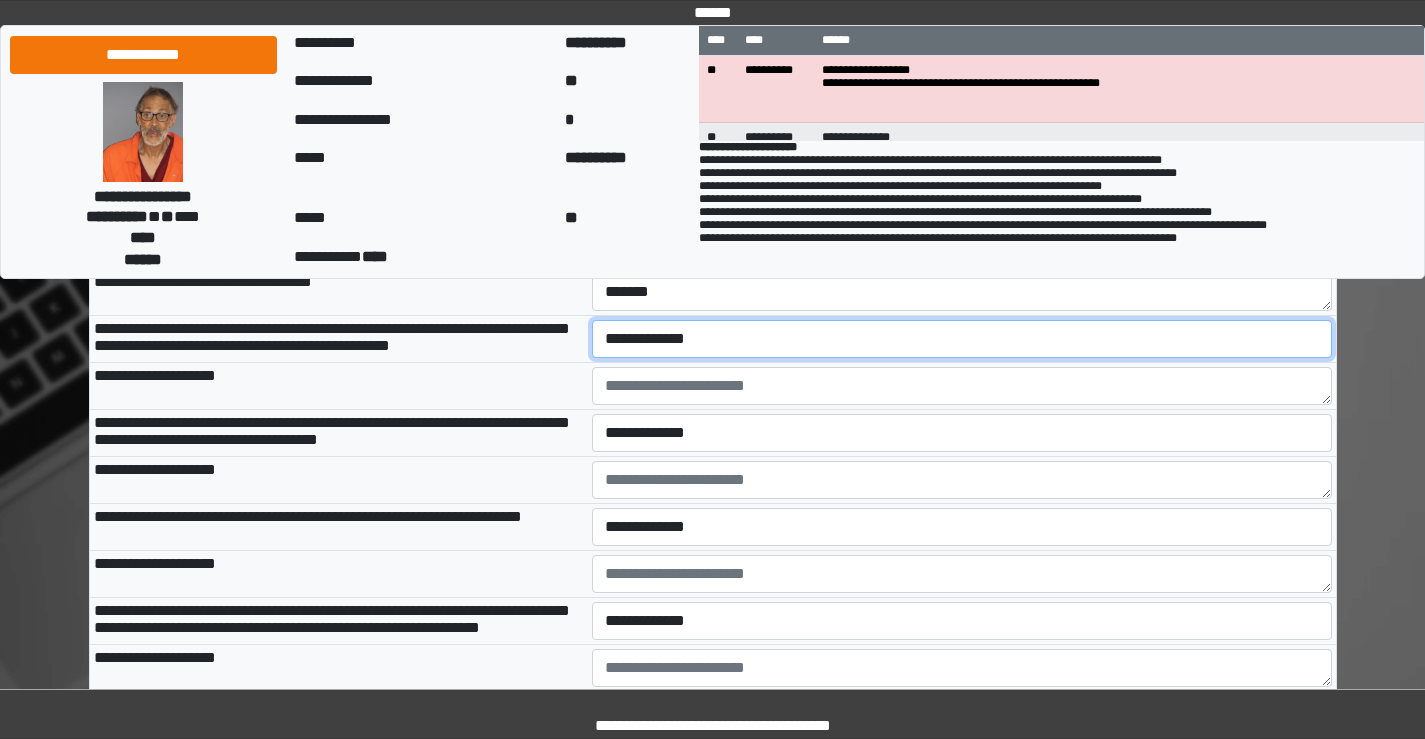 scroll, scrollTop: 2600, scrollLeft: 0, axis: vertical 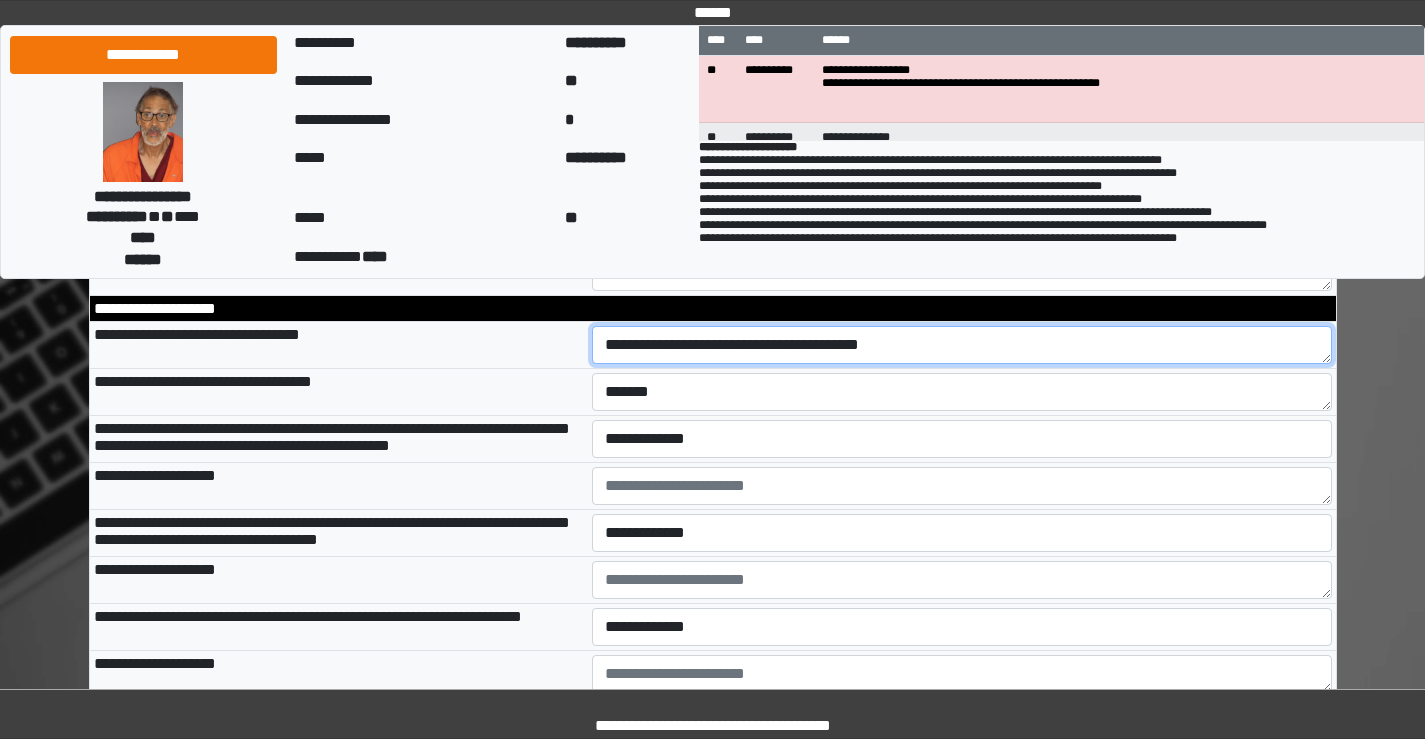 click on "**********" at bounding box center (962, 345) 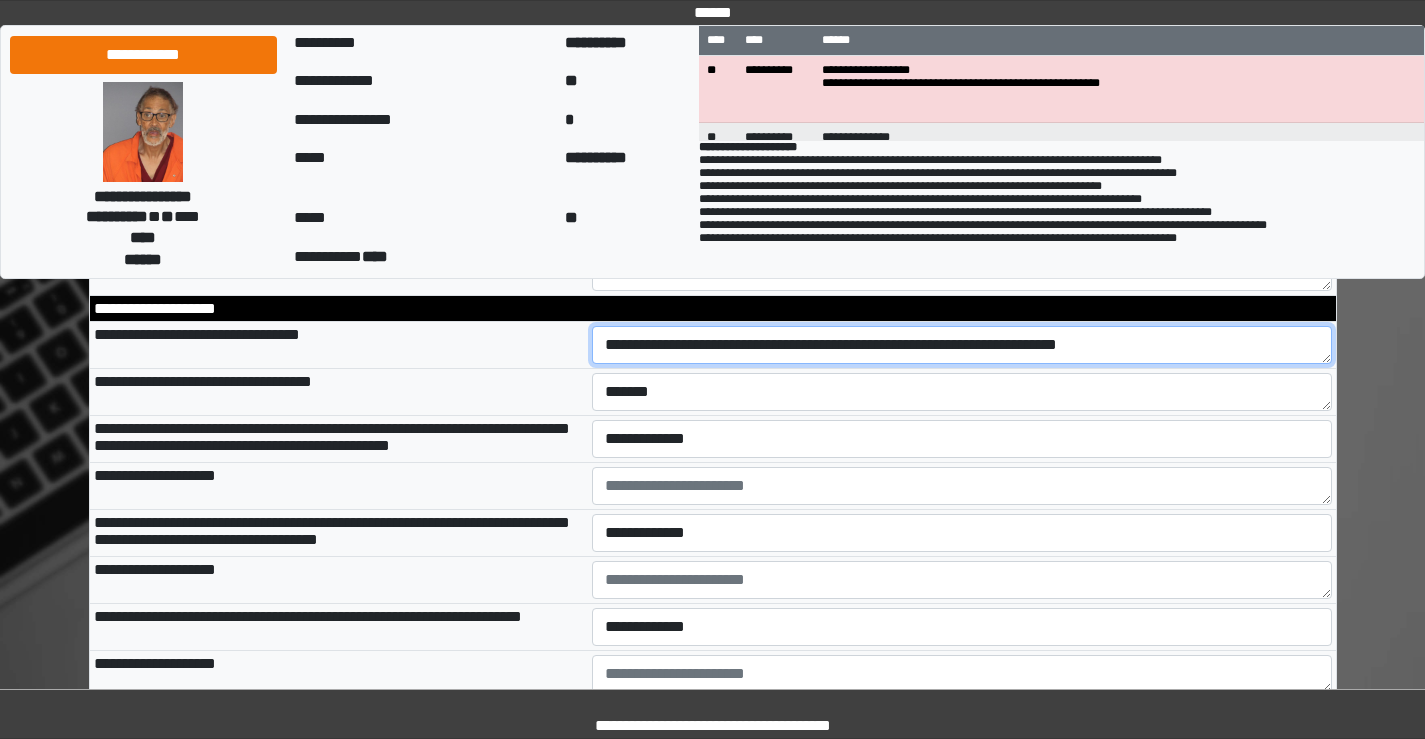 click on "**********" at bounding box center (962, 345) 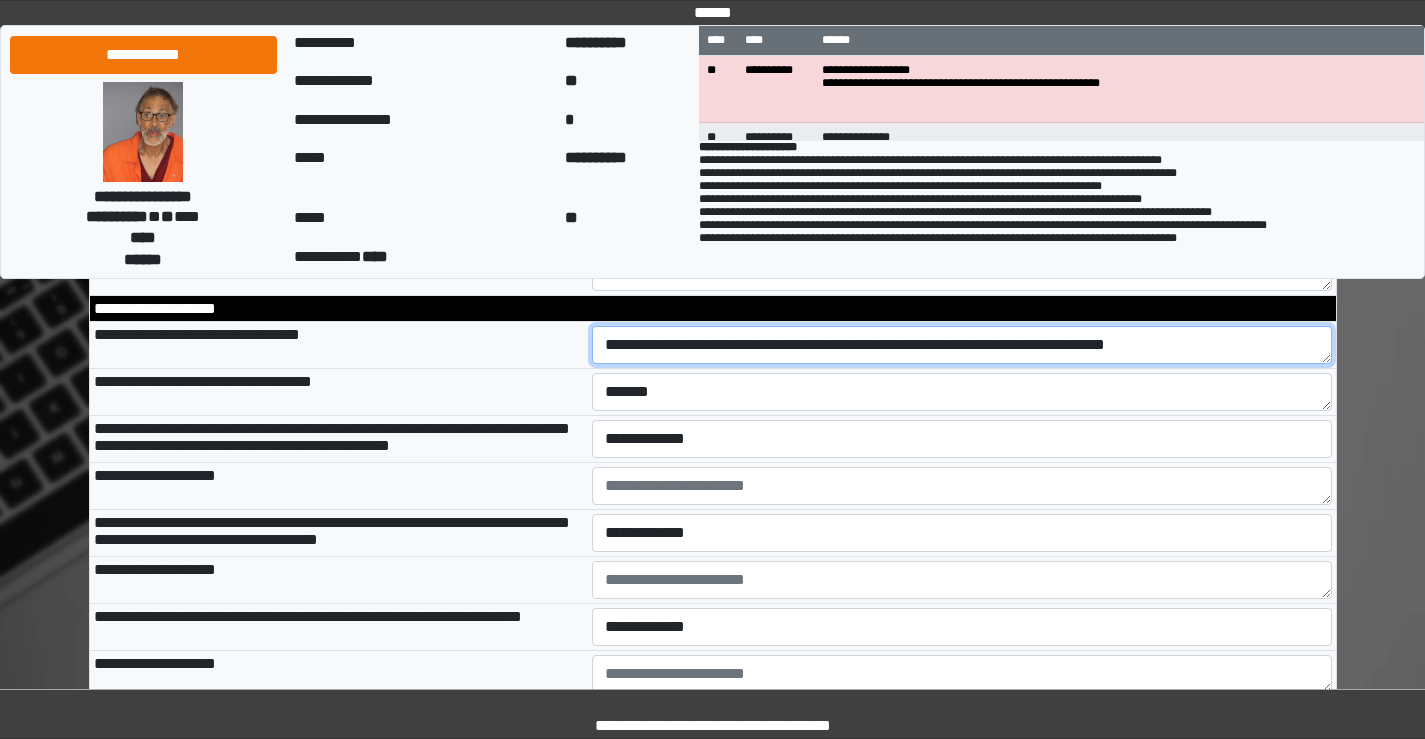 scroll, scrollTop: 2700, scrollLeft: 0, axis: vertical 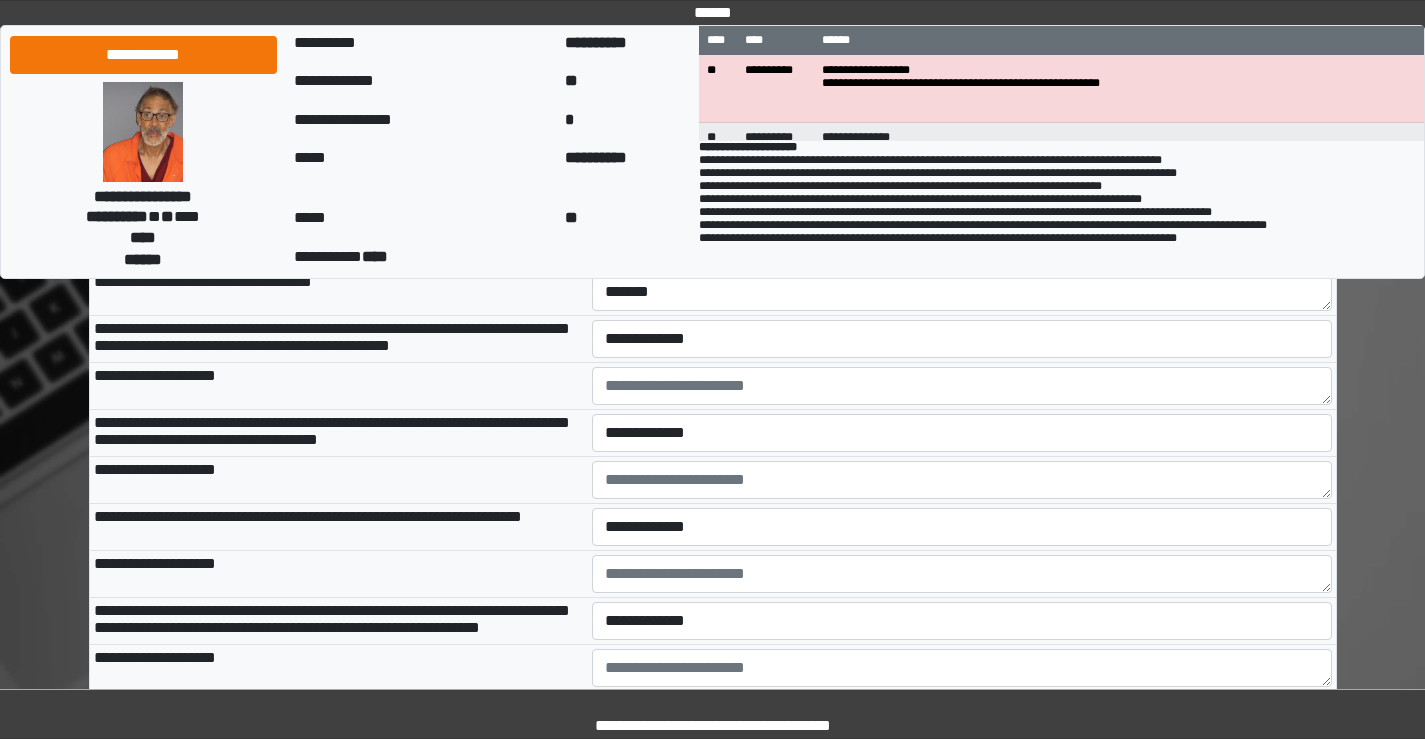 type on "**********" 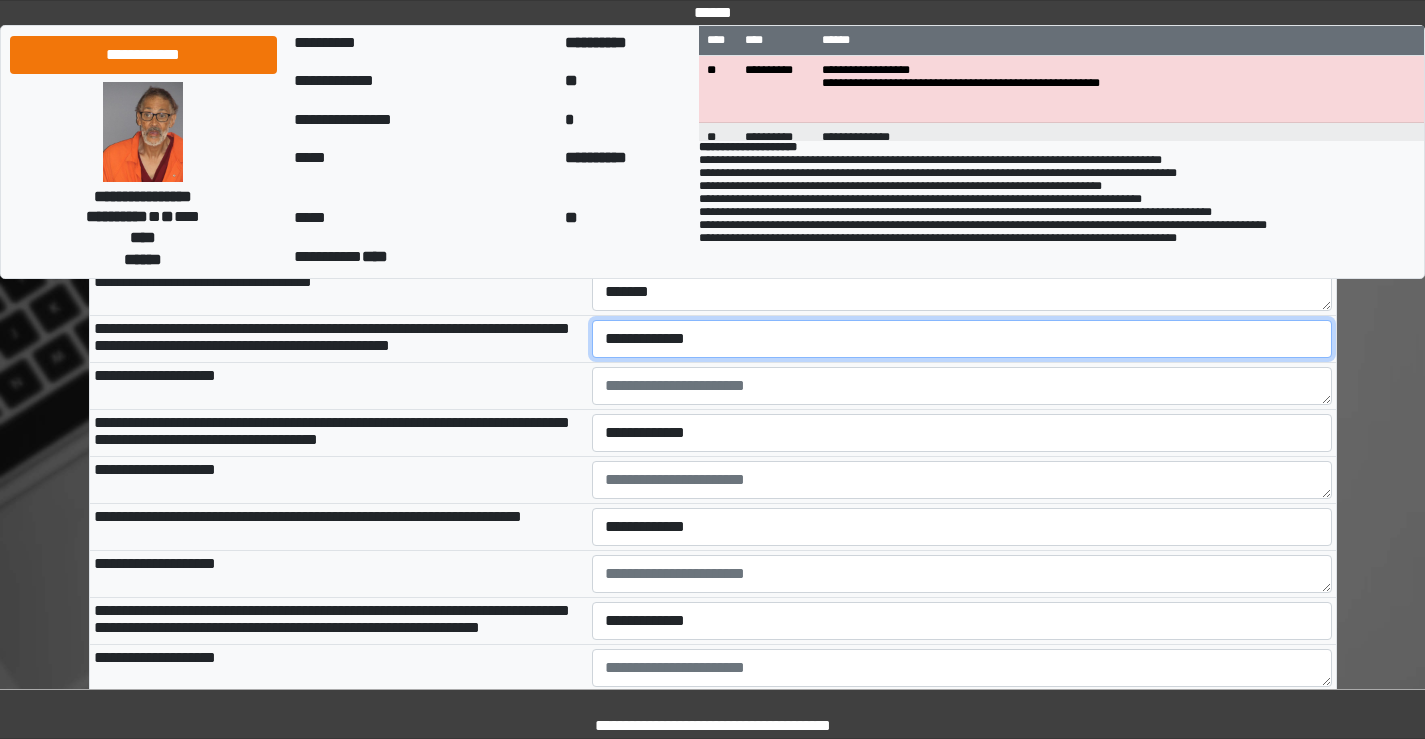 click on "**********" at bounding box center (962, 339) 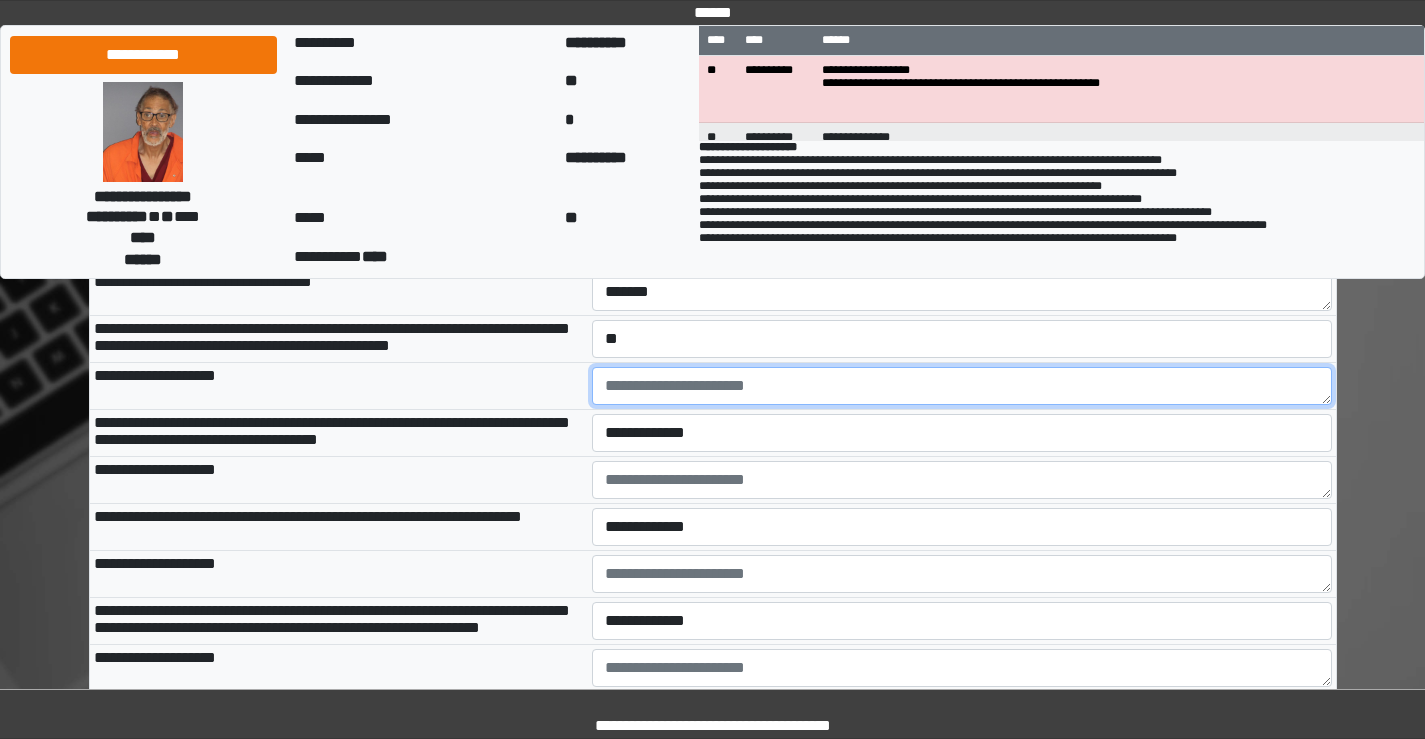 click at bounding box center (962, 386) 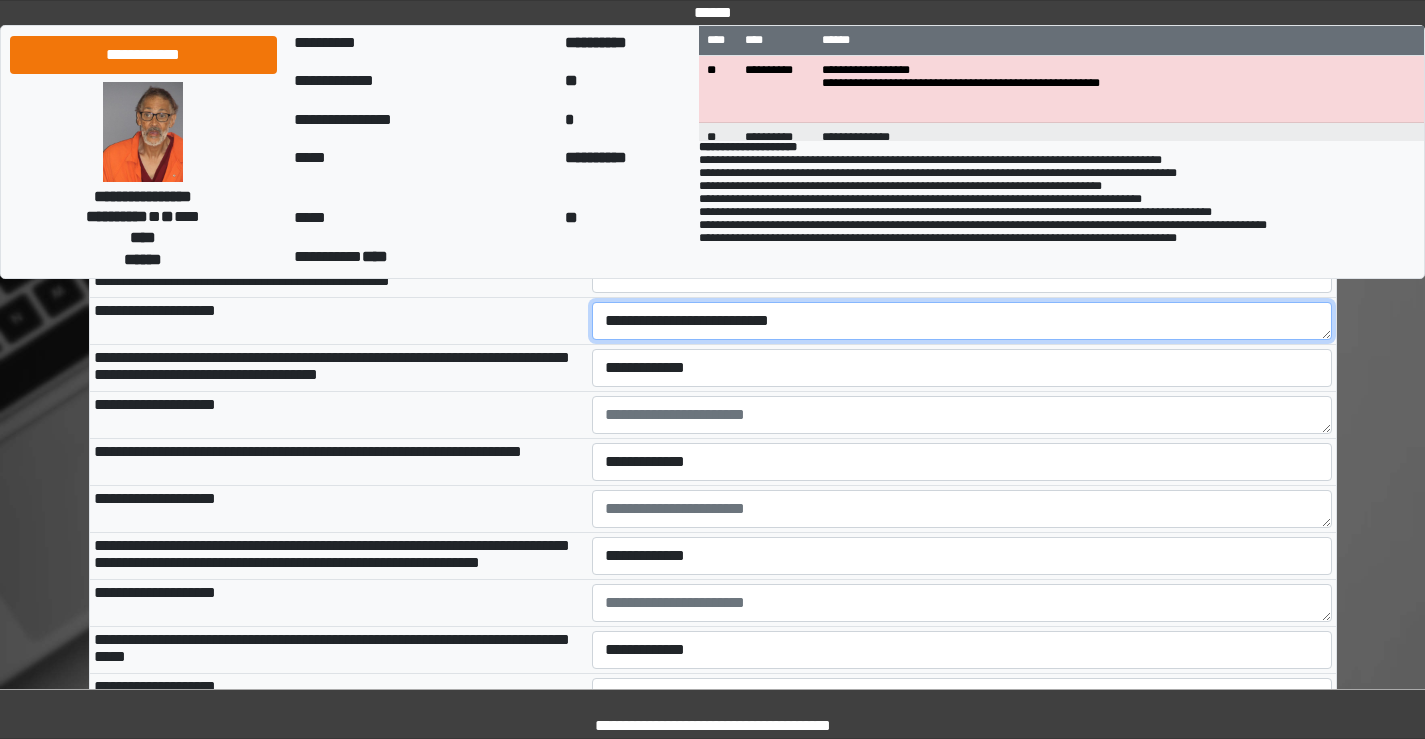 scroll, scrollTop: 2800, scrollLeft: 0, axis: vertical 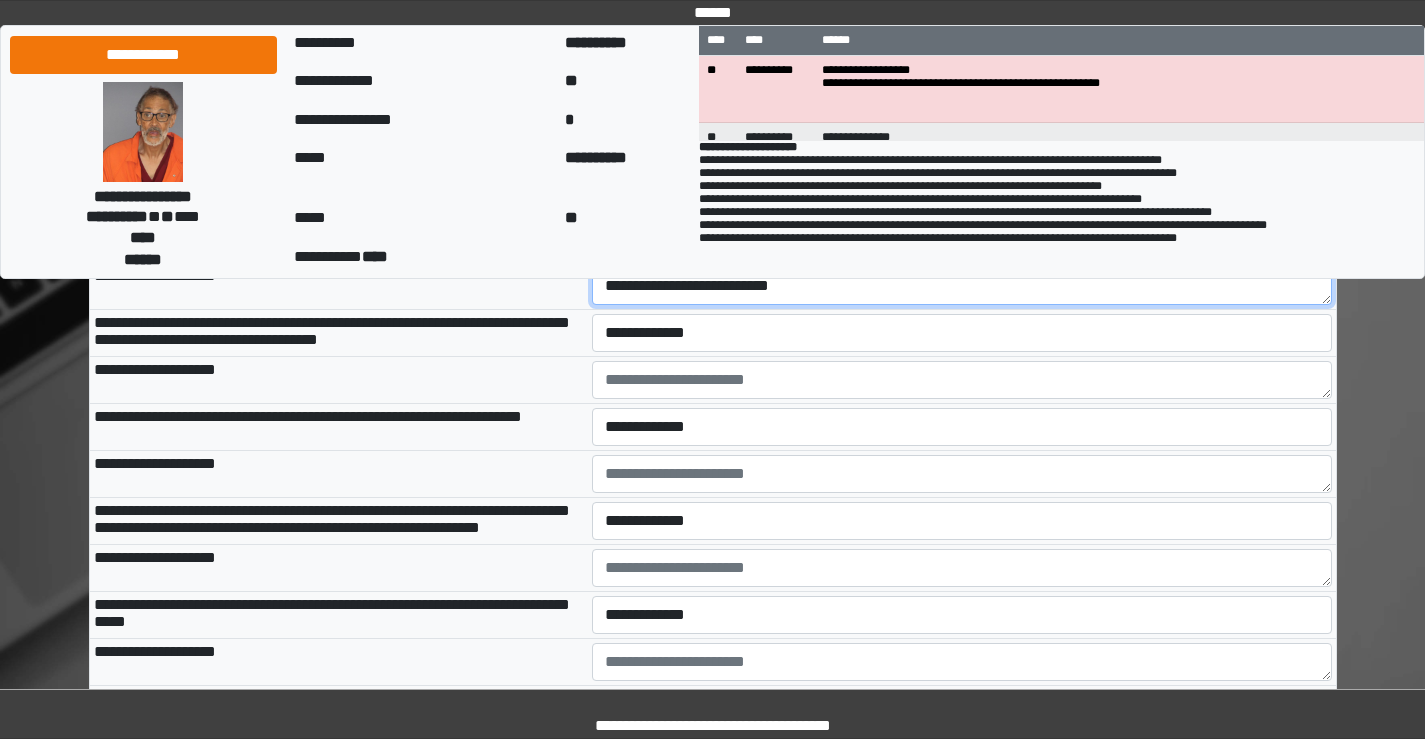 type on "**********" 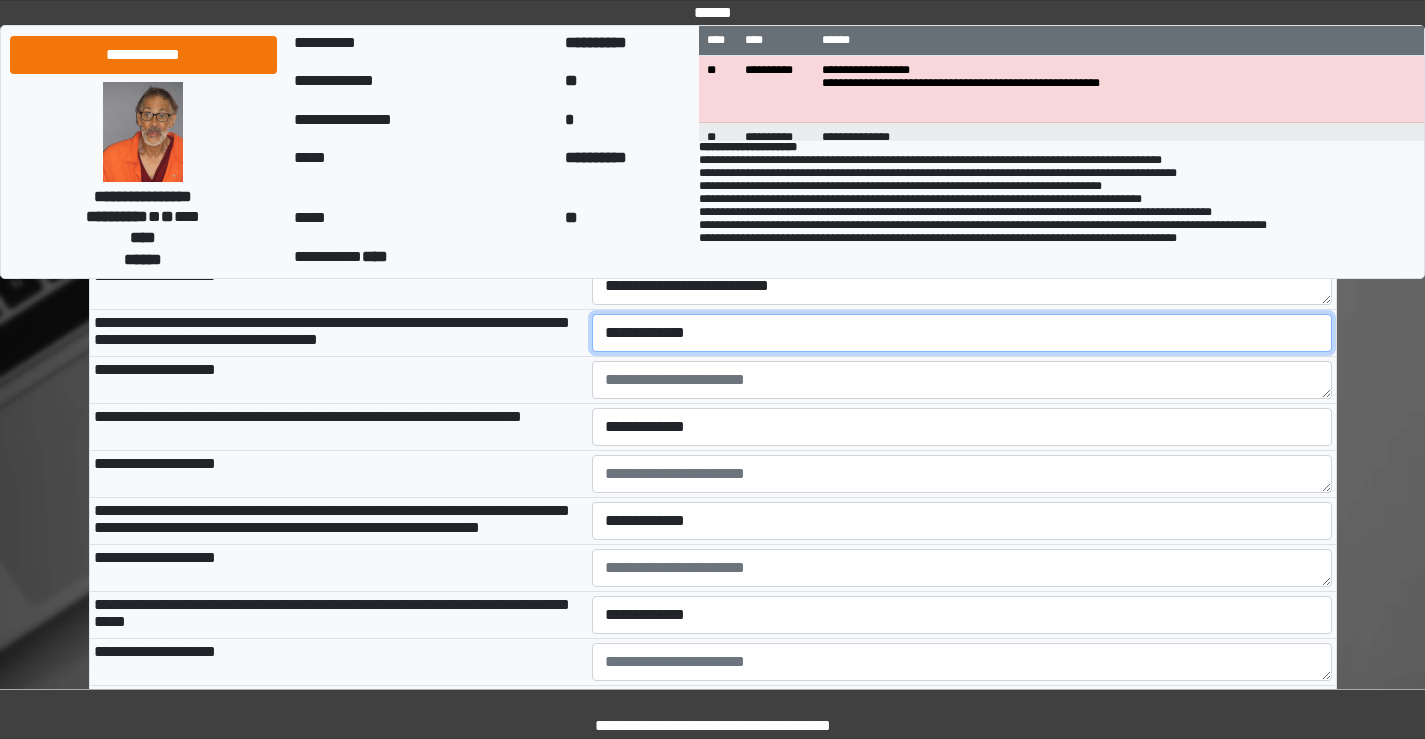 click on "**********" at bounding box center (962, 333) 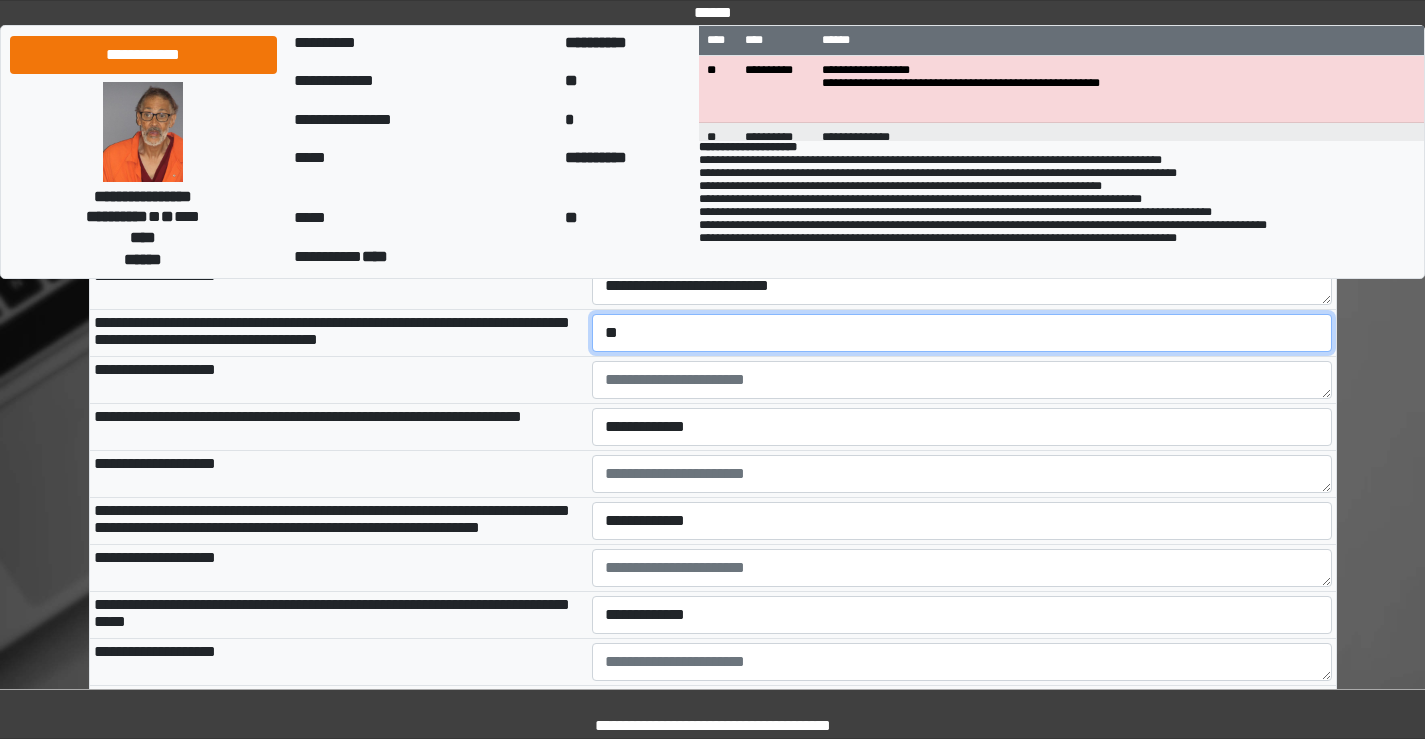 click on "**********" at bounding box center (962, 333) 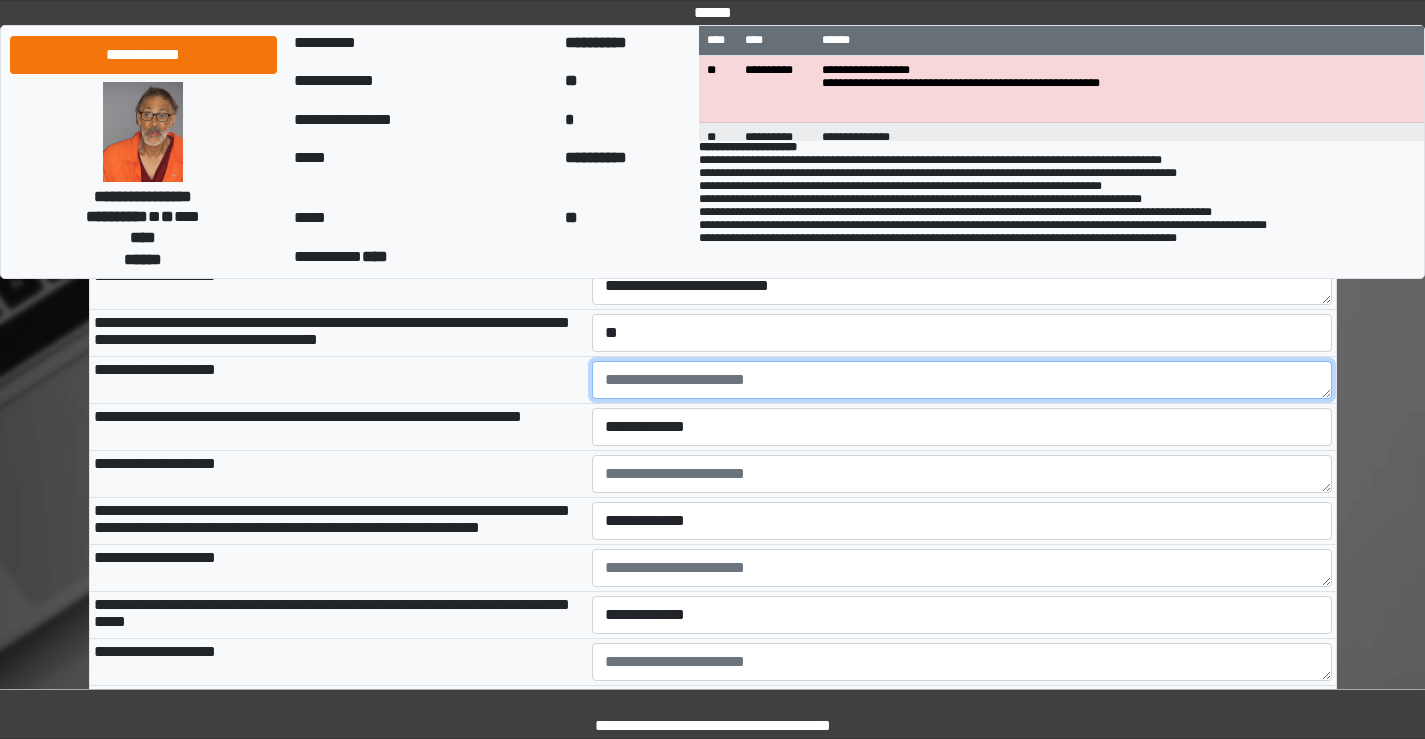 click at bounding box center [962, 380] 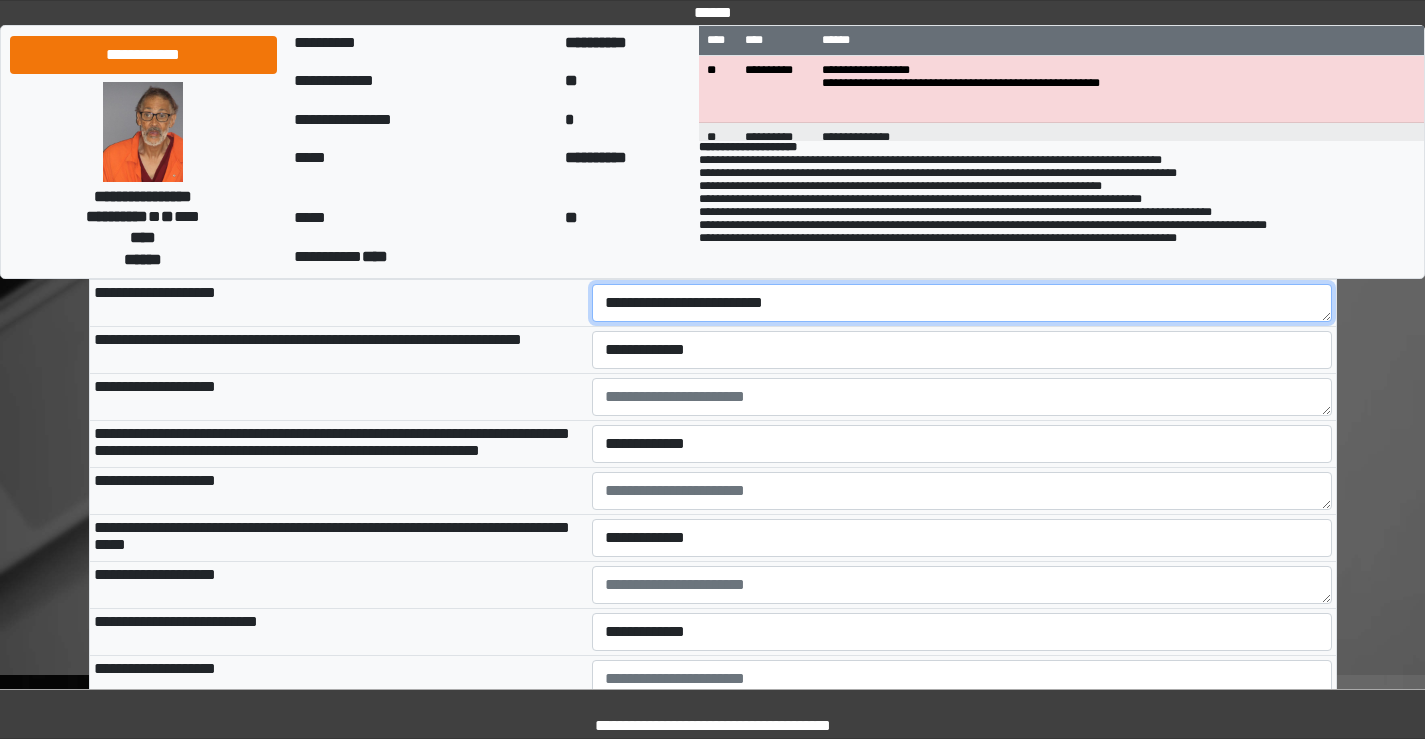 scroll, scrollTop: 2900, scrollLeft: 0, axis: vertical 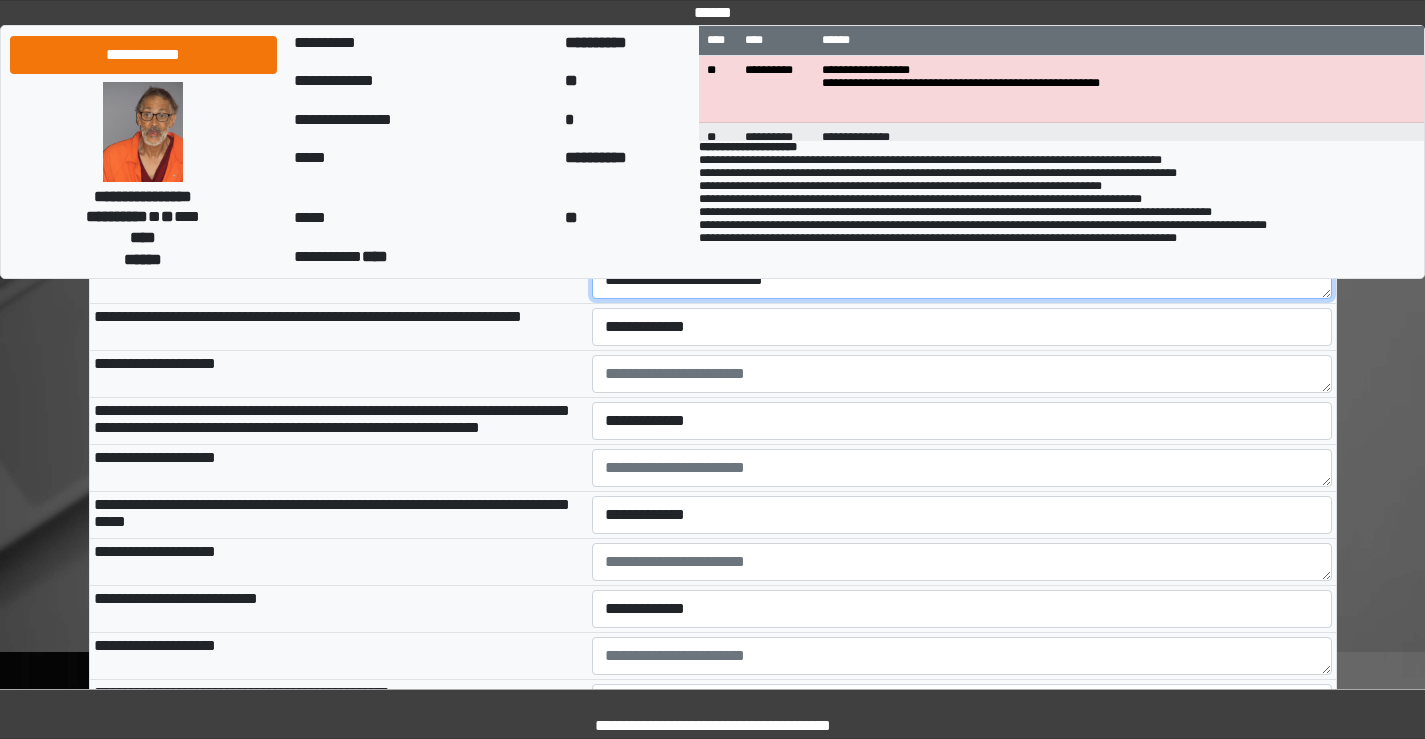 type on "**********" 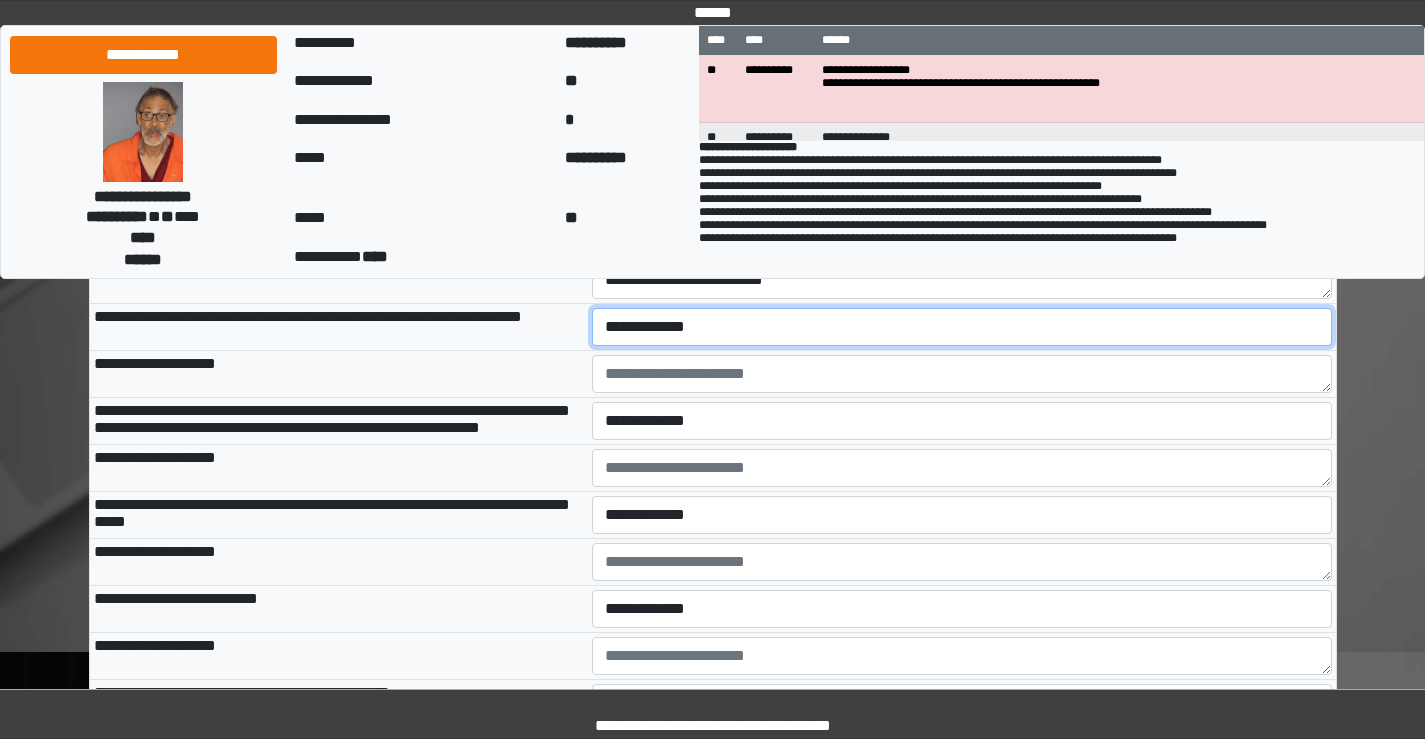 click on "**********" at bounding box center (962, 327) 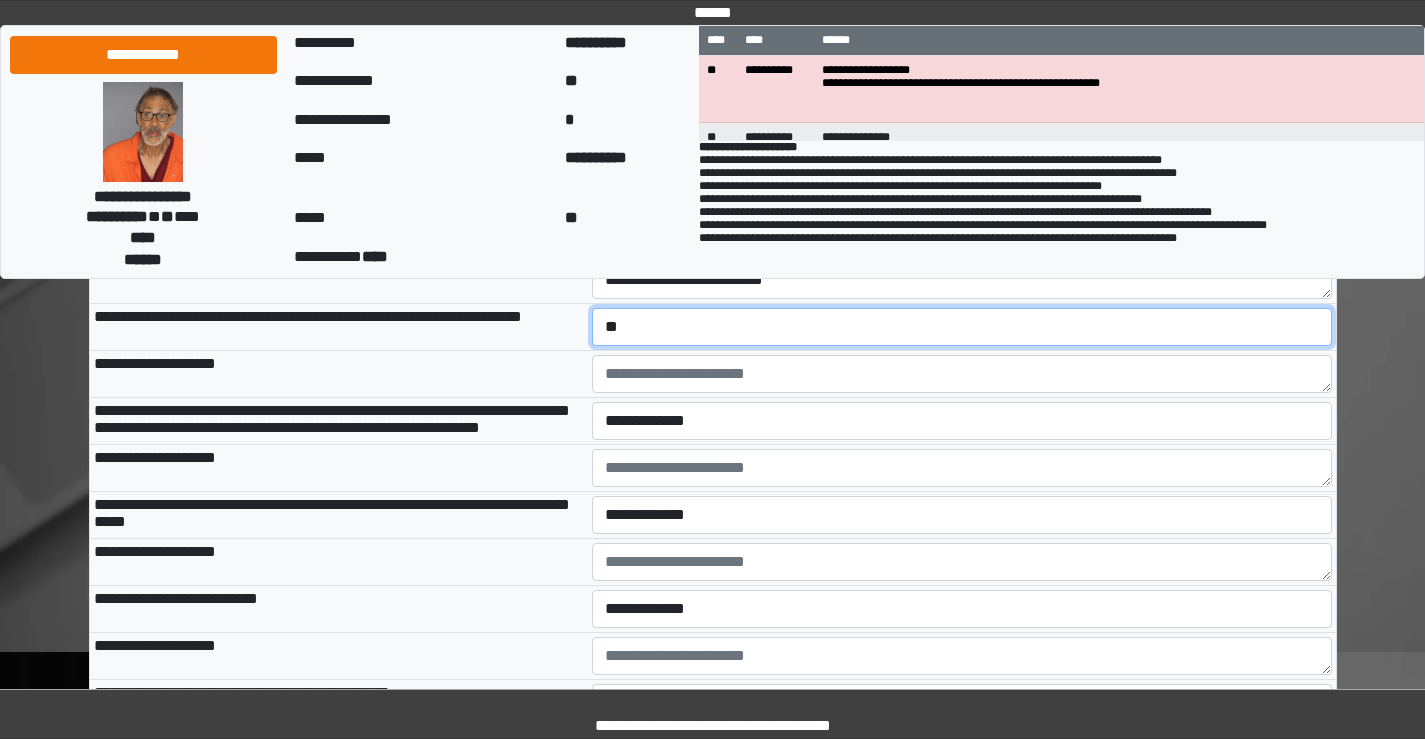 click on "**********" at bounding box center [962, 327] 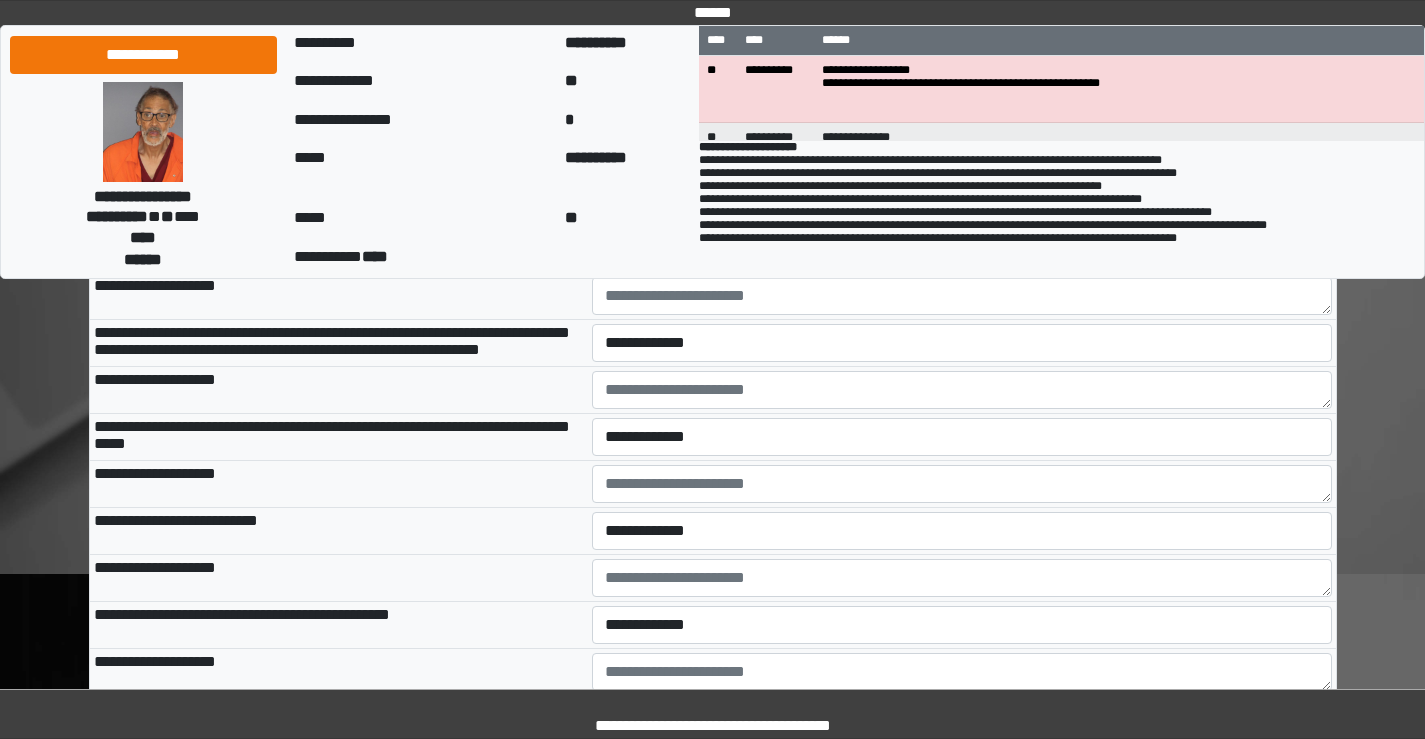 scroll, scrollTop: 3000, scrollLeft: 0, axis: vertical 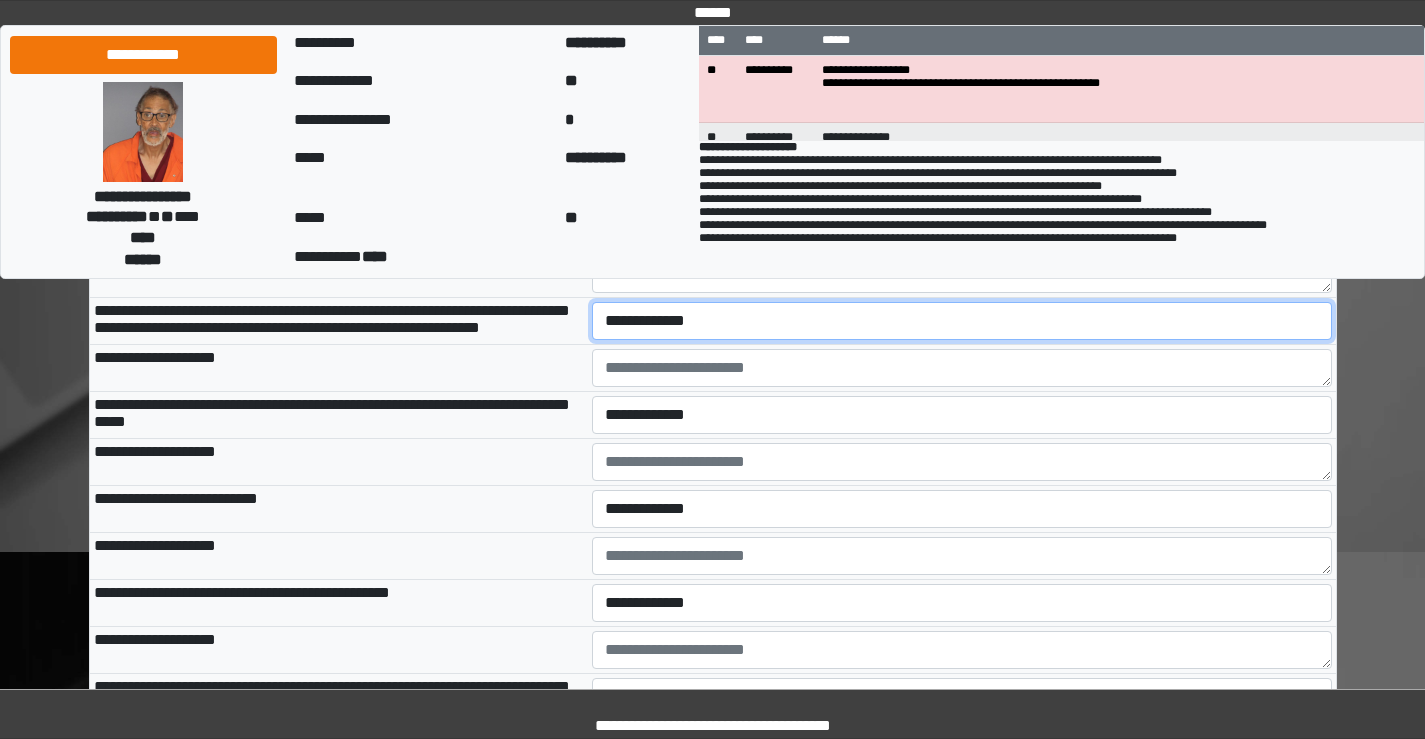 click on "**********" at bounding box center [962, 321] 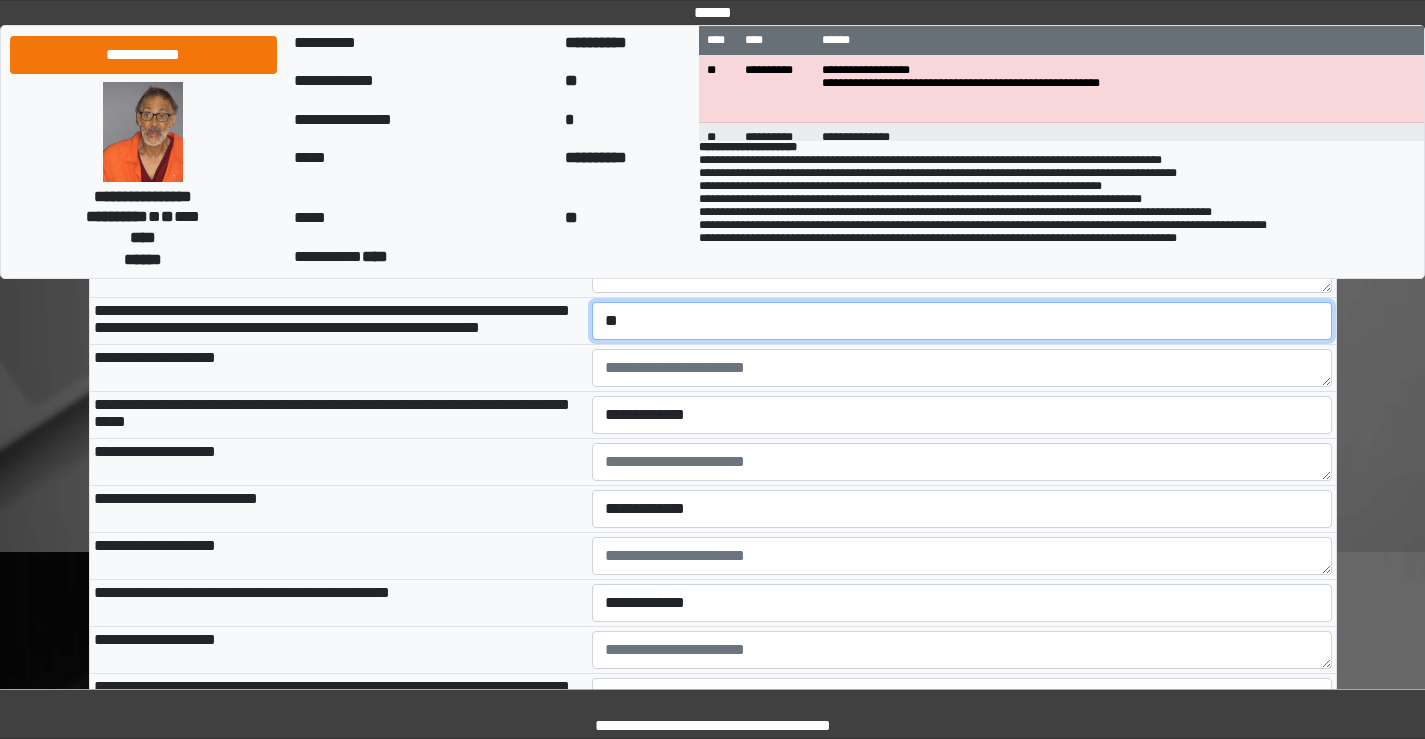 click on "**********" at bounding box center [962, 321] 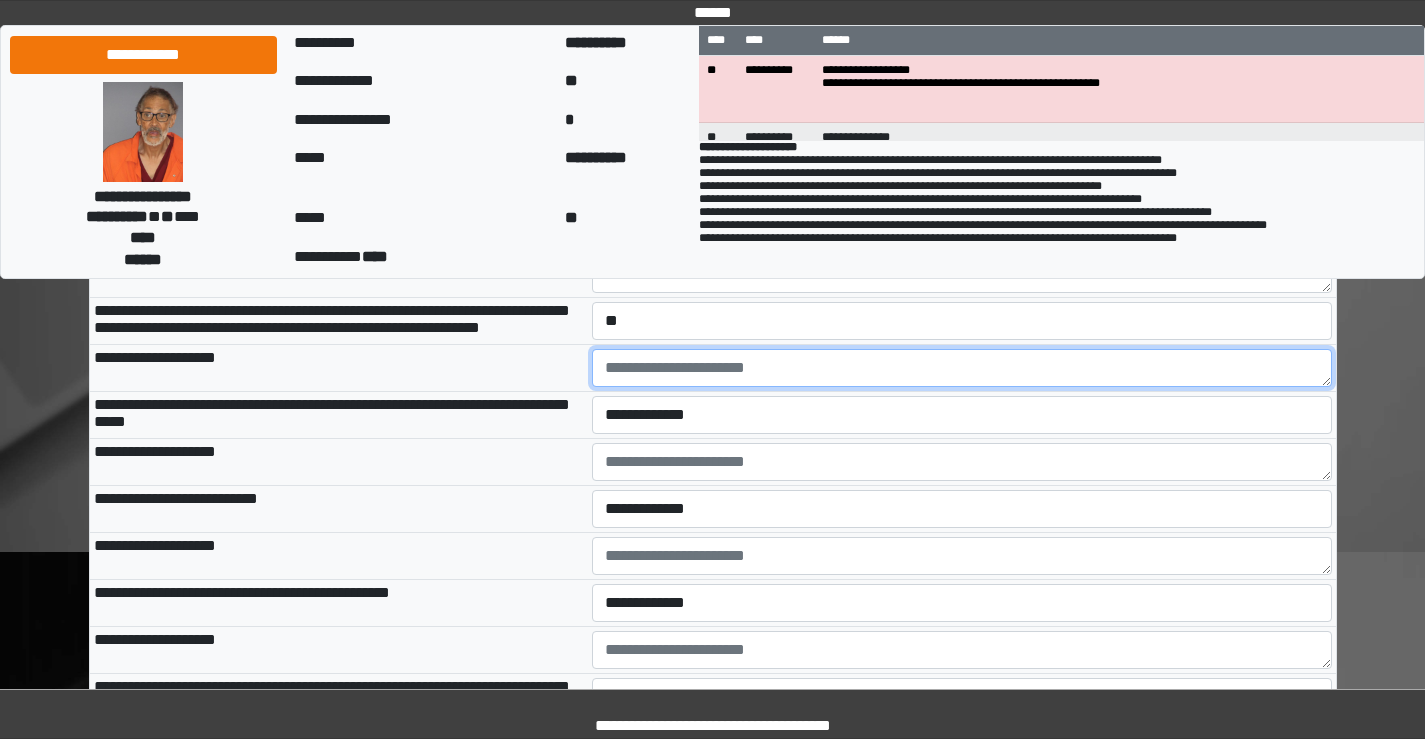 click at bounding box center (962, 368) 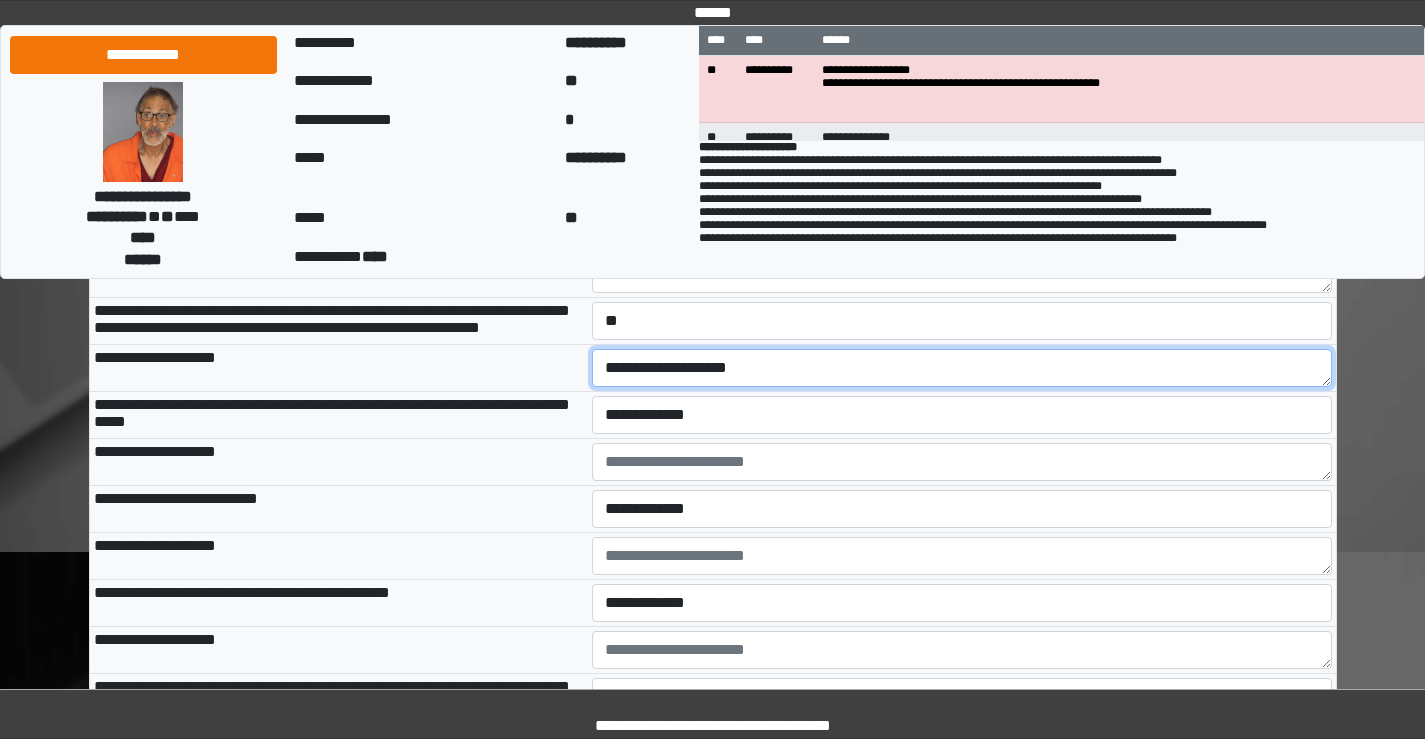 type on "**********" 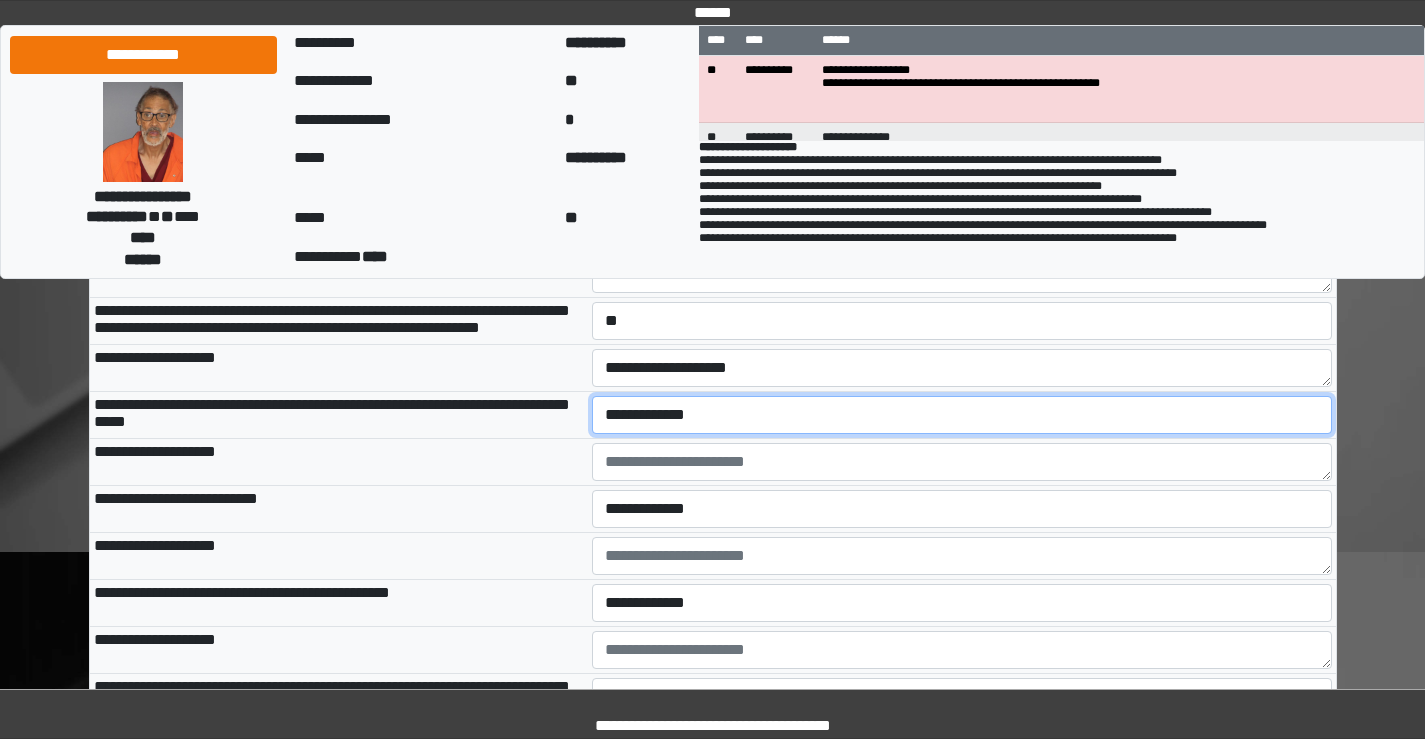 click on "**********" at bounding box center [962, 415] 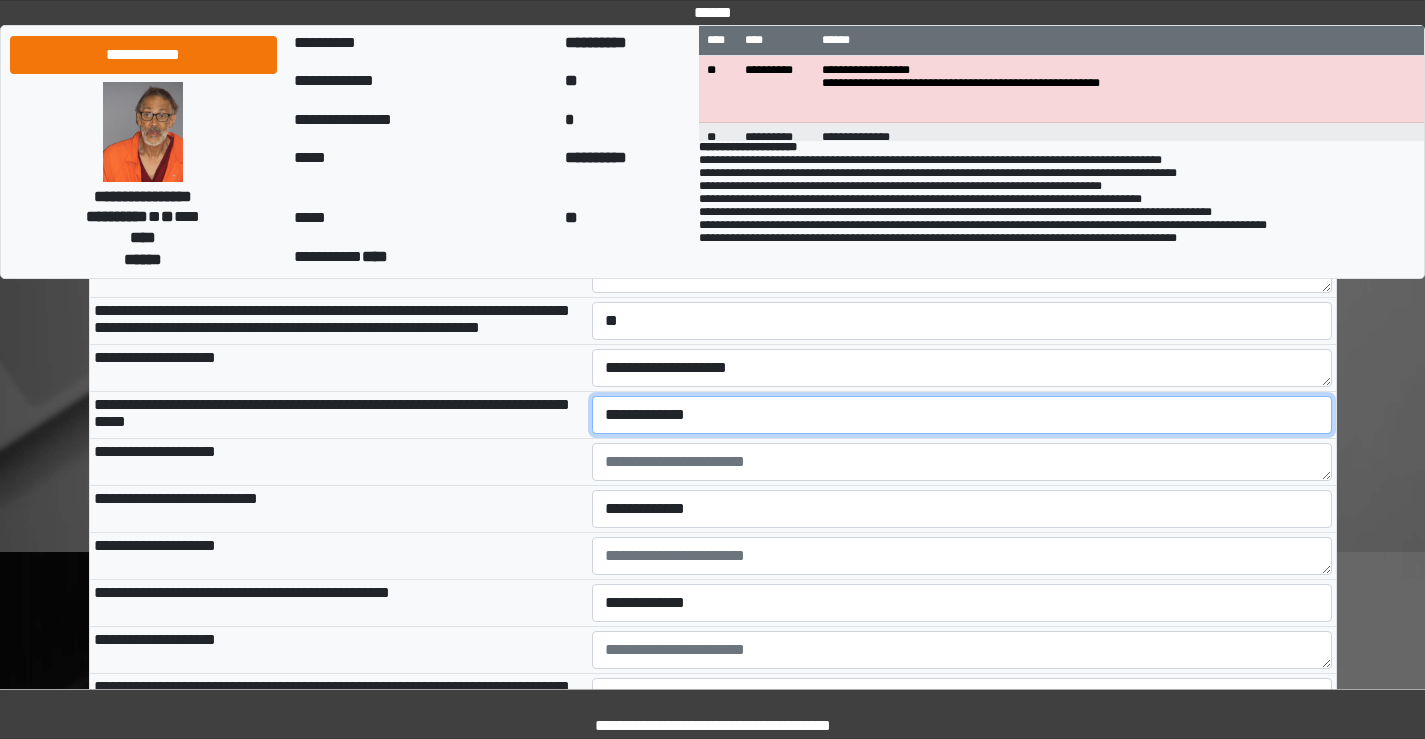 select on "*" 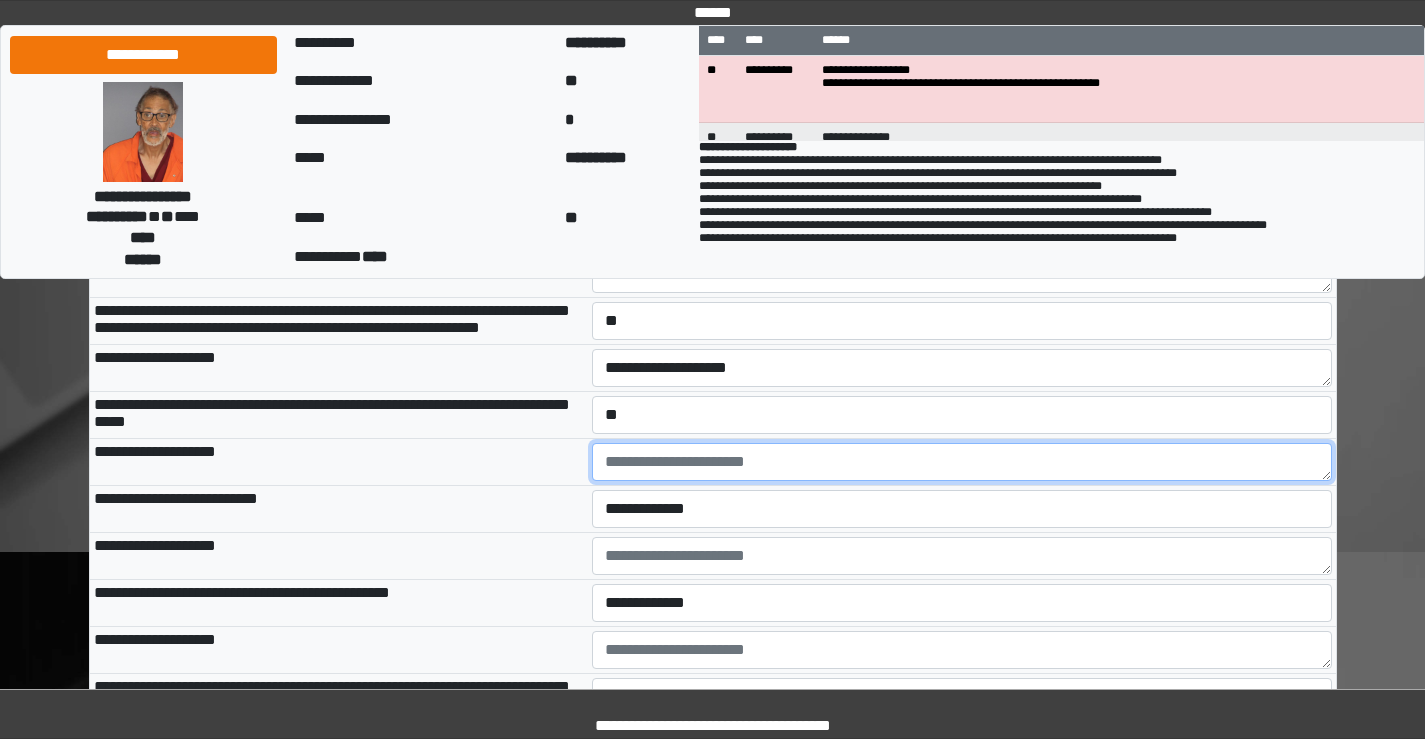 click at bounding box center (962, 462) 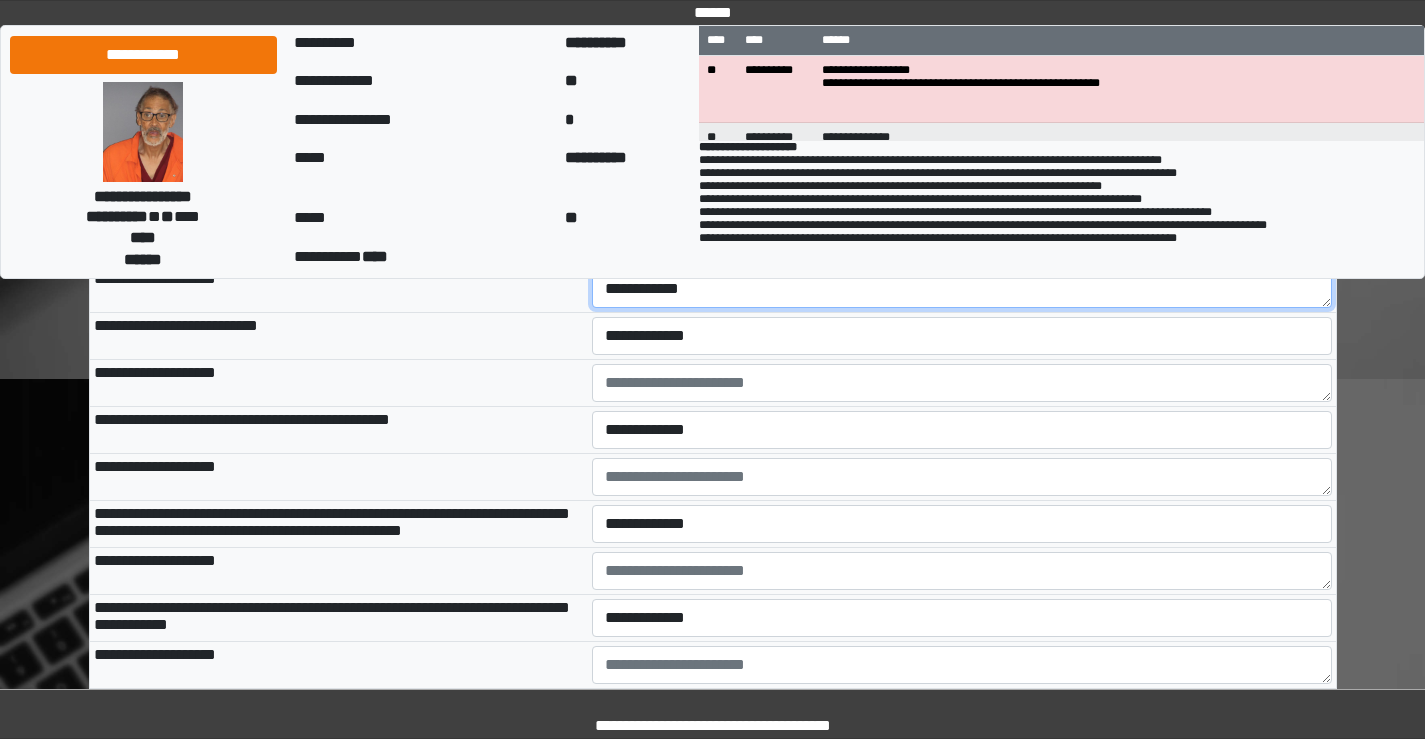 scroll, scrollTop: 3200, scrollLeft: 0, axis: vertical 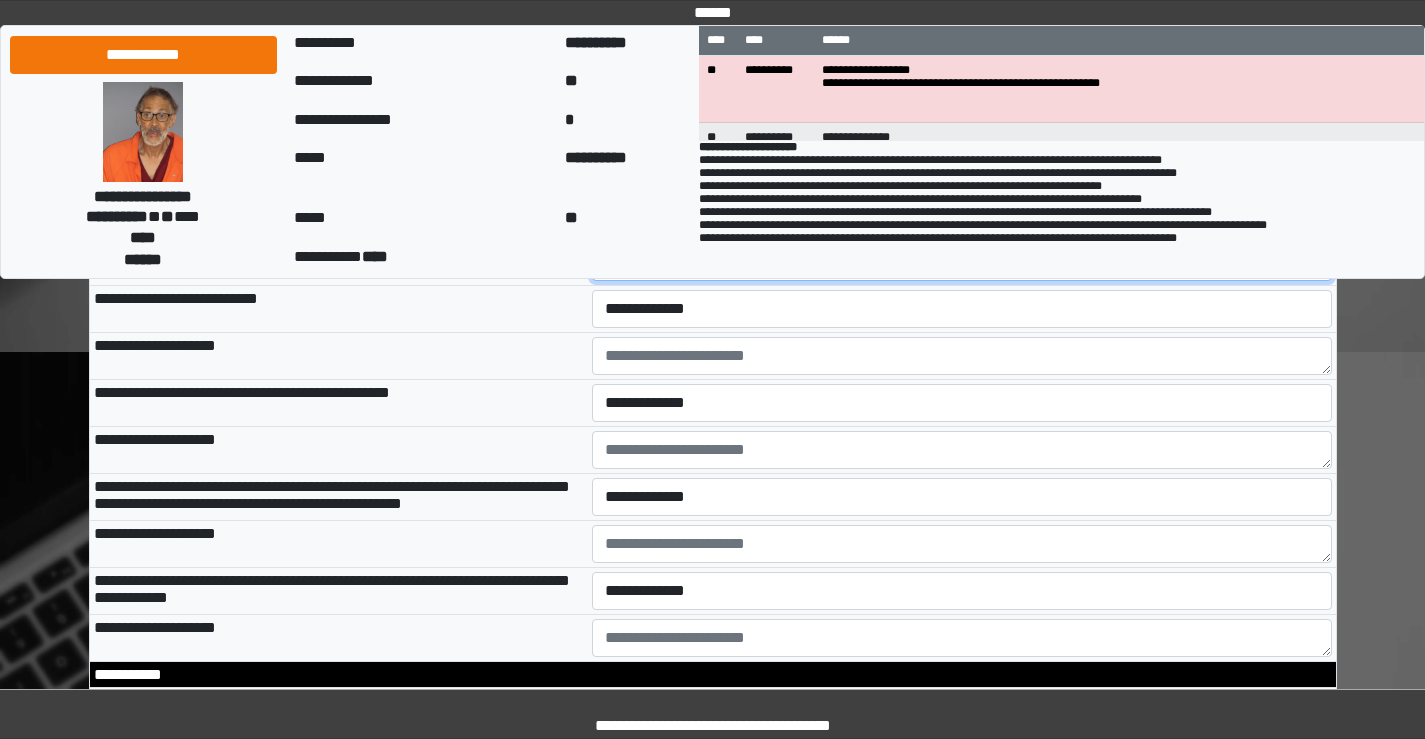 type on "**********" 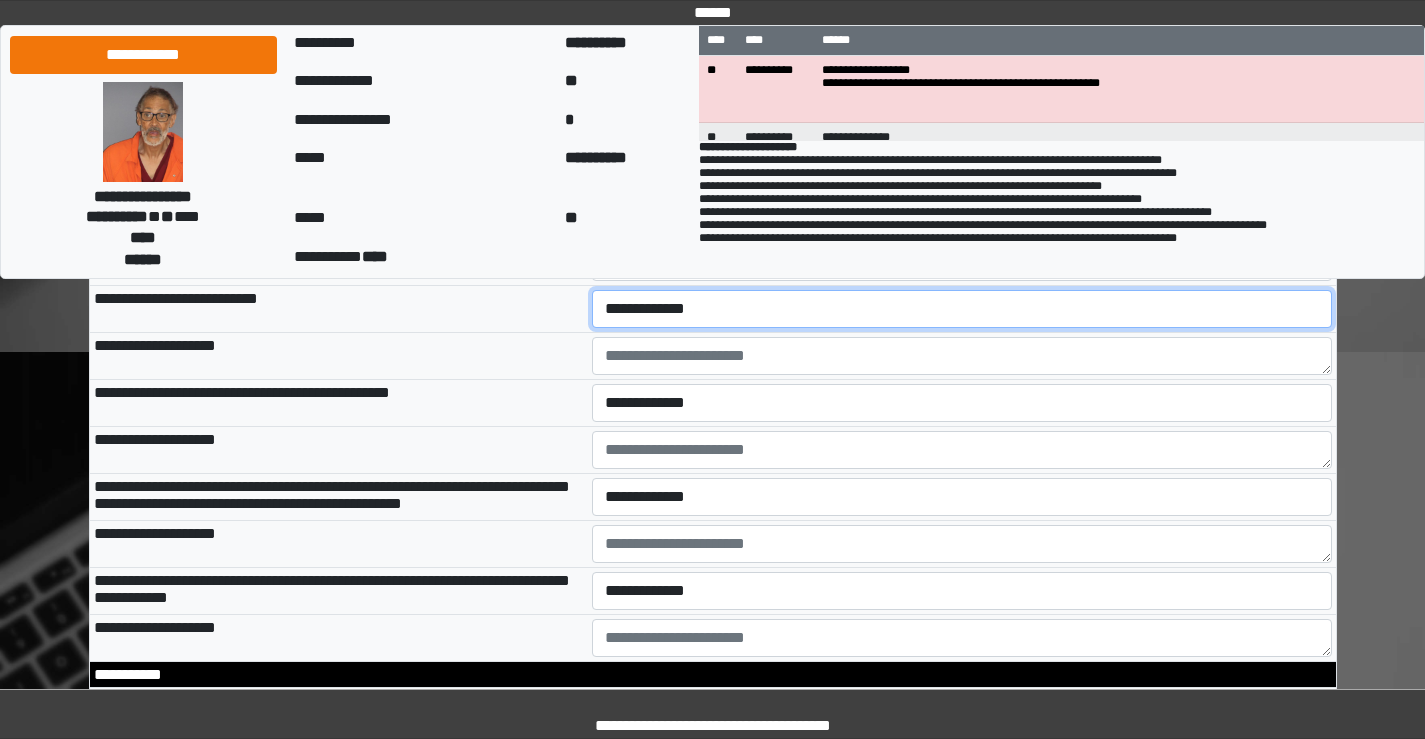click on "**********" at bounding box center (962, 309) 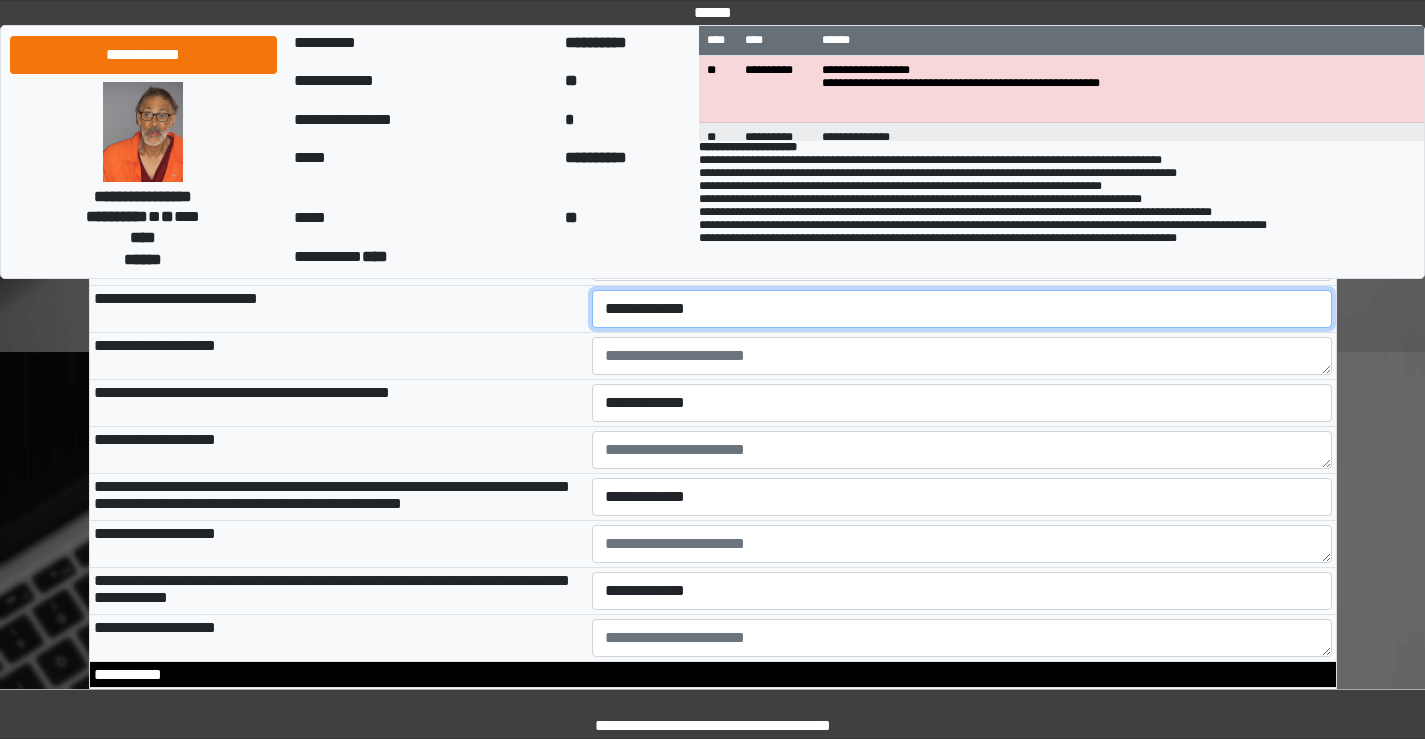 select on "*" 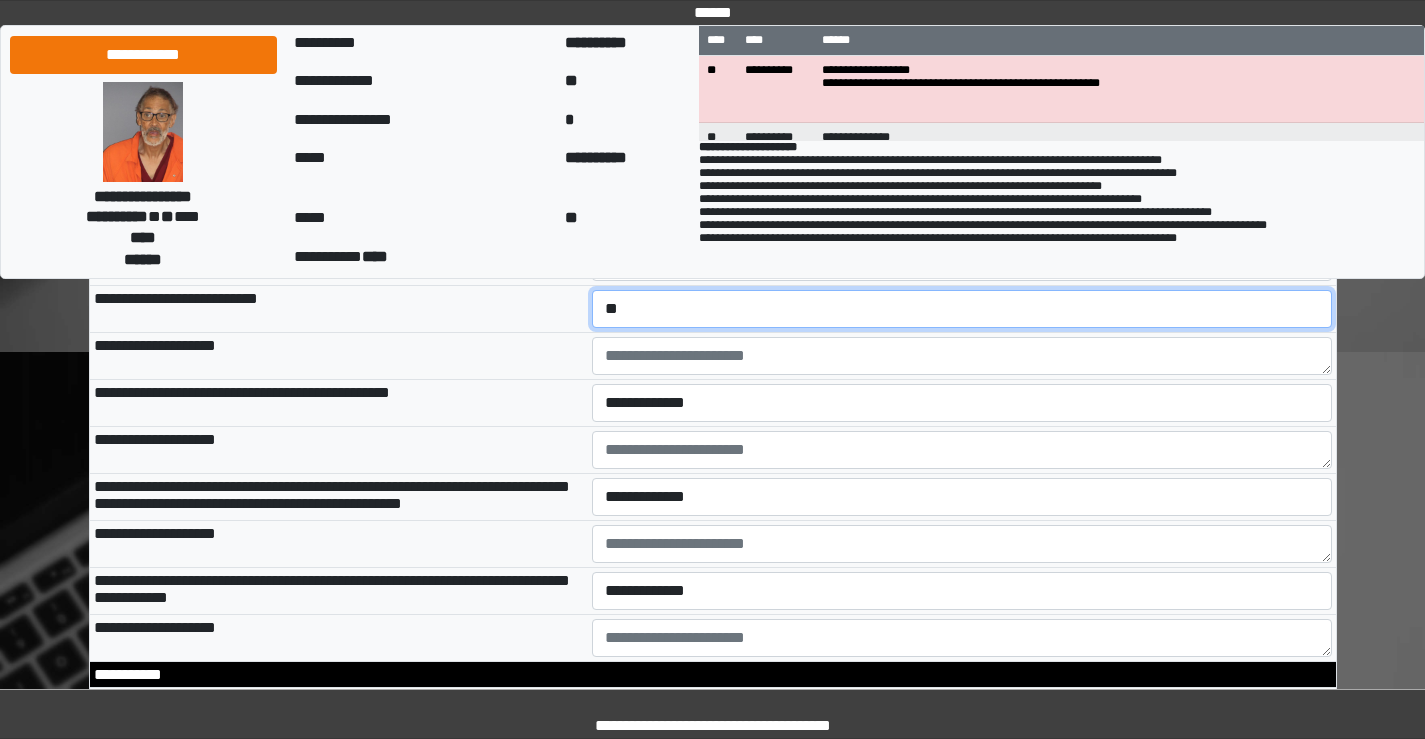 click on "**********" at bounding box center [962, 309] 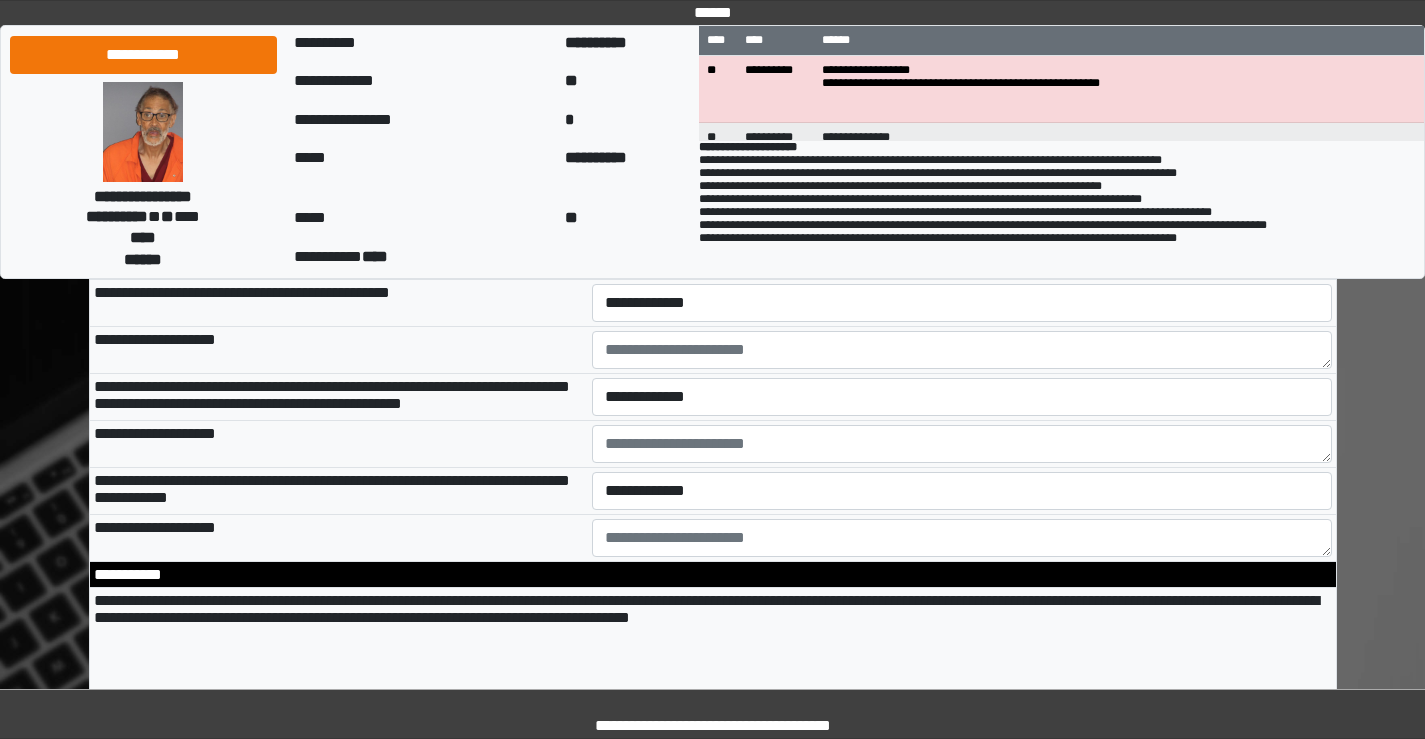 scroll, scrollTop: 3200, scrollLeft: 0, axis: vertical 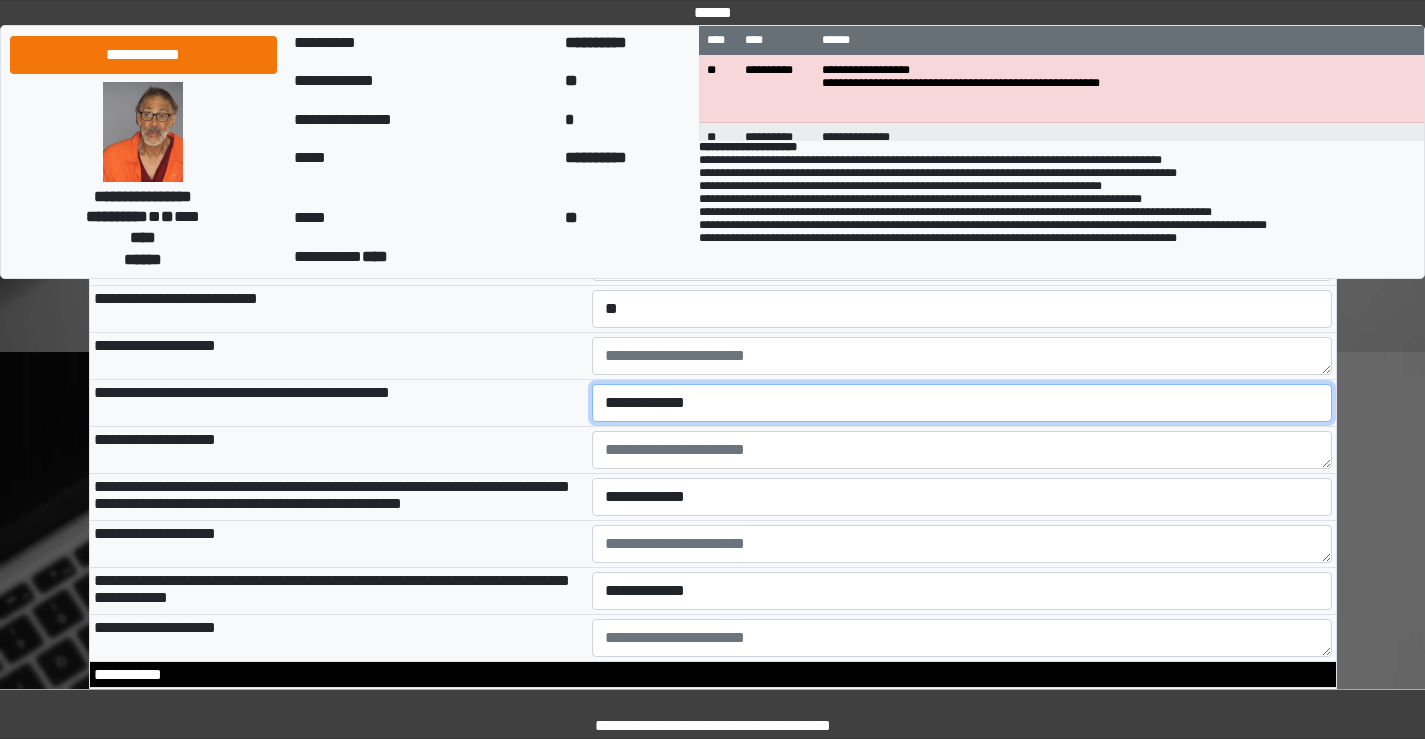 click on "**********" at bounding box center [962, 403] 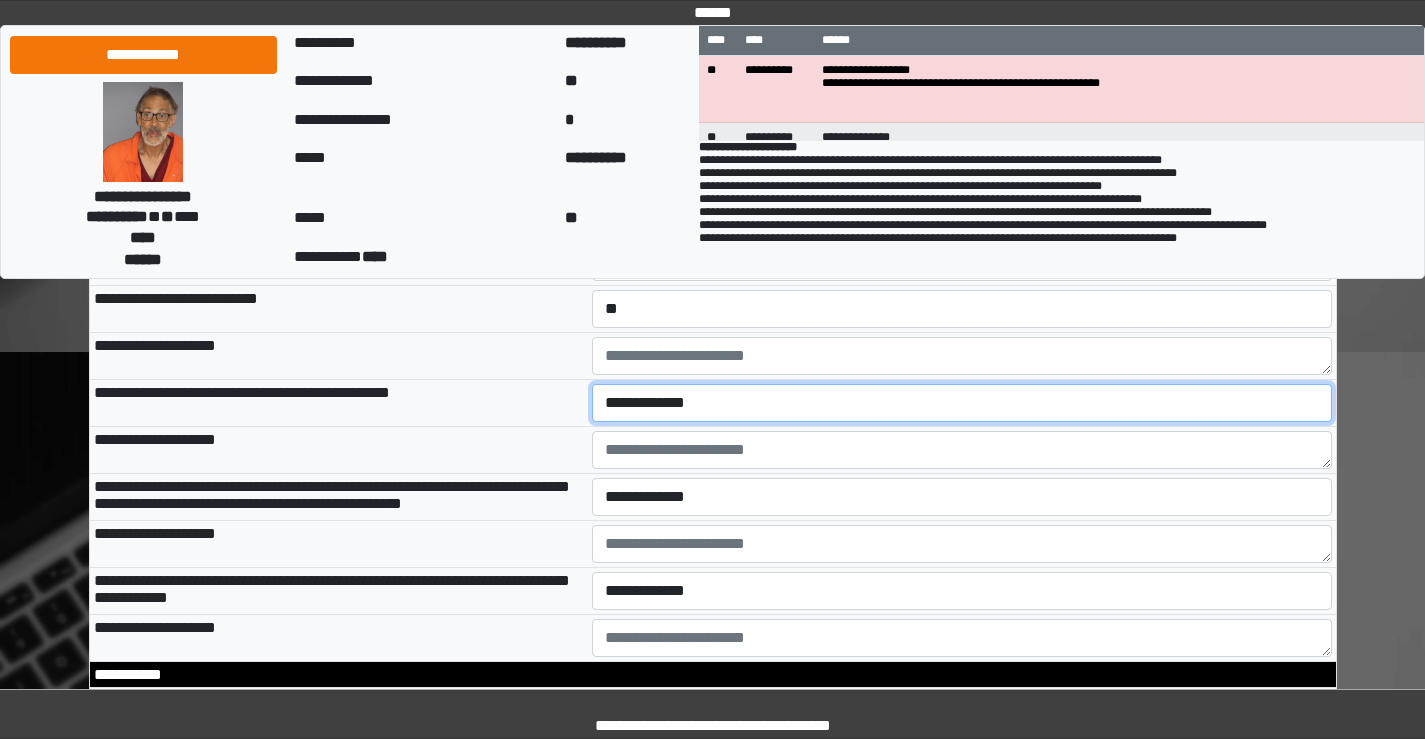click on "**********" at bounding box center [962, 403] 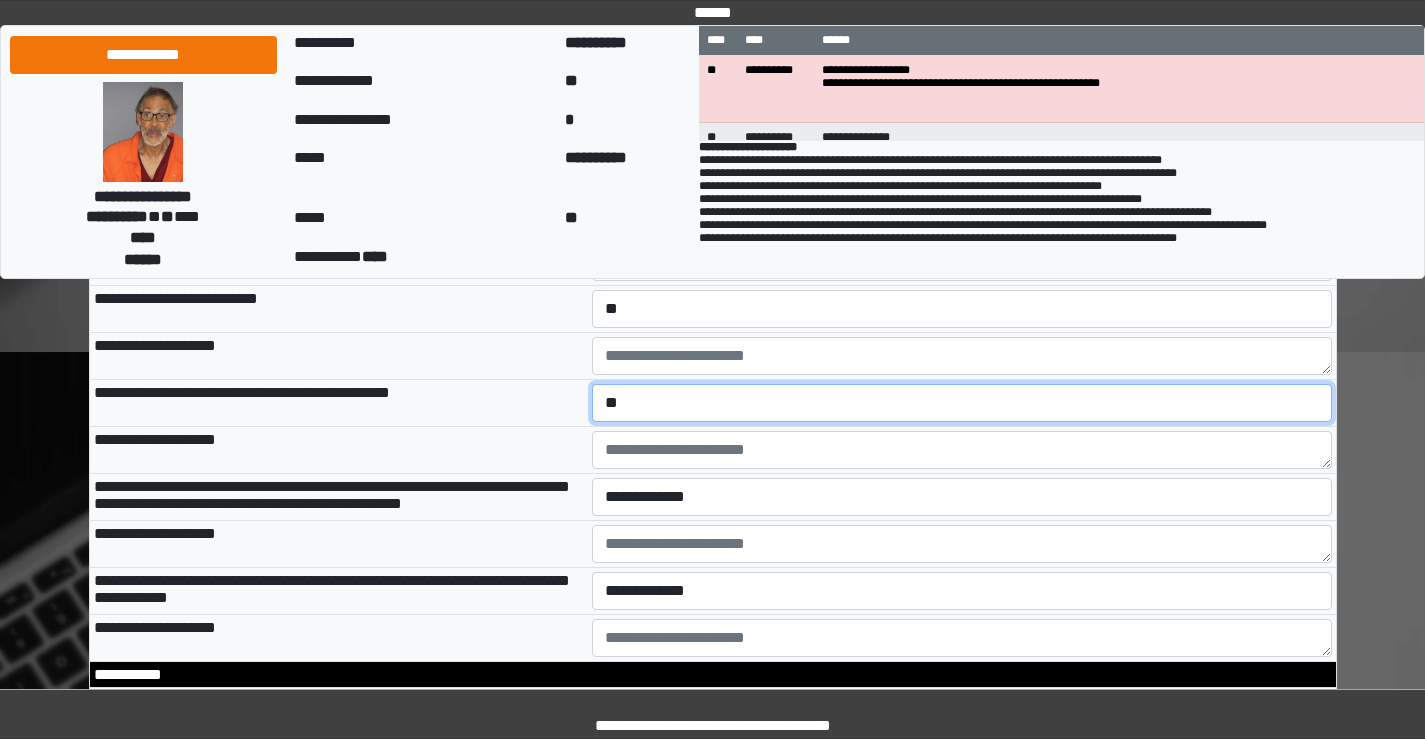 scroll, scrollTop: 3300, scrollLeft: 0, axis: vertical 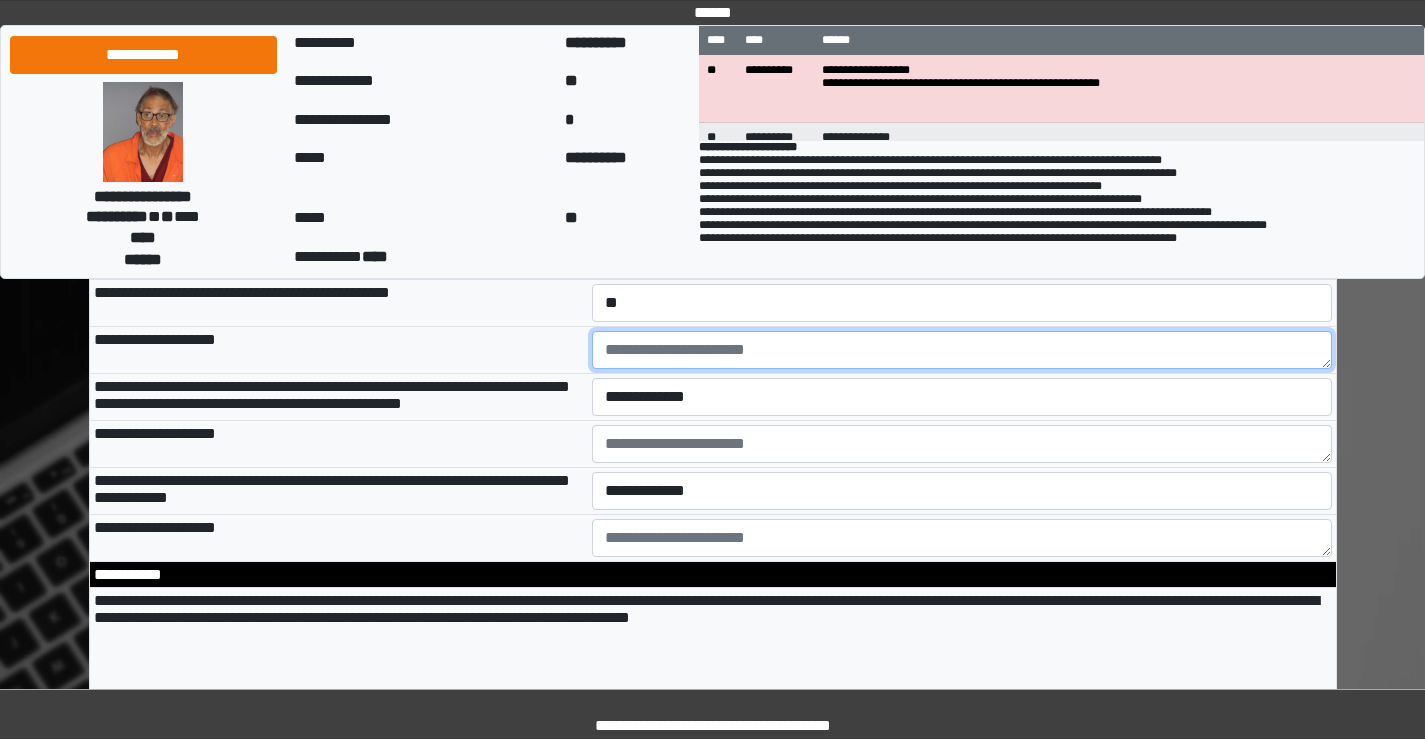click at bounding box center [962, 350] 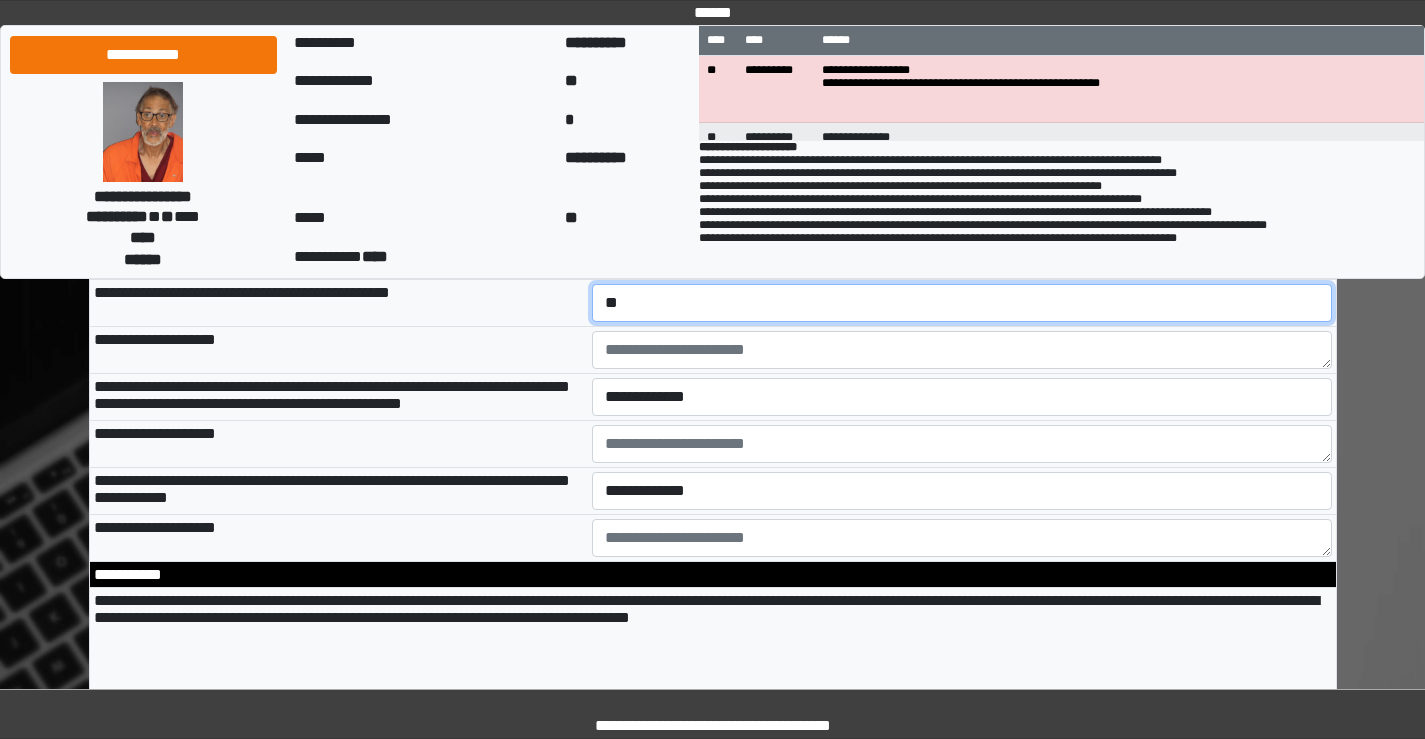 click on "**********" at bounding box center [962, 303] 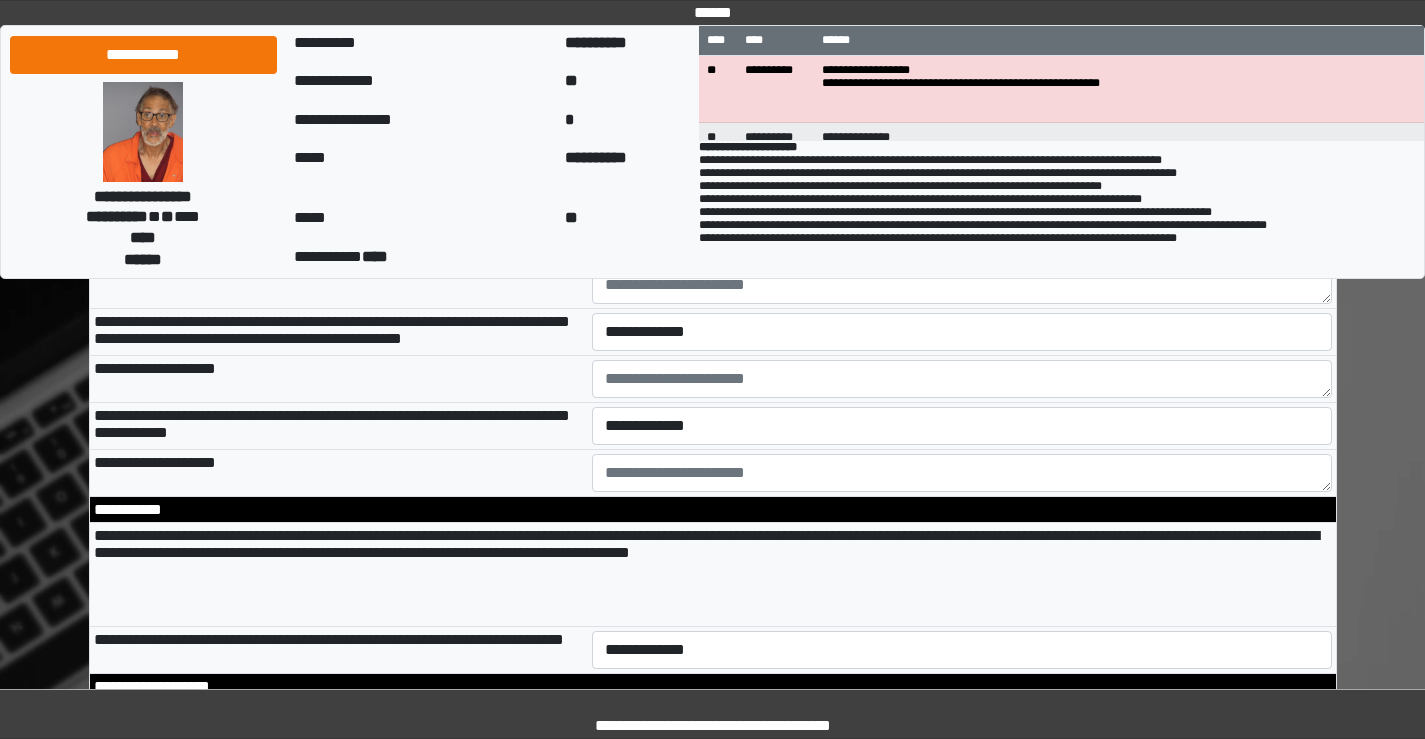 scroll, scrollTop: 3400, scrollLeft: 0, axis: vertical 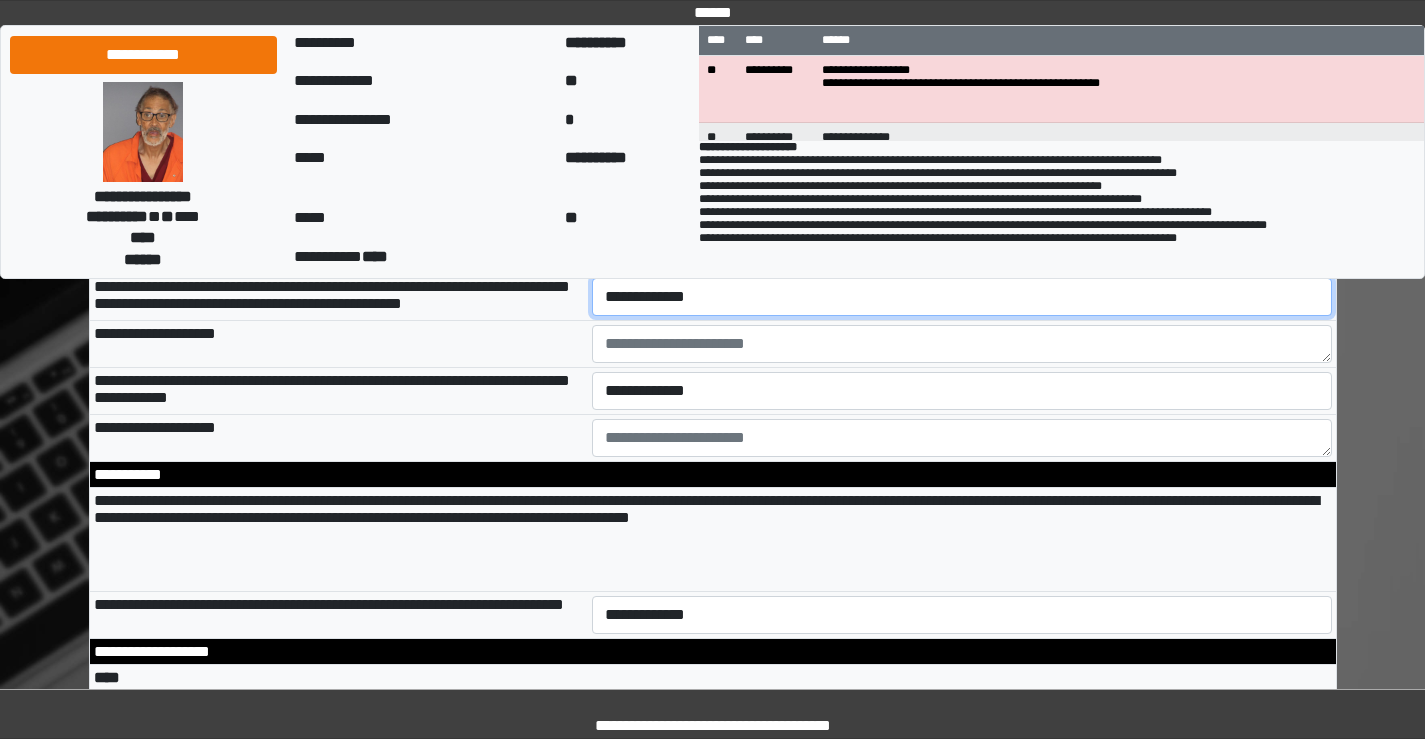 click on "**********" at bounding box center [962, 297] 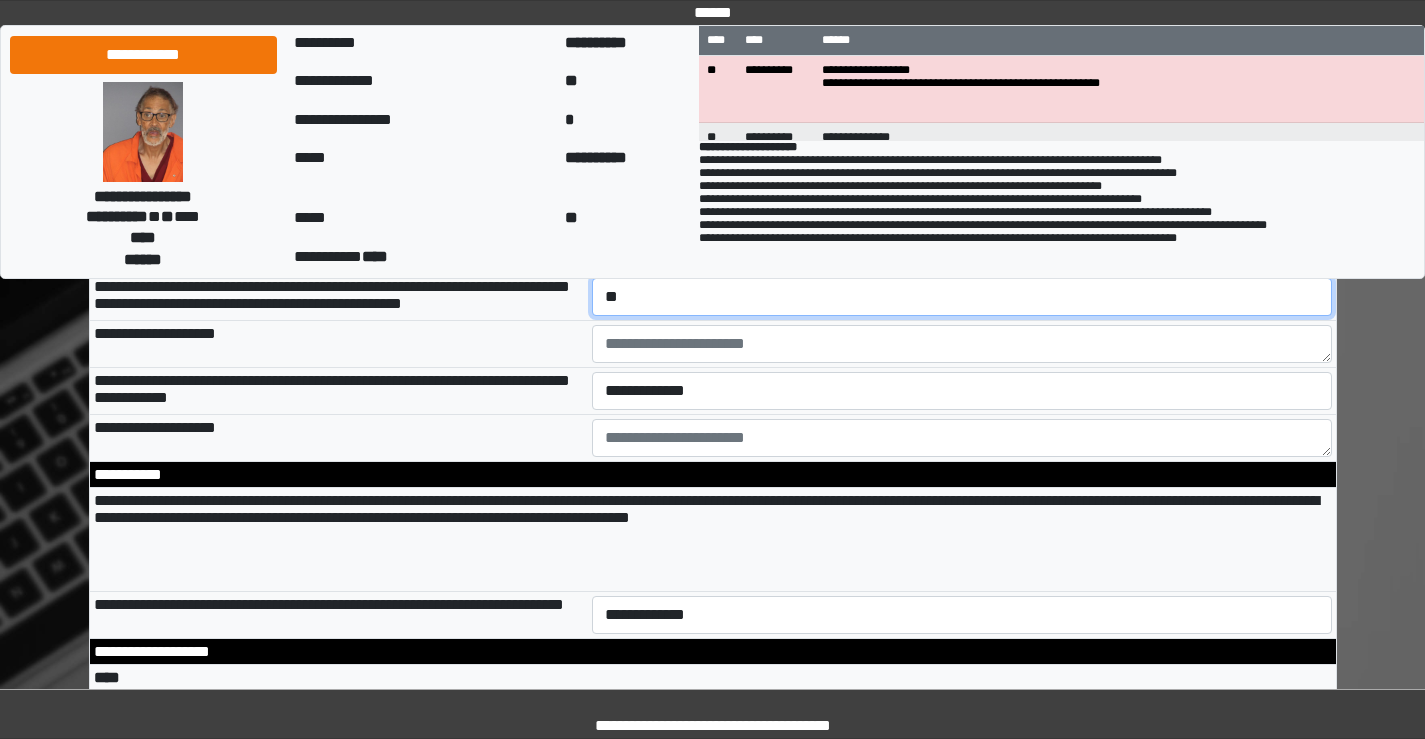 click on "**********" at bounding box center (962, 297) 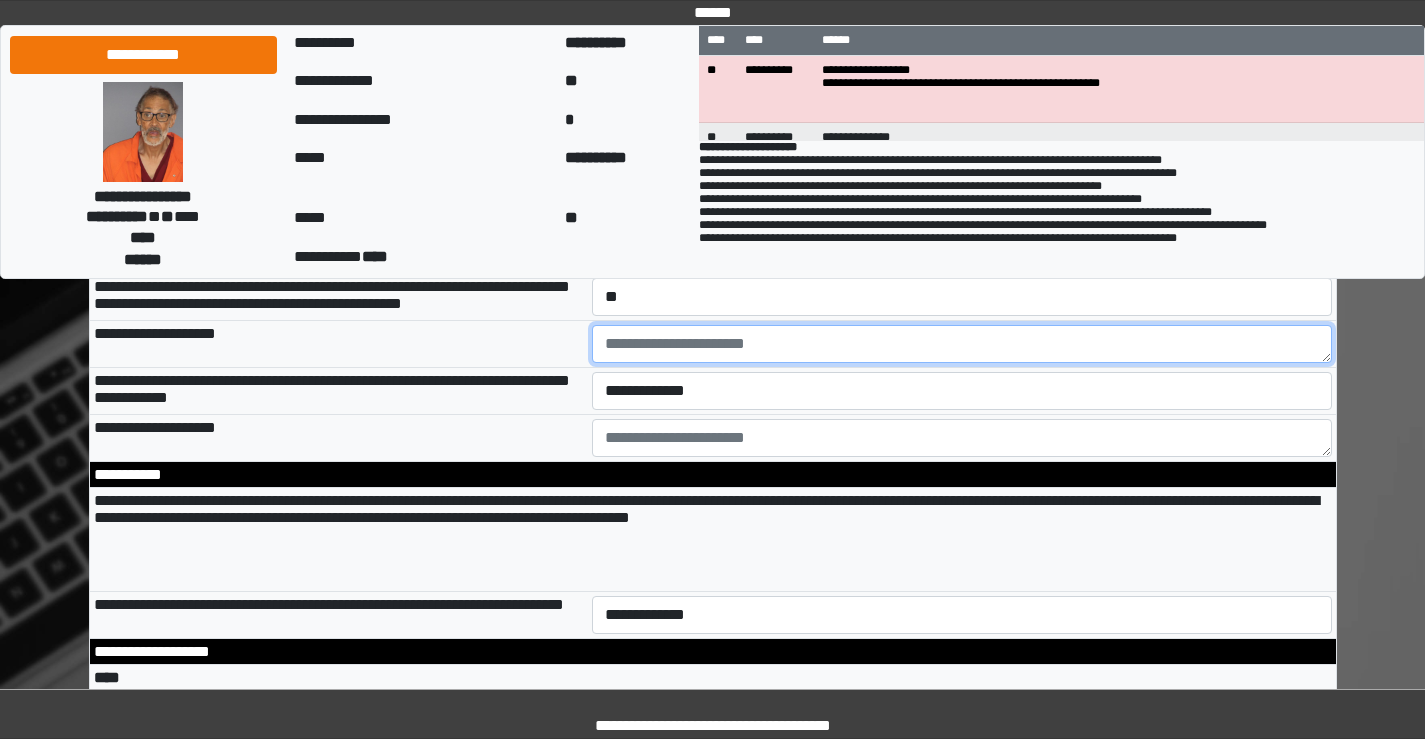 click at bounding box center (962, 344) 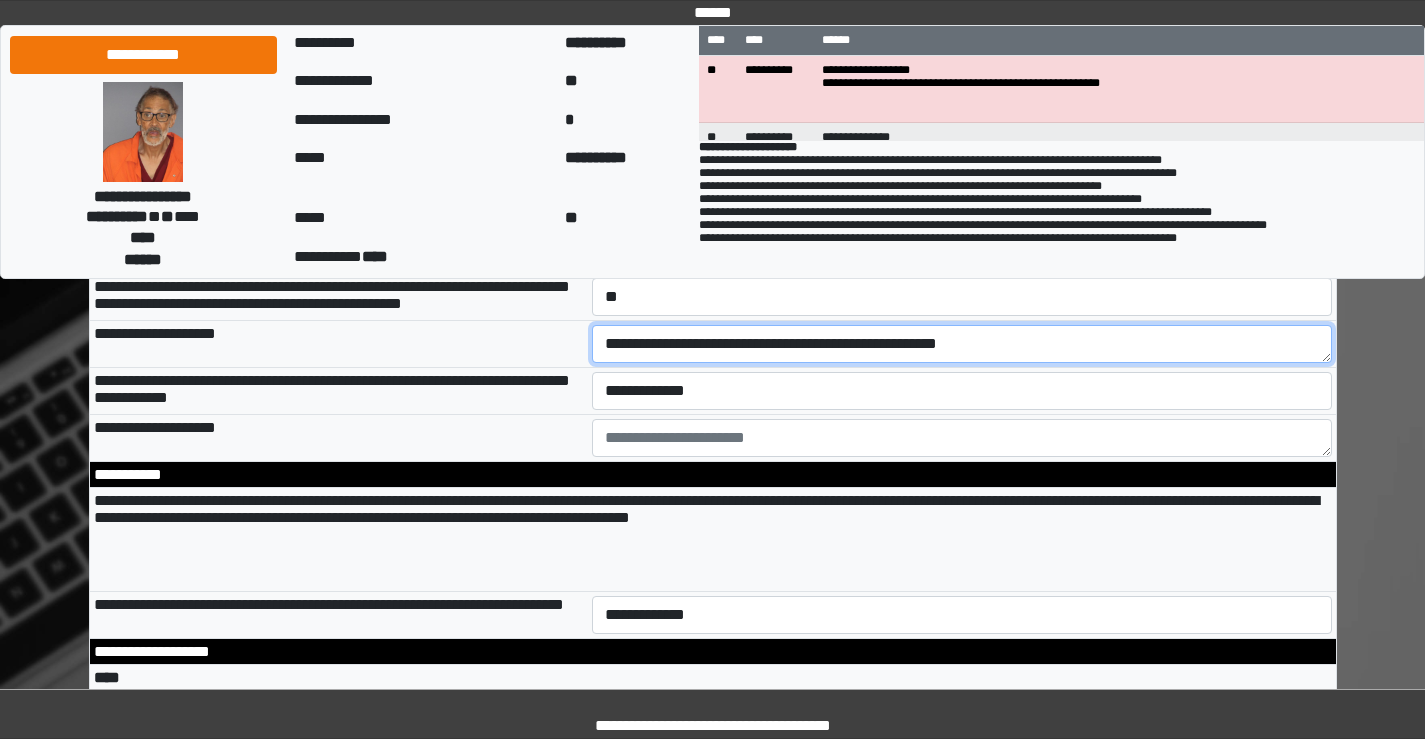 scroll, scrollTop: 3500, scrollLeft: 0, axis: vertical 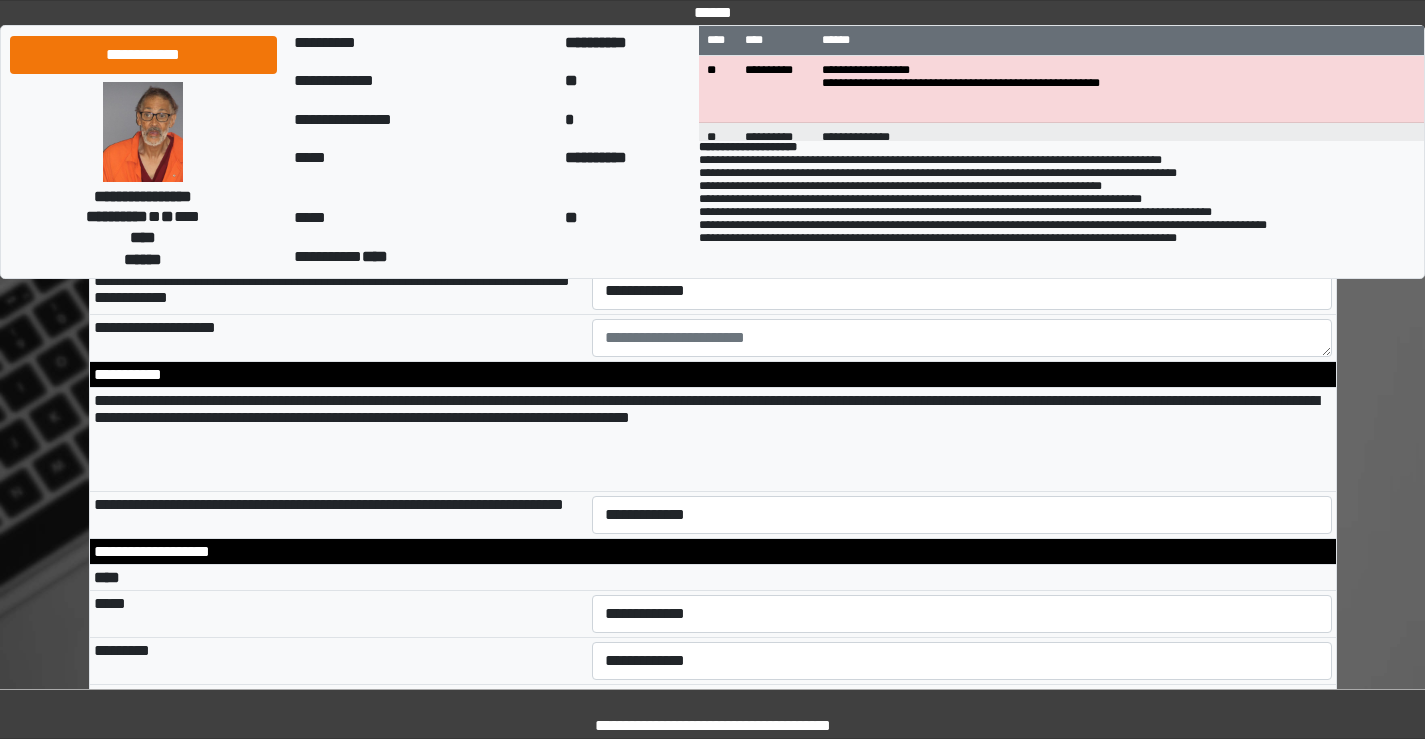 type on "**********" 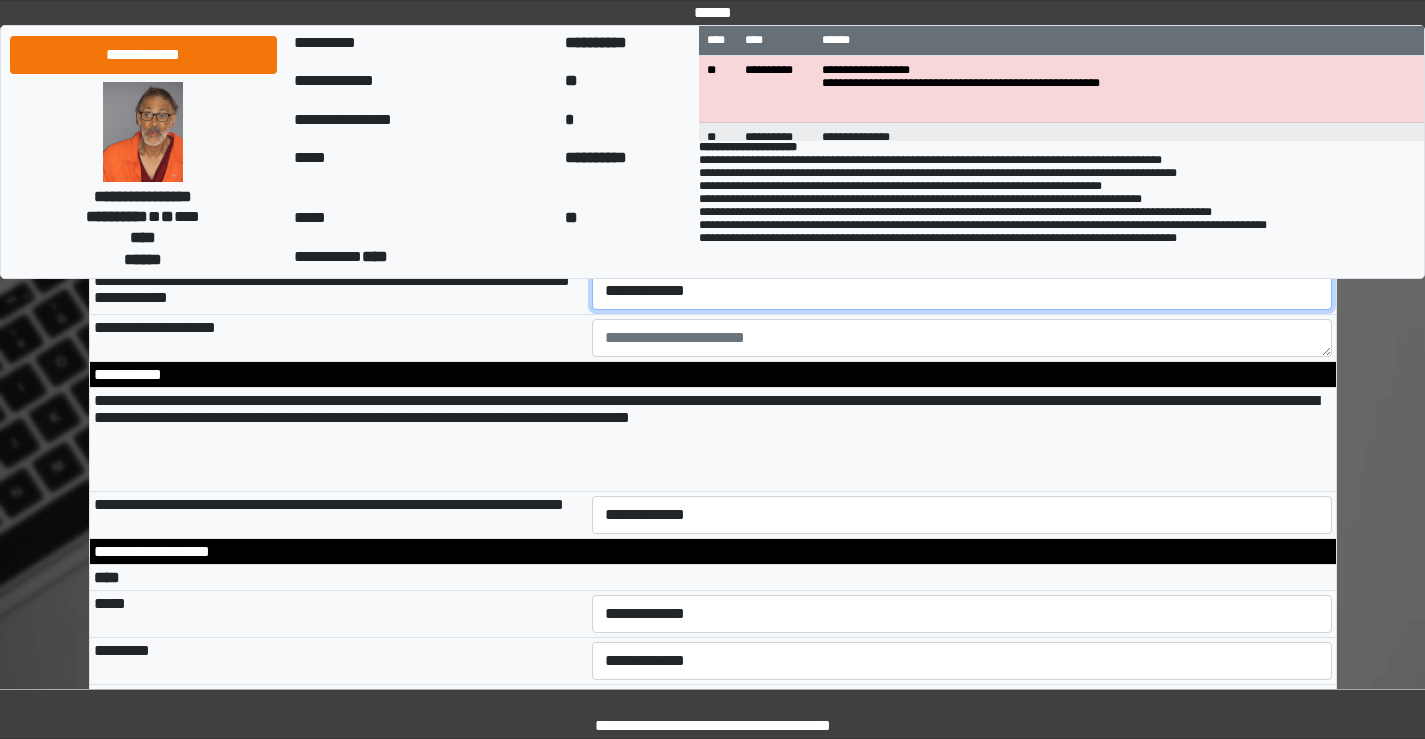 click on "**********" at bounding box center [962, 291] 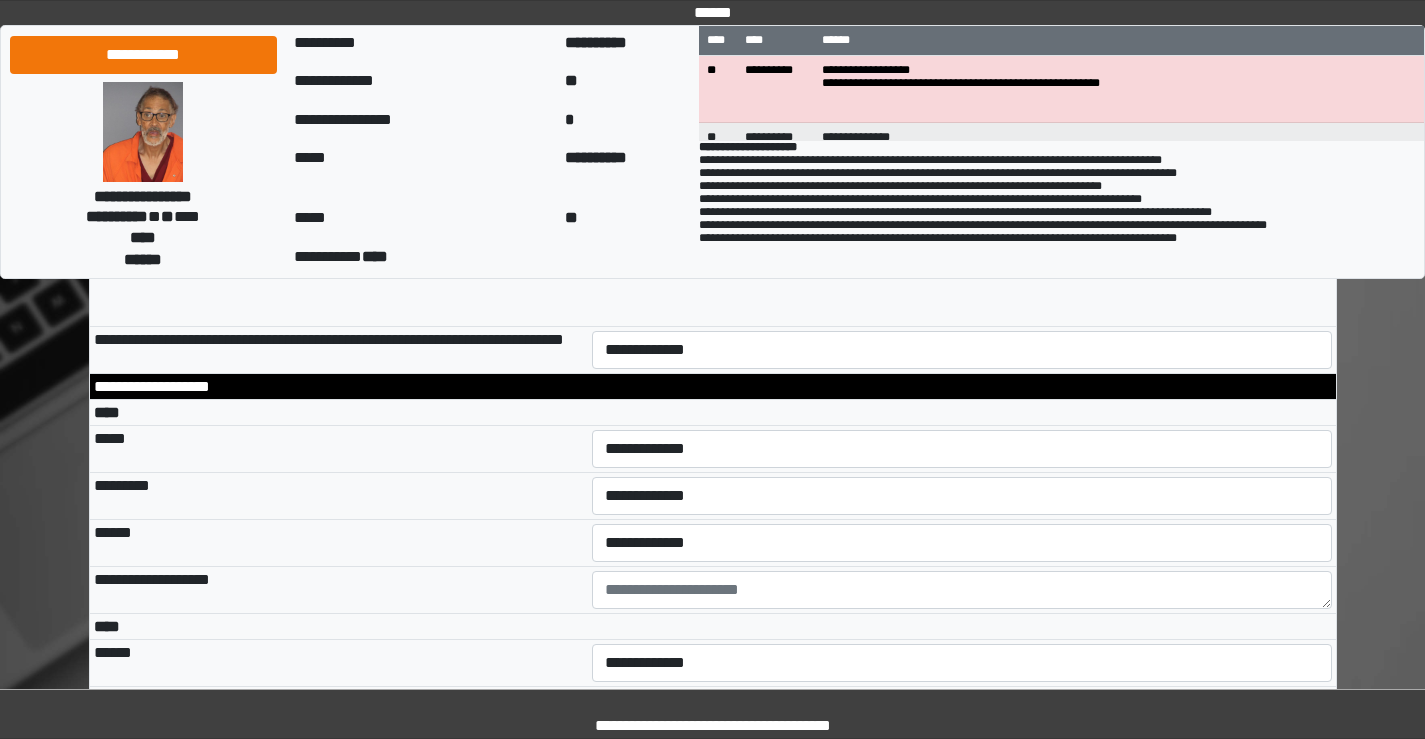 scroll, scrollTop: 3700, scrollLeft: 0, axis: vertical 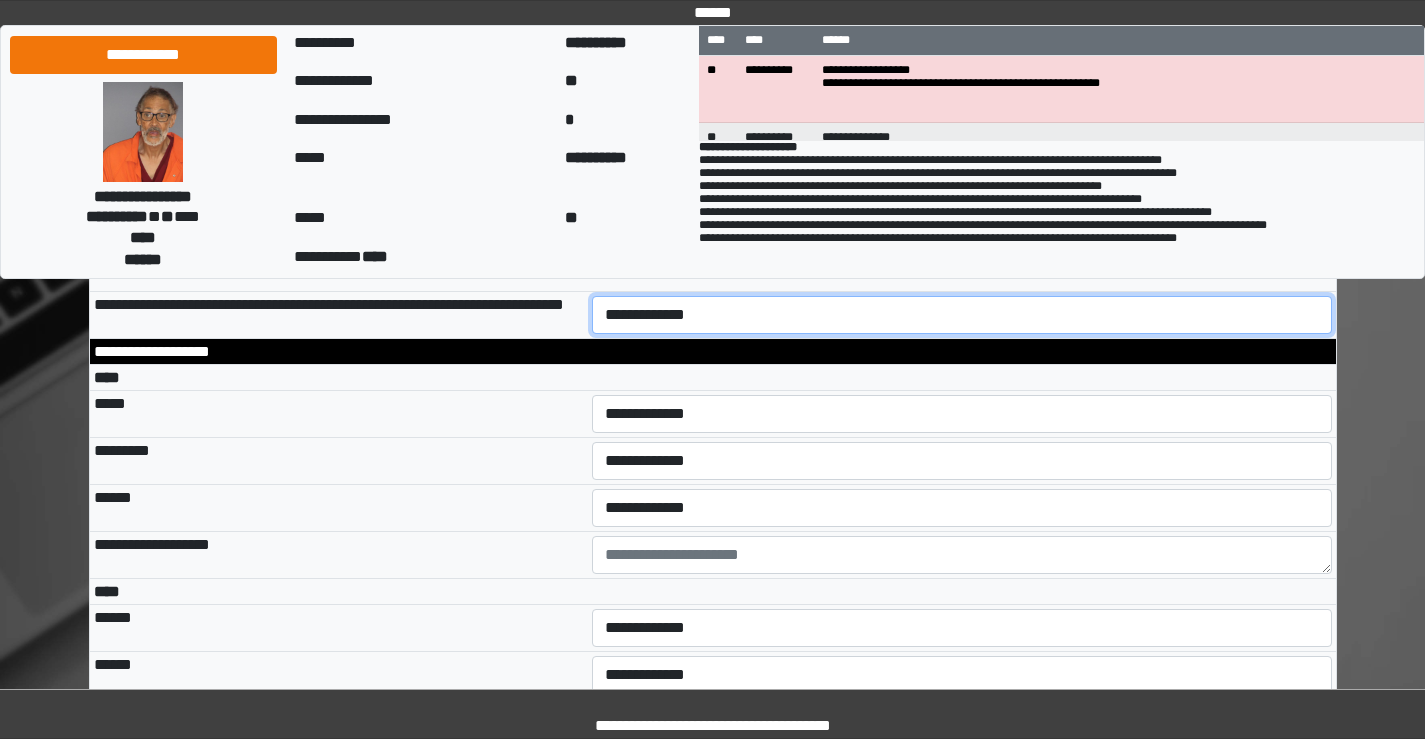 click on "**********" at bounding box center [962, 315] 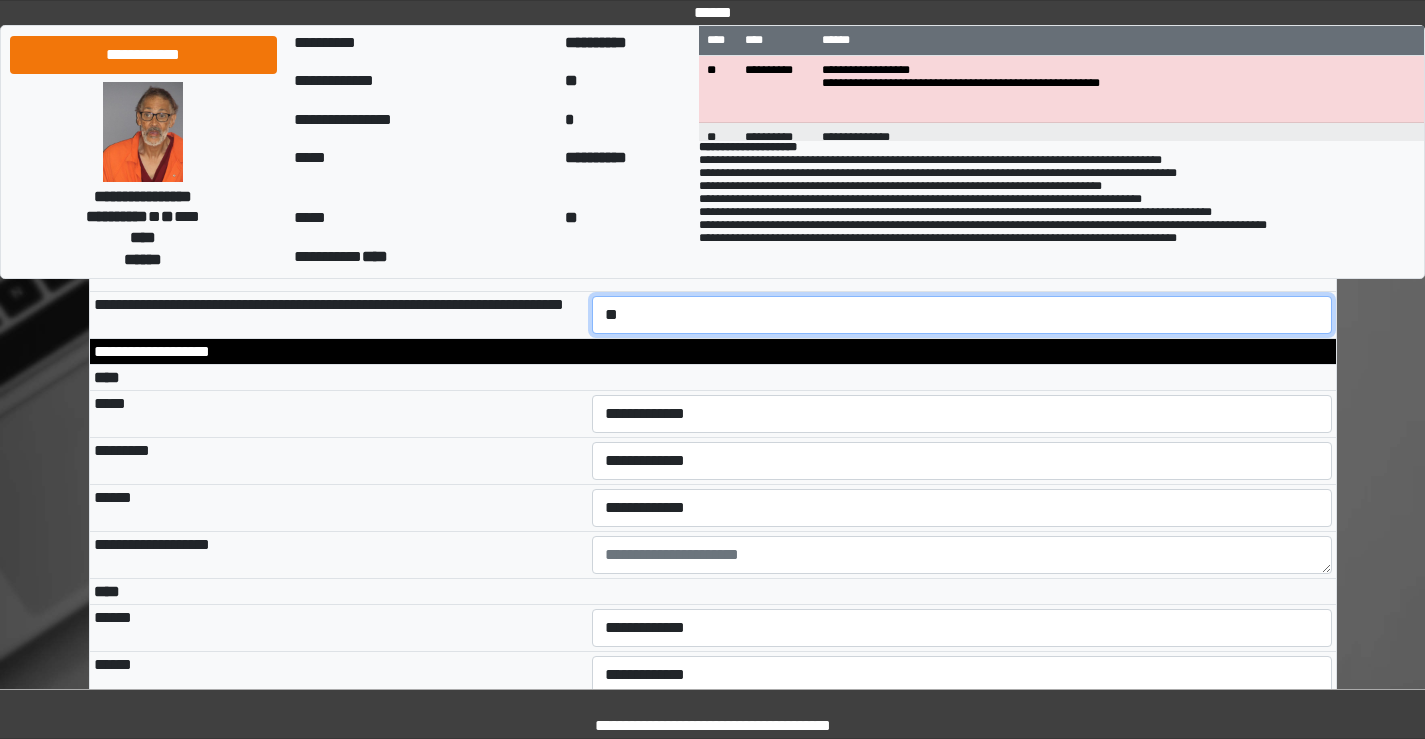 click on "**********" at bounding box center (962, 315) 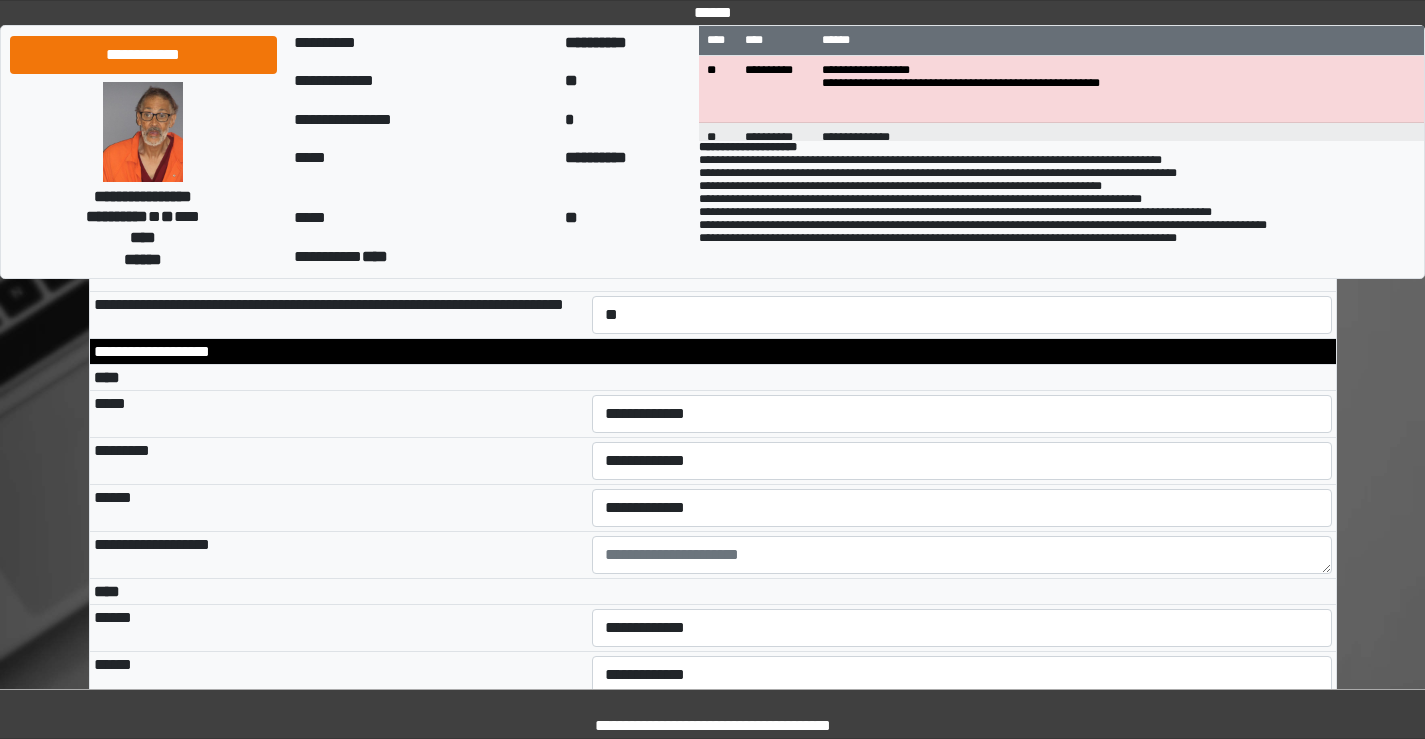 click on "**********" at bounding box center [713, 240] 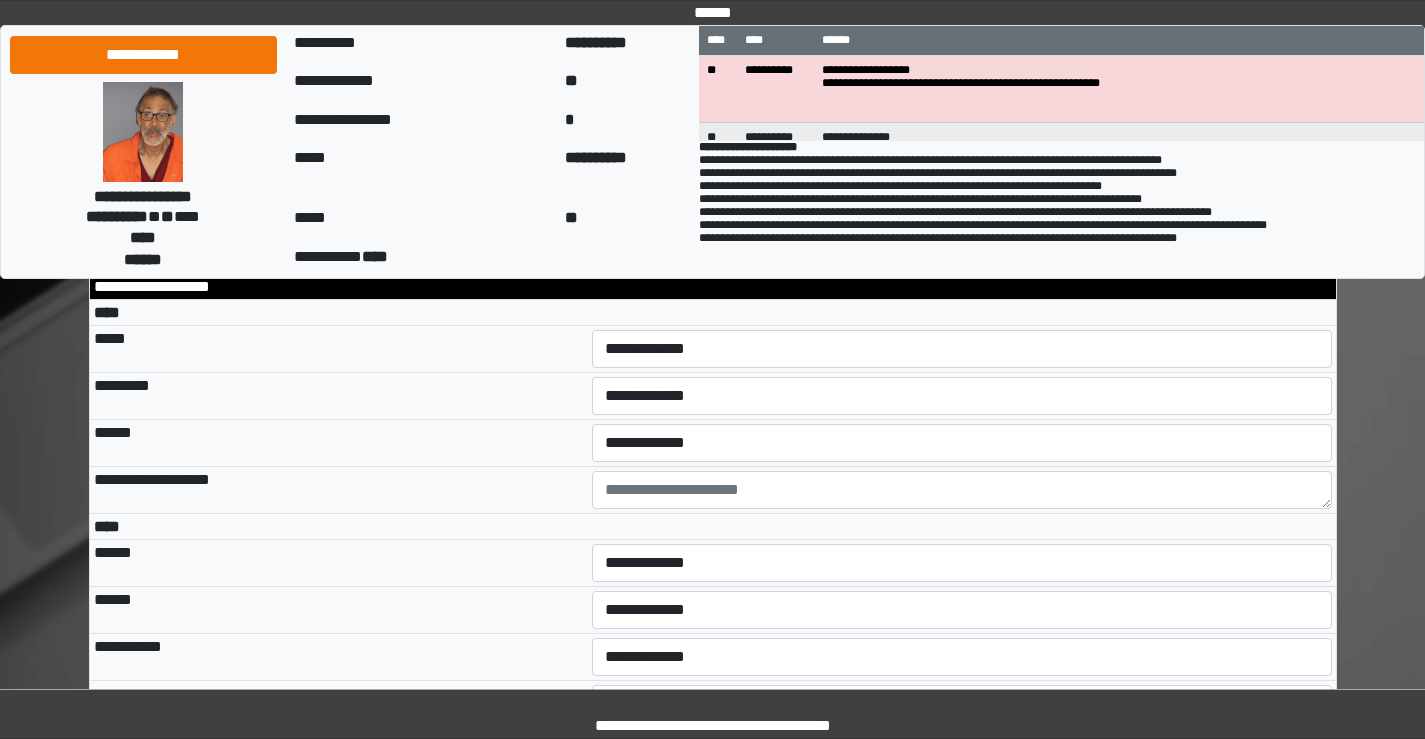 scroll, scrollTop: 3800, scrollLeft: 0, axis: vertical 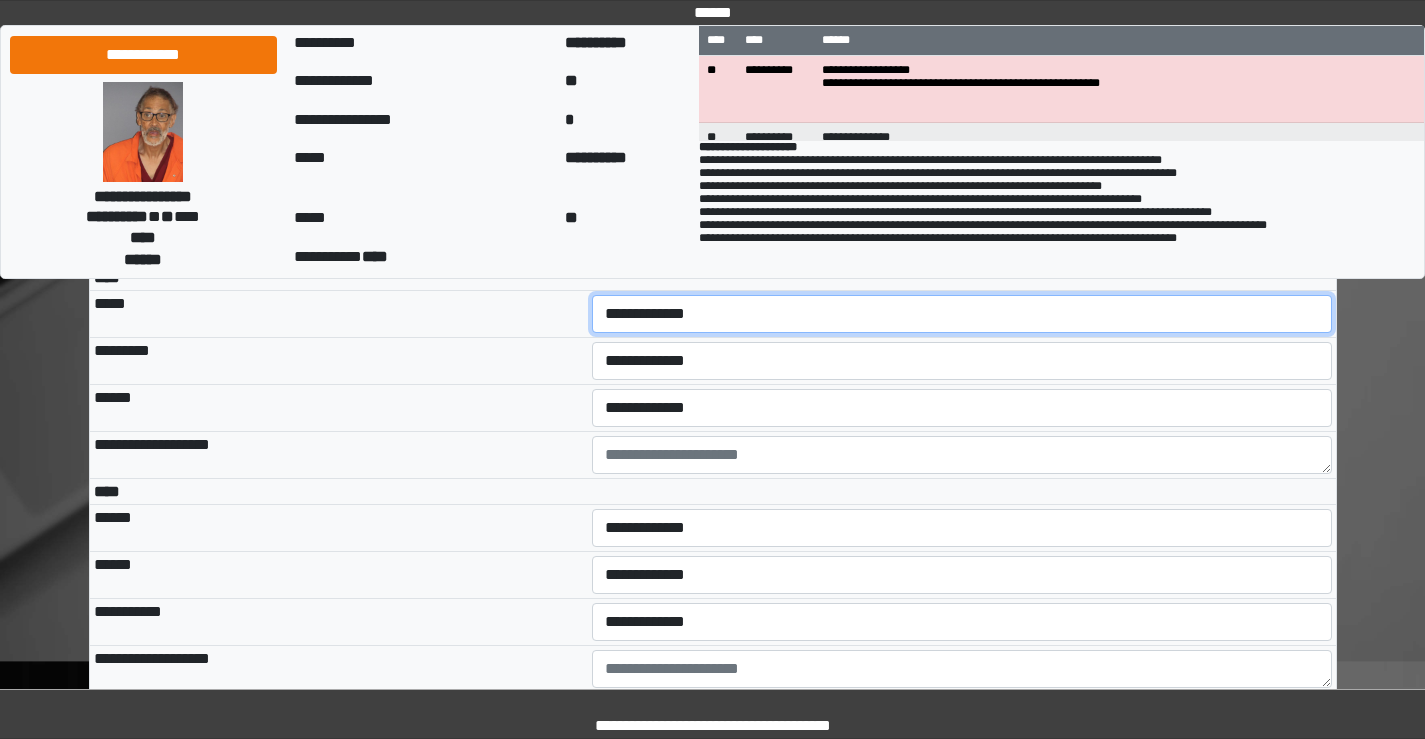 click on "**********" at bounding box center (962, 314) 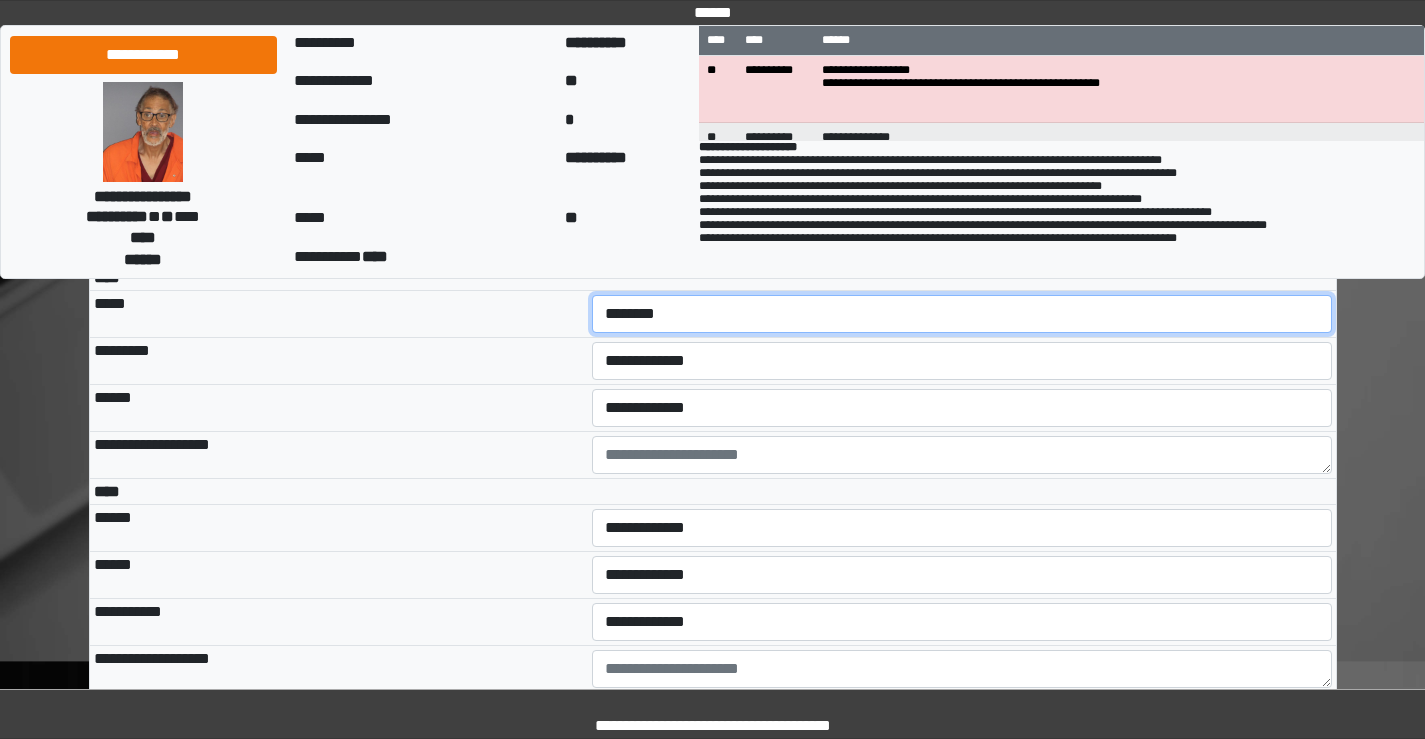 click on "**********" at bounding box center [962, 314] 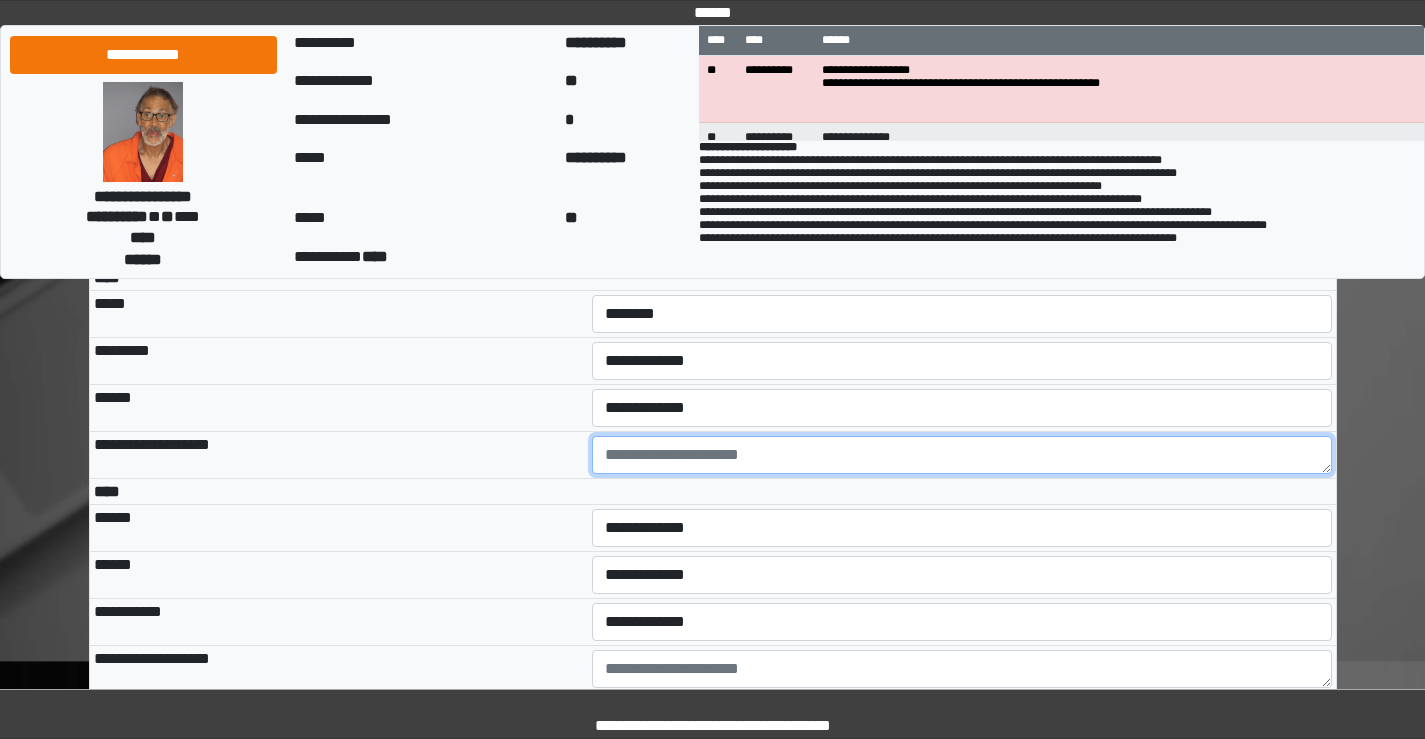 click at bounding box center [962, 455] 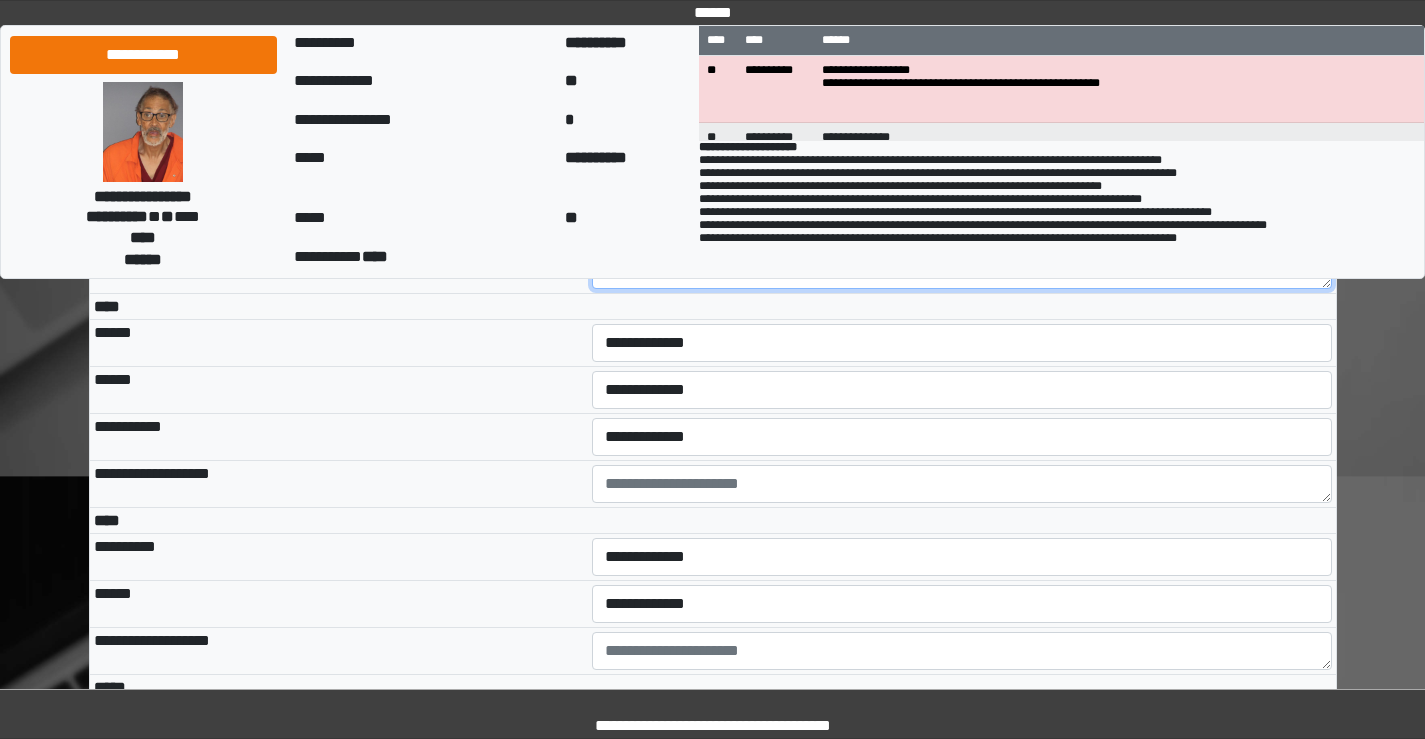 scroll, scrollTop: 4000, scrollLeft: 0, axis: vertical 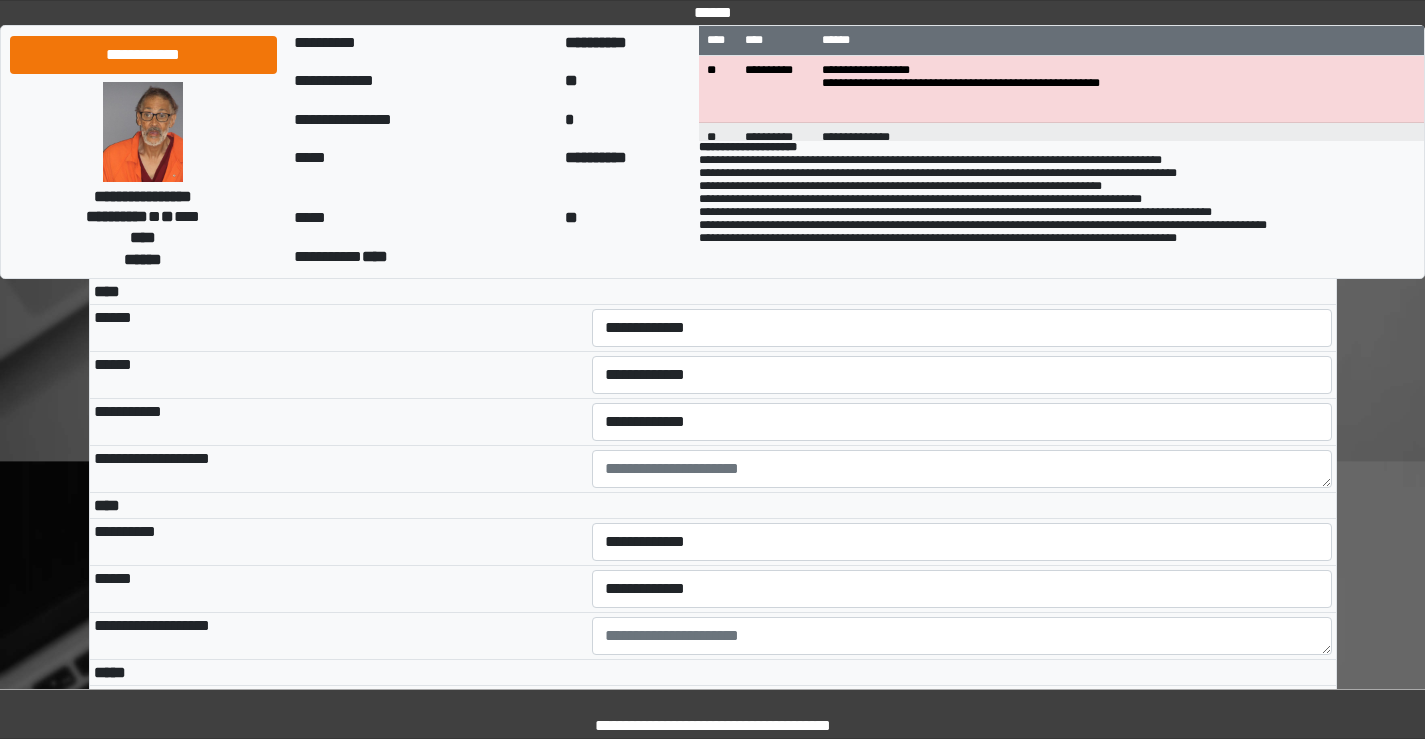 type on "**********" 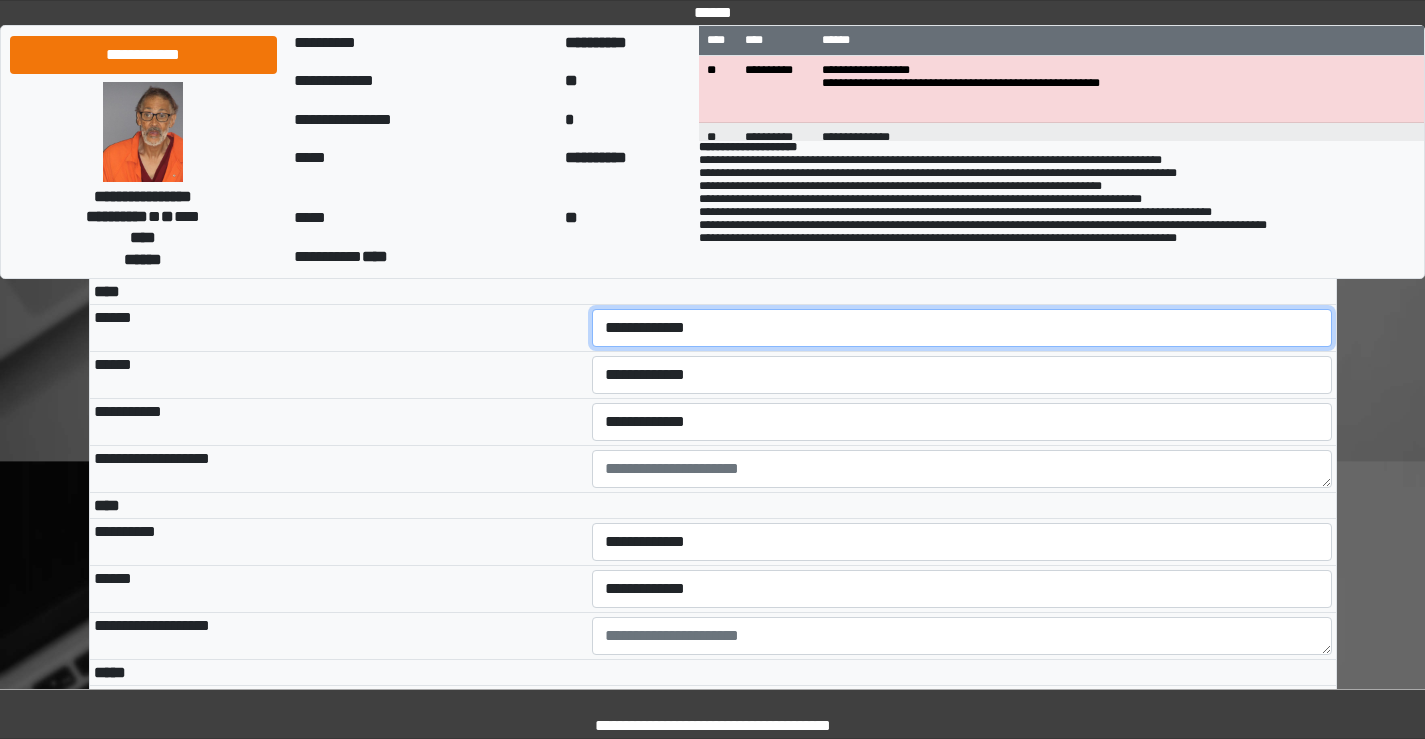 click on "**********" at bounding box center [962, 328] 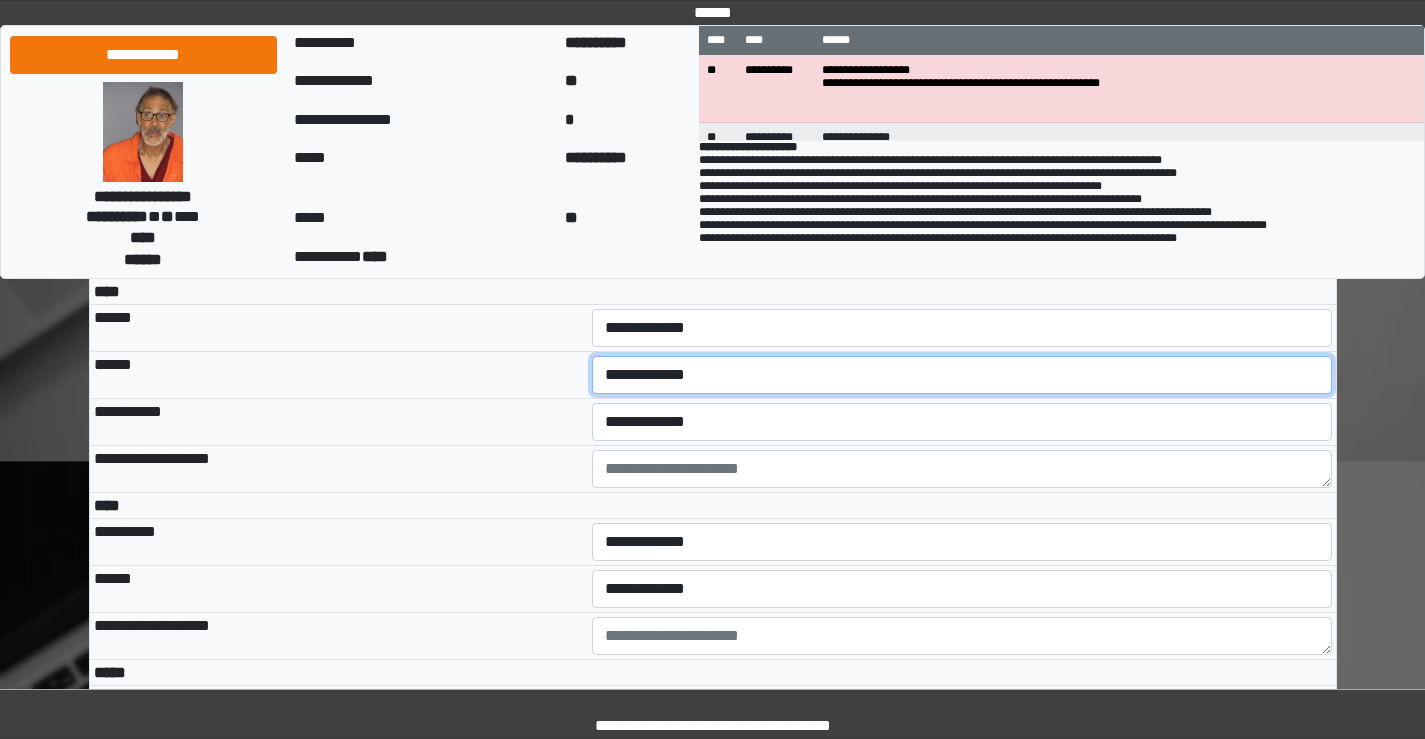 click on "**********" at bounding box center [962, 375] 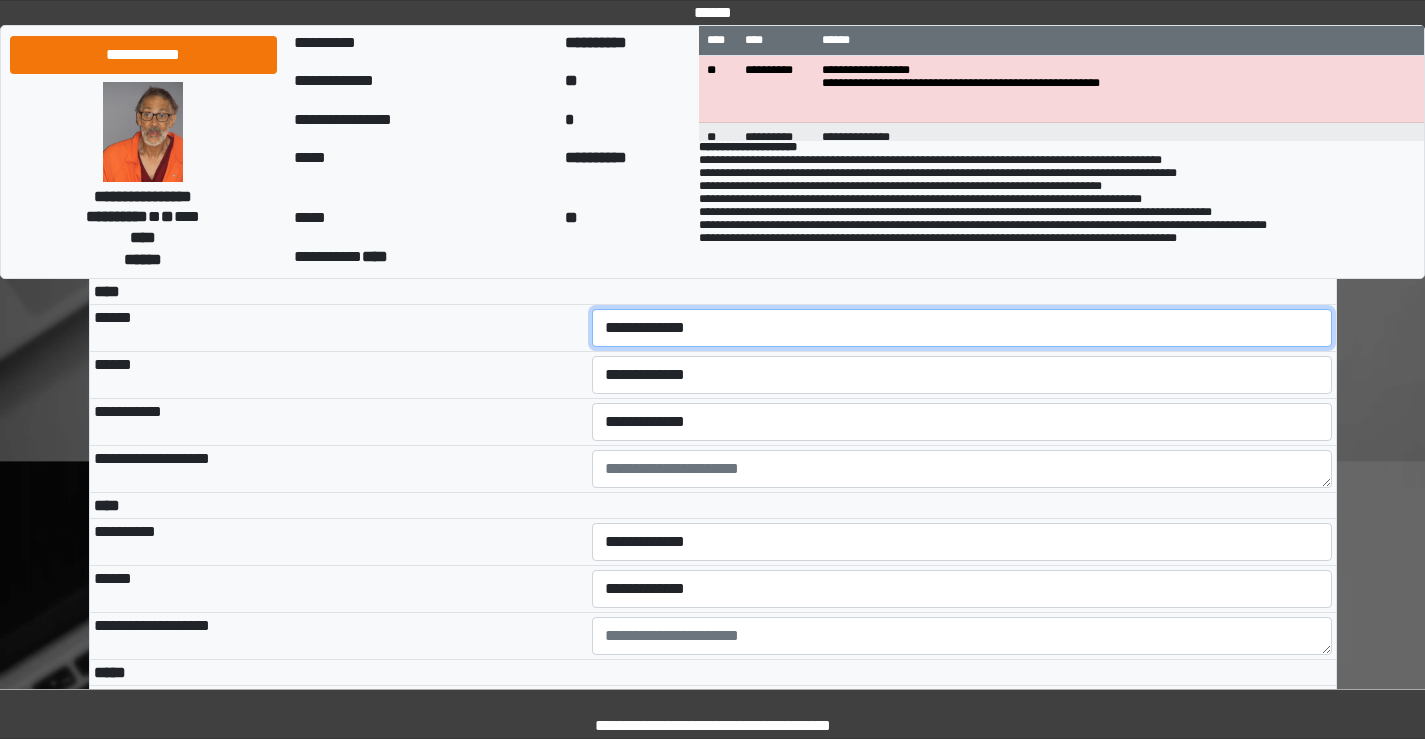 click on "**********" at bounding box center (962, 328) 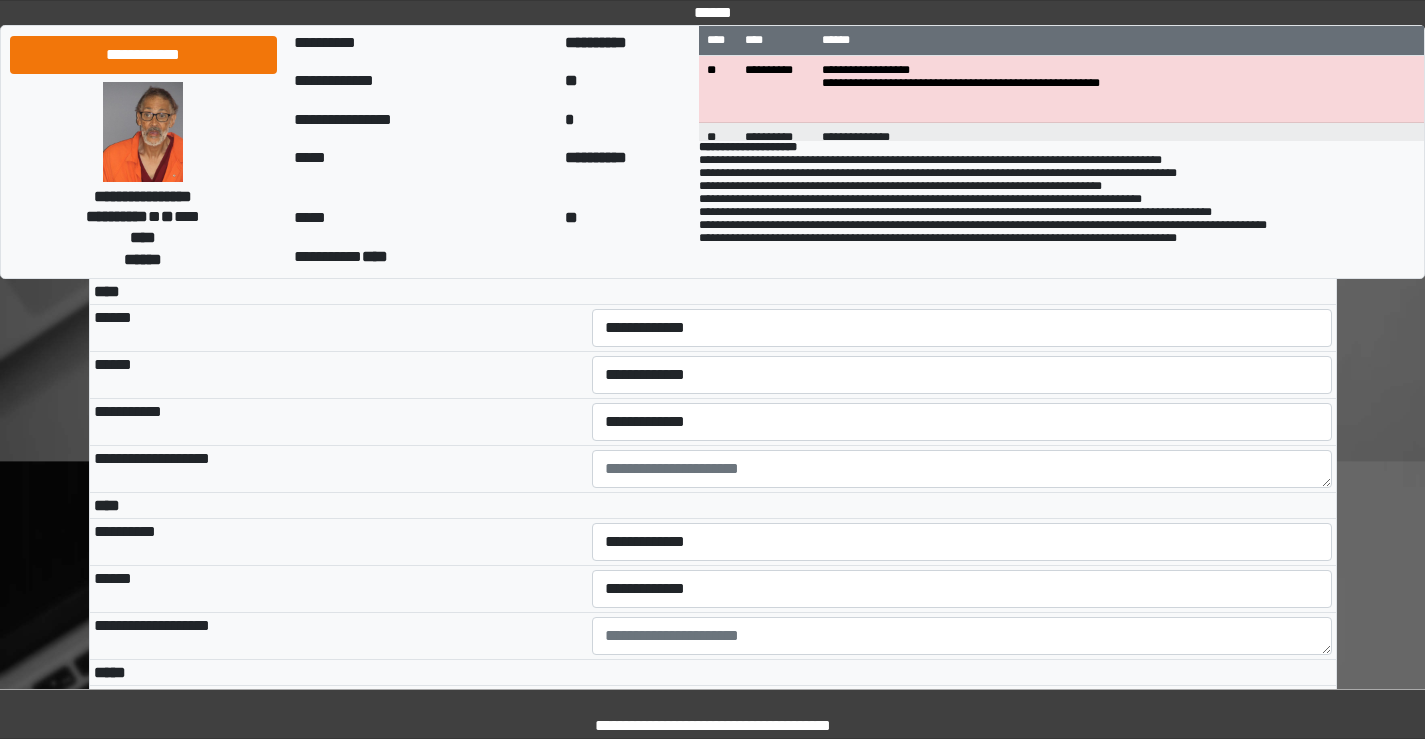 click on "******" at bounding box center [339, 328] 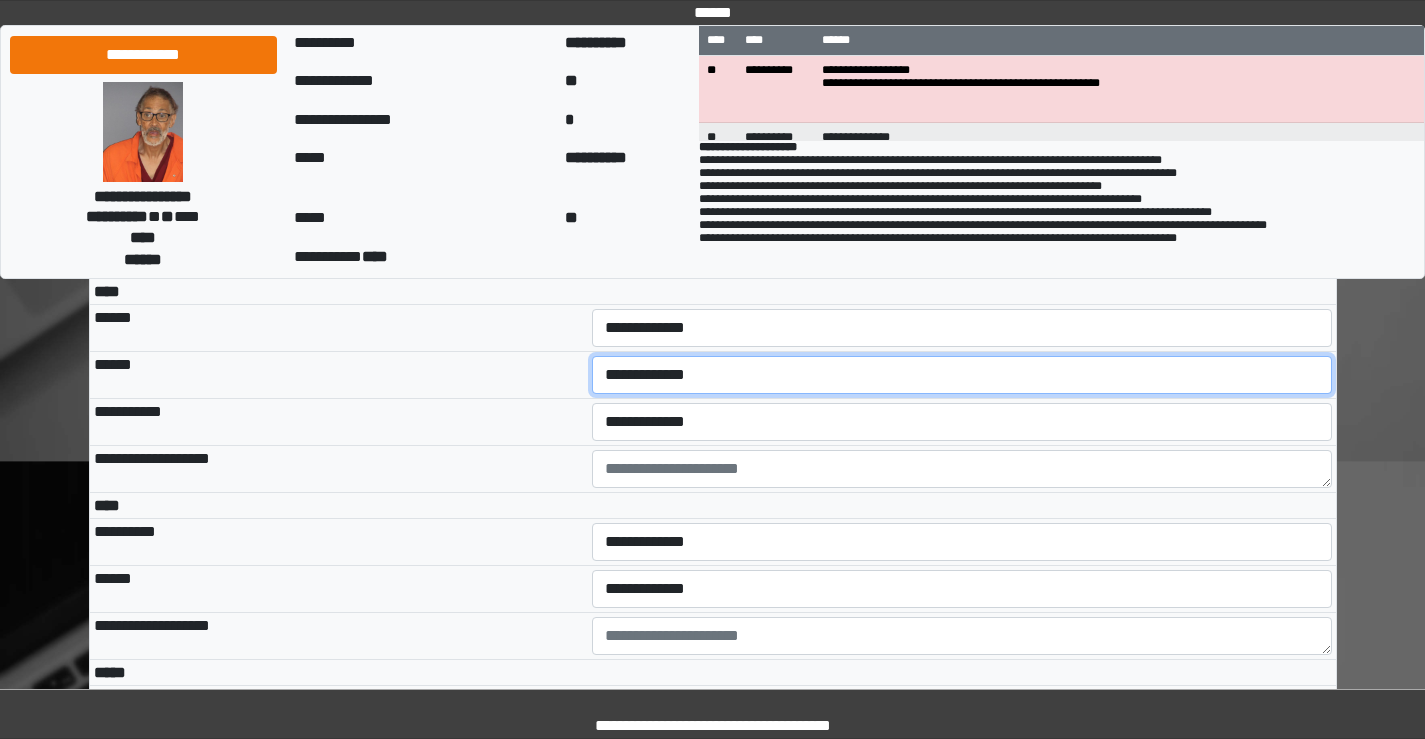 click on "**********" at bounding box center [962, 375] 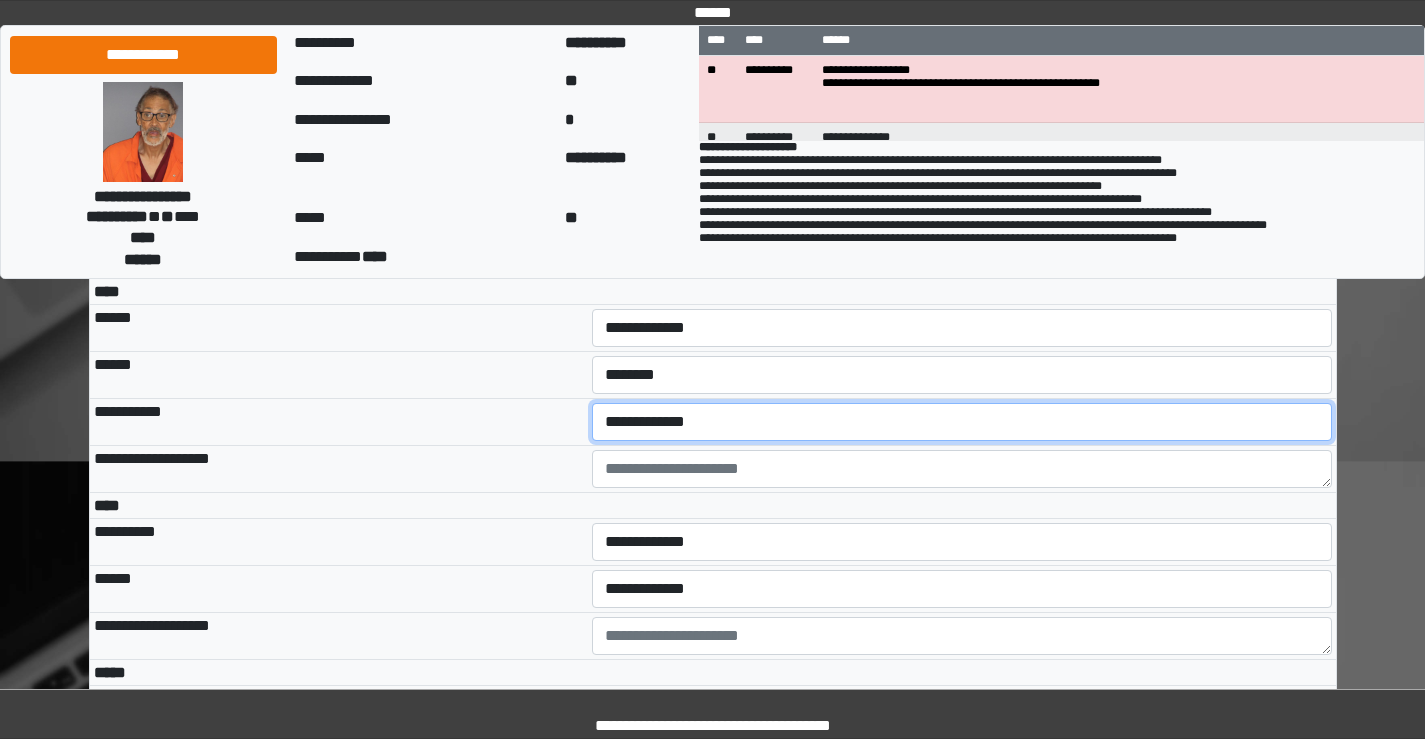 click on "**********" at bounding box center (962, 422) 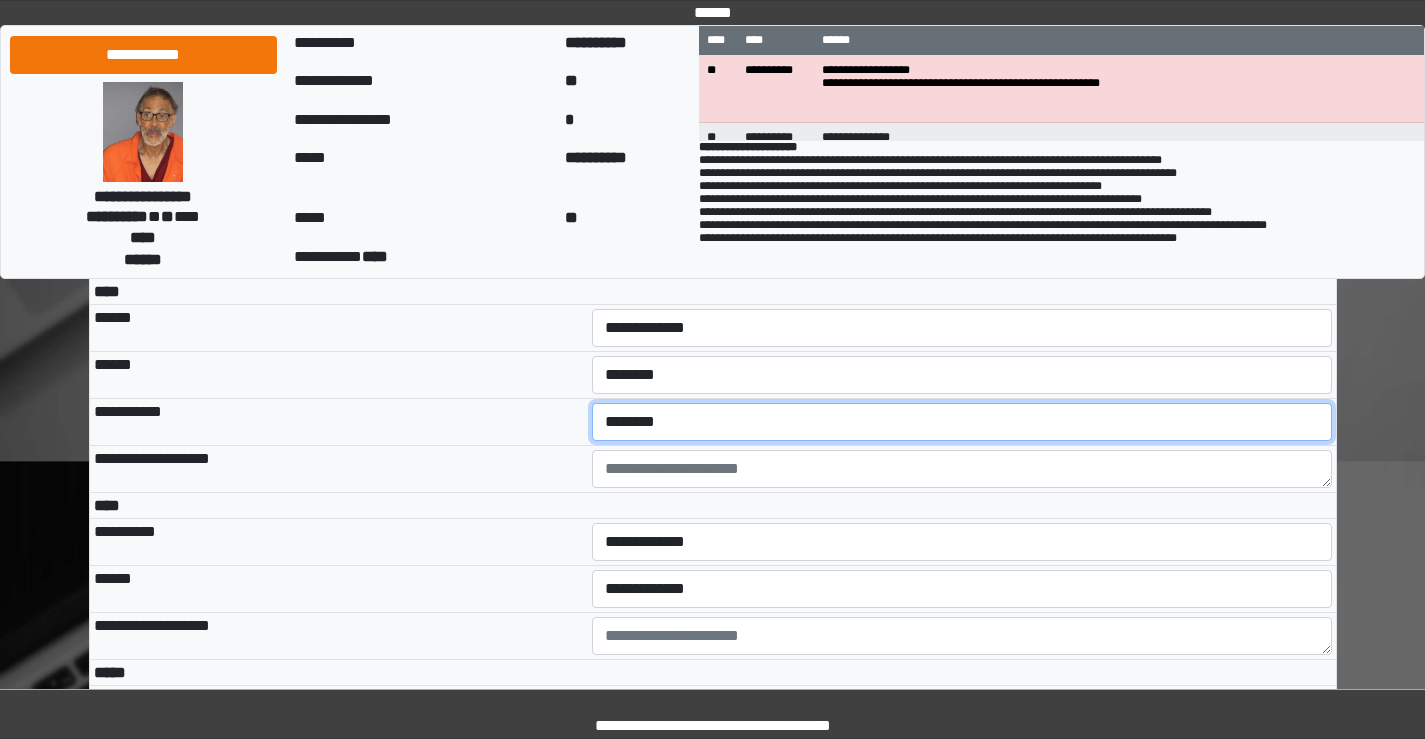 click on "**********" at bounding box center [962, 422] 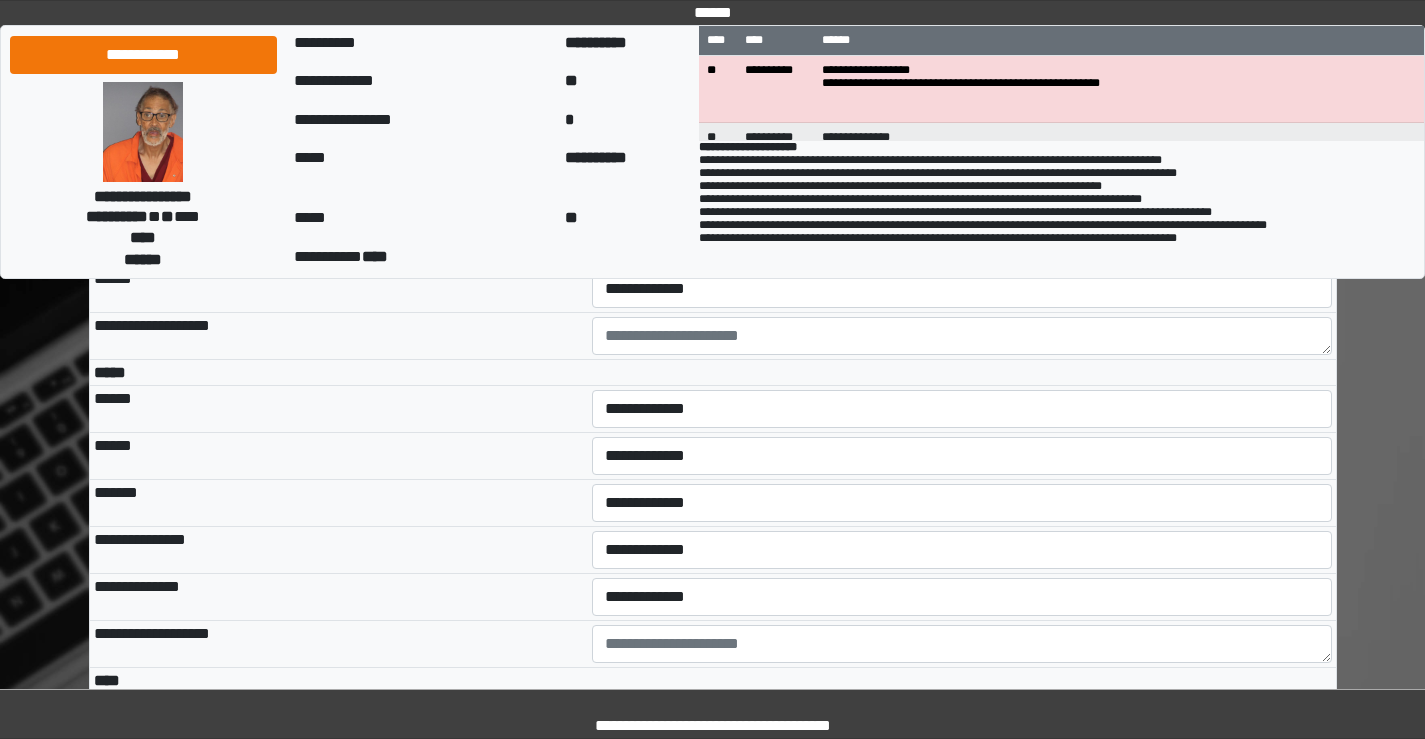 scroll, scrollTop: 4400, scrollLeft: 0, axis: vertical 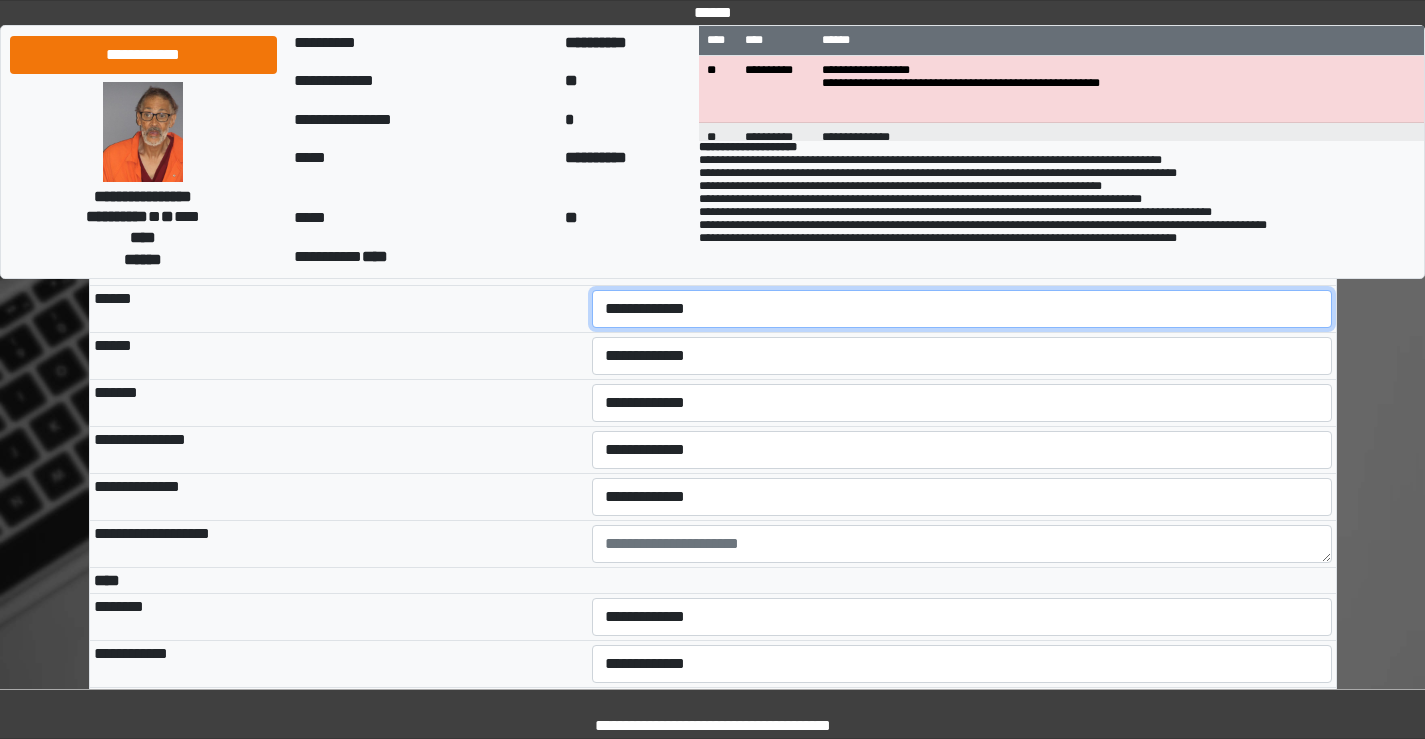 click on "**********" at bounding box center [962, 309] 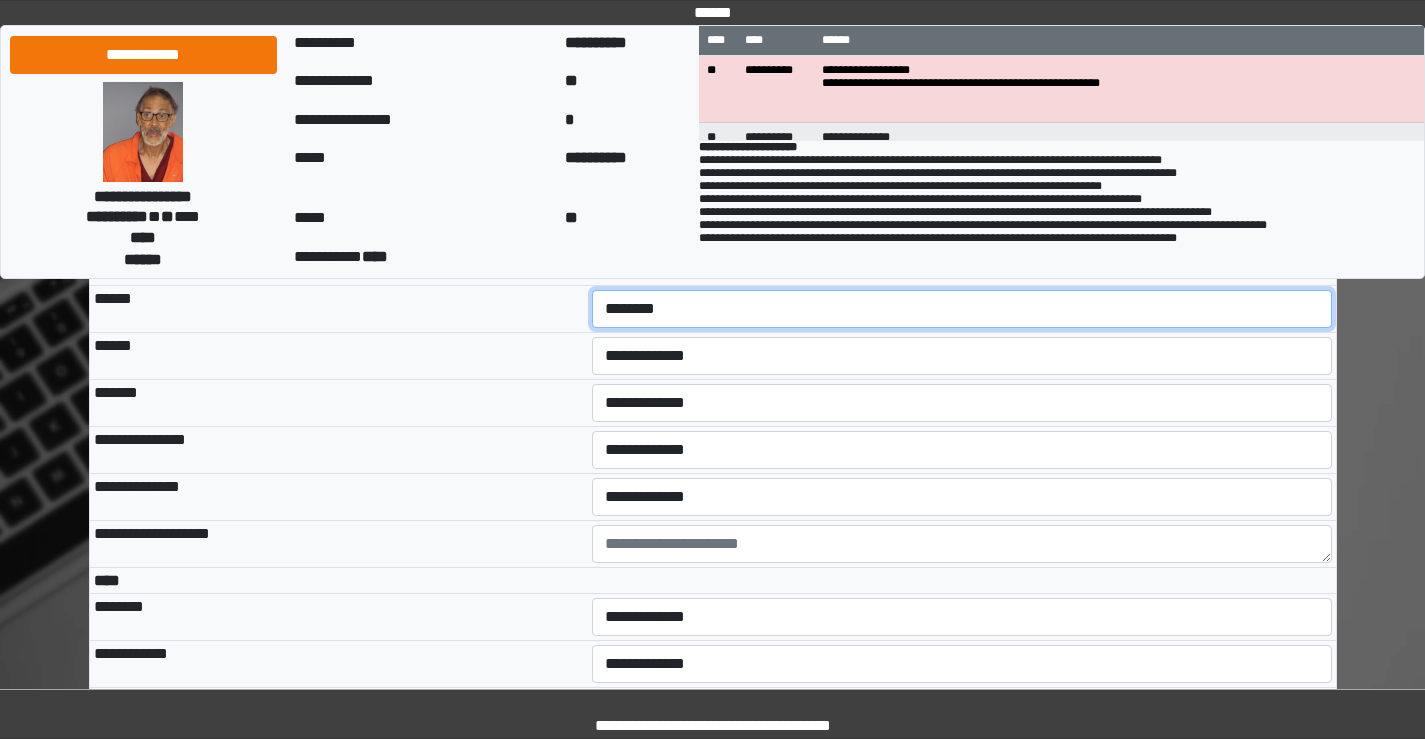 click on "**********" at bounding box center (962, 309) 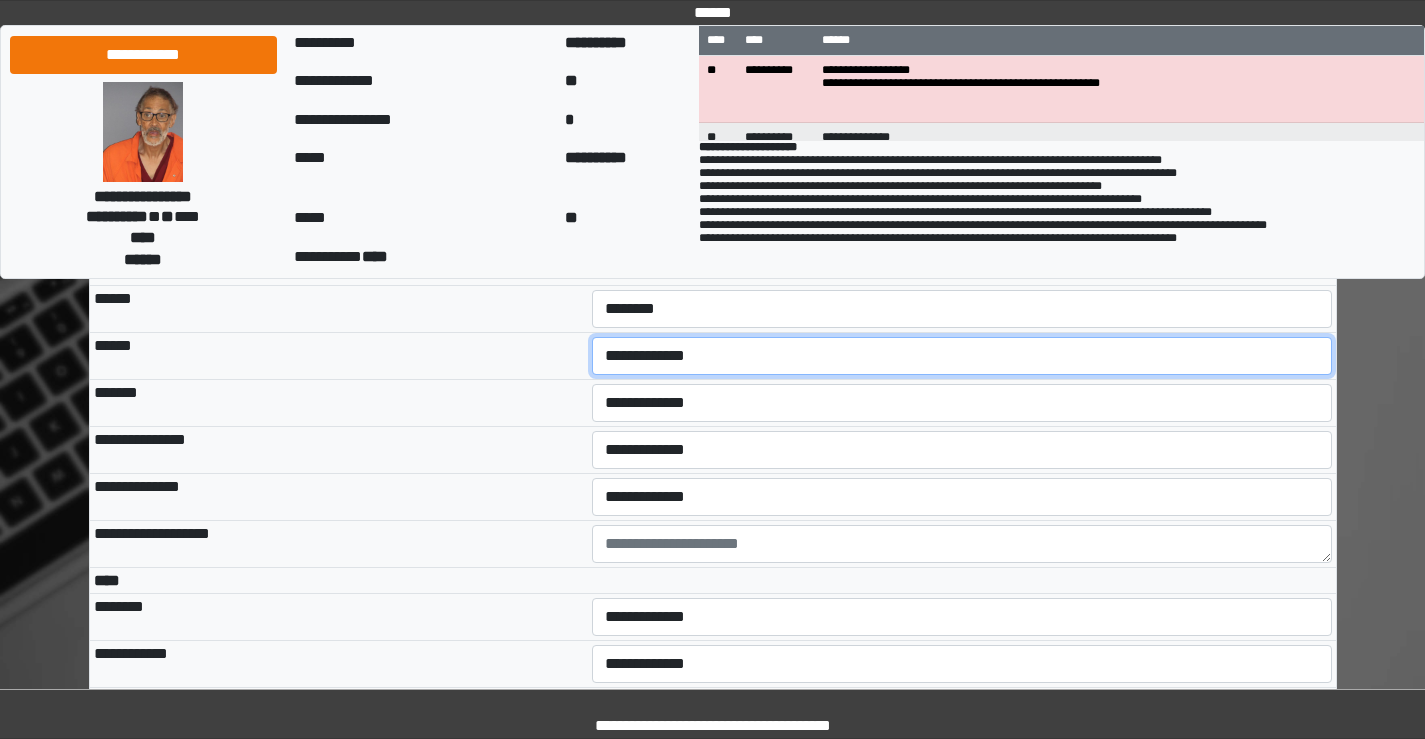click on "**********" at bounding box center [962, 356] 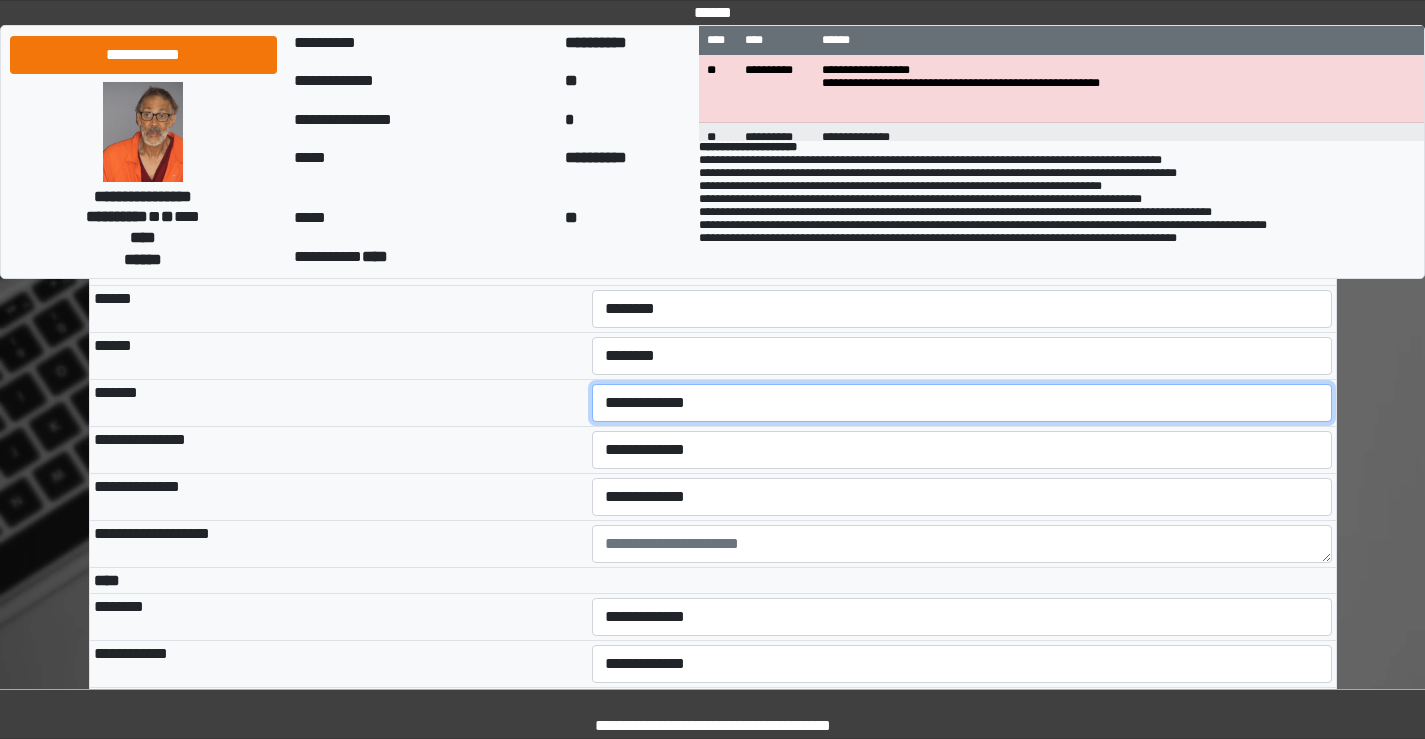 click on "**********" at bounding box center (962, 403) 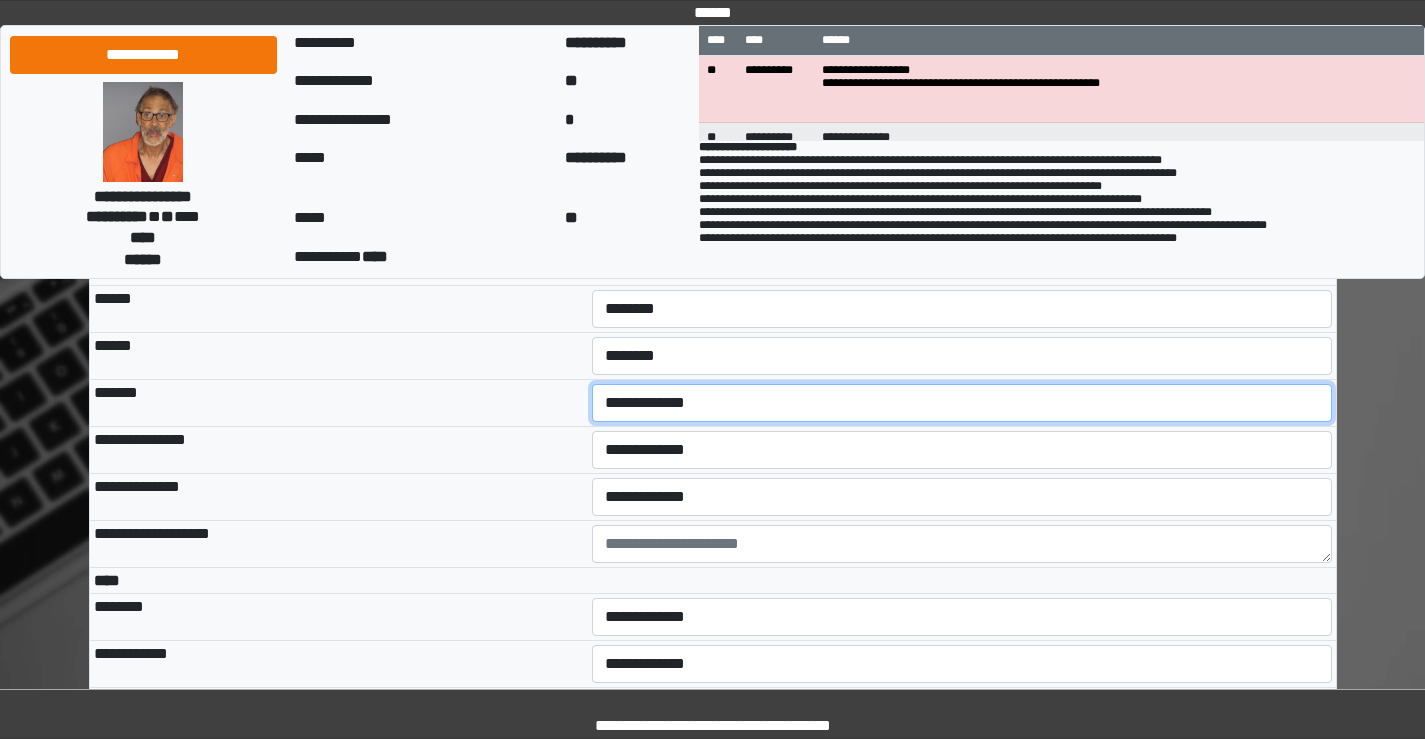 click on "**********" at bounding box center (962, 403) 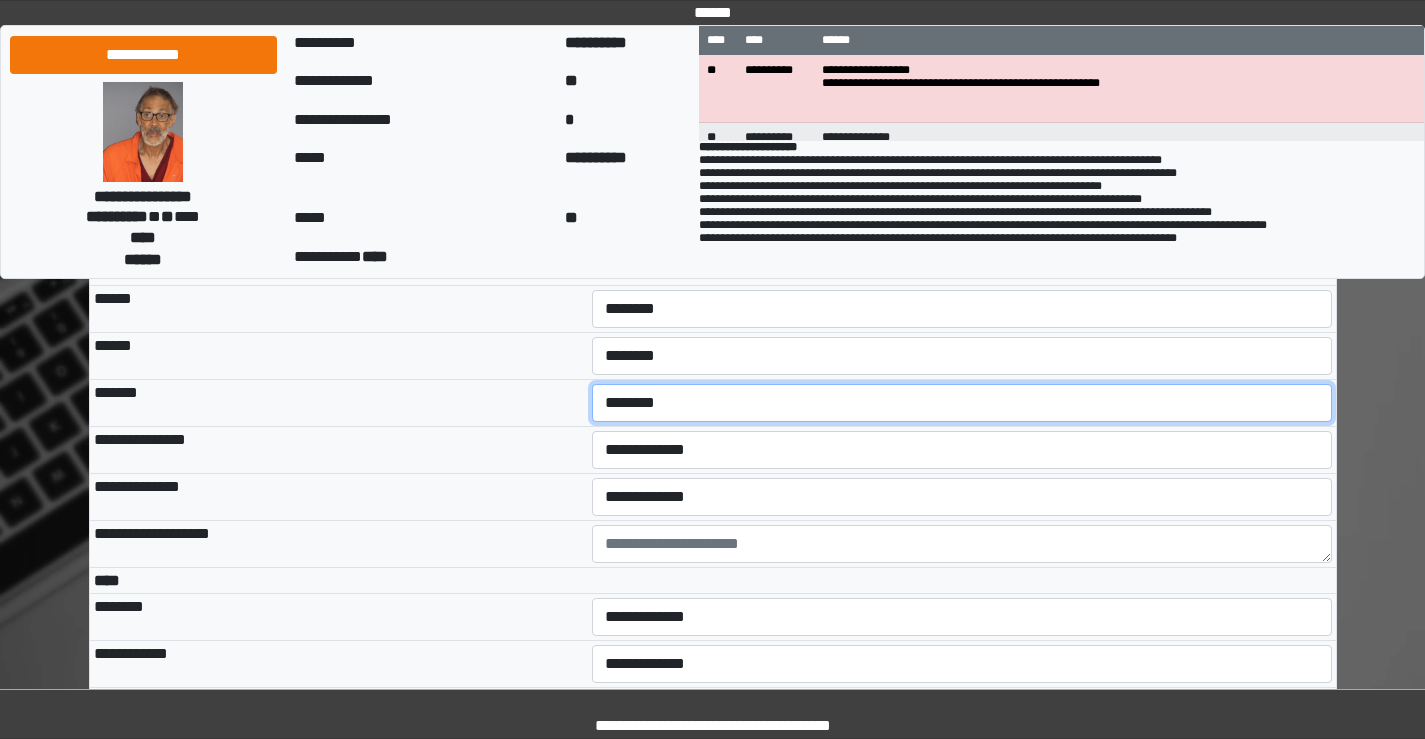 click on "**********" at bounding box center (962, 403) 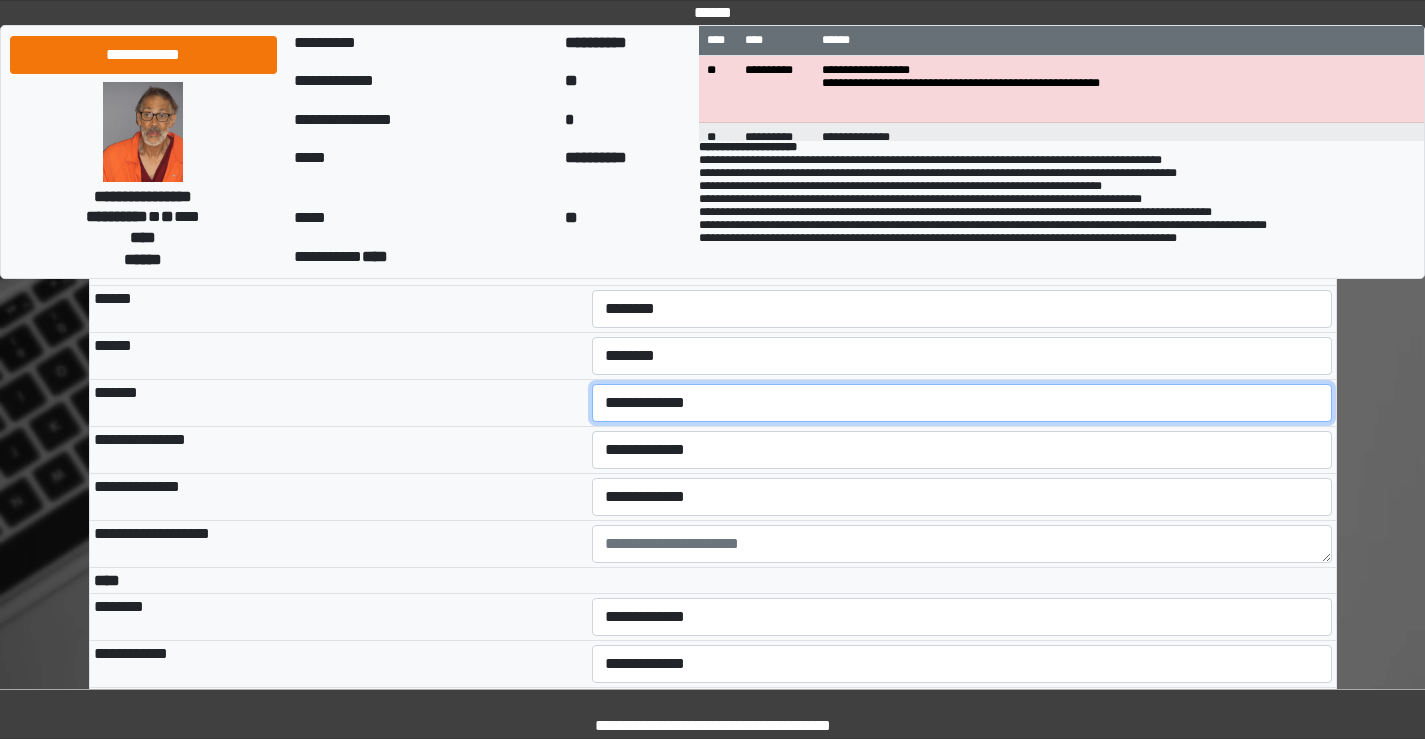 click on "**********" at bounding box center [962, 403] 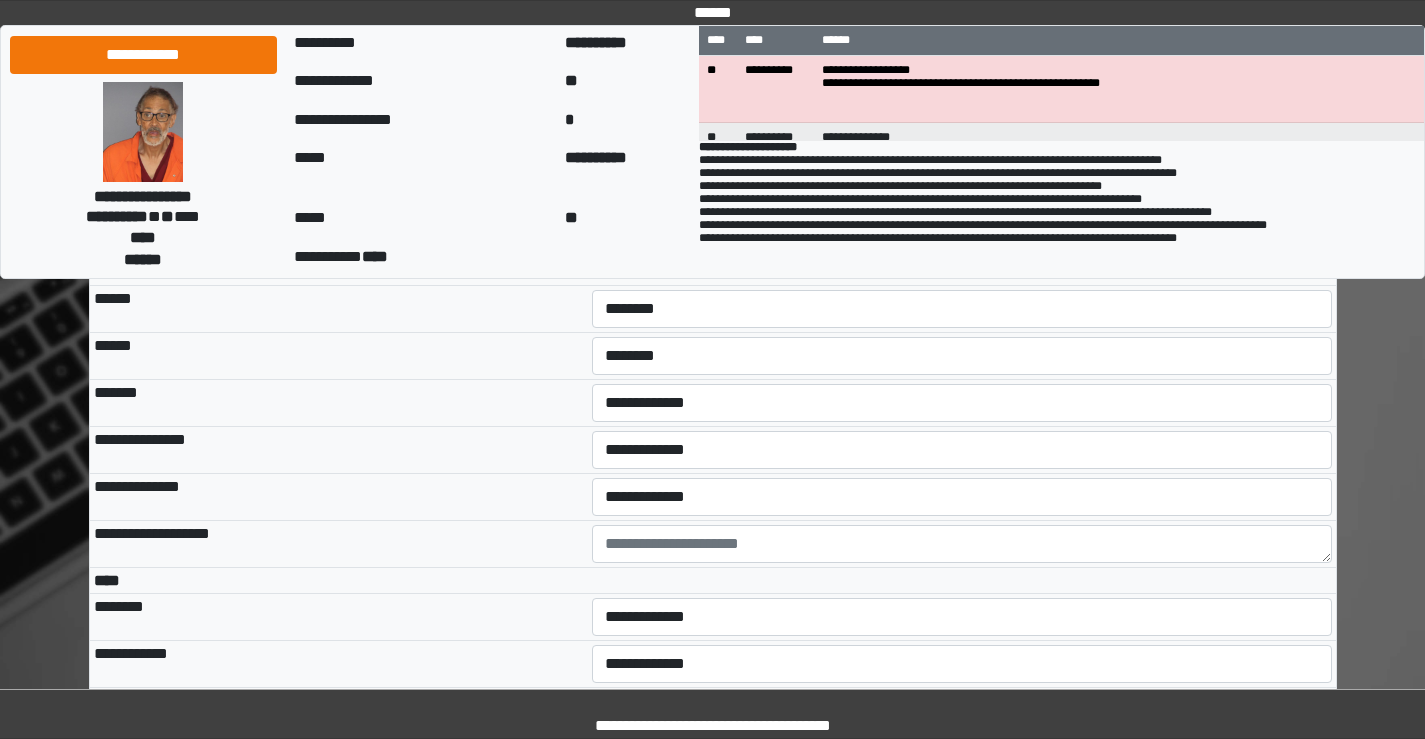click on "*******" at bounding box center (339, 403) 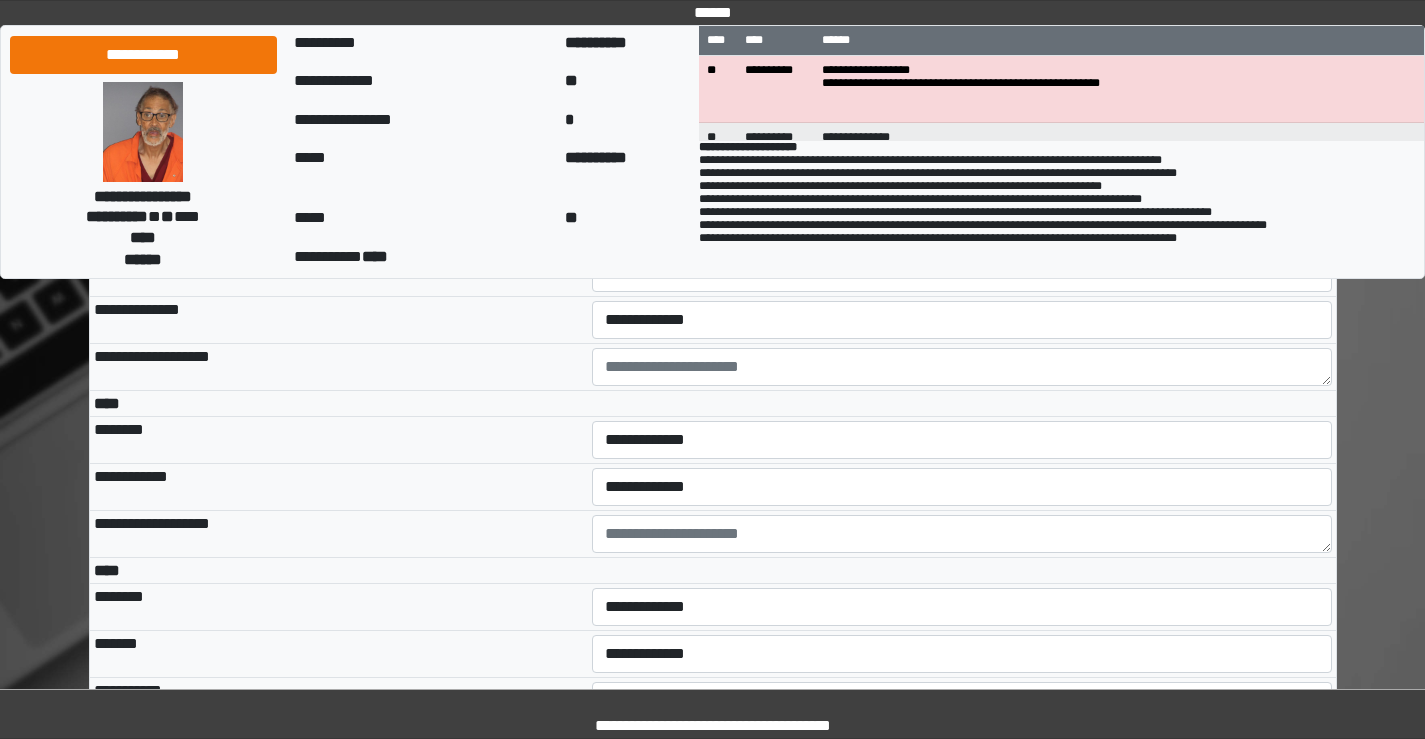 scroll, scrollTop: 4600, scrollLeft: 0, axis: vertical 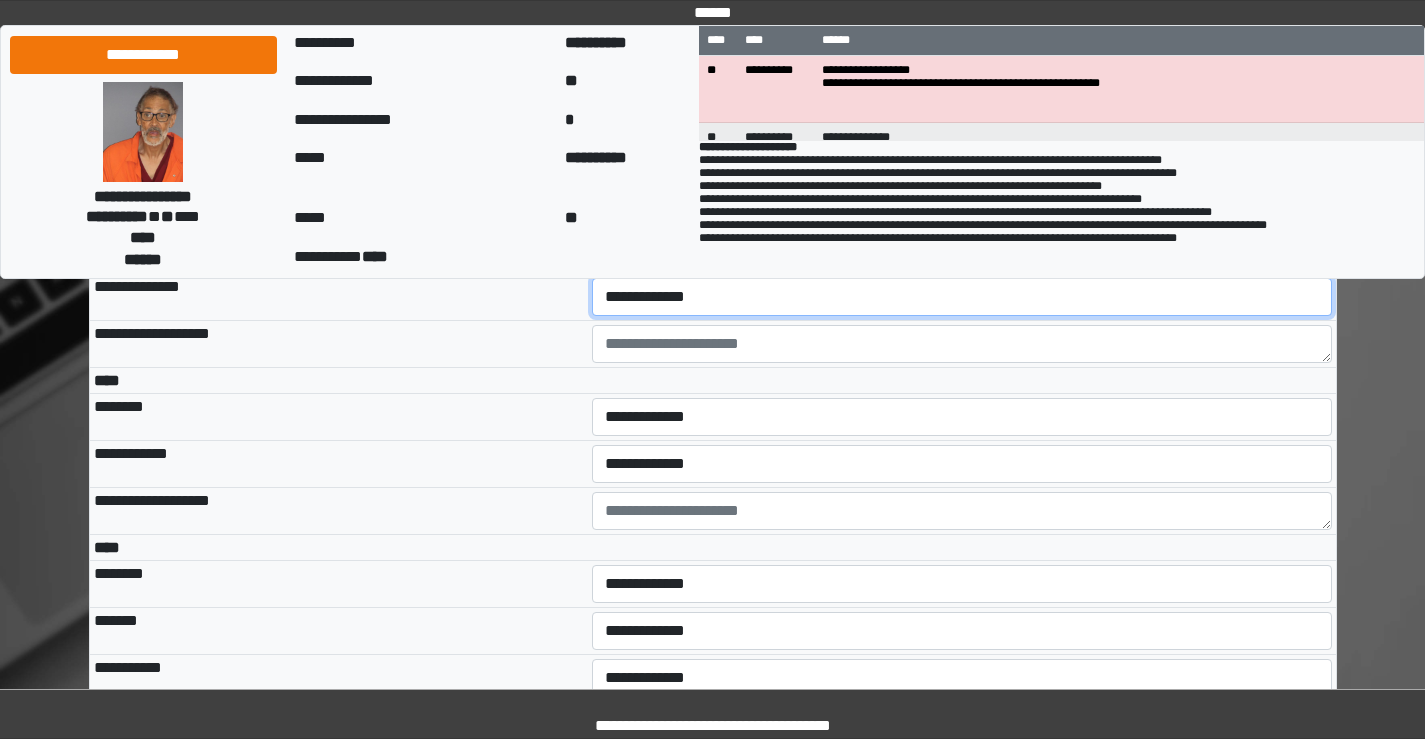 click on "**********" at bounding box center (962, 297) 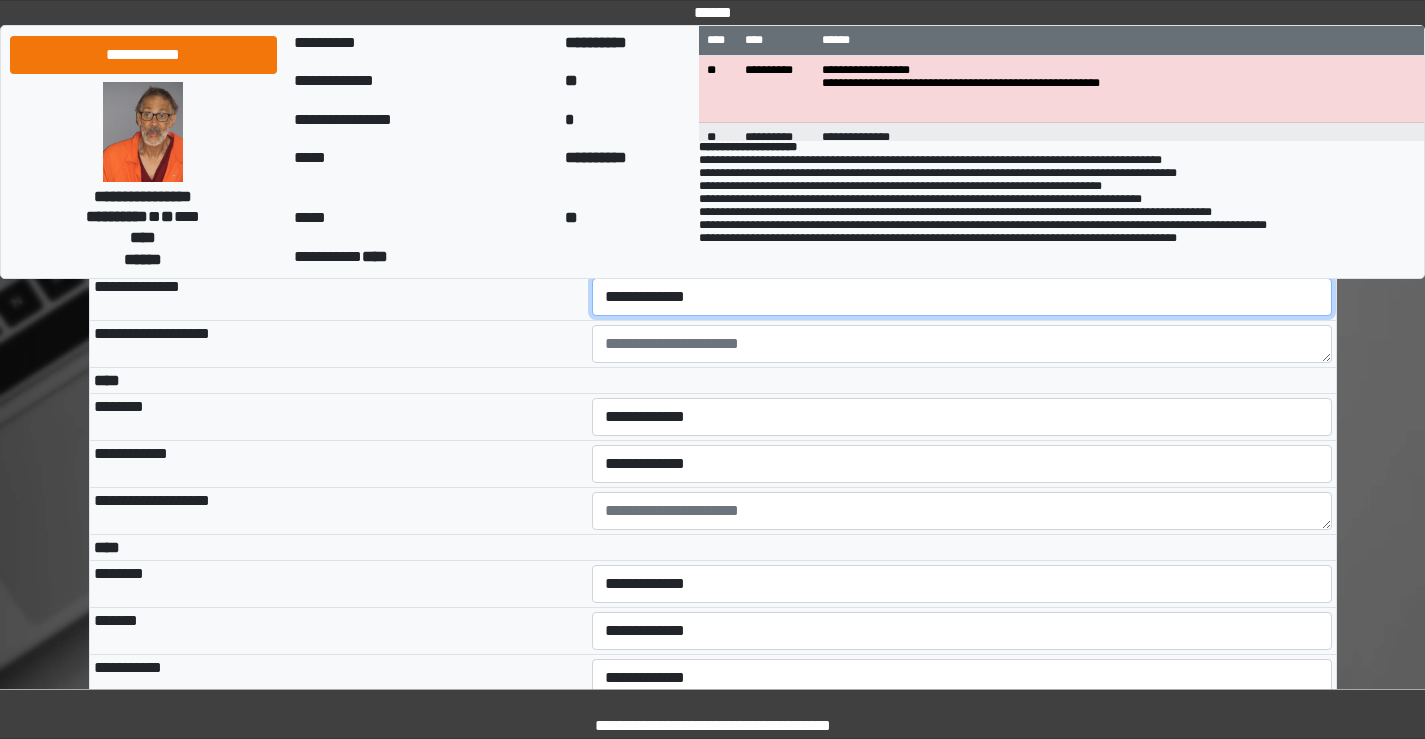 select on "***" 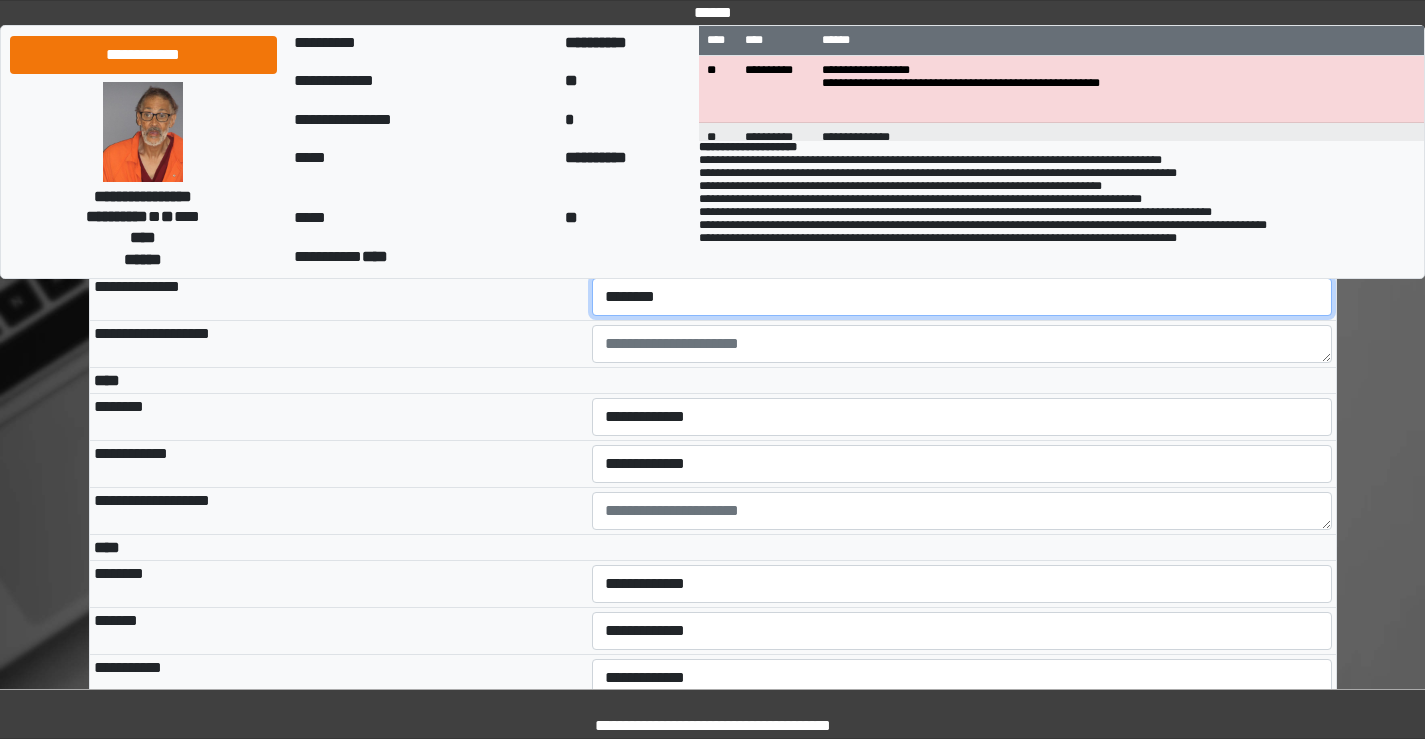 click on "**********" at bounding box center [962, 297] 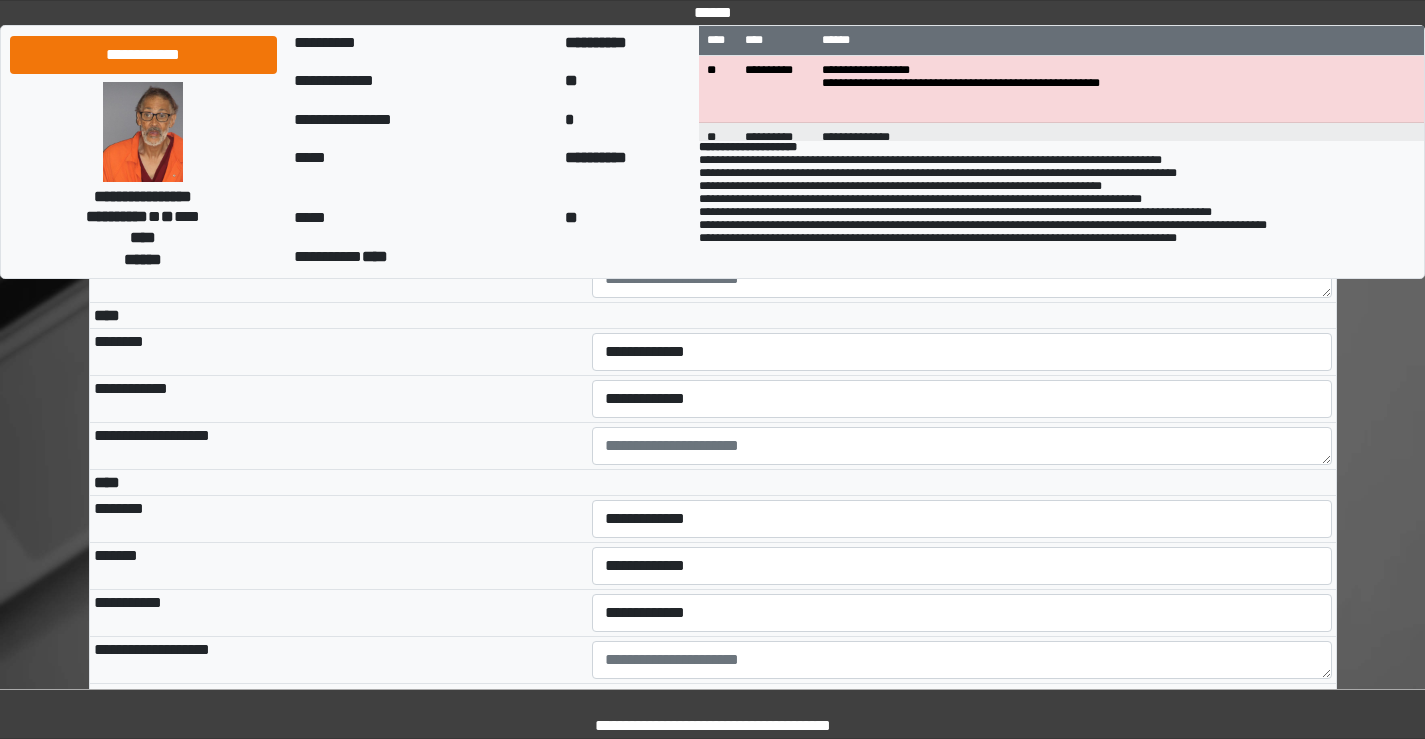 scroll, scrollTop: 4700, scrollLeft: 0, axis: vertical 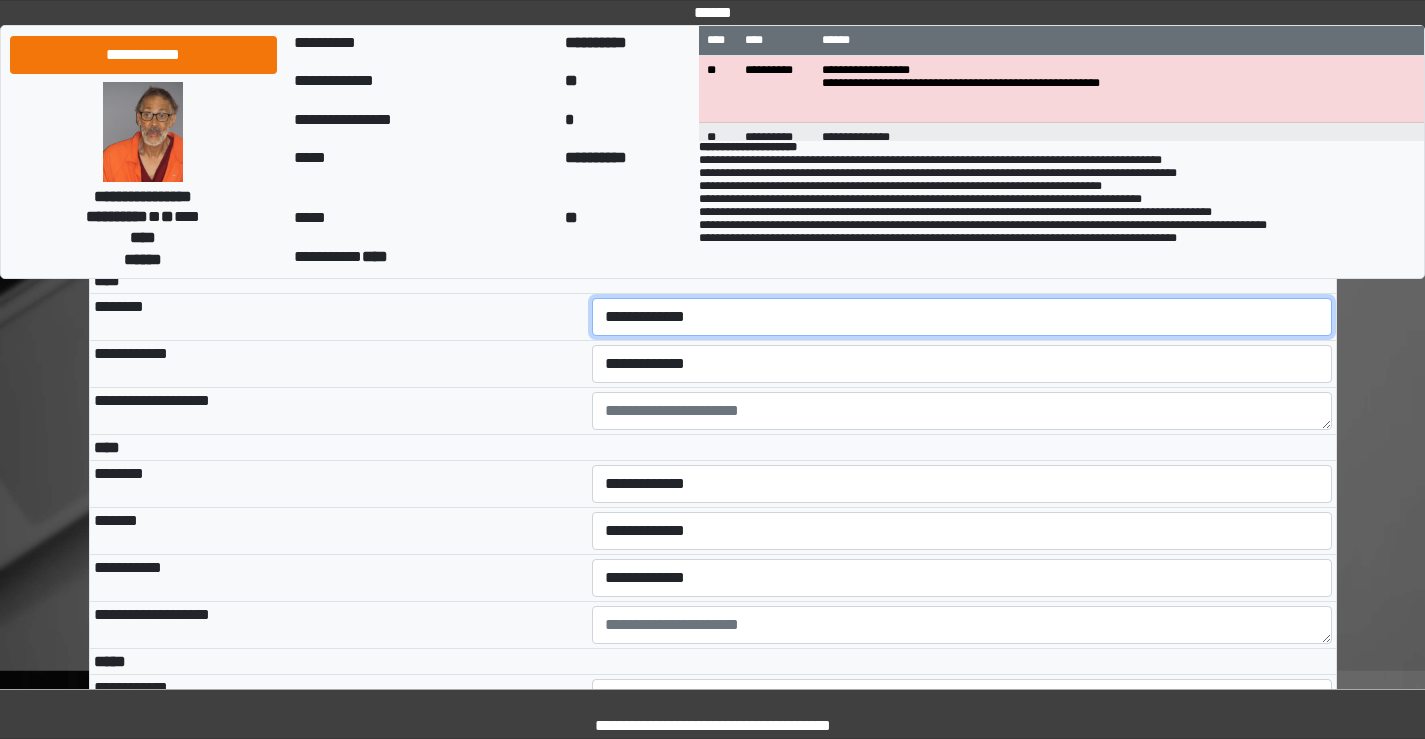 click on "**********" at bounding box center [962, 317] 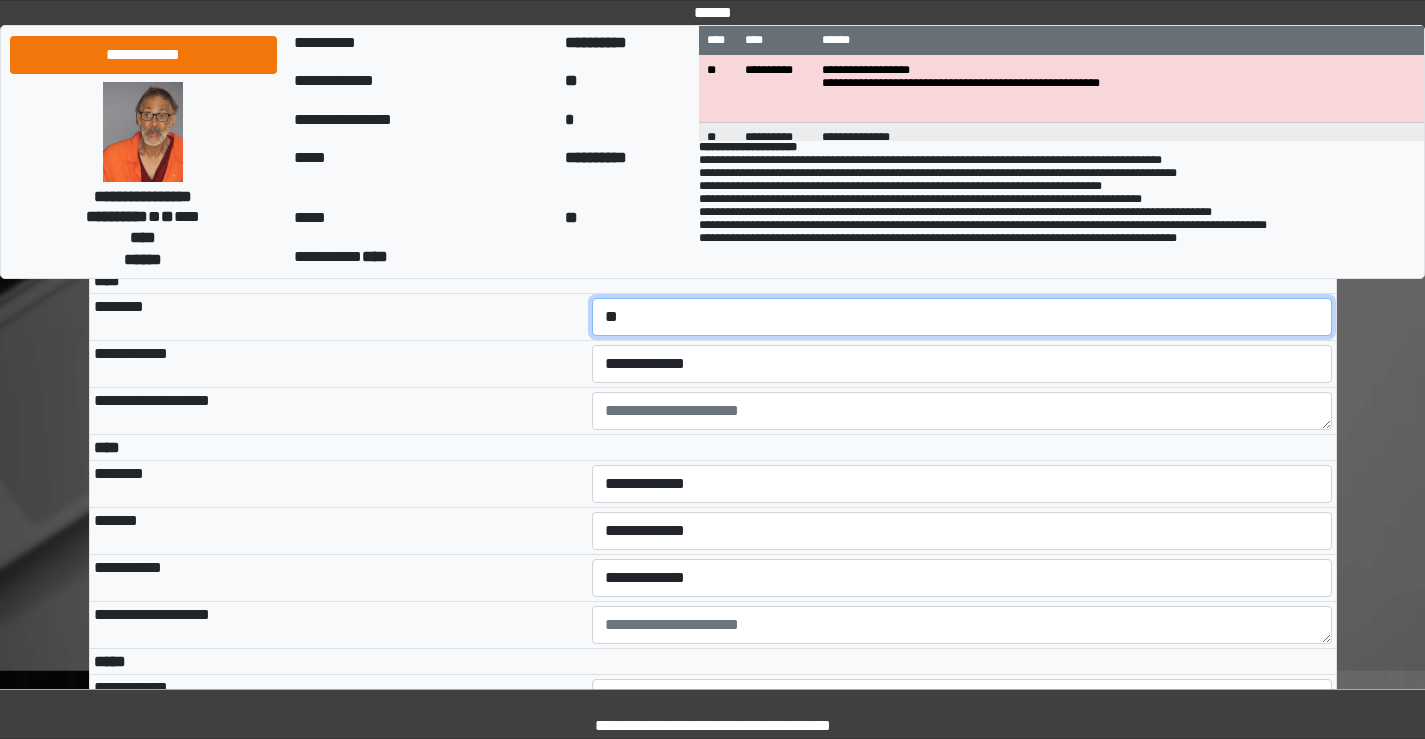 click on "**********" at bounding box center [962, 317] 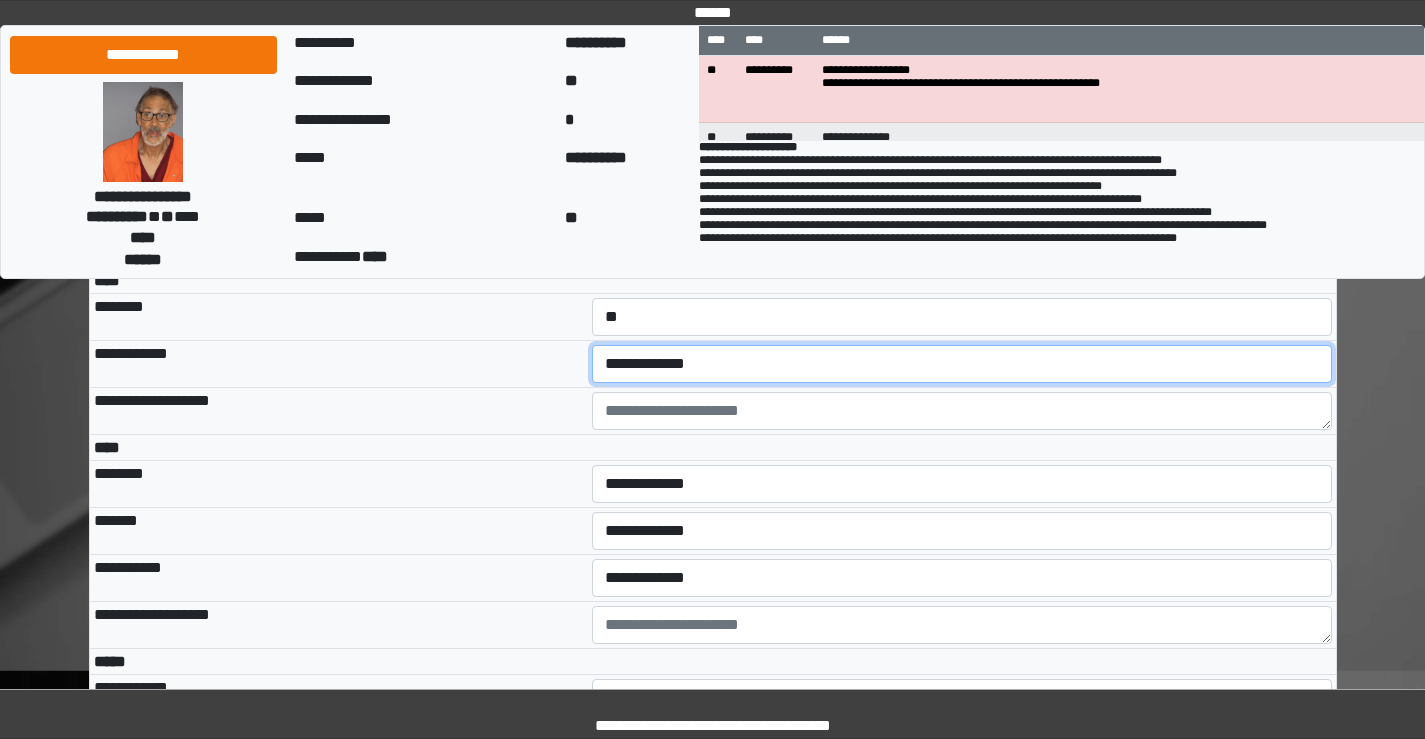 click on "**********" at bounding box center [962, 364] 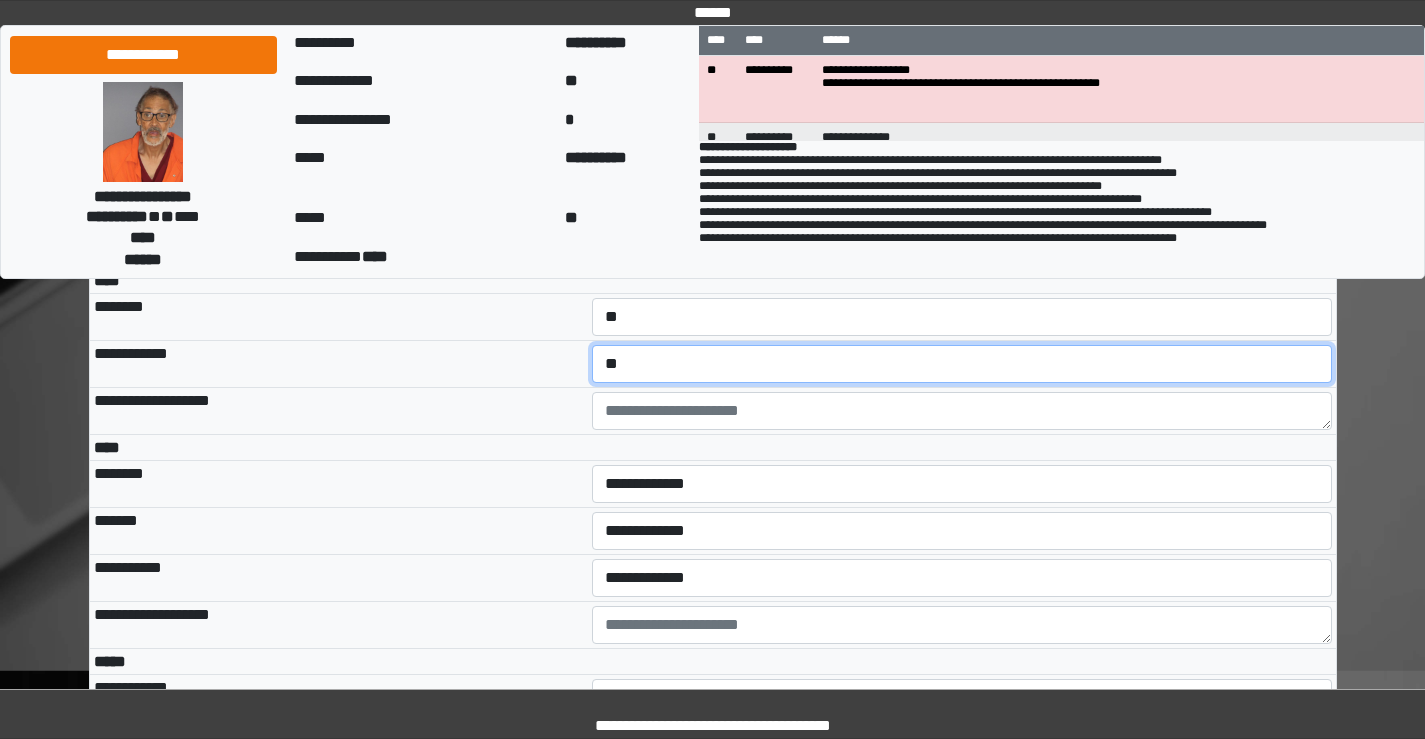 click on "**********" at bounding box center (962, 364) 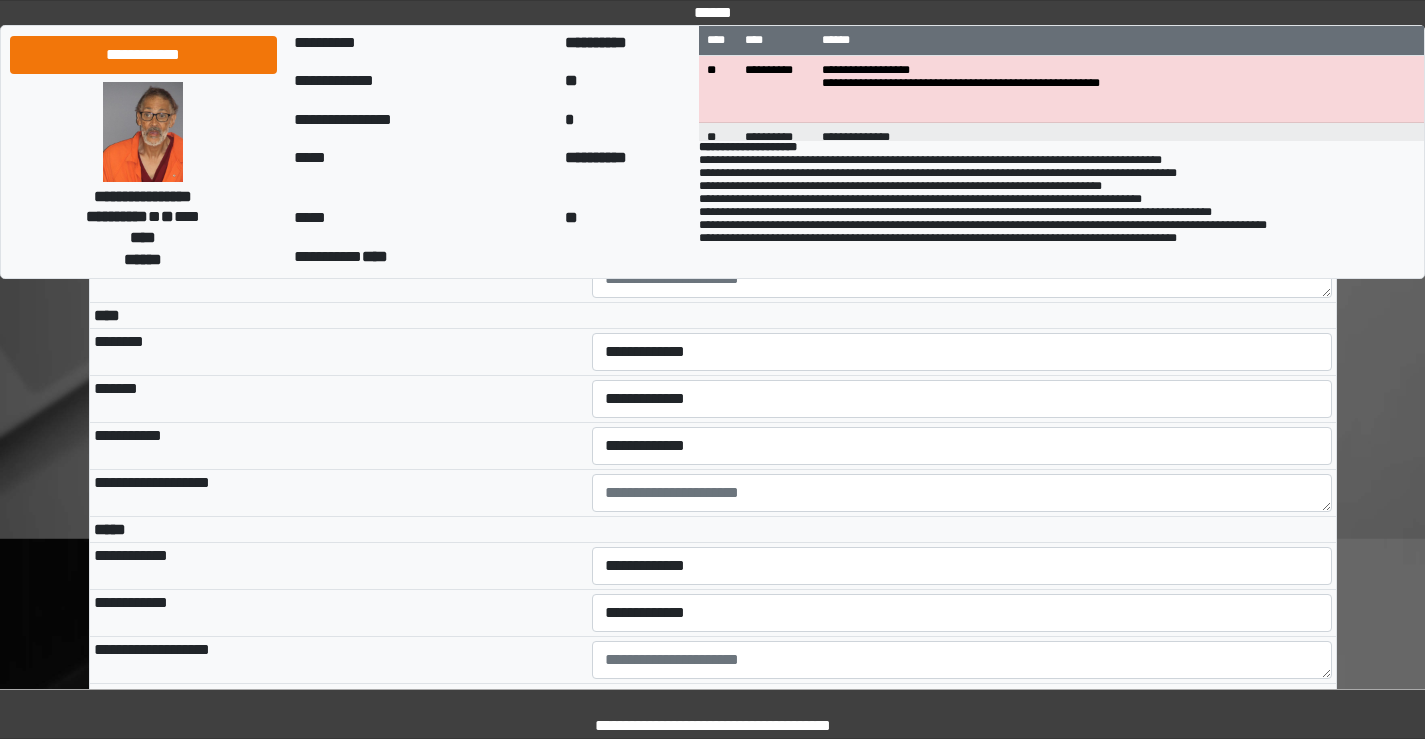scroll, scrollTop: 4900, scrollLeft: 0, axis: vertical 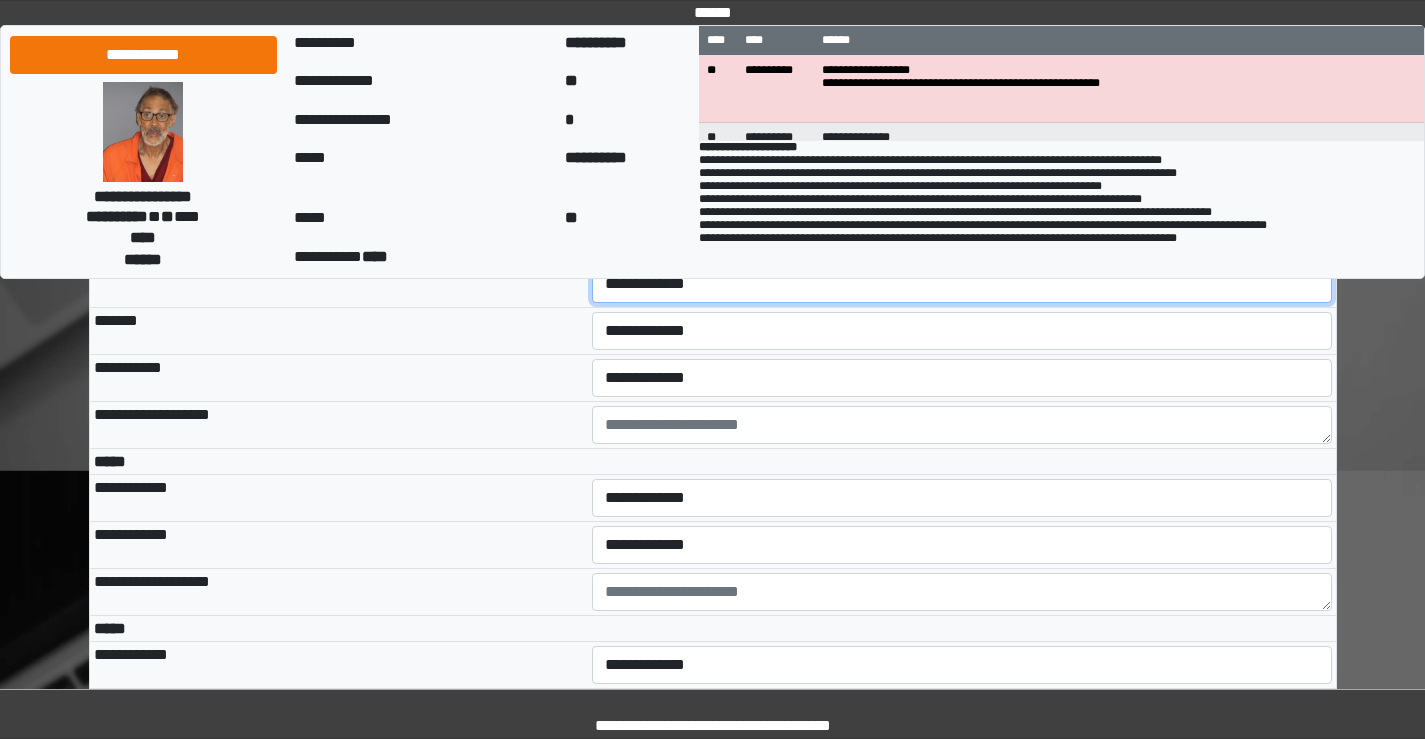 click on "**********" at bounding box center (962, 284) 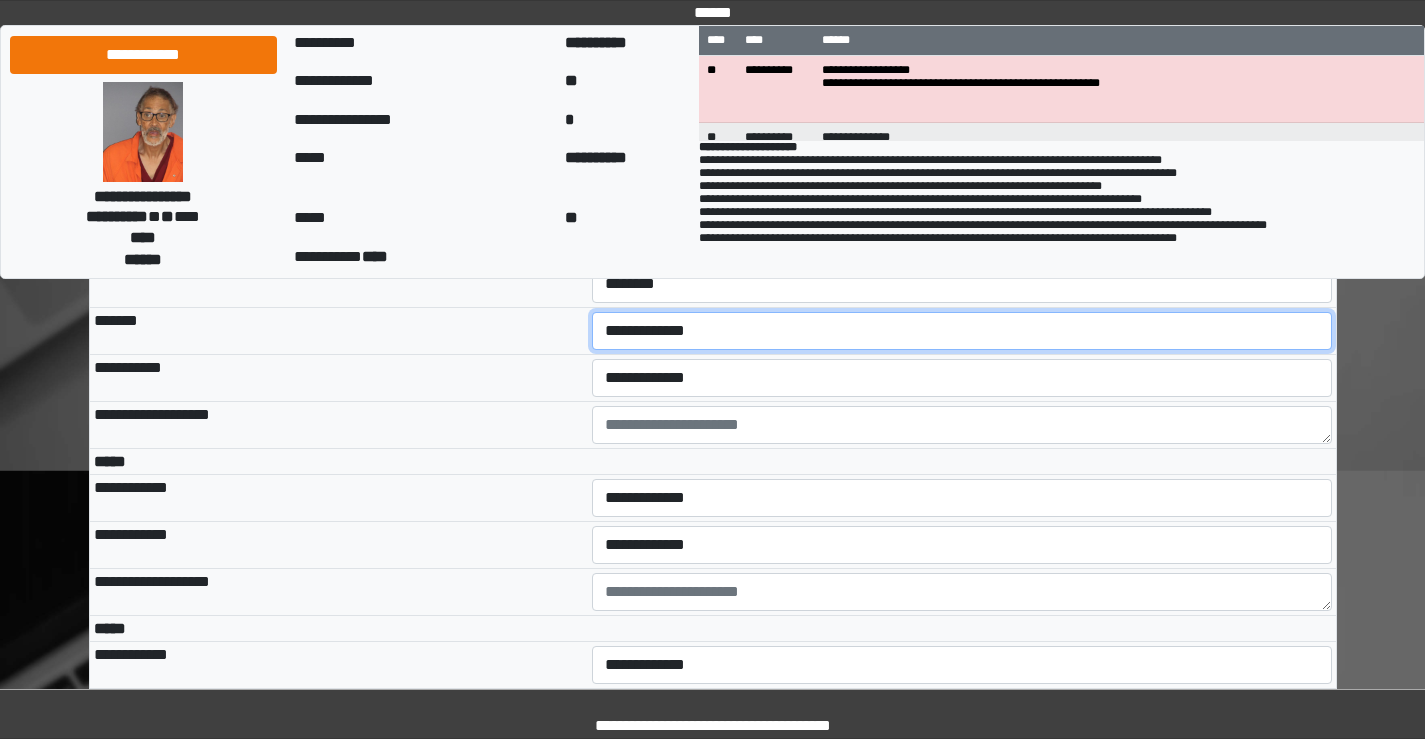 click on "**********" at bounding box center (962, 331) 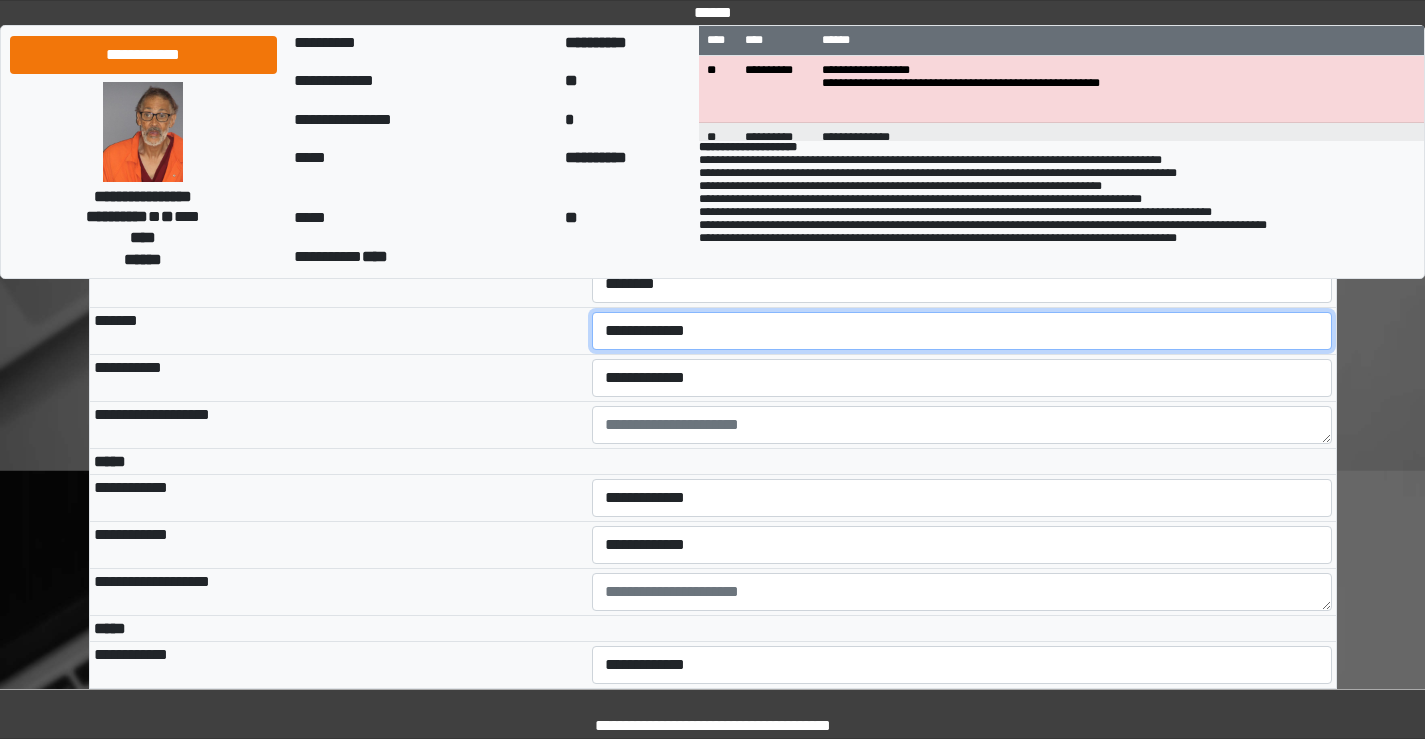 click on "**********" at bounding box center [962, 331] 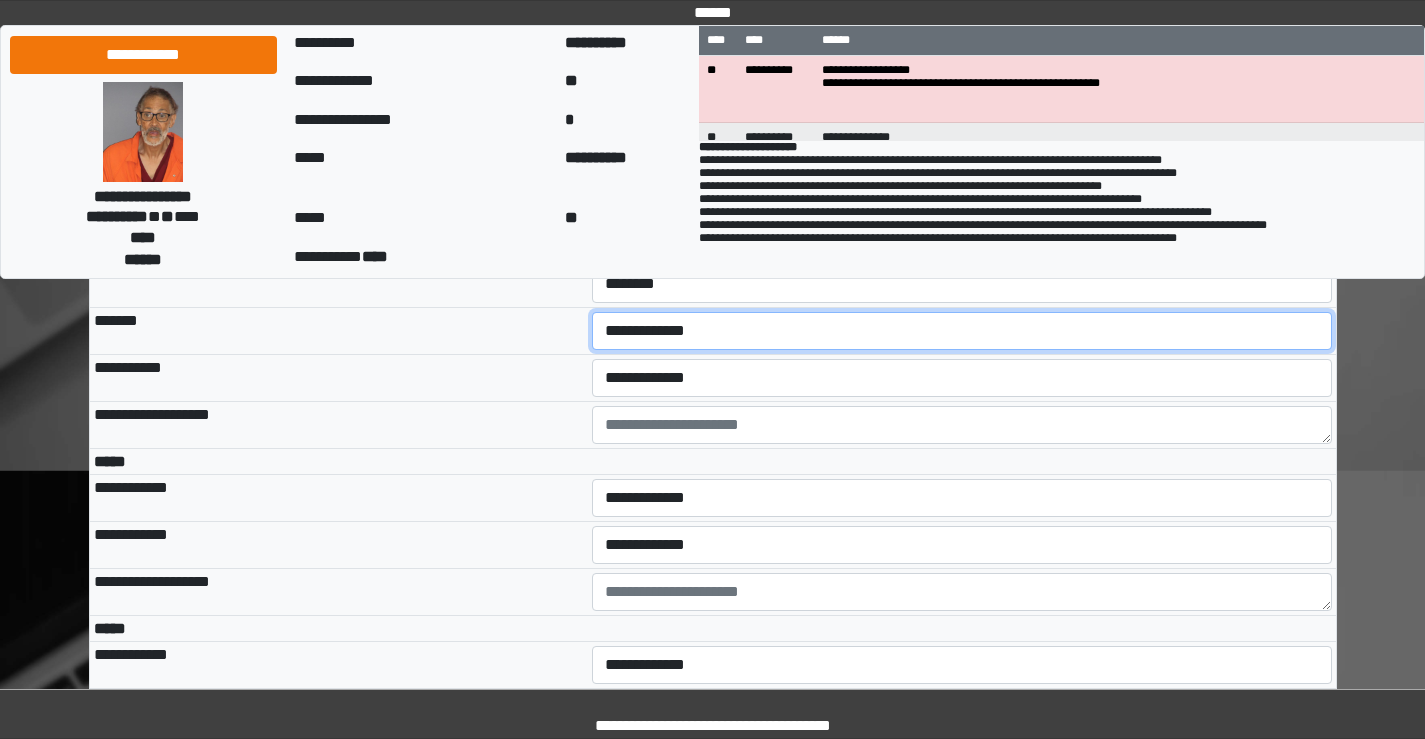 select on "***" 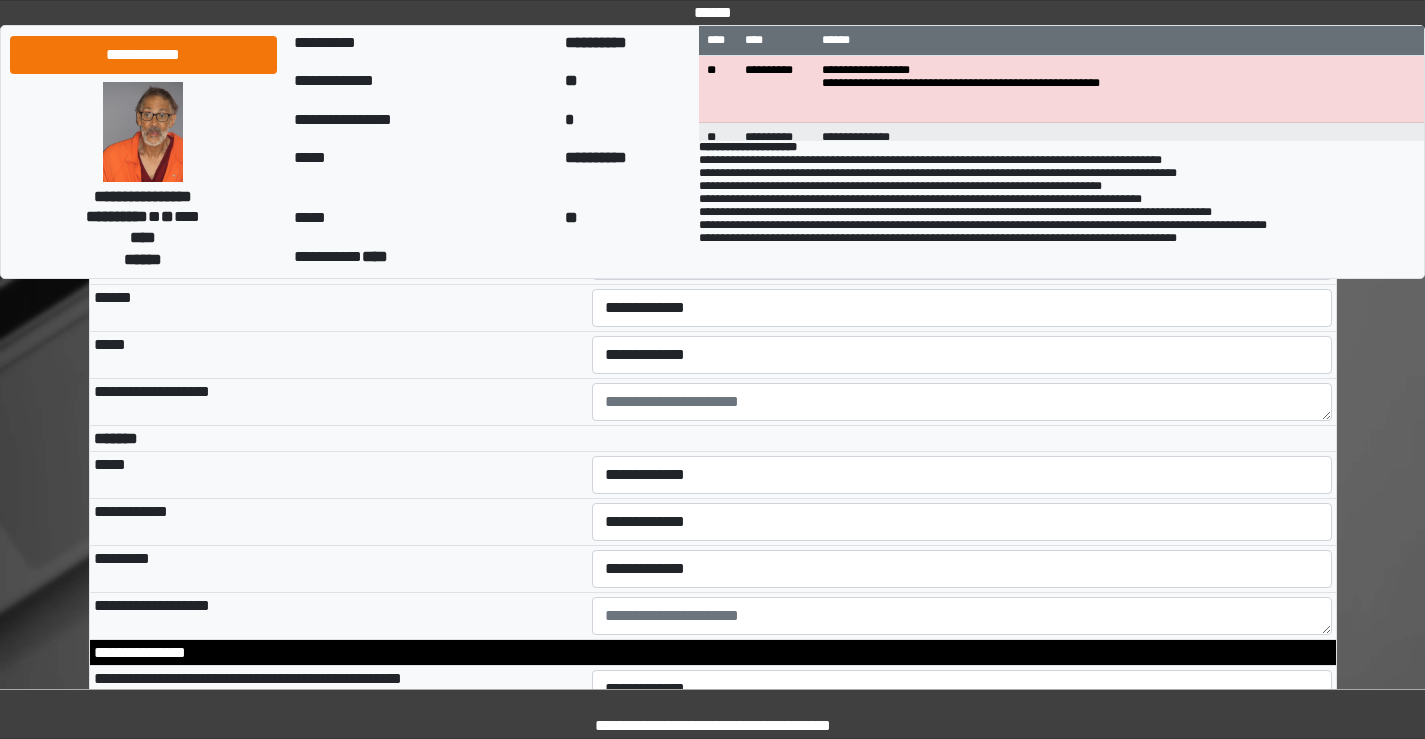 scroll, scrollTop: 5600, scrollLeft: 0, axis: vertical 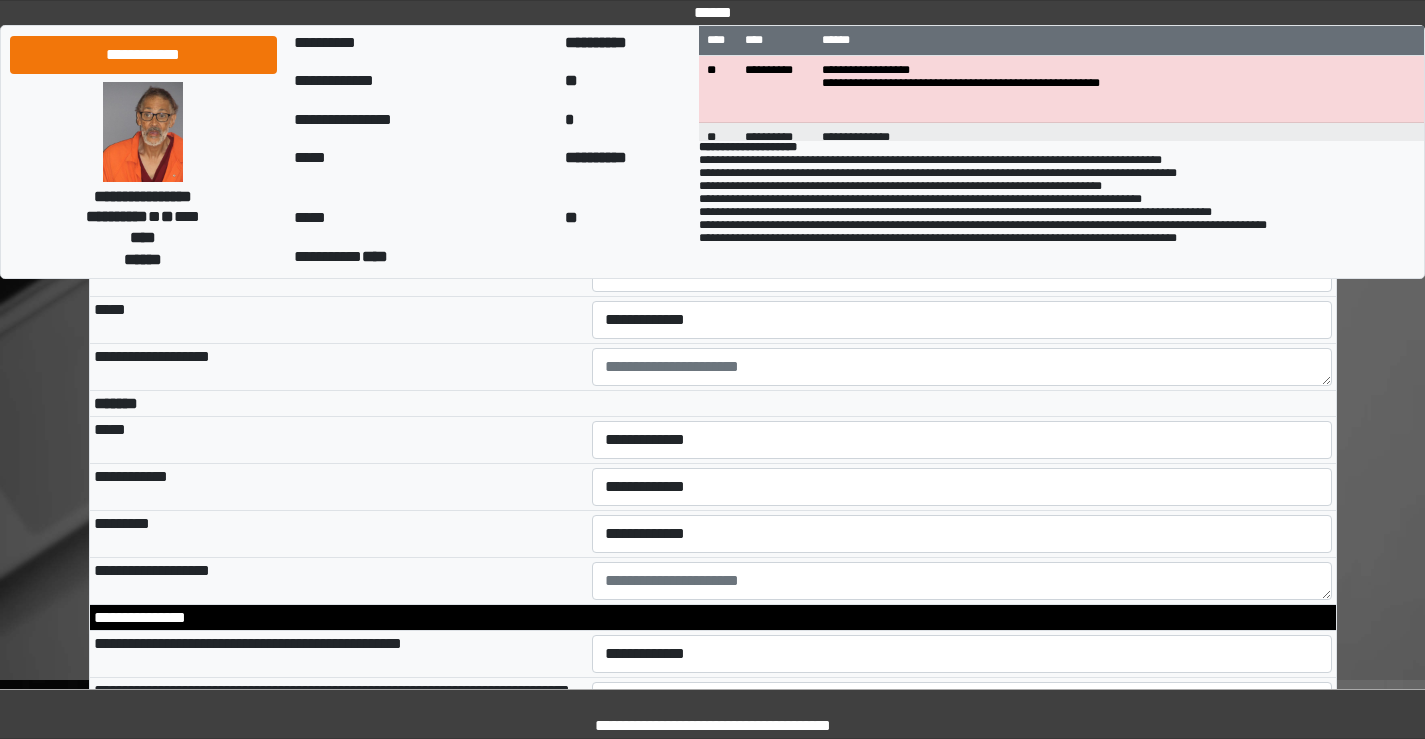click on "**********" at bounding box center (962, 226) 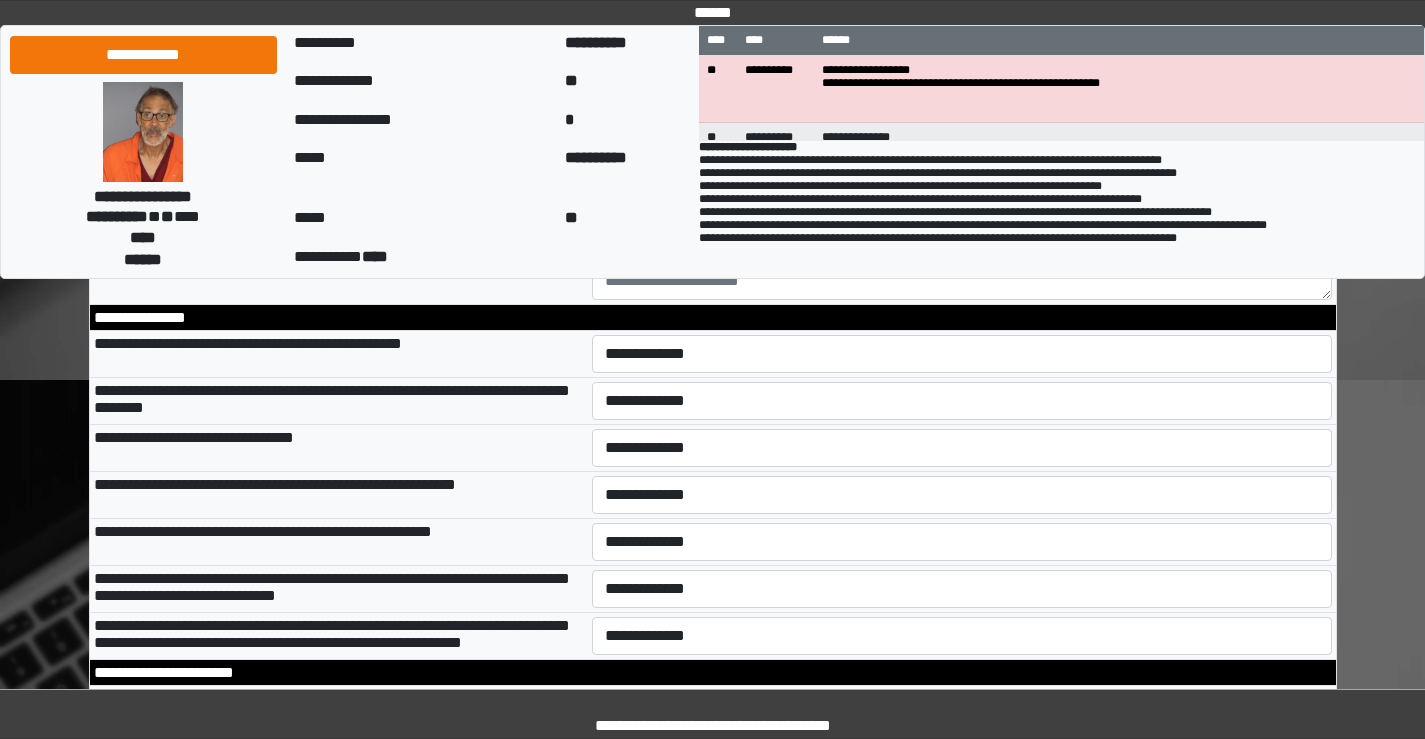 scroll, scrollTop: 6000, scrollLeft: 0, axis: vertical 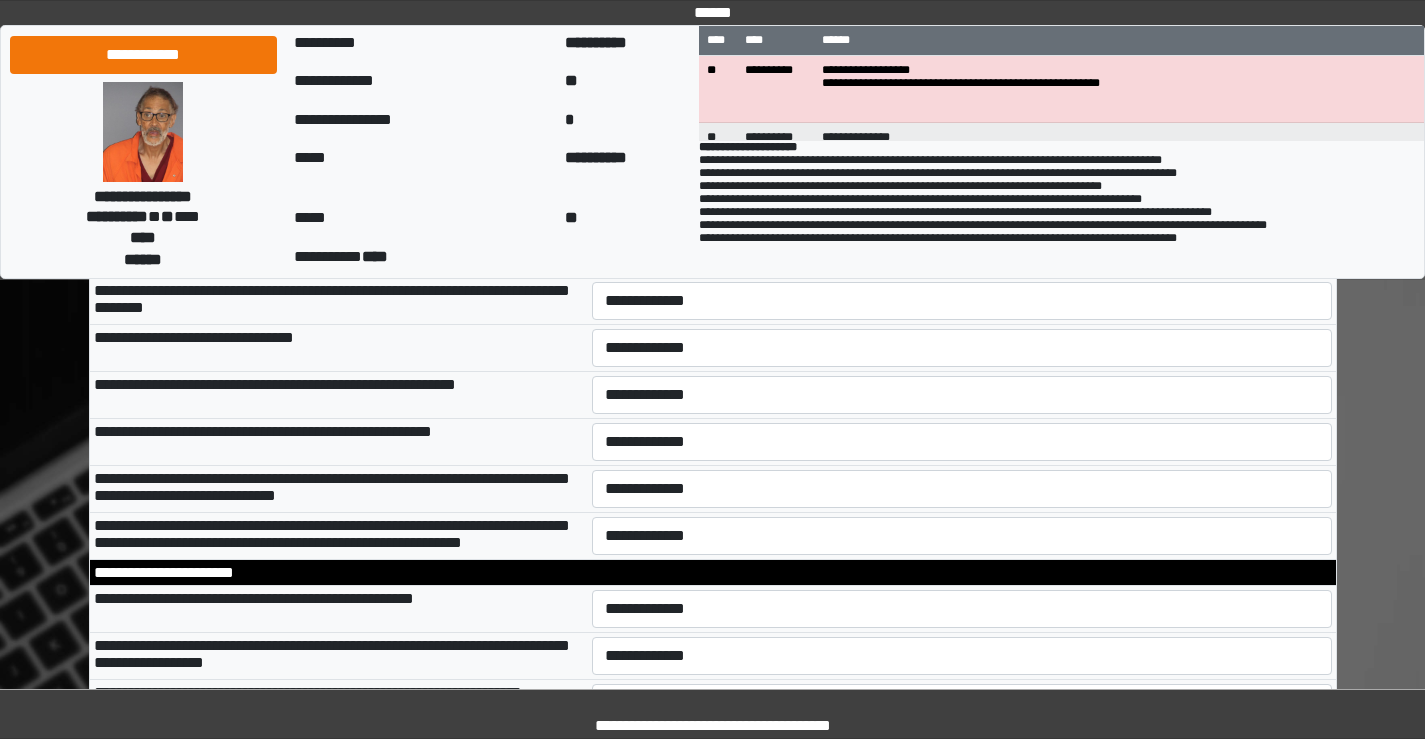 click on "**********" at bounding box center (962, 254) 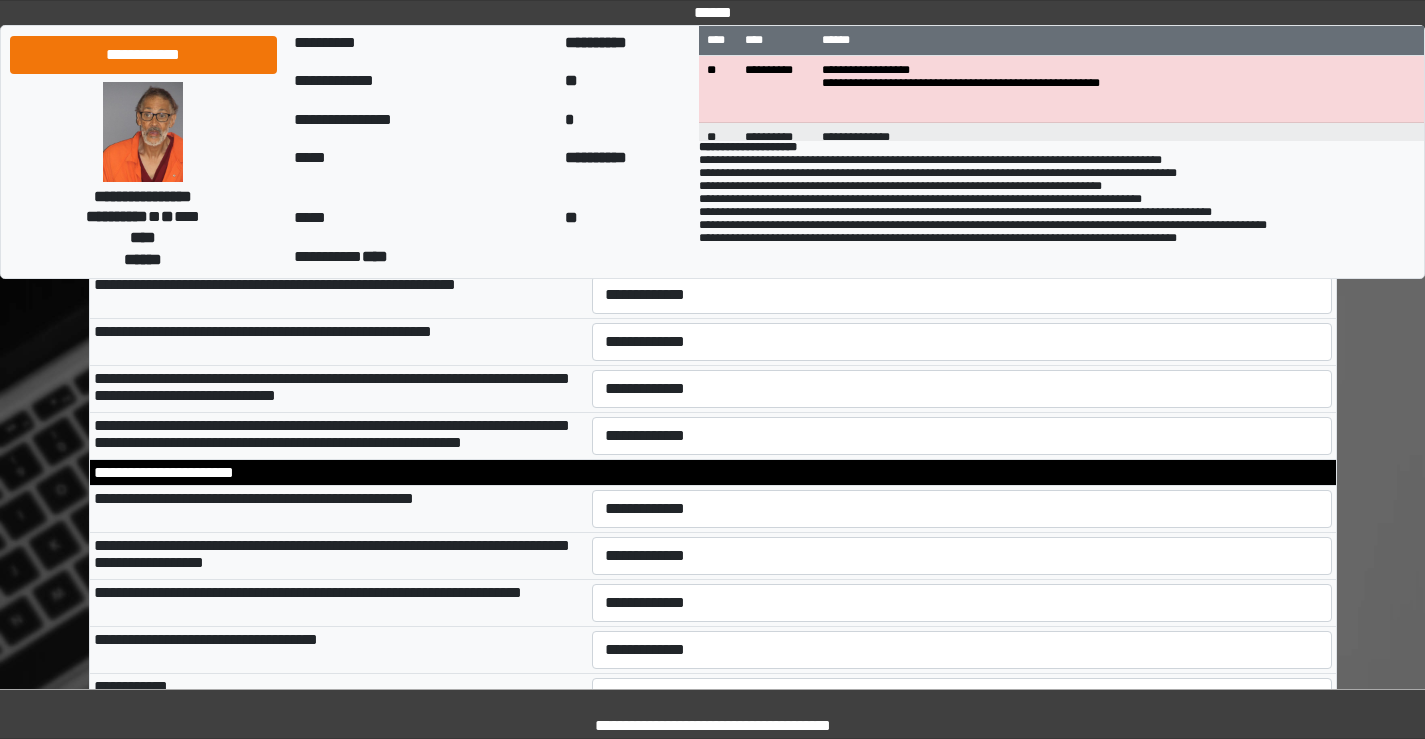 click on "**********" at bounding box center (962, 201) 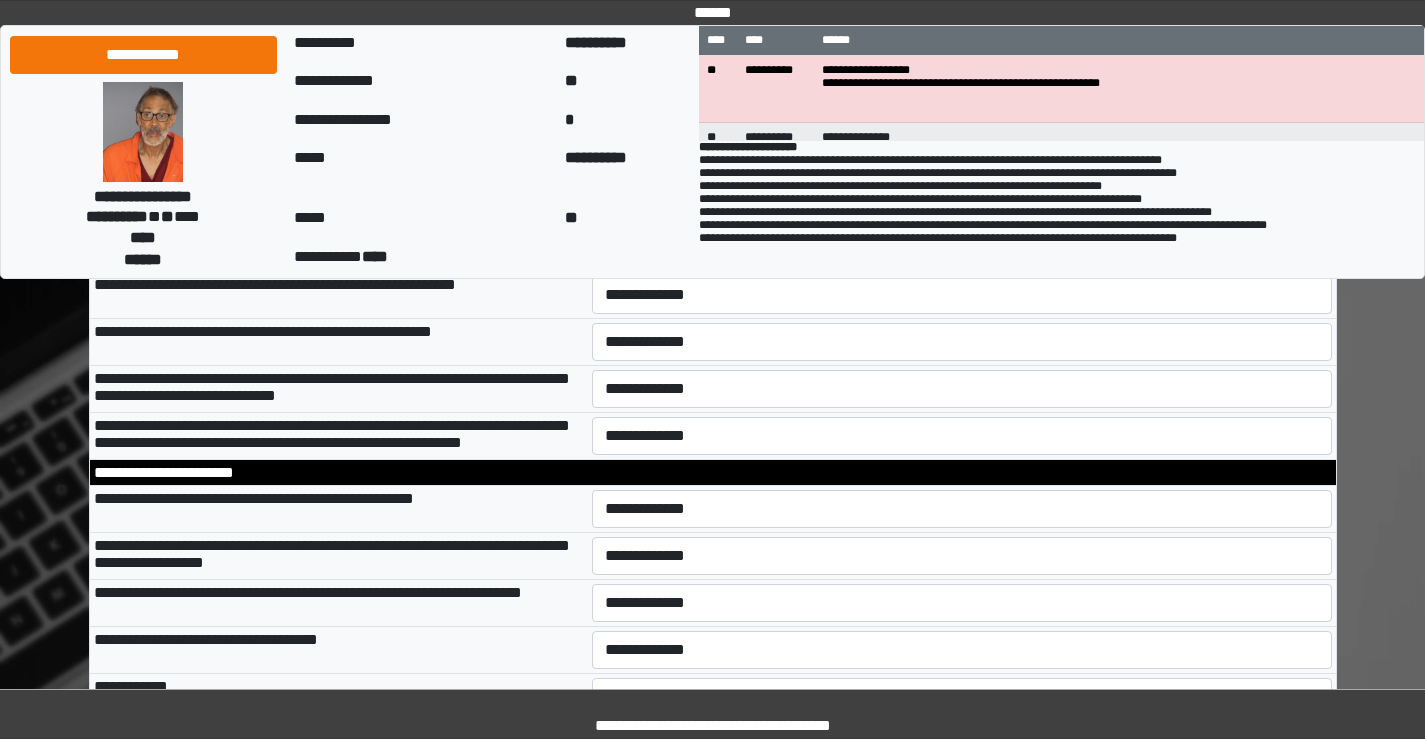 click on "**********" at bounding box center [962, 248] 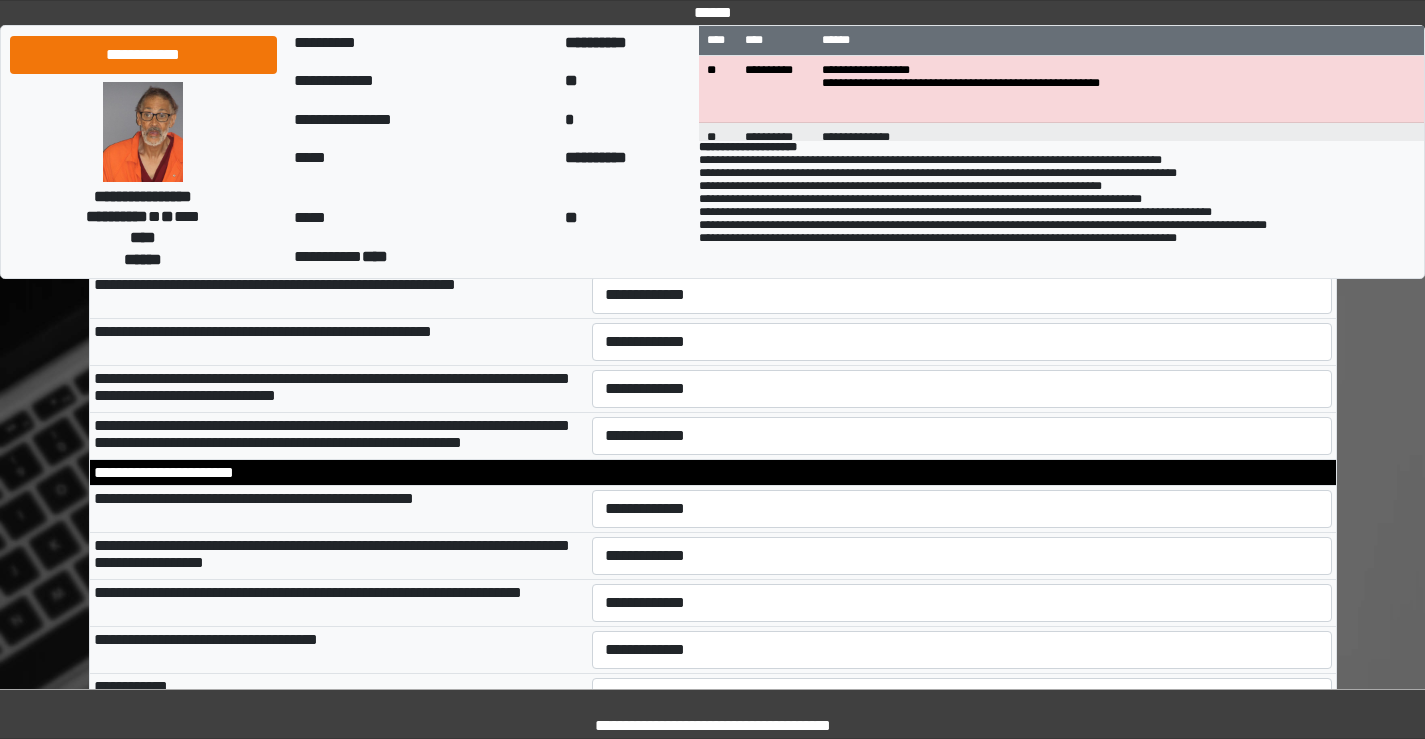 select on "*" 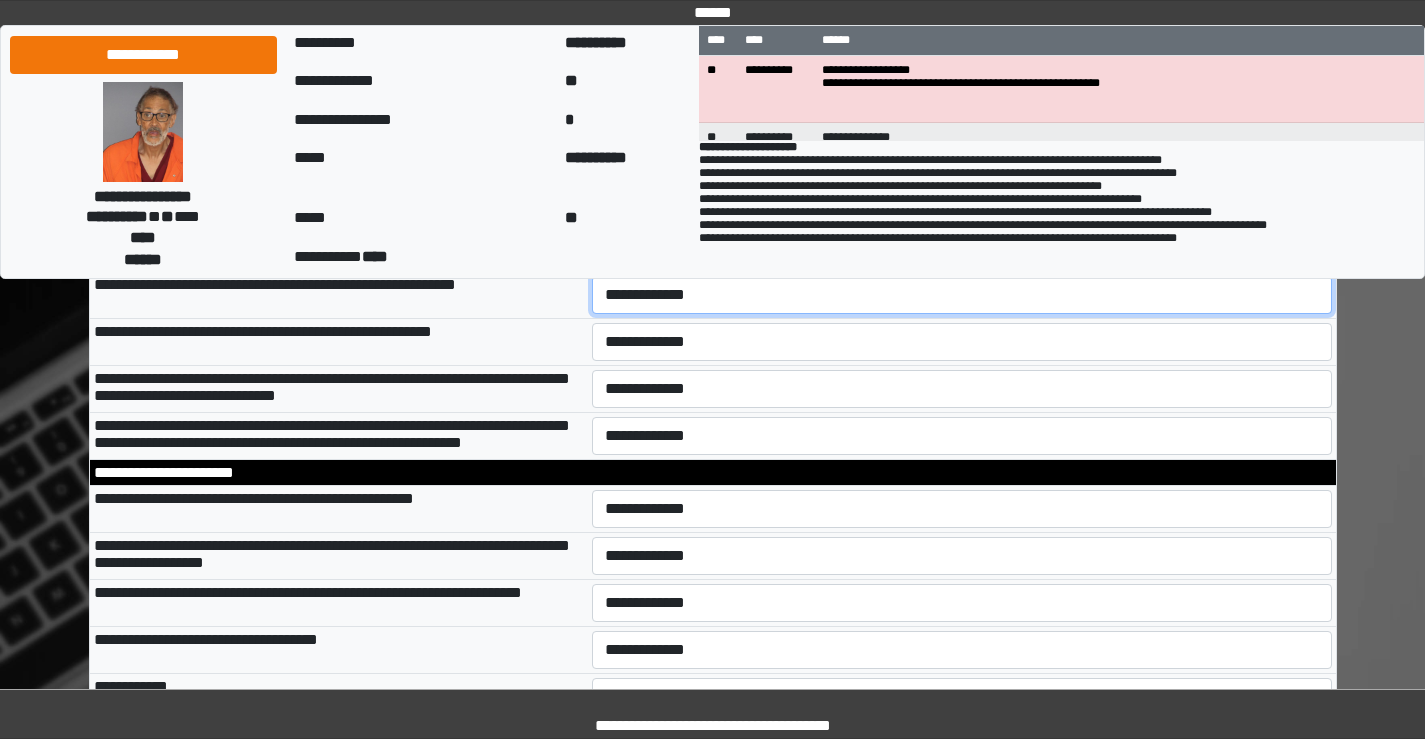 click on "**********" at bounding box center (962, 295) 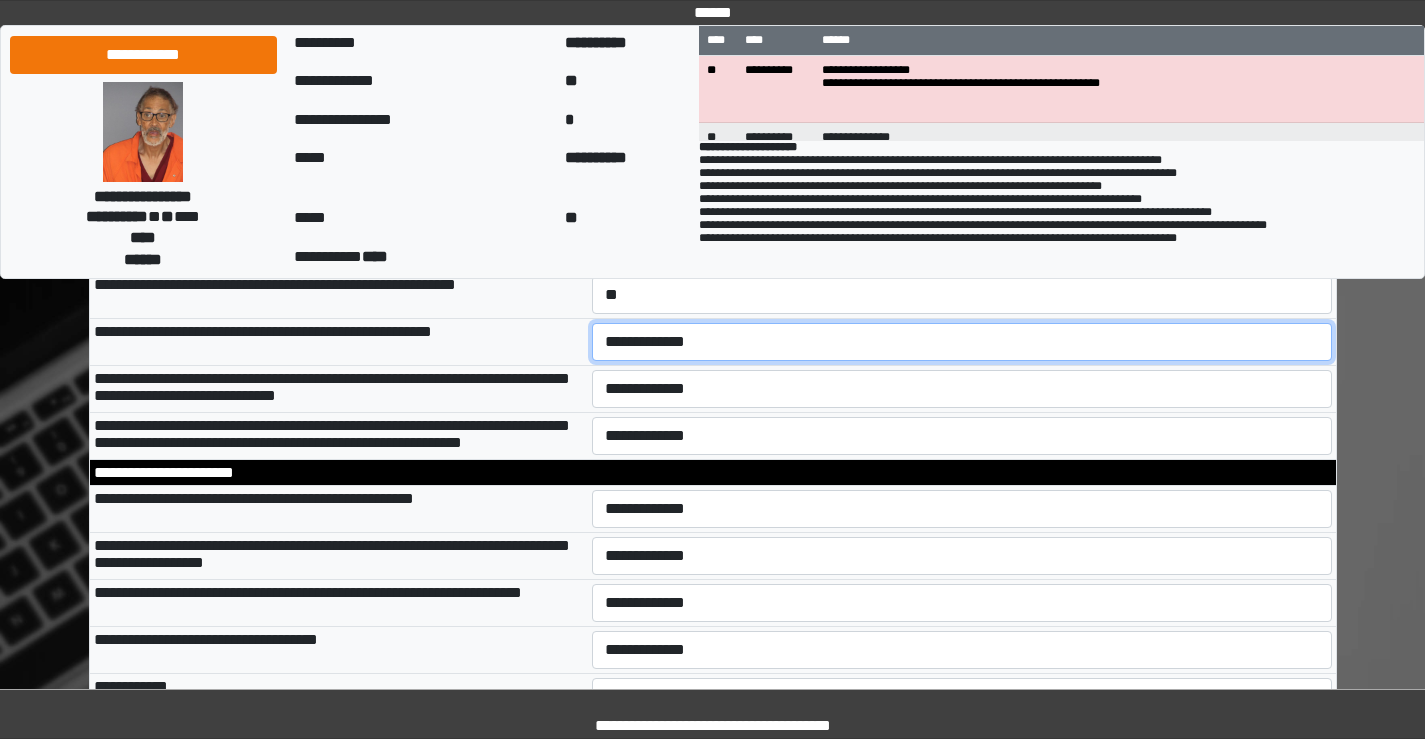 click on "**********" at bounding box center [962, 342] 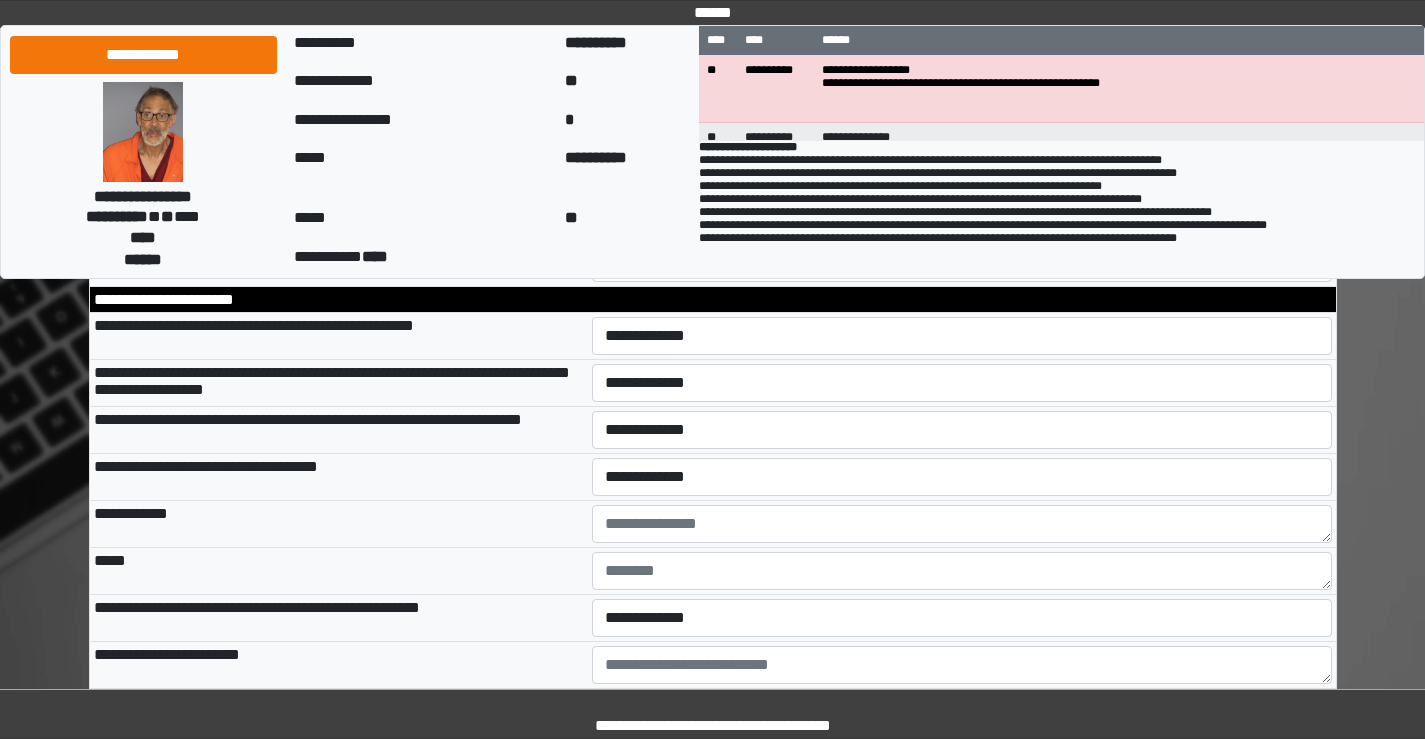 scroll, scrollTop: 6300, scrollLeft: 0, axis: vertical 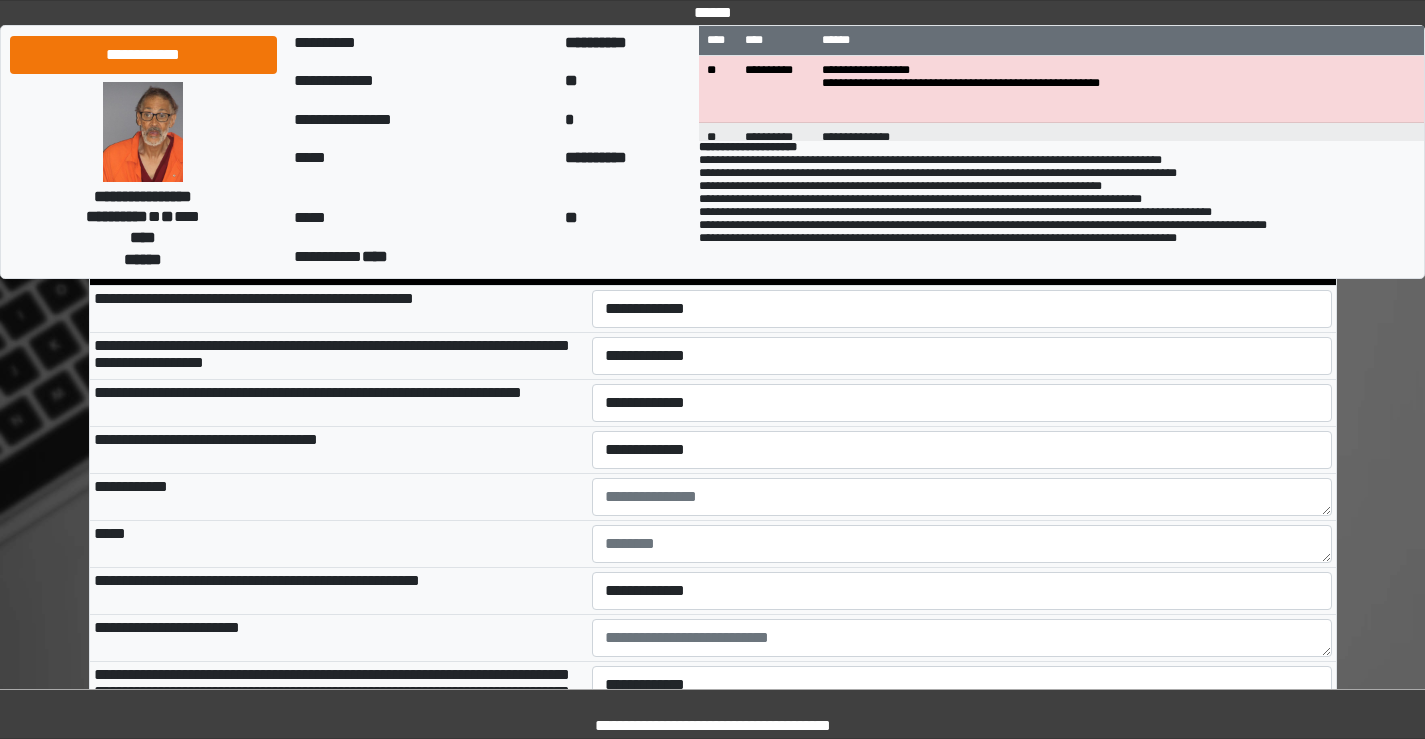 click on "**********" at bounding box center [962, 189] 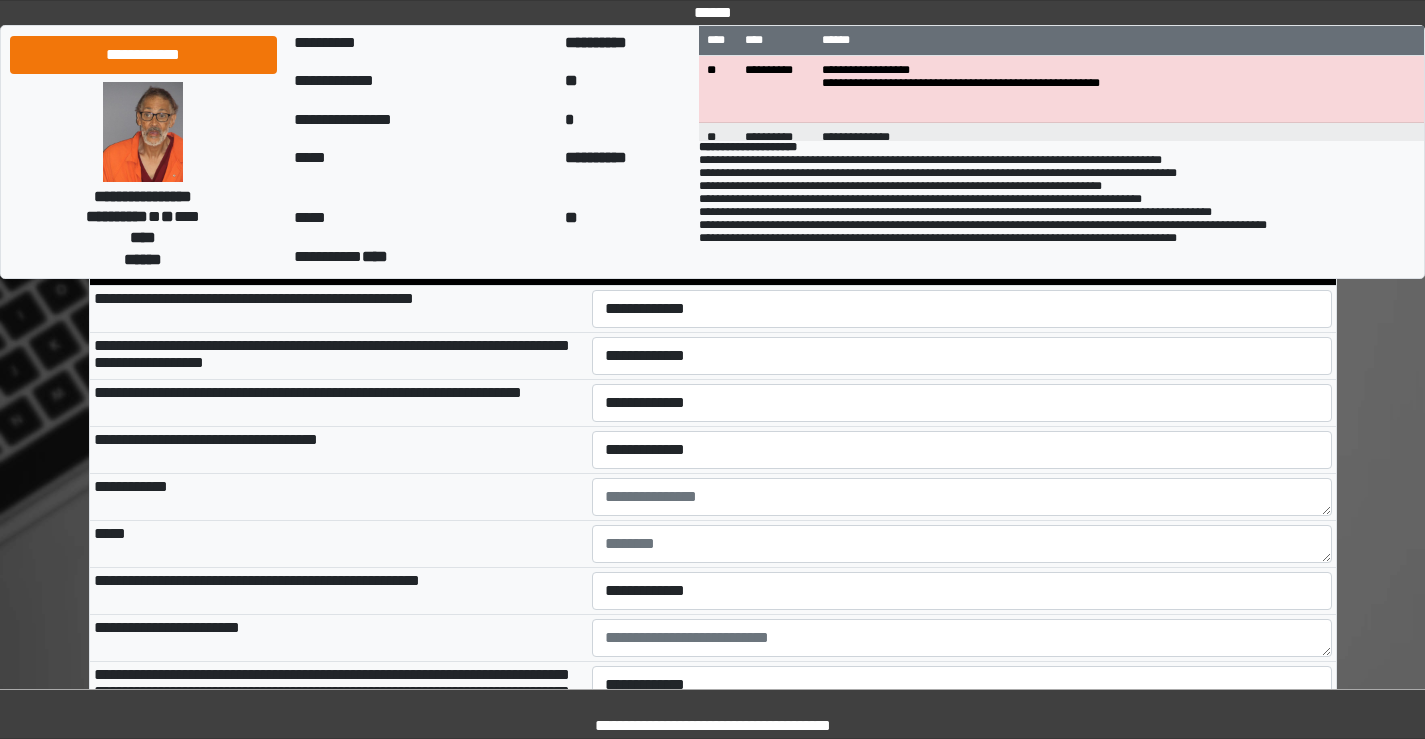 select on "*" 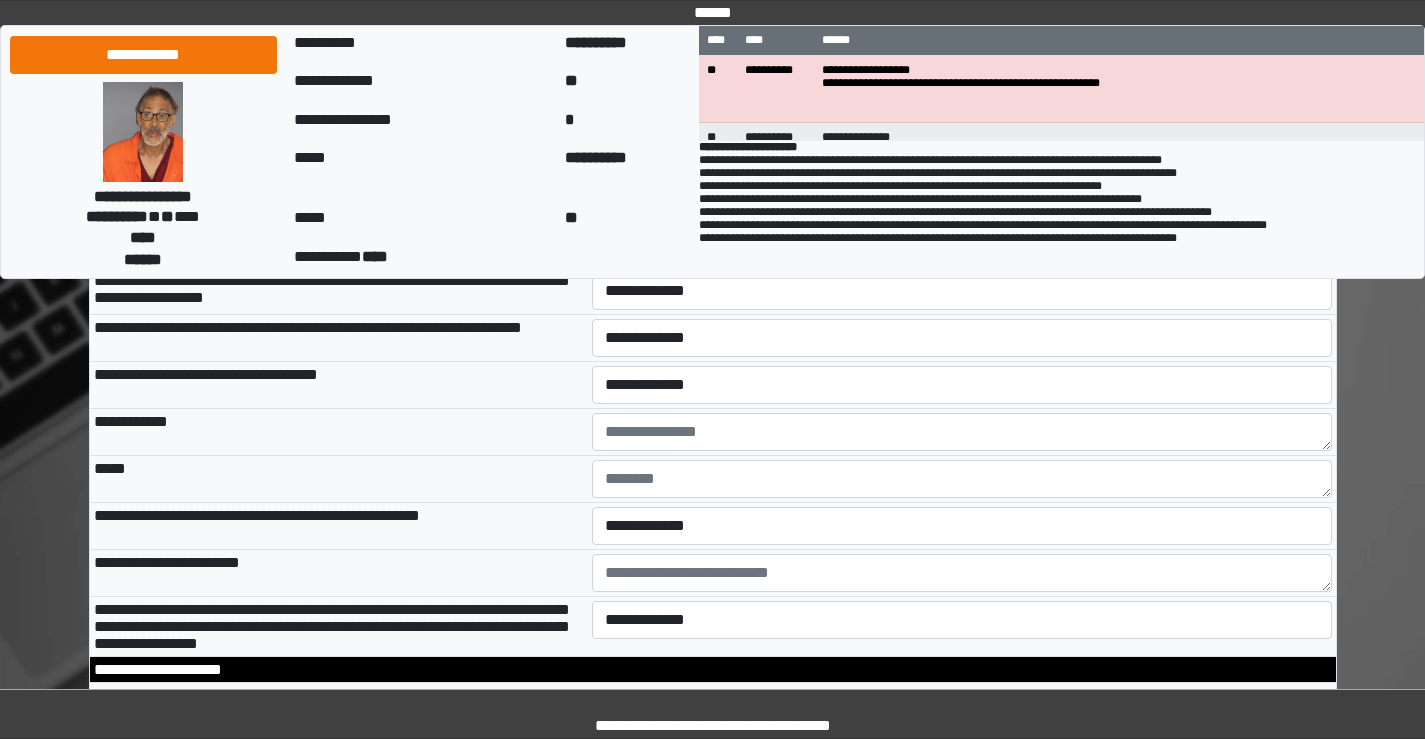 scroll, scrollTop: 6400, scrollLeft: 0, axis: vertical 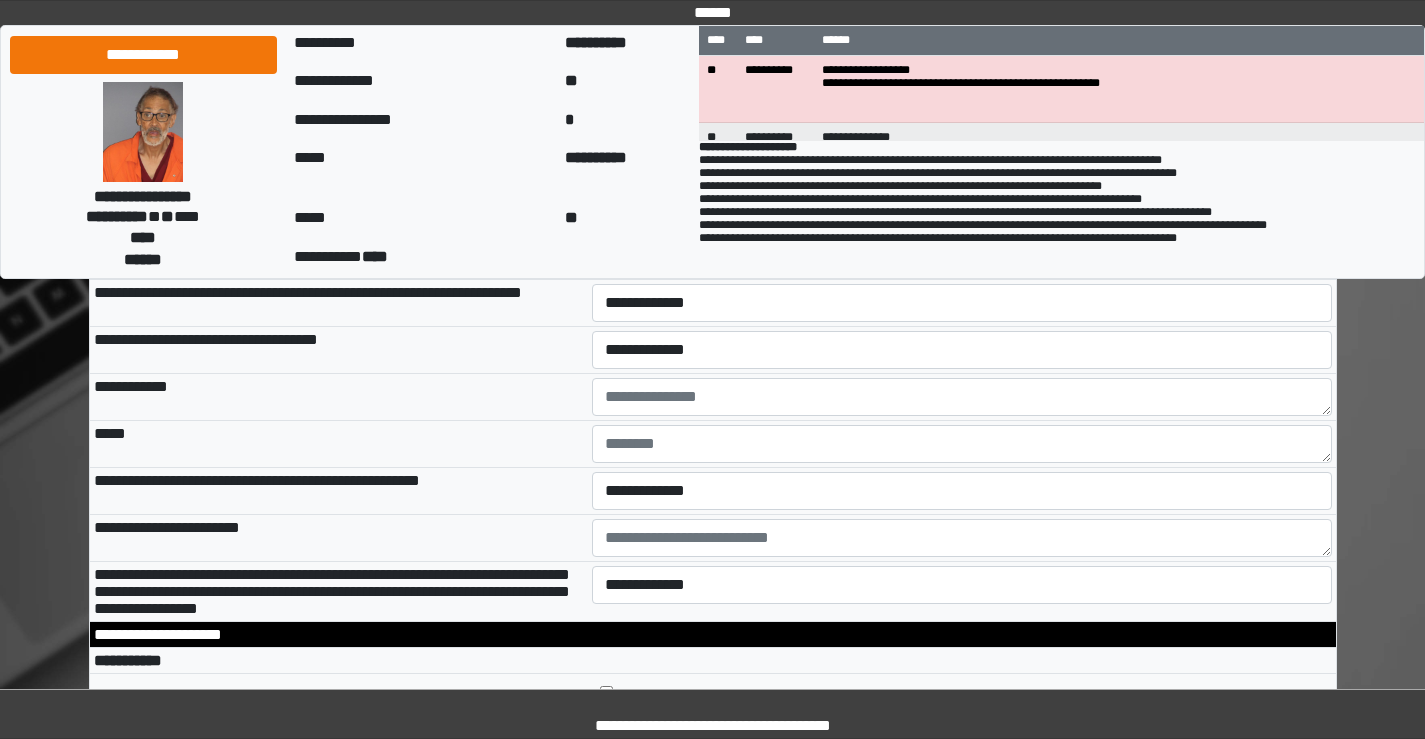 click on "**********" at bounding box center [962, 209] 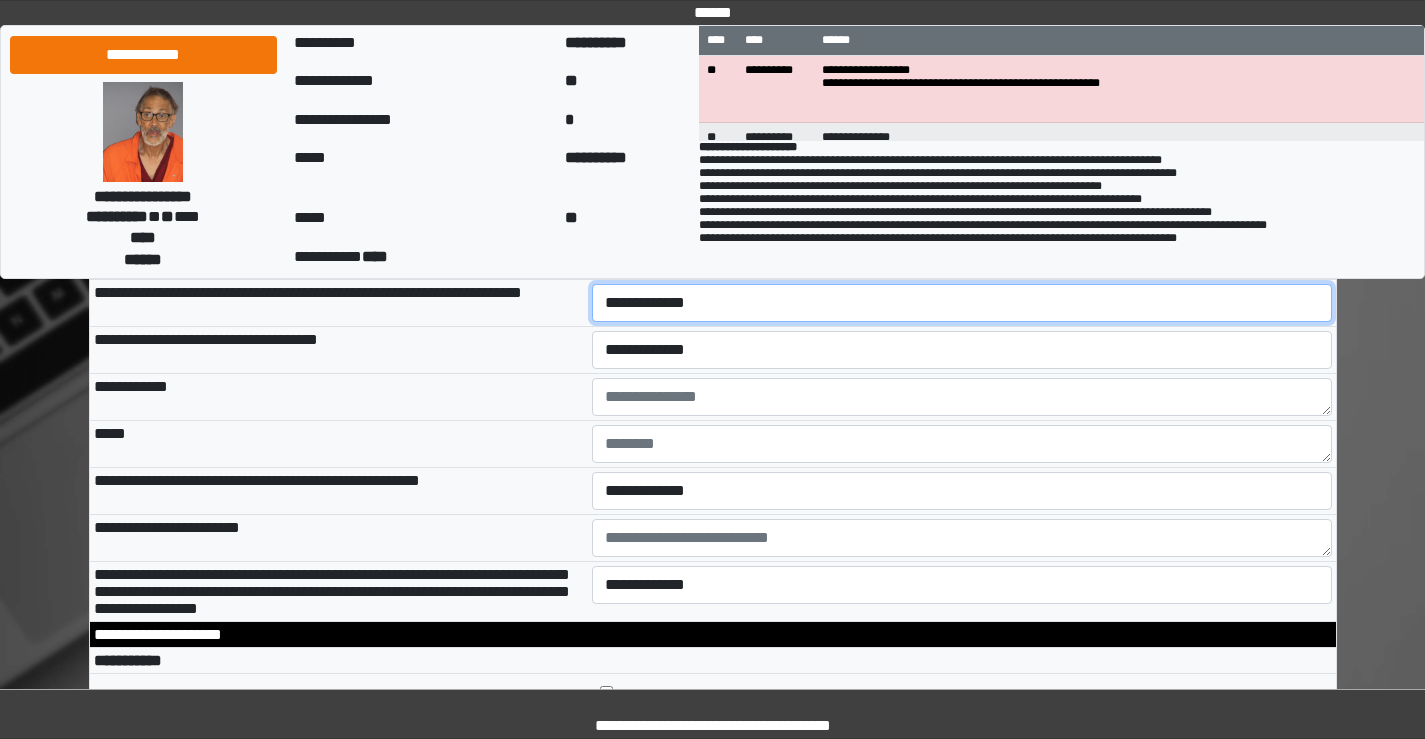 click on "**********" at bounding box center [962, 303] 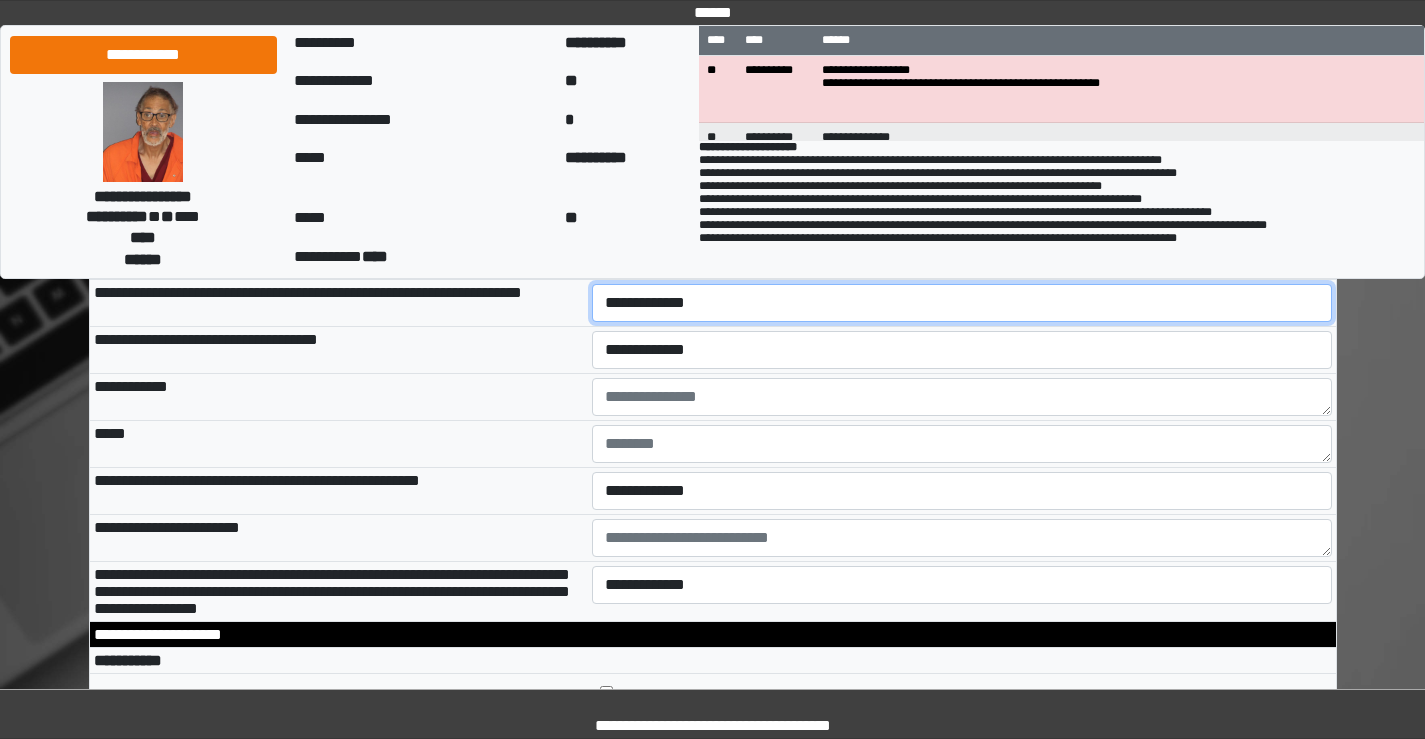 select on "*" 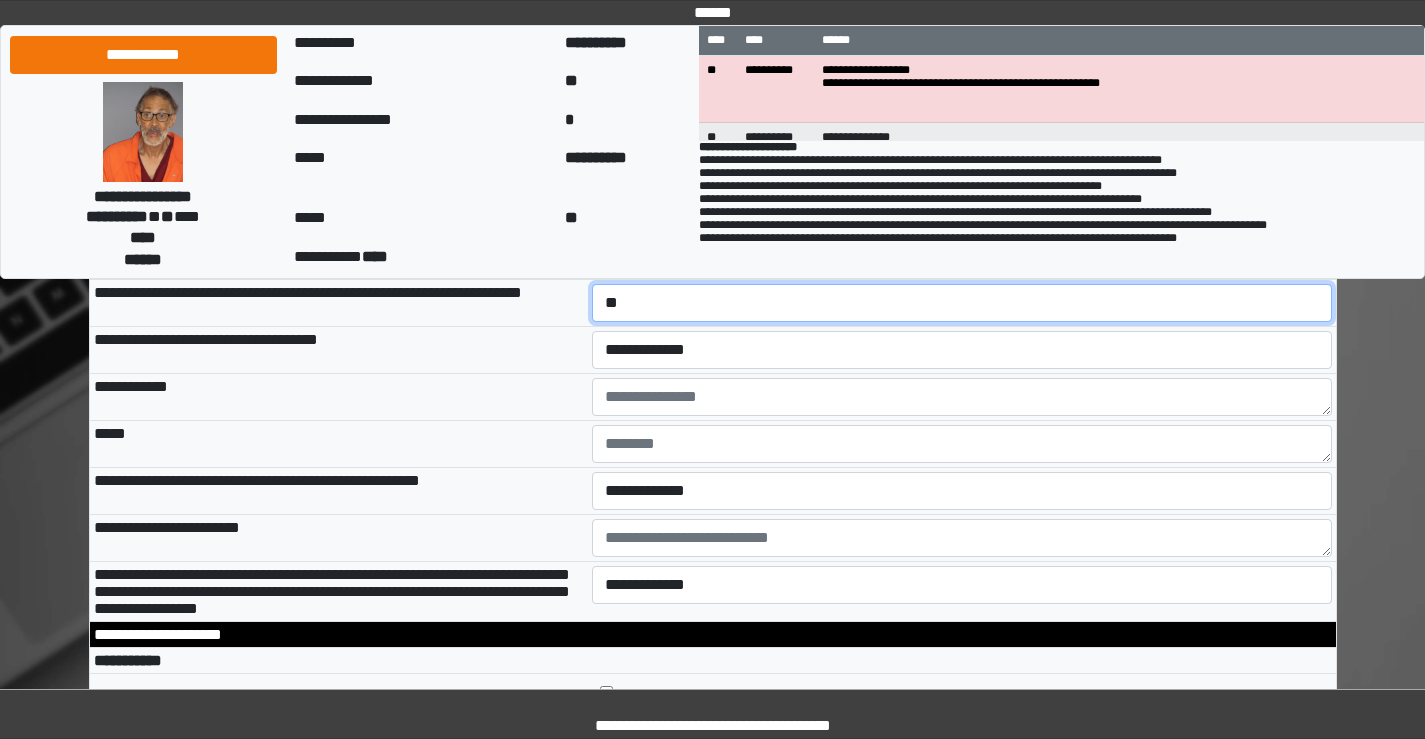 click on "**********" at bounding box center (962, 303) 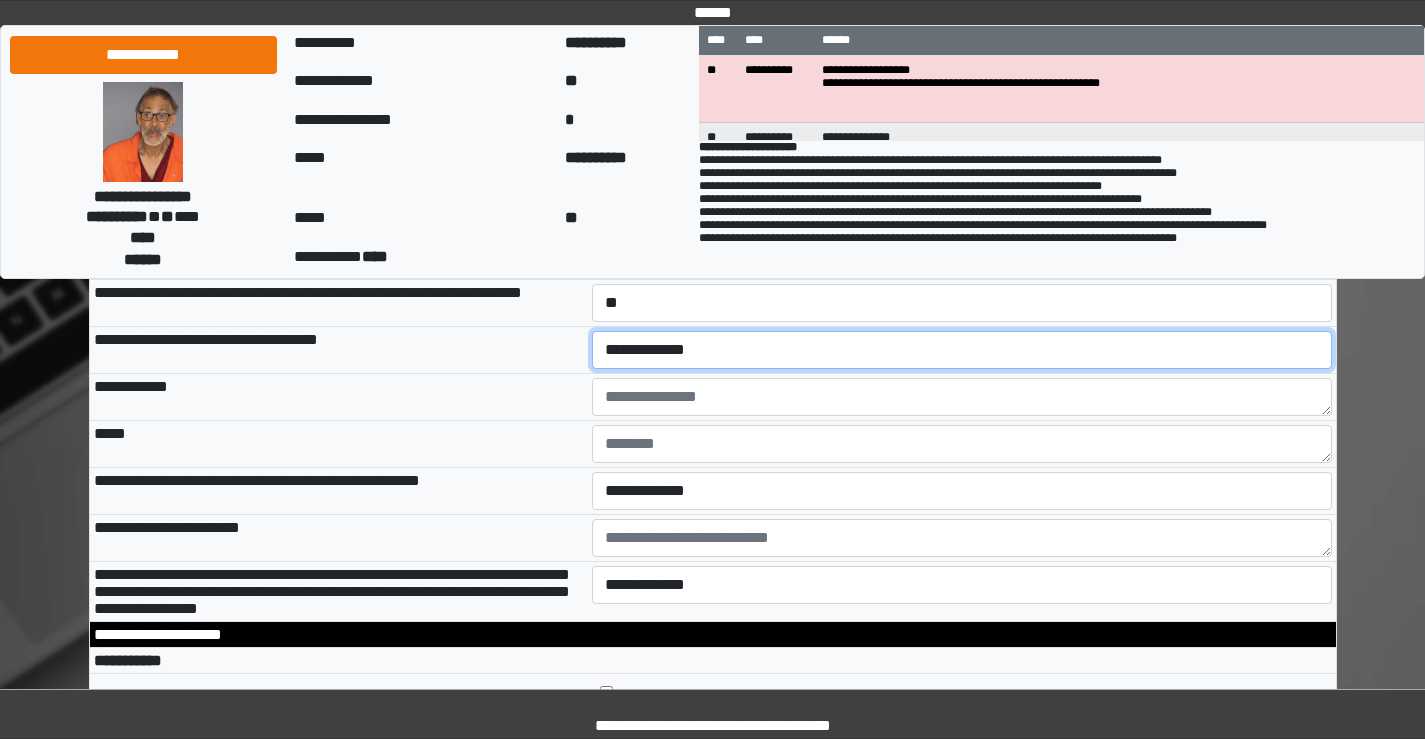 click on "**********" at bounding box center [962, 350] 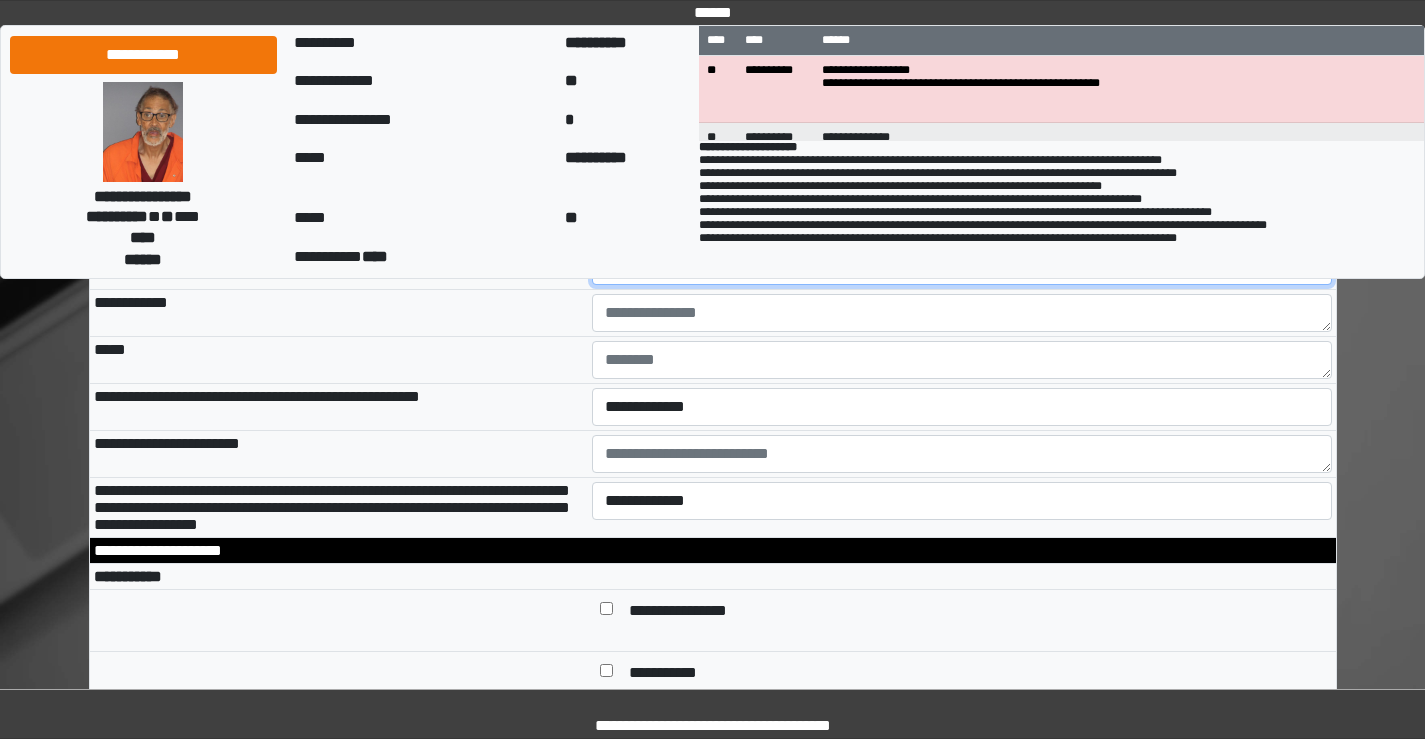scroll, scrollTop: 6600, scrollLeft: 0, axis: vertical 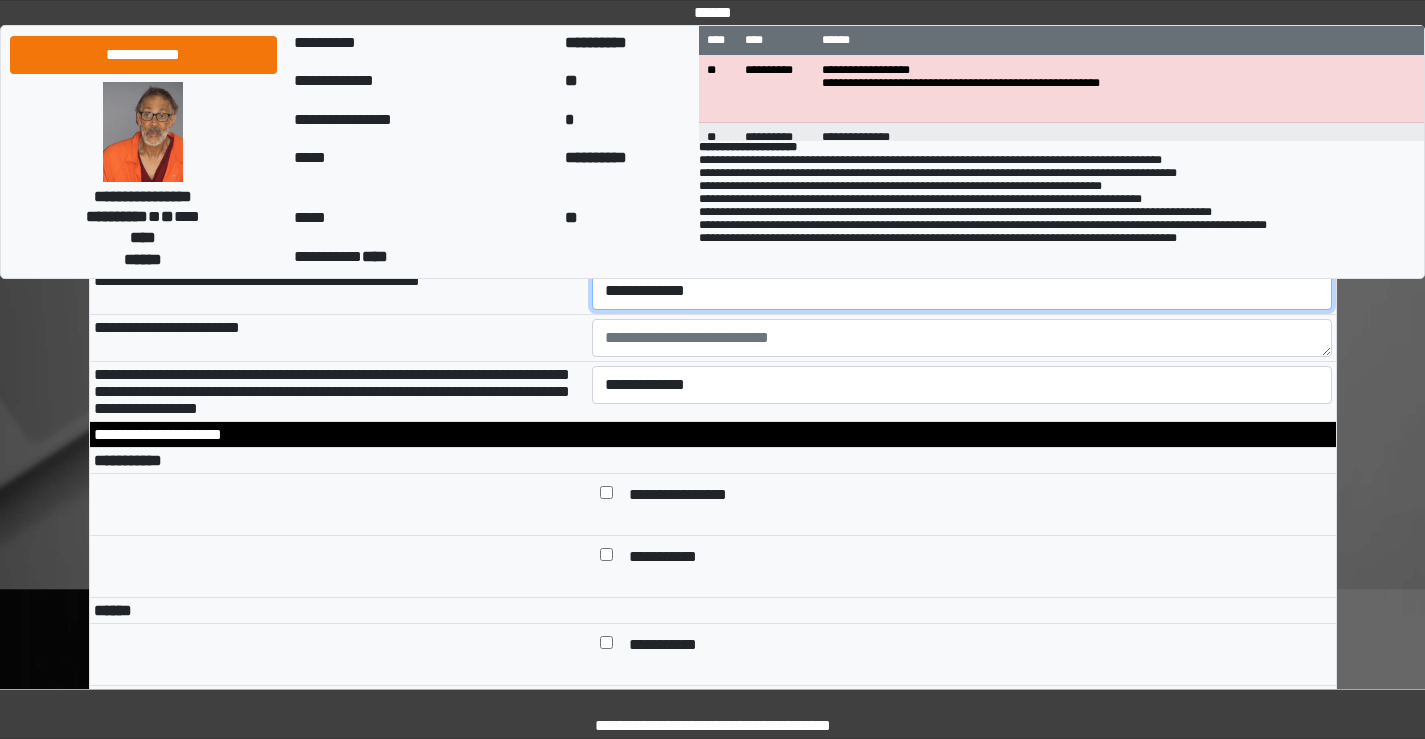 click on "**********" at bounding box center (962, 291) 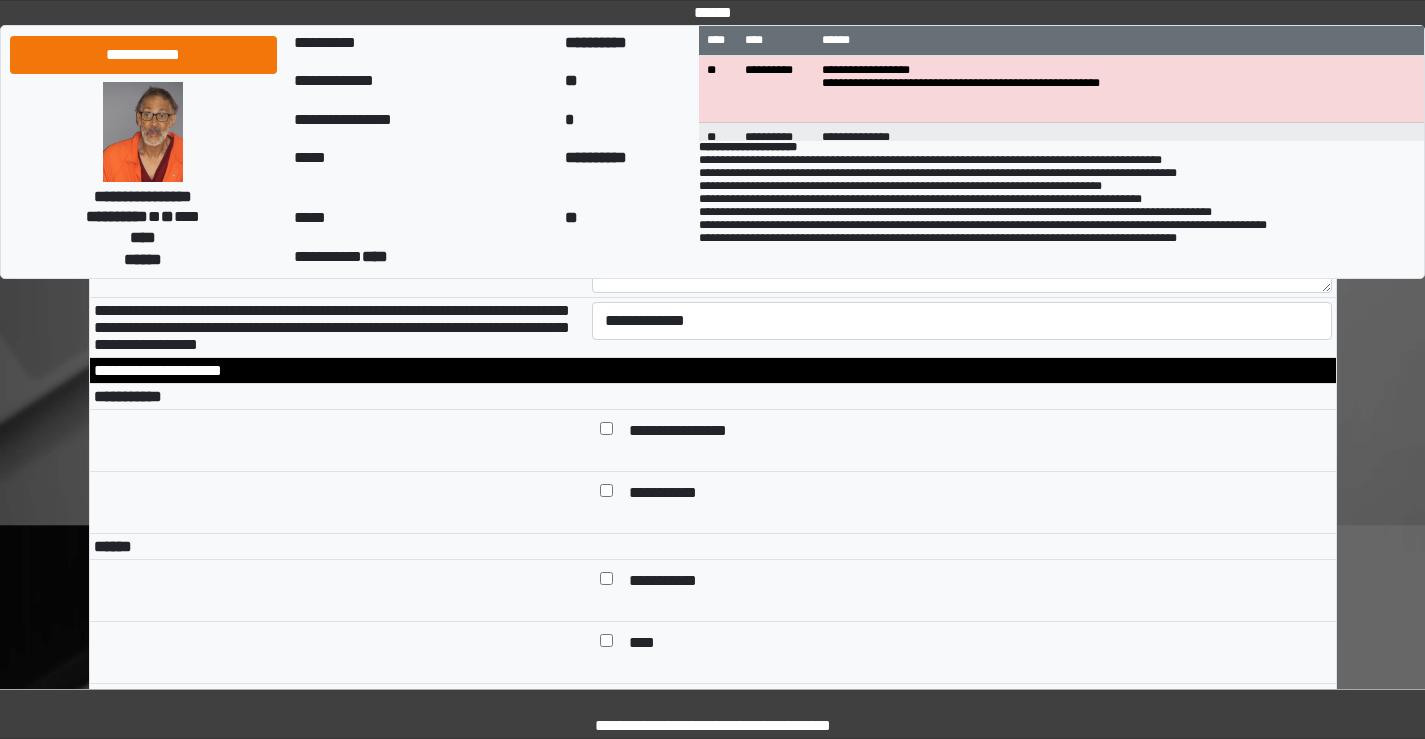 scroll, scrollTop: 6700, scrollLeft: 0, axis: vertical 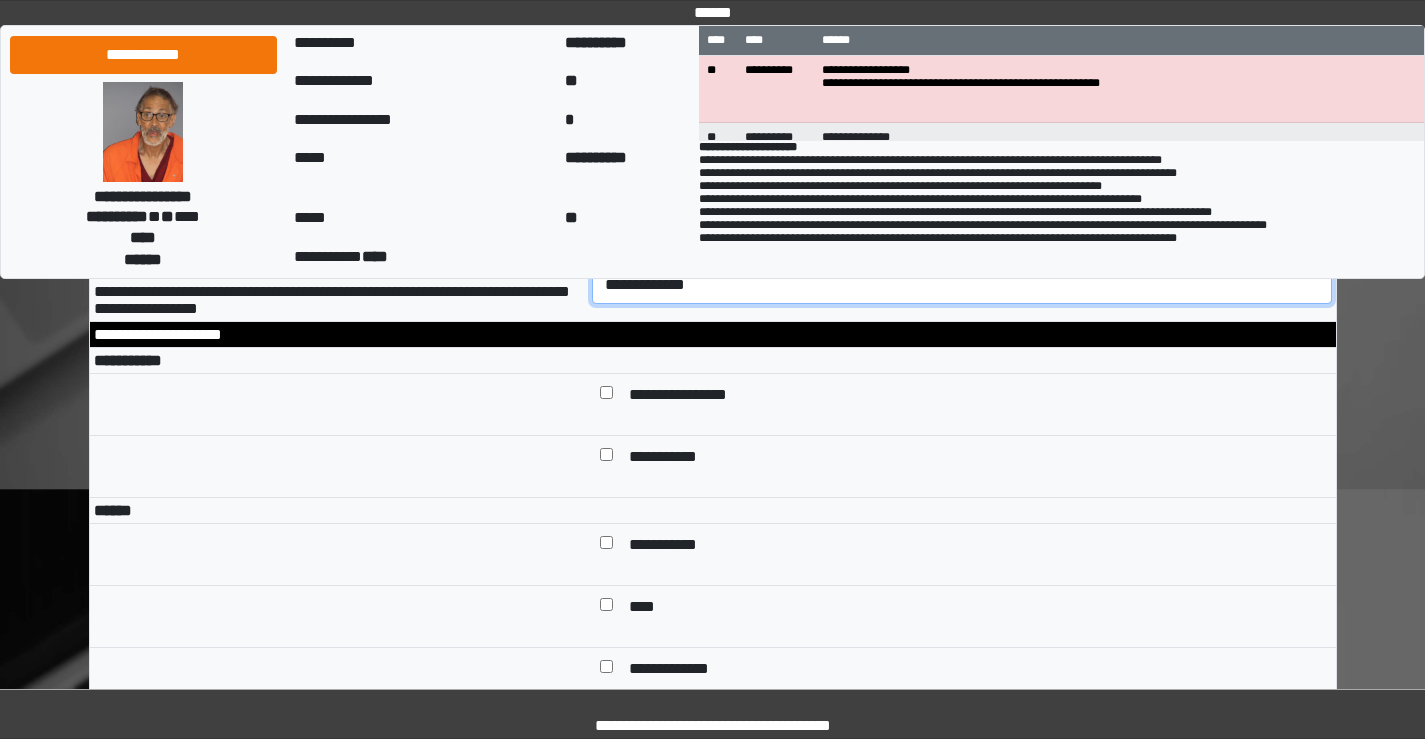 click on "**********" at bounding box center (962, 285) 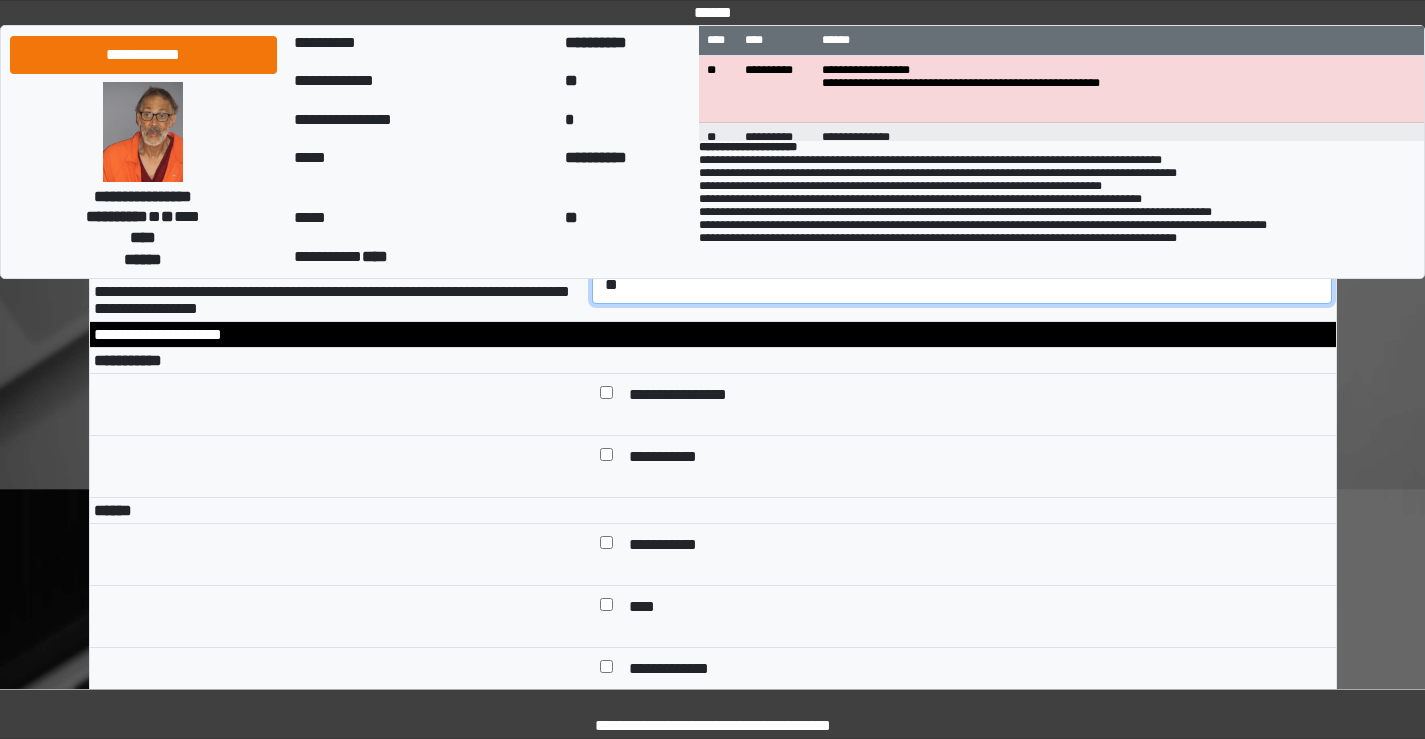click on "**********" at bounding box center [962, 285] 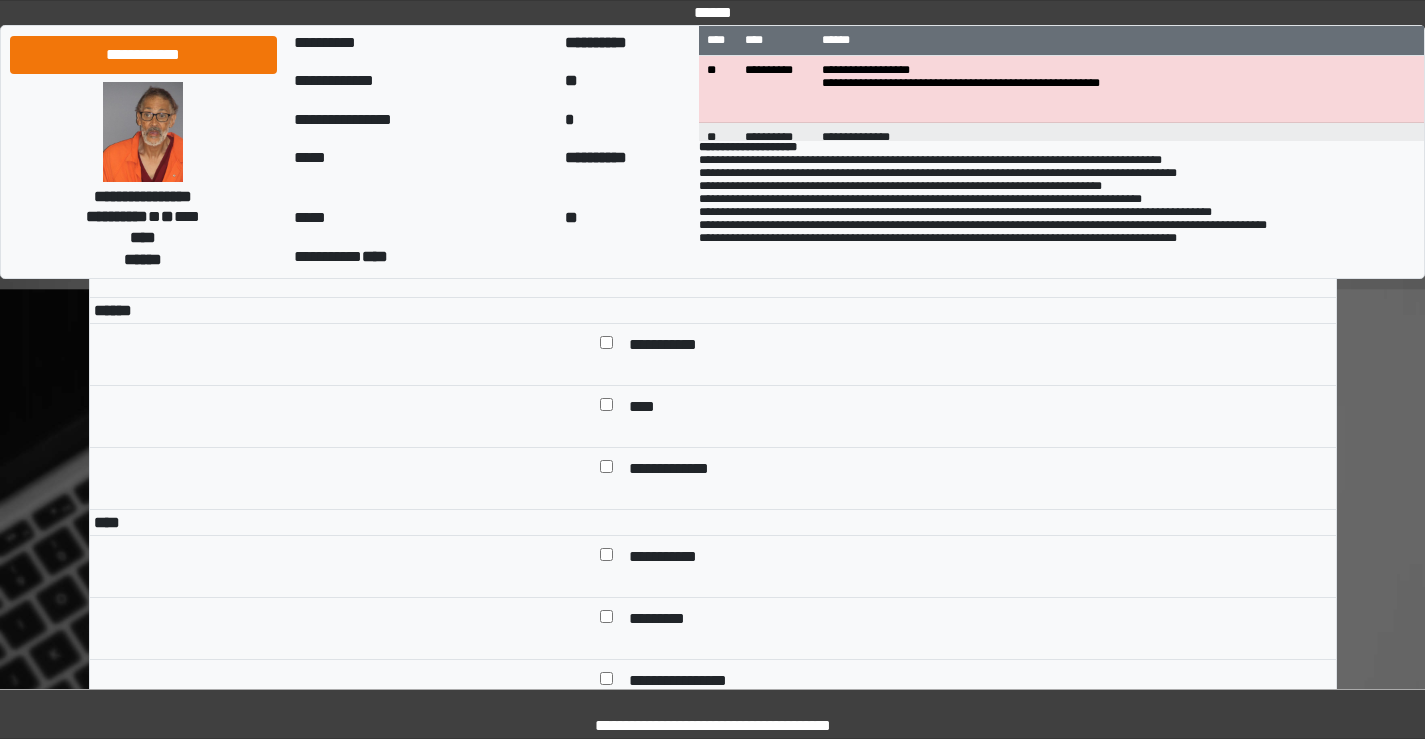scroll, scrollTop: 7000, scrollLeft: 0, axis: vertical 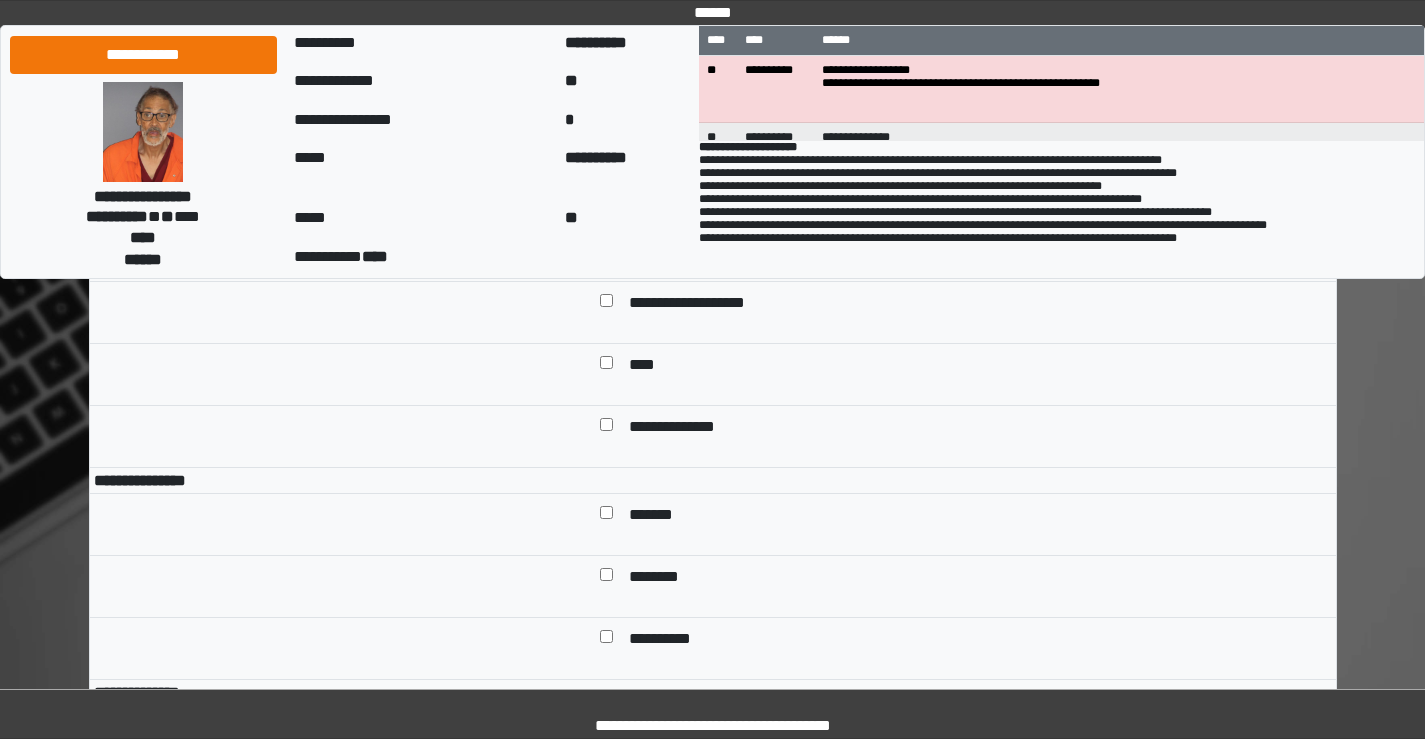 click at bounding box center [606, 242] 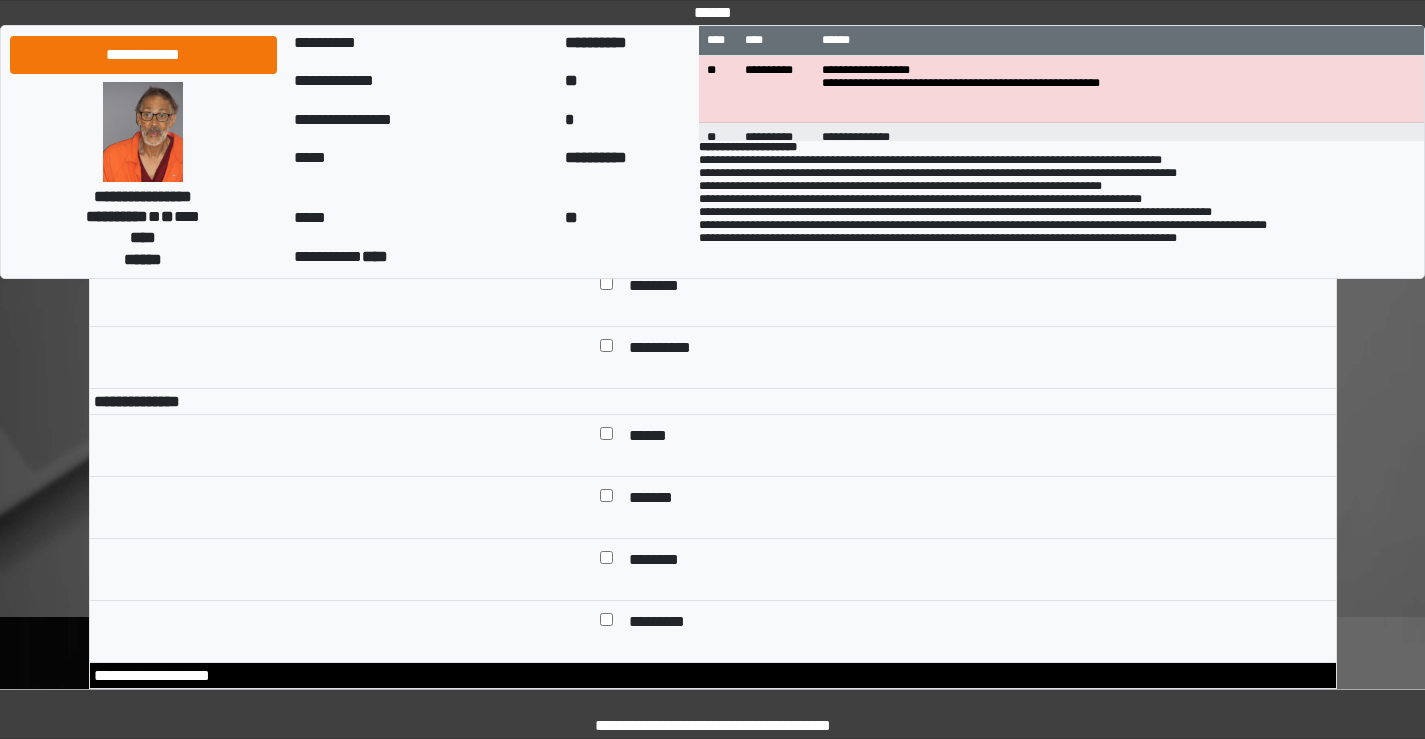 scroll, scrollTop: 8400, scrollLeft: 0, axis: vertical 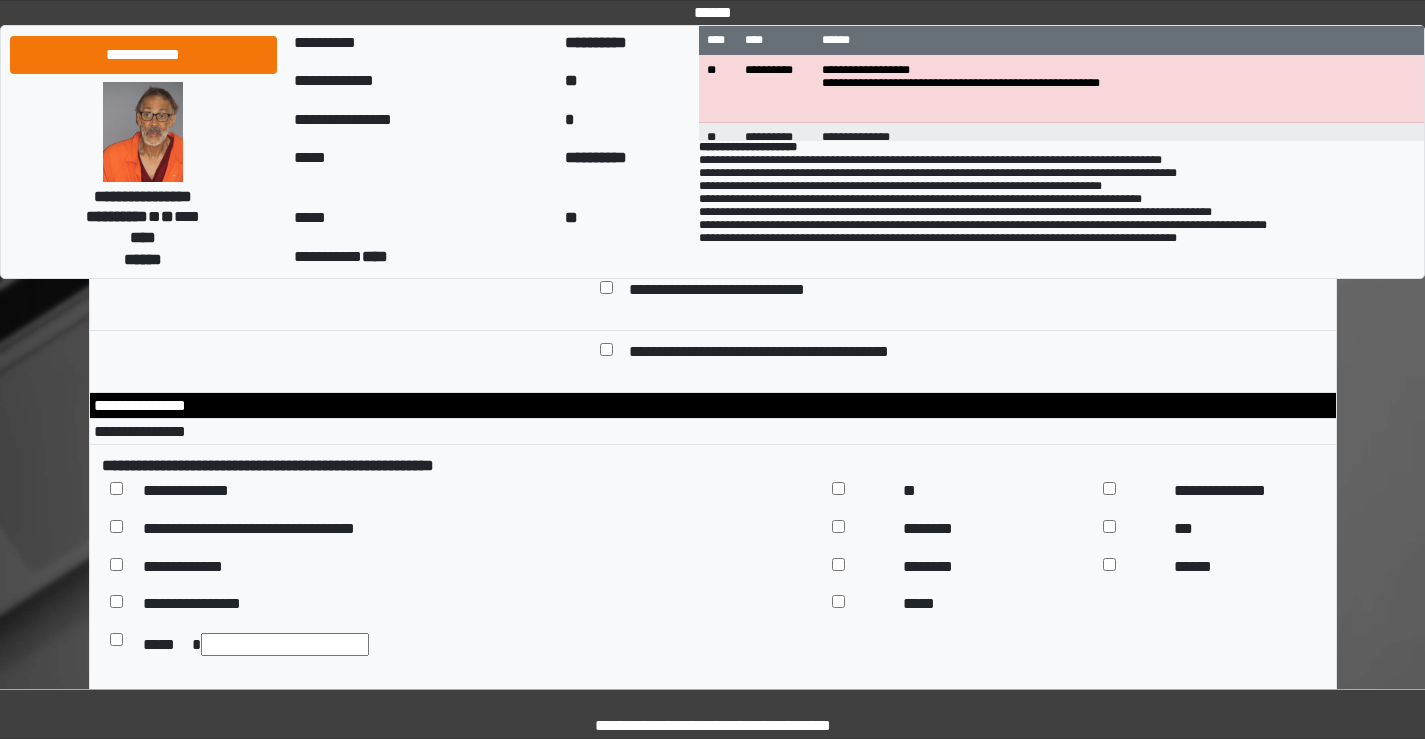 drag, startPoint x: 675, startPoint y: 359, endPoint x: 679, endPoint y: 377, distance: 18.439089 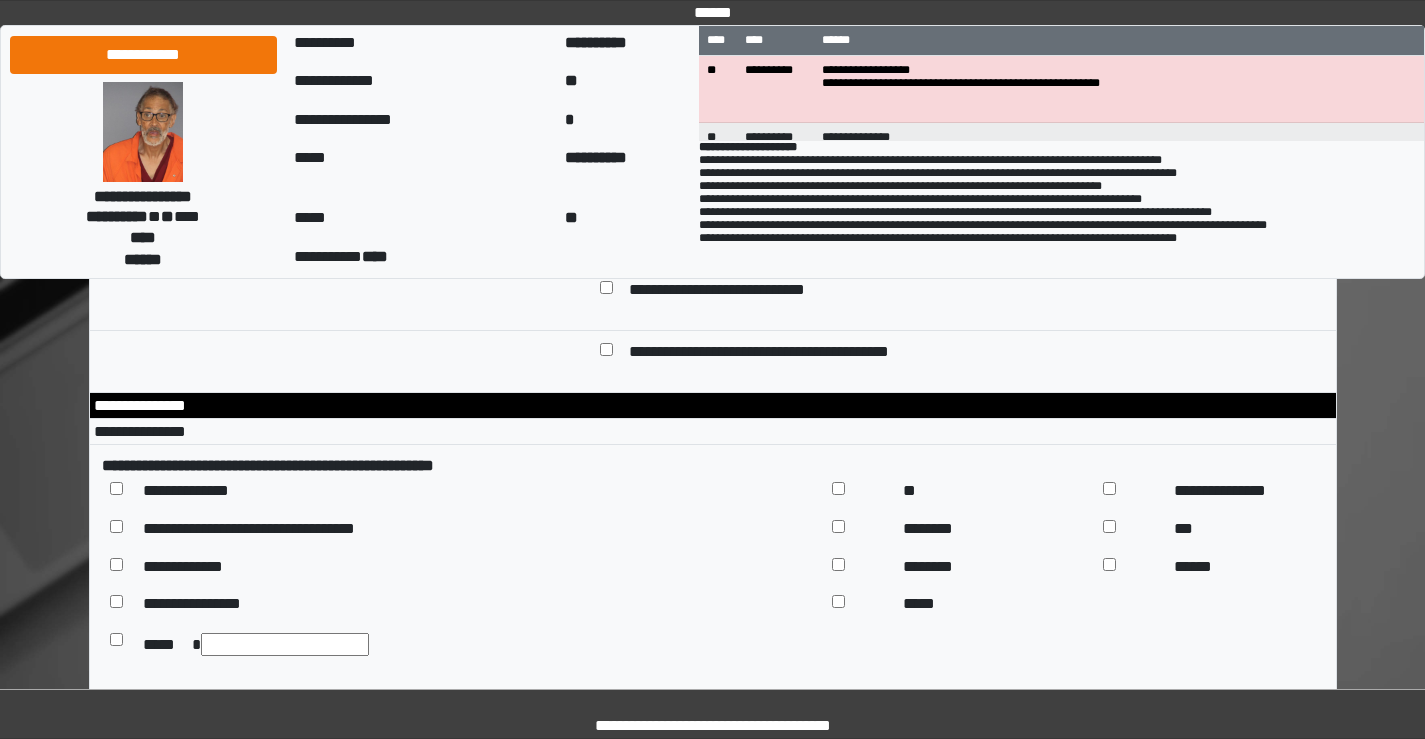 click at bounding box center (606, 167) 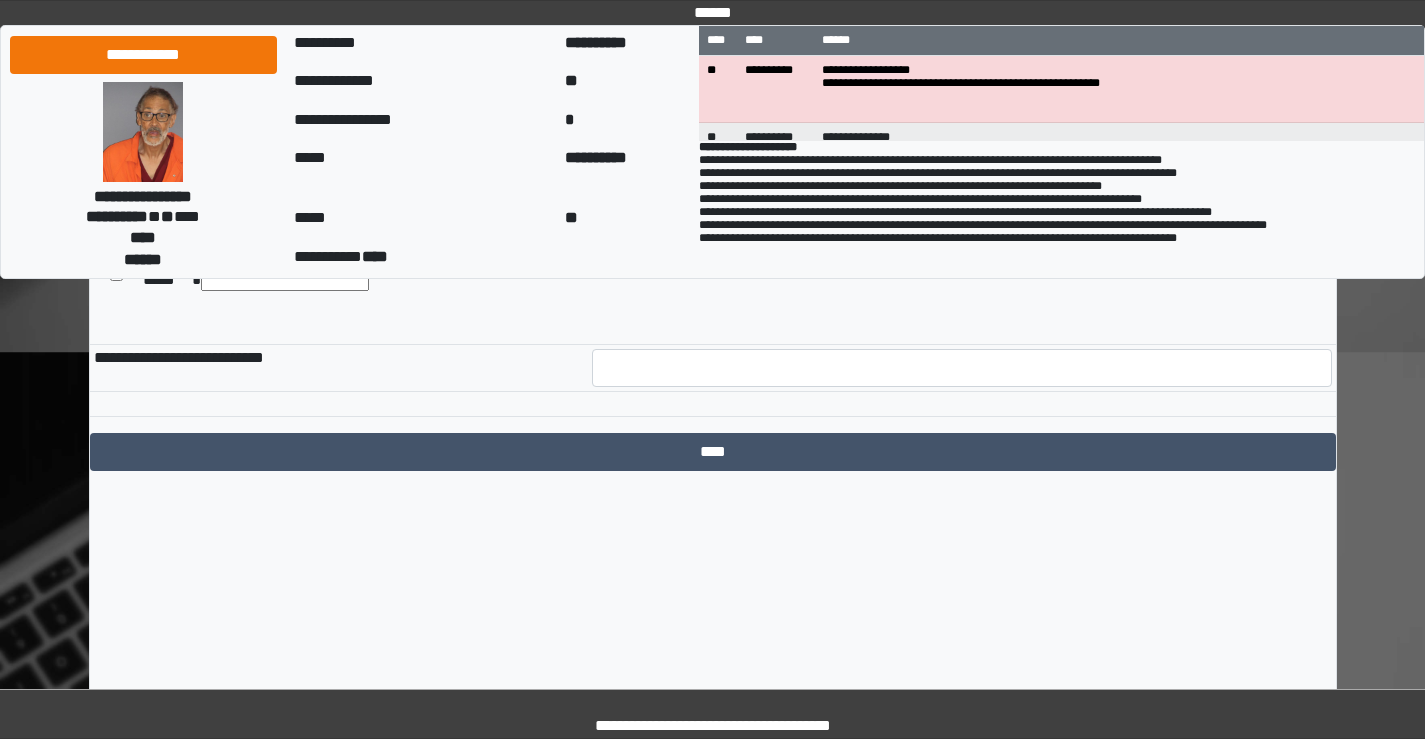 scroll, scrollTop: 9600, scrollLeft: 0, axis: vertical 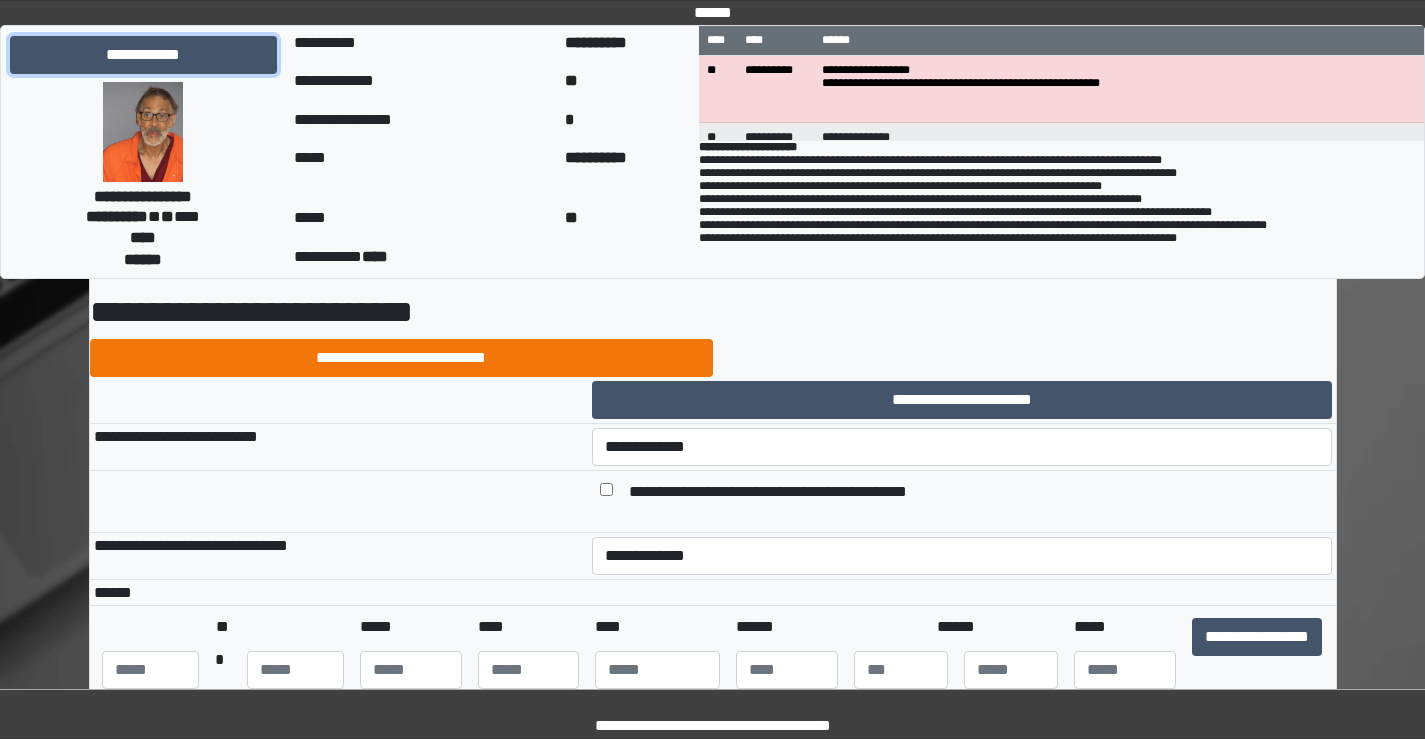 click on "**********" at bounding box center [143, 55] 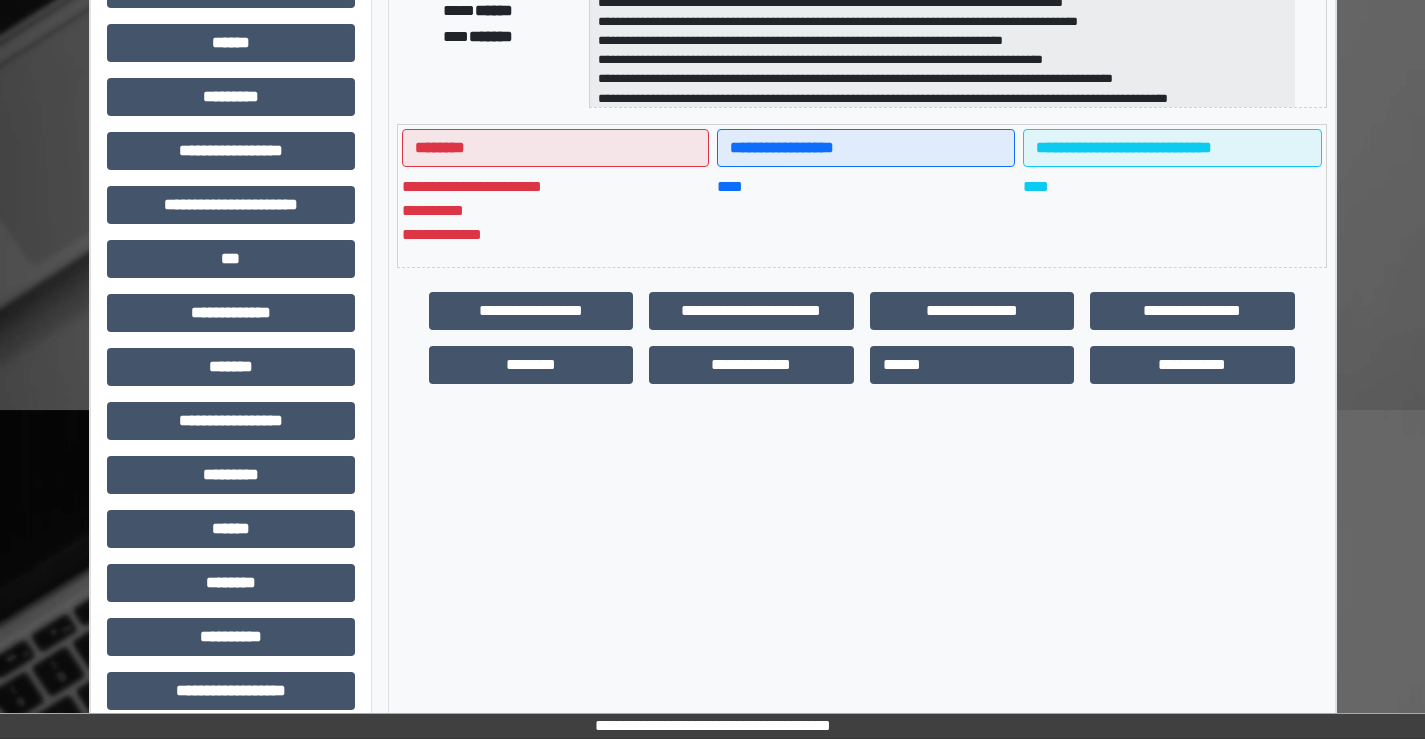 scroll, scrollTop: 435, scrollLeft: 0, axis: vertical 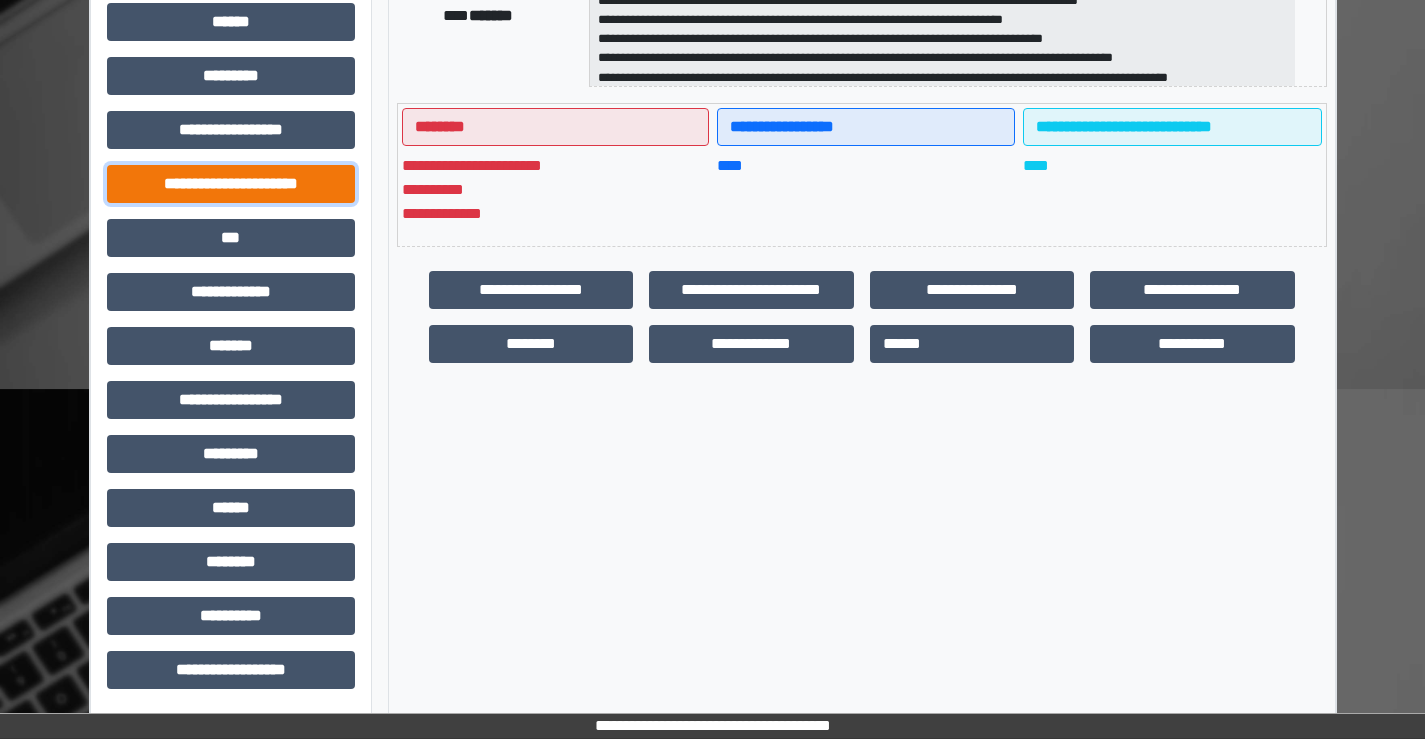 click on "**********" at bounding box center [231, 184] 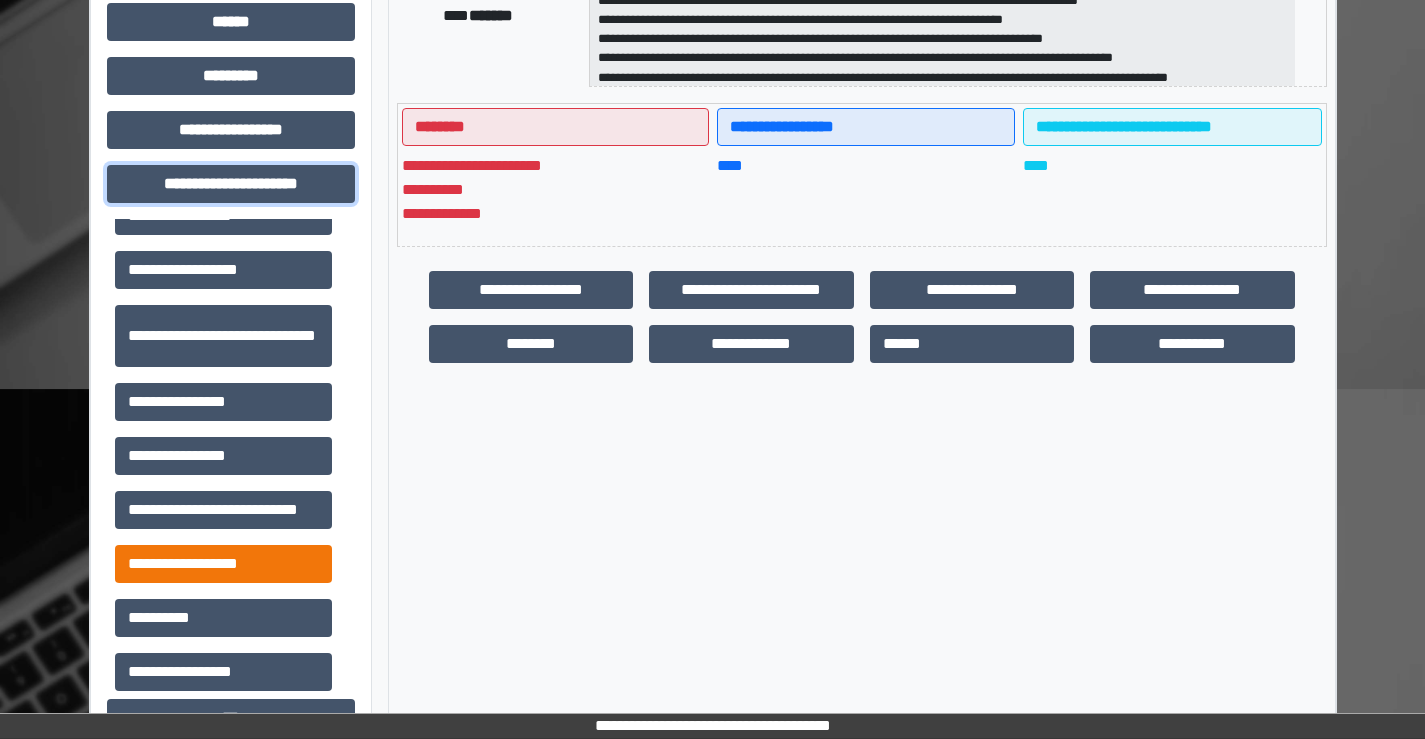 scroll, scrollTop: 46, scrollLeft: 0, axis: vertical 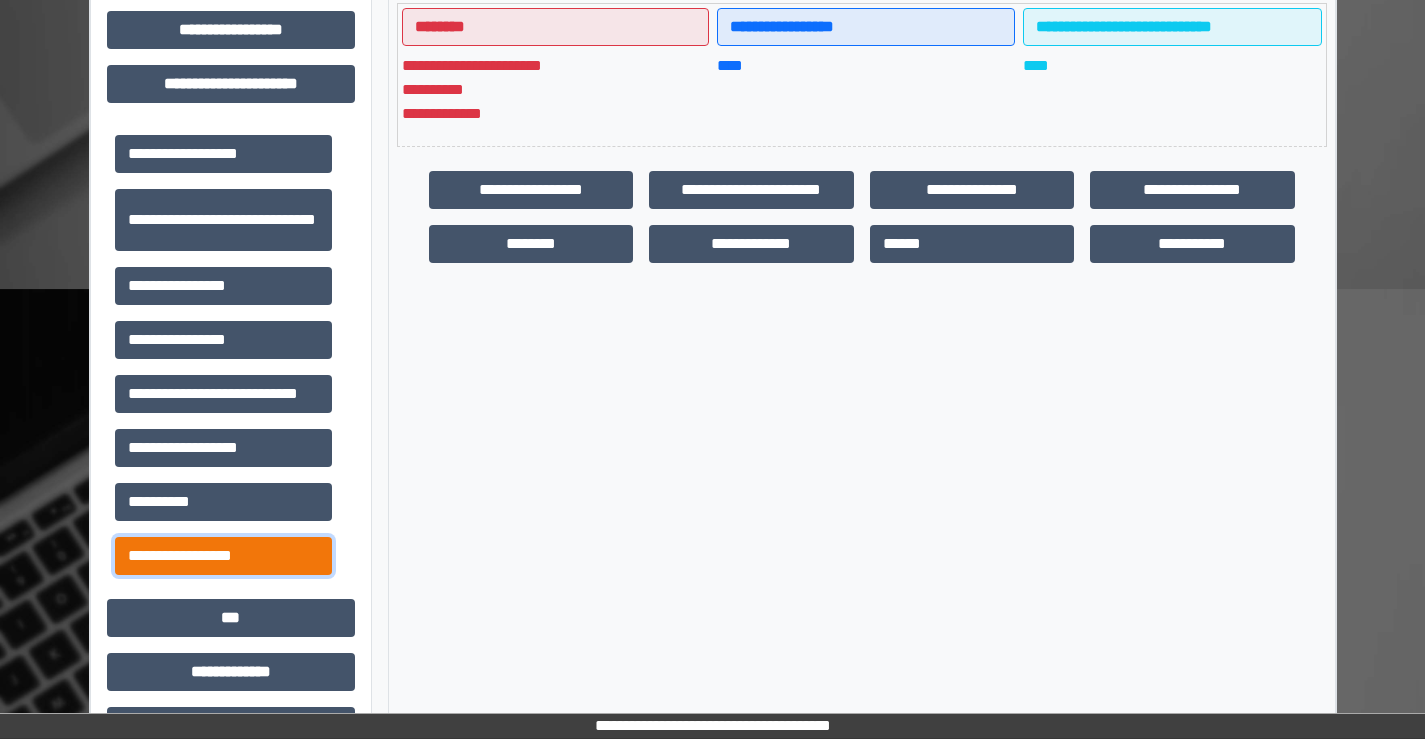 click on "**********" at bounding box center (223, 556) 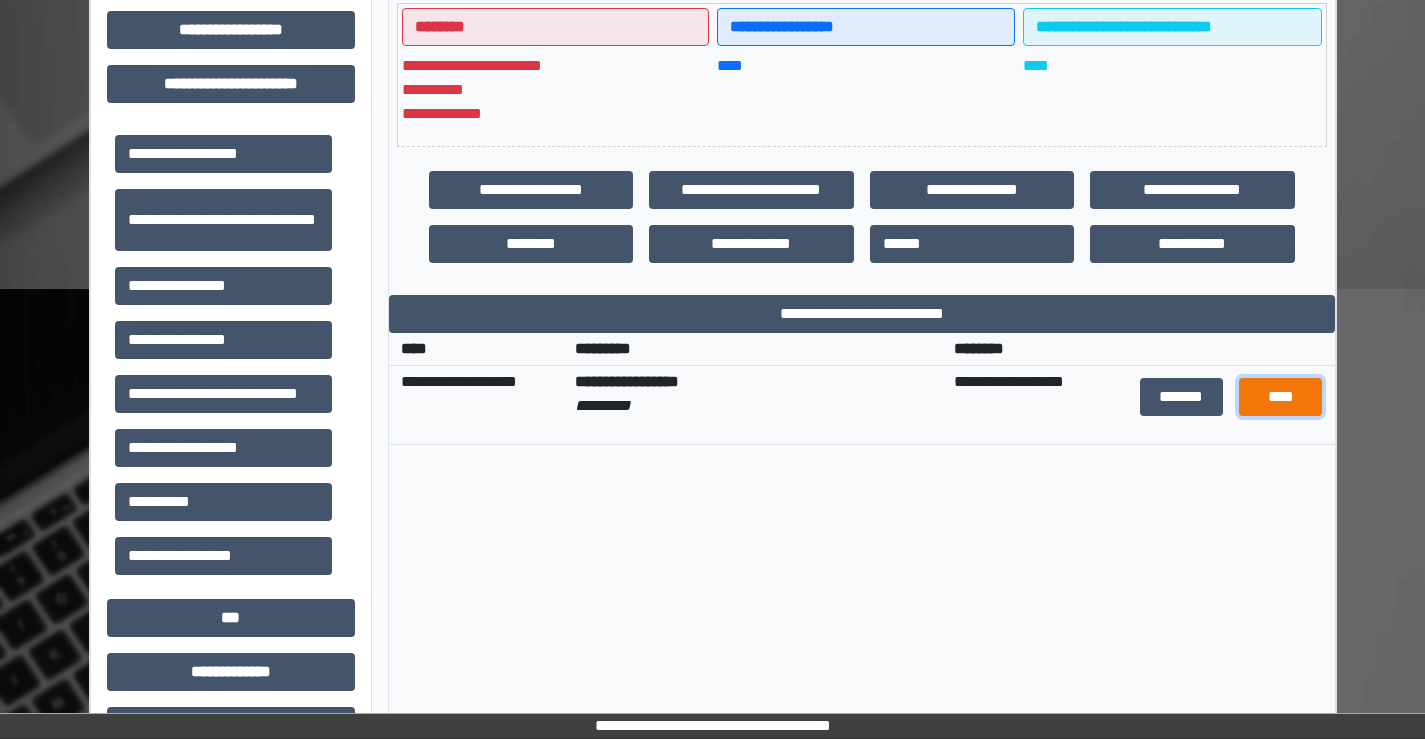 click on "****" at bounding box center [1280, 397] 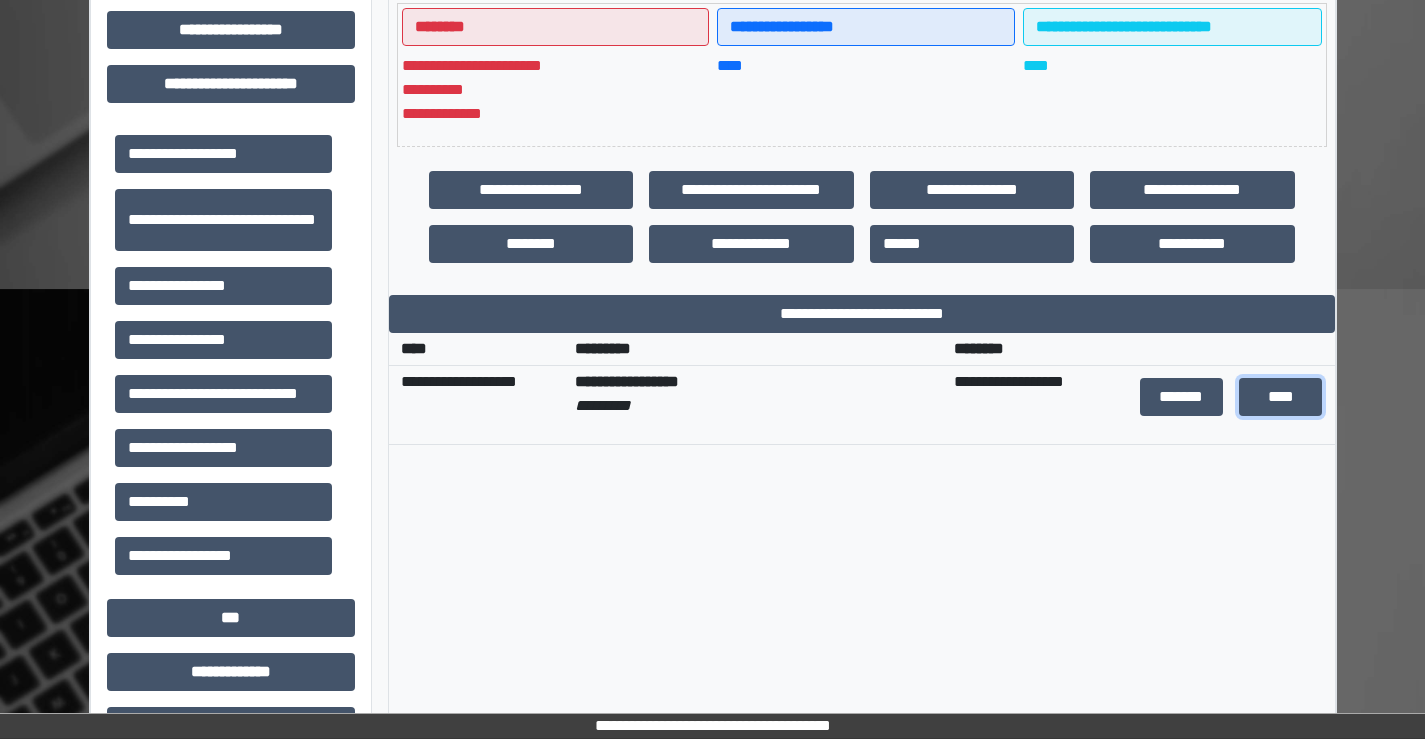 scroll, scrollTop: 435, scrollLeft: 0, axis: vertical 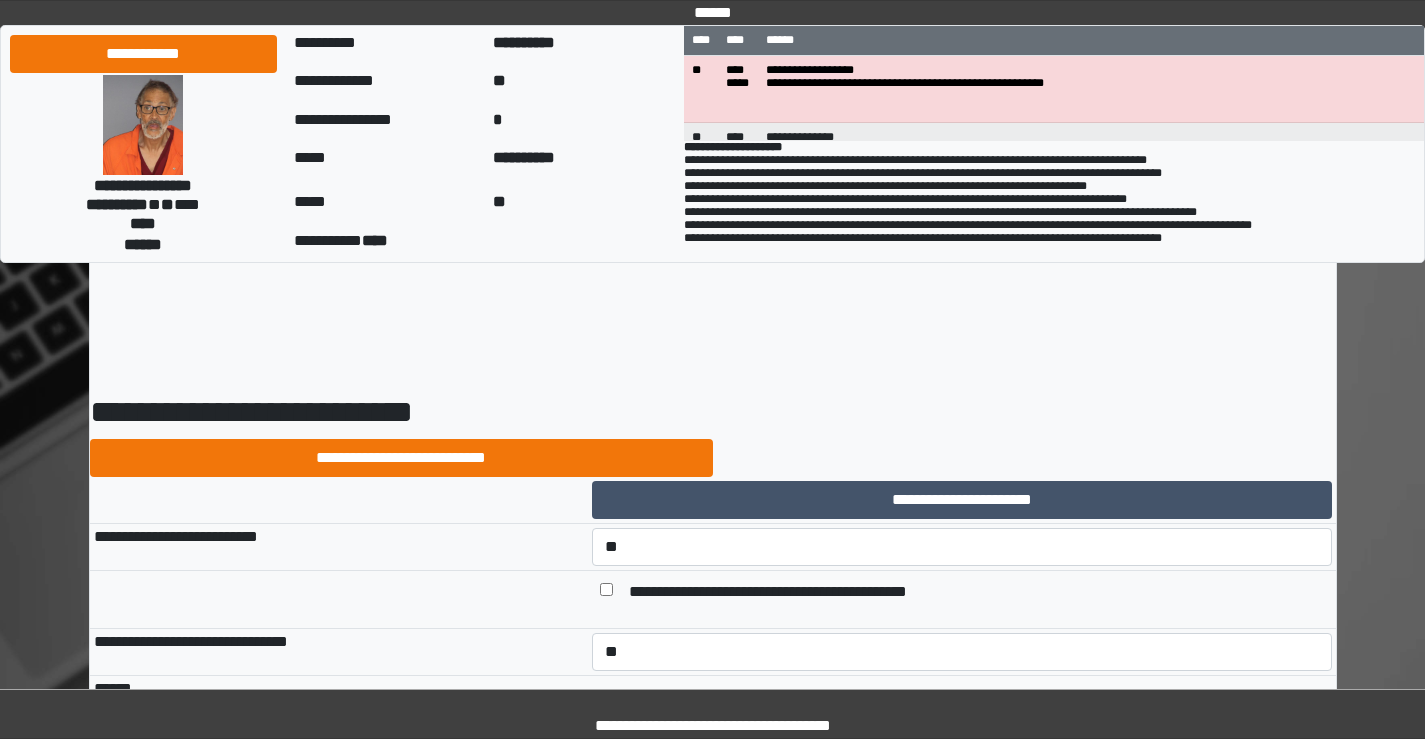 select on "*" 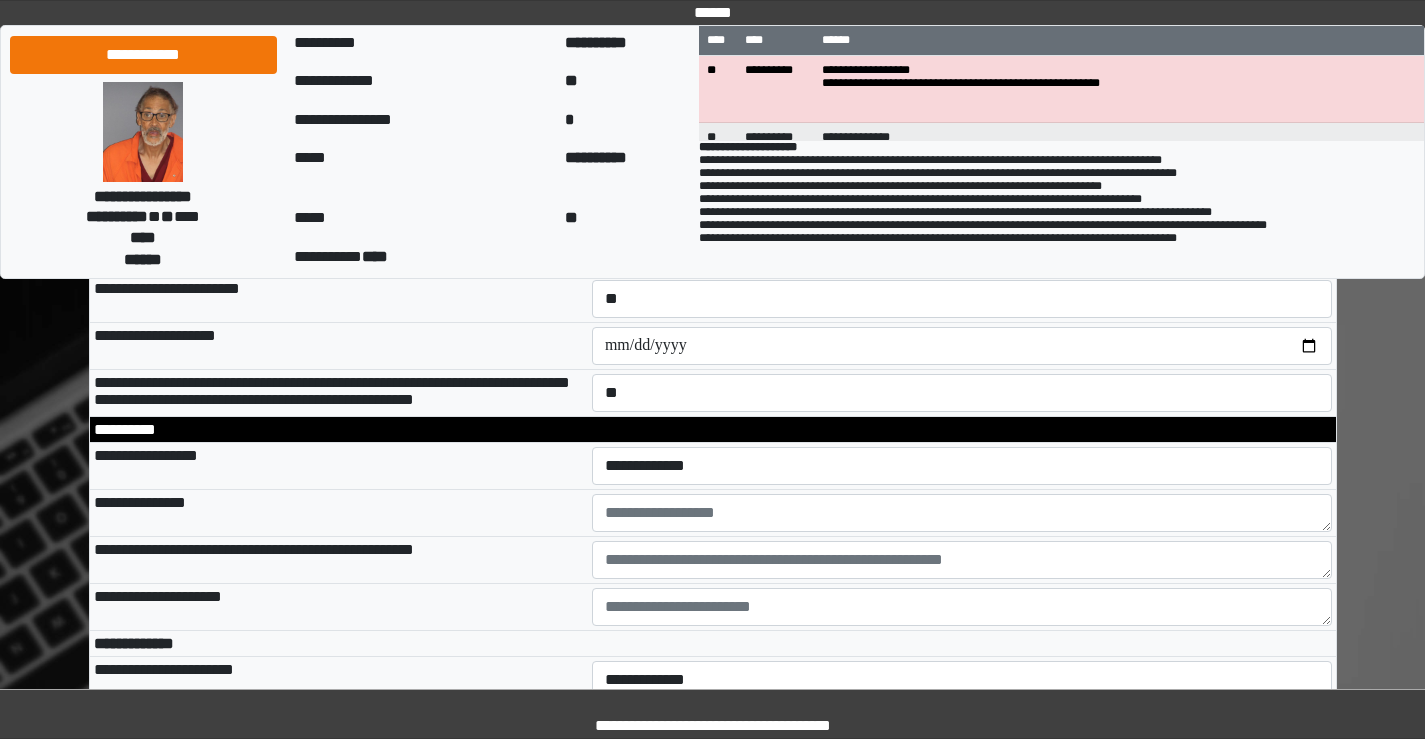 scroll, scrollTop: 700, scrollLeft: 0, axis: vertical 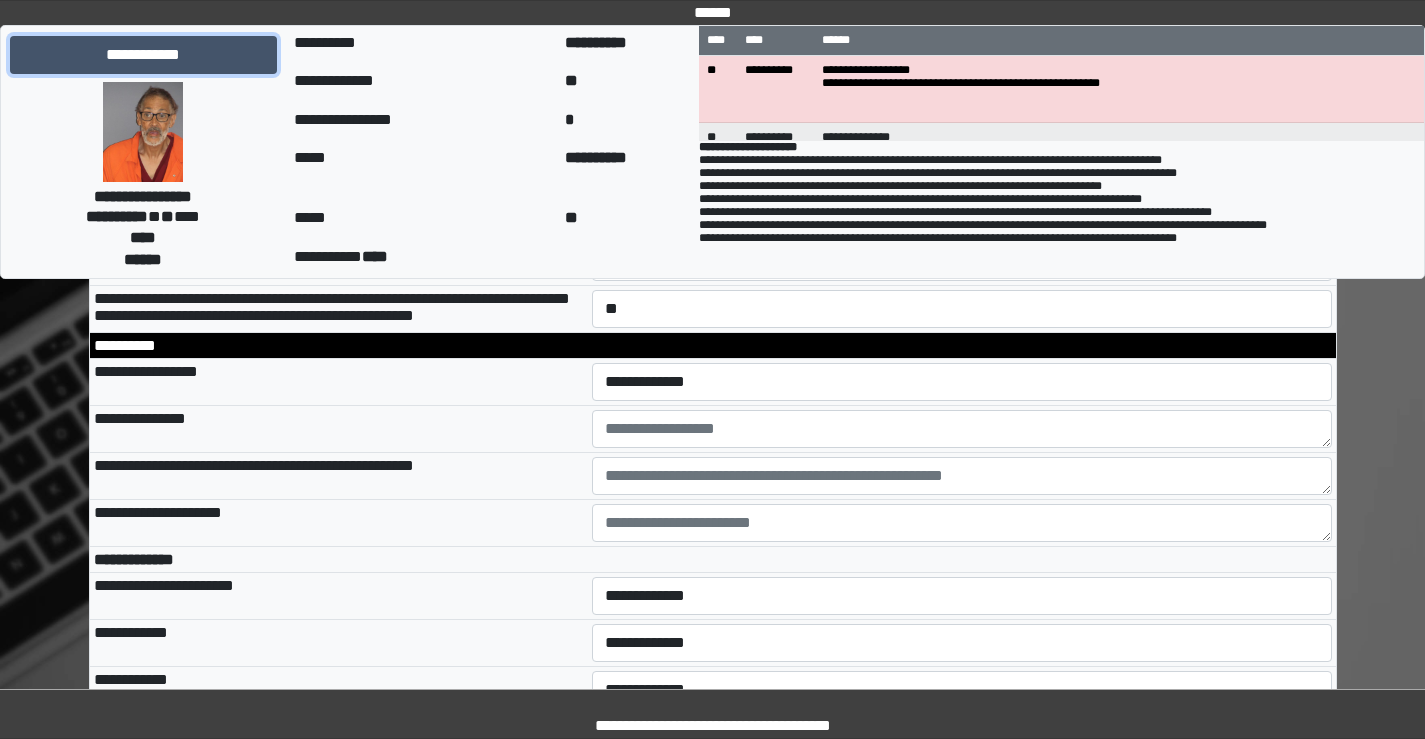 click on "**********" at bounding box center [143, 55] 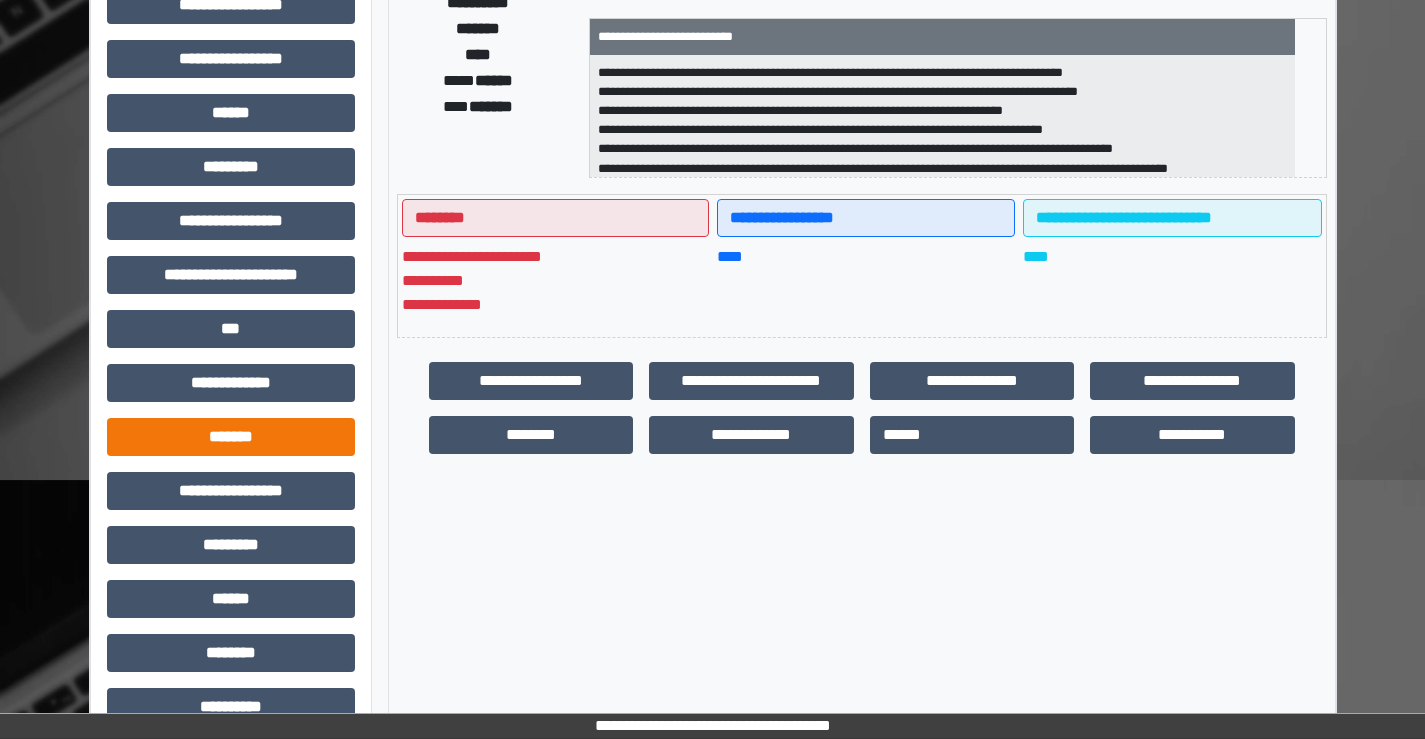 scroll, scrollTop: 435, scrollLeft: 0, axis: vertical 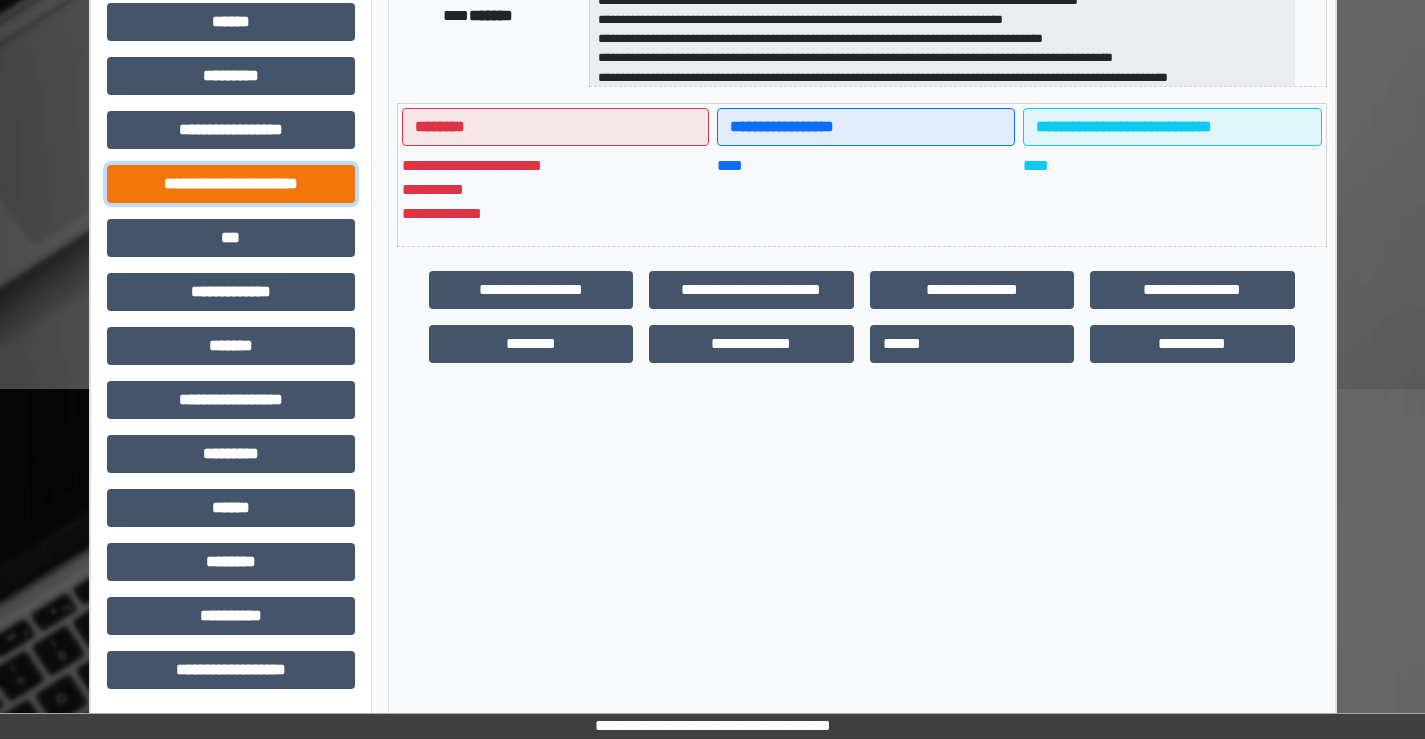 click on "**********" at bounding box center (231, 184) 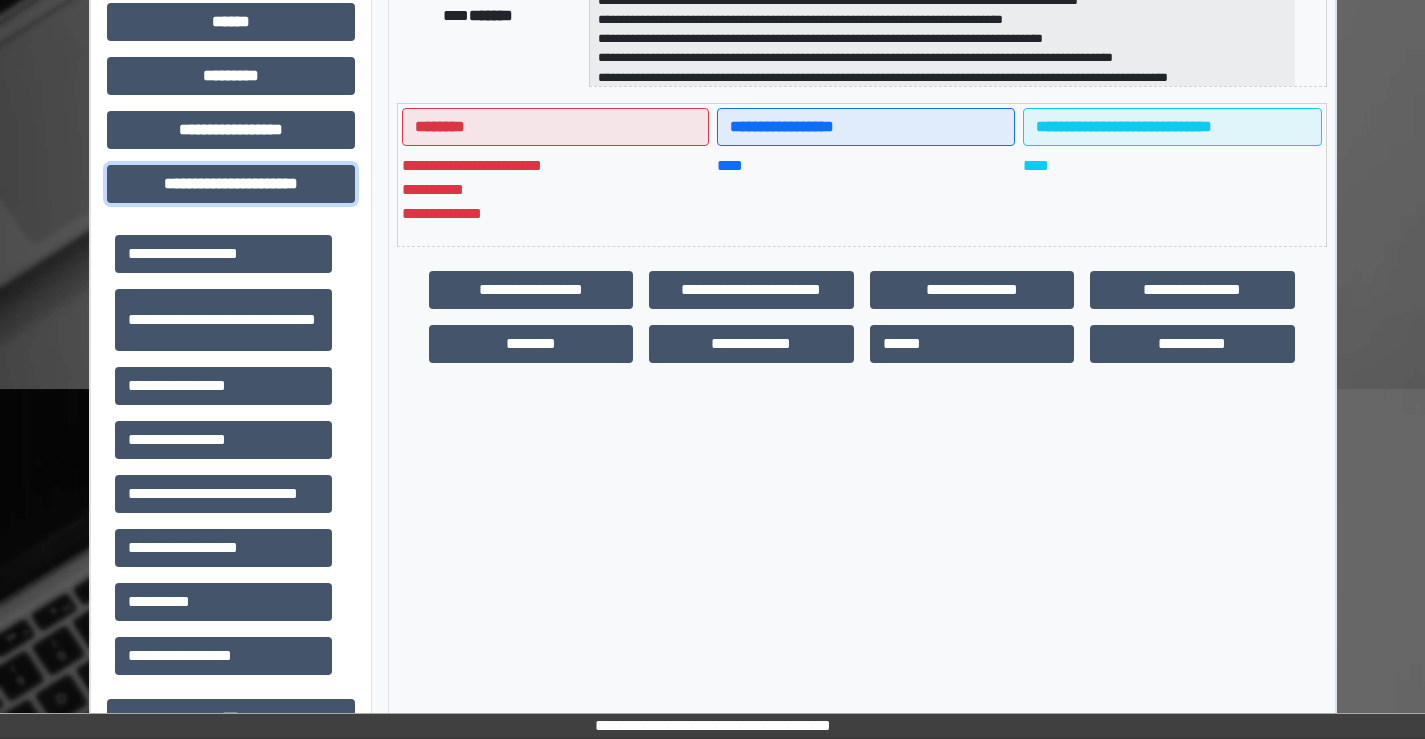 scroll, scrollTop: 0, scrollLeft: 0, axis: both 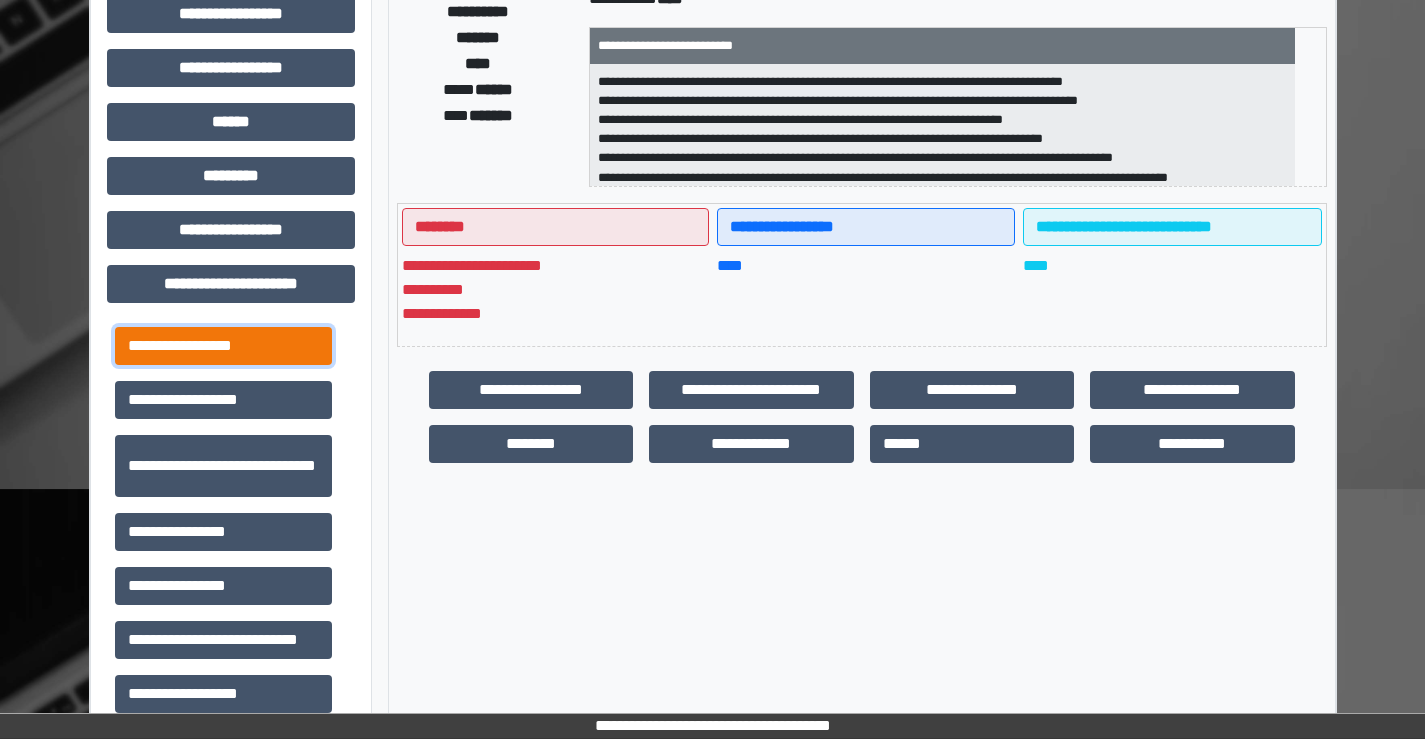 click on "**********" at bounding box center (223, 346) 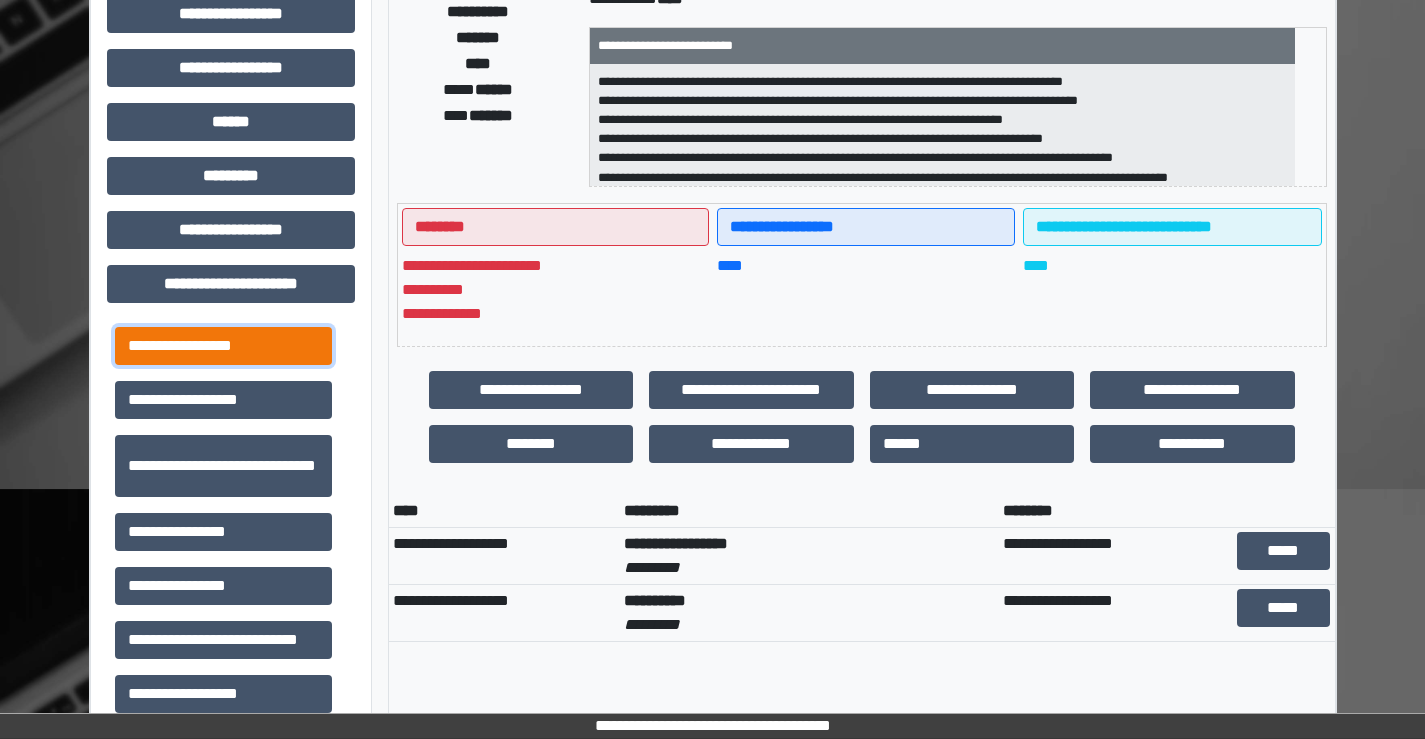 scroll, scrollTop: 46, scrollLeft: 0, axis: vertical 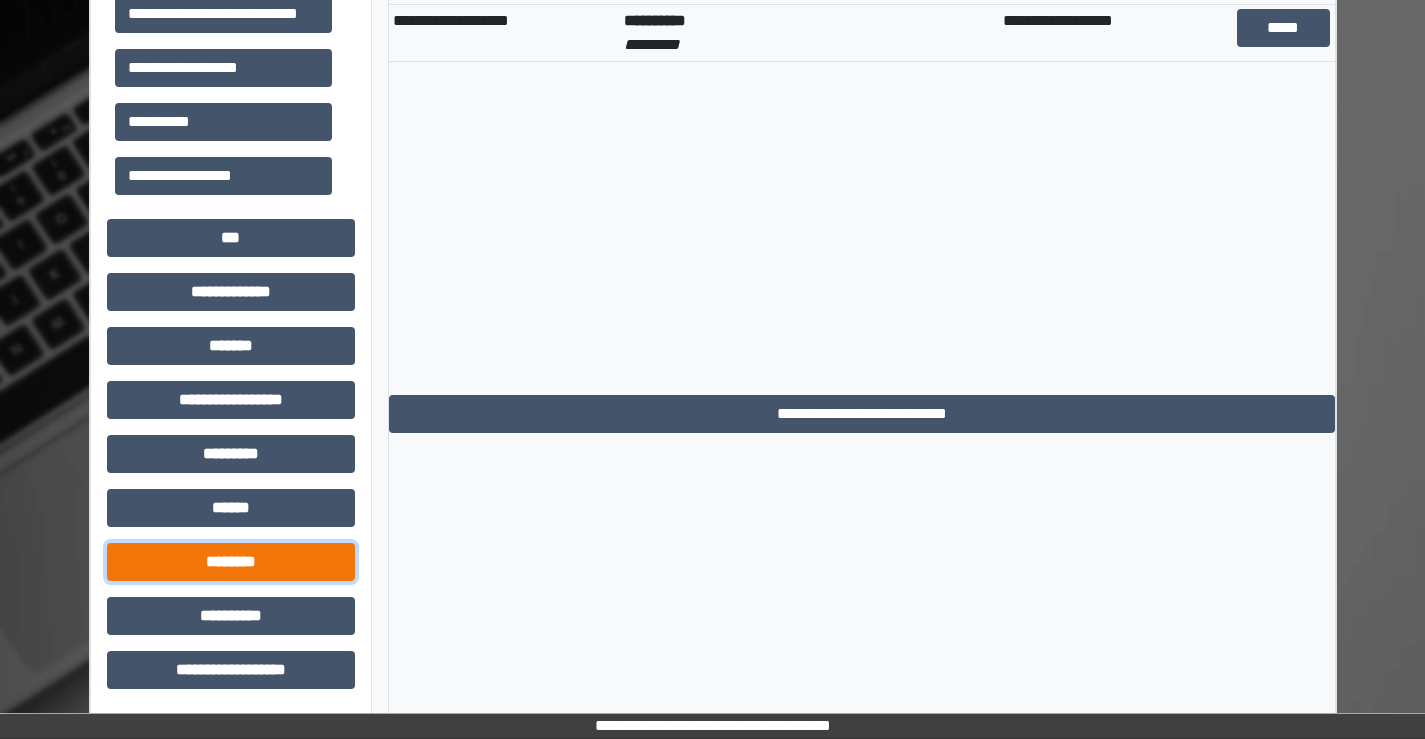 click on "********" at bounding box center (231, 562) 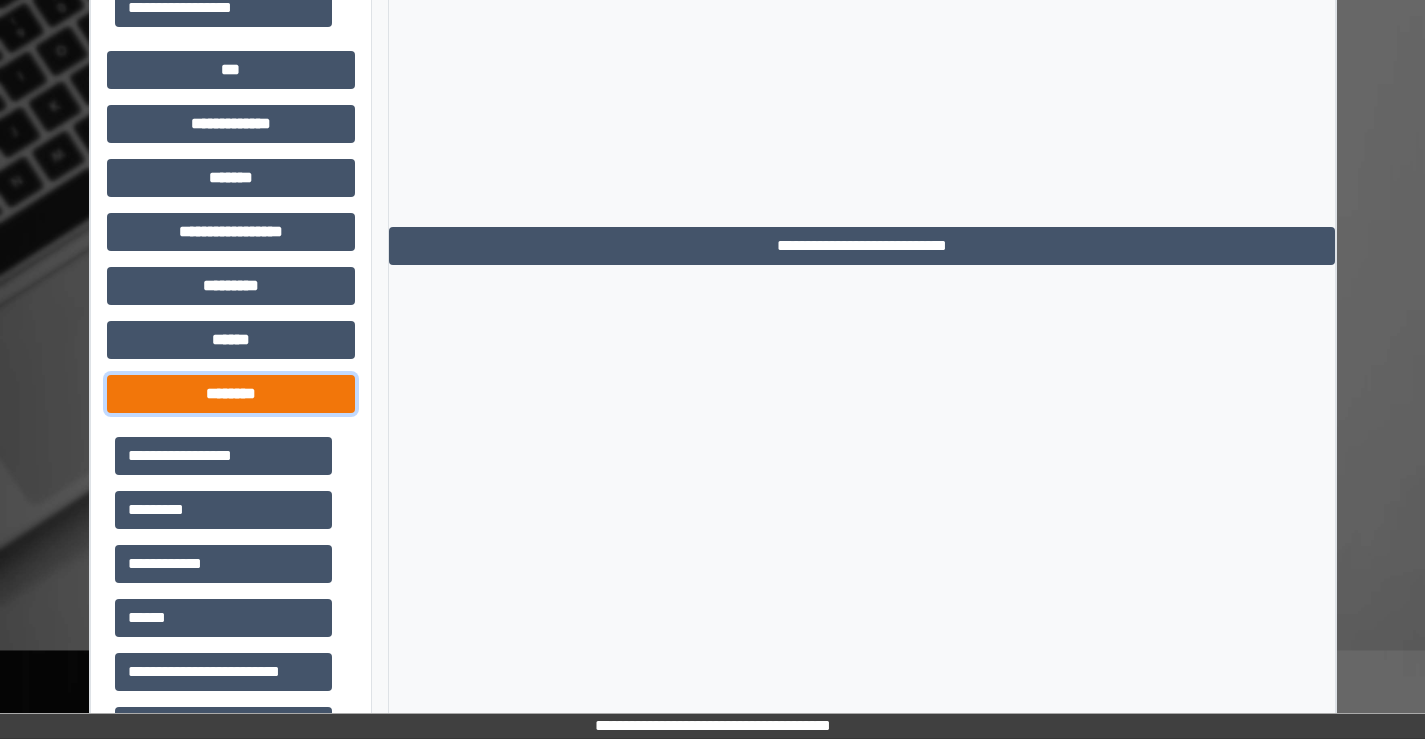 scroll, scrollTop: 1115, scrollLeft: 0, axis: vertical 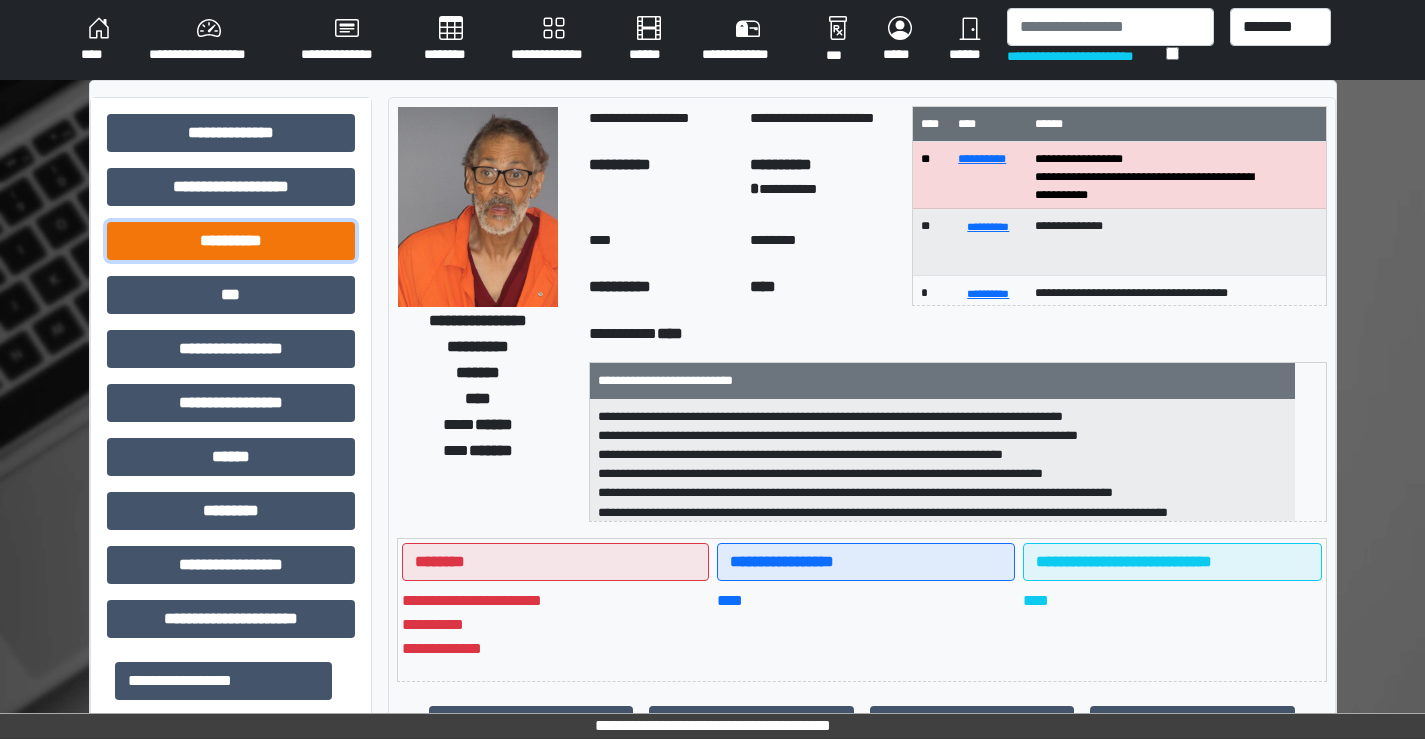 click on "**********" at bounding box center (231, 241) 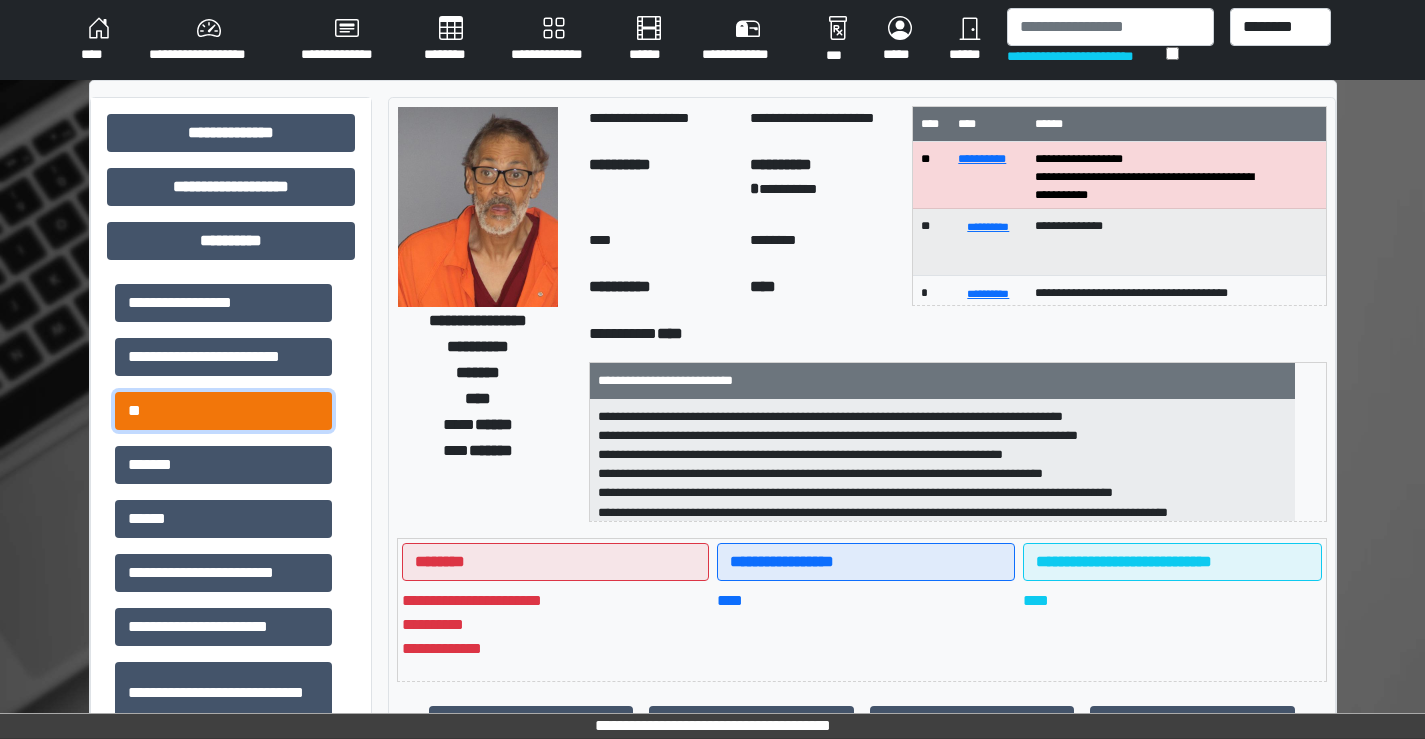 click on "**" at bounding box center (223, 411) 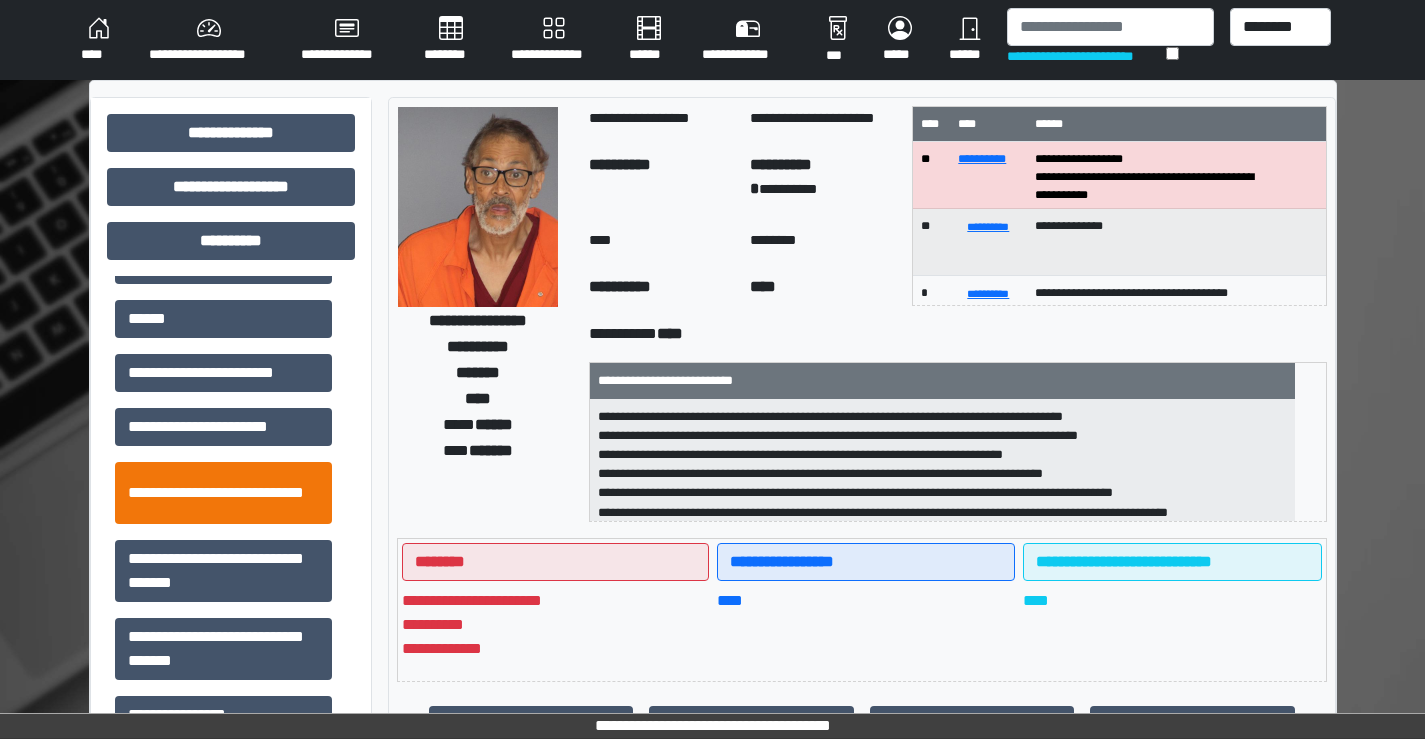 scroll, scrollTop: 202, scrollLeft: 0, axis: vertical 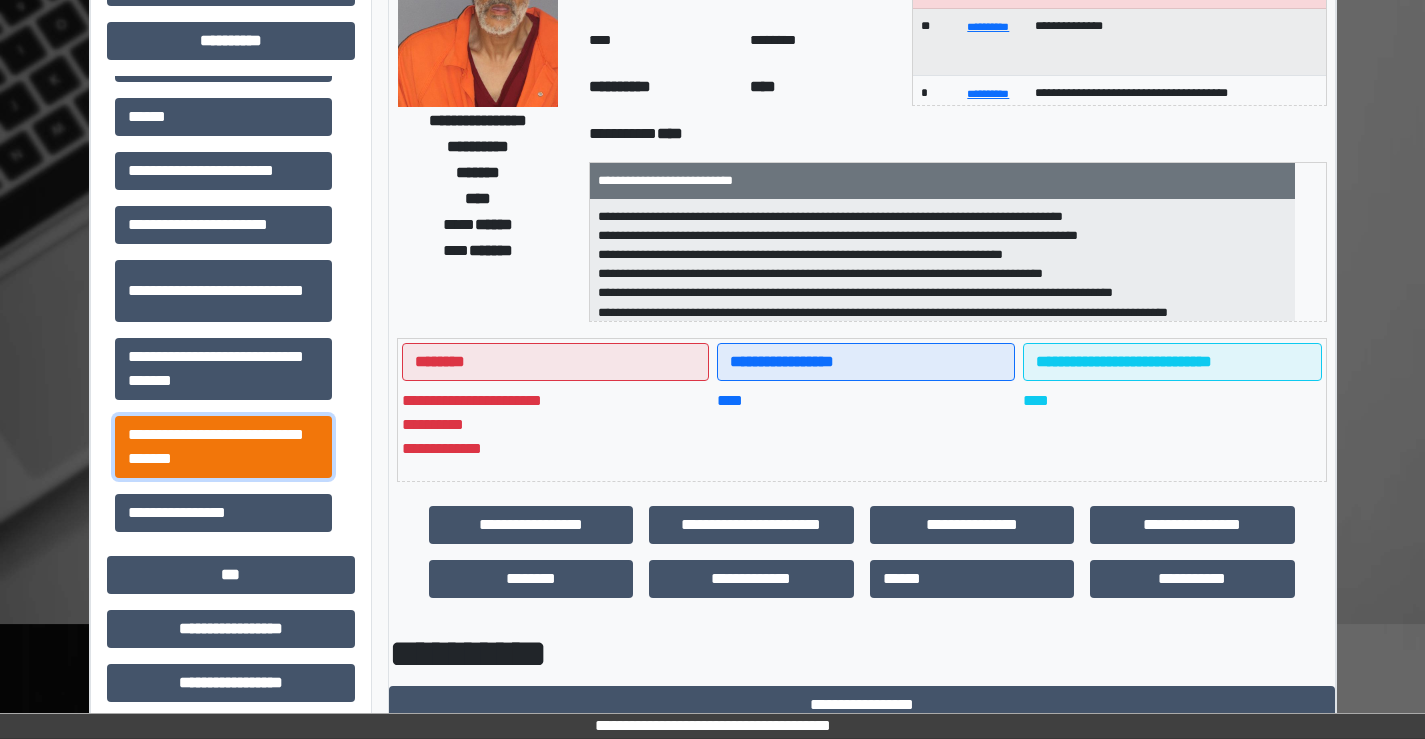 click on "**********" at bounding box center (223, 447) 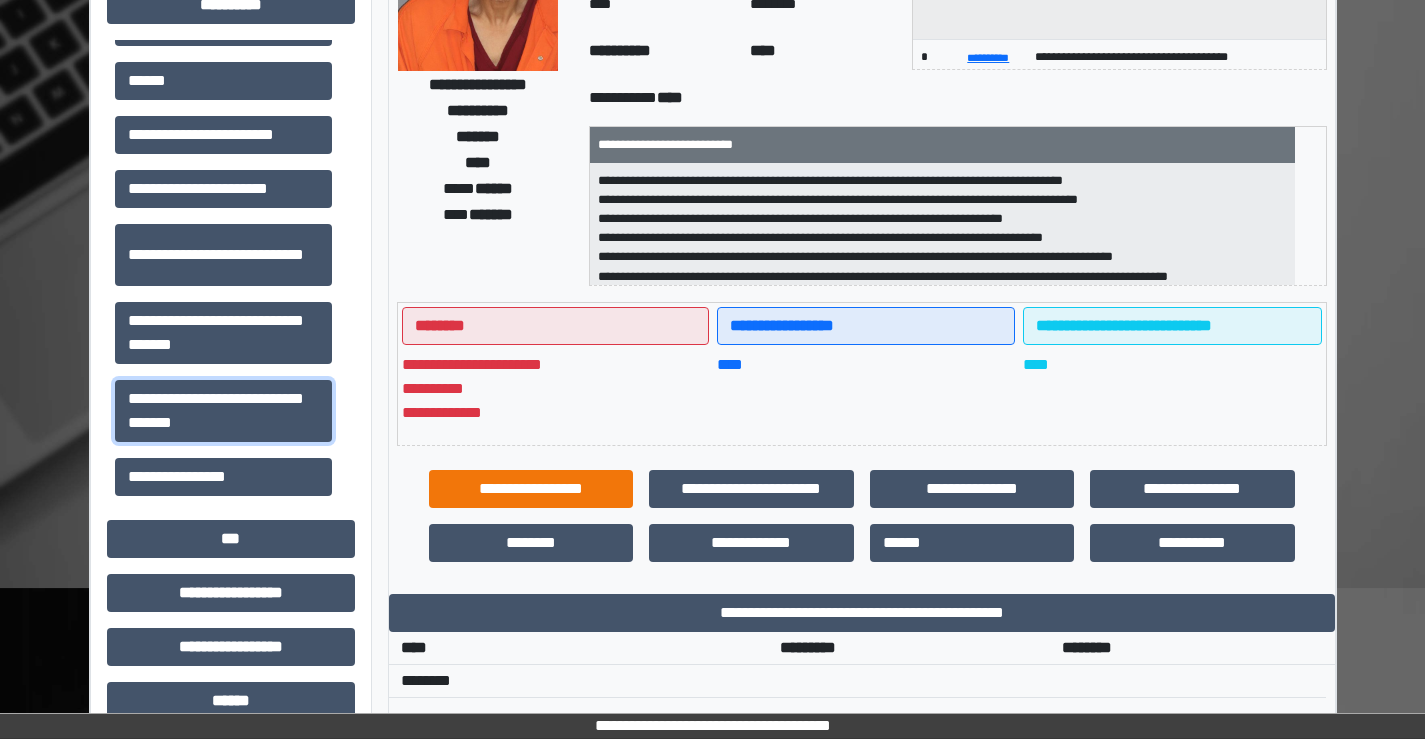 scroll, scrollTop: 200, scrollLeft: 0, axis: vertical 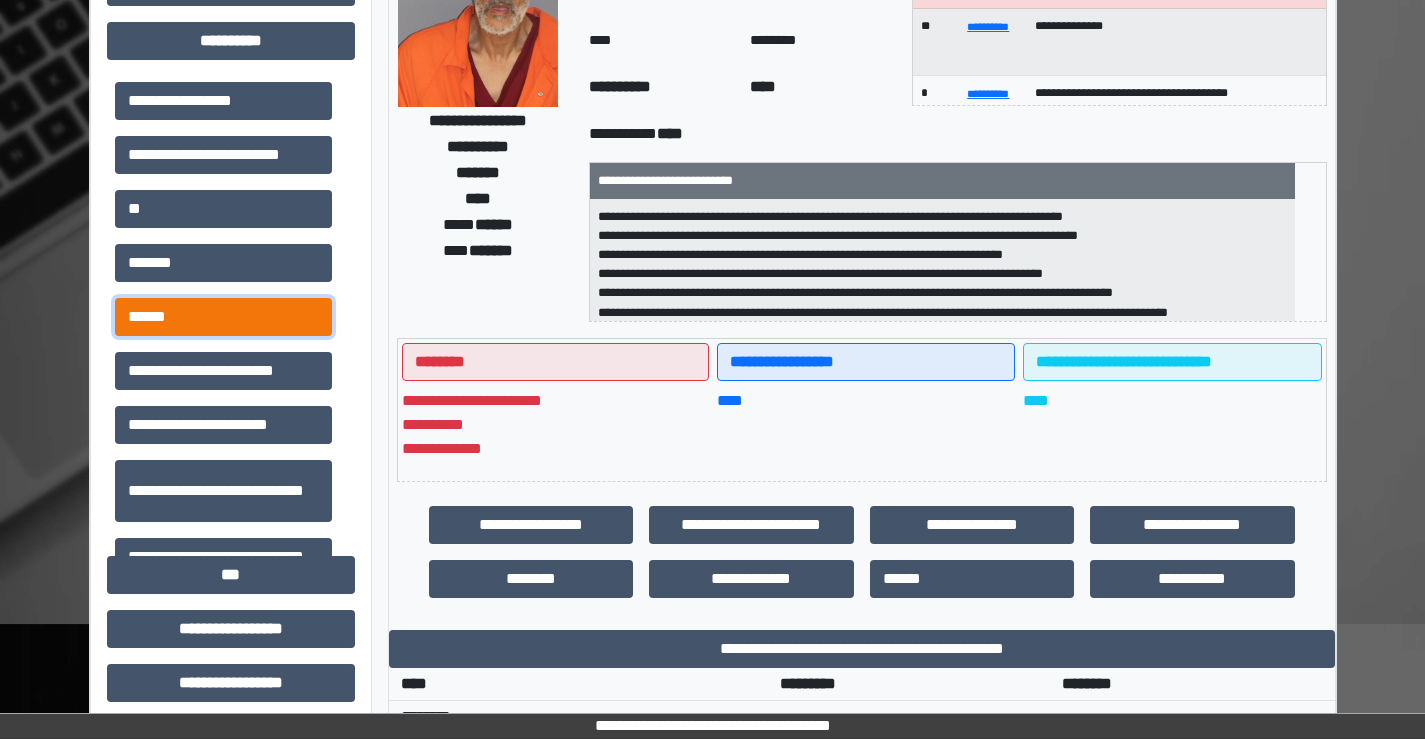 click on "******" at bounding box center (223, 317) 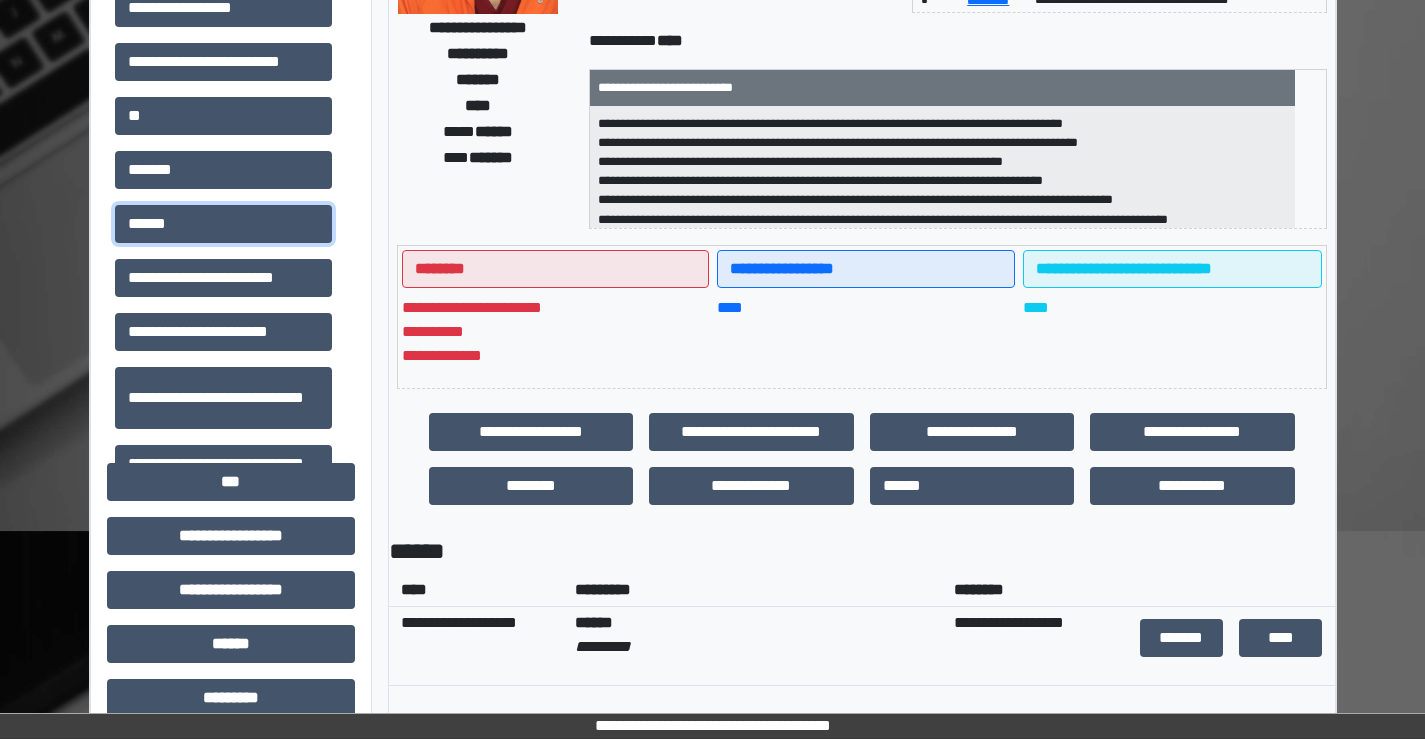 scroll, scrollTop: 400, scrollLeft: 0, axis: vertical 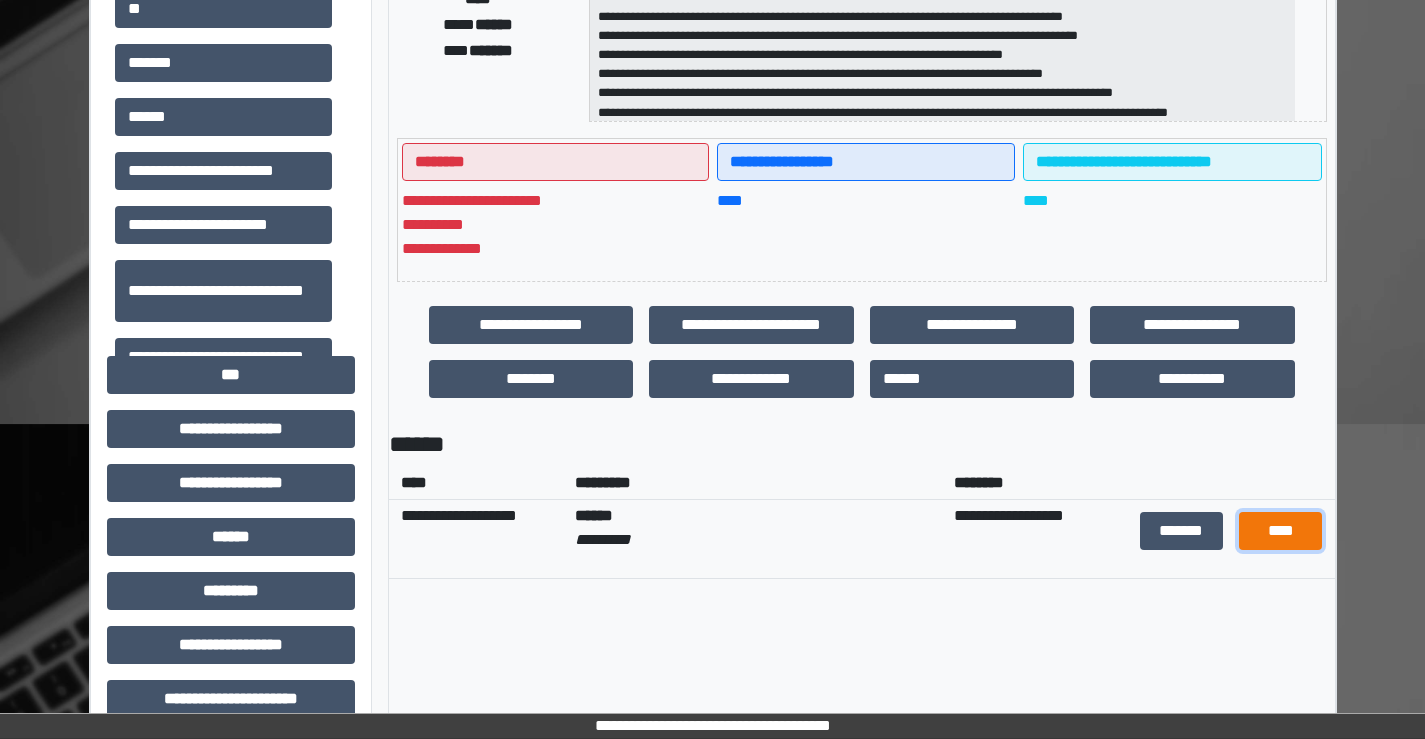 click on "****" at bounding box center [1280, 531] 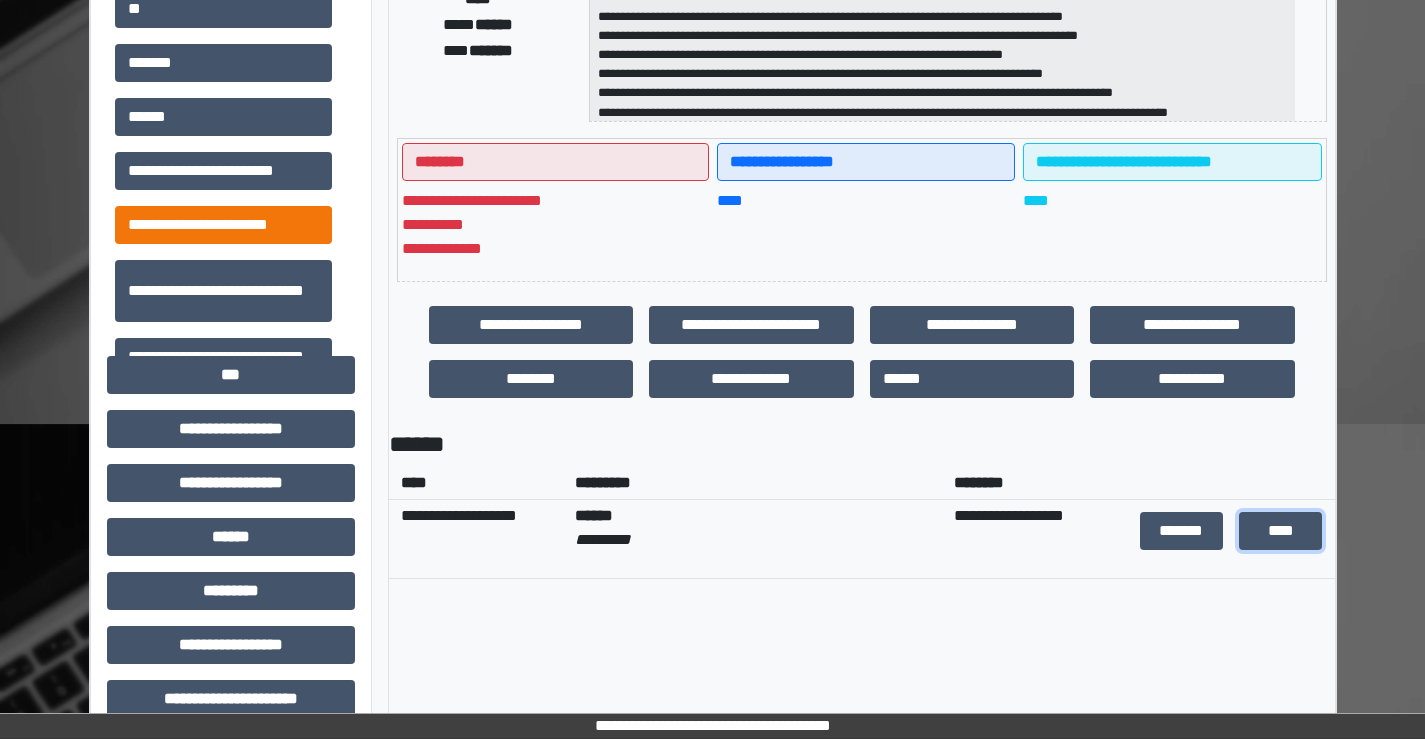 scroll, scrollTop: 0, scrollLeft: 0, axis: both 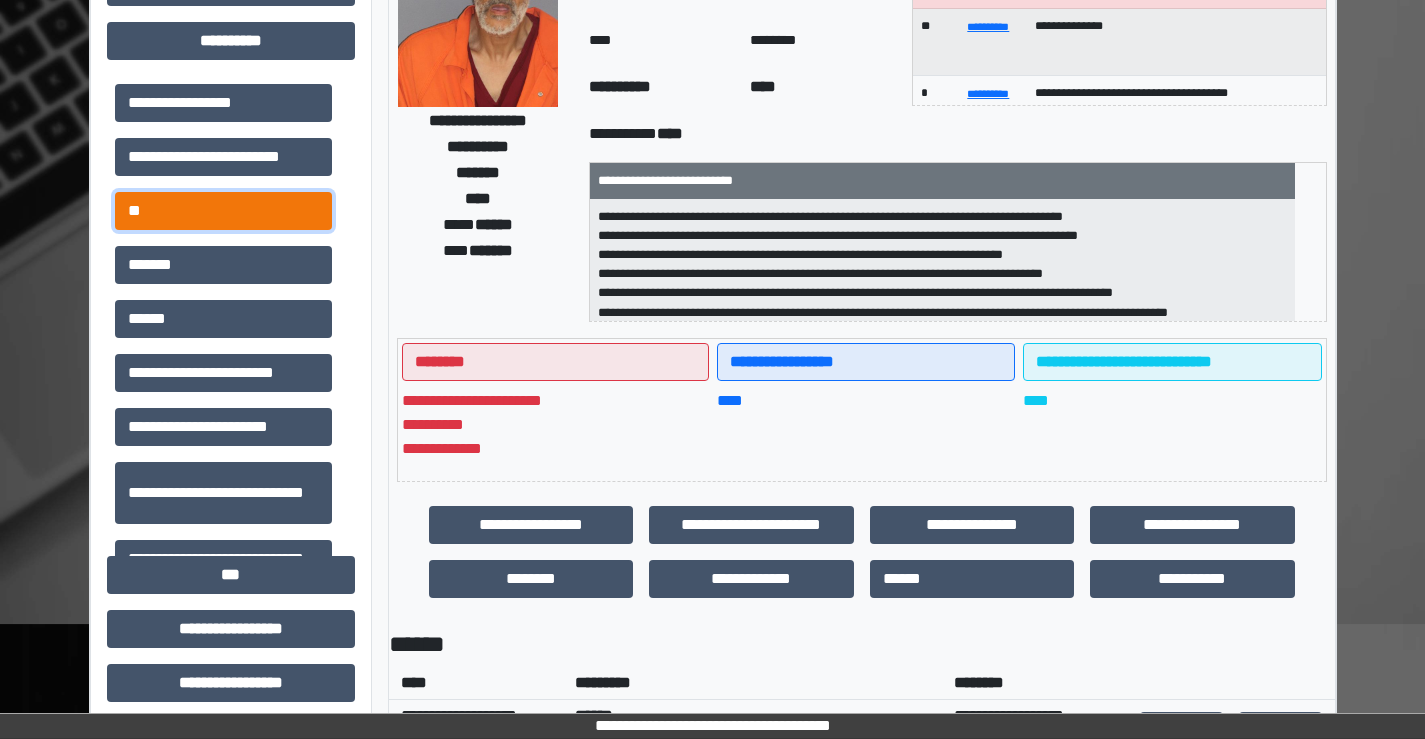 click on "**" at bounding box center (223, 211) 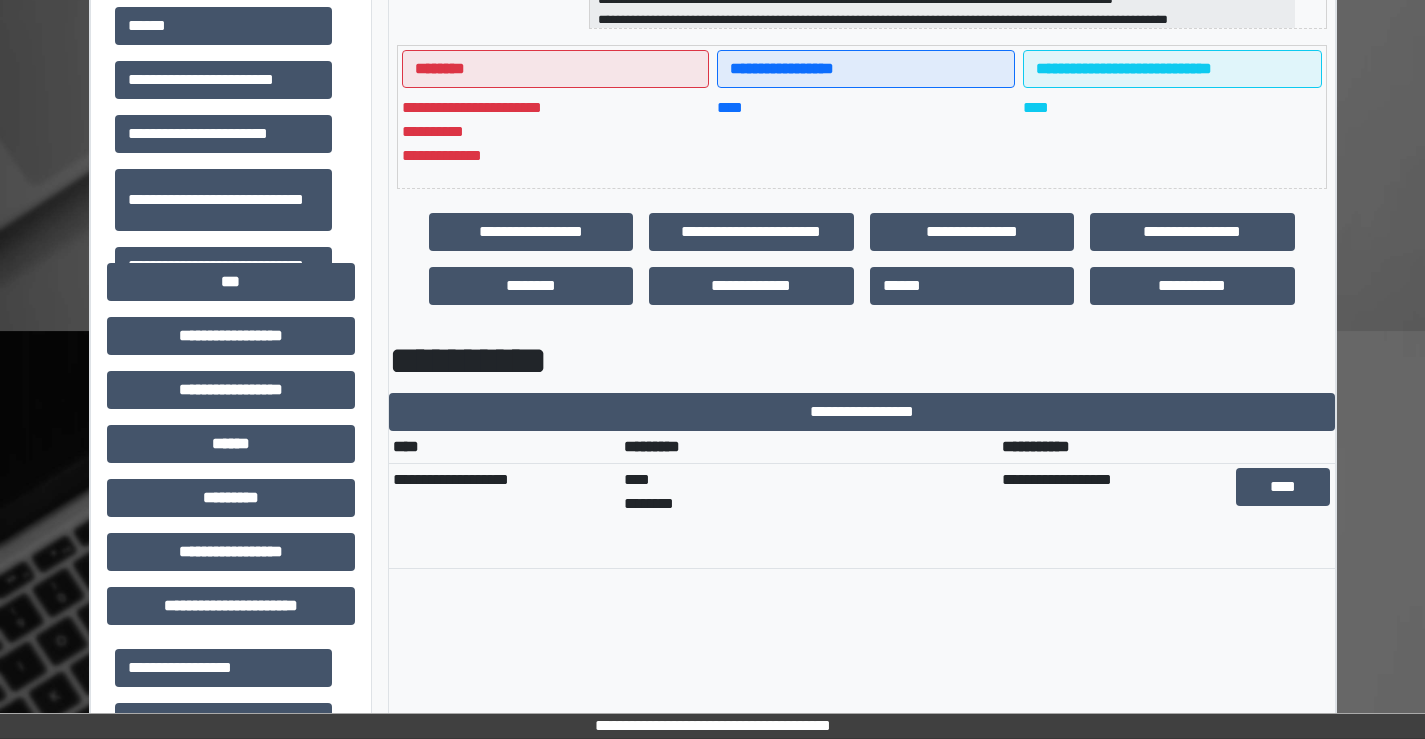 scroll, scrollTop: 500, scrollLeft: 0, axis: vertical 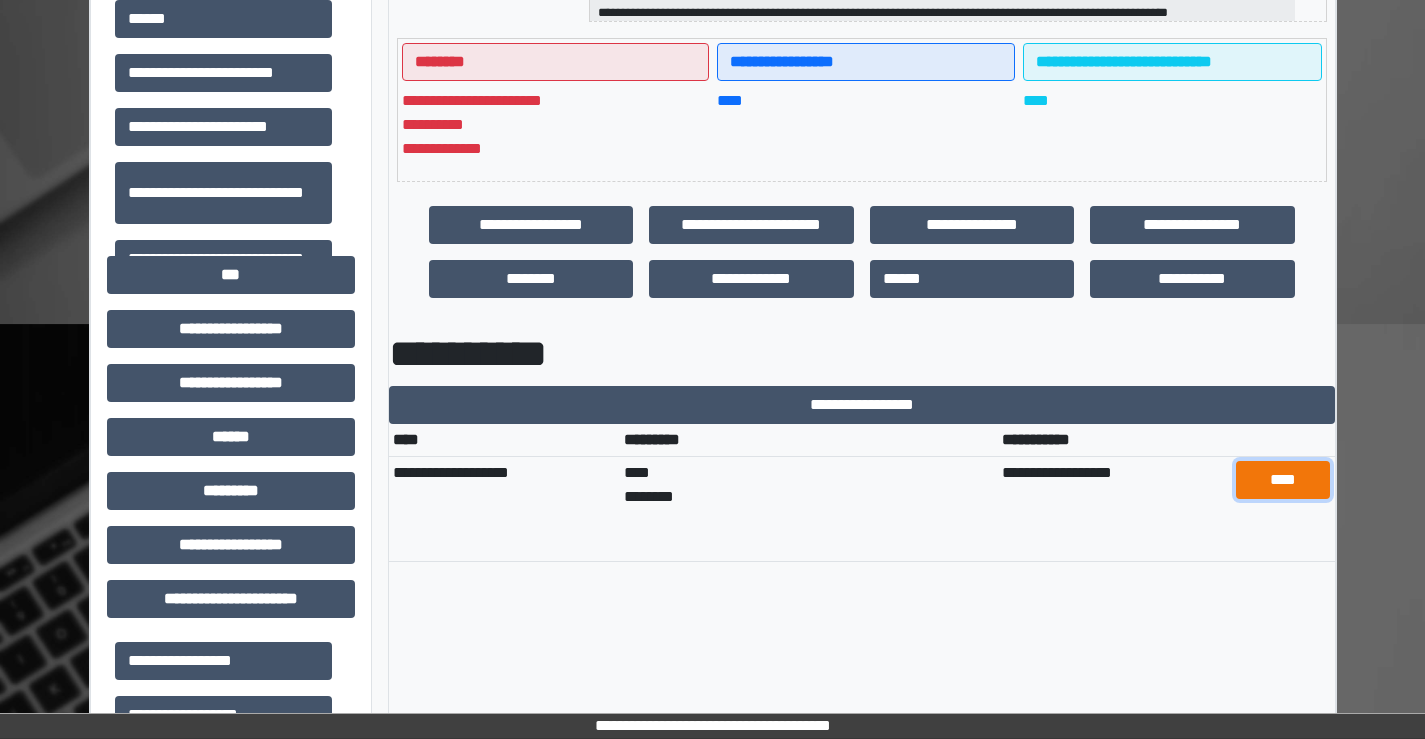 click on "****" at bounding box center (1283, 480) 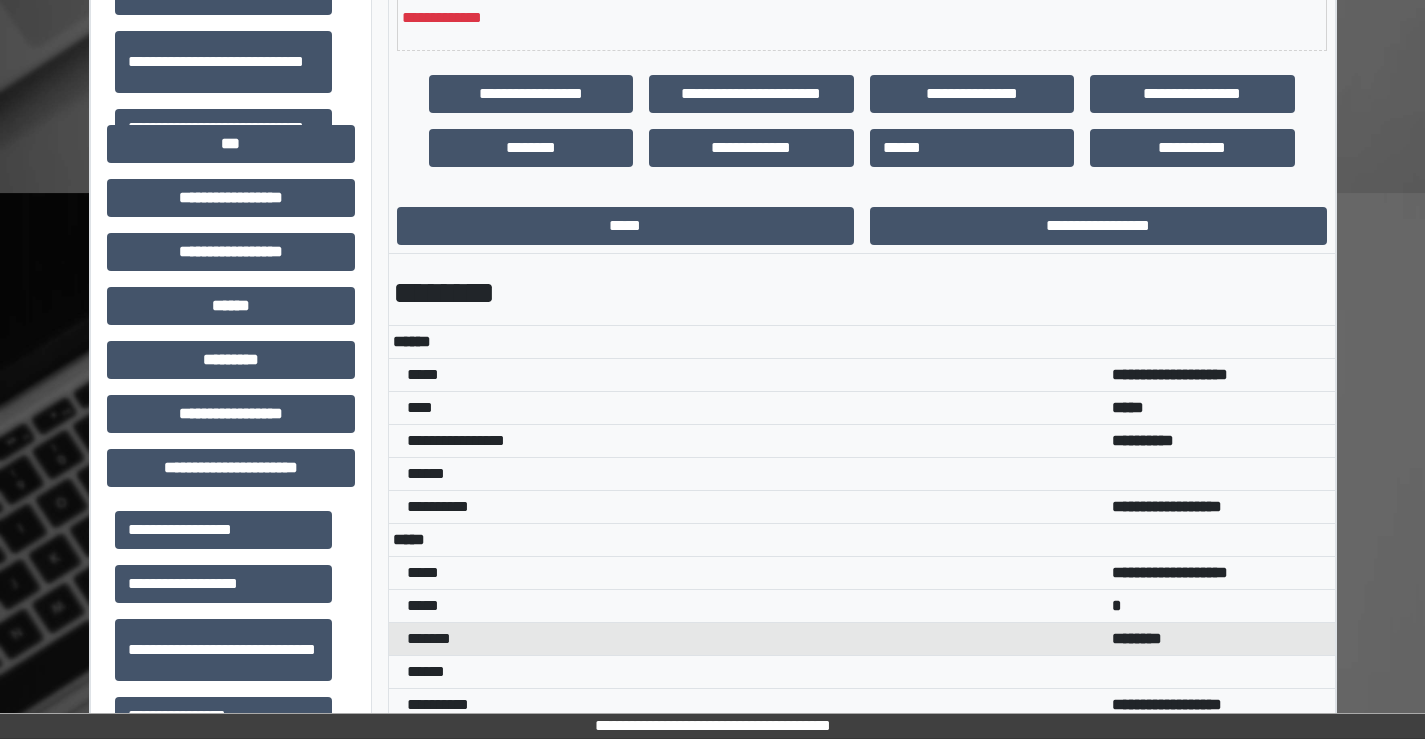 scroll, scrollTop: 600, scrollLeft: 0, axis: vertical 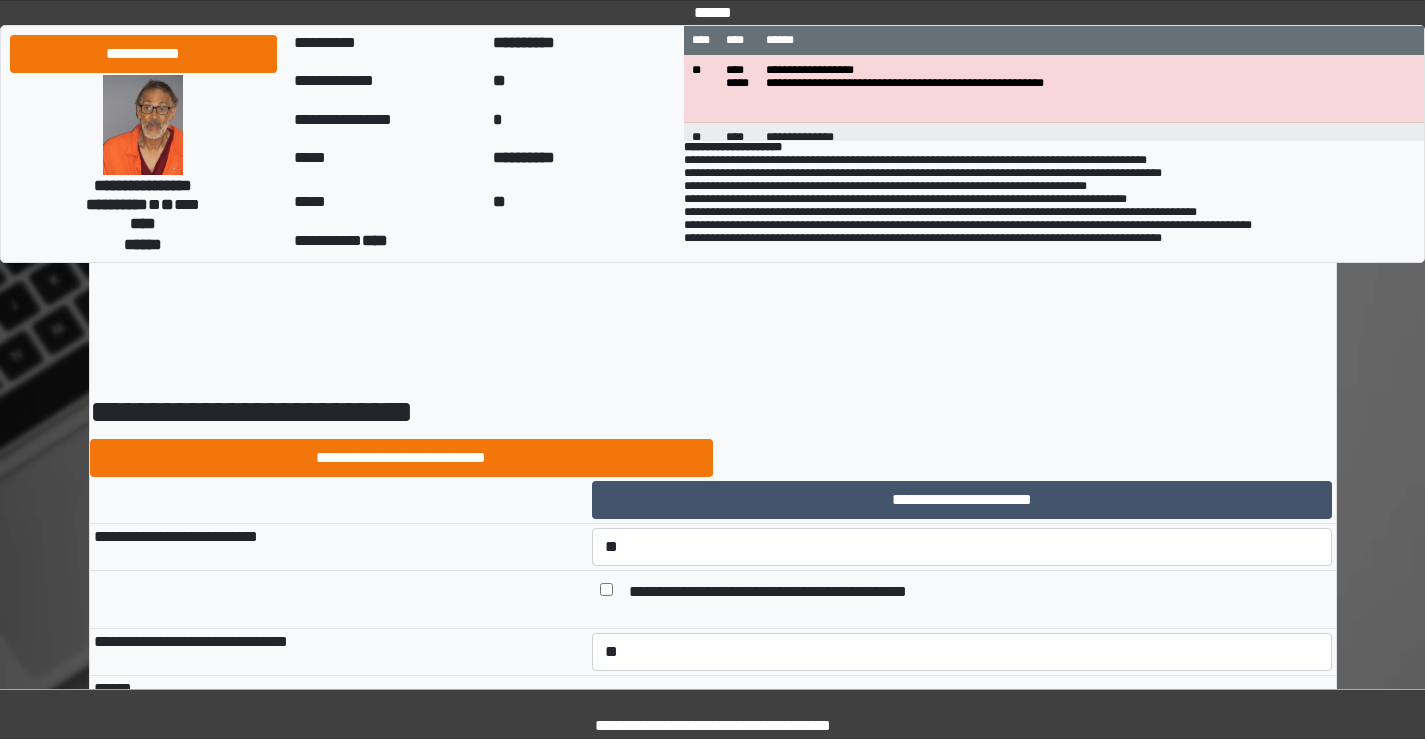 select on "*" 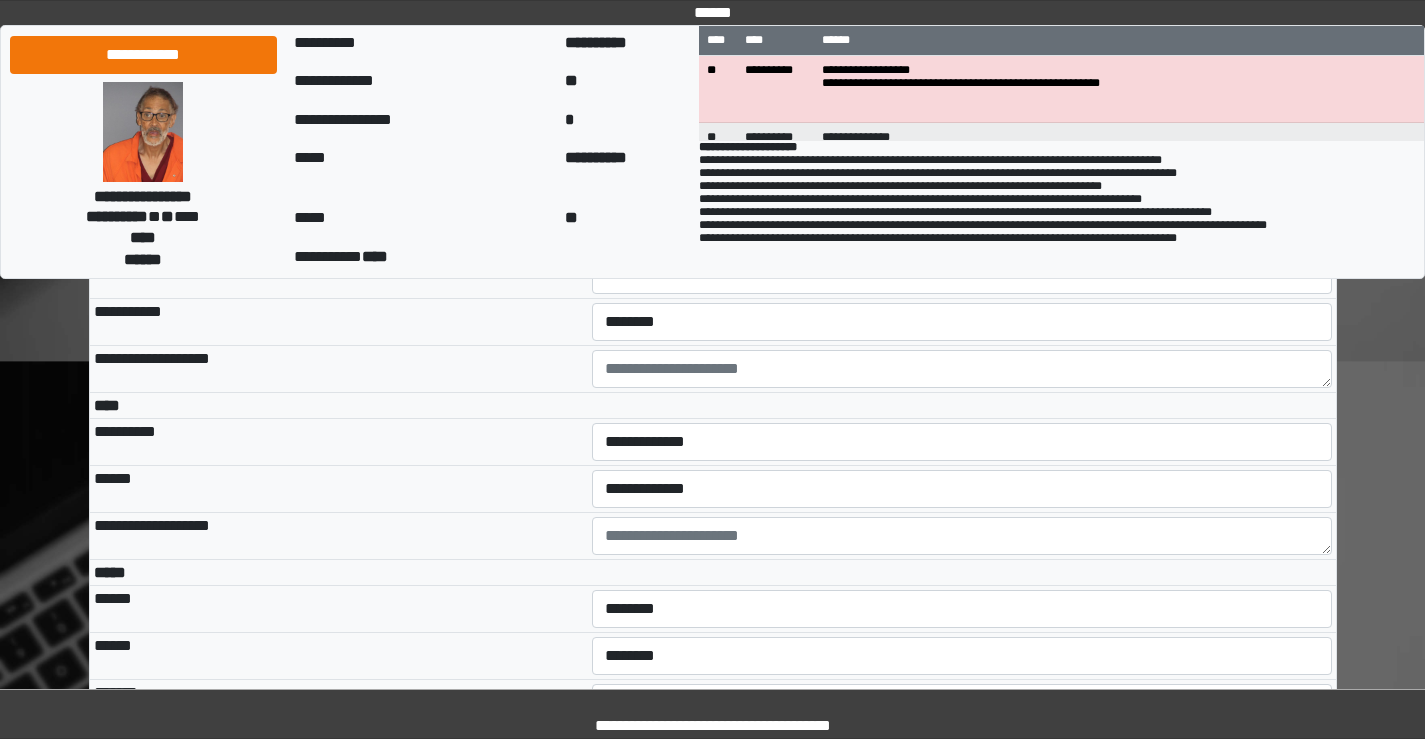 scroll, scrollTop: 4200, scrollLeft: 0, axis: vertical 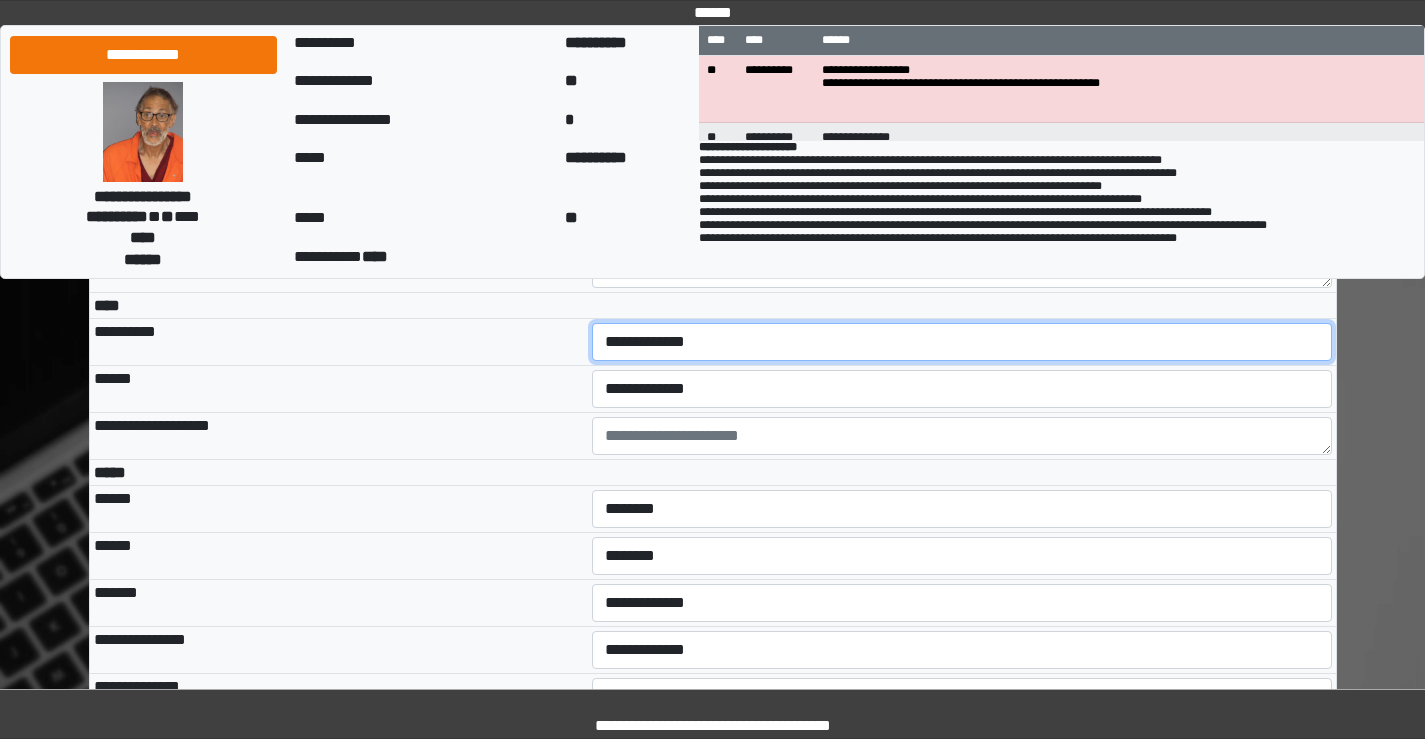 click on "**********" at bounding box center (962, 342) 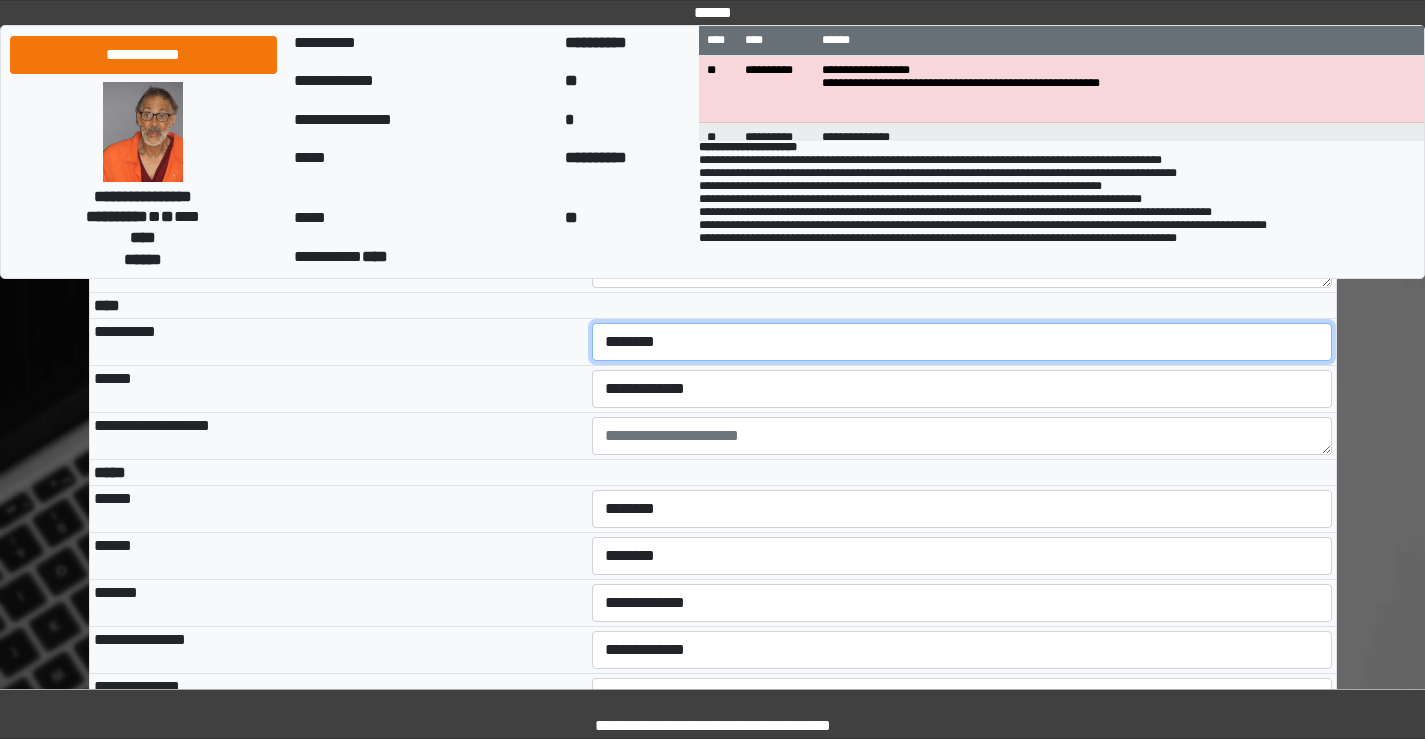 click on "**********" at bounding box center [962, 342] 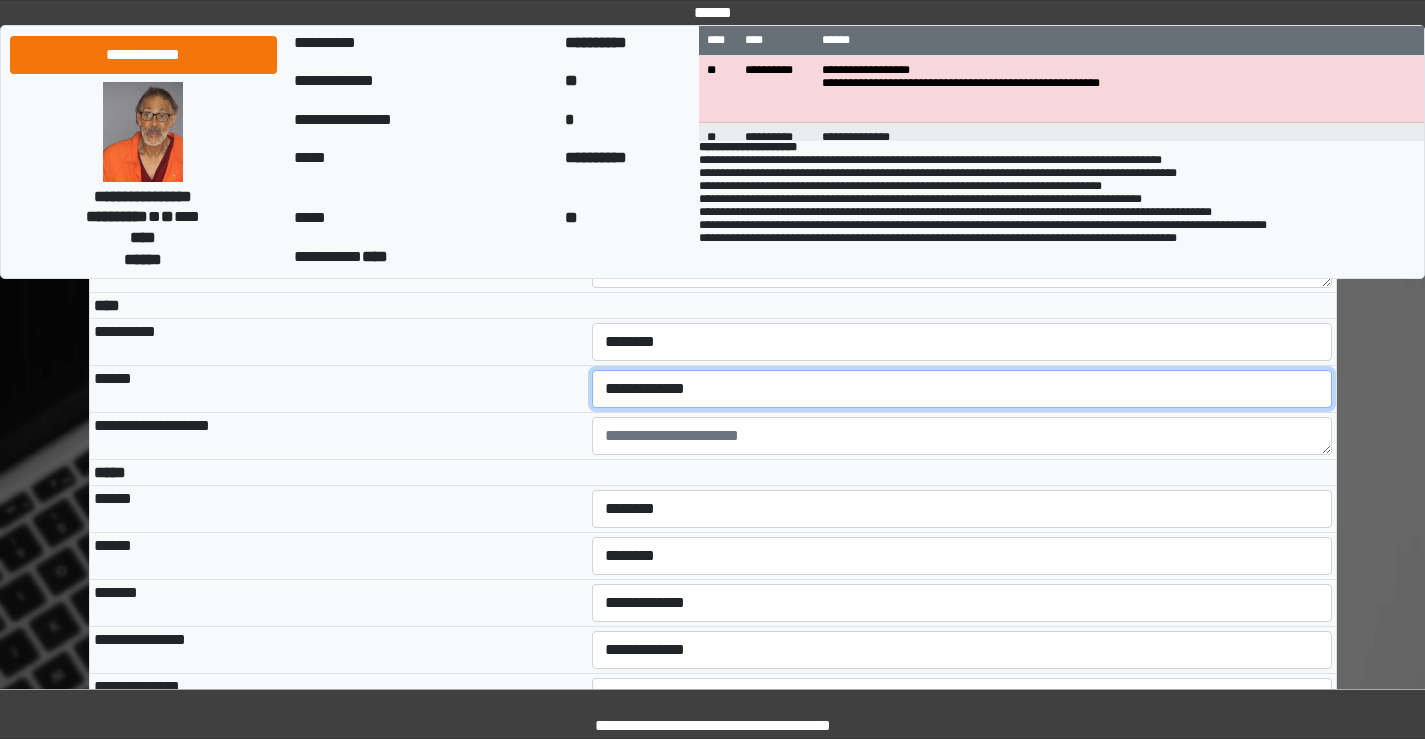 click on "**********" at bounding box center (962, 389) 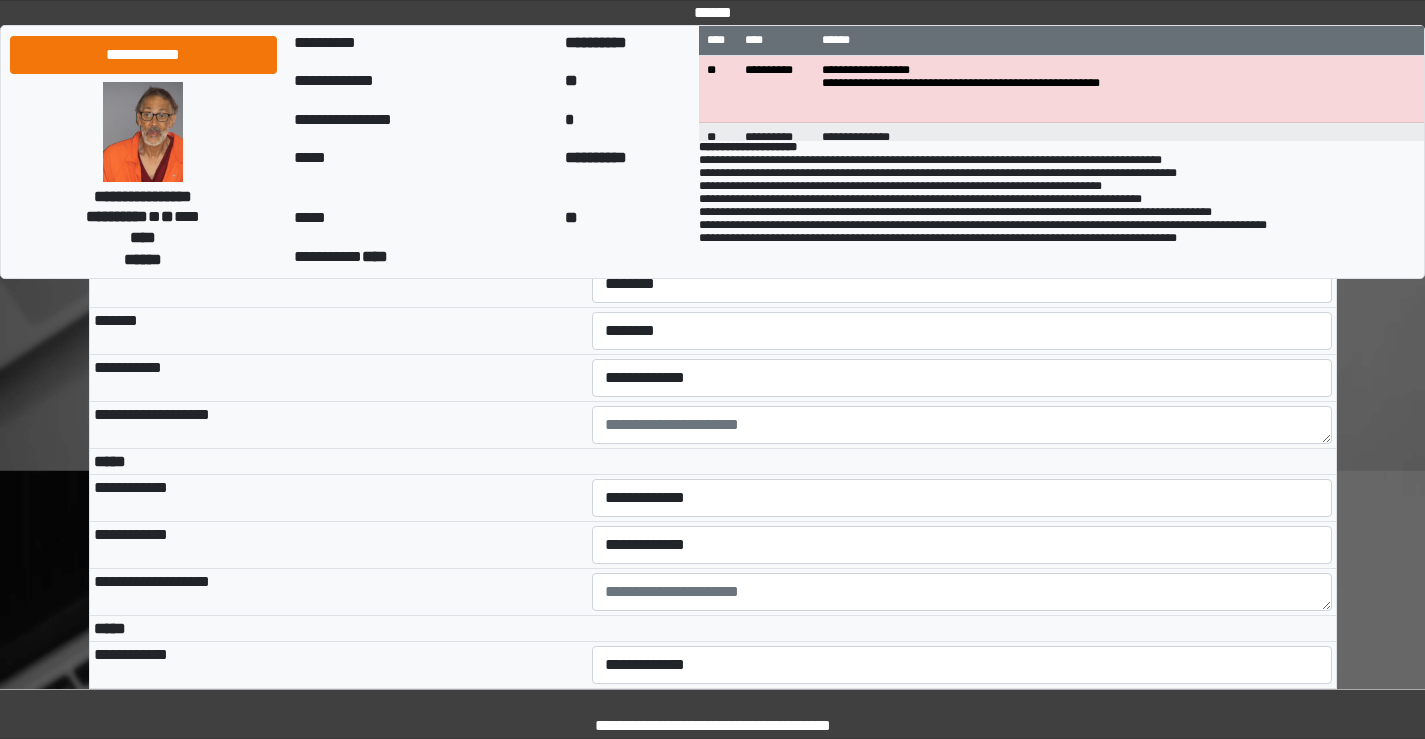 scroll, scrollTop: 5000, scrollLeft: 0, axis: vertical 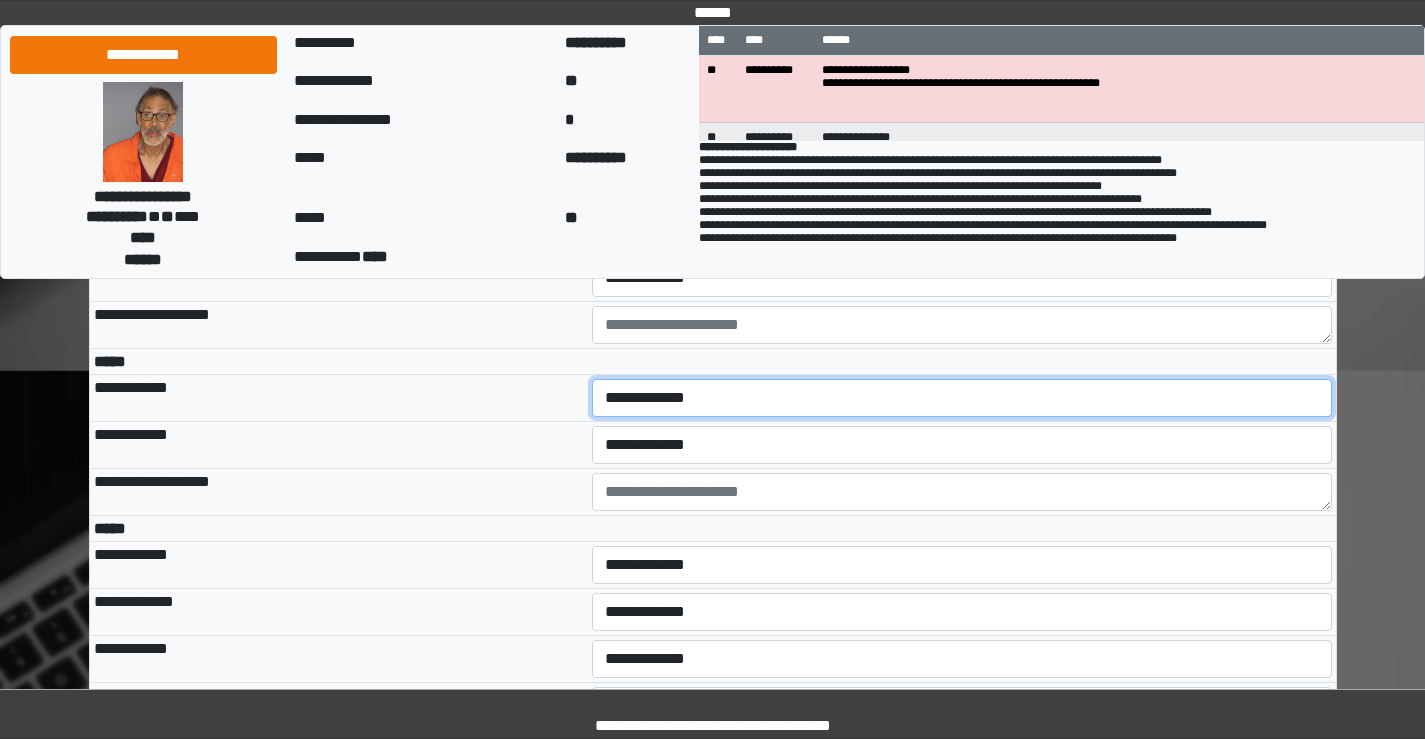 click on "**********" at bounding box center [962, 398] 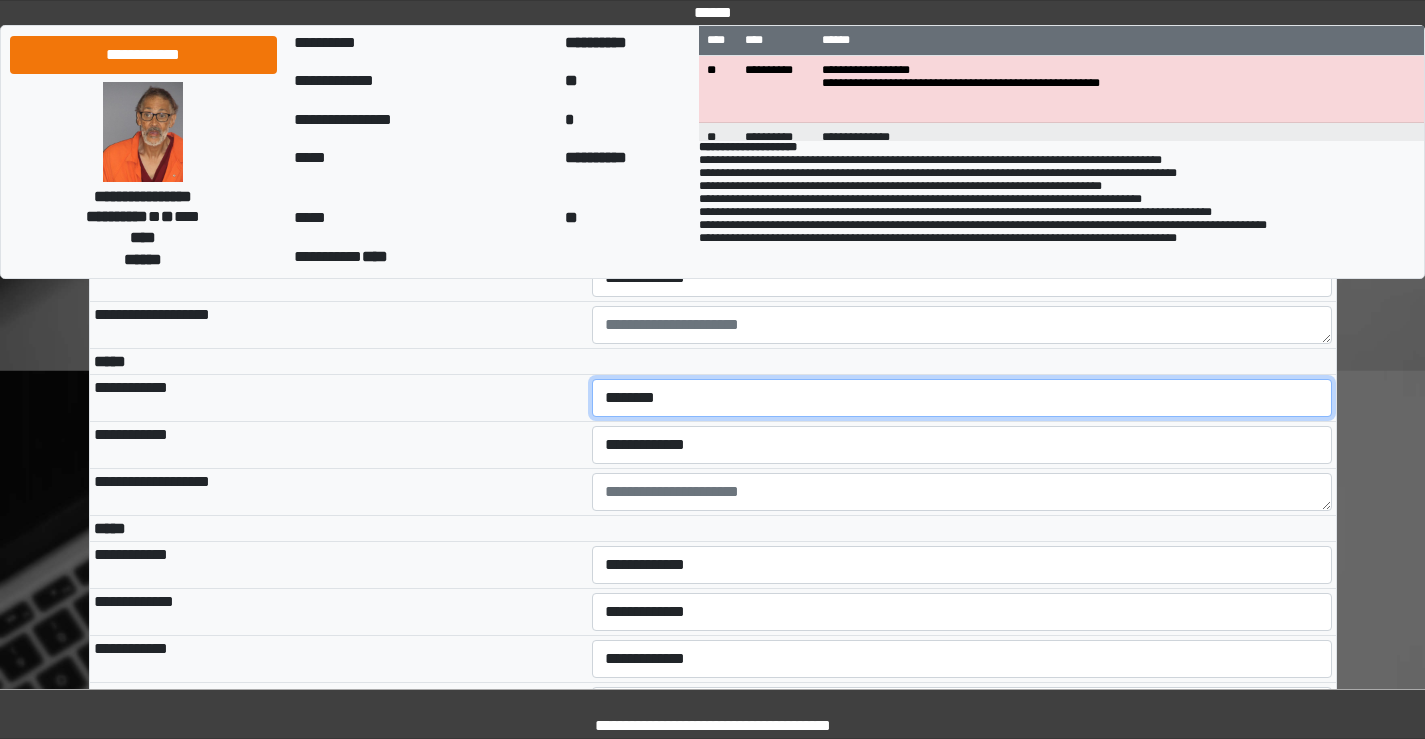 click on "**********" at bounding box center (962, 398) 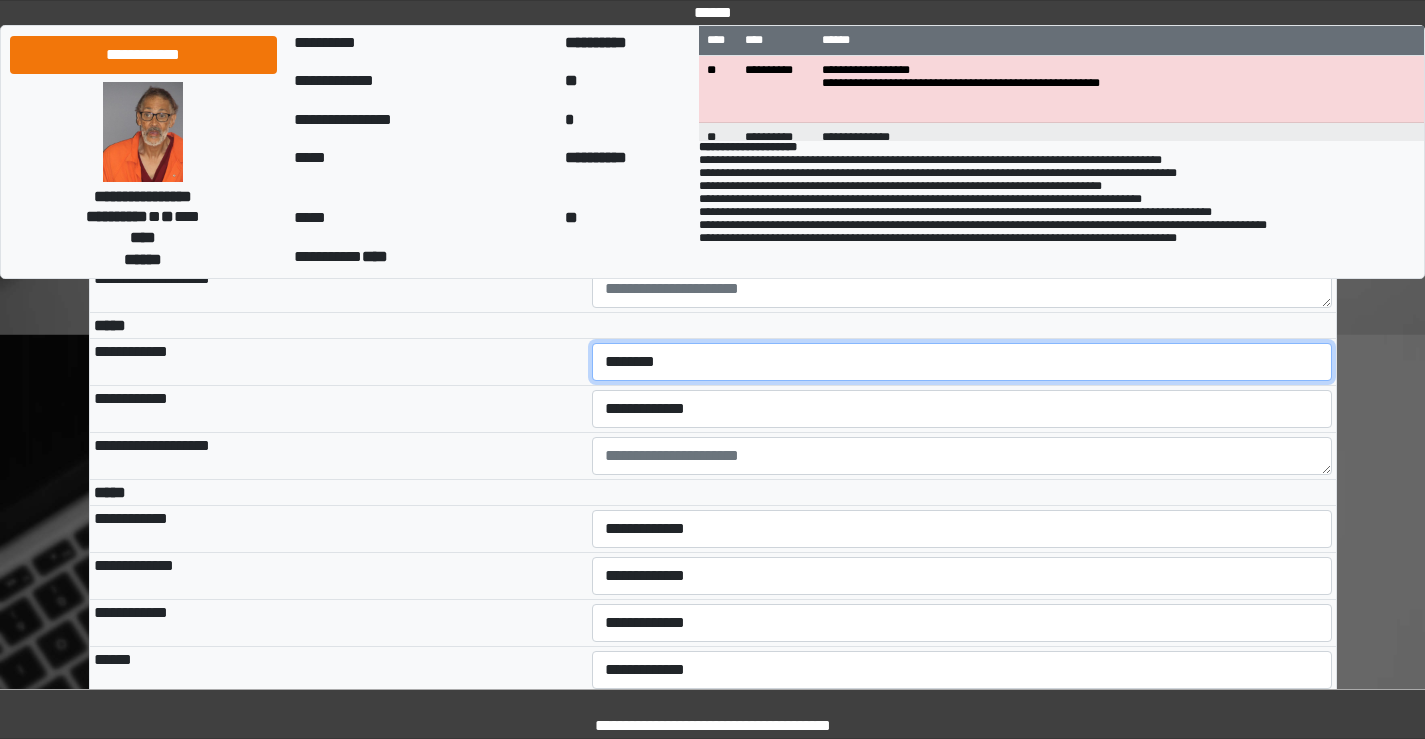 scroll, scrollTop: 5100, scrollLeft: 0, axis: vertical 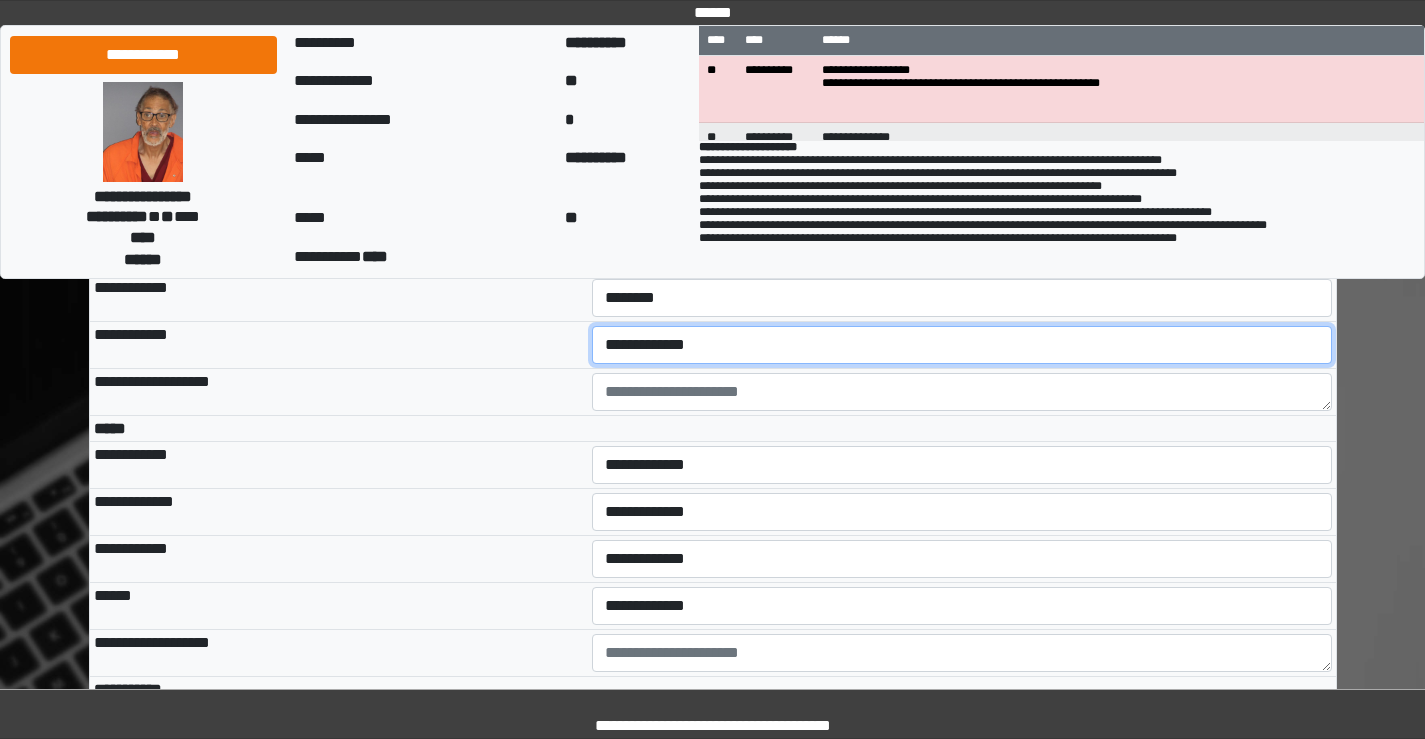 click on "**********" at bounding box center (962, 345) 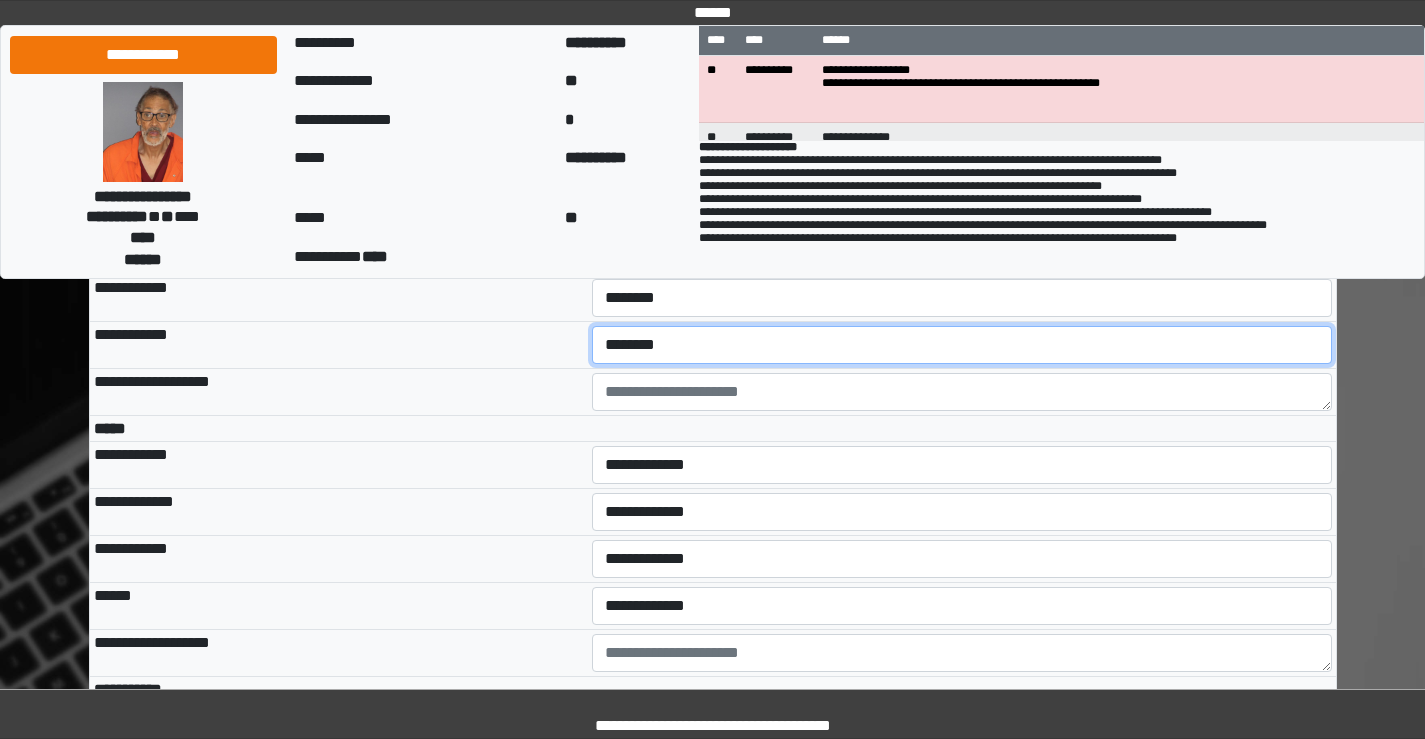 click on "**********" at bounding box center (962, 345) 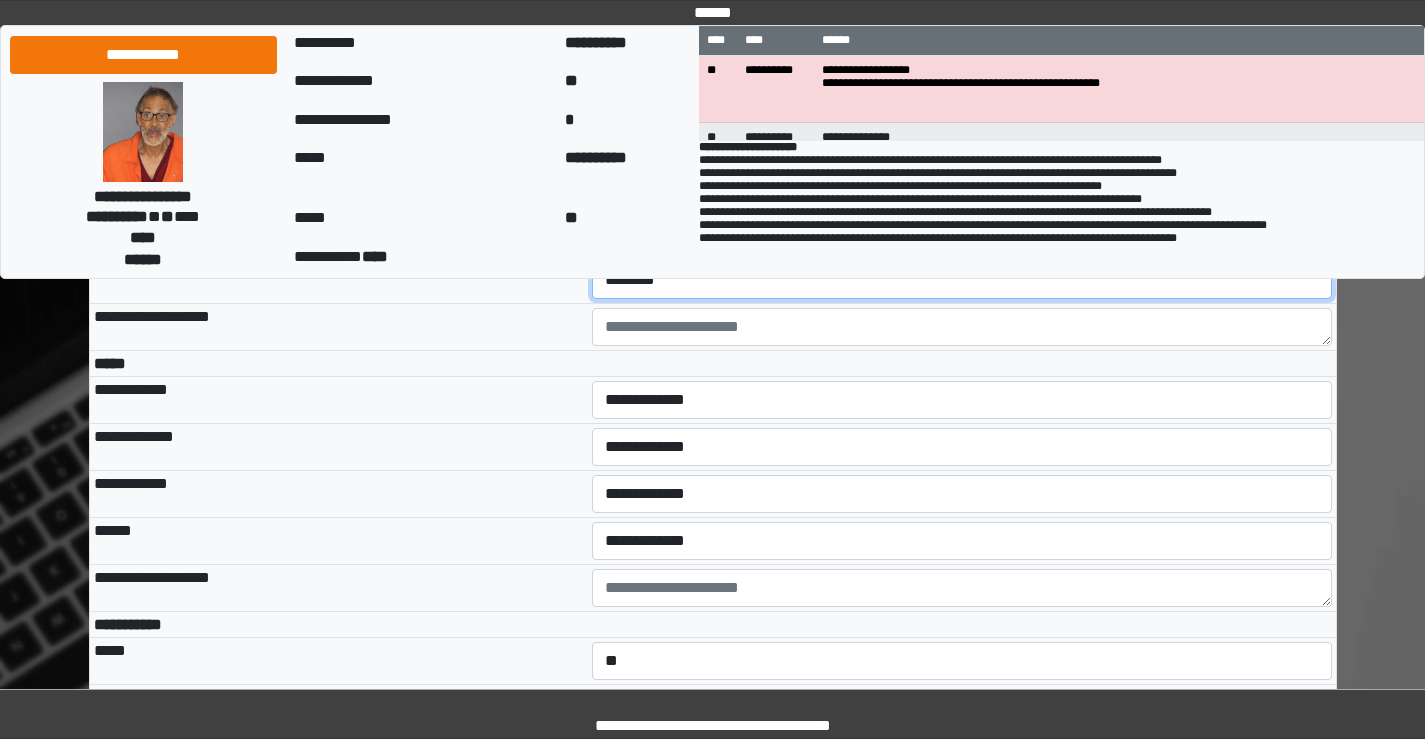 scroll, scrollTop: 5200, scrollLeft: 0, axis: vertical 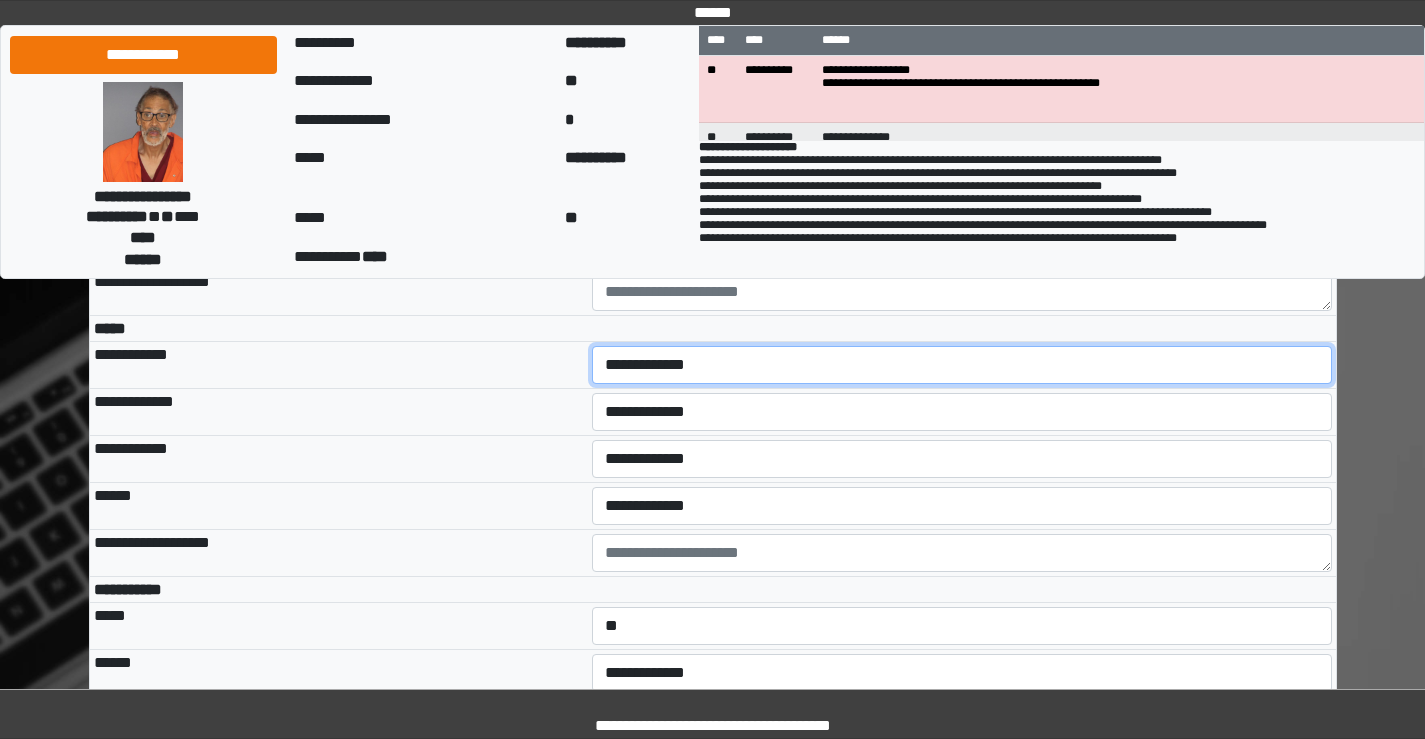 click on "**********" at bounding box center [962, 365] 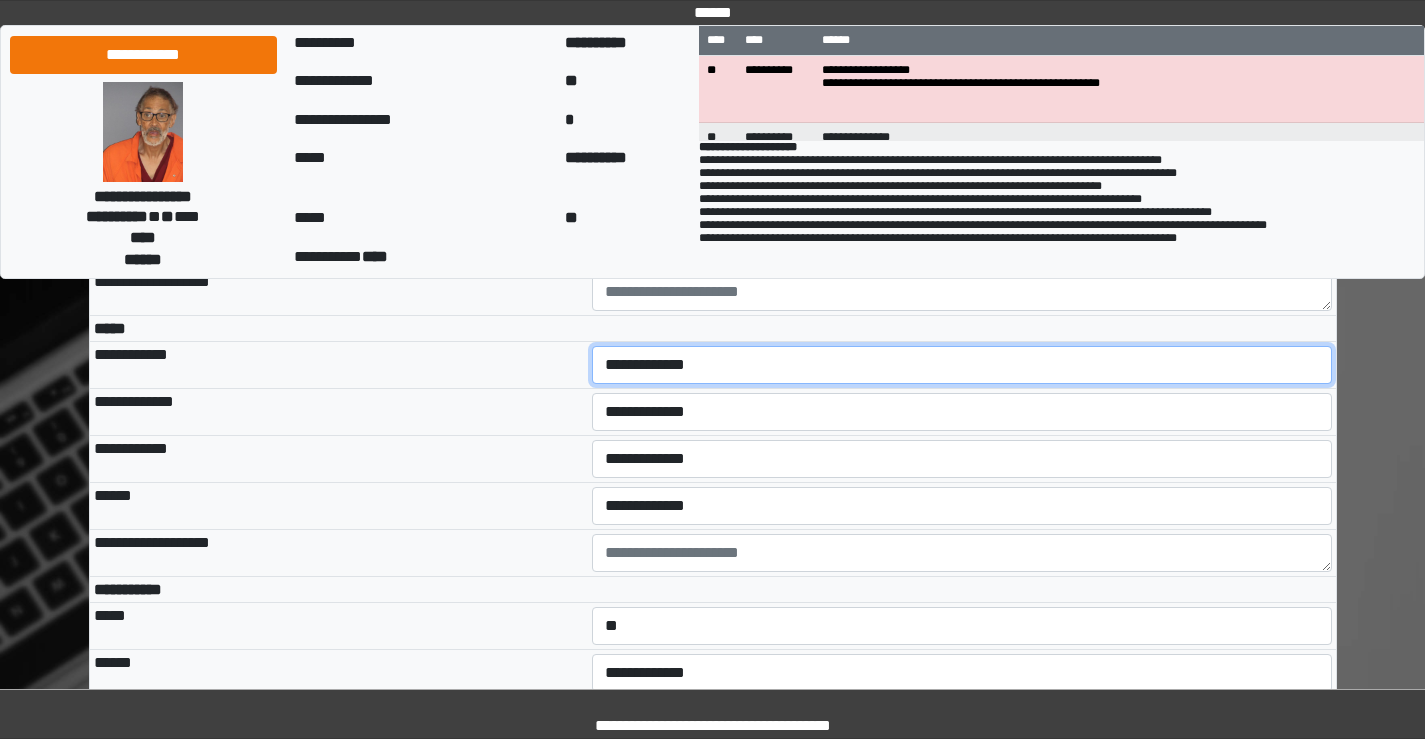 select on "***" 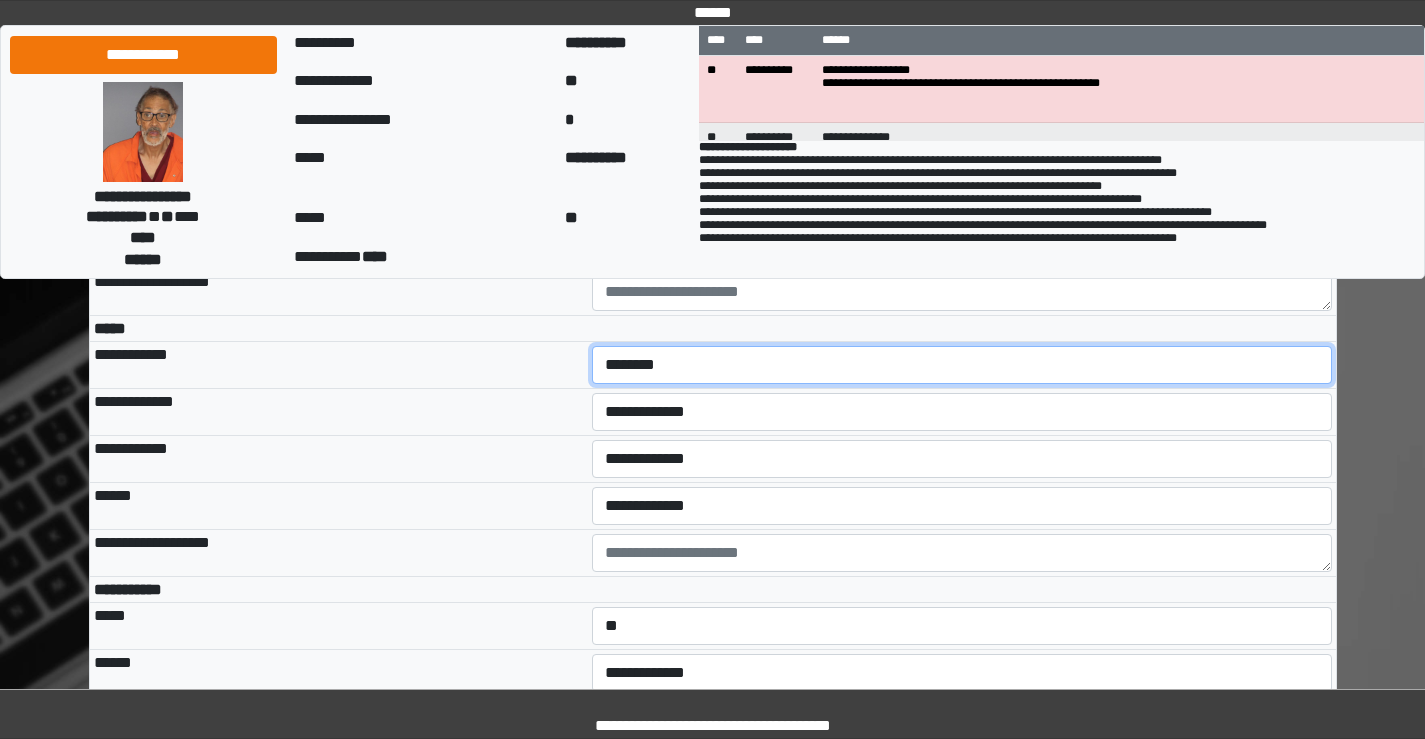 click on "**********" at bounding box center [962, 365] 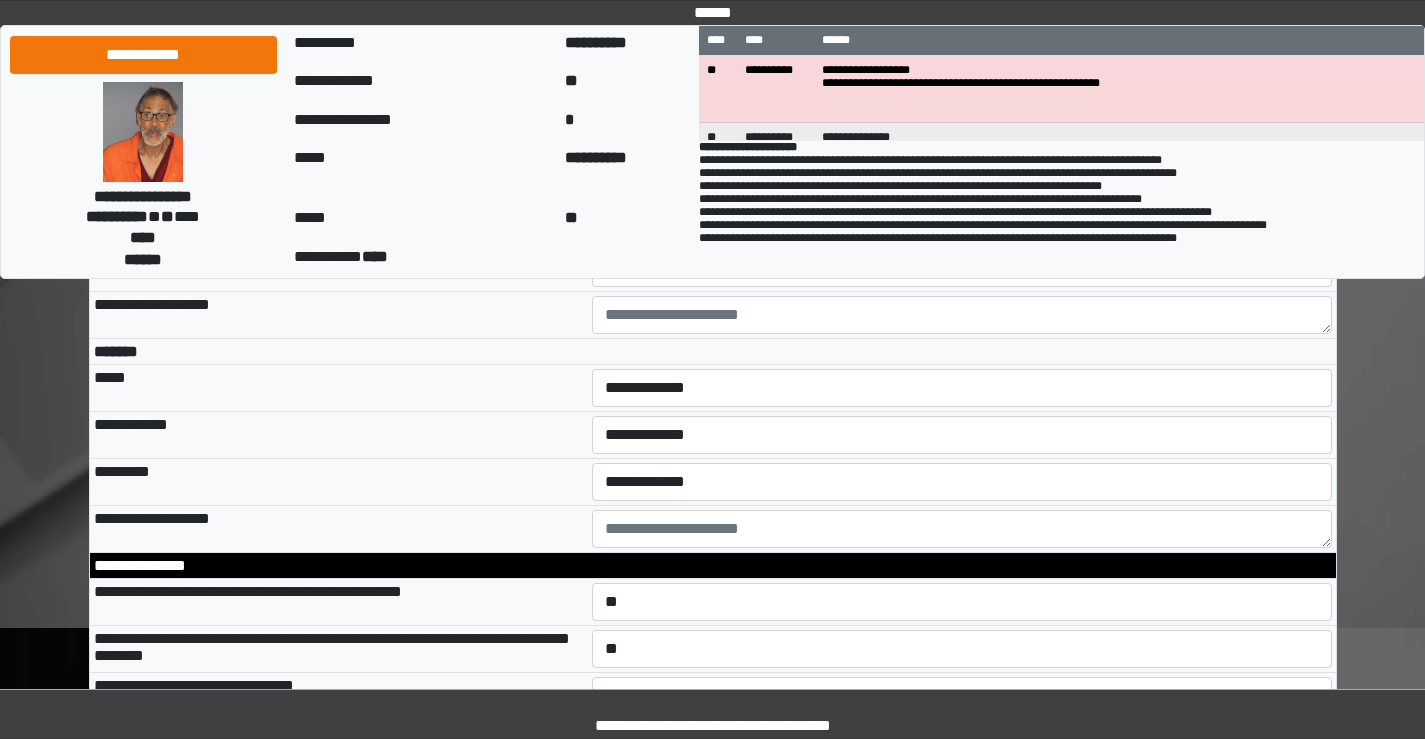 scroll, scrollTop: 5700, scrollLeft: 0, axis: vertical 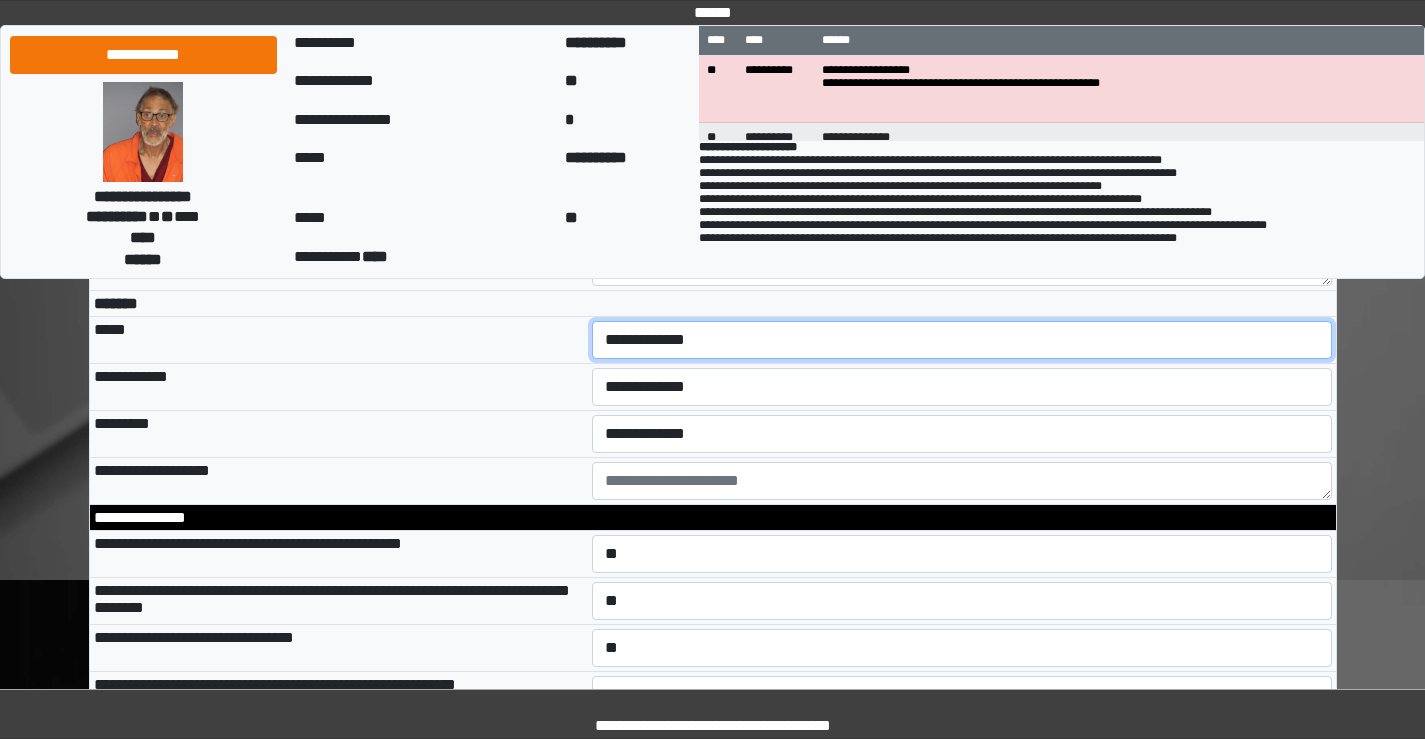 click on "**********" at bounding box center [962, 340] 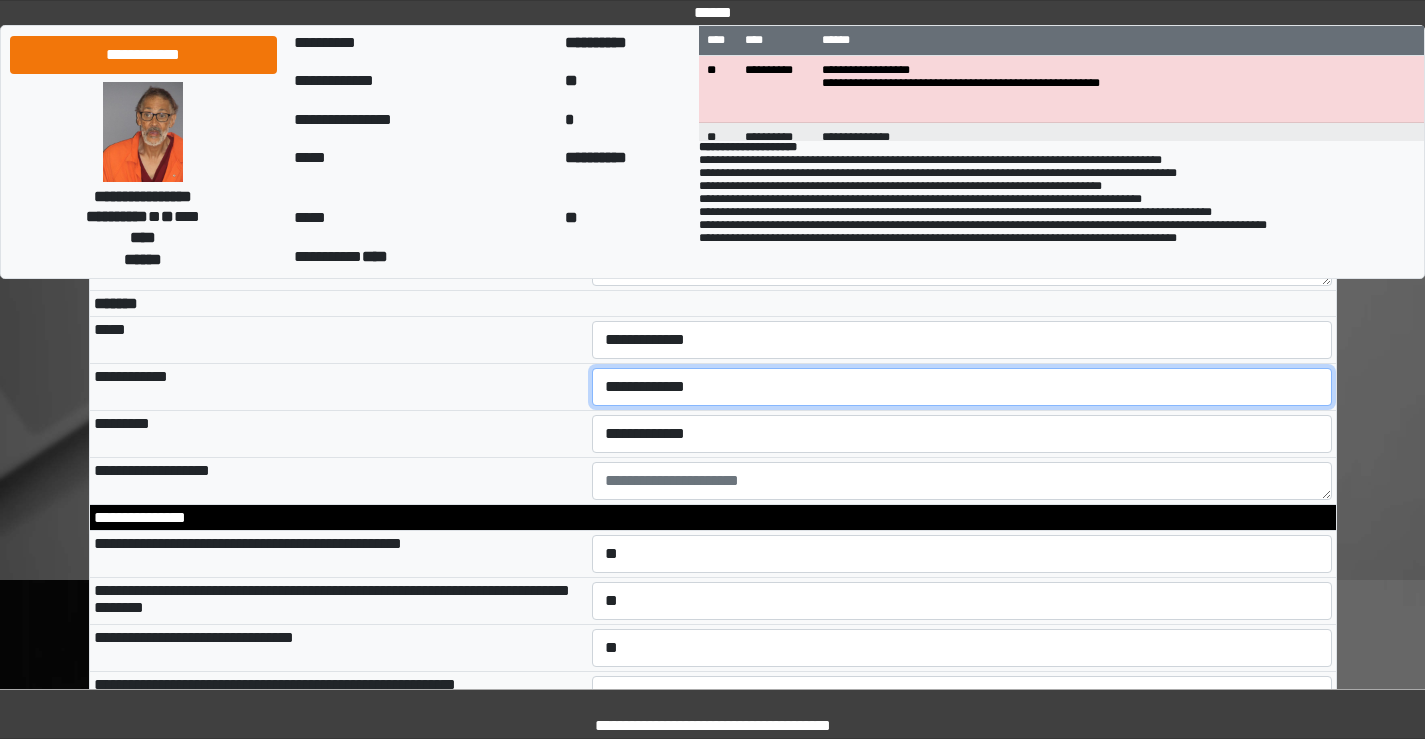 click on "**********" at bounding box center [962, 387] 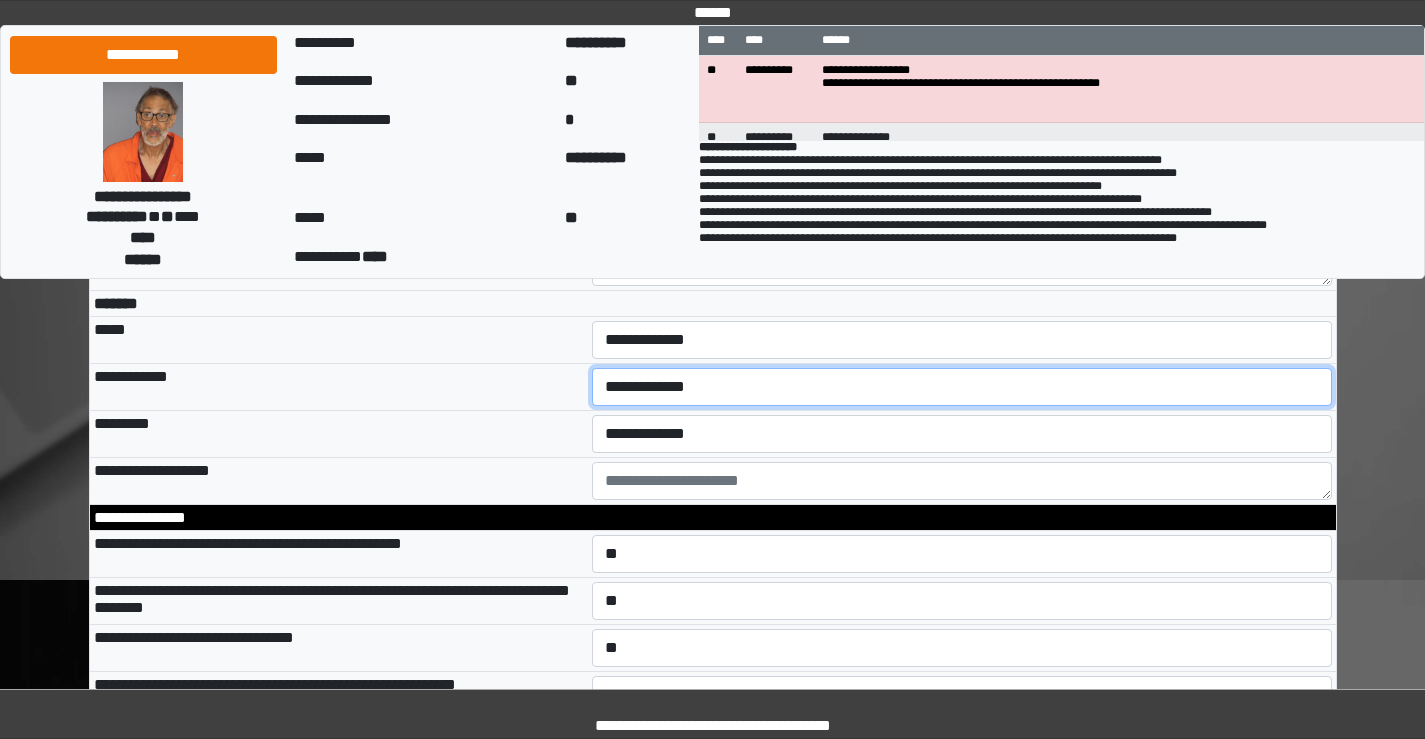 select on "***" 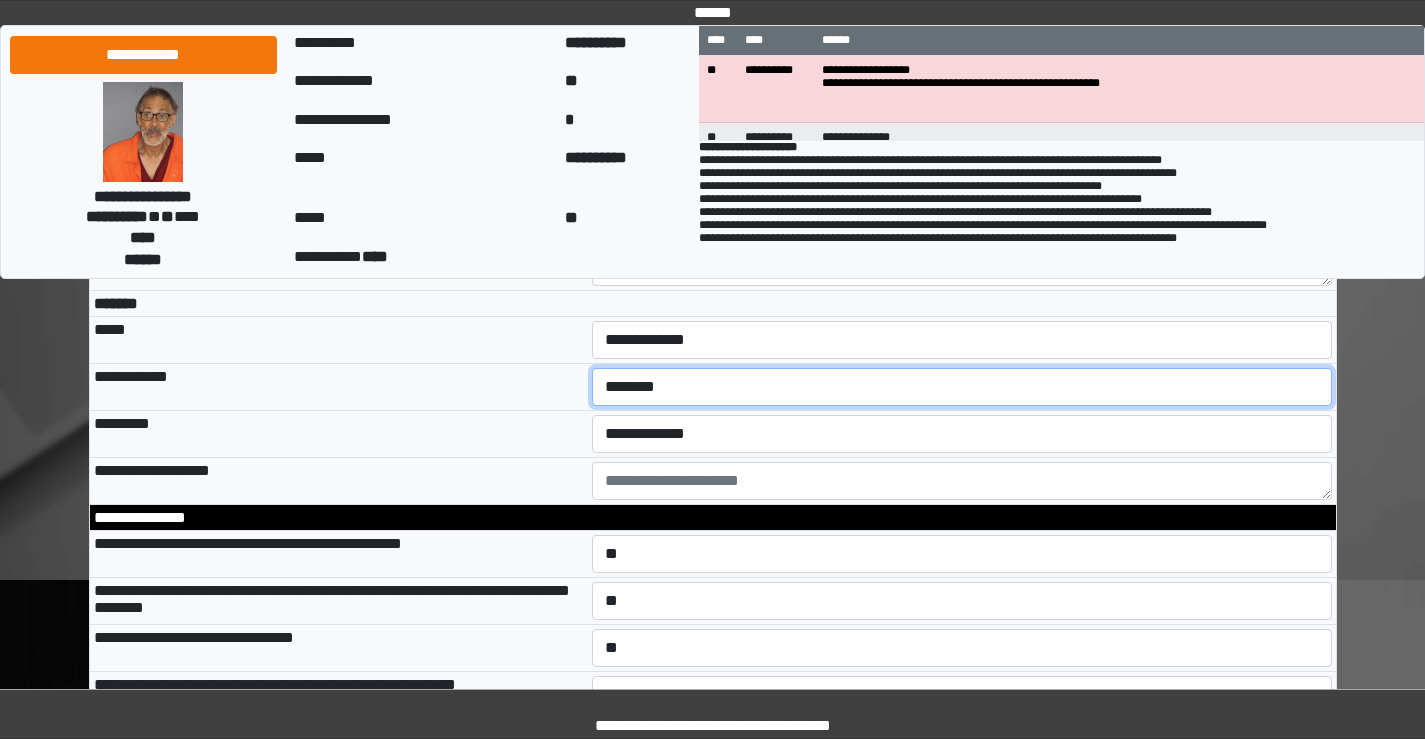 click on "**********" at bounding box center [962, 387] 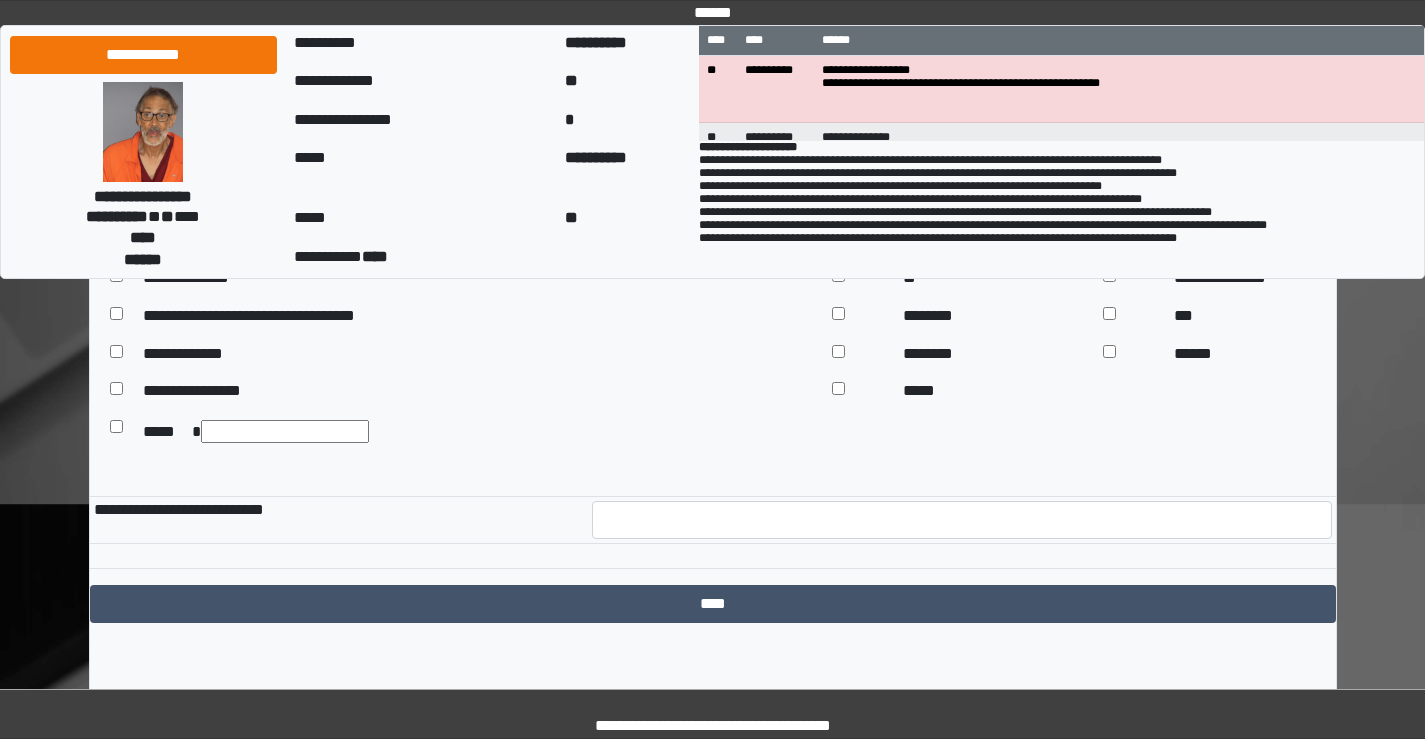 scroll, scrollTop: 9409, scrollLeft: 0, axis: vertical 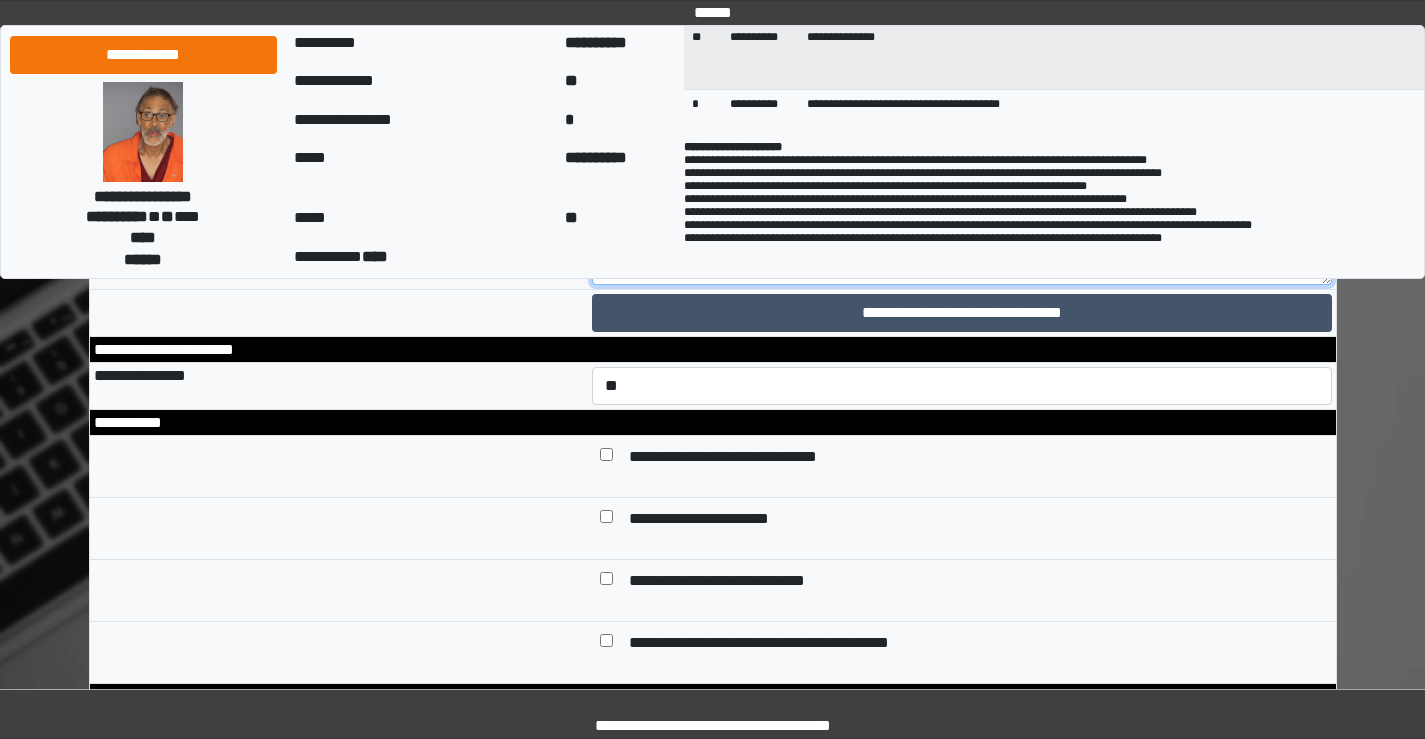 click at bounding box center [962, 230] 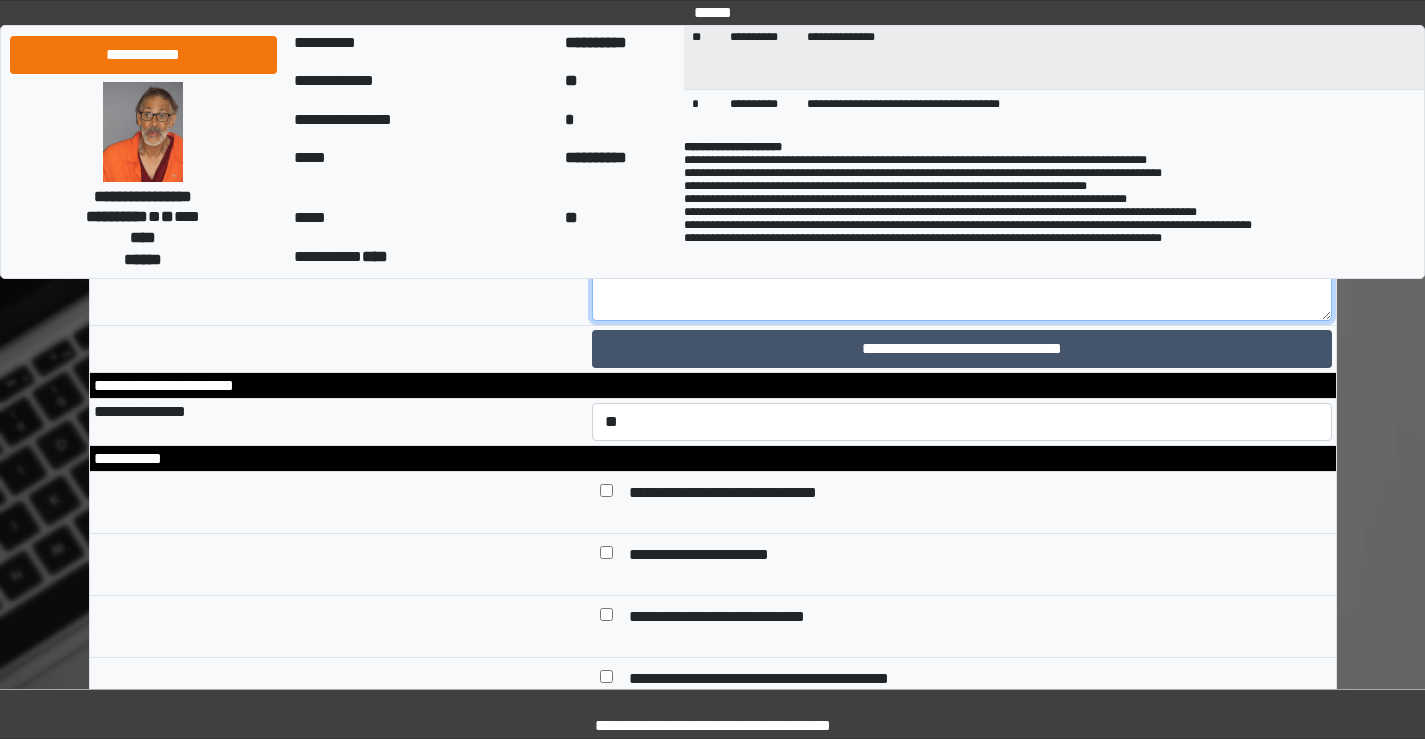 scroll, scrollTop: 8909, scrollLeft: 0, axis: vertical 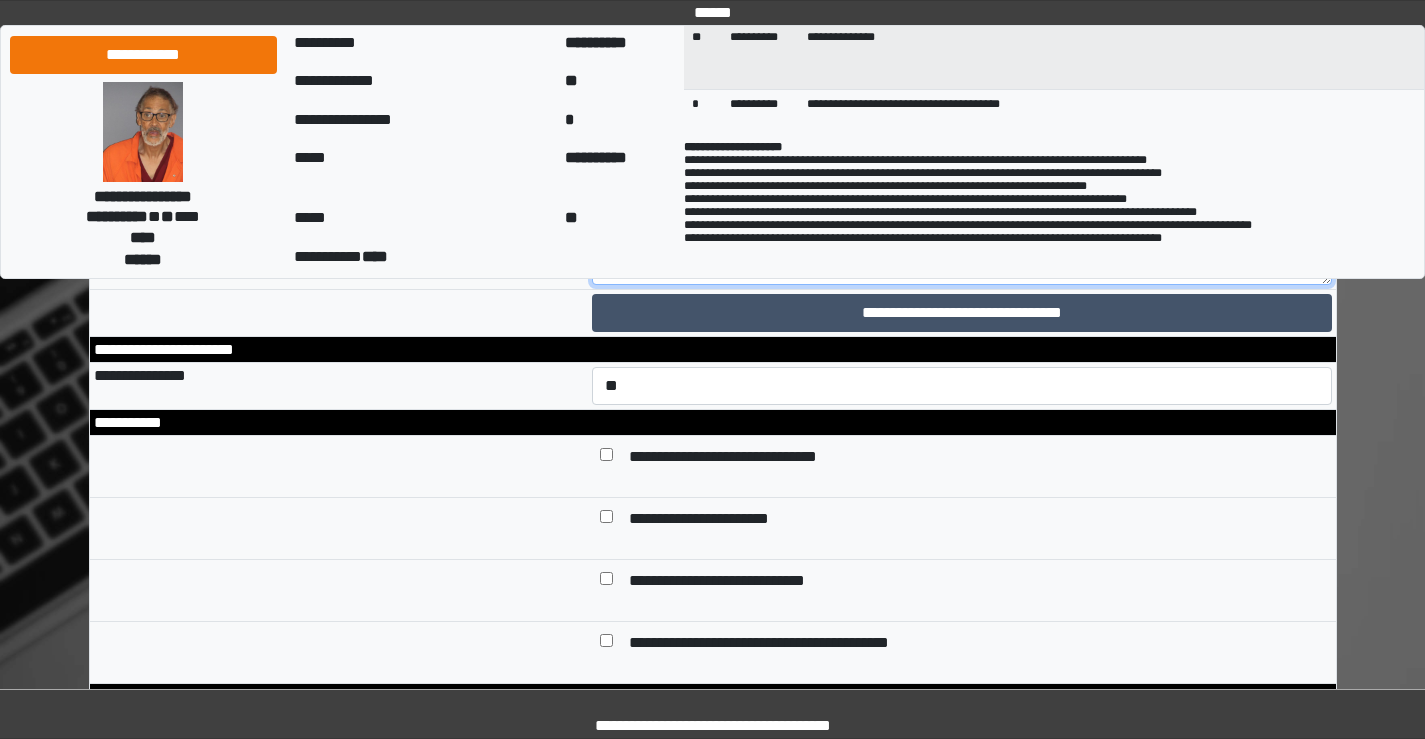 click on "**********" at bounding box center (962, 230) 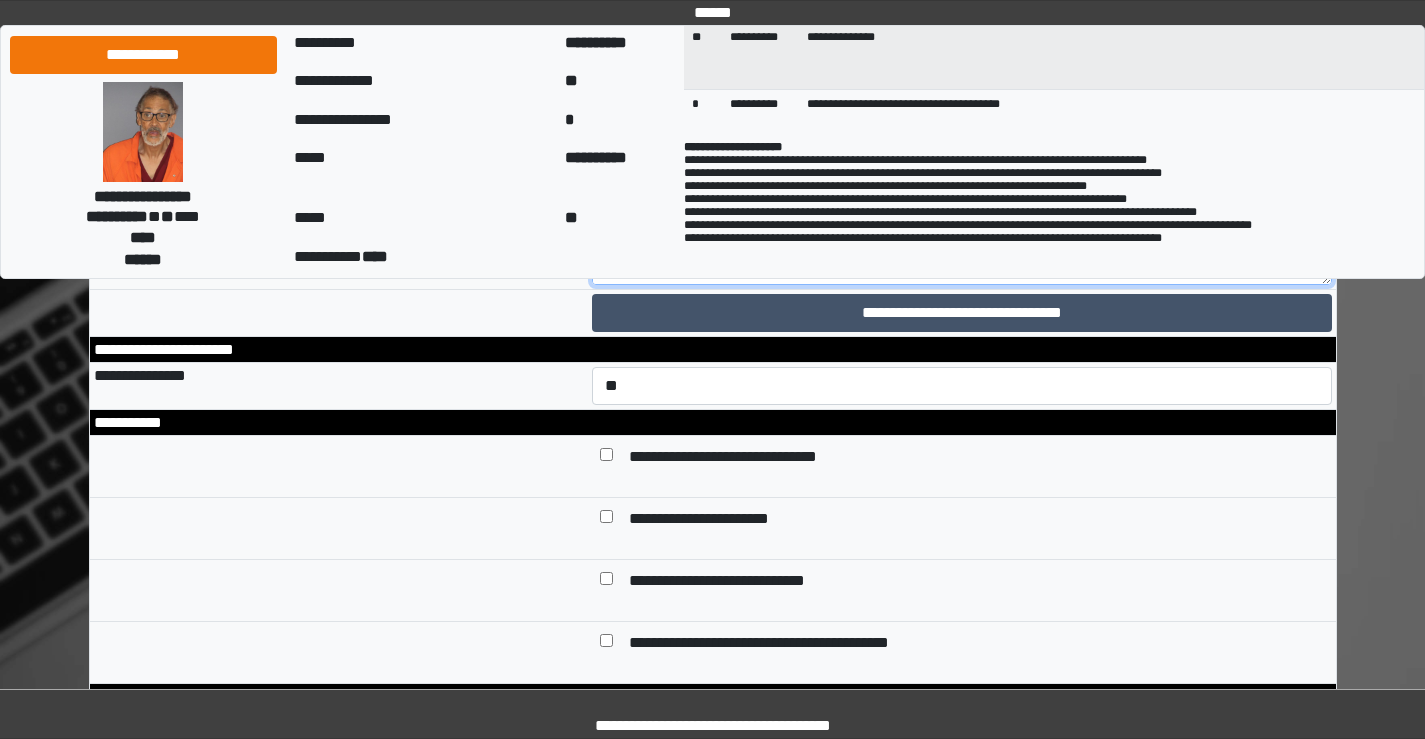 scroll, scrollTop: 48, scrollLeft: 0, axis: vertical 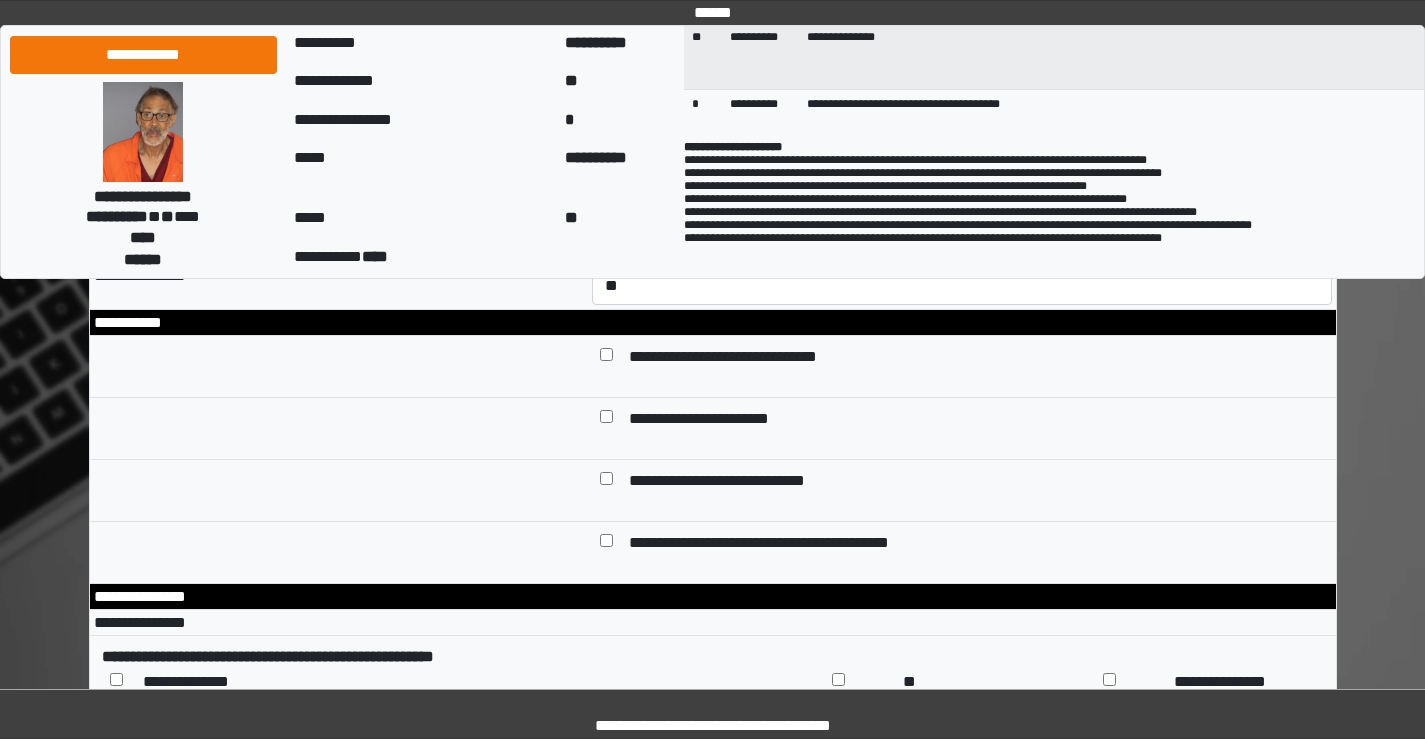 click on "**********" at bounding box center [962, 130] 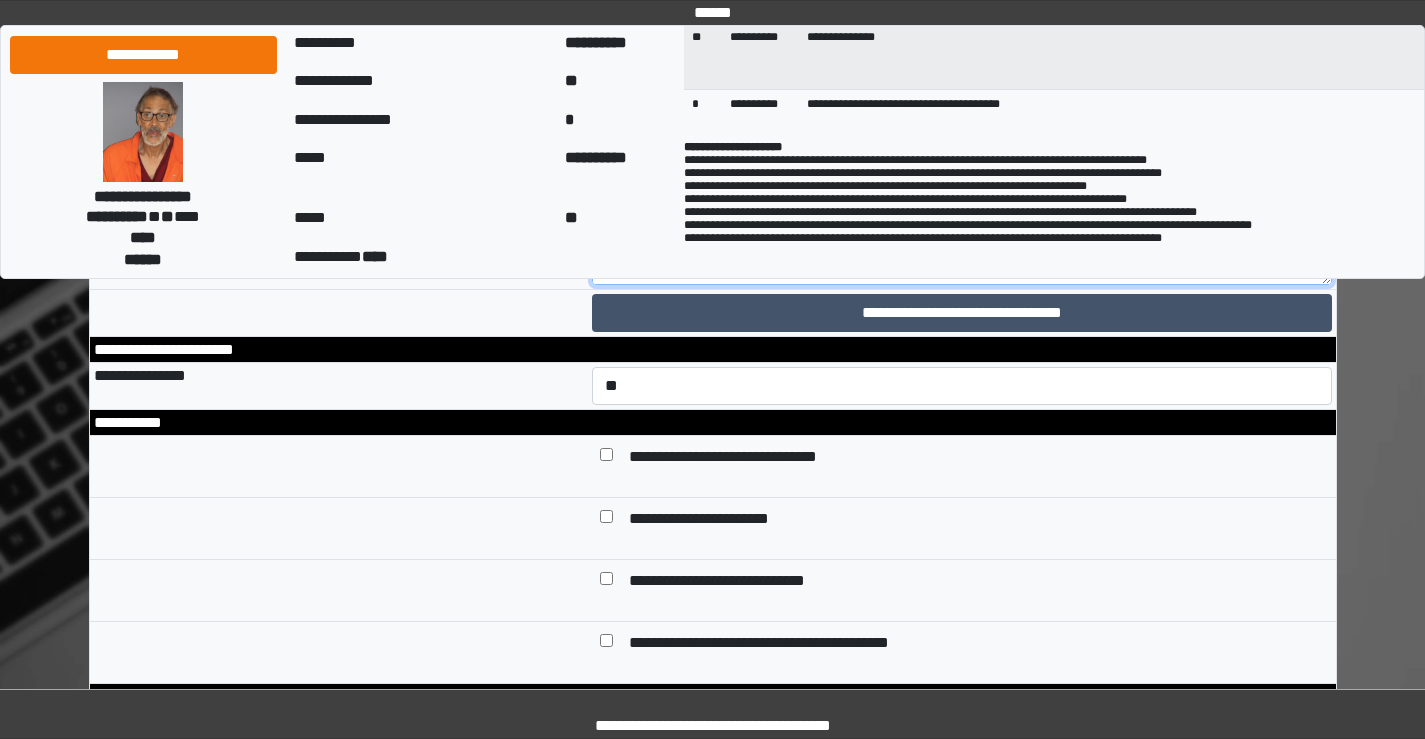 scroll, scrollTop: 144, scrollLeft: 0, axis: vertical 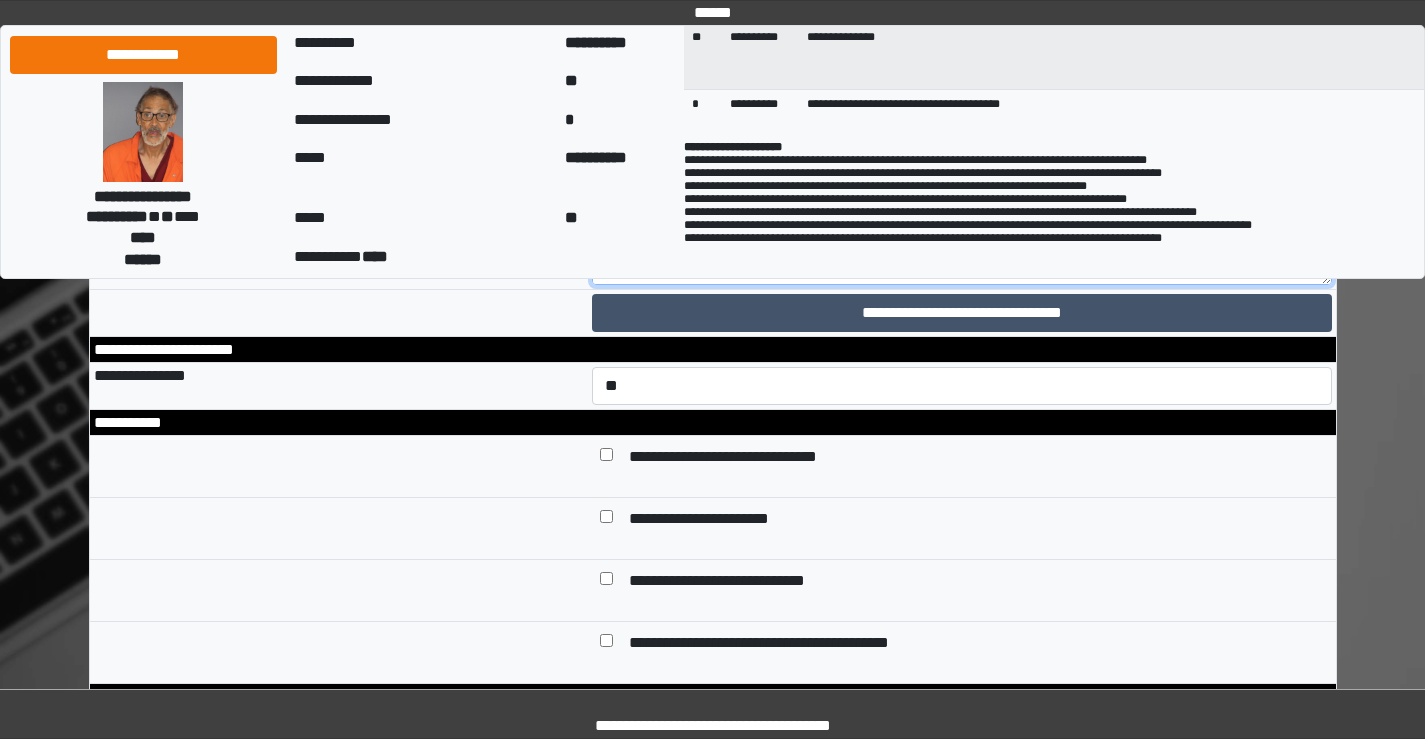 click on "**********" at bounding box center (962, 230) 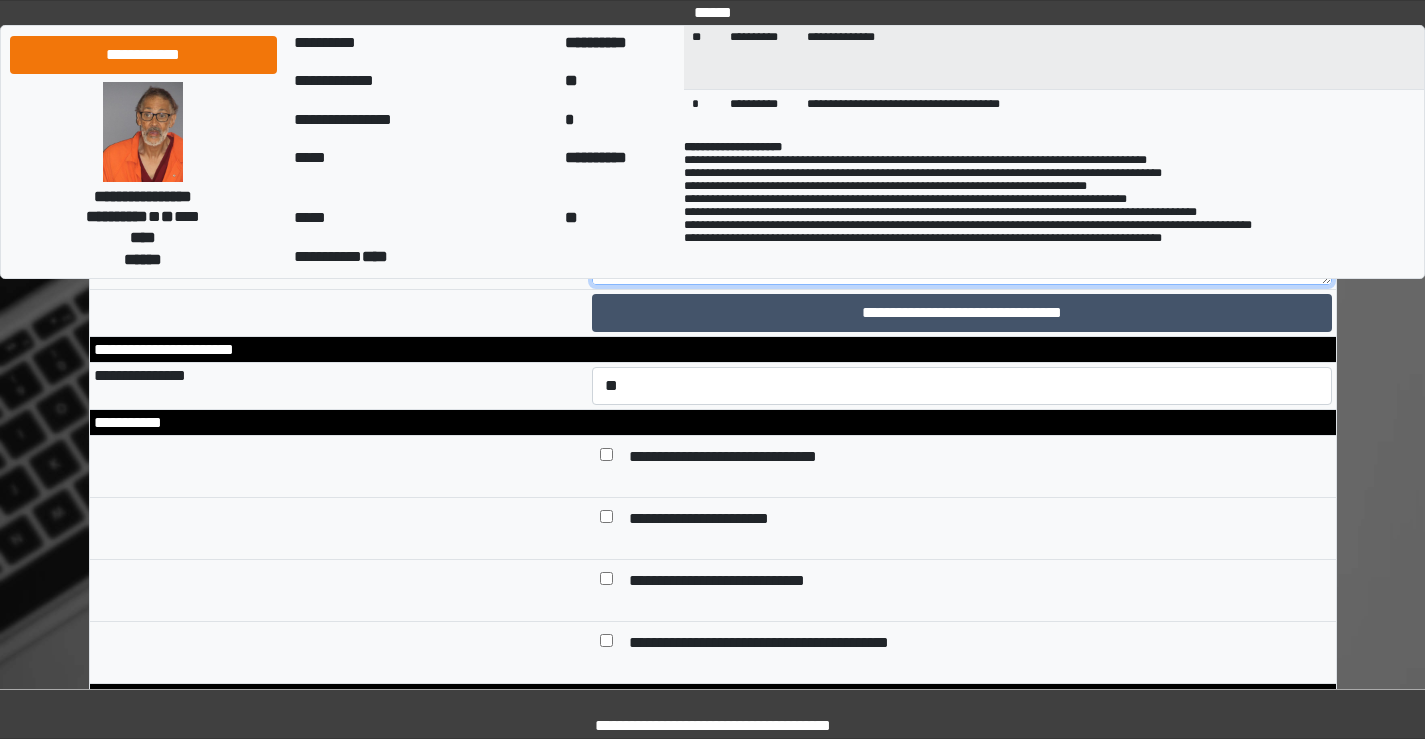 scroll, scrollTop: 17, scrollLeft: 0, axis: vertical 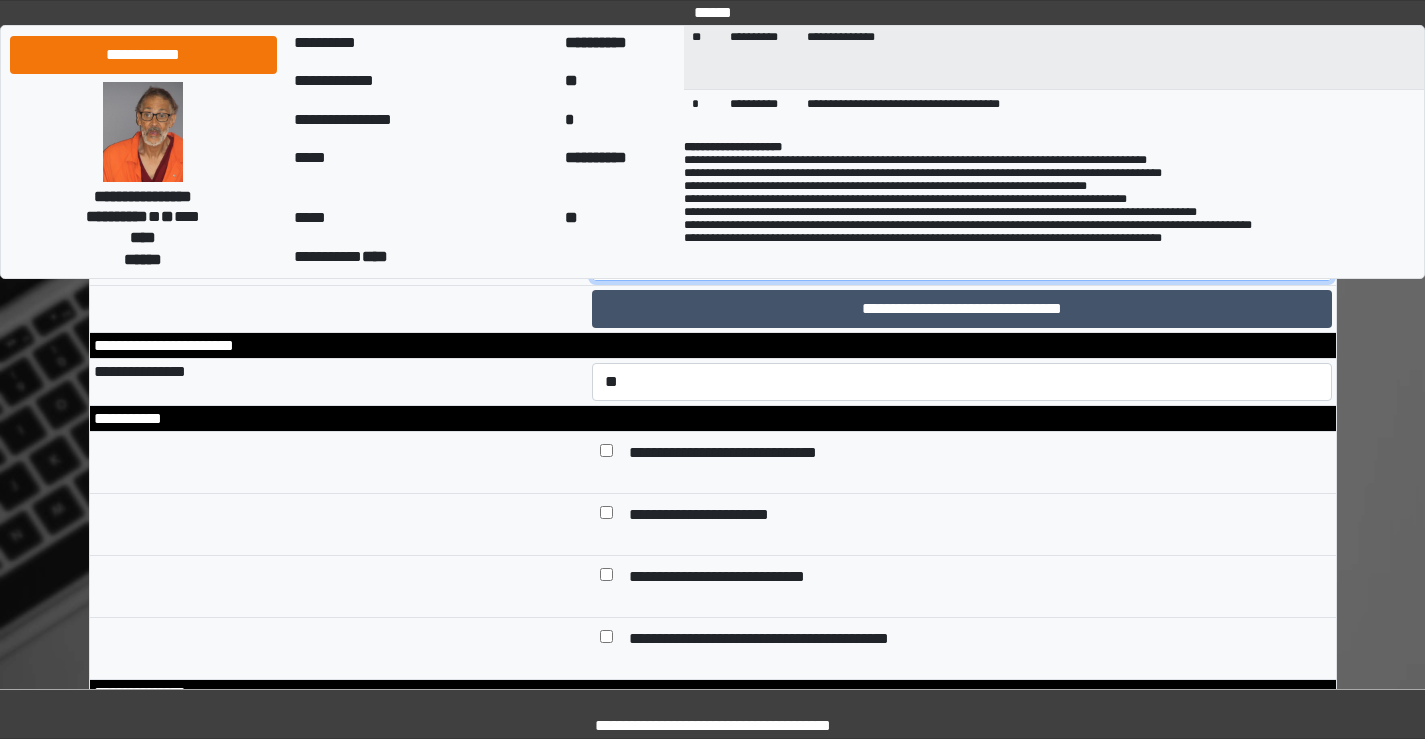 click on "**********" at bounding box center [962, 226] 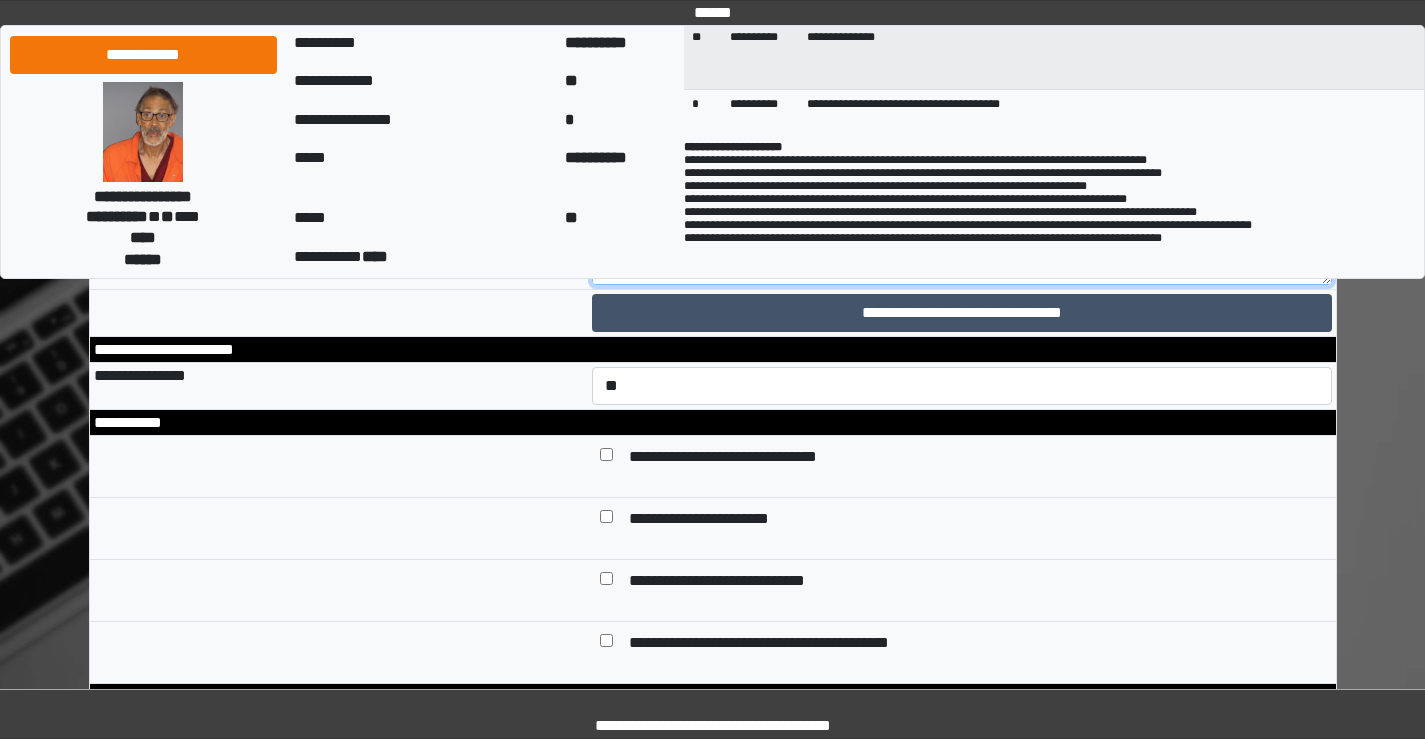 scroll, scrollTop: 8913, scrollLeft: 0, axis: vertical 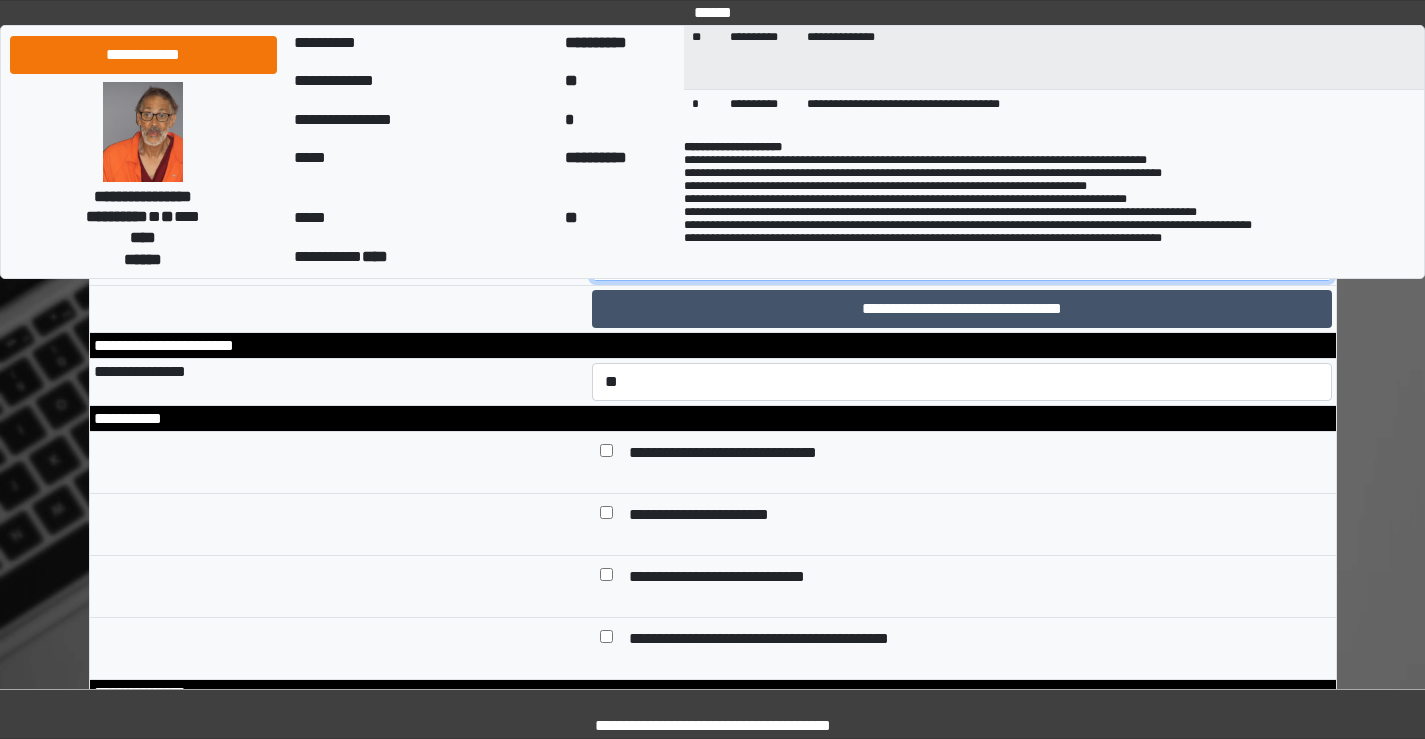 click on "**********" at bounding box center [962, 226] 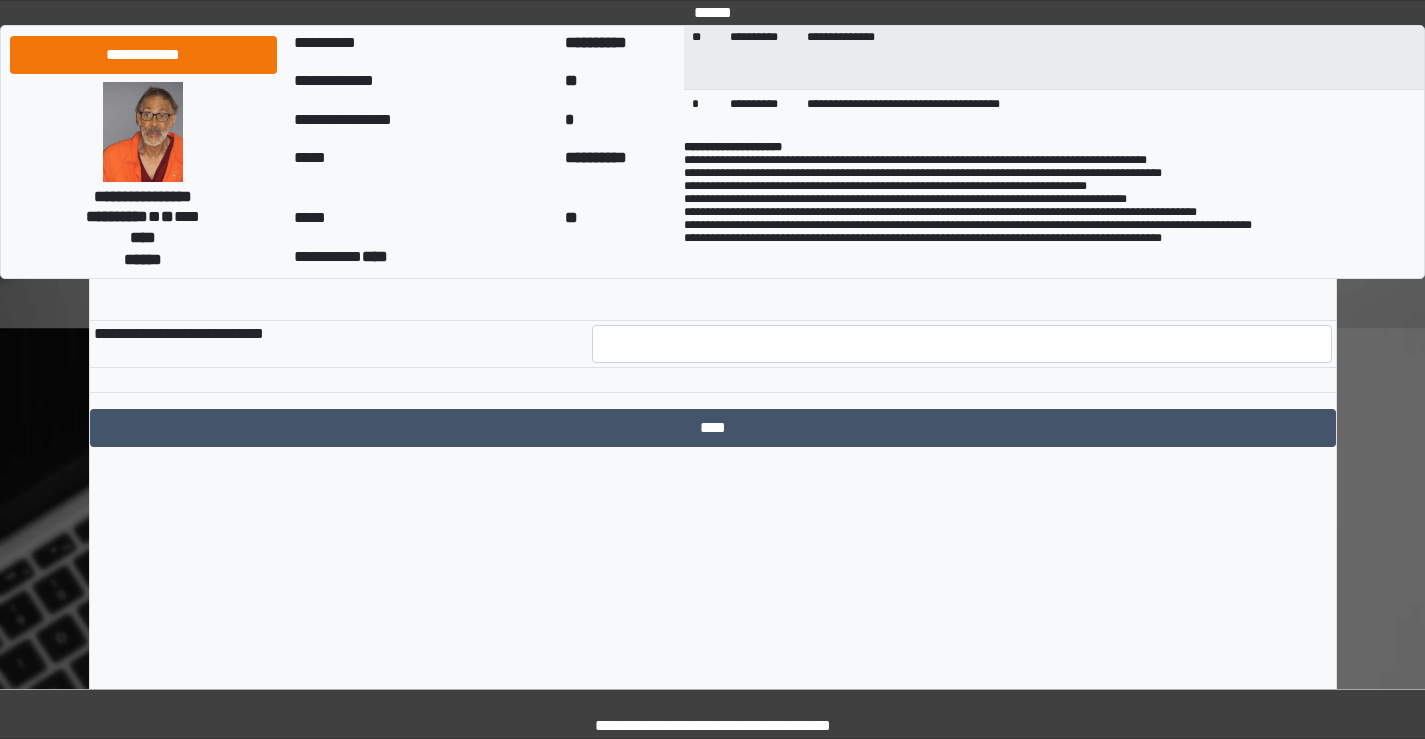 scroll, scrollTop: 9709, scrollLeft: 0, axis: vertical 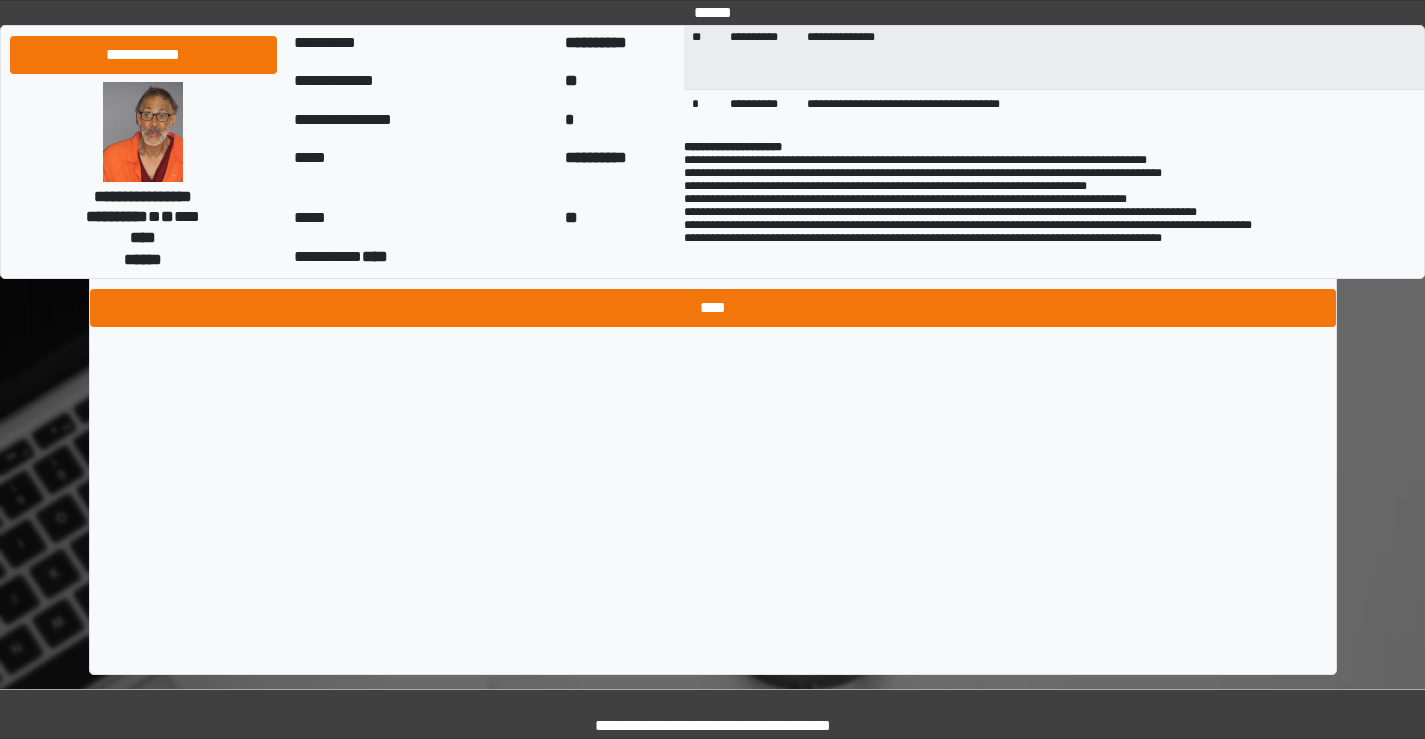 type on "**********" 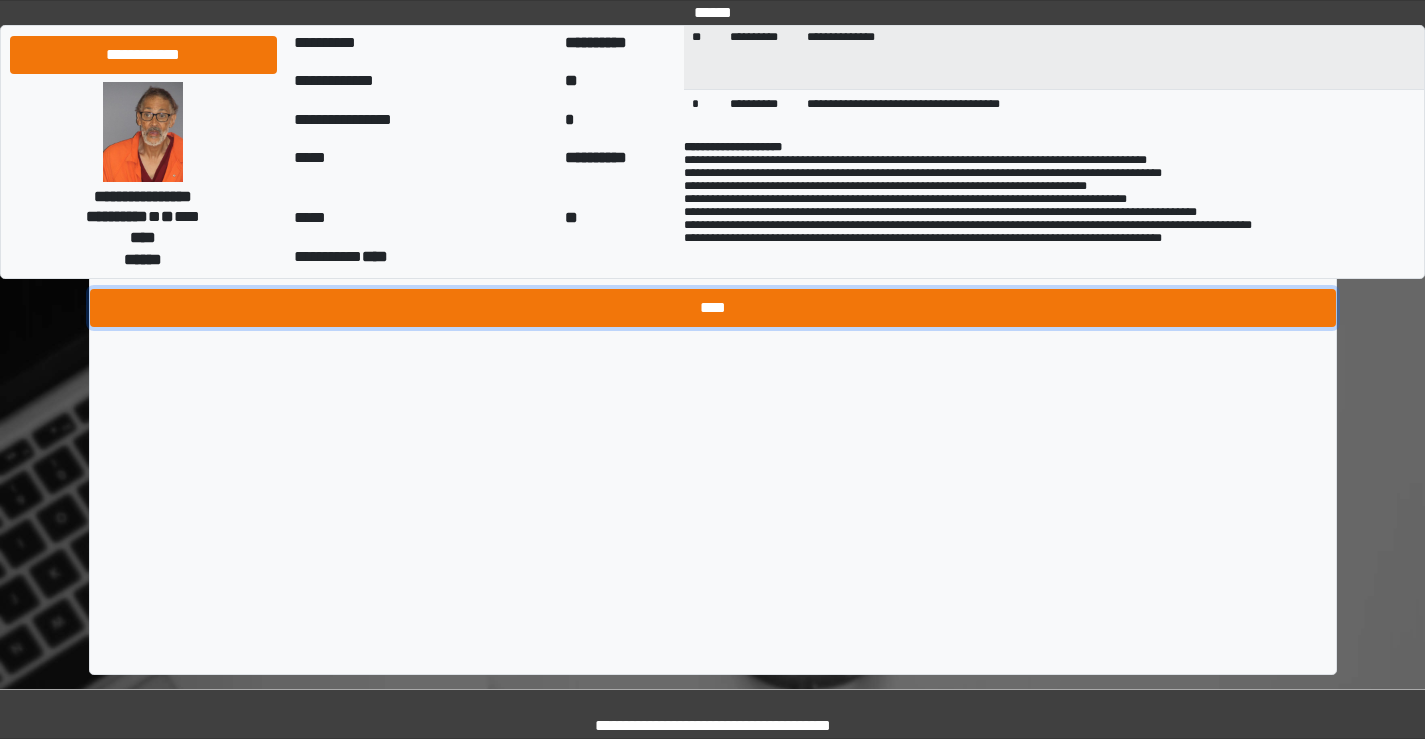 click on "****" at bounding box center [713, 308] 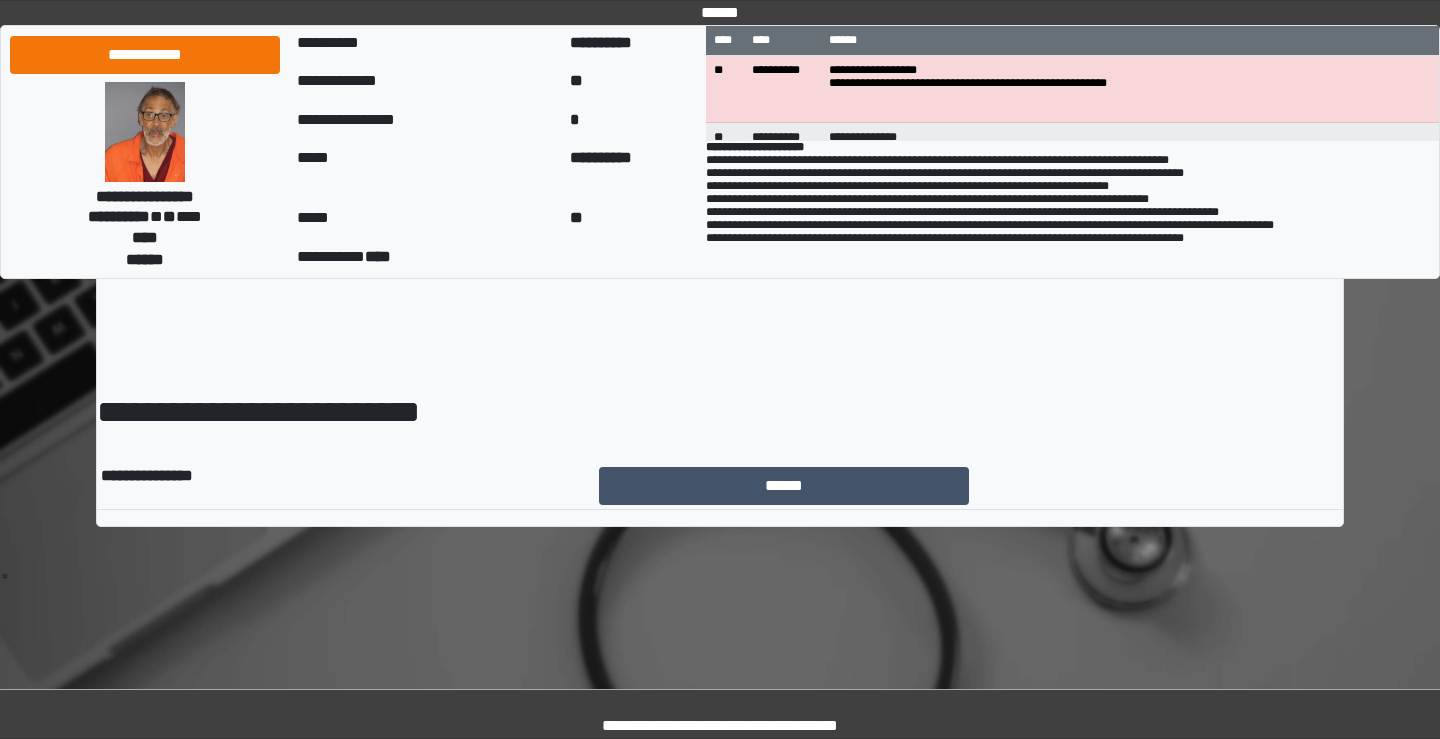 scroll, scrollTop: 0, scrollLeft: 0, axis: both 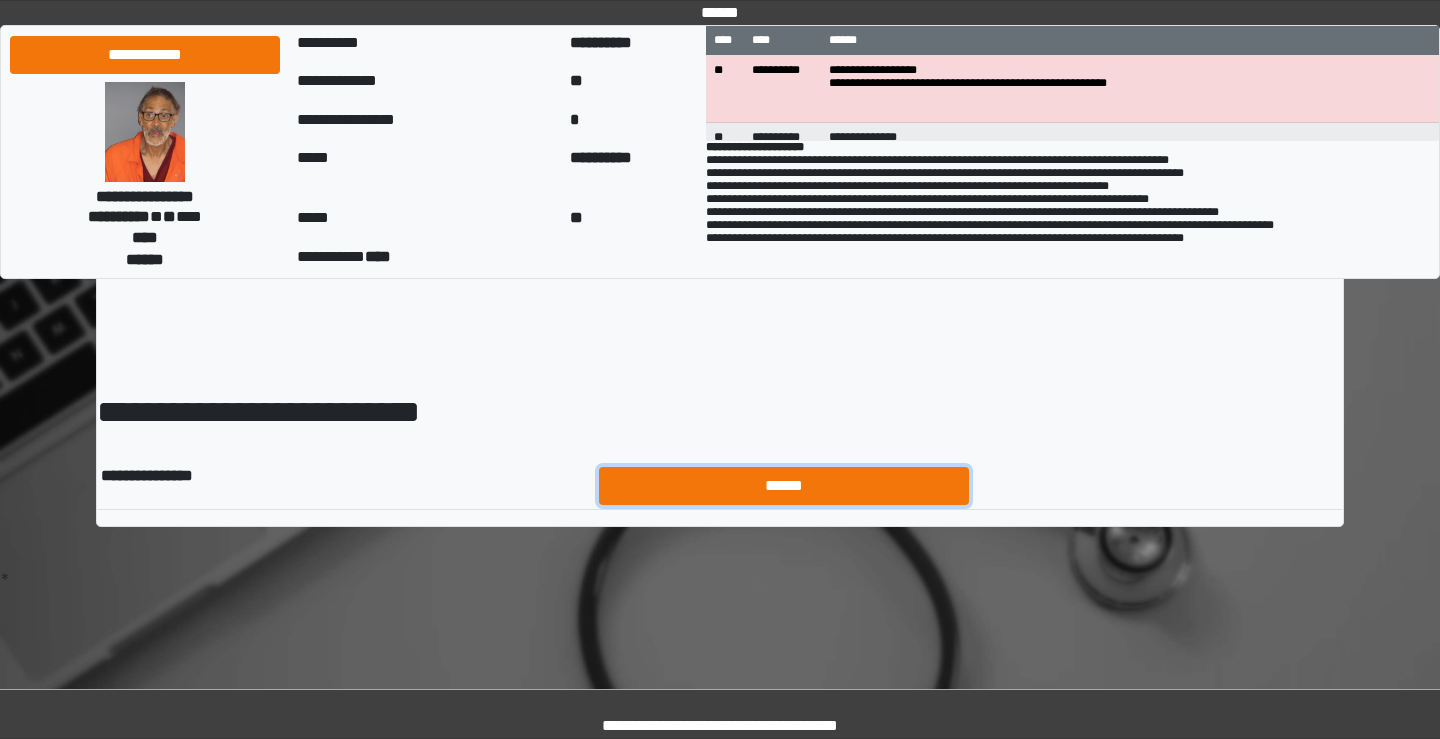 click on "******" at bounding box center [784, 486] 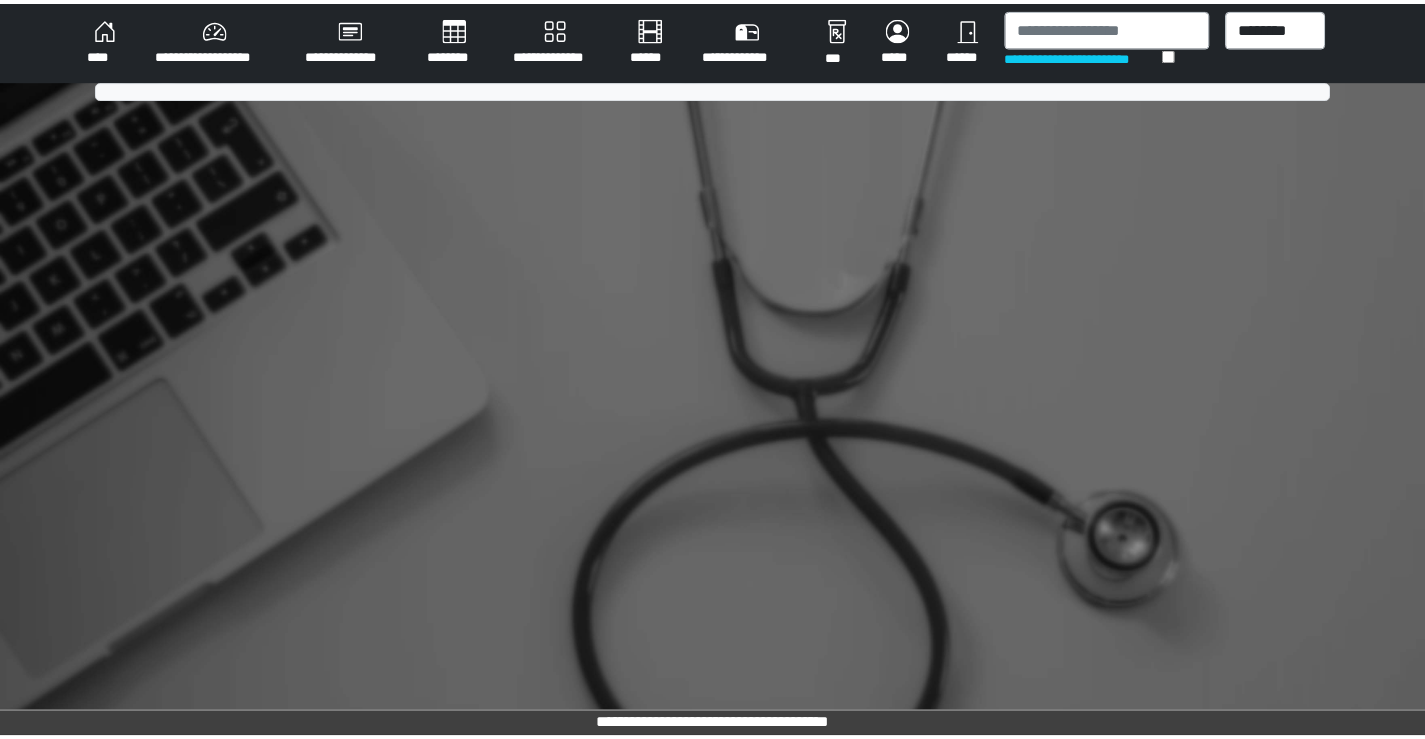 scroll, scrollTop: 0, scrollLeft: 0, axis: both 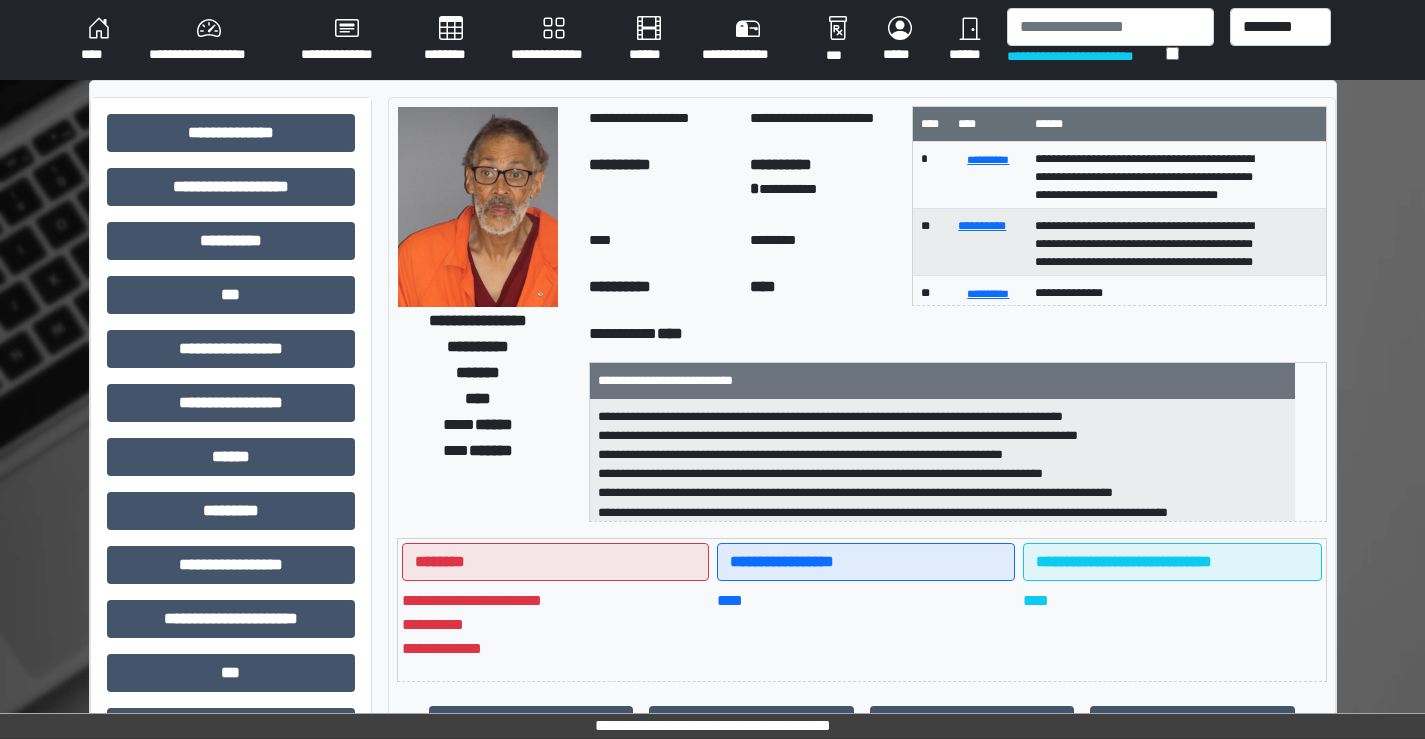 click on "****" at bounding box center [99, 40] 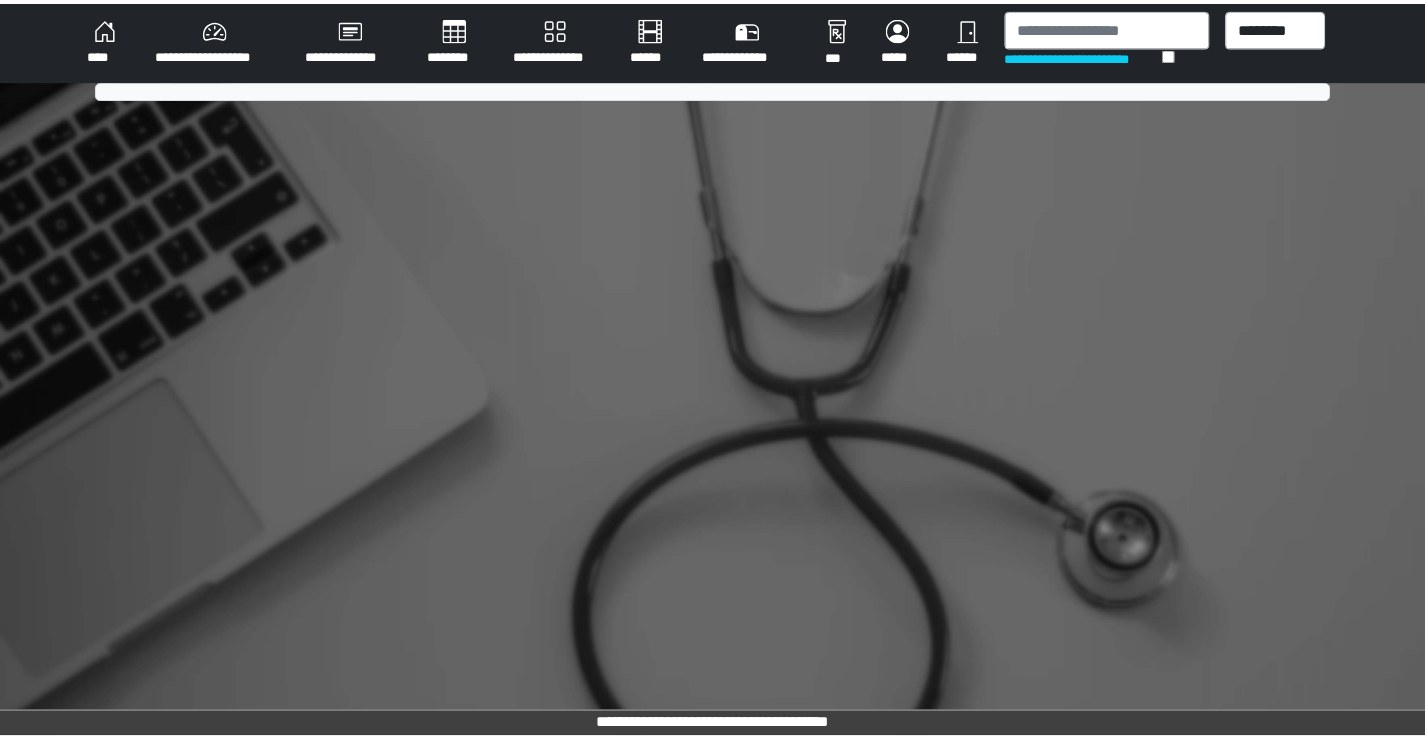 scroll, scrollTop: 0, scrollLeft: 0, axis: both 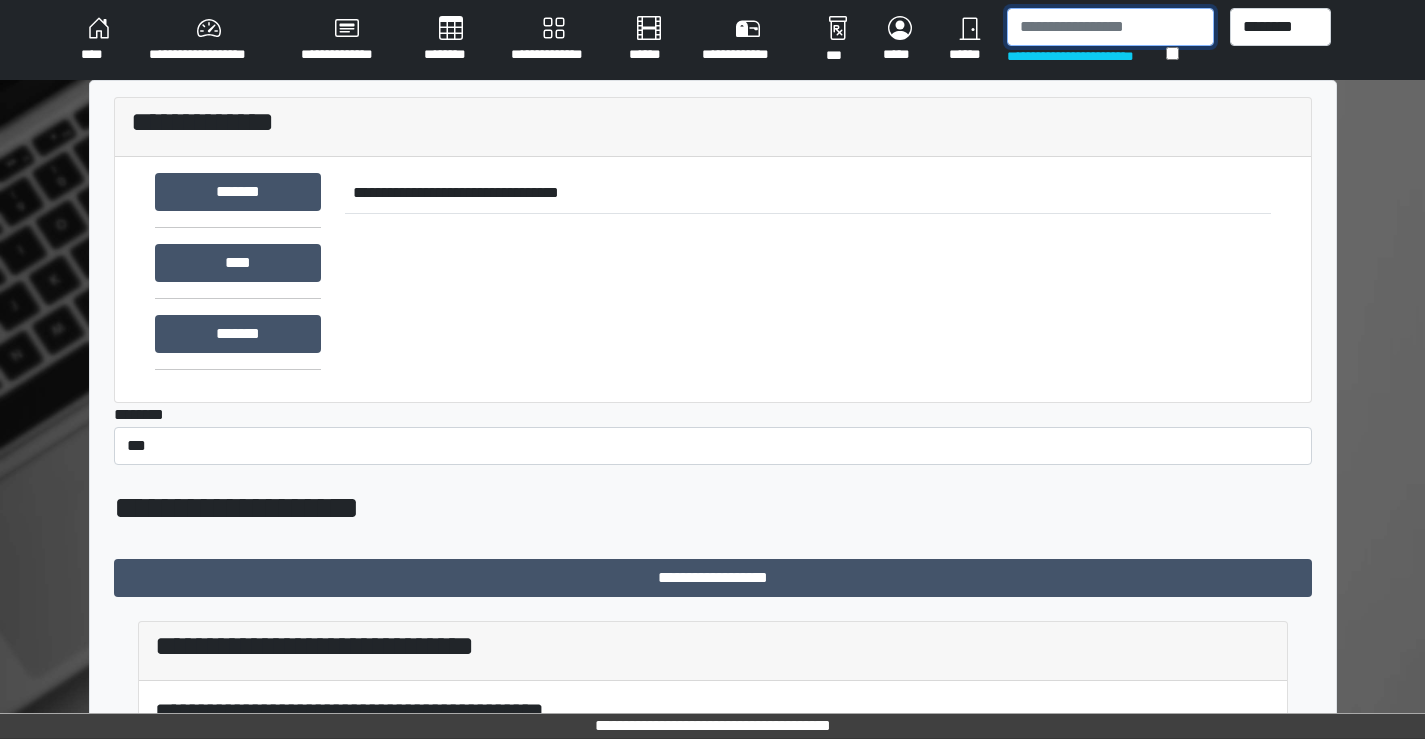 click at bounding box center [1110, 27] 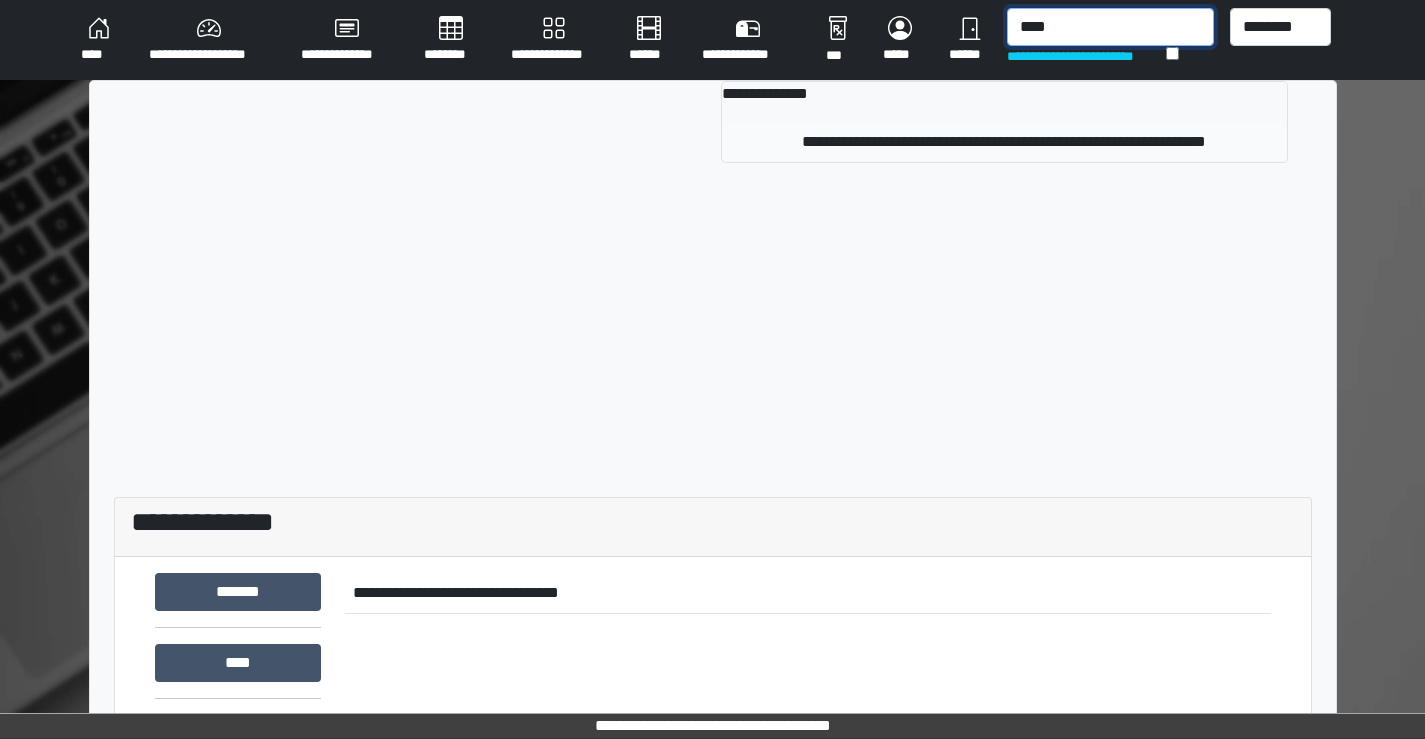 type on "****" 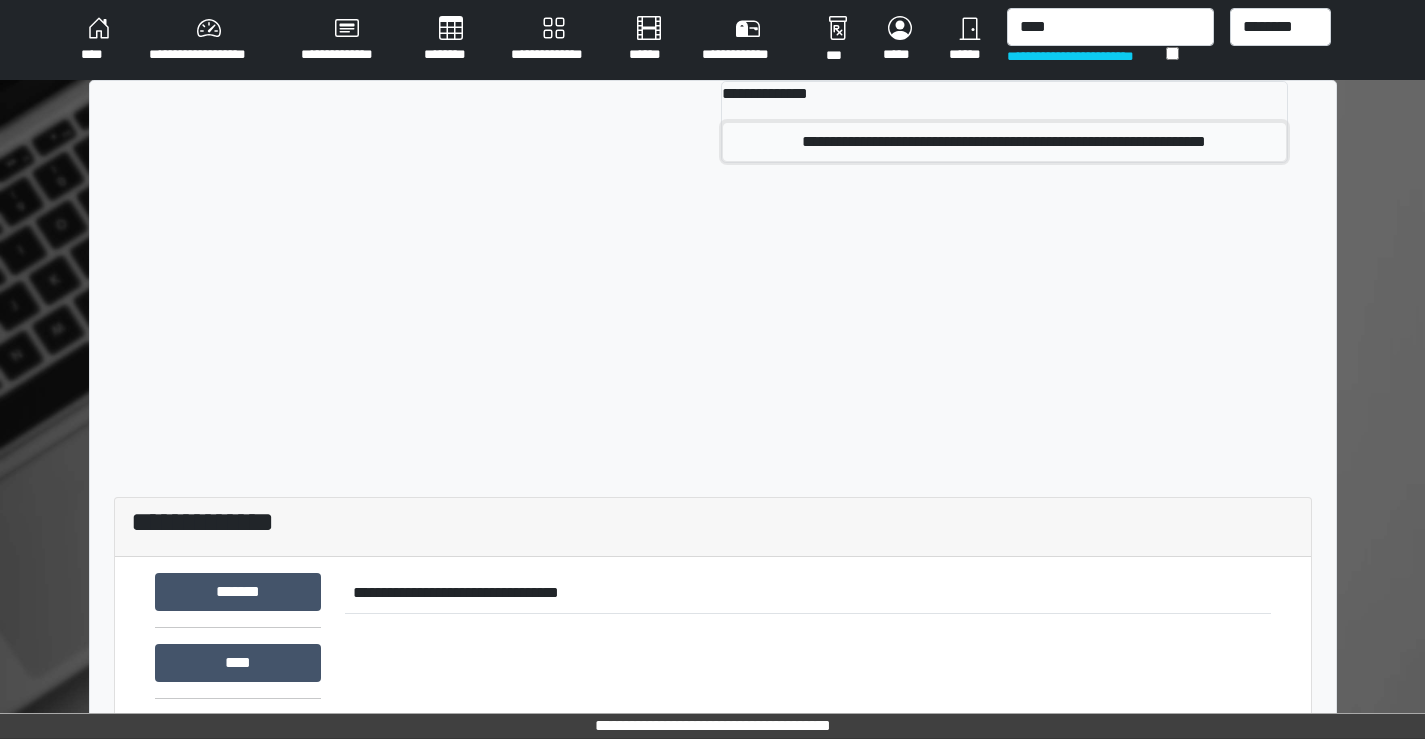 click on "**********" at bounding box center [1004, 142] 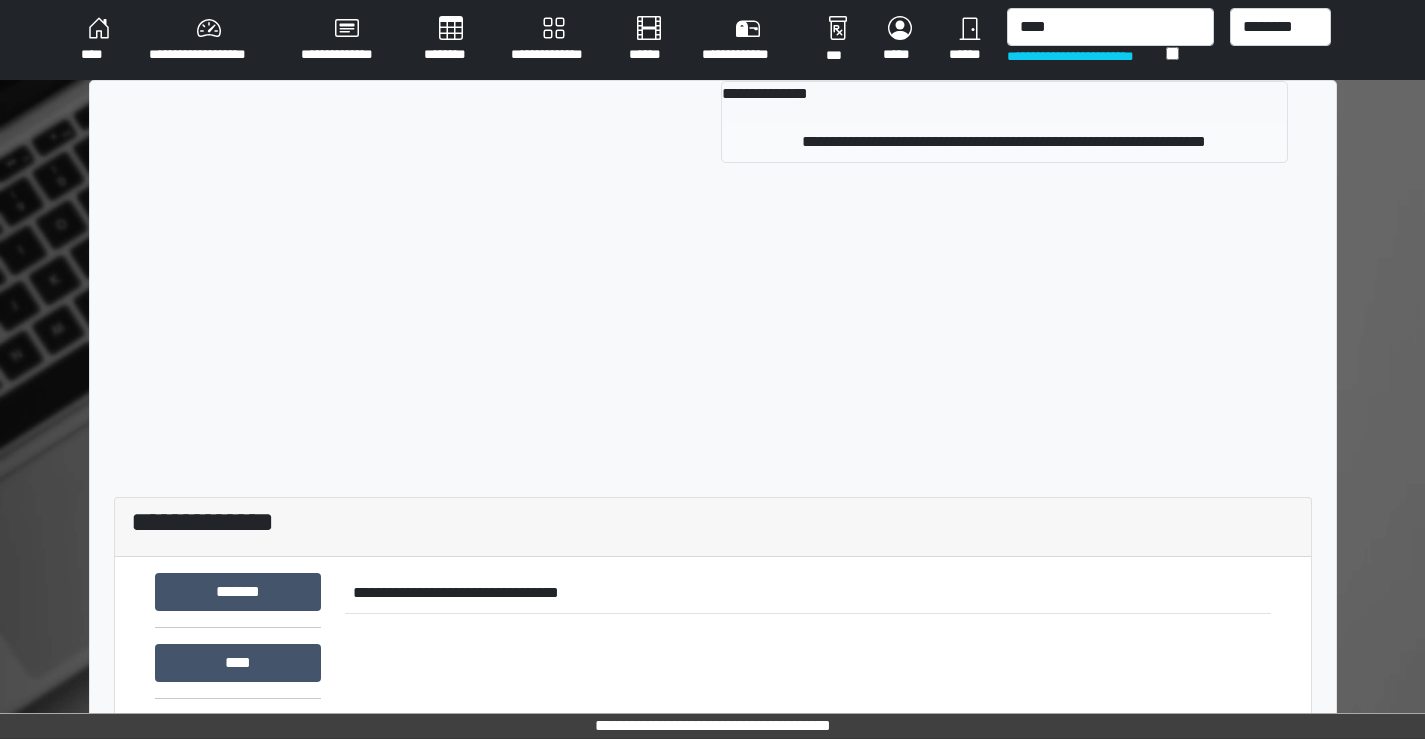 type 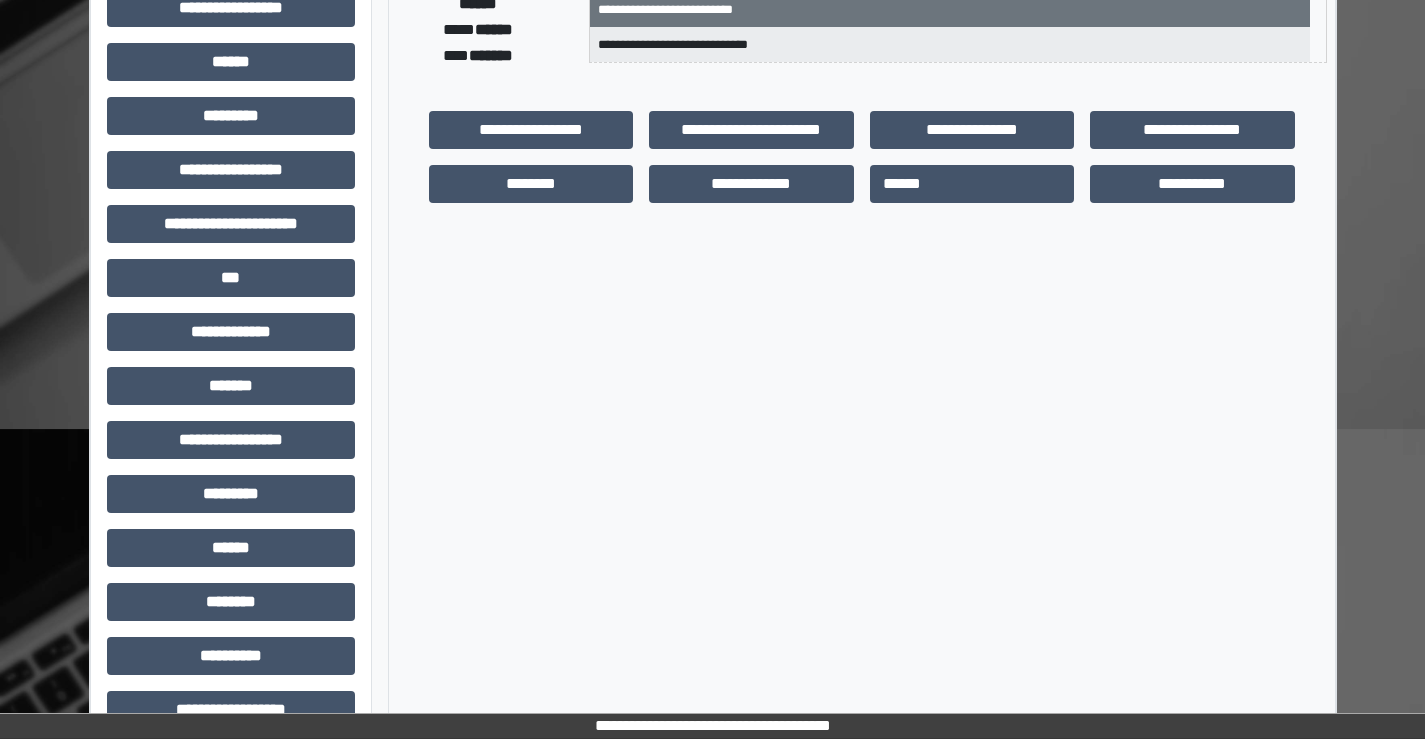 scroll, scrollTop: 435, scrollLeft: 0, axis: vertical 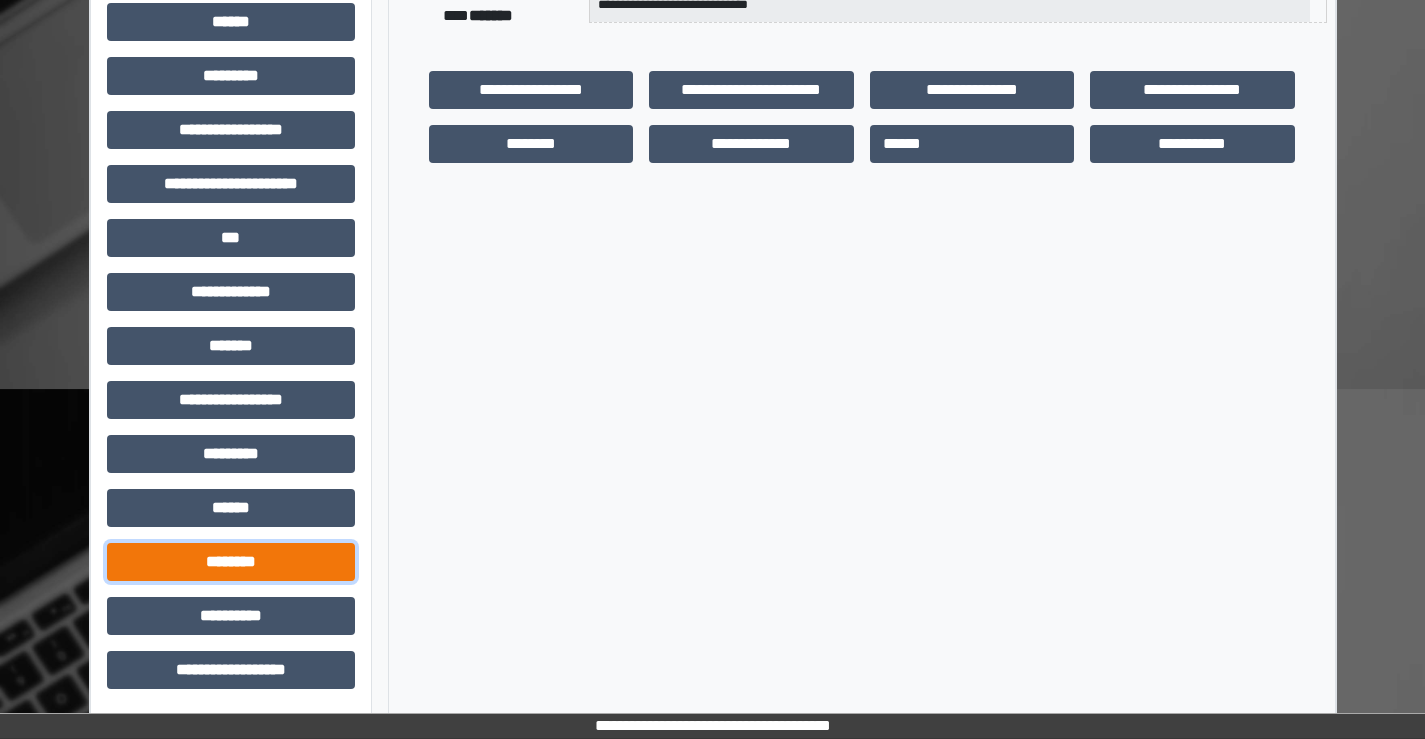click on "********" at bounding box center [231, 562] 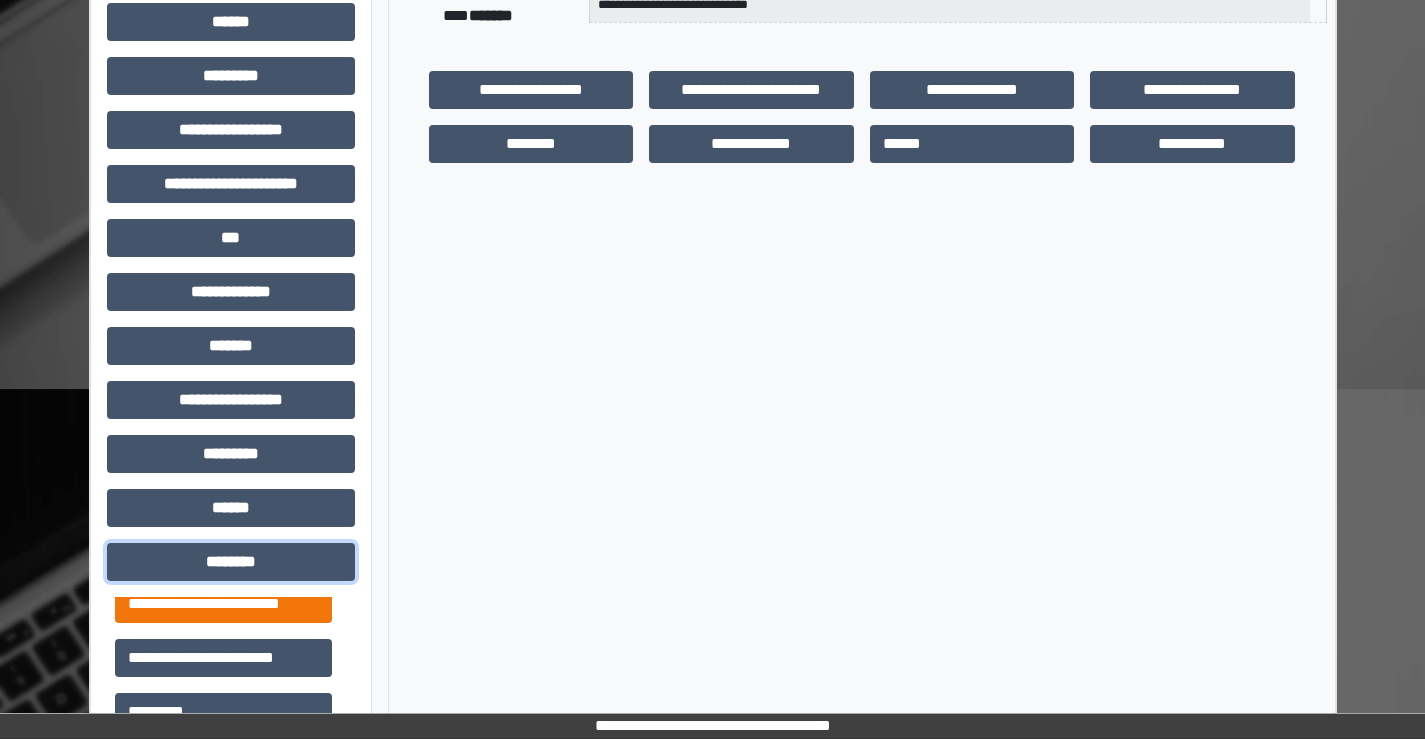 scroll, scrollTop: 200, scrollLeft: 0, axis: vertical 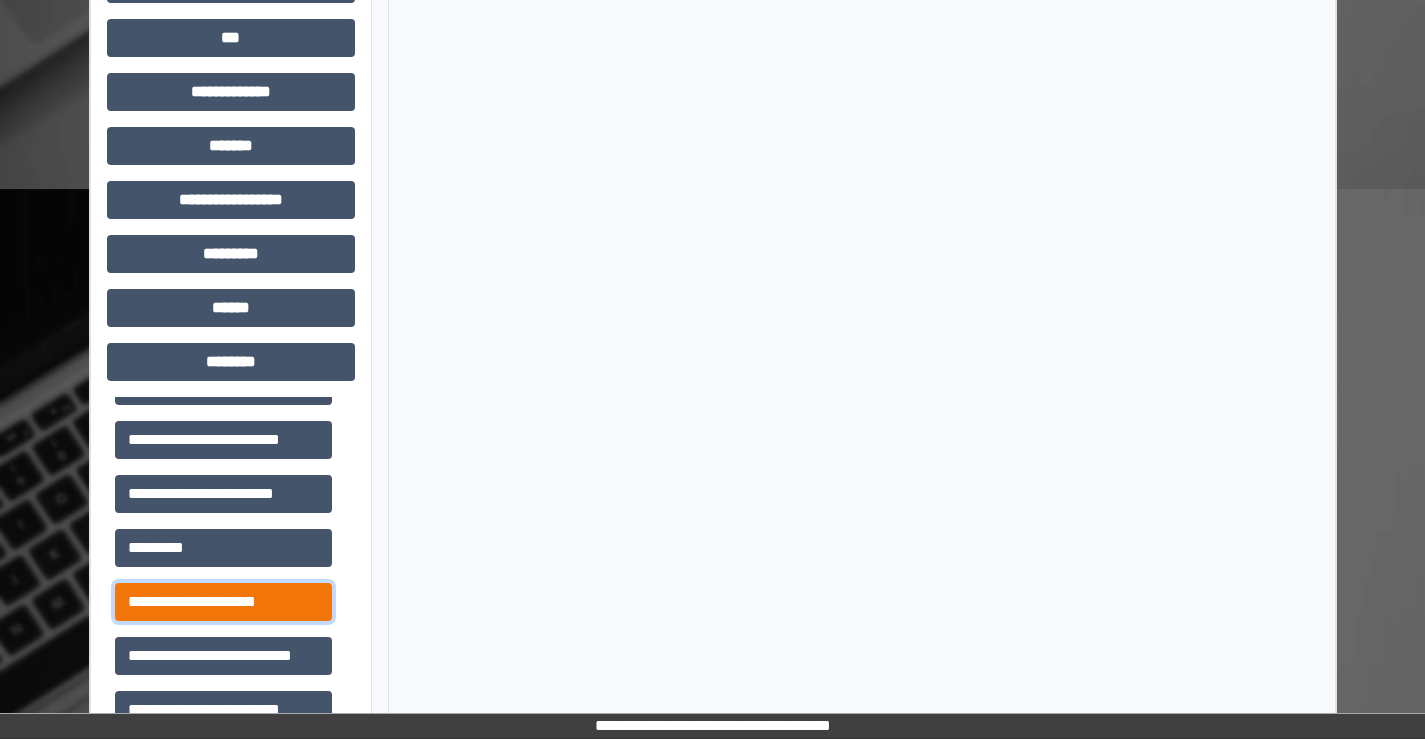 click on "**********" at bounding box center (223, 602) 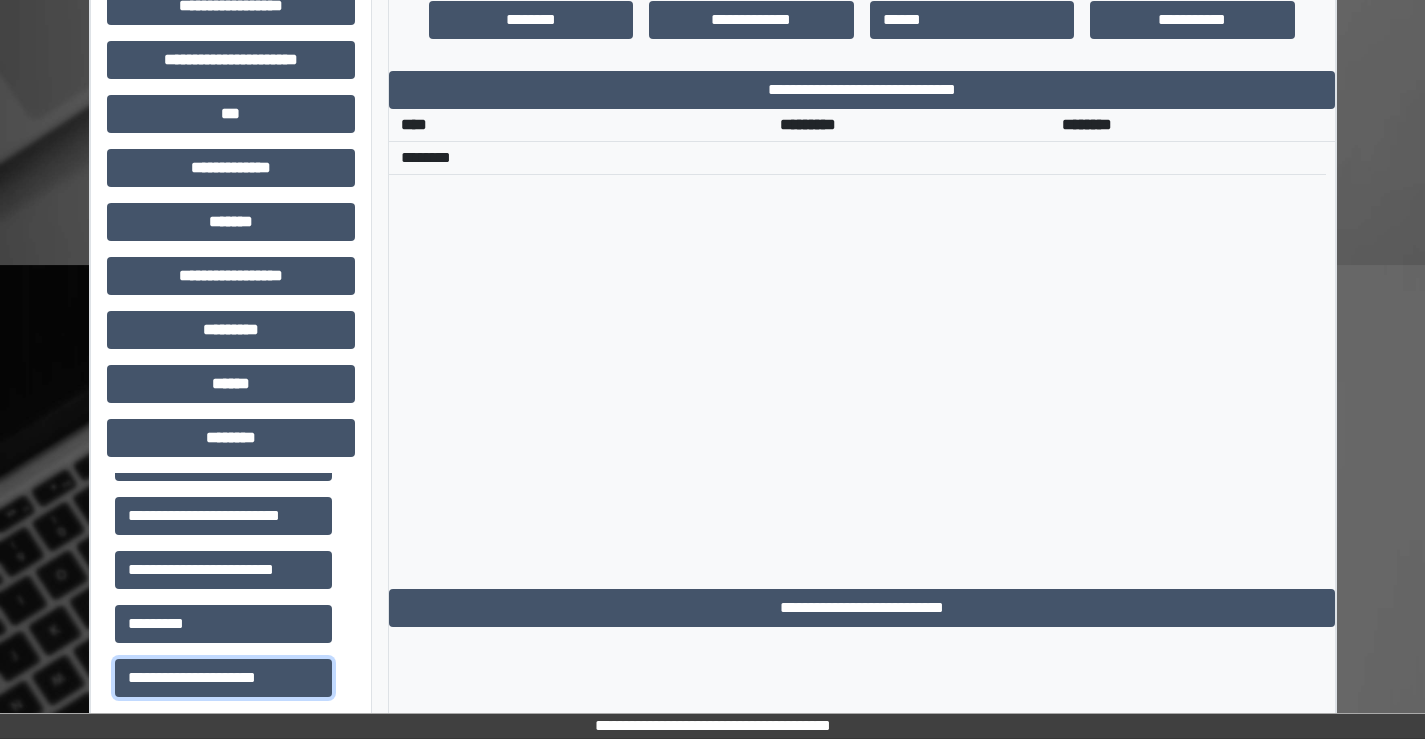 scroll, scrollTop: 435, scrollLeft: 0, axis: vertical 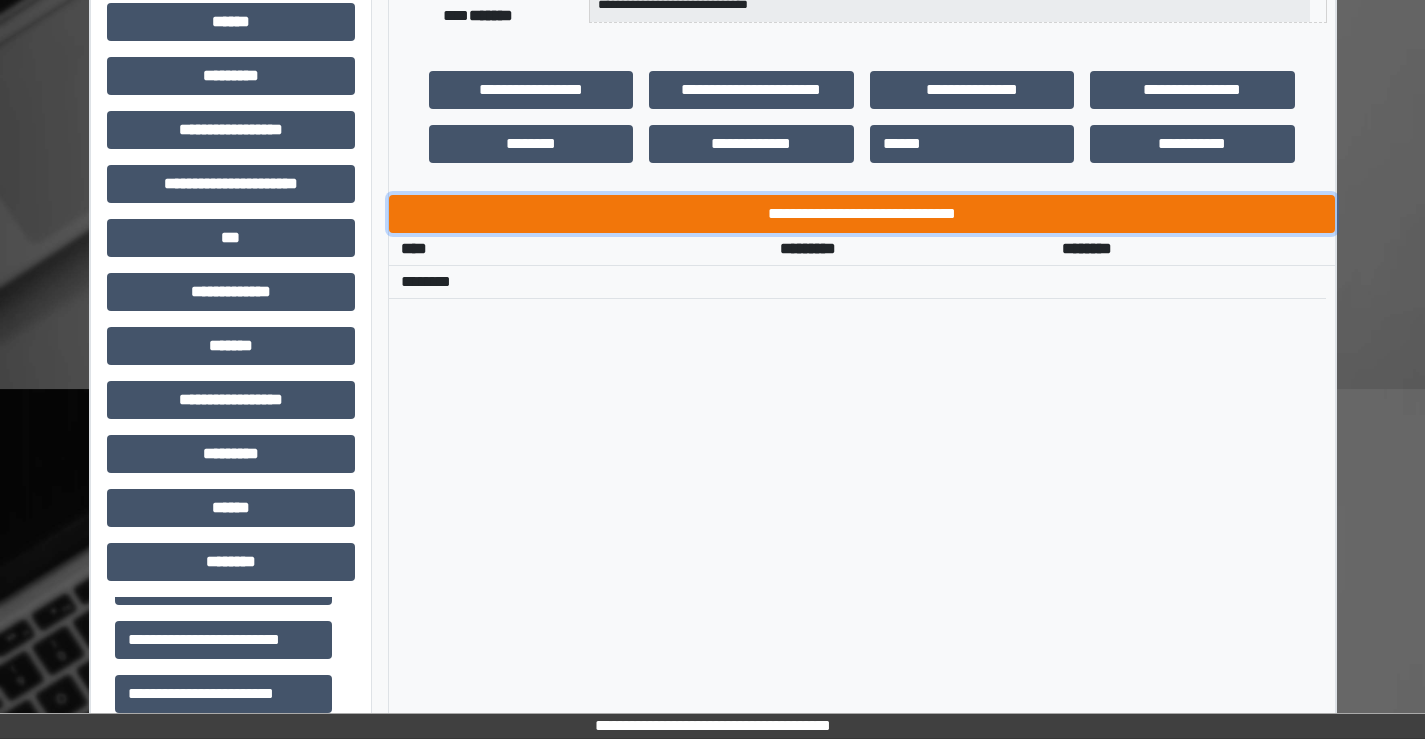 click on "**********" at bounding box center [862, 214] 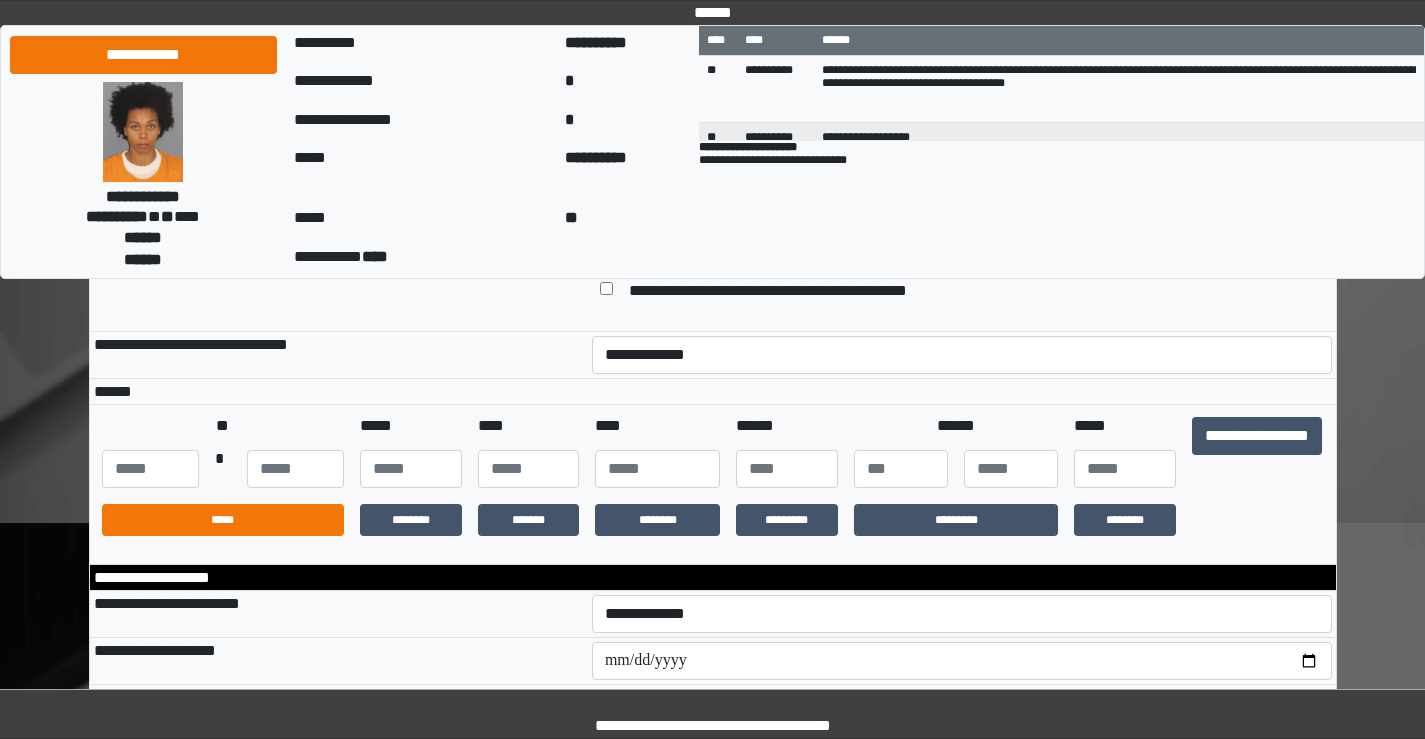 scroll, scrollTop: 300, scrollLeft: 0, axis: vertical 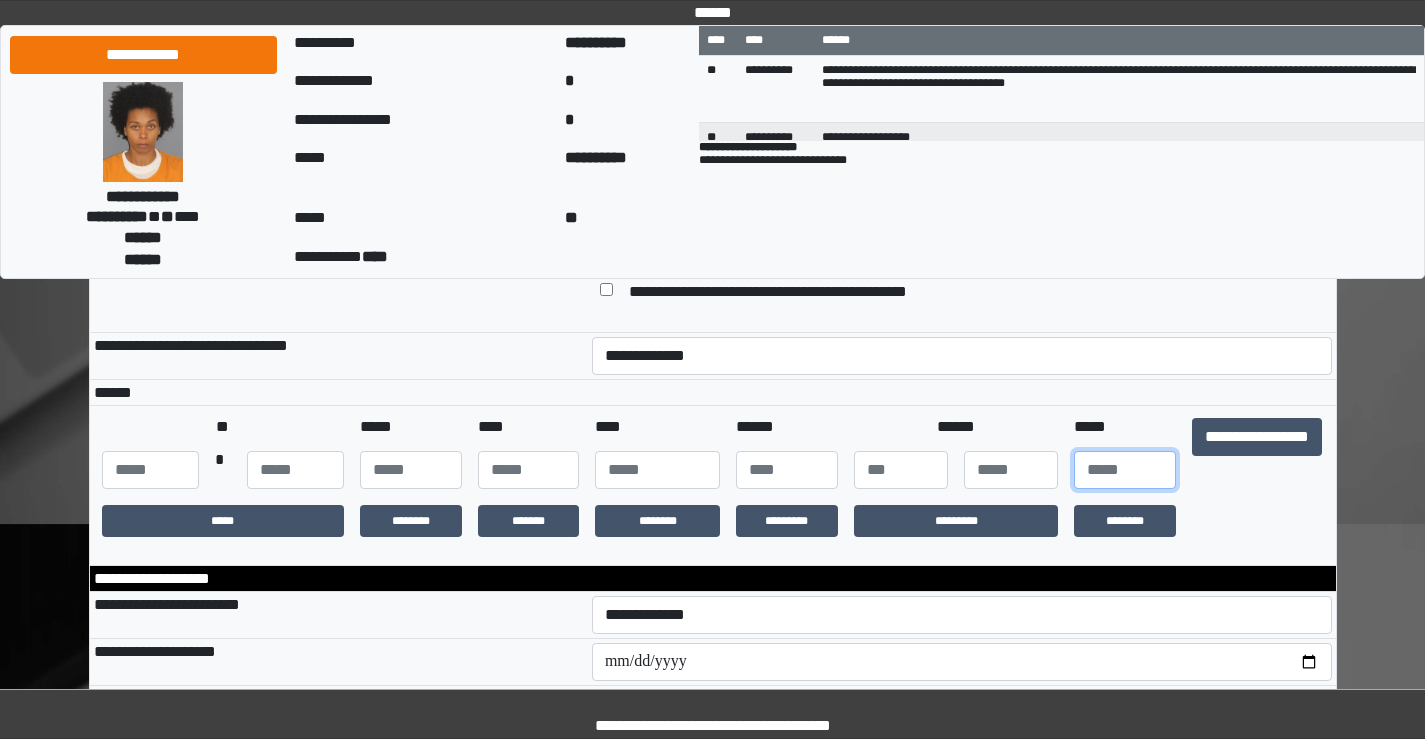click at bounding box center [1125, 470] 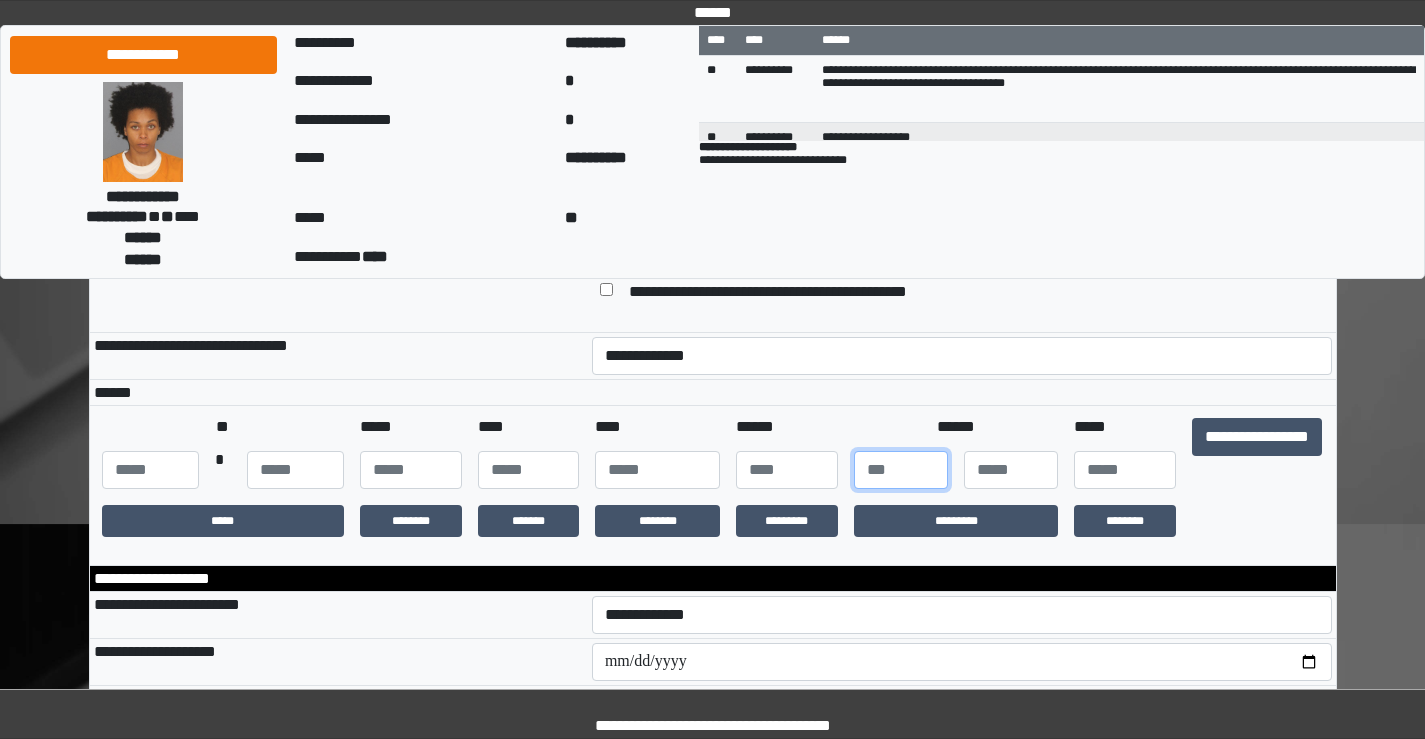 click at bounding box center [901, 470] 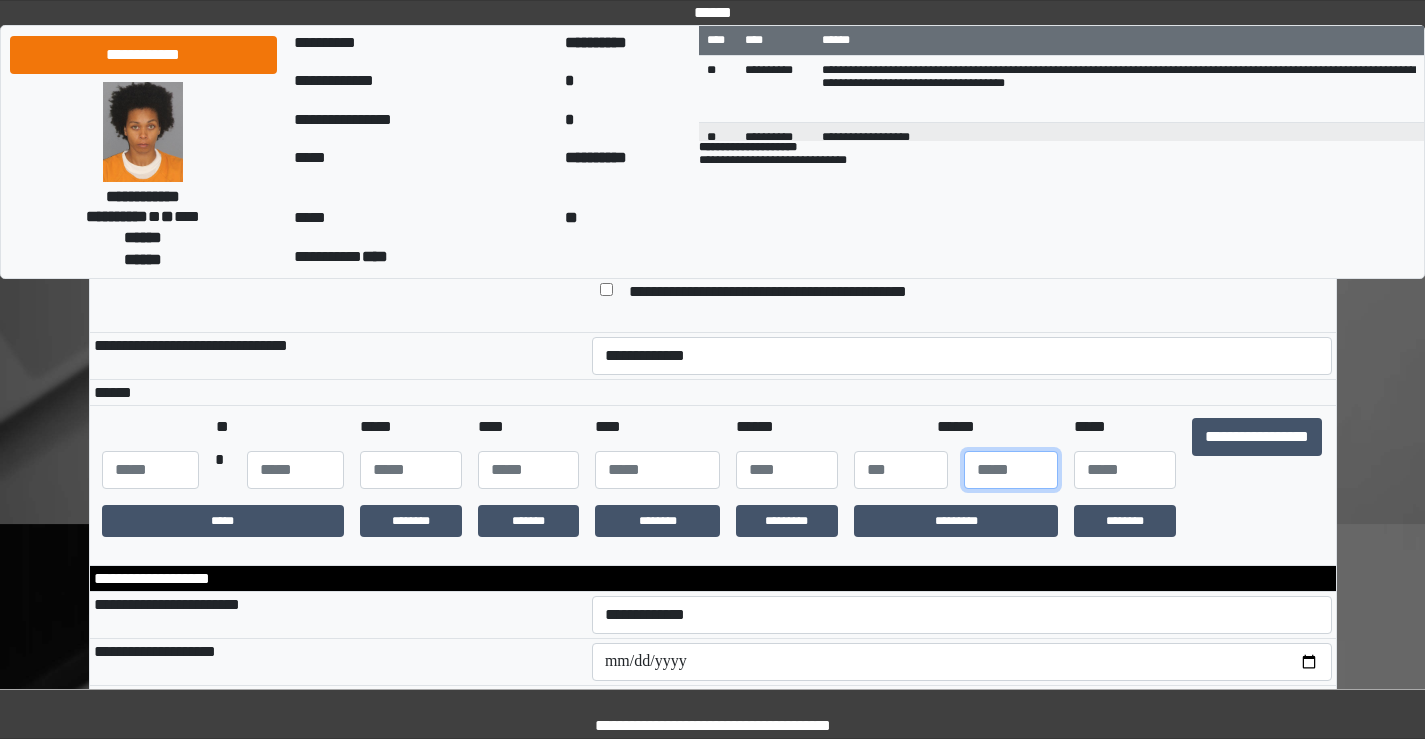 click at bounding box center (1011, 470) 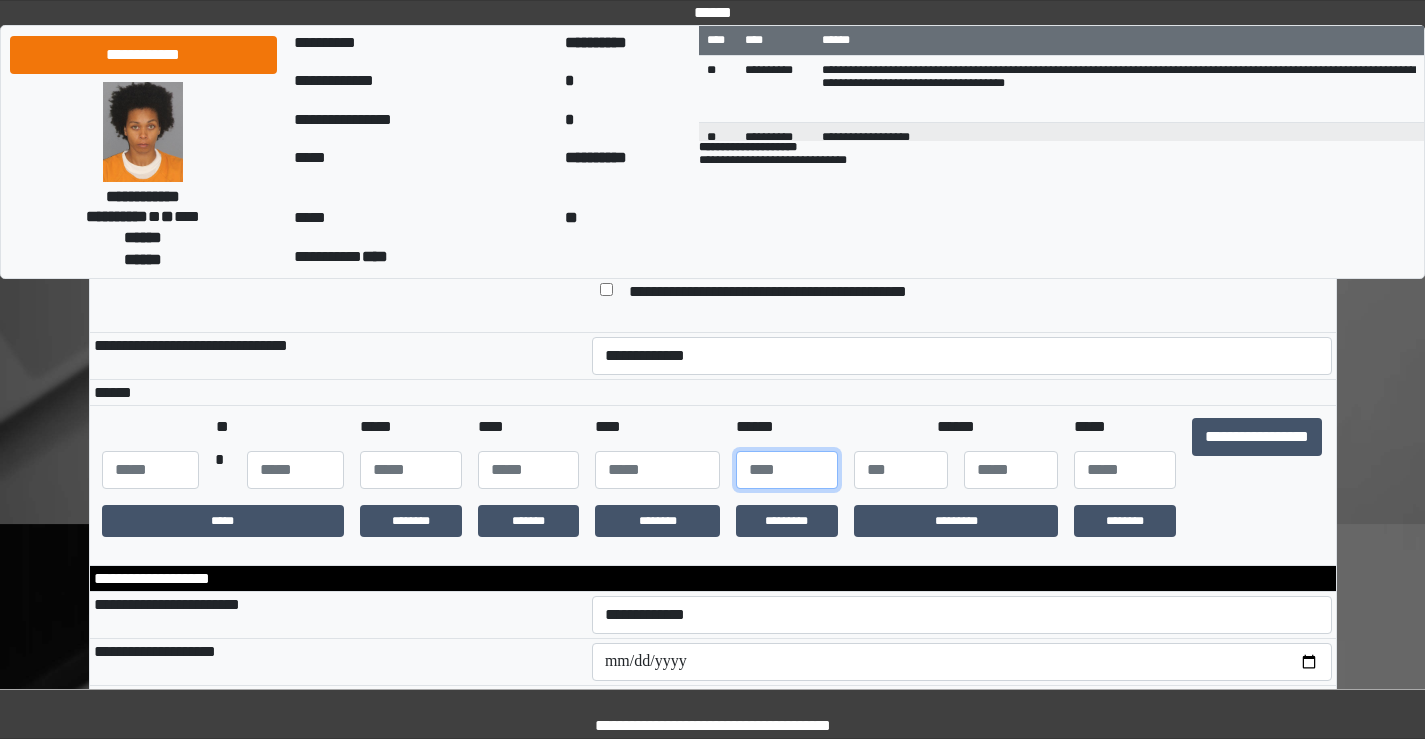 click at bounding box center [787, 470] 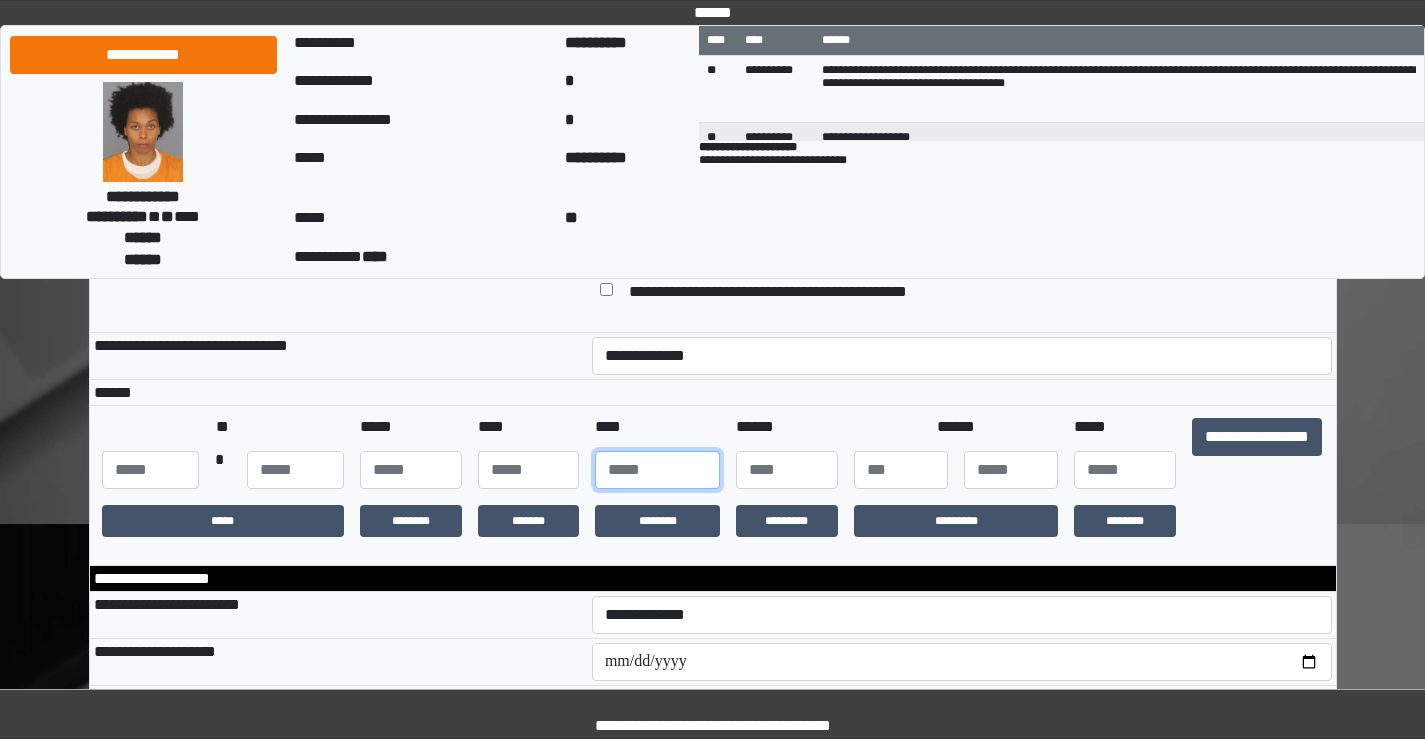 click at bounding box center (657, 470) 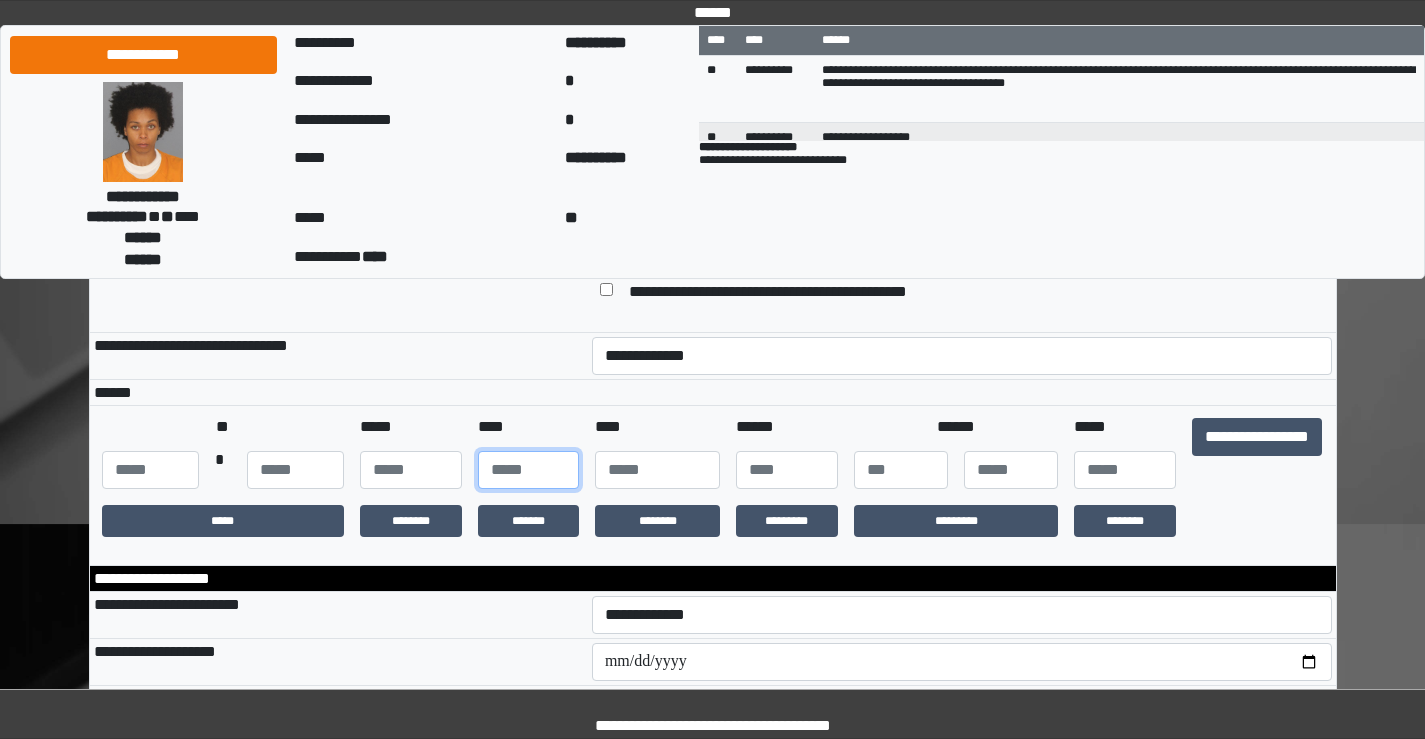 click at bounding box center [529, 470] 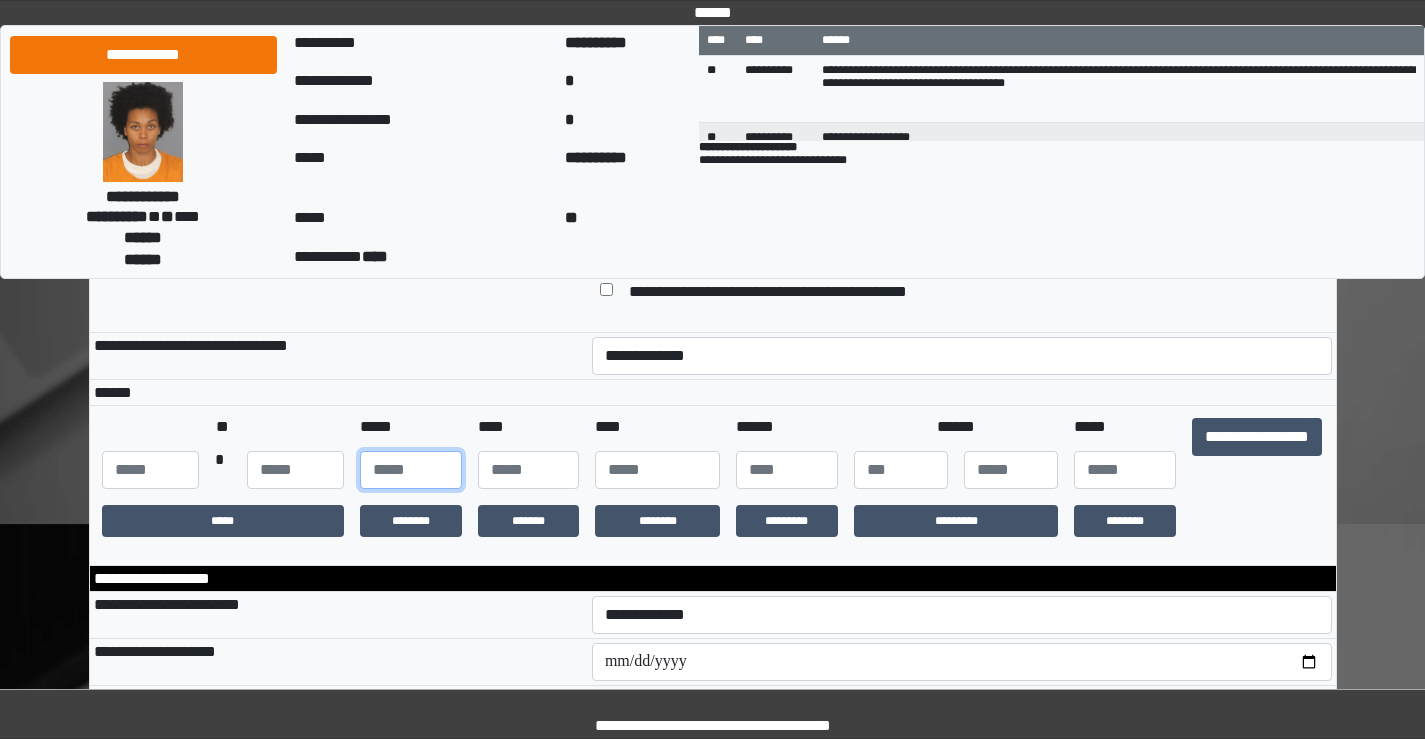 click at bounding box center (411, 470) 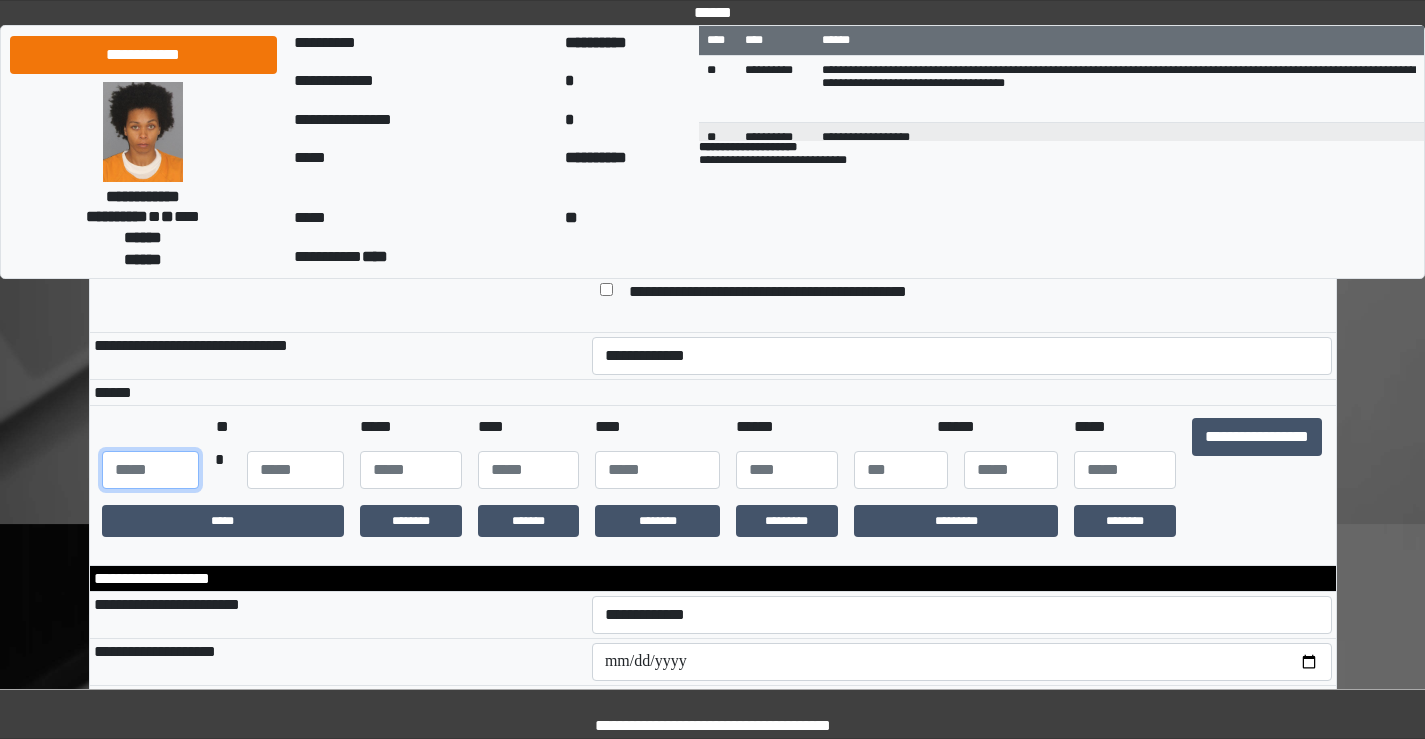 click at bounding box center [150, 470] 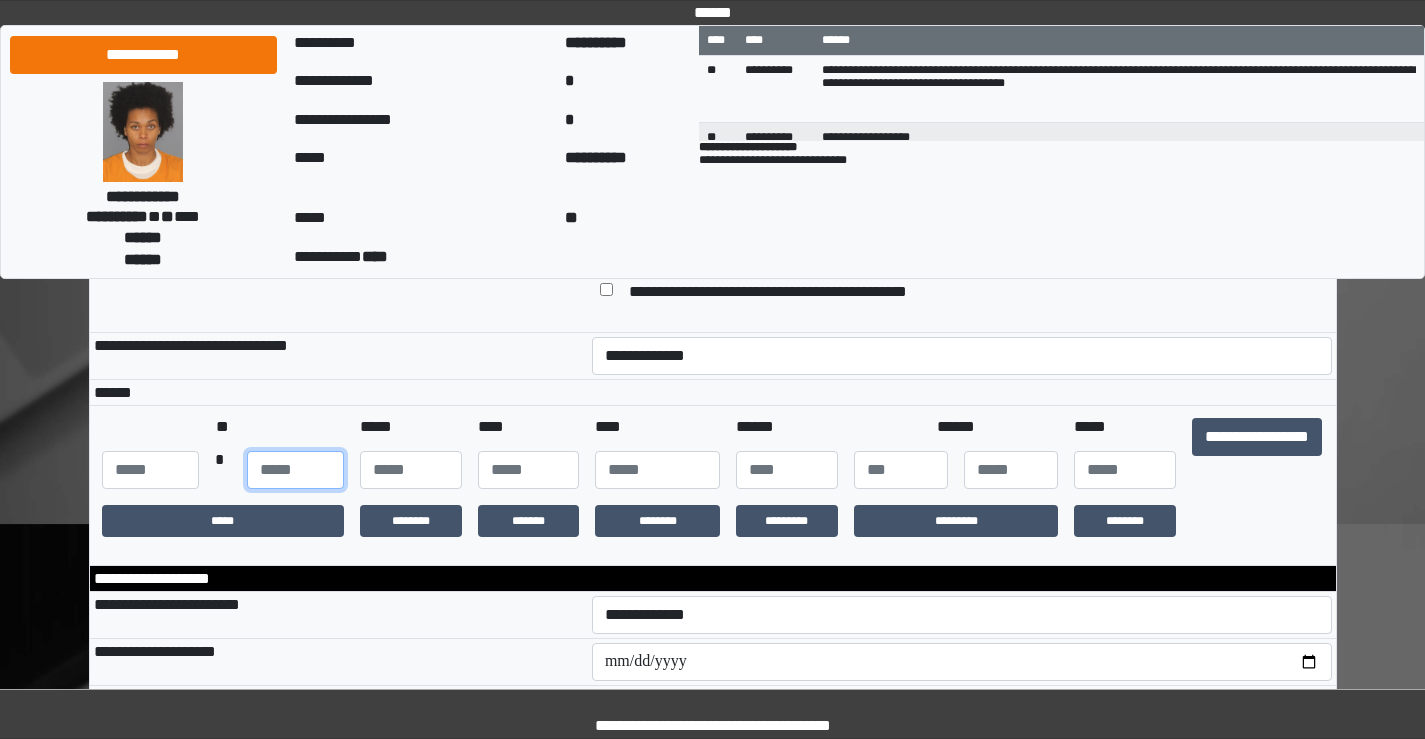 click at bounding box center (295, 470) 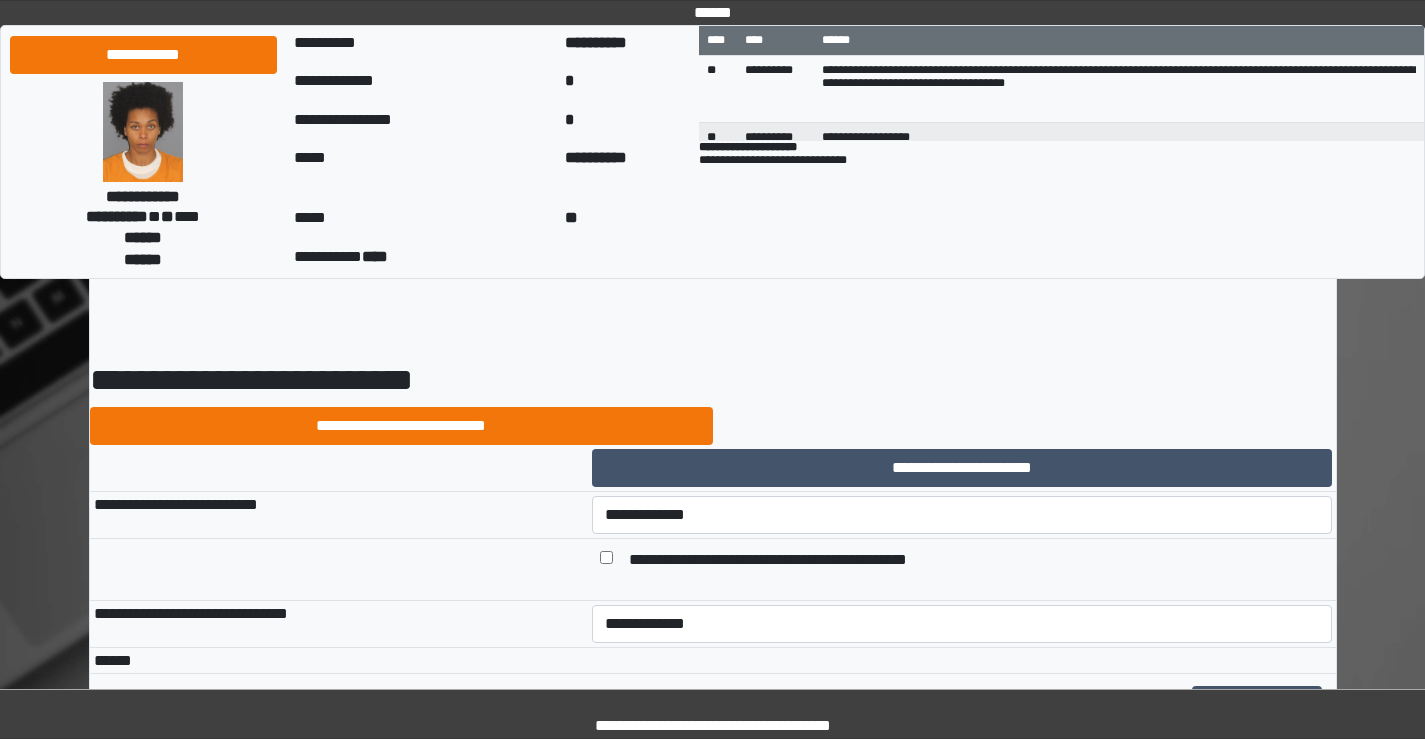 scroll, scrollTop: 0, scrollLeft: 0, axis: both 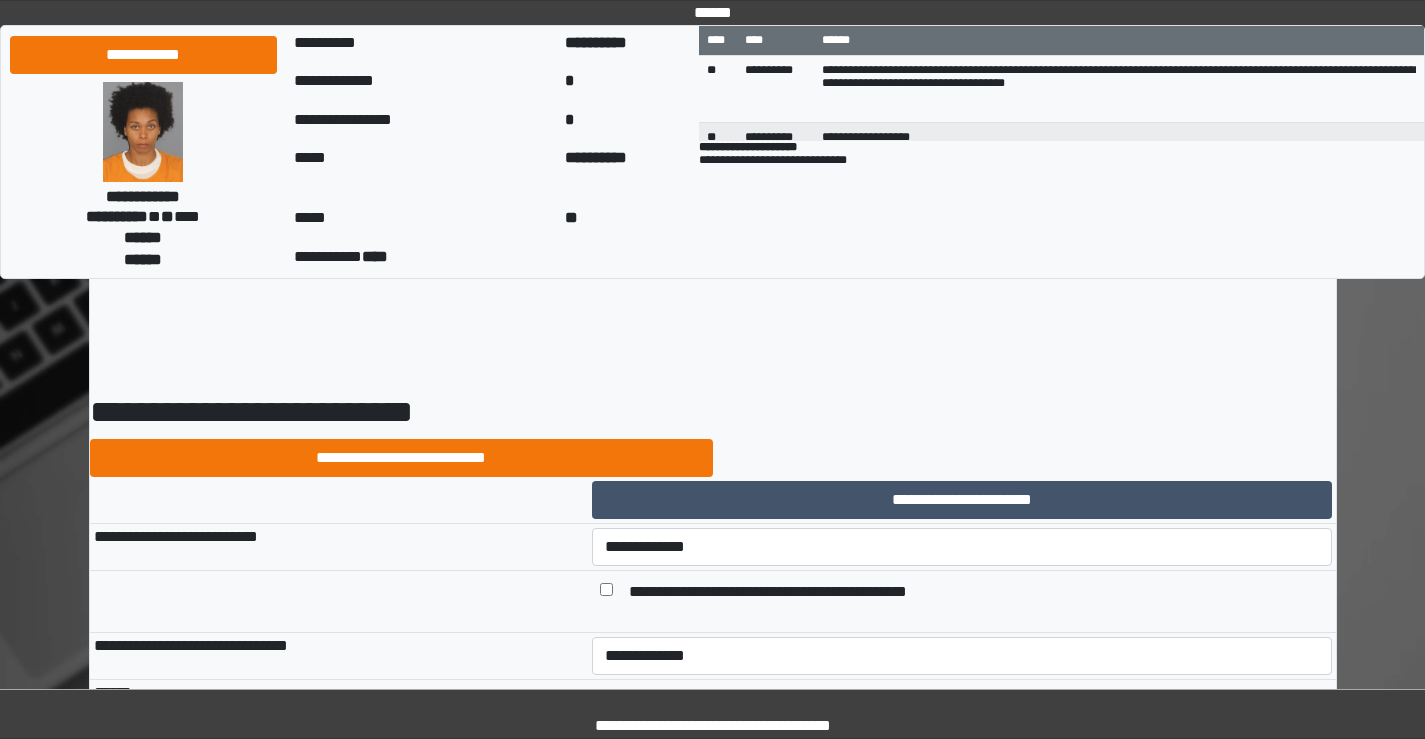 type on "**" 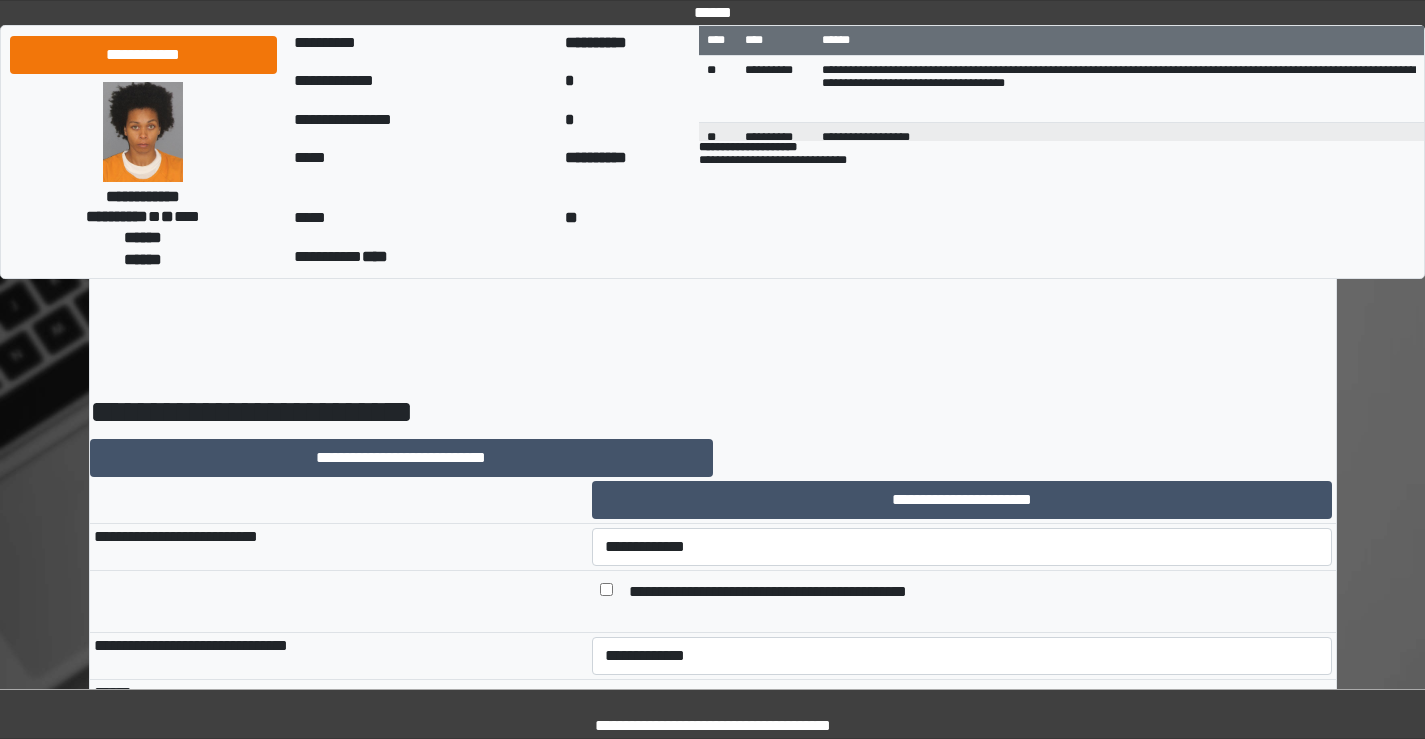 scroll, scrollTop: 100, scrollLeft: 0, axis: vertical 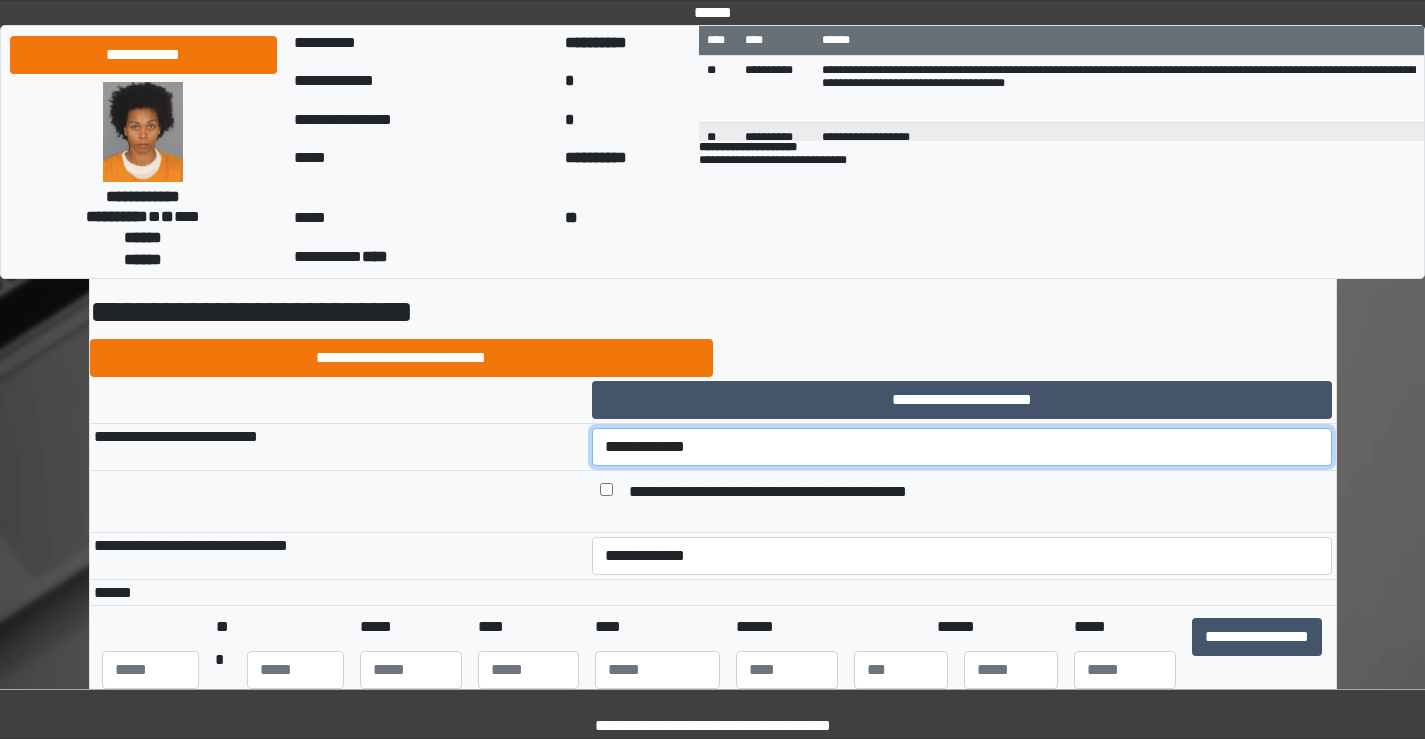 click on "**********" at bounding box center [962, 447] 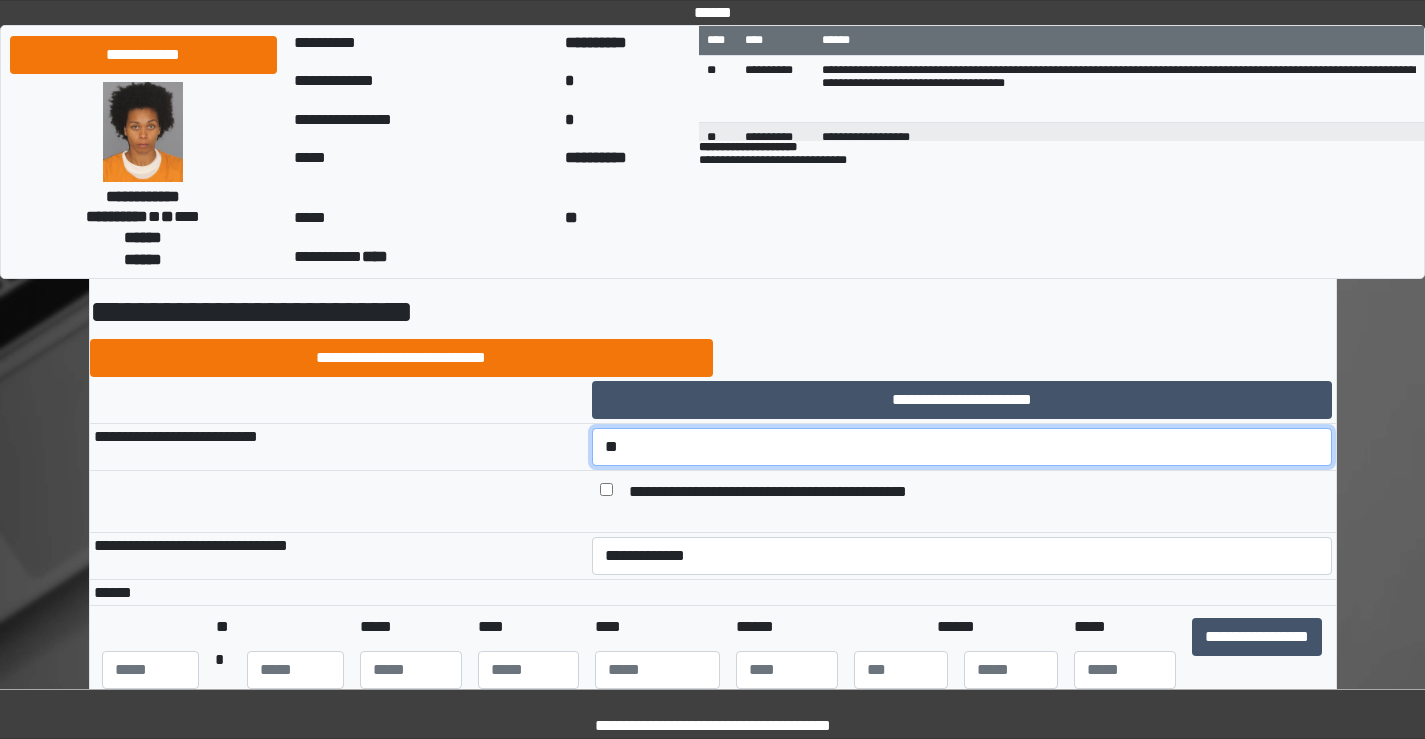 click on "**********" at bounding box center [962, 447] 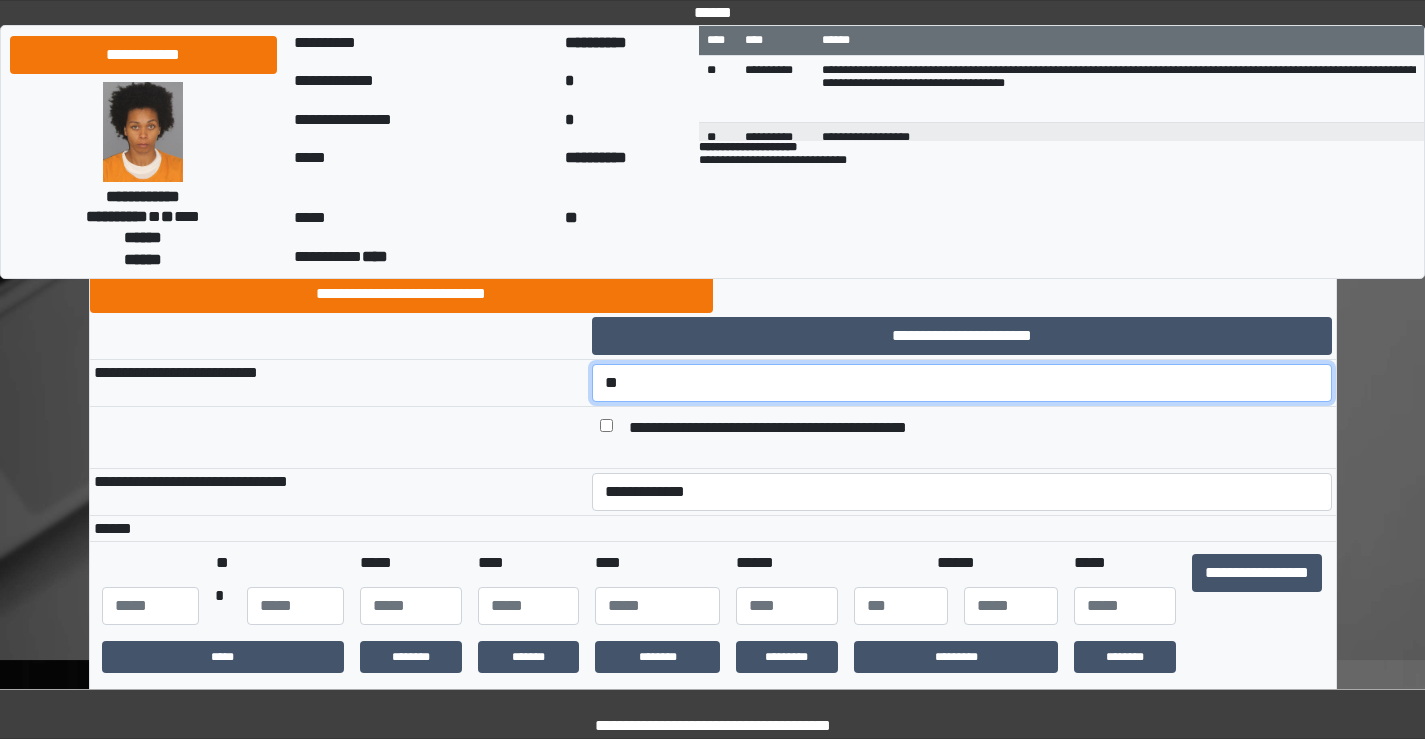 scroll, scrollTop: 200, scrollLeft: 0, axis: vertical 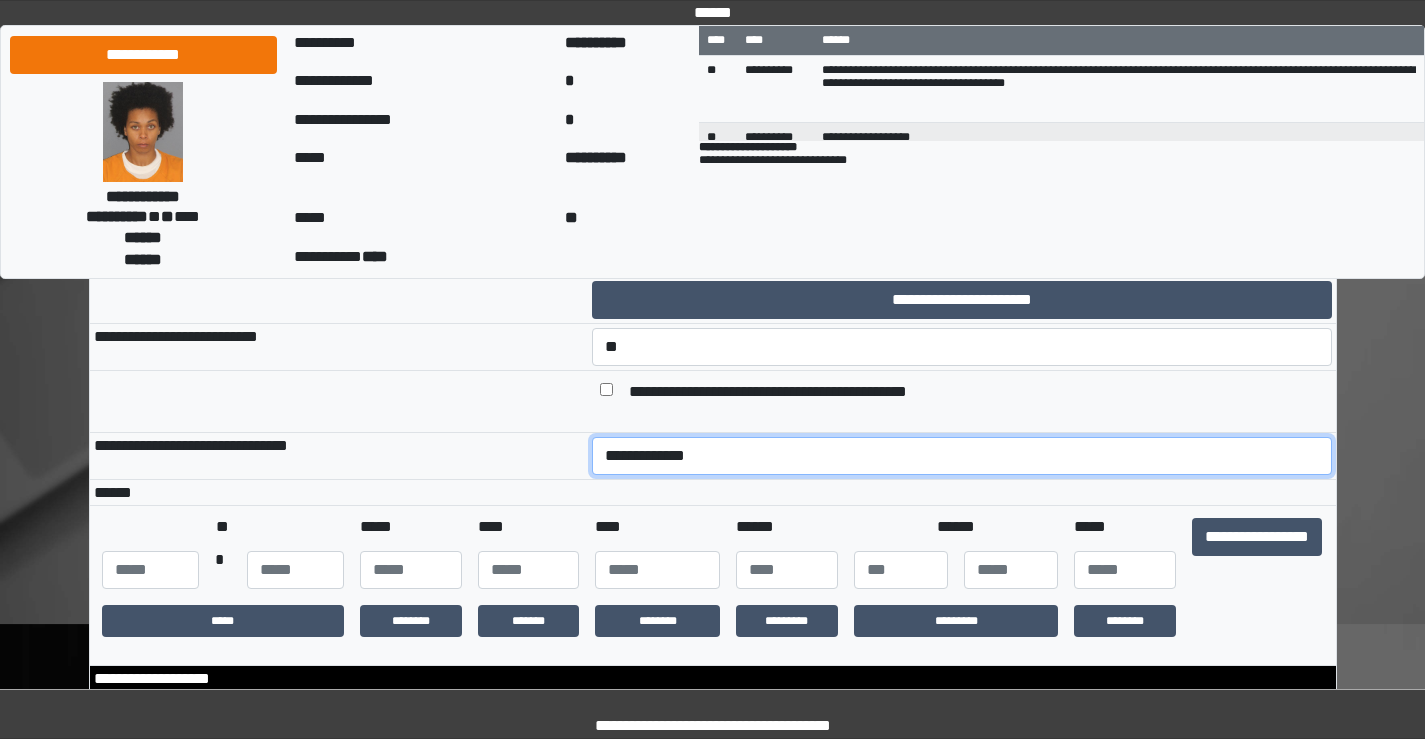 click on "**********" at bounding box center [962, 456] 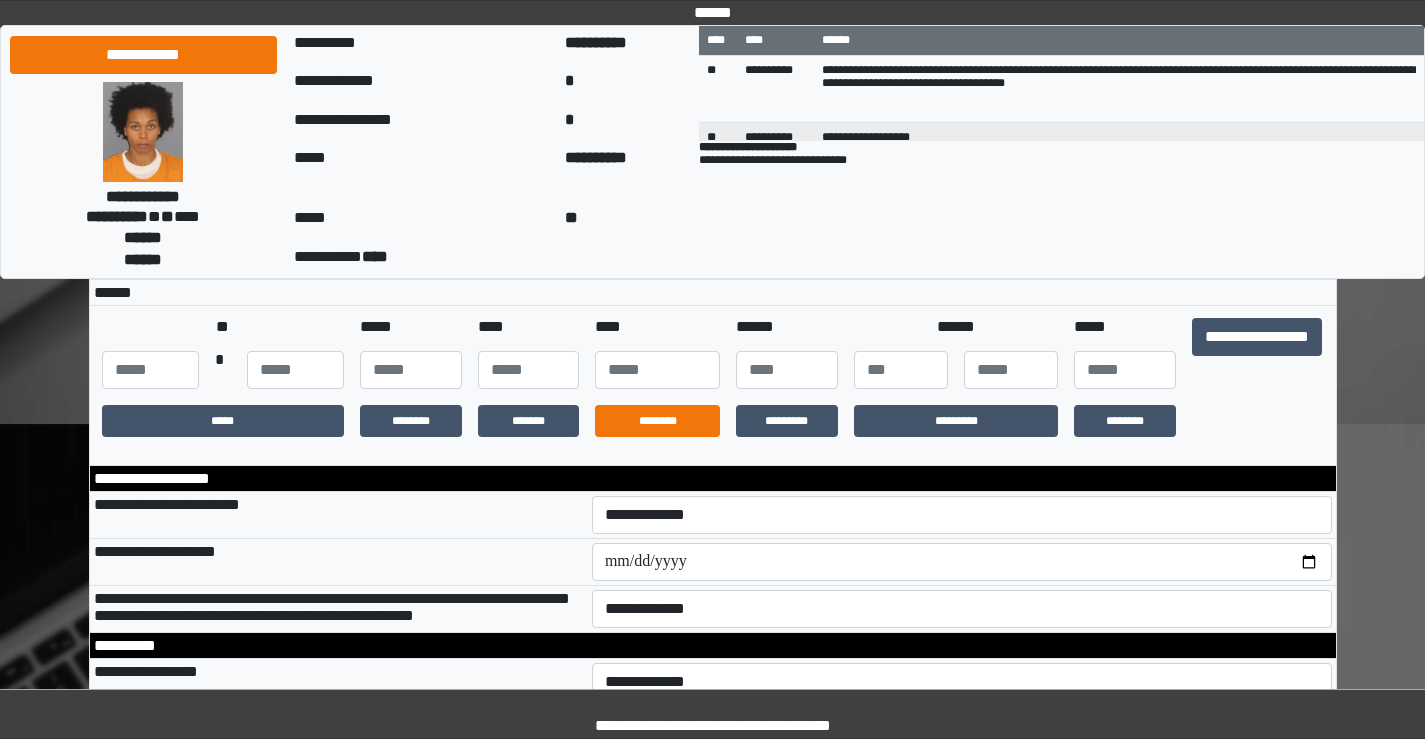 scroll, scrollTop: 500, scrollLeft: 0, axis: vertical 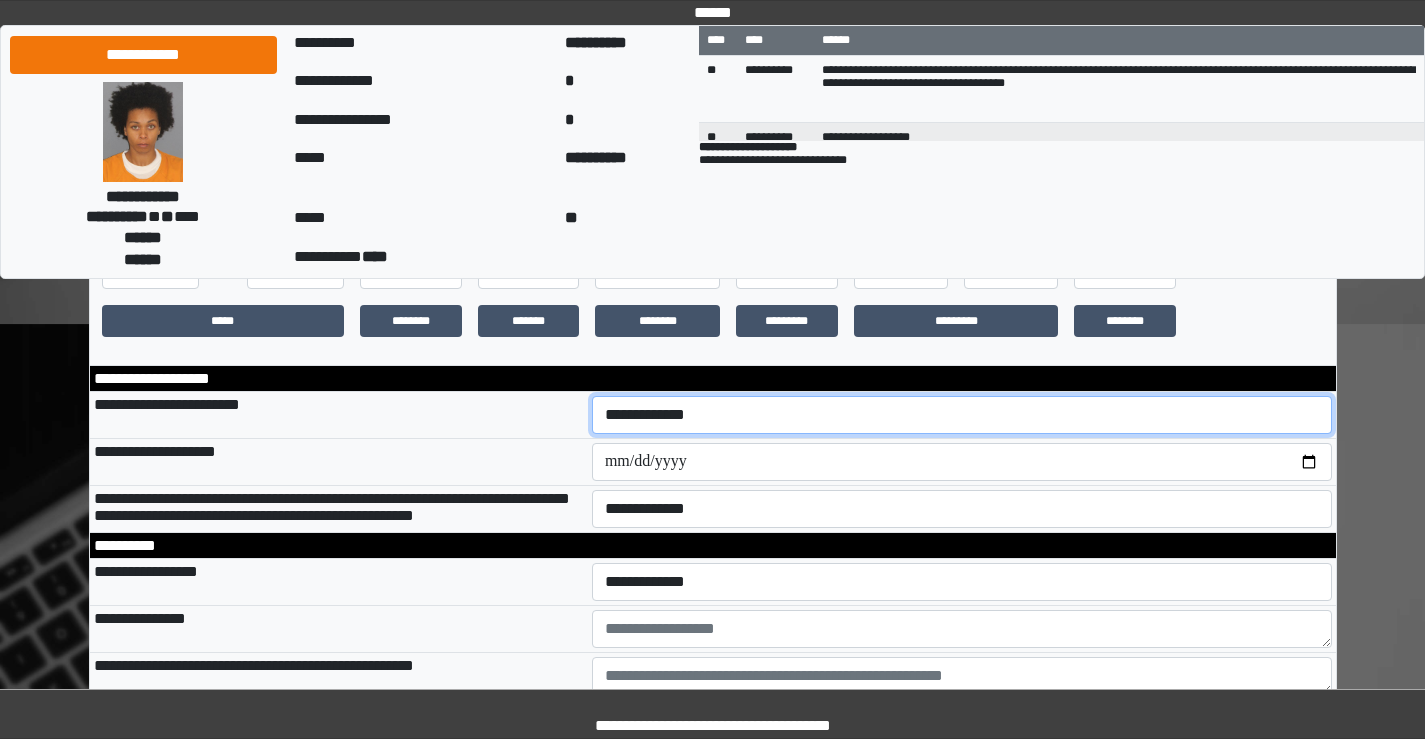 click on "**********" at bounding box center (962, 415) 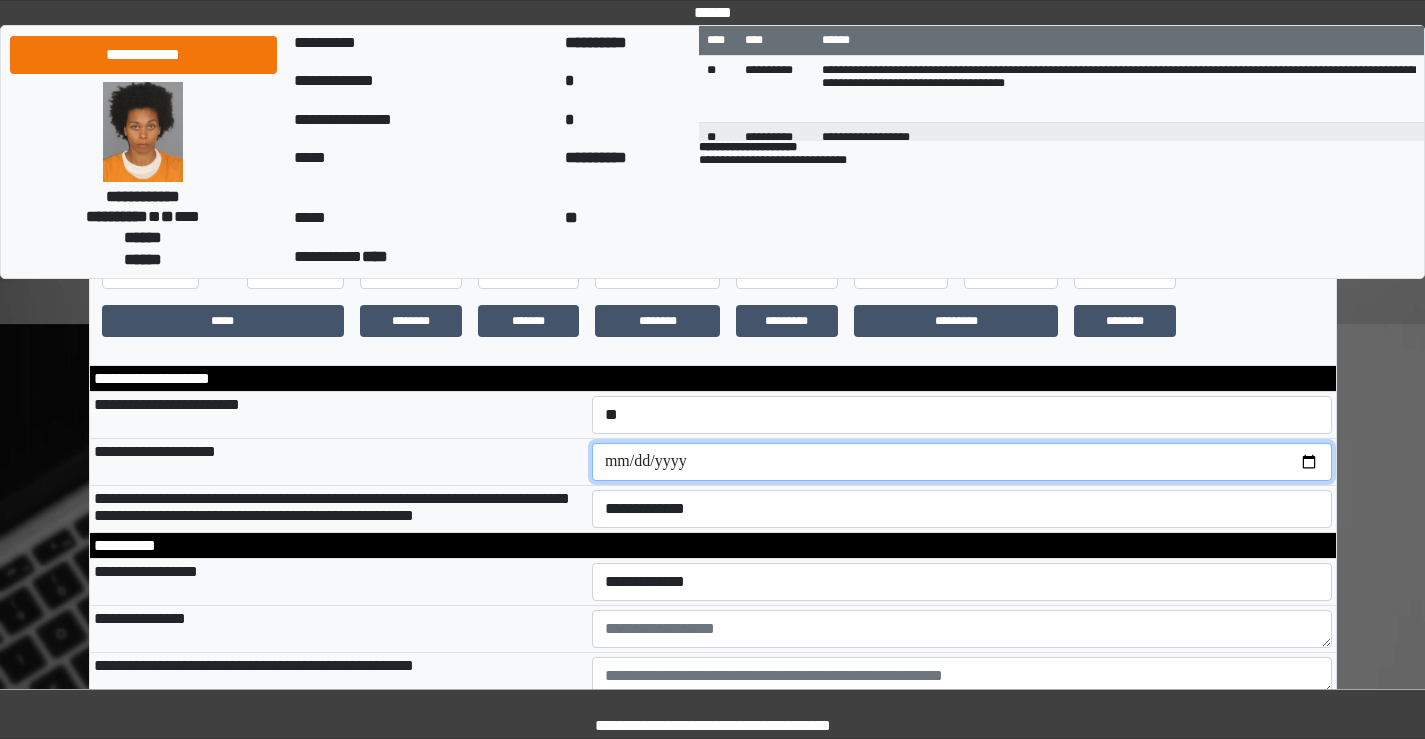 click at bounding box center (962, 462) 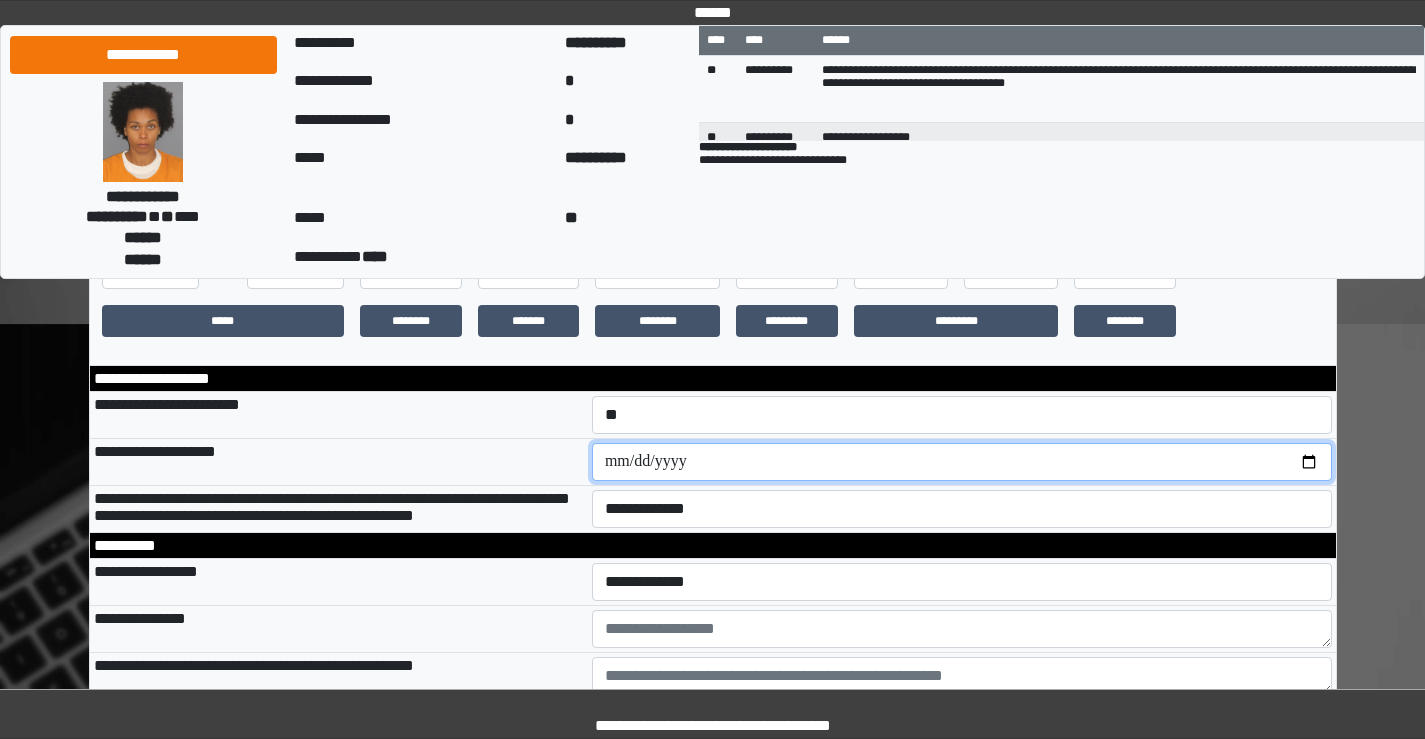 click at bounding box center (962, 462) 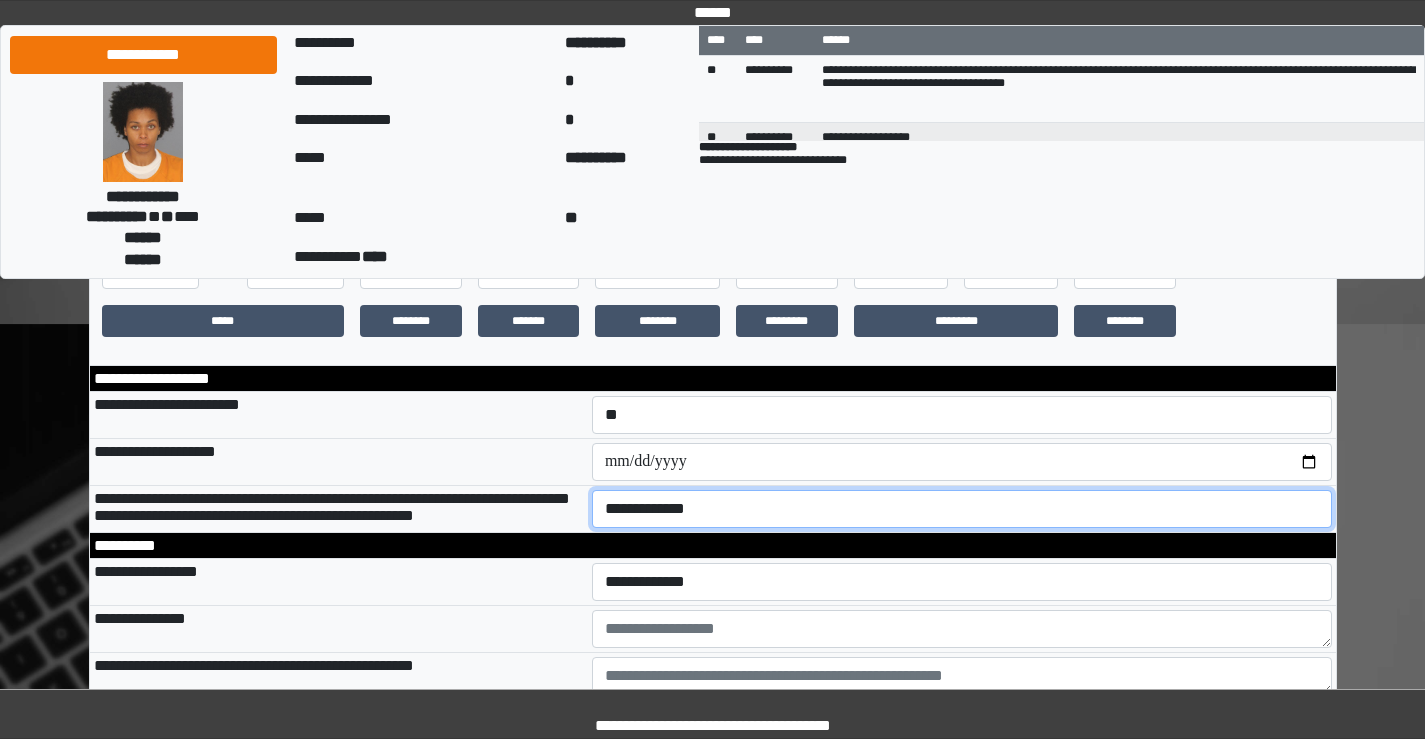 click on "**********" at bounding box center (962, 509) 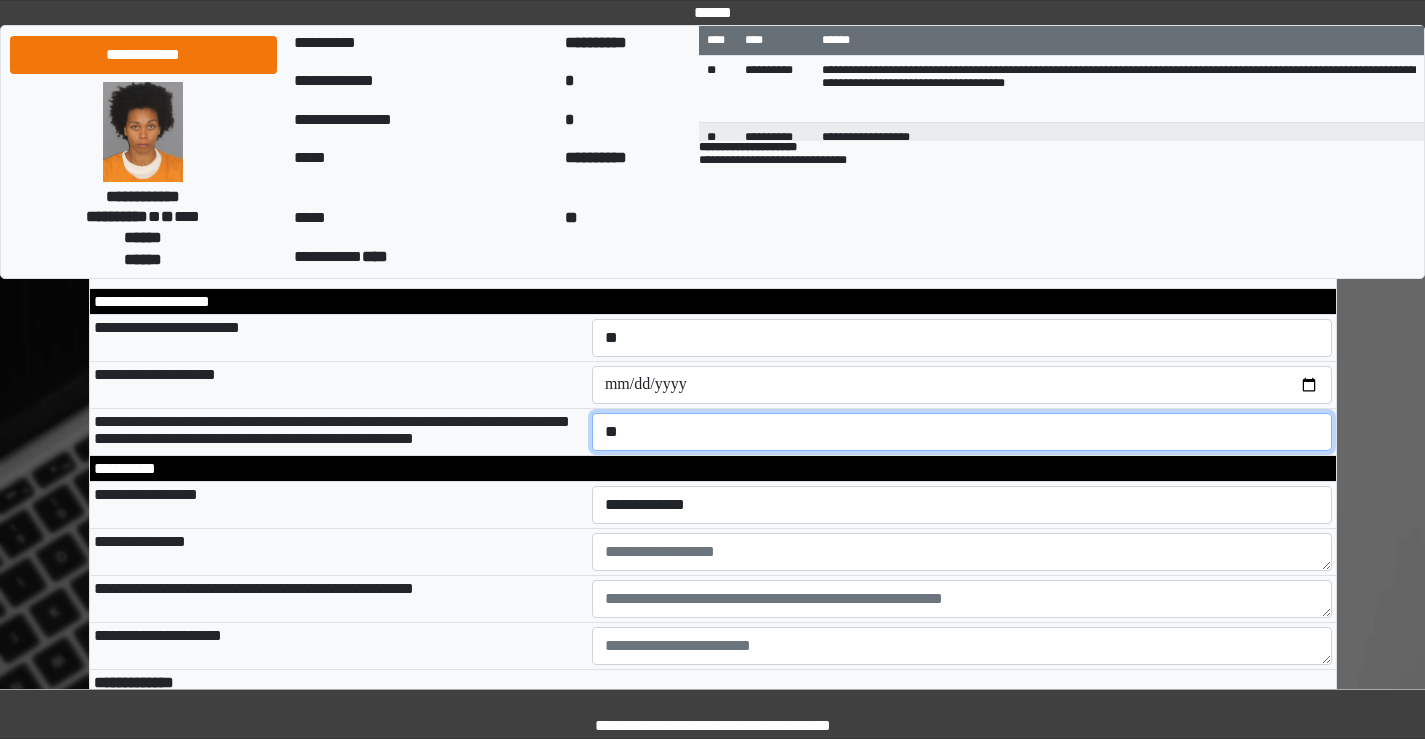 scroll, scrollTop: 600, scrollLeft: 0, axis: vertical 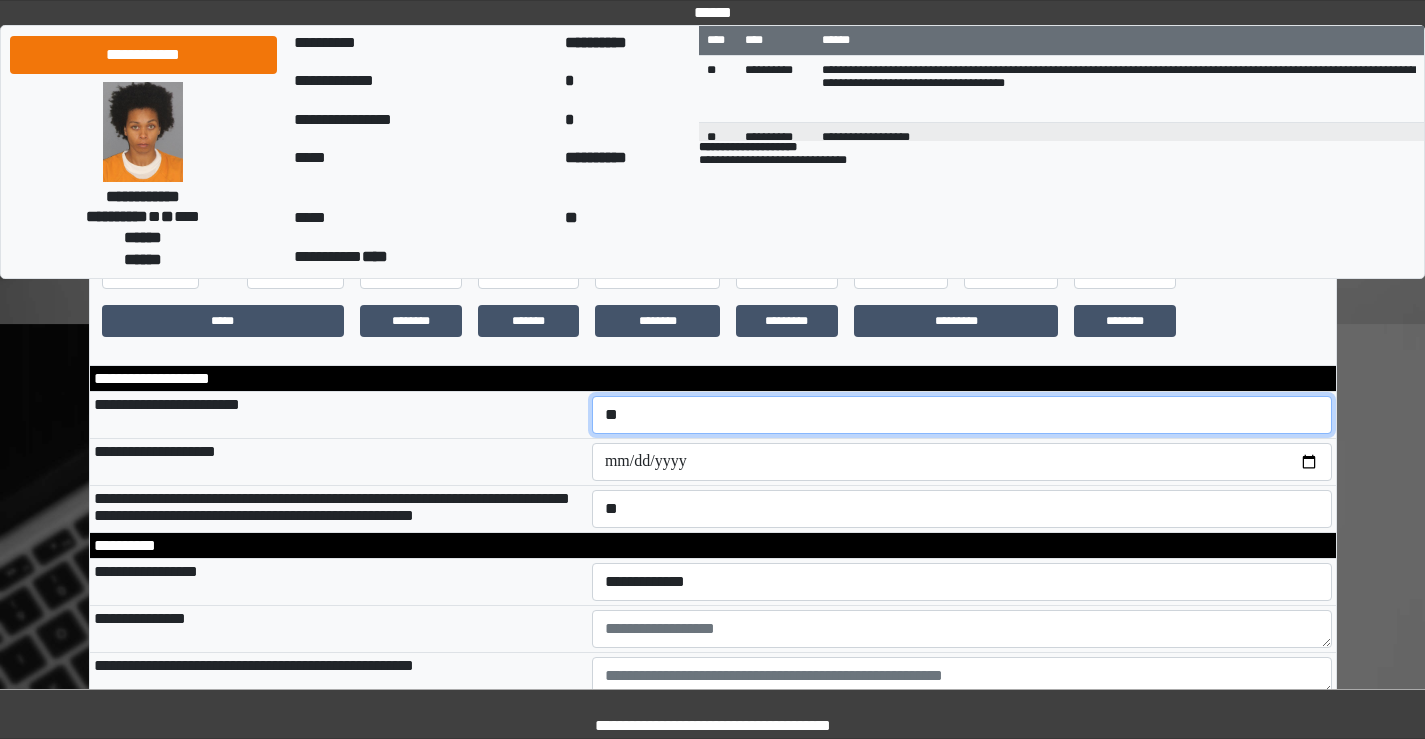 click on "**********" at bounding box center [962, 415] 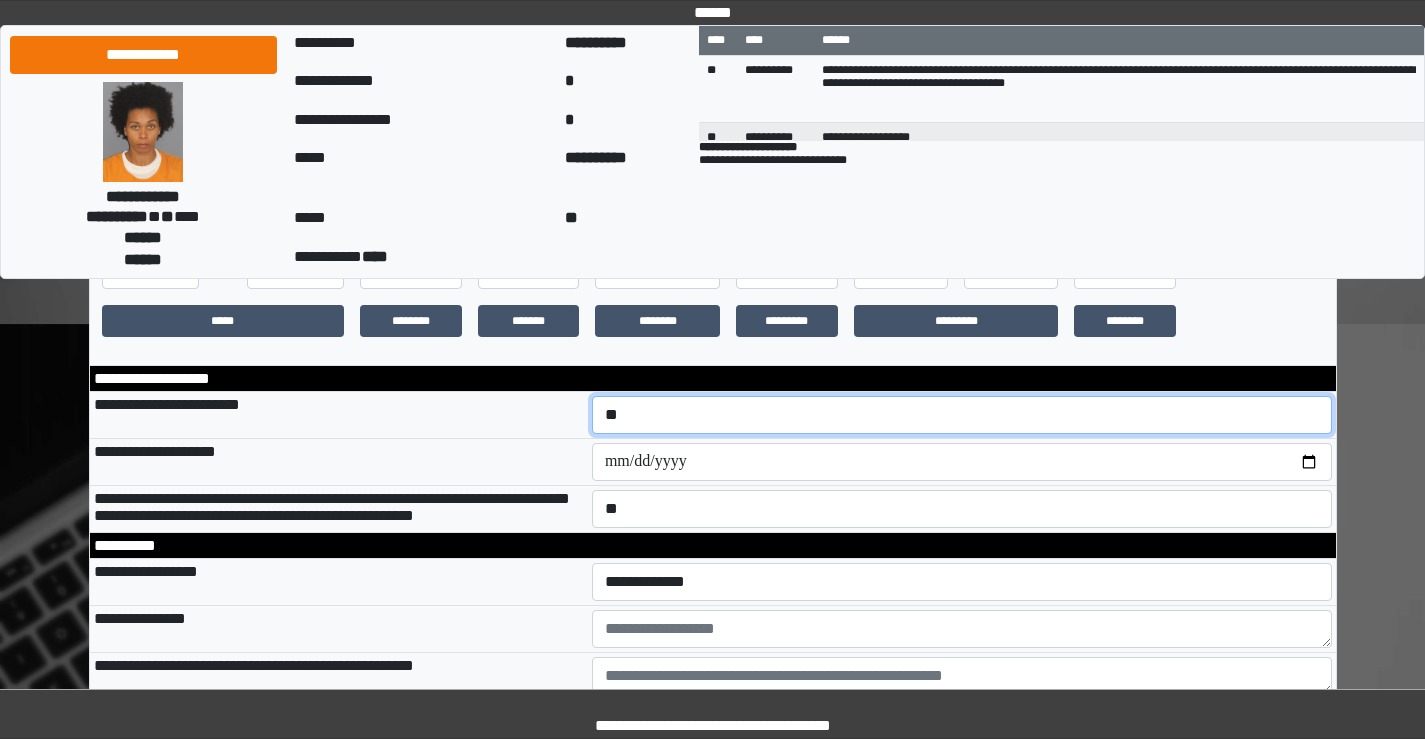 select on "***" 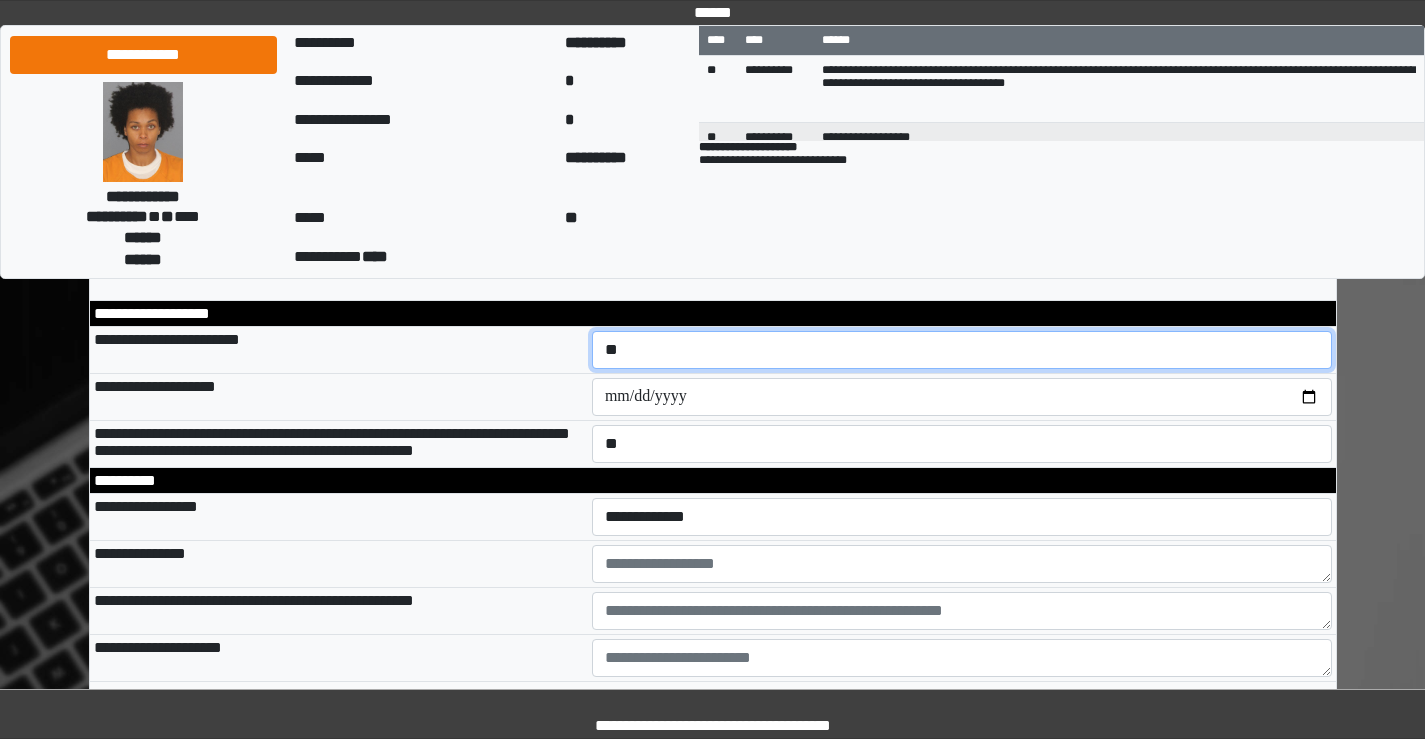scroll, scrollTop: 600, scrollLeft: 0, axis: vertical 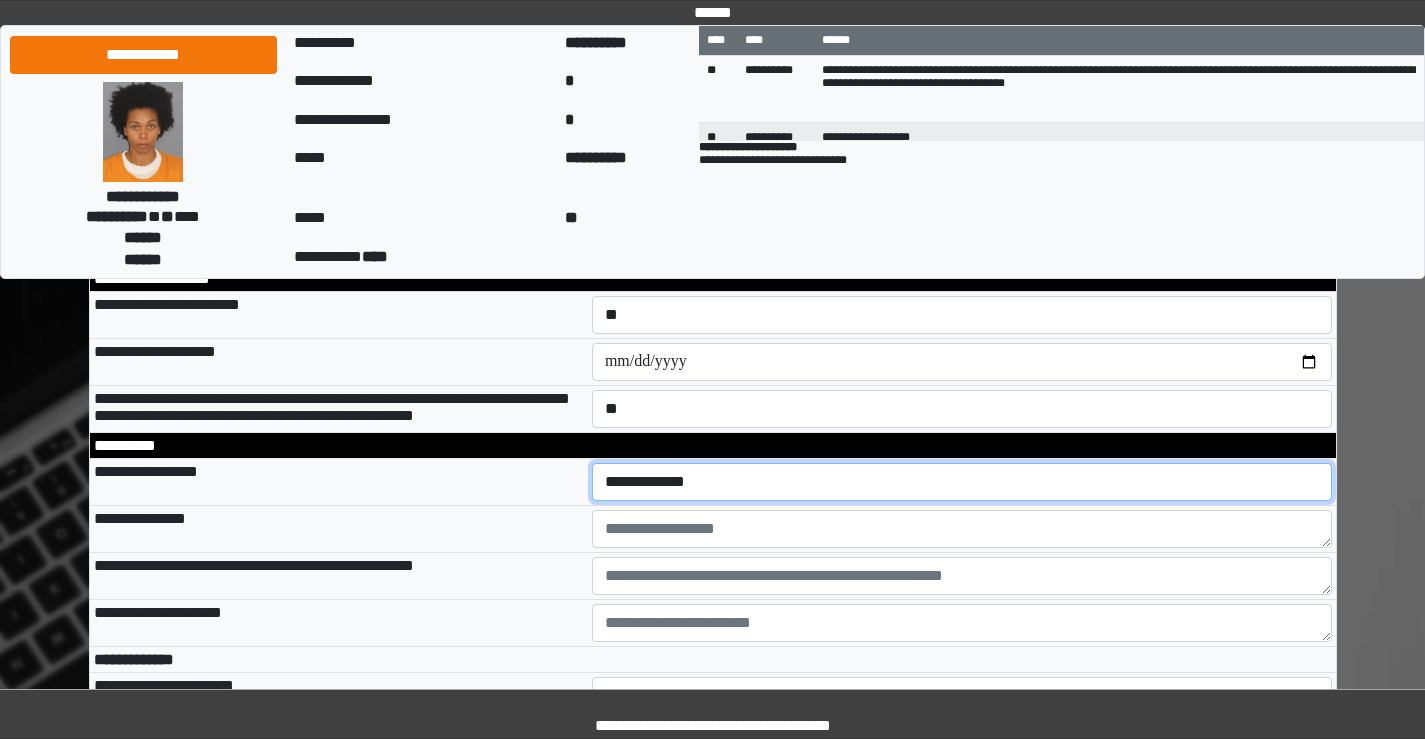 click on "**********" at bounding box center [962, 482] 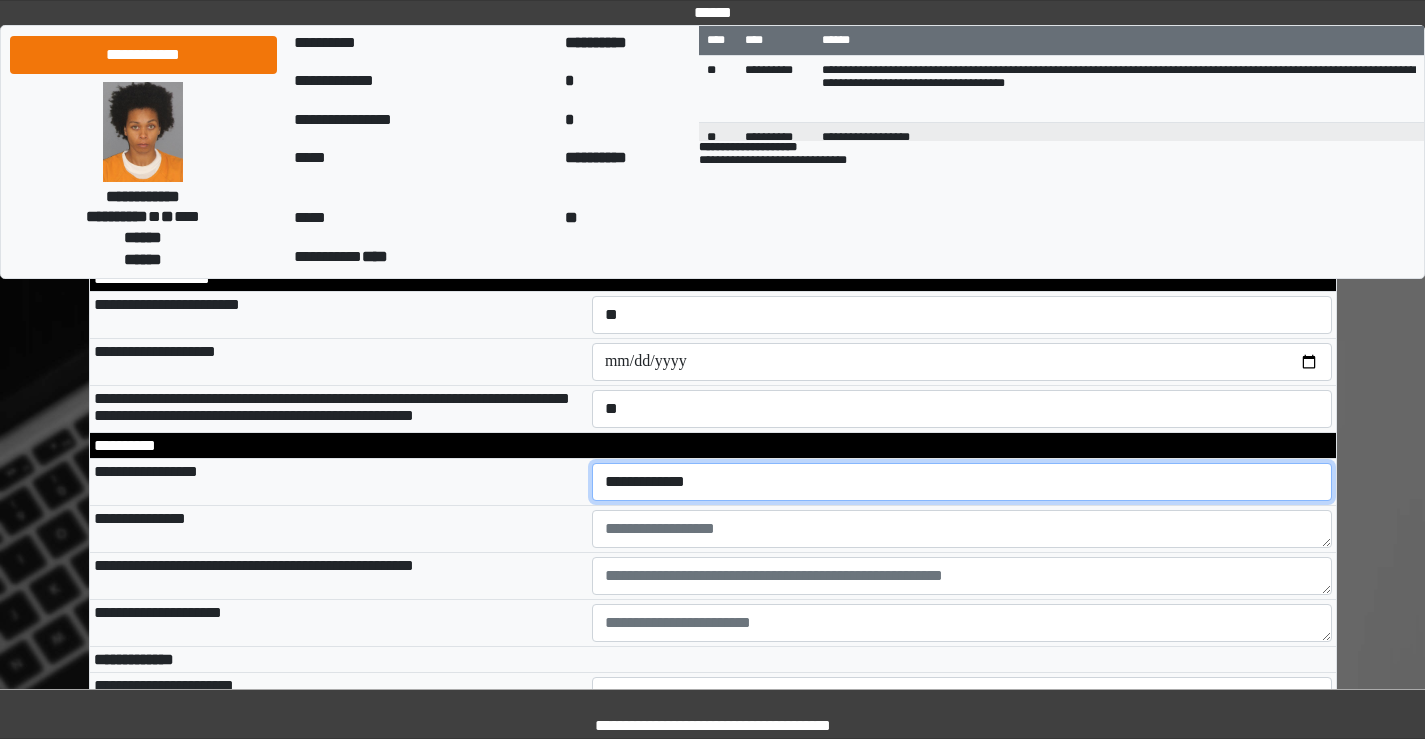 select on "***" 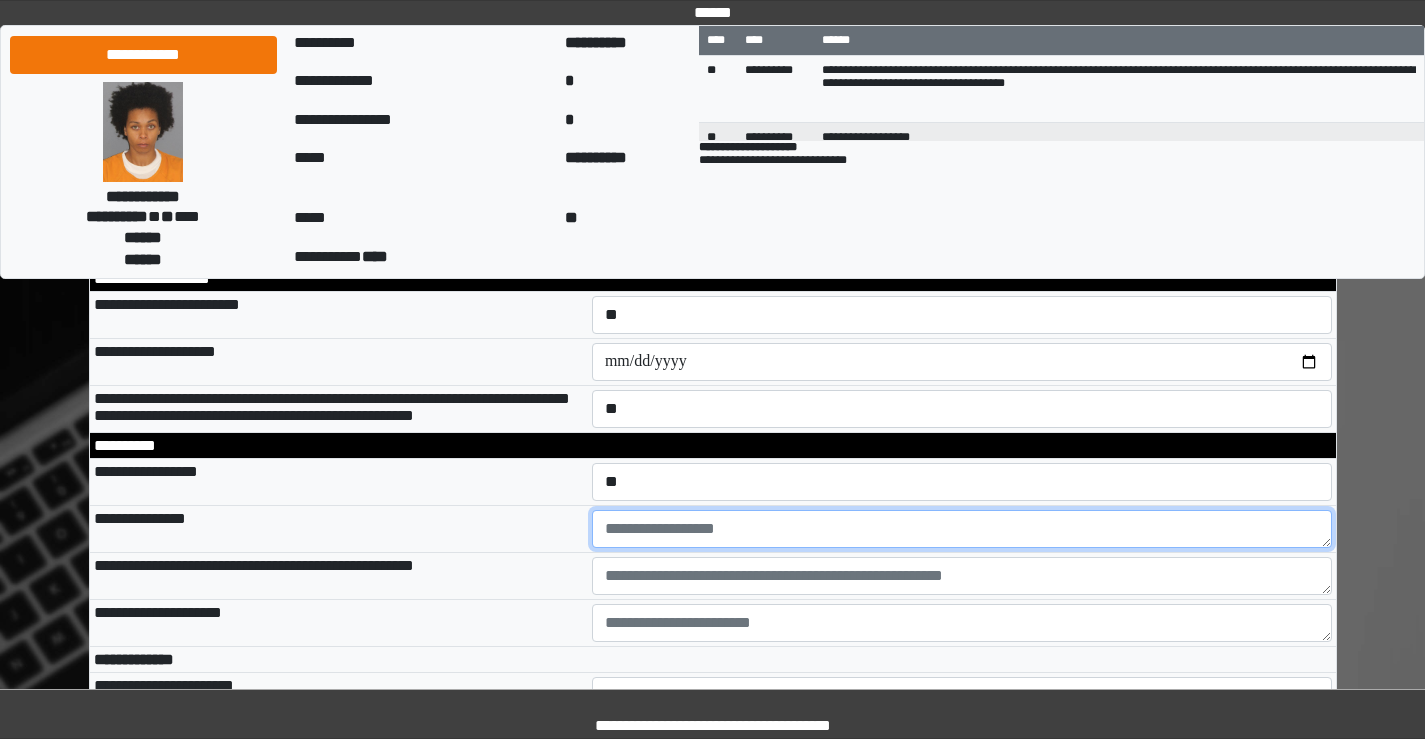 click at bounding box center [962, 529] 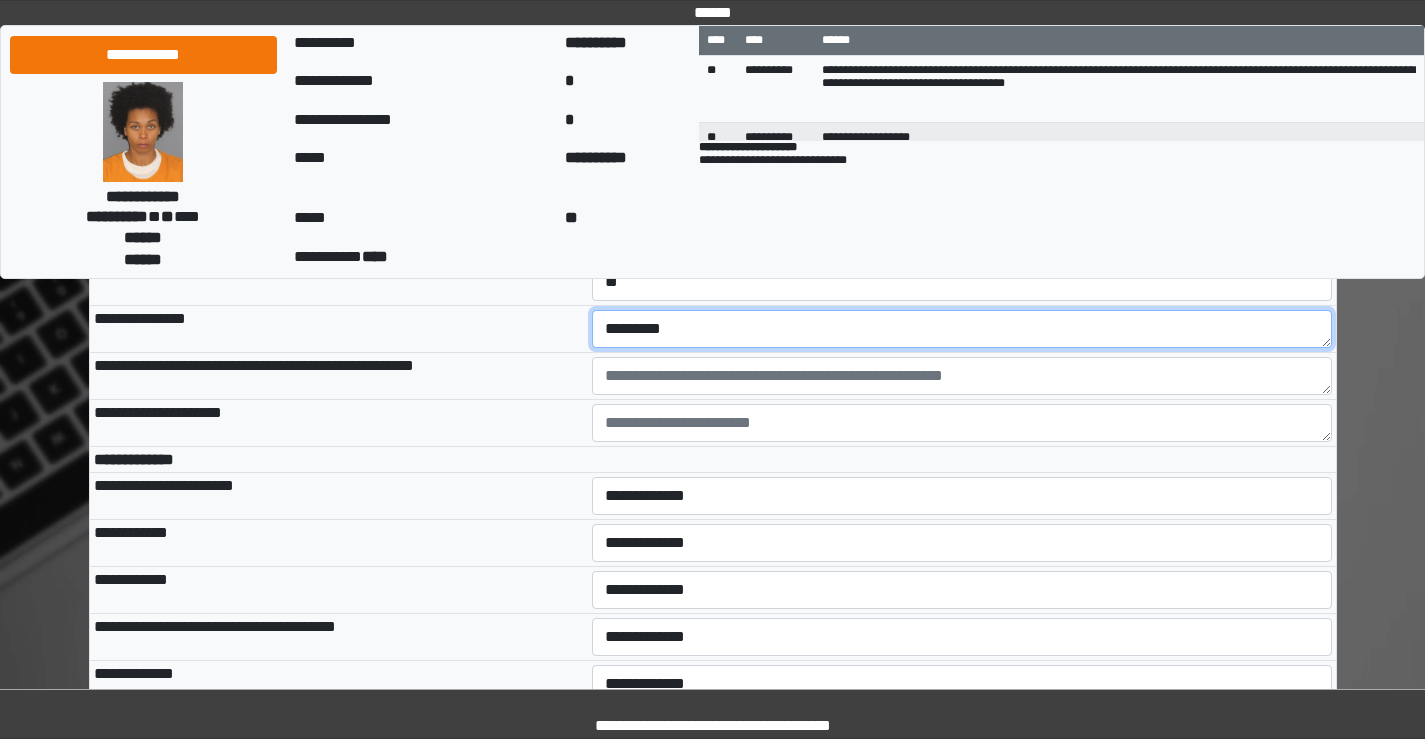 scroll, scrollTop: 900, scrollLeft: 0, axis: vertical 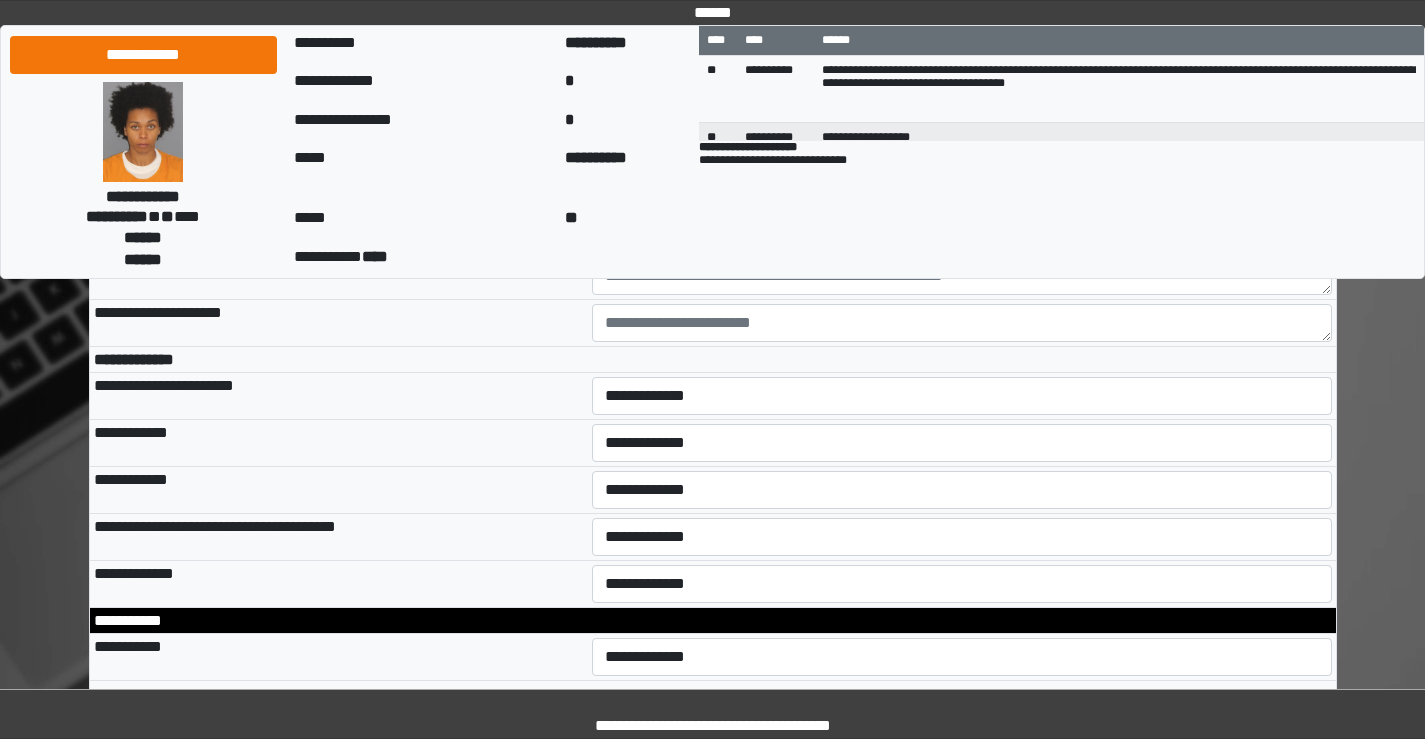 type on "*********" 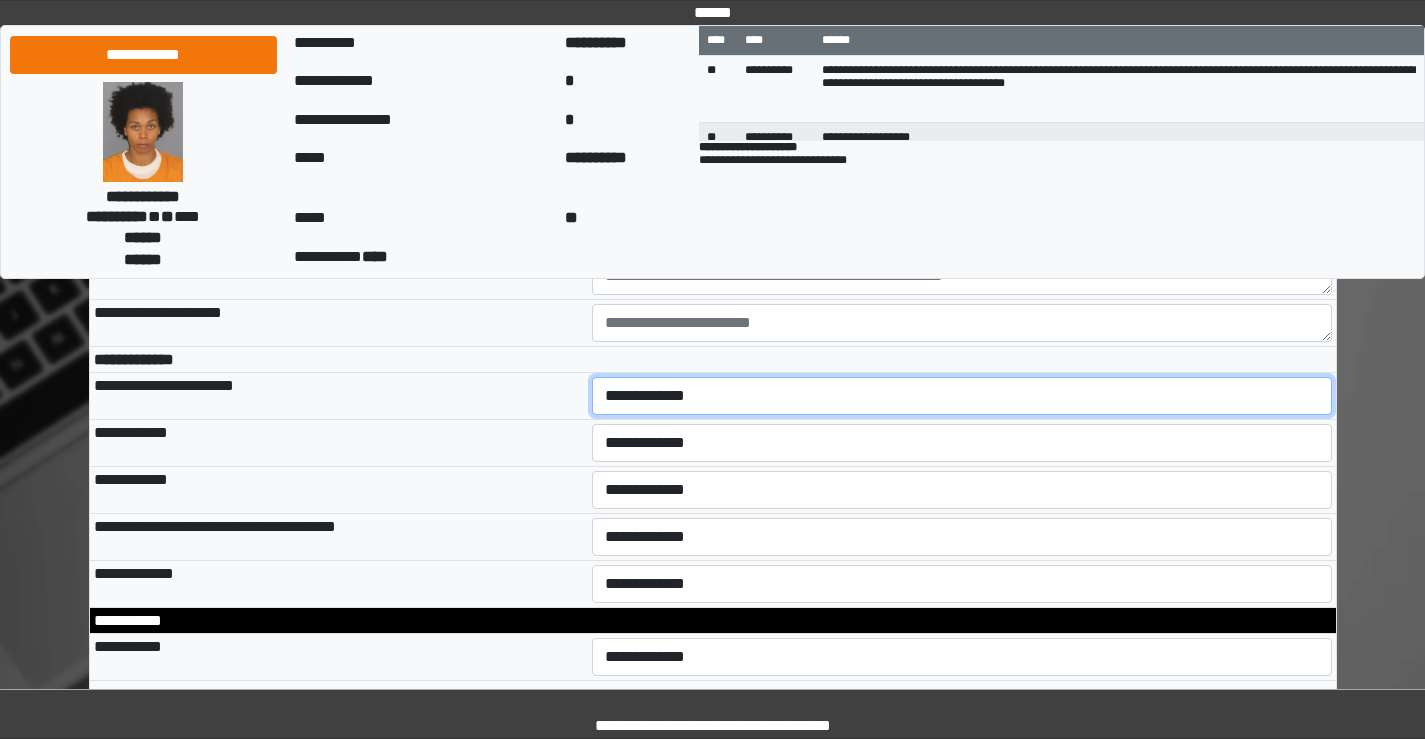 click on "**********" at bounding box center (962, 396) 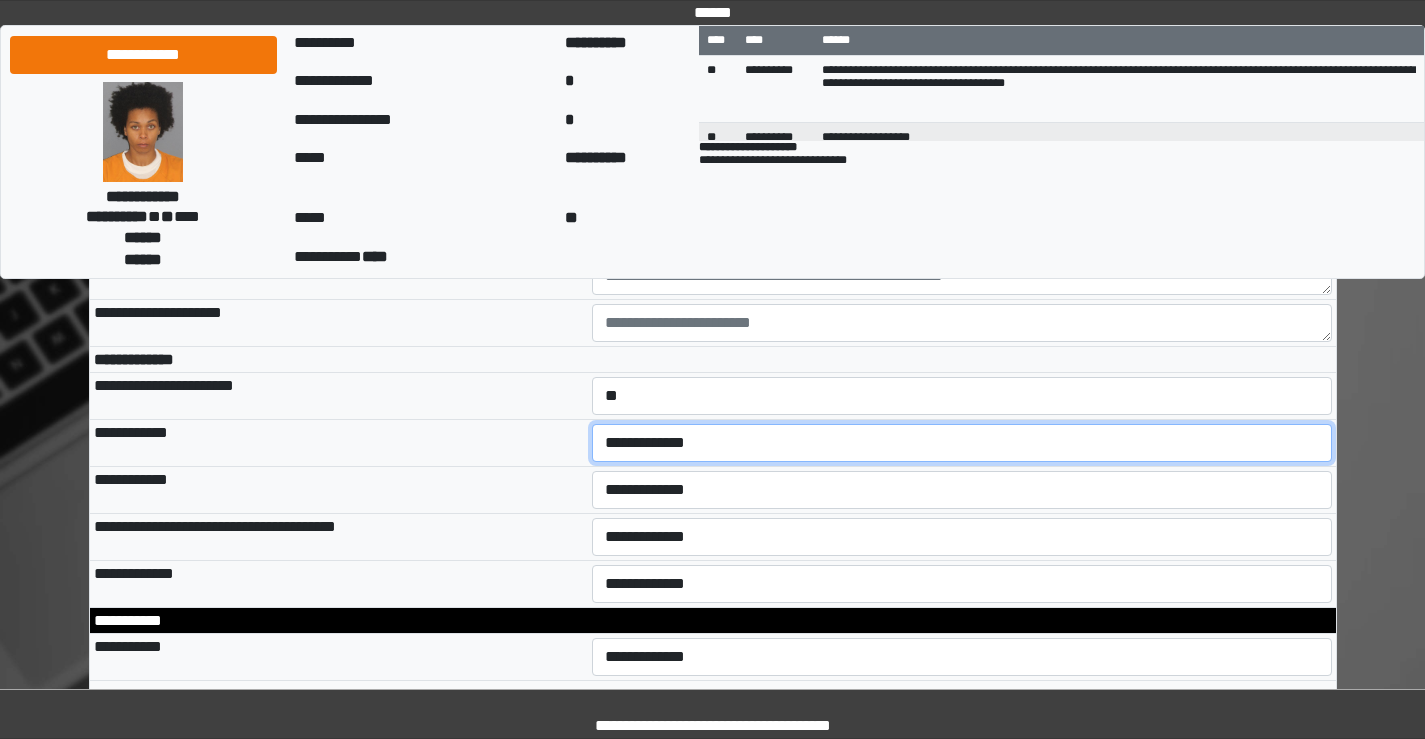 drag, startPoint x: 640, startPoint y: 465, endPoint x: 640, endPoint y: 482, distance: 17 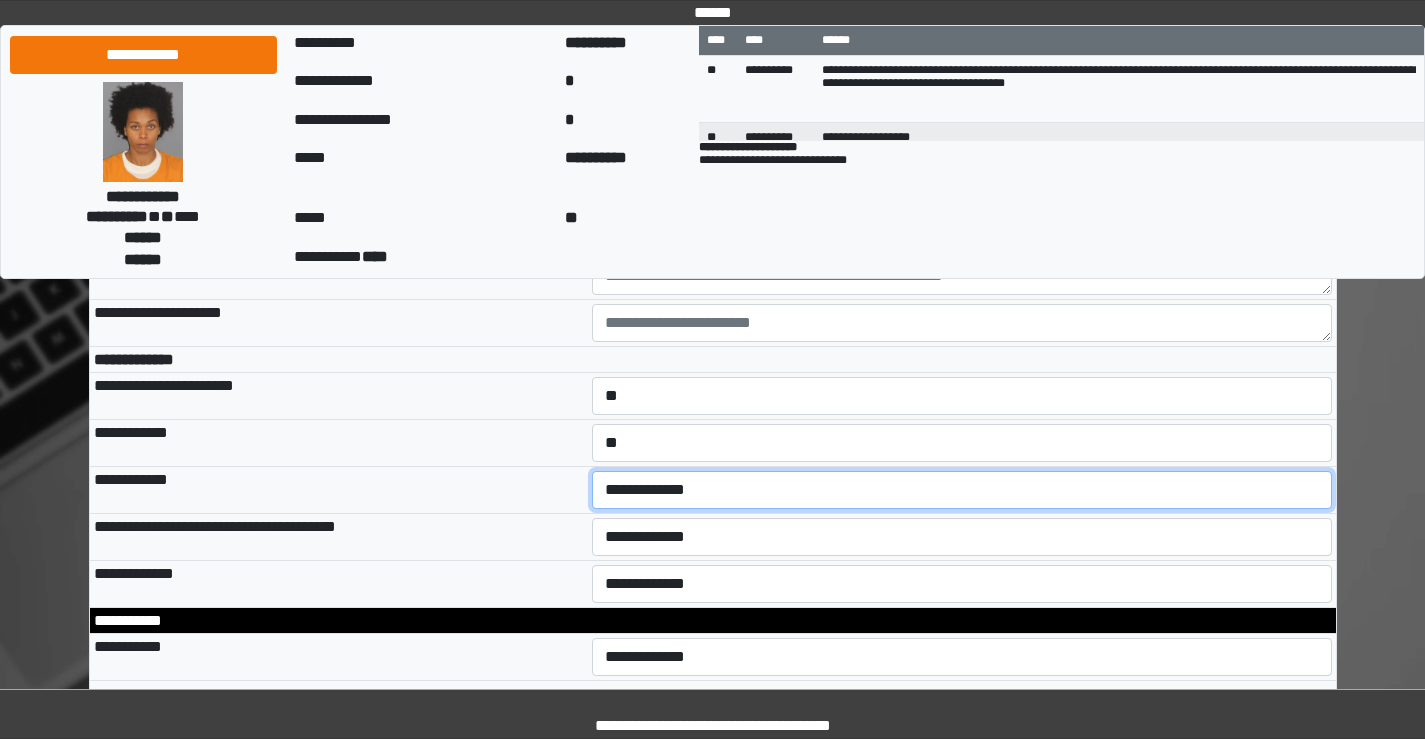 drag, startPoint x: 644, startPoint y: 504, endPoint x: 635, endPoint y: 531, distance: 28.460499 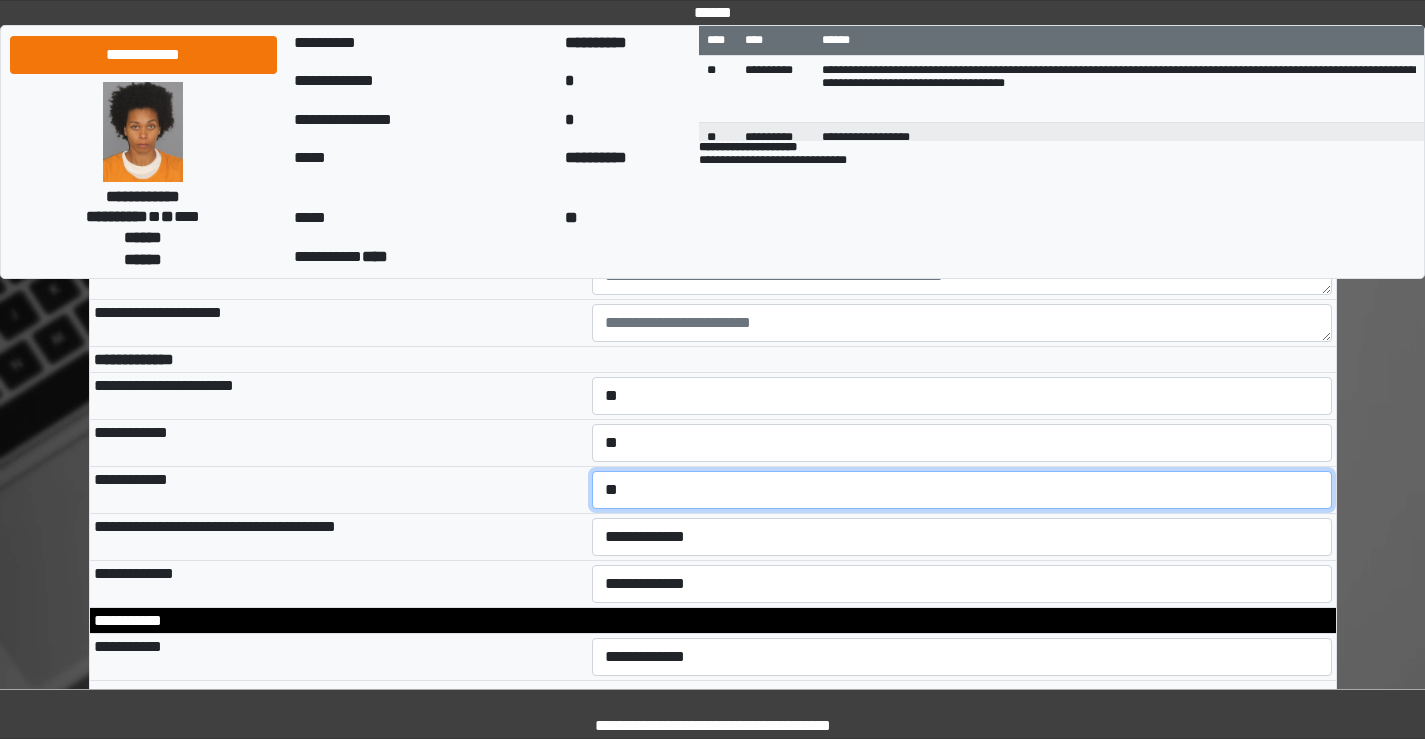 click on "**********" at bounding box center [962, 490] 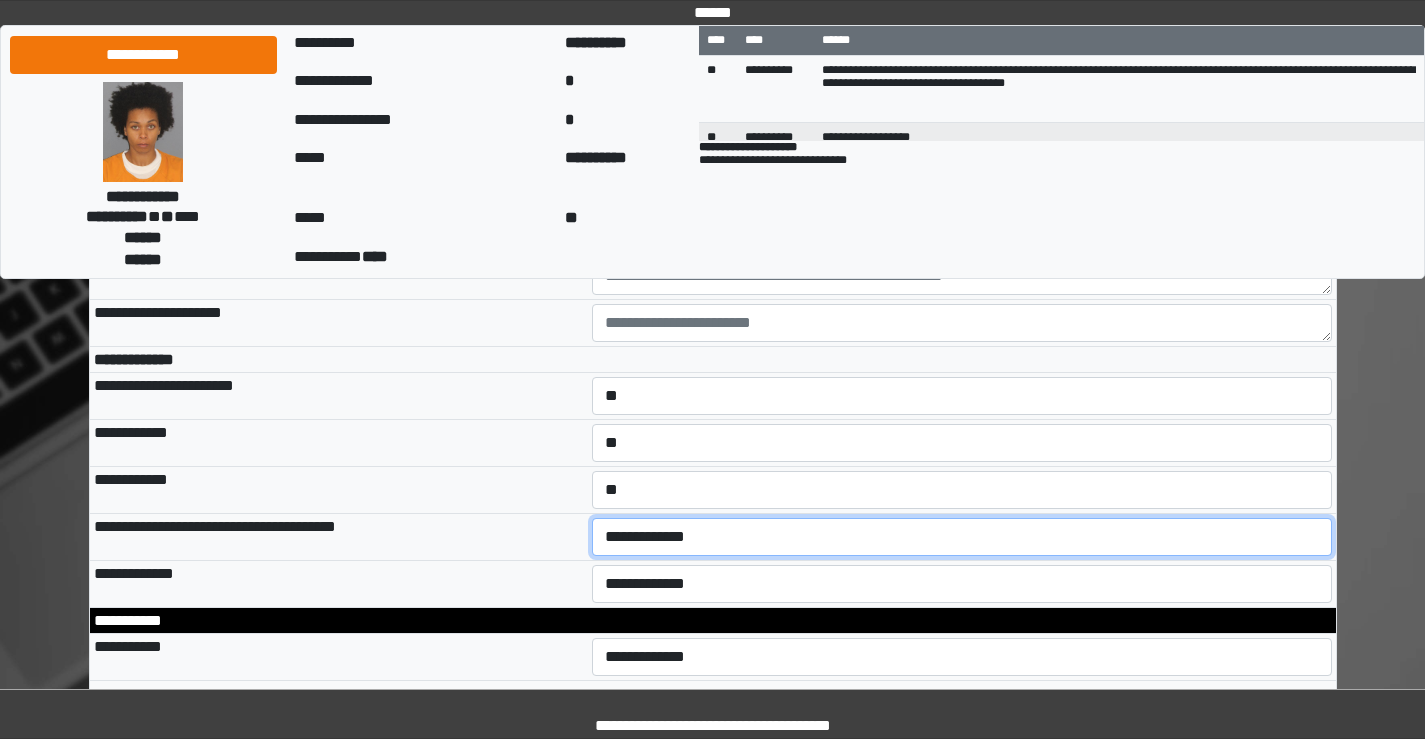 drag, startPoint x: 643, startPoint y: 551, endPoint x: 643, endPoint y: 566, distance: 15 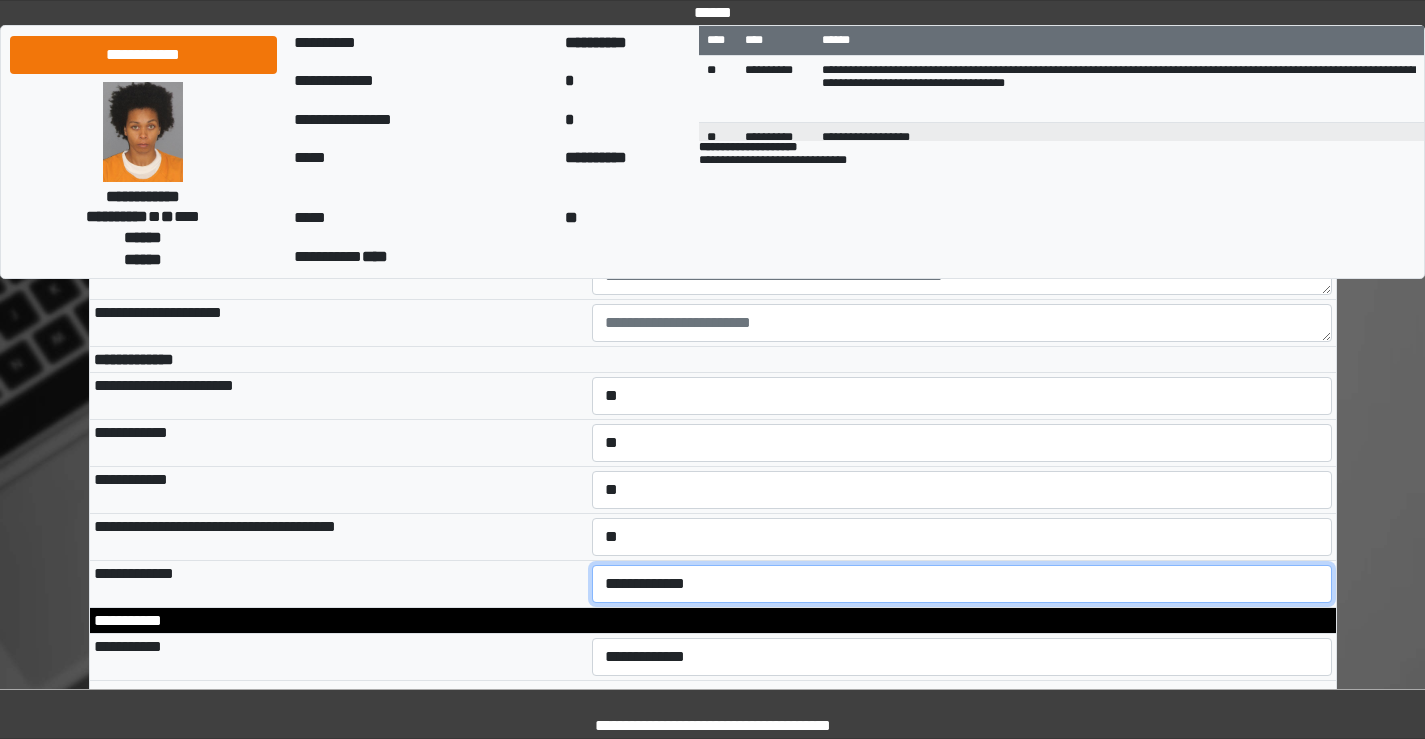 click on "**********" at bounding box center [962, 584] 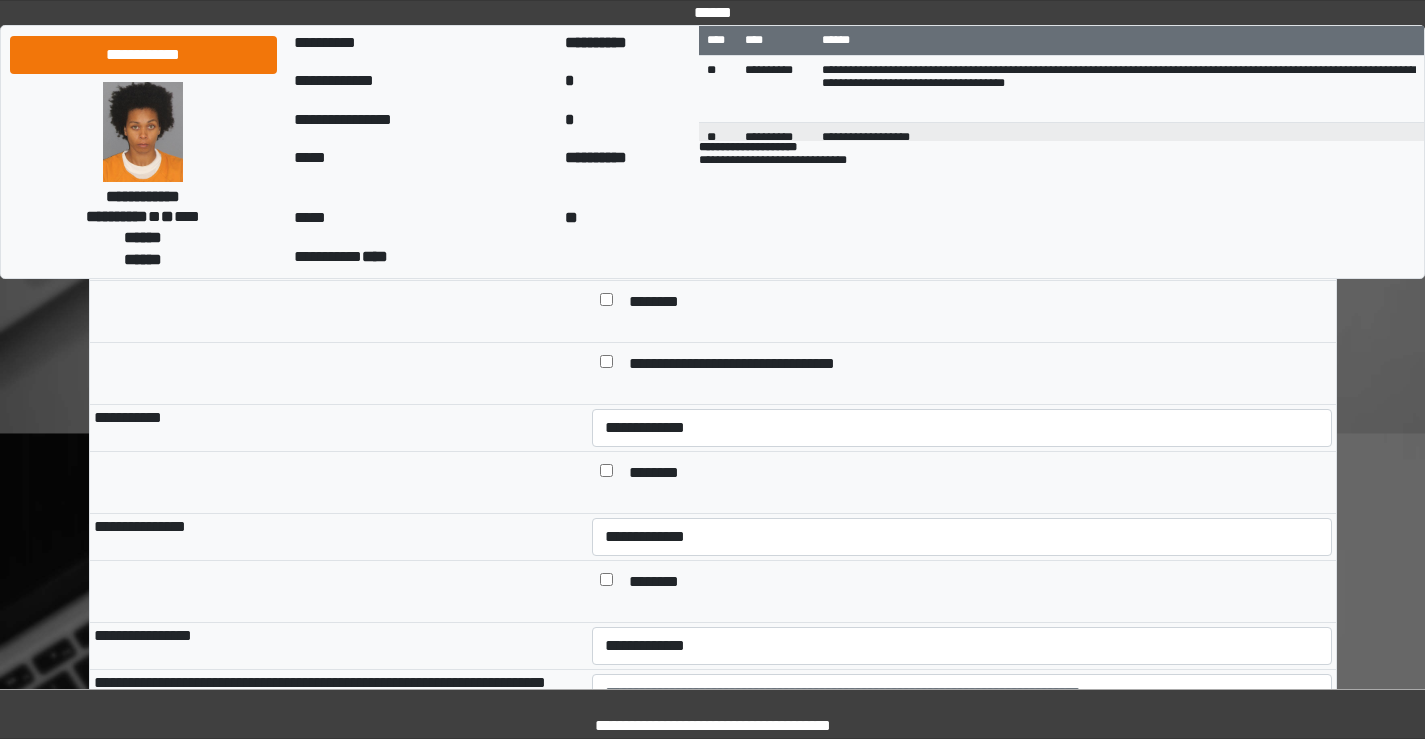 scroll, scrollTop: 1200, scrollLeft: 0, axis: vertical 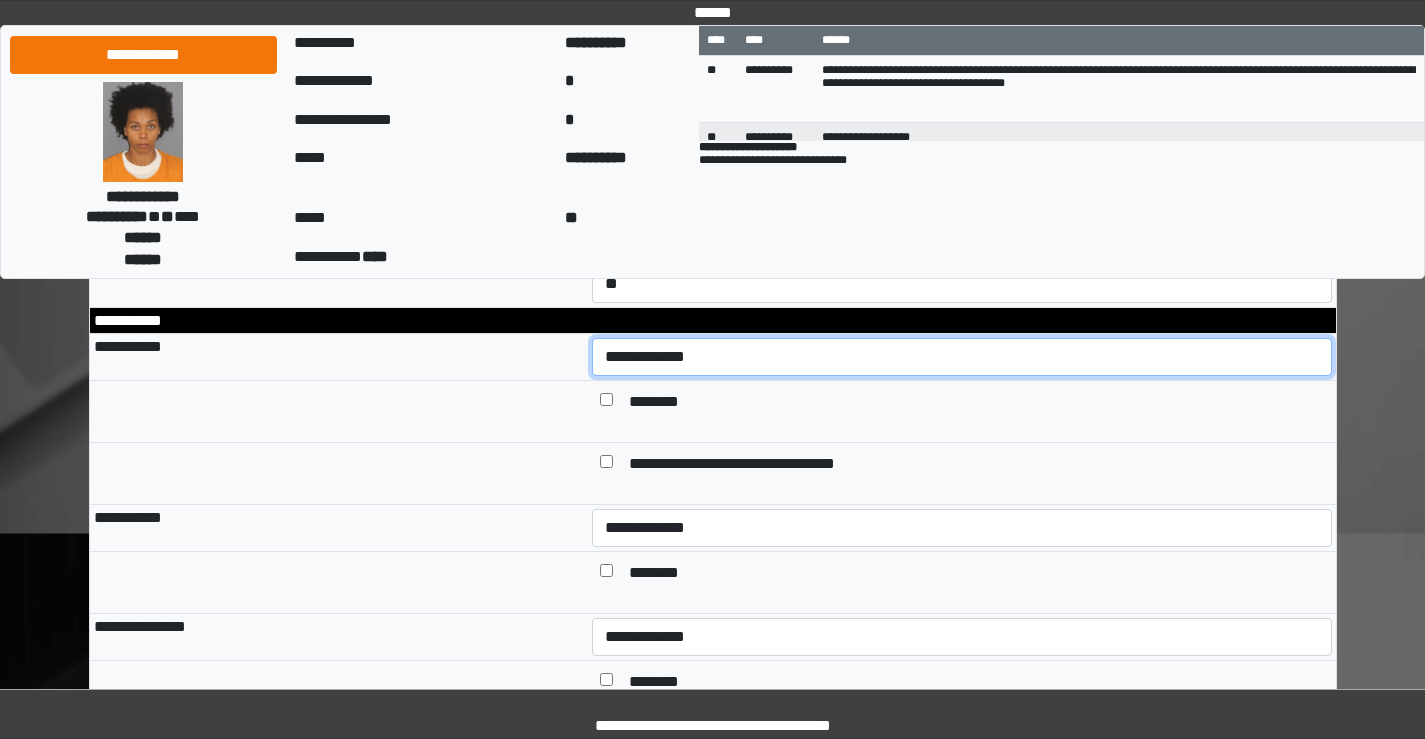 click on "**********" at bounding box center (962, 357) 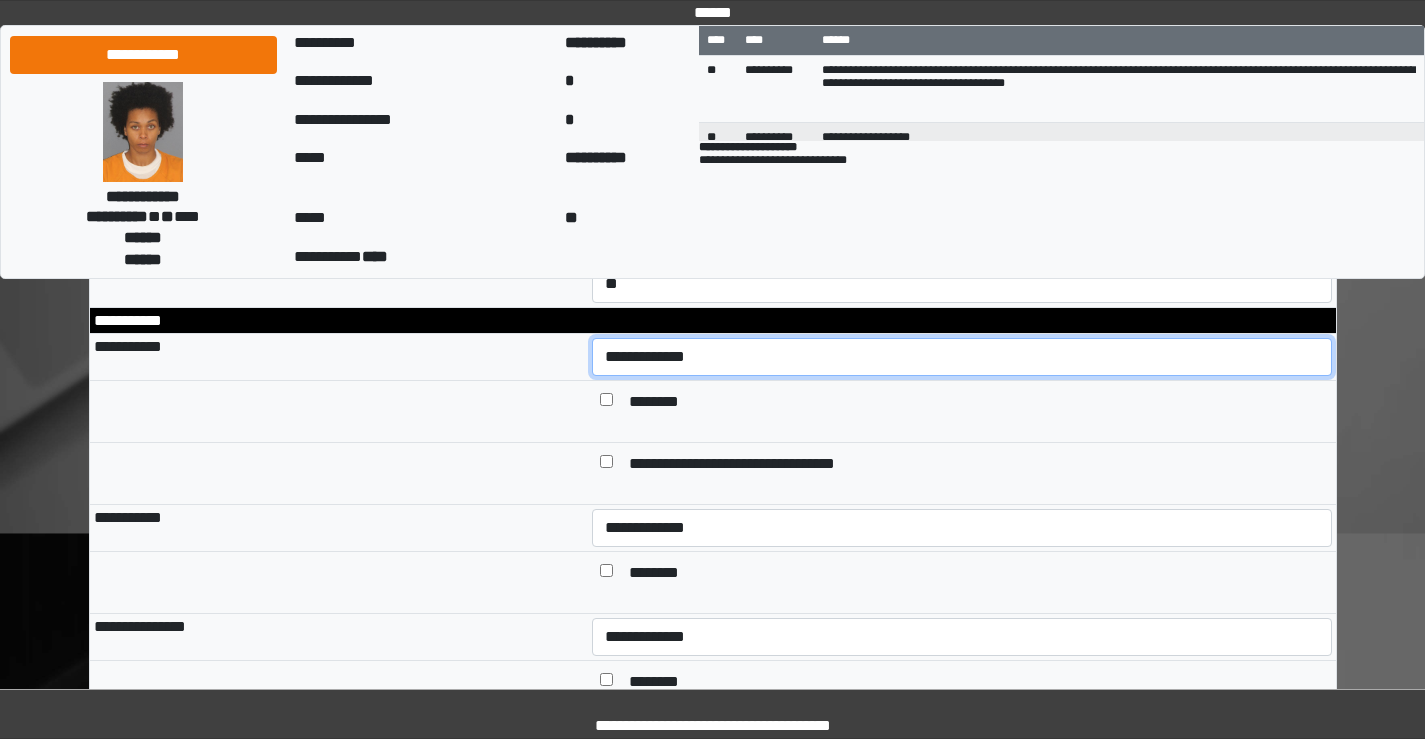 select on "***" 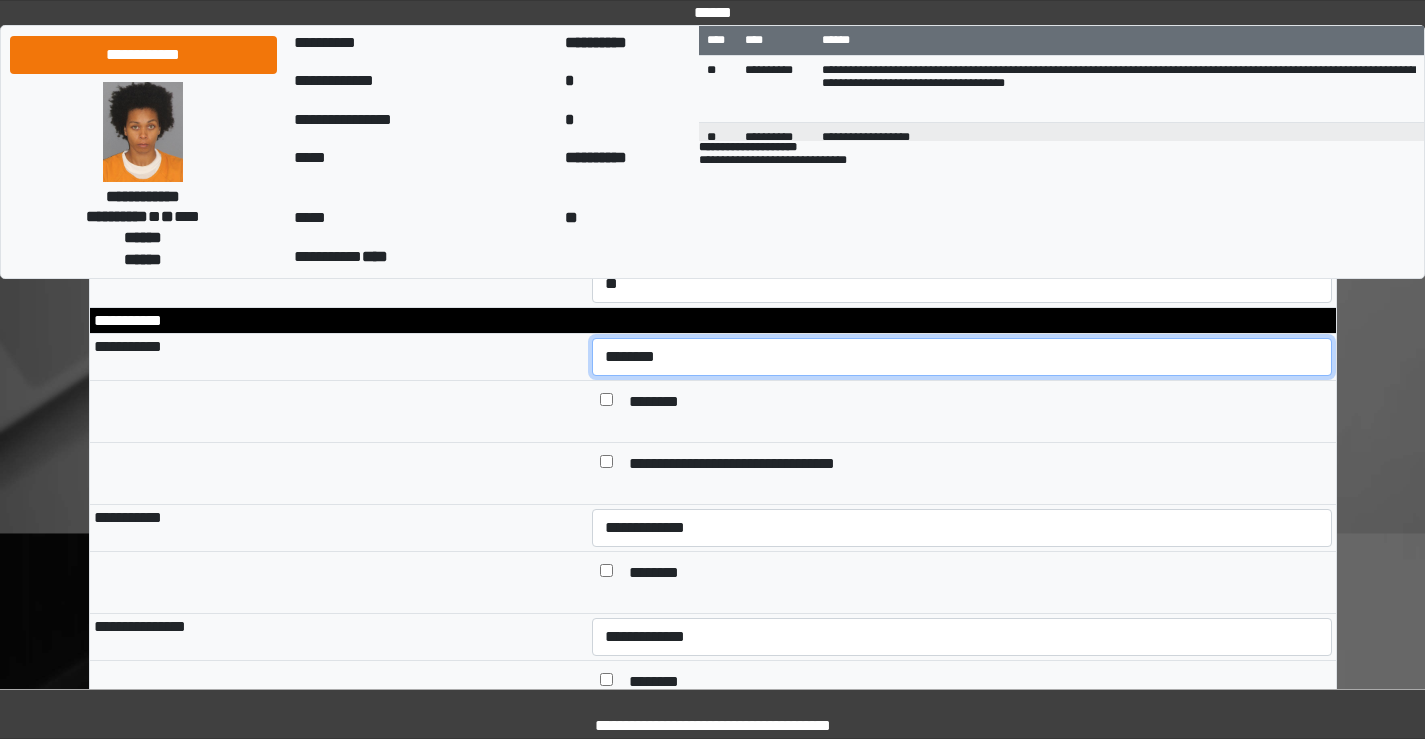 click on "**********" at bounding box center (962, 357) 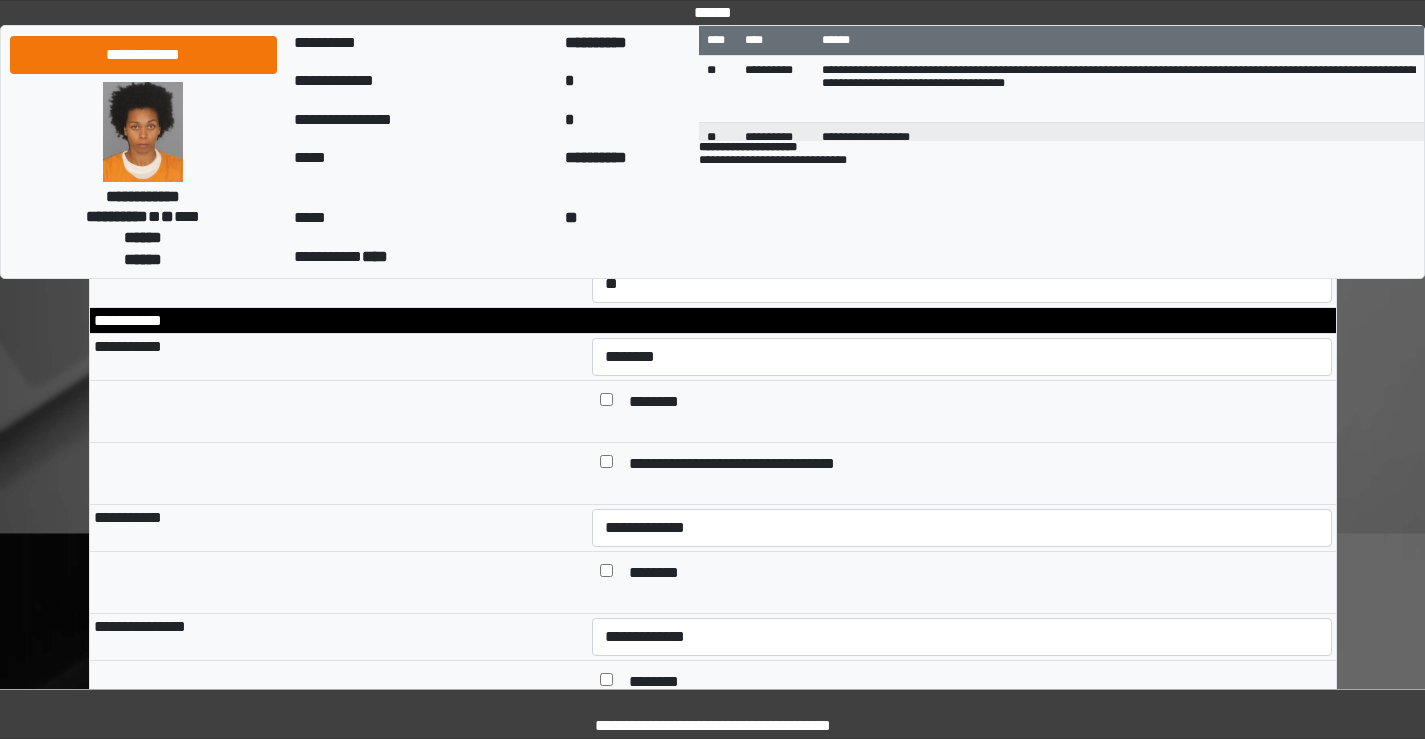 click at bounding box center [606, 465] 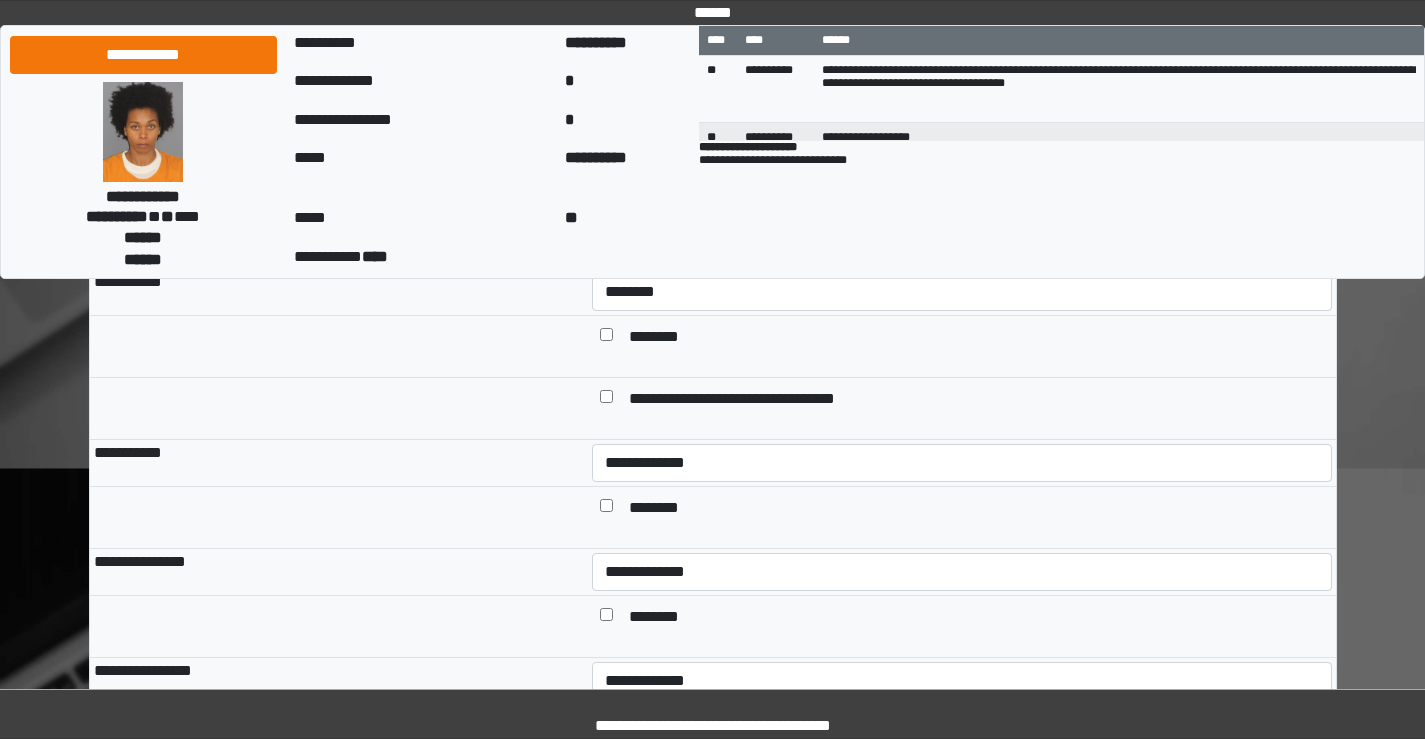 scroll, scrollTop: 1300, scrollLeft: 0, axis: vertical 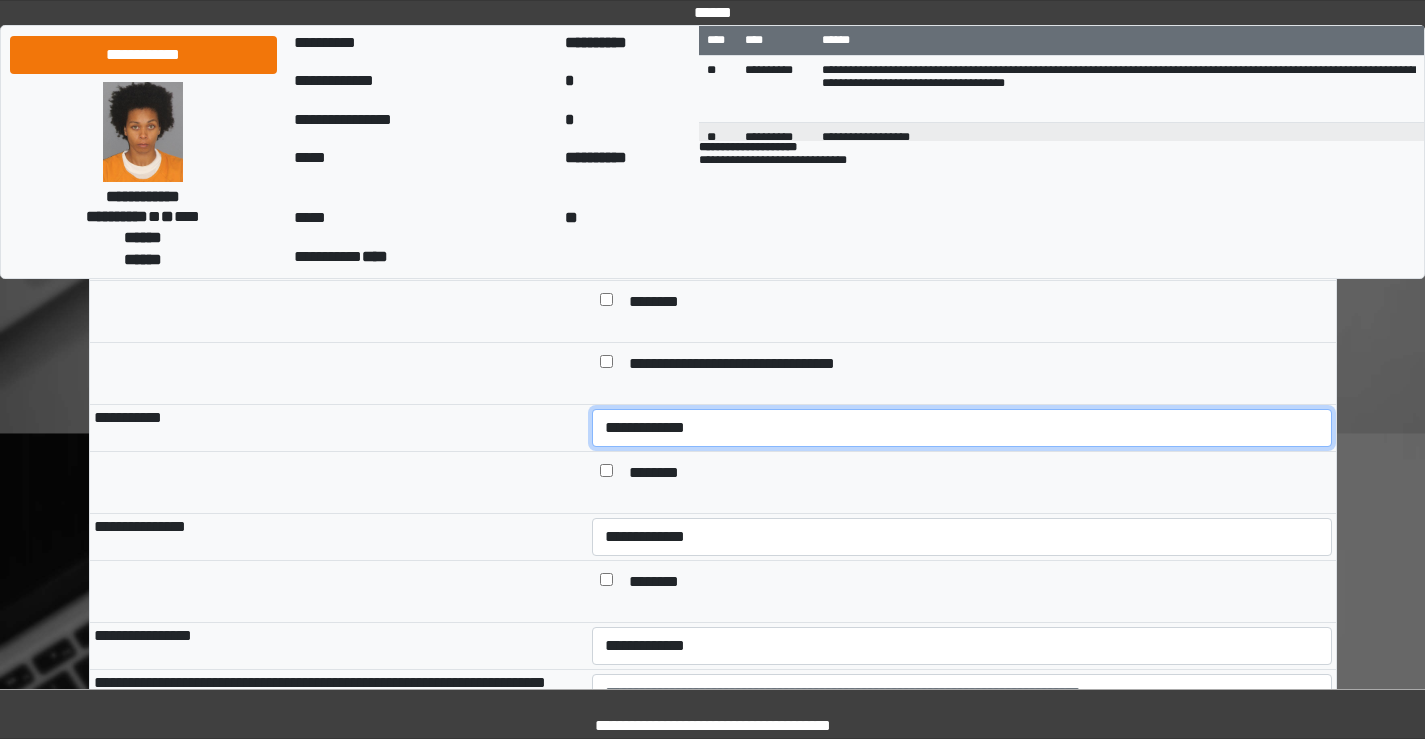 click on "**********" at bounding box center [962, 428] 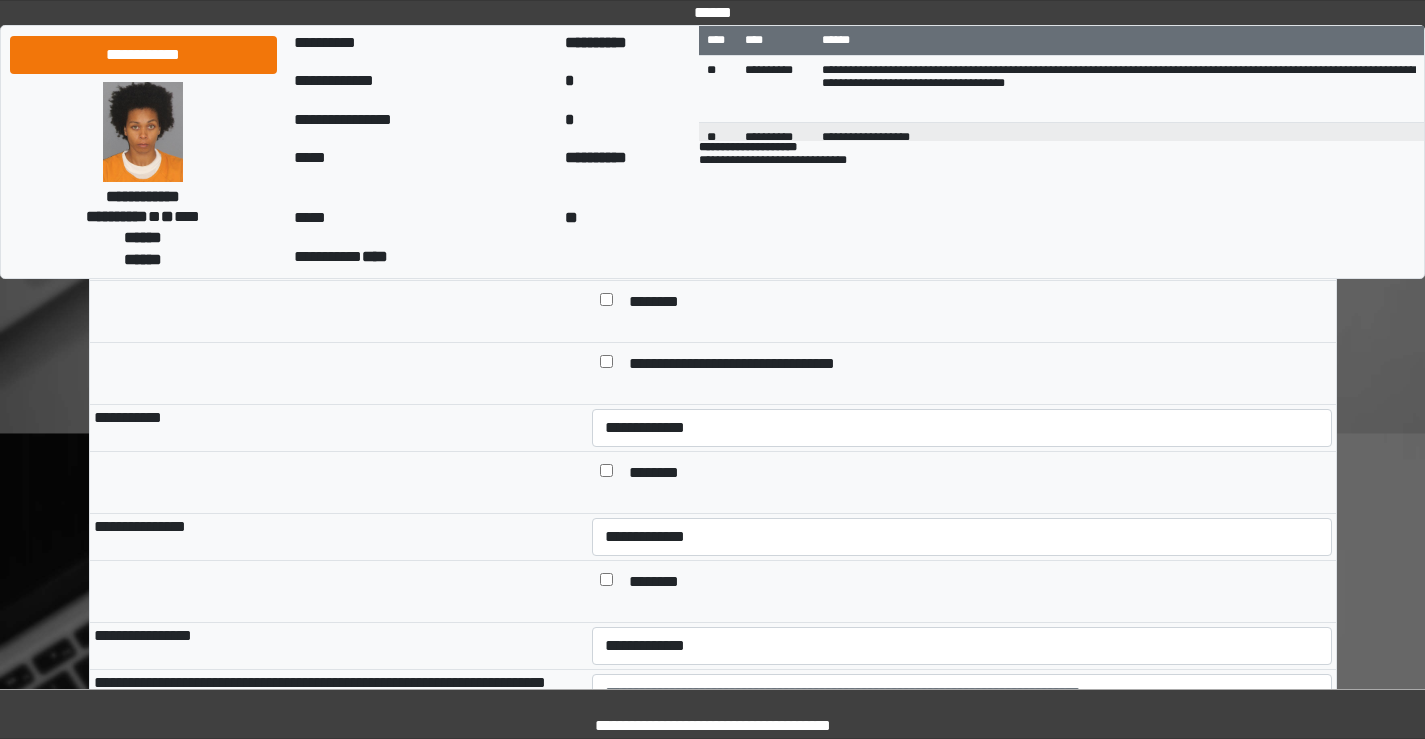 drag, startPoint x: 526, startPoint y: 527, endPoint x: 571, endPoint y: 508, distance: 48.8467 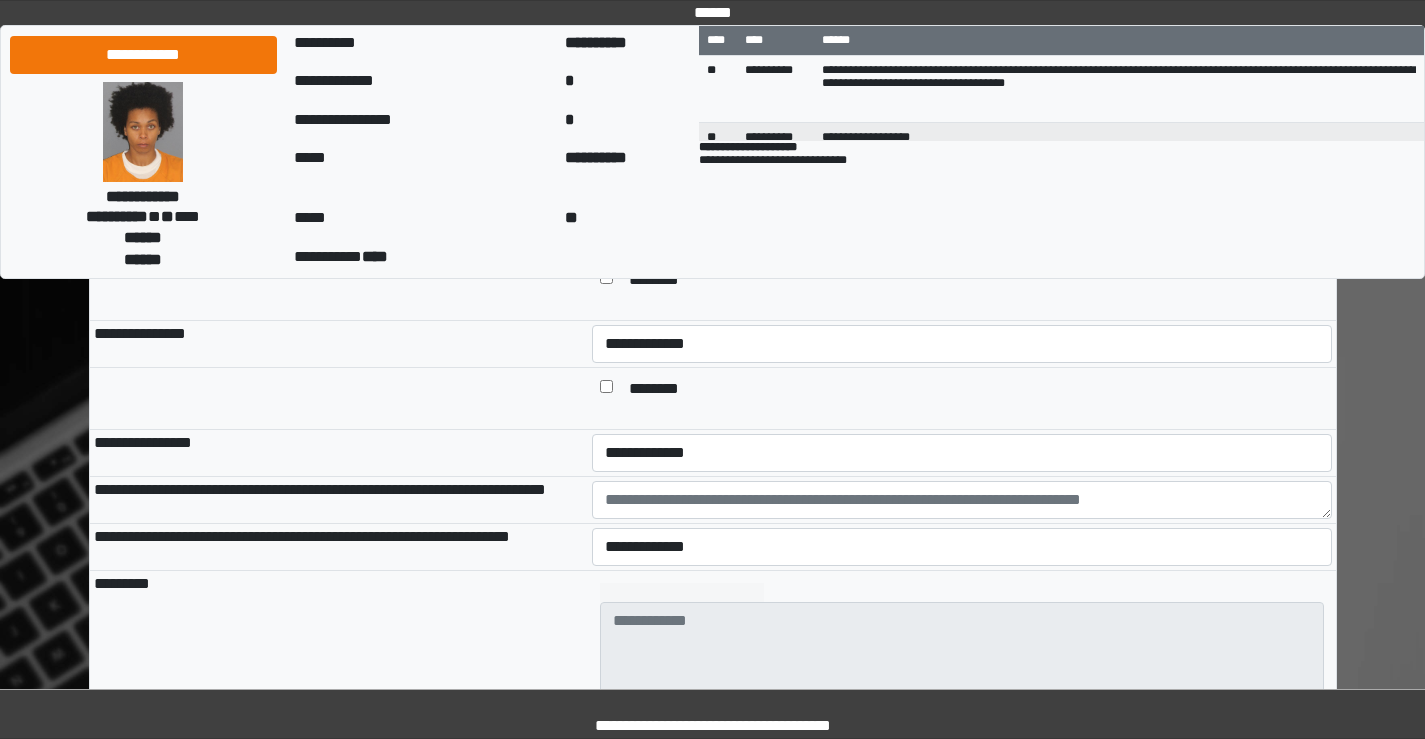 scroll, scrollTop: 1500, scrollLeft: 0, axis: vertical 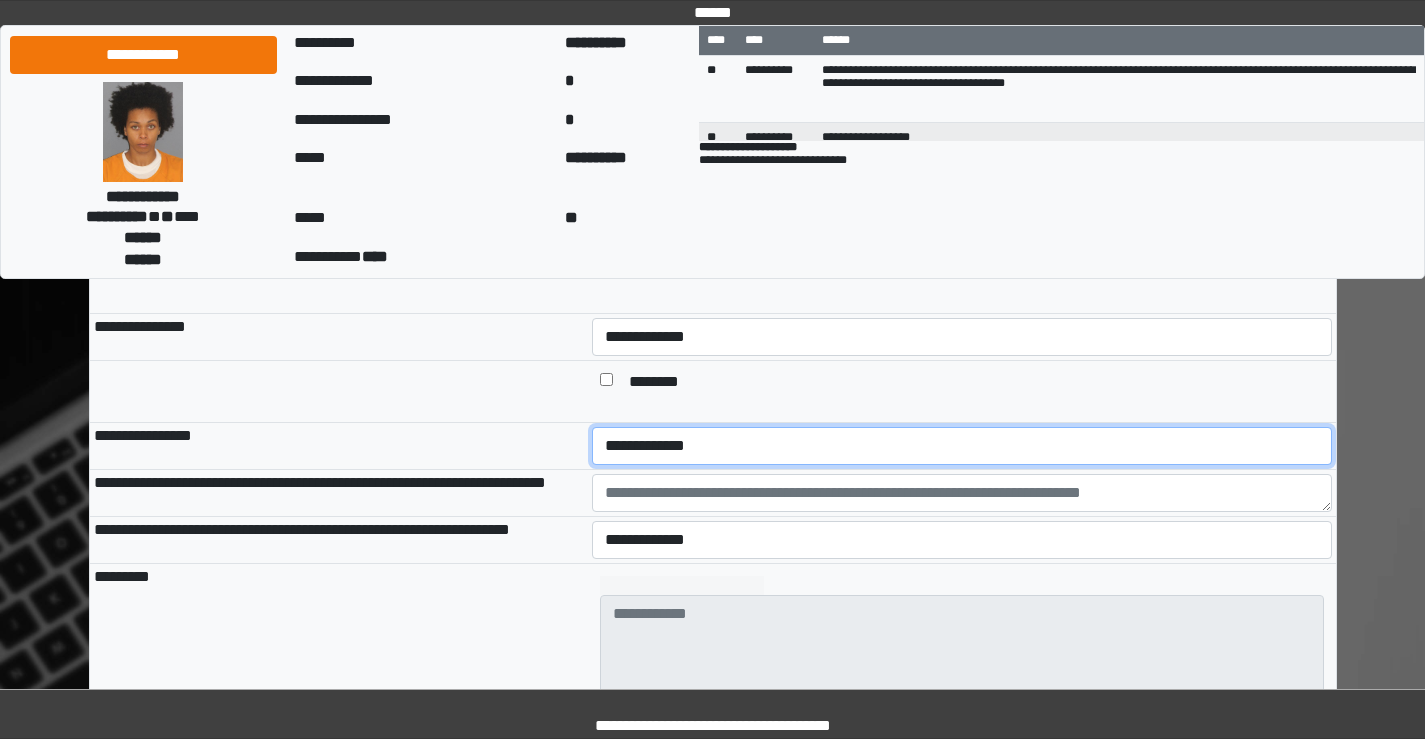 click on "**********" at bounding box center (962, 446) 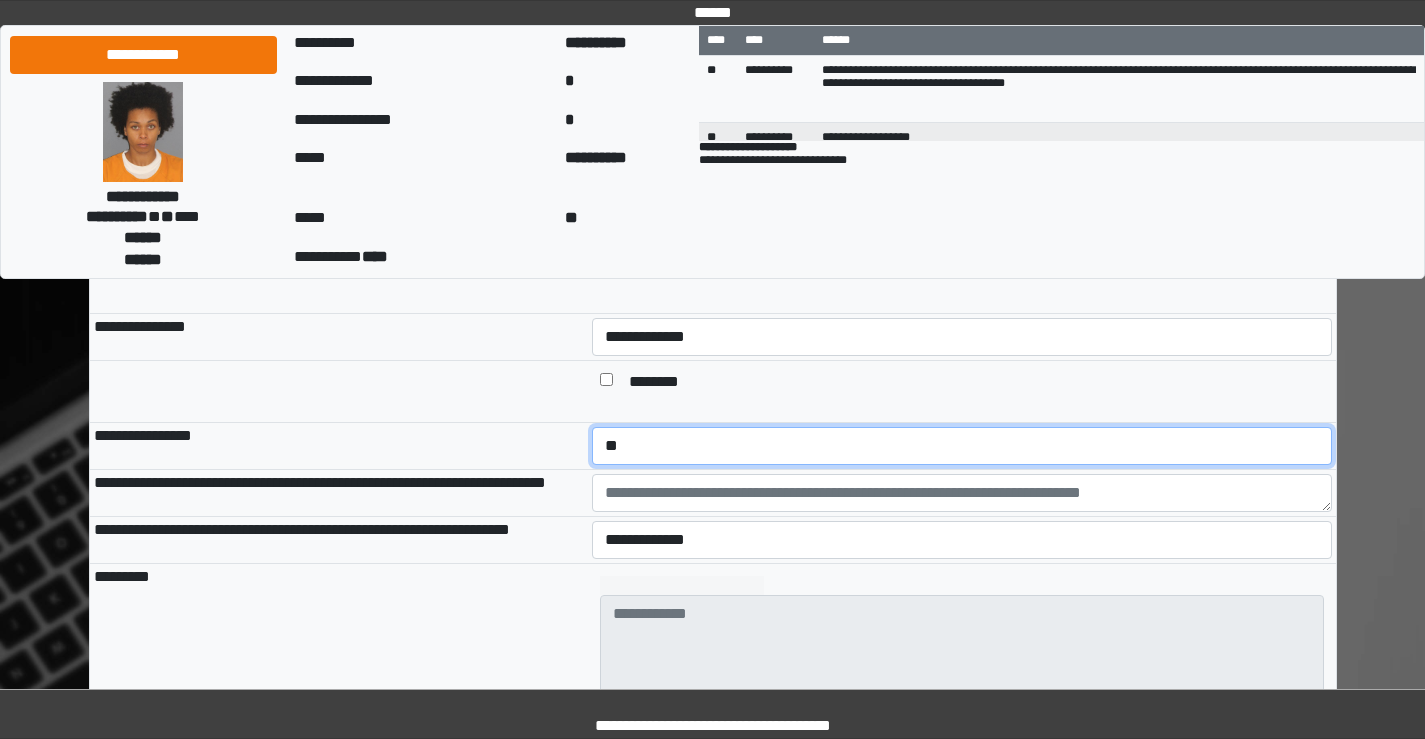 click on "**********" at bounding box center [962, 446] 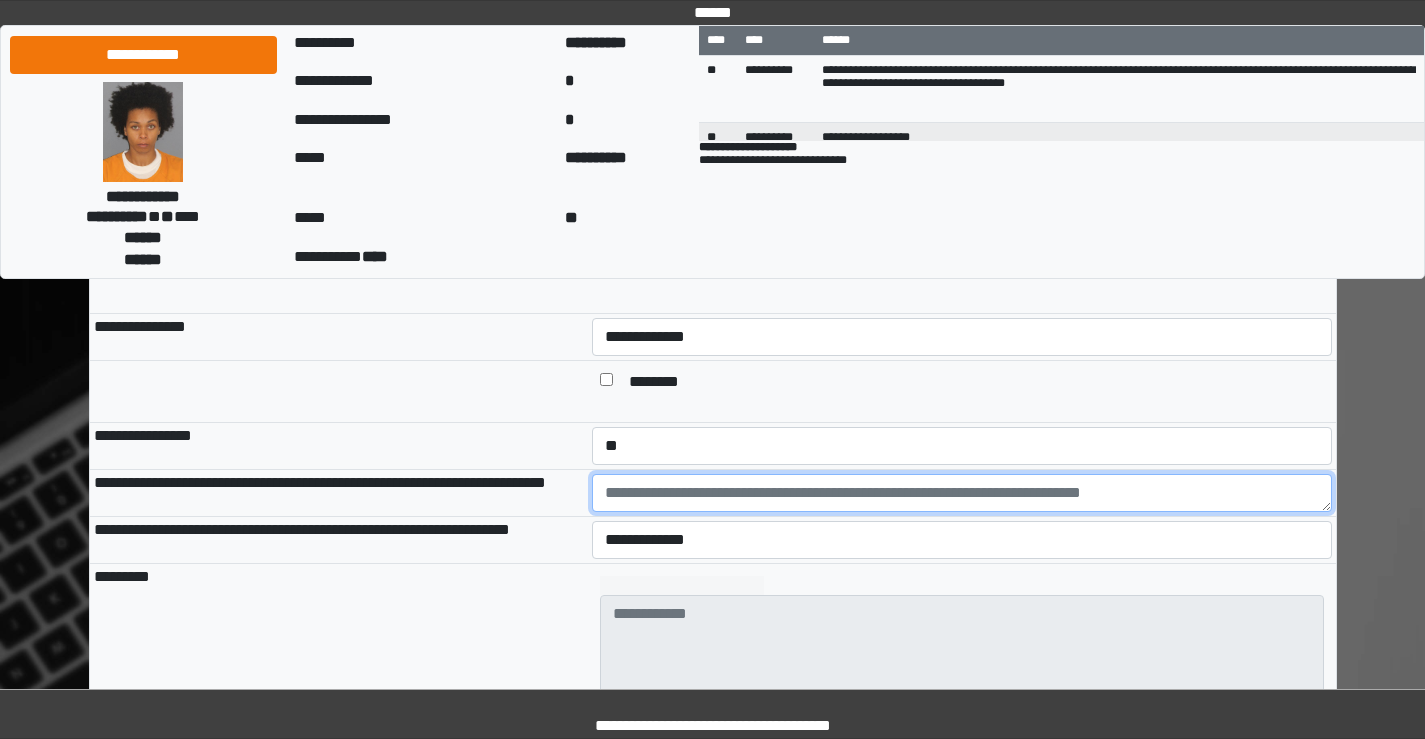 click at bounding box center (962, 493) 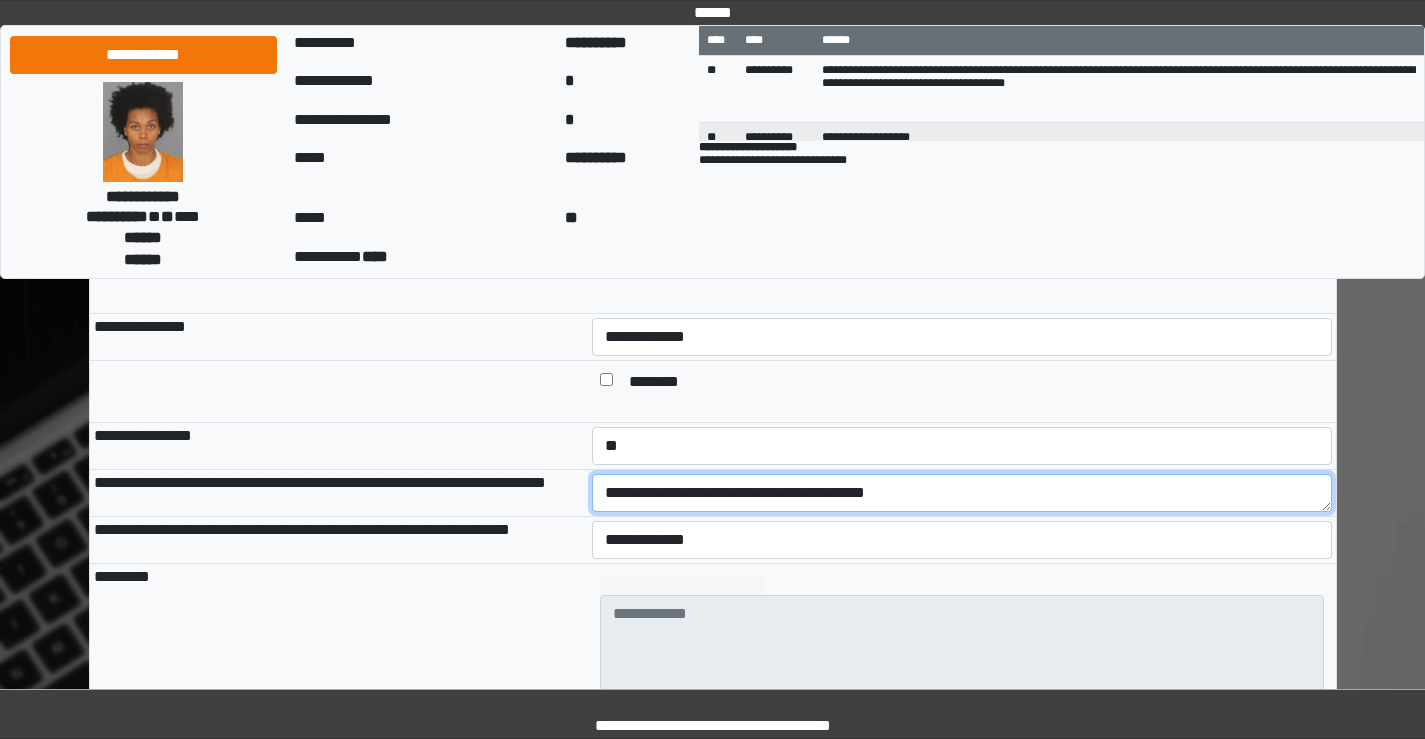 drag, startPoint x: 787, startPoint y: 520, endPoint x: 896, endPoint y: 499, distance: 111.0045 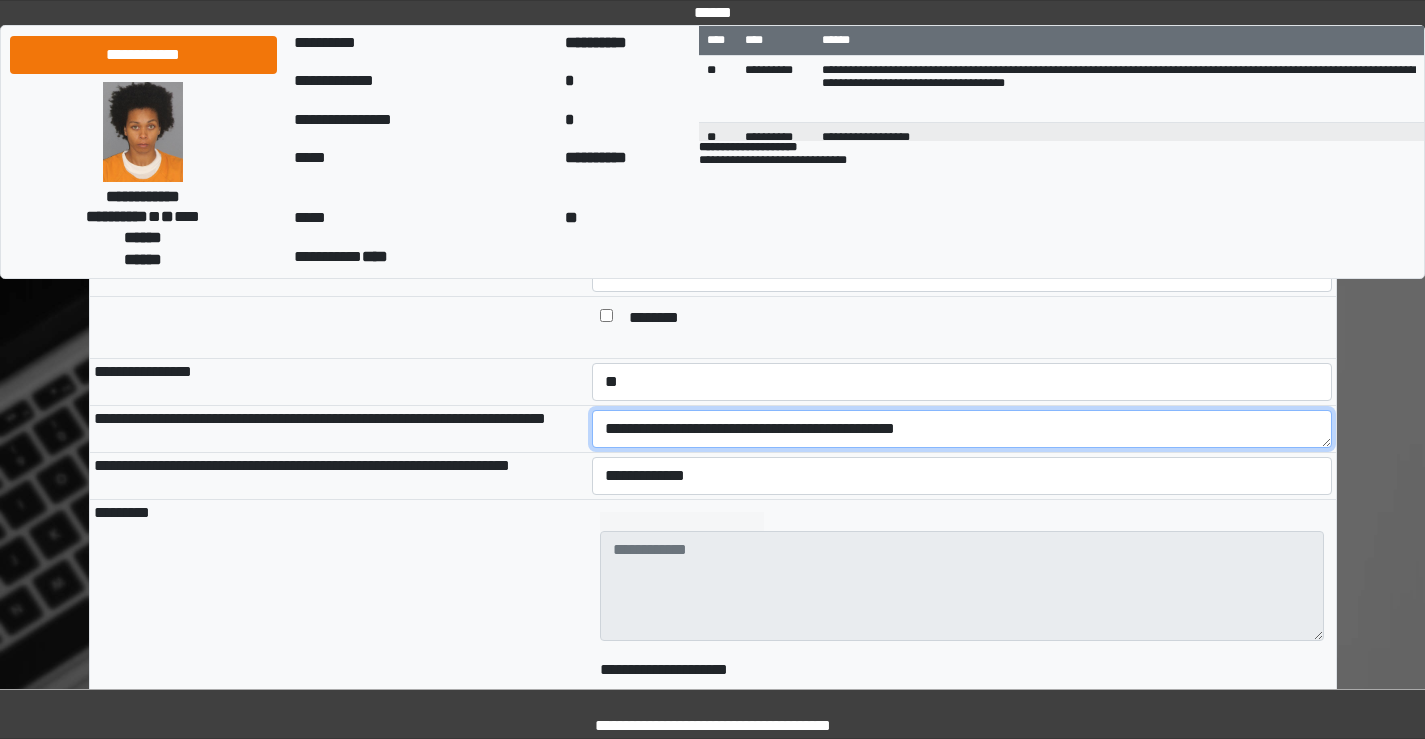 scroll, scrollTop: 1600, scrollLeft: 0, axis: vertical 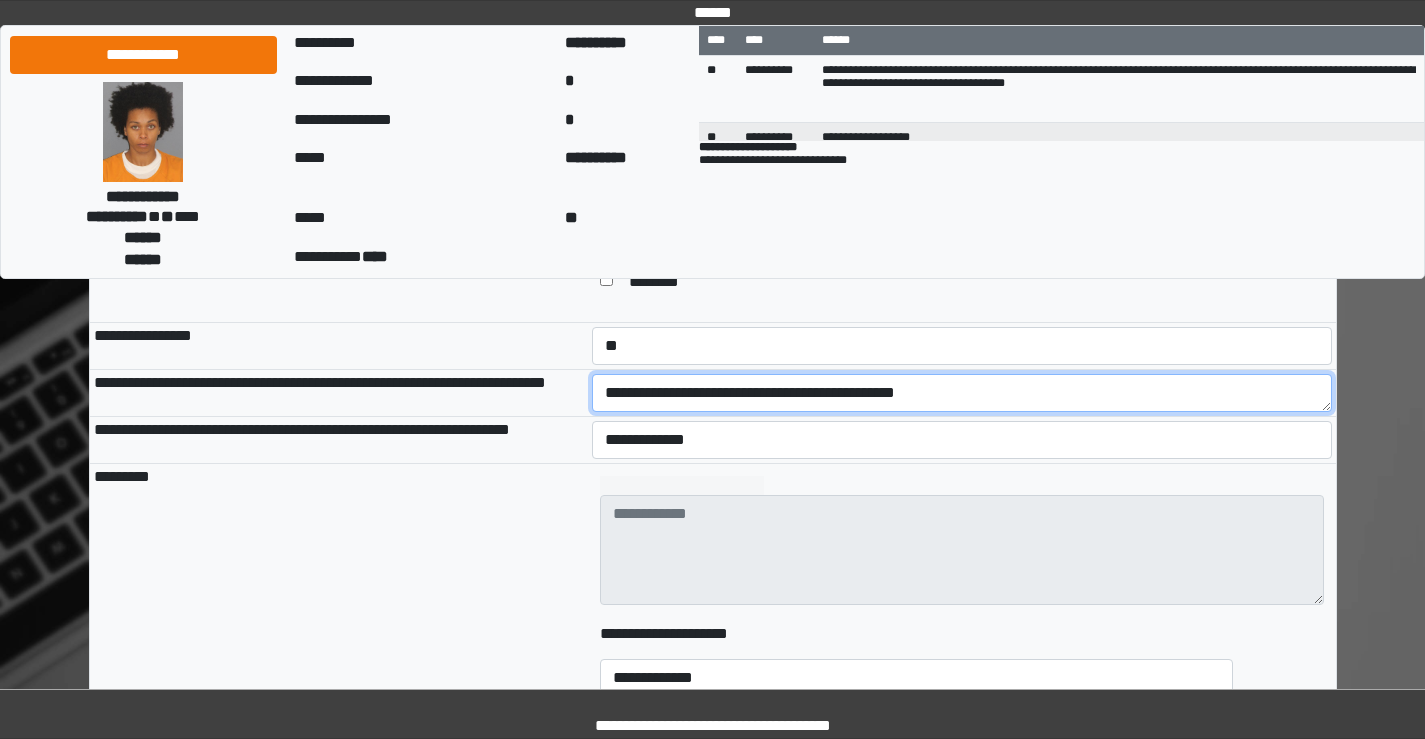 type on "**********" 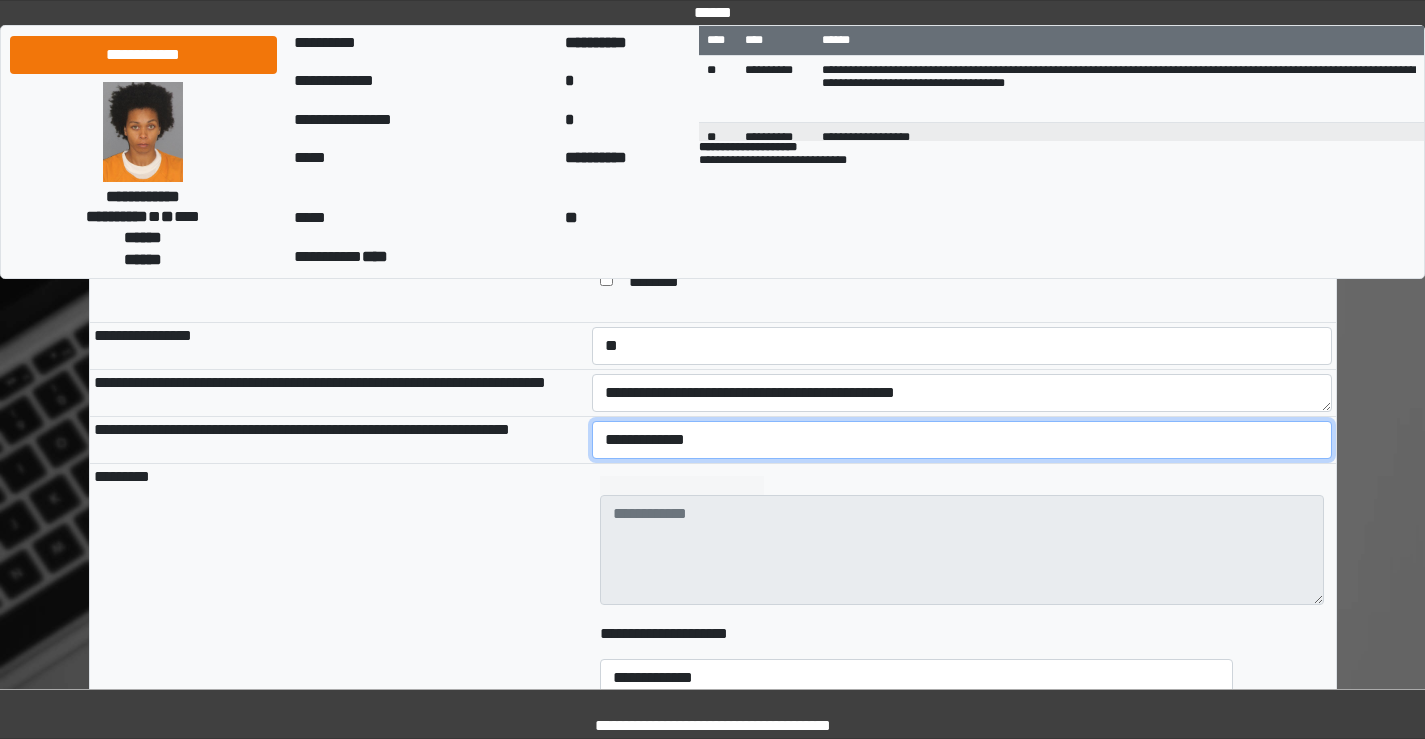 click on "**********" at bounding box center (962, 440) 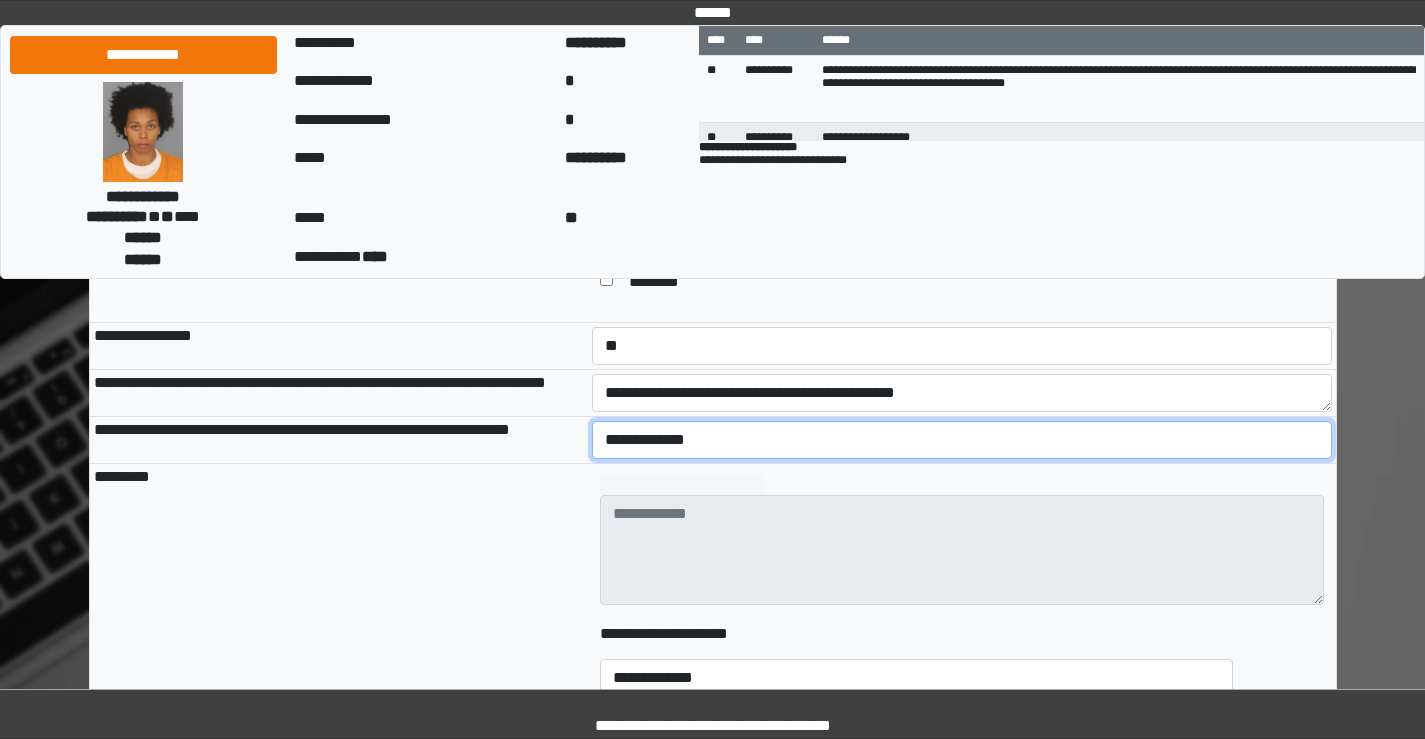 select on "*" 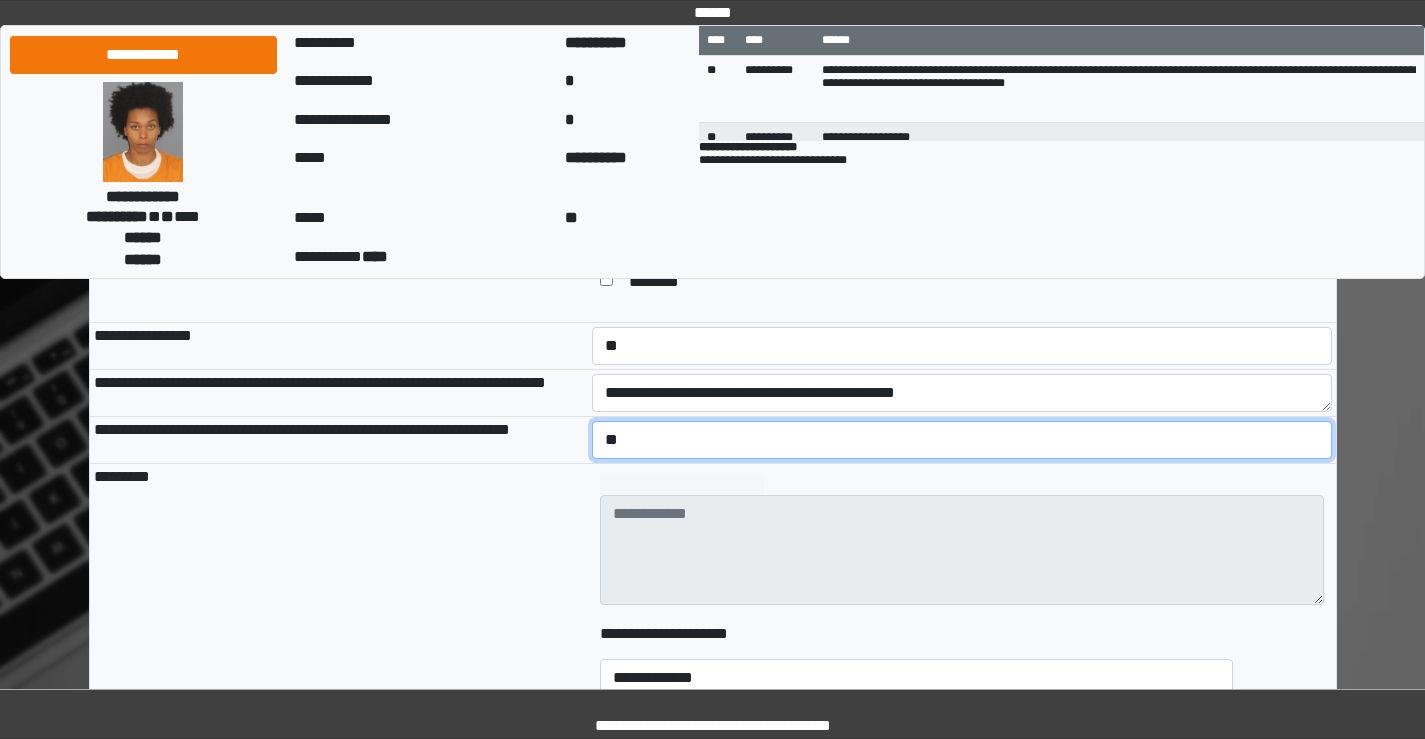 click on "**********" at bounding box center (962, 440) 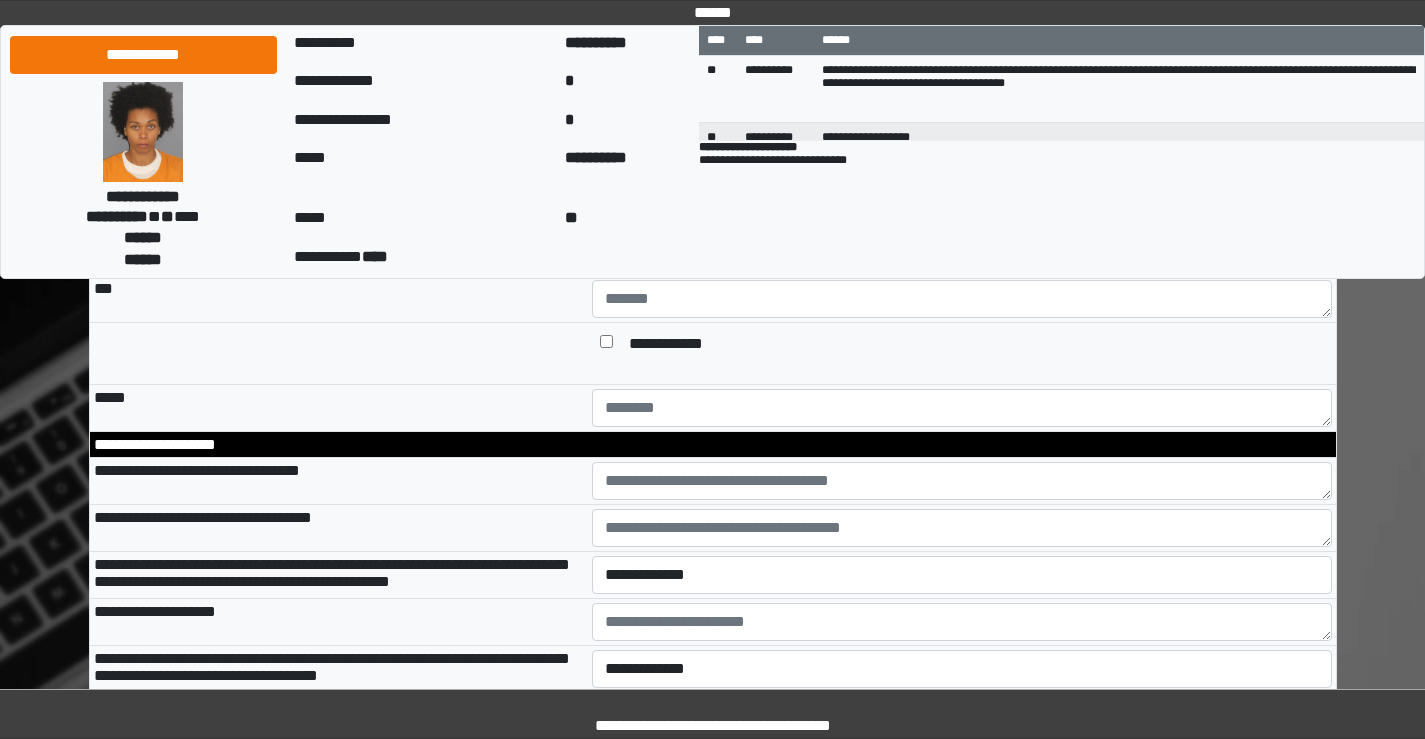 scroll, scrollTop: 2500, scrollLeft: 0, axis: vertical 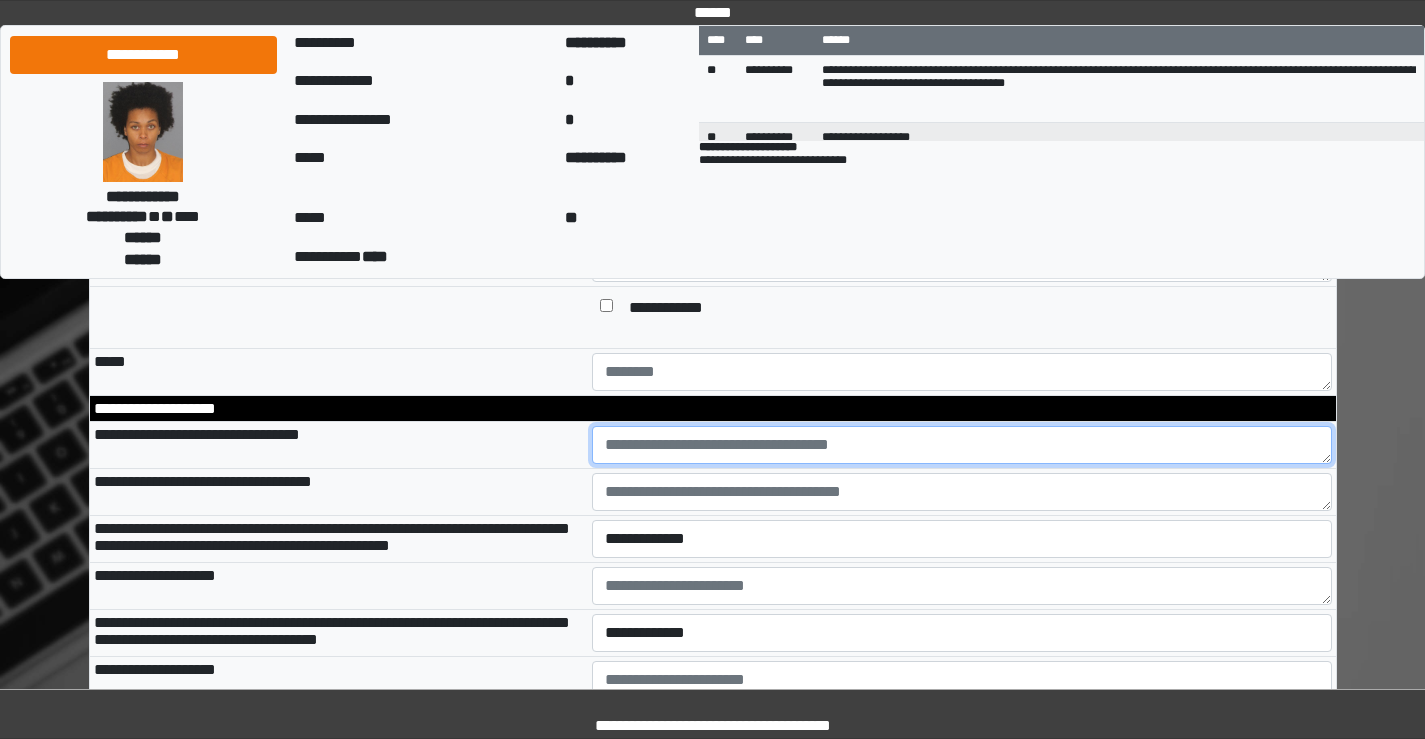 click at bounding box center (962, 445) 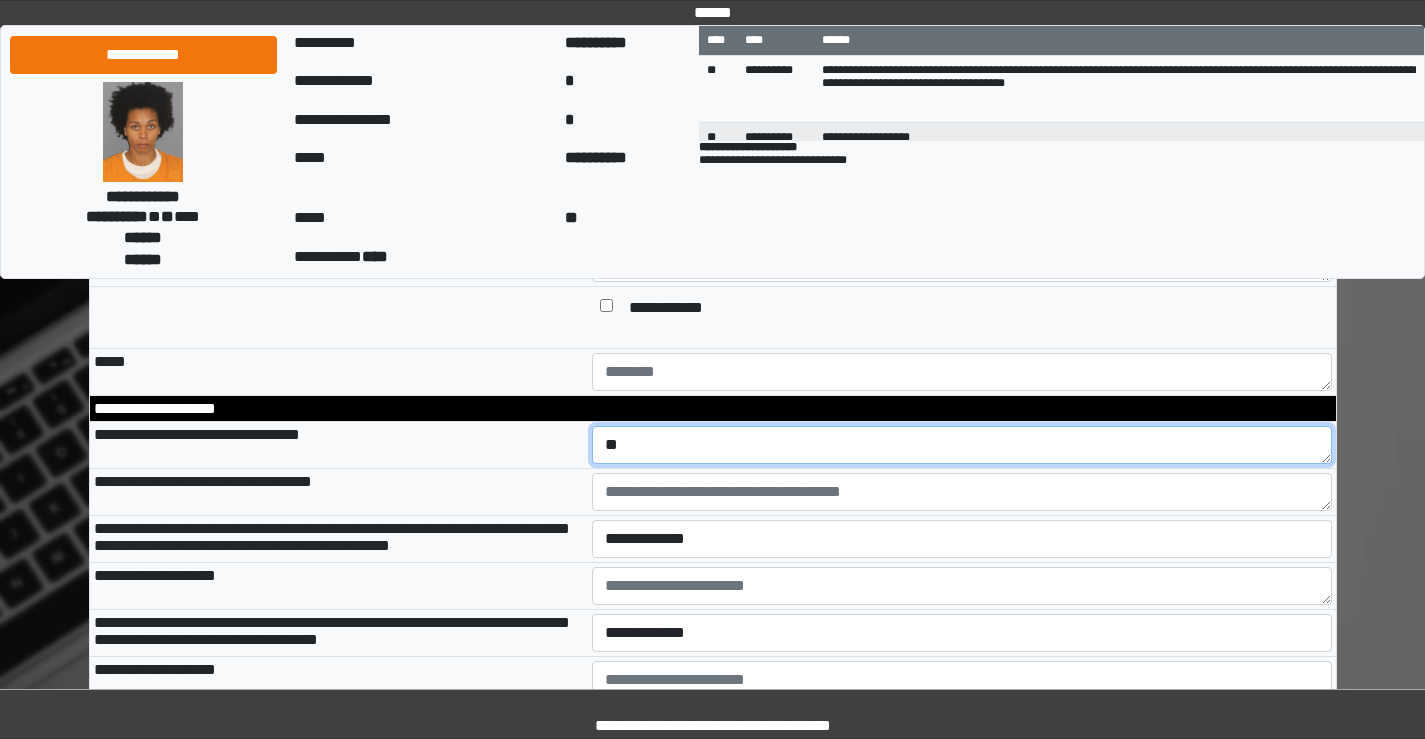 type on "**" 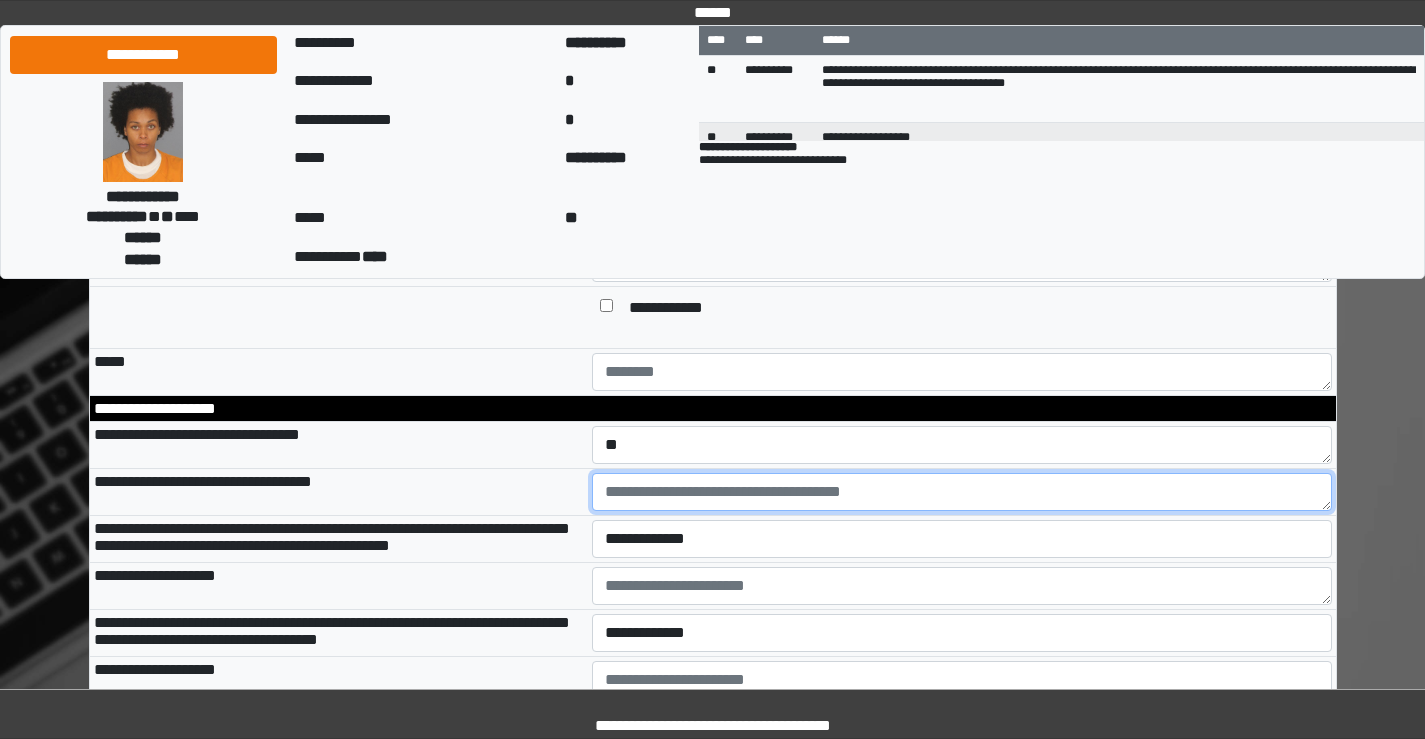 click at bounding box center (962, 492) 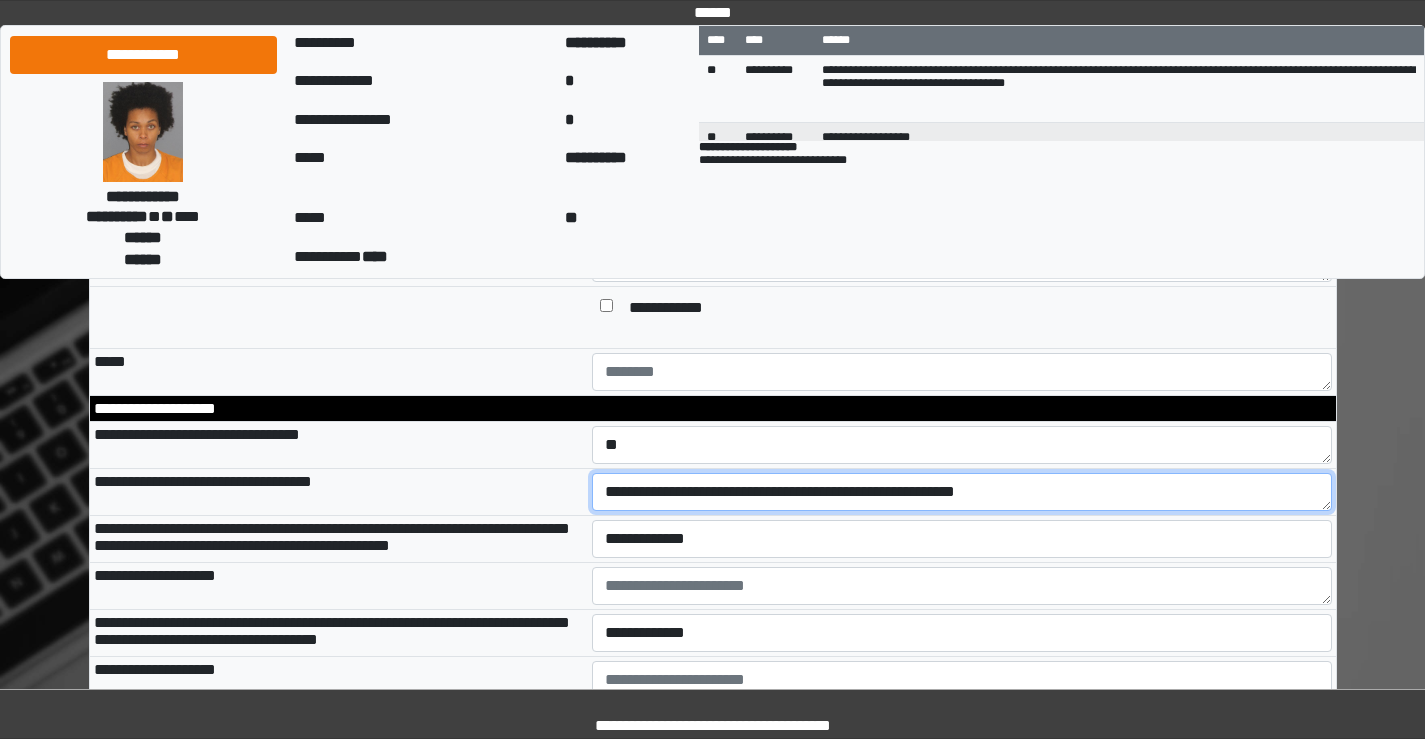 click on "**********" at bounding box center [962, 492] 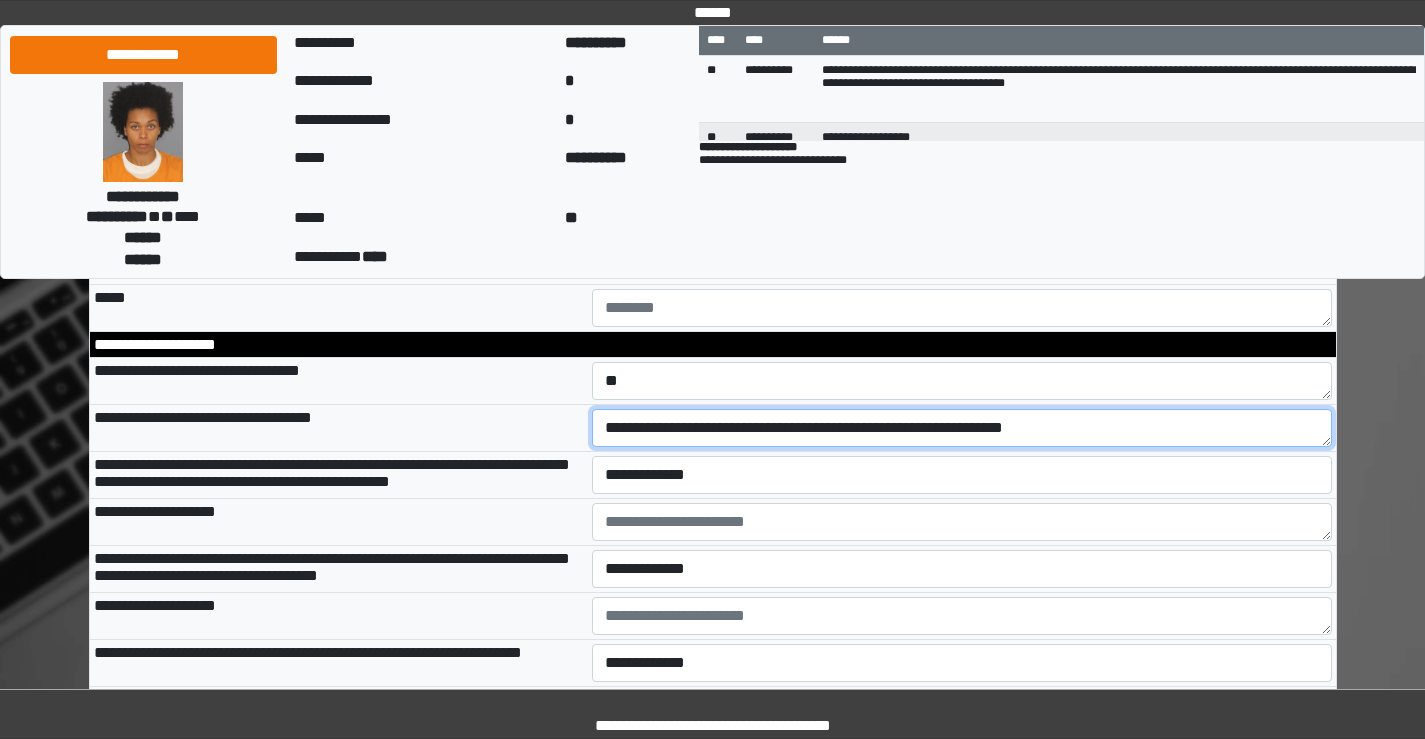 scroll, scrollTop: 2600, scrollLeft: 0, axis: vertical 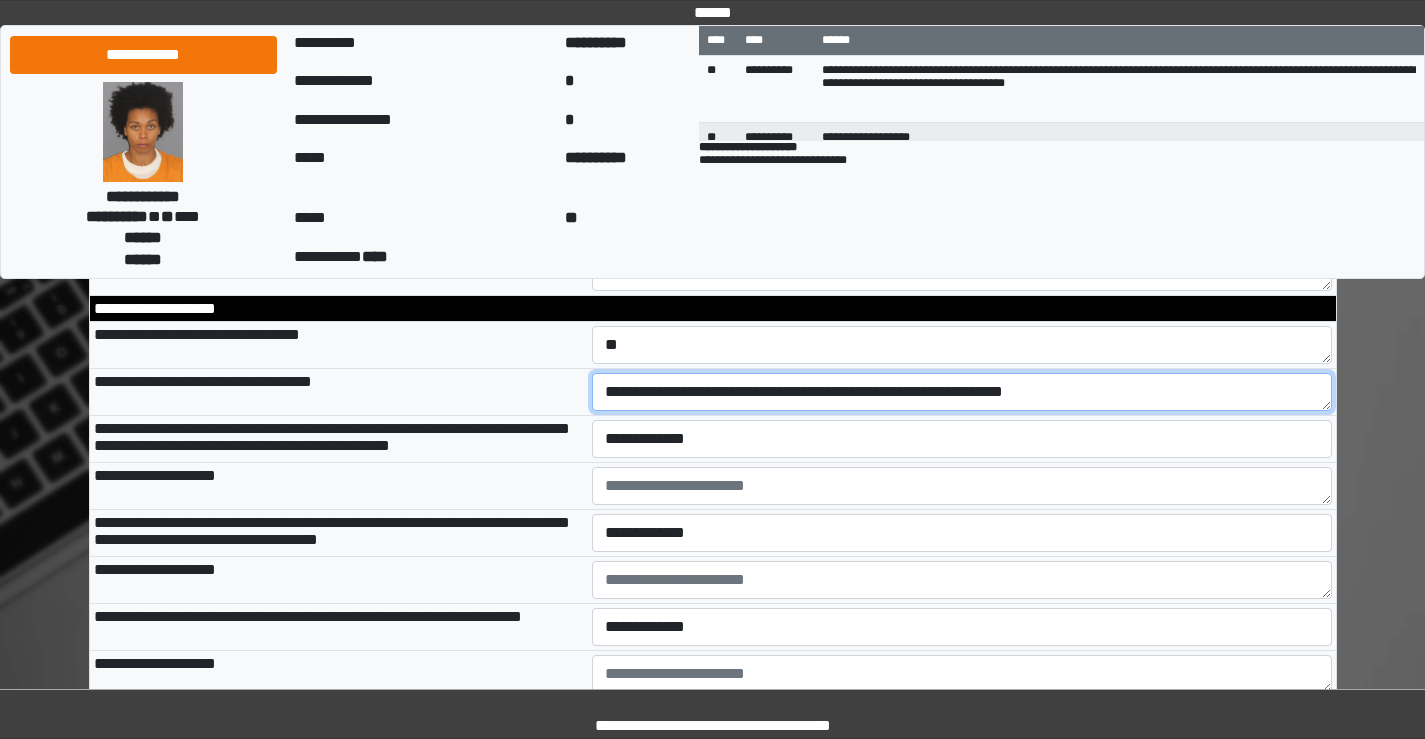 type on "**********" 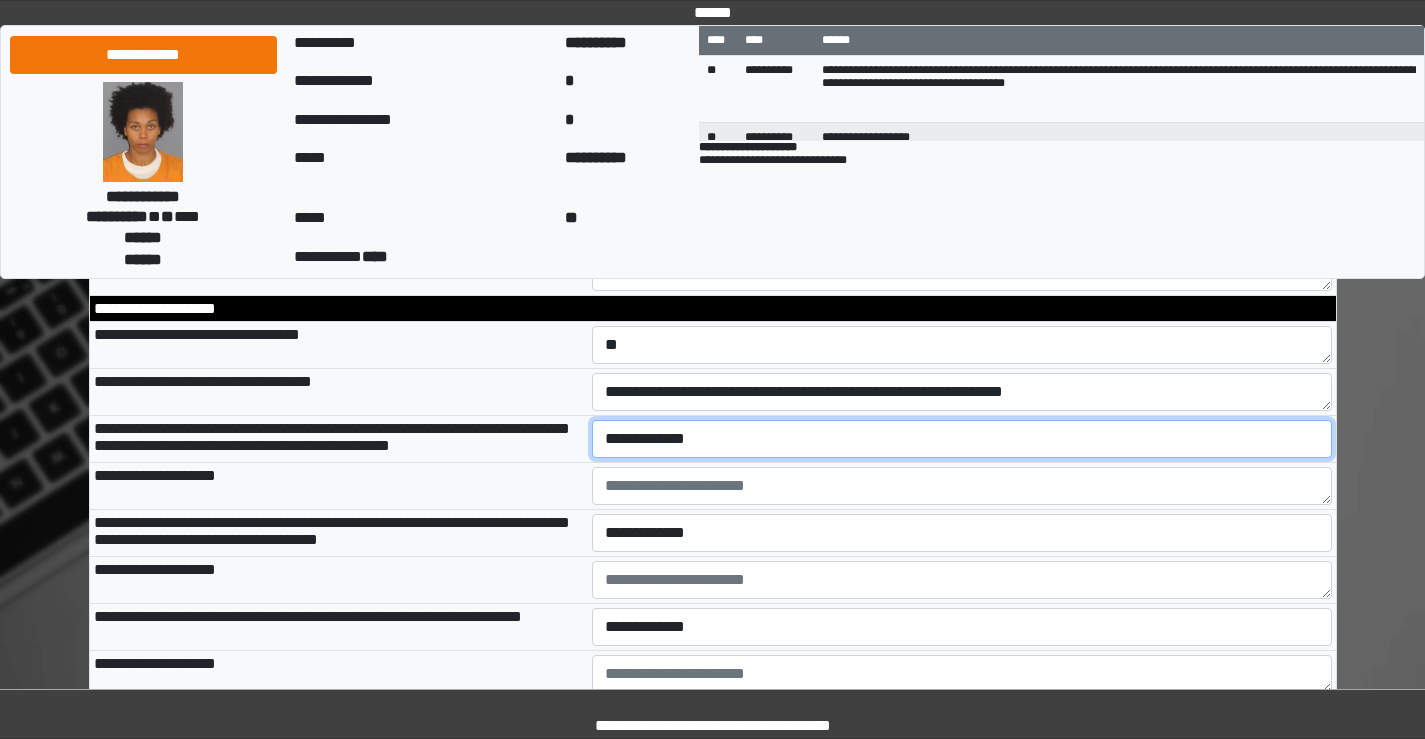 click on "**********" at bounding box center (962, 439) 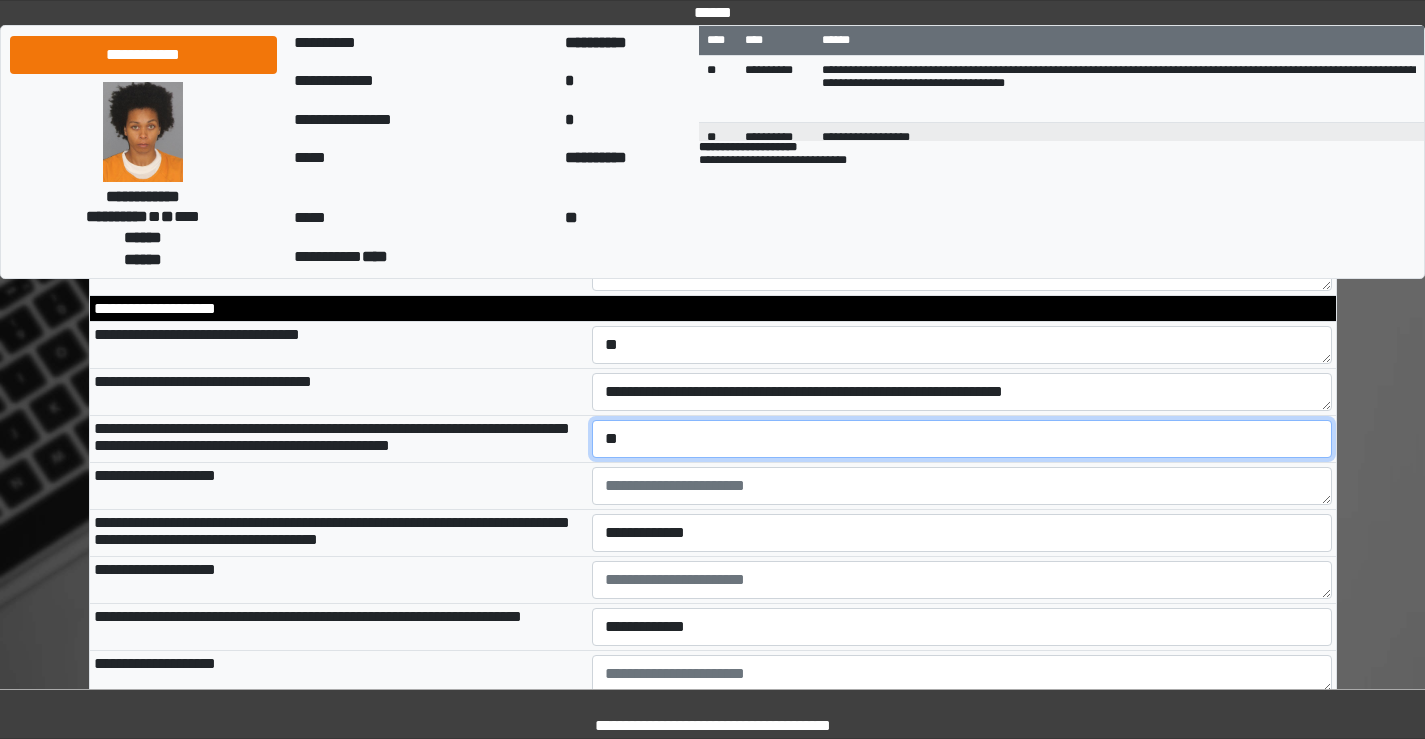 click on "**********" at bounding box center [962, 439] 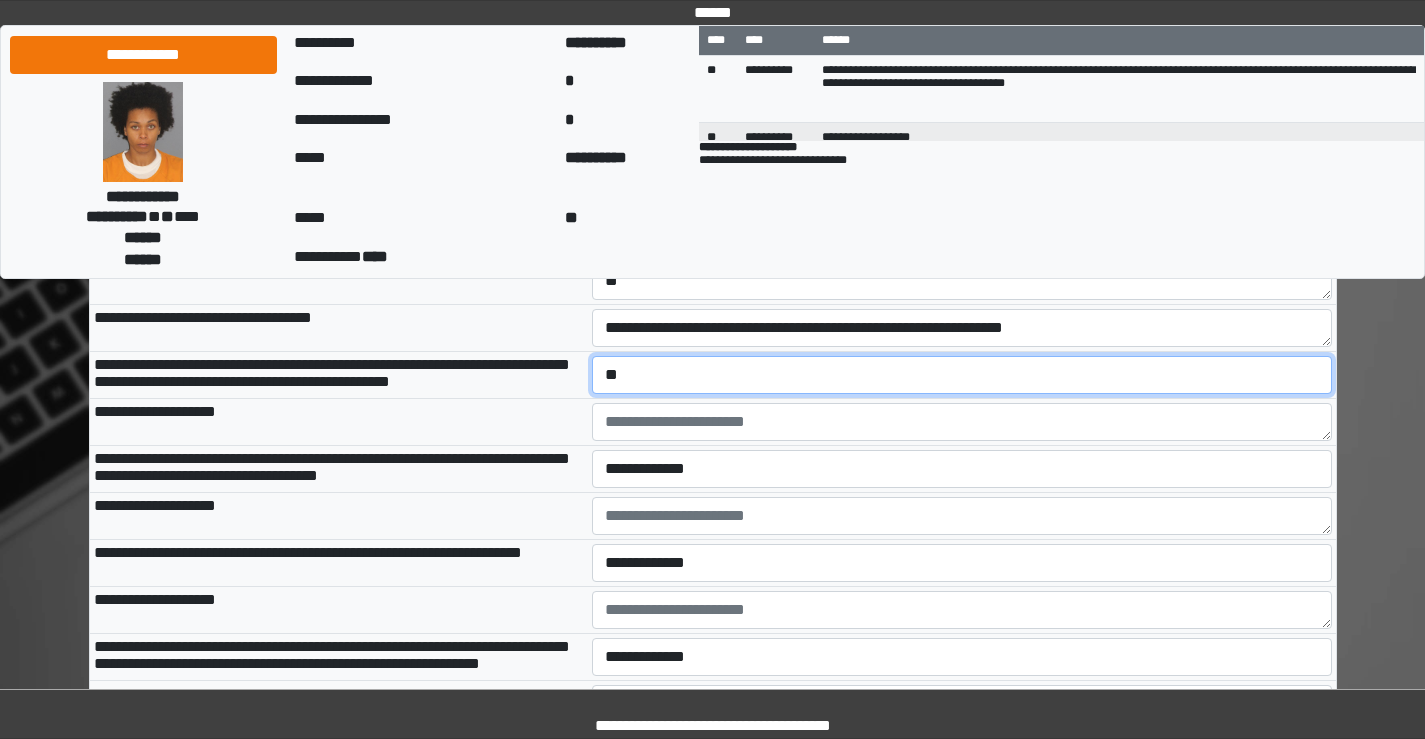 scroll, scrollTop: 2700, scrollLeft: 0, axis: vertical 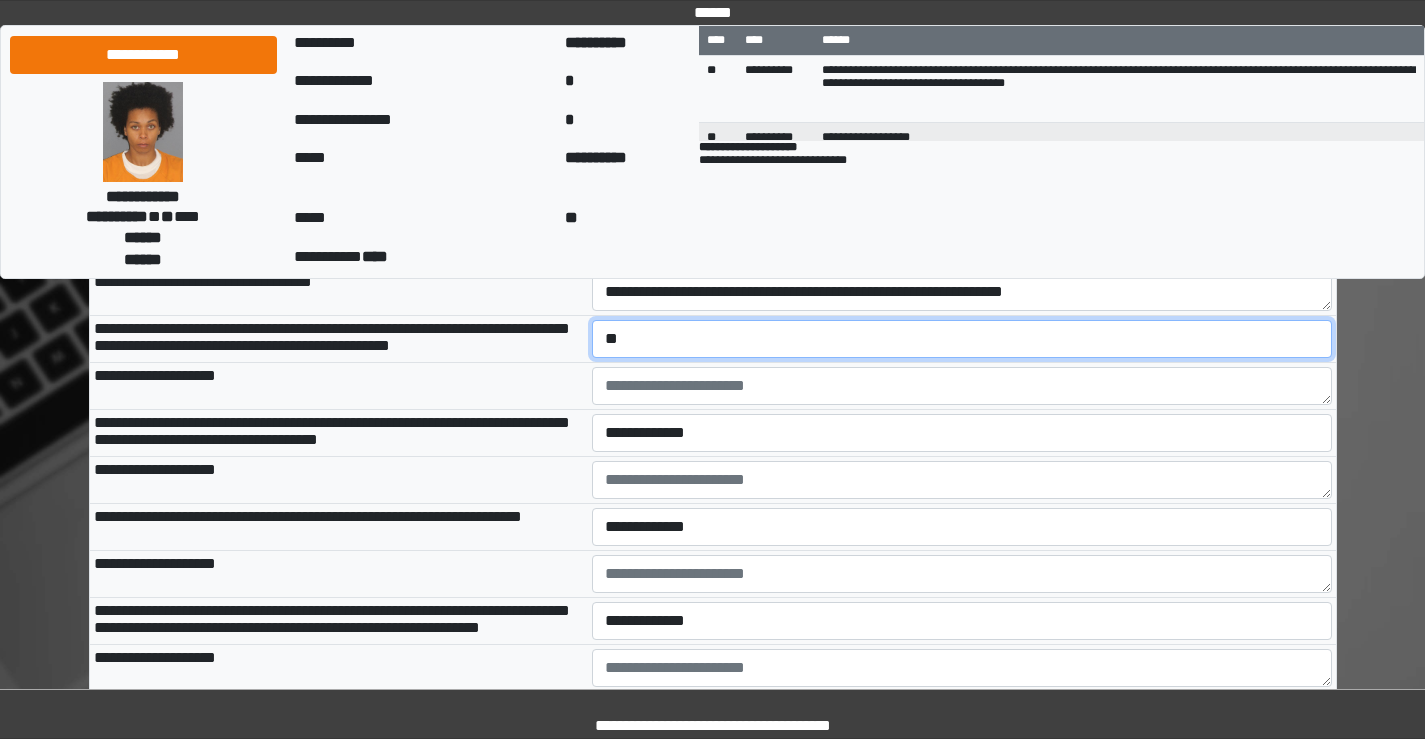 drag, startPoint x: 656, startPoint y: 398, endPoint x: 631, endPoint y: 391, distance: 25.96151 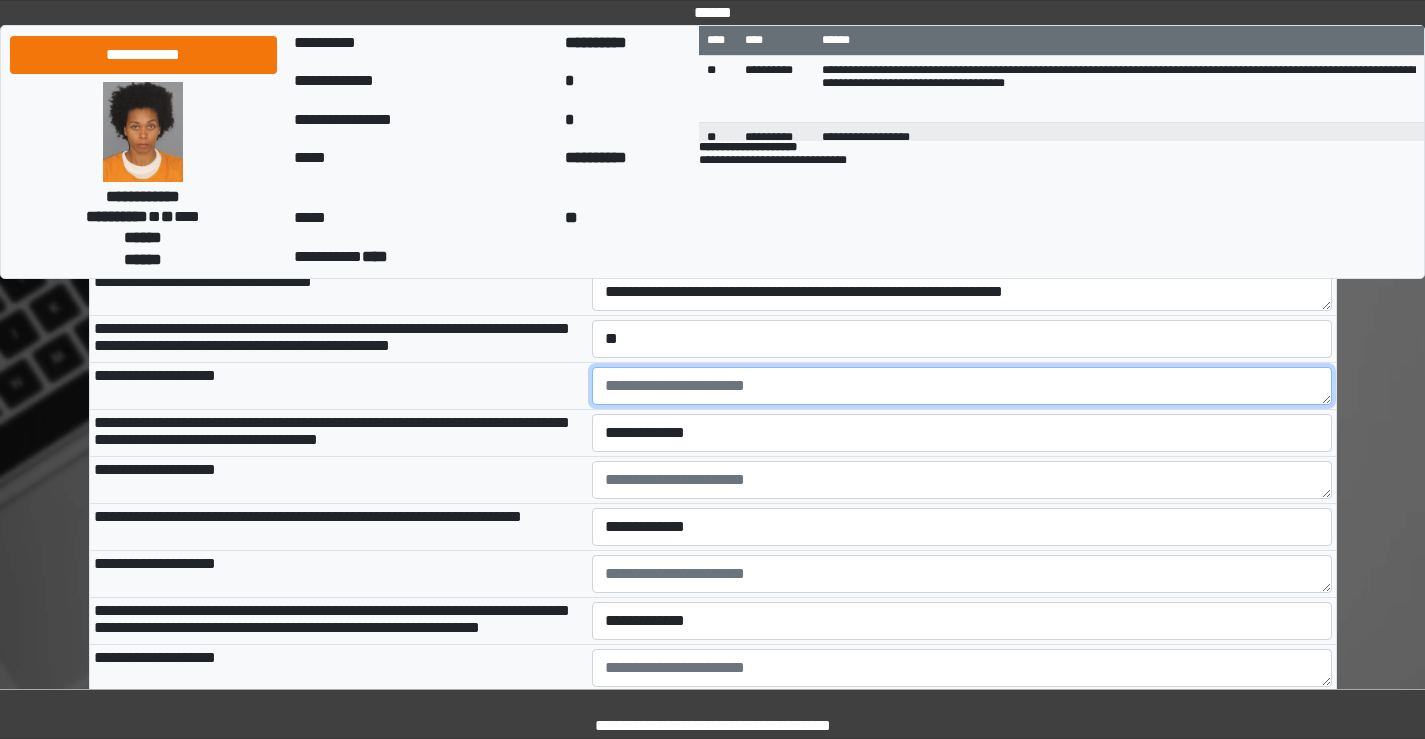 click at bounding box center (962, 386) 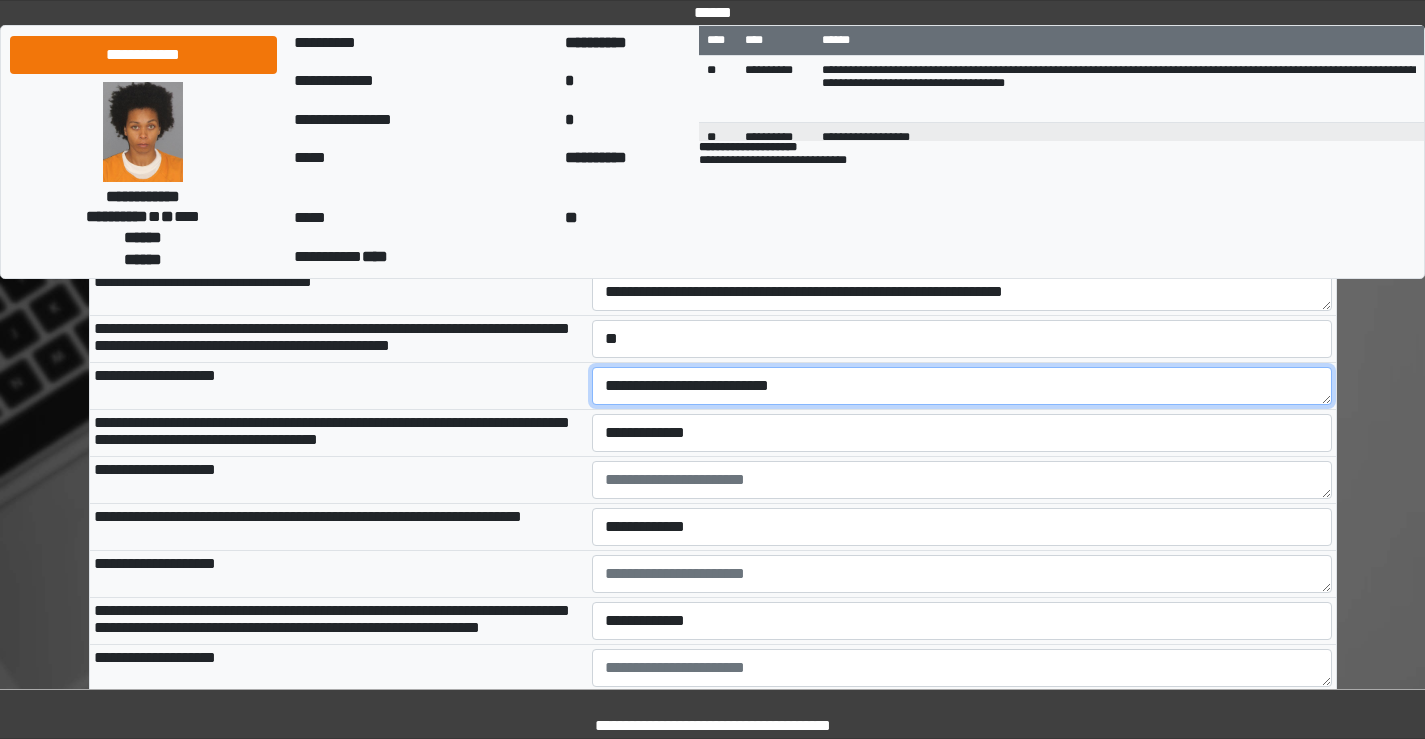 type on "**********" 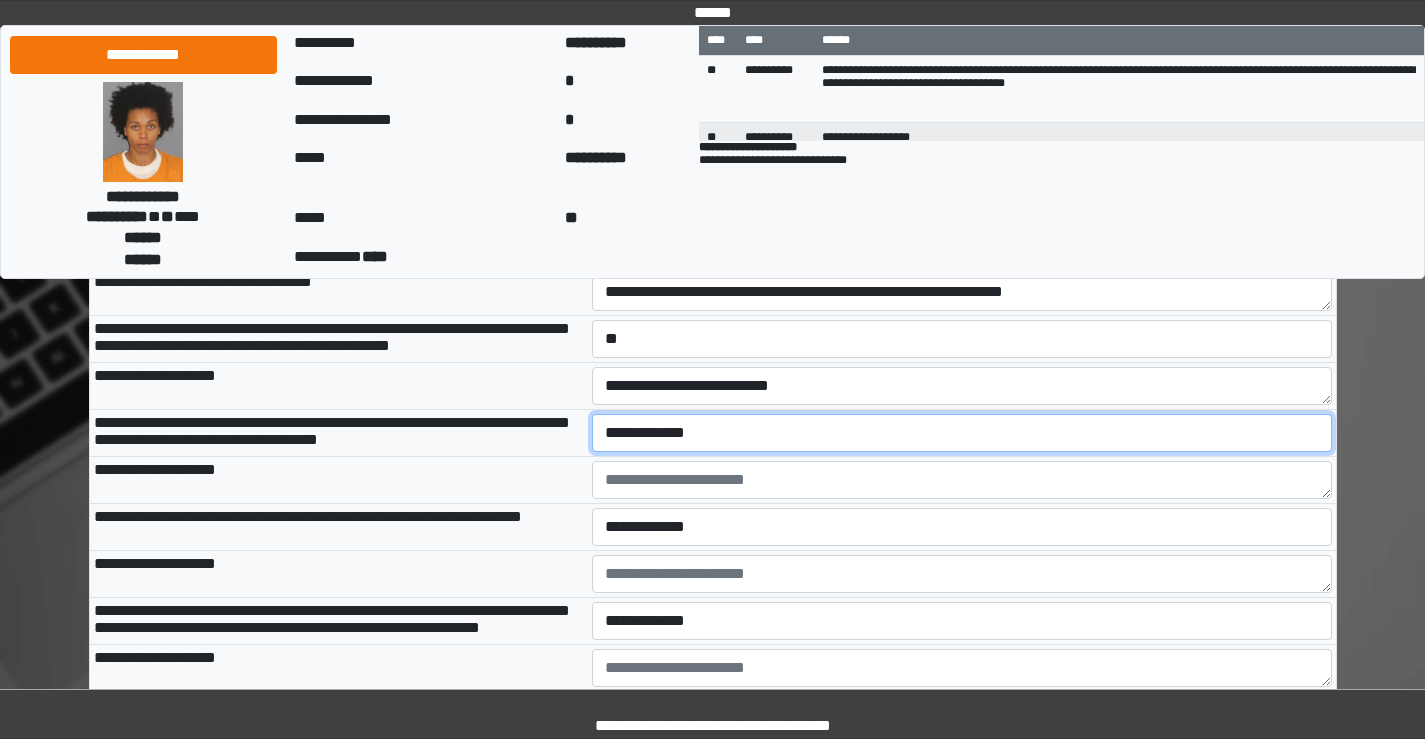 click on "**********" at bounding box center (962, 433) 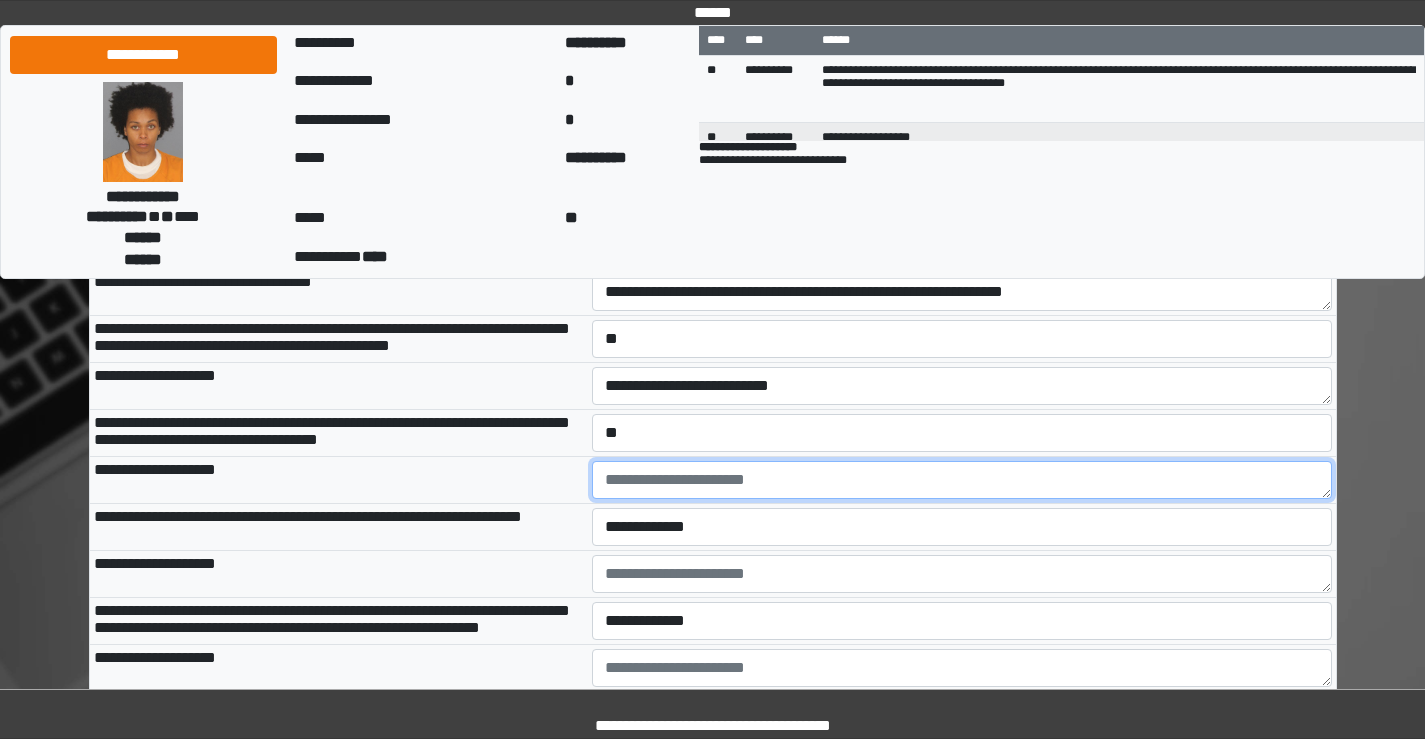 click at bounding box center (962, 480) 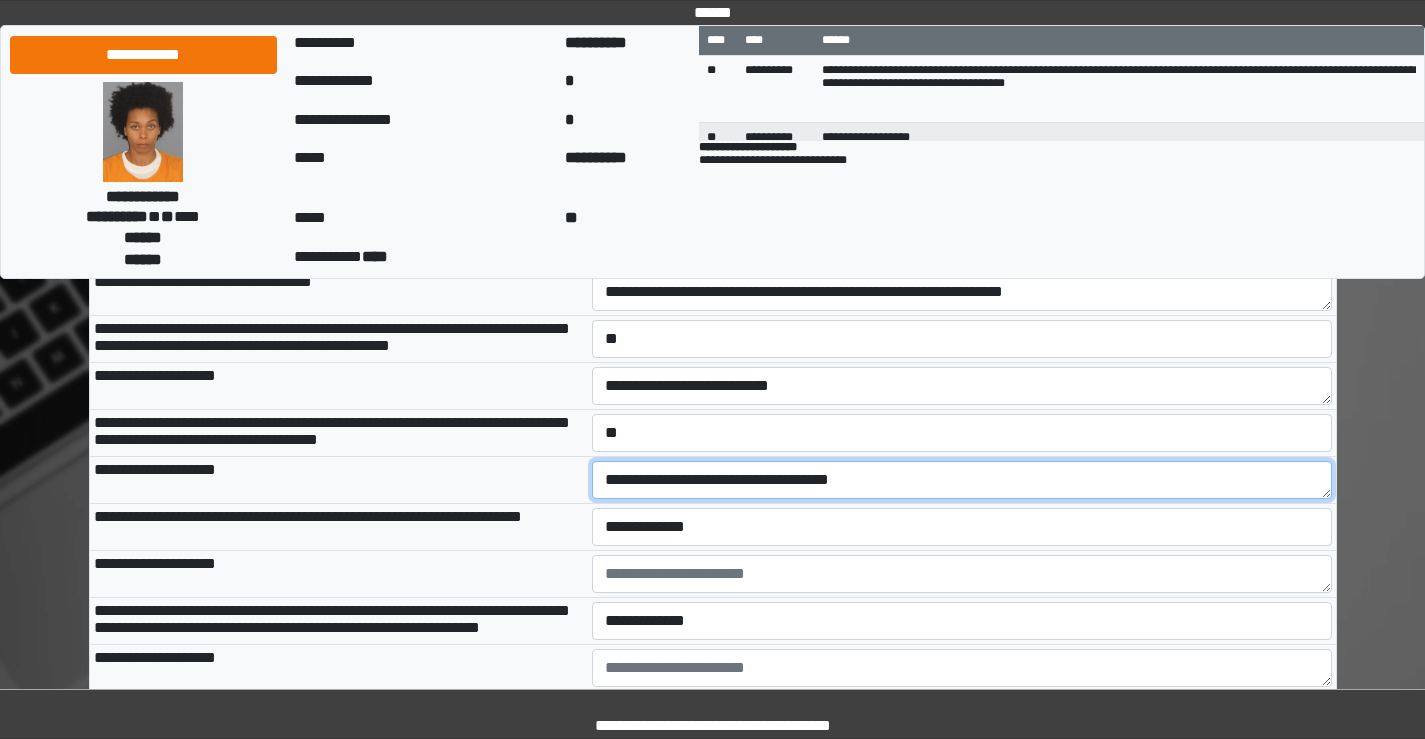 click on "**********" at bounding box center [962, 480] 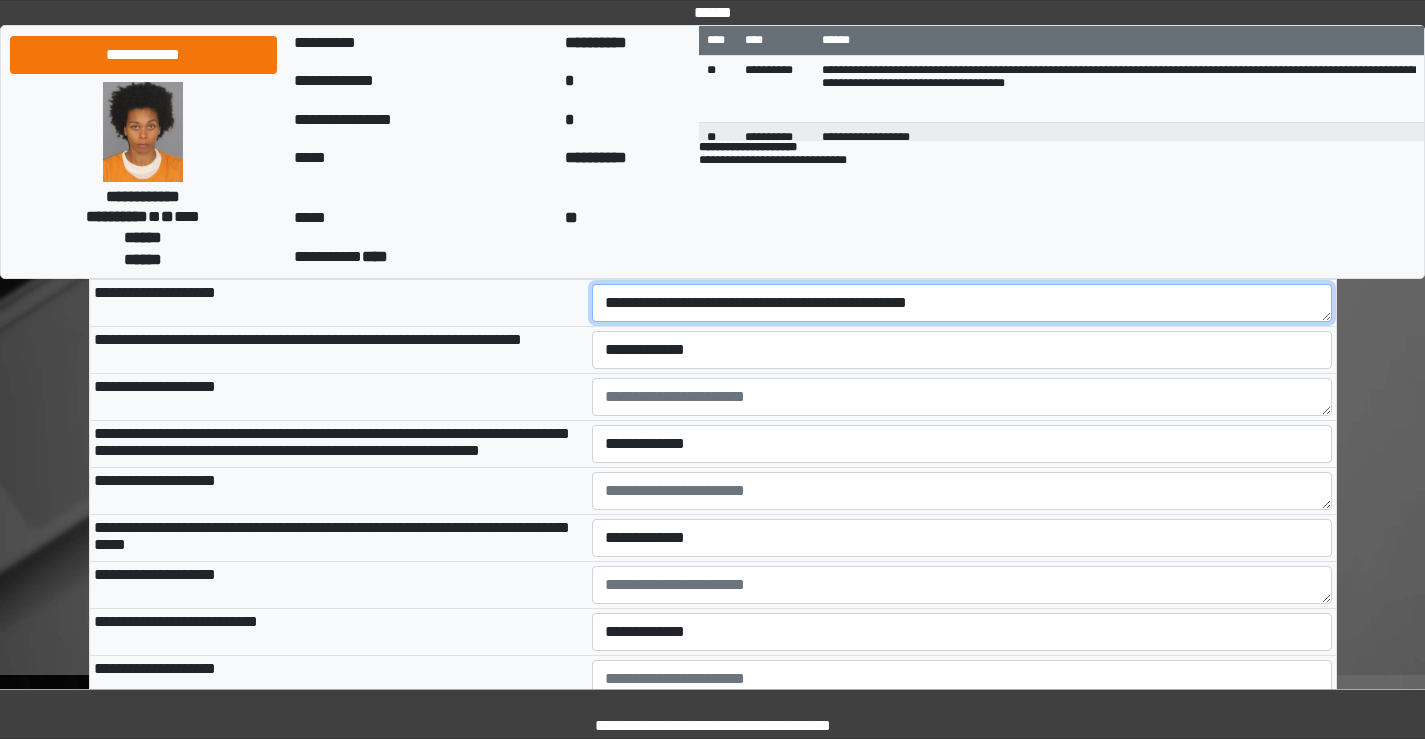 scroll, scrollTop: 2900, scrollLeft: 0, axis: vertical 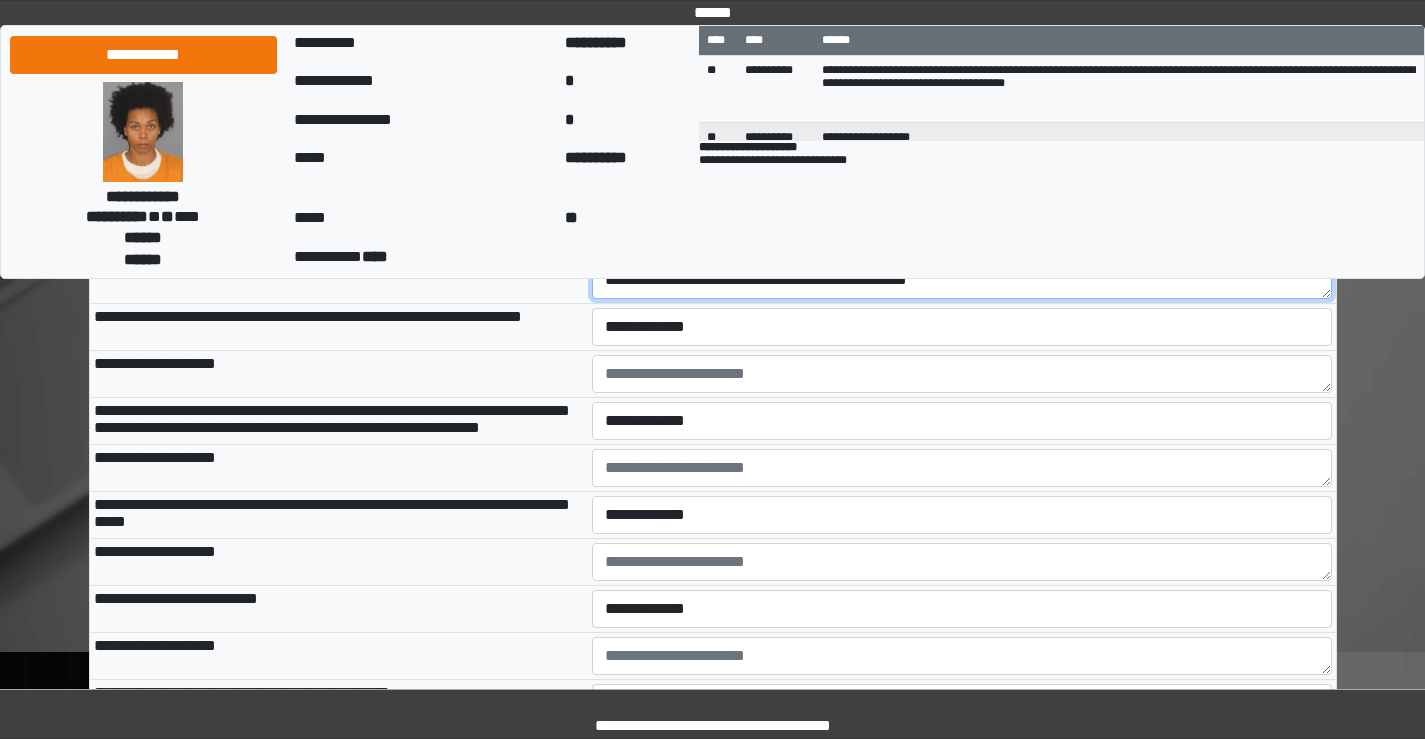 type on "**********" 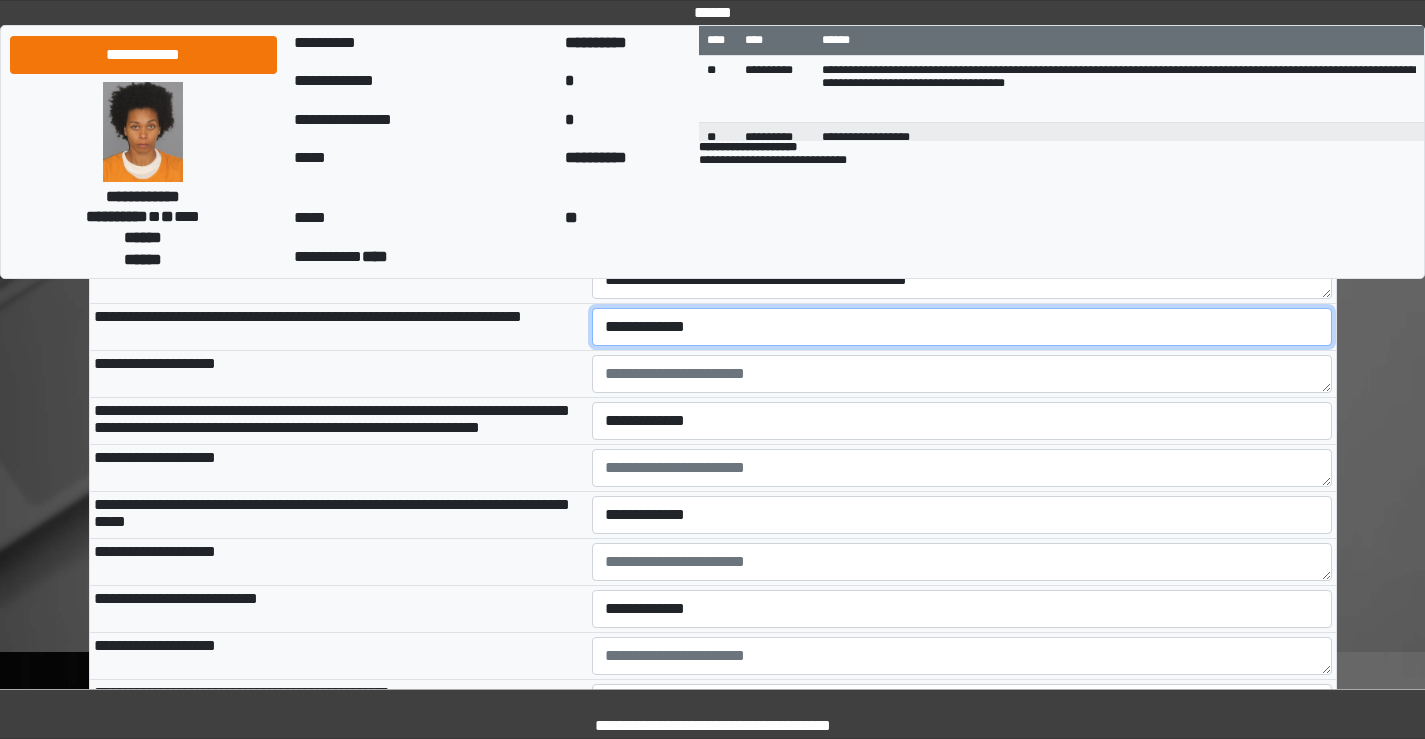 click on "**********" at bounding box center (962, 327) 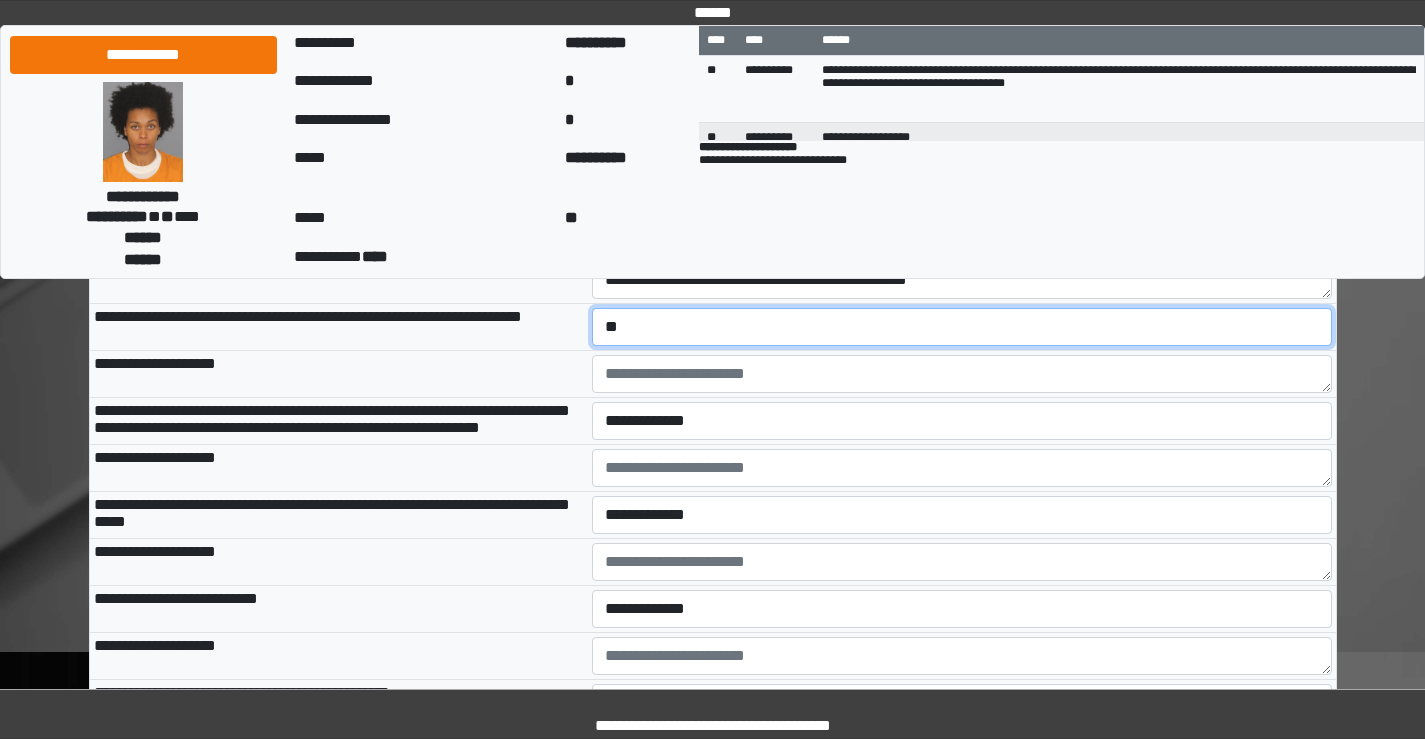 click on "**********" at bounding box center [962, 327] 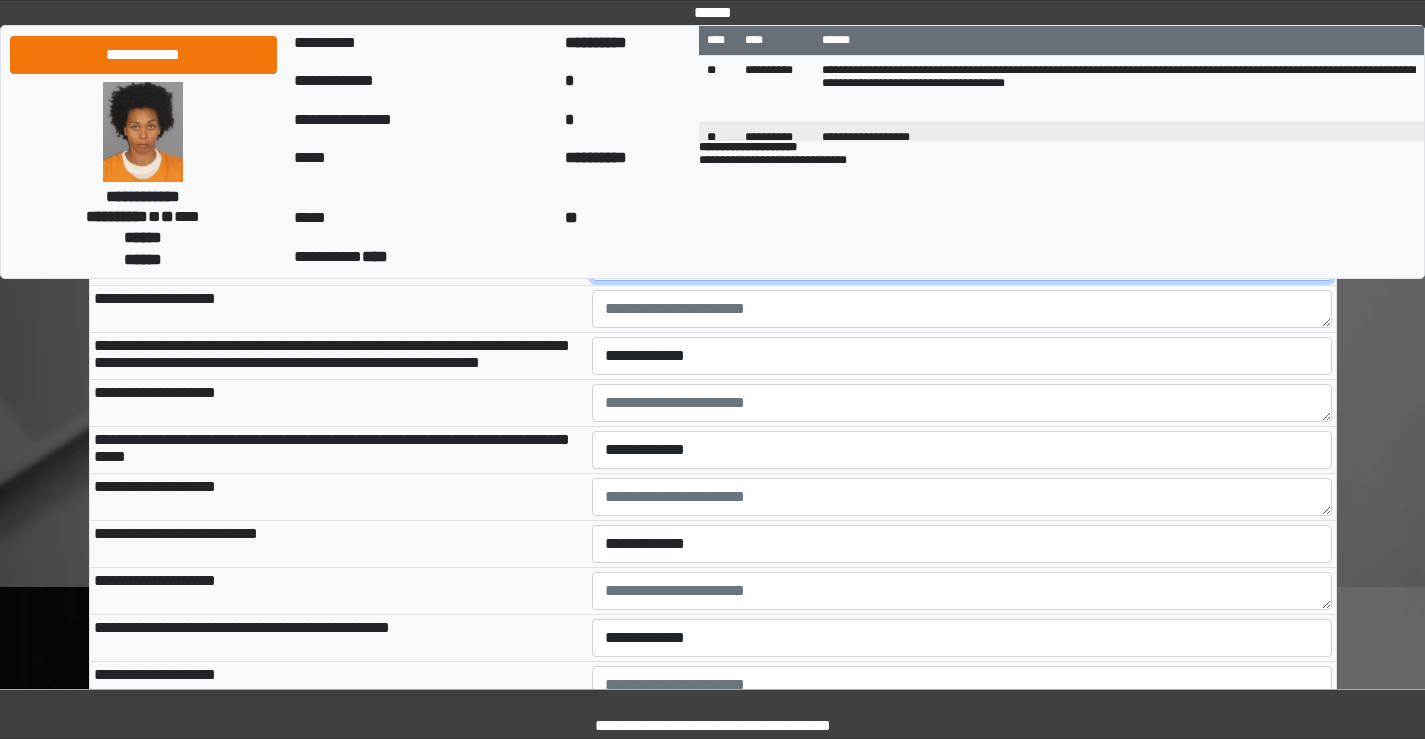 scroll, scrollTop: 3000, scrollLeft: 0, axis: vertical 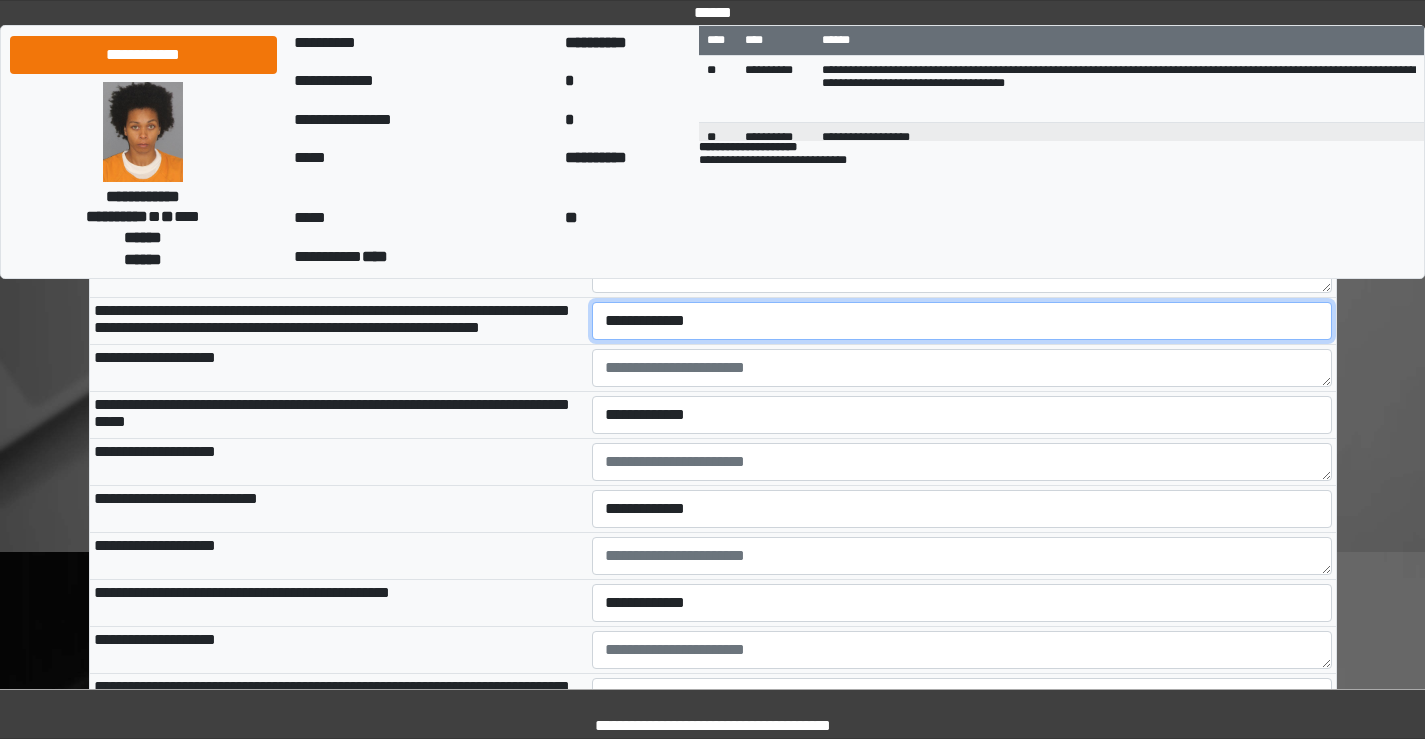 click on "**********" at bounding box center (962, 321) 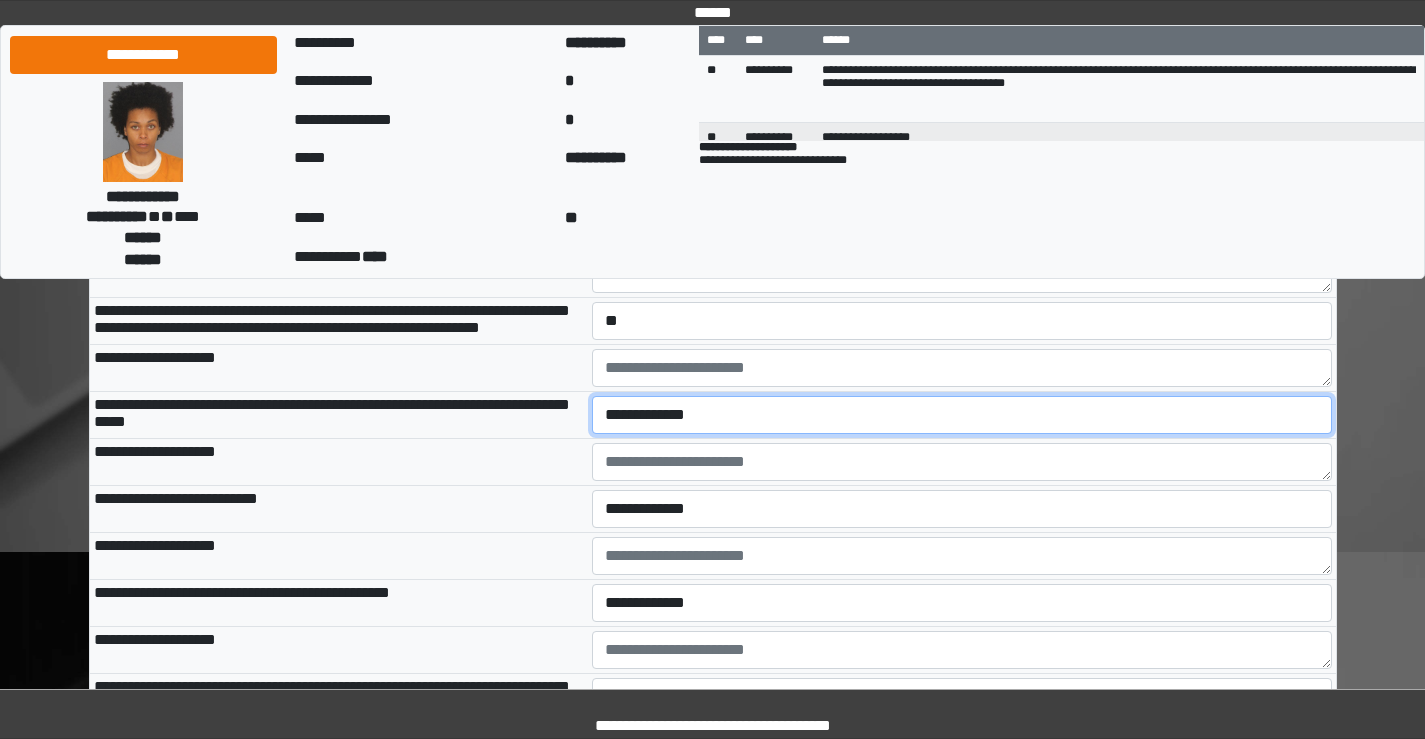 click on "**********" at bounding box center (962, 415) 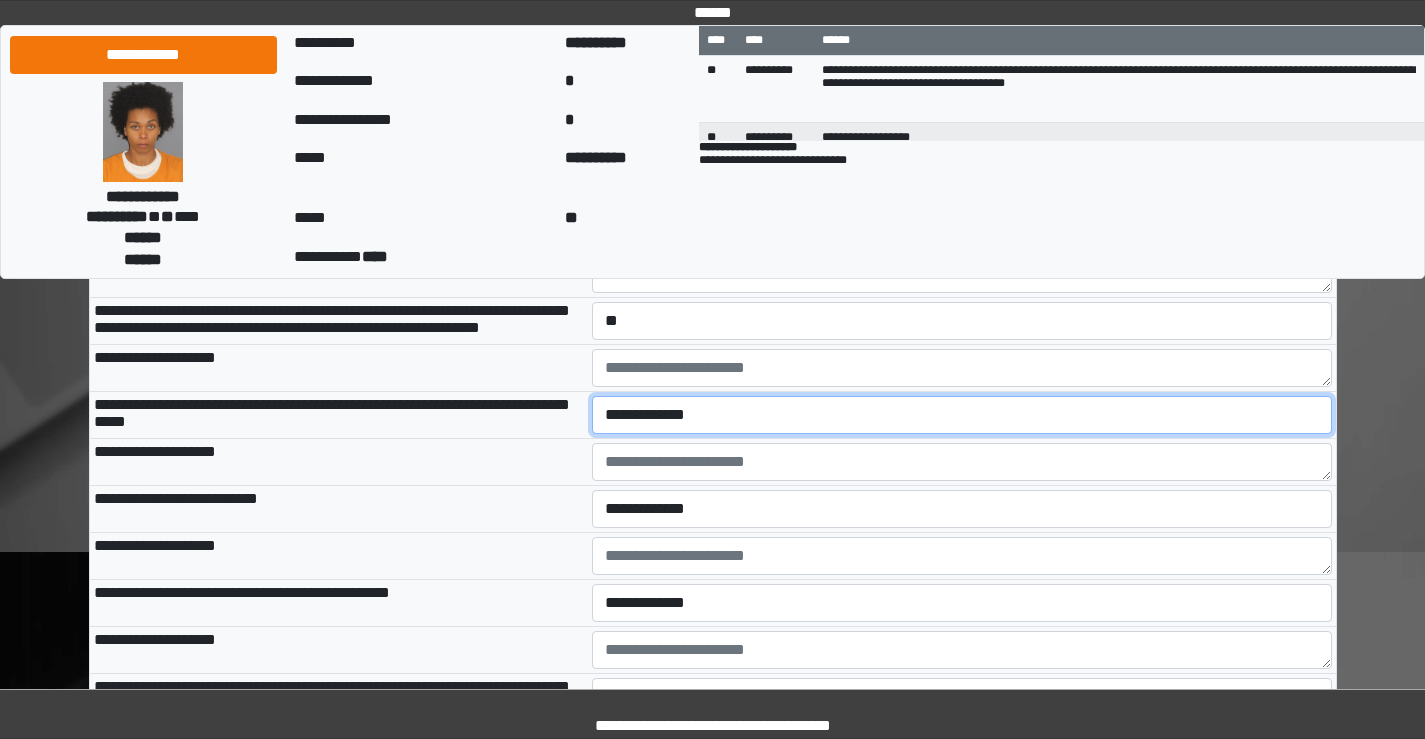 select on "*" 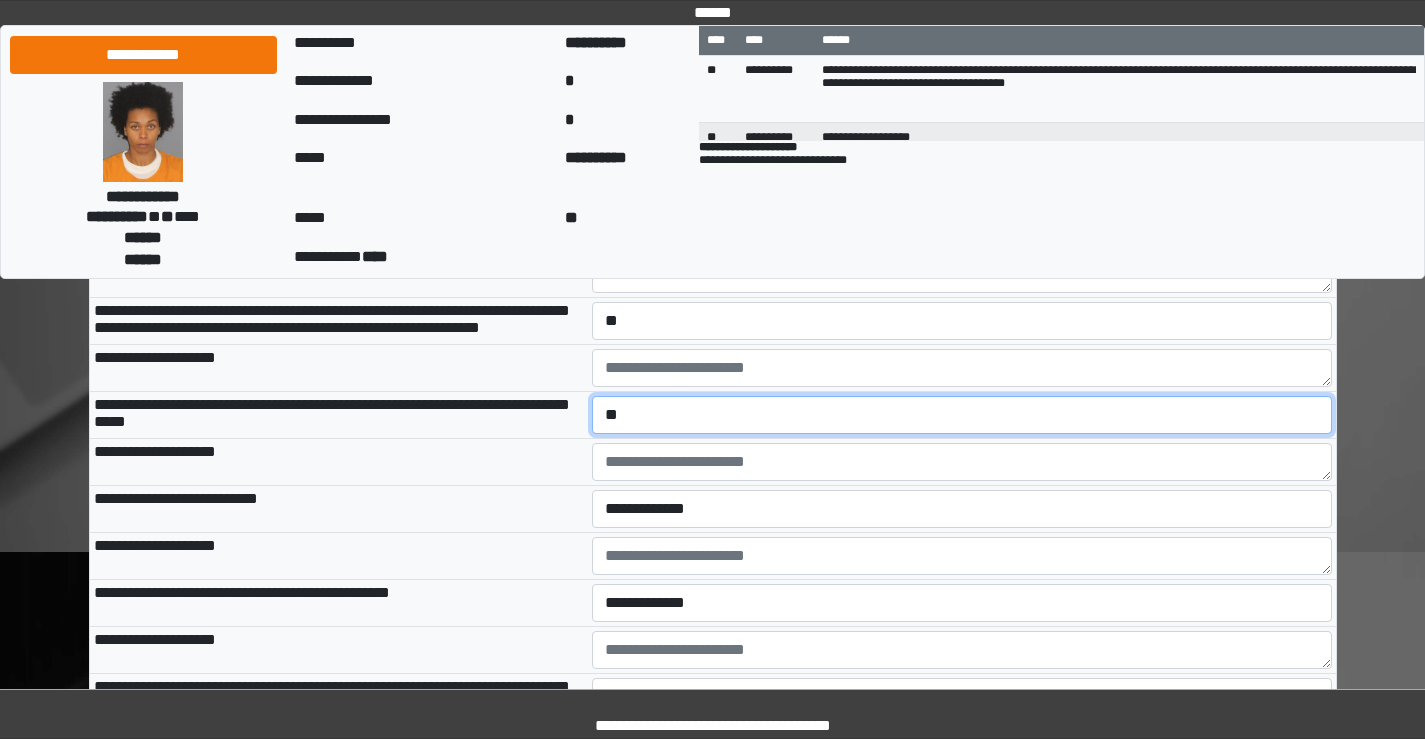 click on "**********" at bounding box center (962, 415) 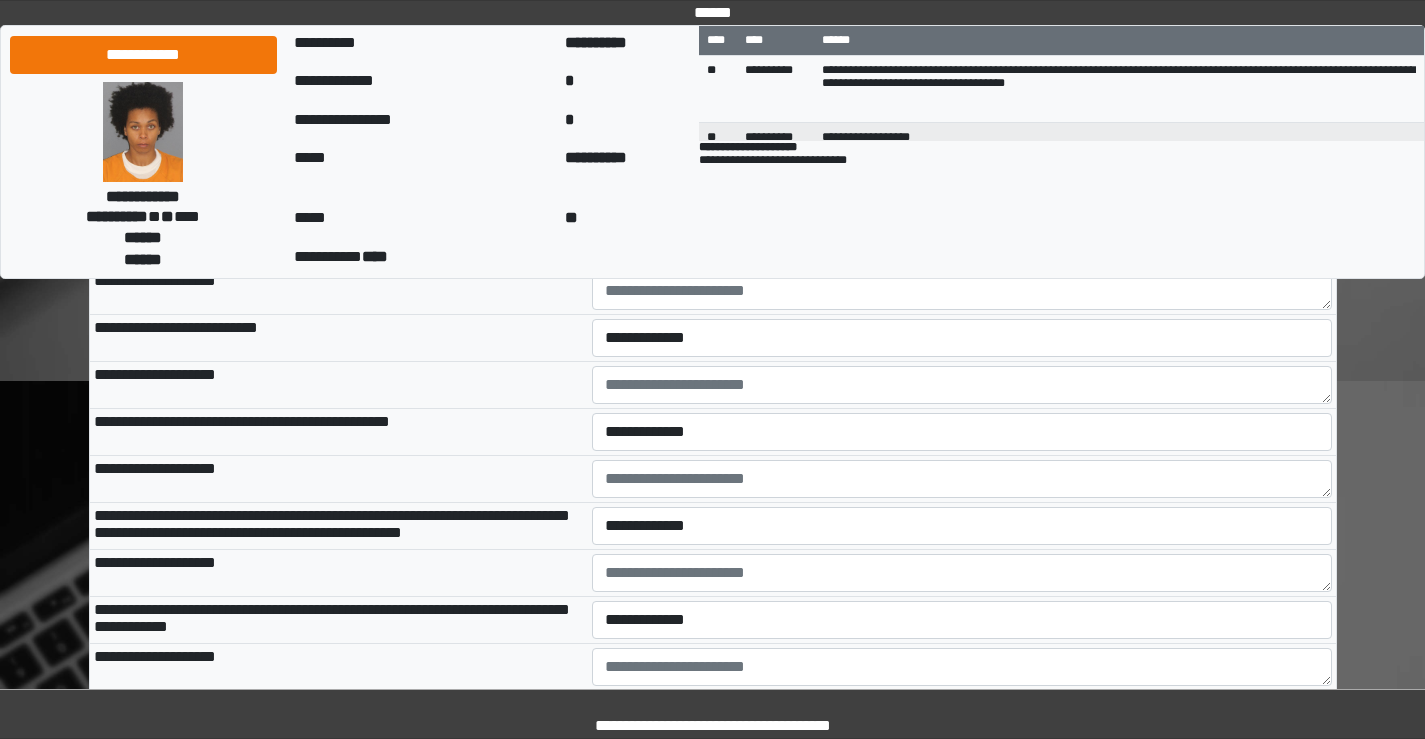 scroll, scrollTop: 3200, scrollLeft: 0, axis: vertical 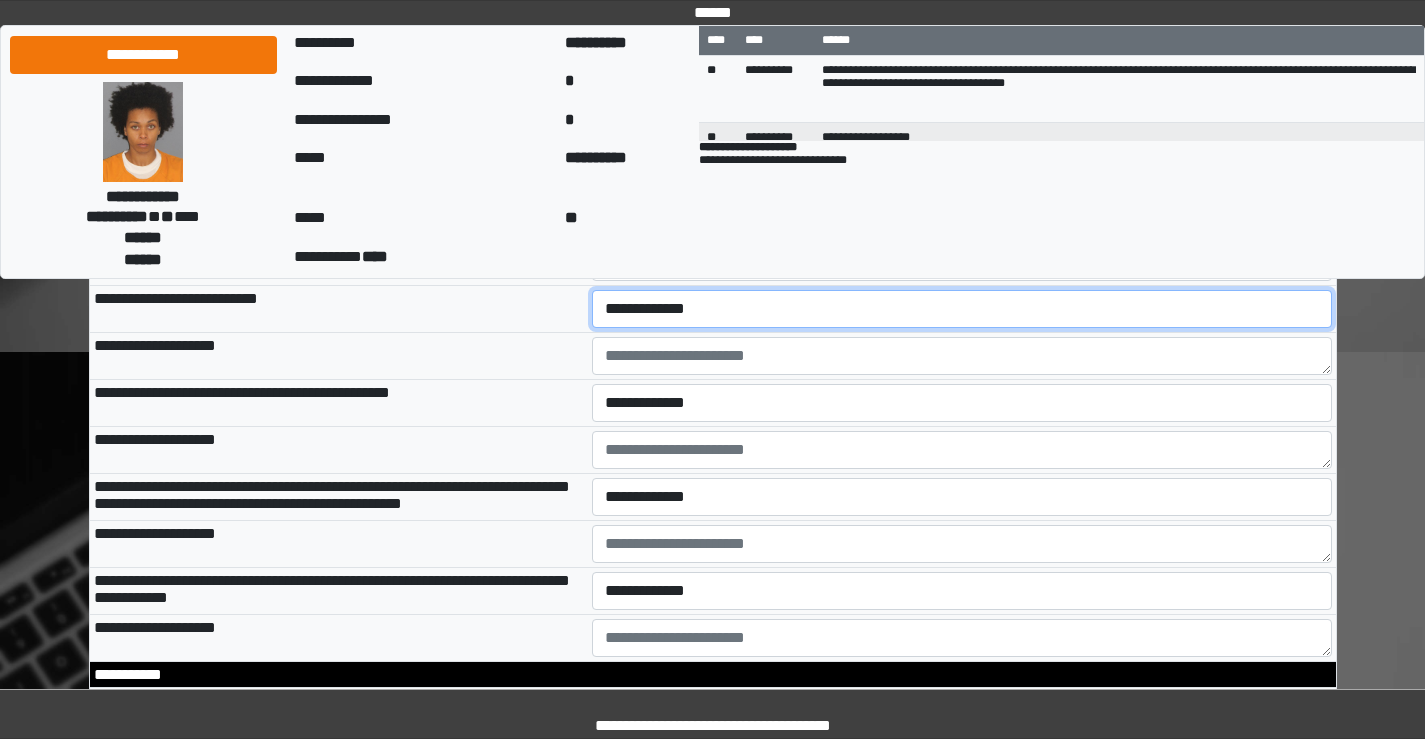 click on "**********" at bounding box center [962, 309] 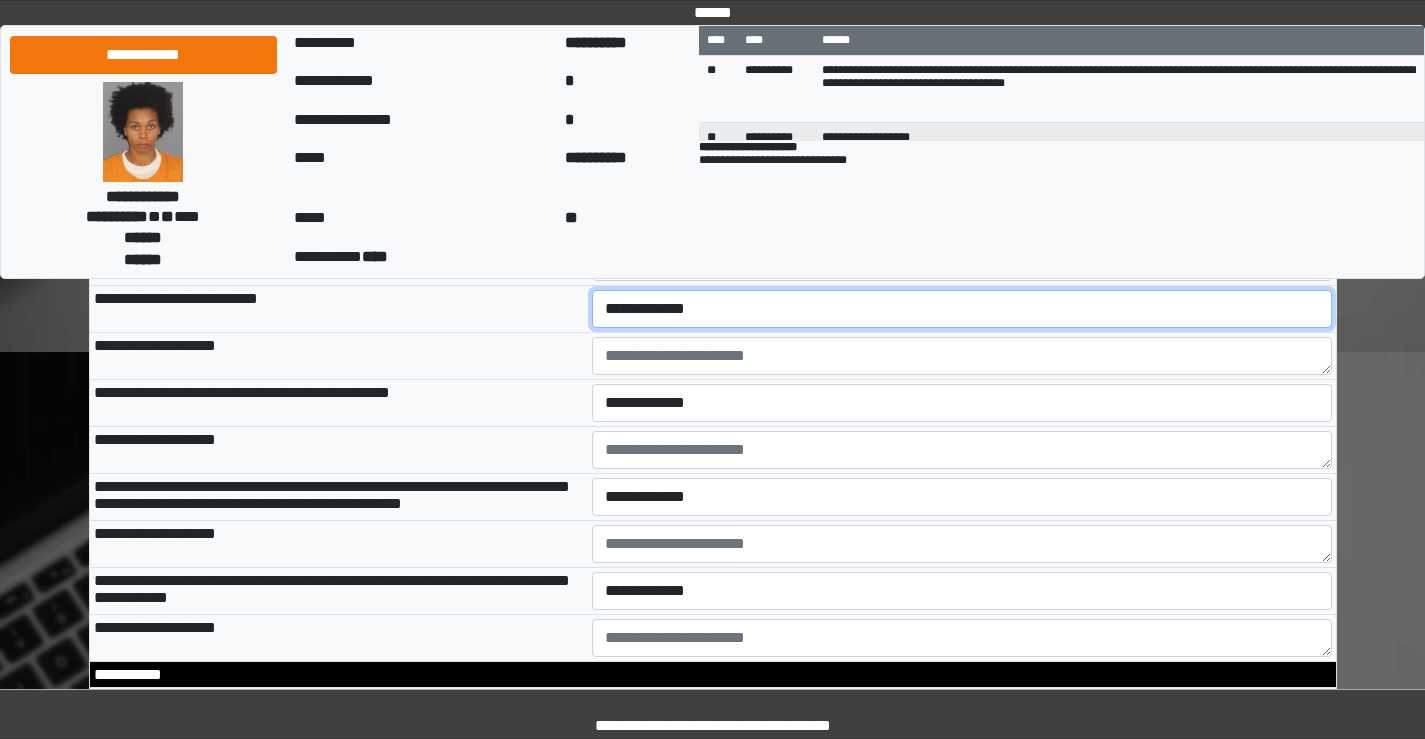select on "*" 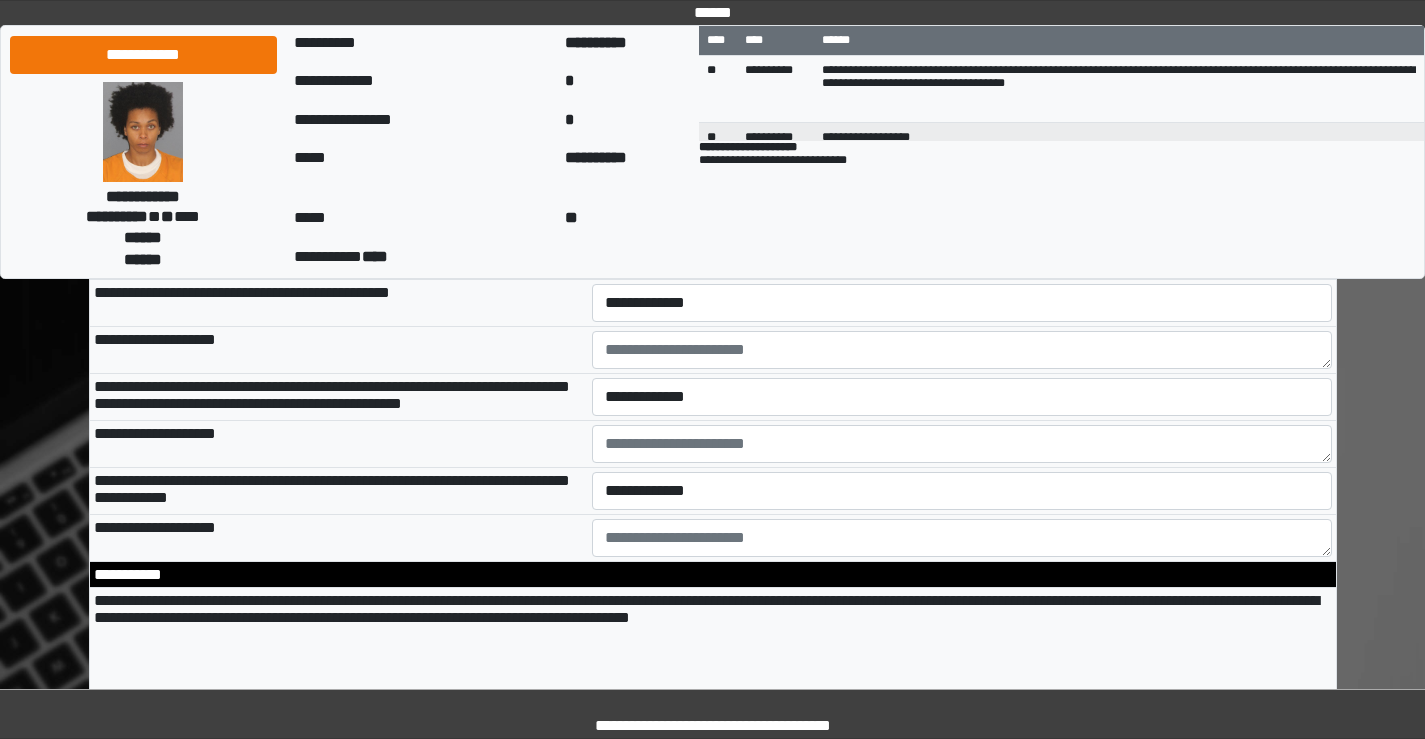 scroll, scrollTop: 3400, scrollLeft: 0, axis: vertical 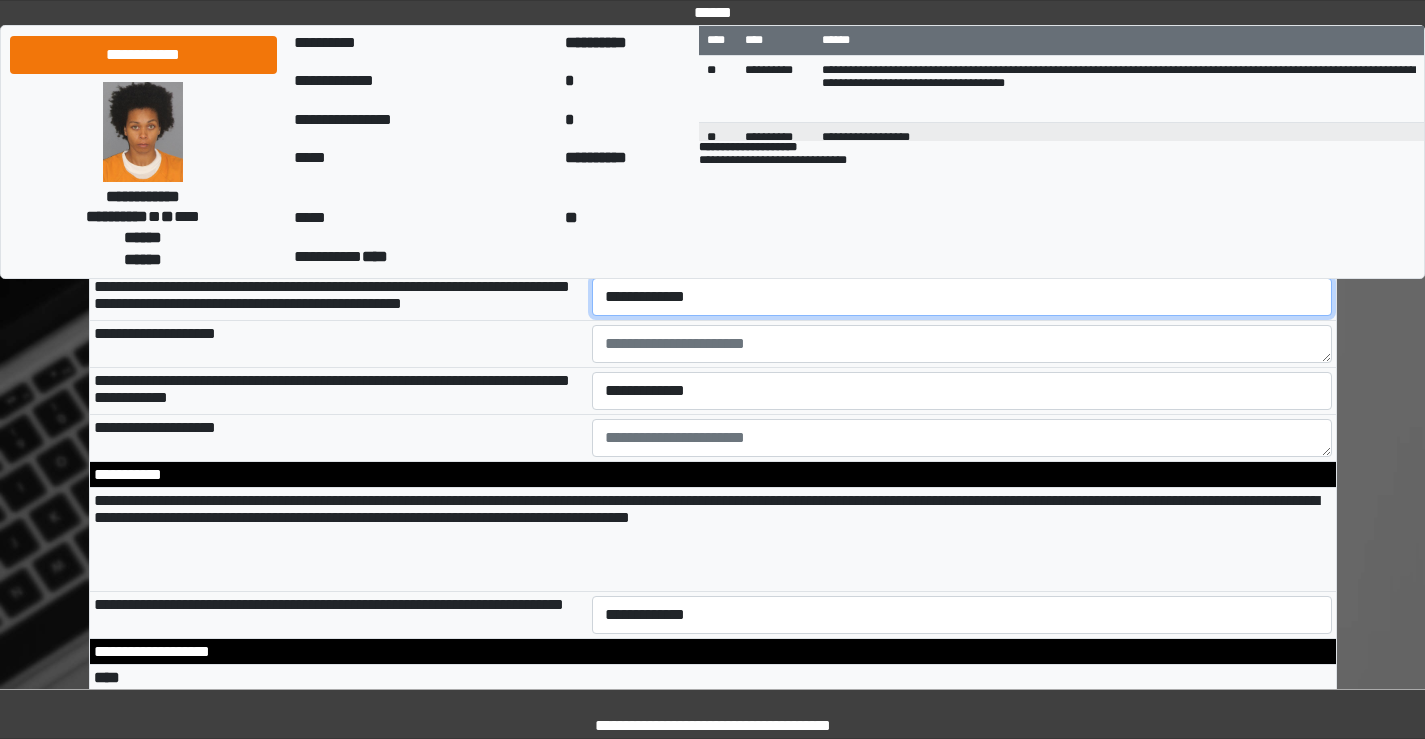 click on "**********" at bounding box center (962, 297) 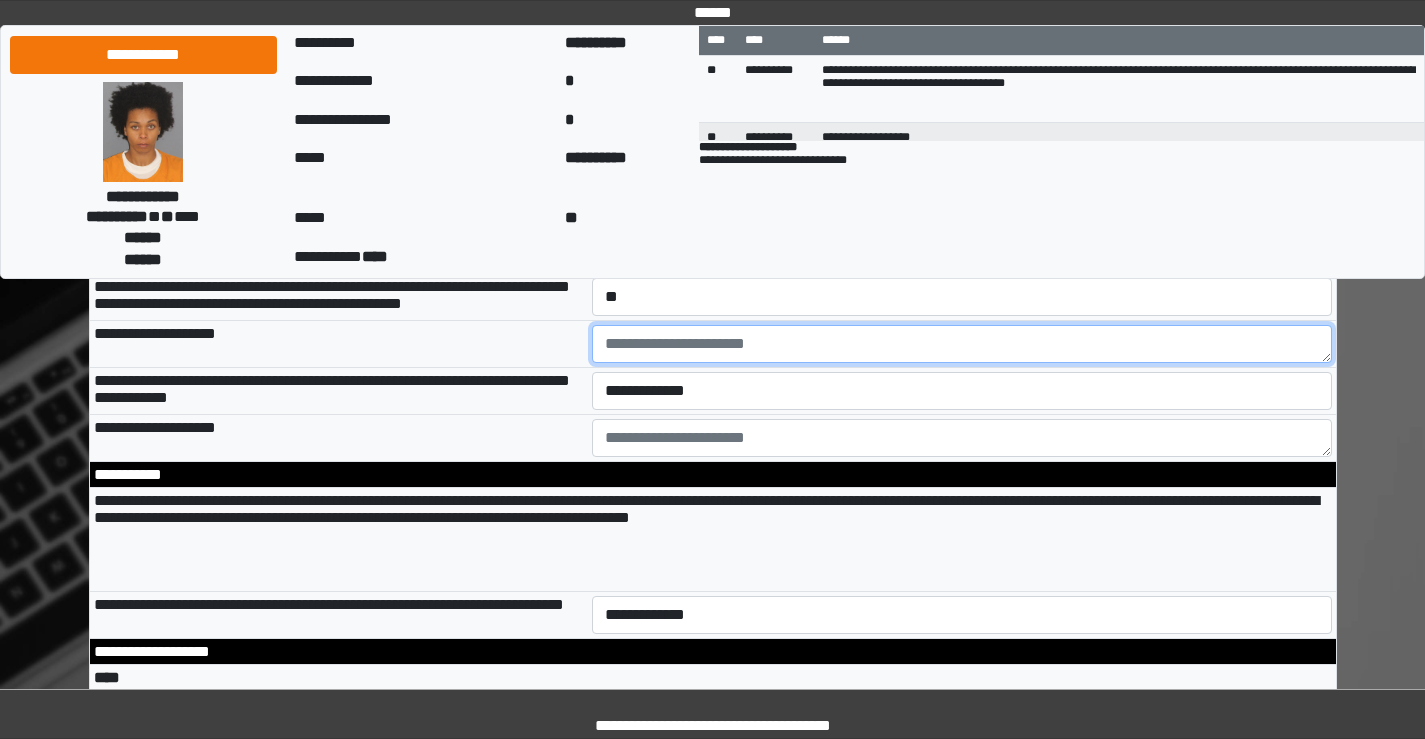 click at bounding box center [962, 344] 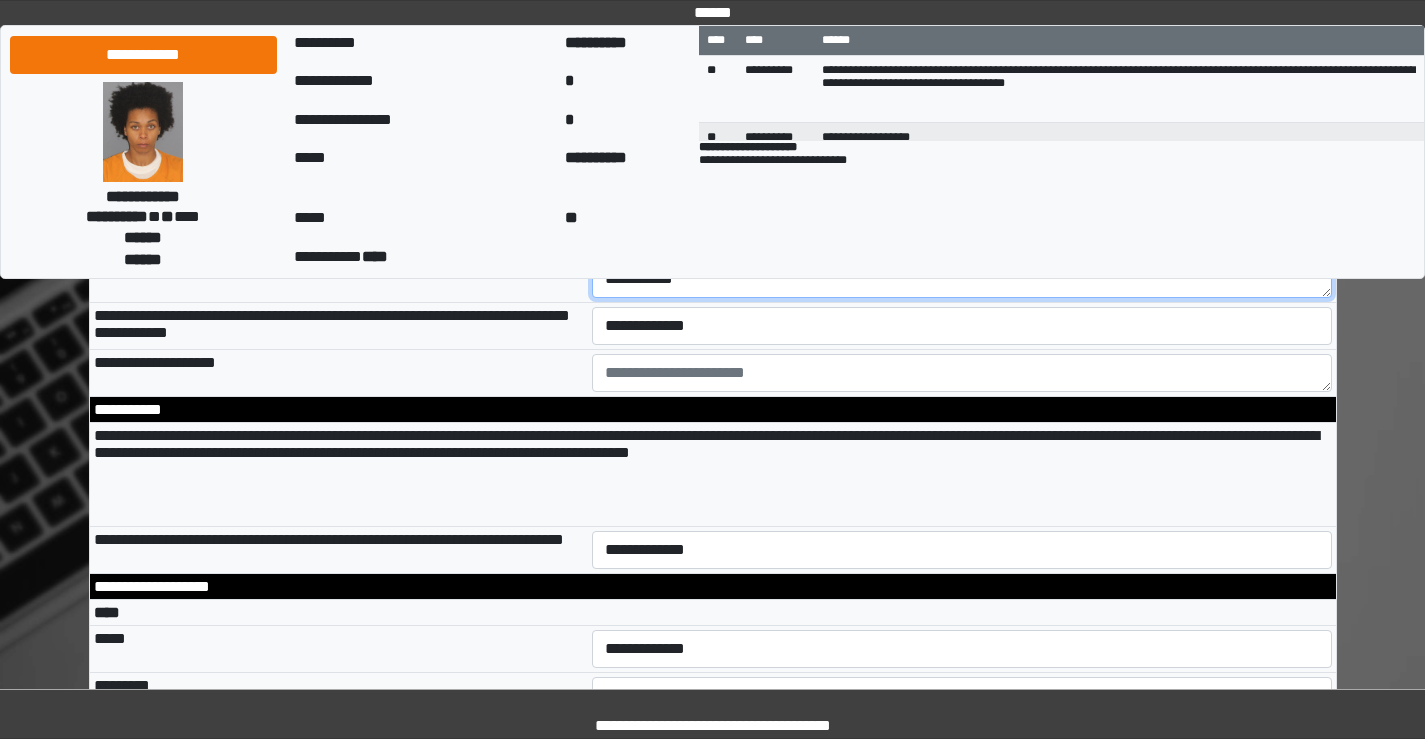 scroll, scrollTop: 3500, scrollLeft: 0, axis: vertical 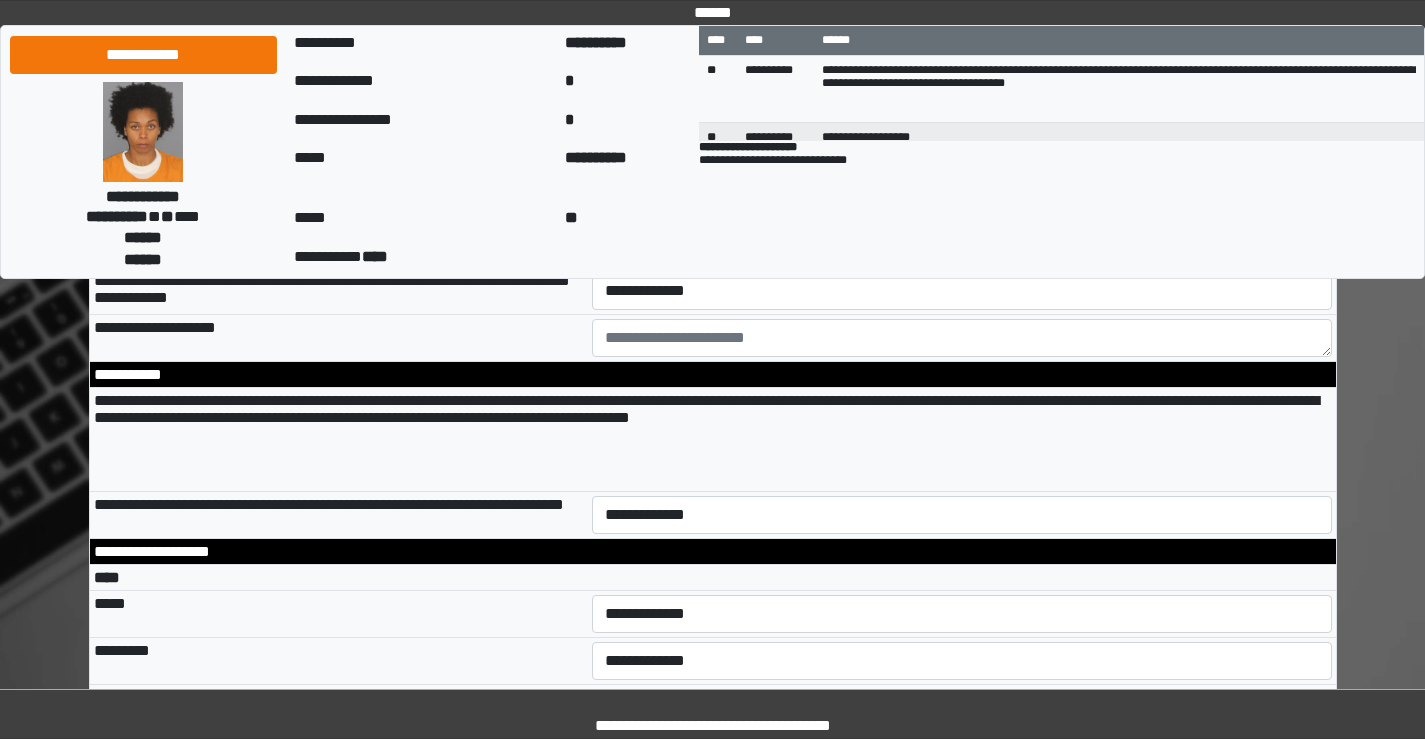 type on "**********" 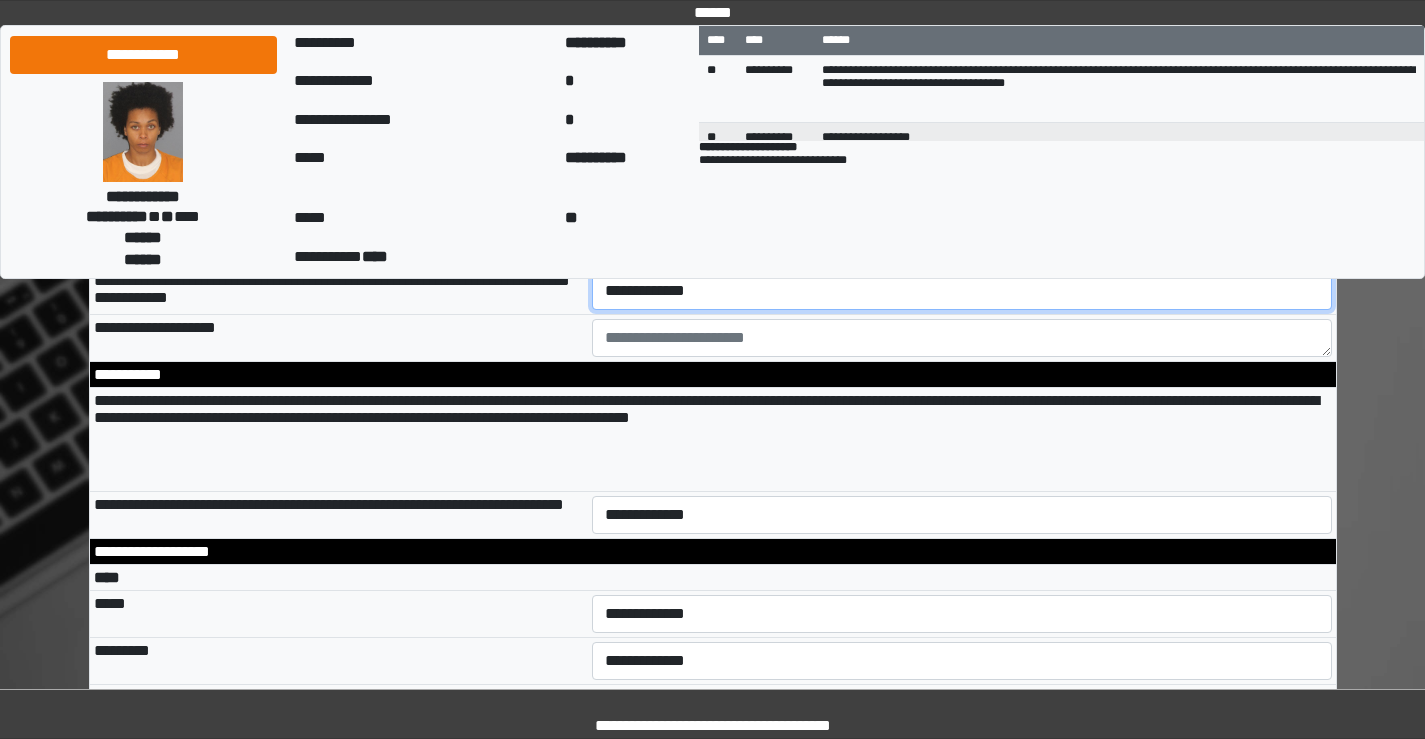 click on "**********" at bounding box center (962, 291) 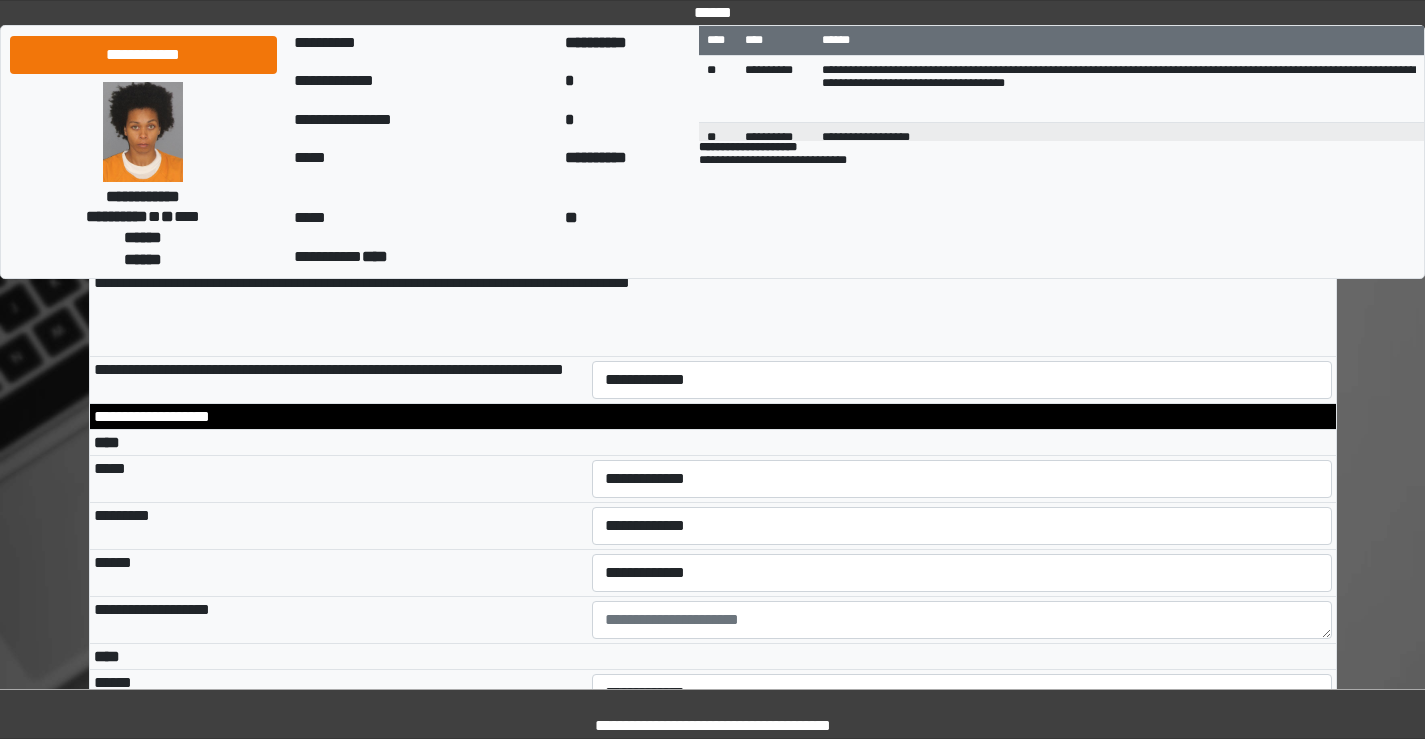 scroll, scrollTop: 3600, scrollLeft: 0, axis: vertical 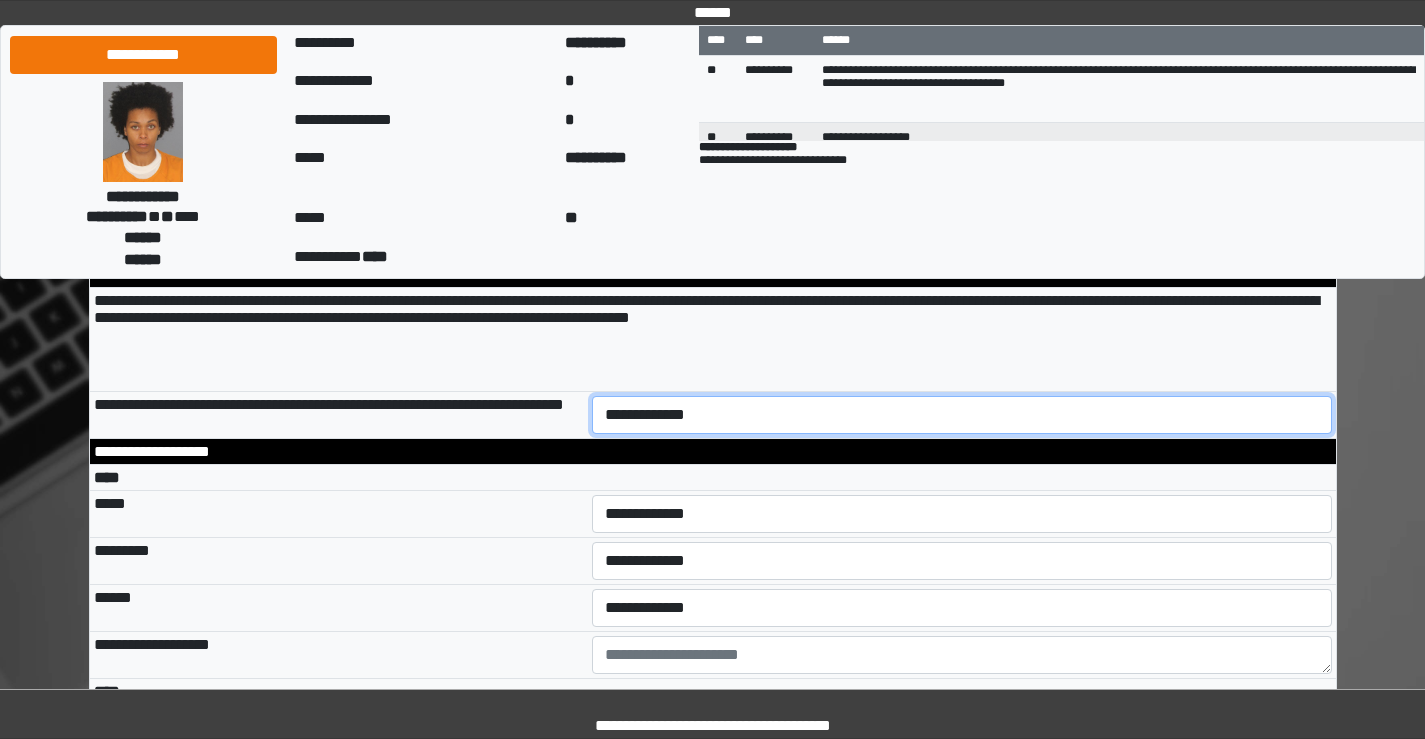 click on "**********" at bounding box center [962, 415] 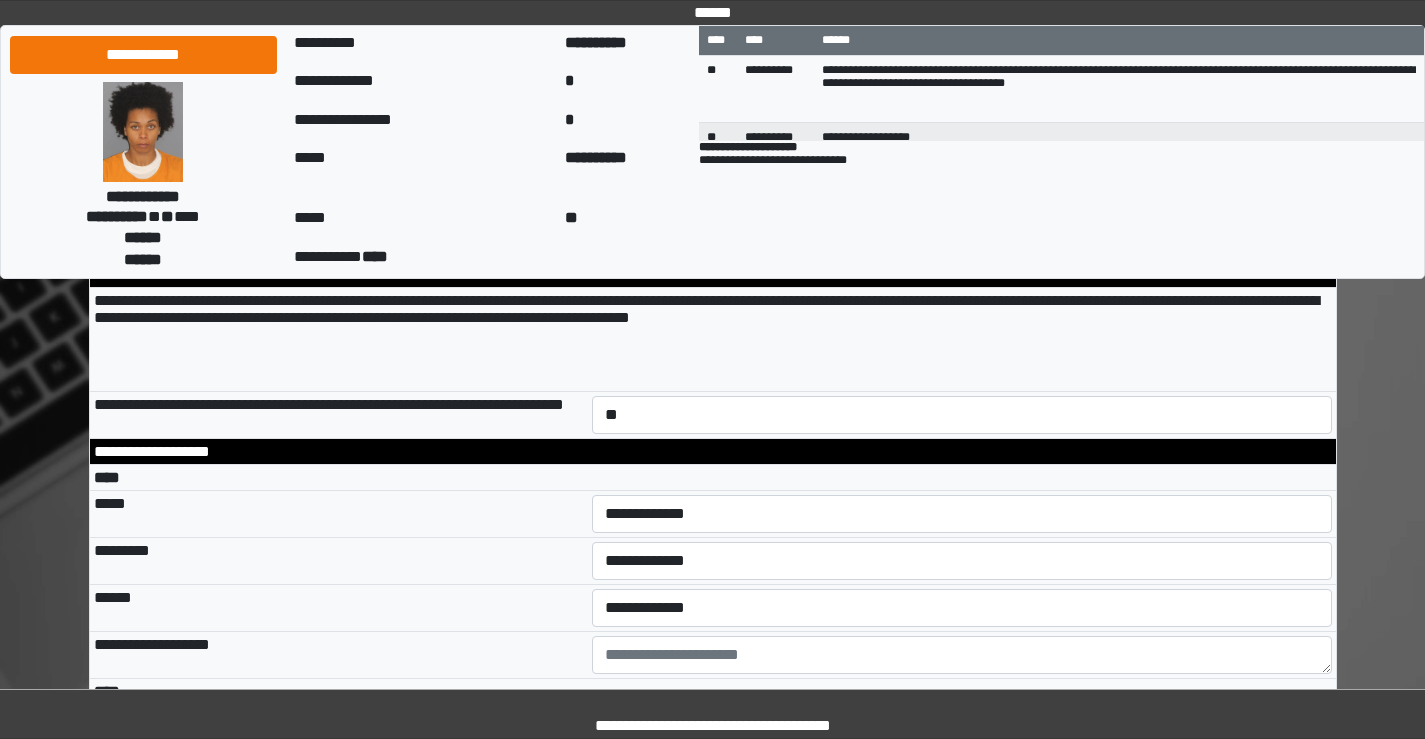 click at bounding box center [713, 360] 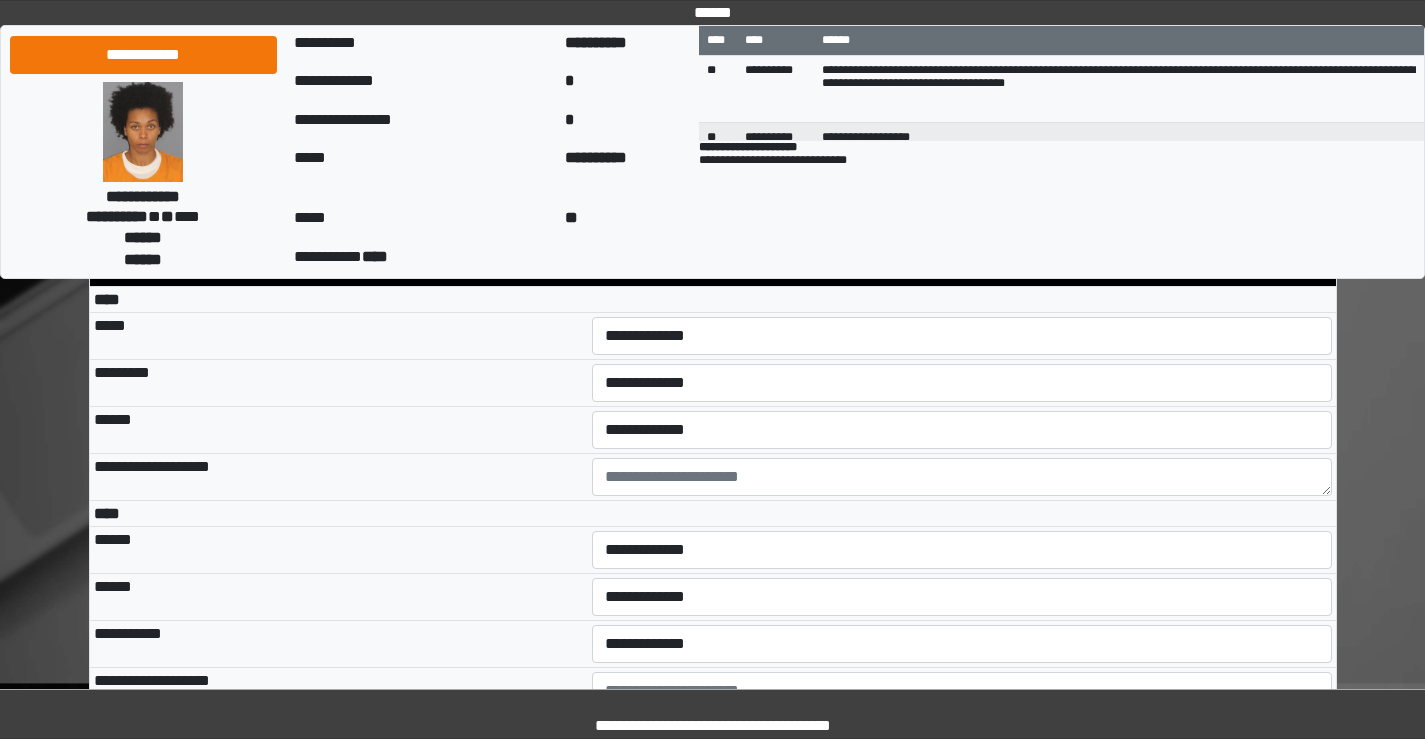 scroll, scrollTop: 3800, scrollLeft: 0, axis: vertical 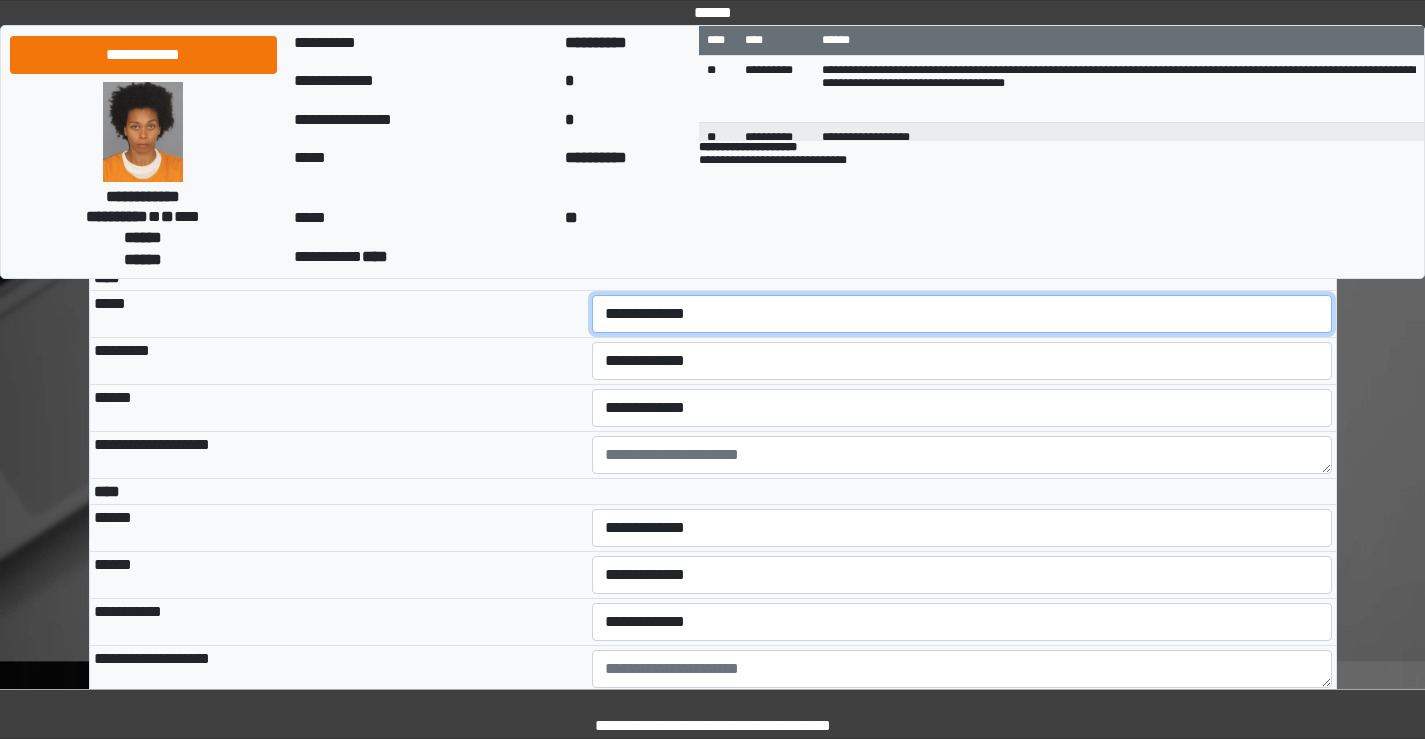 click on "**********" at bounding box center [962, 314] 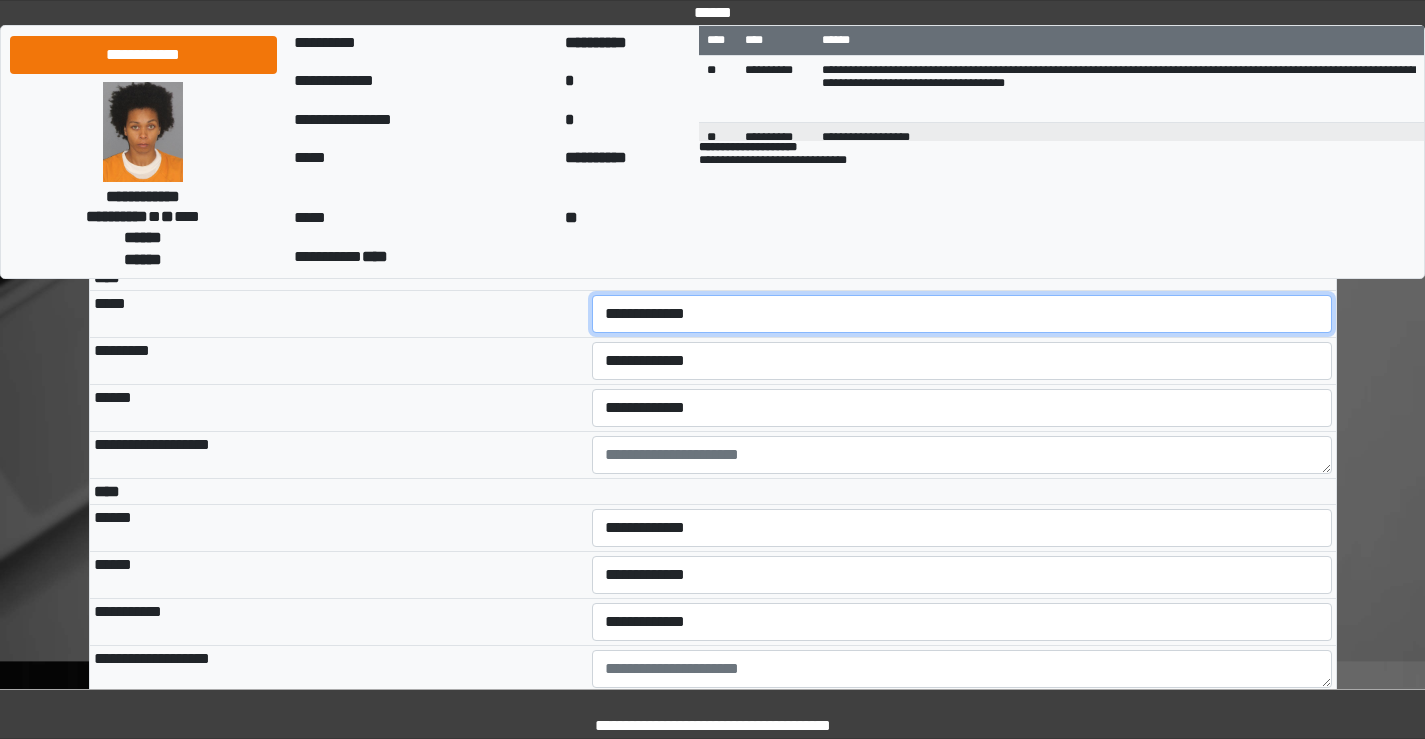 select on "***" 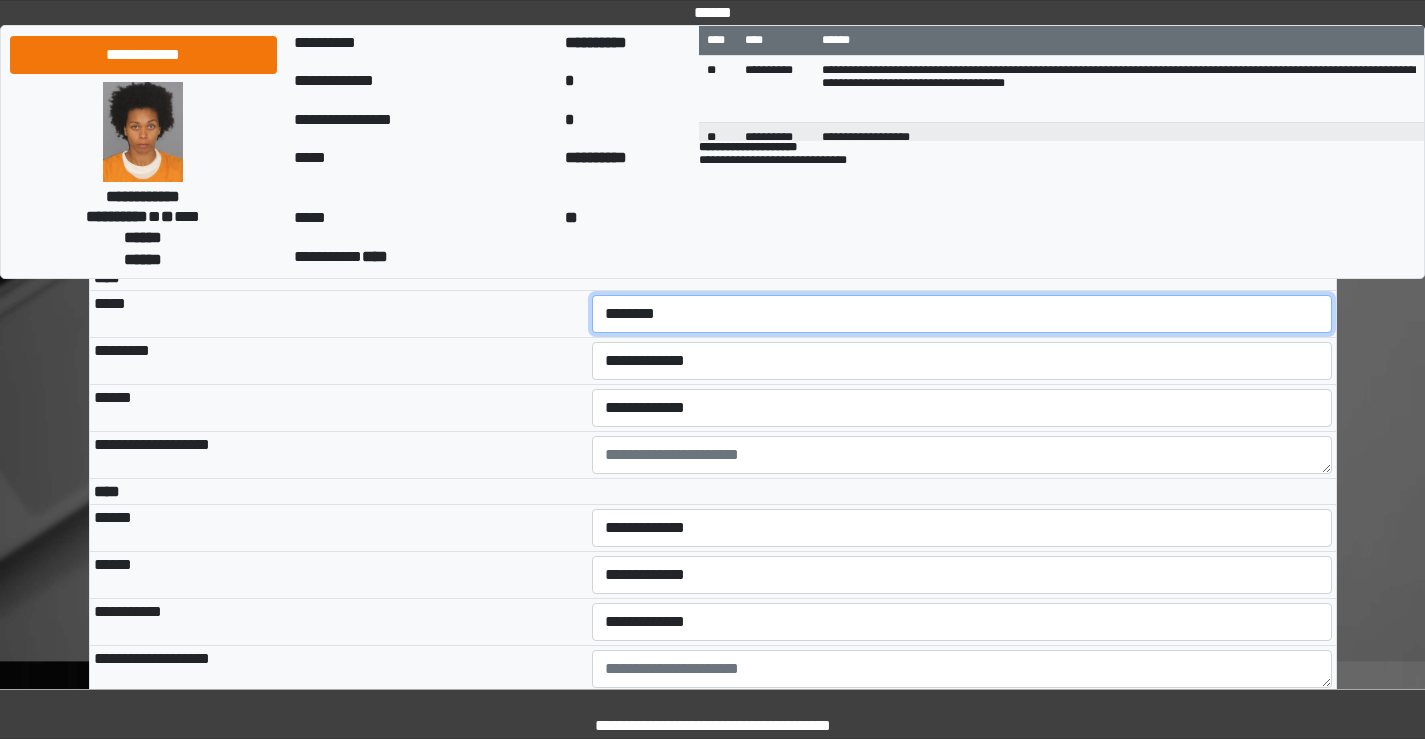 click on "**********" at bounding box center (962, 314) 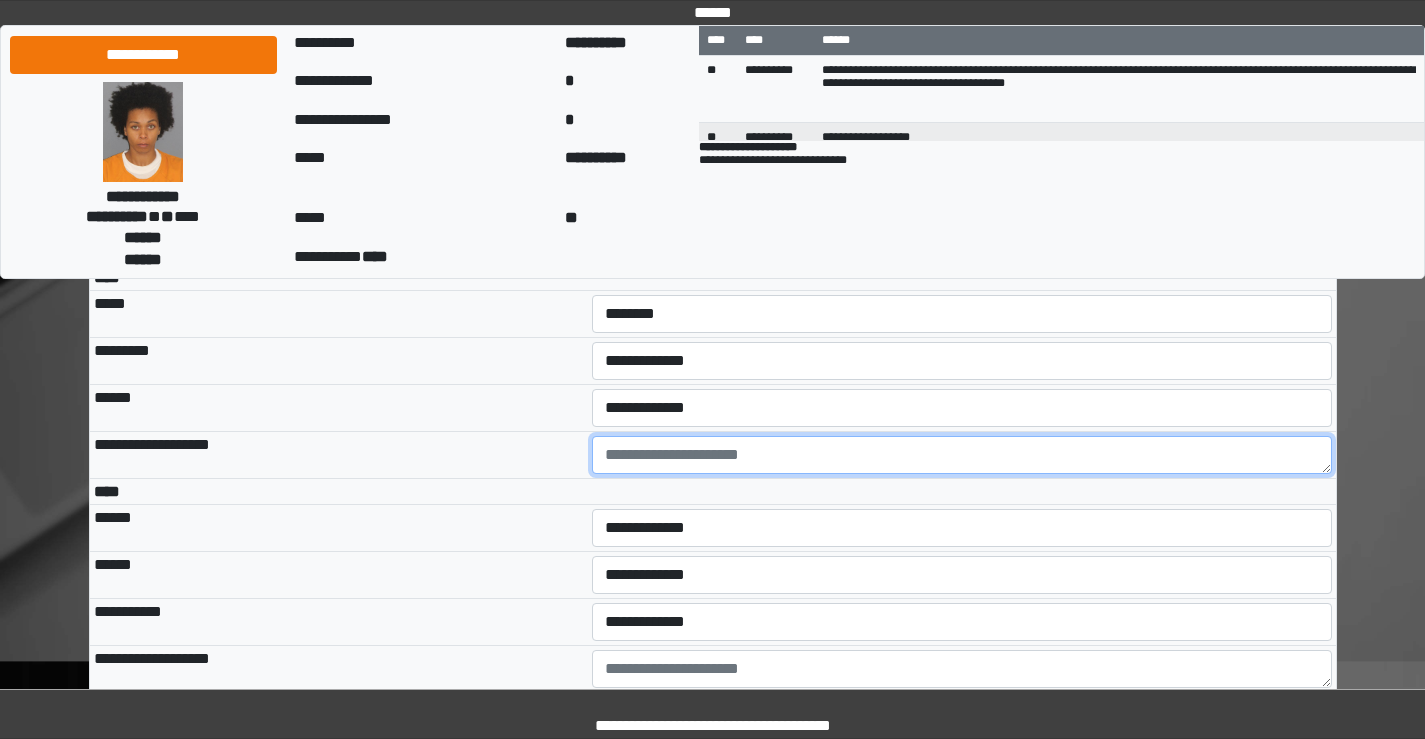 click at bounding box center [962, 455] 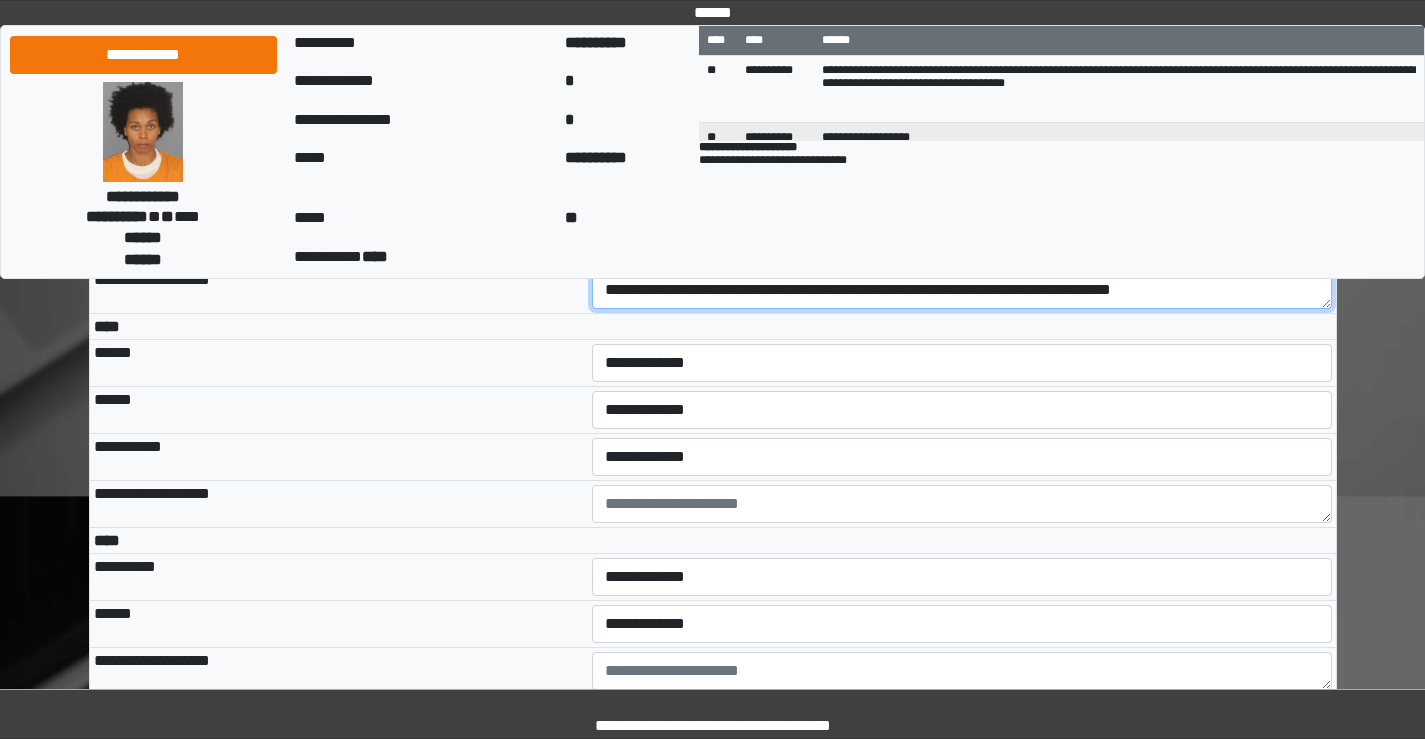 scroll, scrollTop: 4000, scrollLeft: 0, axis: vertical 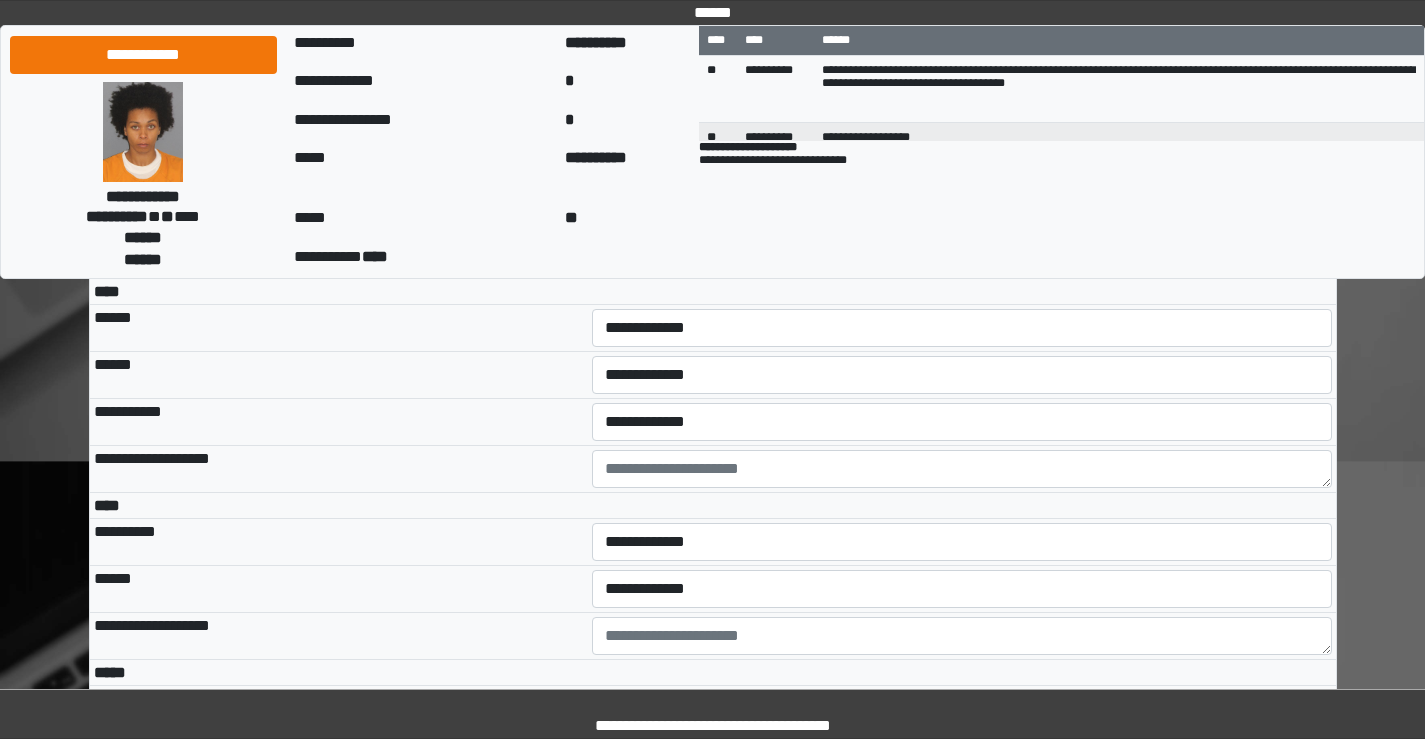type on "**********" 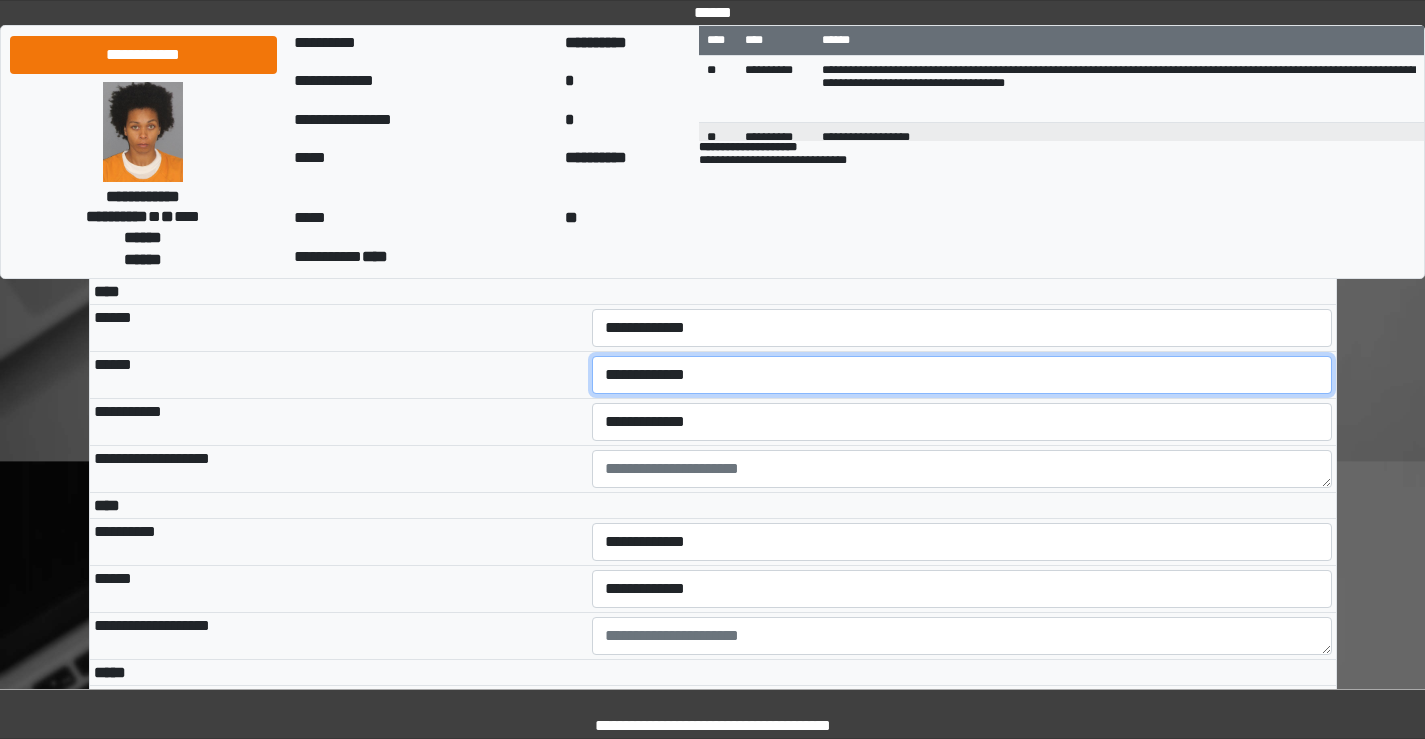 click on "**********" at bounding box center [962, 375] 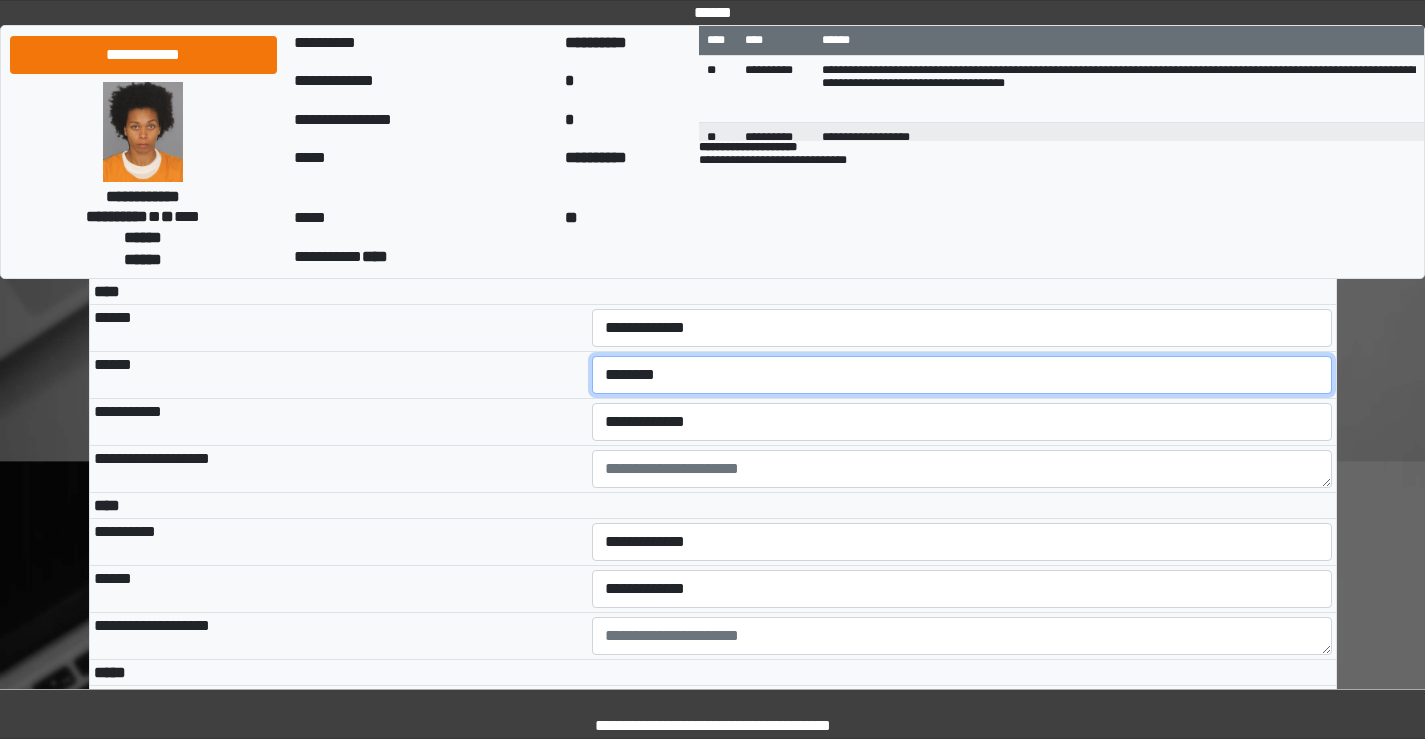 click on "**********" at bounding box center [962, 375] 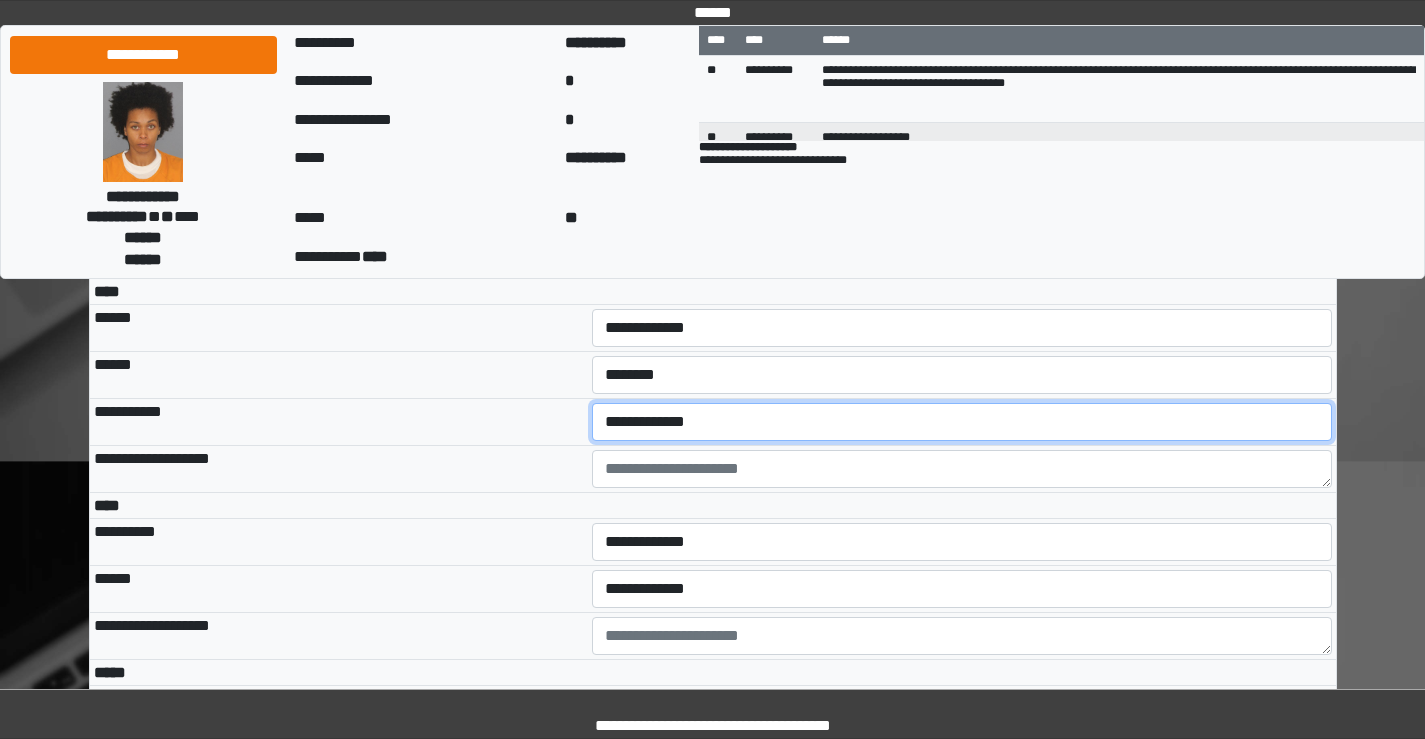 drag, startPoint x: 668, startPoint y: 553, endPoint x: 669, endPoint y: 568, distance: 15.033297 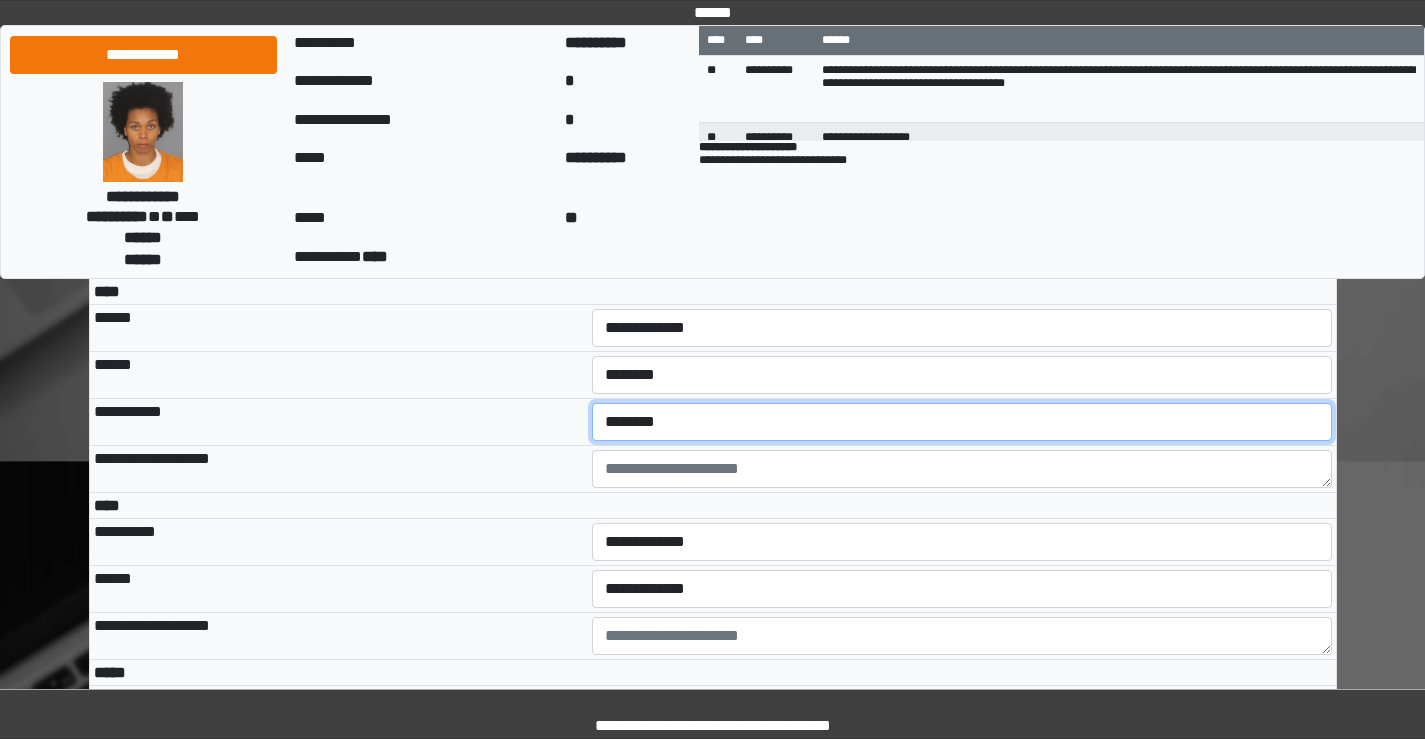 click on "**********" at bounding box center [962, 422] 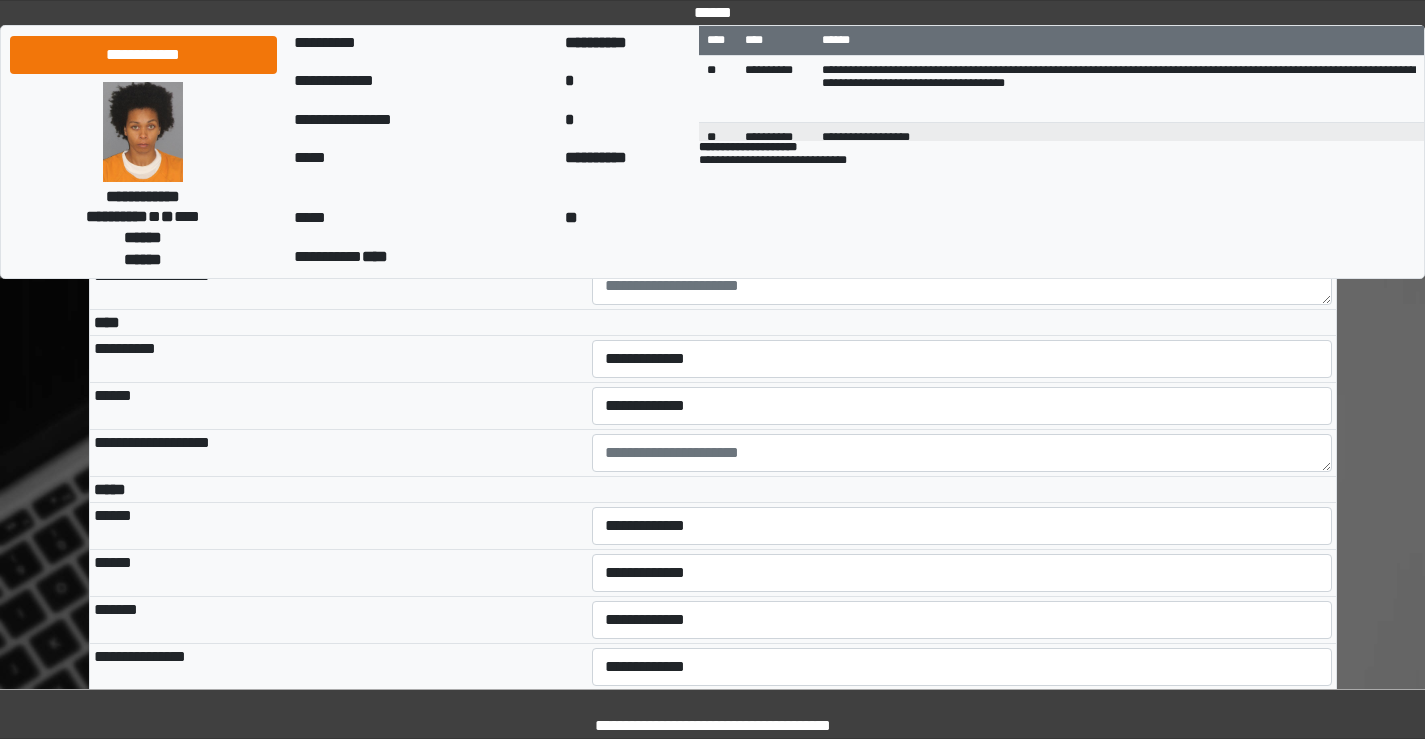 scroll, scrollTop: 4200, scrollLeft: 0, axis: vertical 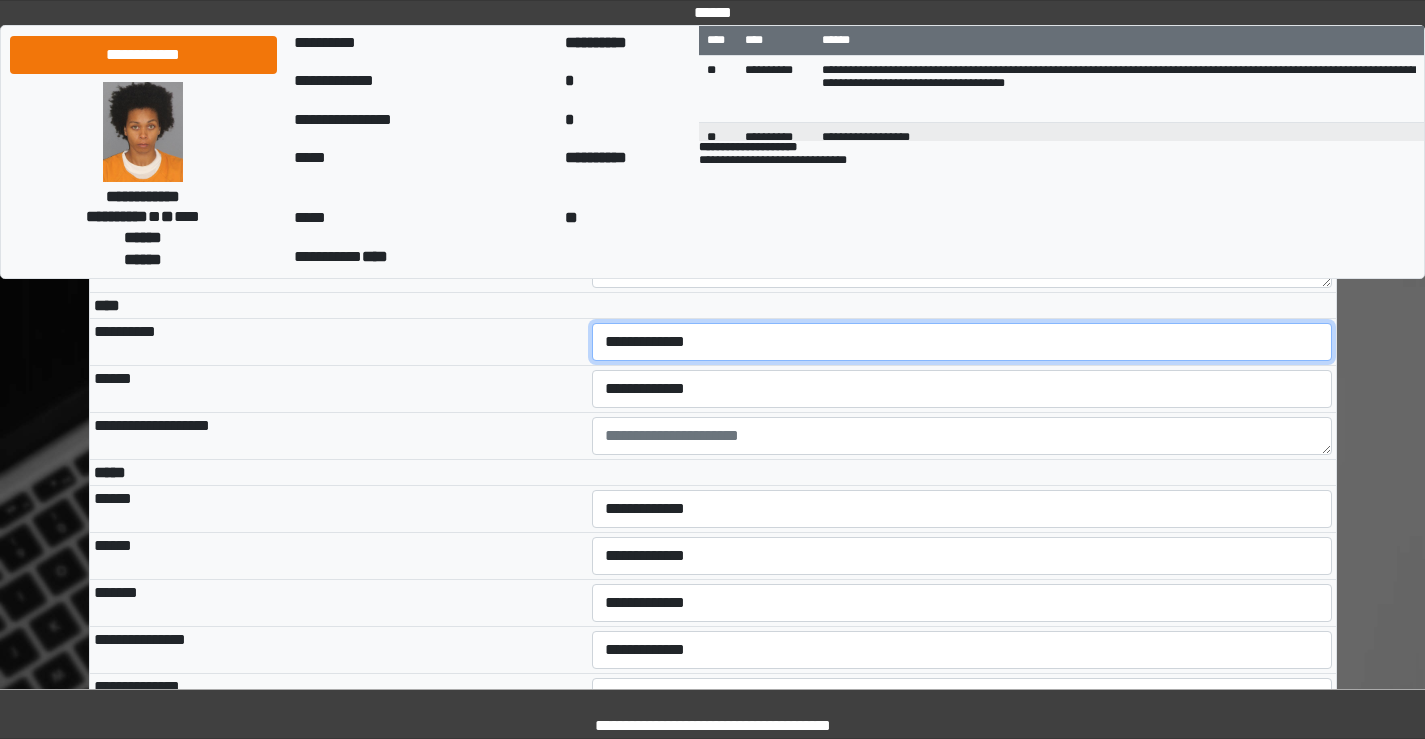 click on "**********" at bounding box center [962, 342] 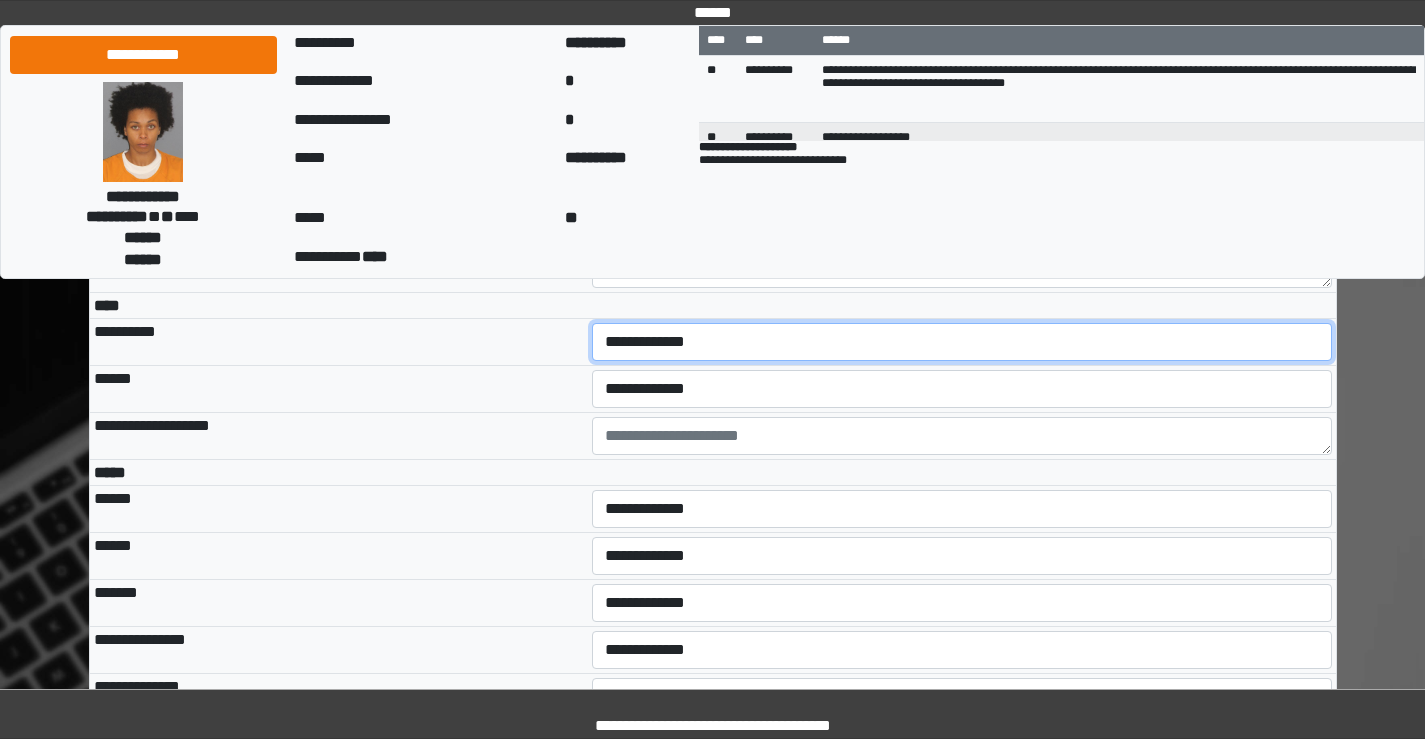 select on "***" 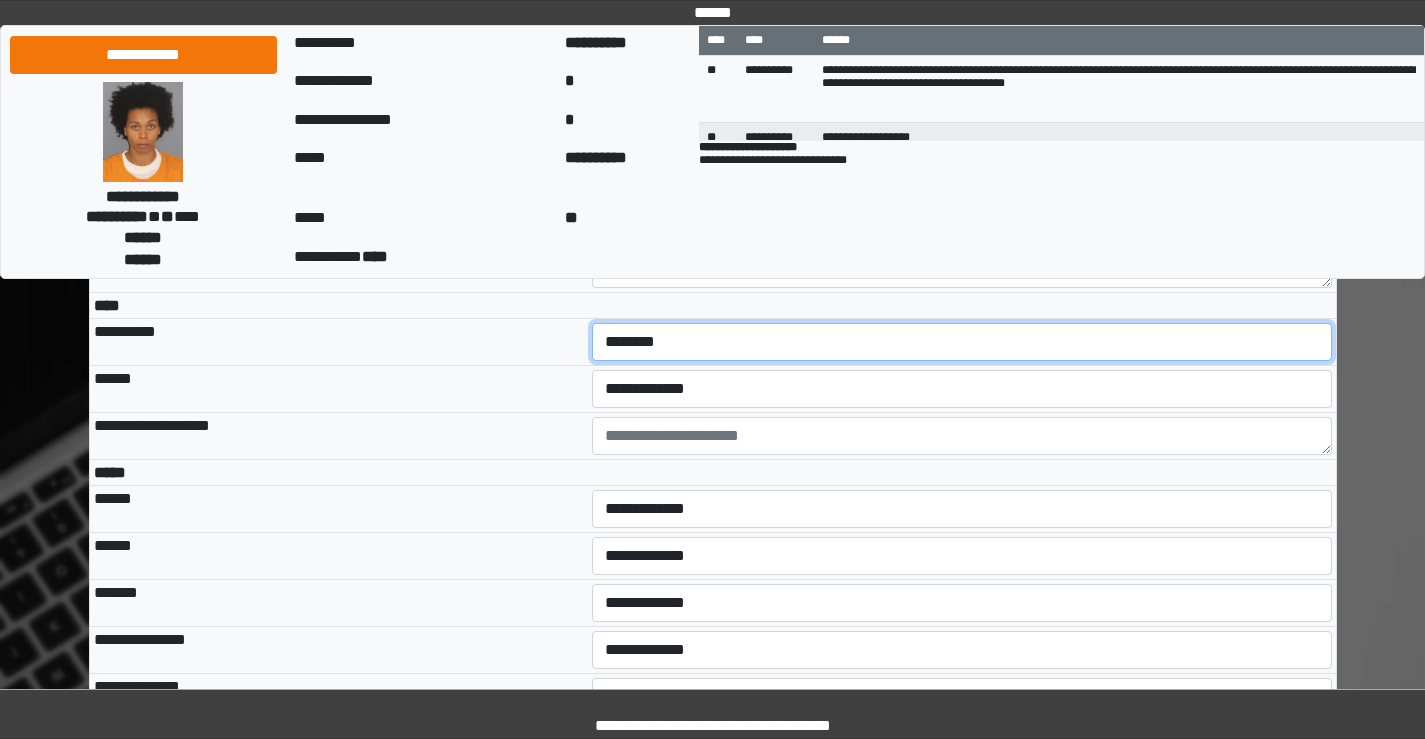 click on "**********" at bounding box center (962, 342) 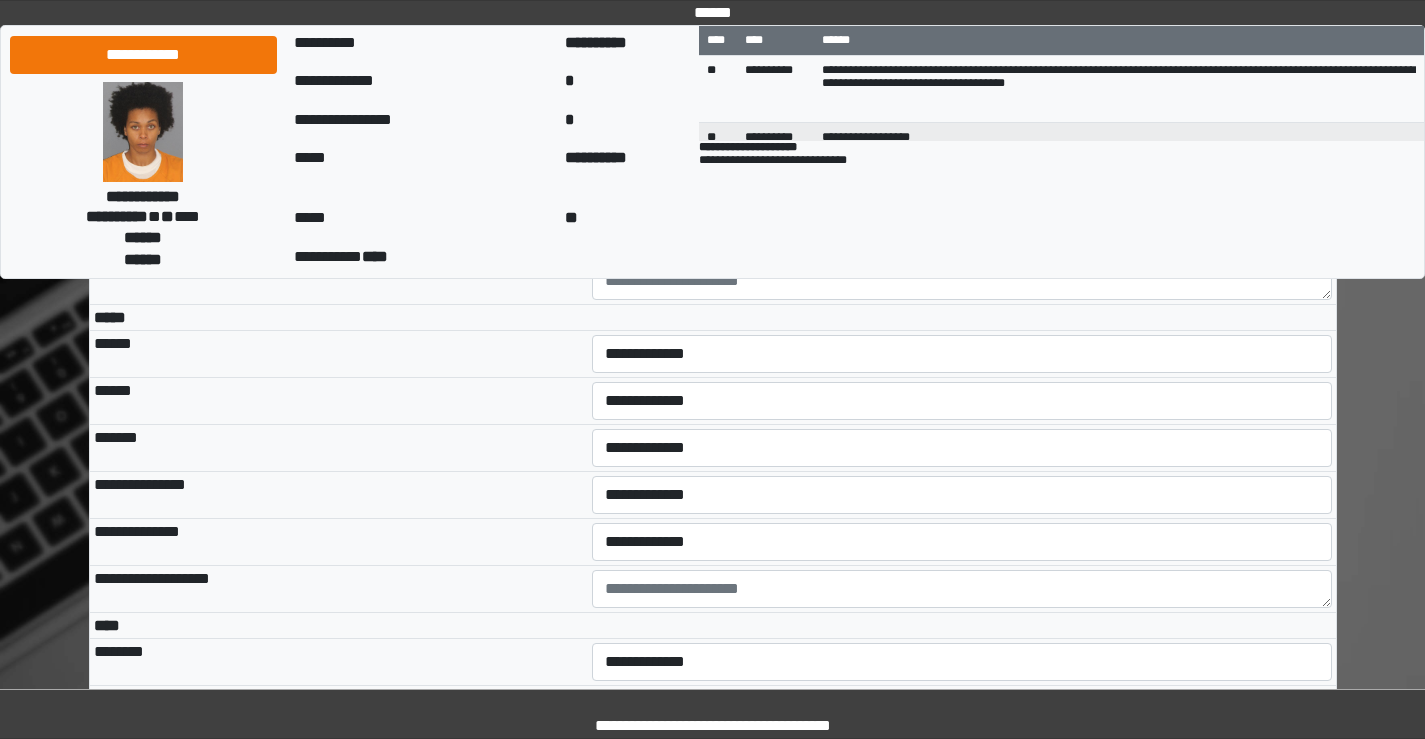 scroll, scrollTop: 4400, scrollLeft: 0, axis: vertical 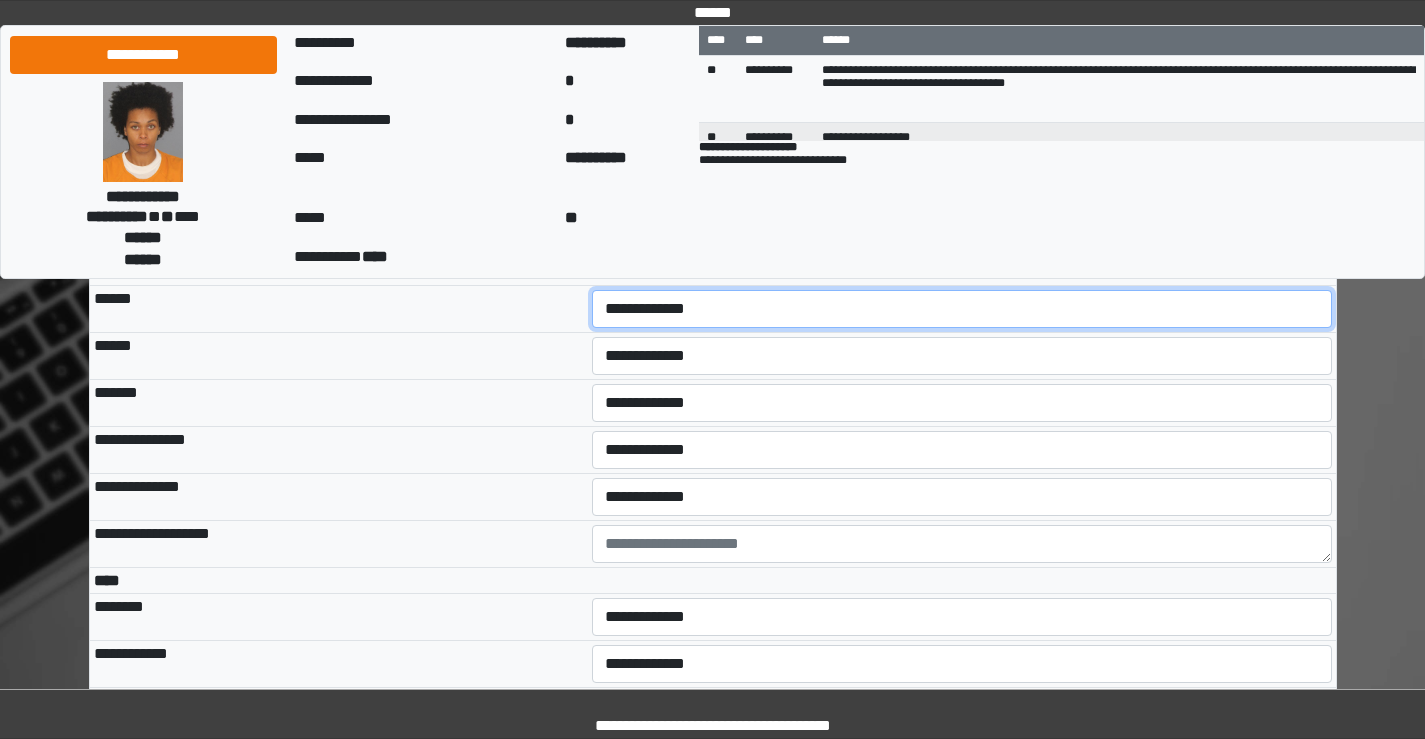 click on "**********" at bounding box center [962, 309] 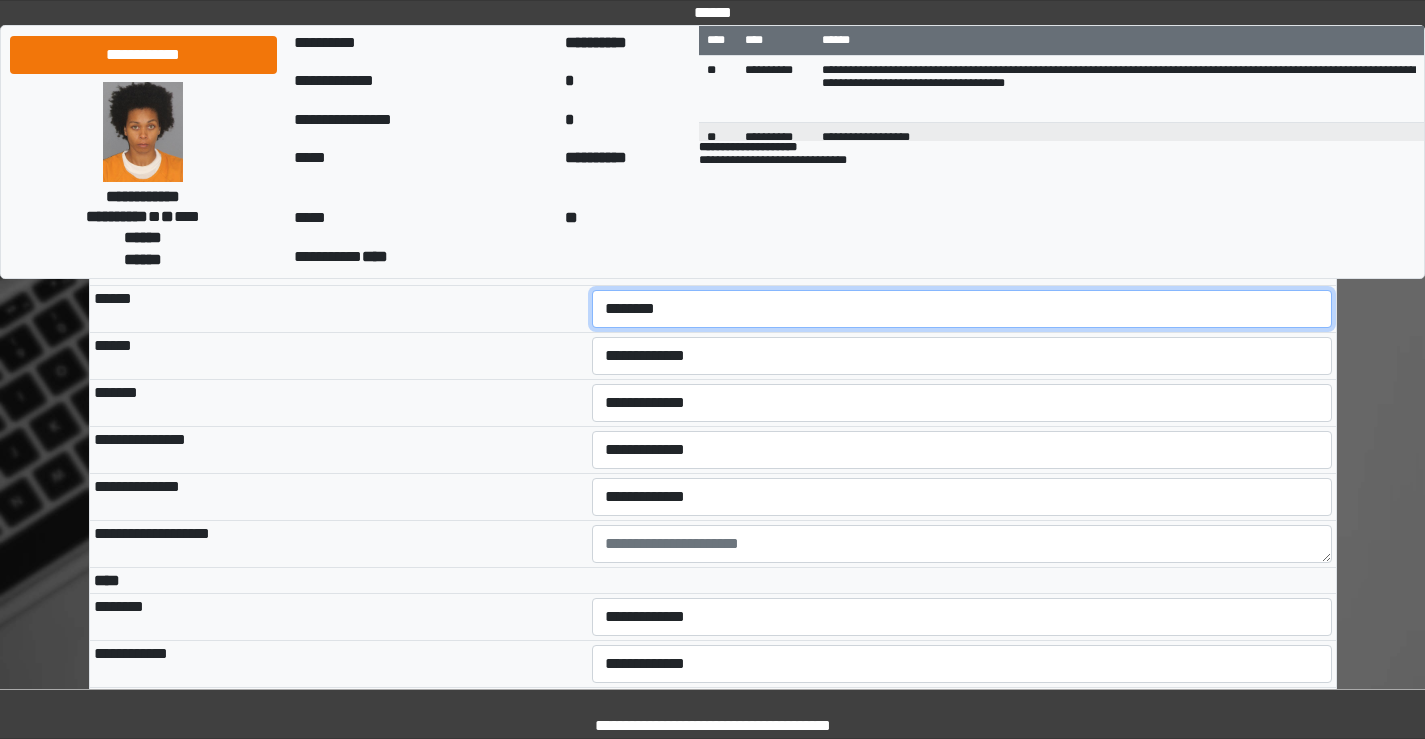click on "**********" at bounding box center (962, 309) 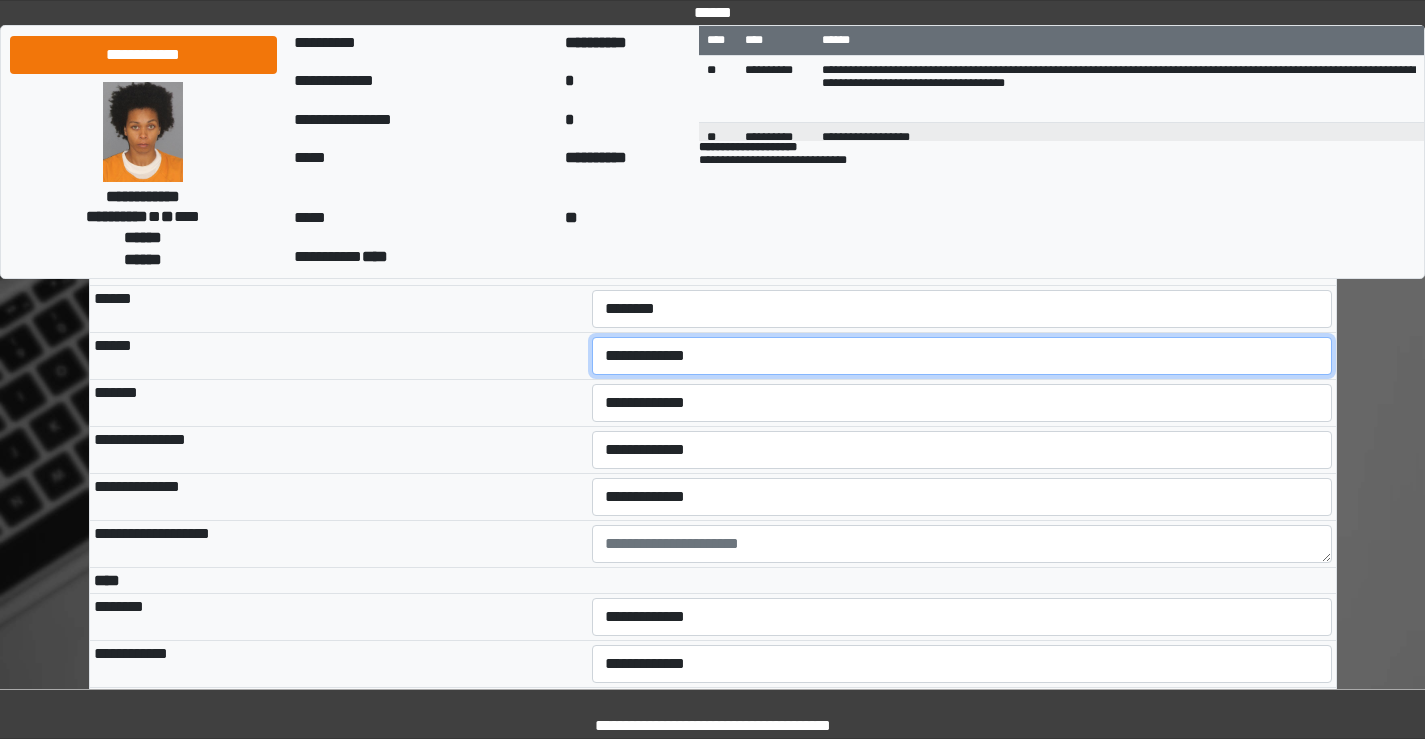 drag, startPoint x: 661, startPoint y: 498, endPoint x: 660, endPoint y: 510, distance: 12.0415945 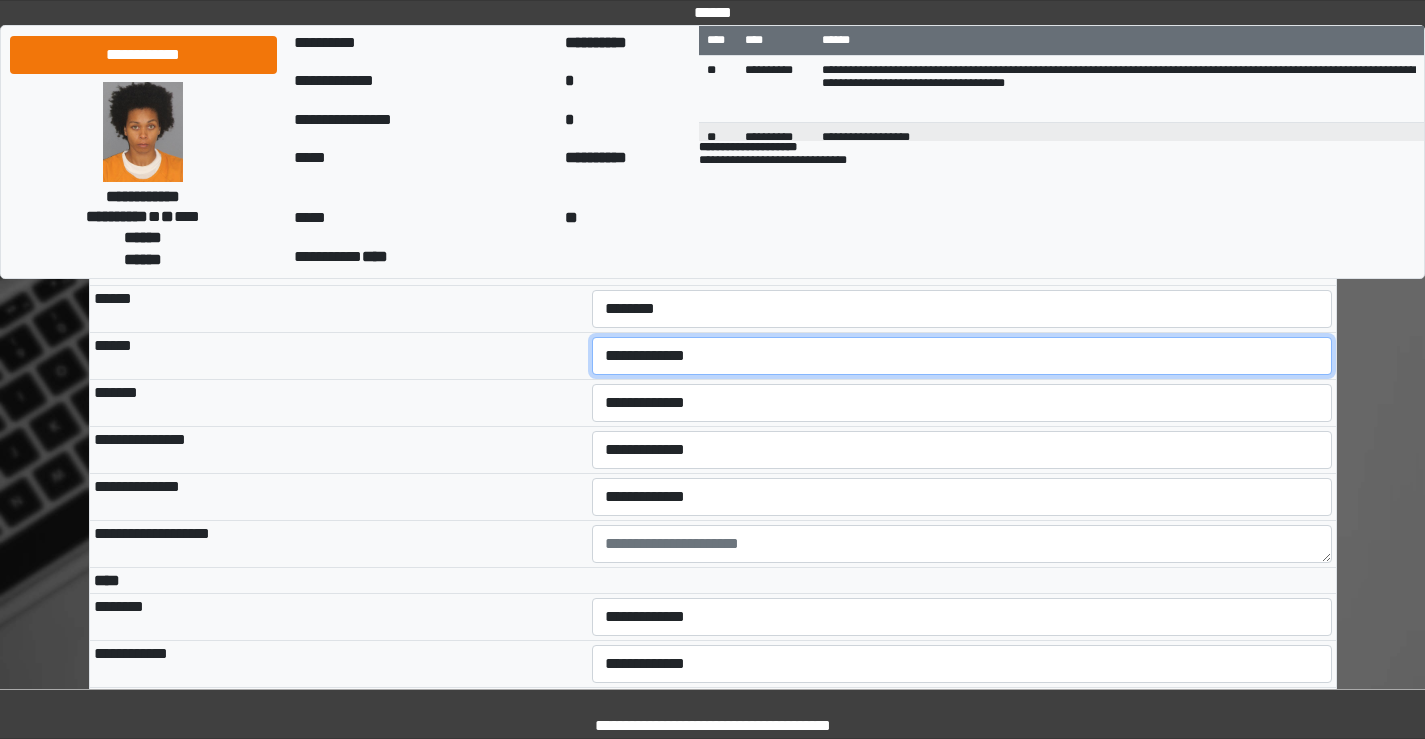 select on "***" 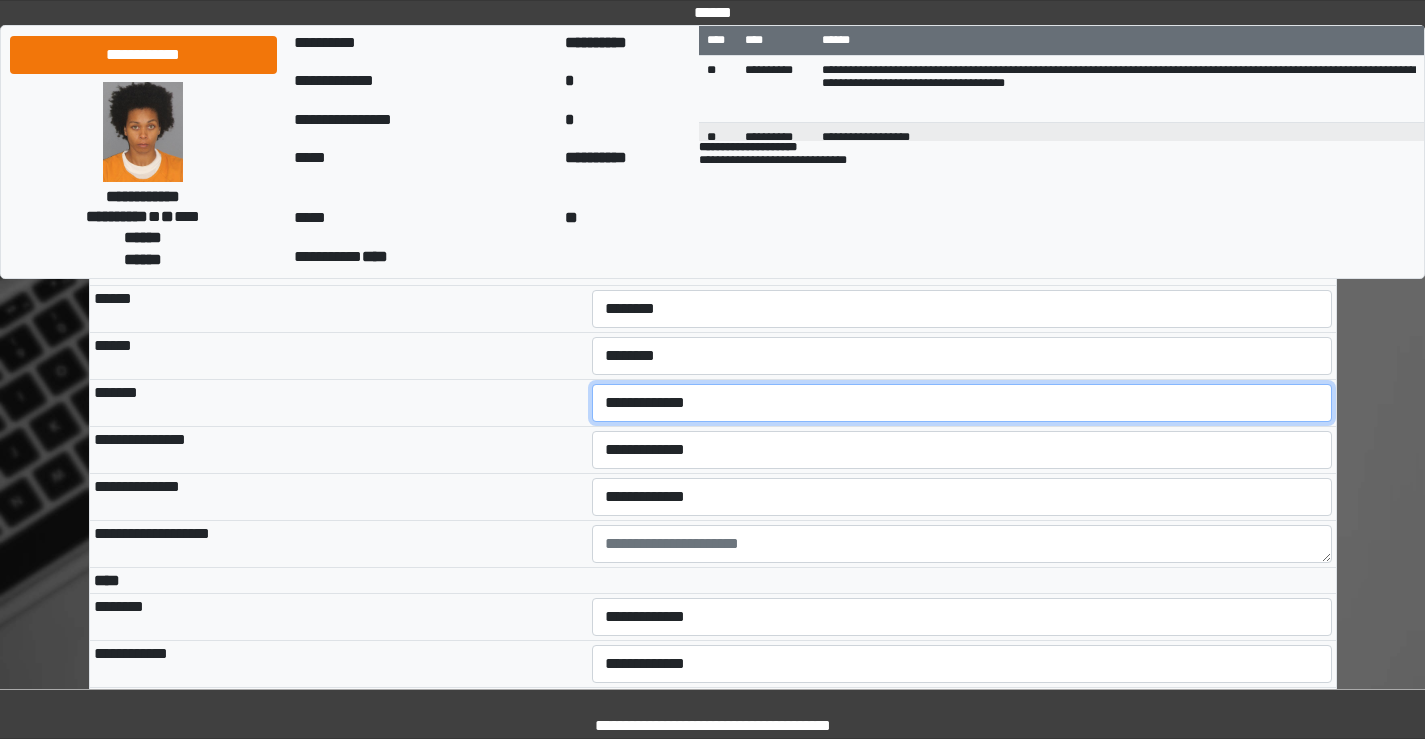 click on "**********" at bounding box center [962, 403] 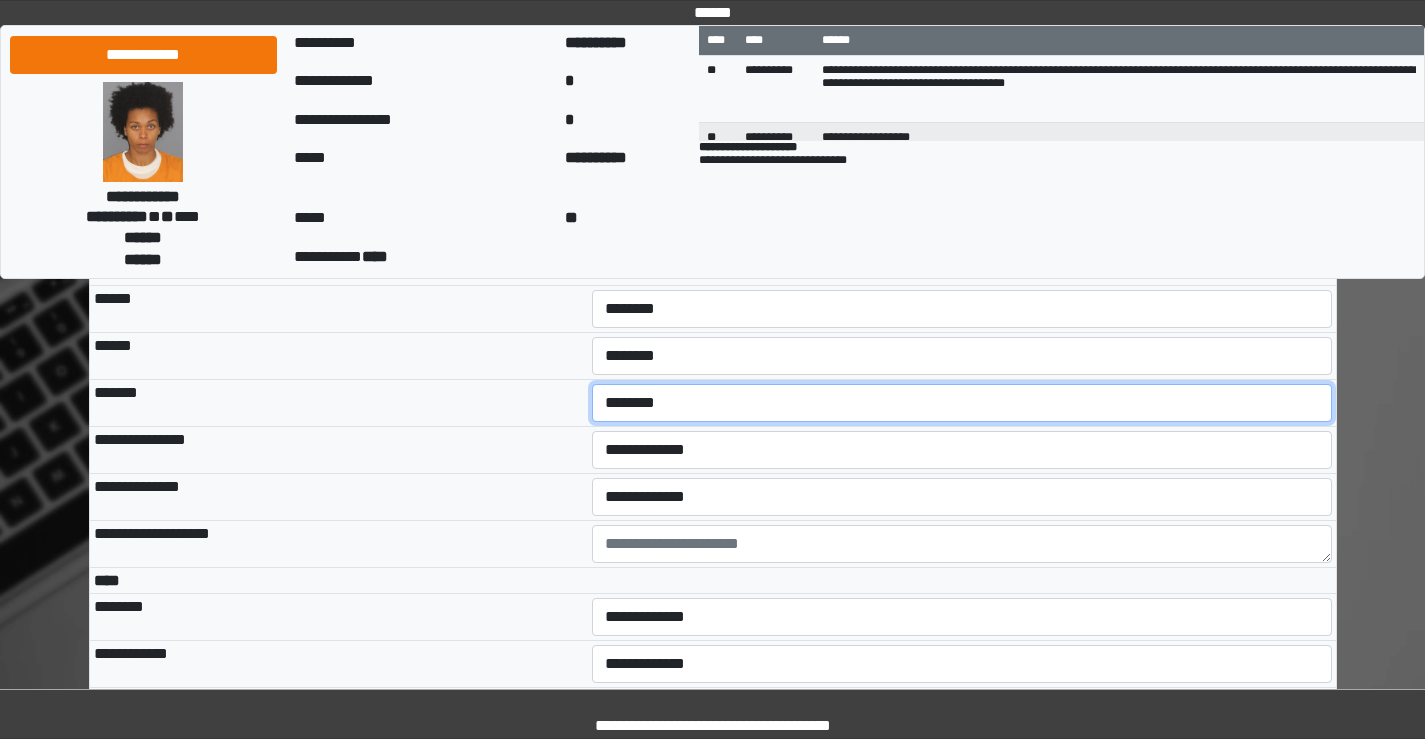 scroll, scrollTop: 4500, scrollLeft: 0, axis: vertical 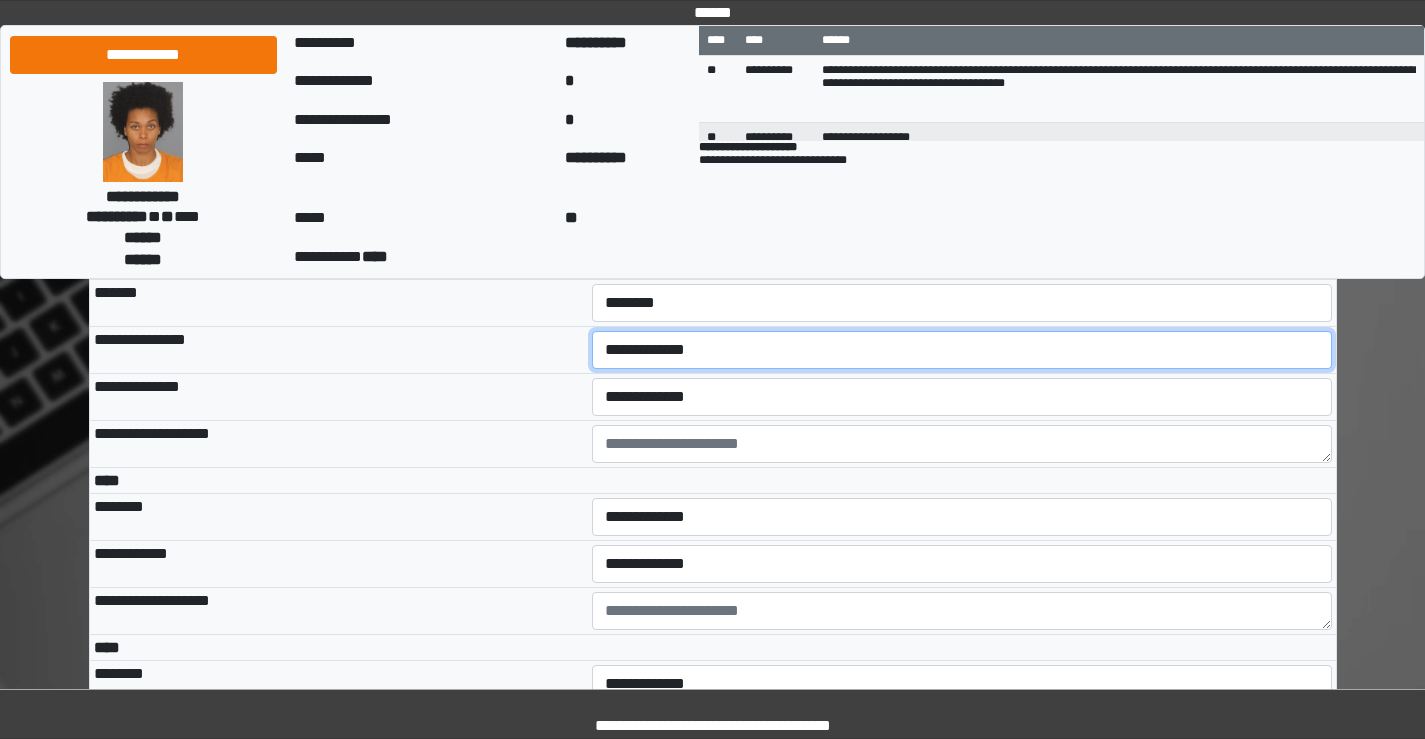 click on "**********" at bounding box center [962, 350] 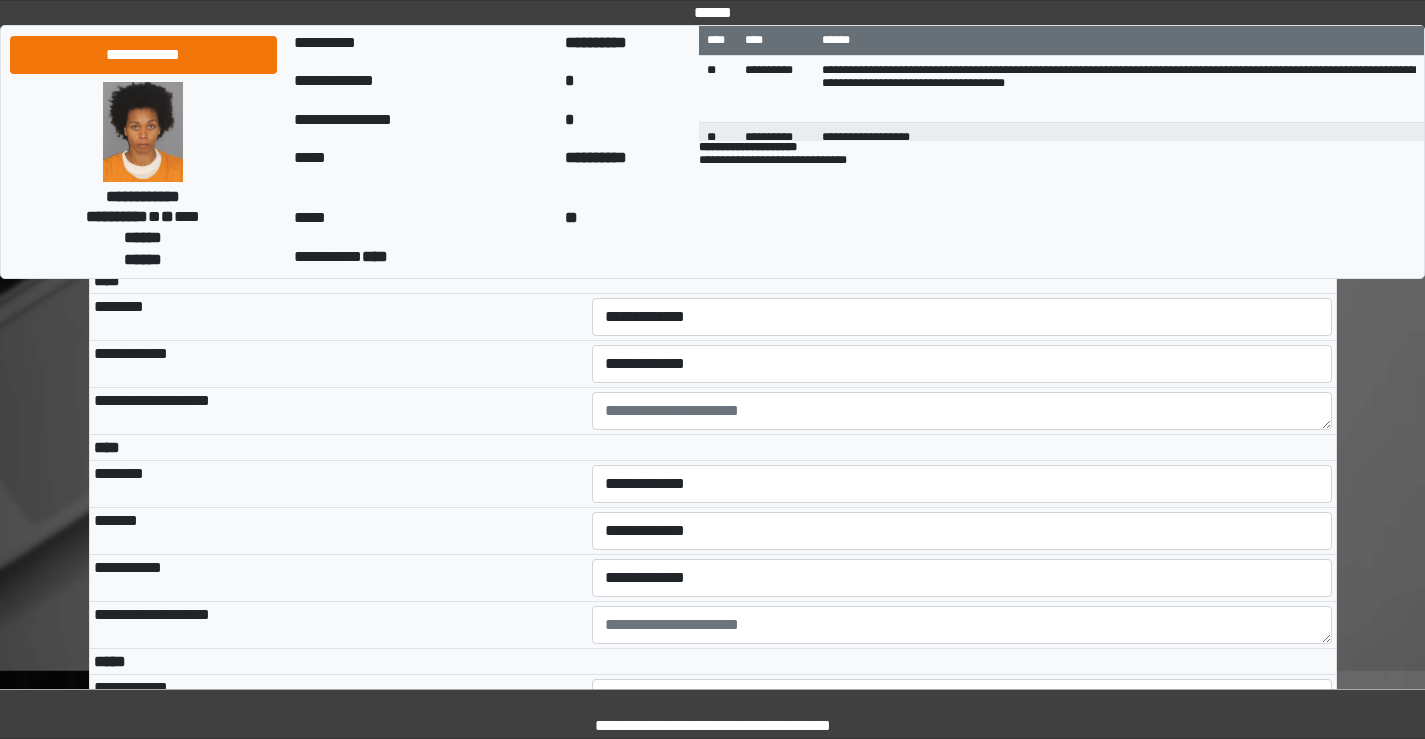 scroll, scrollTop: 4800, scrollLeft: 0, axis: vertical 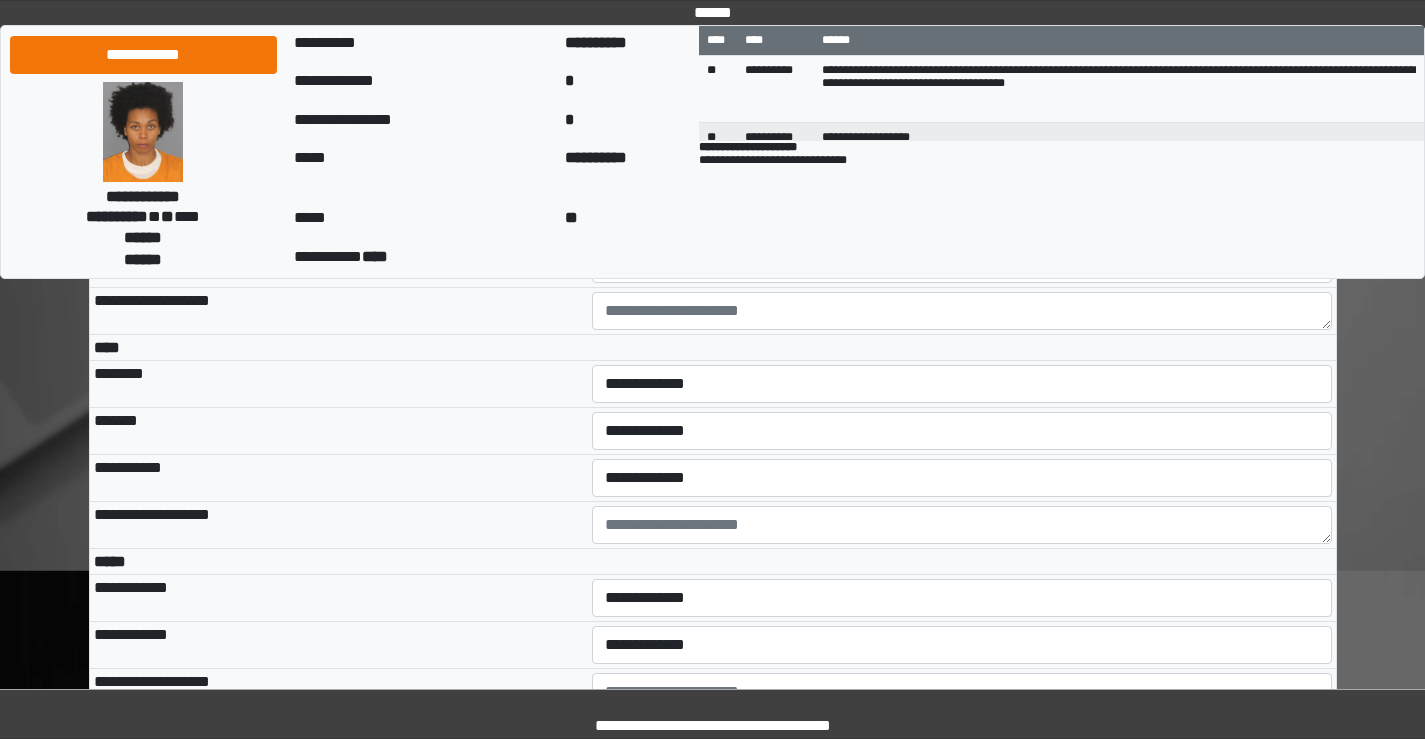 click on "**********" at bounding box center [962, 217] 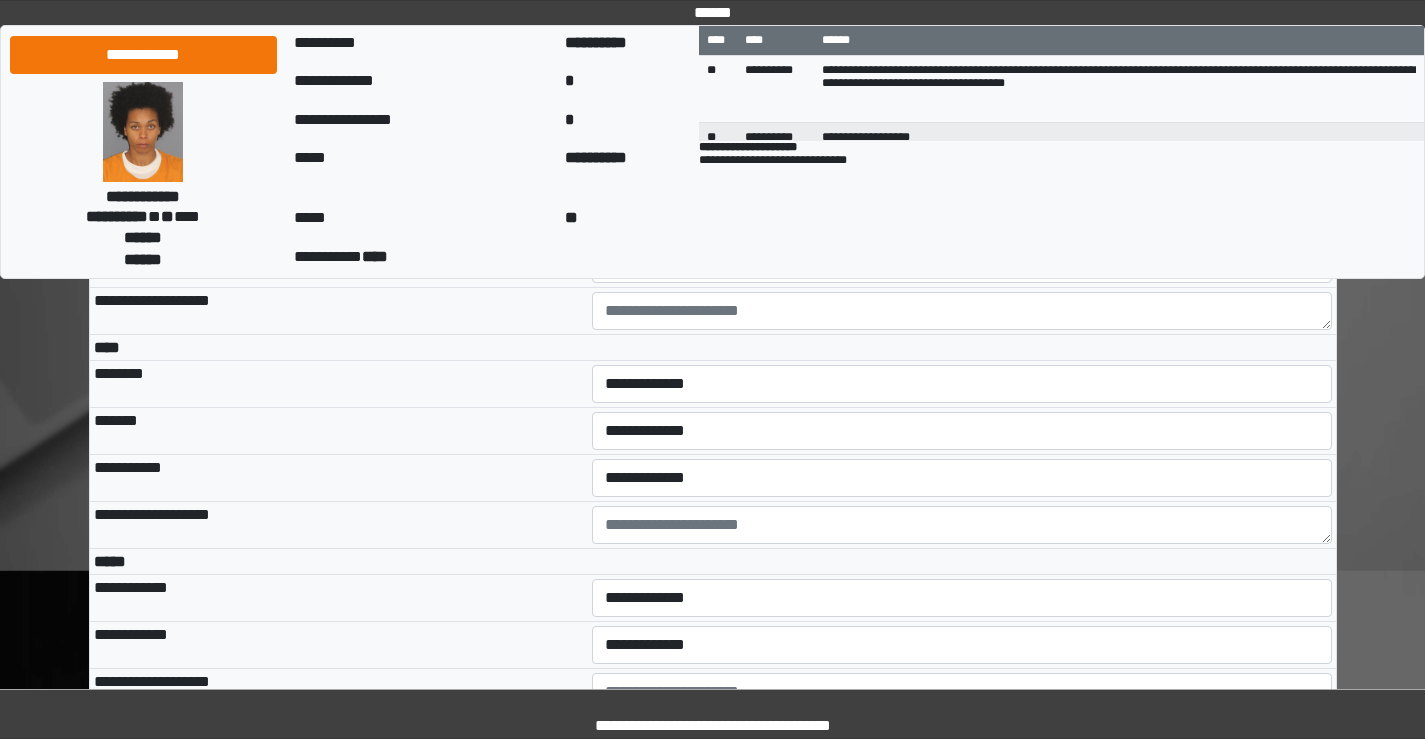 select on "*" 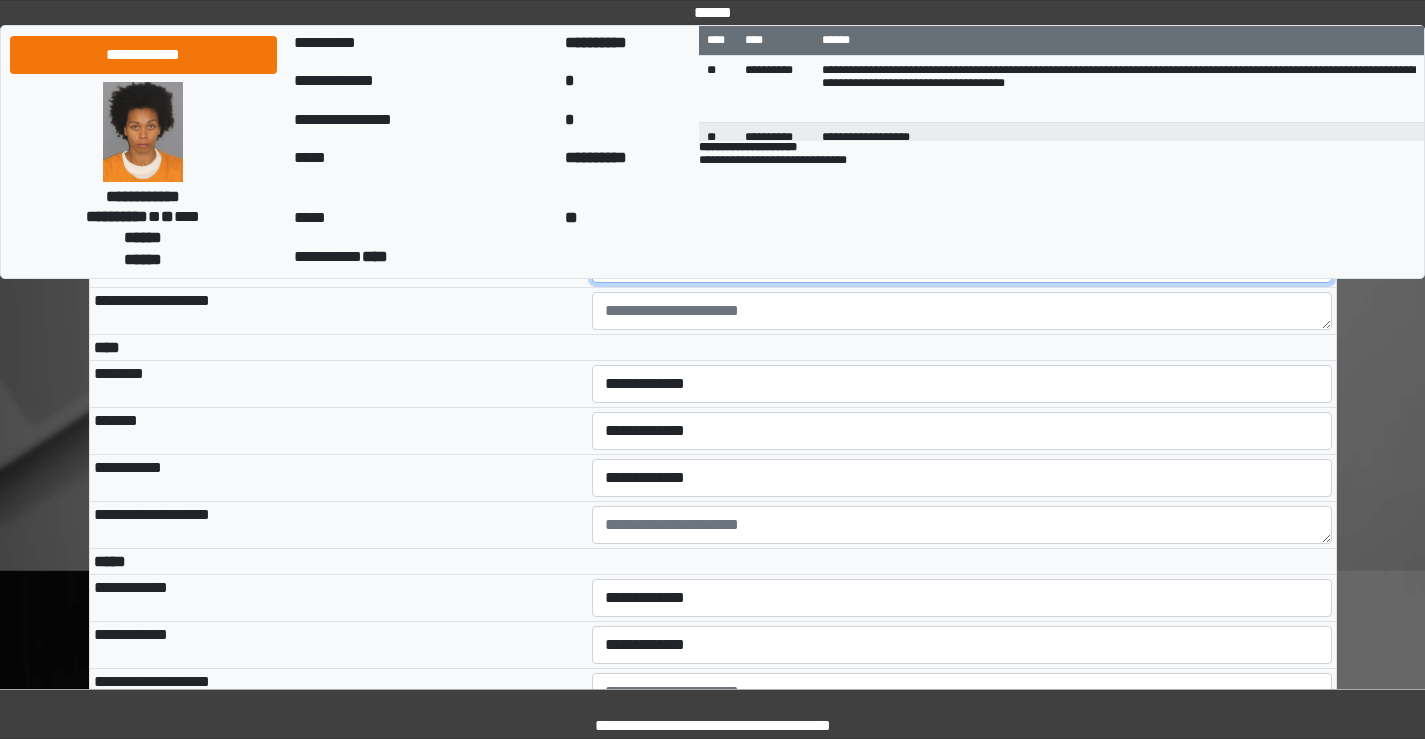 click on "**********" at bounding box center [962, 264] 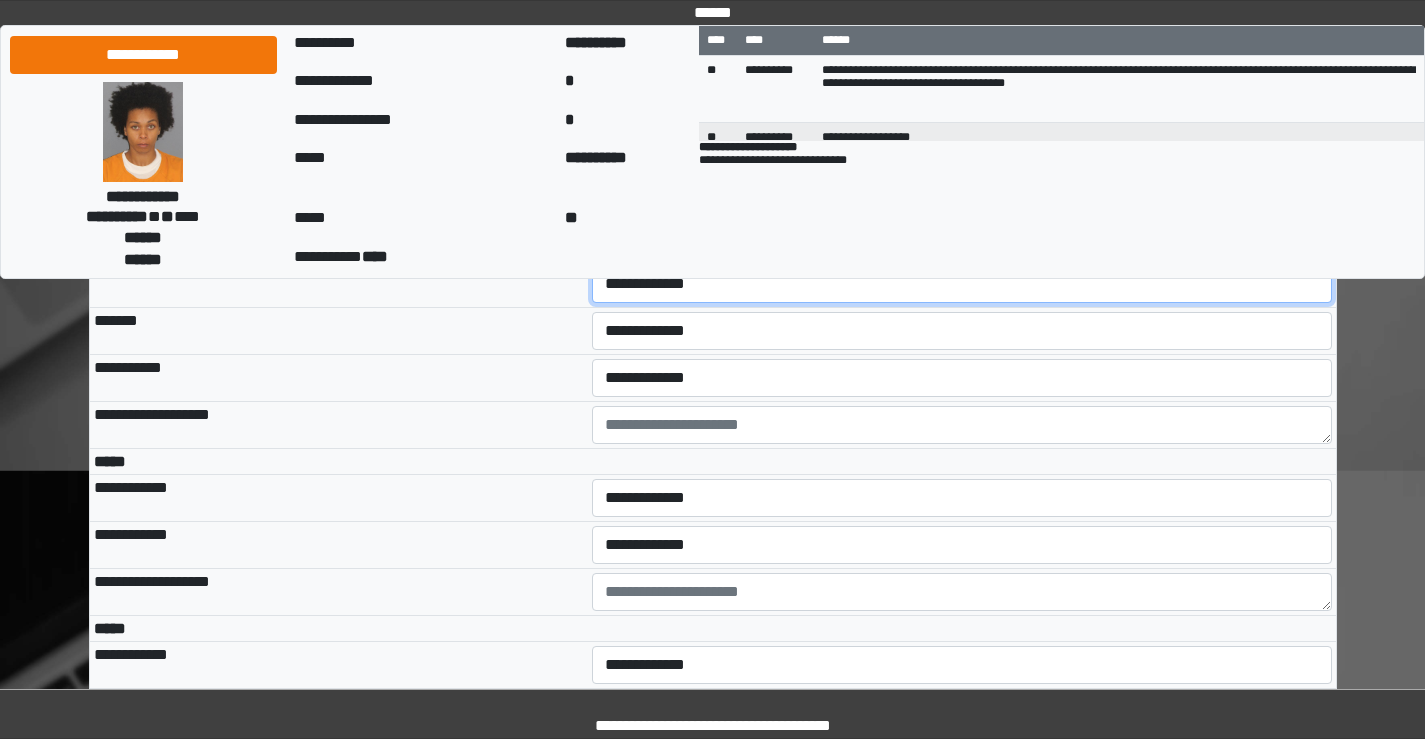 click on "**********" at bounding box center [962, 284] 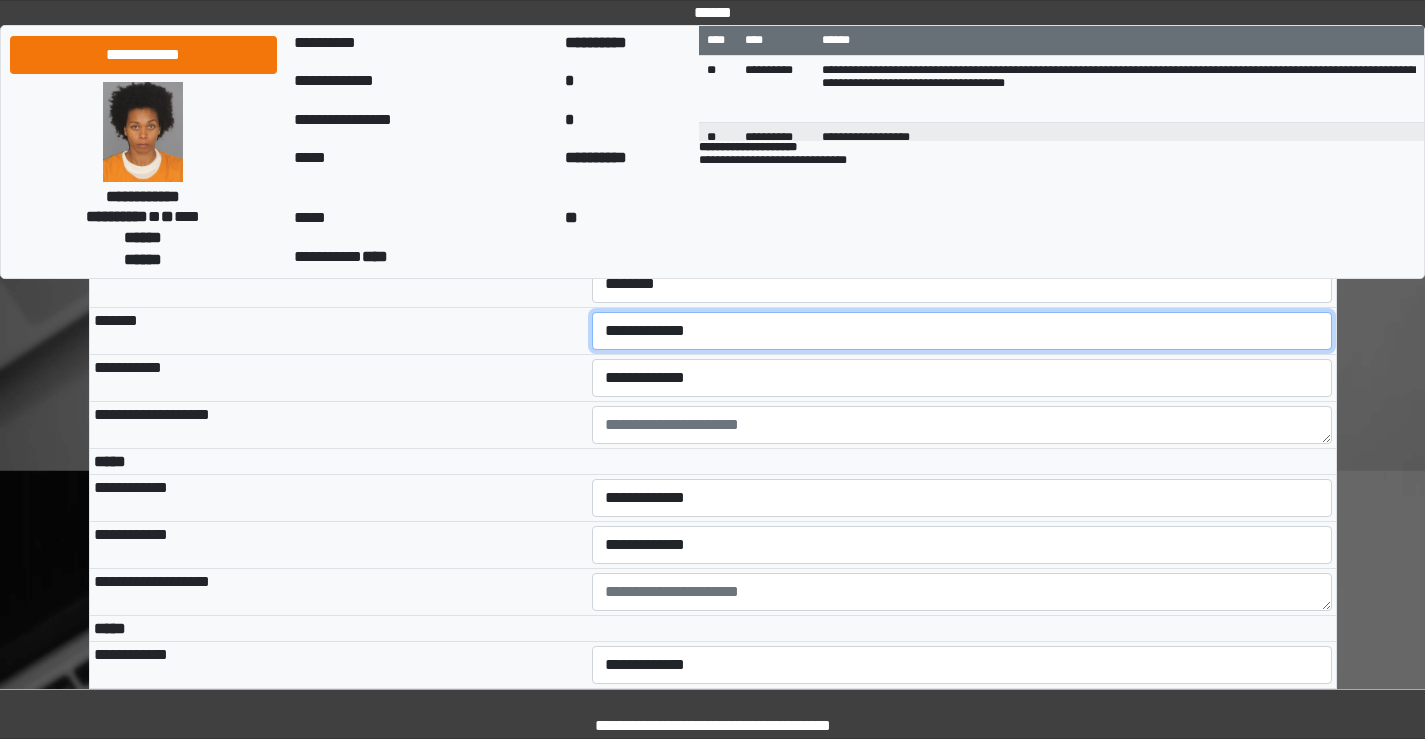 click on "**********" at bounding box center (962, 331) 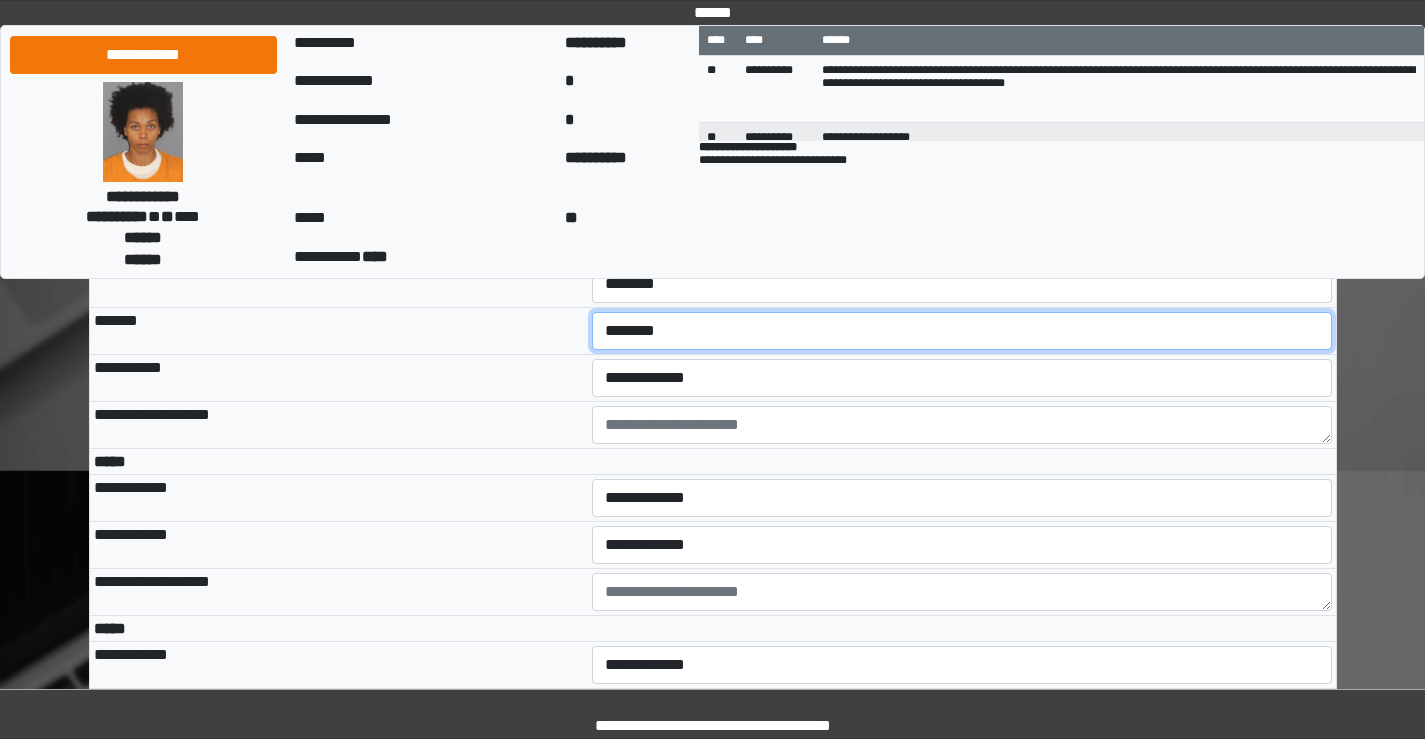 scroll, scrollTop: 5000, scrollLeft: 0, axis: vertical 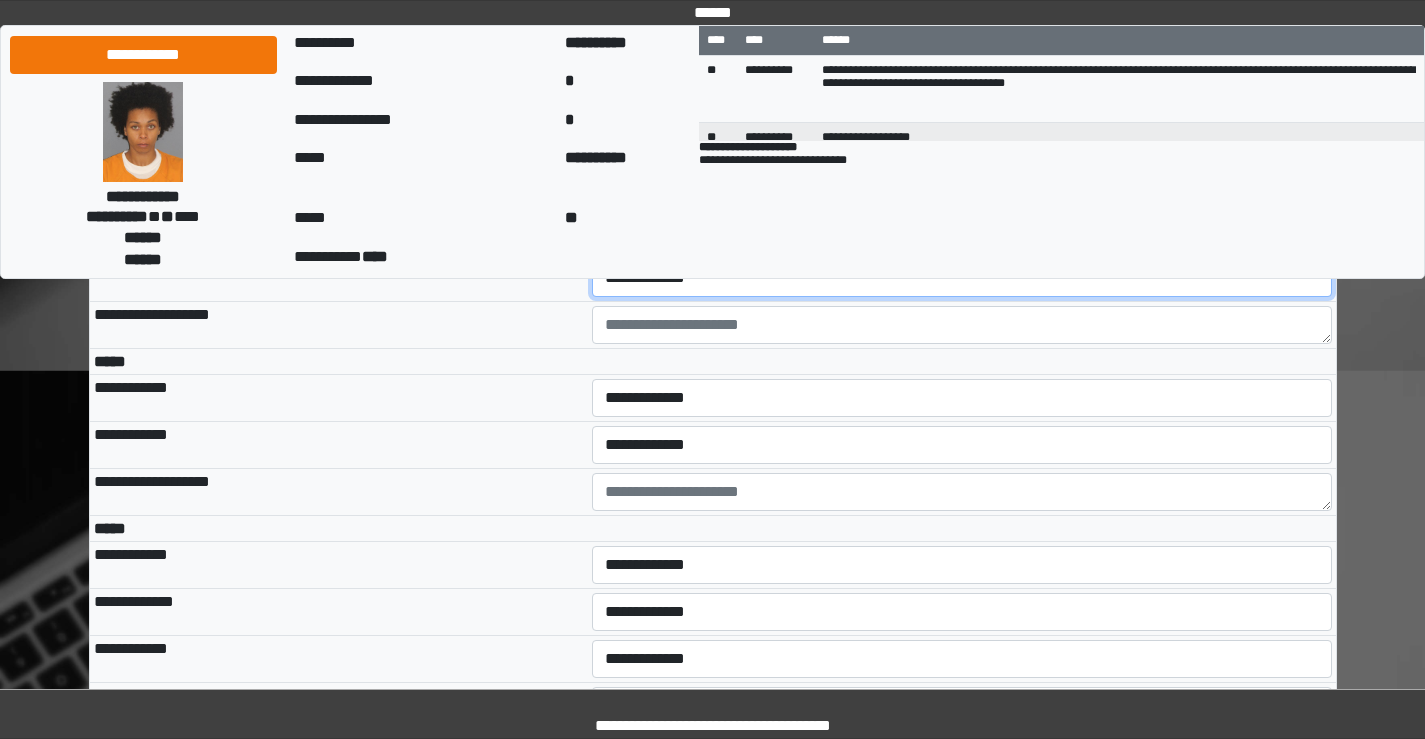 click on "**********" at bounding box center (962, 278) 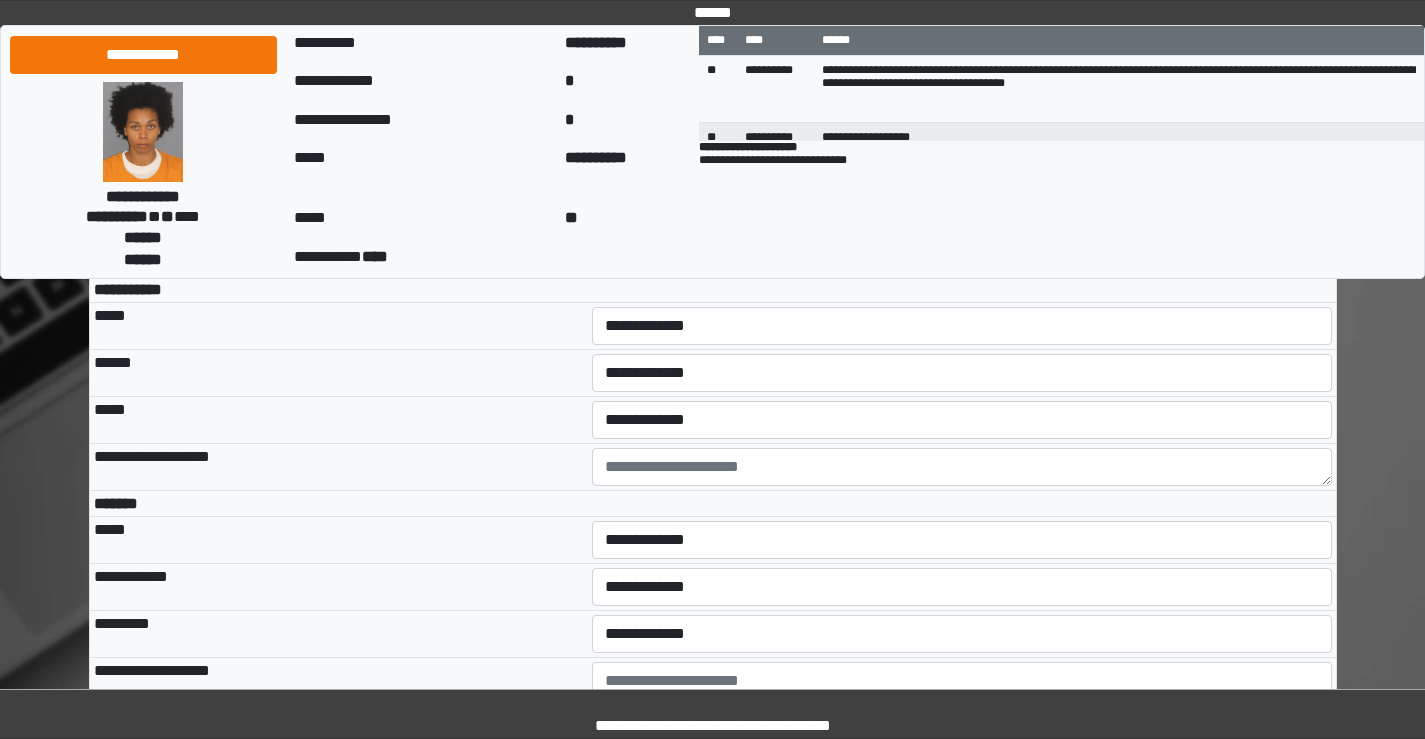 scroll, scrollTop: 5600, scrollLeft: 0, axis: vertical 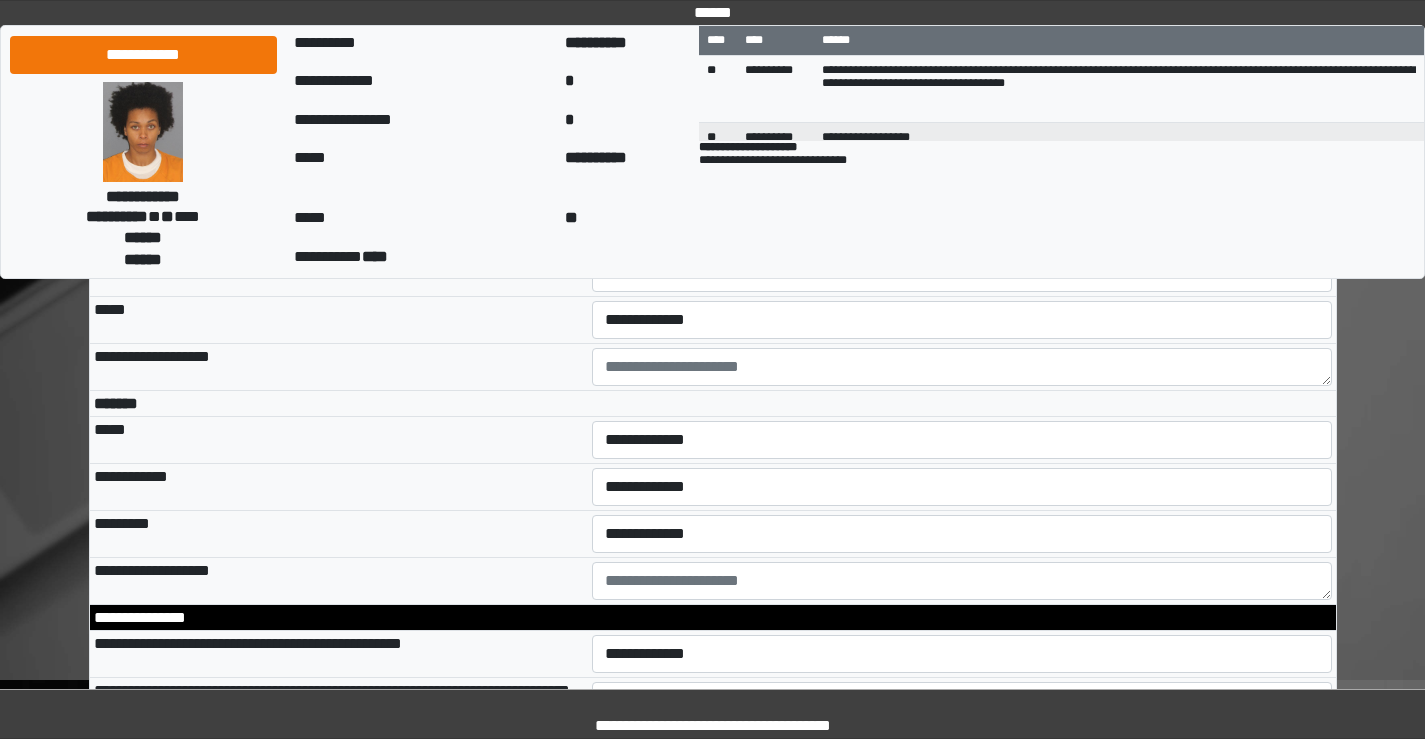 click on "**********" at bounding box center [962, 226] 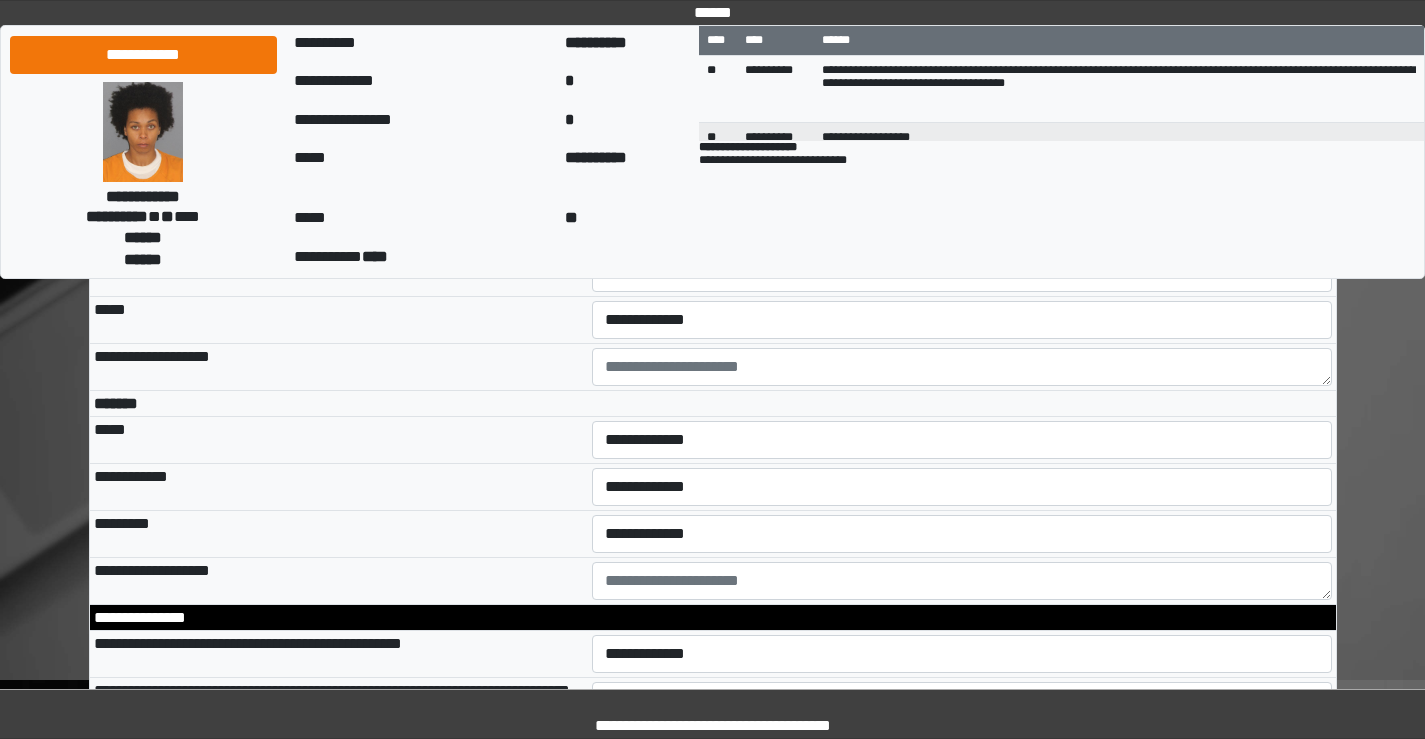 select on "*" 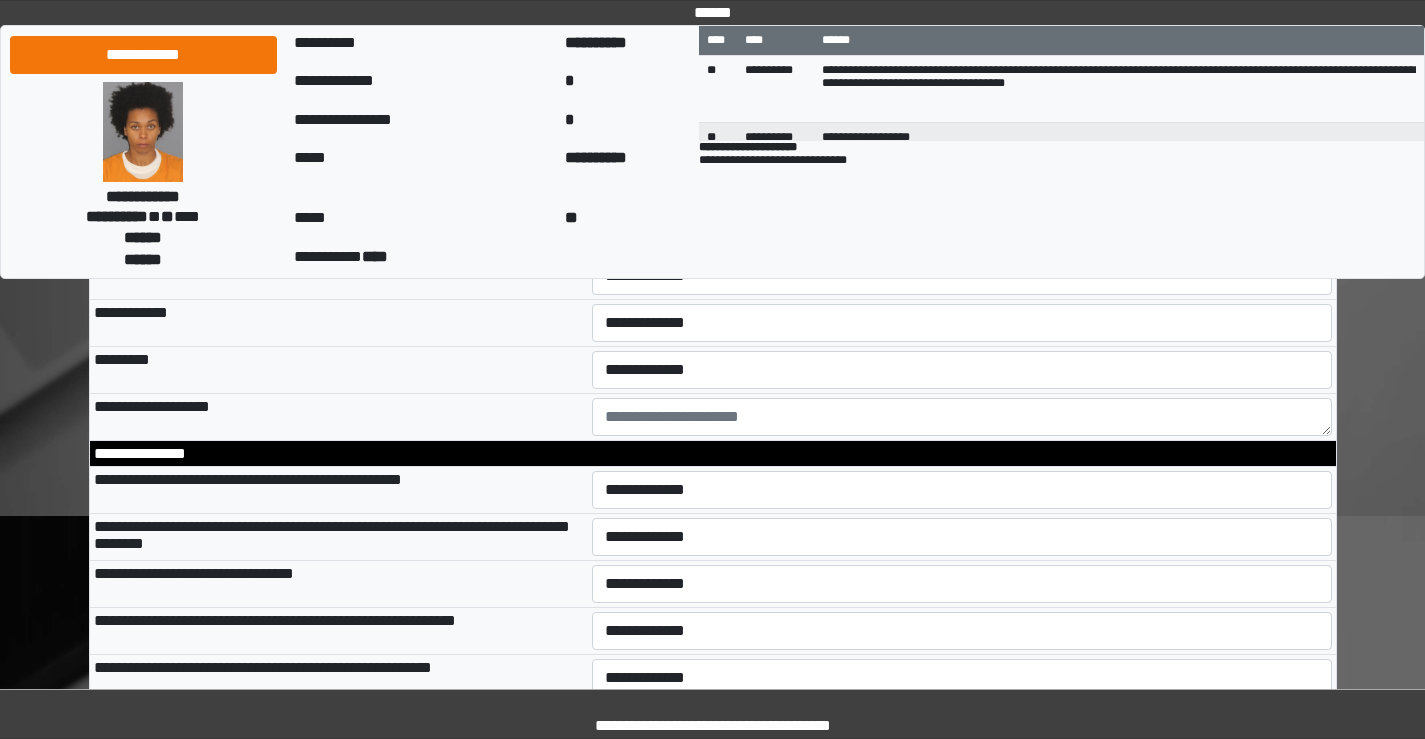 scroll, scrollTop: 5800, scrollLeft: 0, axis: vertical 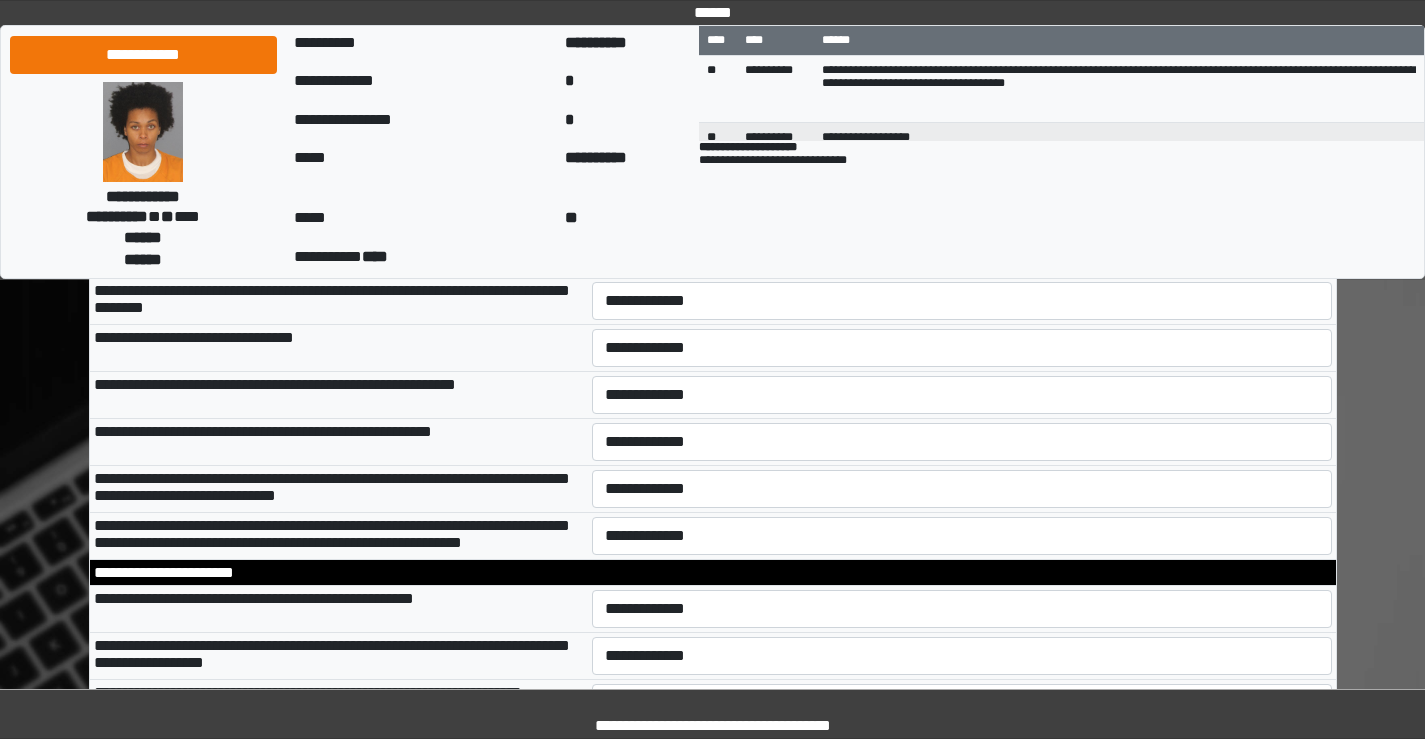click on "**********" at bounding box center (962, 254) 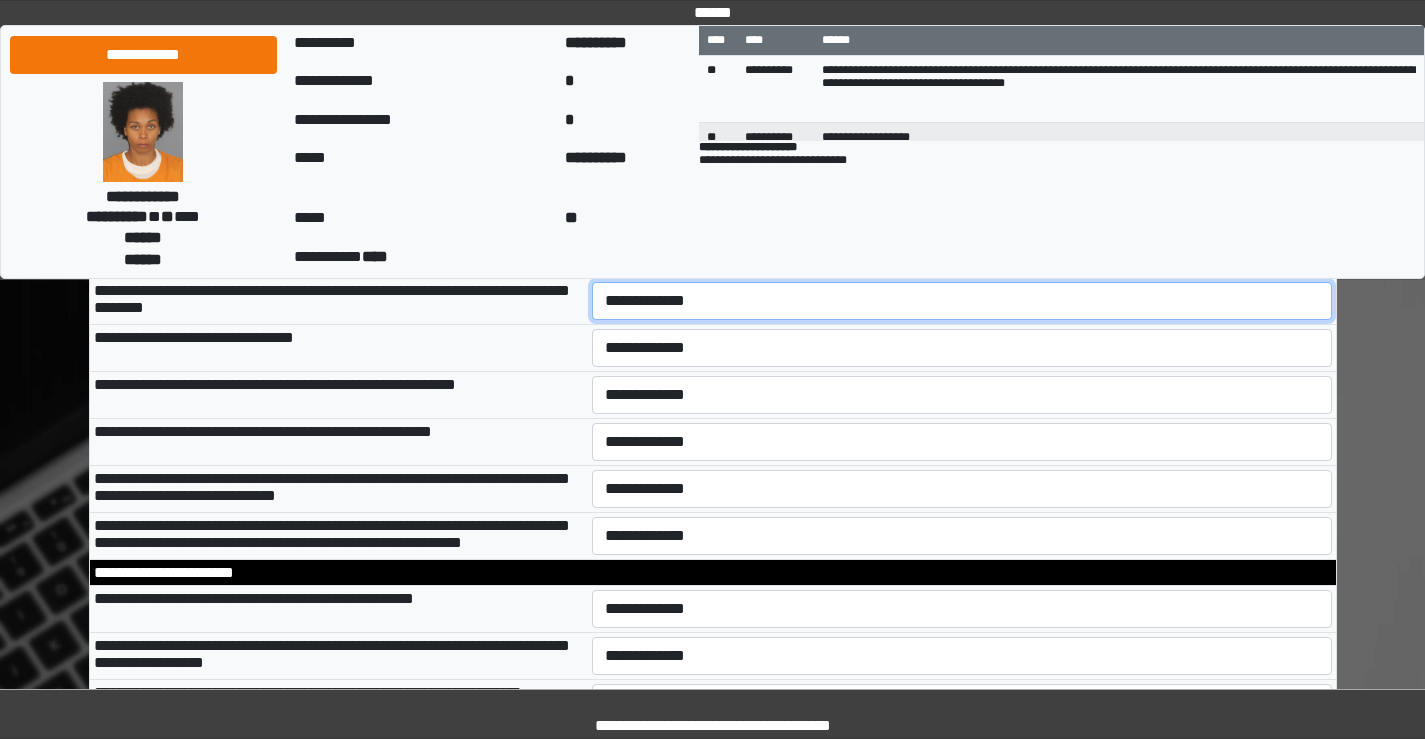 click on "**********" at bounding box center [962, 301] 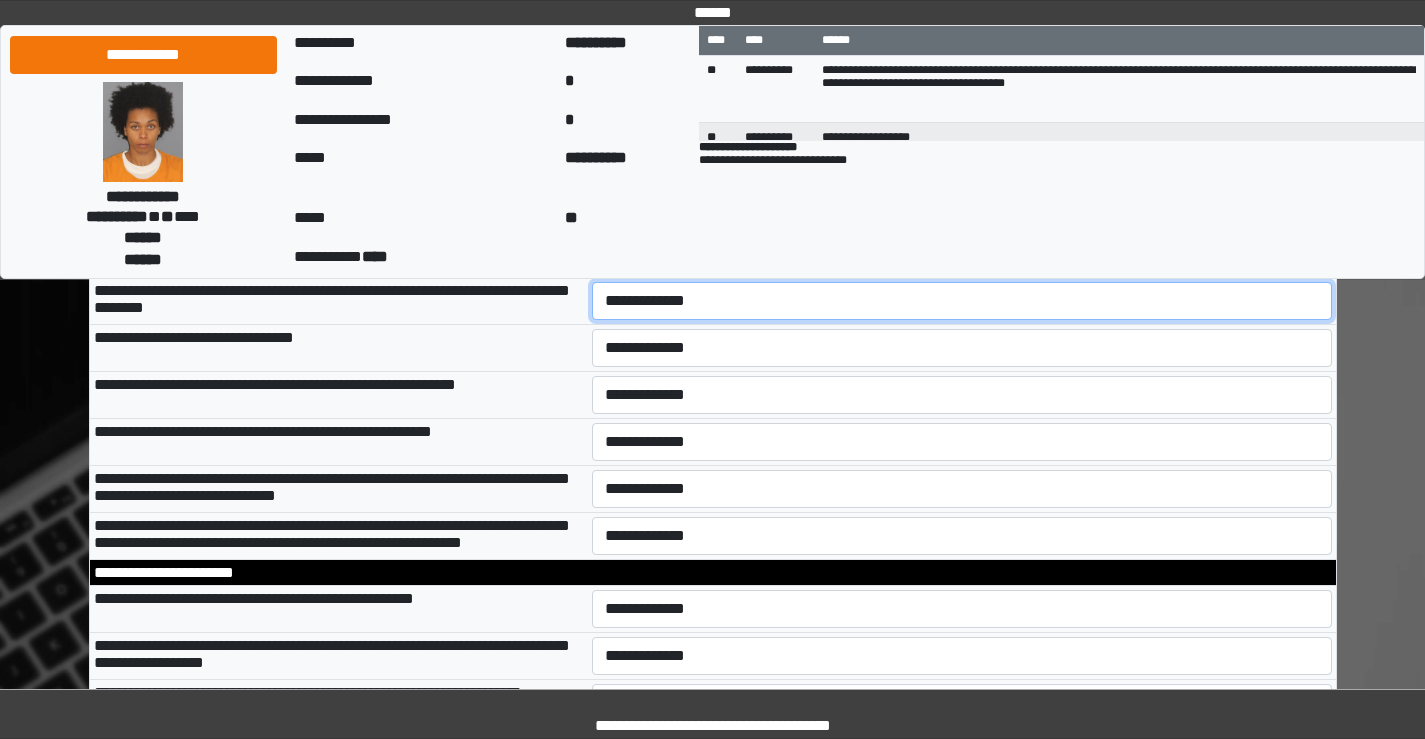 select on "*" 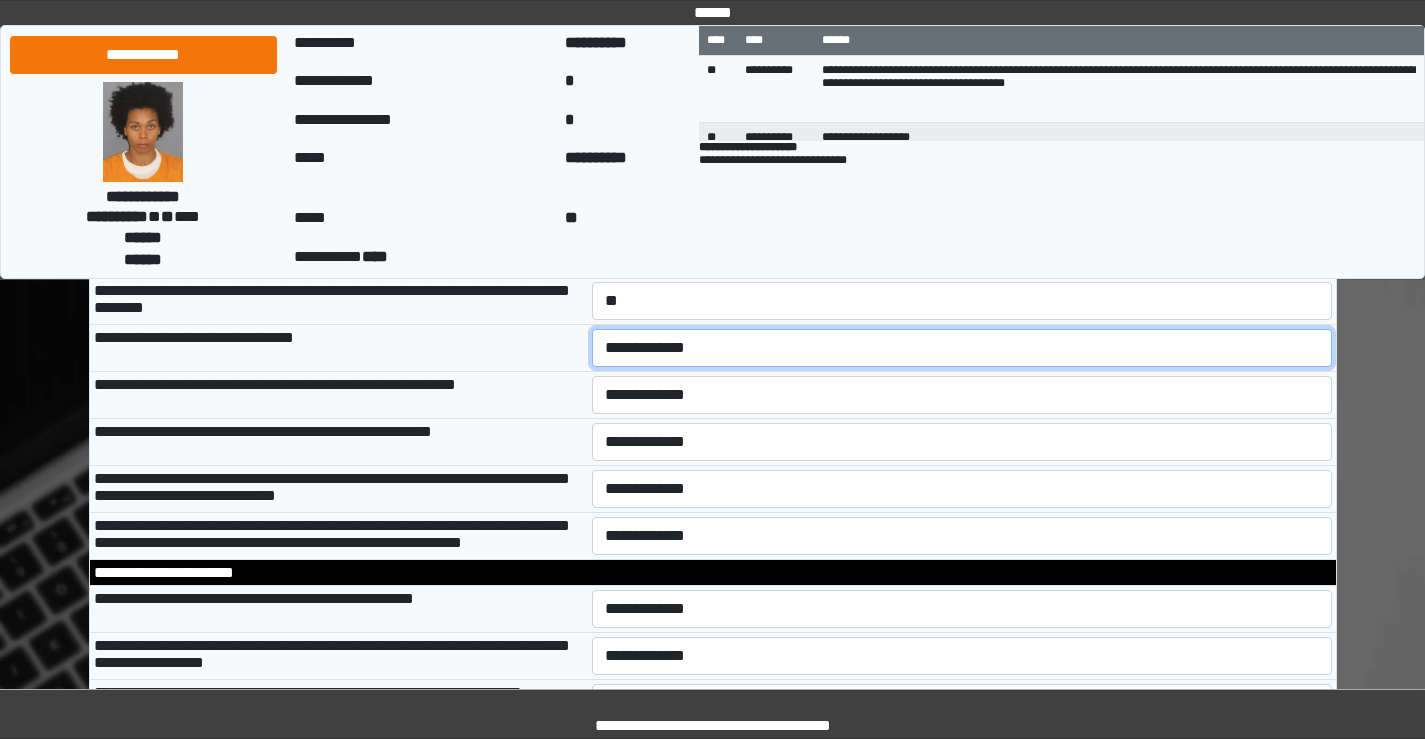 click on "**********" at bounding box center (962, 348) 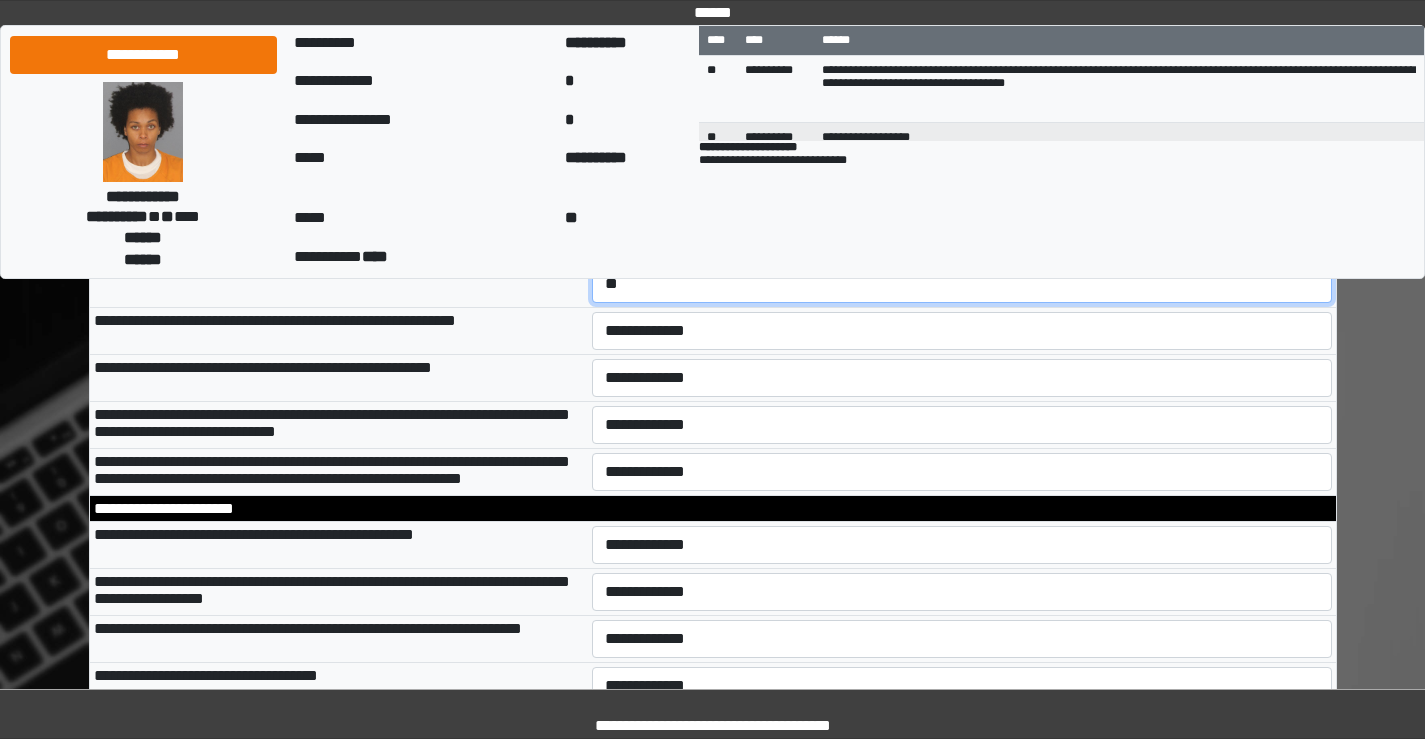 scroll, scrollTop: 6100, scrollLeft: 0, axis: vertical 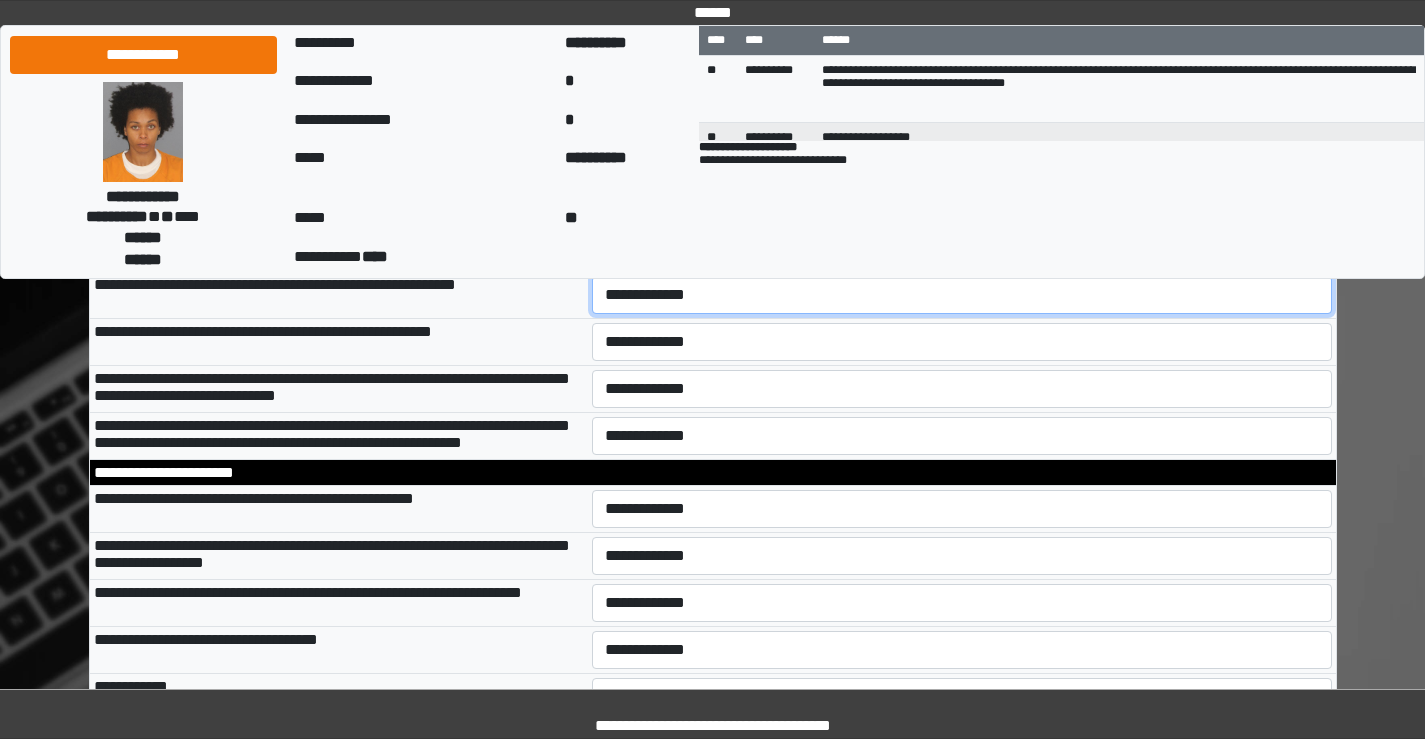 click on "**********" at bounding box center (962, 295) 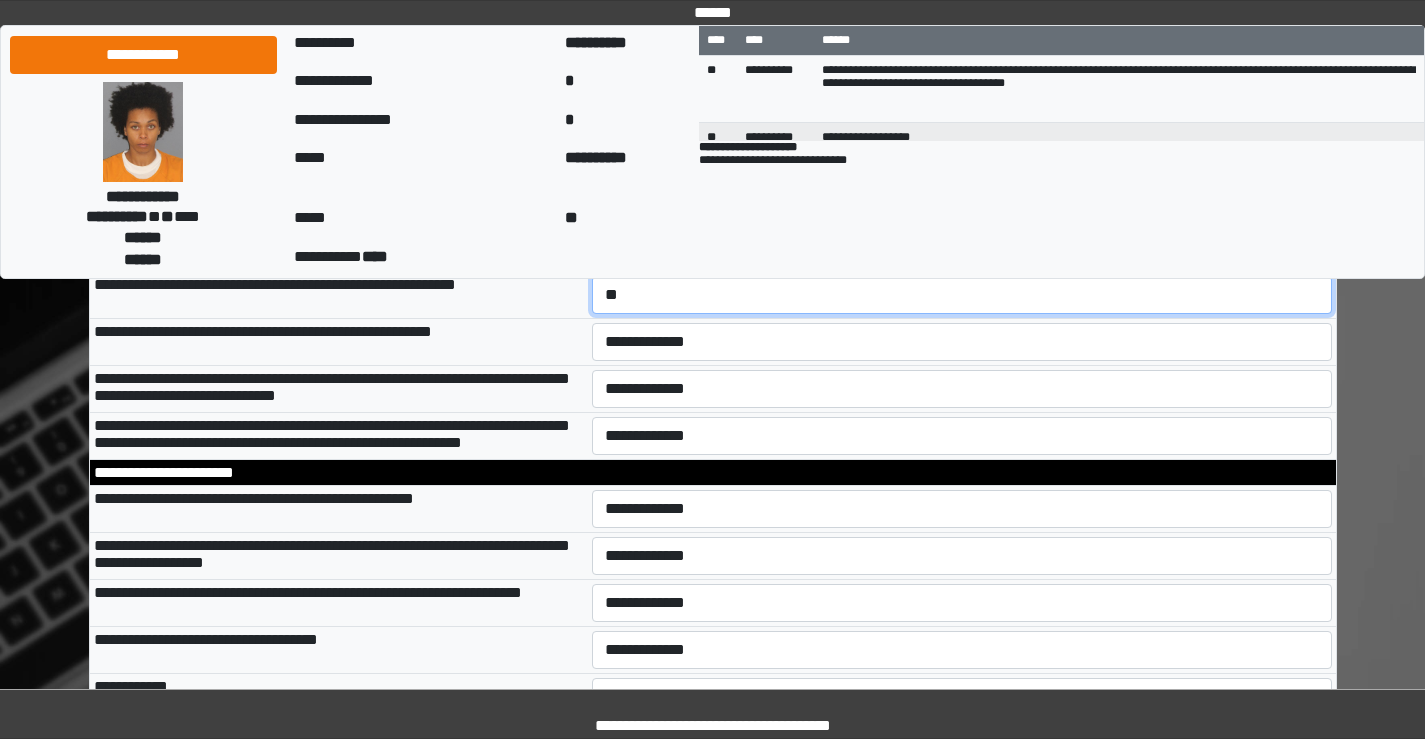 click on "**********" at bounding box center (962, 295) 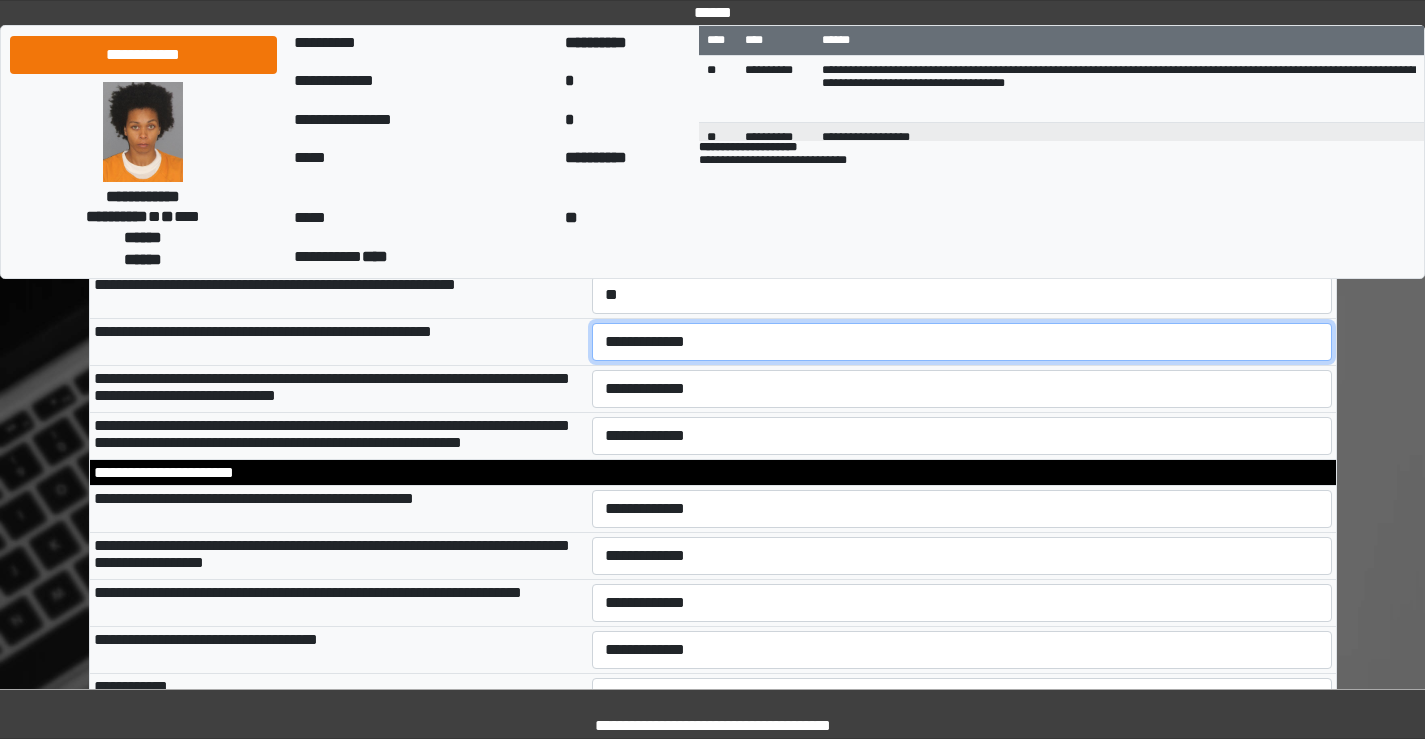 click on "**********" at bounding box center [962, 342] 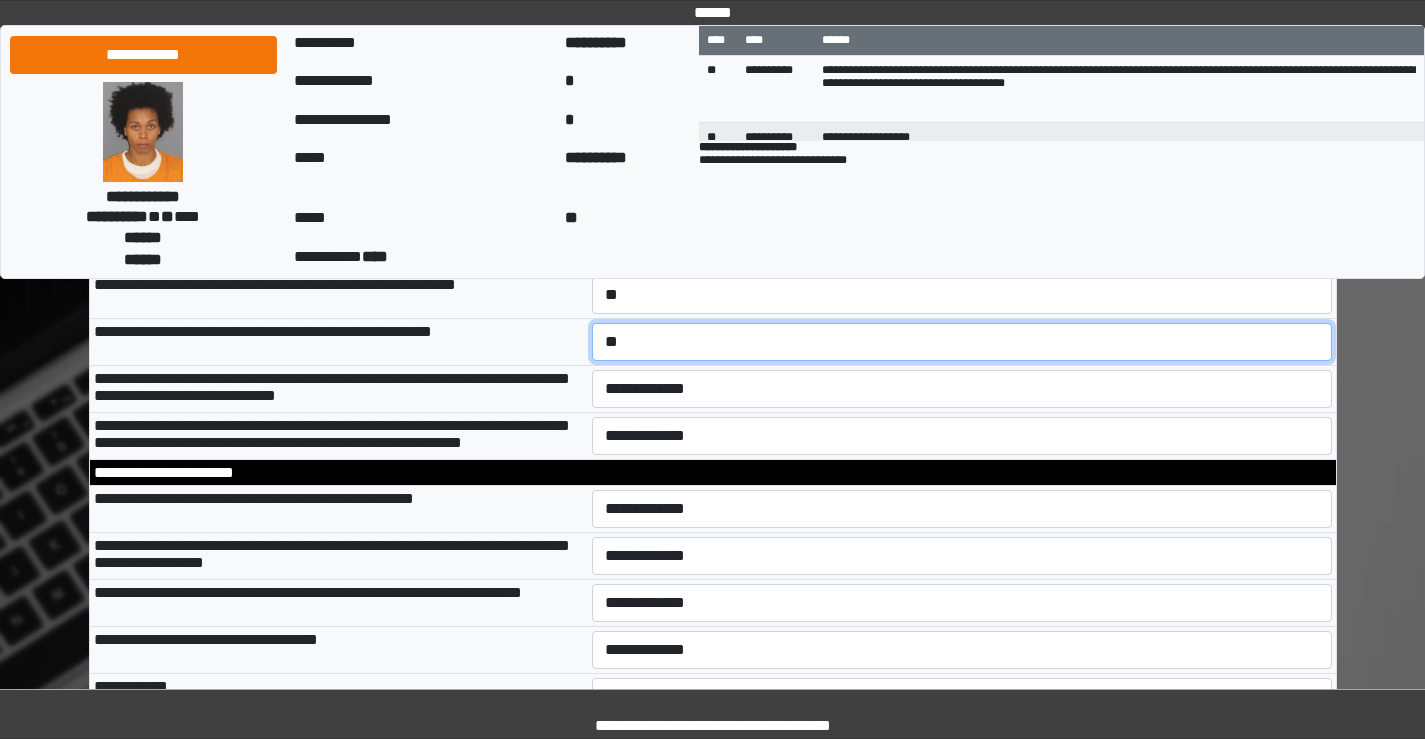 click on "**********" at bounding box center [962, 342] 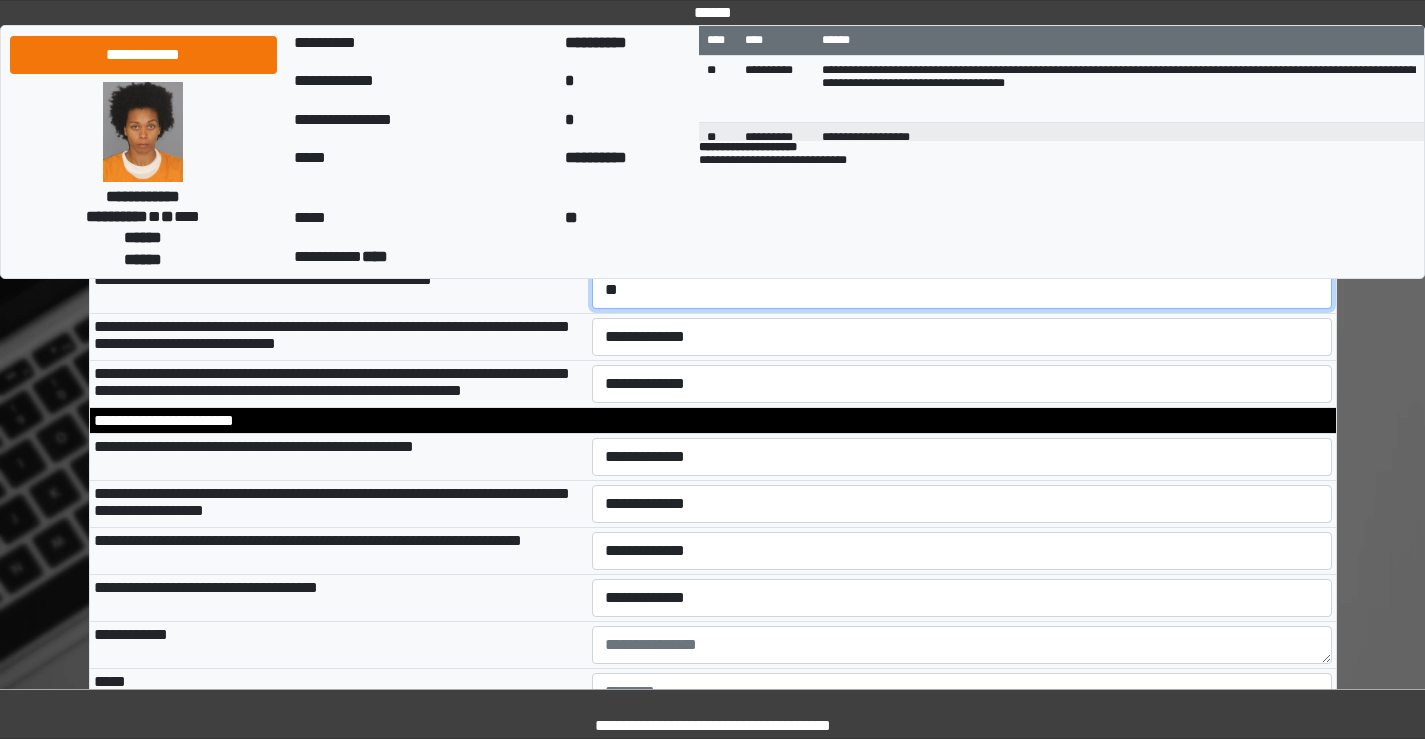 scroll, scrollTop: 6200, scrollLeft: 0, axis: vertical 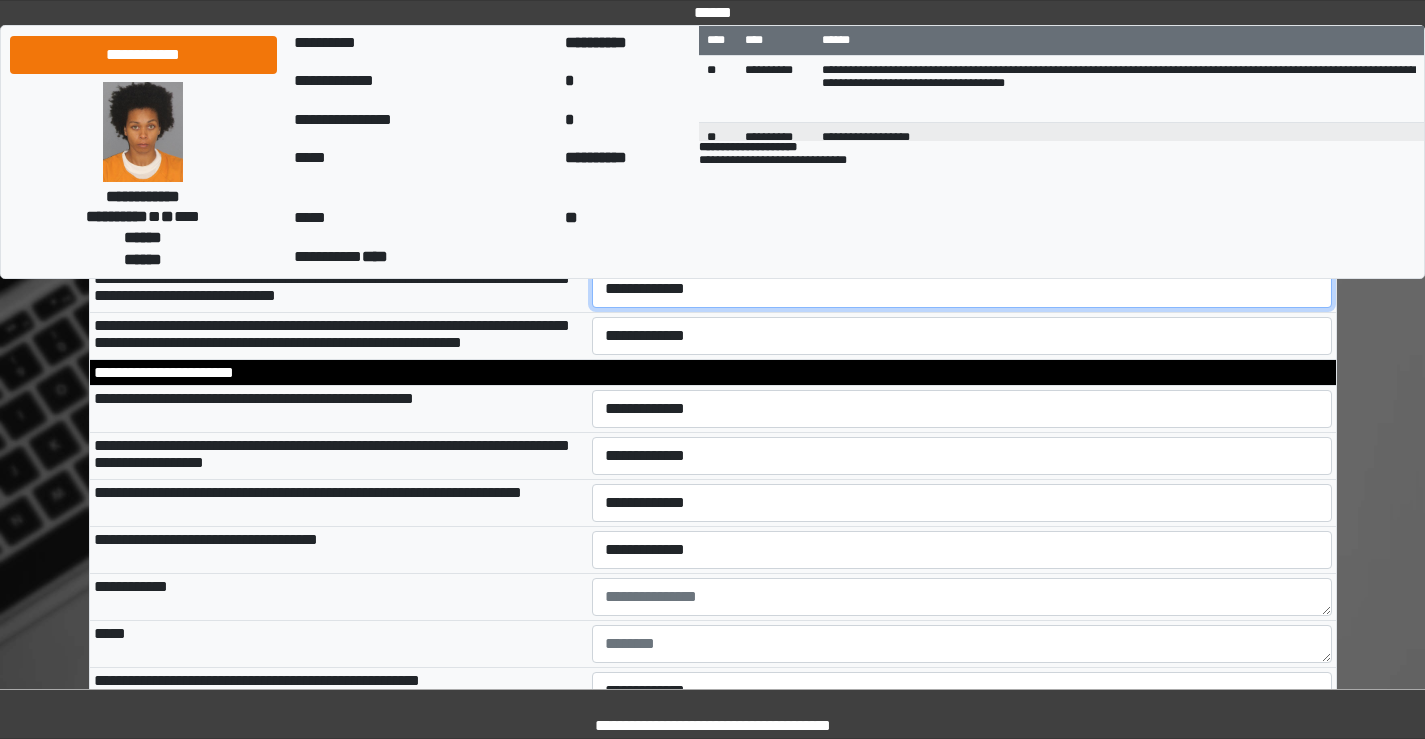 click on "**********" at bounding box center [962, 289] 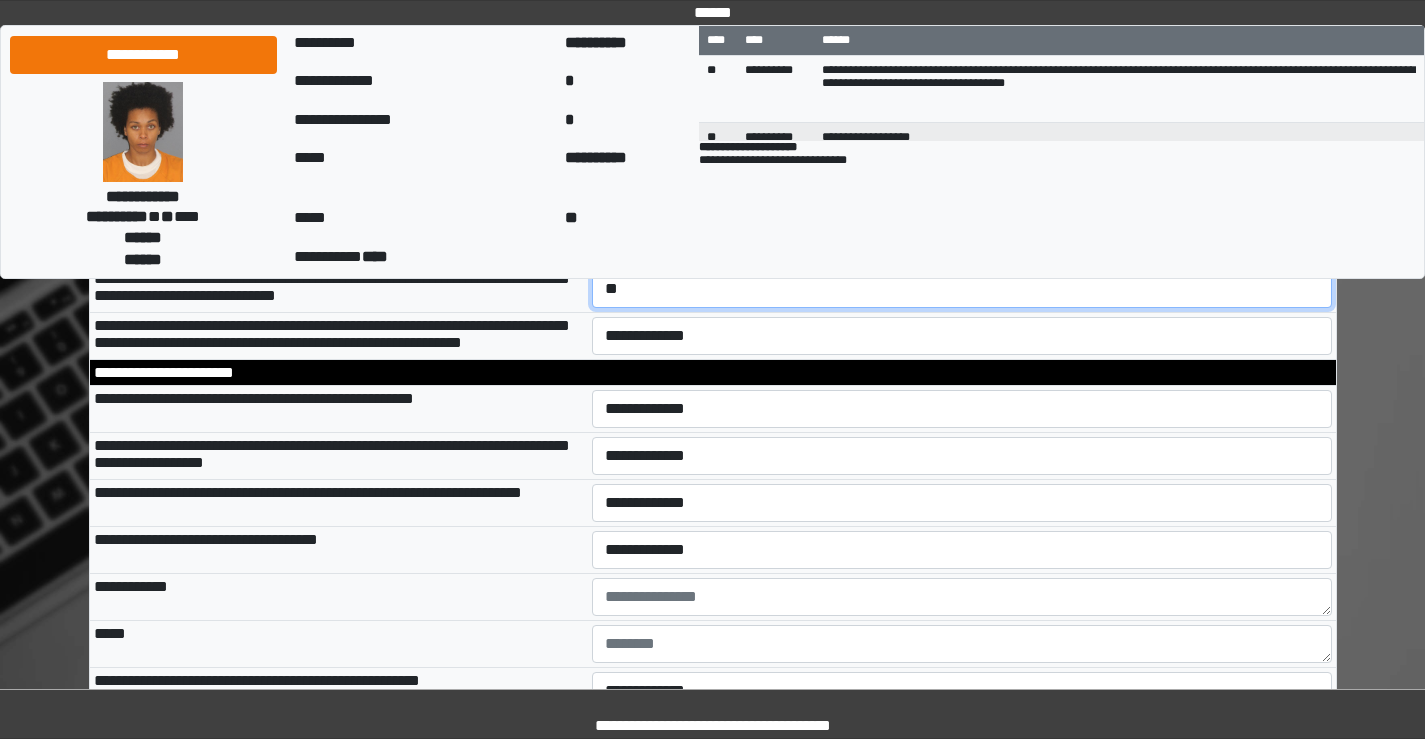click on "**********" at bounding box center (962, 289) 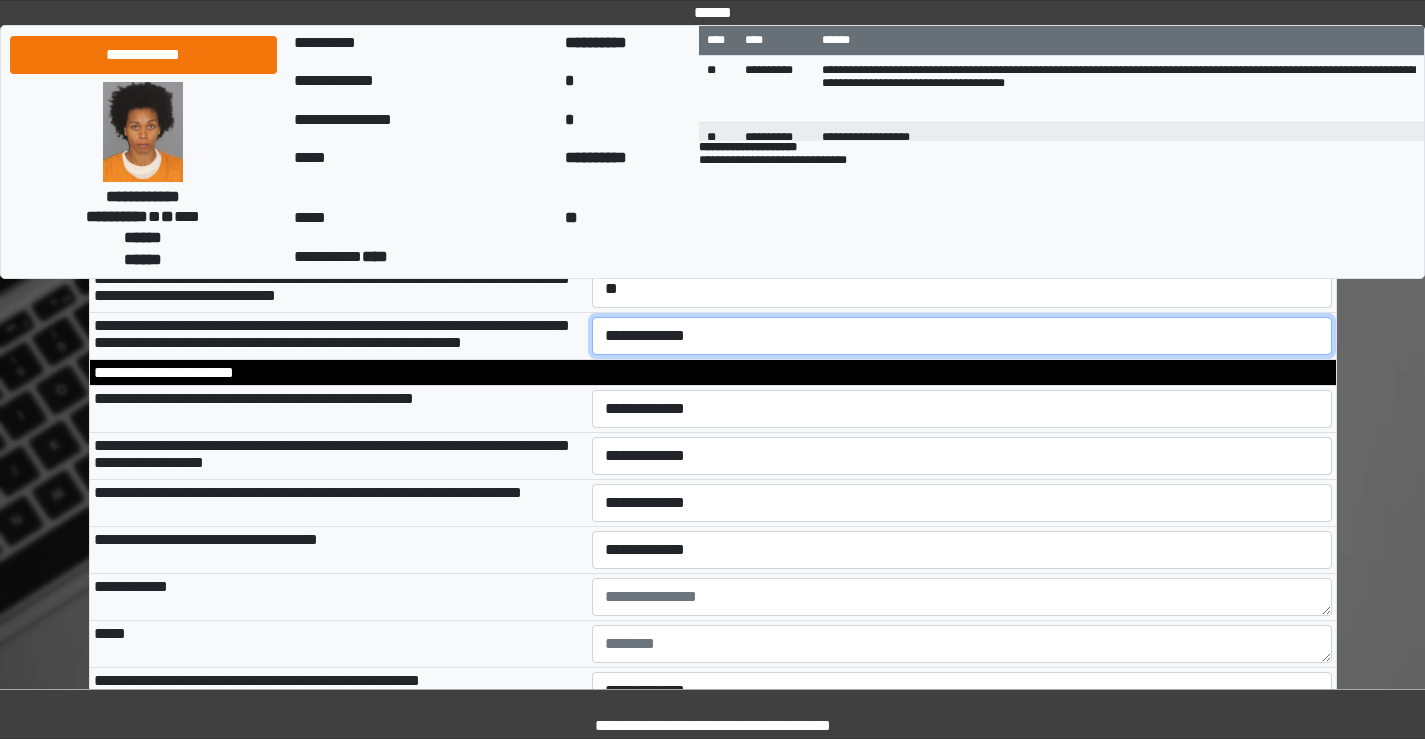 click on "**********" at bounding box center (962, 336) 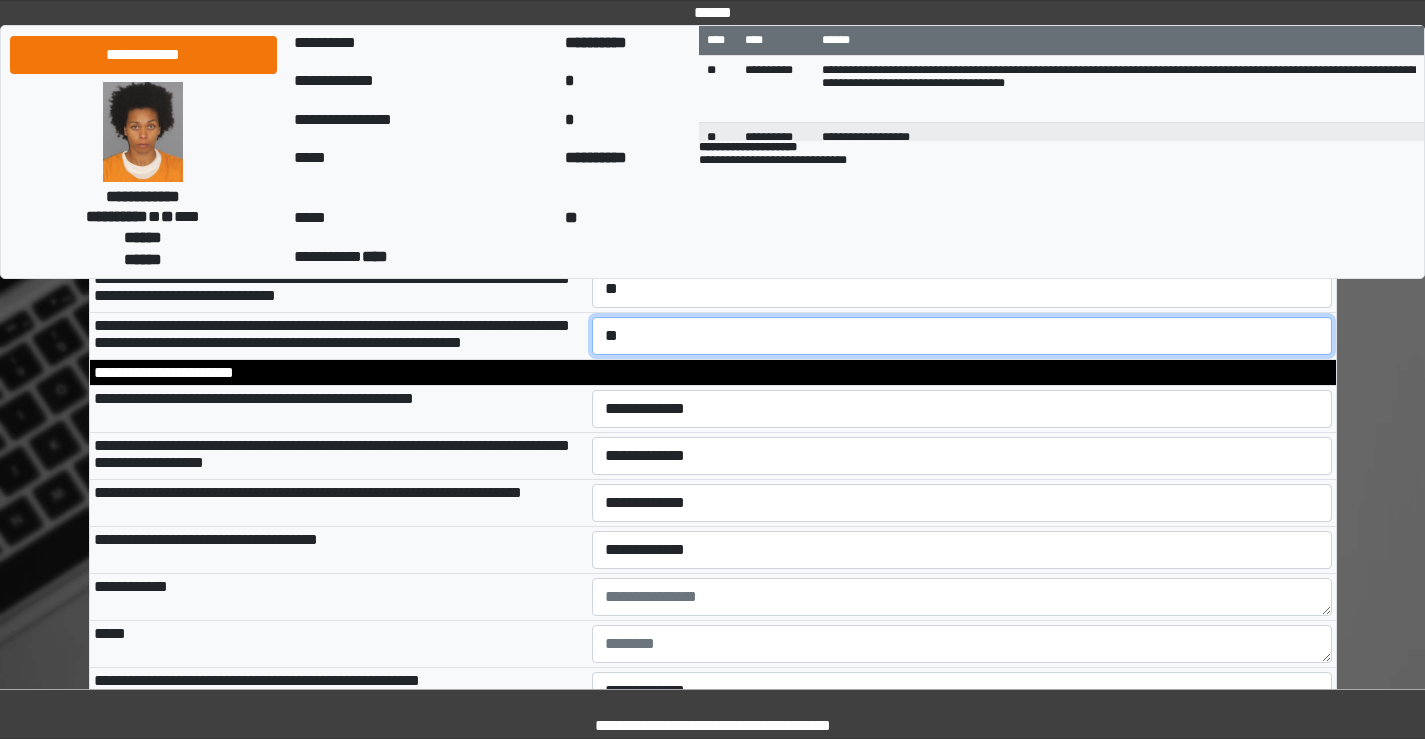 click on "**********" at bounding box center [962, 336] 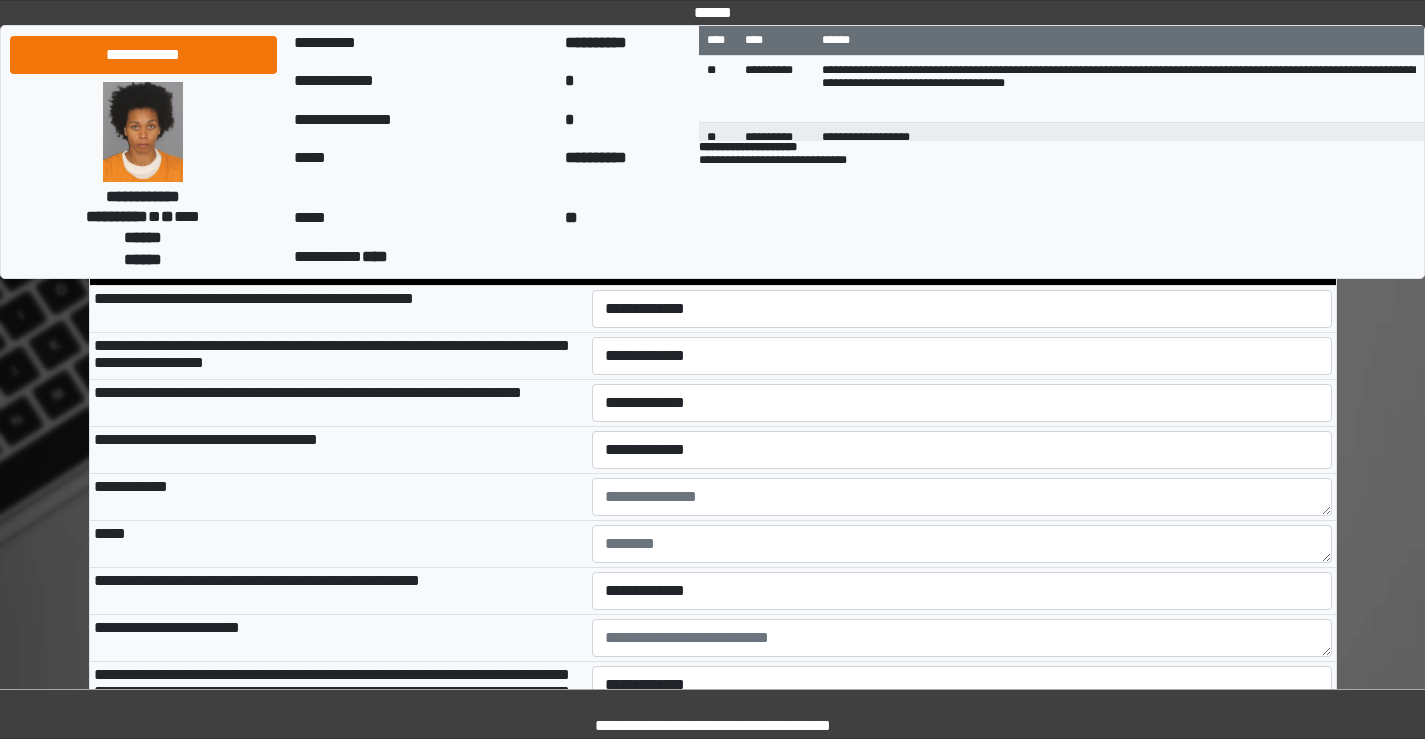 scroll, scrollTop: 6400, scrollLeft: 0, axis: vertical 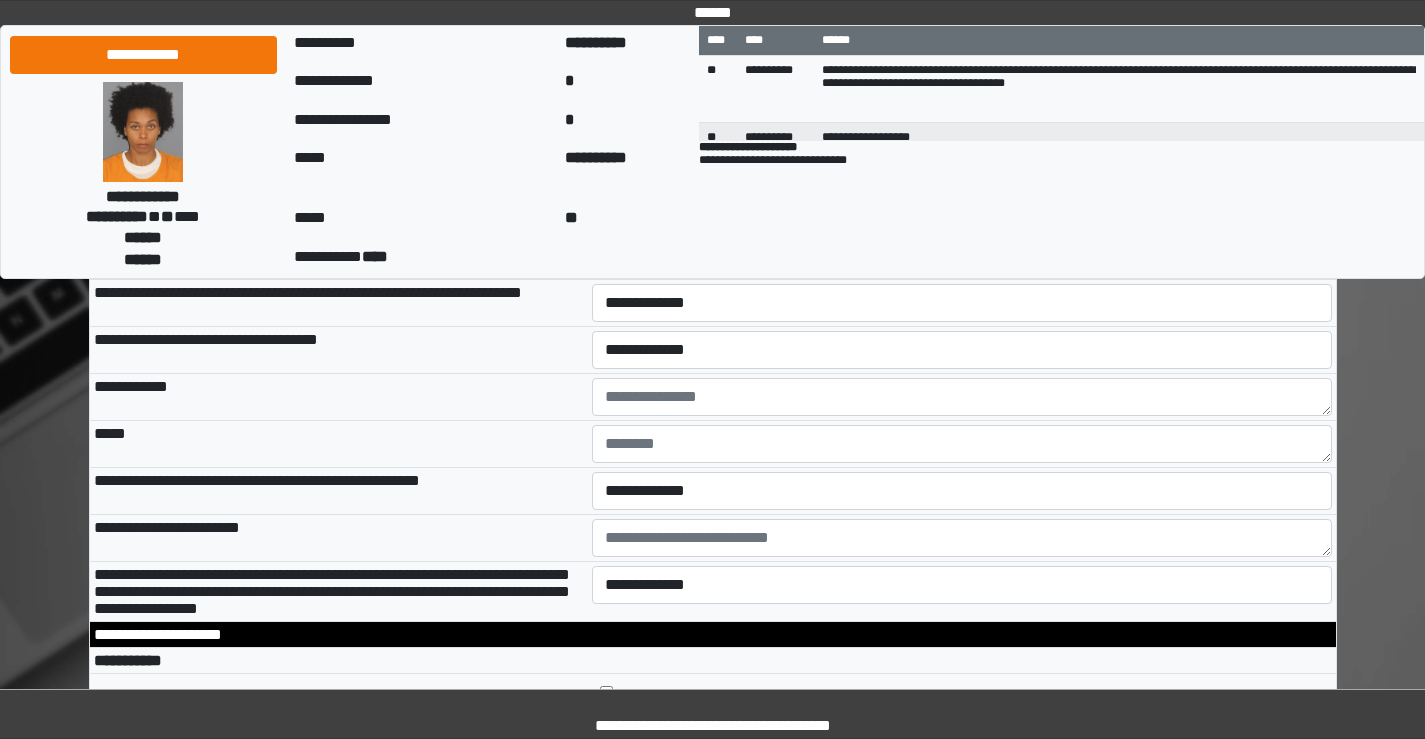 click on "**********" at bounding box center [962, 209] 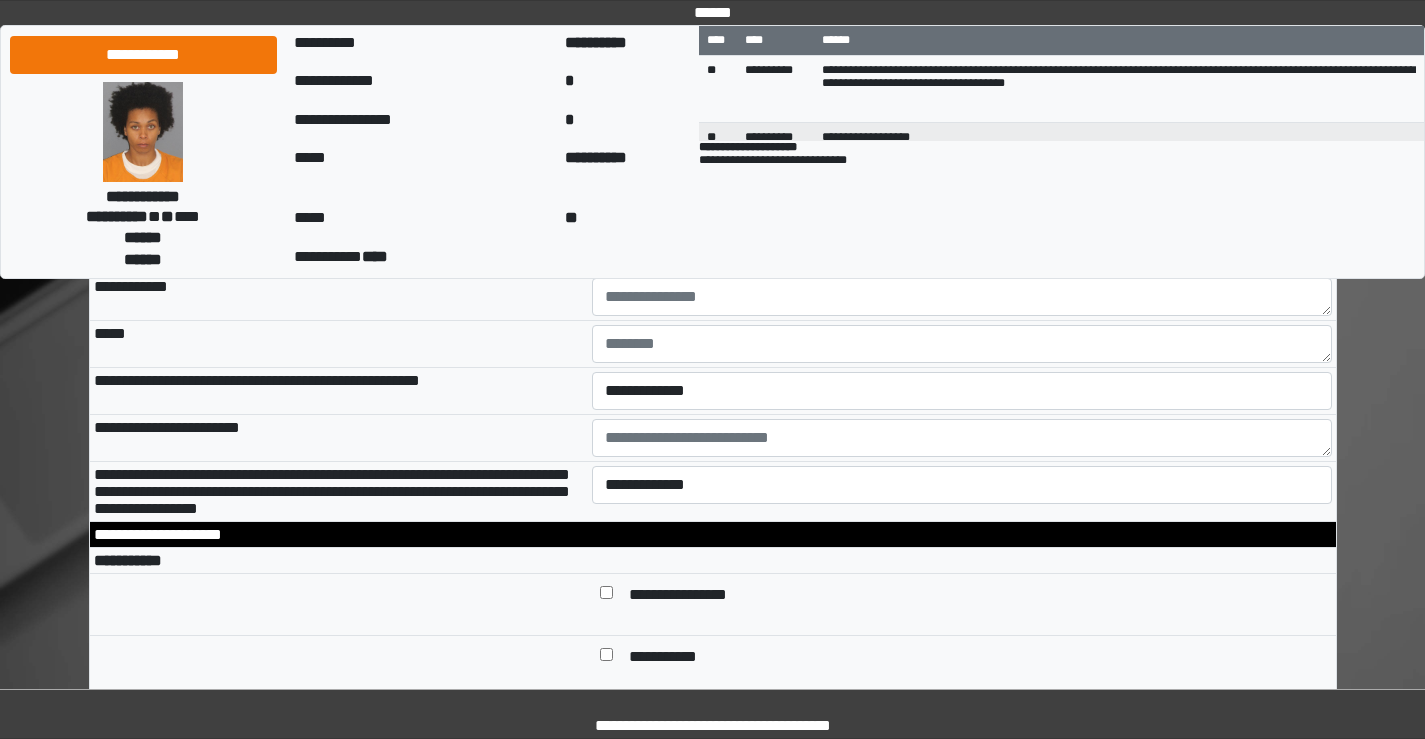 click on "**********" at bounding box center [962, 203] 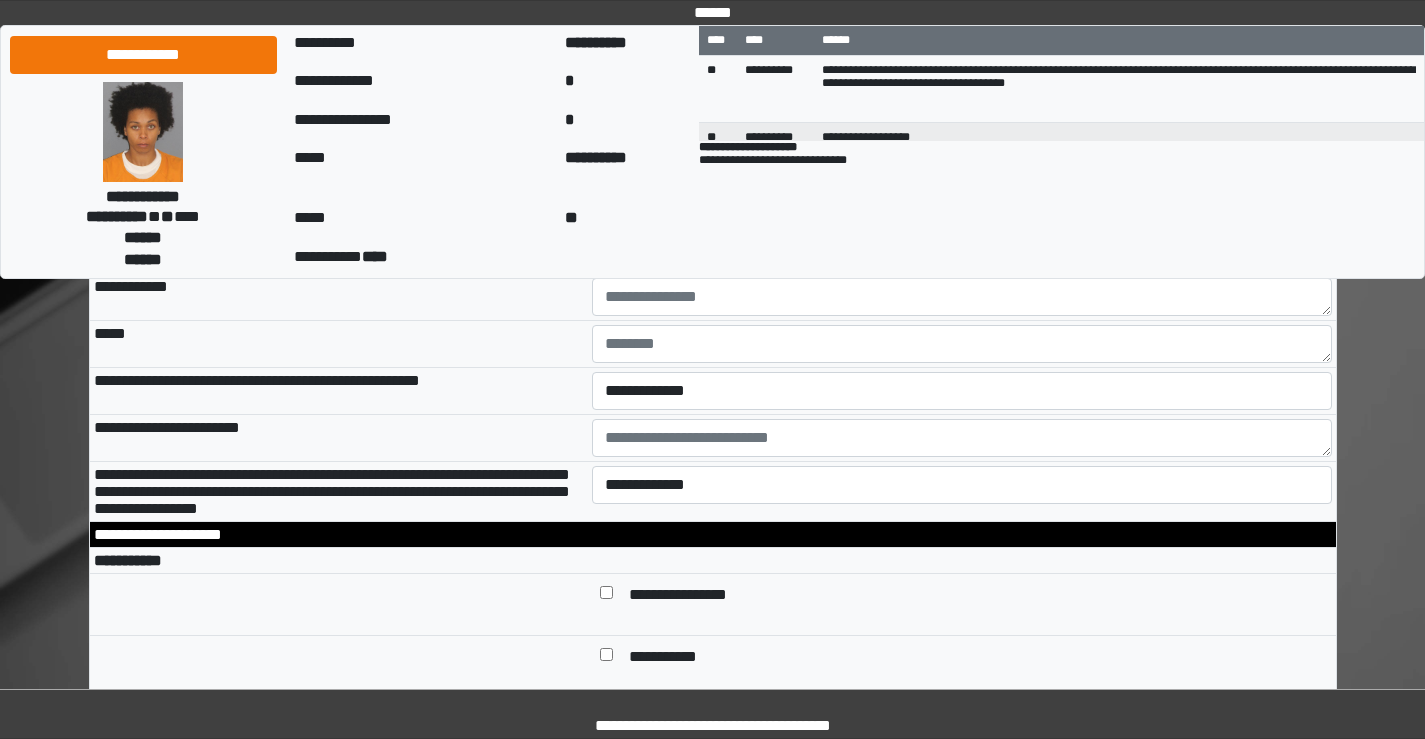 click on "**********" at bounding box center [962, 250] 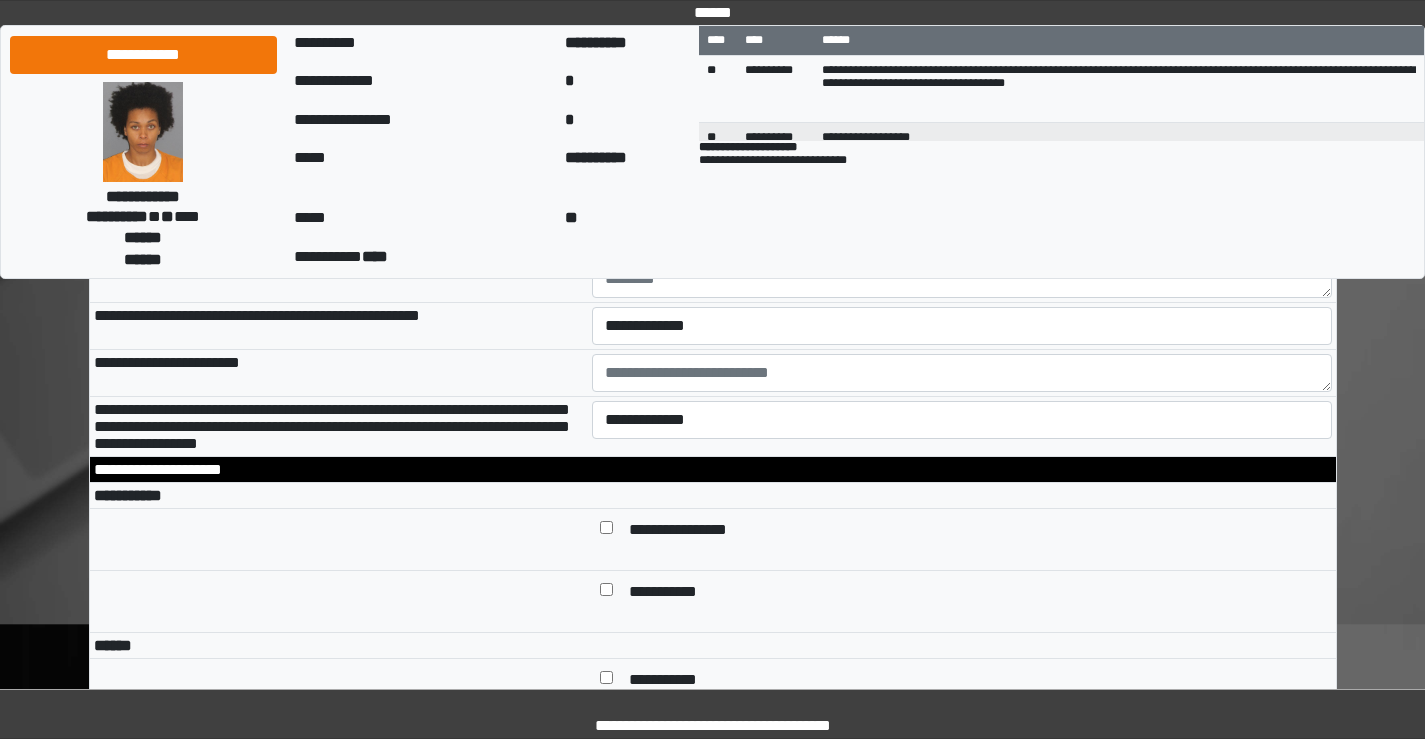 scroll, scrollTop: 6600, scrollLeft: 0, axis: vertical 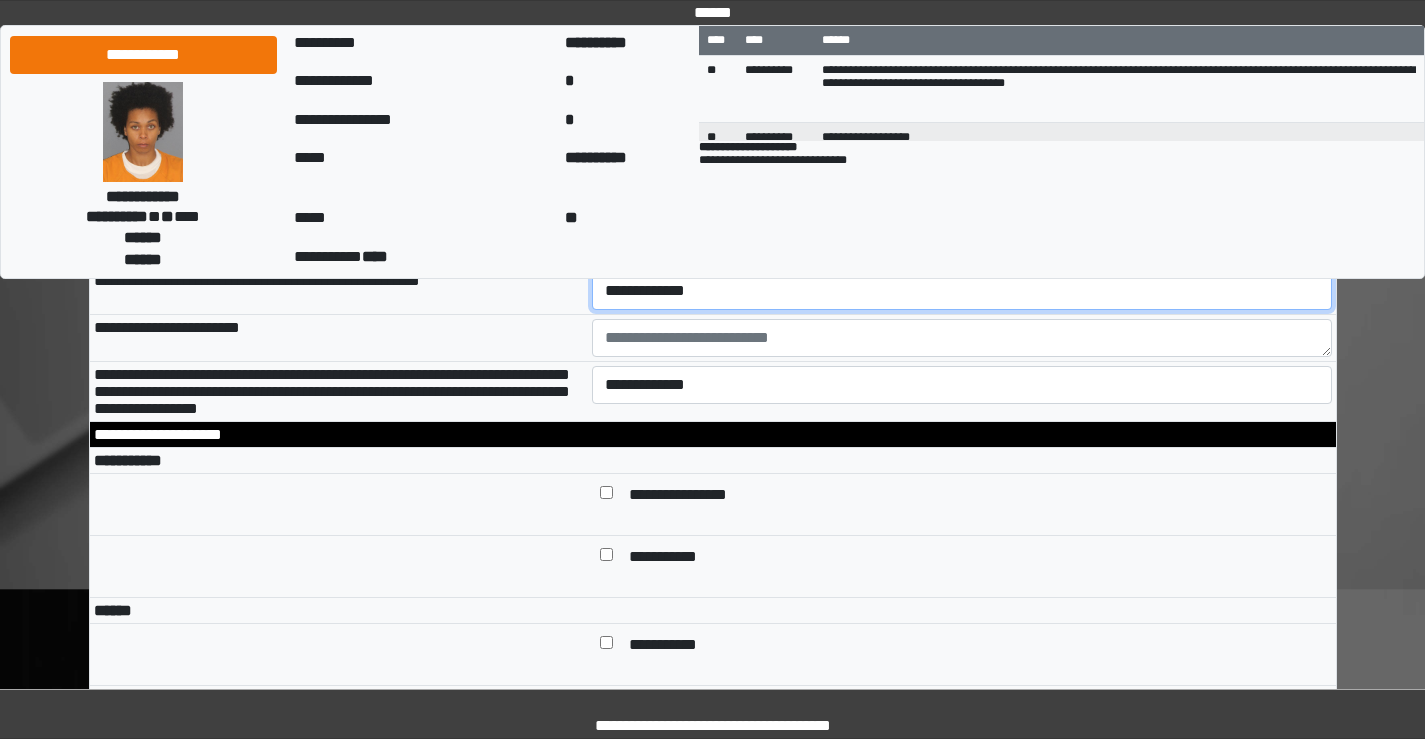 click on "**********" at bounding box center (962, 291) 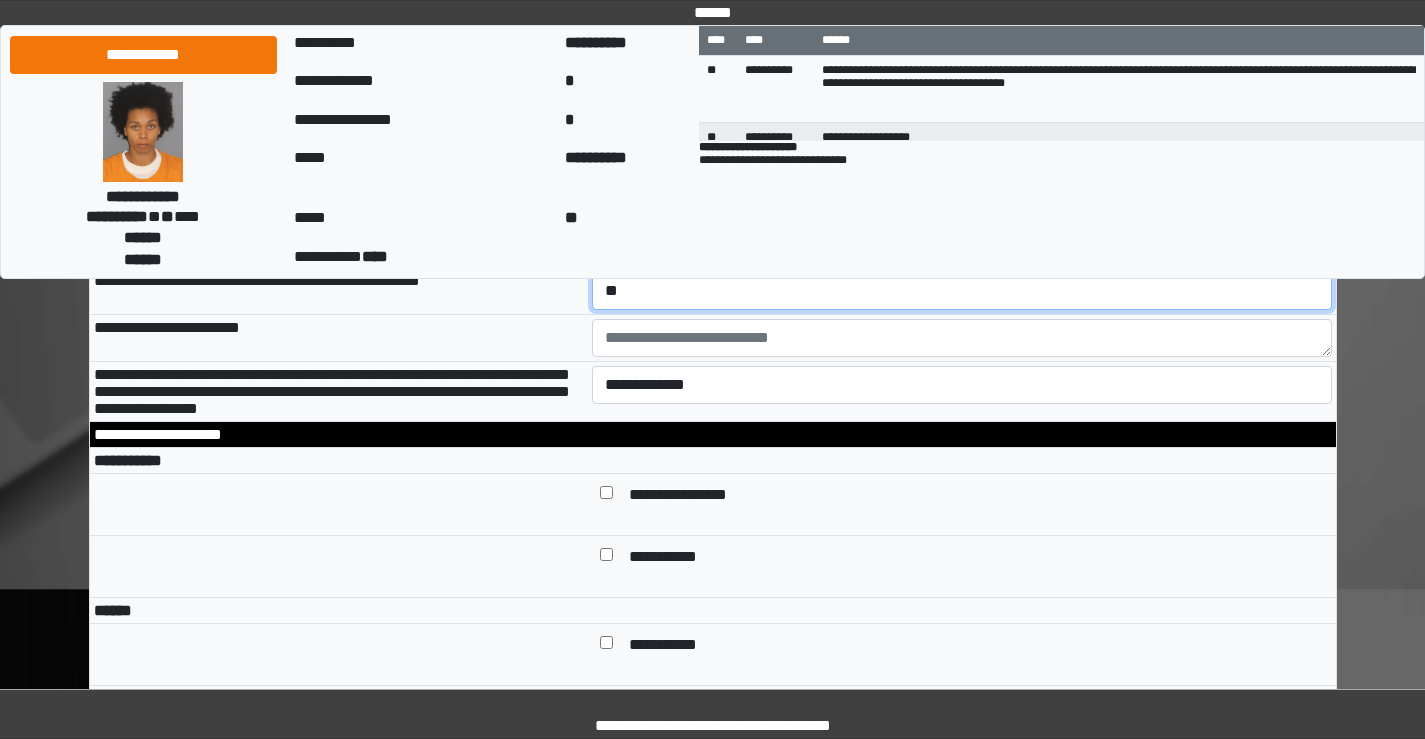 click on "**********" at bounding box center (962, 291) 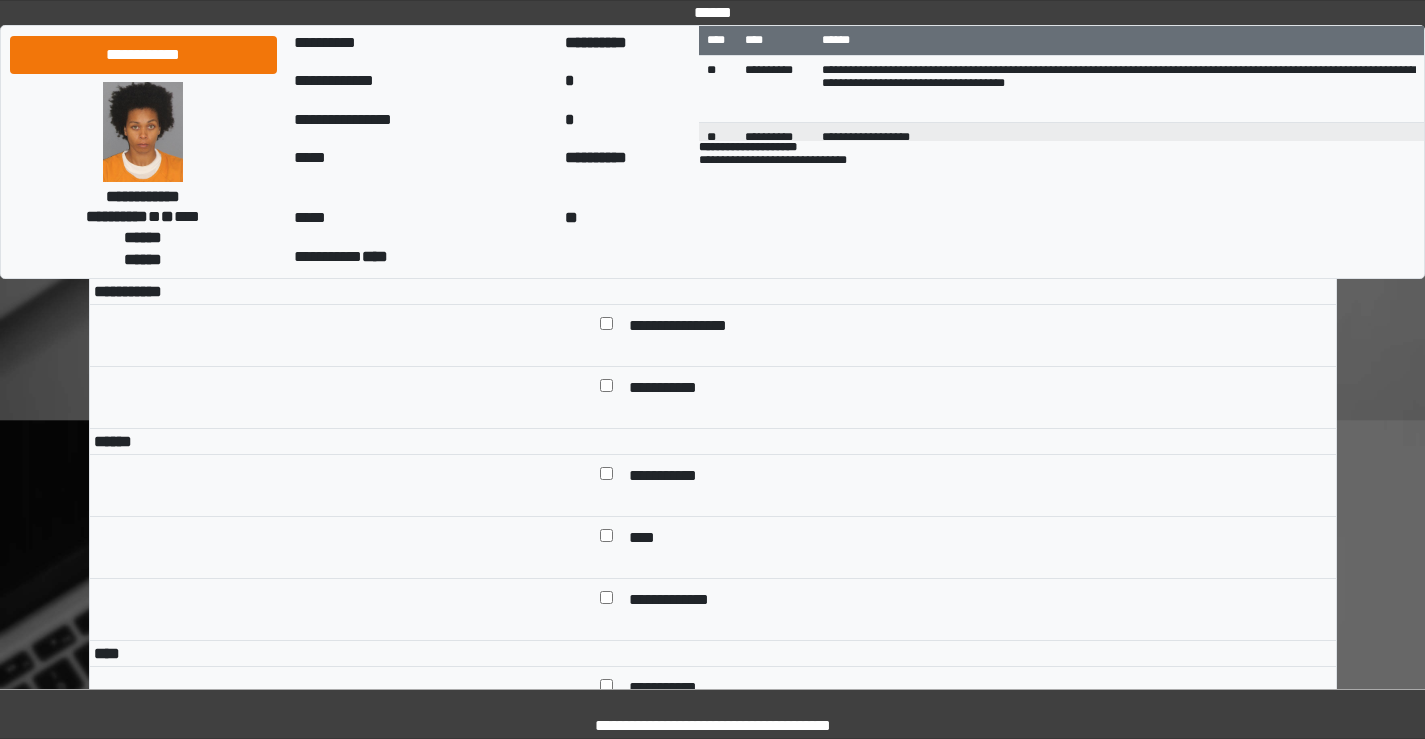 scroll, scrollTop: 6800, scrollLeft: 0, axis: vertical 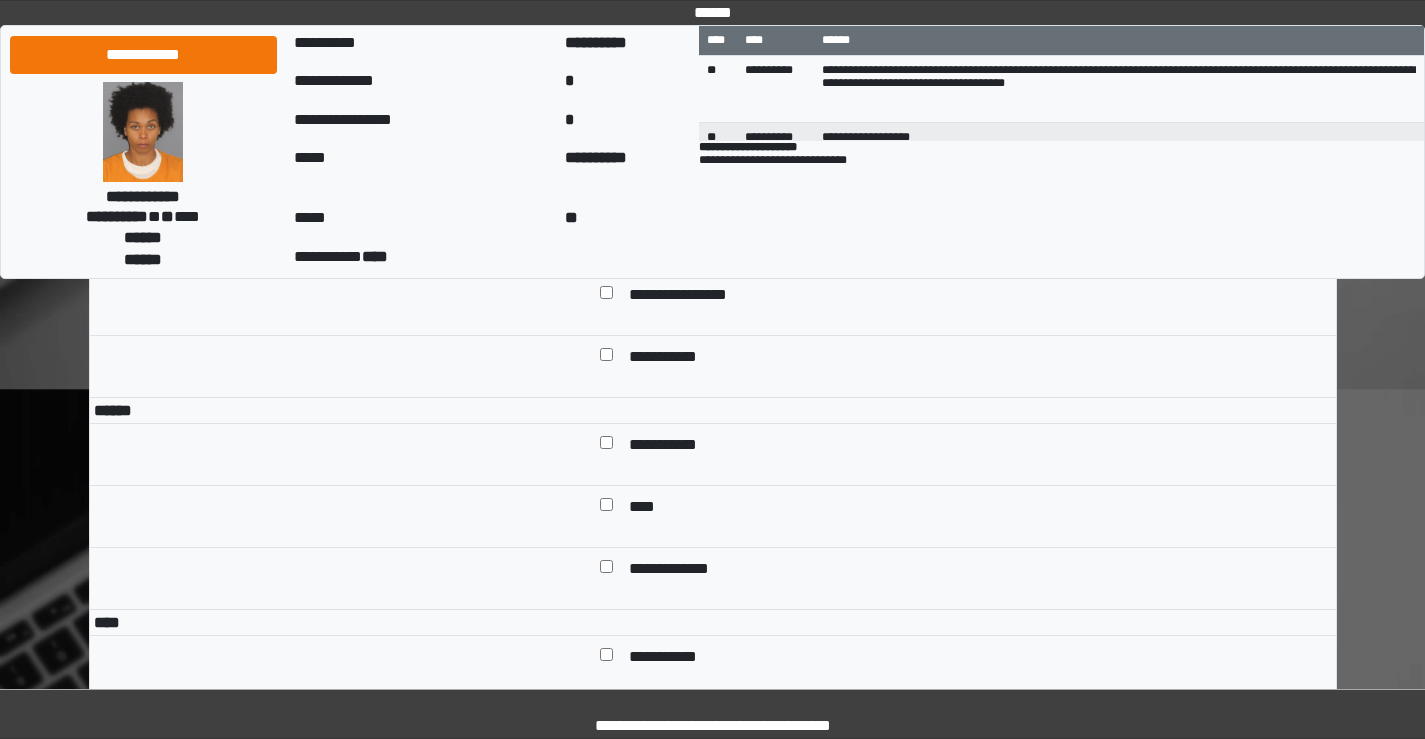 click on "**********" at bounding box center [962, 185] 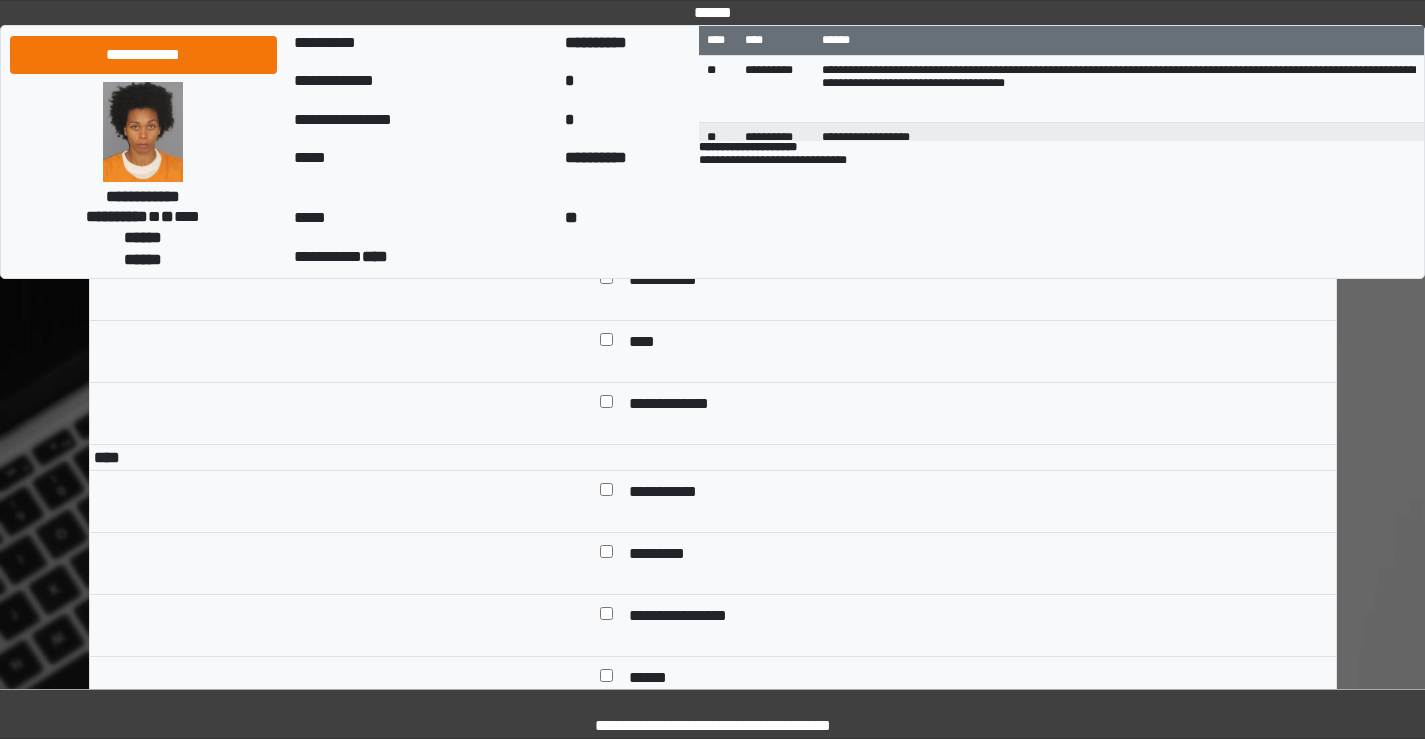 scroll, scrollTop: 7000, scrollLeft: 0, axis: vertical 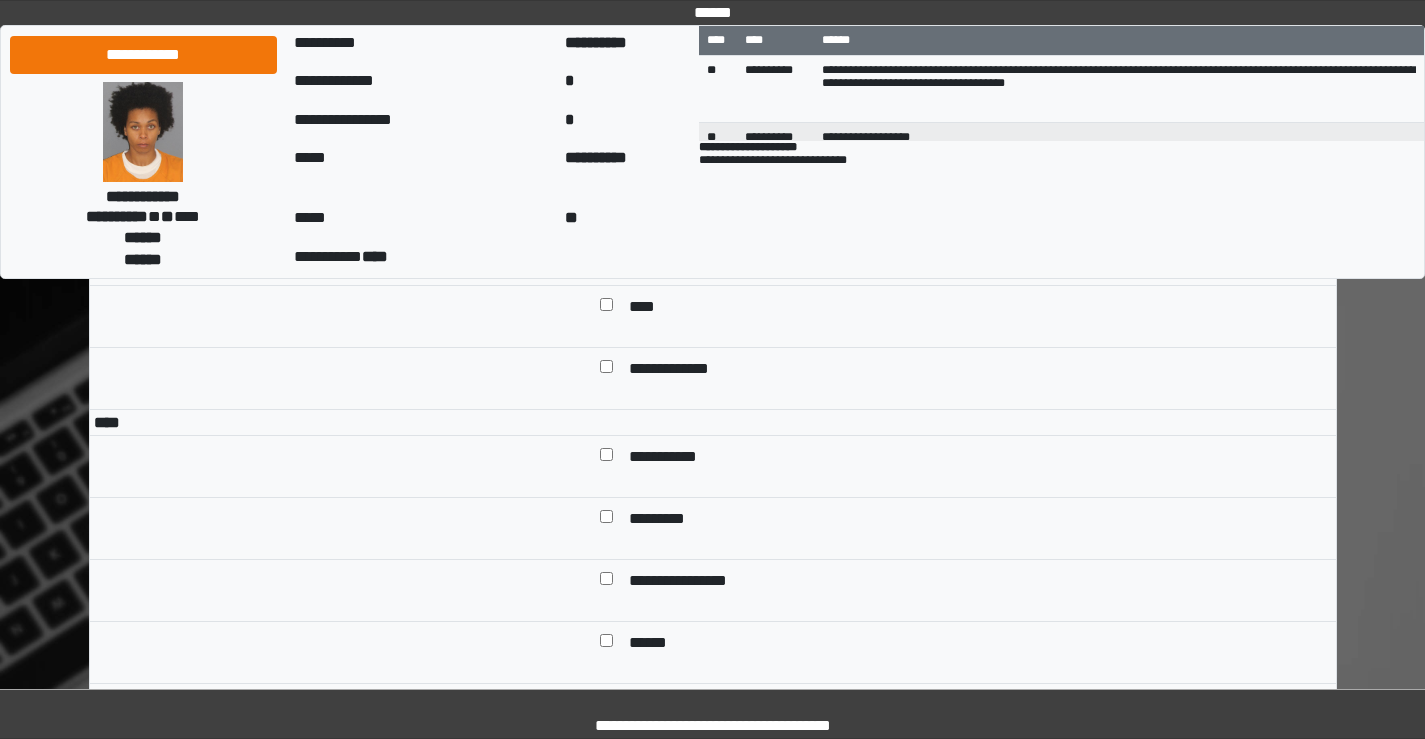 click at bounding box center (606, 246) 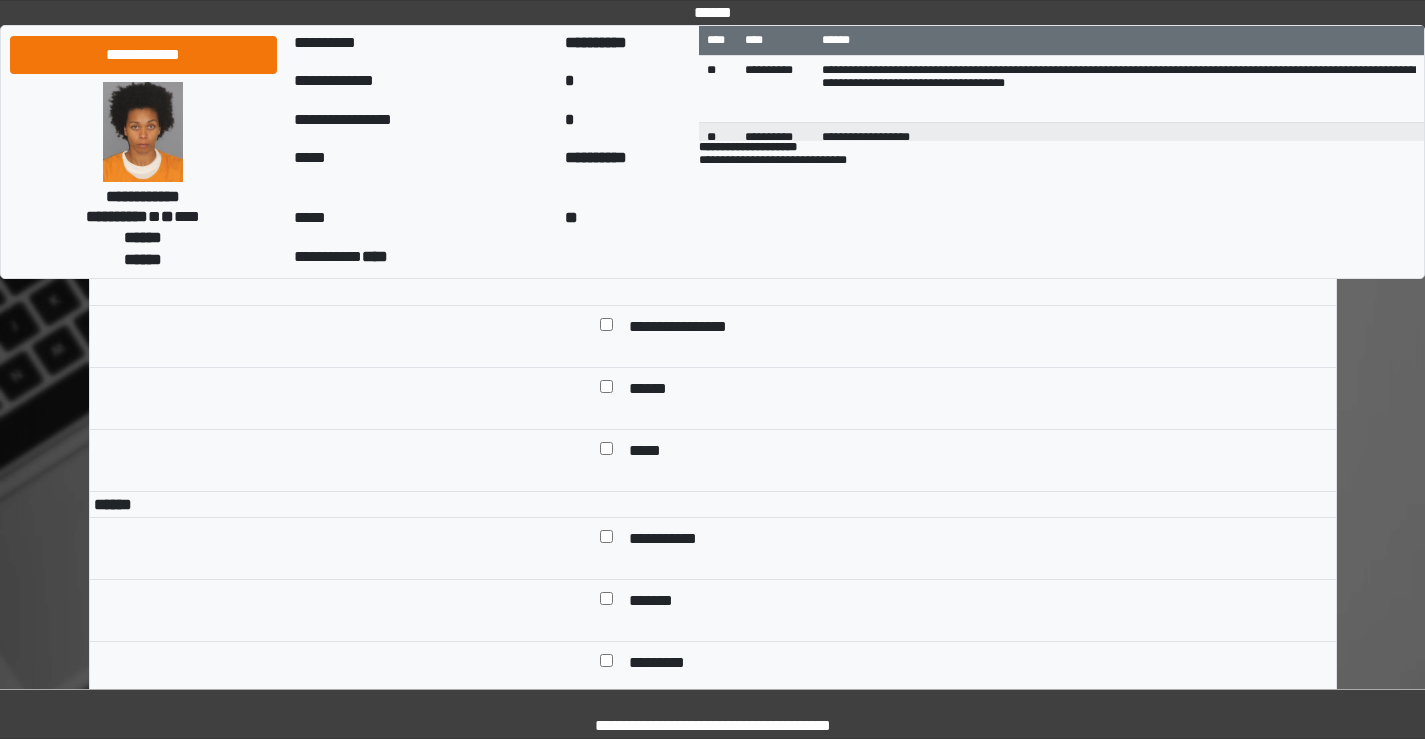 scroll, scrollTop: 7300, scrollLeft: 0, axis: vertical 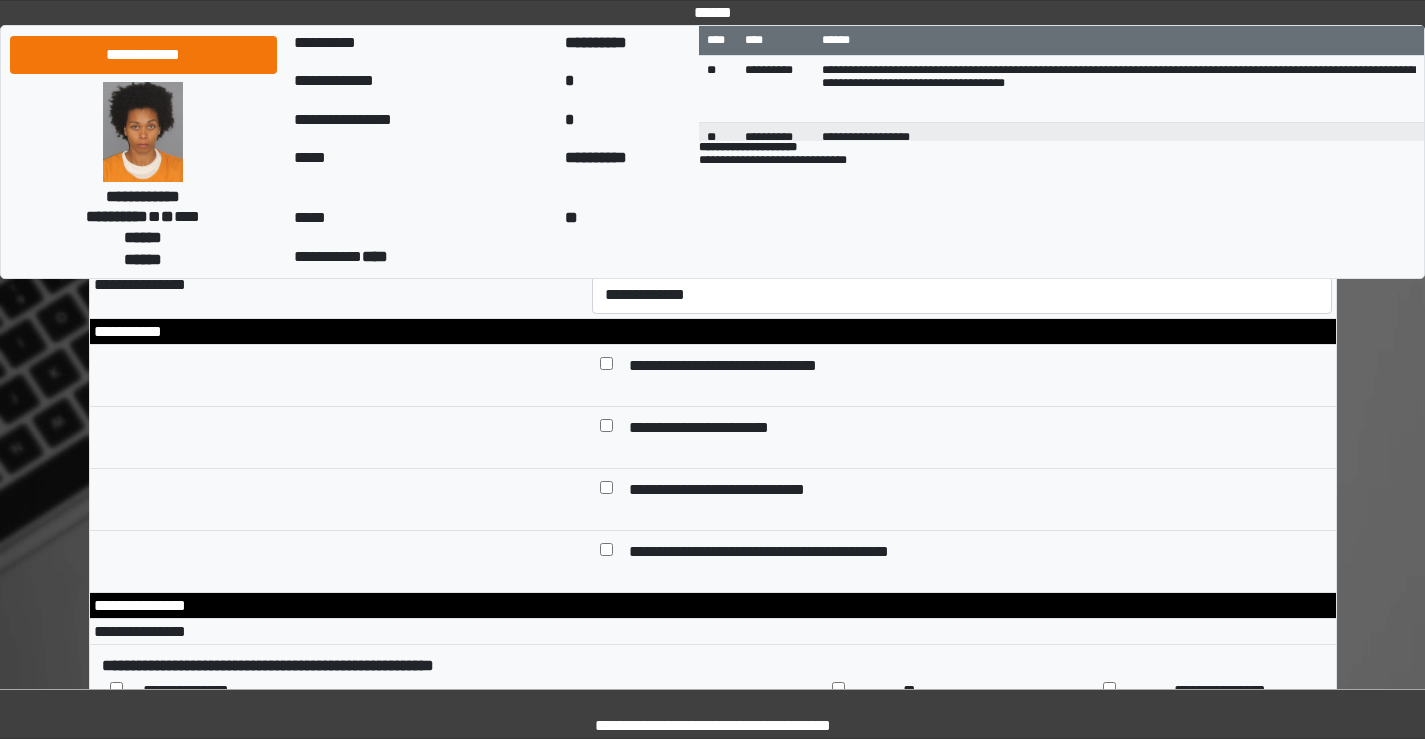 click at bounding box center [962, 139] 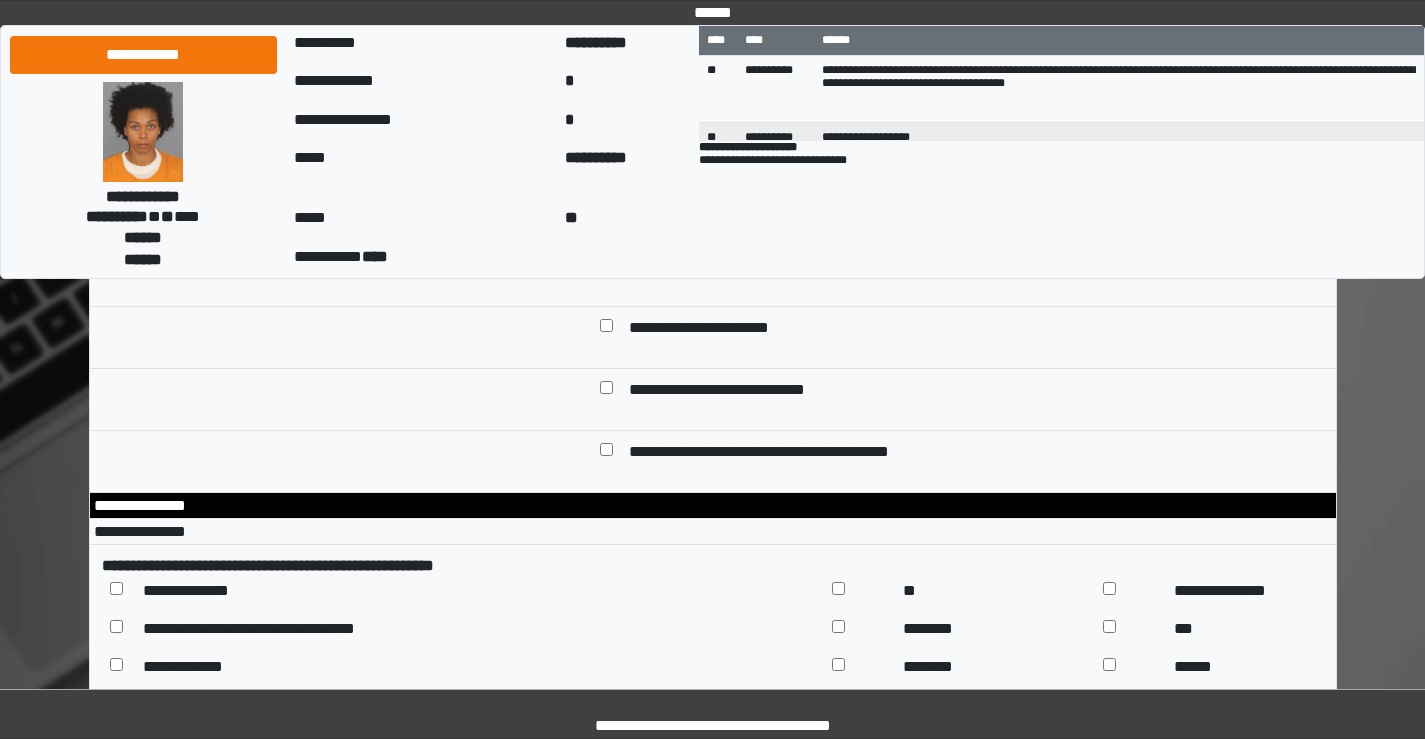 scroll, scrollTop: 9200, scrollLeft: 0, axis: vertical 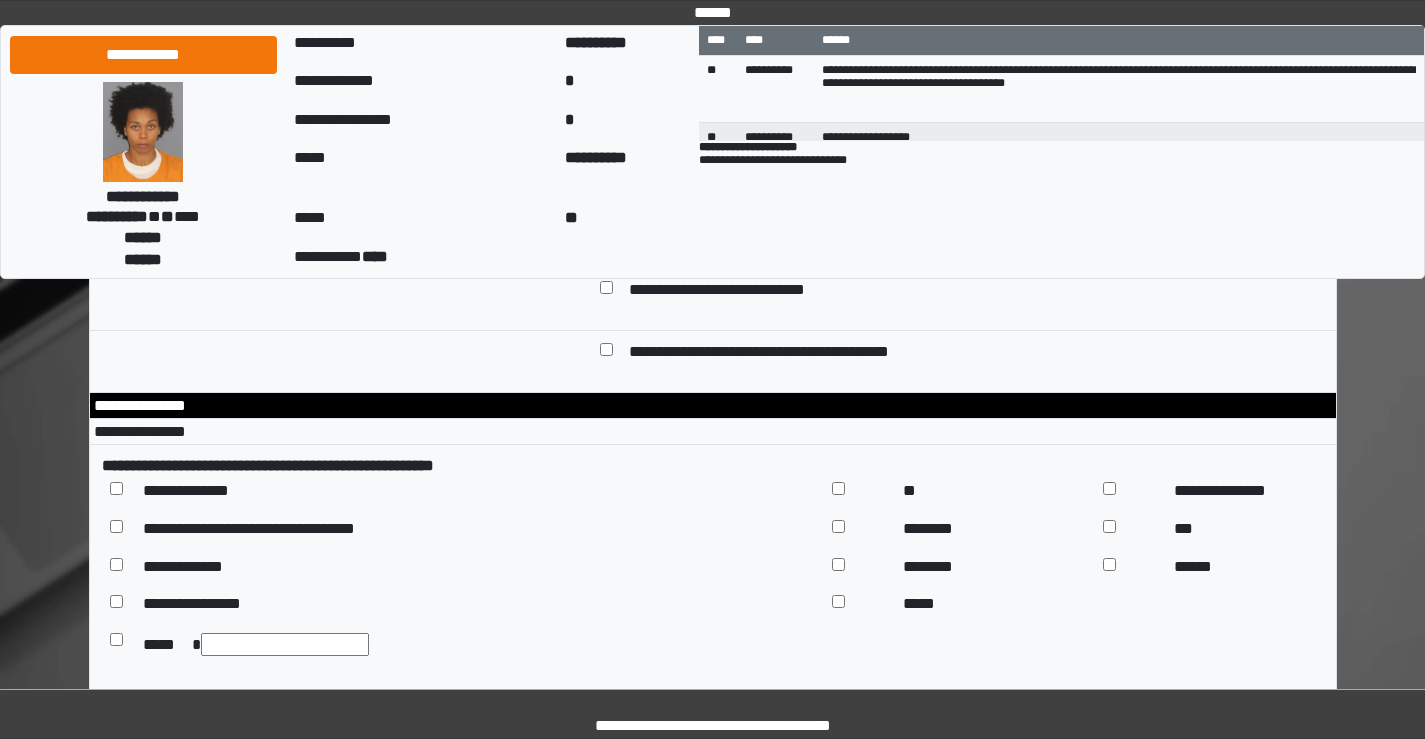 click on "**********" at bounding box center [962, 95] 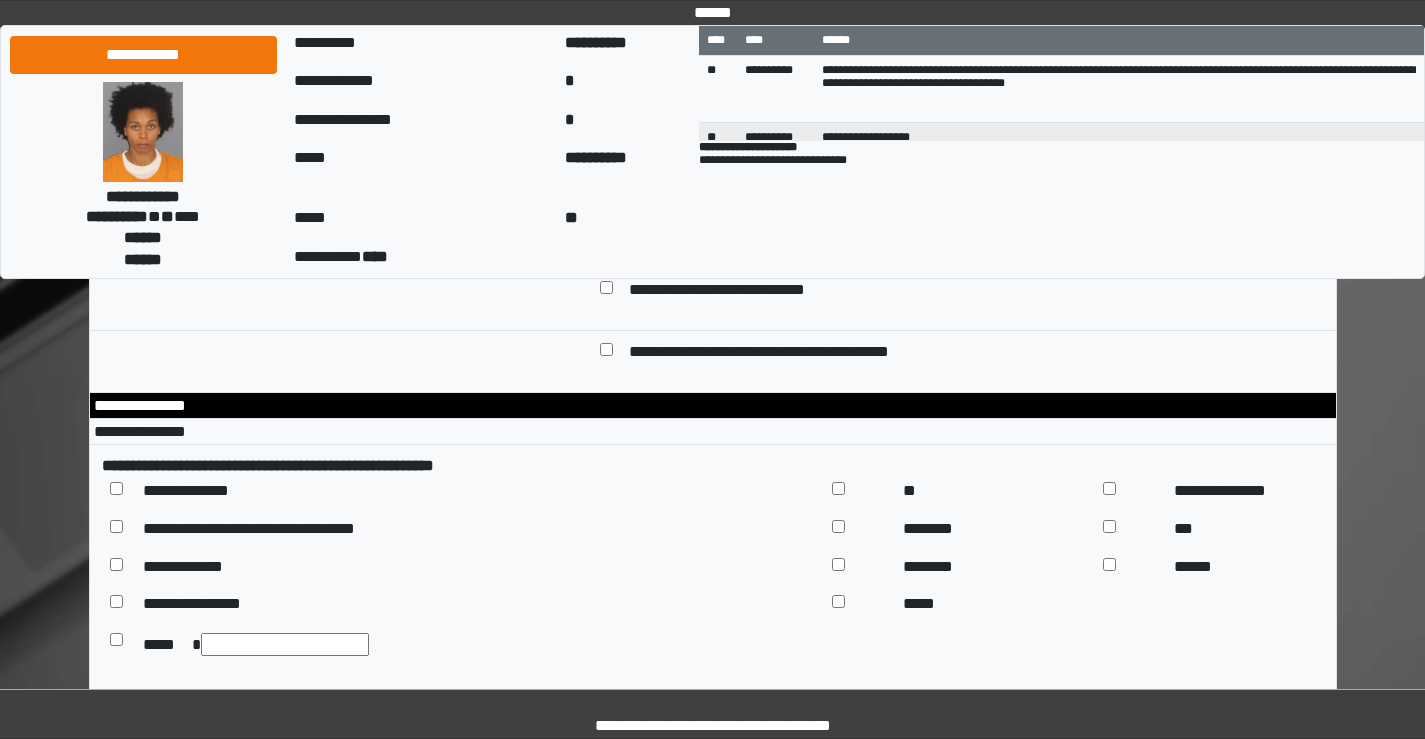 scroll, scrollTop: 9300, scrollLeft: 0, axis: vertical 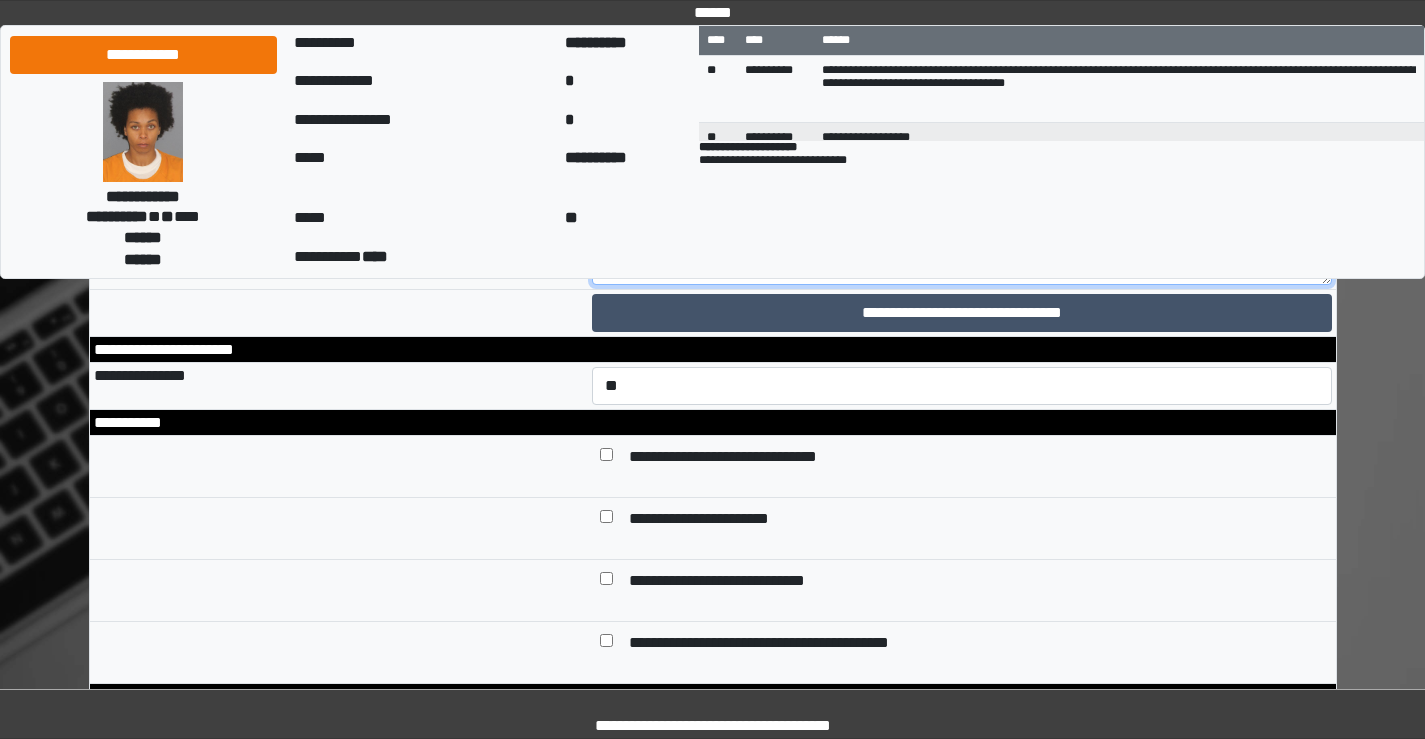 click at bounding box center (962, 230) 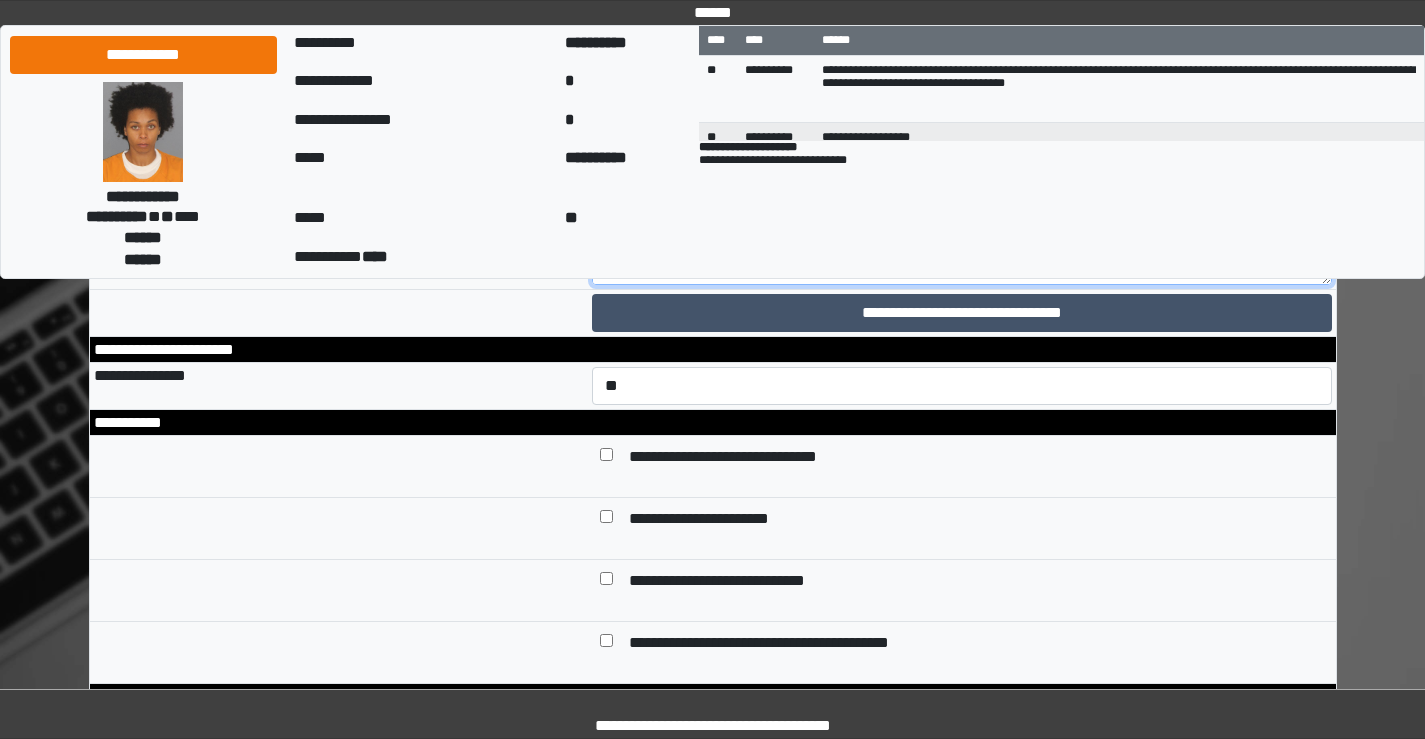 scroll, scrollTop: 89, scrollLeft: 0, axis: vertical 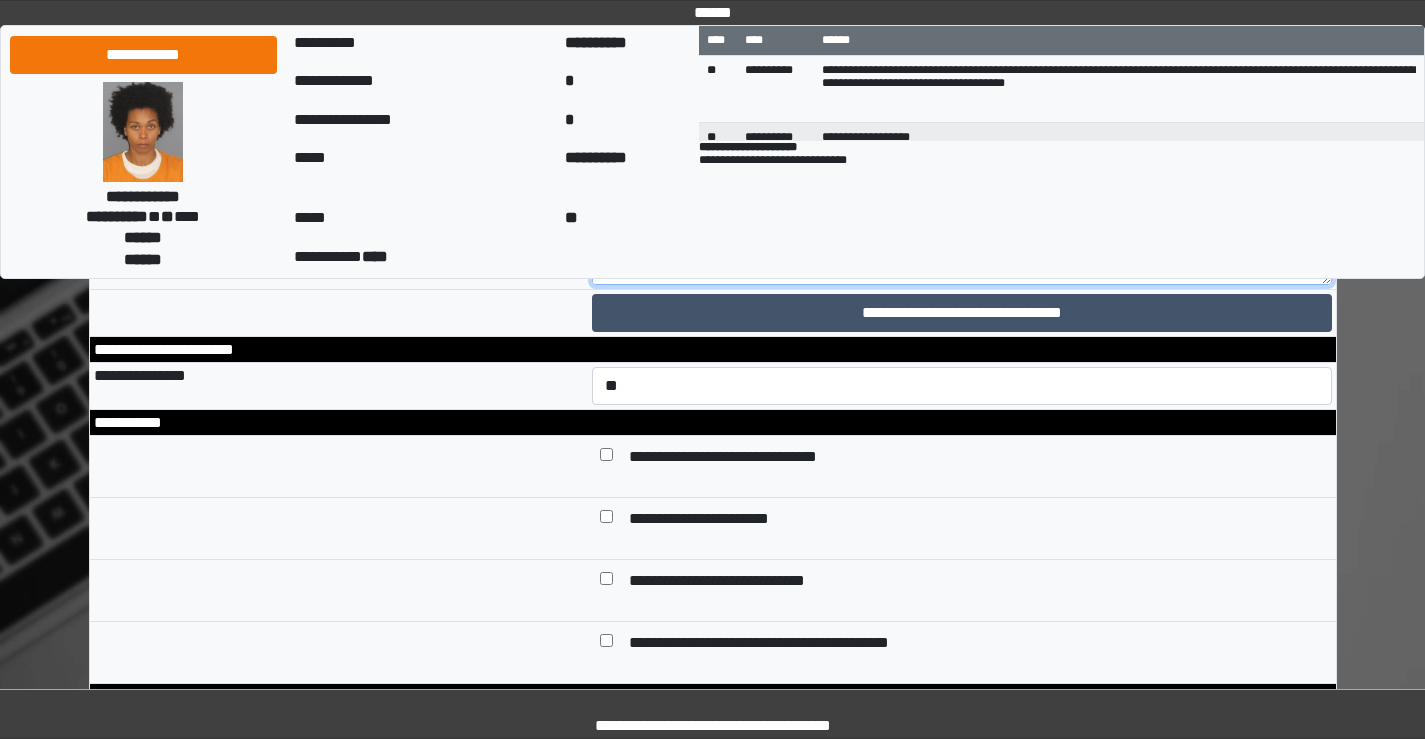 drag, startPoint x: 1259, startPoint y: 539, endPoint x: 1150, endPoint y: 542, distance: 109.041275 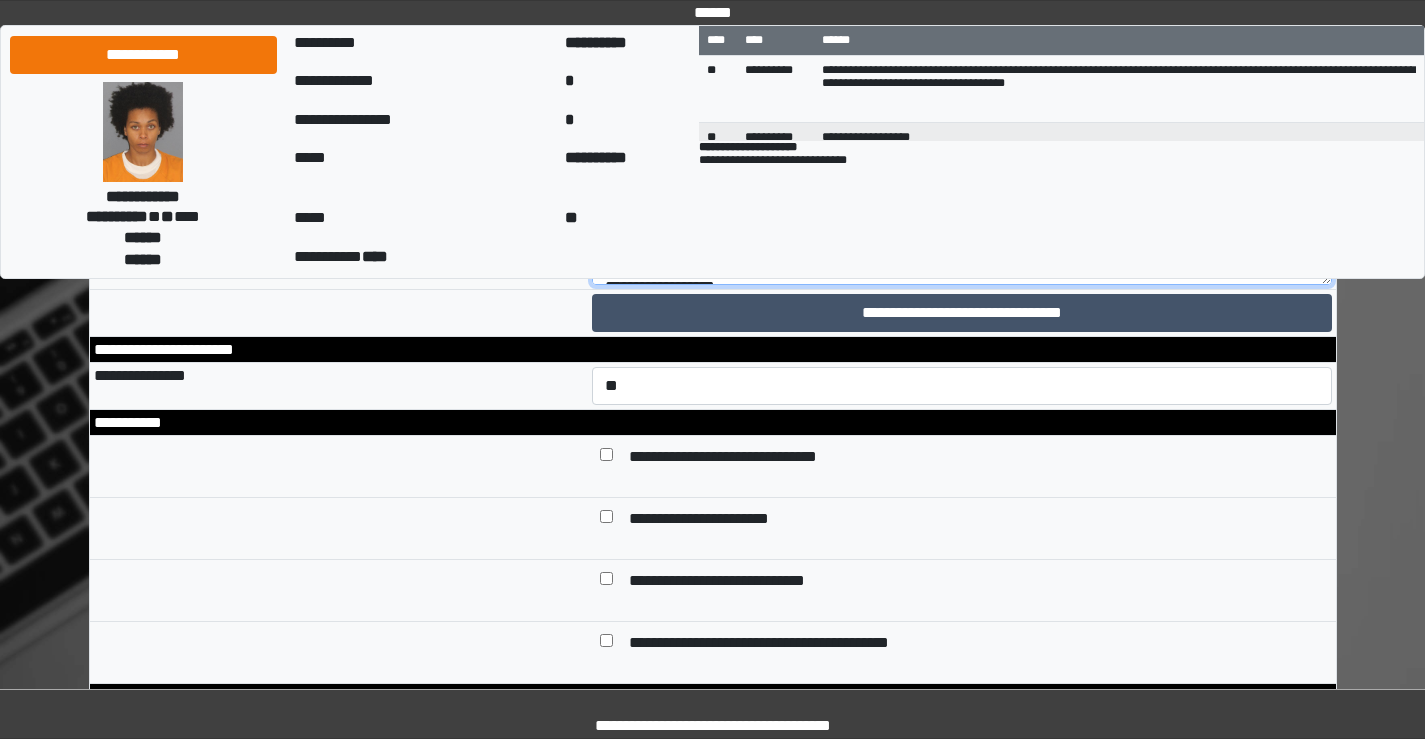 scroll, scrollTop: 0, scrollLeft: 0, axis: both 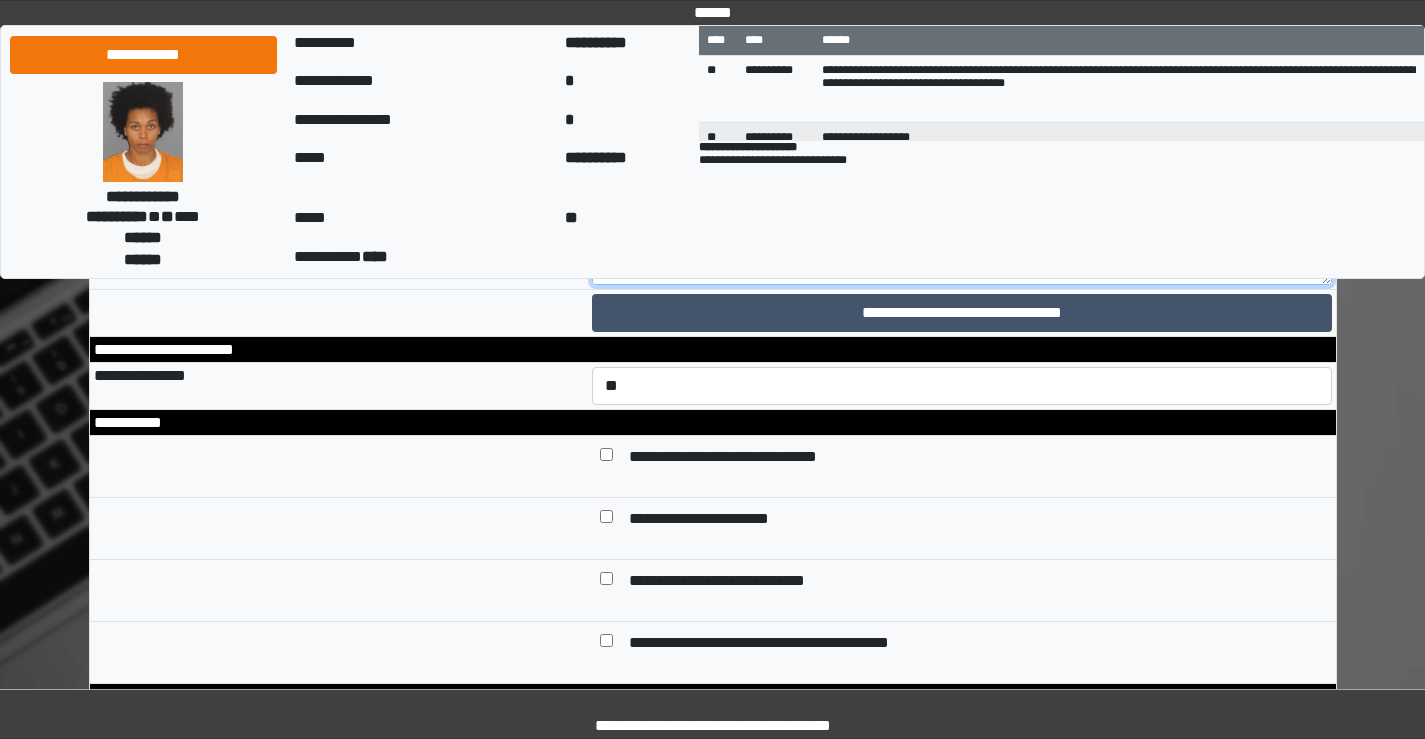 click on "**********" at bounding box center (962, 230) 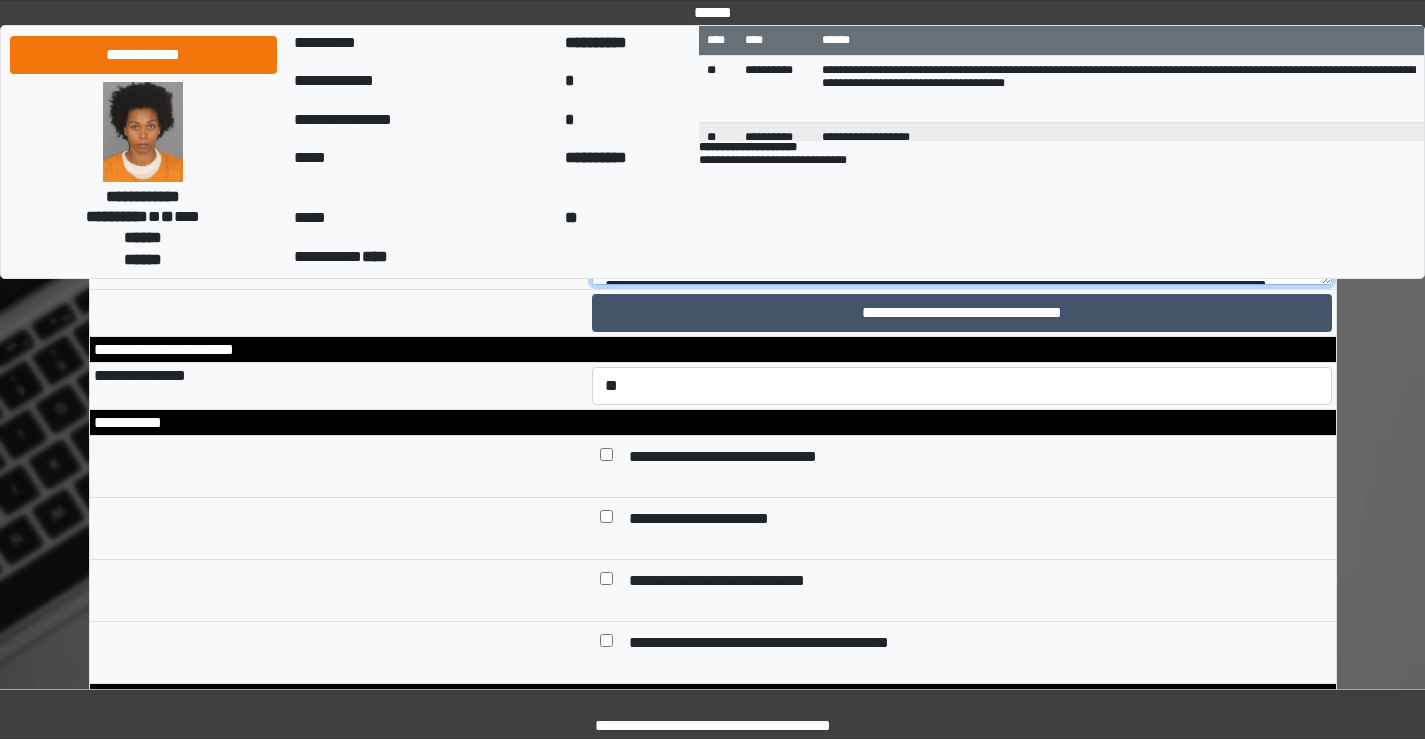 click on "**********" at bounding box center [962, 230] 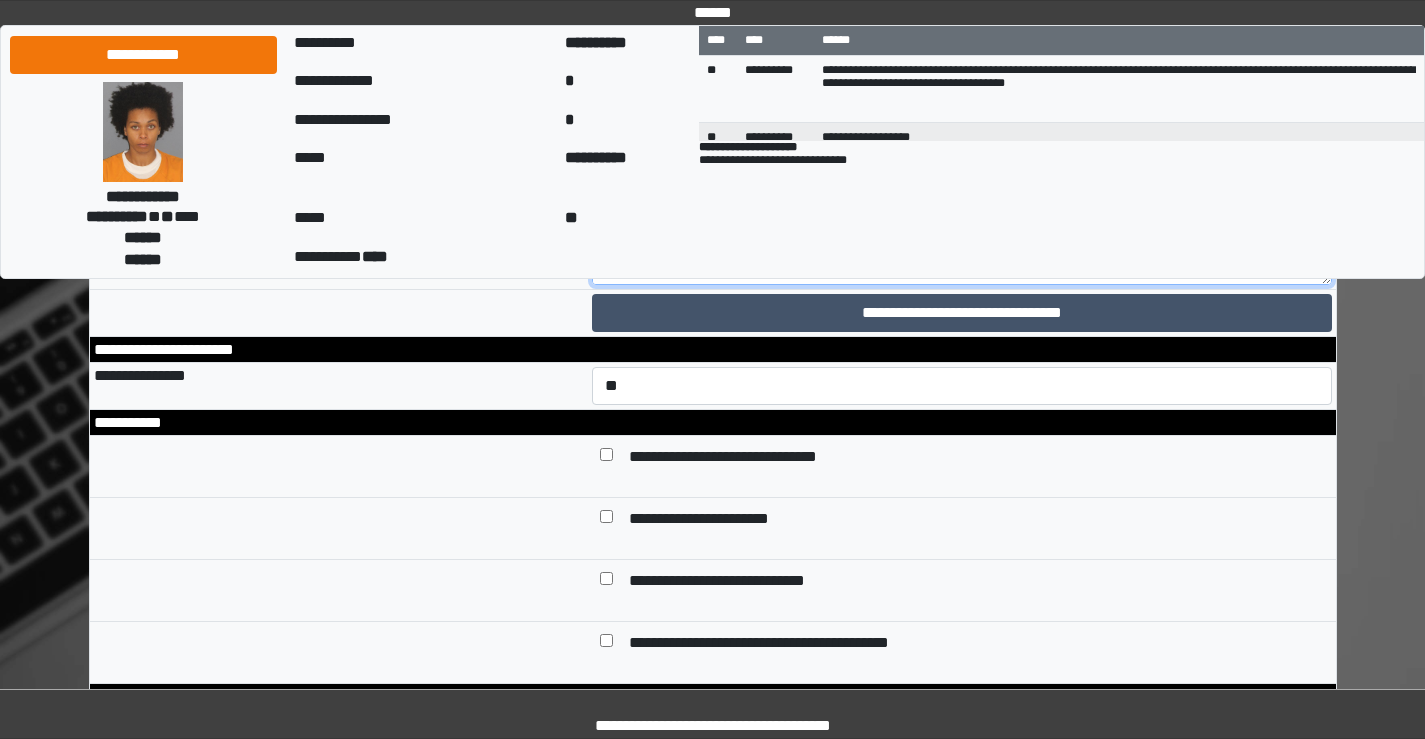 scroll, scrollTop: 144, scrollLeft: 0, axis: vertical 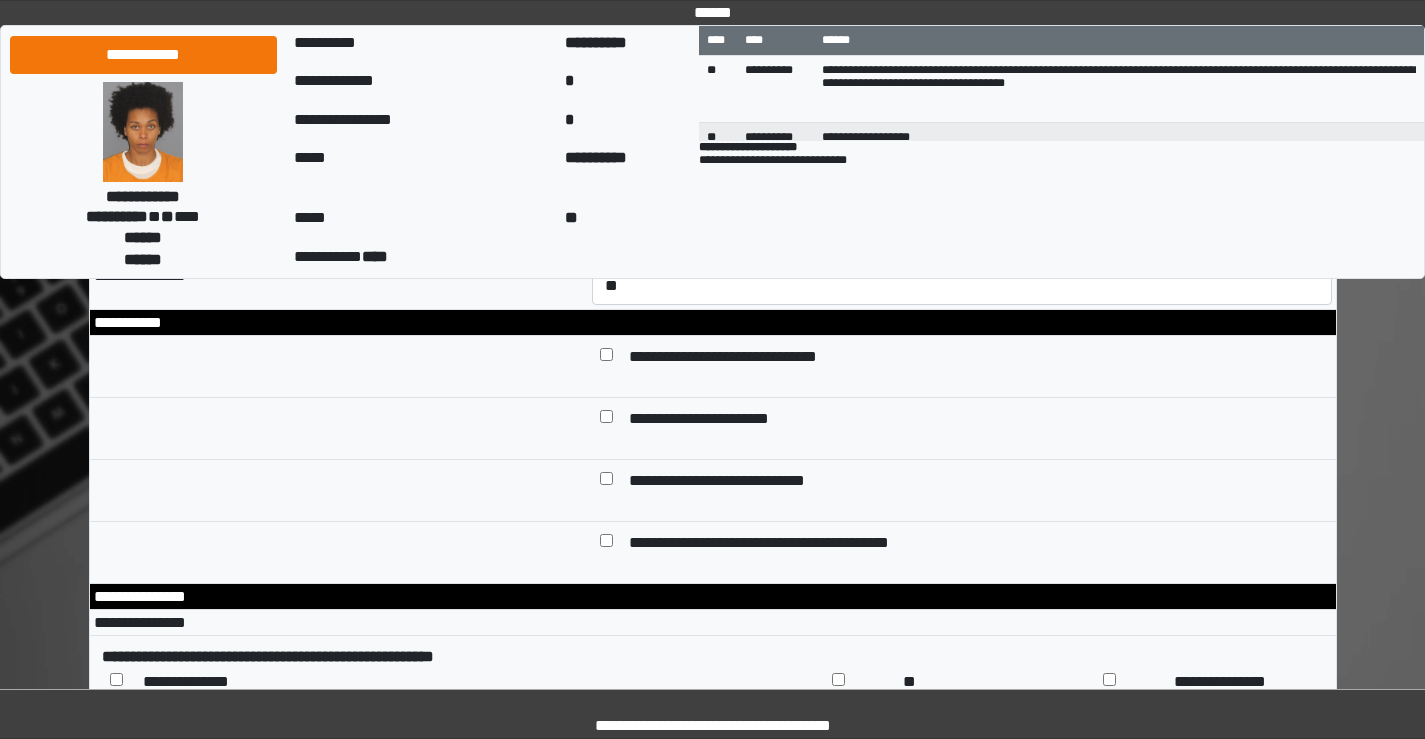 drag, startPoint x: 1265, startPoint y: 427, endPoint x: 1154, endPoint y: 434, distance: 111.220505 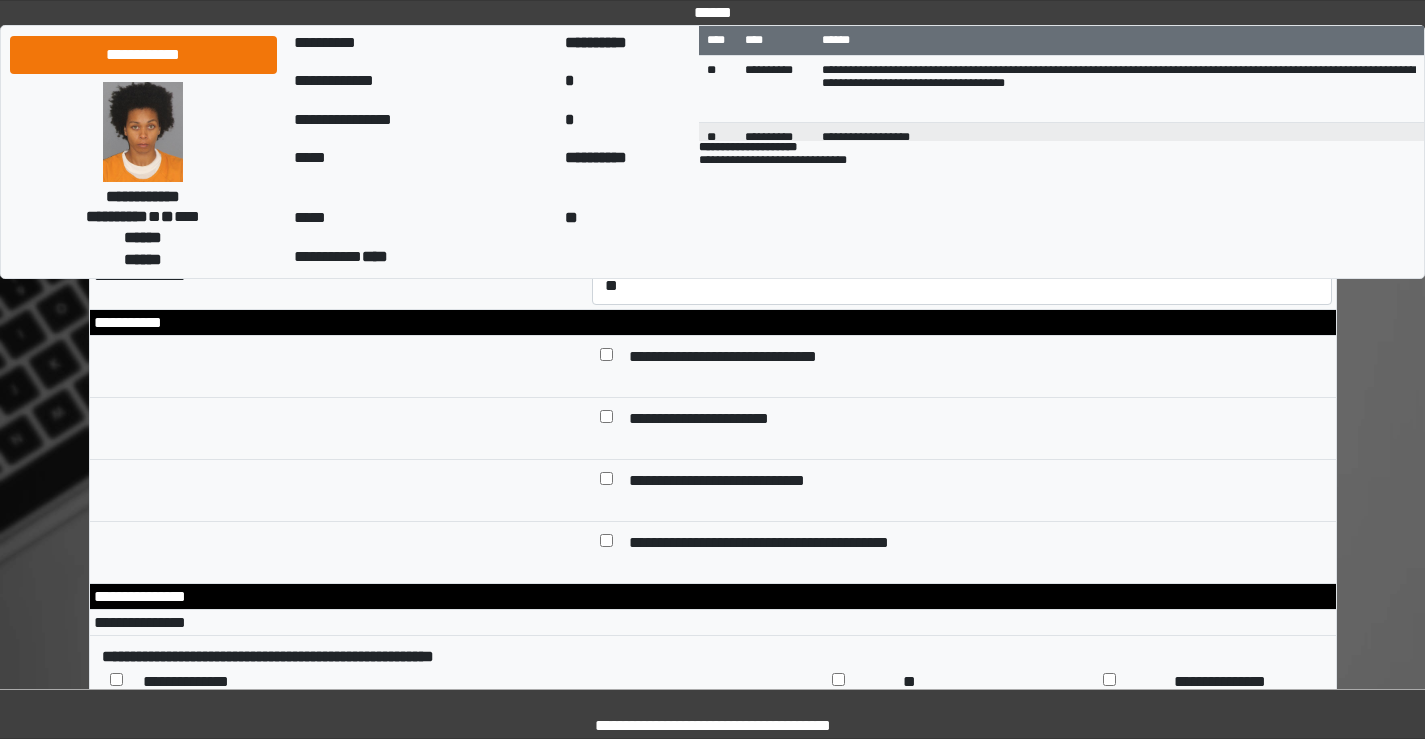 scroll, scrollTop: 161, scrollLeft: 0, axis: vertical 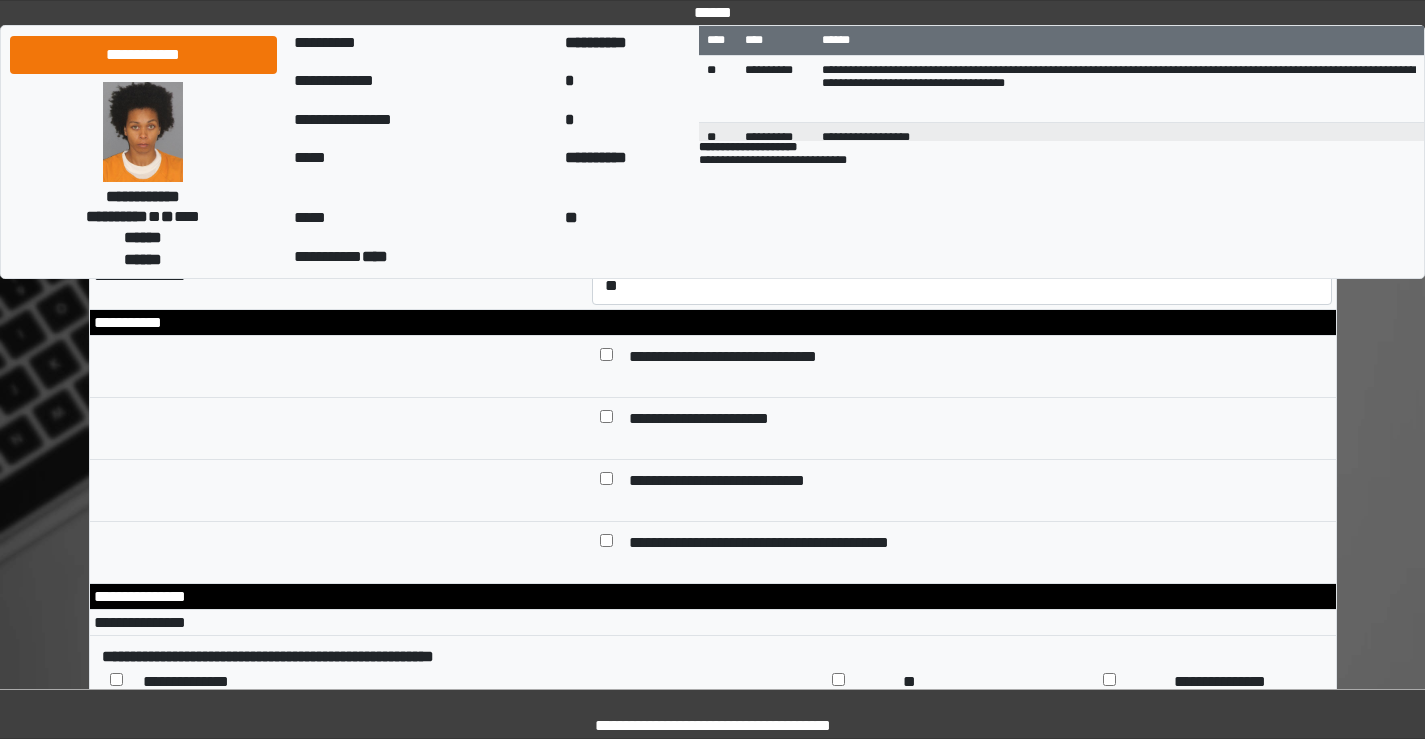 click on "**********" at bounding box center (962, 130) 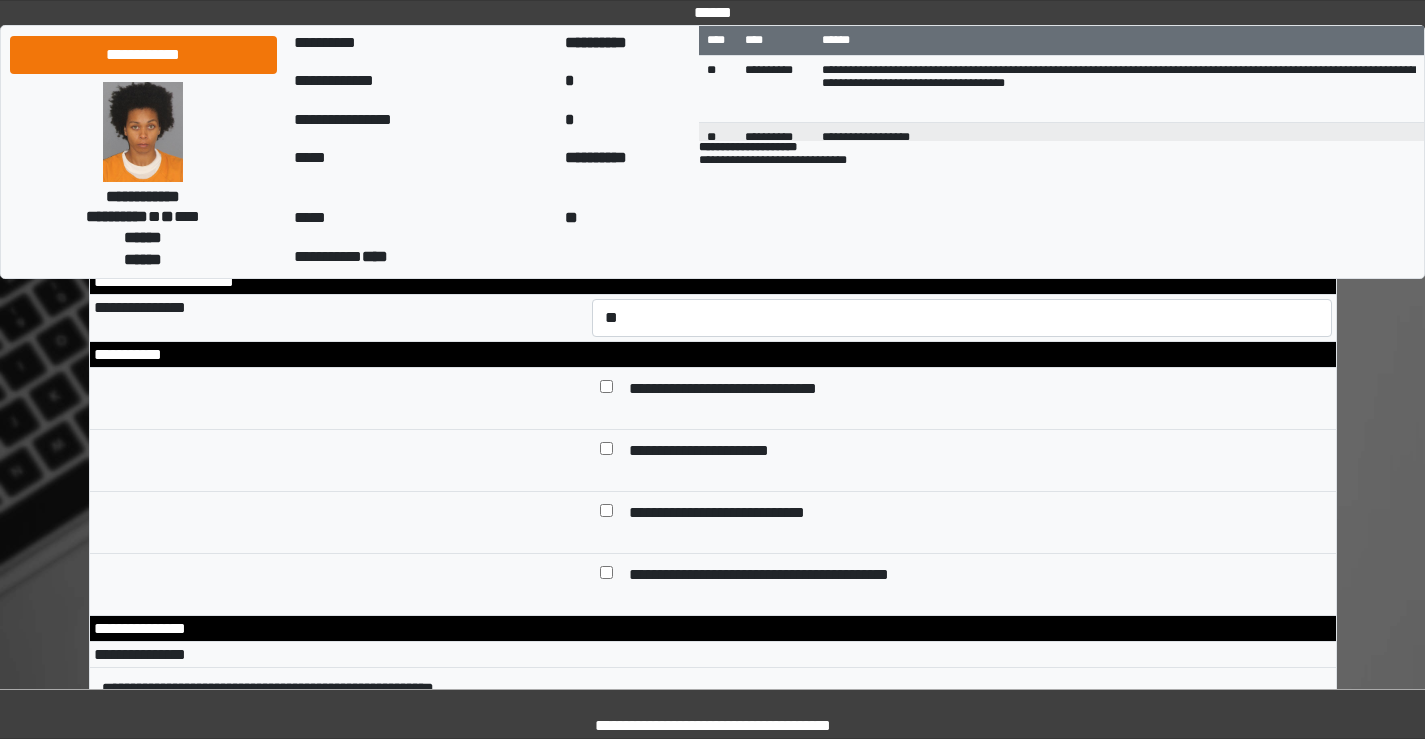 scroll, scrollTop: 9009, scrollLeft: 0, axis: vertical 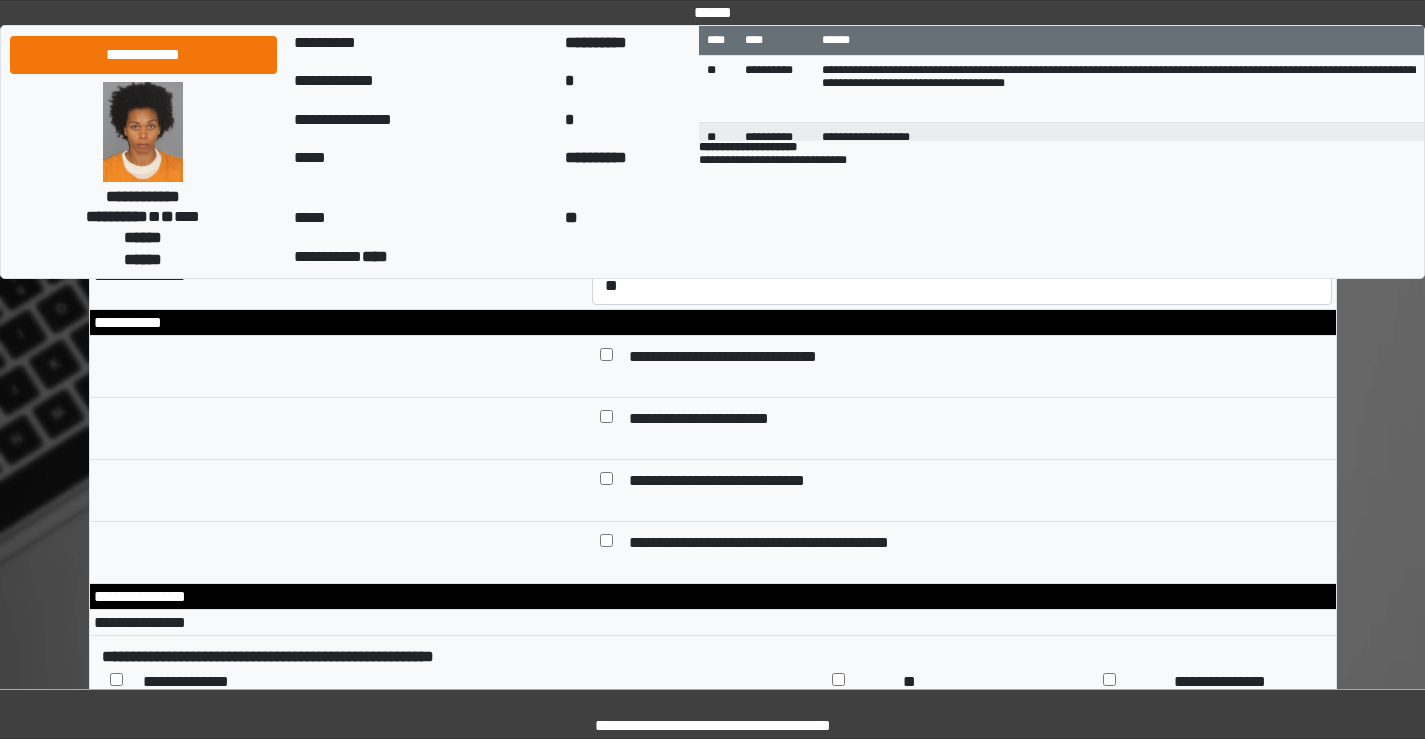 click on "**********" at bounding box center (962, 130) 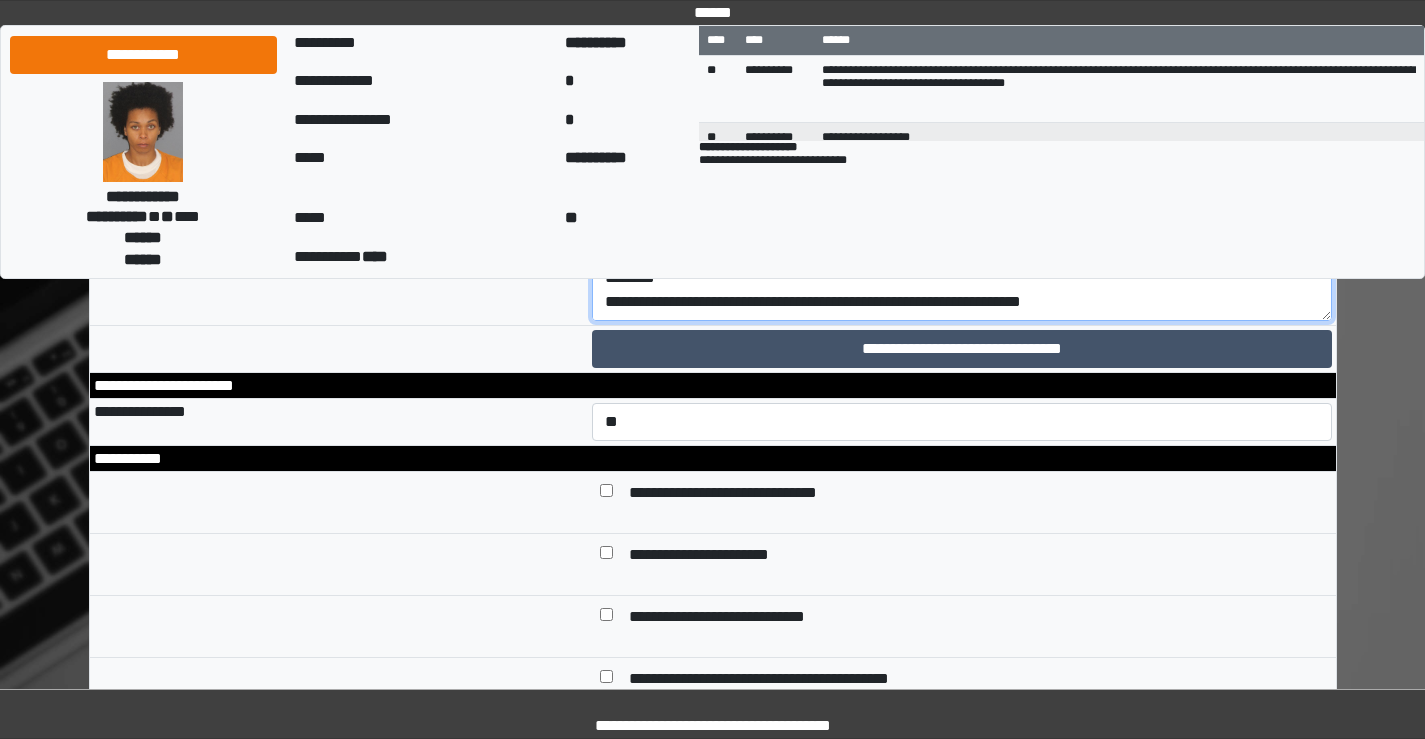 scroll, scrollTop: 8909, scrollLeft: 0, axis: vertical 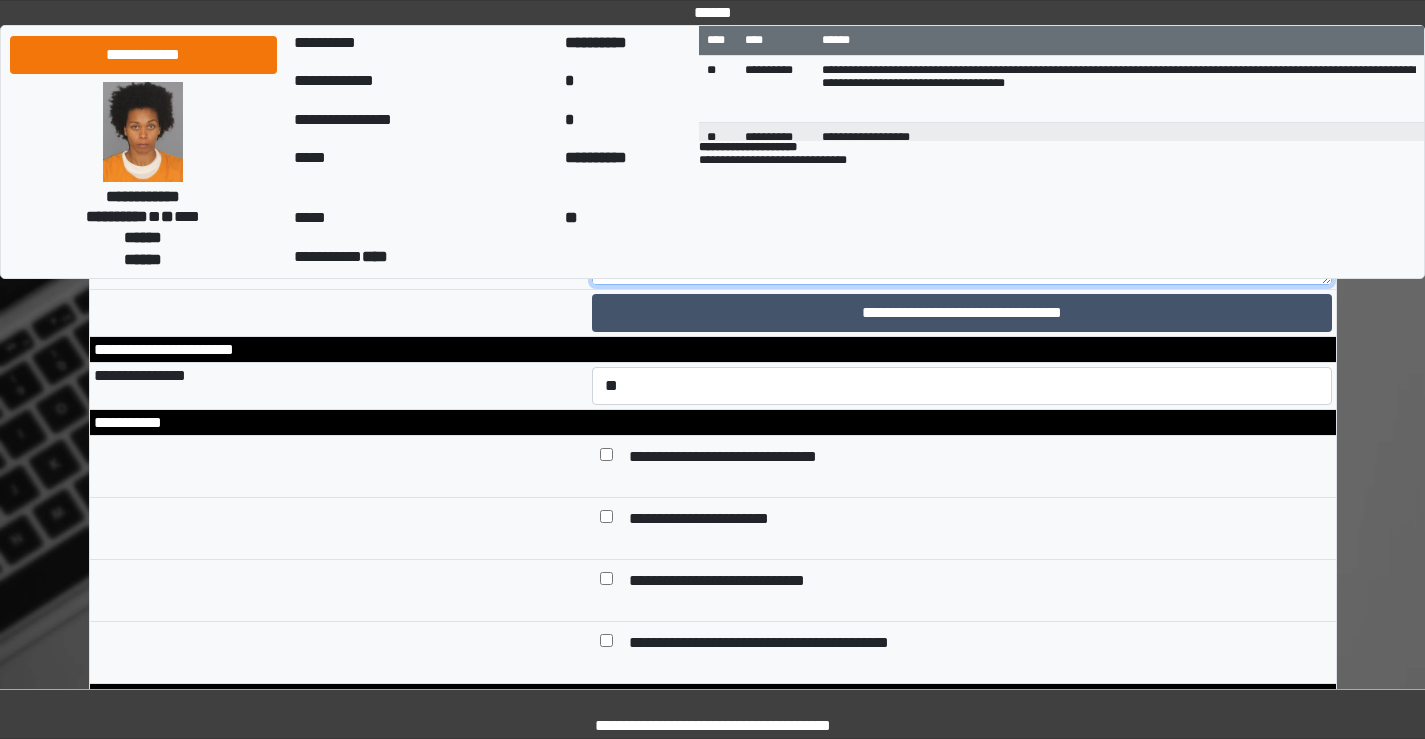 click on "**********" at bounding box center (962, 230) 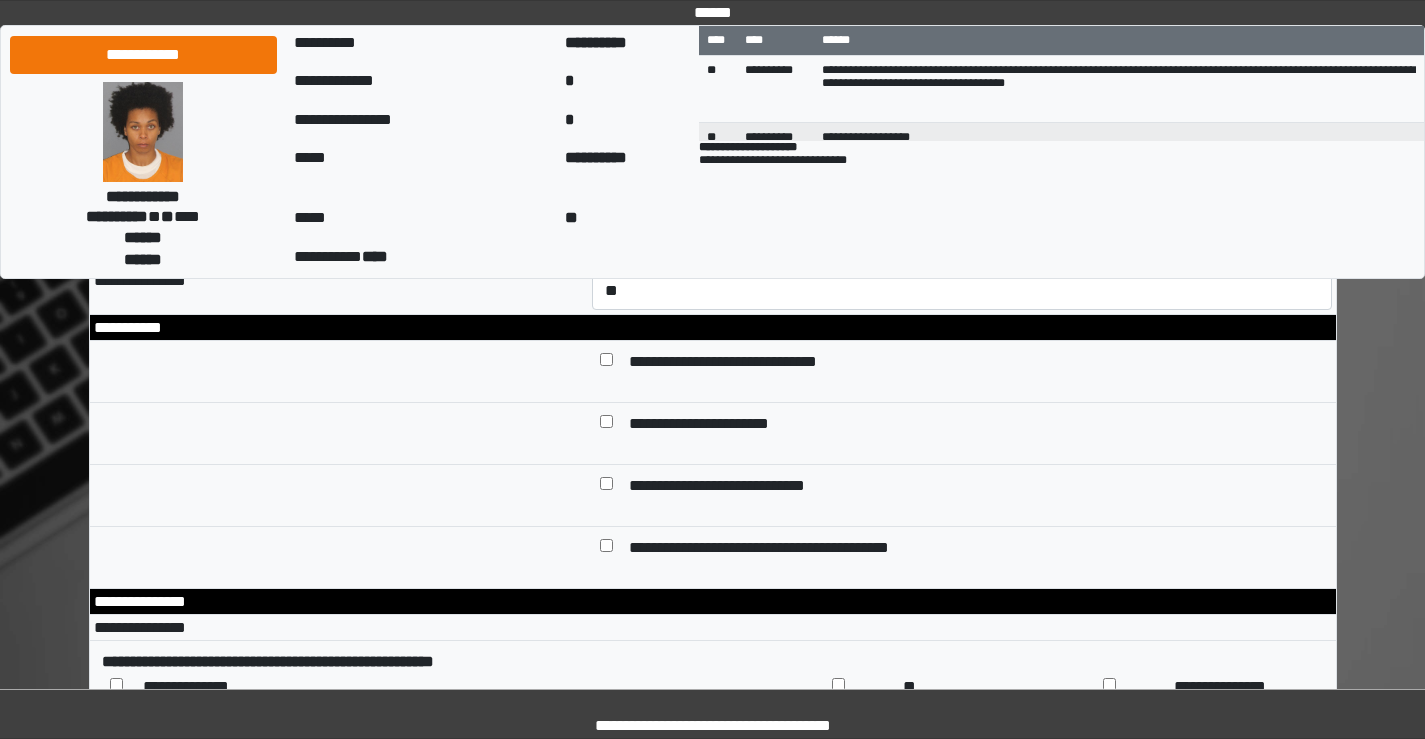 scroll, scrollTop: 9009, scrollLeft: 0, axis: vertical 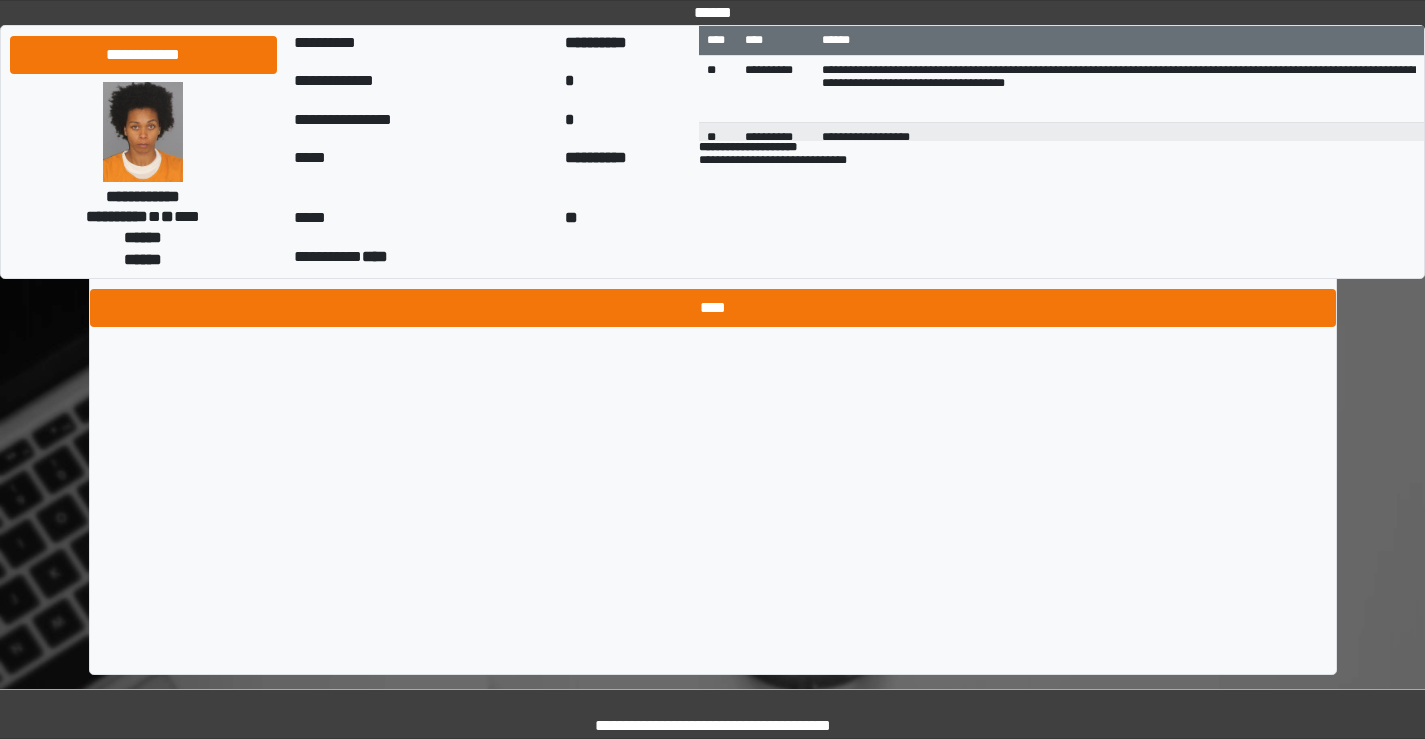 type on "**********" 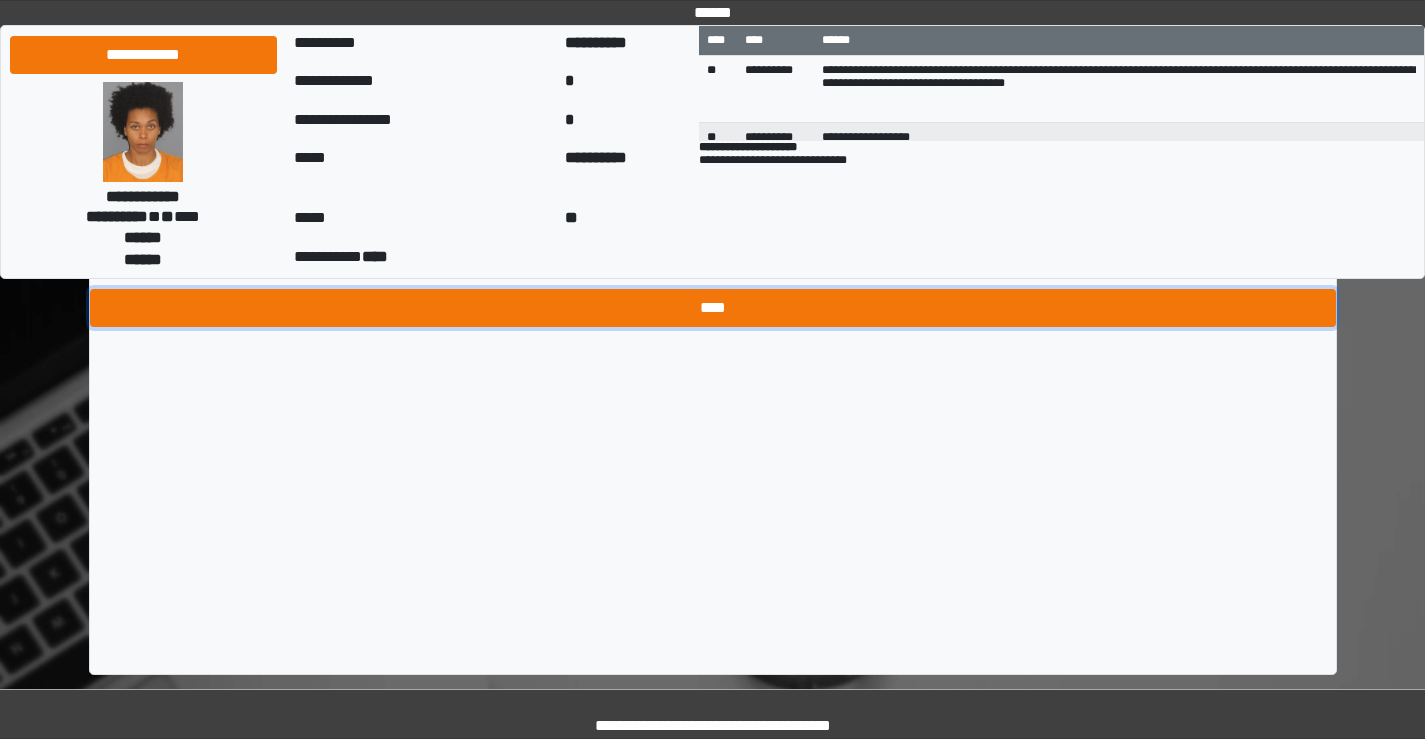 click on "****" at bounding box center [713, 308] 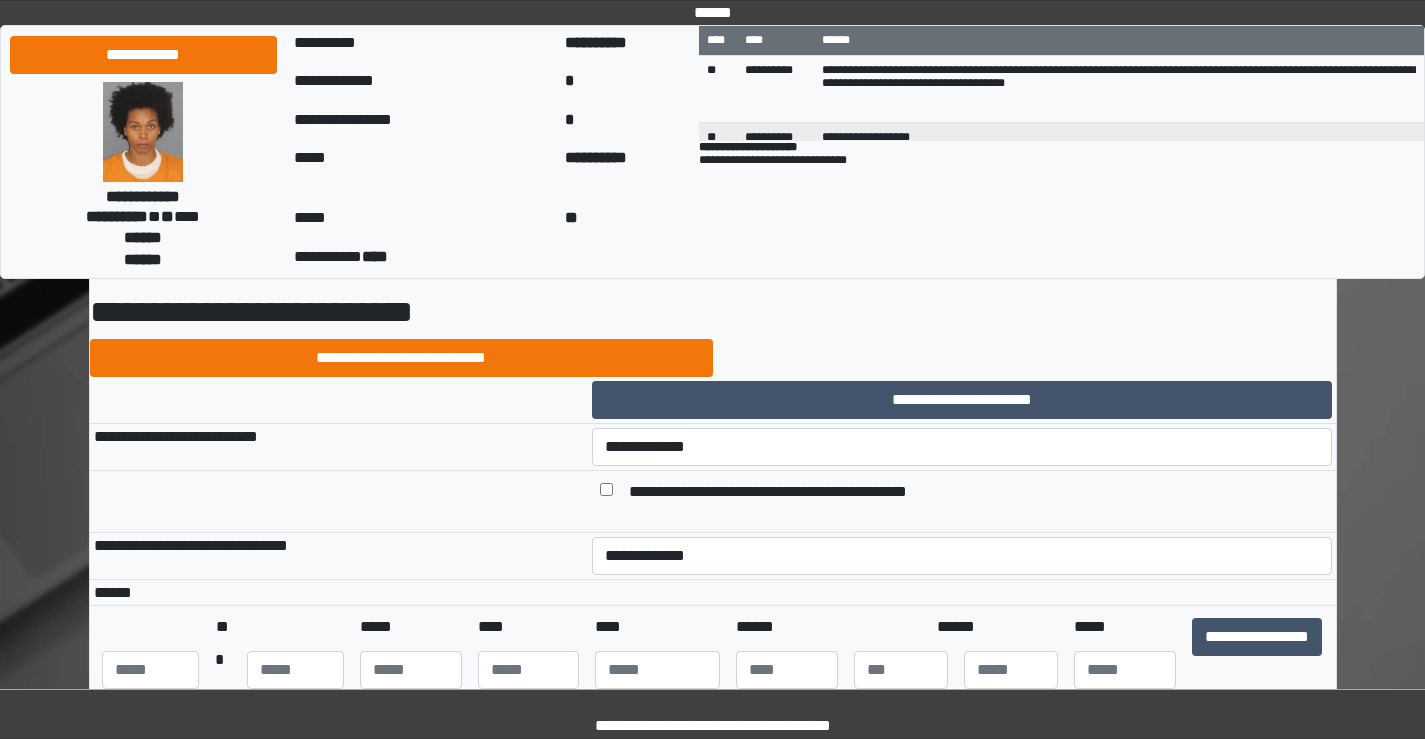 scroll, scrollTop: 0, scrollLeft: 0, axis: both 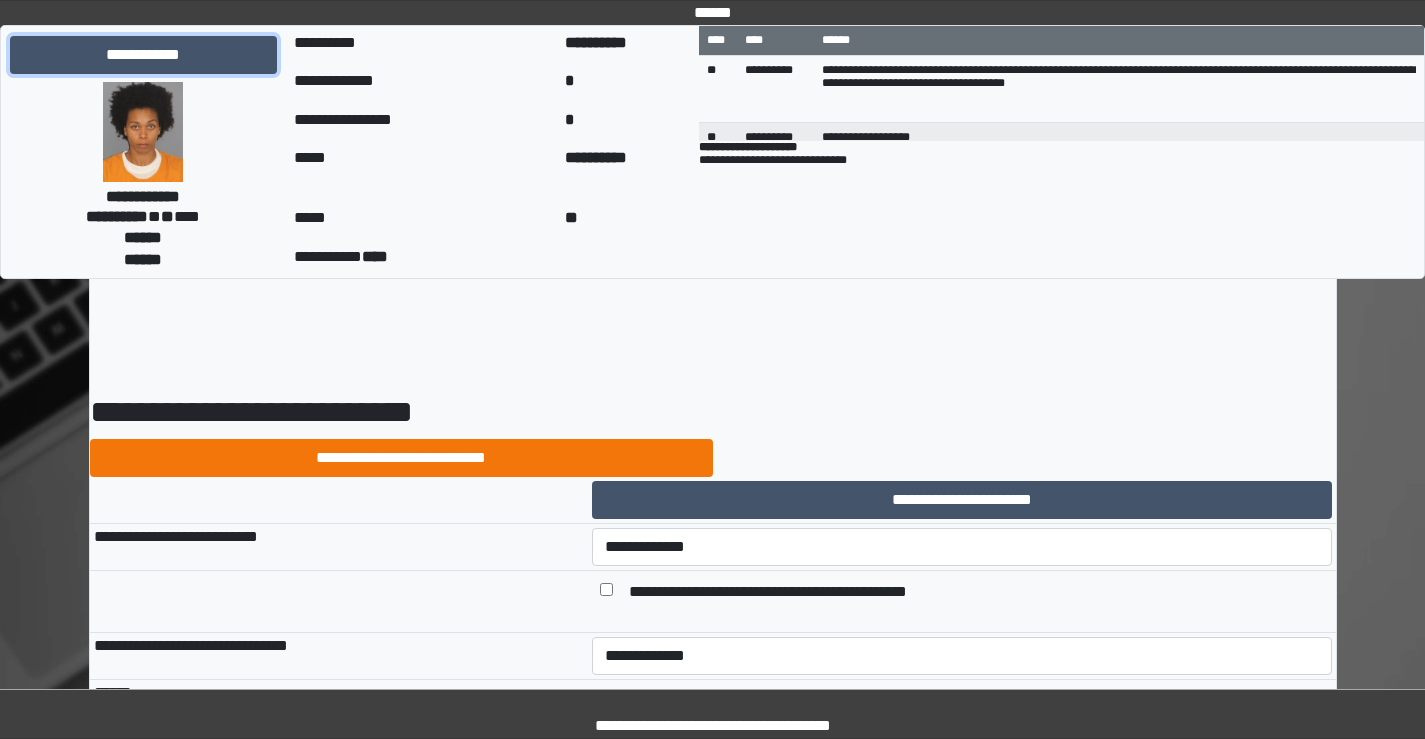 click on "**********" at bounding box center (143, 55) 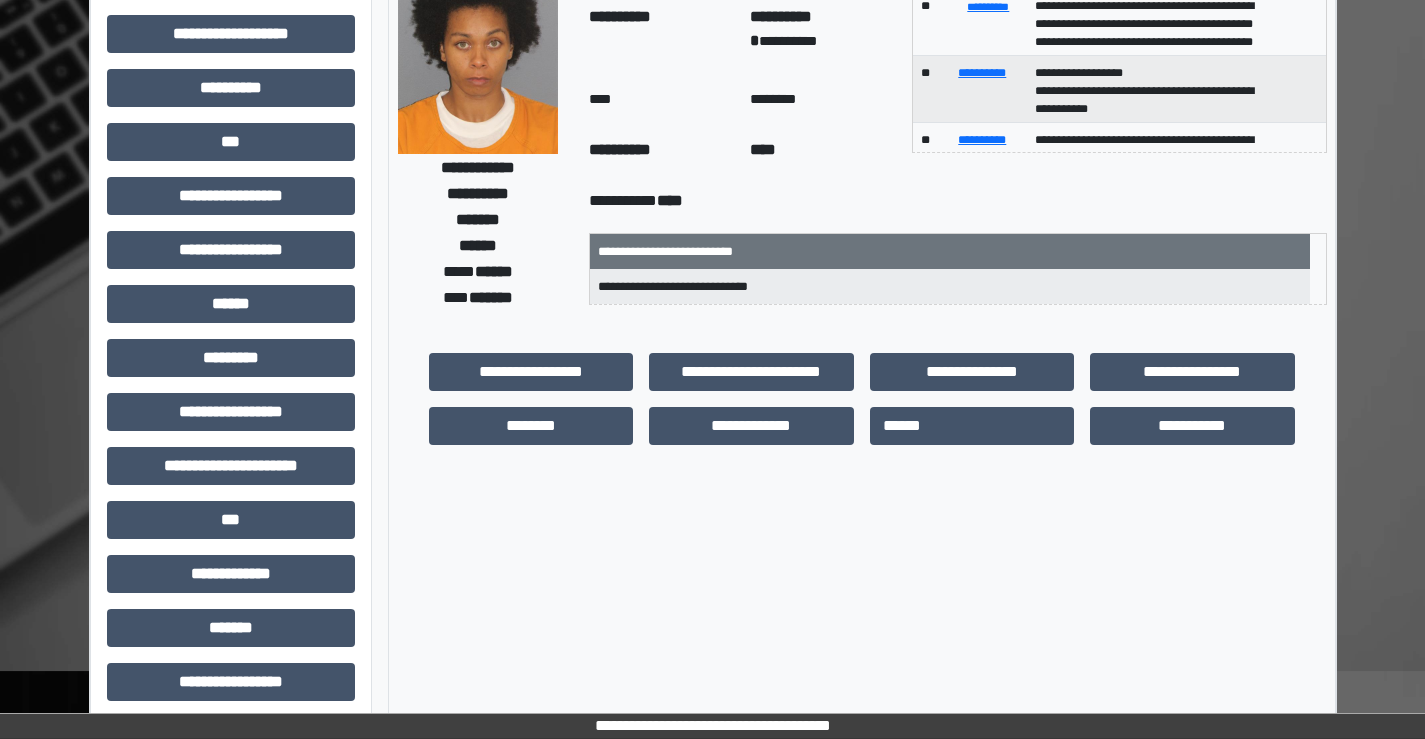 scroll, scrollTop: 135, scrollLeft: 0, axis: vertical 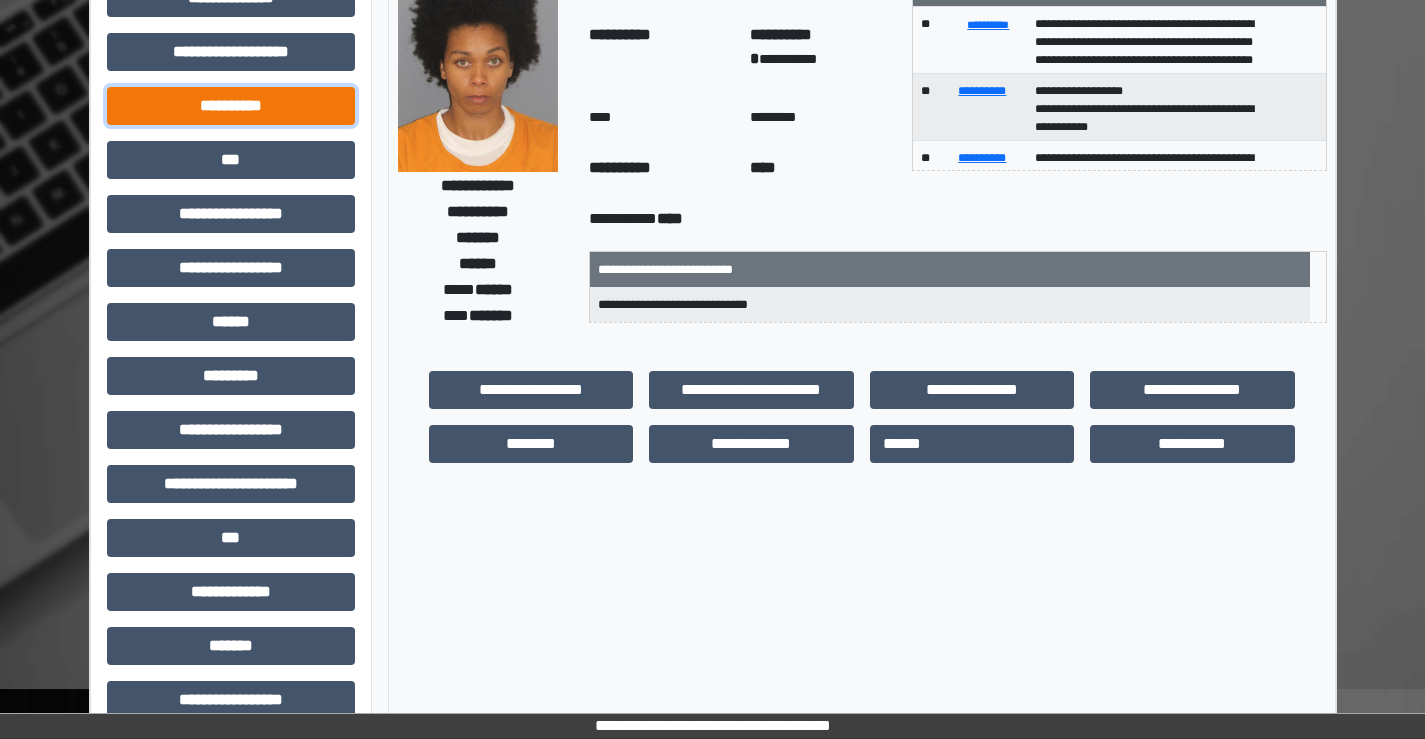 click on "**********" at bounding box center [231, 106] 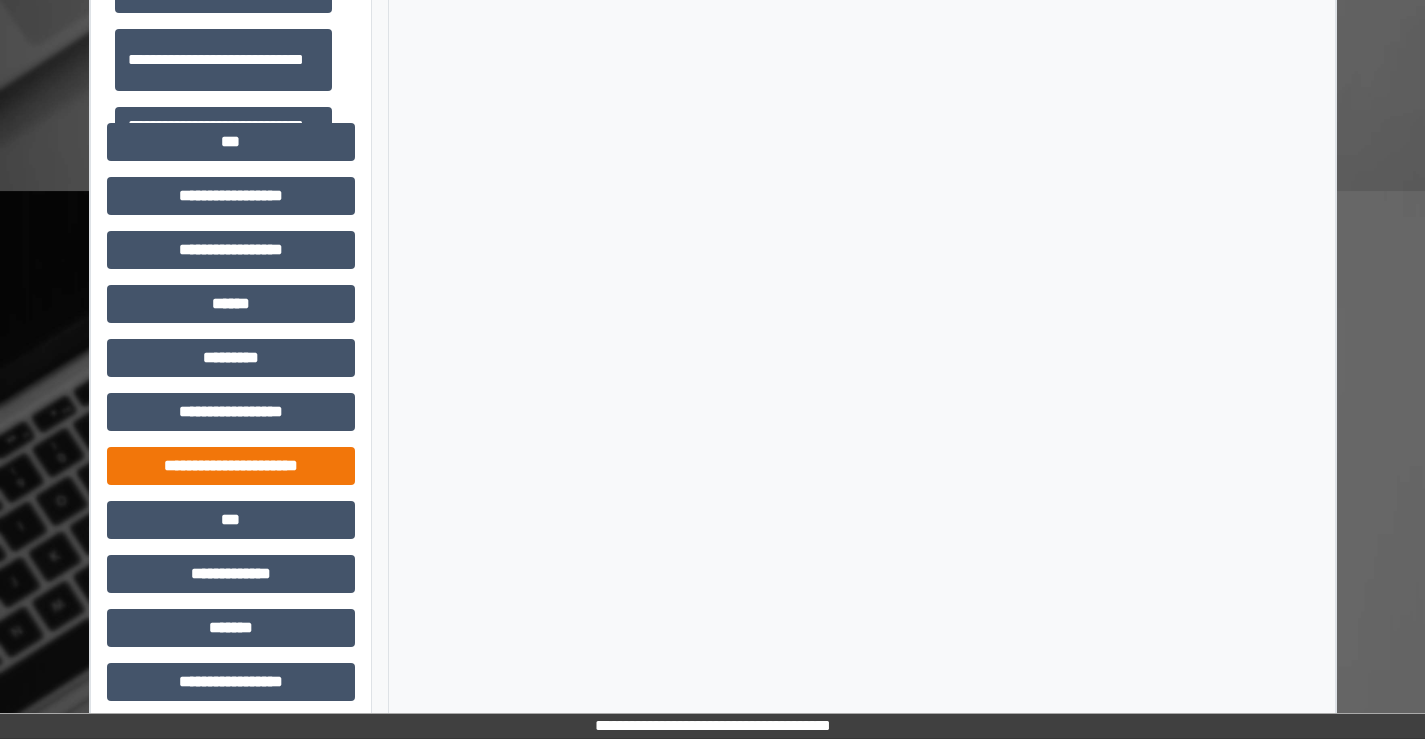 scroll, scrollTop: 635, scrollLeft: 0, axis: vertical 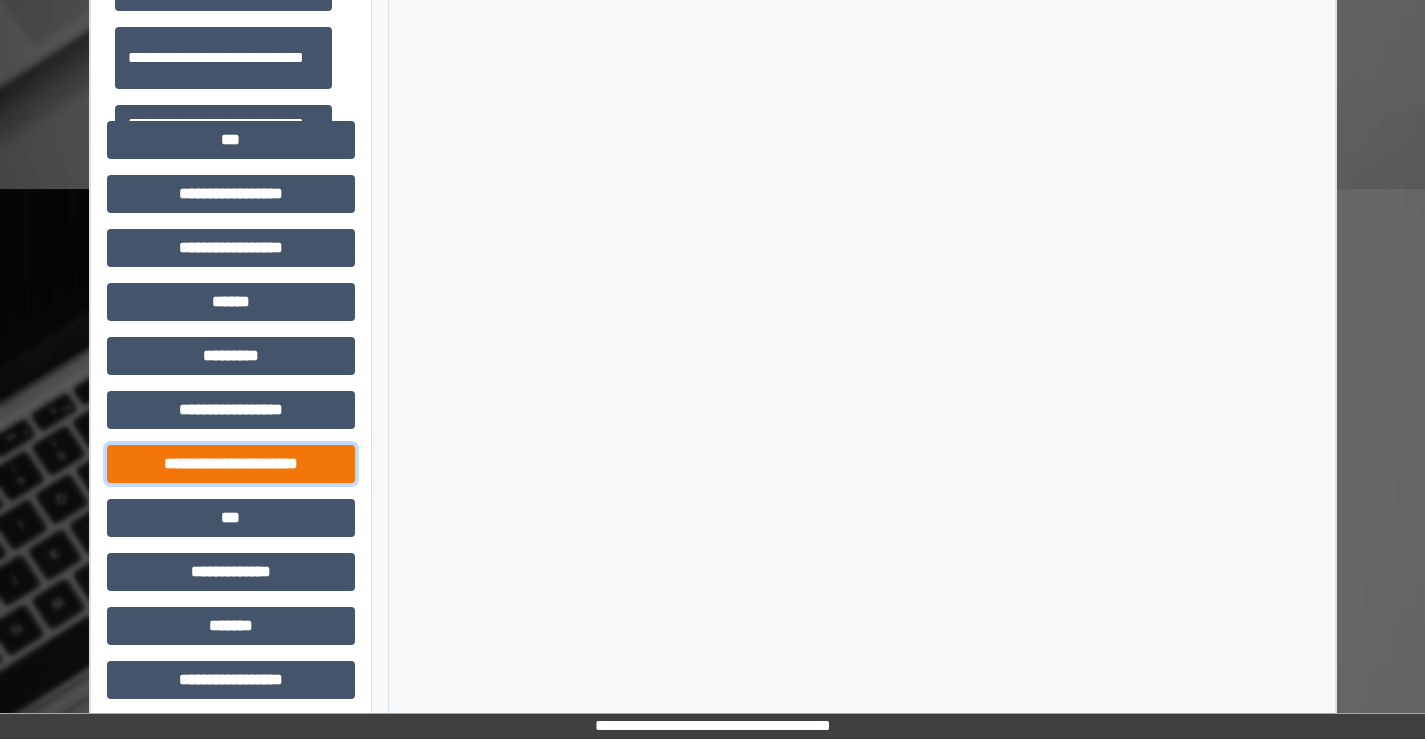 click on "**********" at bounding box center [231, 464] 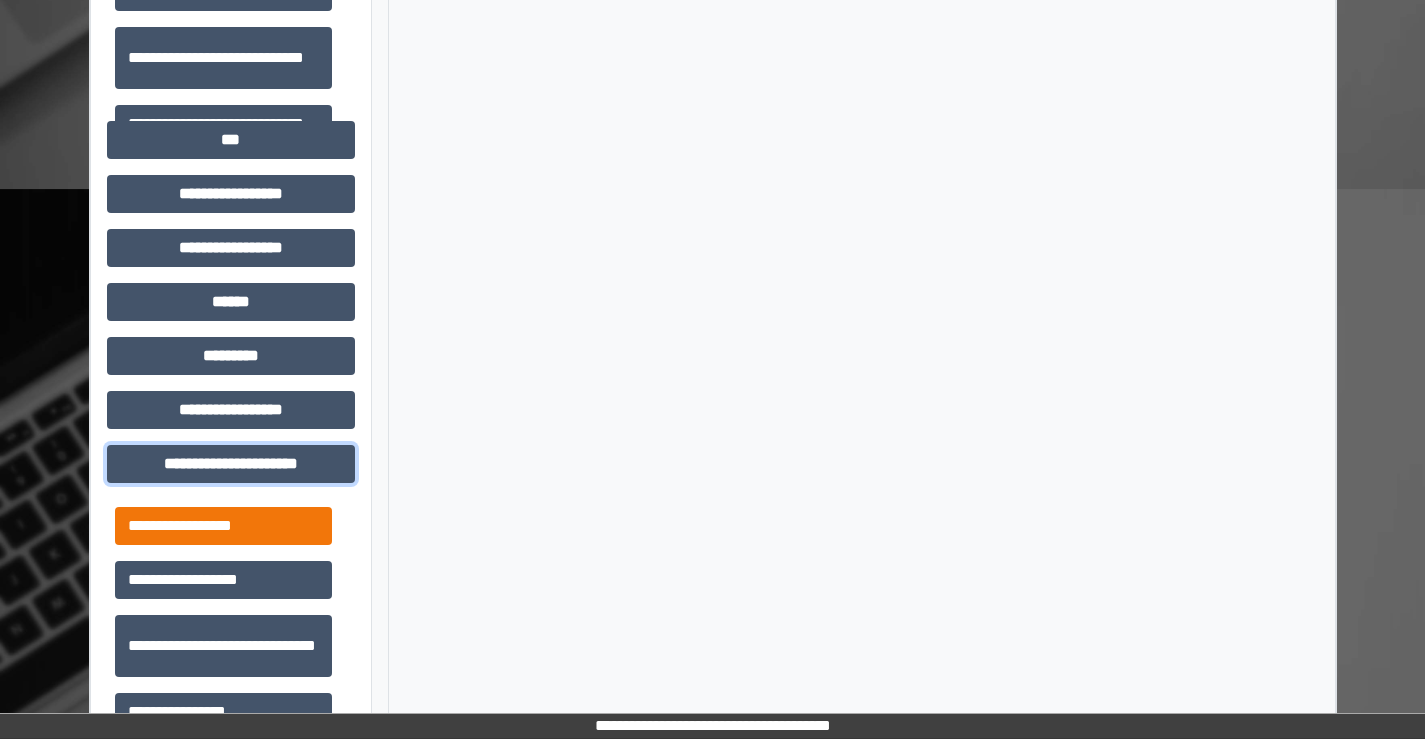 scroll, scrollTop: 46, scrollLeft: 0, axis: vertical 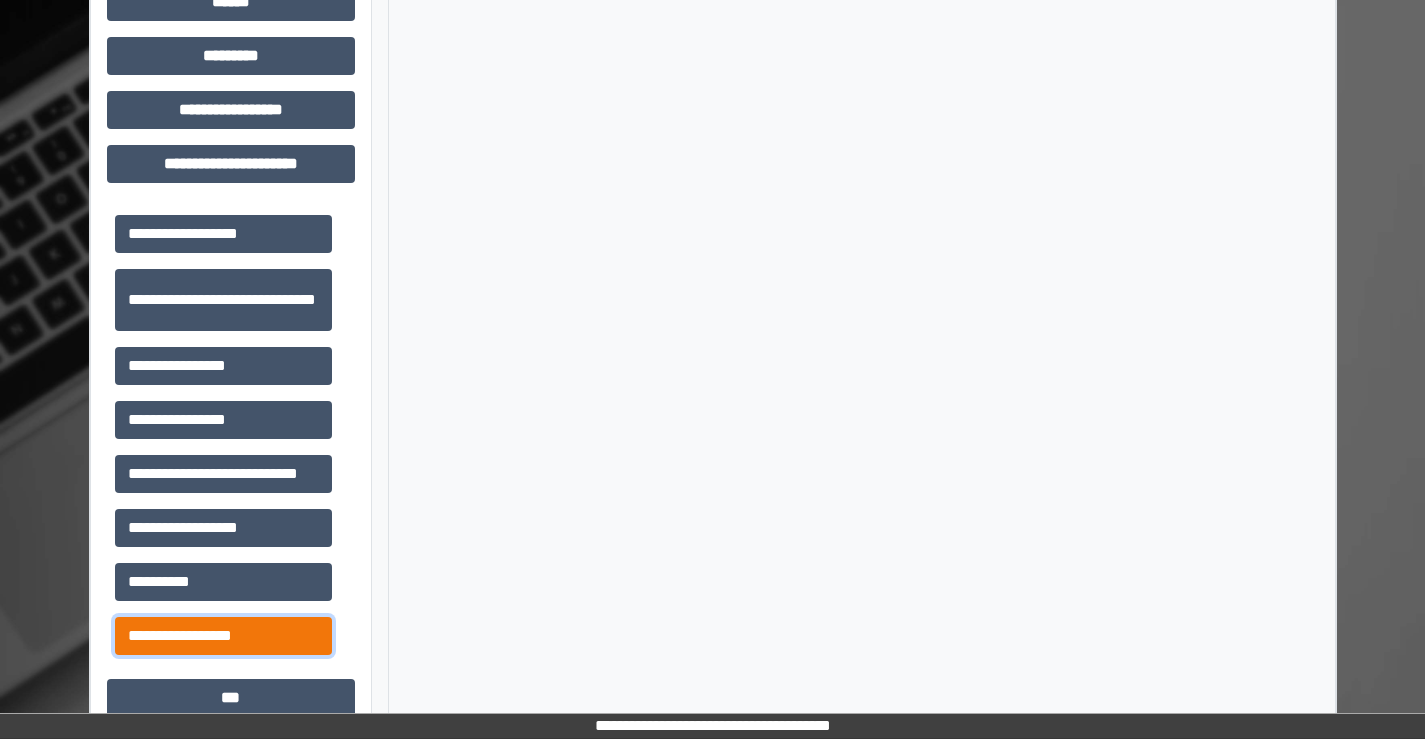 click on "**********" at bounding box center (223, 636) 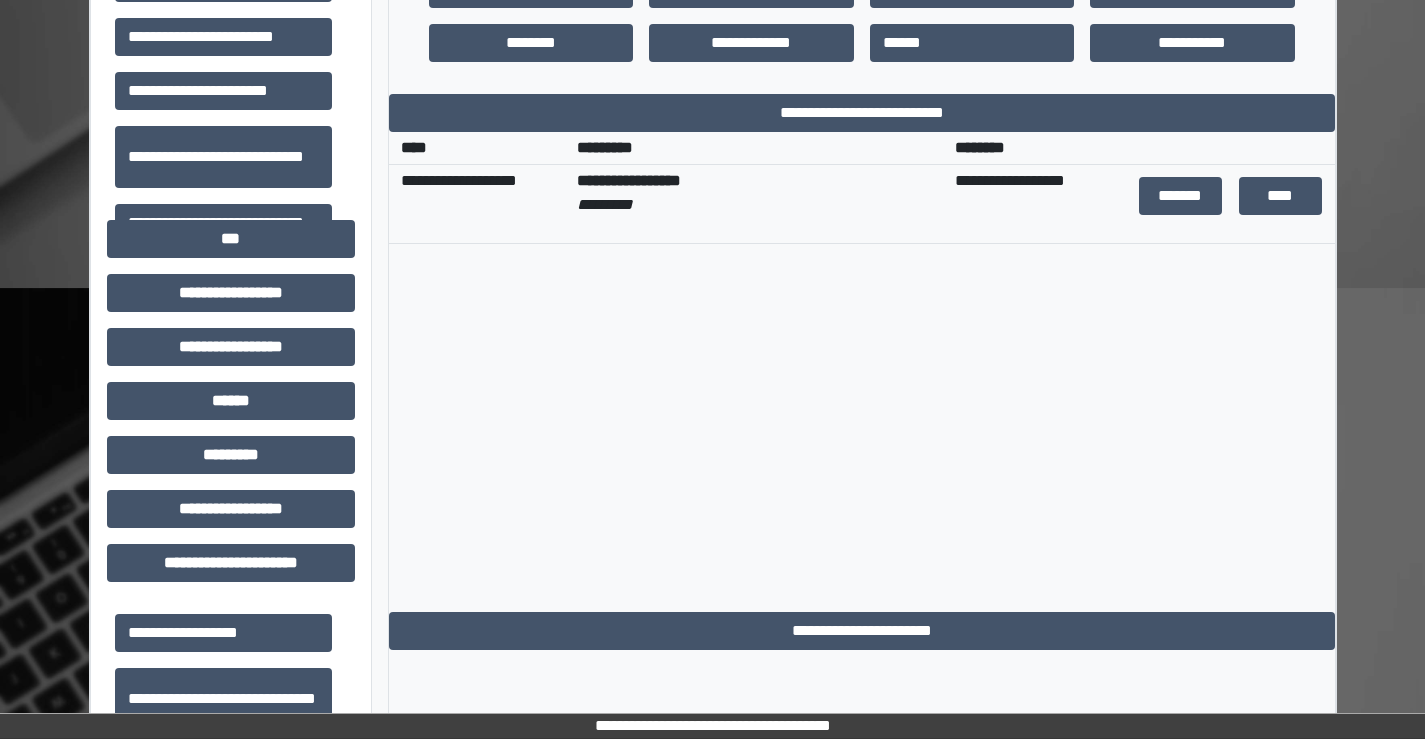 scroll, scrollTop: 535, scrollLeft: 0, axis: vertical 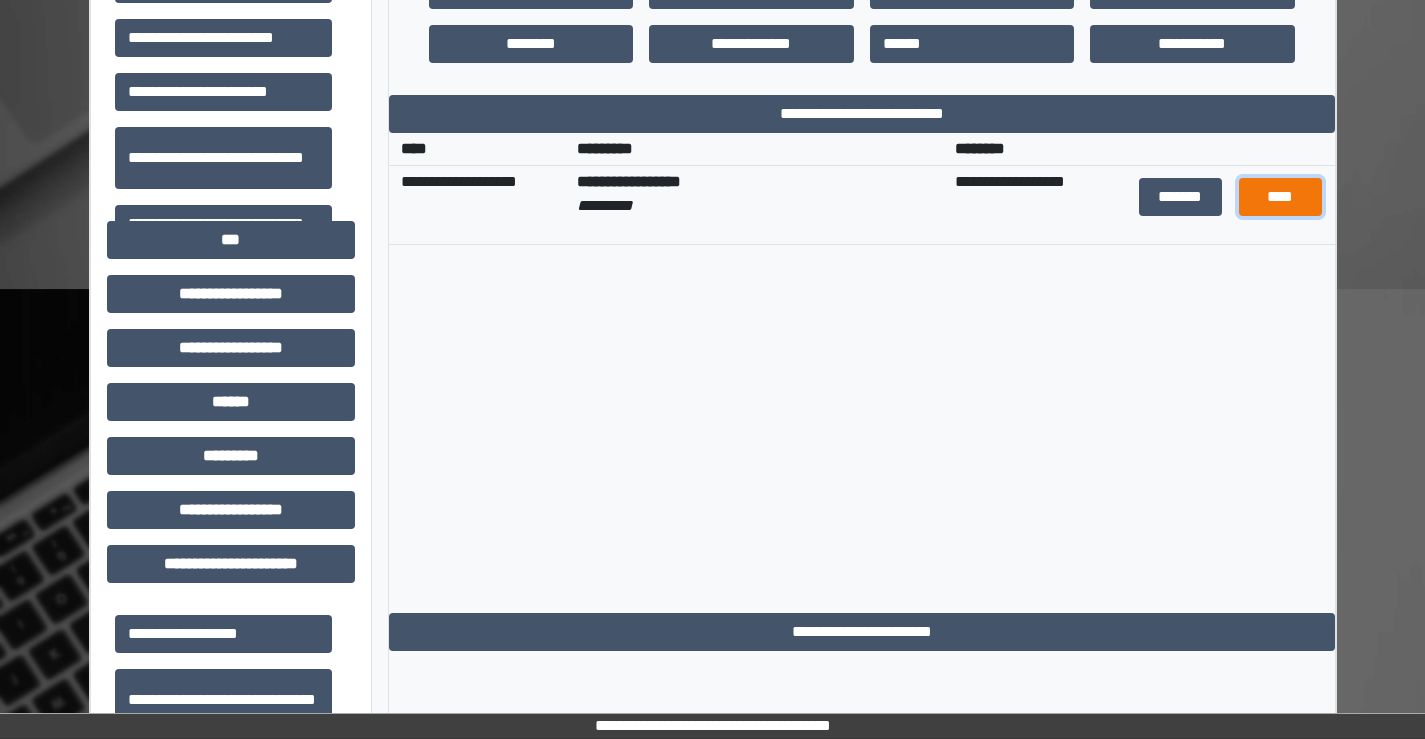 click on "****" at bounding box center (1281, 197) 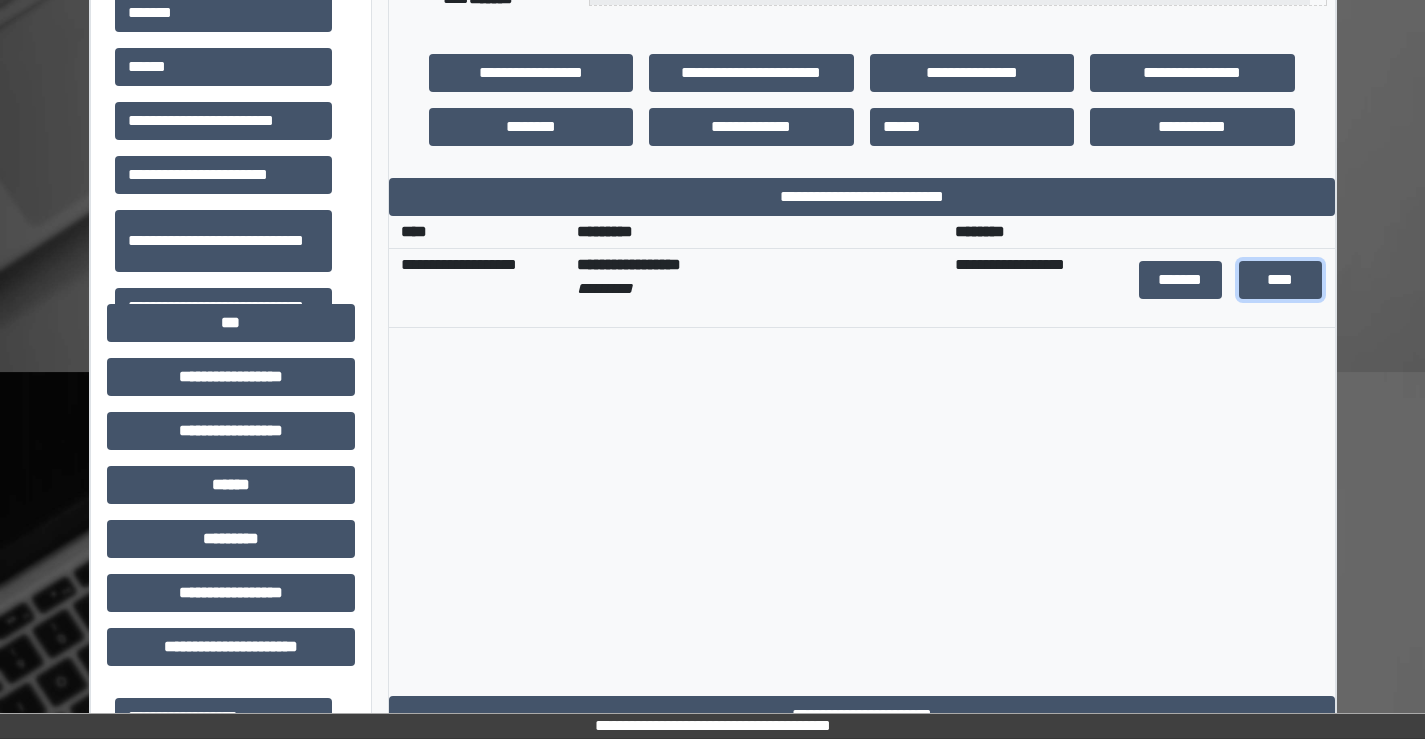 scroll, scrollTop: 235, scrollLeft: 0, axis: vertical 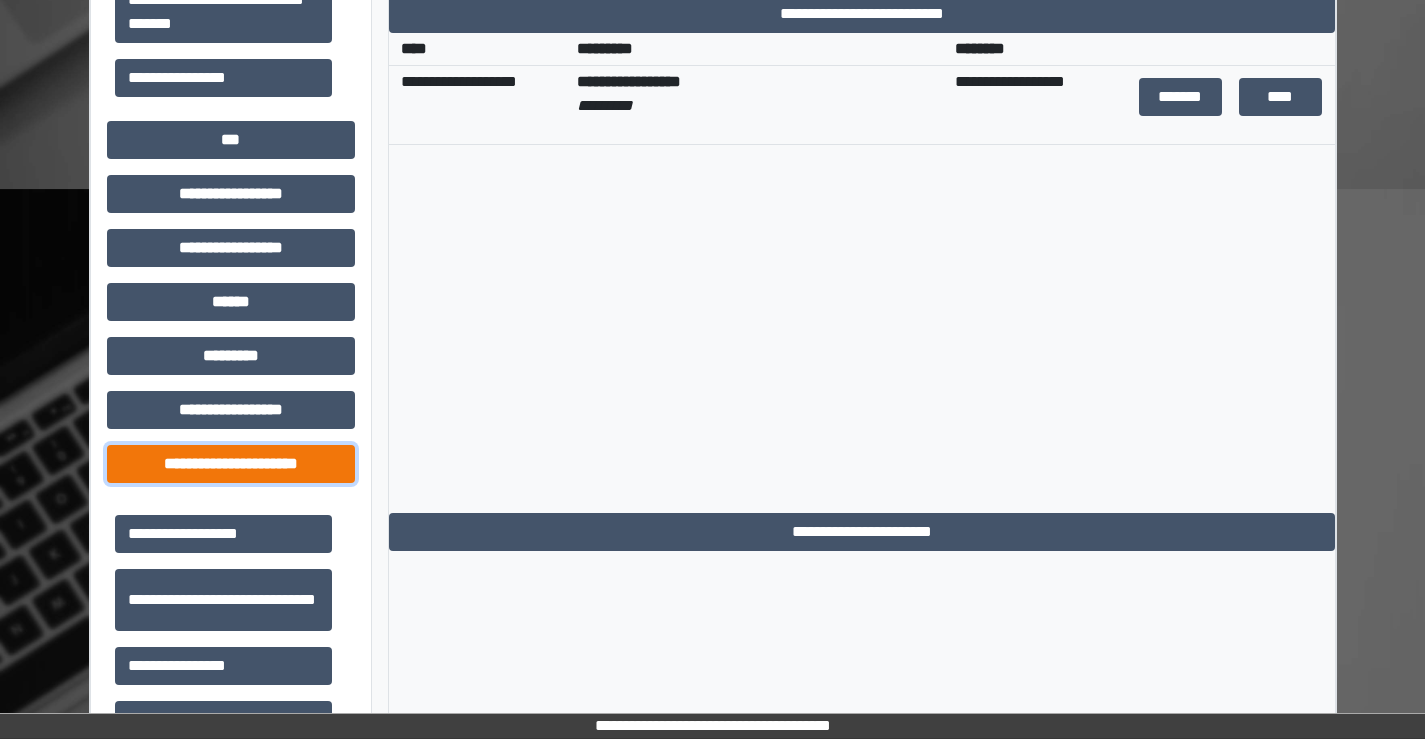 click on "**********" at bounding box center [231, 464] 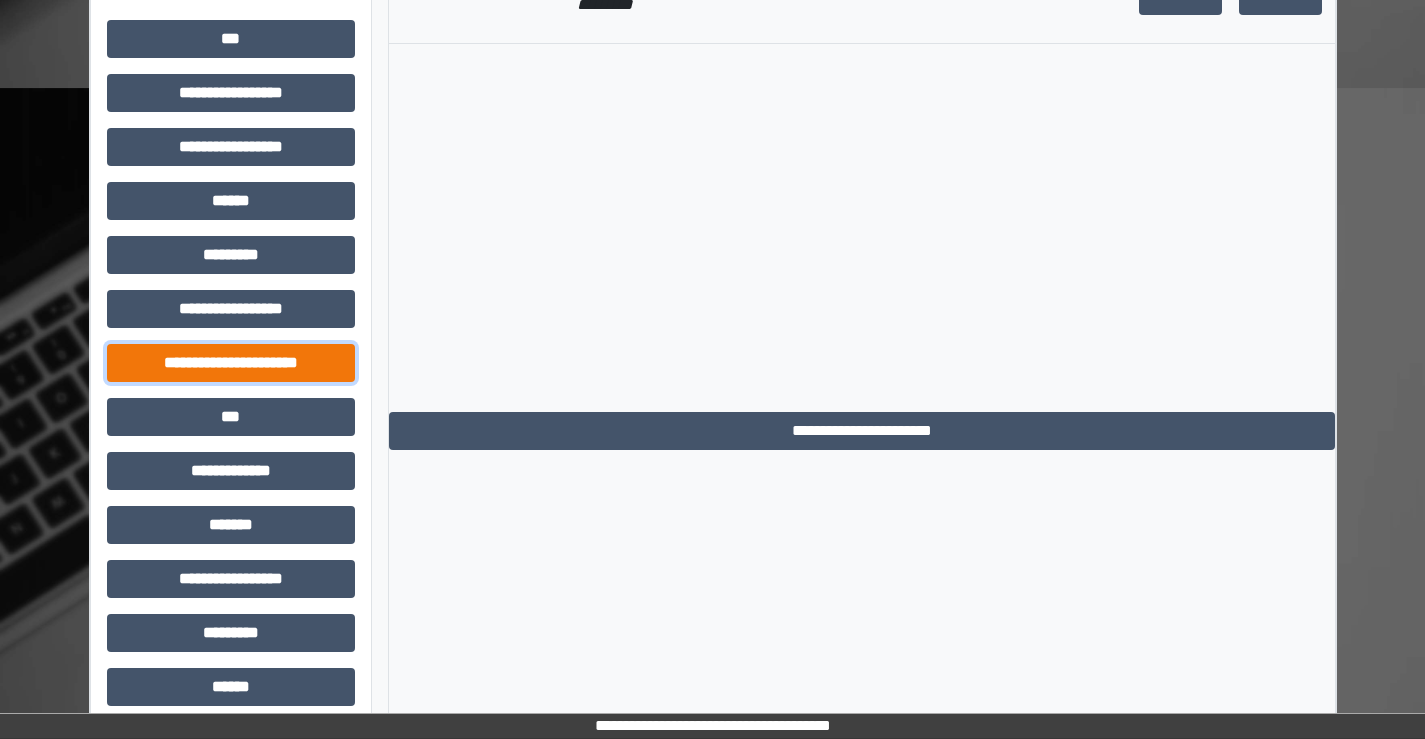 scroll, scrollTop: 835, scrollLeft: 0, axis: vertical 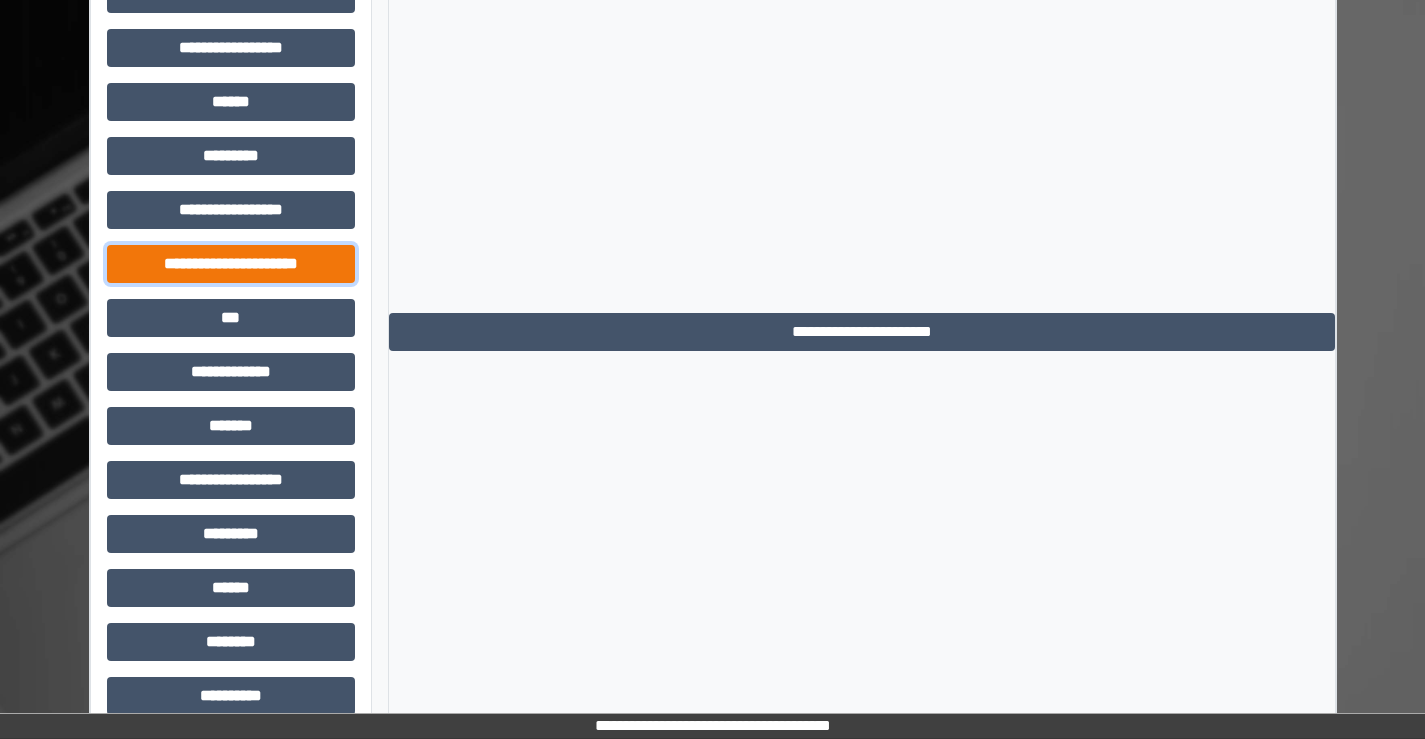 click on "**********" at bounding box center [231, 264] 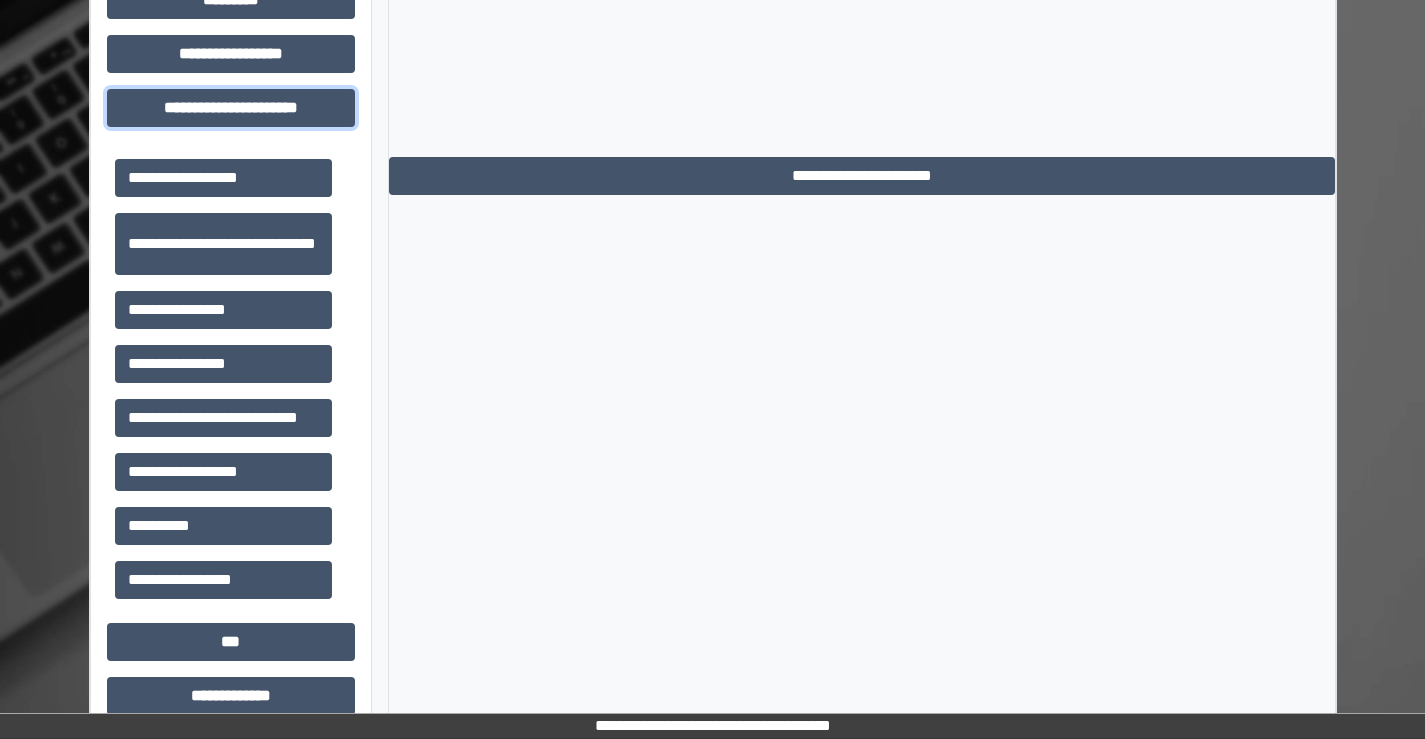 scroll, scrollTop: 1035, scrollLeft: 0, axis: vertical 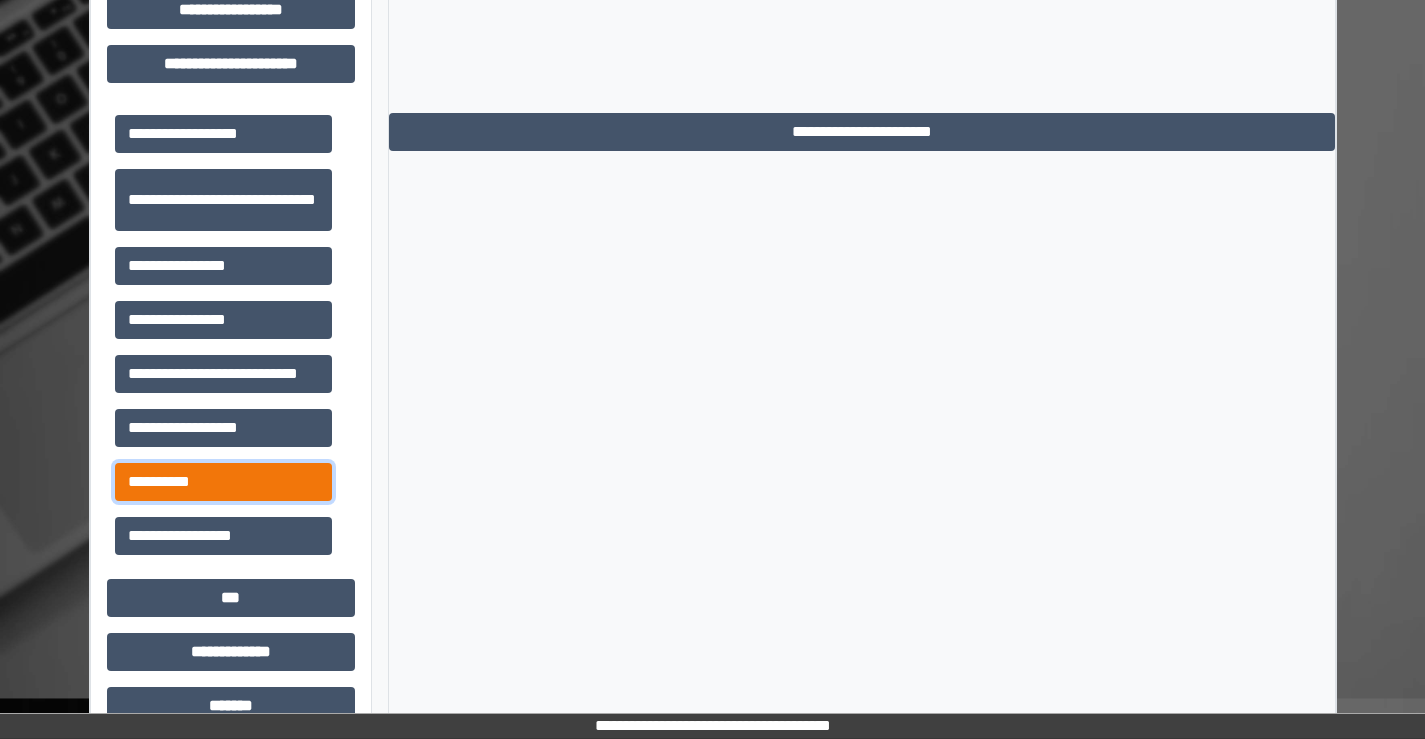 click on "**********" at bounding box center (223, 482) 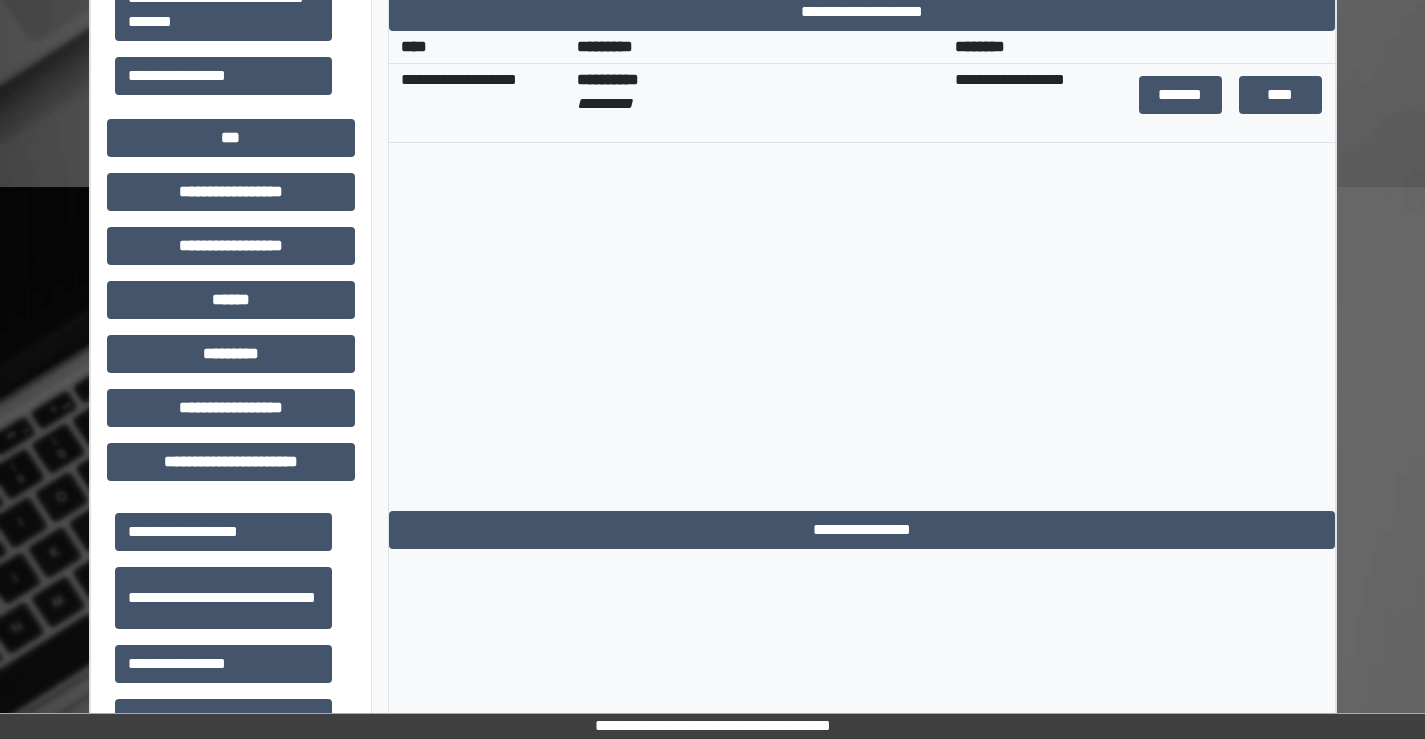 scroll, scrollTop: 635, scrollLeft: 0, axis: vertical 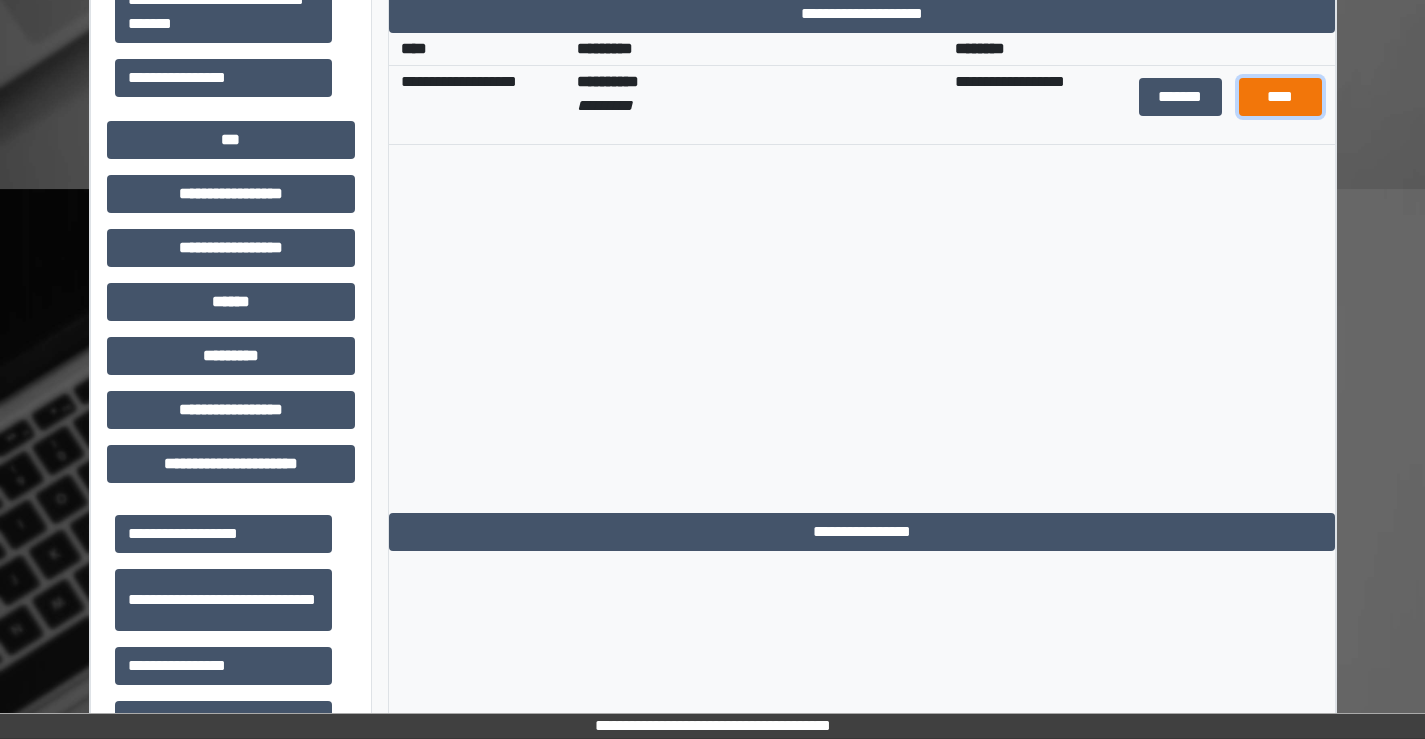 click on "****" at bounding box center (1281, 97) 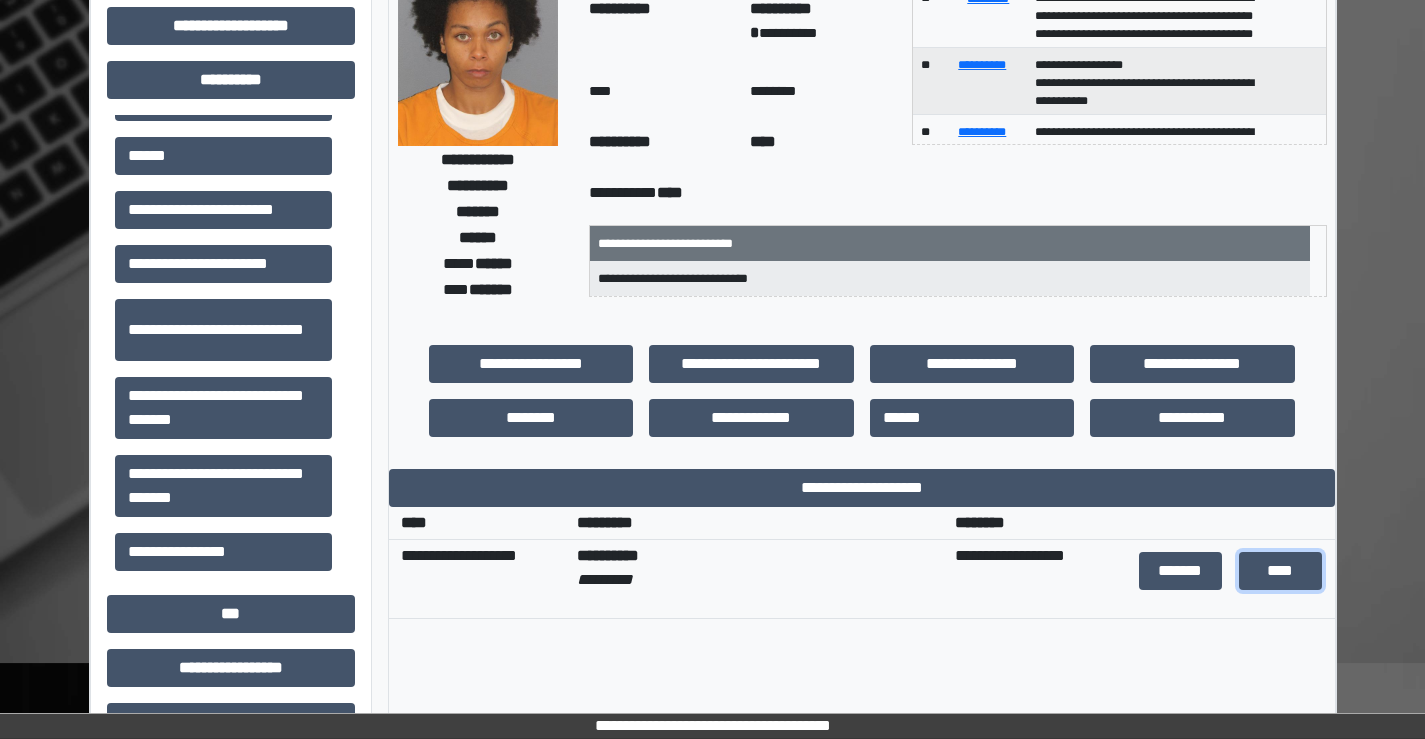scroll, scrollTop: 0, scrollLeft: 0, axis: both 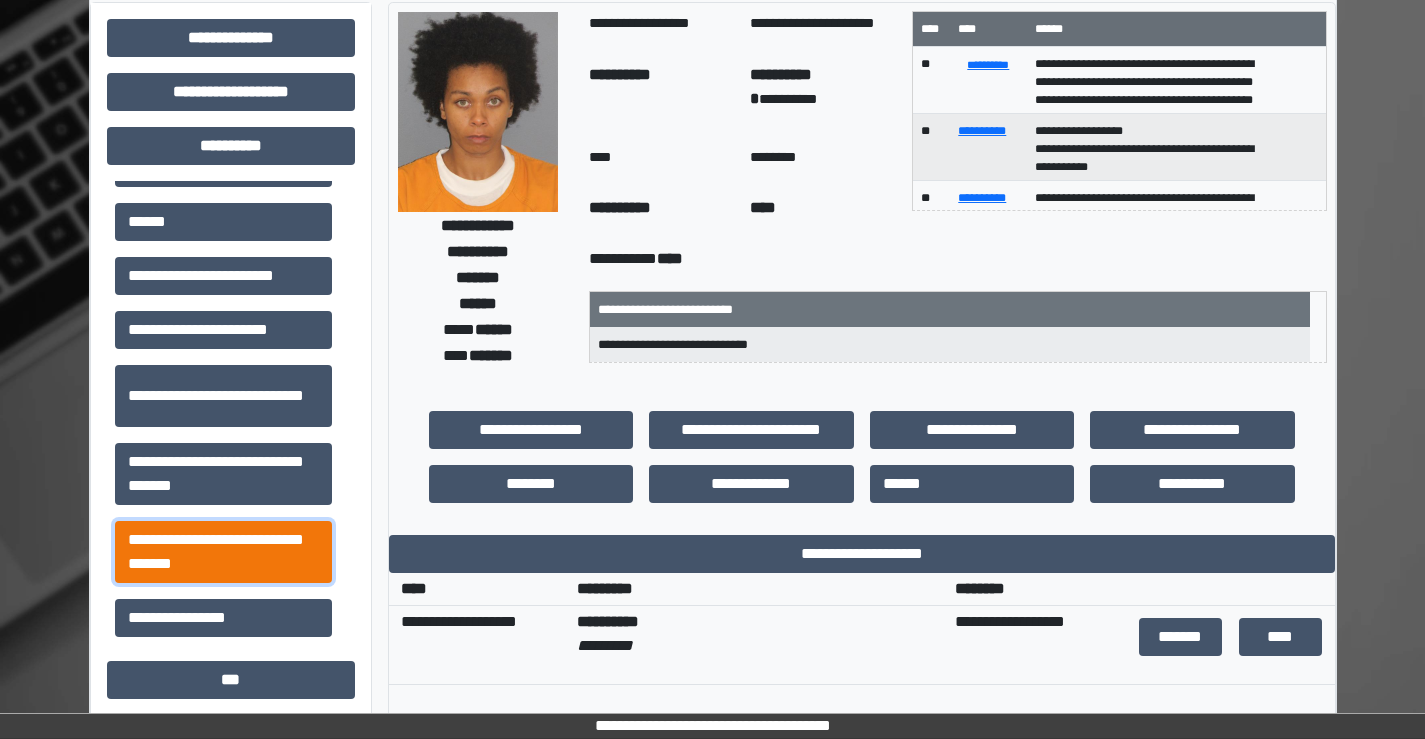 click on "**********" at bounding box center [223, 552] 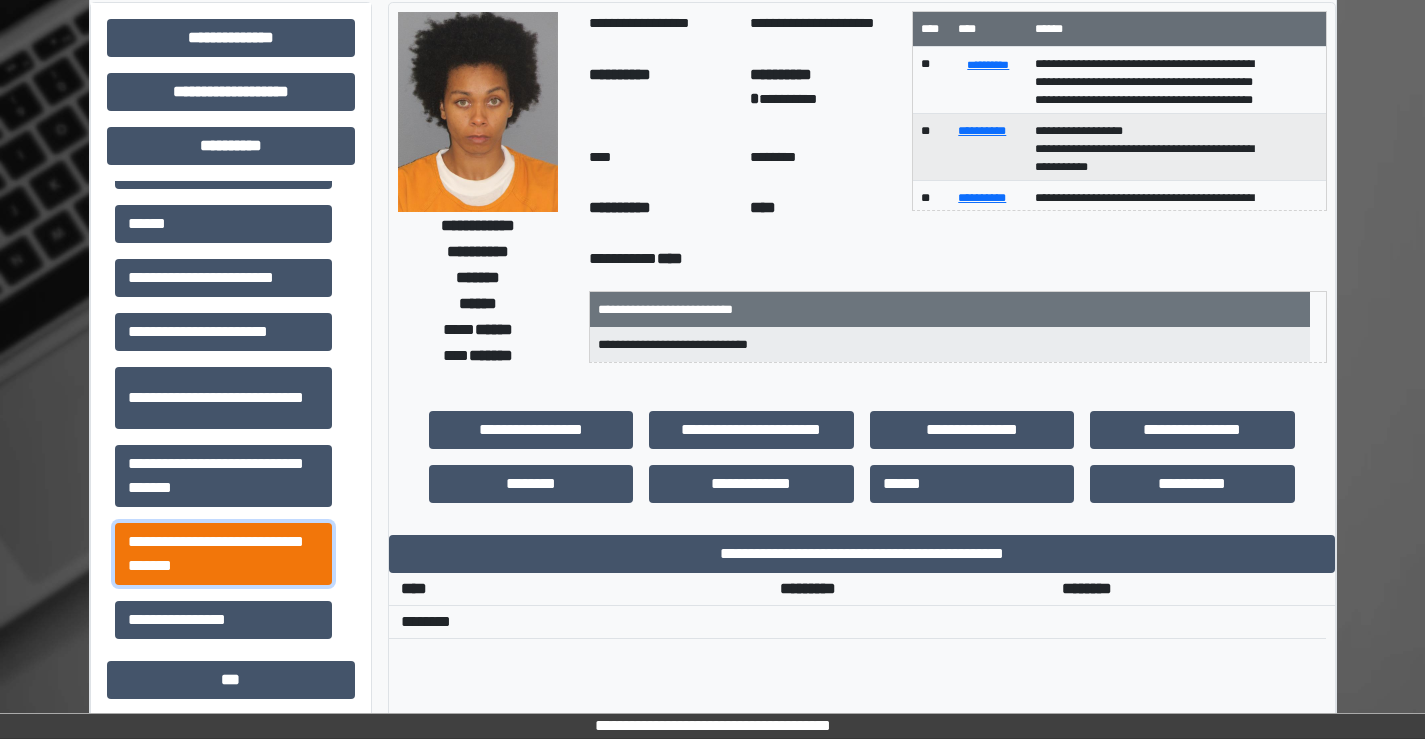 scroll, scrollTop: 202, scrollLeft: 0, axis: vertical 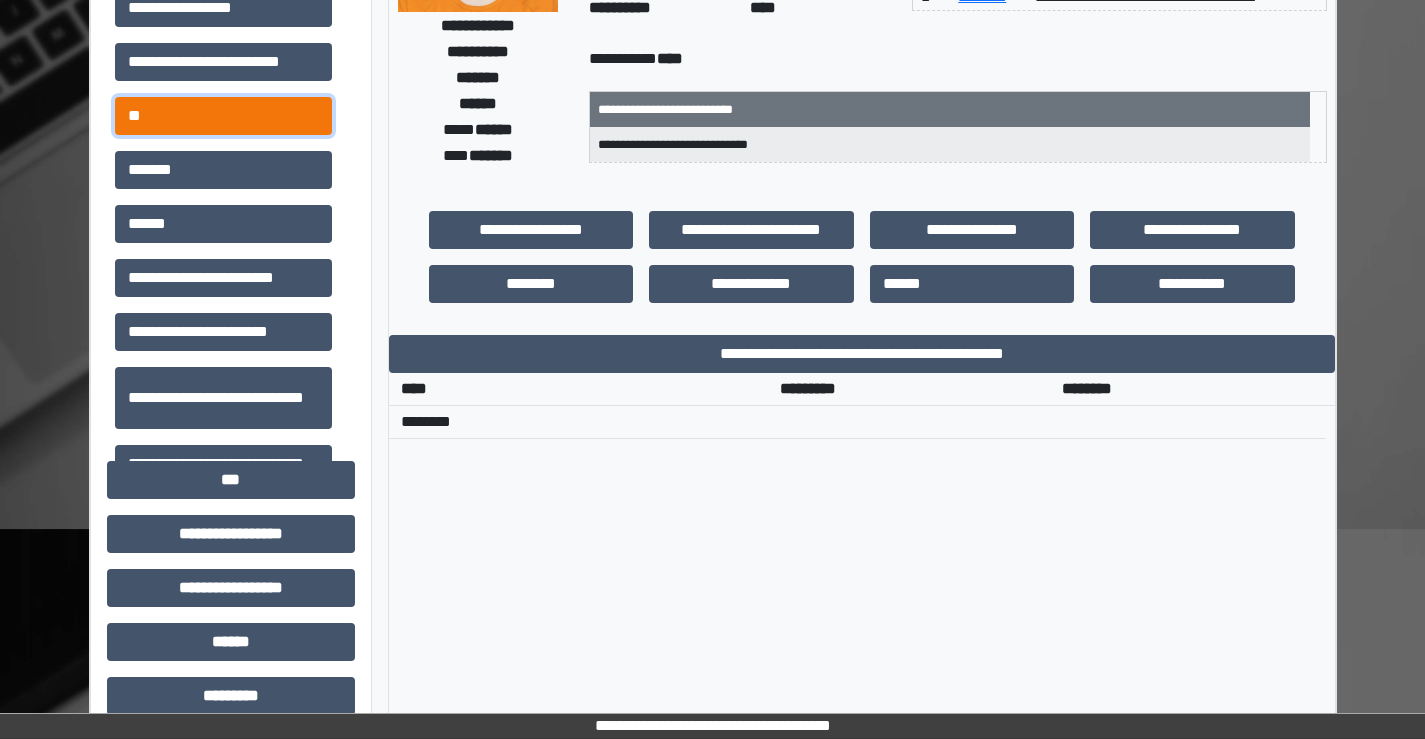 click on "**" at bounding box center [223, 116] 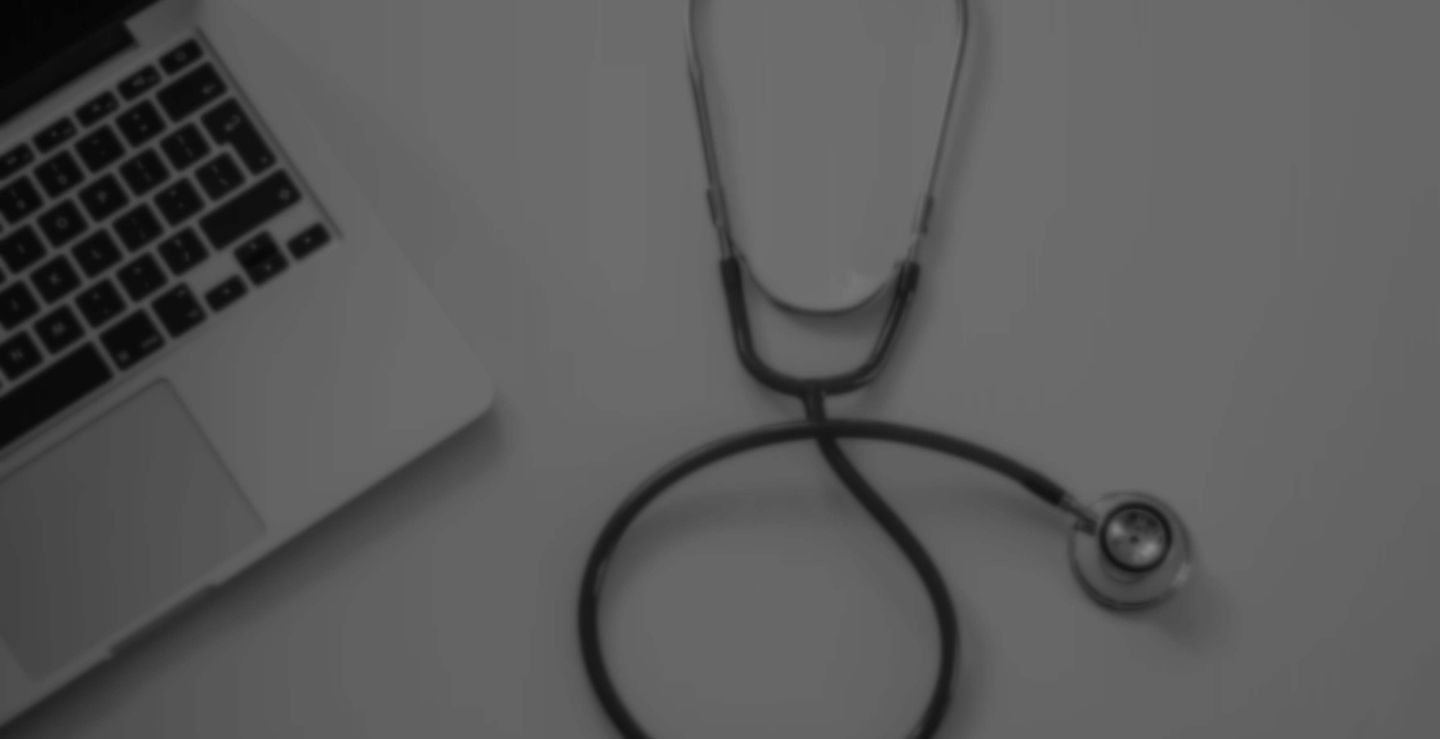 scroll, scrollTop: 0, scrollLeft: 0, axis: both 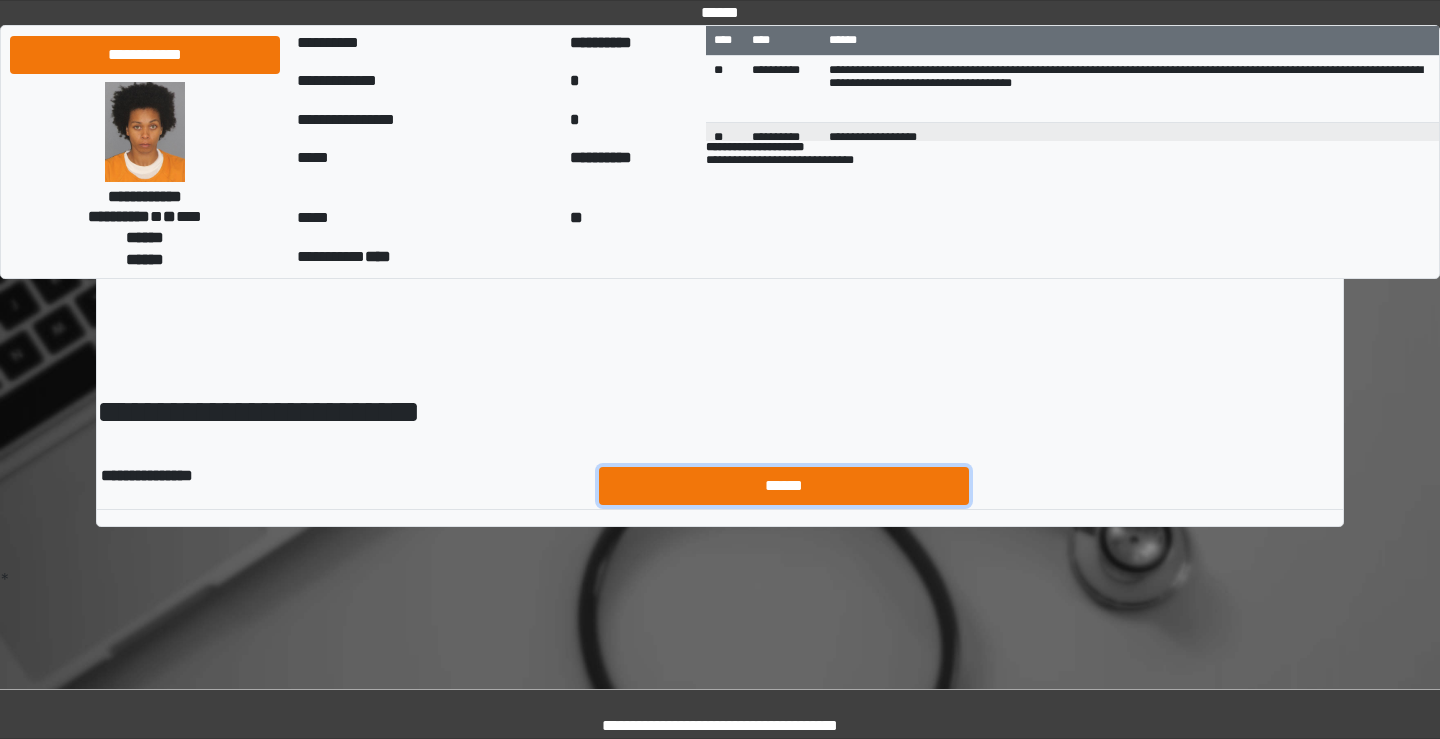 click on "******" at bounding box center (784, 486) 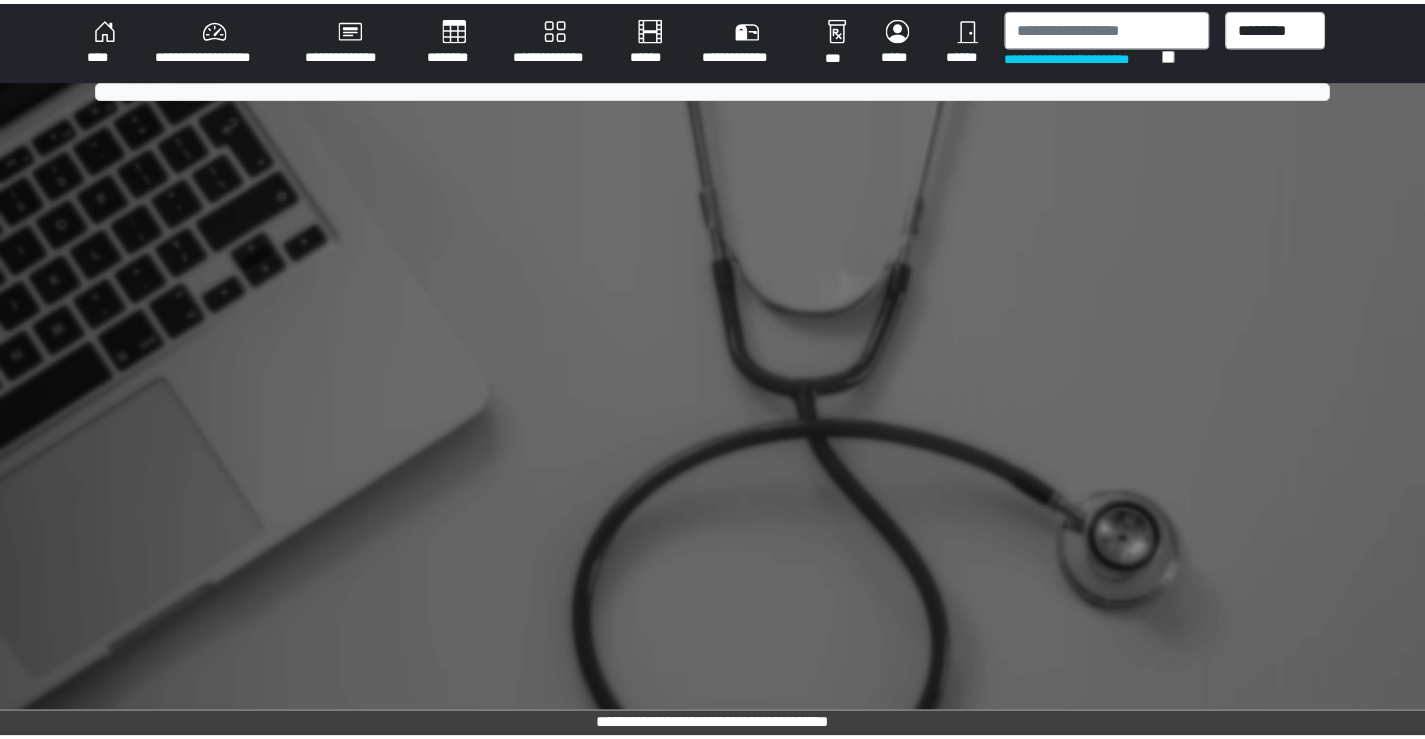 scroll, scrollTop: 0, scrollLeft: 0, axis: both 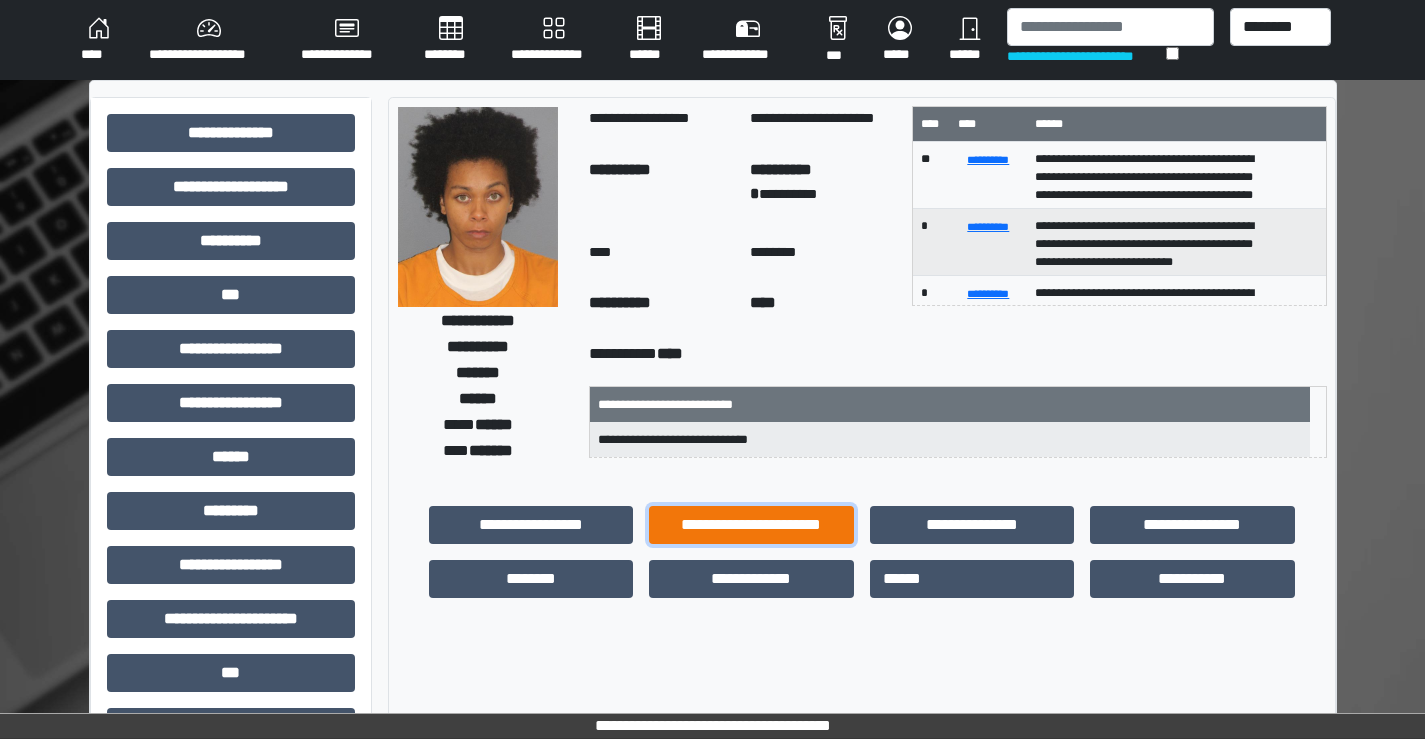 click on "**********" at bounding box center [751, 525] 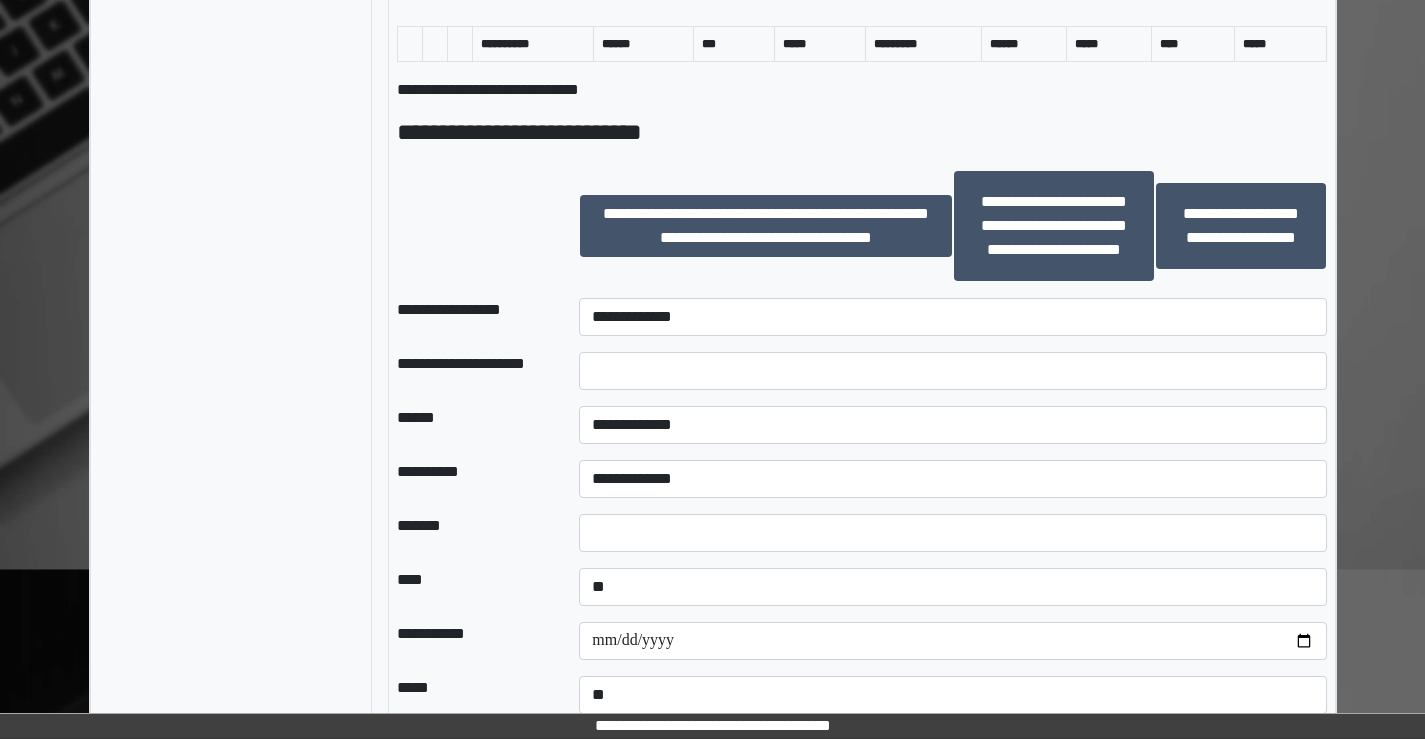 scroll, scrollTop: 1200, scrollLeft: 0, axis: vertical 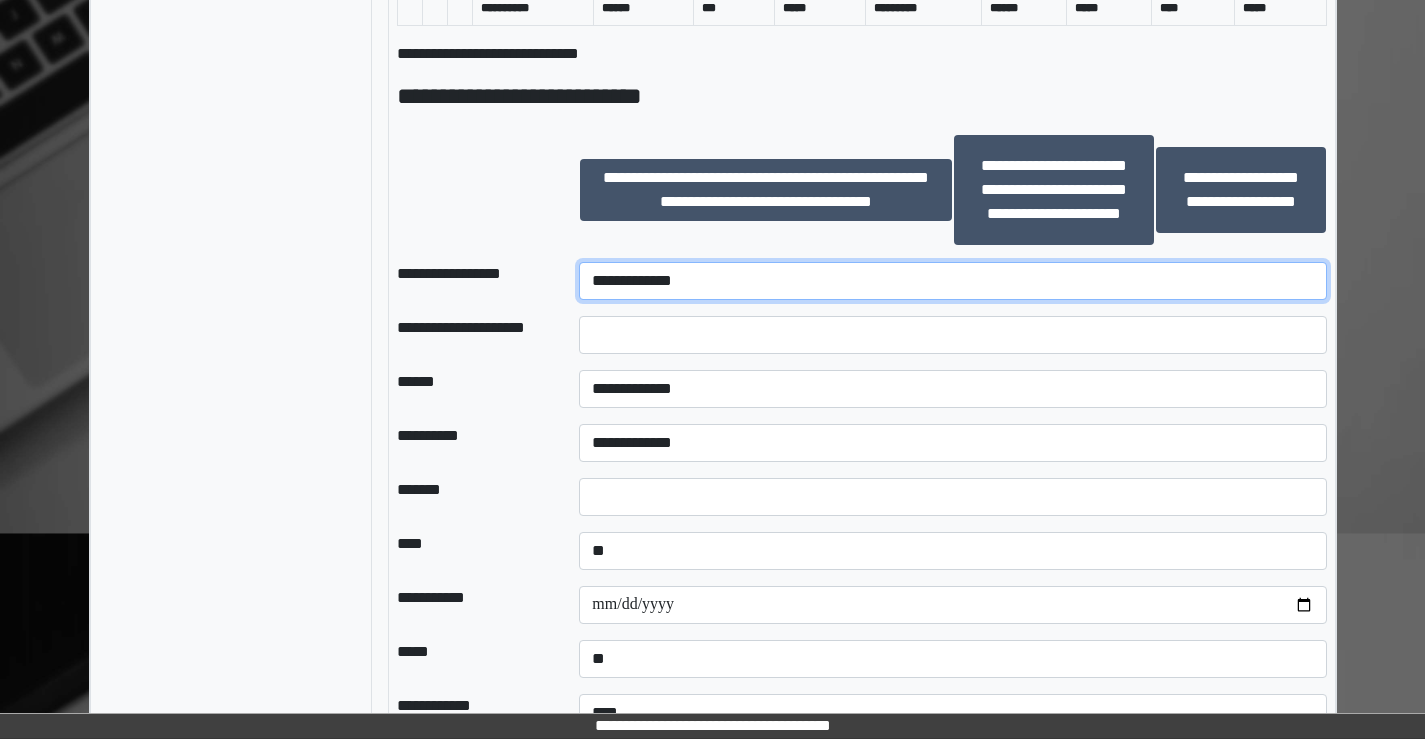 click on "**********" at bounding box center [952, 281] 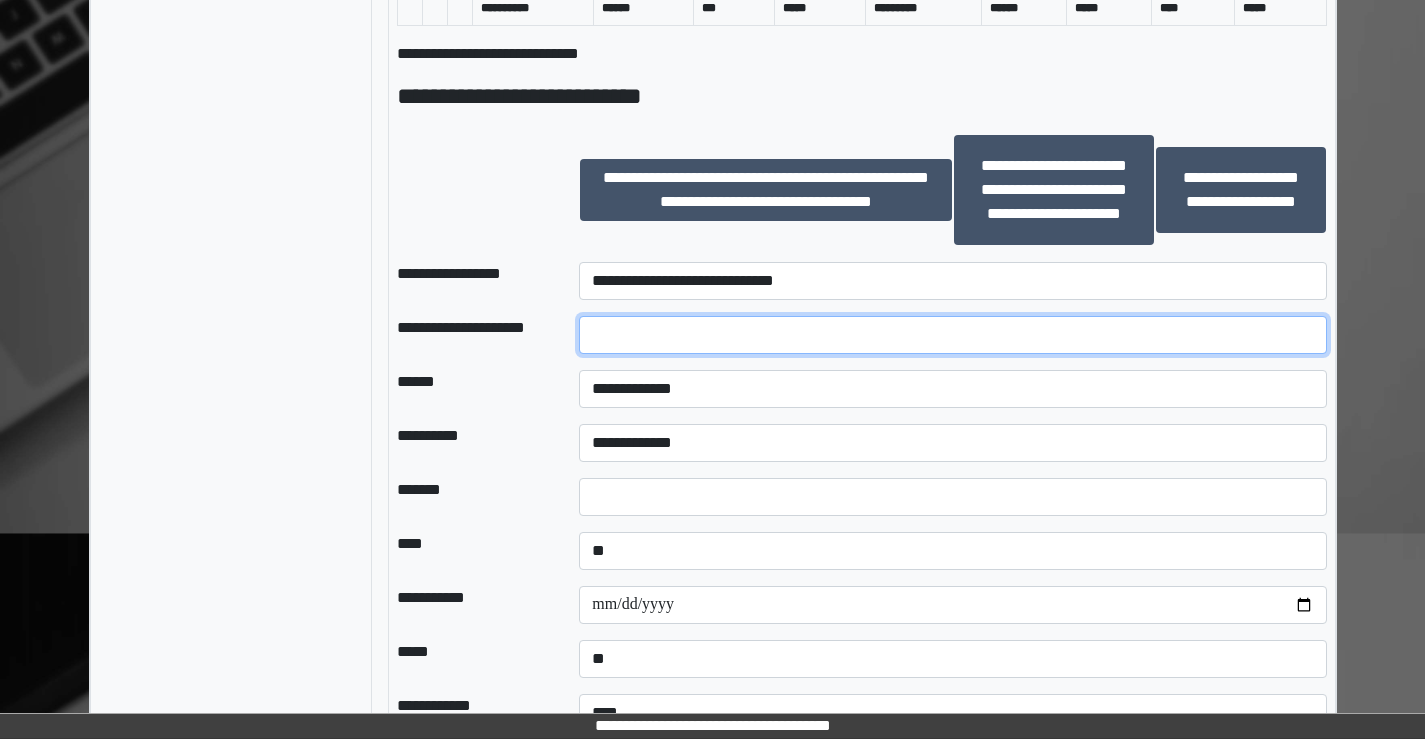 click at bounding box center (952, 335) 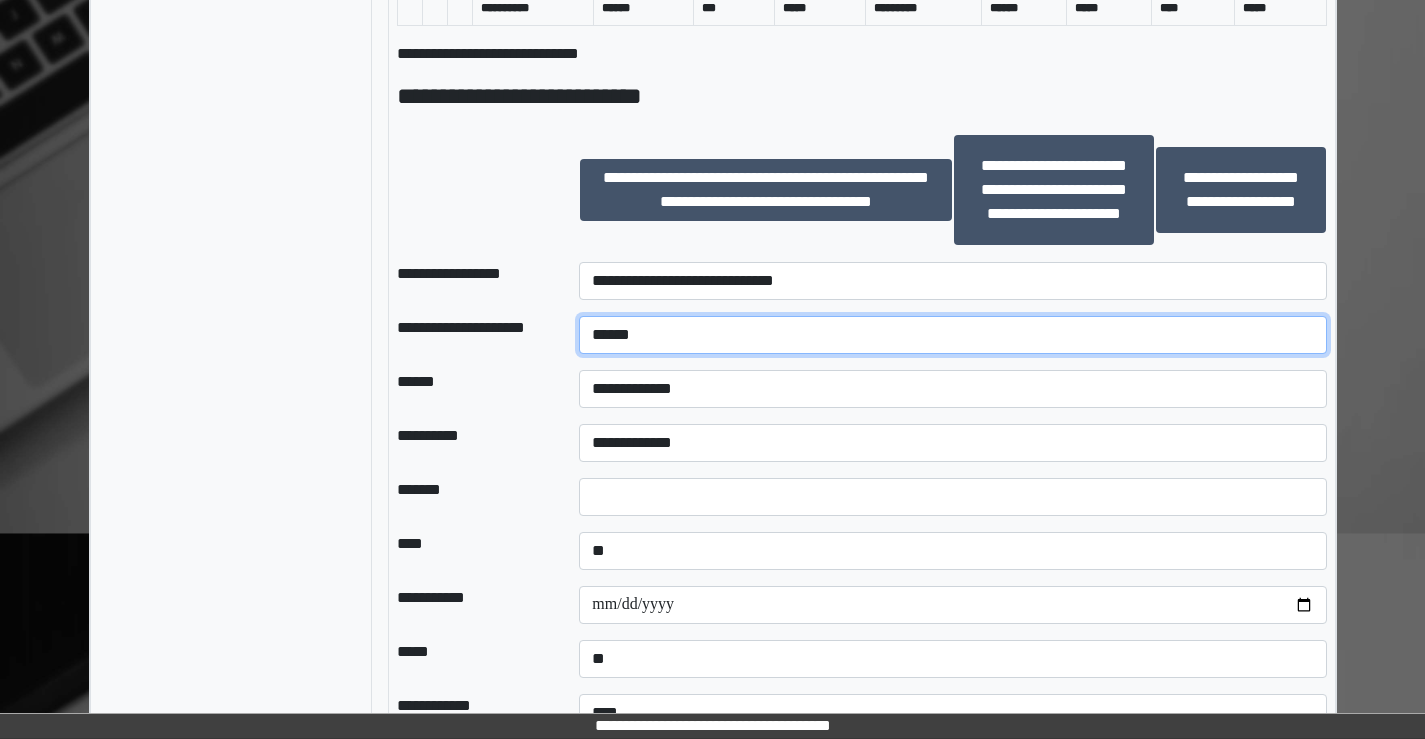 type on "******" 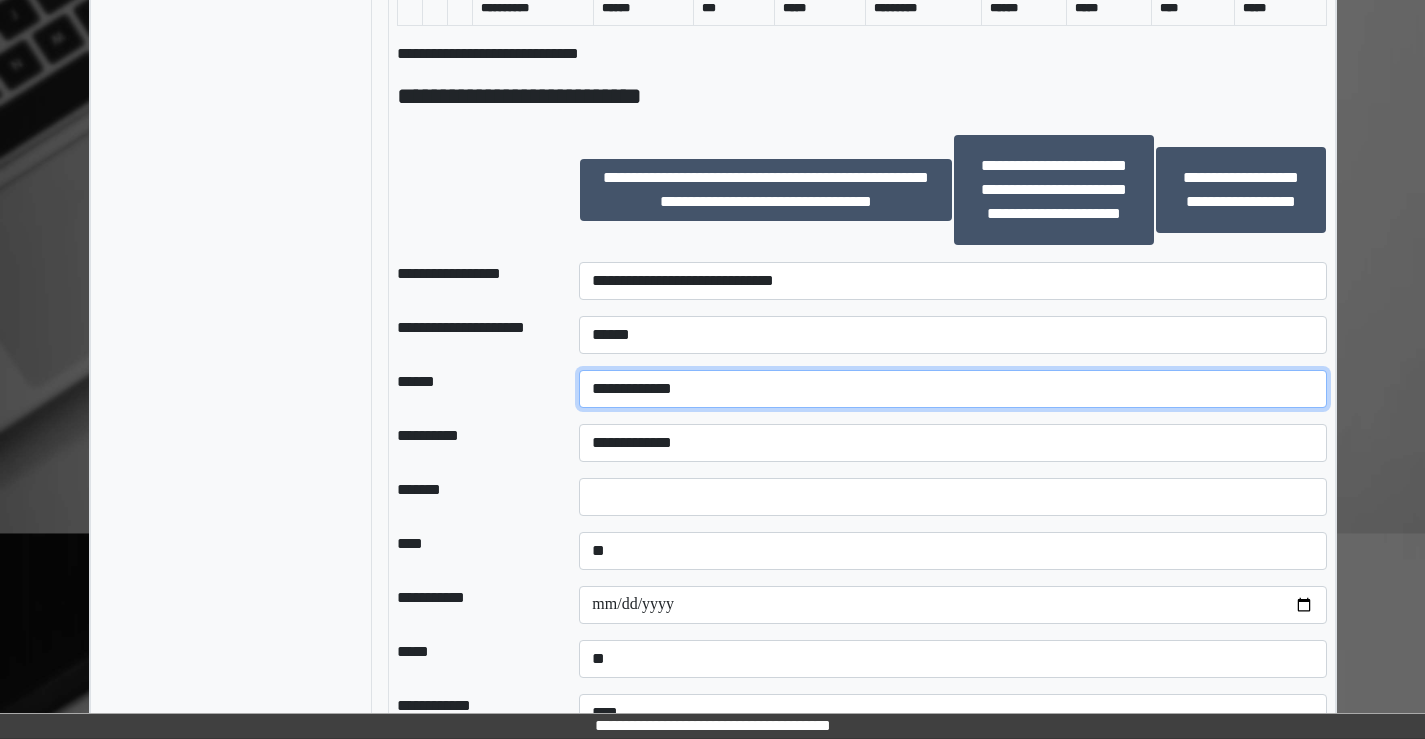 click on "**********" at bounding box center [952, 389] 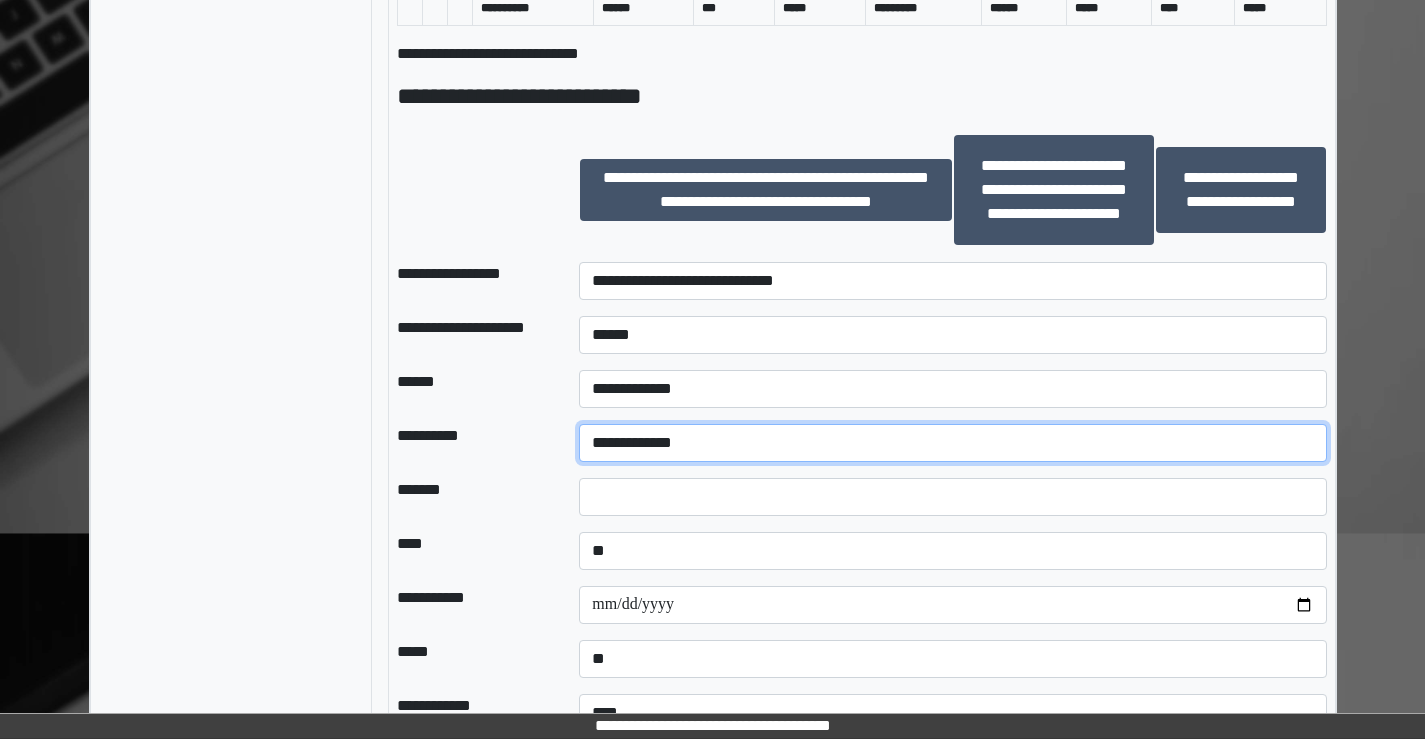 click on "**********" at bounding box center (952, 443) 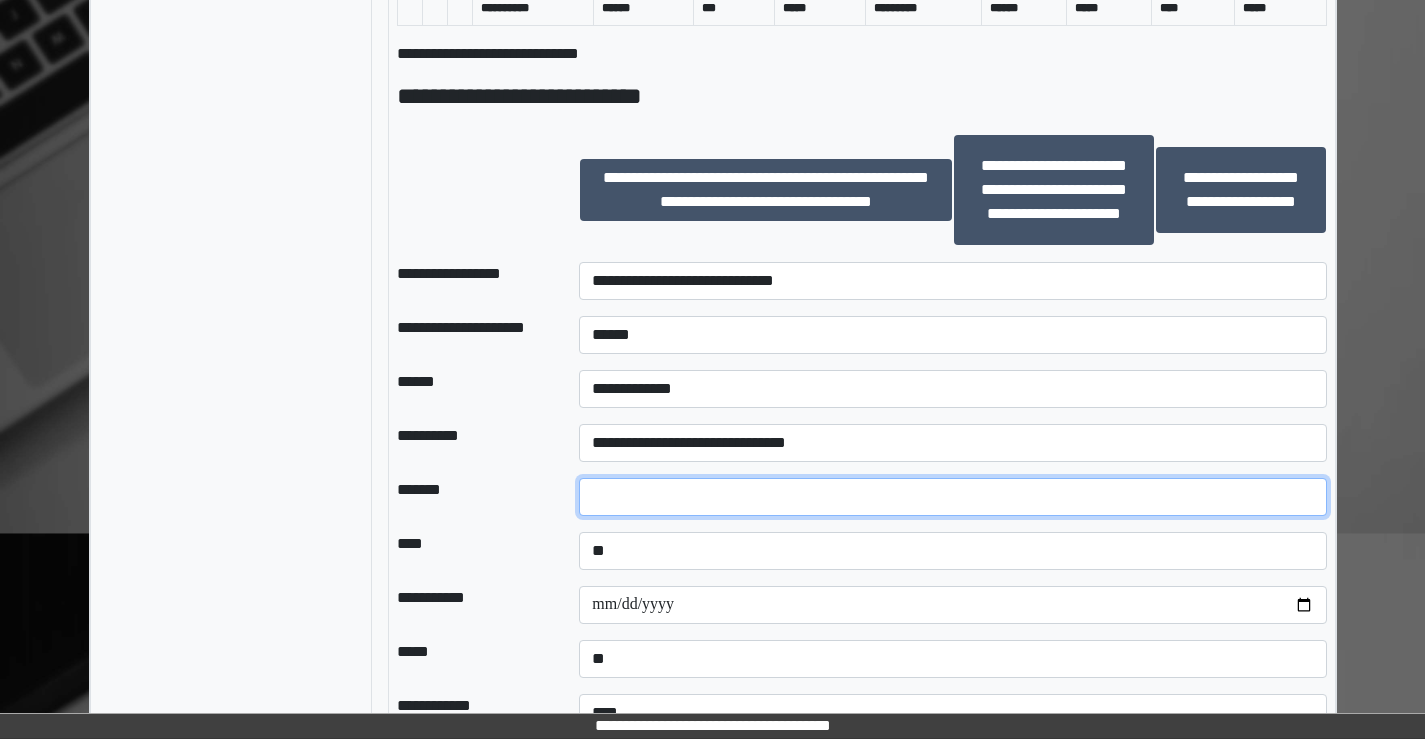 click at bounding box center (952, 497) 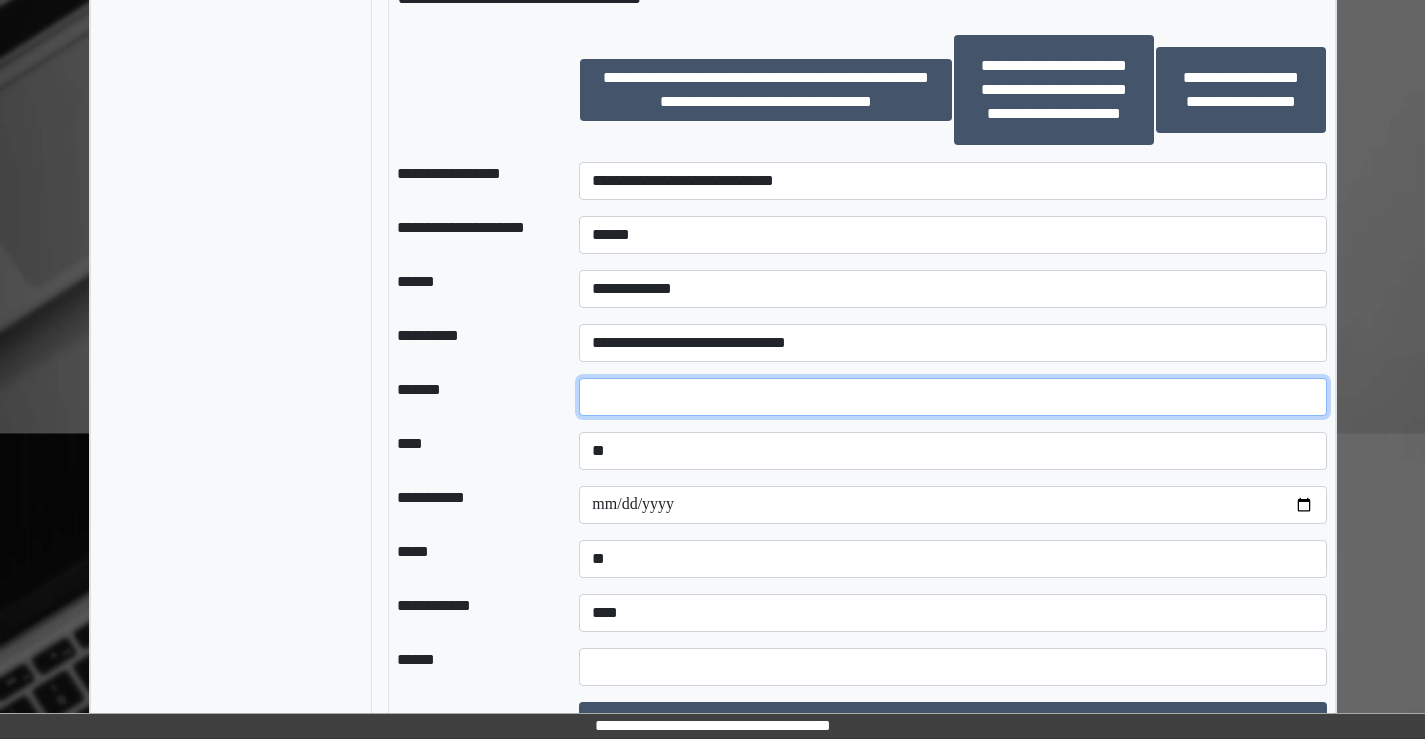 type on "**" 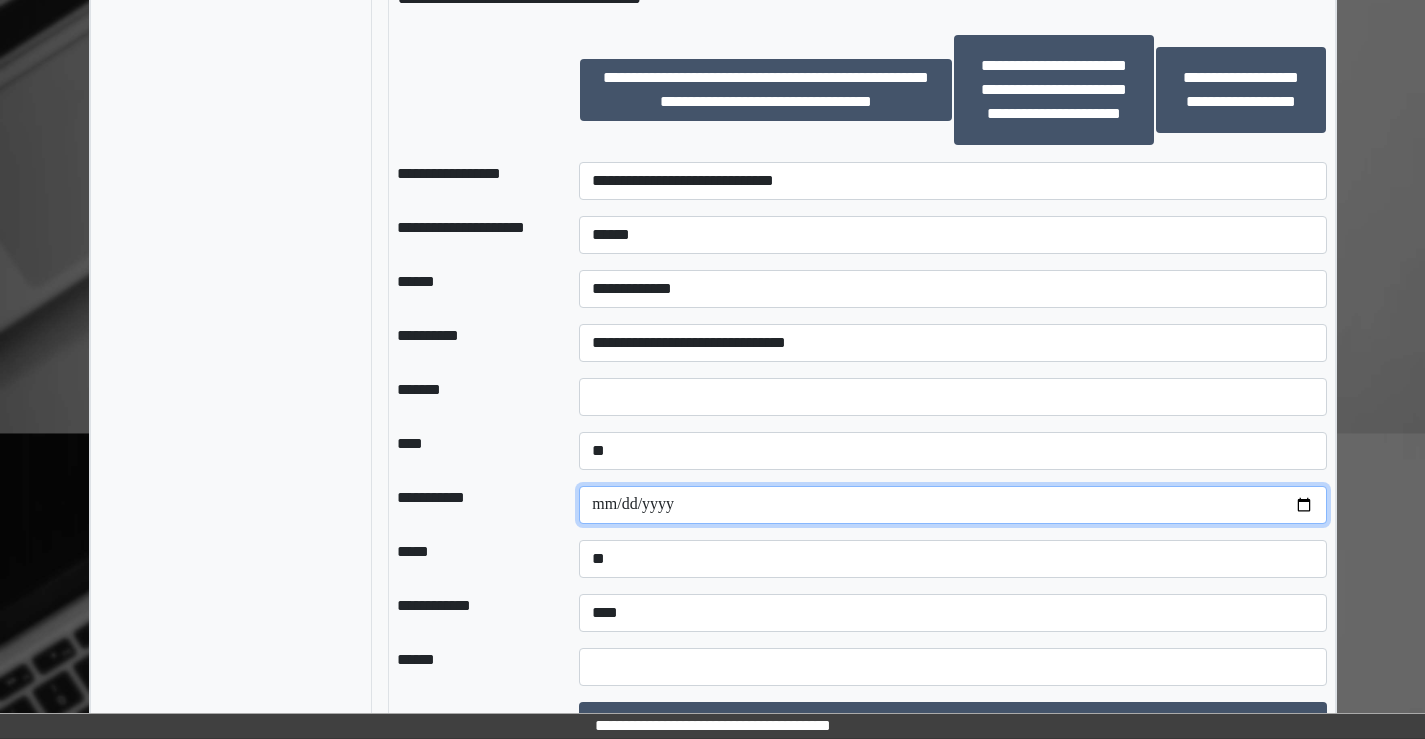 click at bounding box center [952, 505] 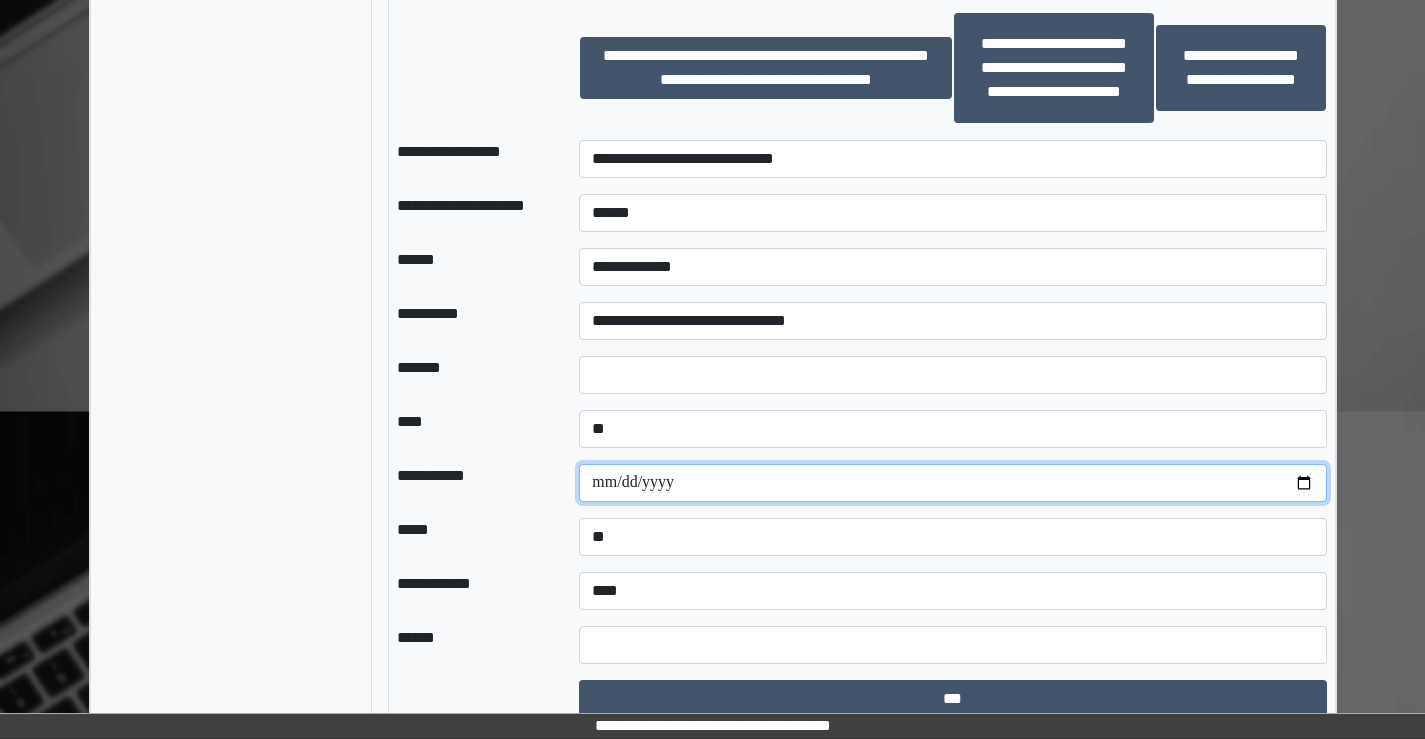 scroll, scrollTop: 1343, scrollLeft: 0, axis: vertical 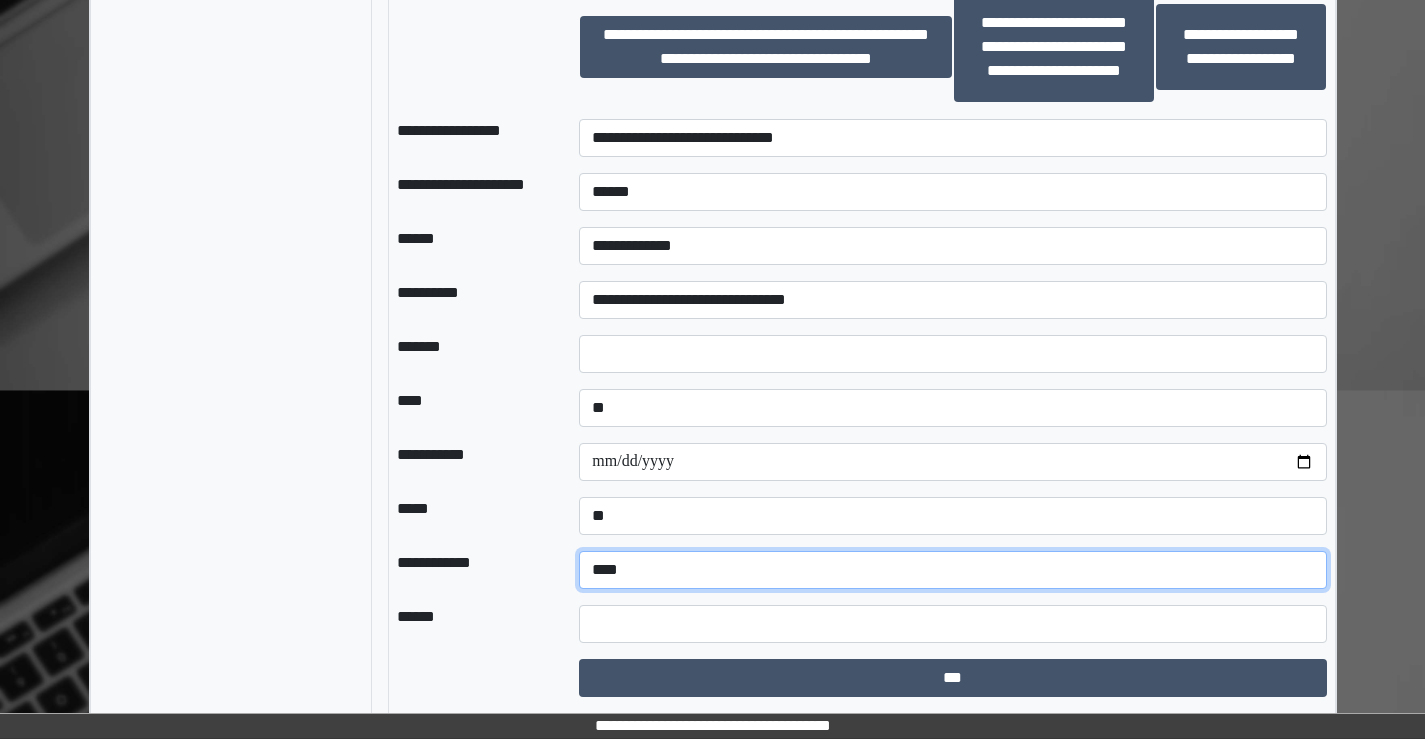 click on "**********" at bounding box center [952, 570] 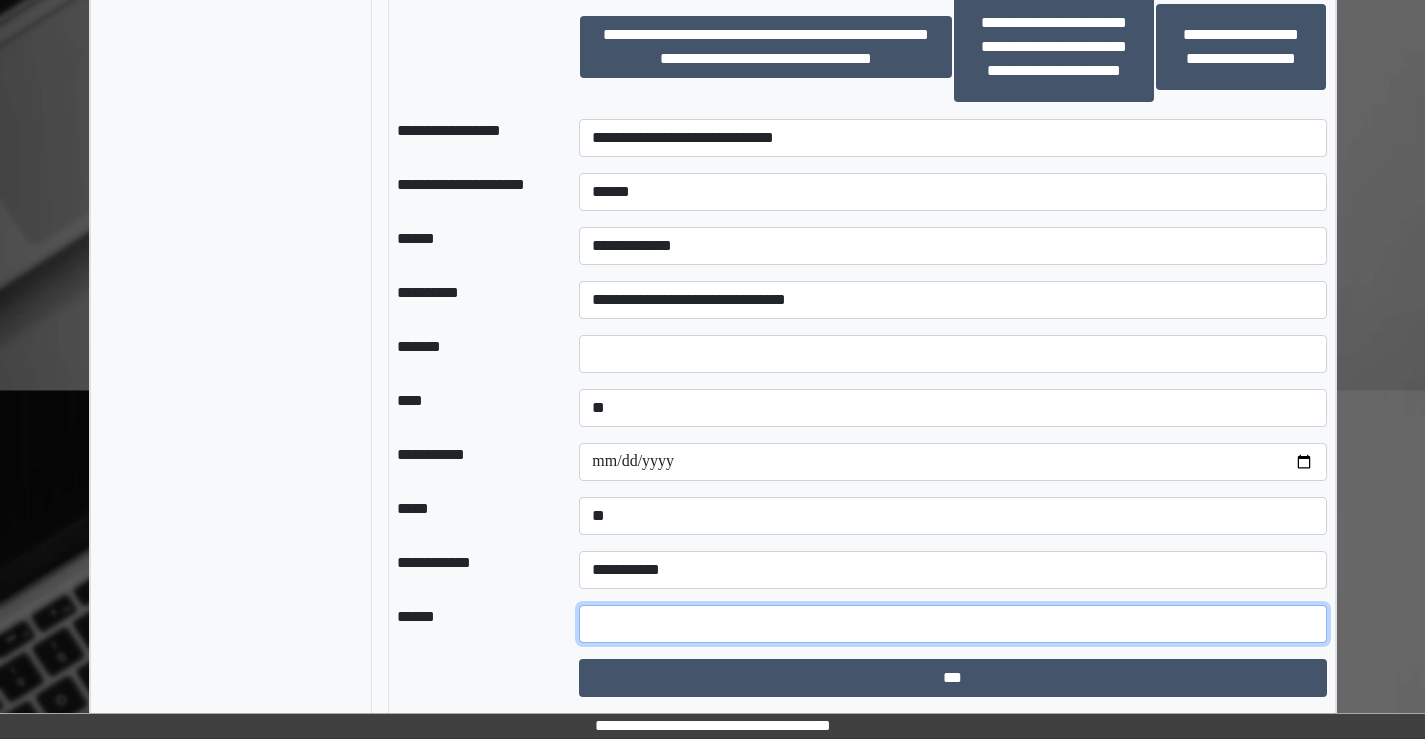 click at bounding box center [952, 624] 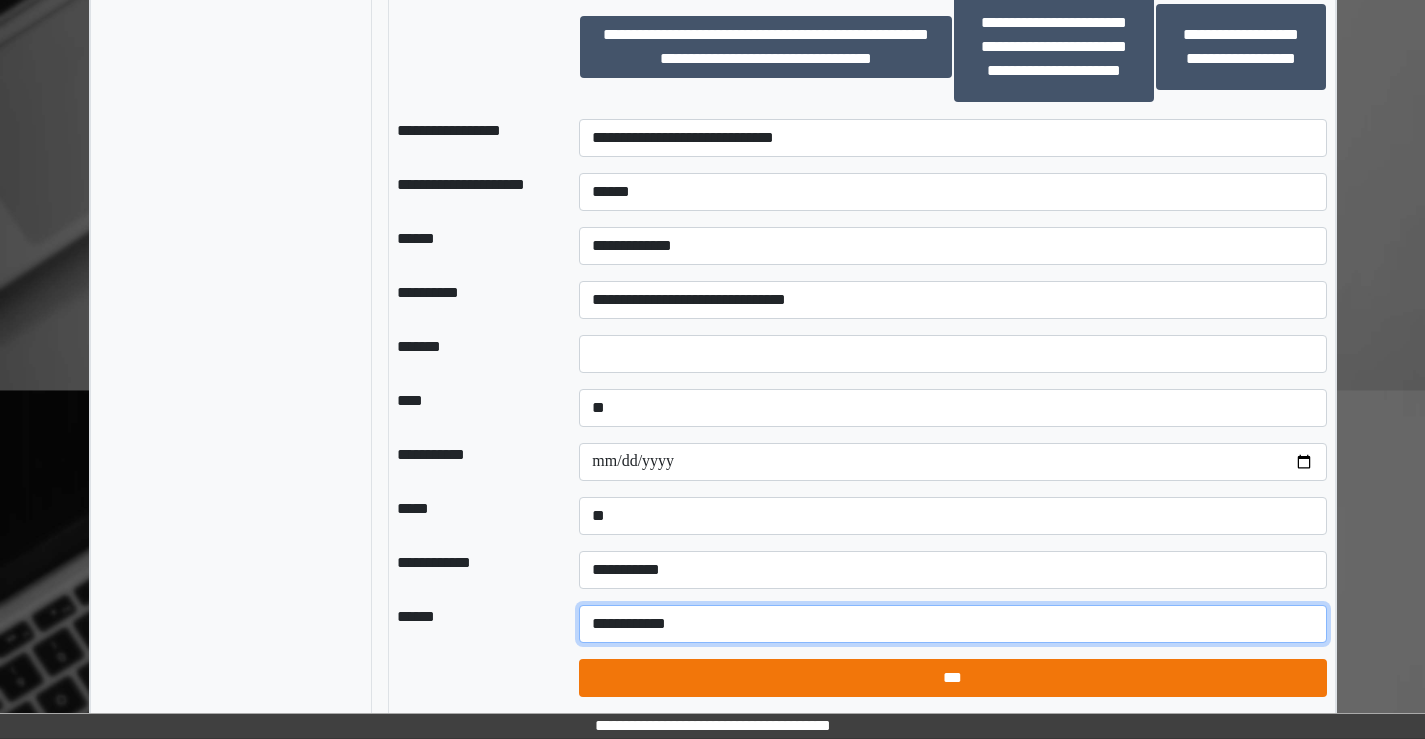 type on "**********" 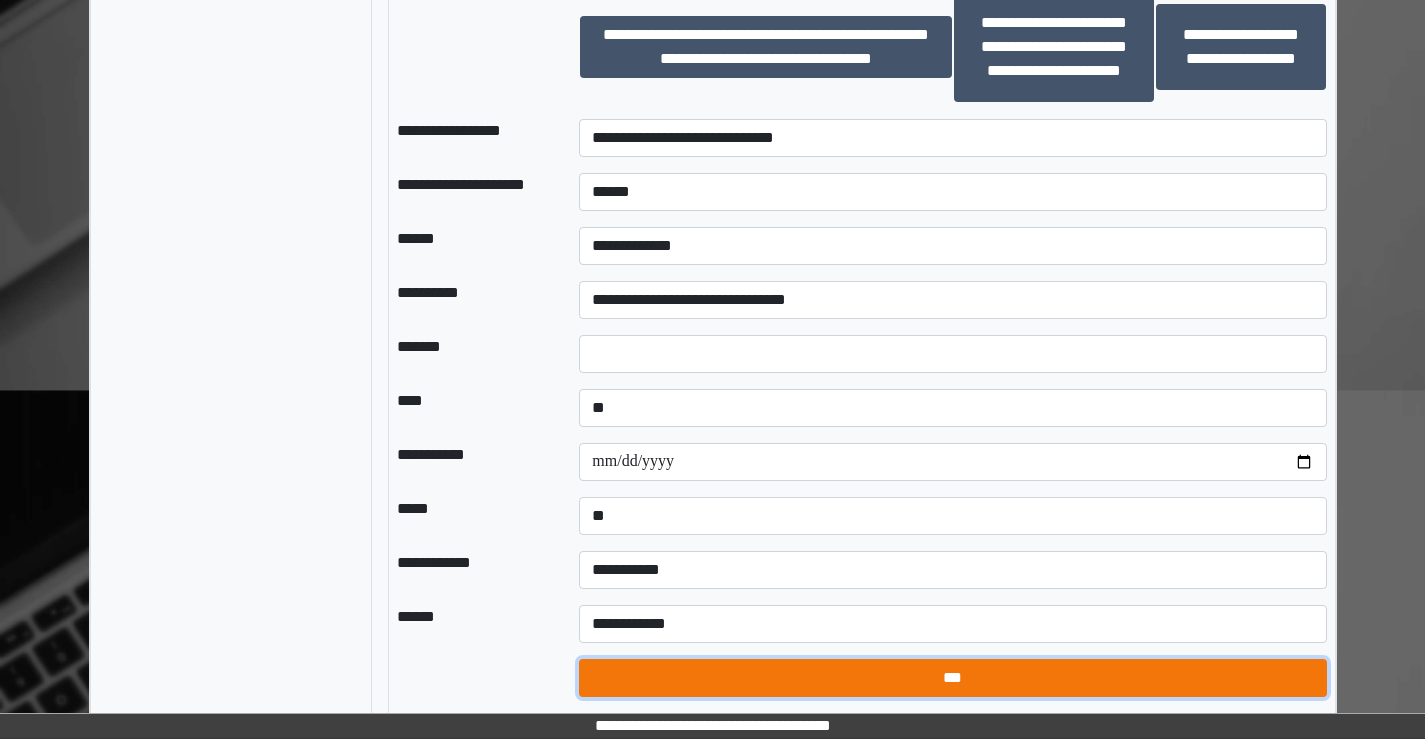 click on "***" at bounding box center [952, 678] 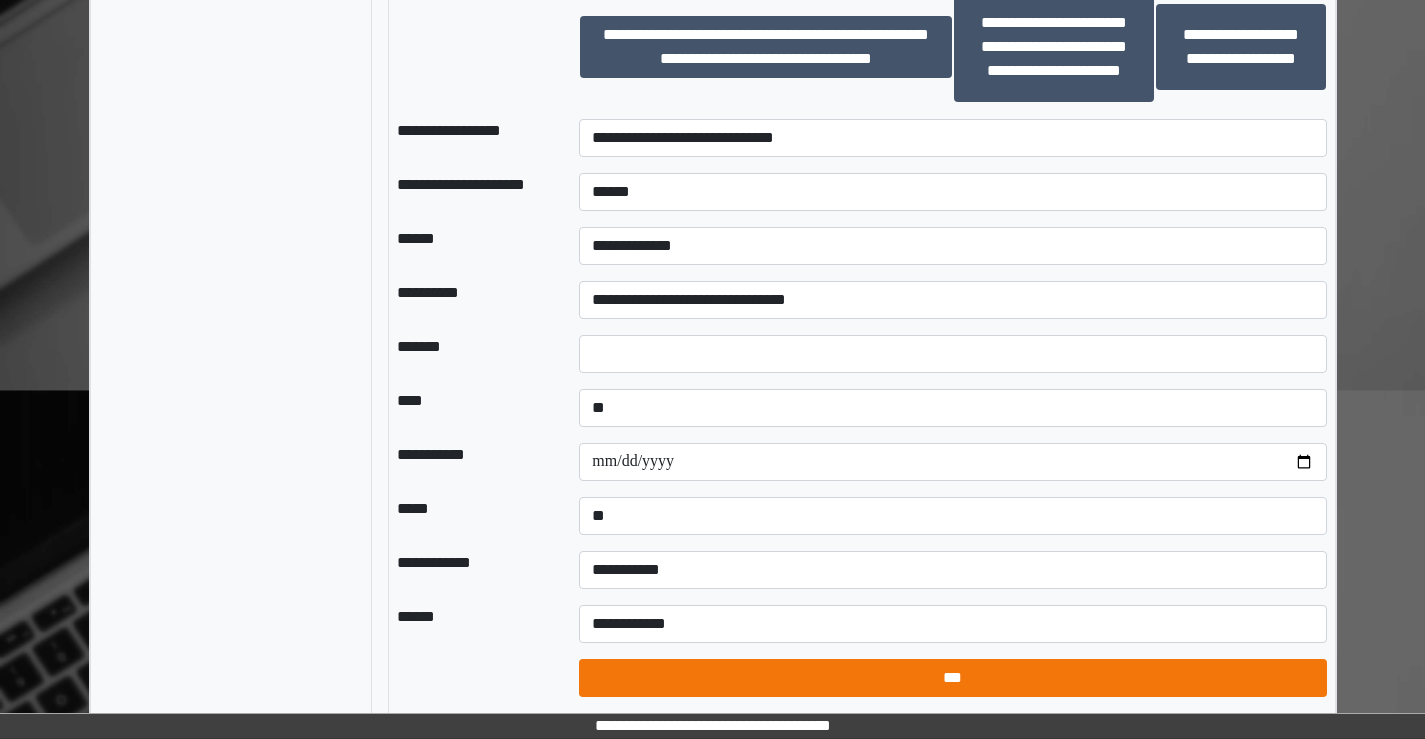 select on "*" 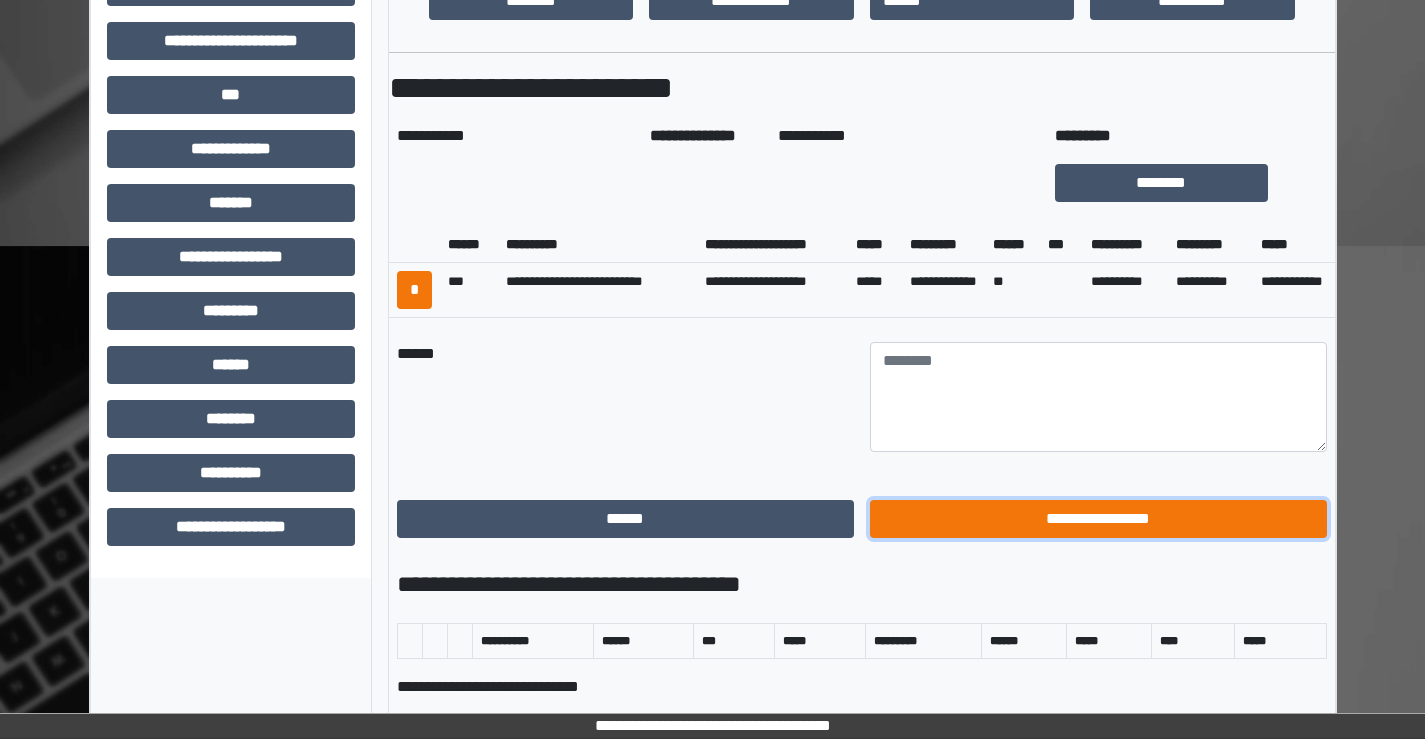 click on "**********" at bounding box center [1098, 519] 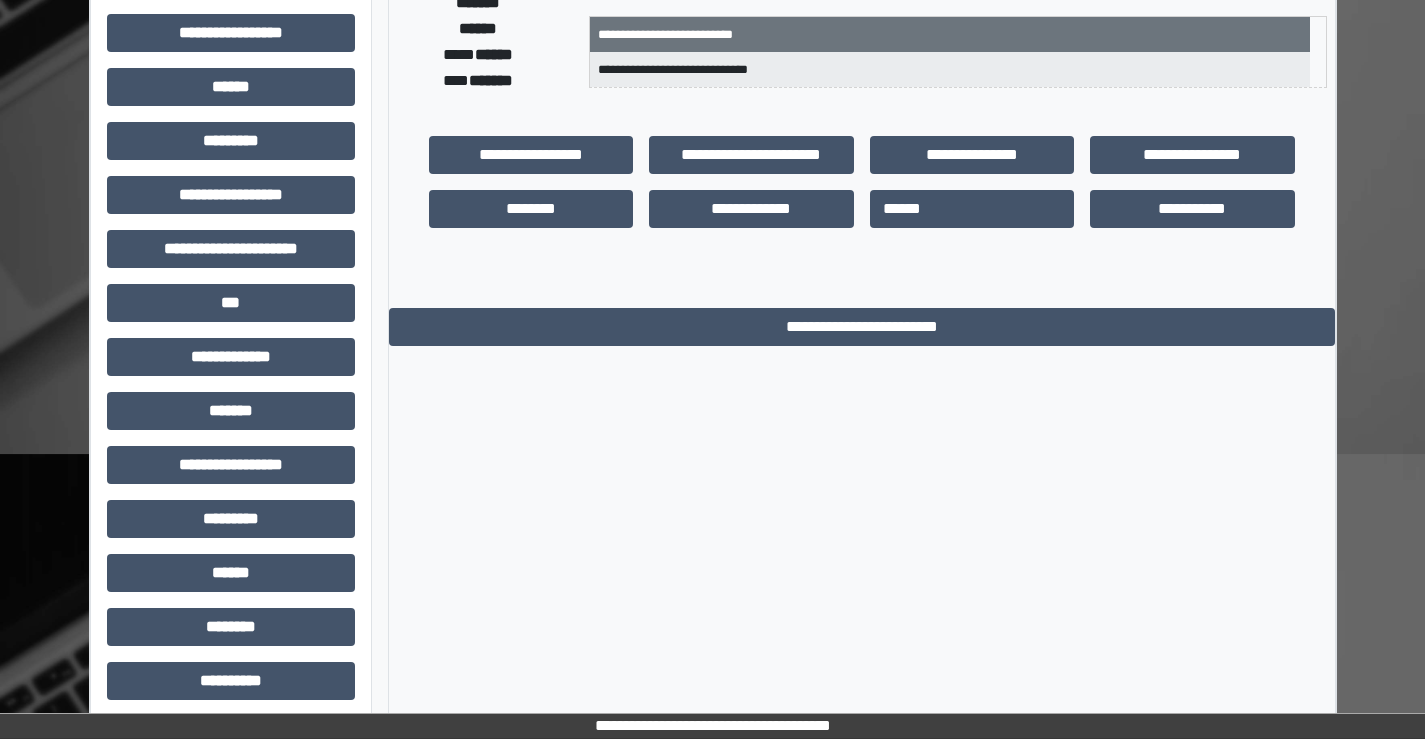 scroll, scrollTop: 335, scrollLeft: 0, axis: vertical 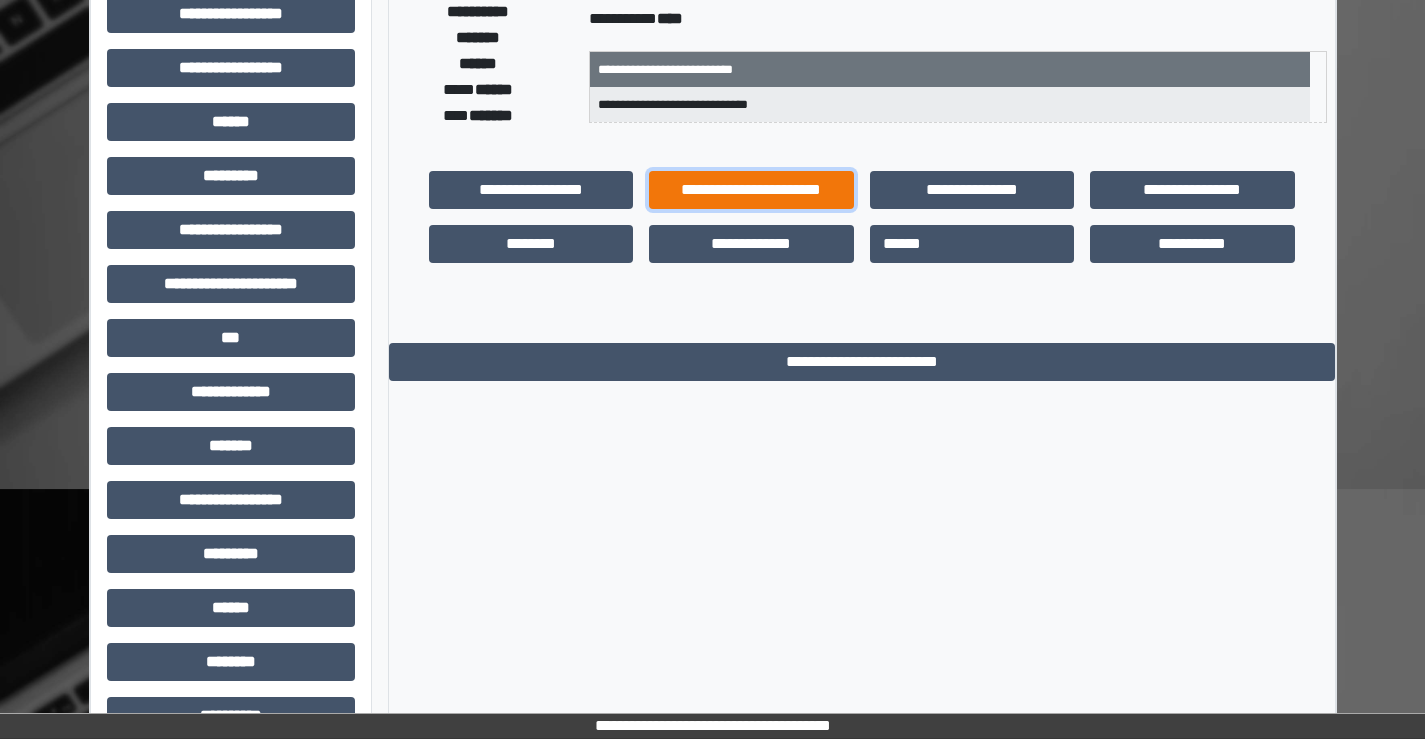 click on "**********" at bounding box center [751, 190] 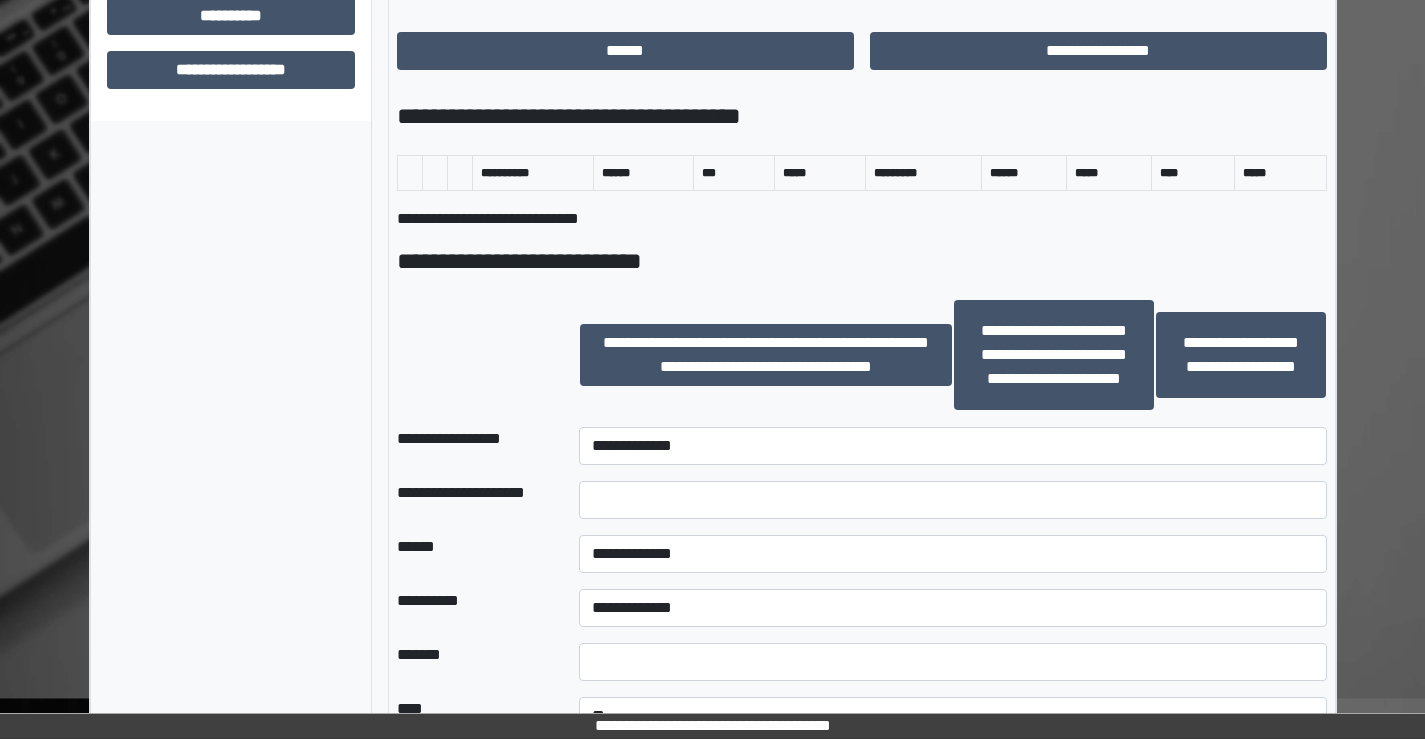 scroll, scrollTop: 1135, scrollLeft: 0, axis: vertical 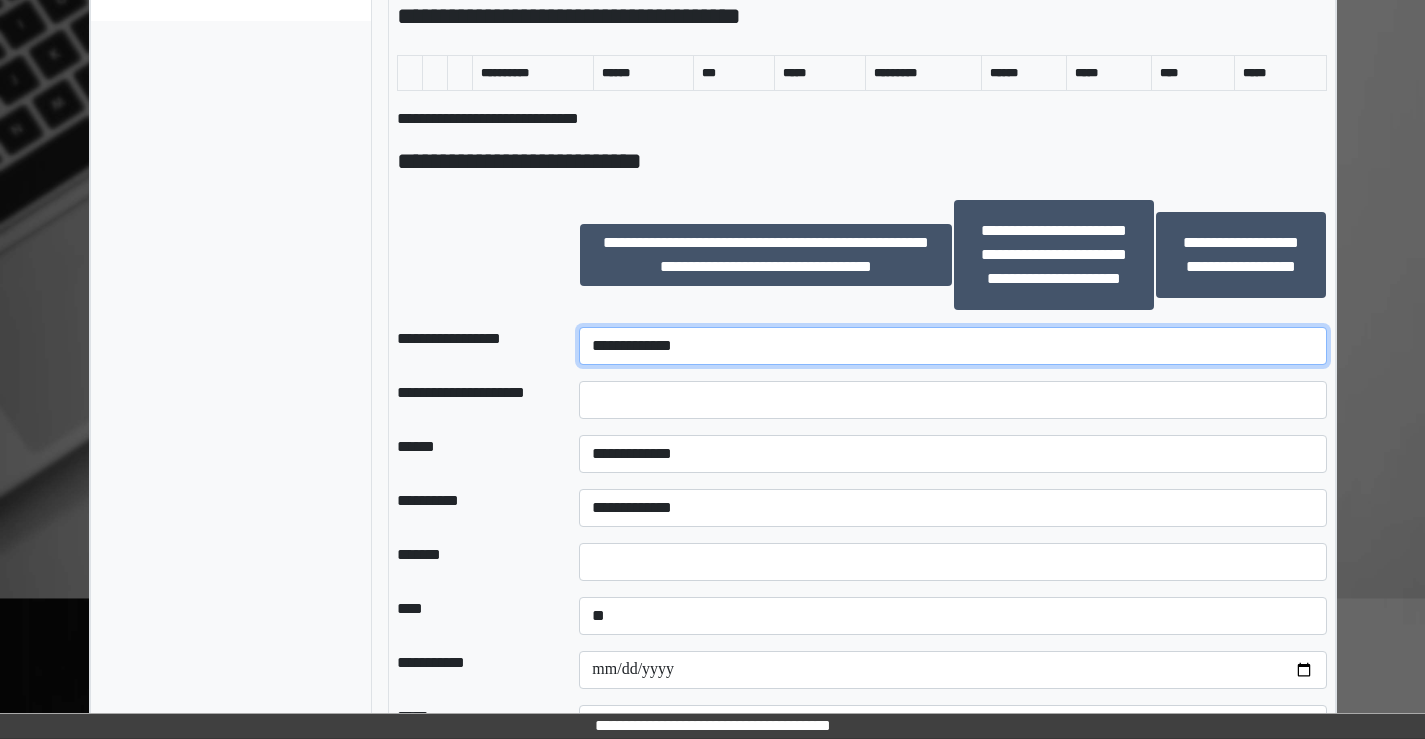 click on "**********" at bounding box center [952, 346] 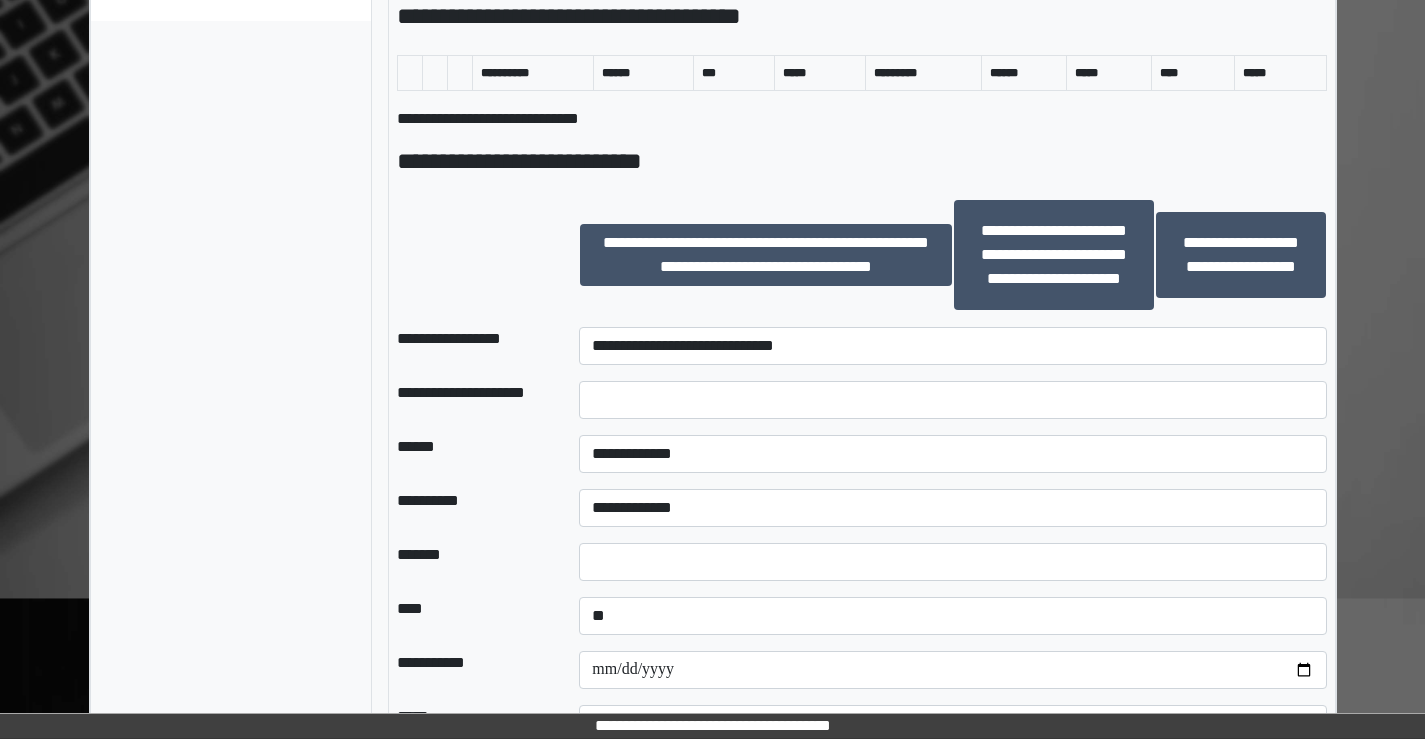 click at bounding box center [472, 255] 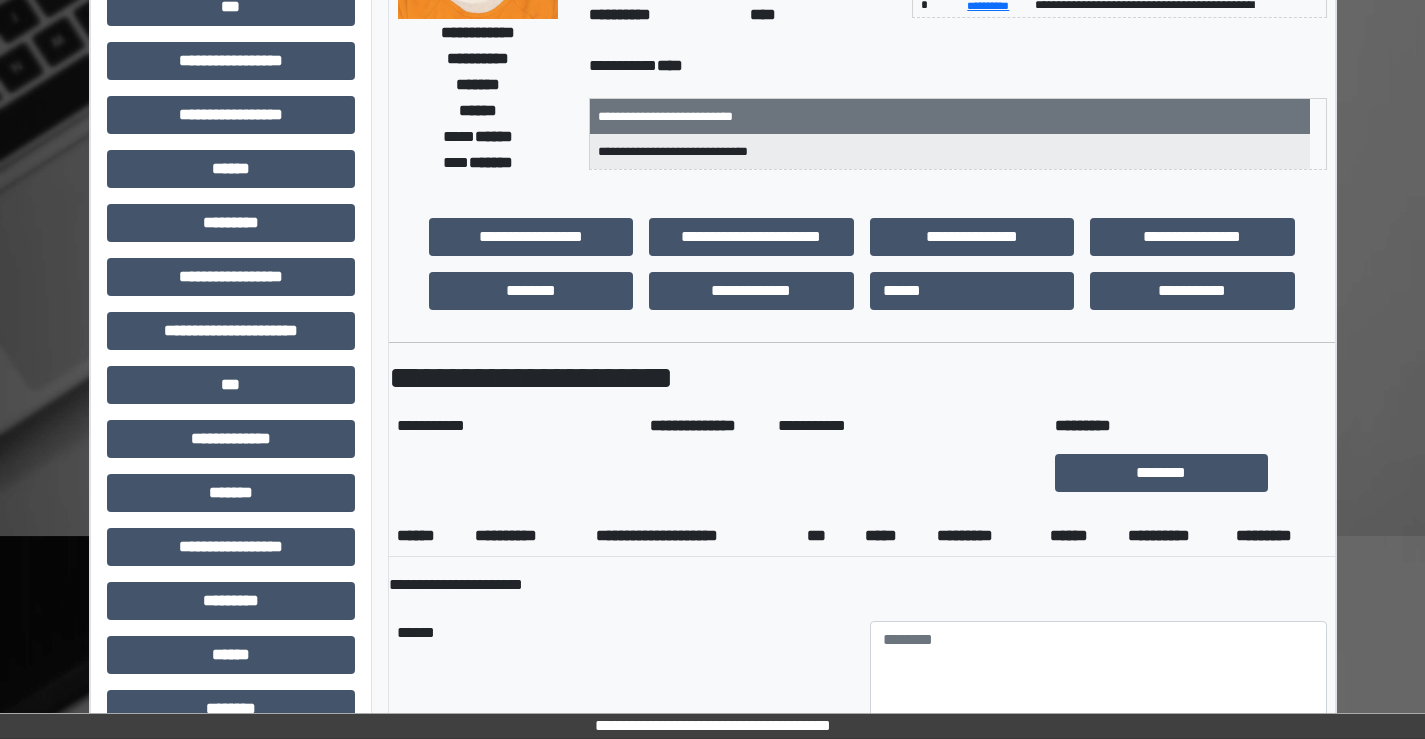 scroll, scrollTop: 235, scrollLeft: 0, axis: vertical 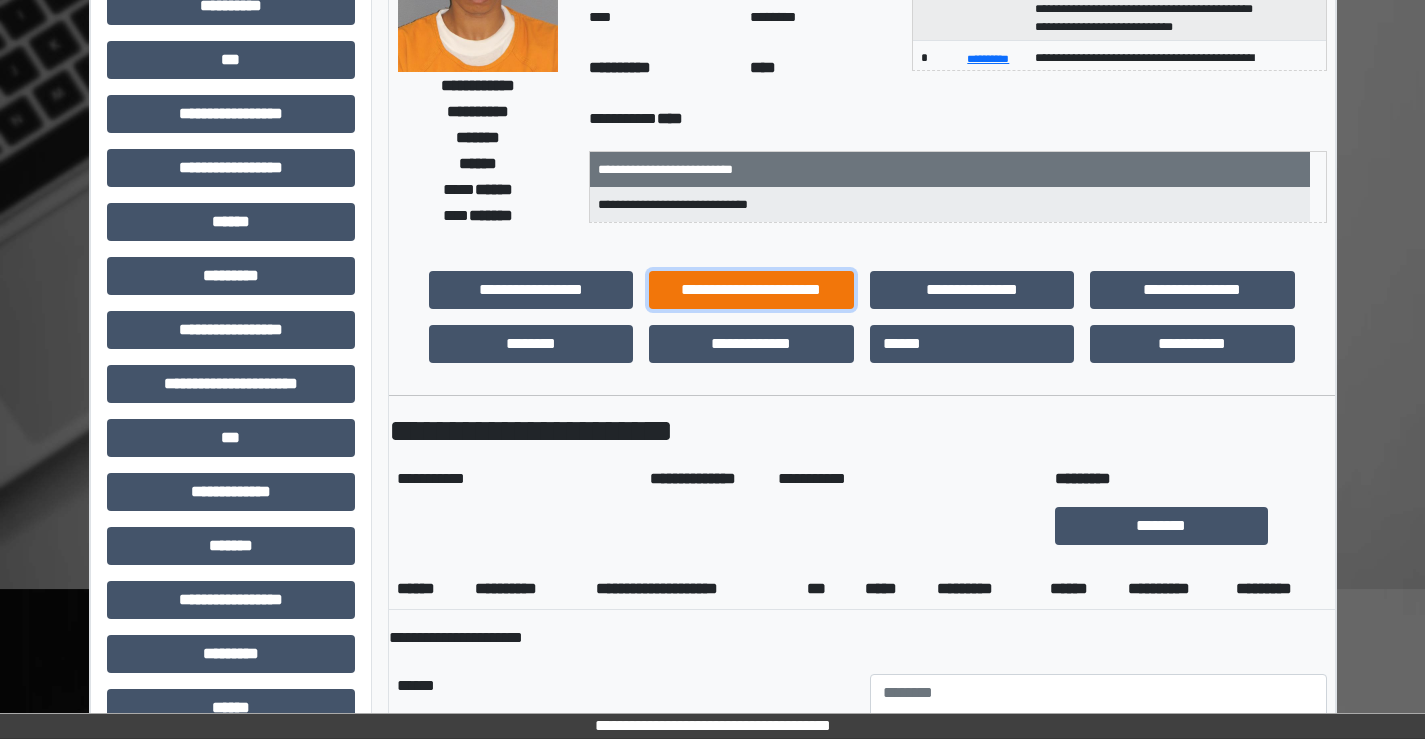 click on "**********" at bounding box center (751, 290) 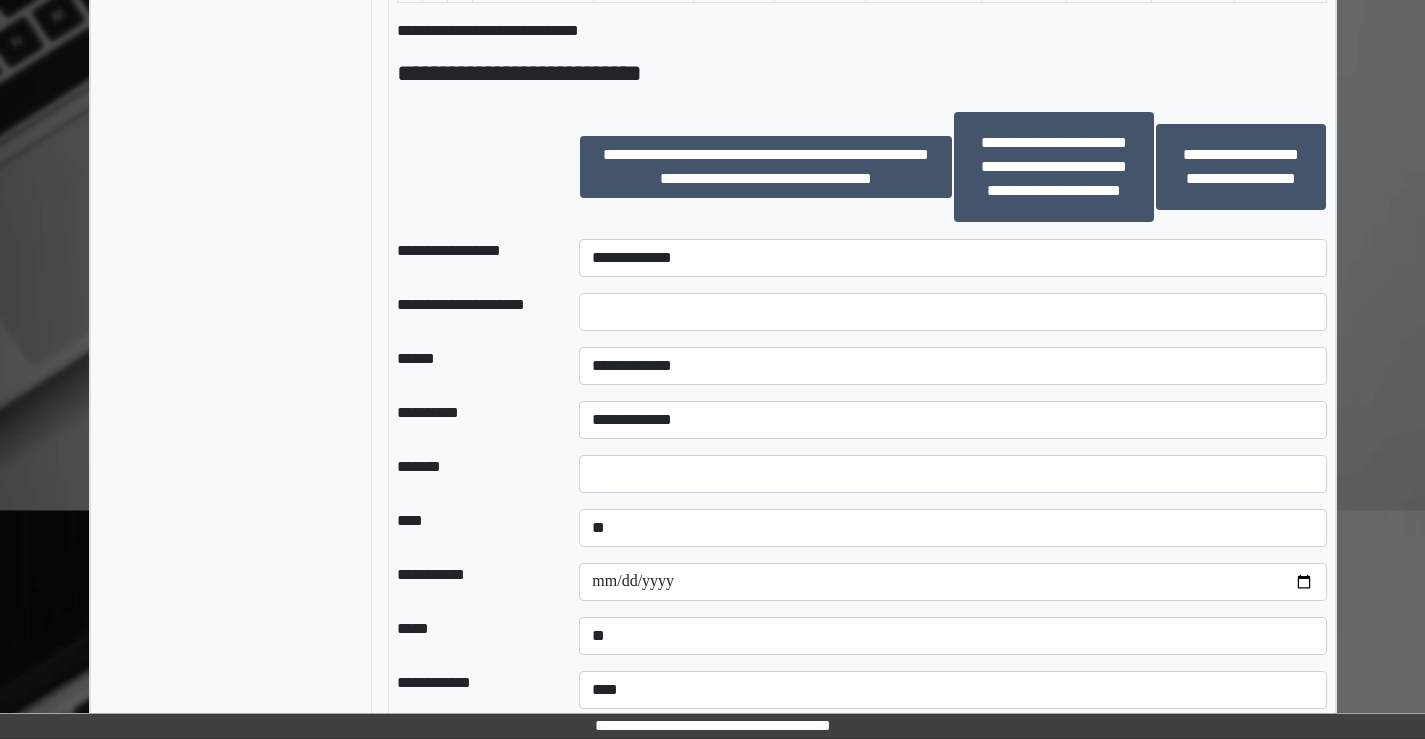 scroll, scrollTop: 1235, scrollLeft: 0, axis: vertical 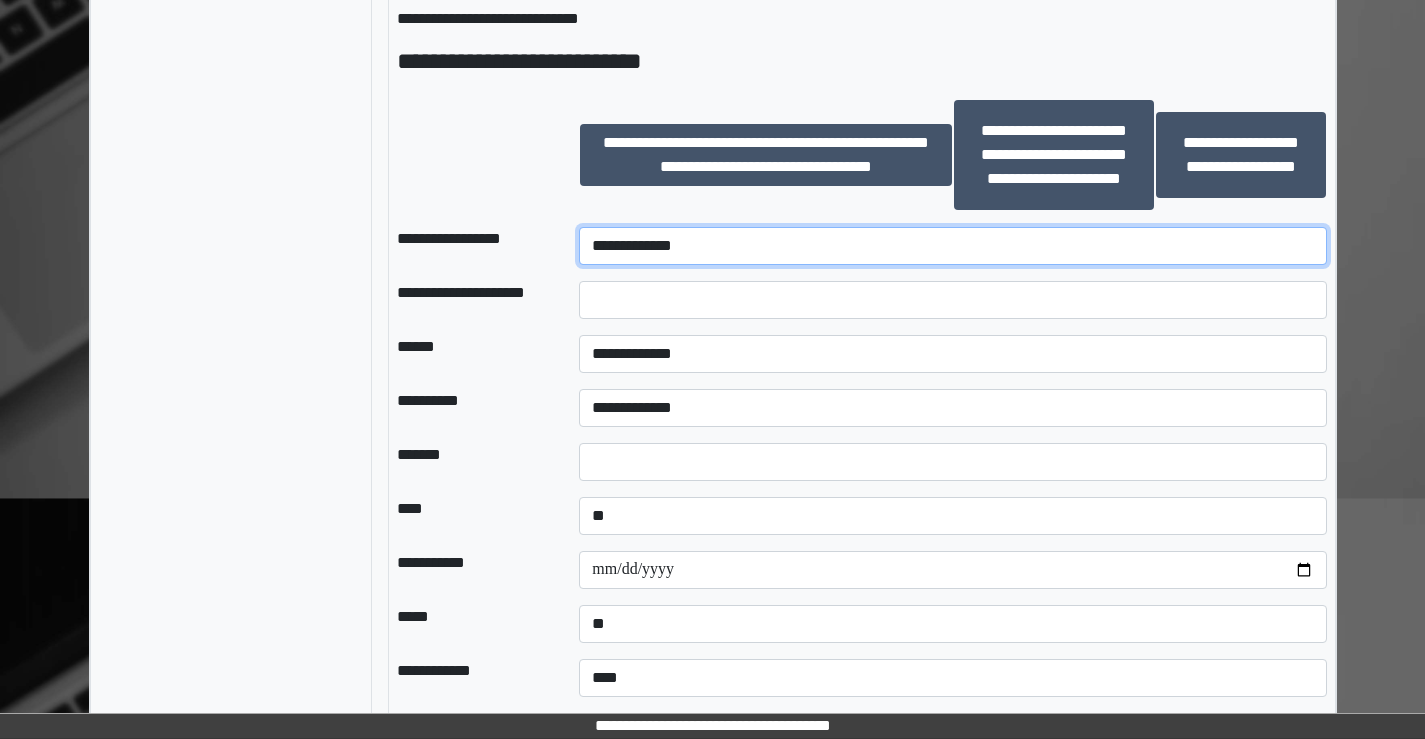 click on "**********" at bounding box center [952, 246] 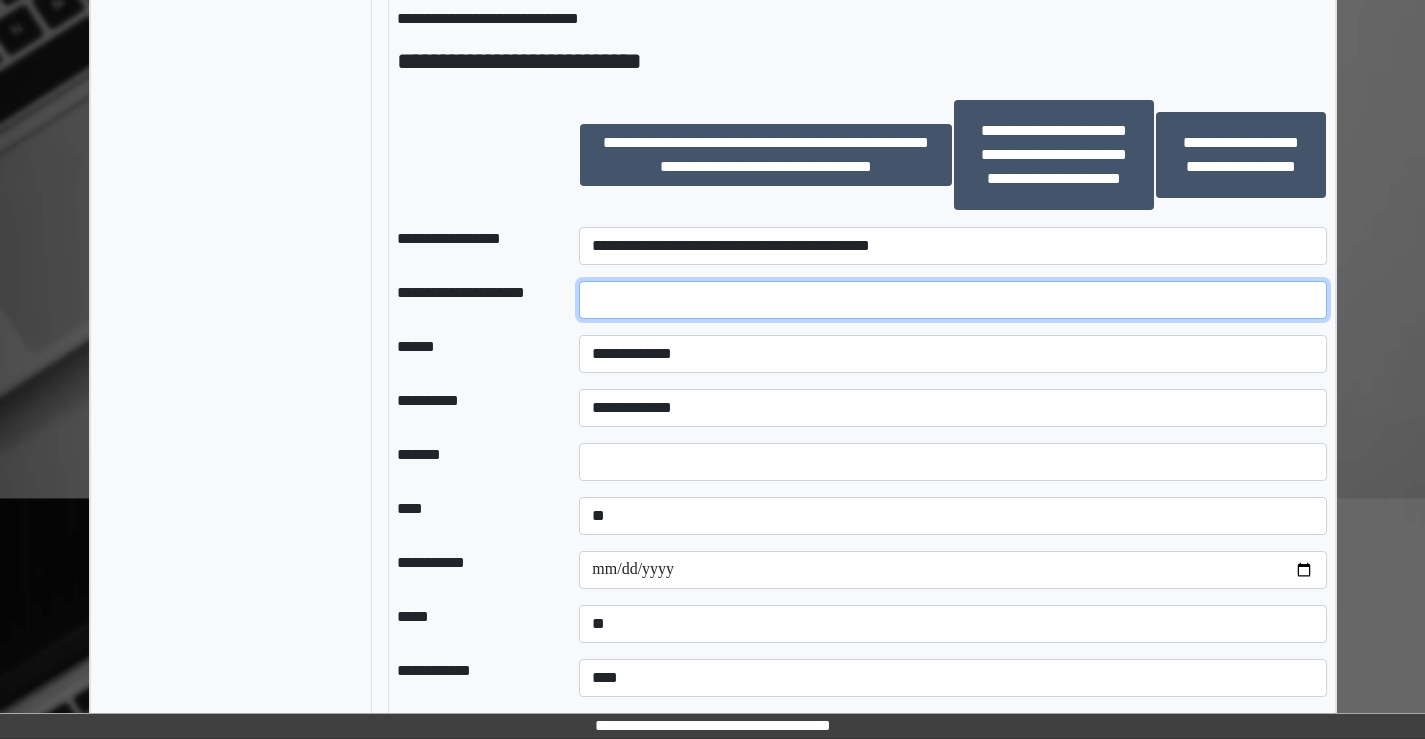 click at bounding box center (952, 300) 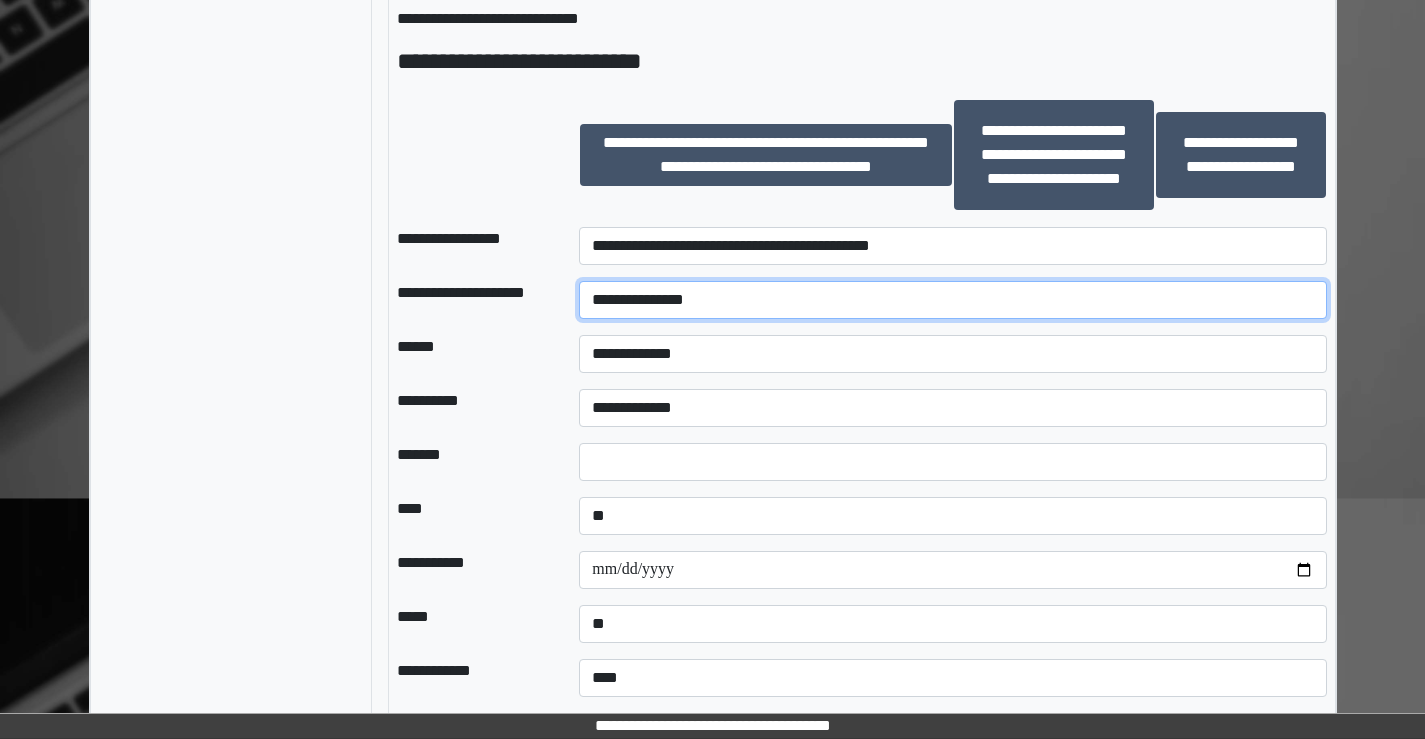click on "**********" at bounding box center [952, 300] 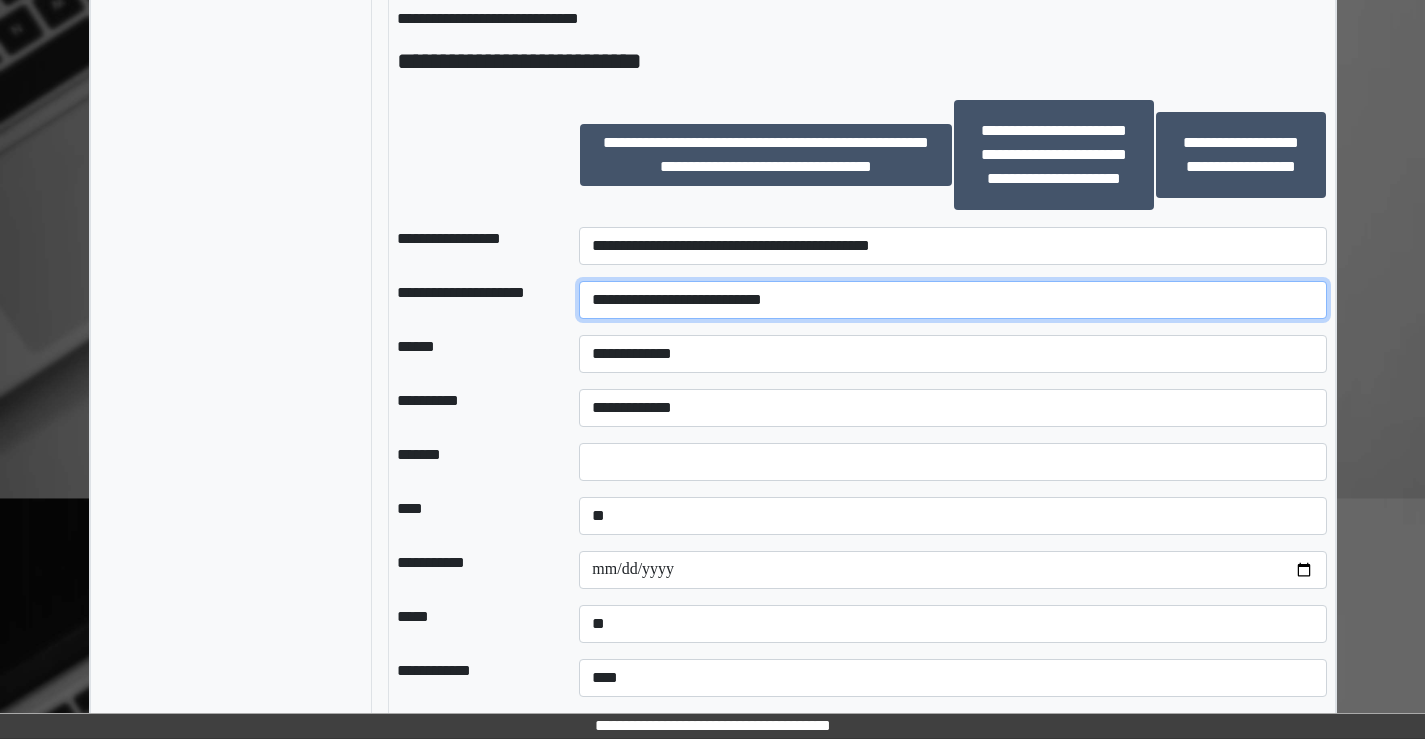type on "**********" 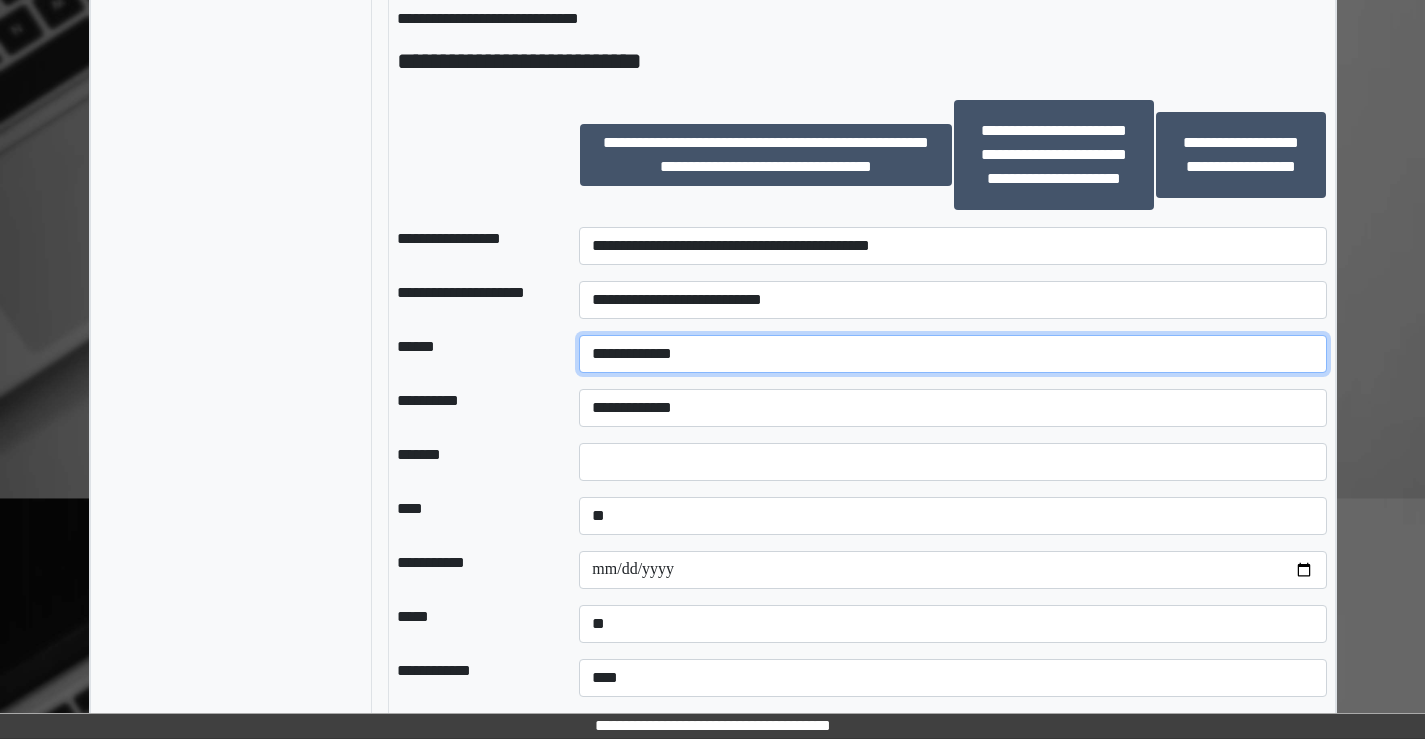 click on "**********" at bounding box center (952, 354) 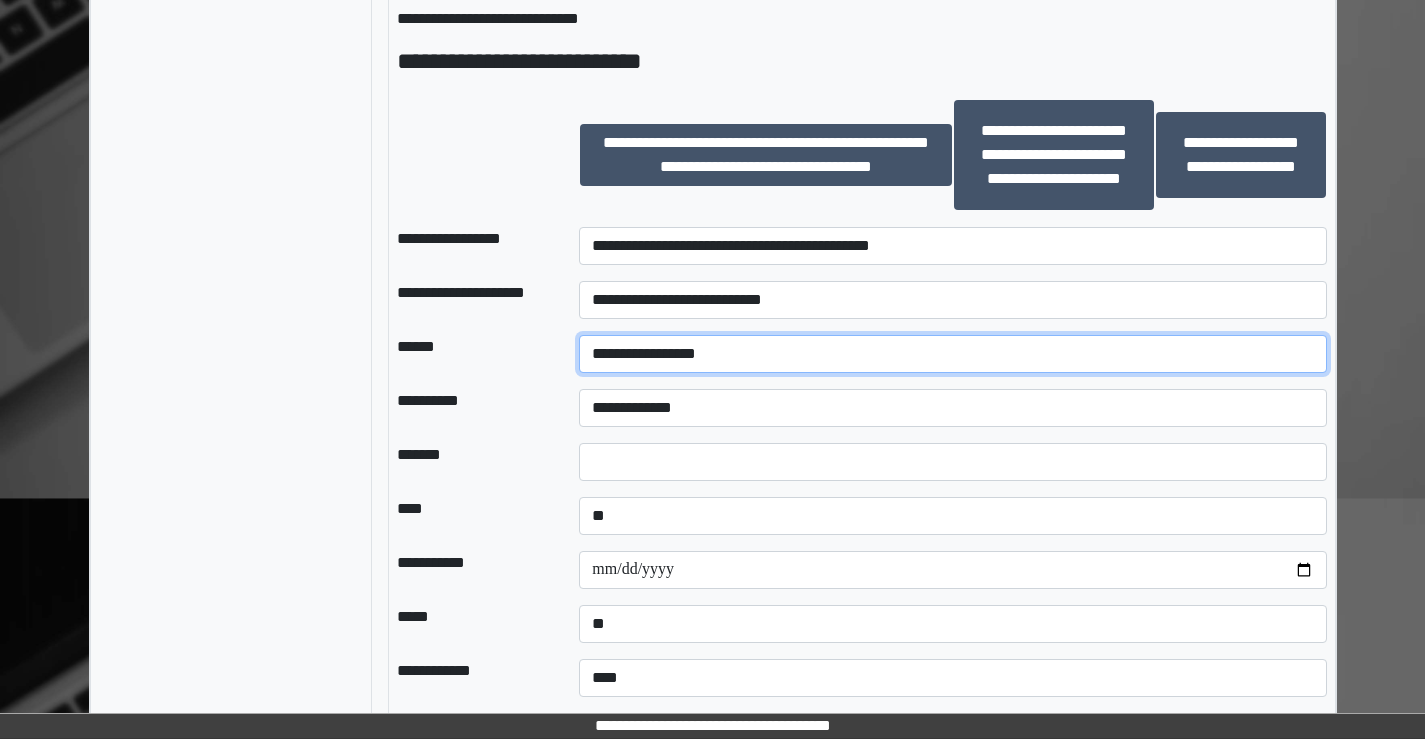 click on "**********" at bounding box center [952, 354] 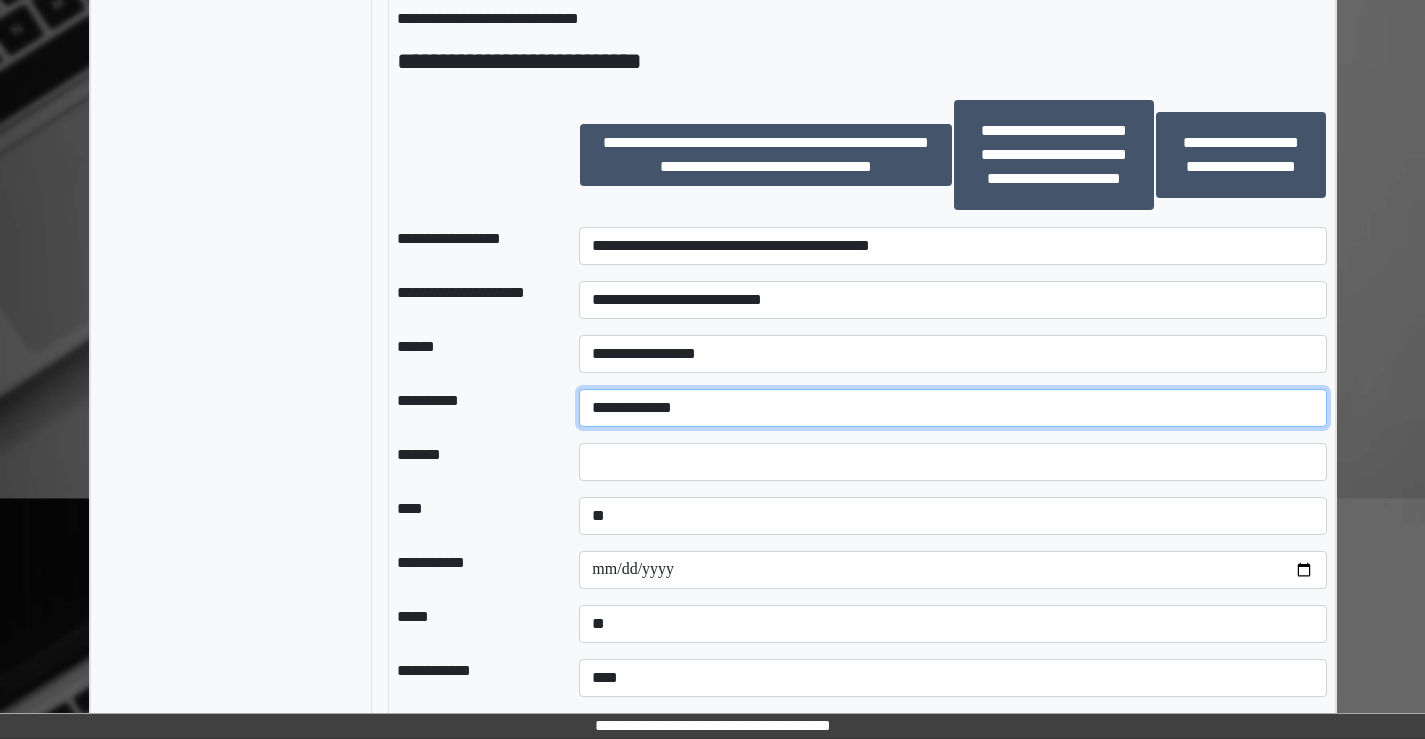 click on "**********" at bounding box center [952, 408] 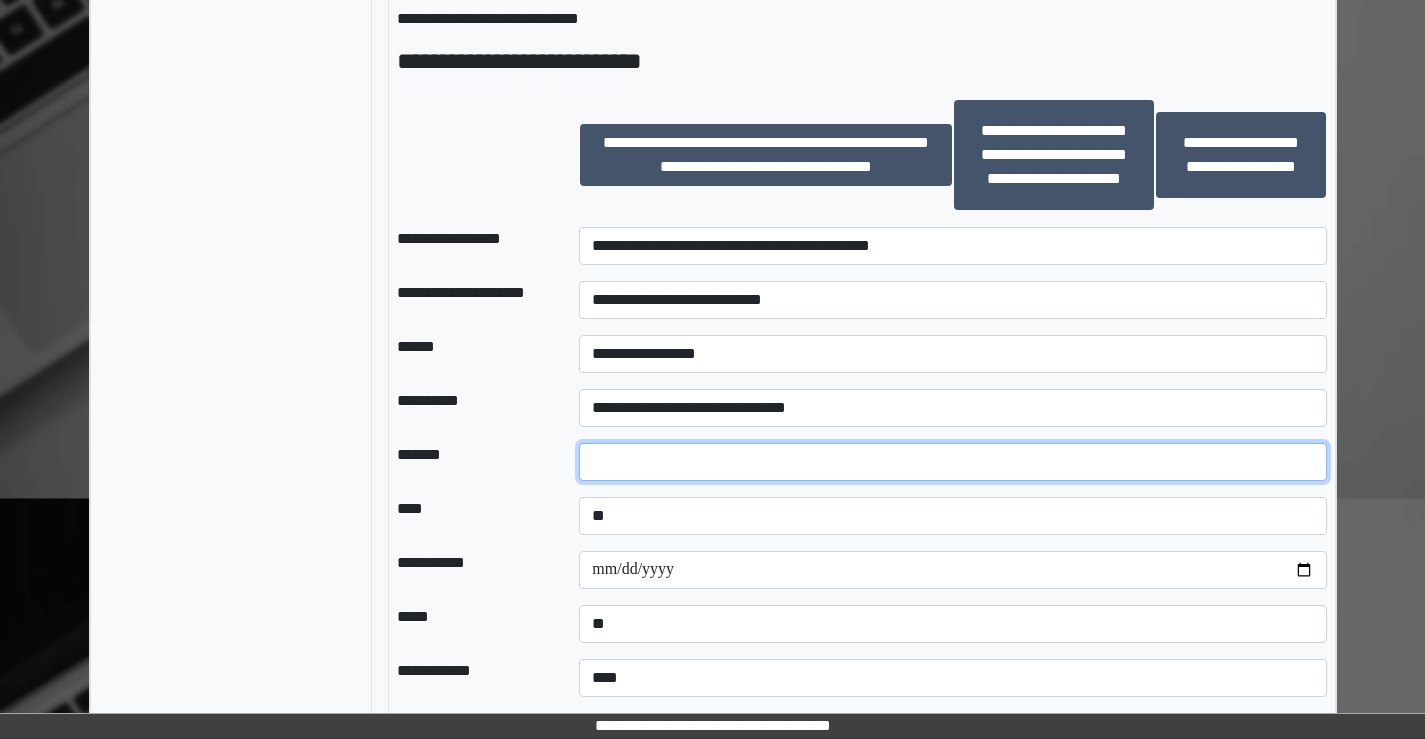 click at bounding box center [952, 462] 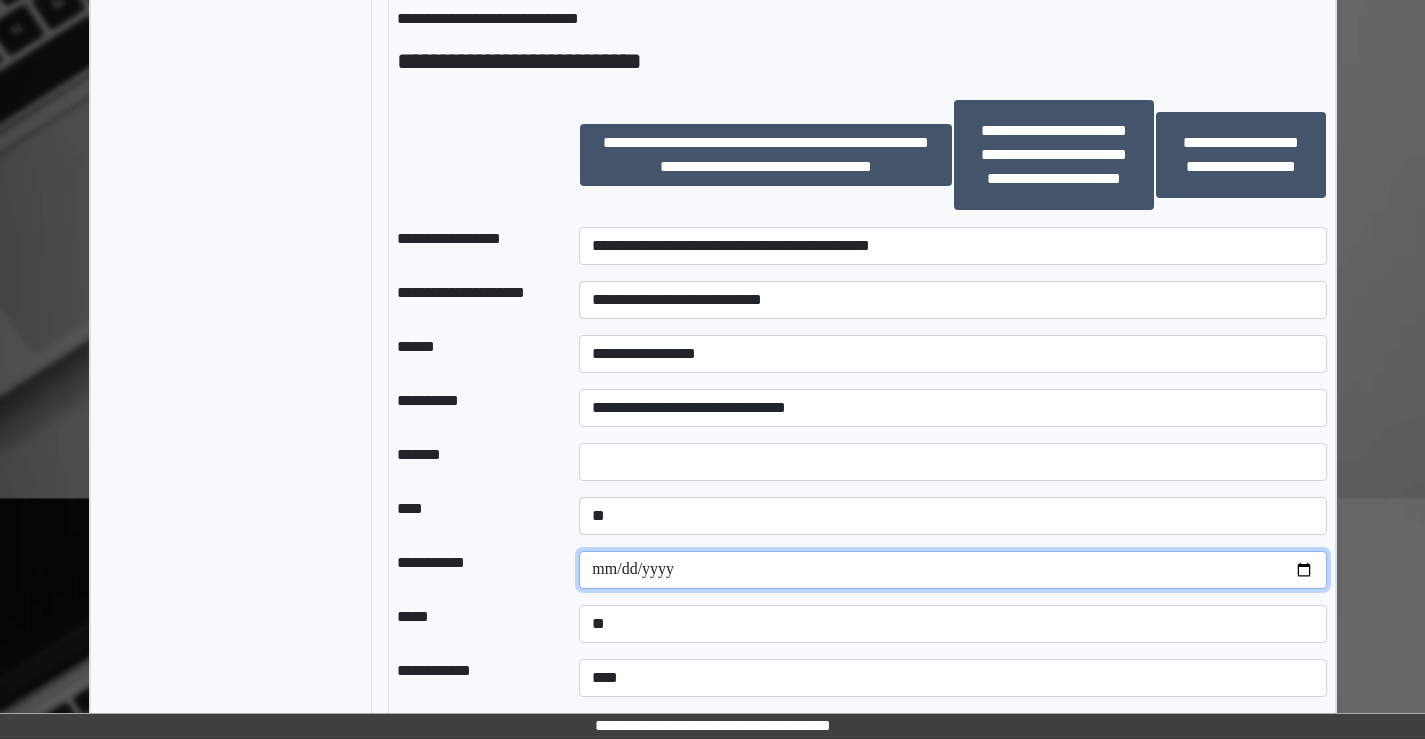 click at bounding box center [952, 570] 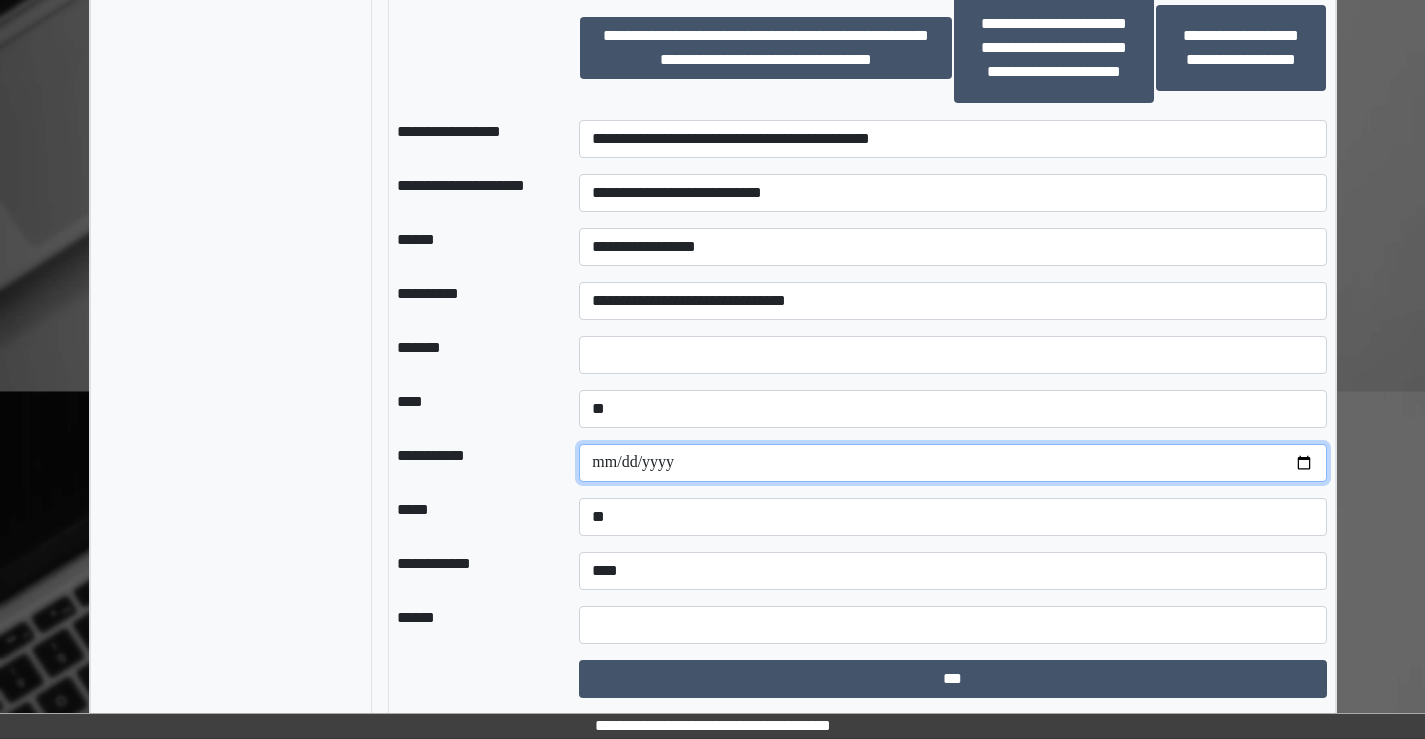 scroll, scrollTop: 1343, scrollLeft: 0, axis: vertical 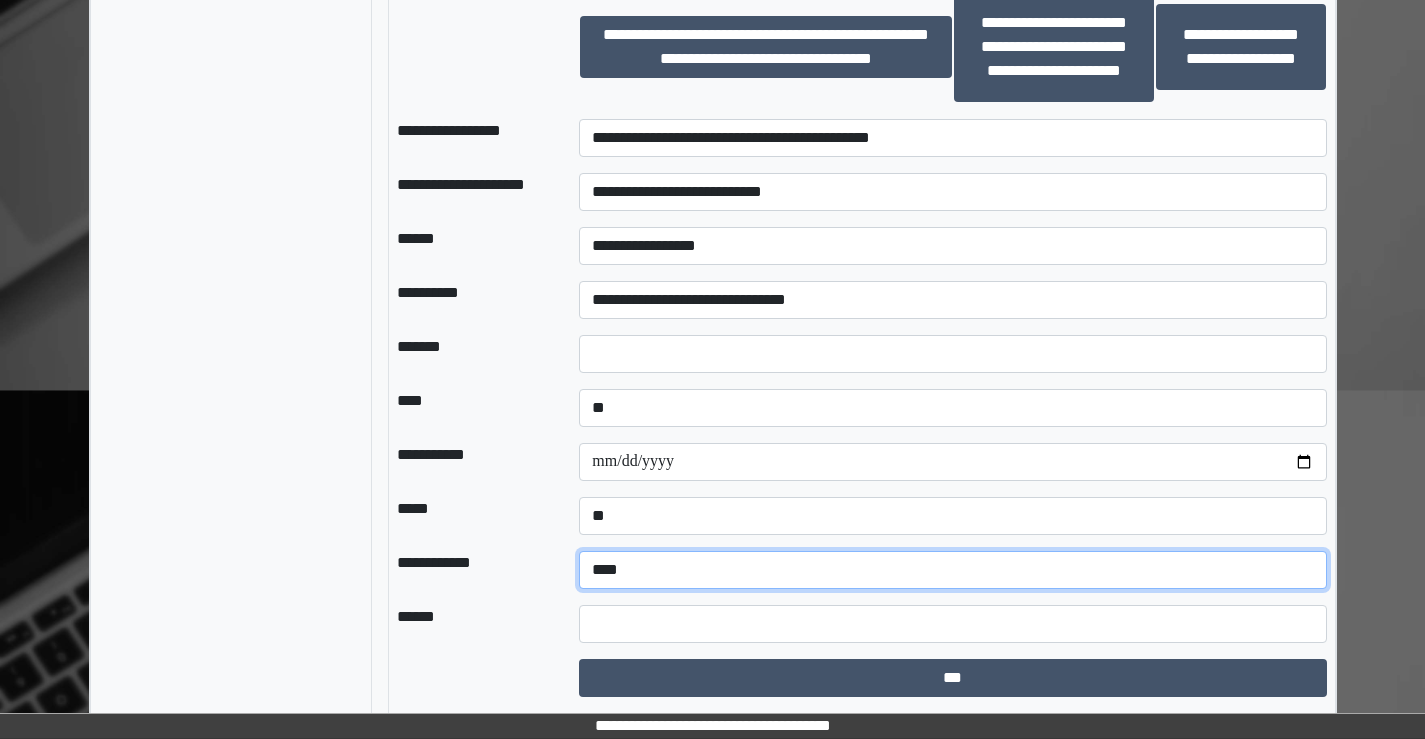 click on "**********" at bounding box center [952, 570] 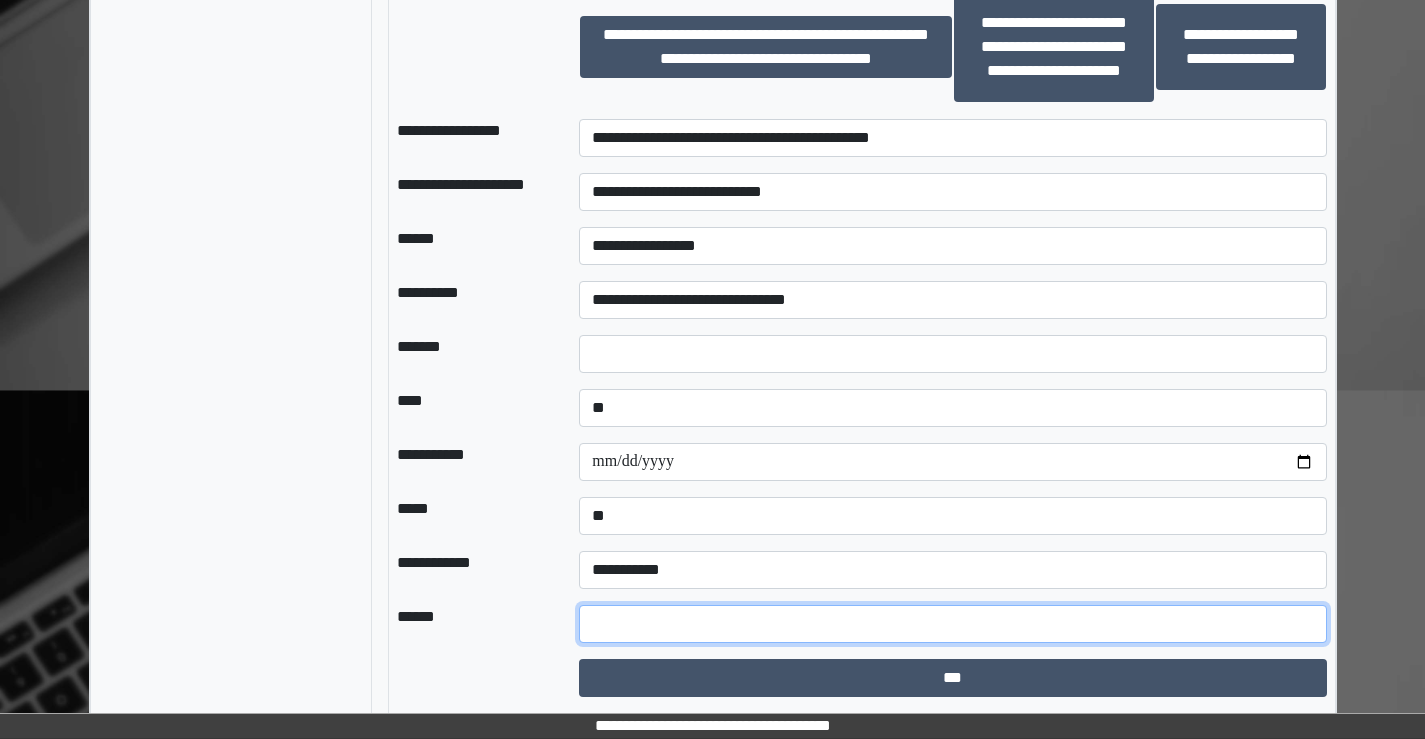 click at bounding box center (952, 624) 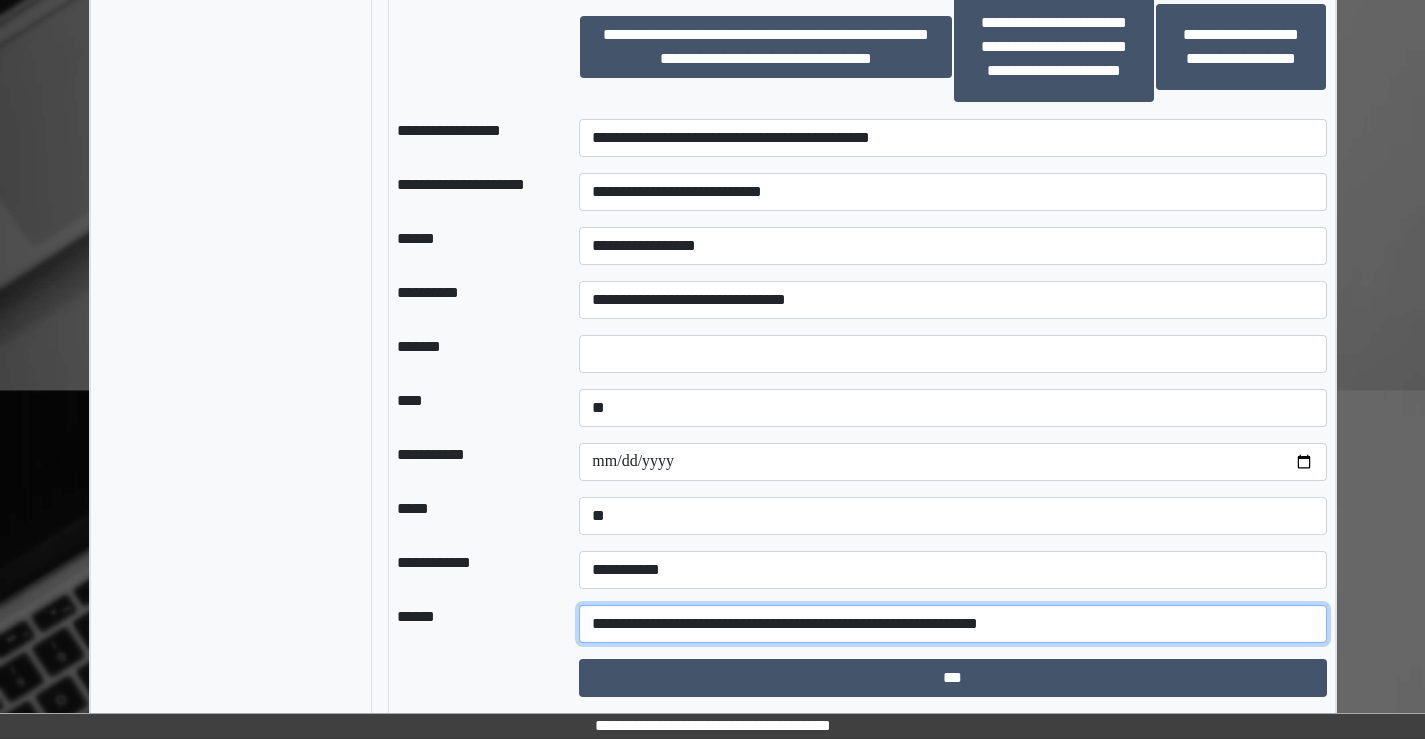 click on "**********" at bounding box center [952, 624] 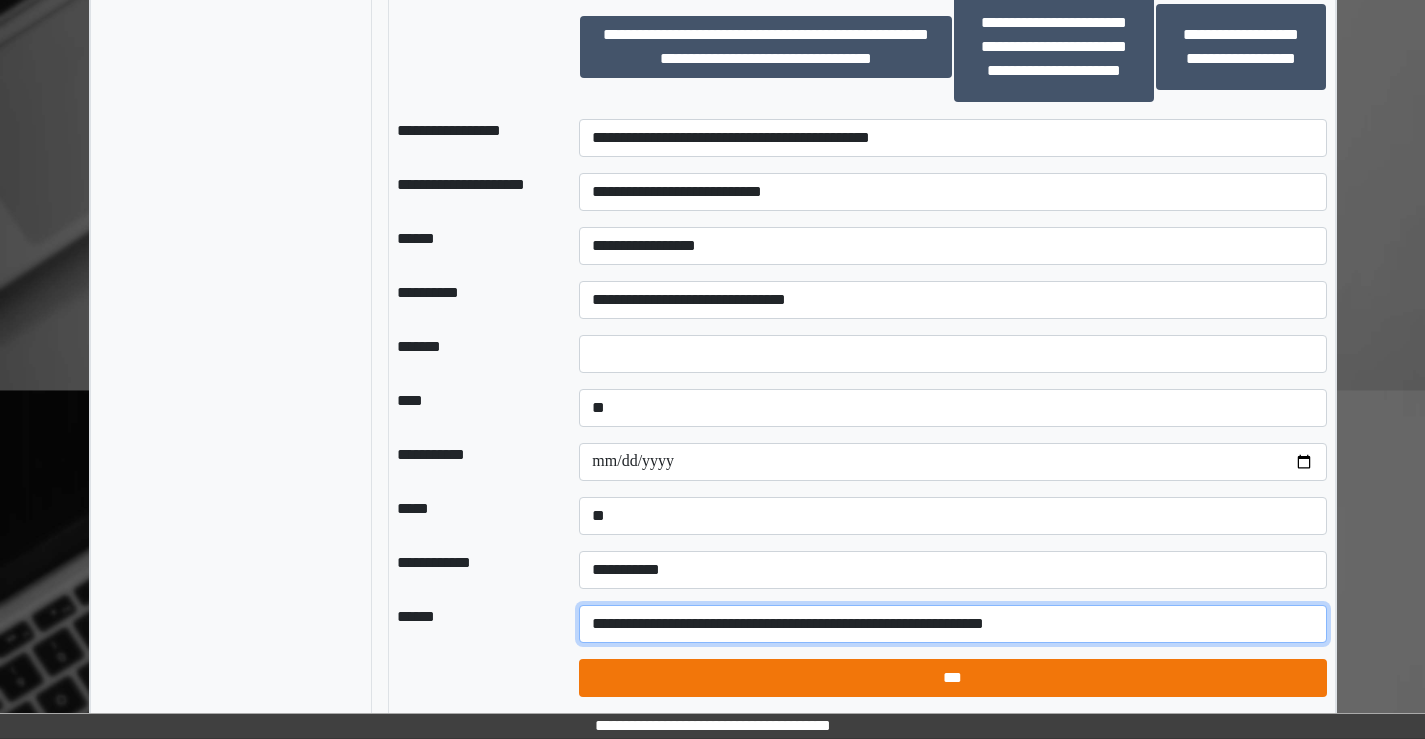 type on "**********" 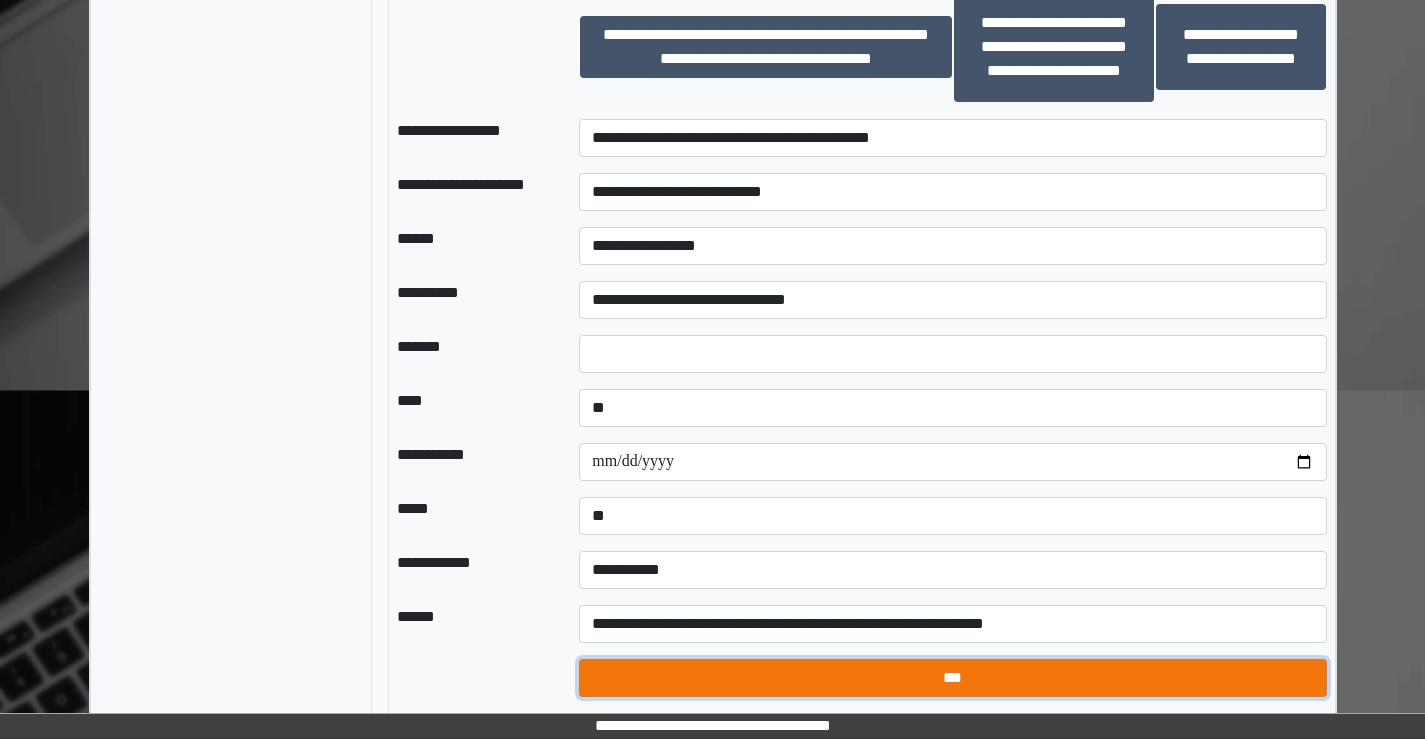 click on "***" at bounding box center (952, 678) 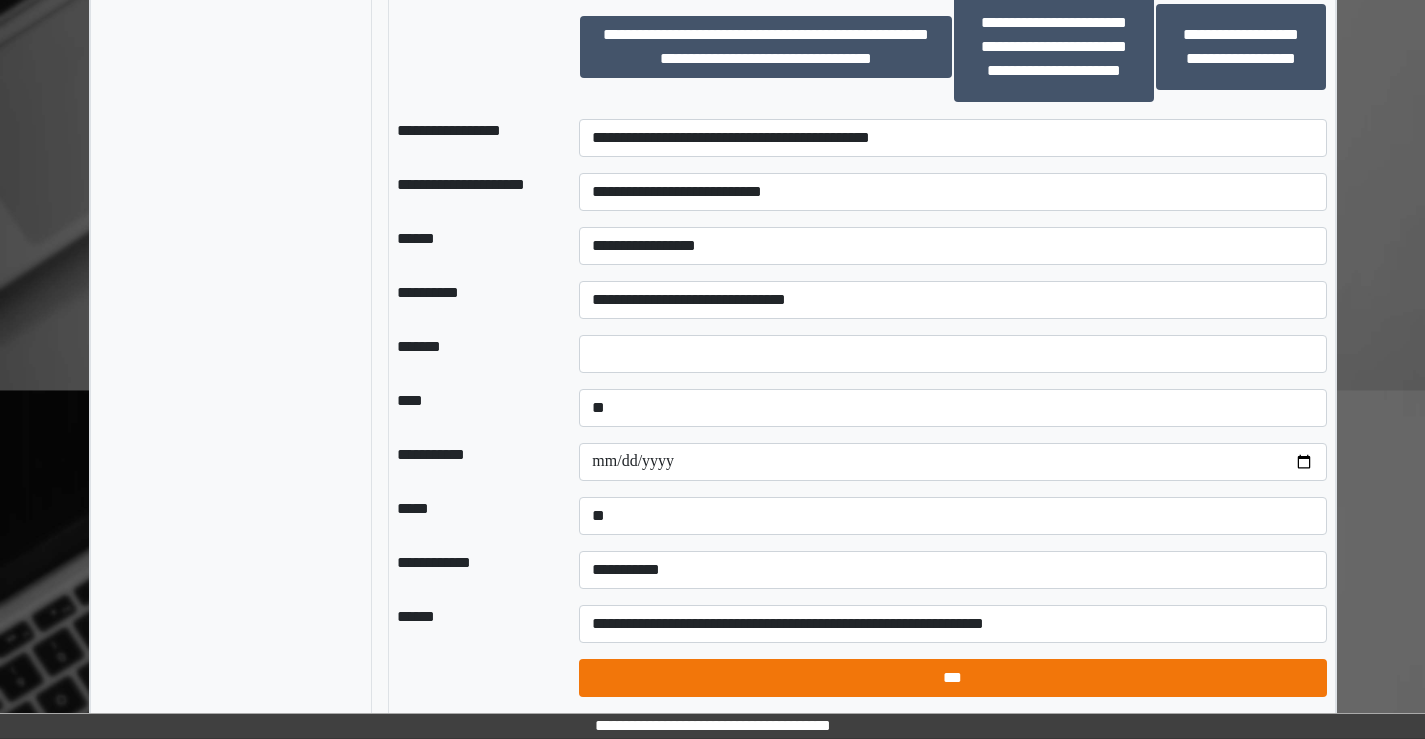 select on "*" 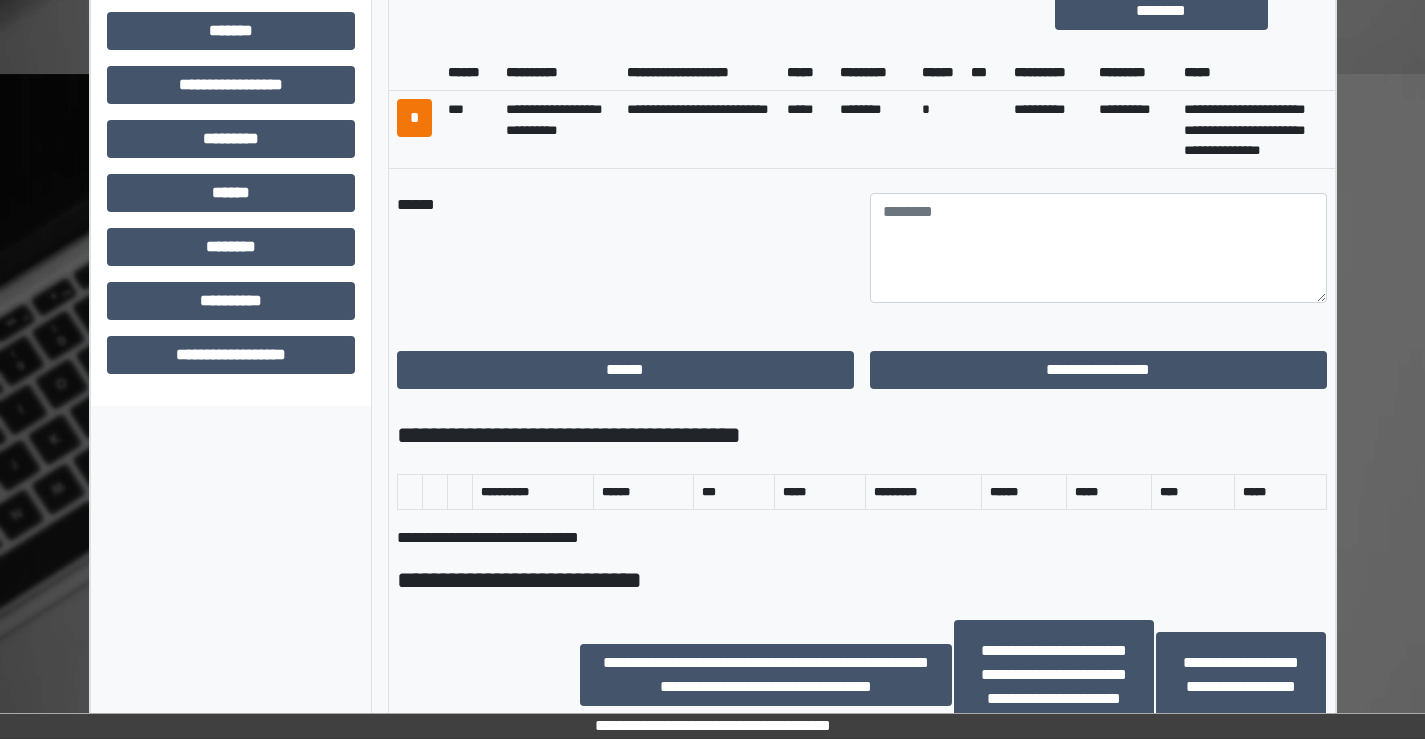 scroll, scrollTop: 698, scrollLeft: 0, axis: vertical 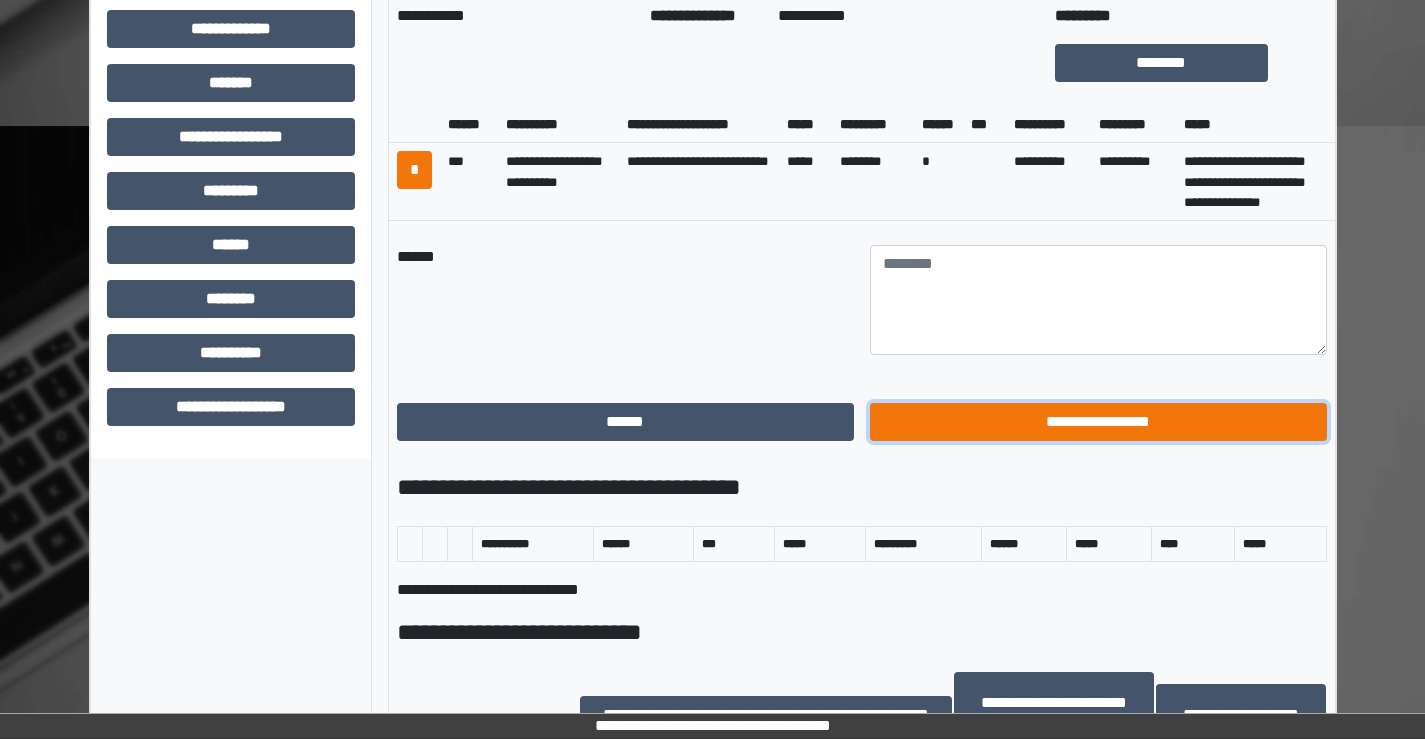 click on "**********" at bounding box center [1098, 422] 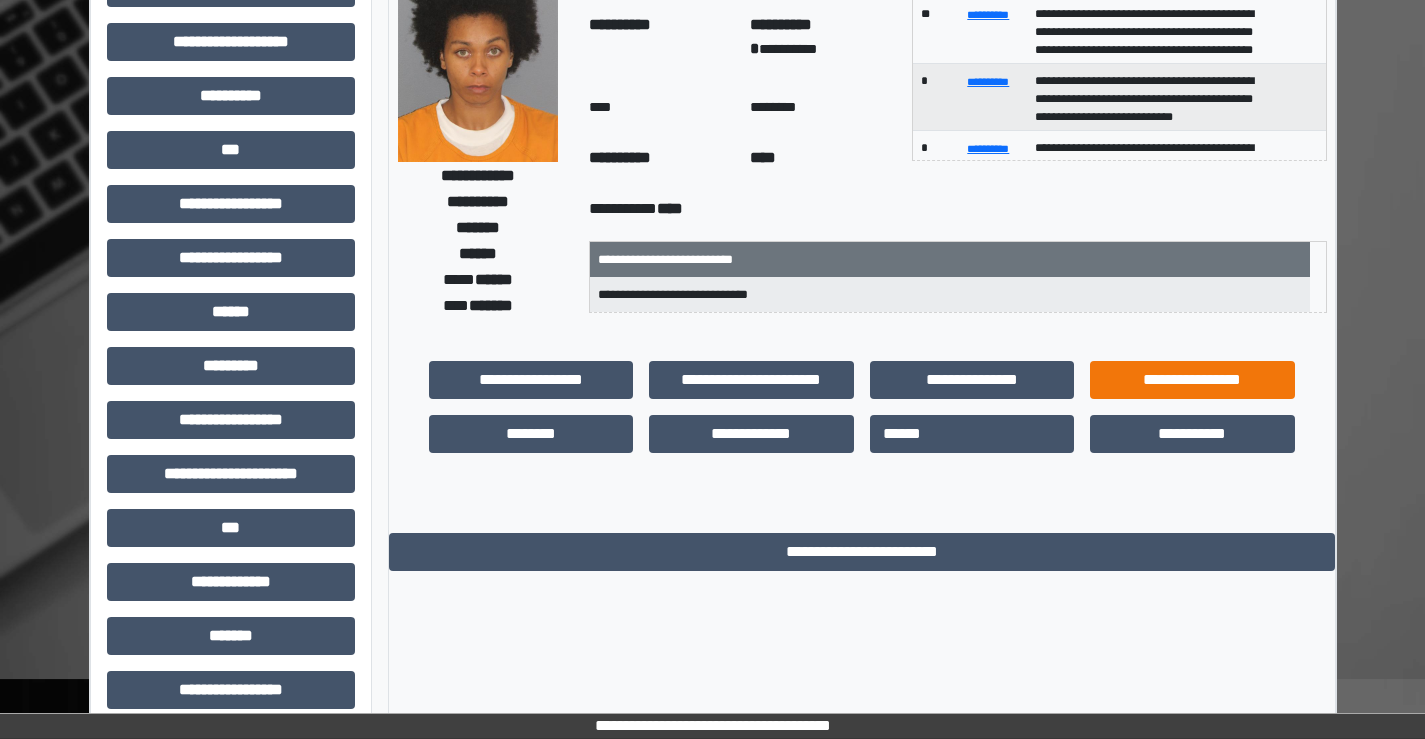 scroll, scrollTop: 135, scrollLeft: 0, axis: vertical 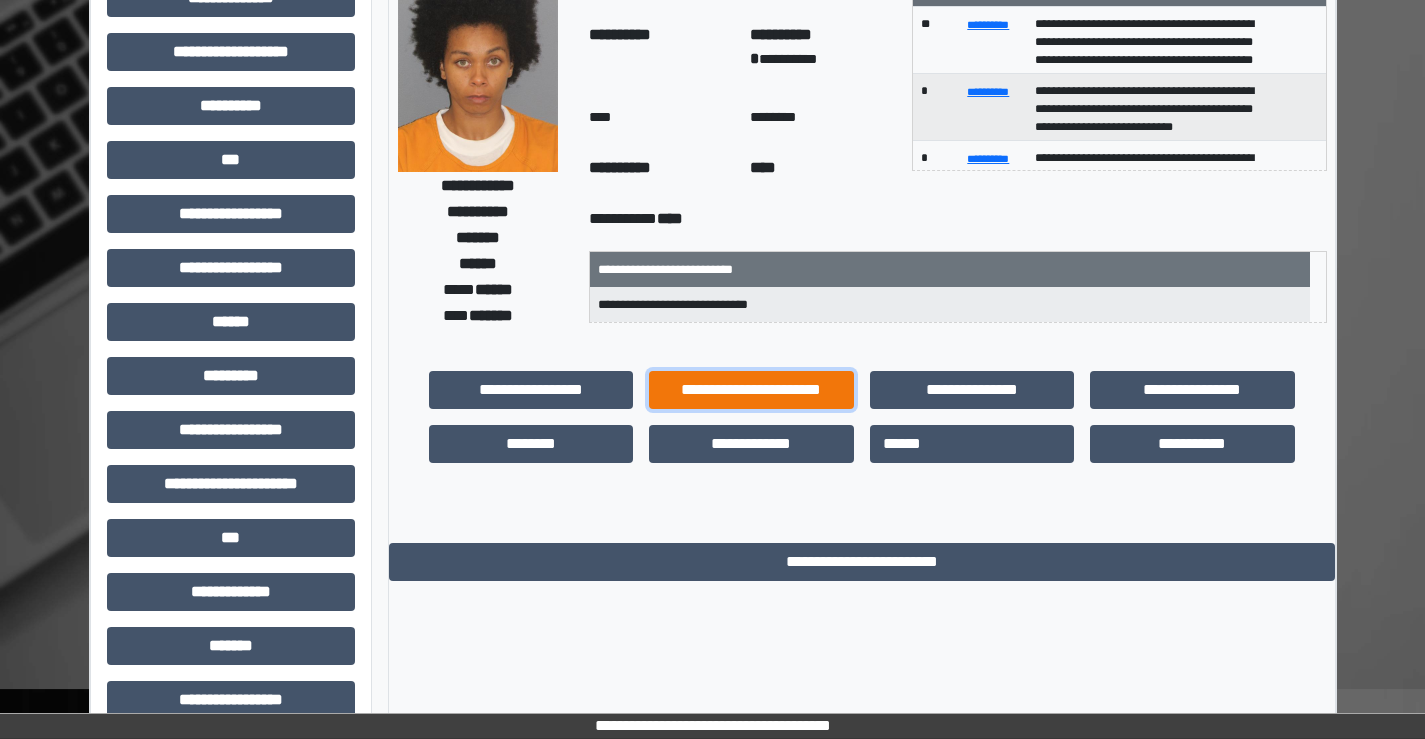 click on "**********" at bounding box center [751, 390] 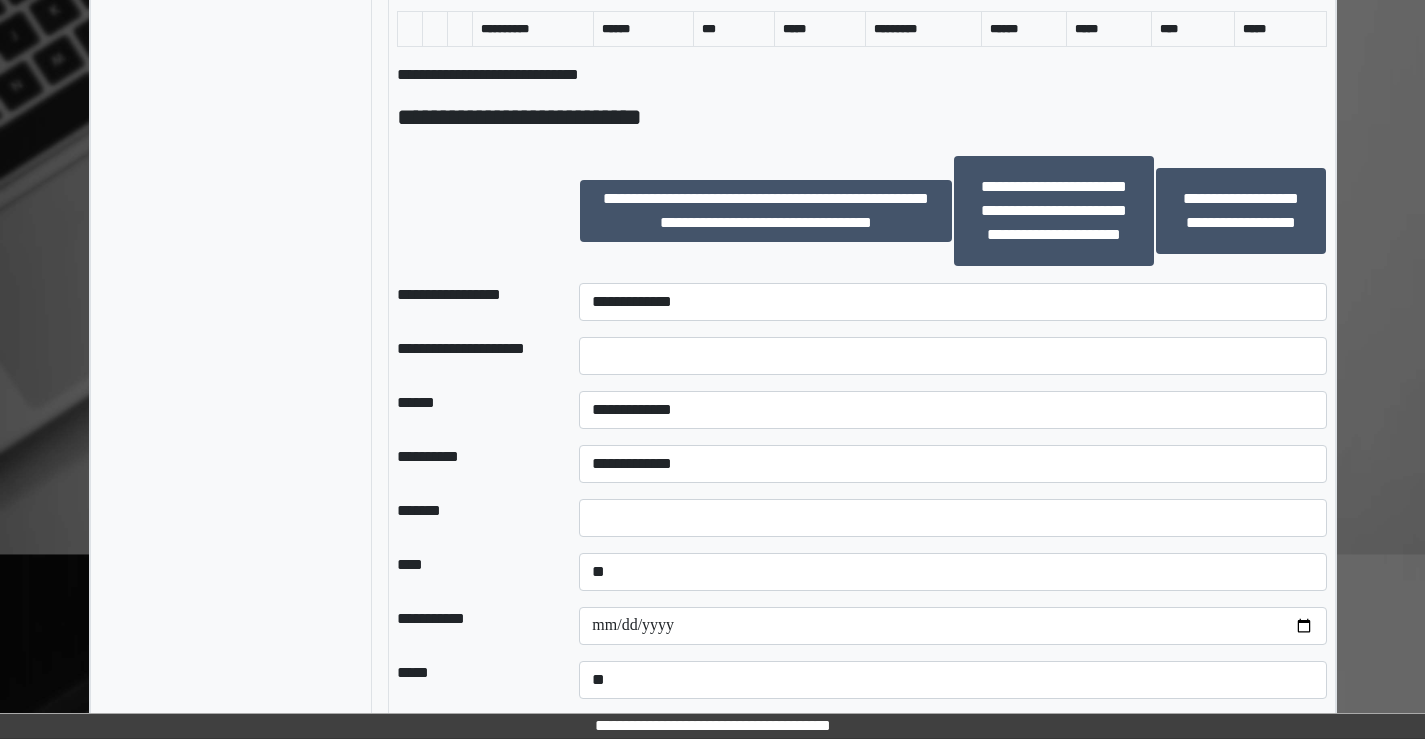 scroll, scrollTop: 1235, scrollLeft: 0, axis: vertical 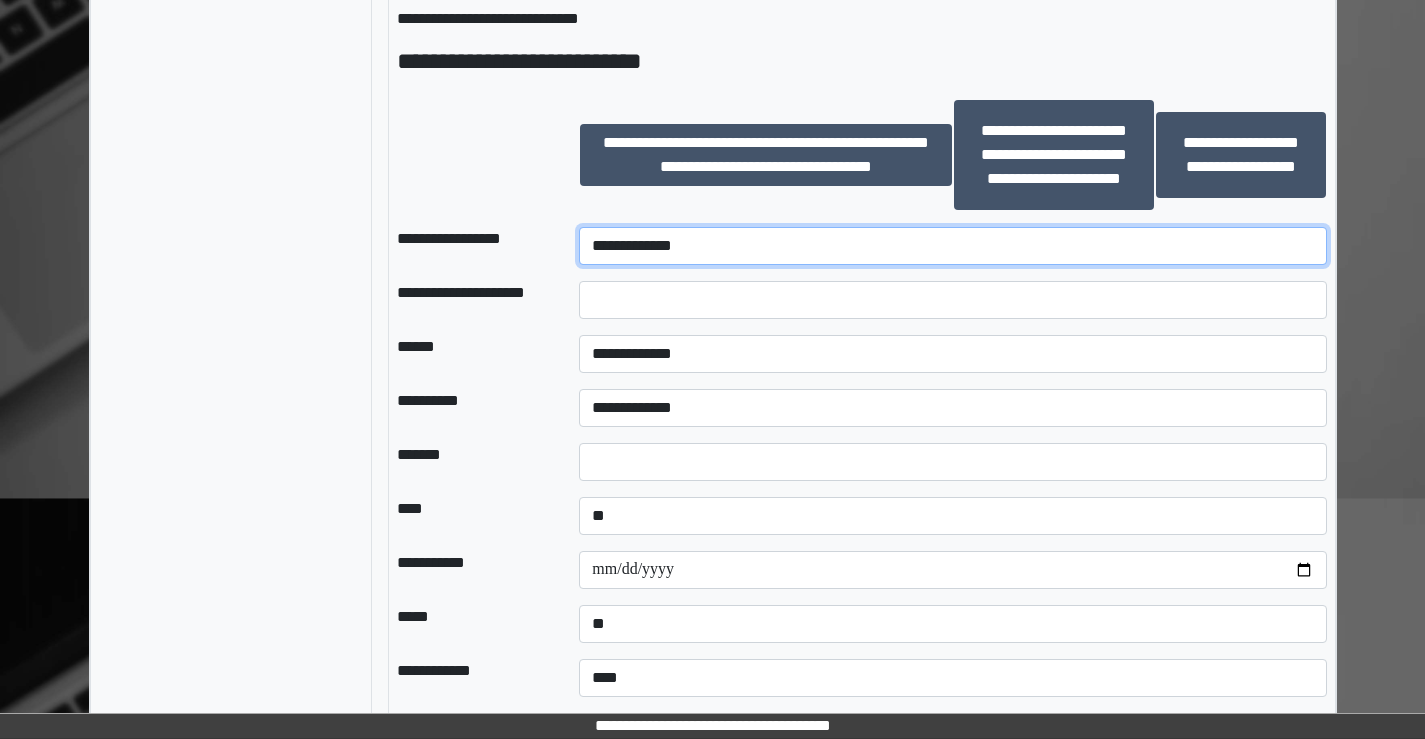 click on "**********" at bounding box center [952, 246] 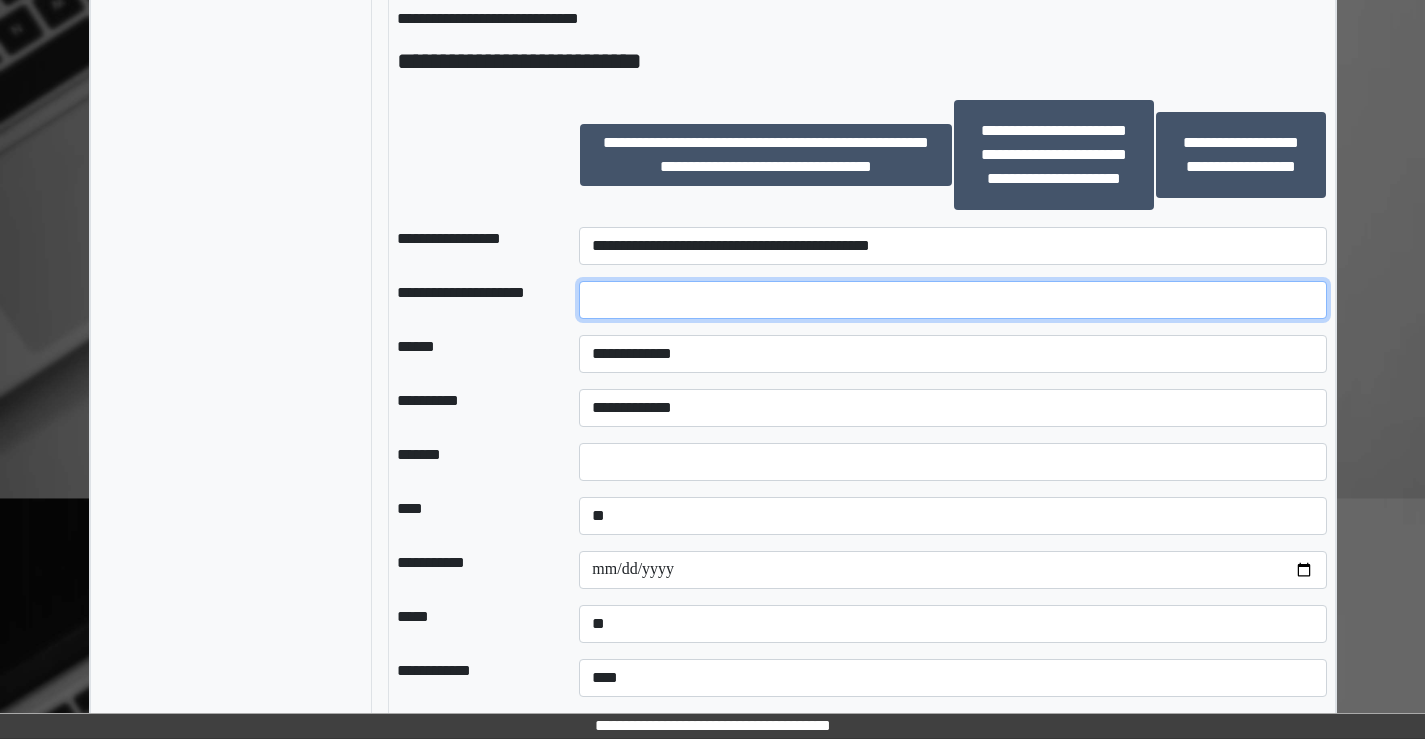 click at bounding box center (952, 300) 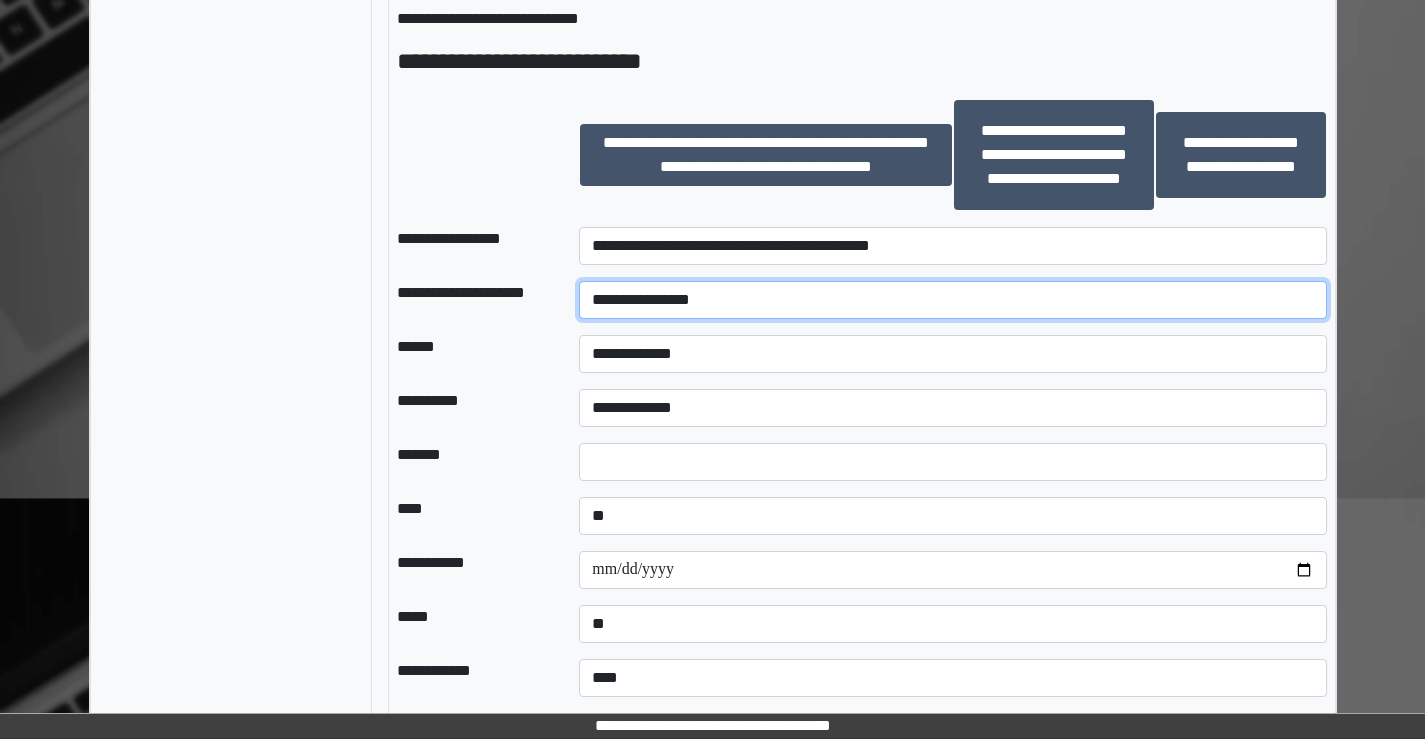 type on "**********" 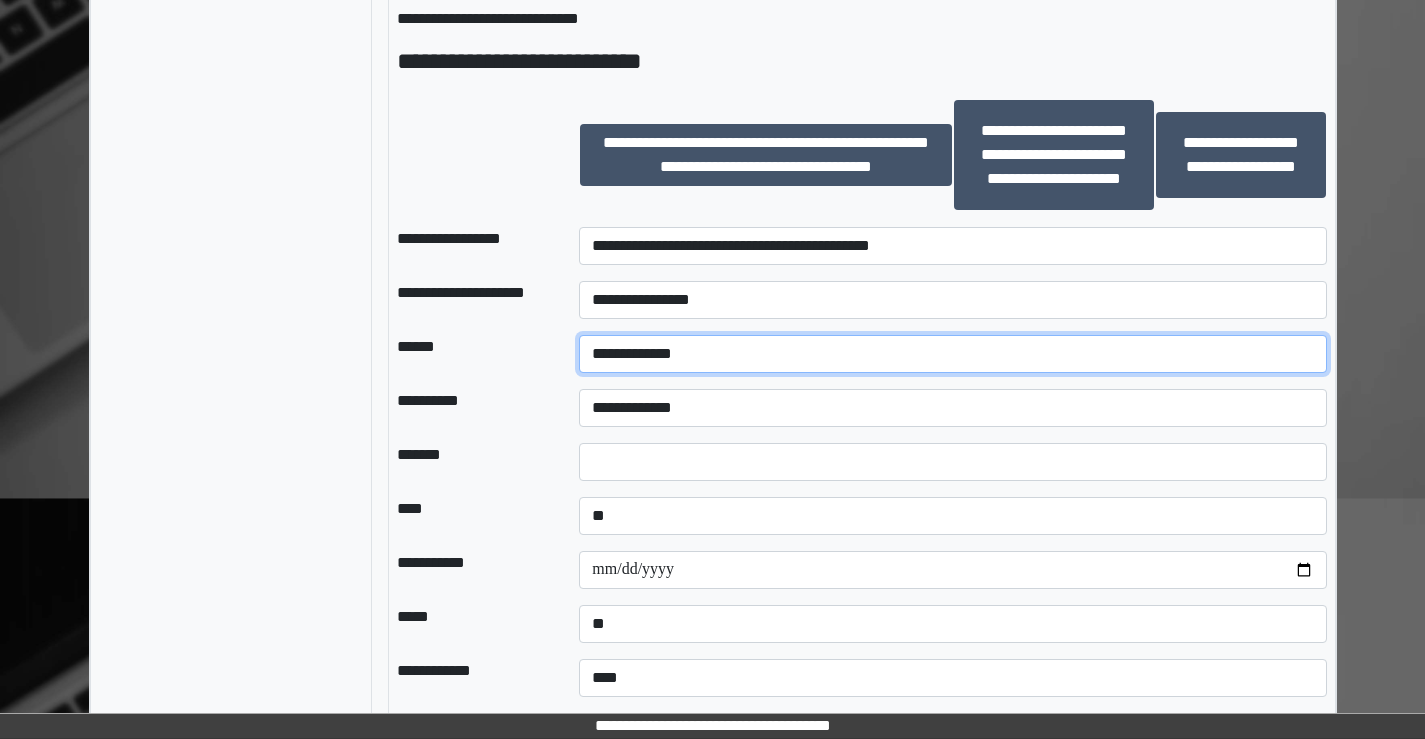 click on "**********" at bounding box center [952, 354] 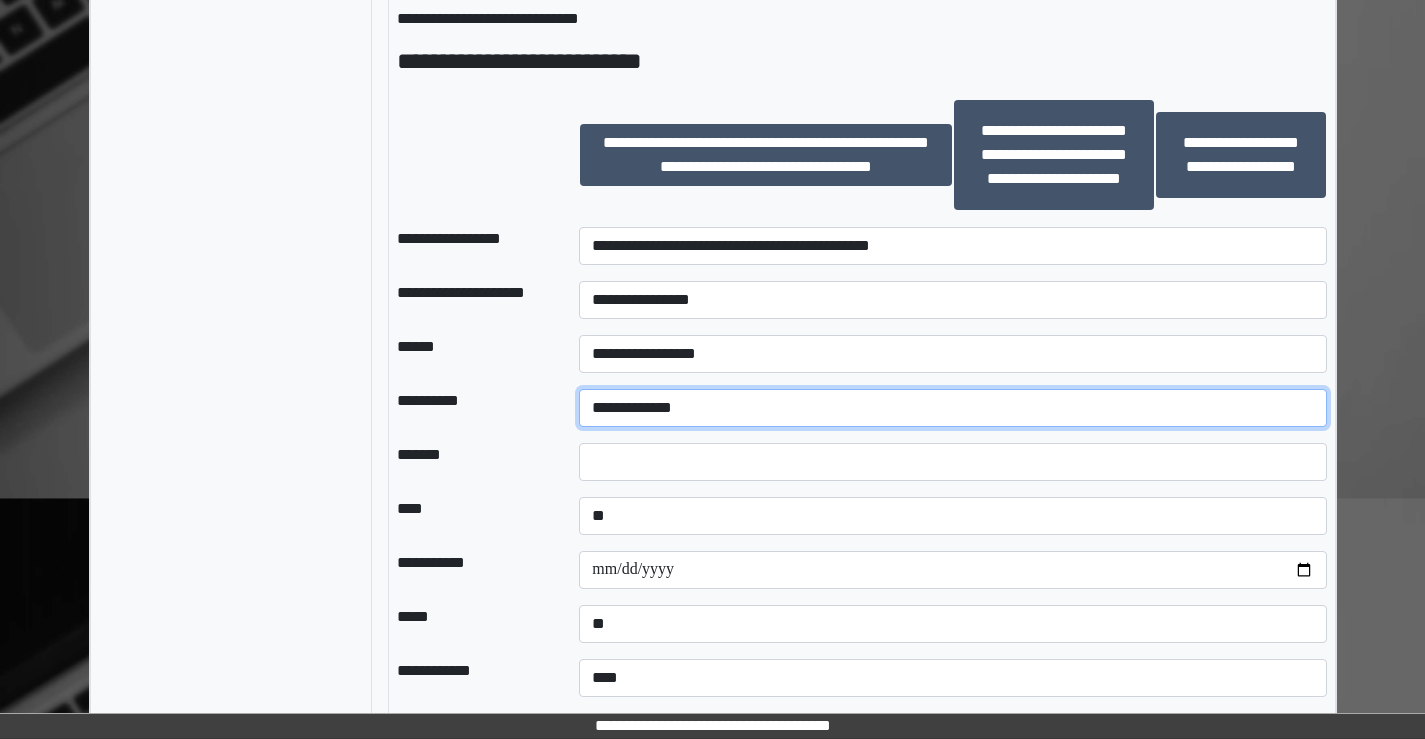 click on "**********" at bounding box center (952, 408) 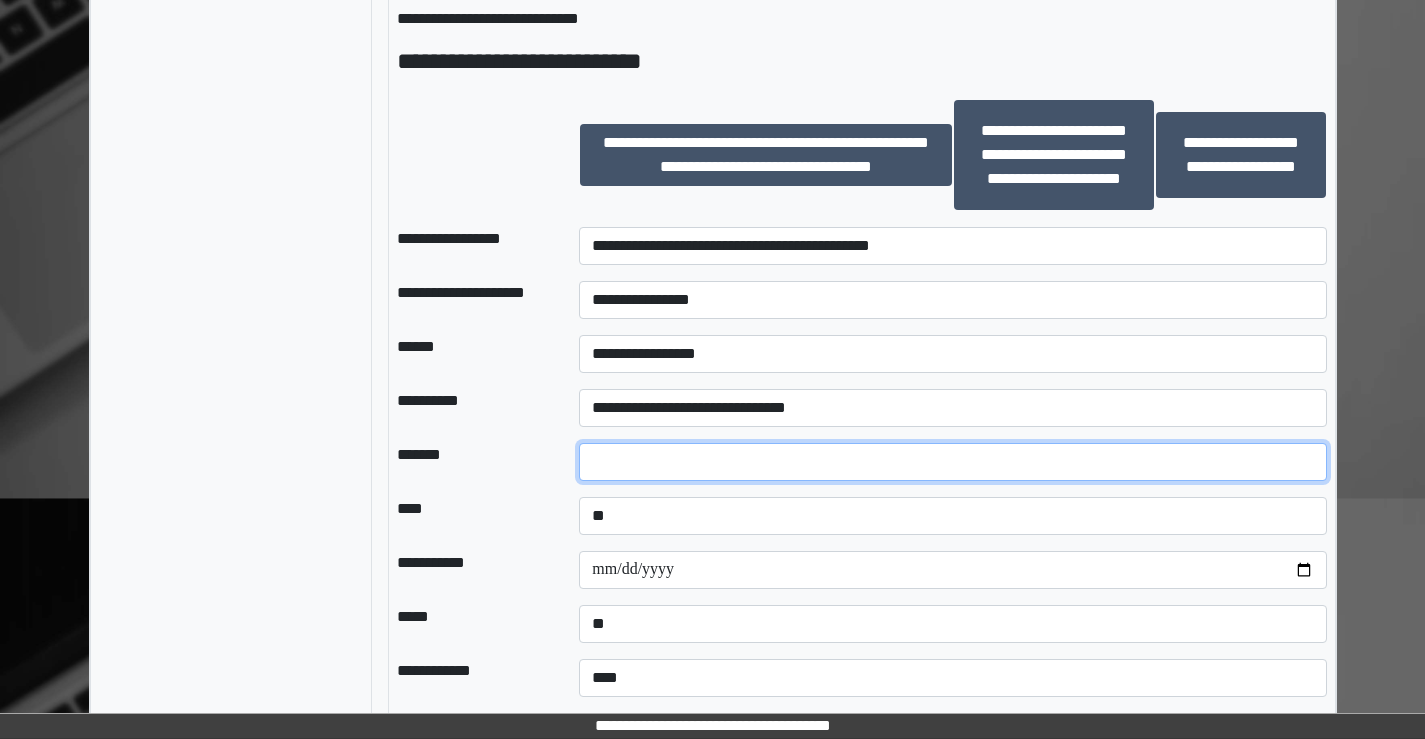 click at bounding box center (952, 462) 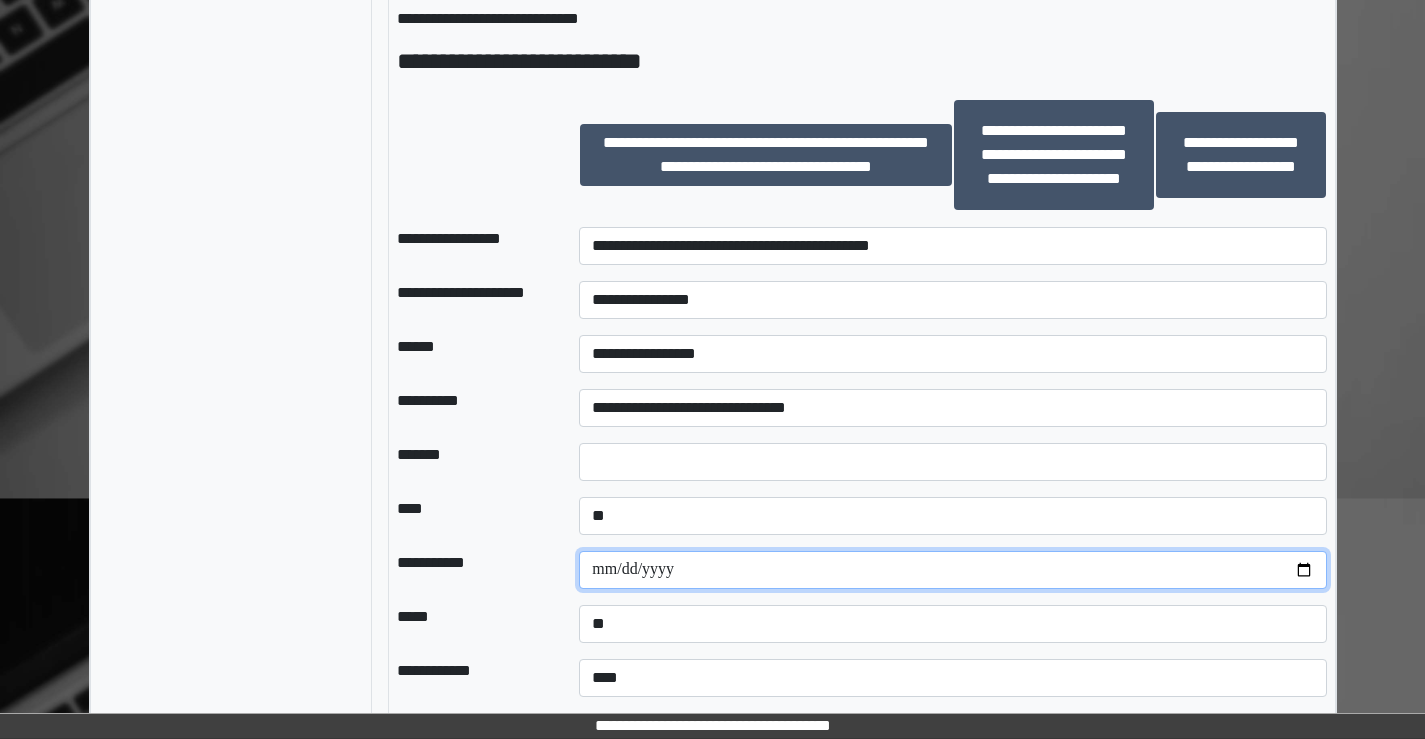 click at bounding box center (952, 570) 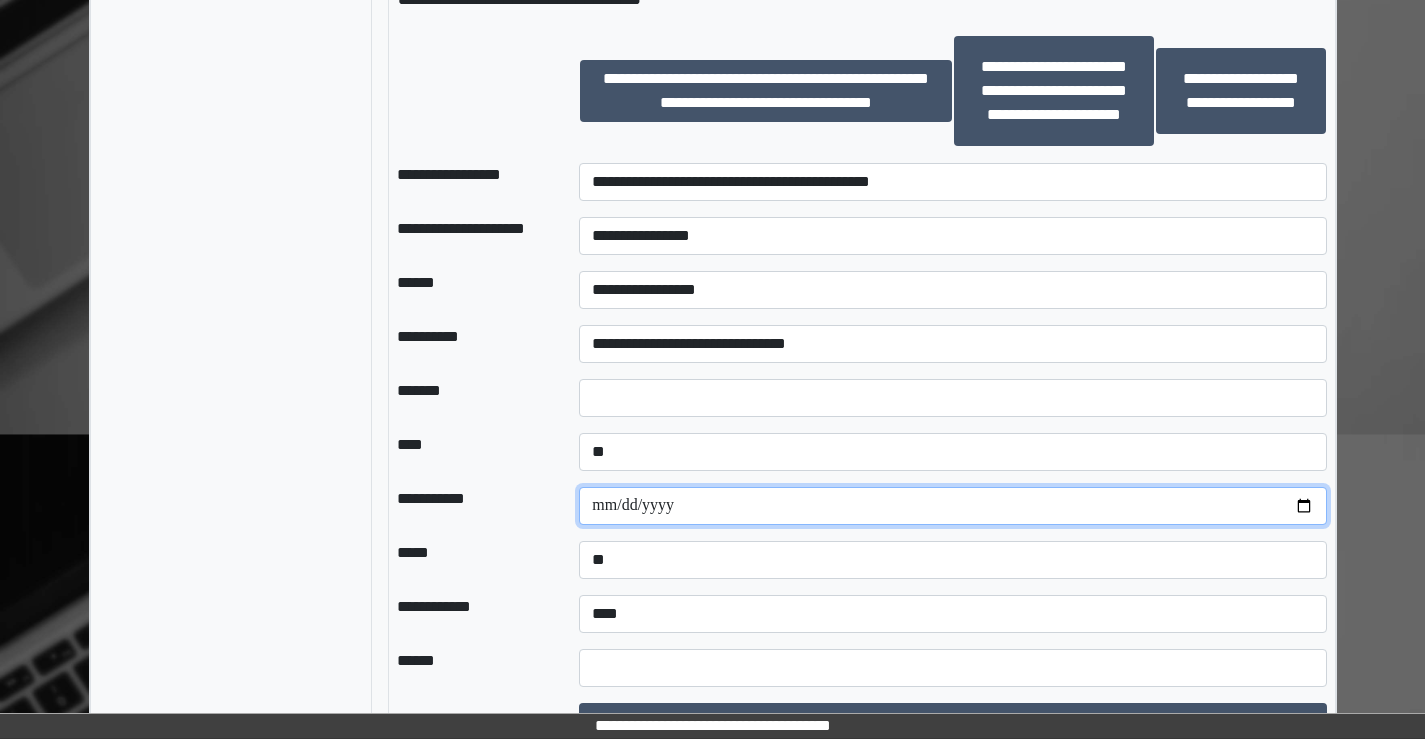 scroll, scrollTop: 1335, scrollLeft: 0, axis: vertical 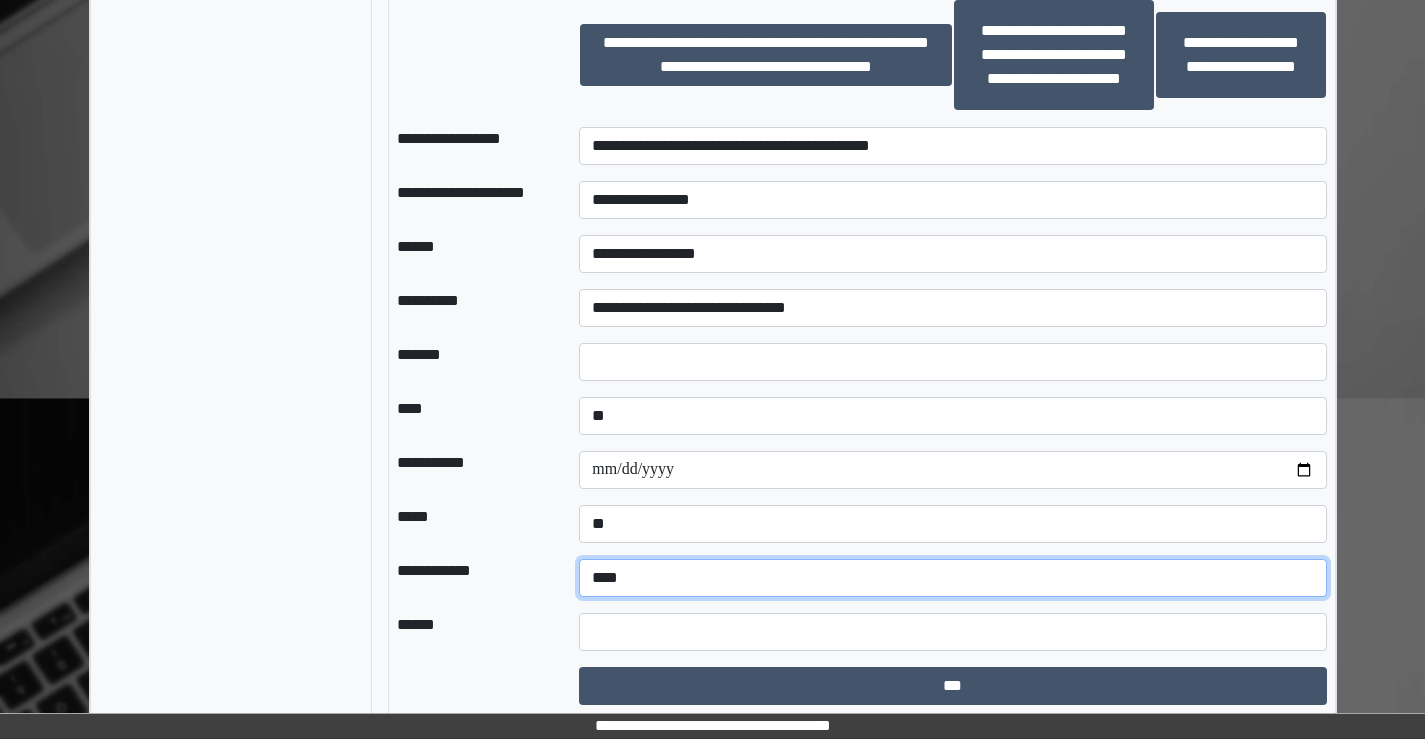 click on "**********" at bounding box center [952, 578] 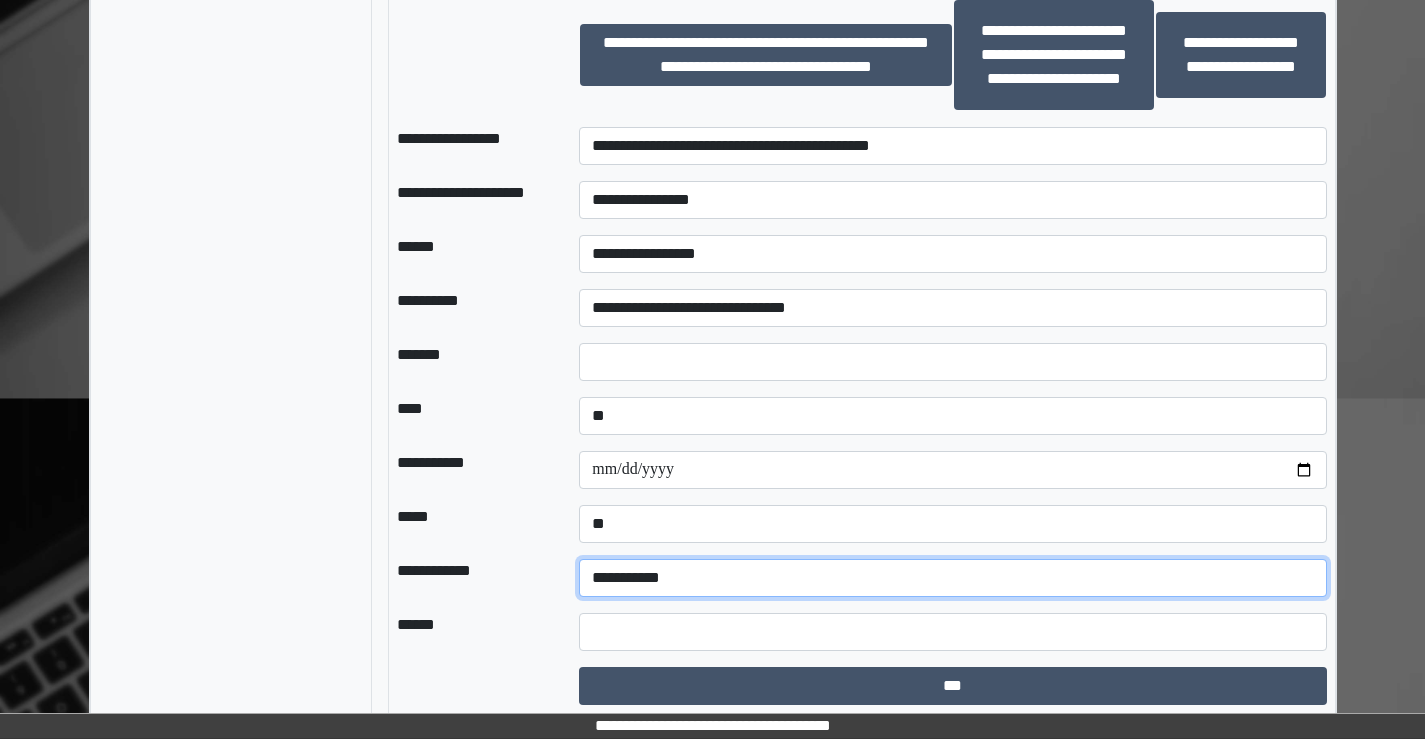 scroll, scrollTop: 1343, scrollLeft: 0, axis: vertical 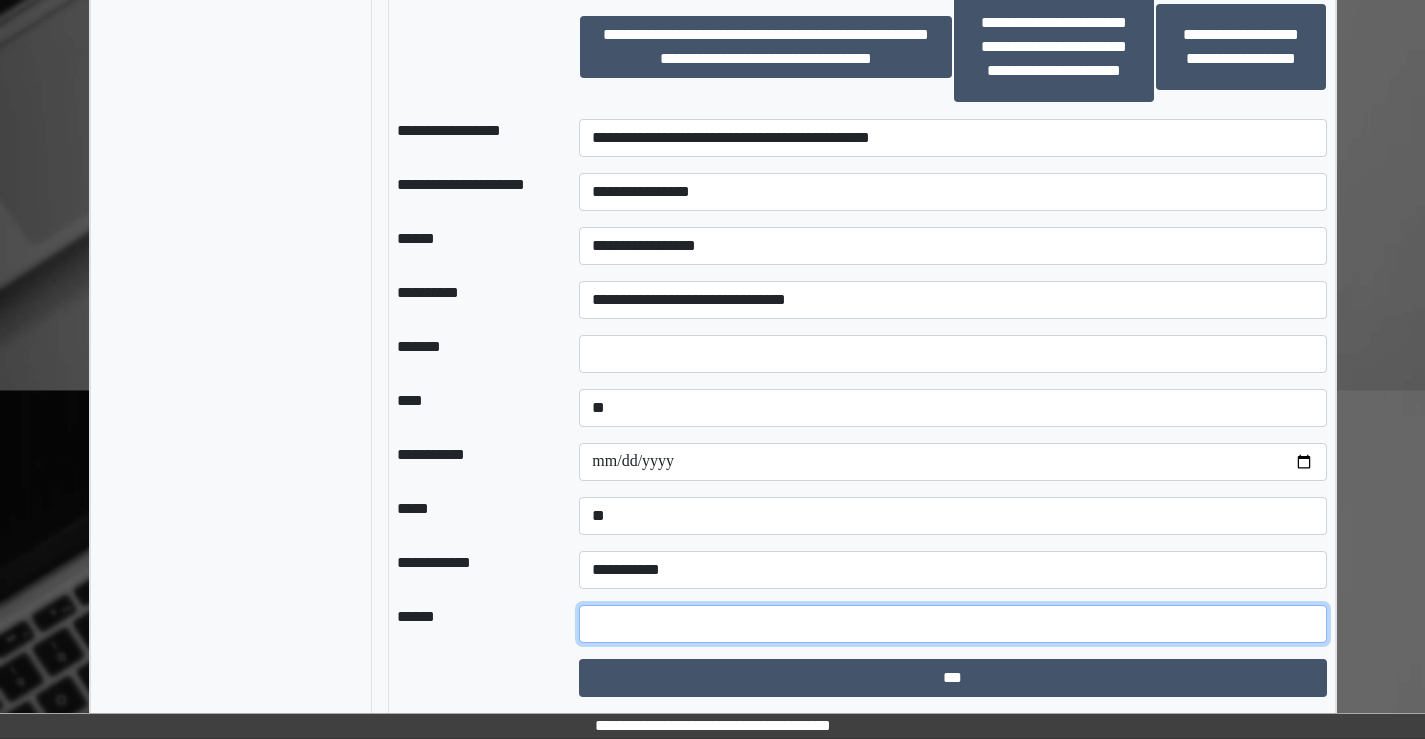 click at bounding box center (952, 624) 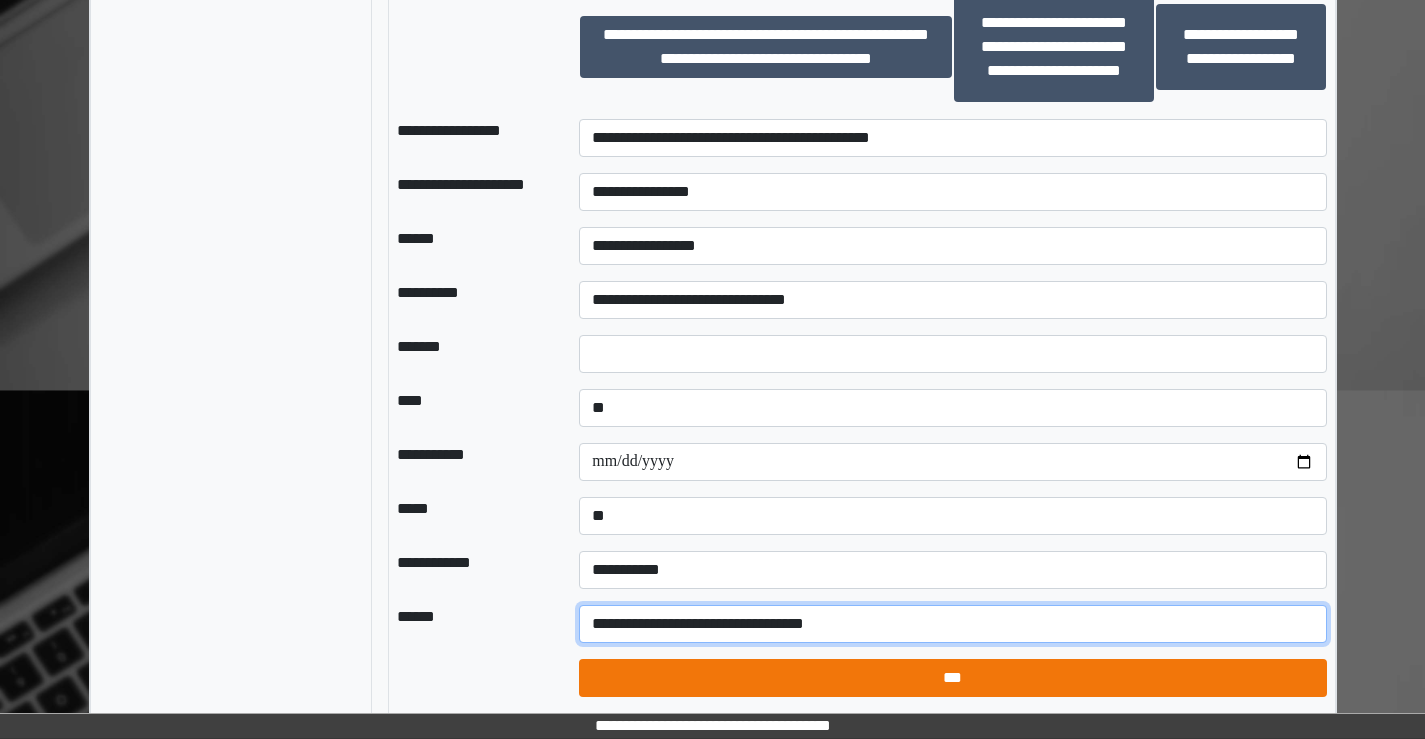 type on "**********" 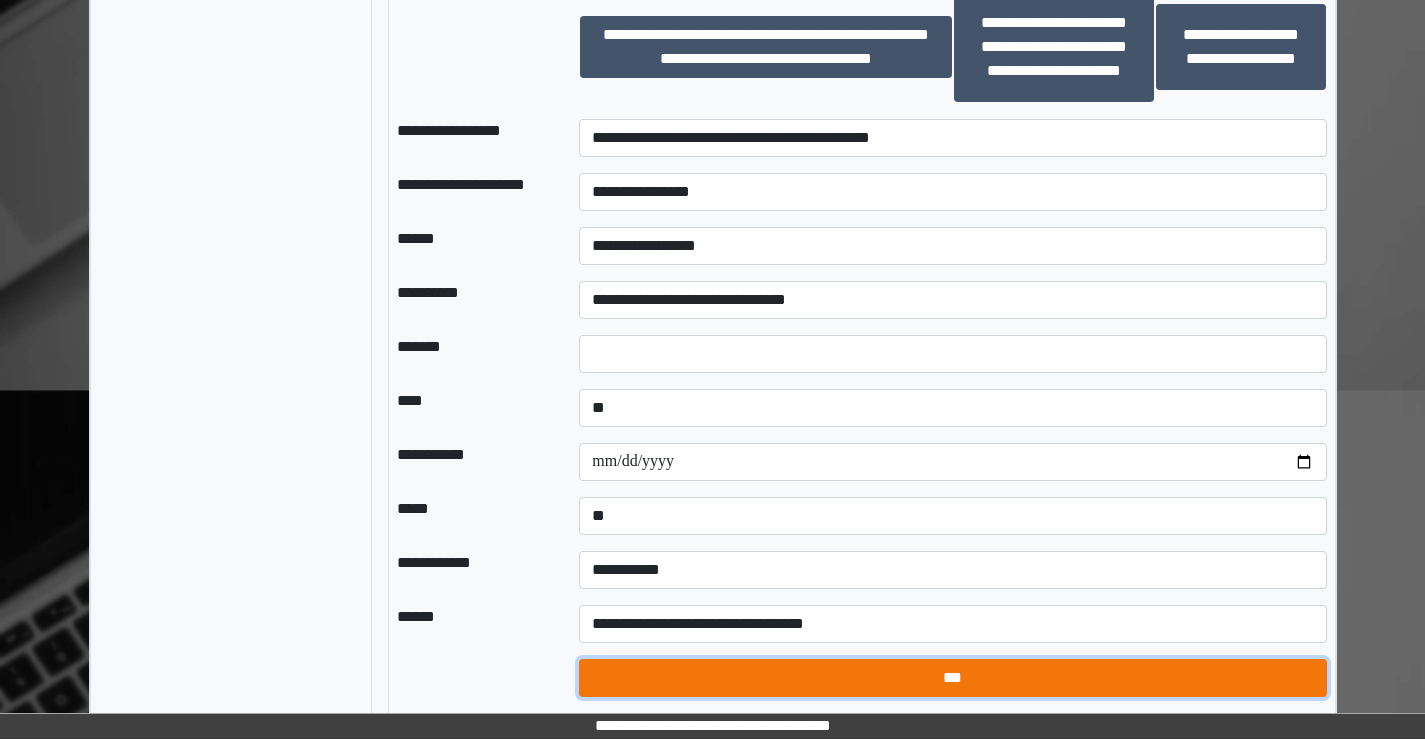 click on "***" at bounding box center [952, 678] 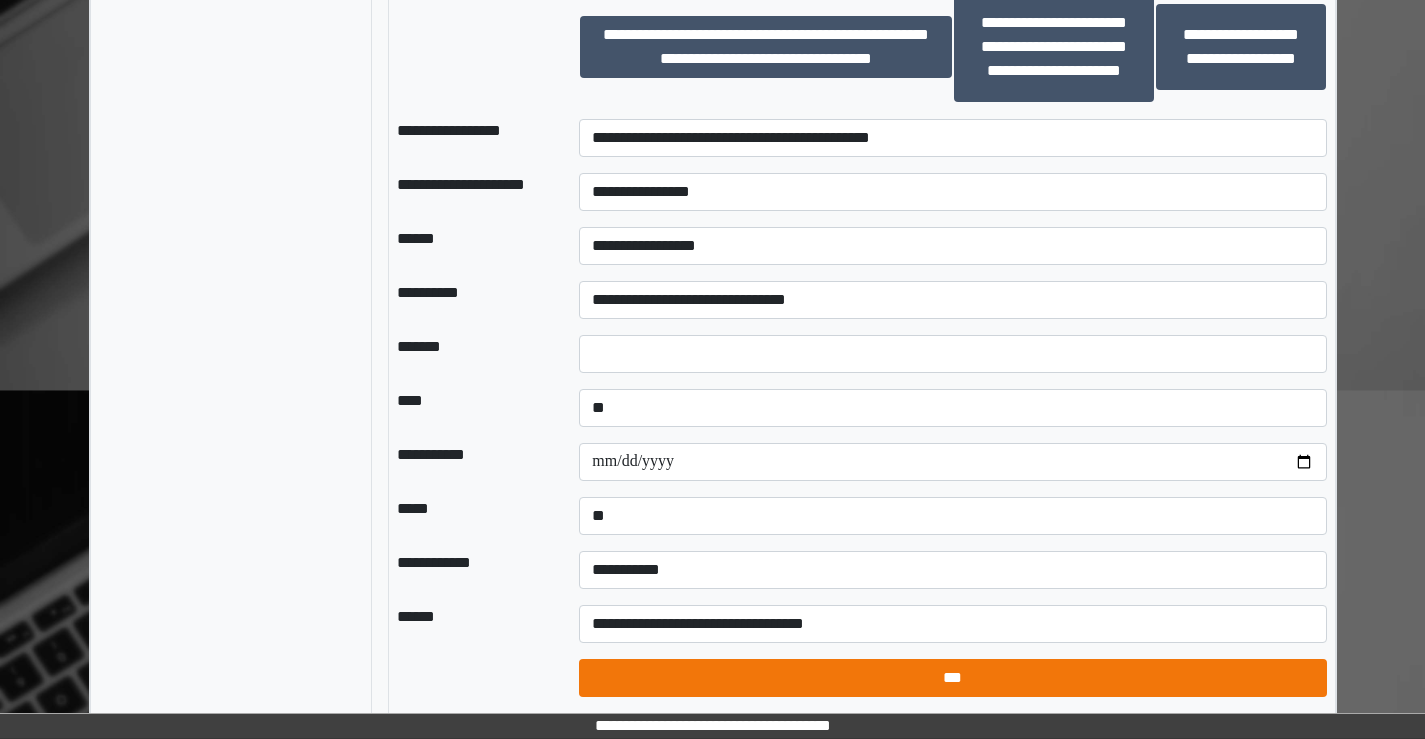 select on "*" 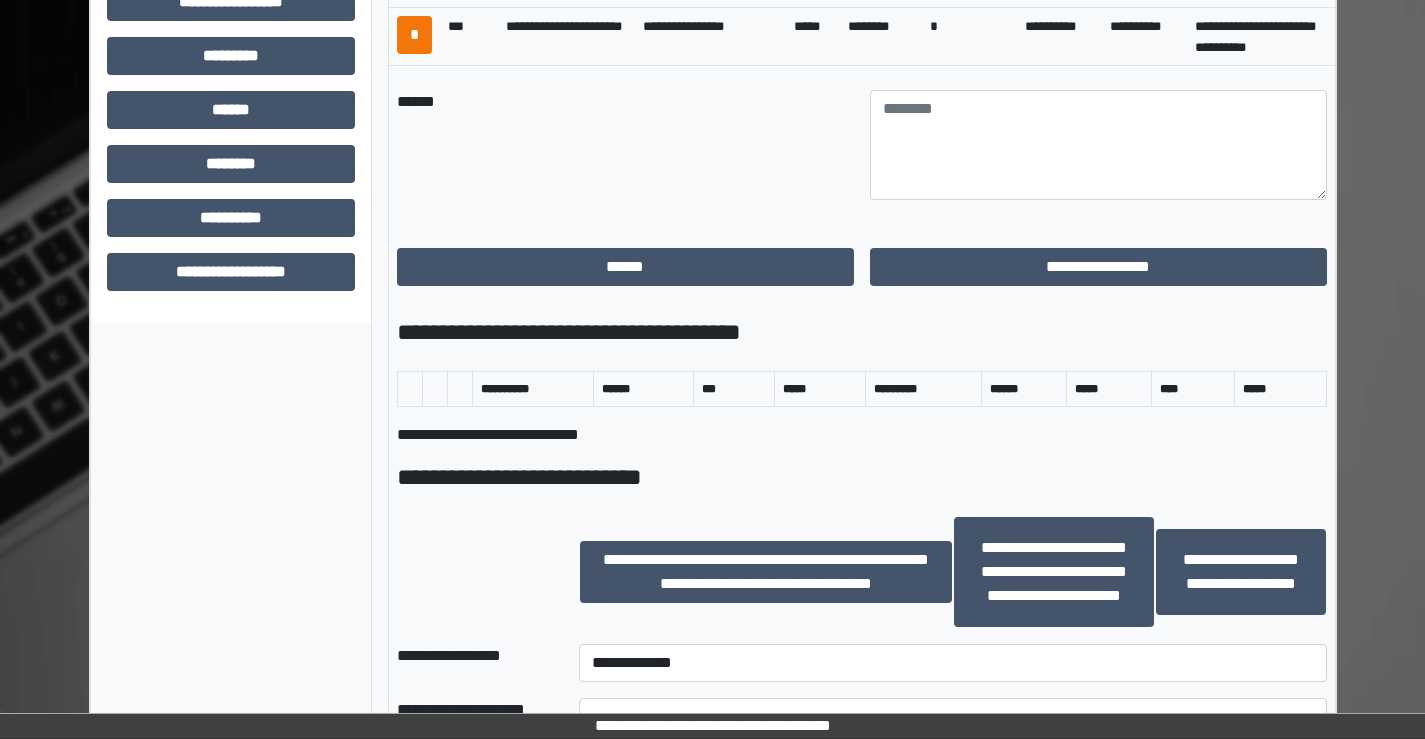scroll, scrollTop: 643, scrollLeft: 0, axis: vertical 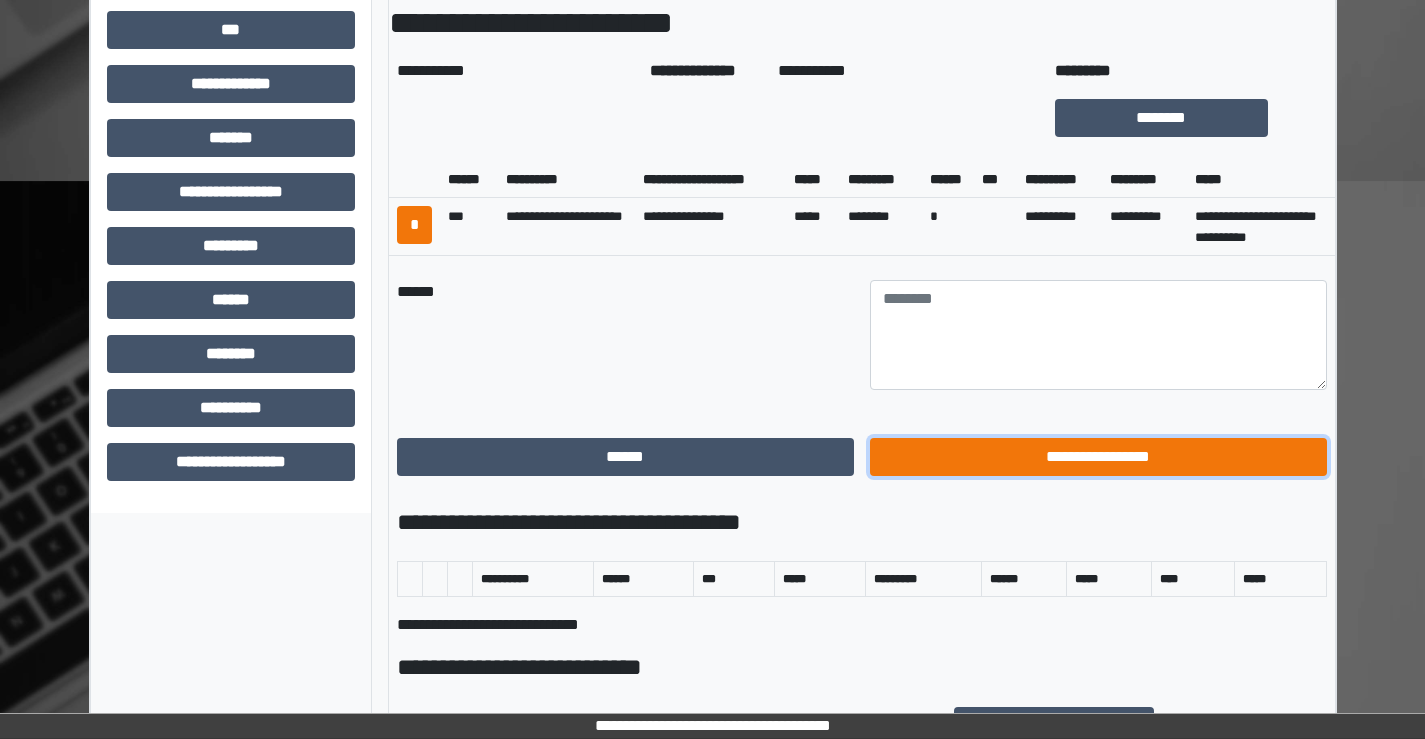 click on "**********" at bounding box center (1098, 457) 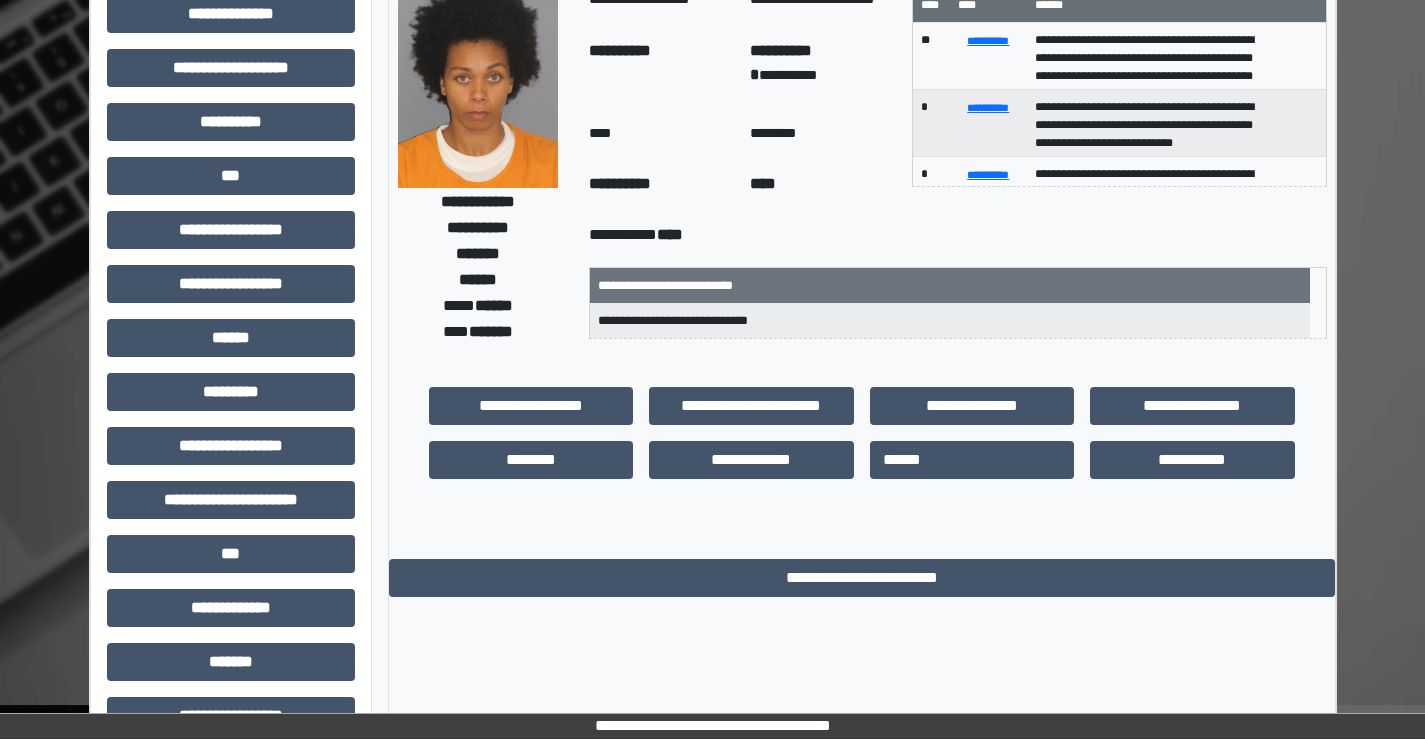 scroll, scrollTop: 35, scrollLeft: 0, axis: vertical 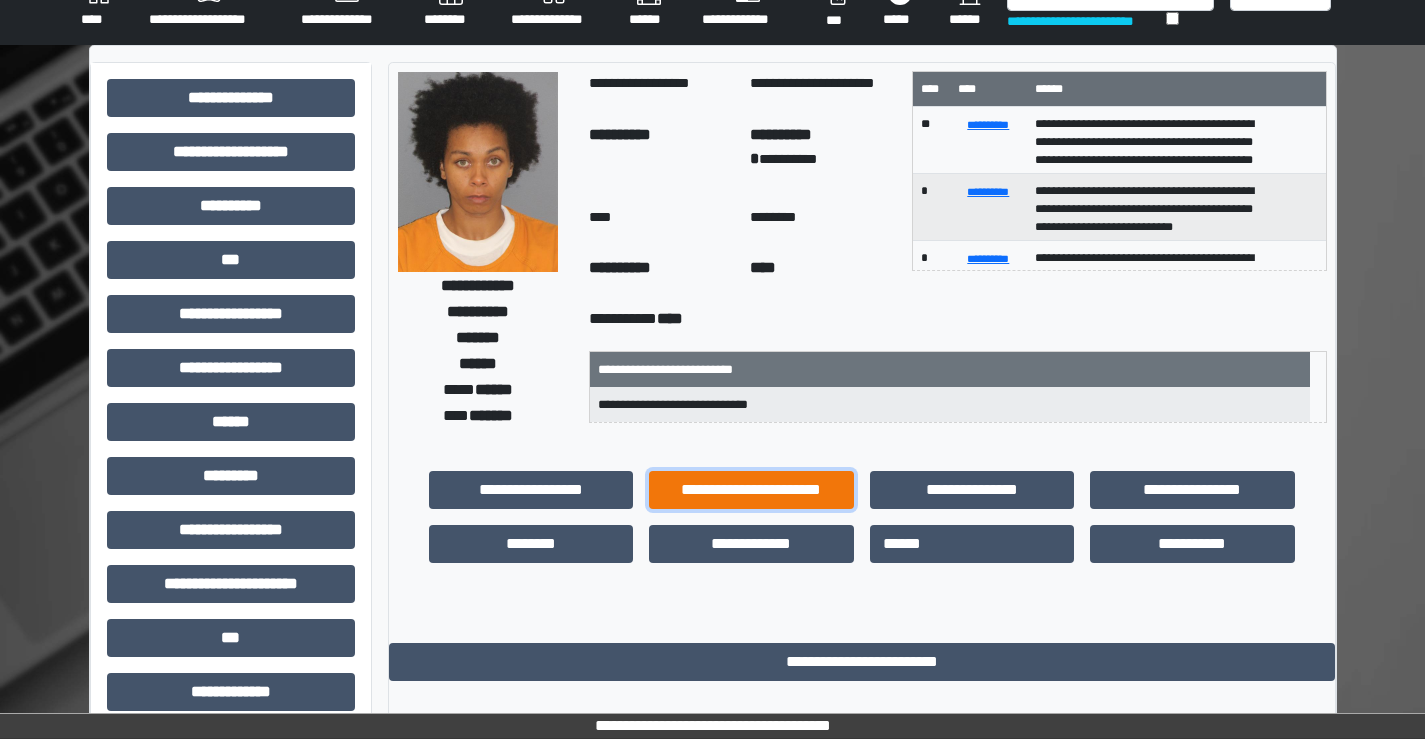 click on "**********" at bounding box center (751, 490) 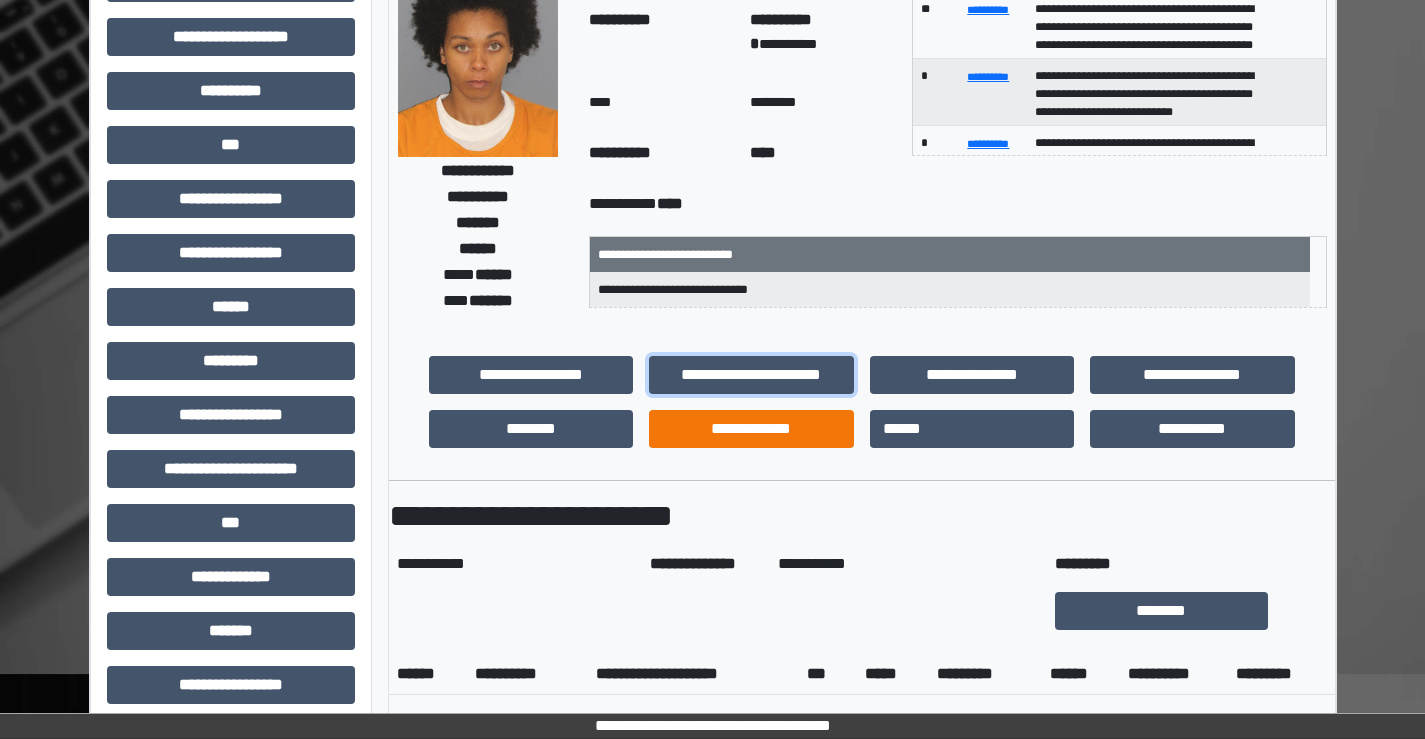 scroll, scrollTop: 335, scrollLeft: 0, axis: vertical 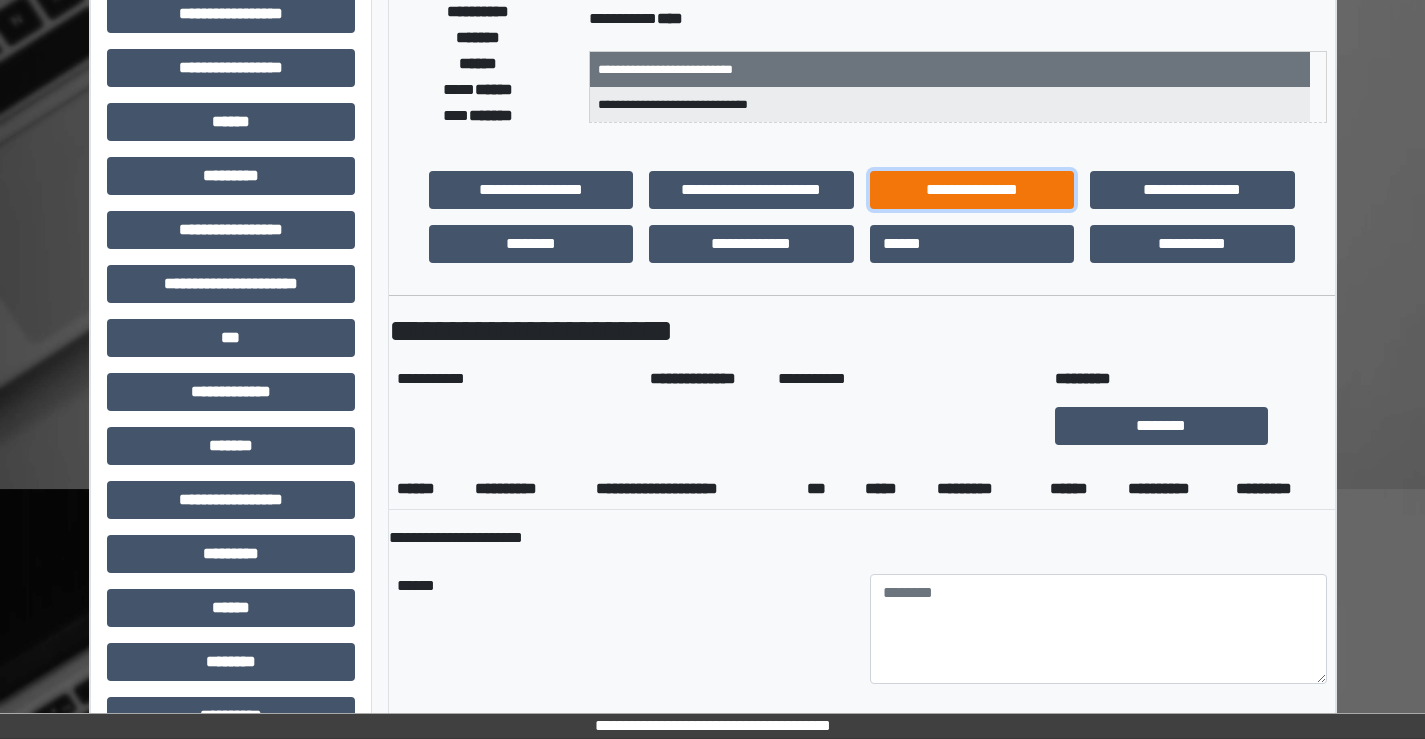 click on "**********" at bounding box center [972, 190] 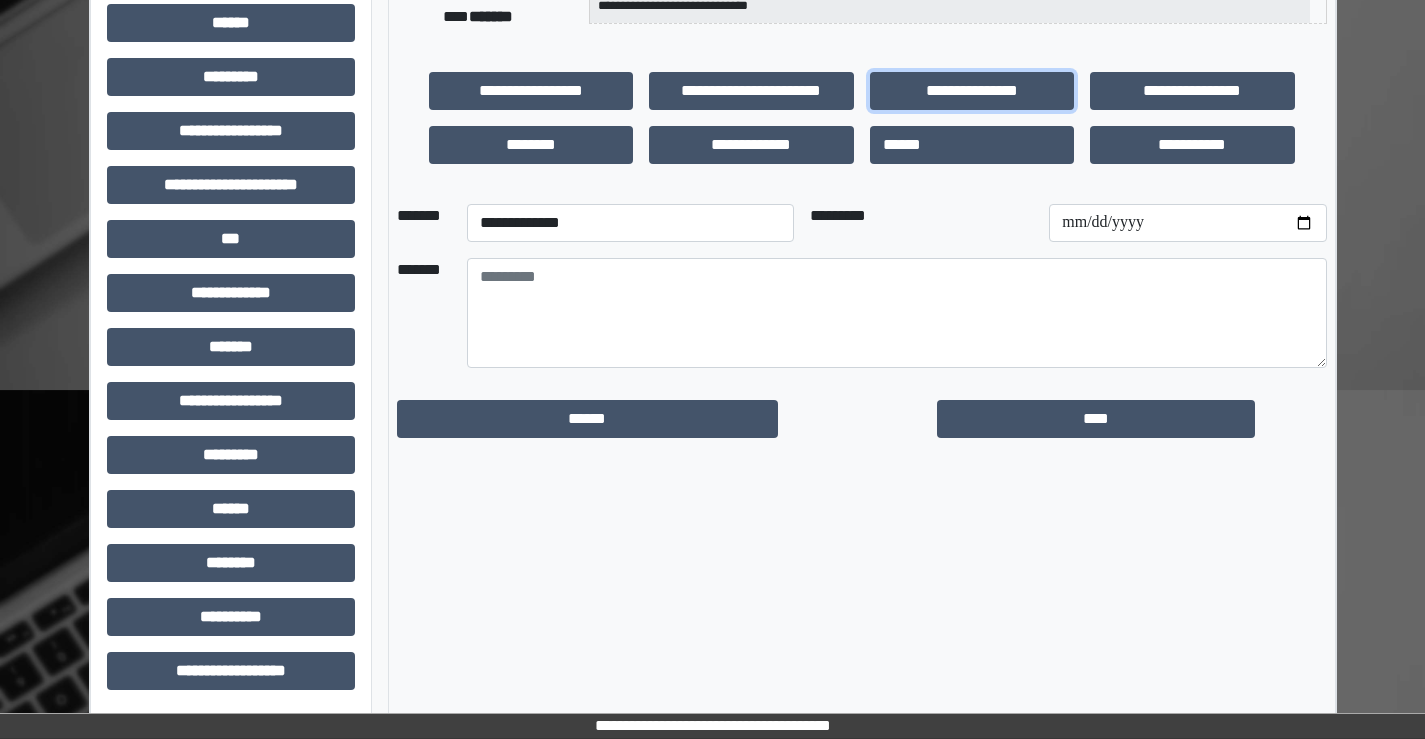 scroll, scrollTop: 435, scrollLeft: 0, axis: vertical 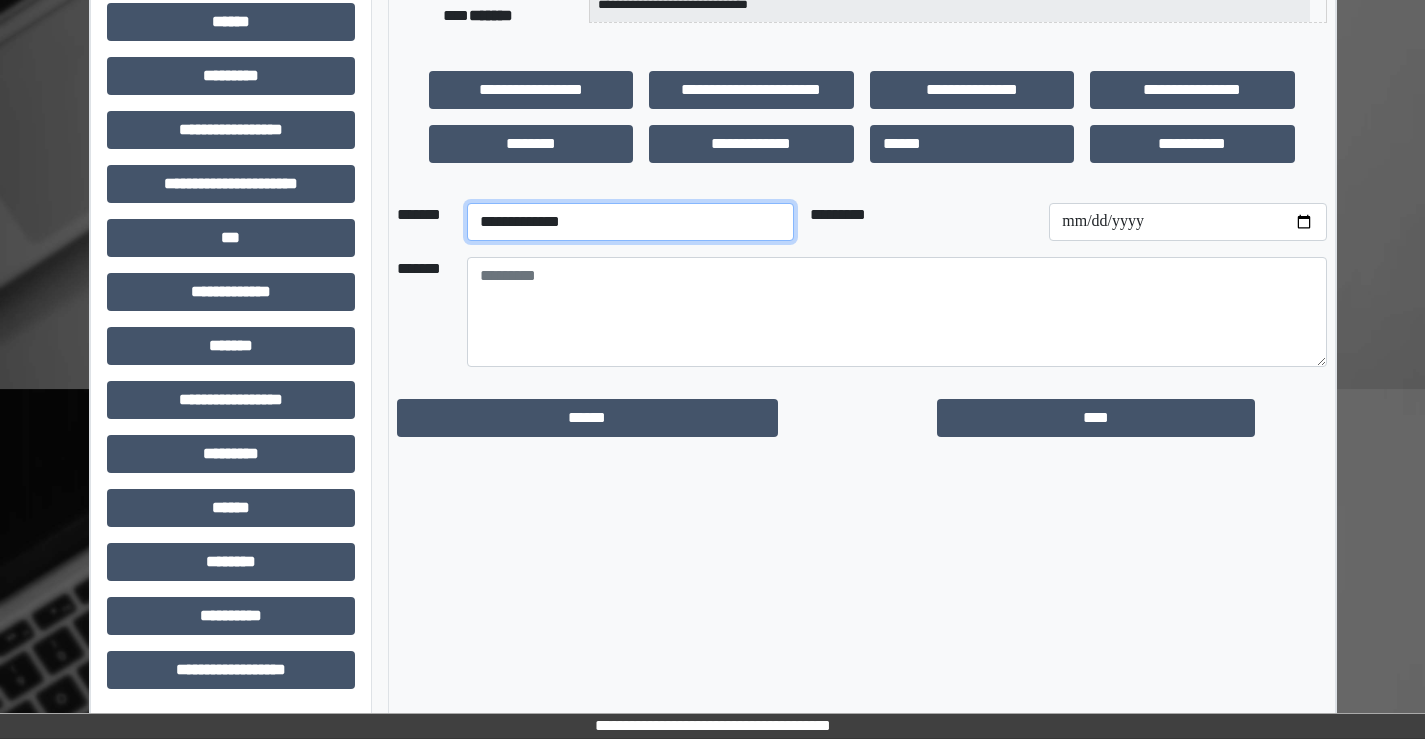 click on "**********" at bounding box center (630, 222) 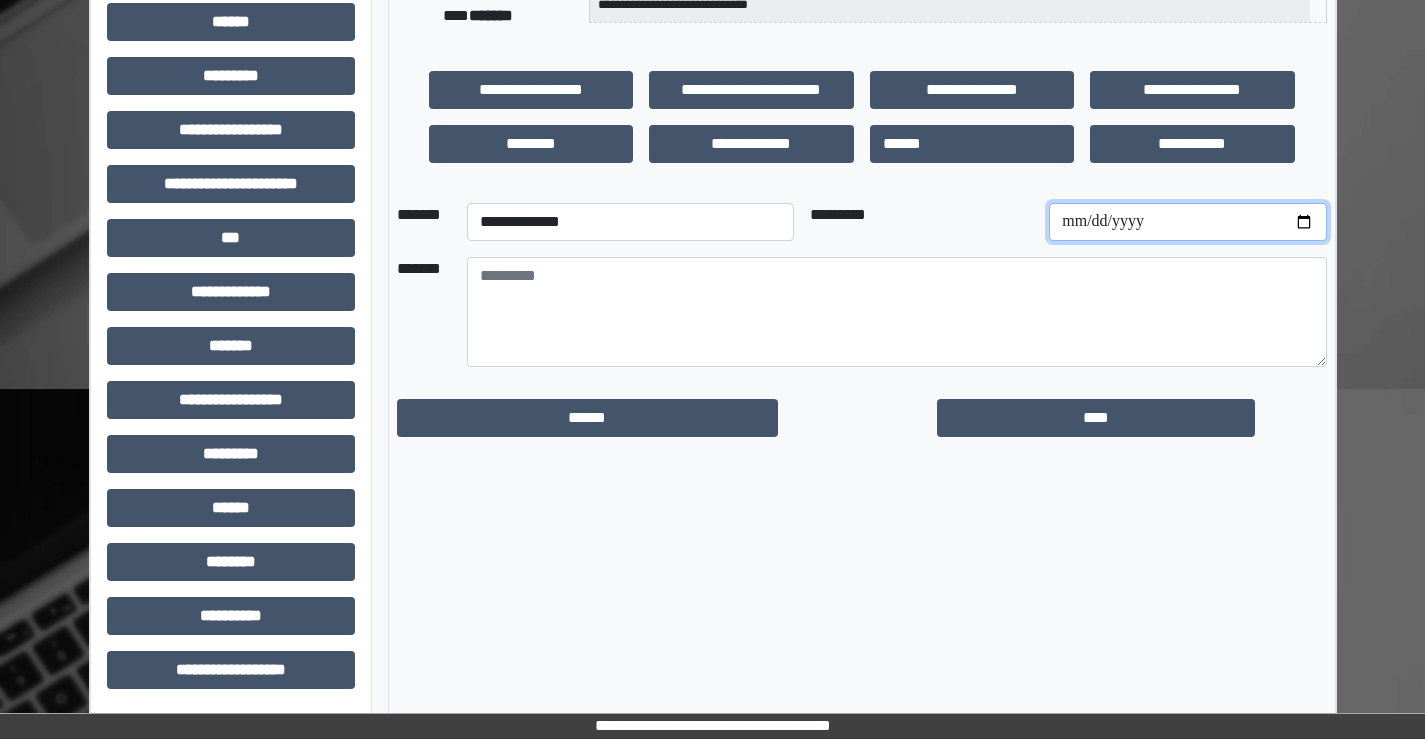 click at bounding box center (1187, 222) 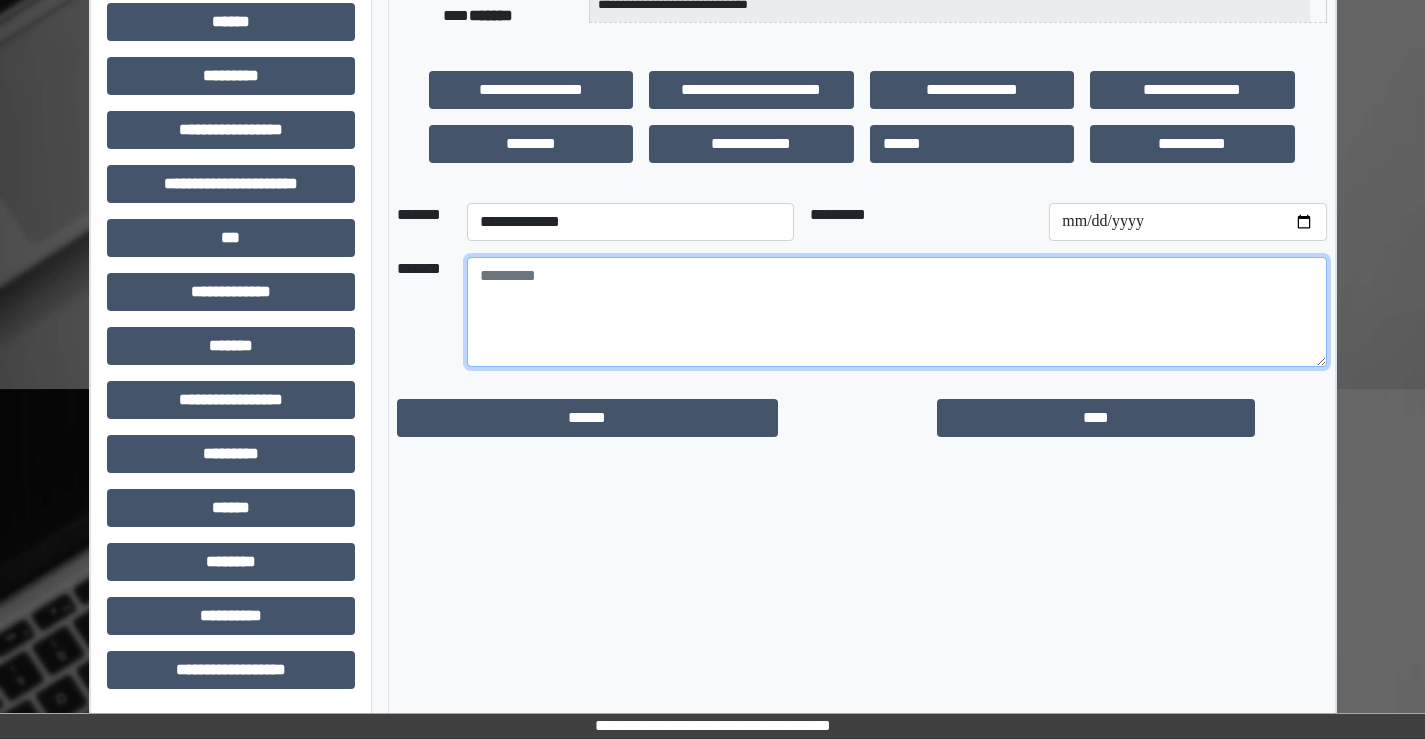 click at bounding box center (897, 312) 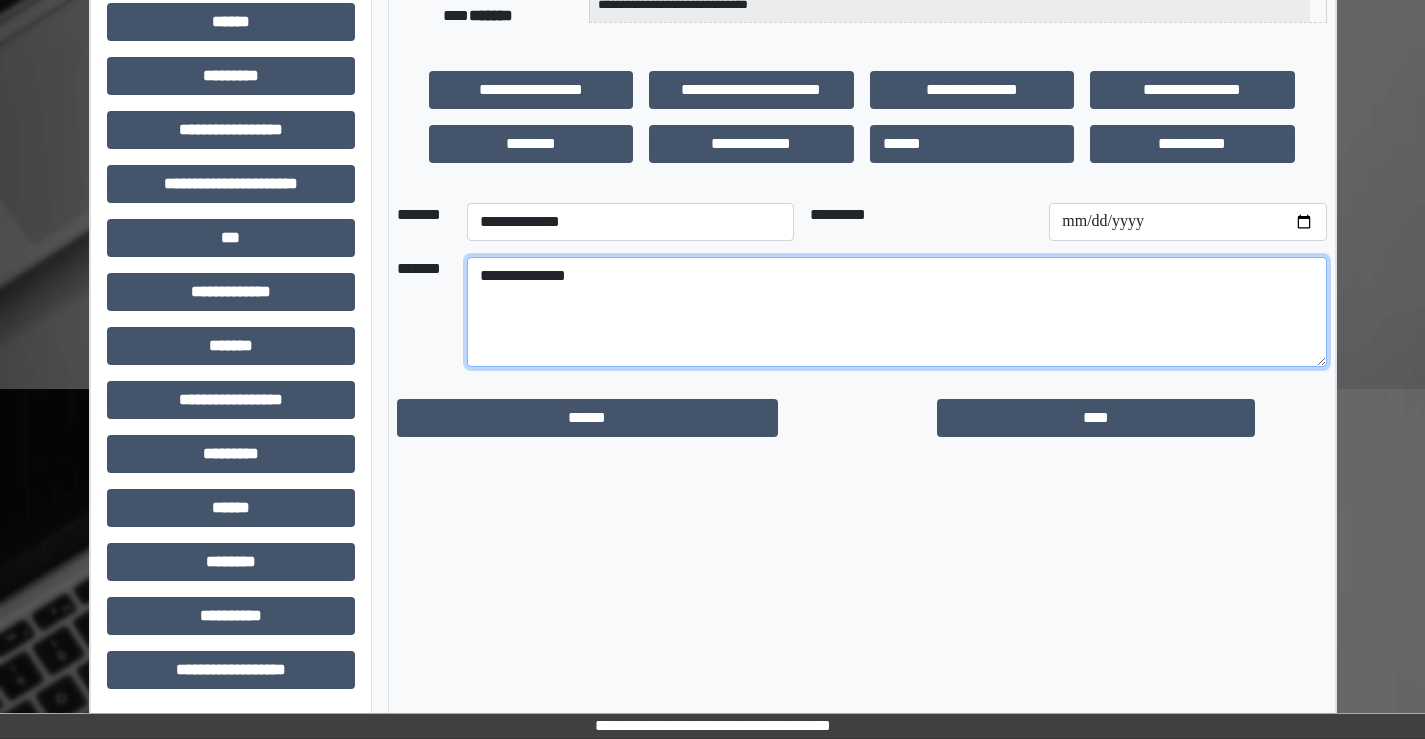 click on "**********" at bounding box center [897, 312] 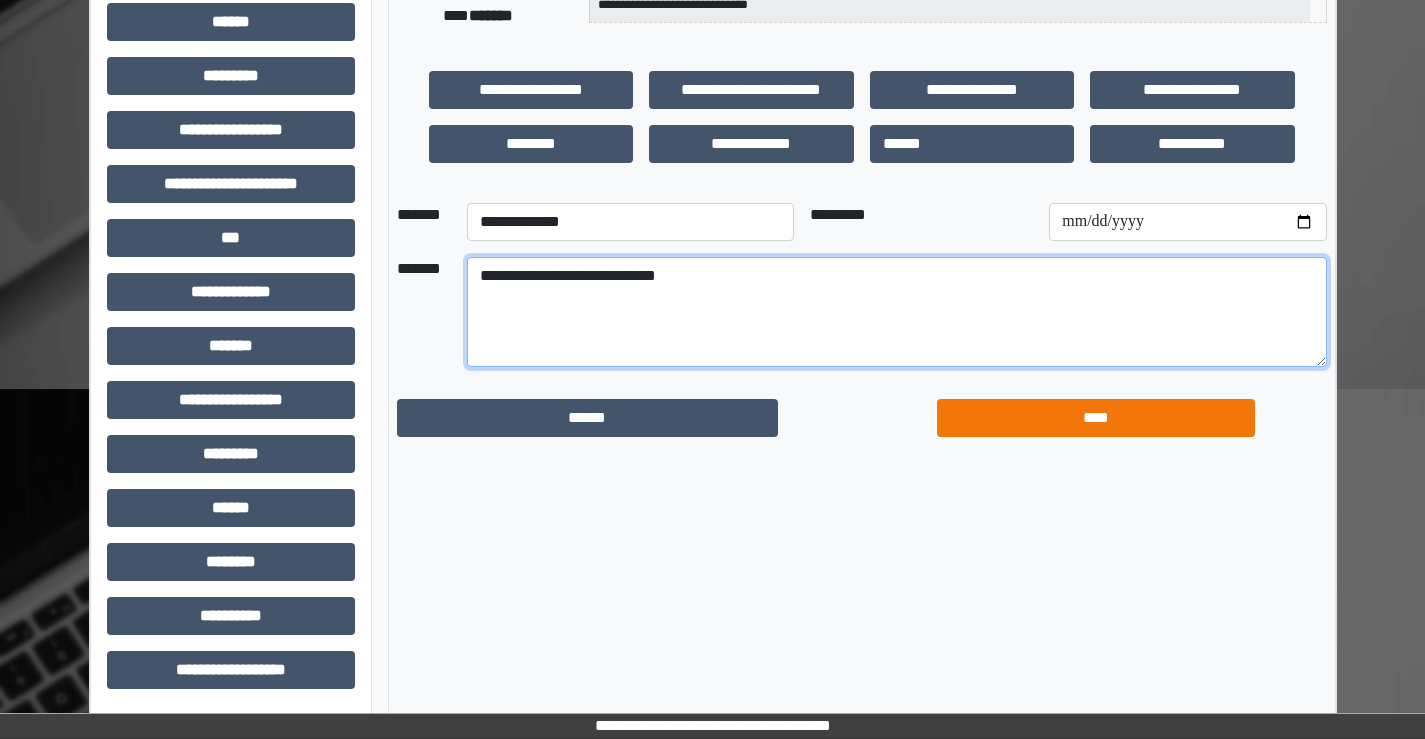 type on "**********" 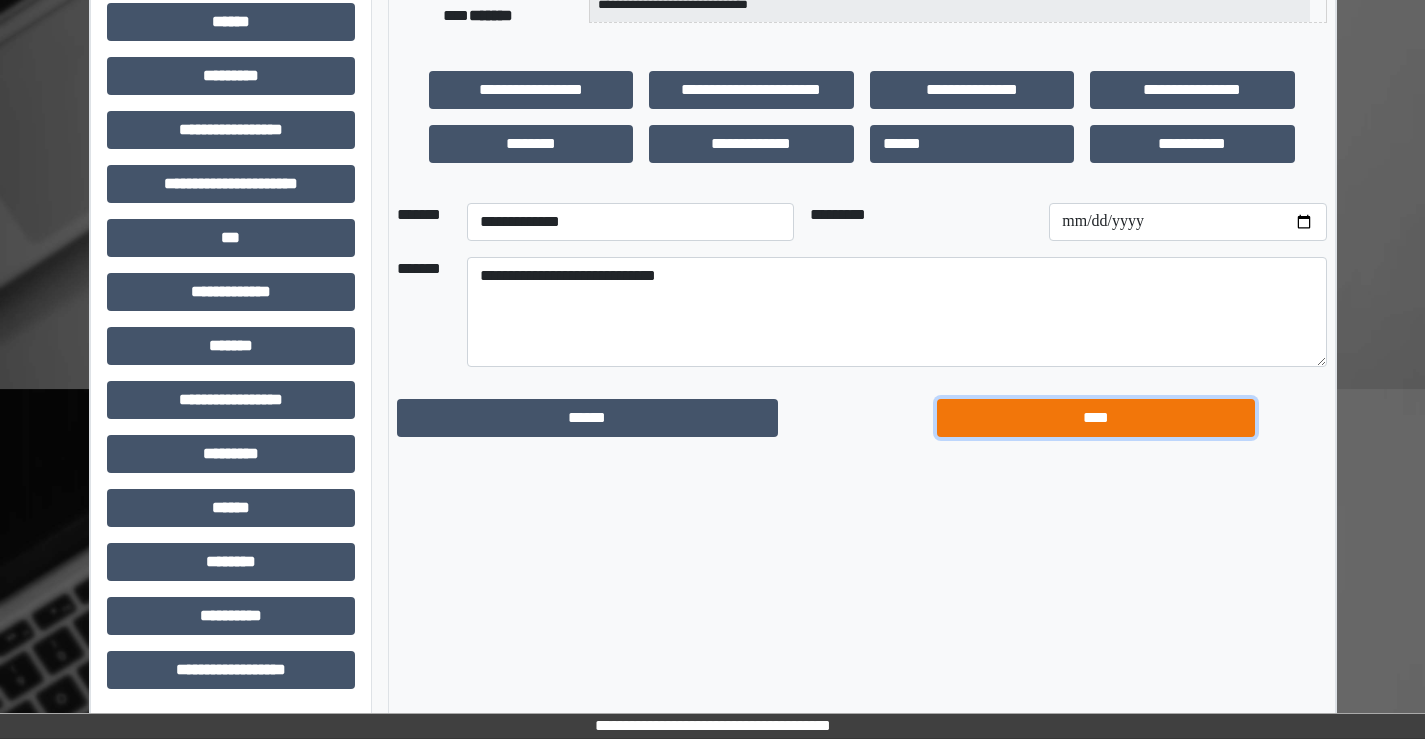 click on "****" at bounding box center [1096, 418] 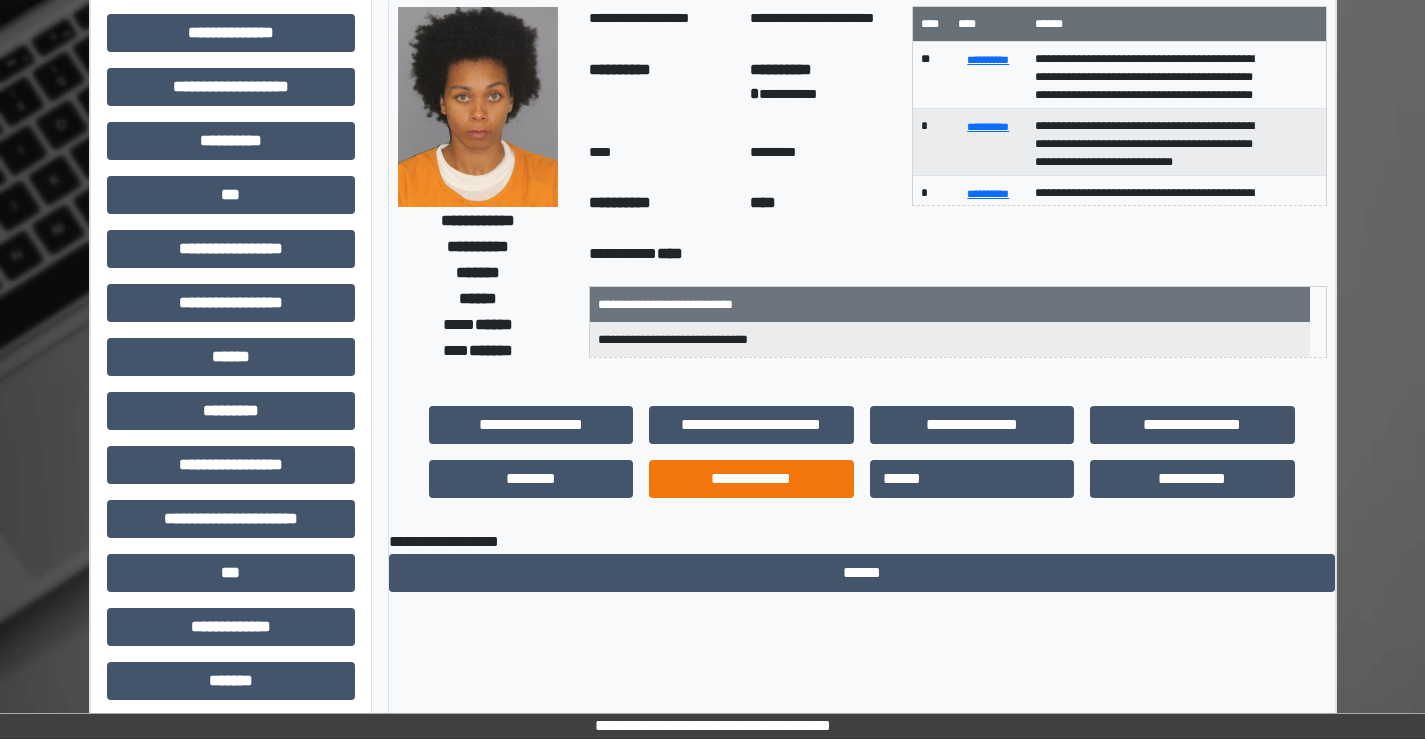 scroll, scrollTop: 0, scrollLeft: 0, axis: both 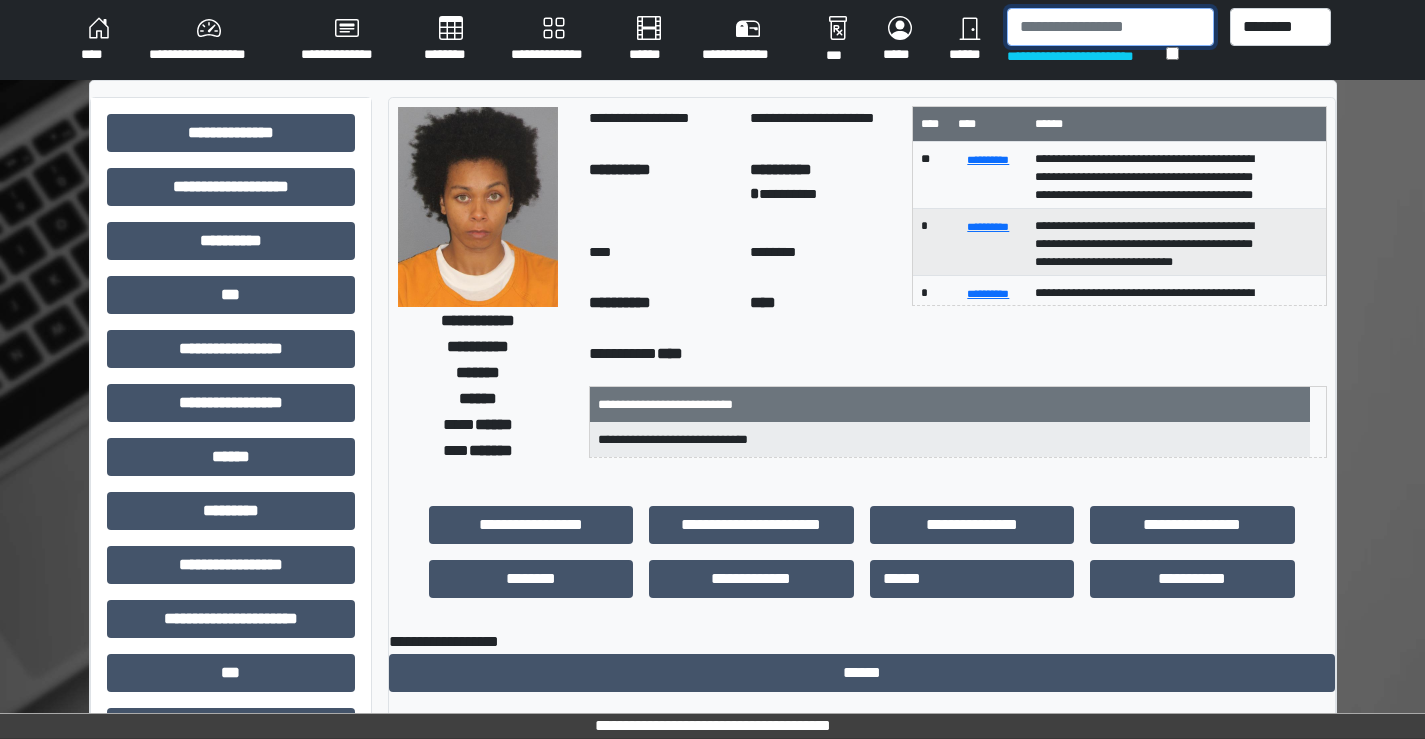 click at bounding box center [1110, 27] 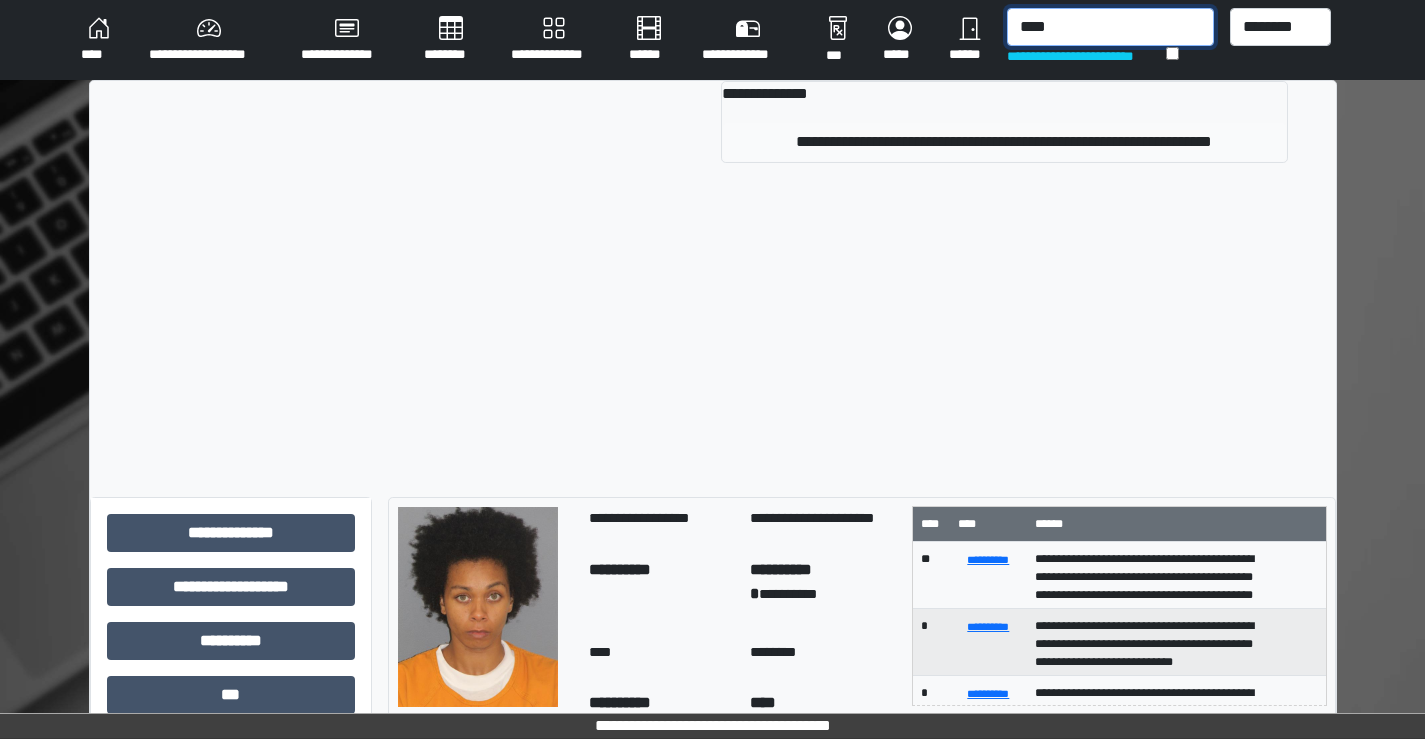 type on "****" 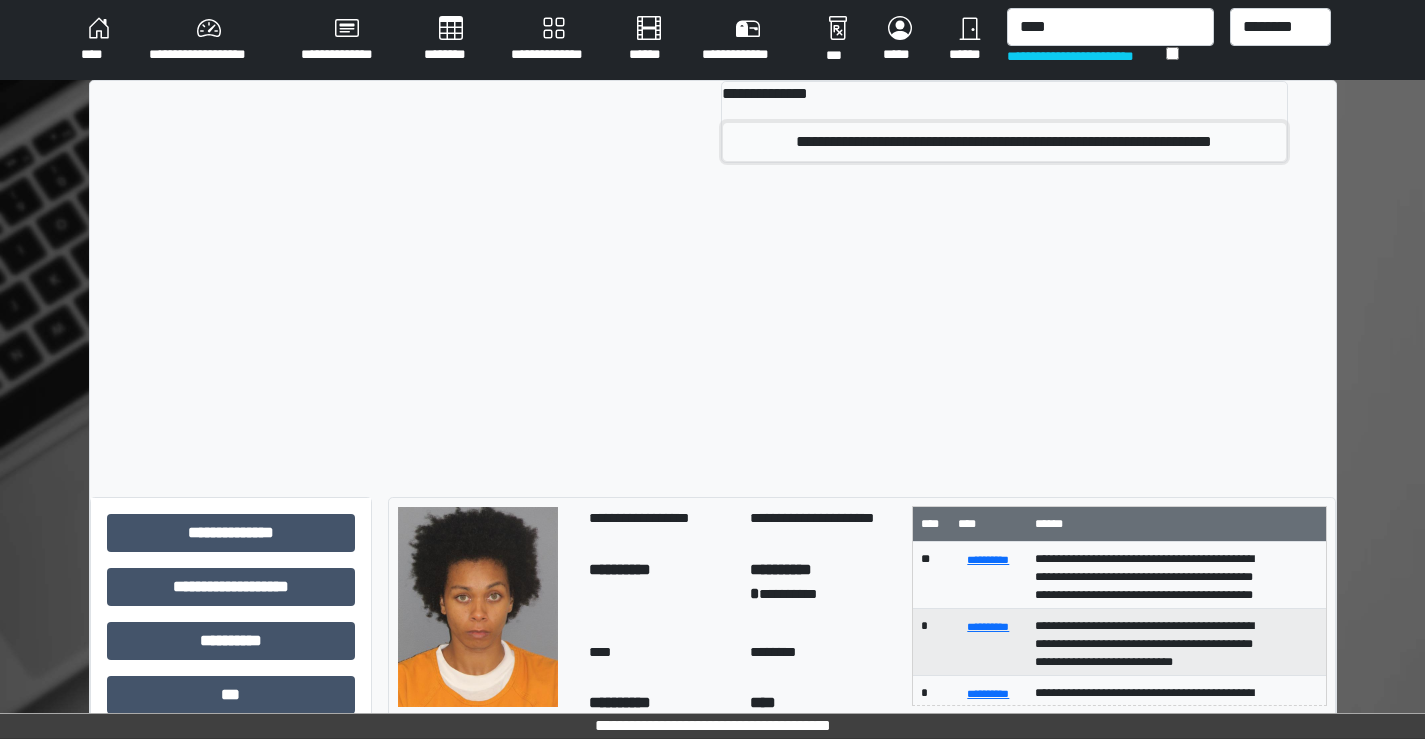 click on "**********" at bounding box center [1004, 142] 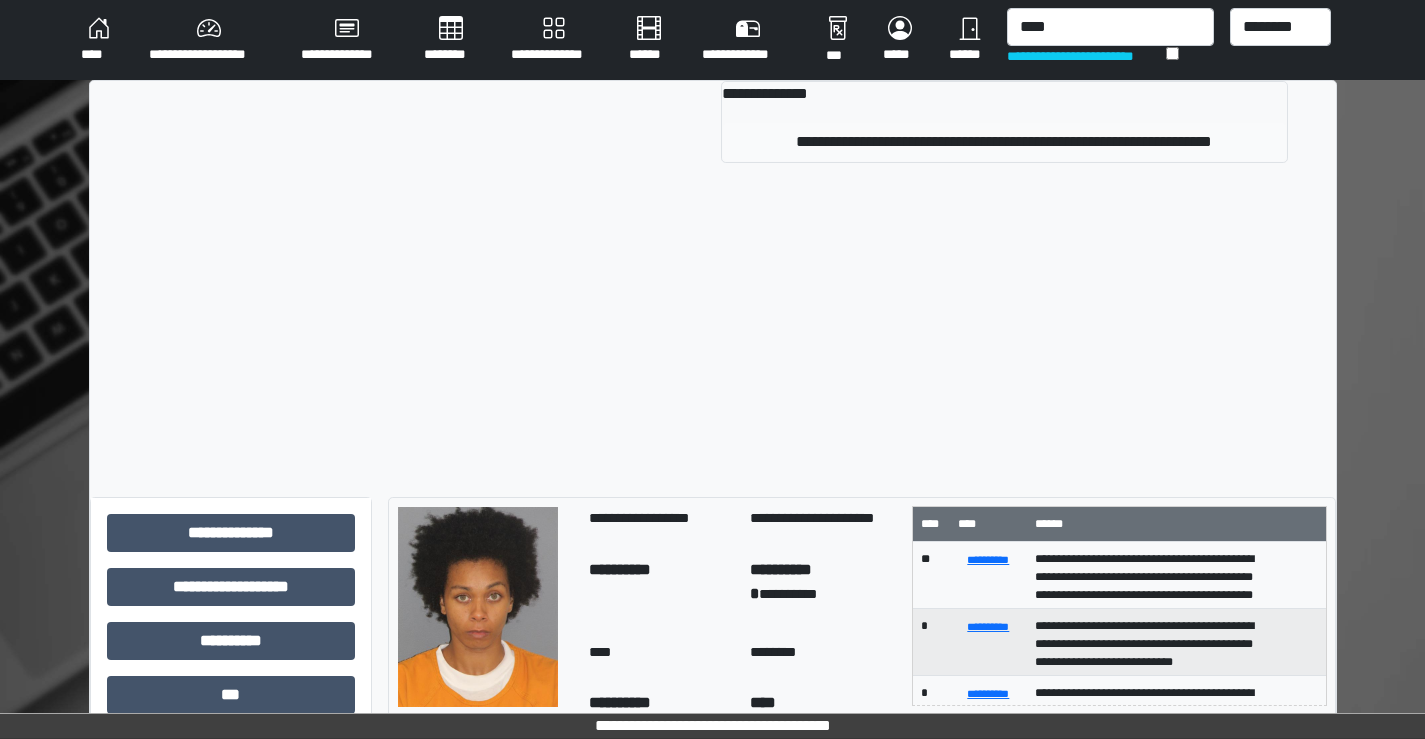 type 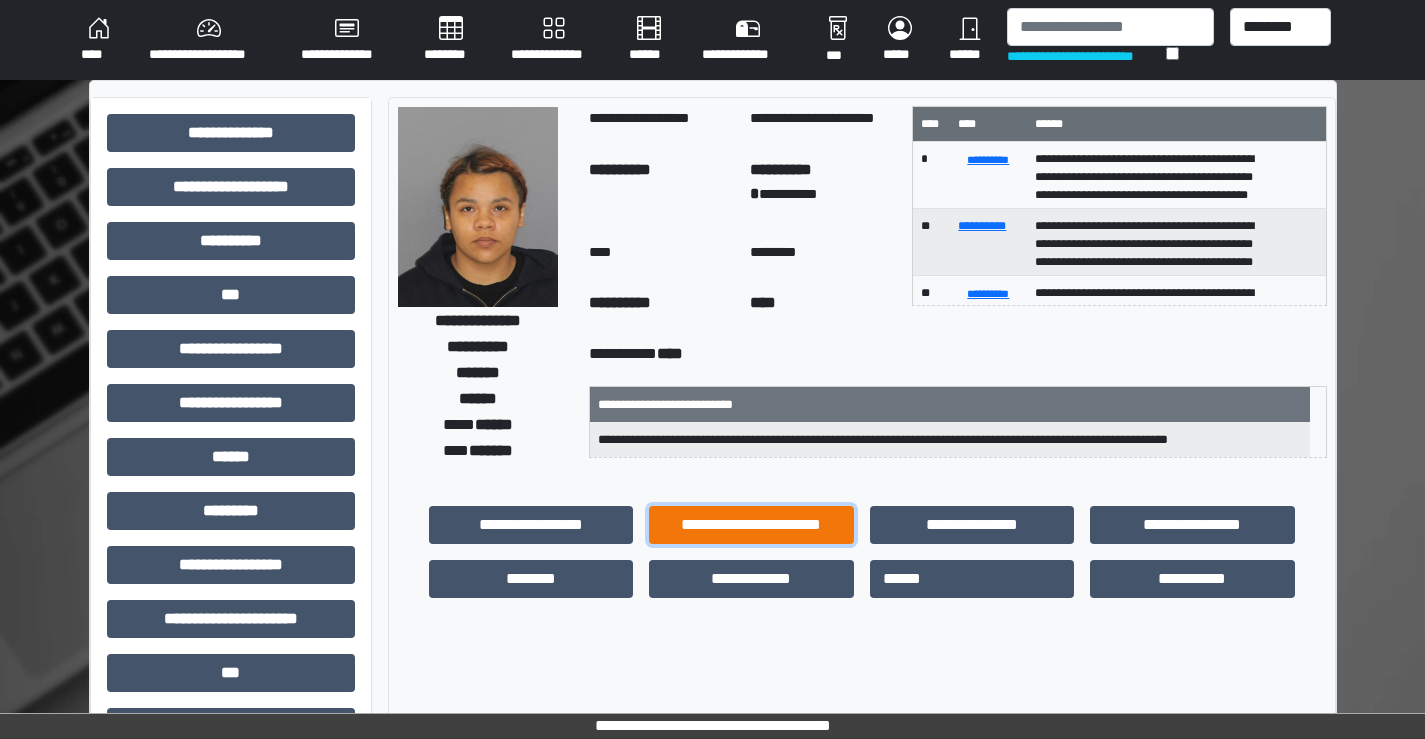 click on "**********" at bounding box center [751, 525] 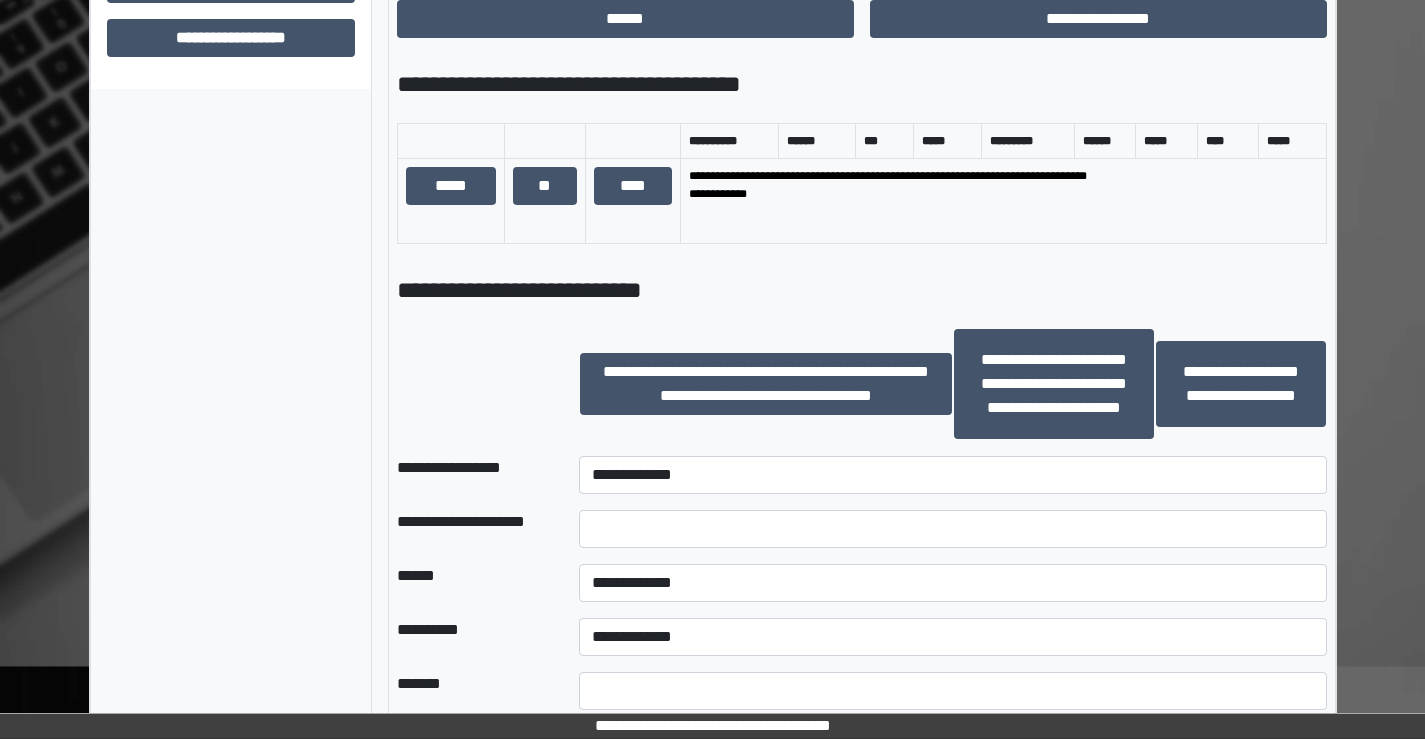 scroll, scrollTop: 1100, scrollLeft: 0, axis: vertical 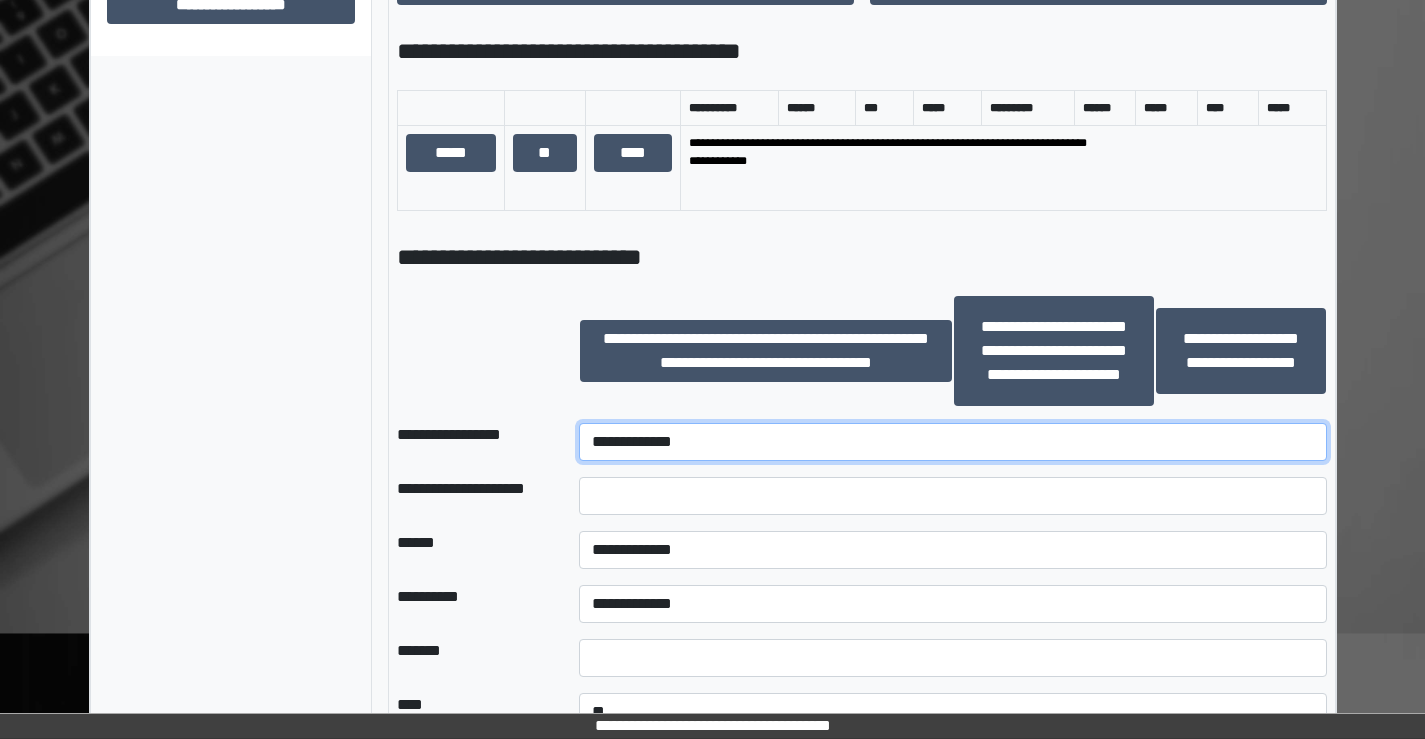 click on "**********" at bounding box center (952, 442) 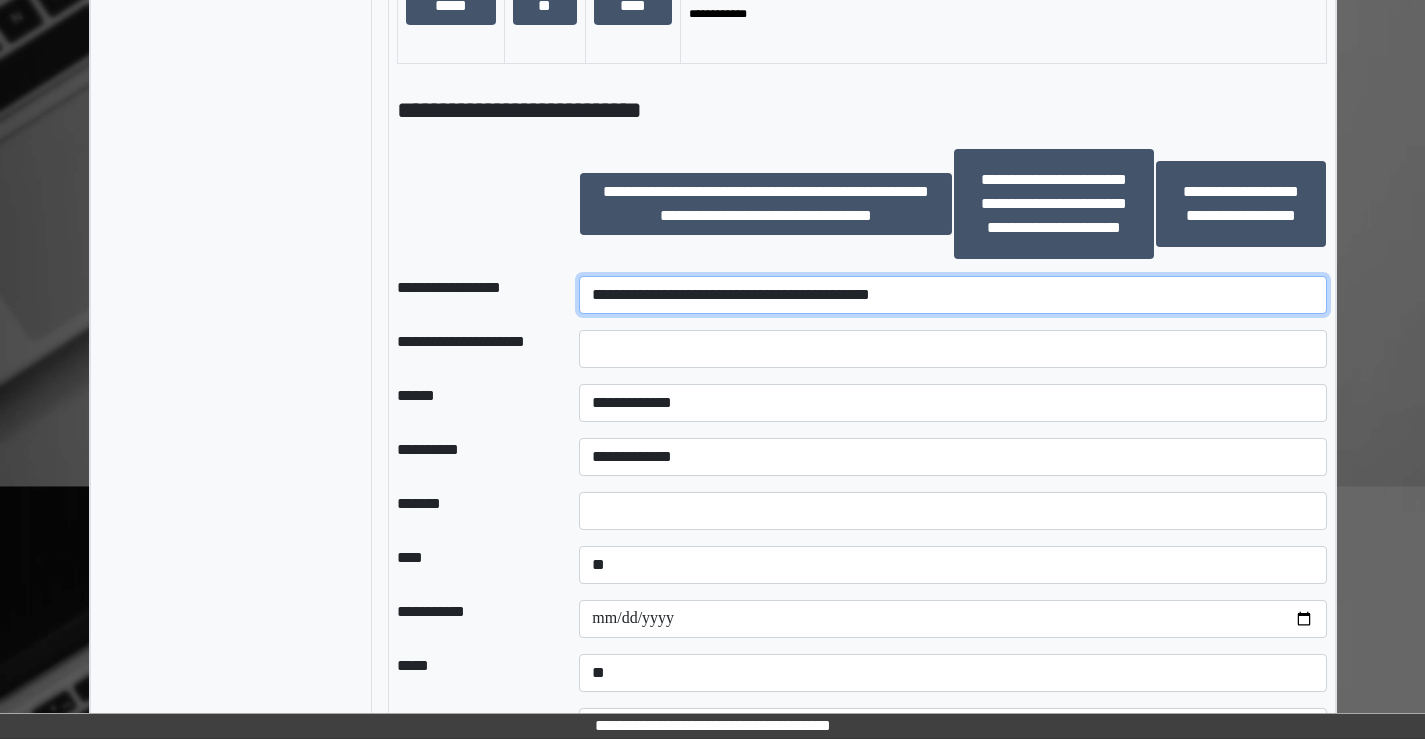 scroll, scrollTop: 1300, scrollLeft: 0, axis: vertical 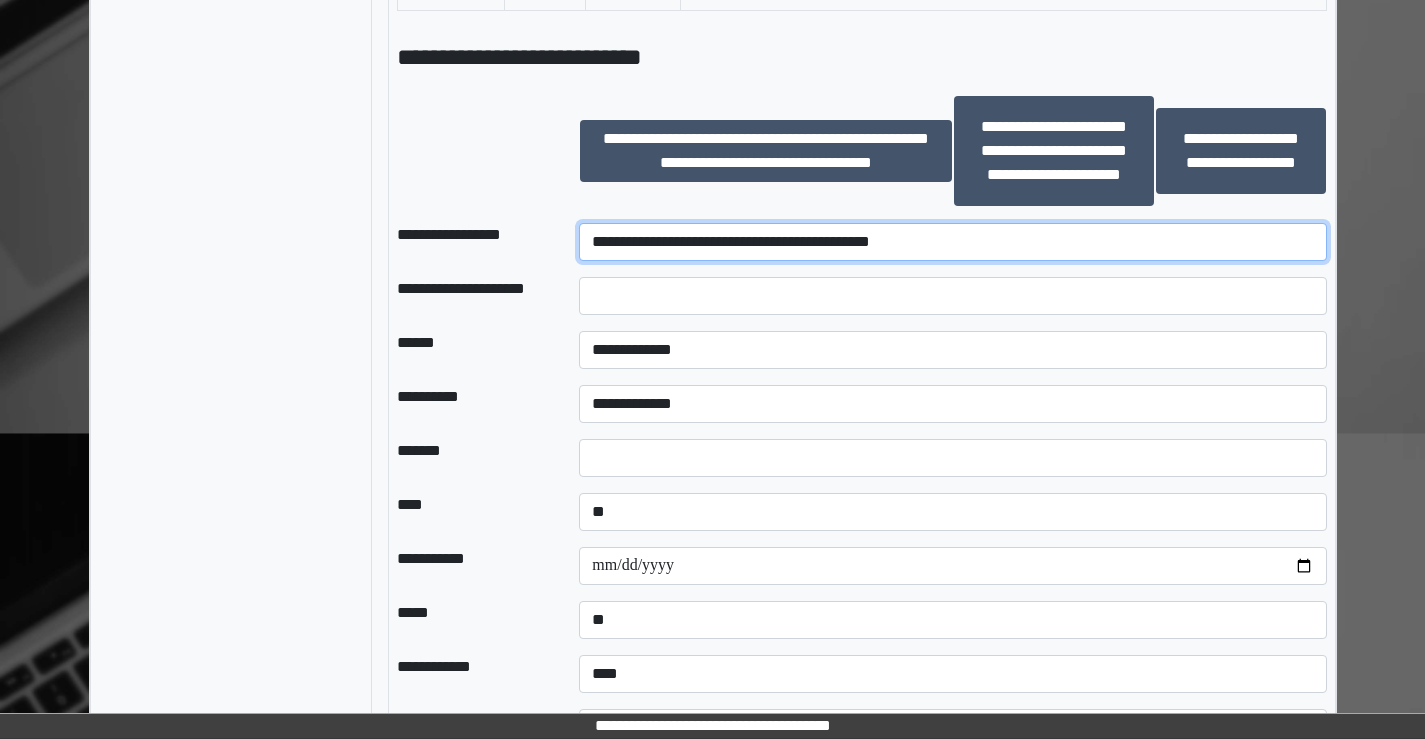 click on "**********" at bounding box center (952, 242) 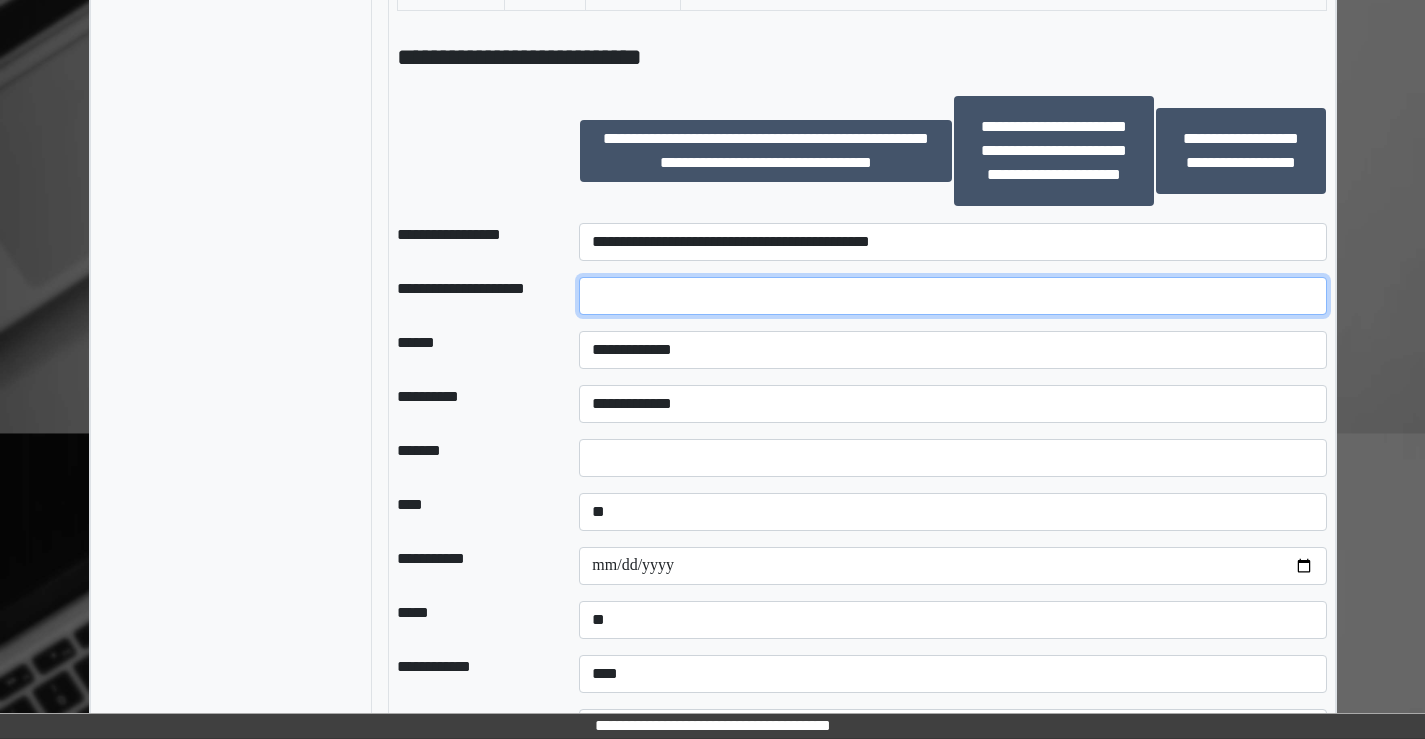 click at bounding box center [952, 296] 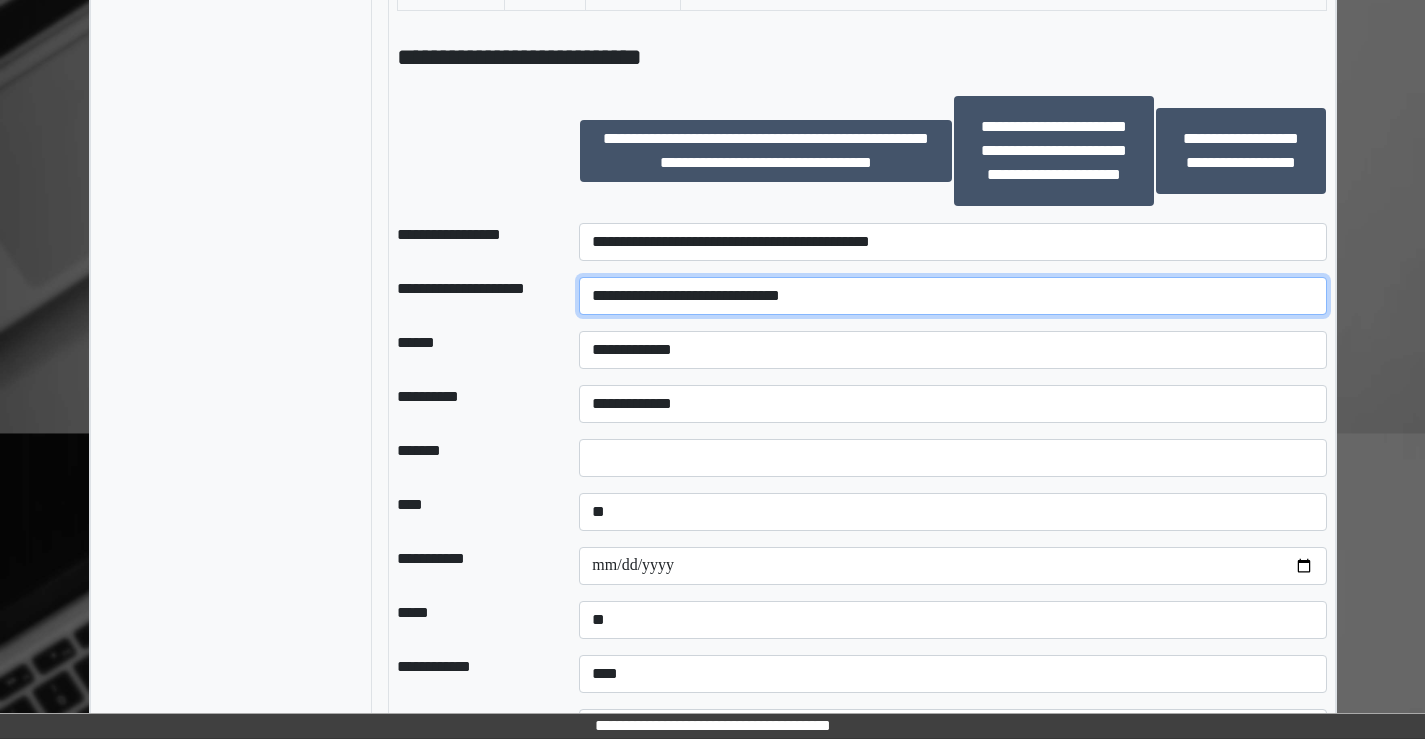 type on "**********" 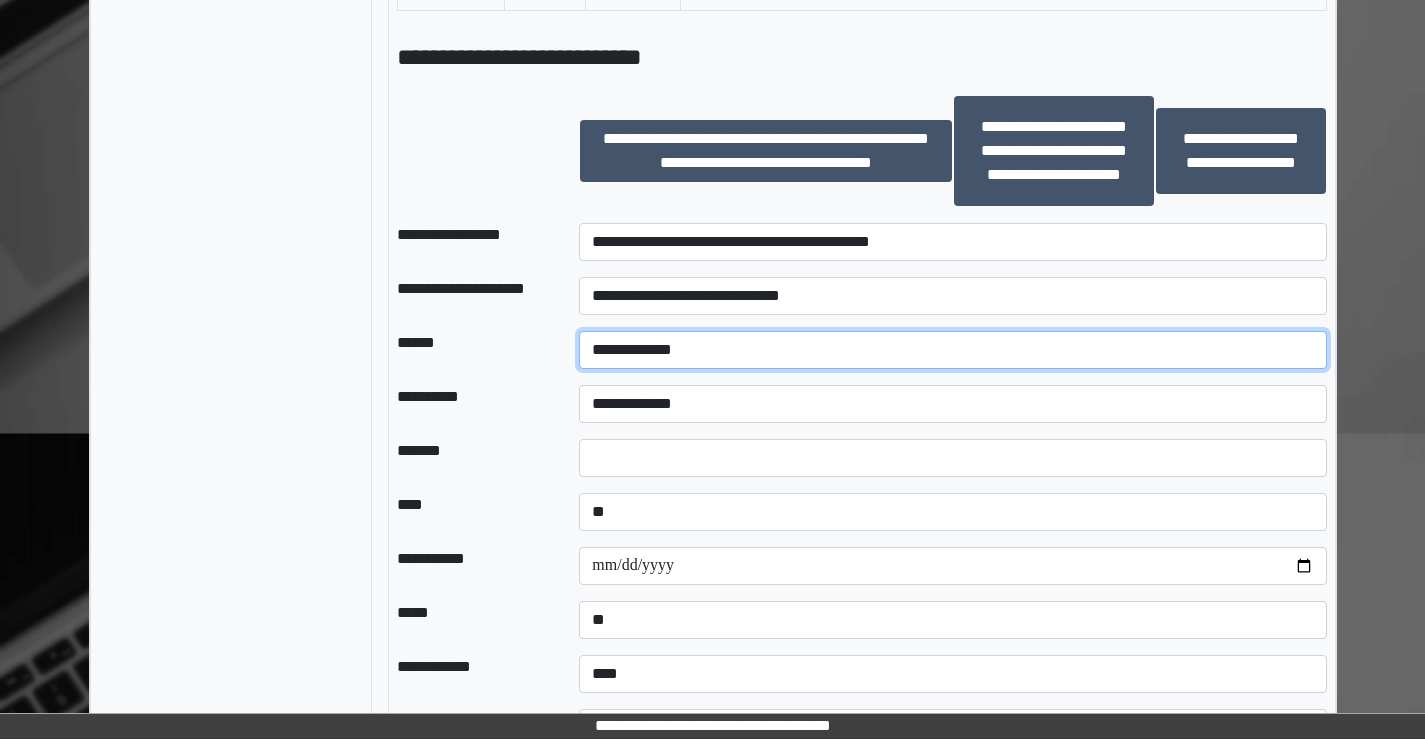 click on "**********" at bounding box center (952, 350) 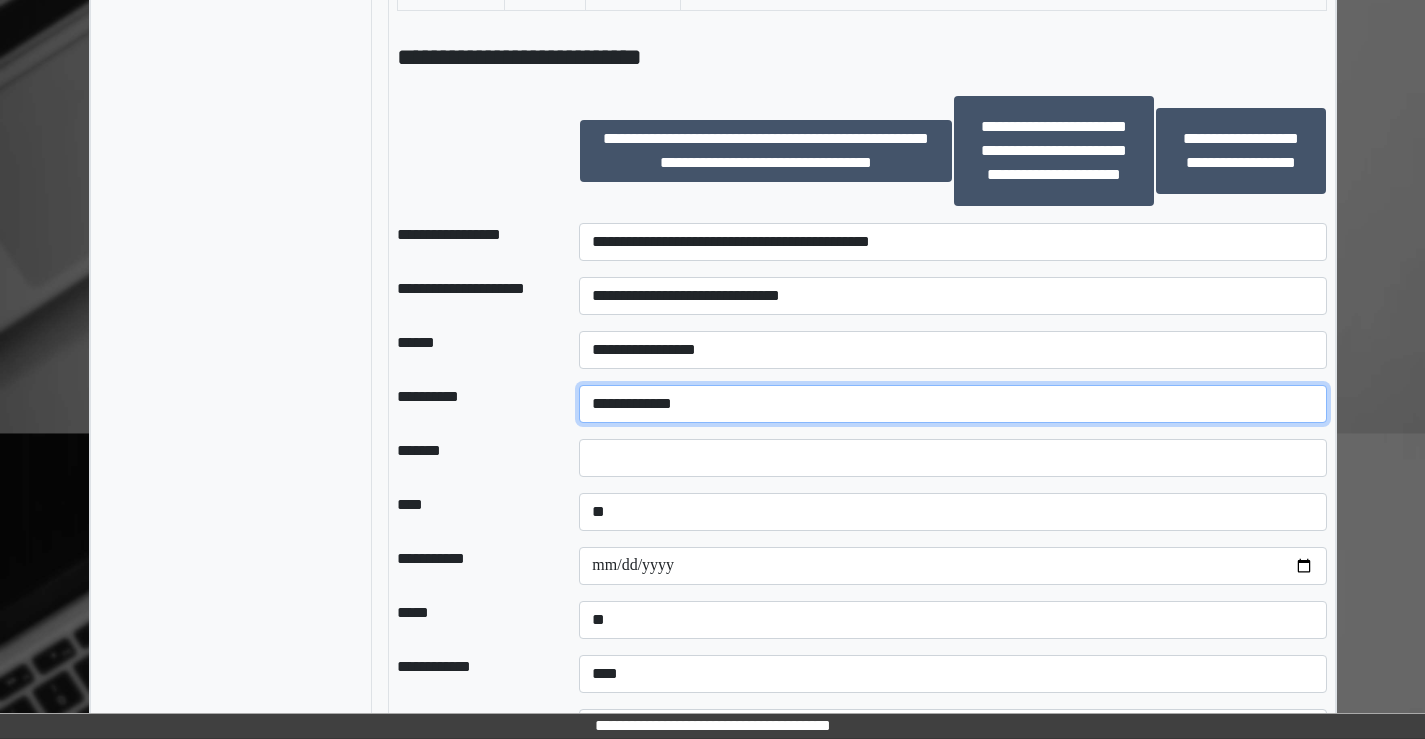 click on "**********" at bounding box center [952, 404] 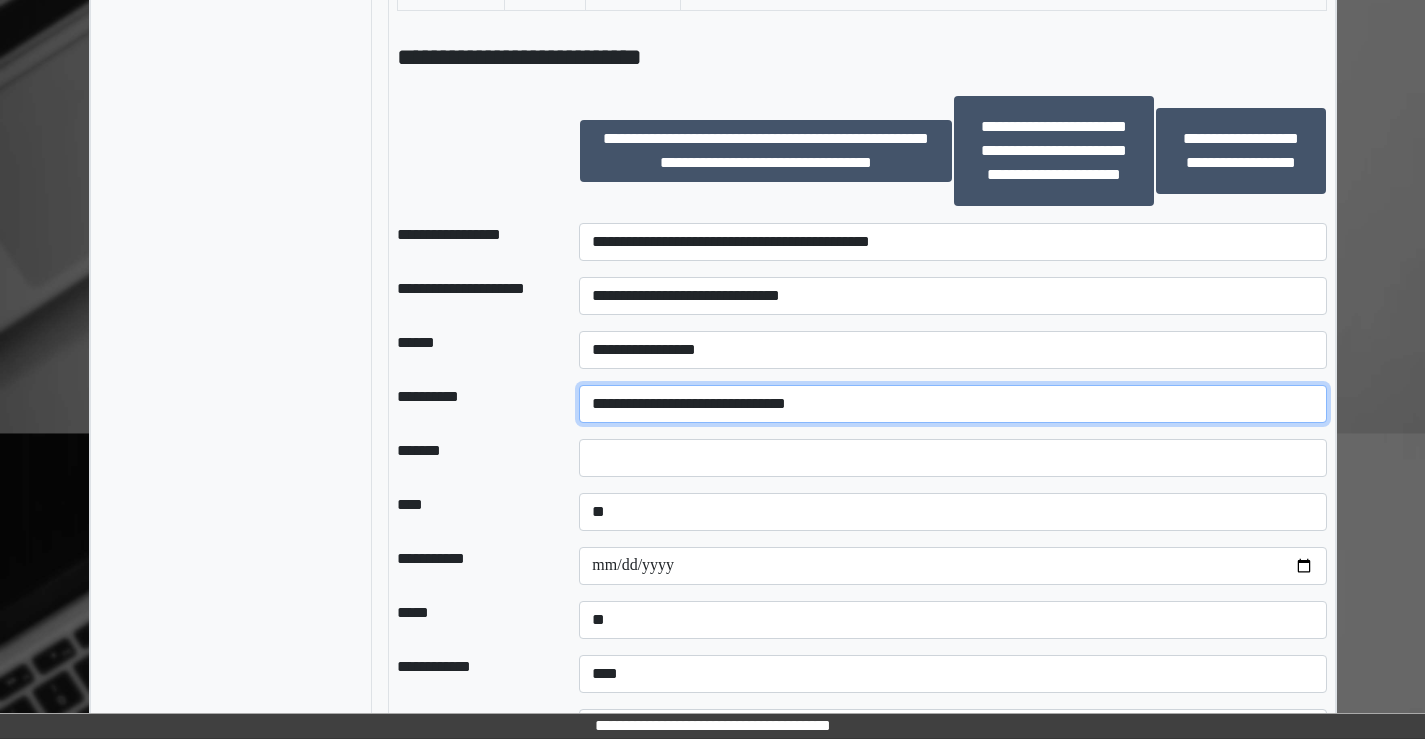click on "**********" at bounding box center (952, 404) 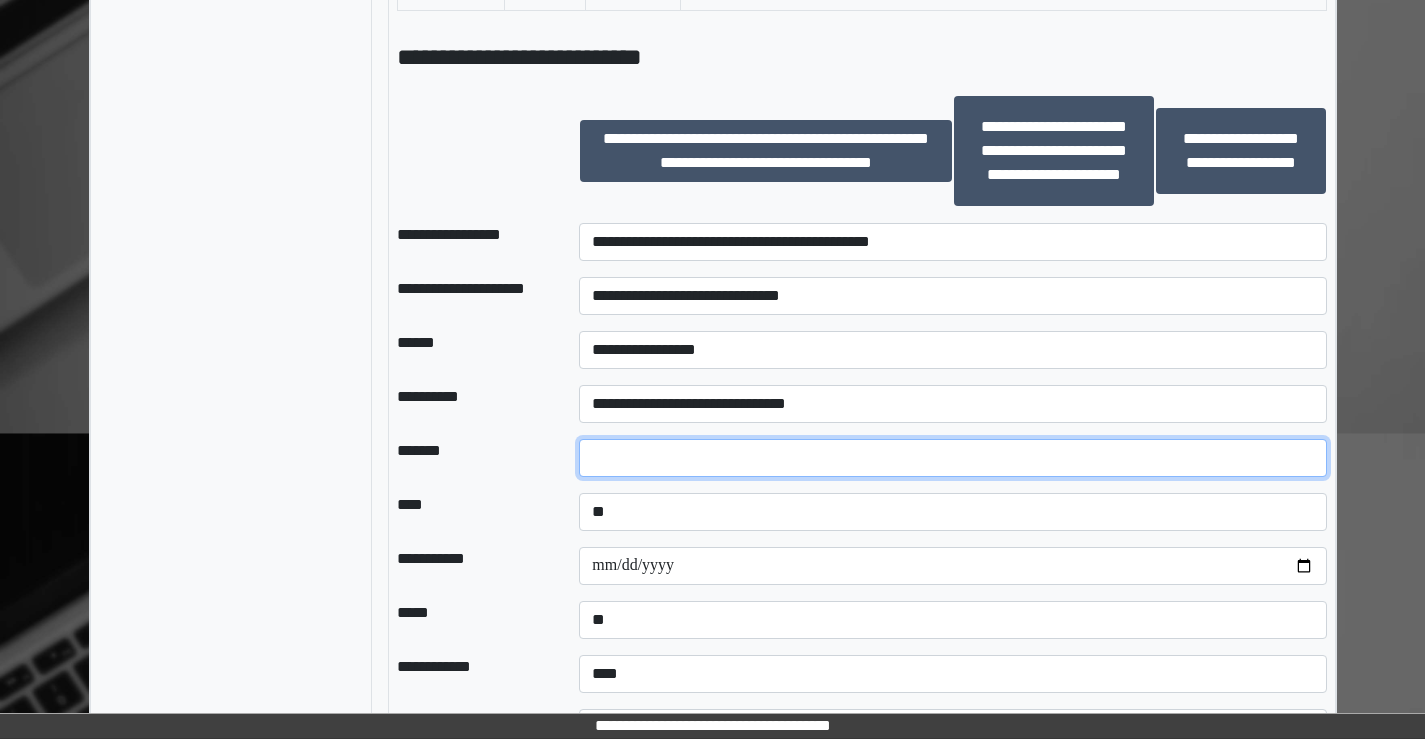 click at bounding box center (952, 458) 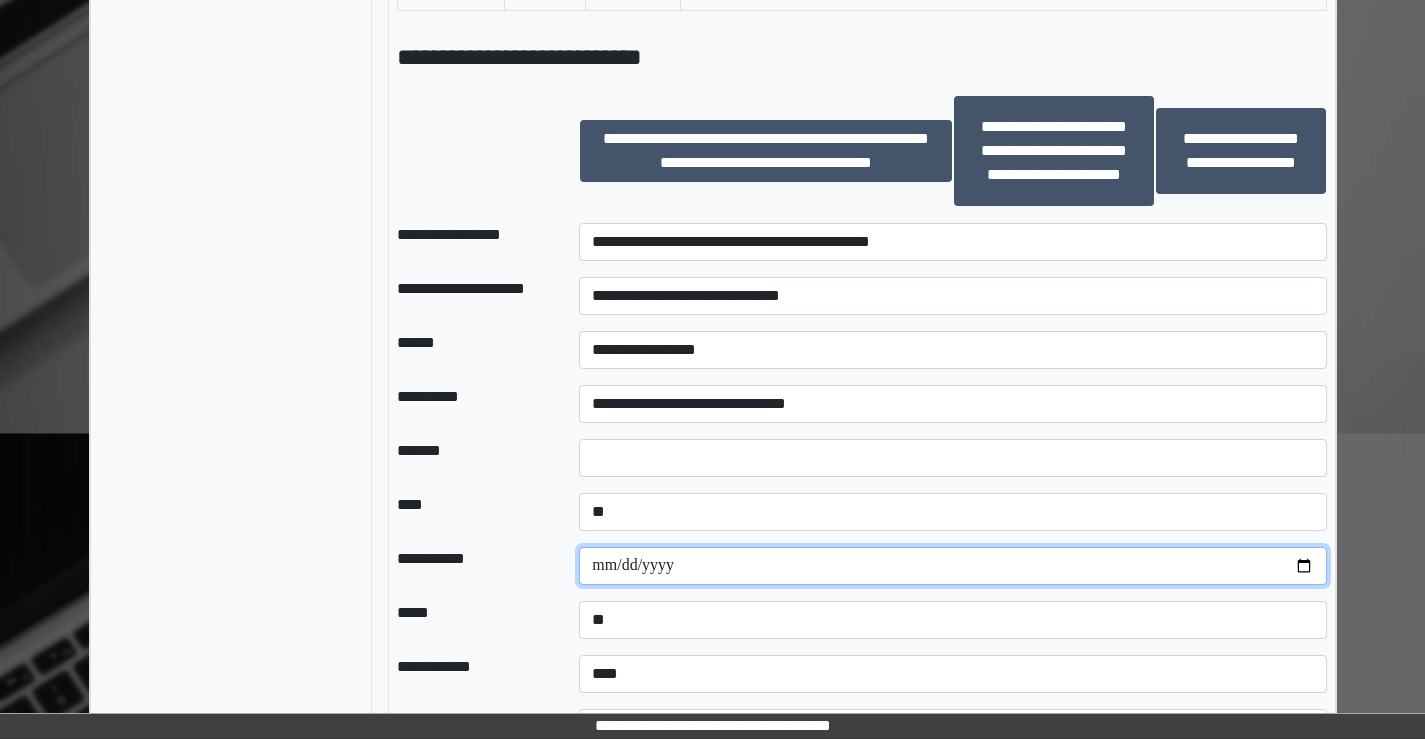 click at bounding box center (952, 566) 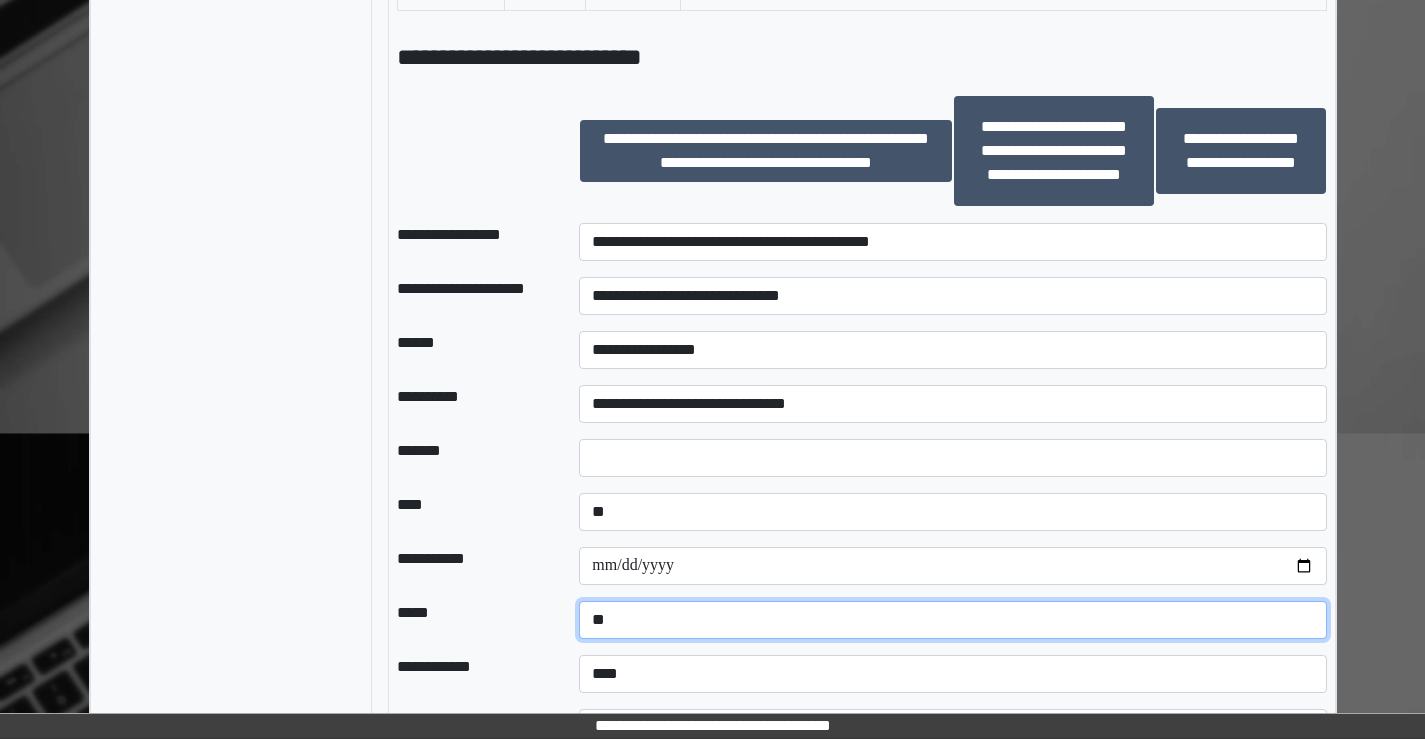 click on "**********" at bounding box center [952, 620] 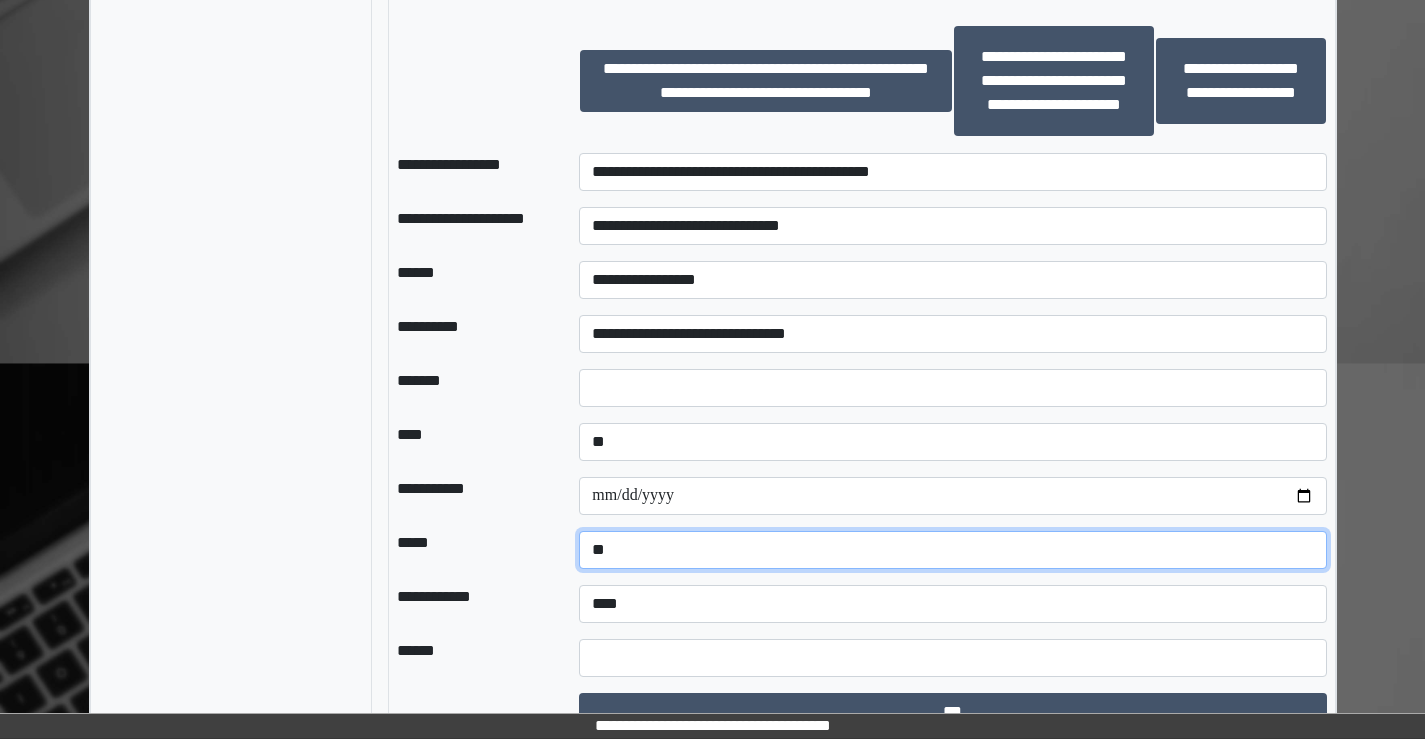 scroll, scrollTop: 1400, scrollLeft: 0, axis: vertical 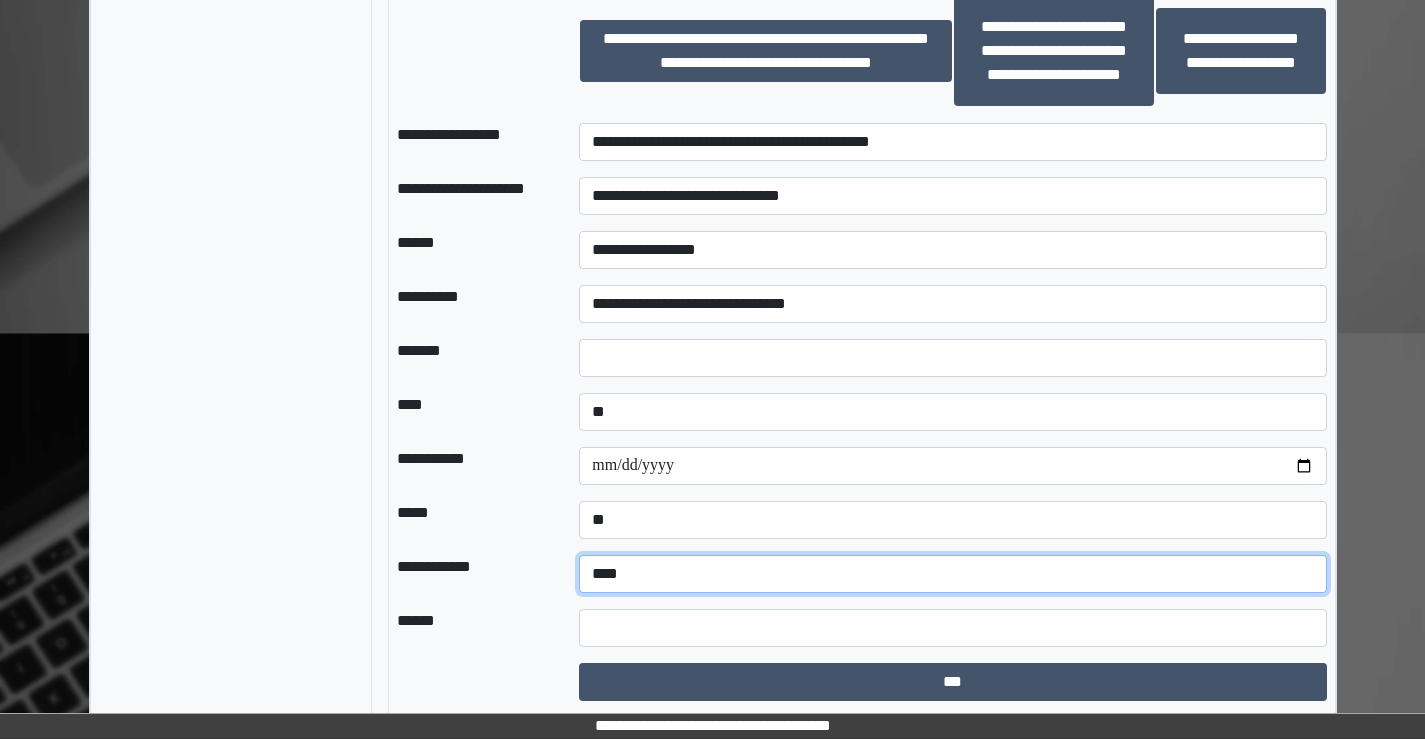 click on "**********" at bounding box center (952, 574) 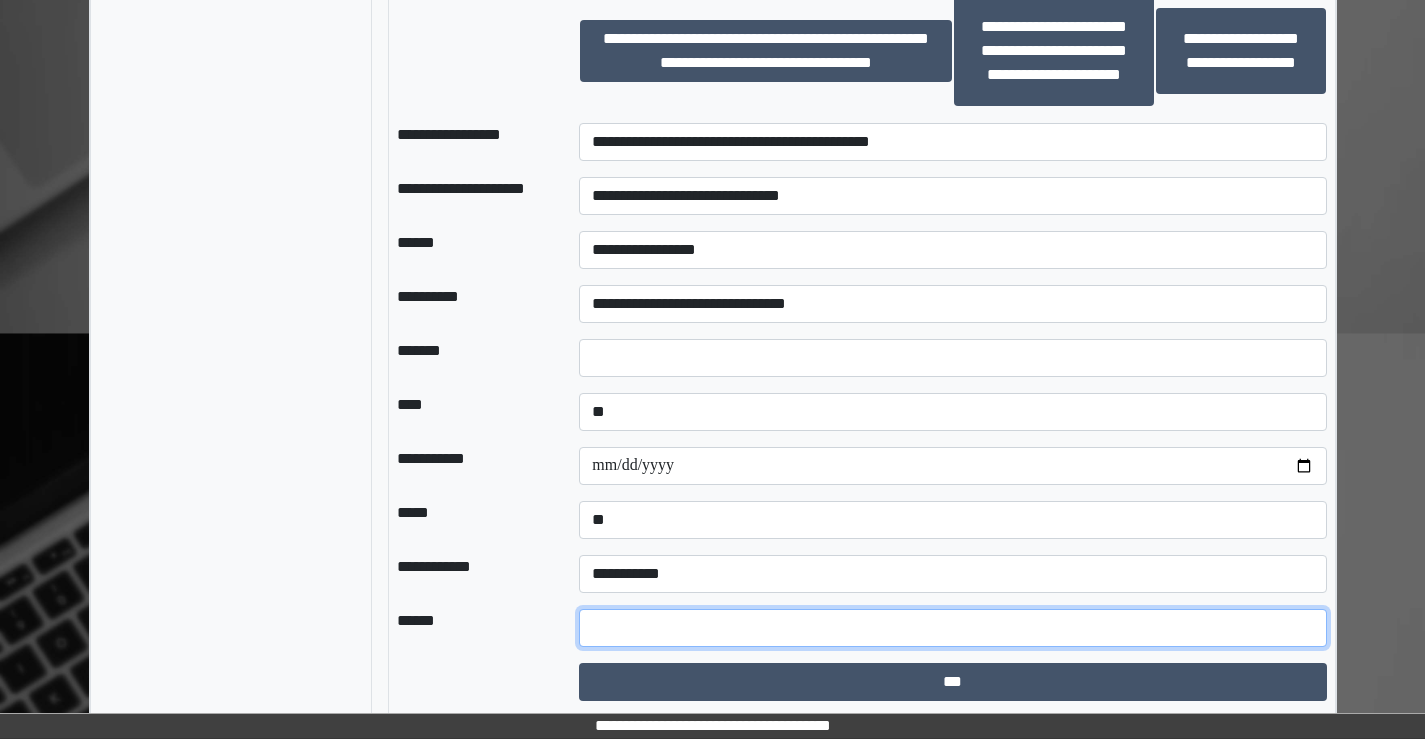 click at bounding box center (952, 628) 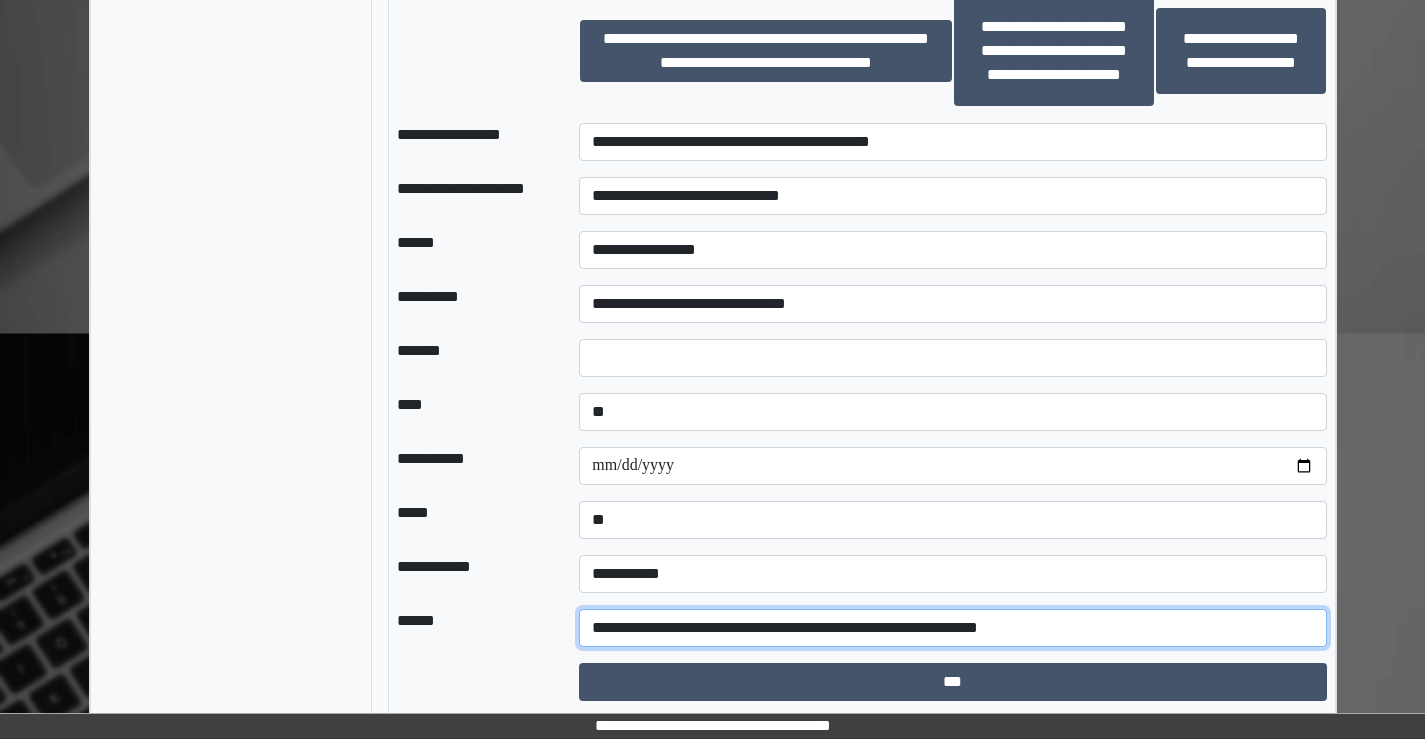 click on "**********" at bounding box center (952, 628) 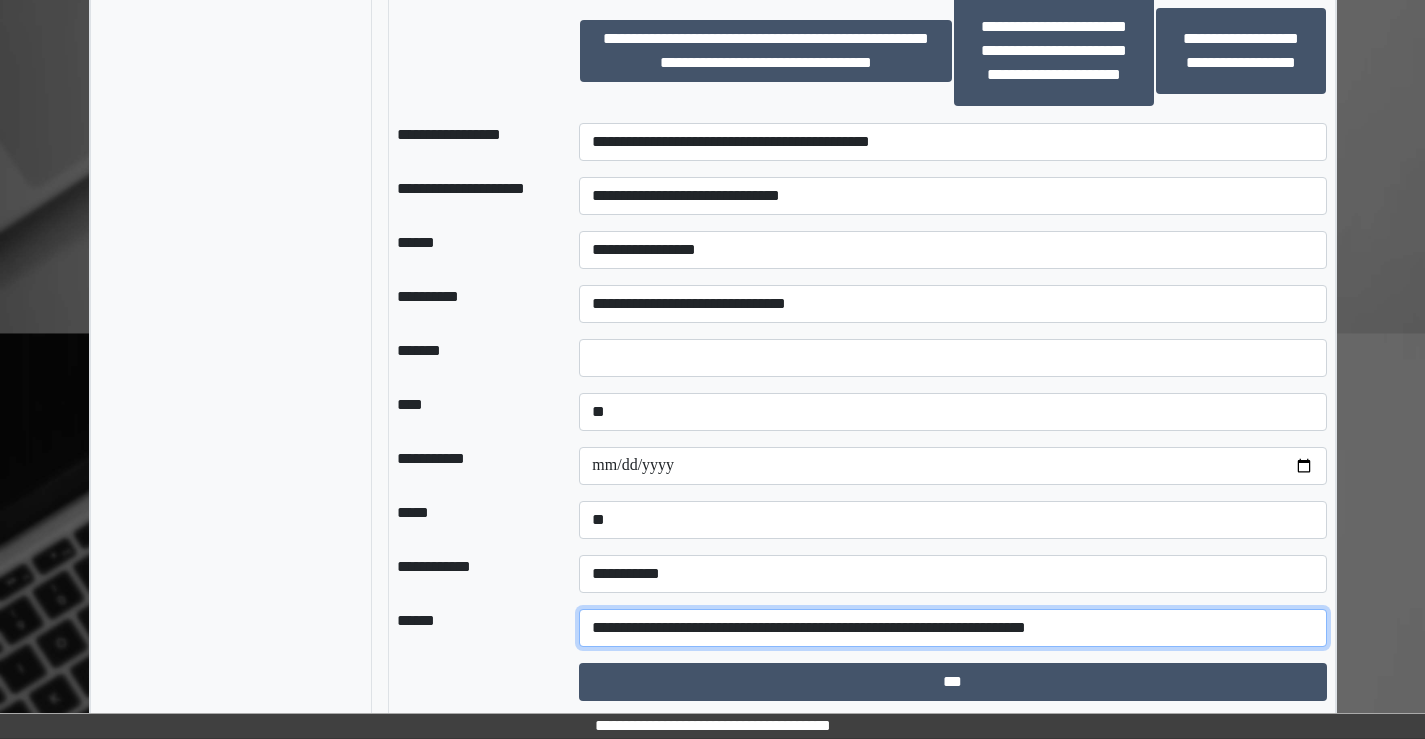 drag, startPoint x: 1105, startPoint y: 626, endPoint x: 567, endPoint y: 654, distance: 538.72815 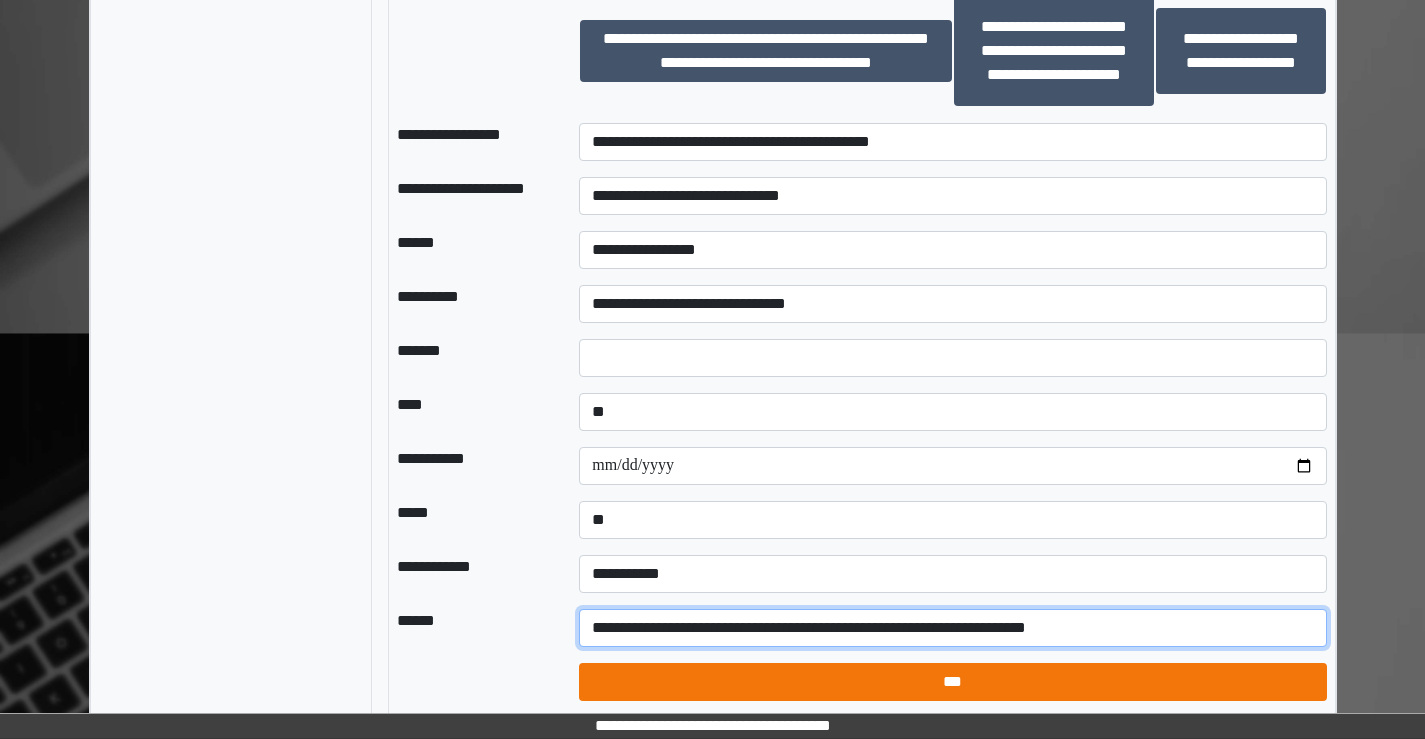 type on "**********" 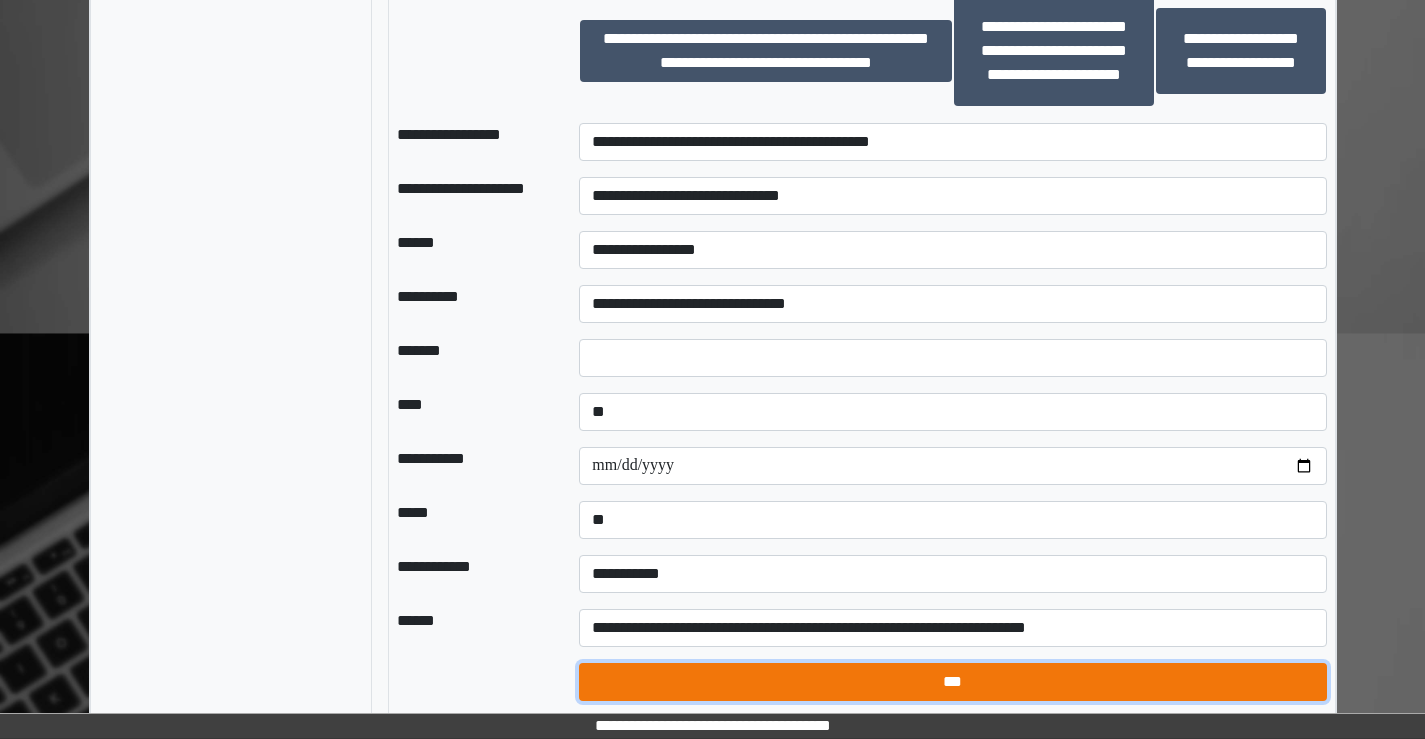 click on "***" at bounding box center [952, 682] 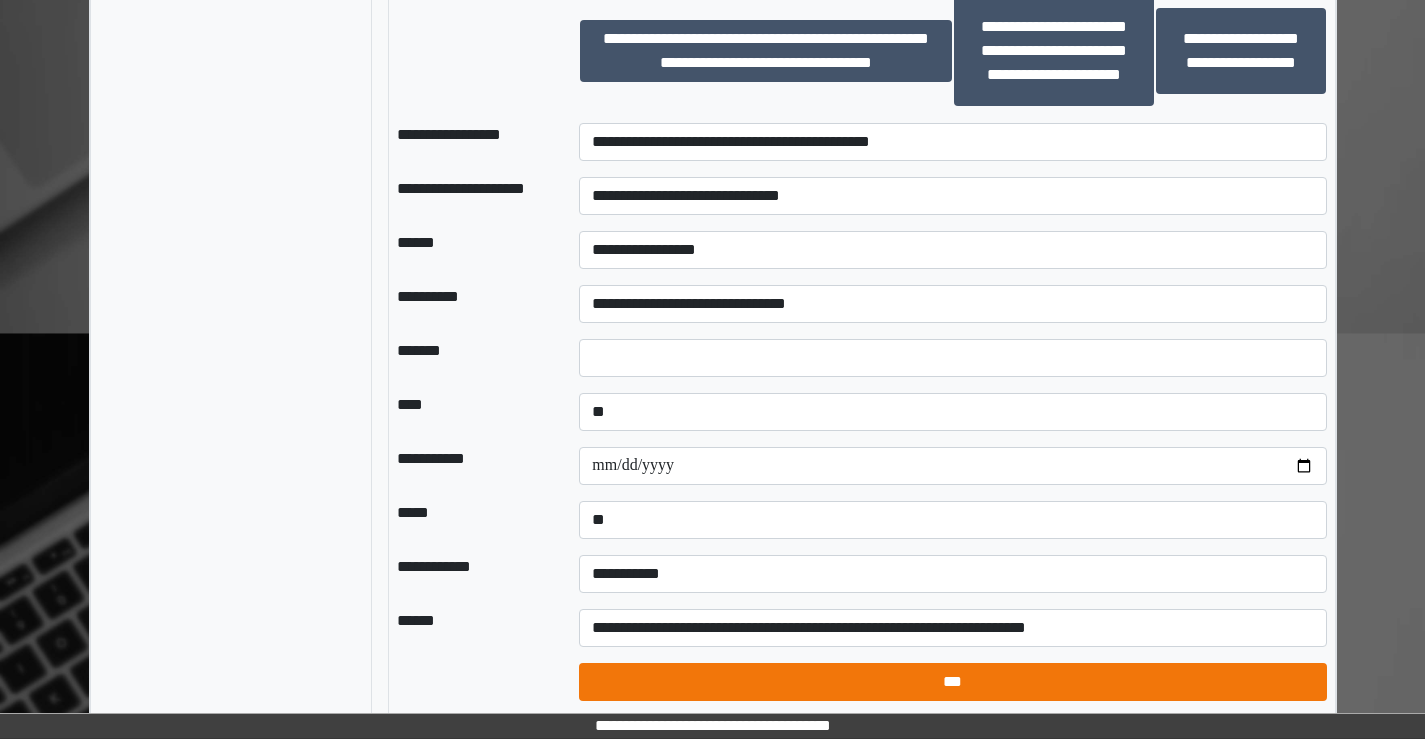 select on "*" 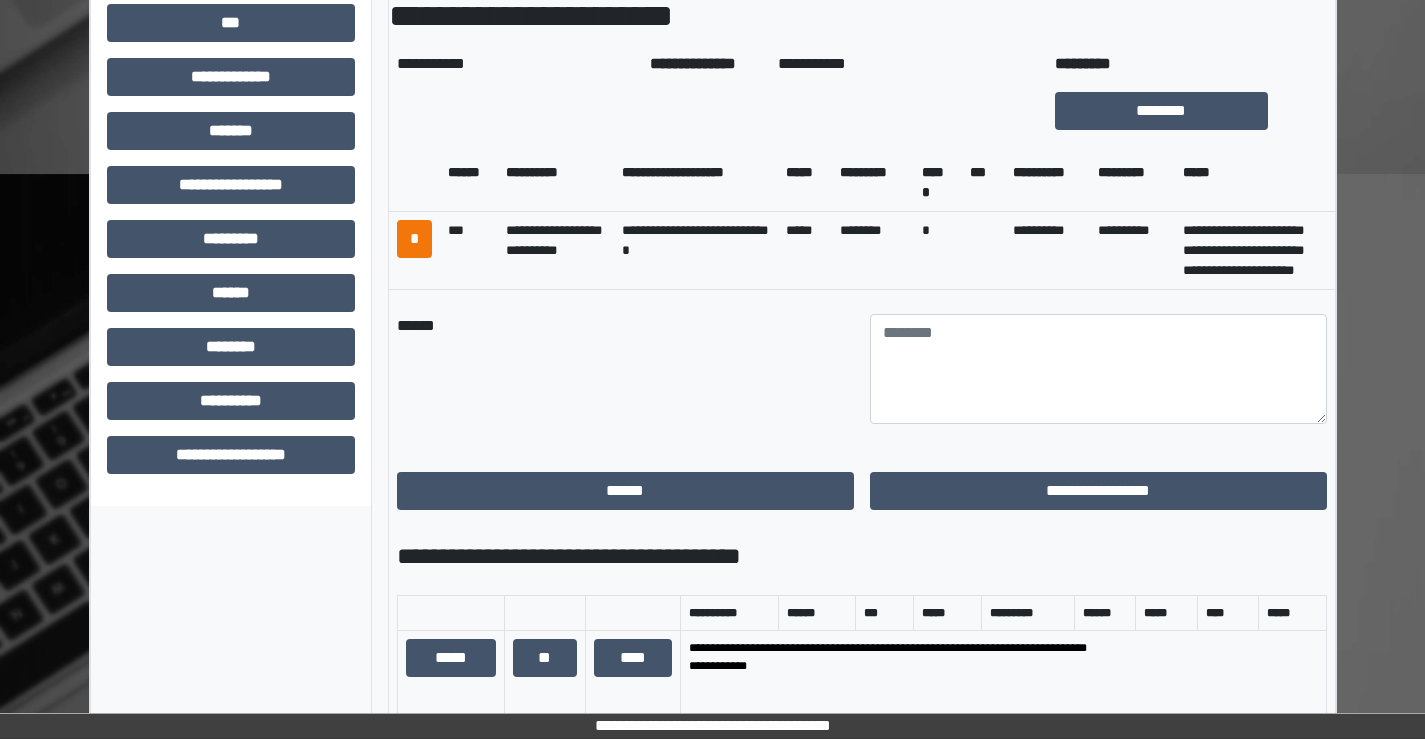 scroll, scrollTop: 600, scrollLeft: 0, axis: vertical 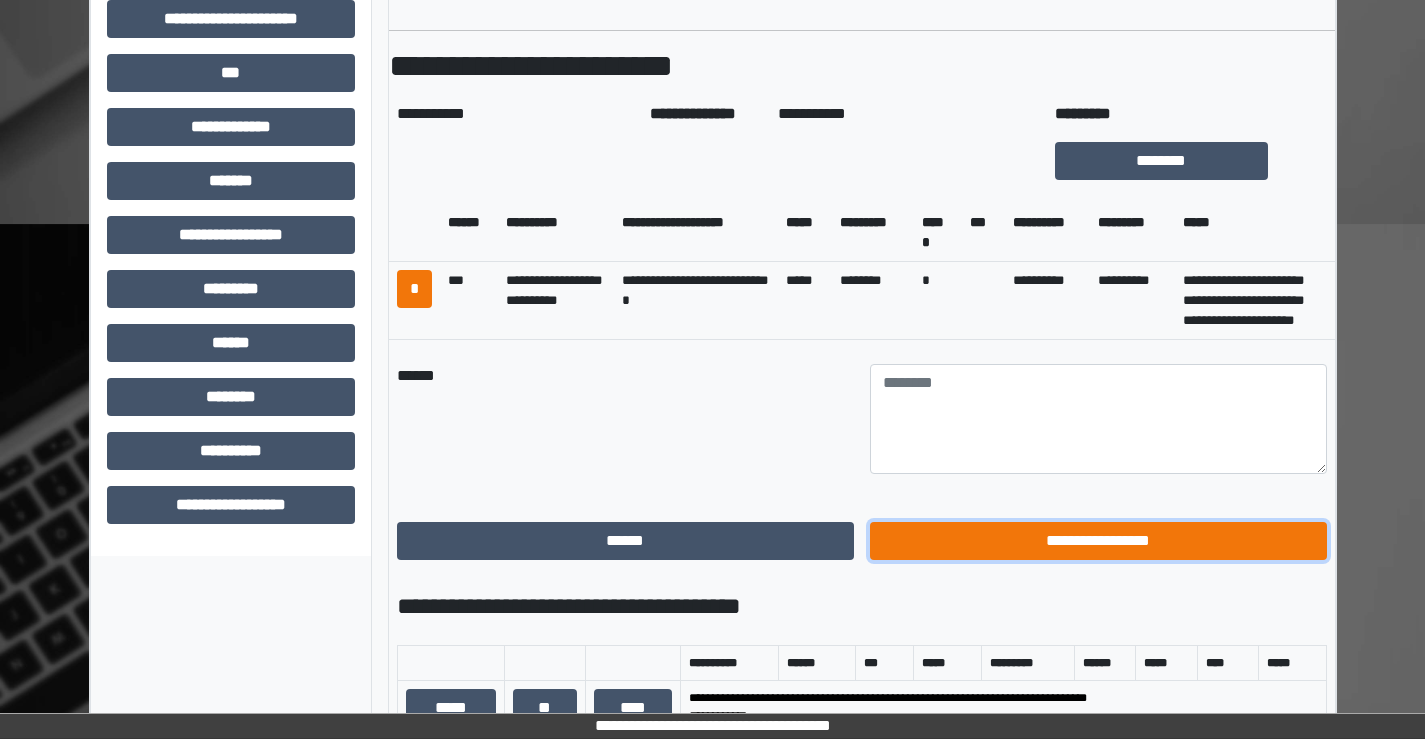 click on "**********" at bounding box center [1098, 541] 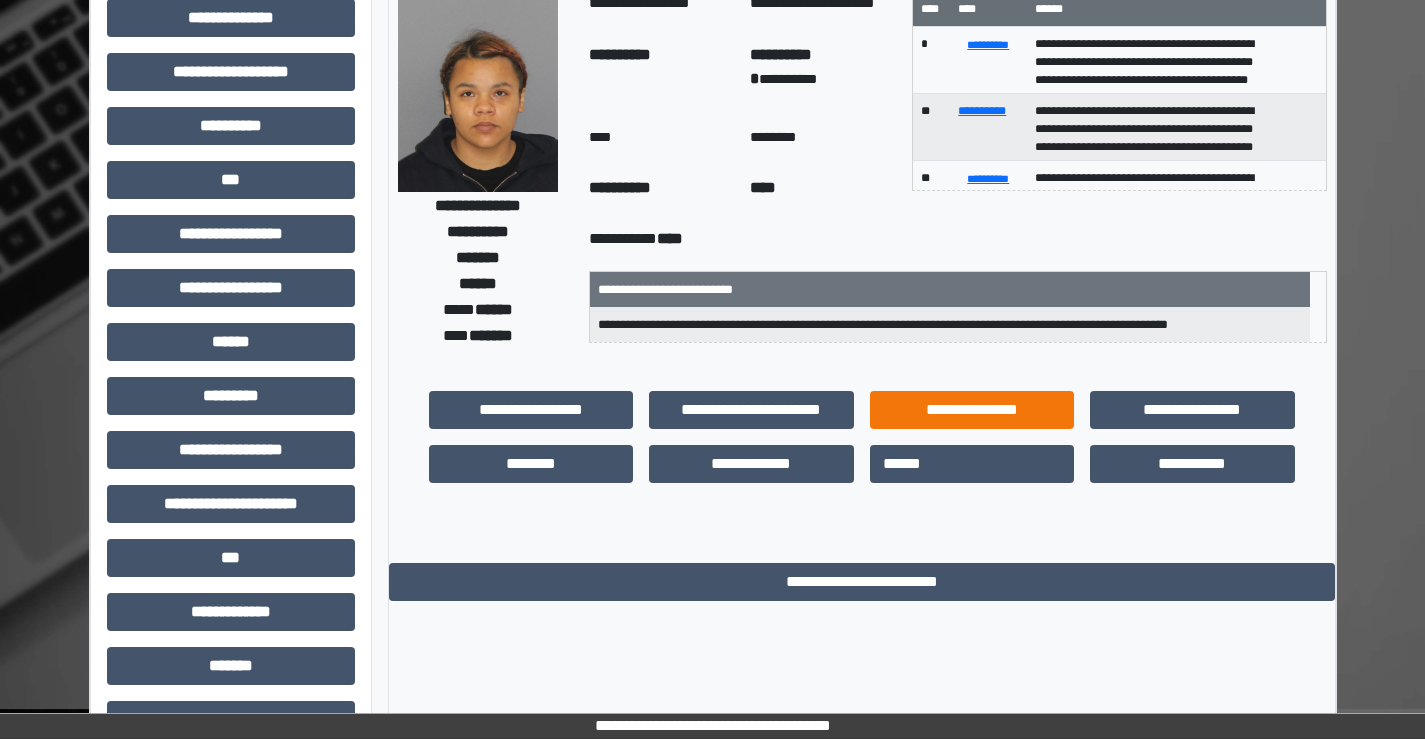 scroll, scrollTop: 0, scrollLeft: 0, axis: both 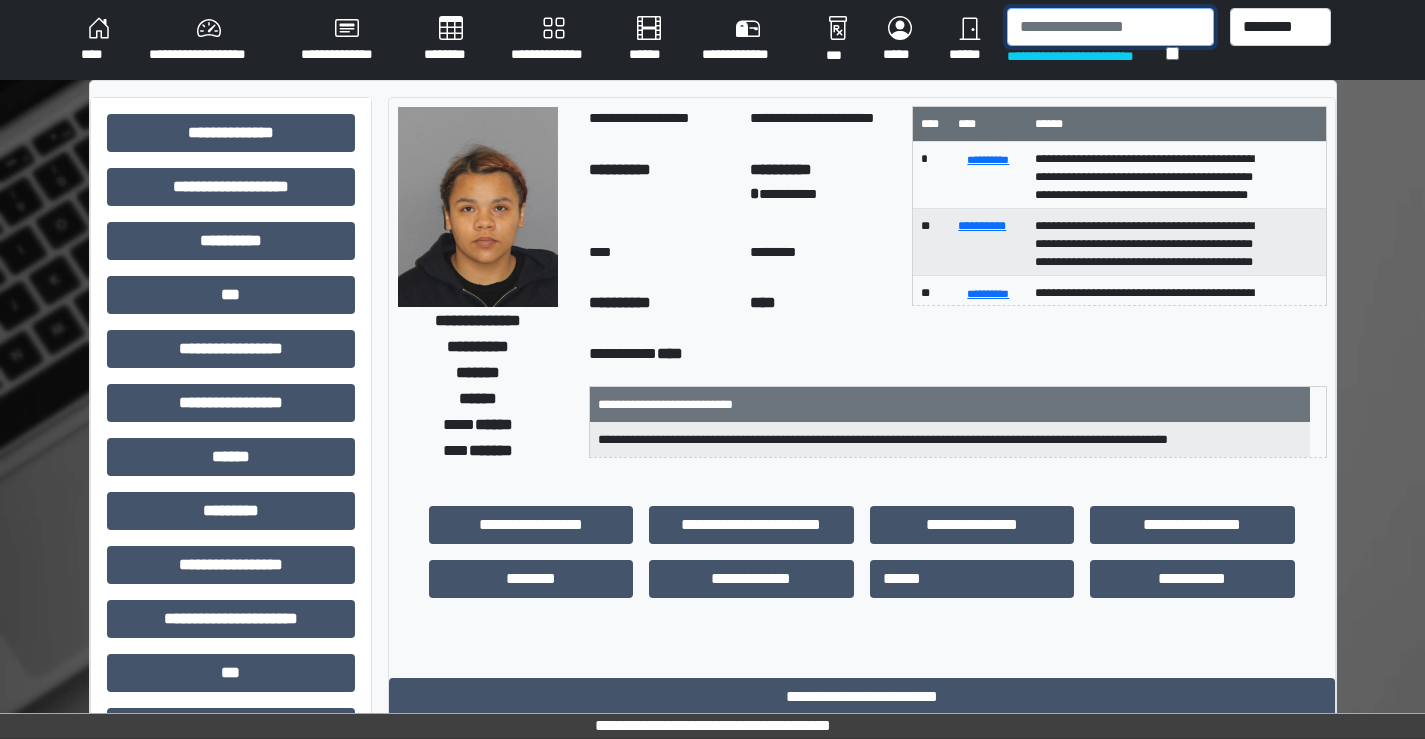 click at bounding box center (1110, 27) 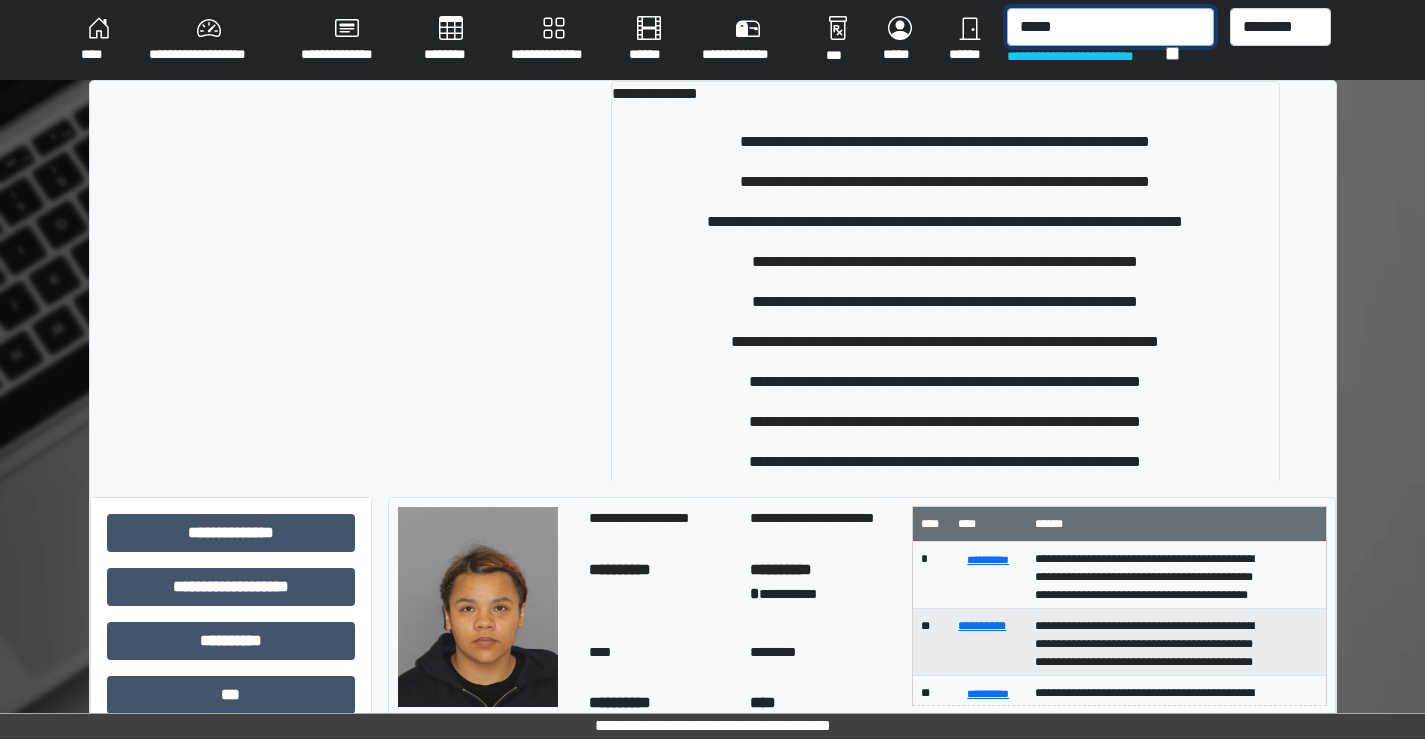 type on "*****" 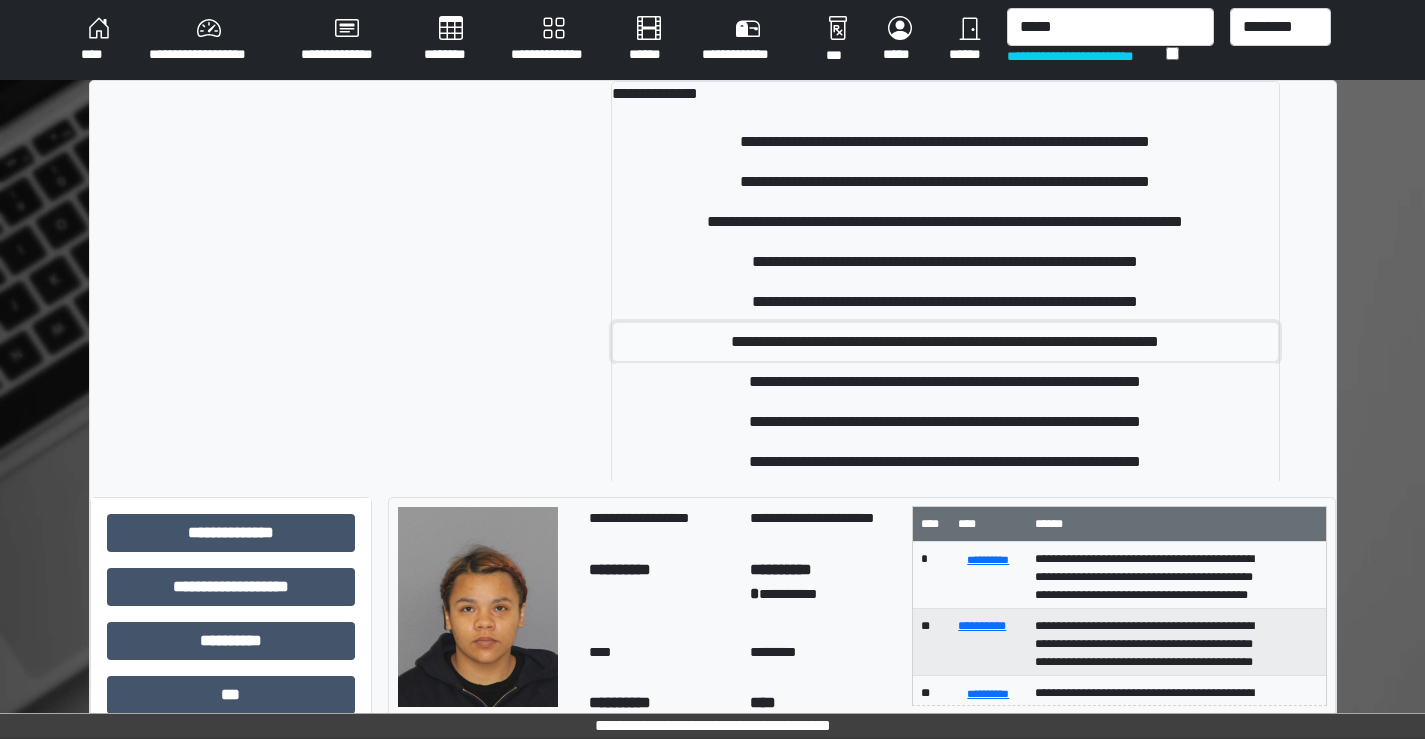 click on "**********" at bounding box center (945, 342) 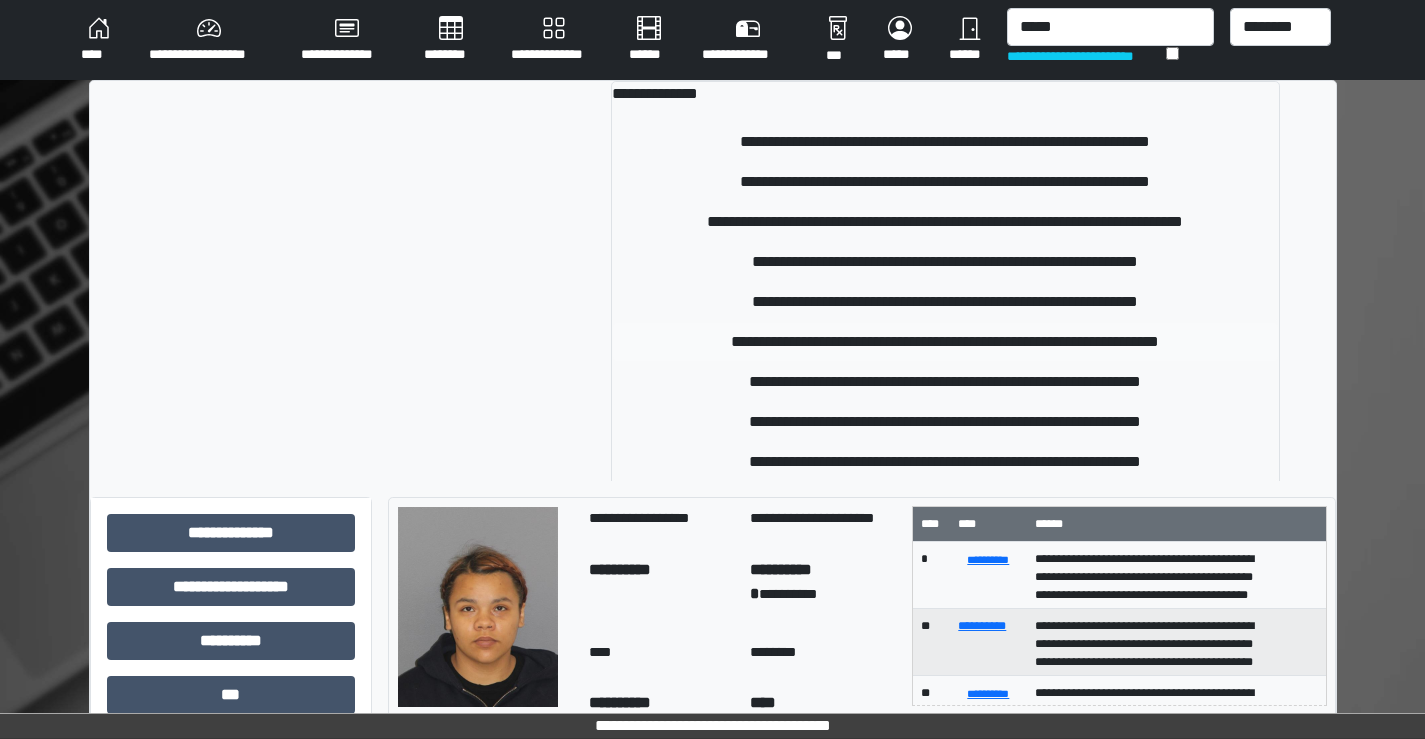 type 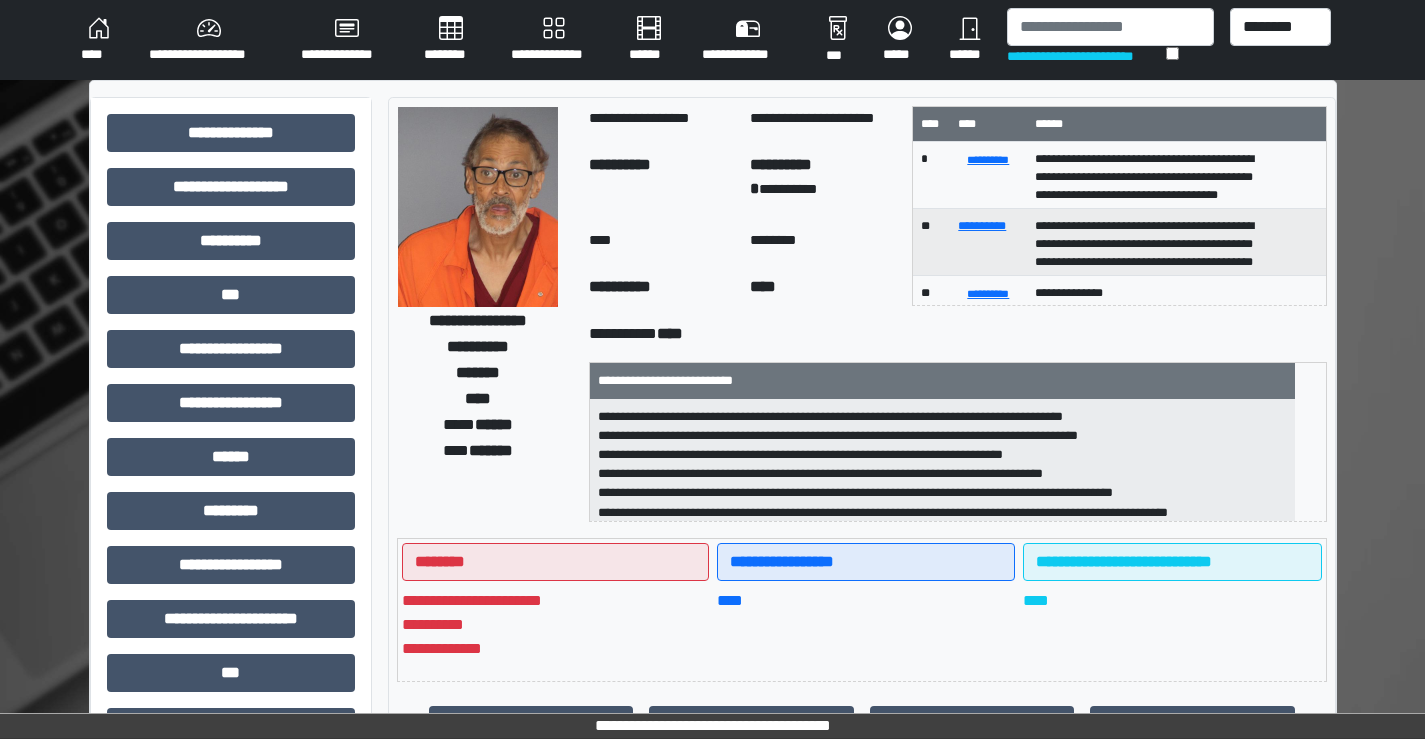scroll, scrollTop: 2, scrollLeft: 0, axis: vertical 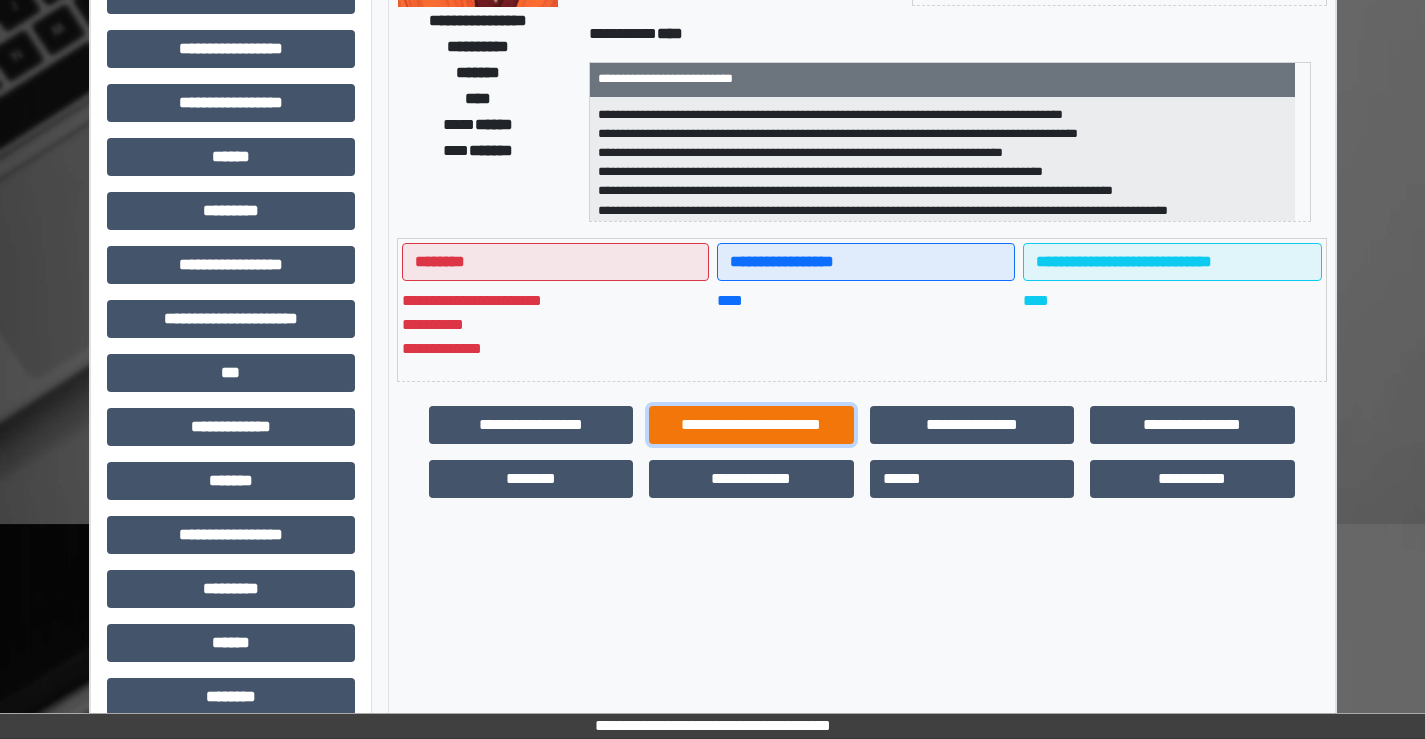 click on "**********" at bounding box center [751, 425] 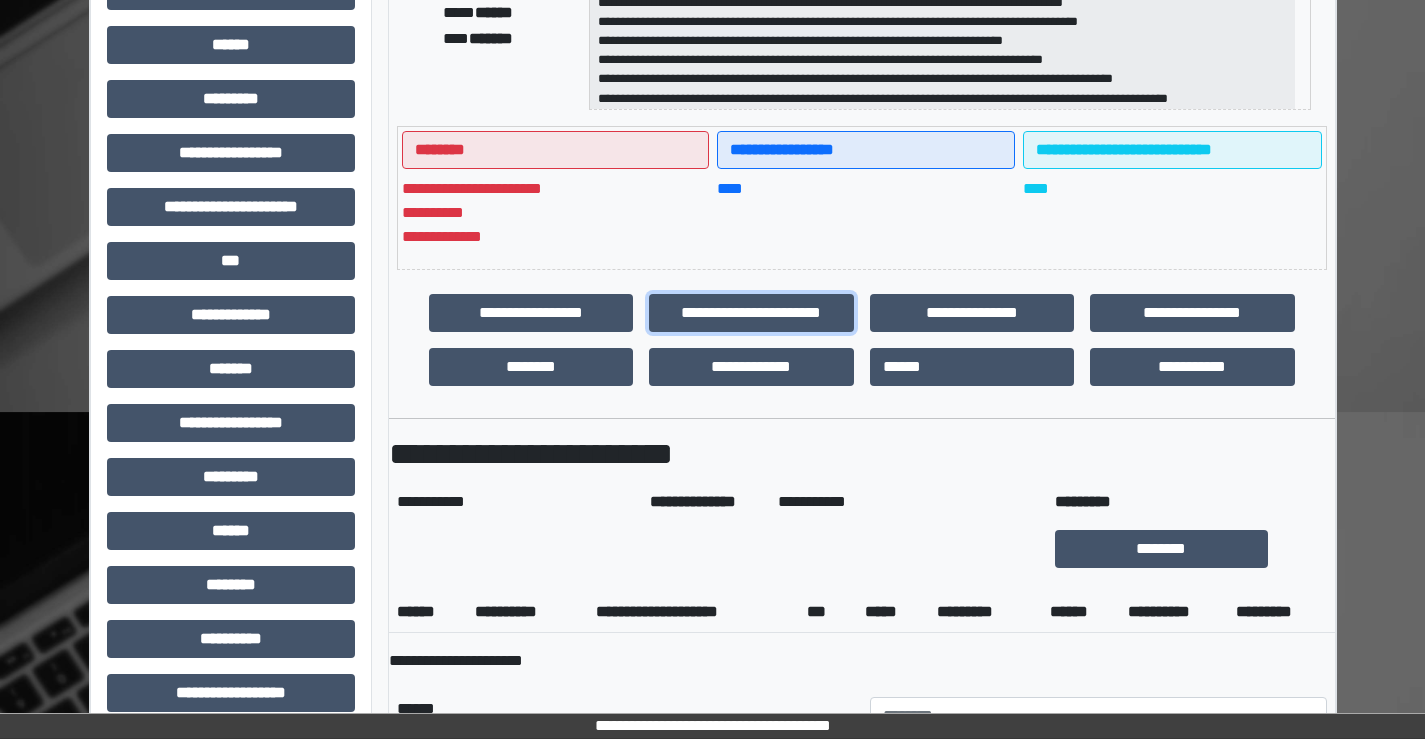 scroll, scrollTop: 400, scrollLeft: 0, axis: vertical 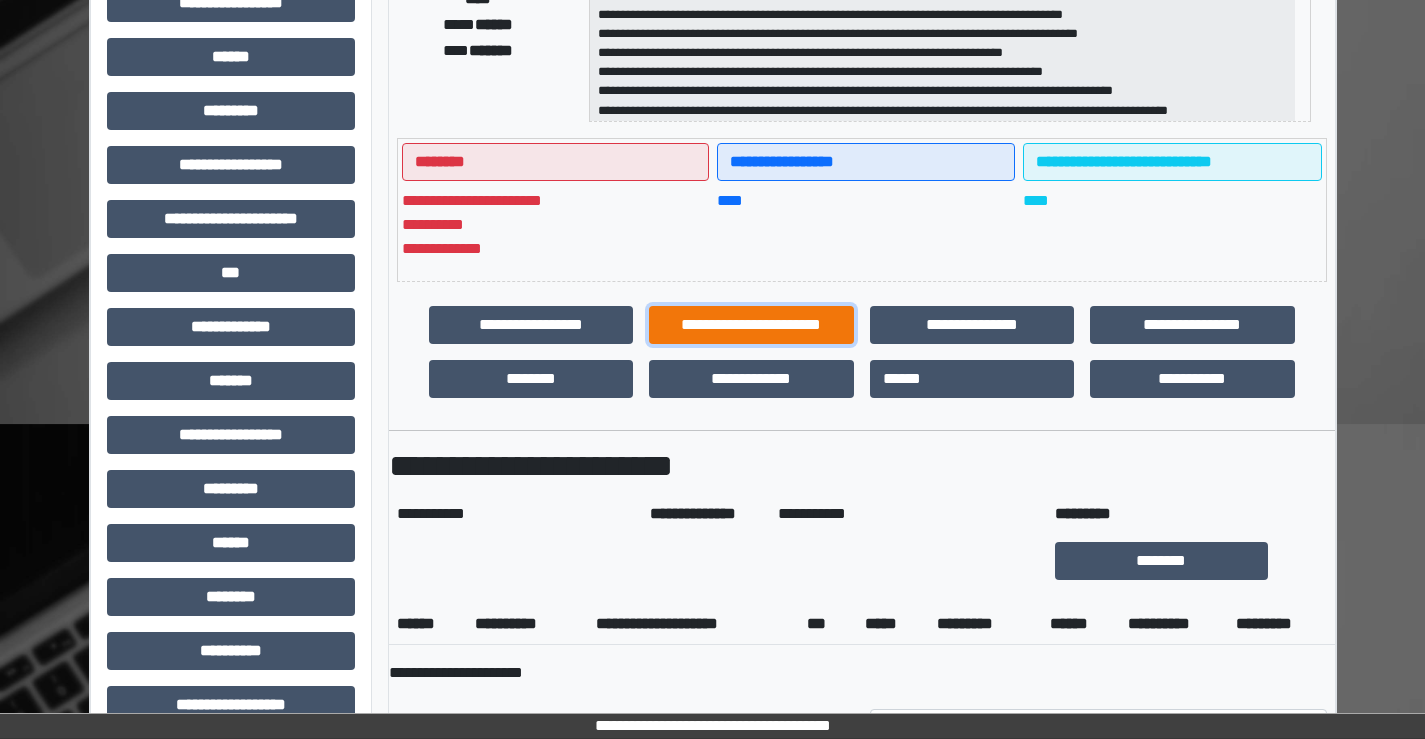 click on "**********" at bounding box center [751, 325] 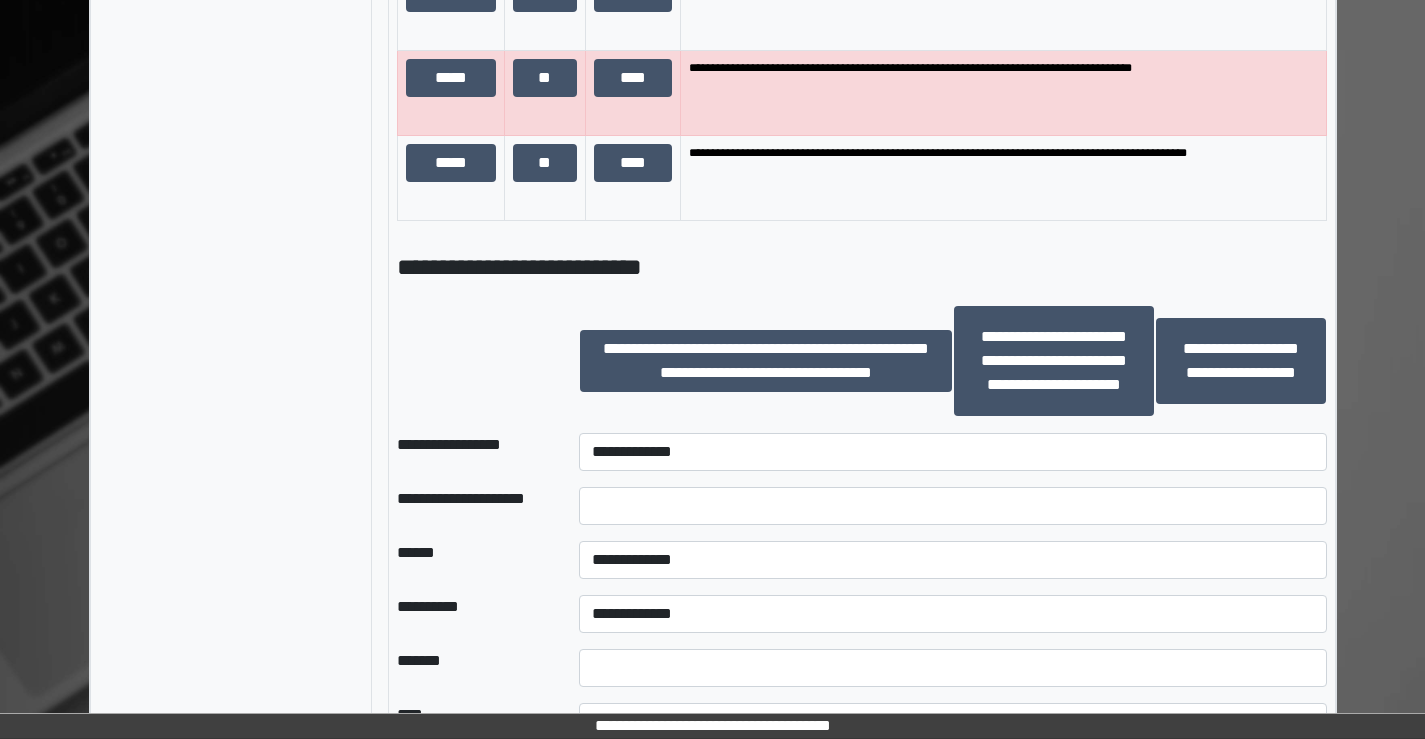 scroll, scrollTop: 2000, scrollLeft: 0, axis: vertical 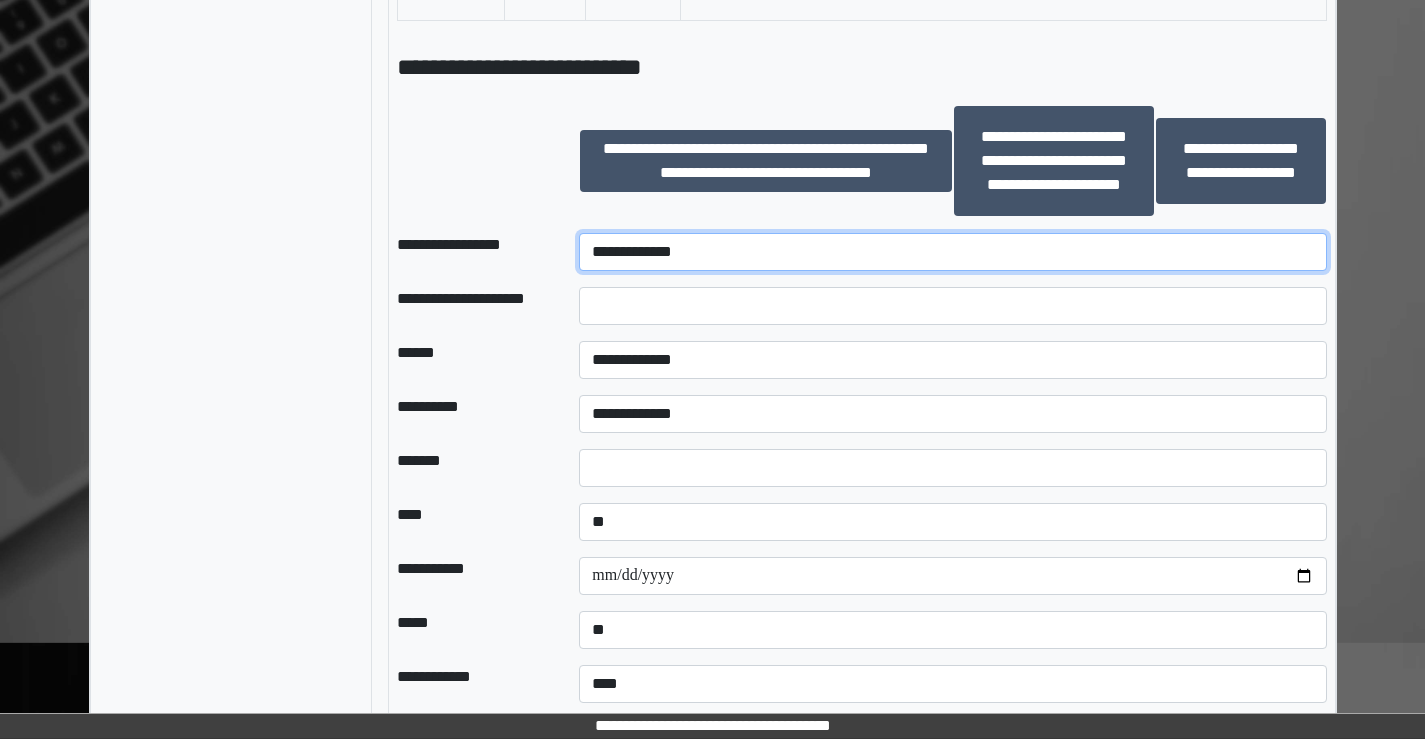 click on "**********" at bounding box center [952, 252] 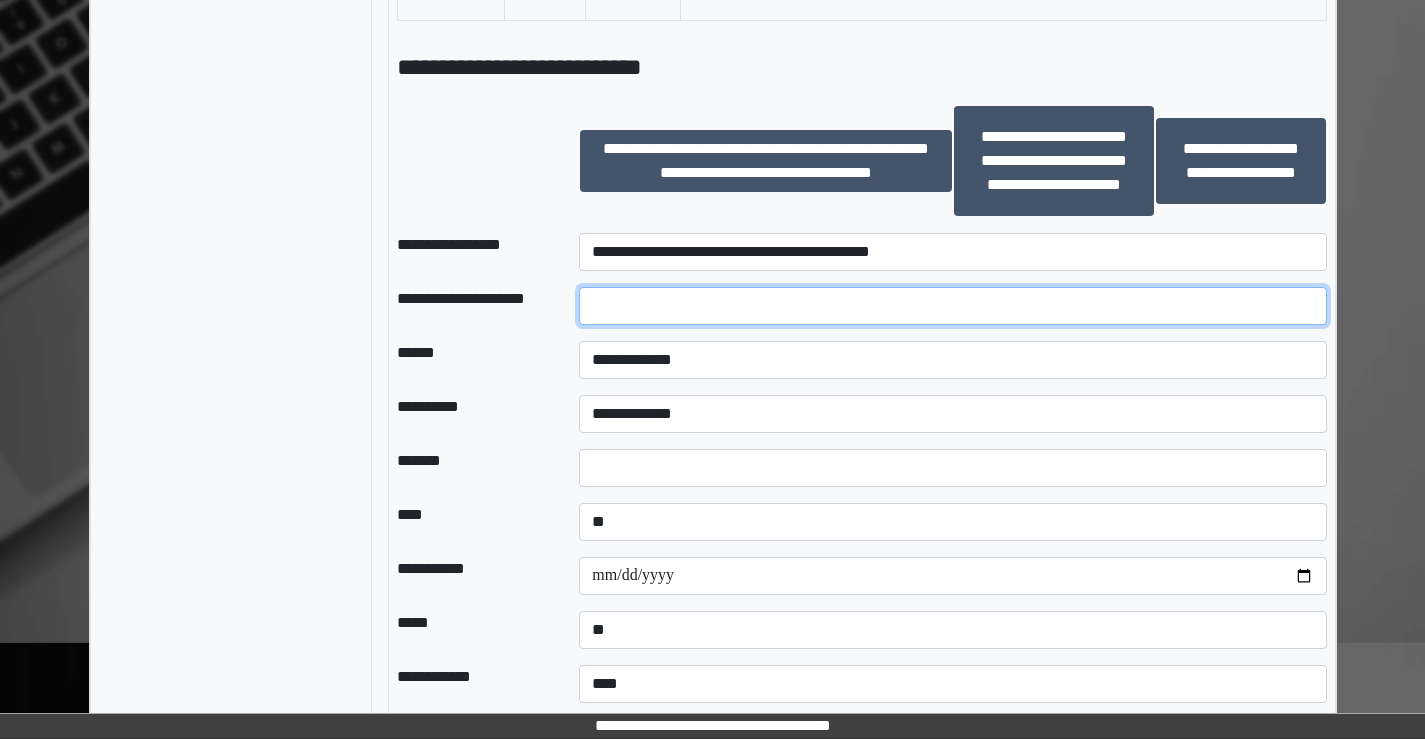 click at bounding box center [952, 306] 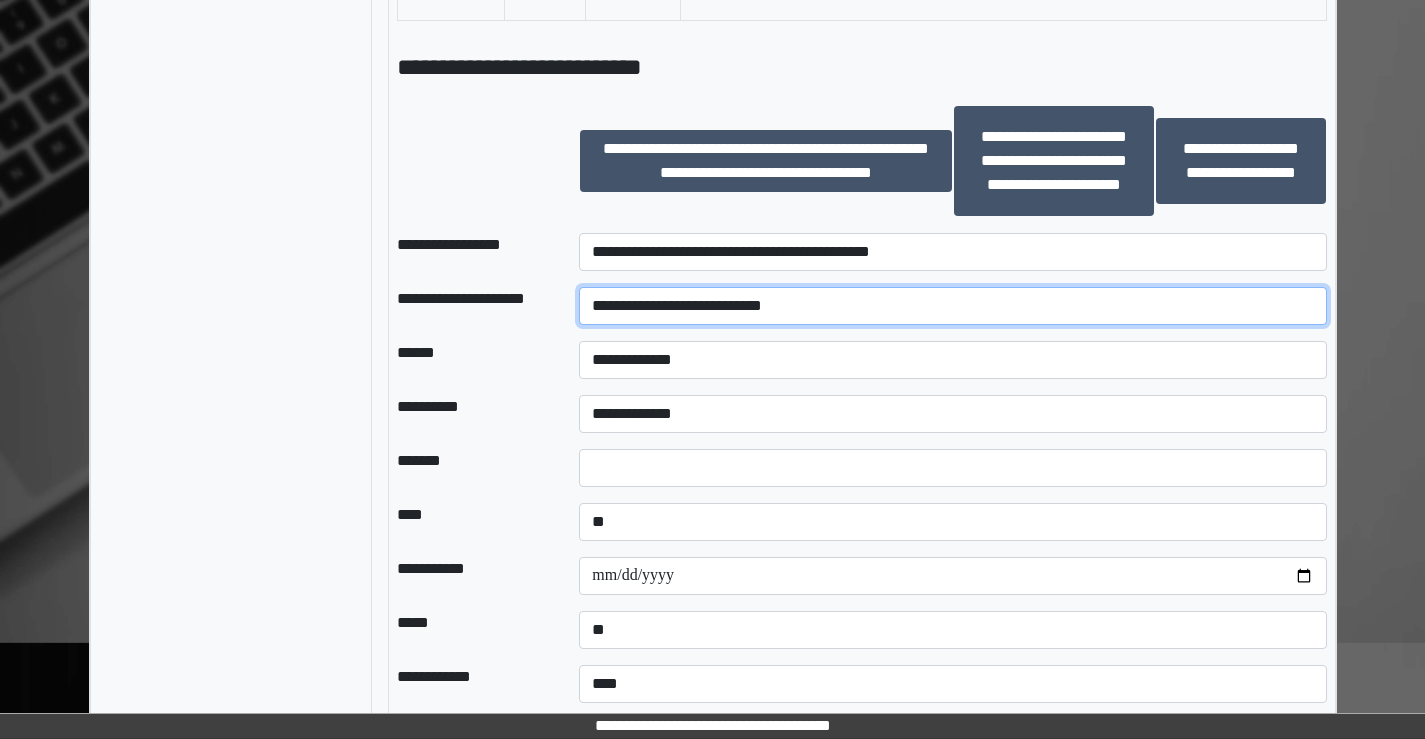 type on "**********" 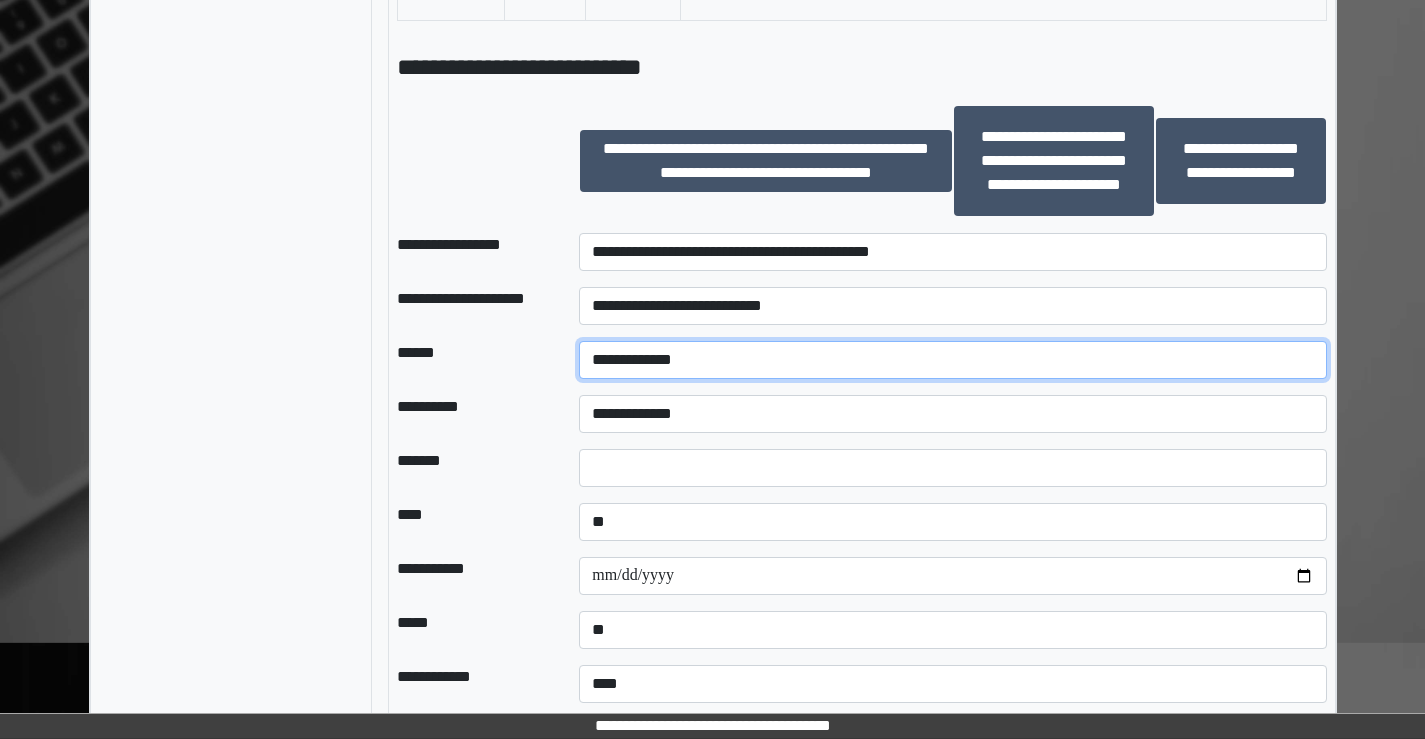 click on "**********" at bounding box center (952, 360) 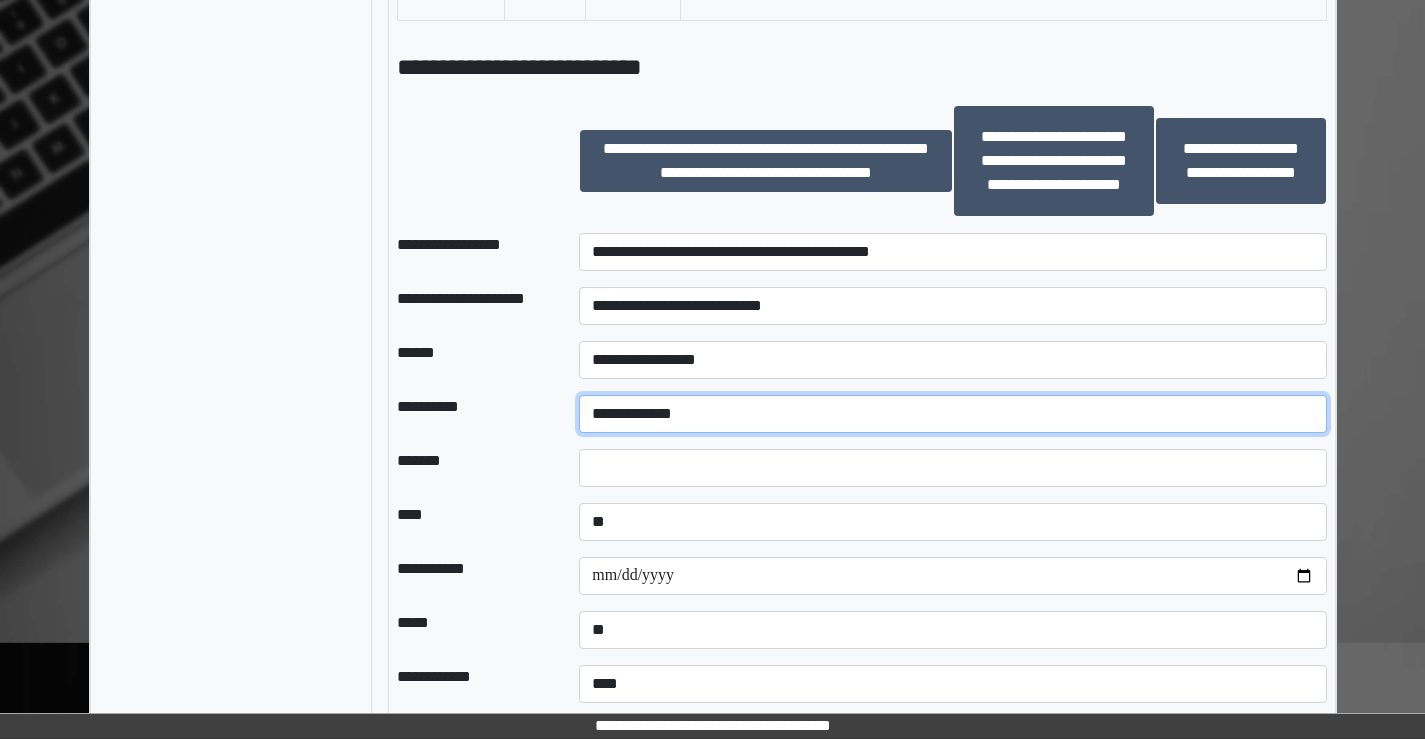 click on "**********" at bounding box center [952, 414] 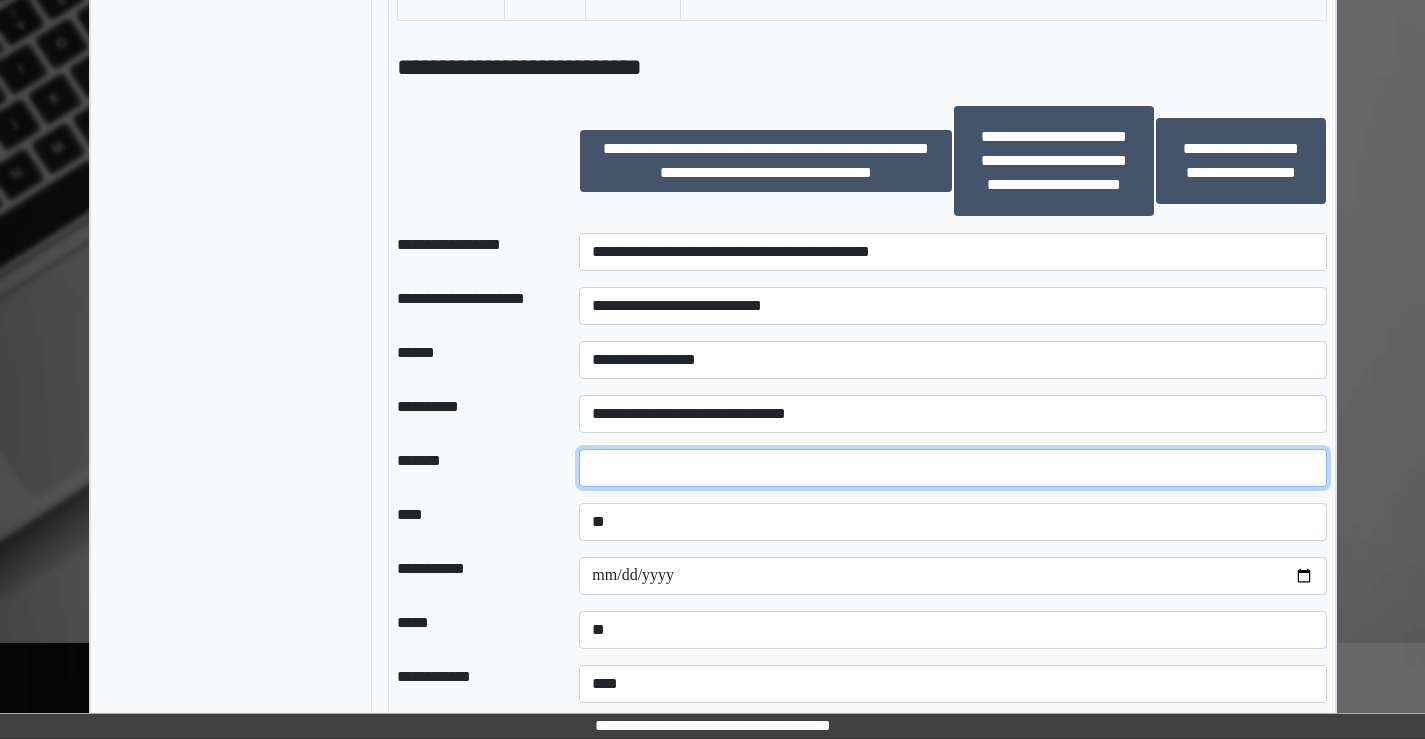 click at bounding box center [952, 468] 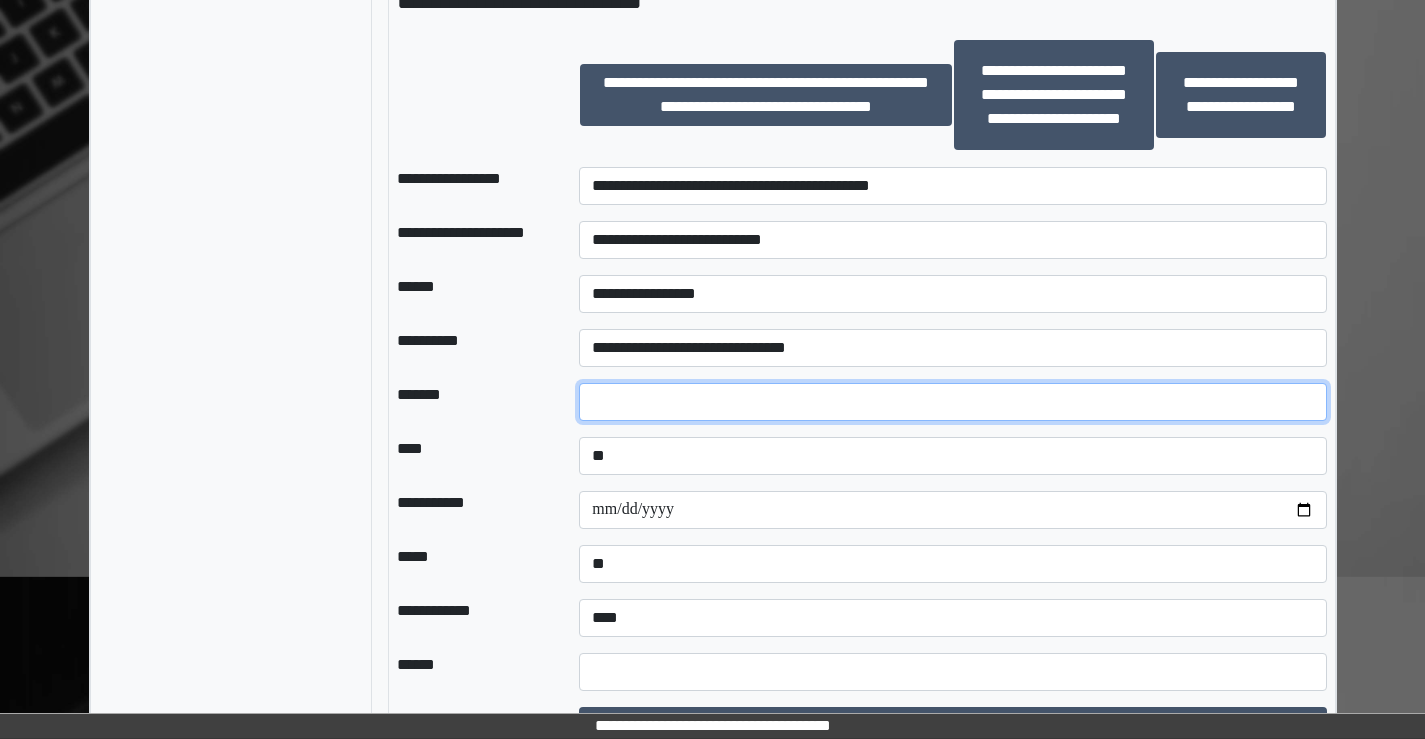 scroll, scrollTop: 2100, scrollLeft: 0, axis: vertical 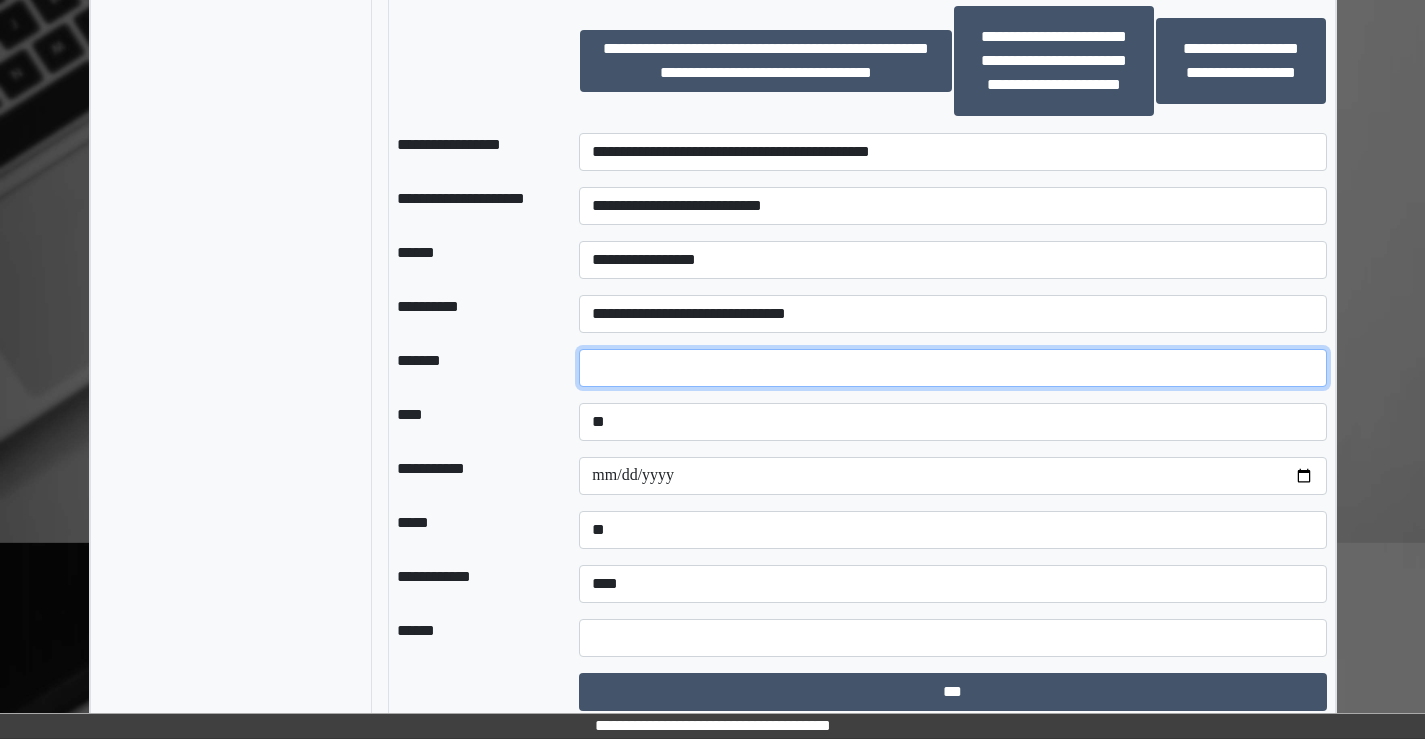 type on "*" 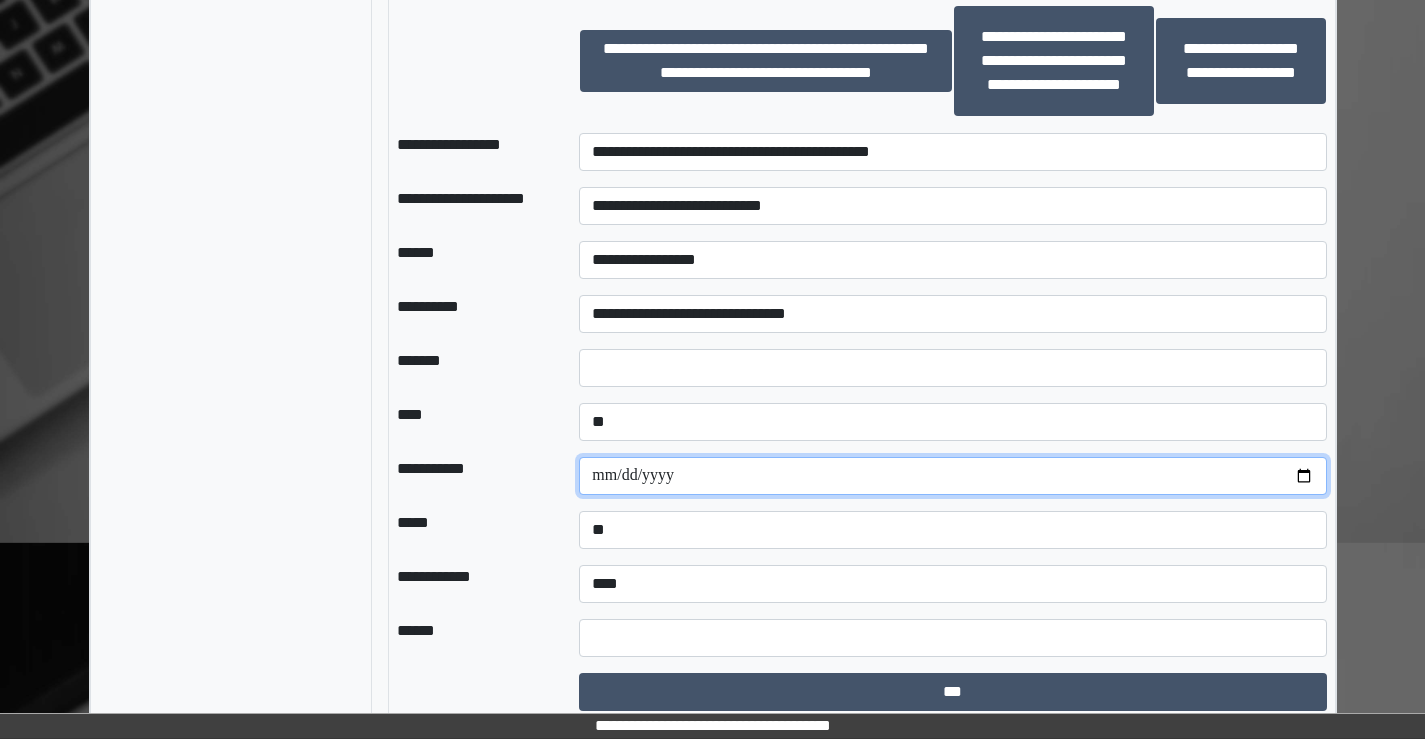 click at bounding box center [952, 476] 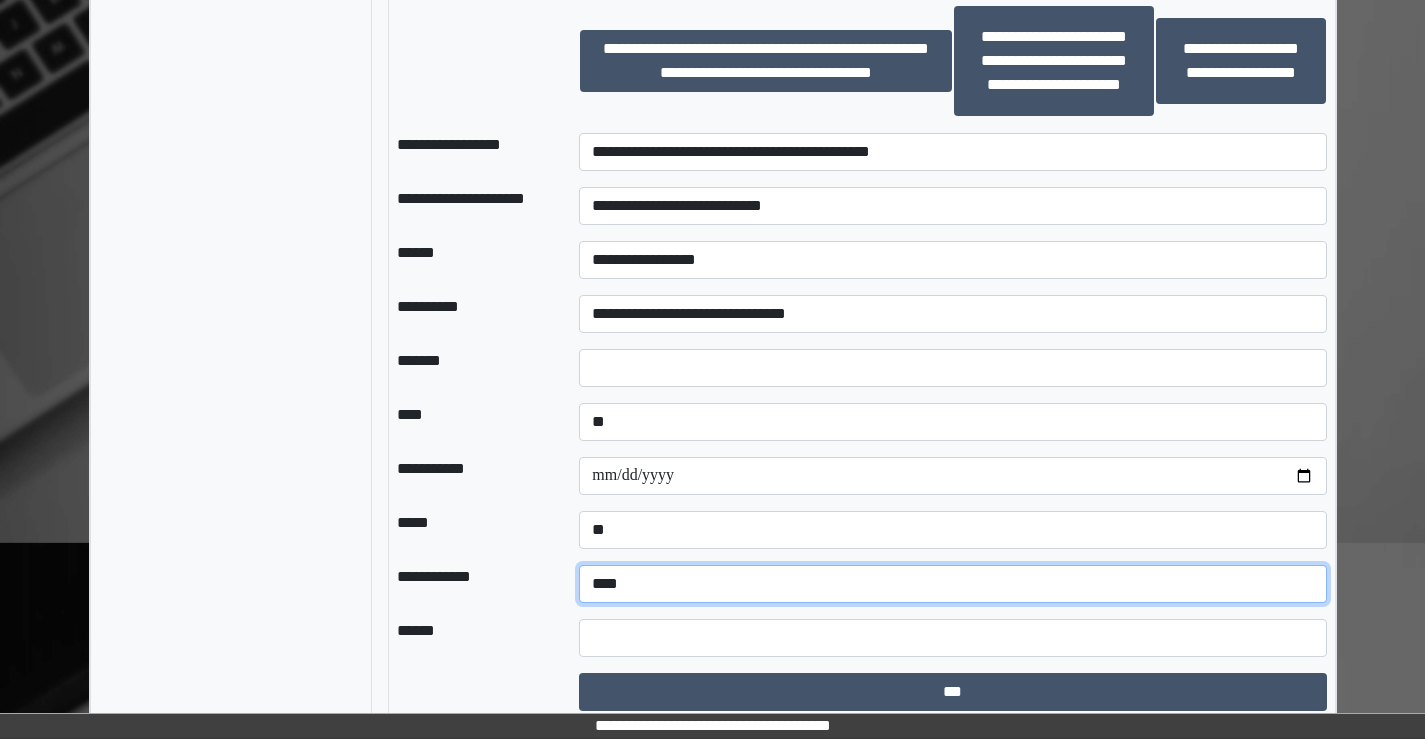 click on "**********" at bounding box center (952, 584) 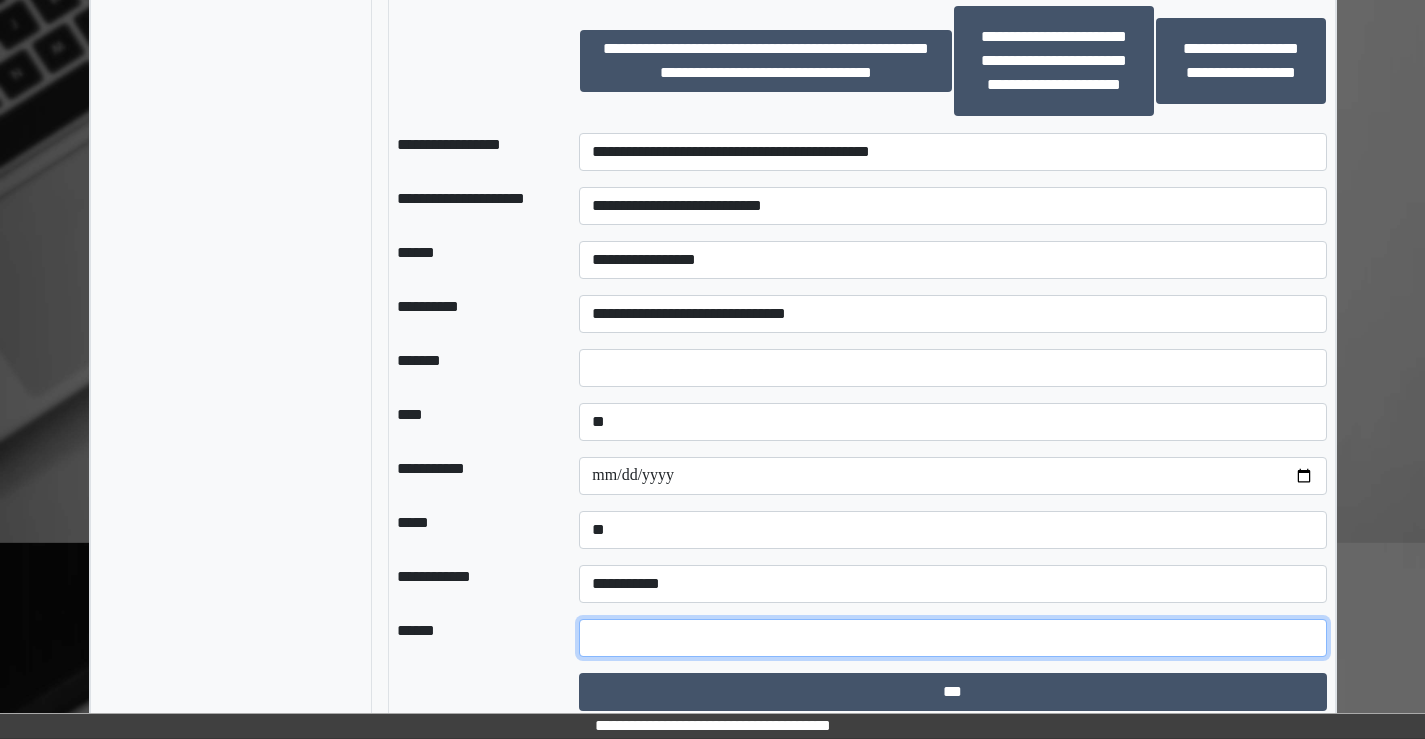 click at bounding box center (952, 638) 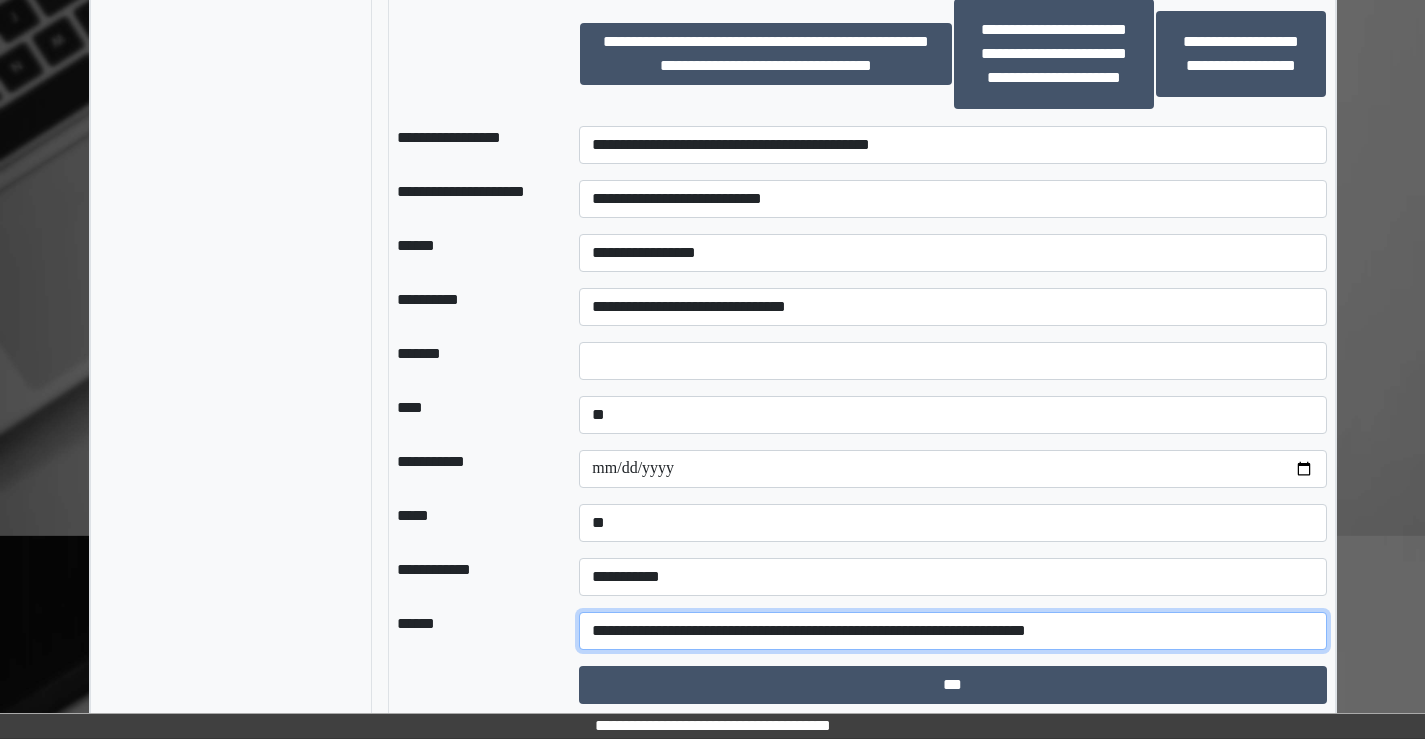 scroll, scrollTop: 2114, scrollLeft: 0, axis: vertical 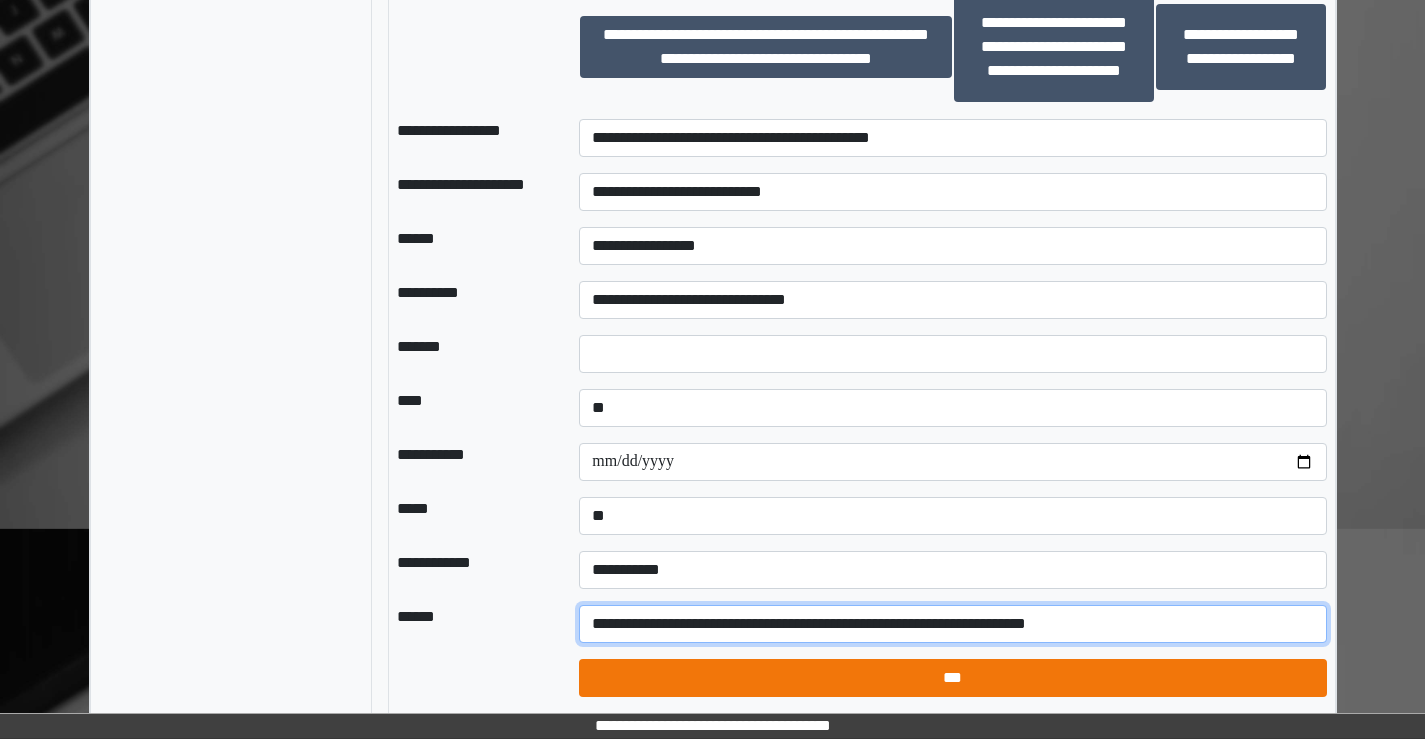type on "**********" 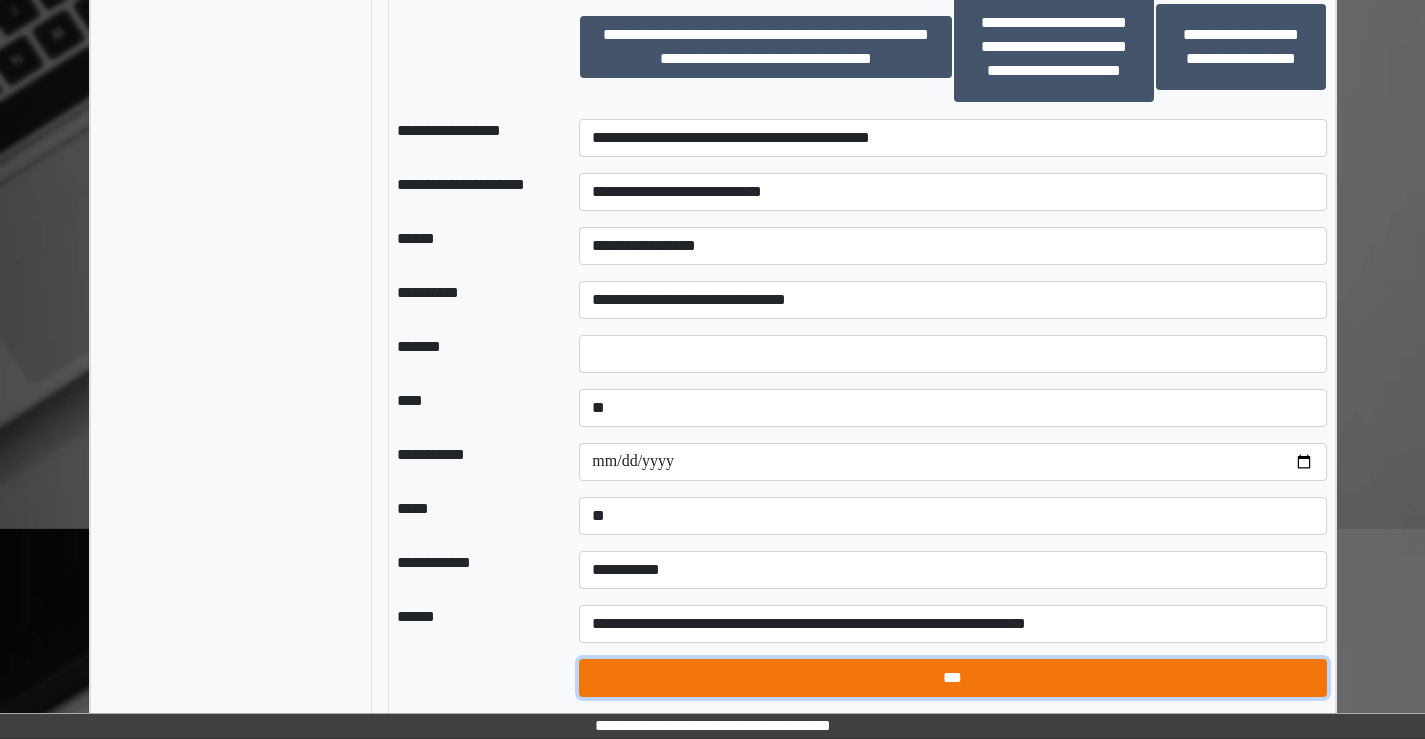 click on "***" at bounding box center [952, 678] 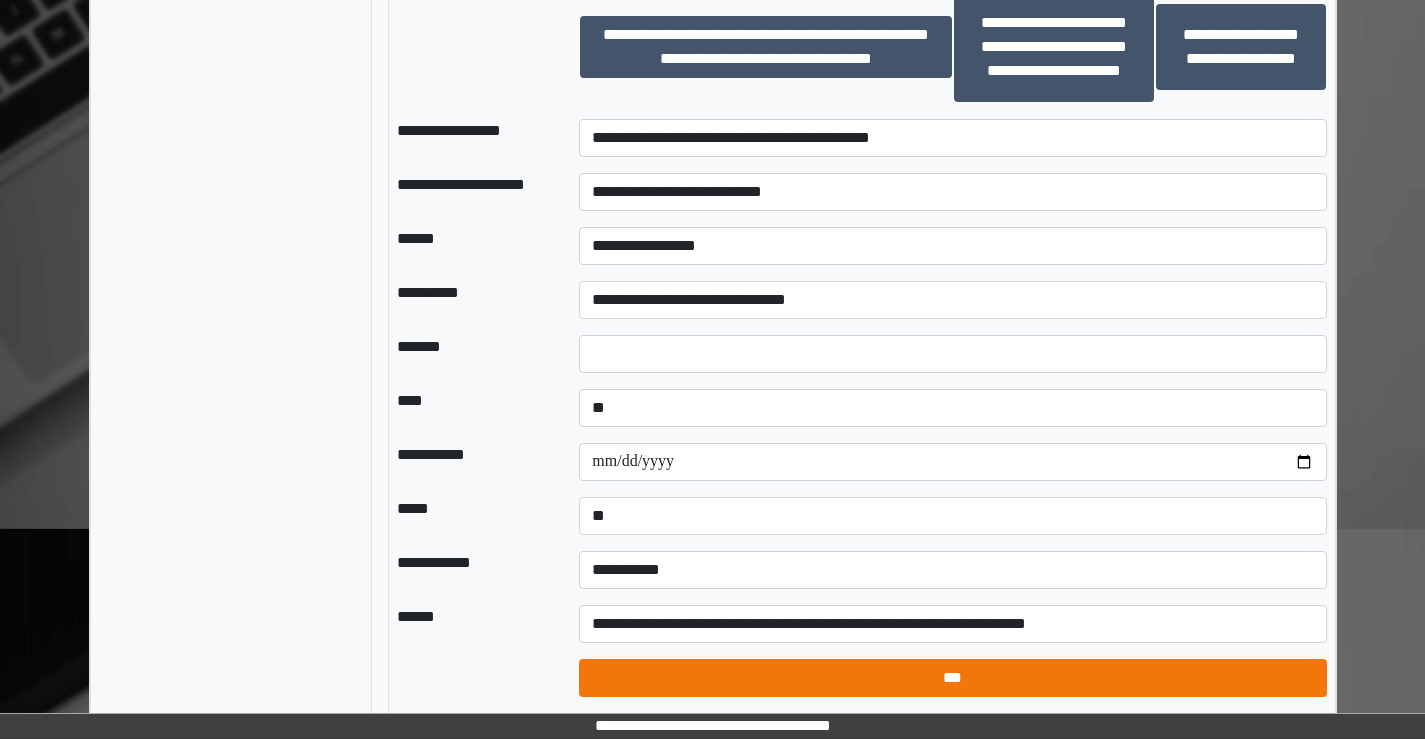 select on "*" 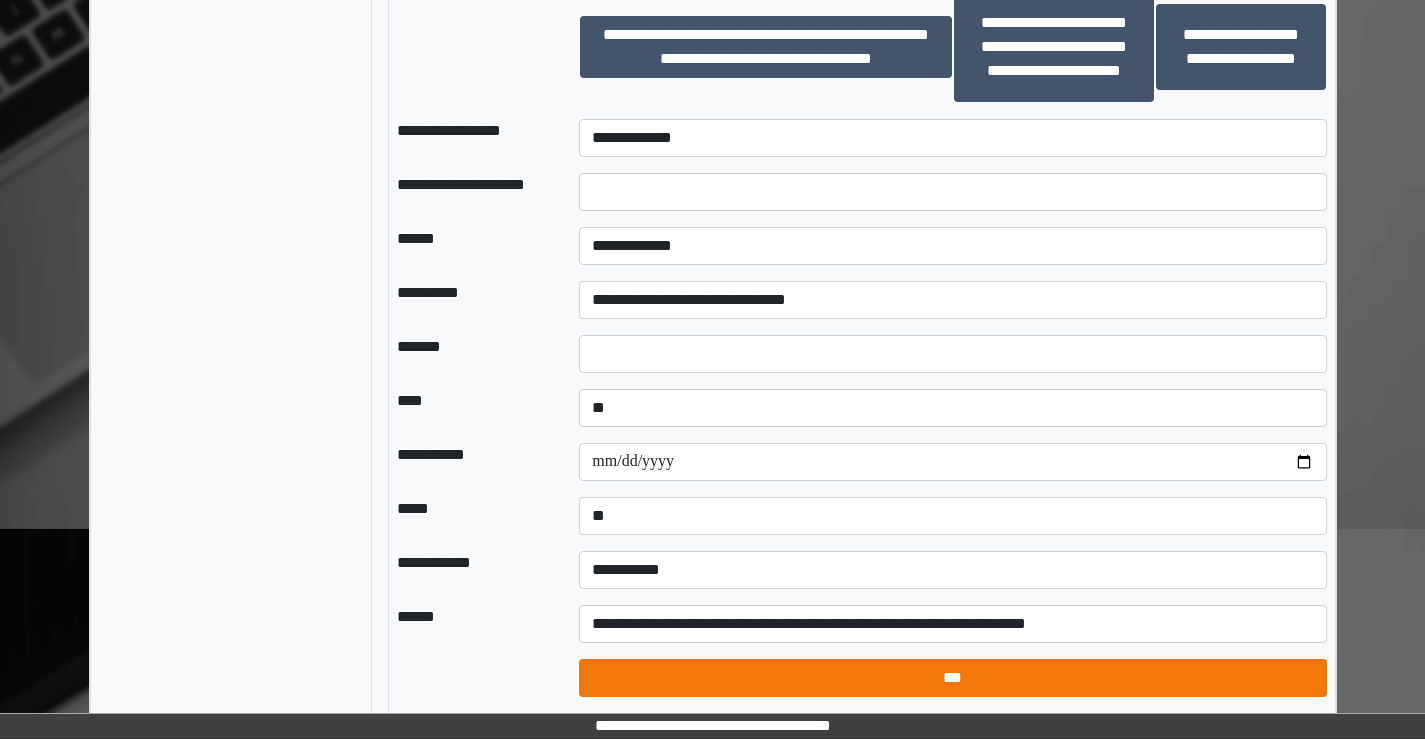 select on "*" 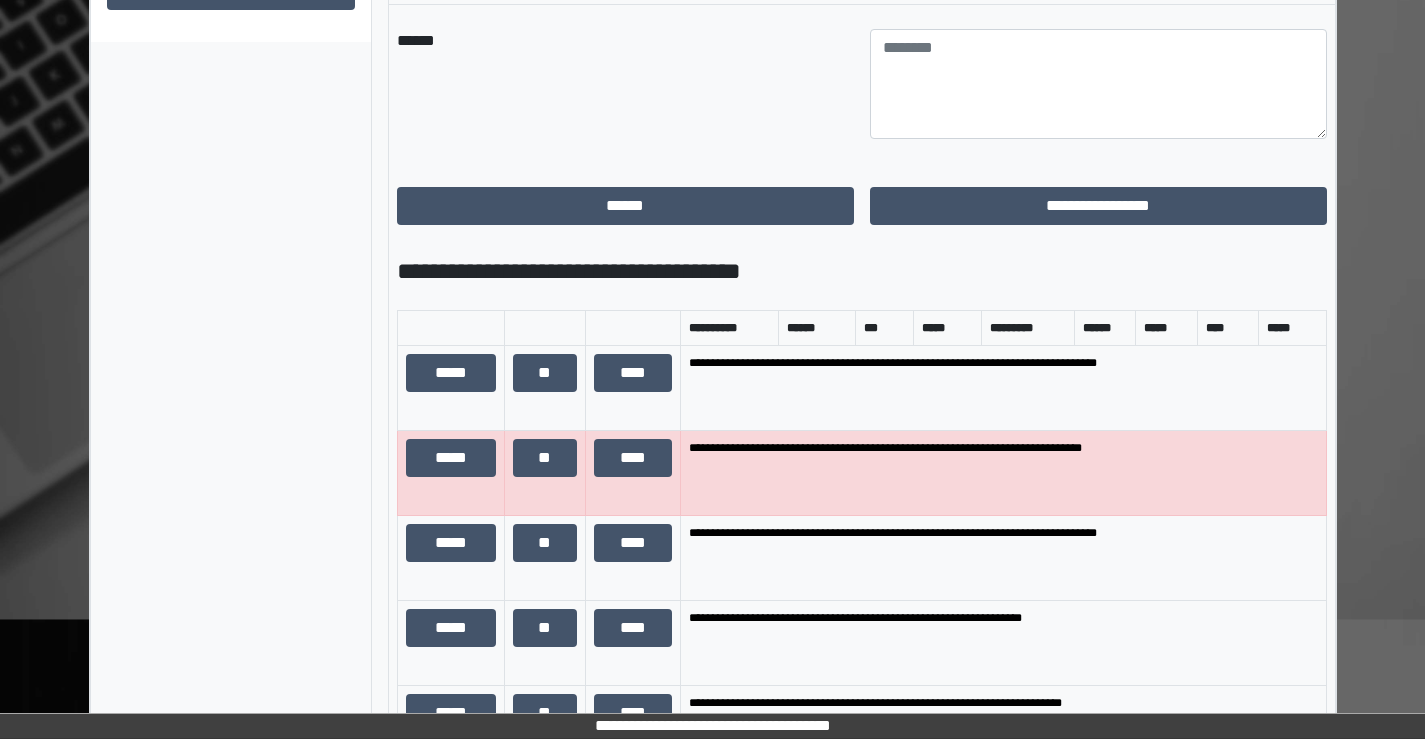 scroll, scrollTop: 714, scrollLeft: 0, axis: vertical 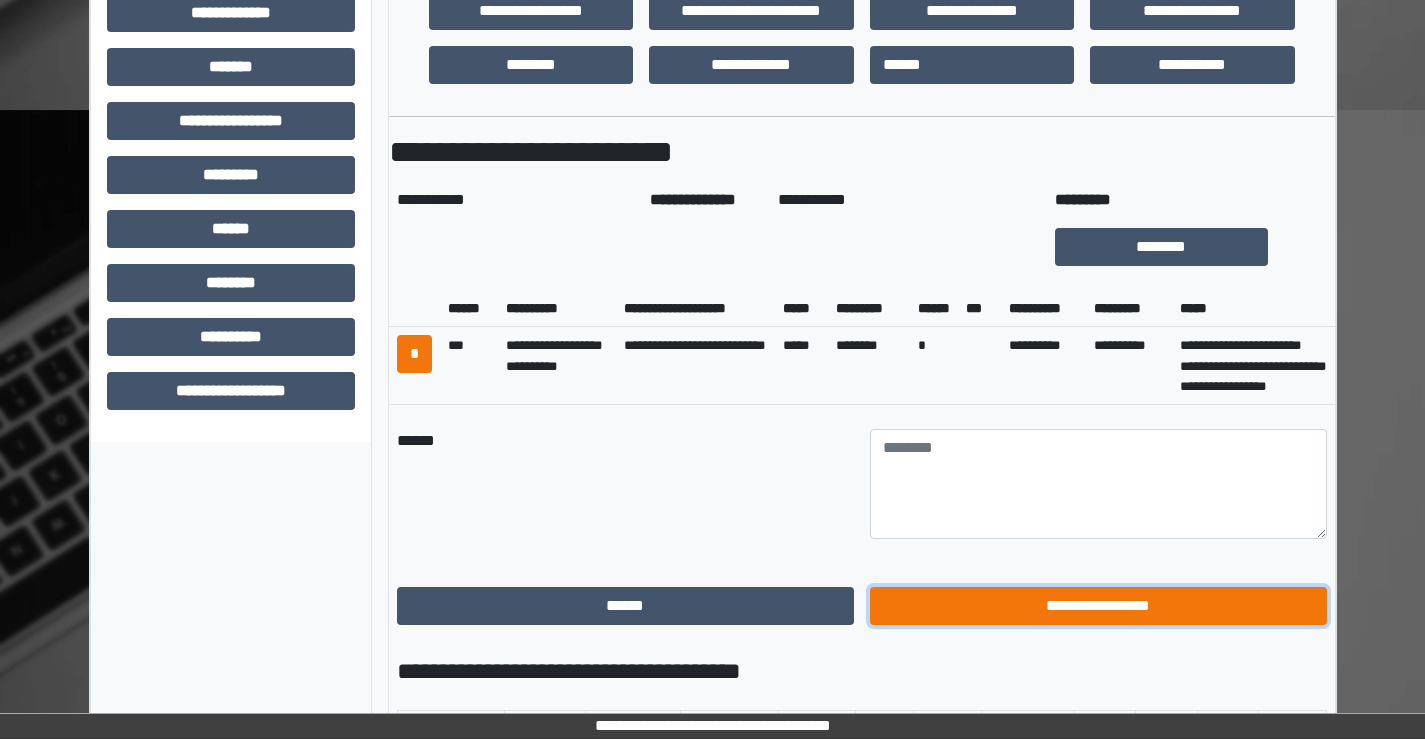 click on "**********" at bounding box center (1098, 606) 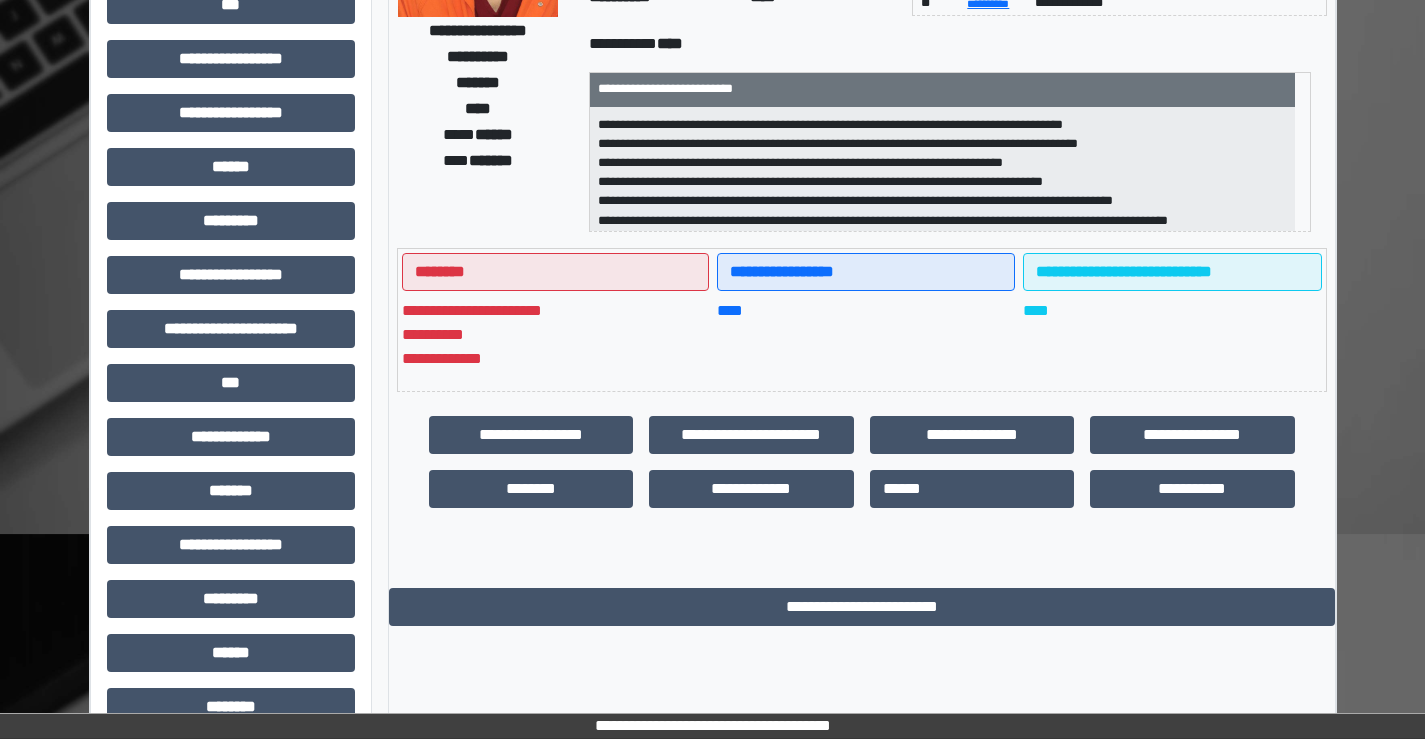 scroll, scrollTop: 400, scrollLeft: 0, axis: vertical 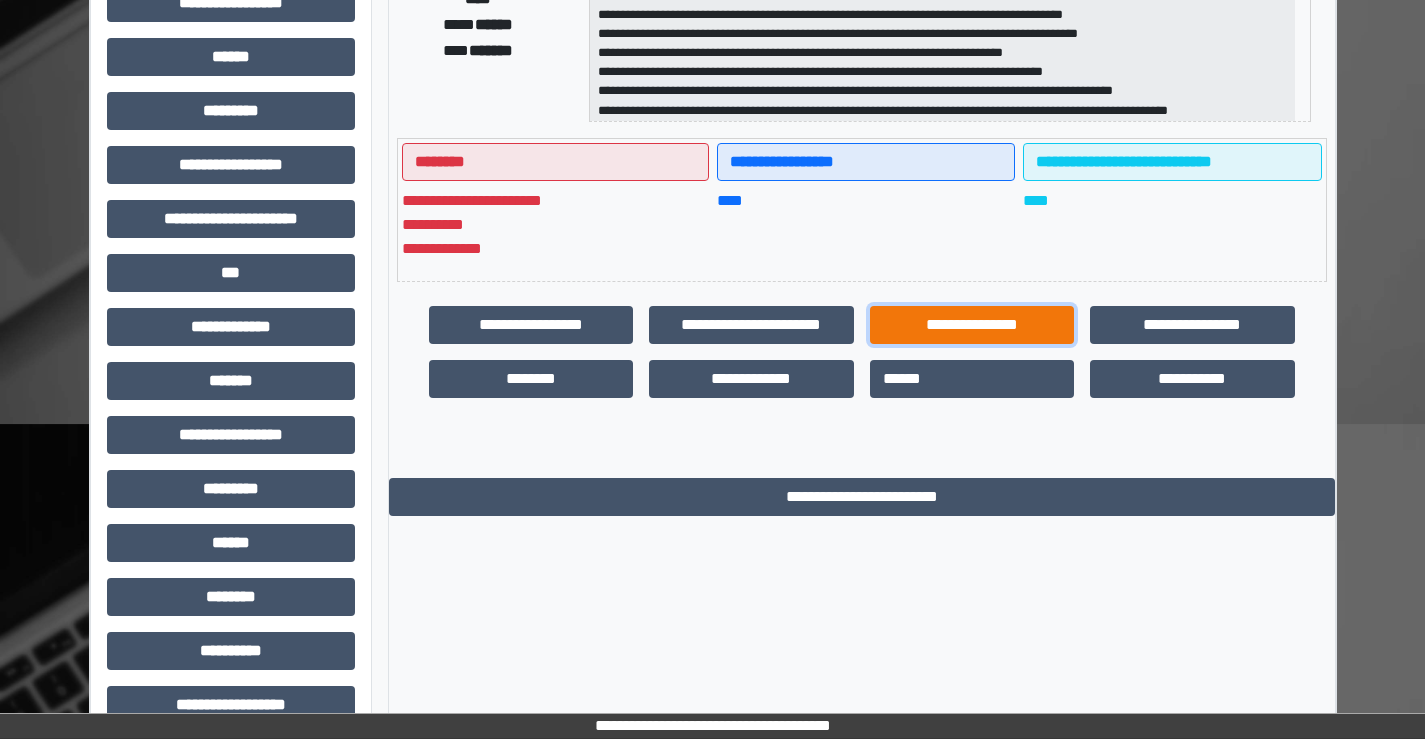 click on "**********" at bounding box center (972, 325) 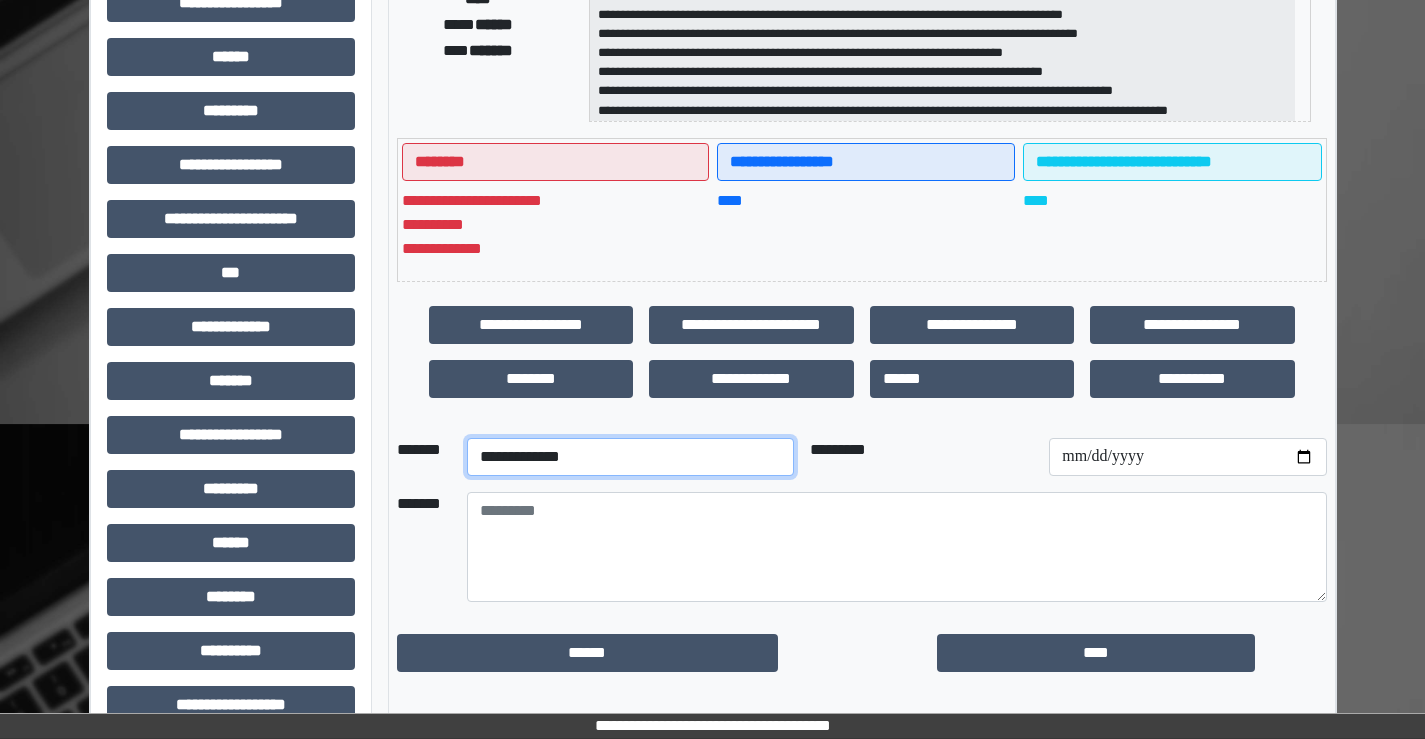 click on "**********" at bounding box center [630, 457] 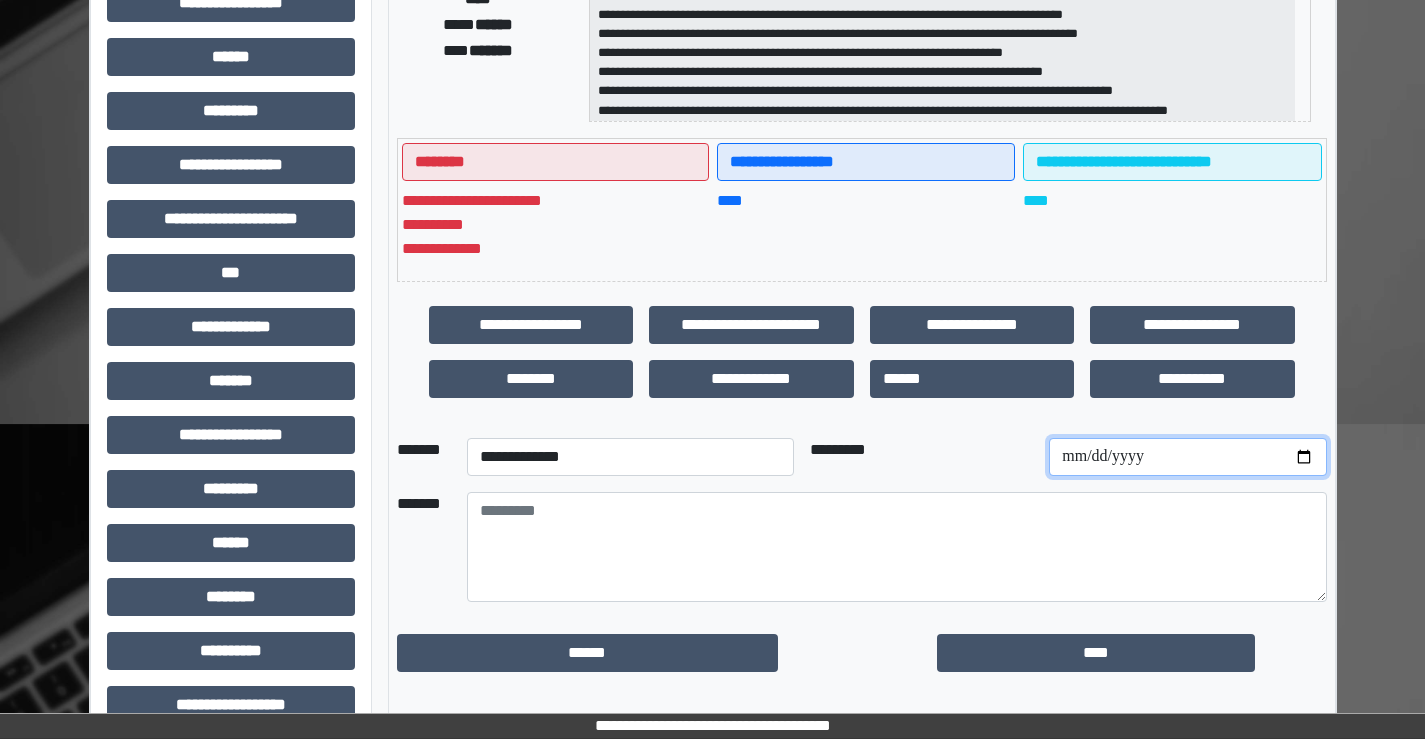 click at bounding box center [1187, 457] 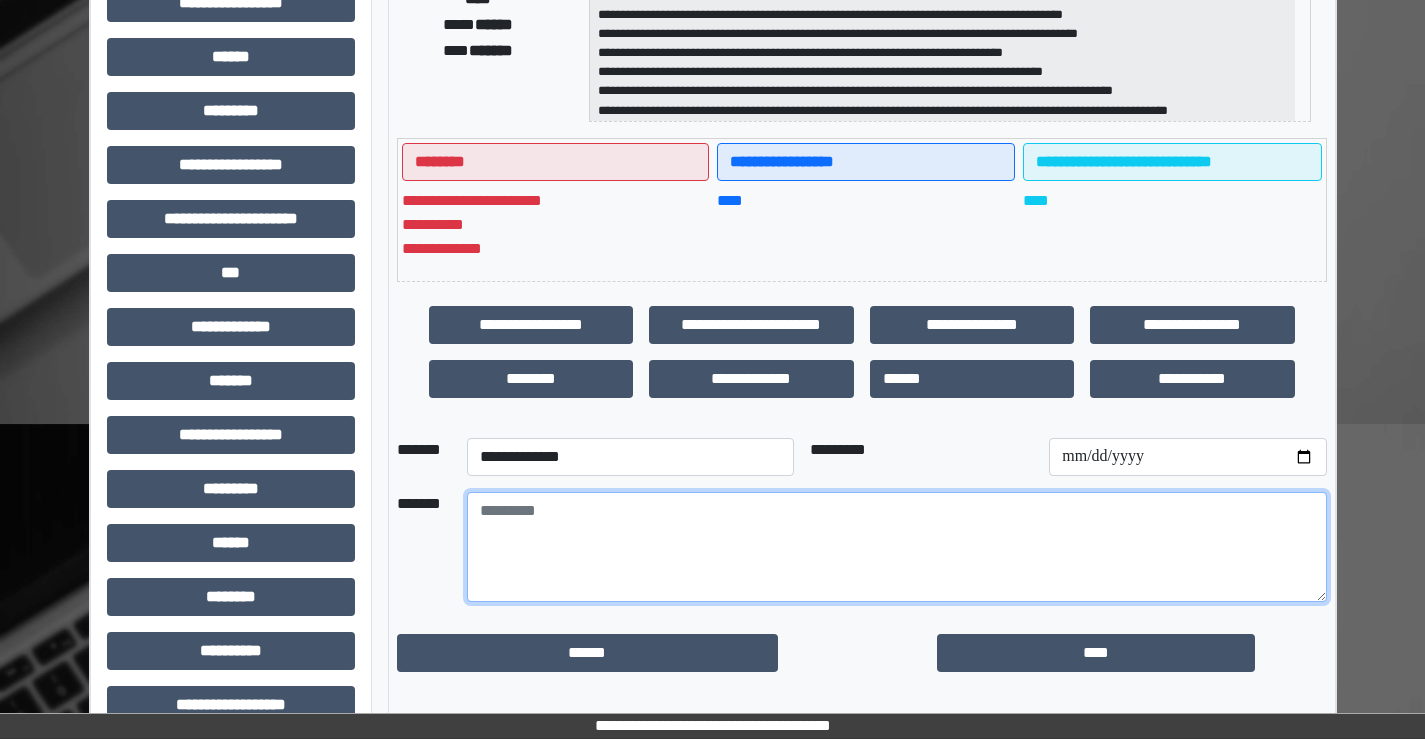 click at bounding box center (897, 547) 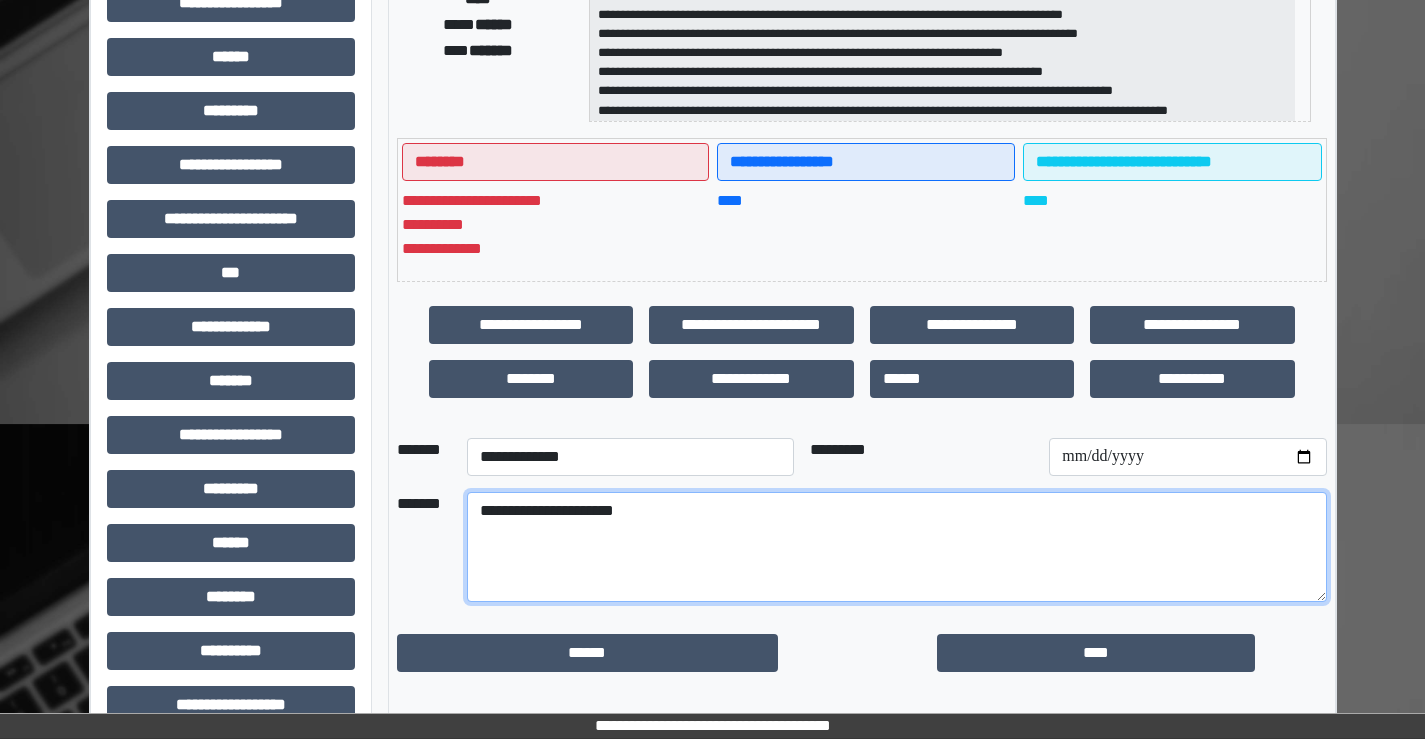 click on "**********" at bounding box center (897, 547) 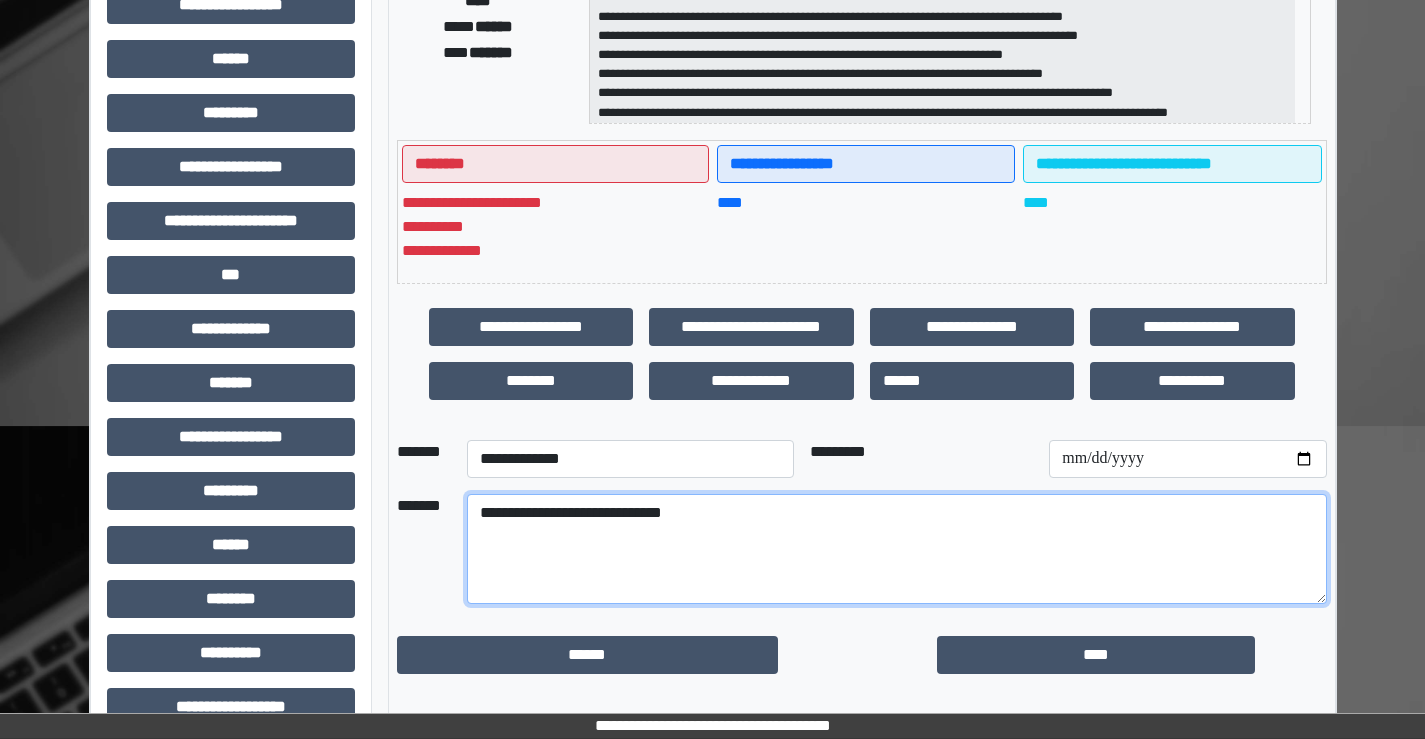 scroll, scrollTop: 400, scrollLeft: 0, axis: vertical 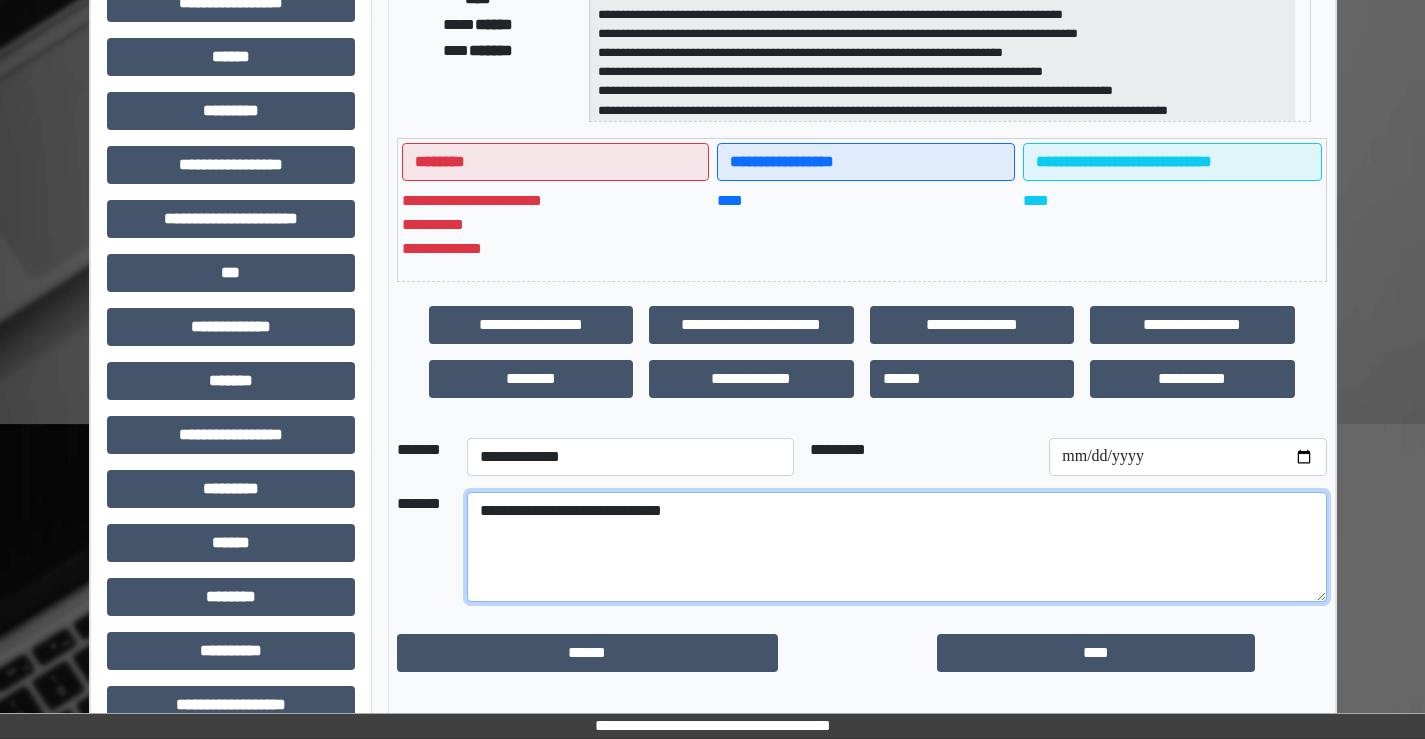 click on "**********" at bounding box center [897, 547] 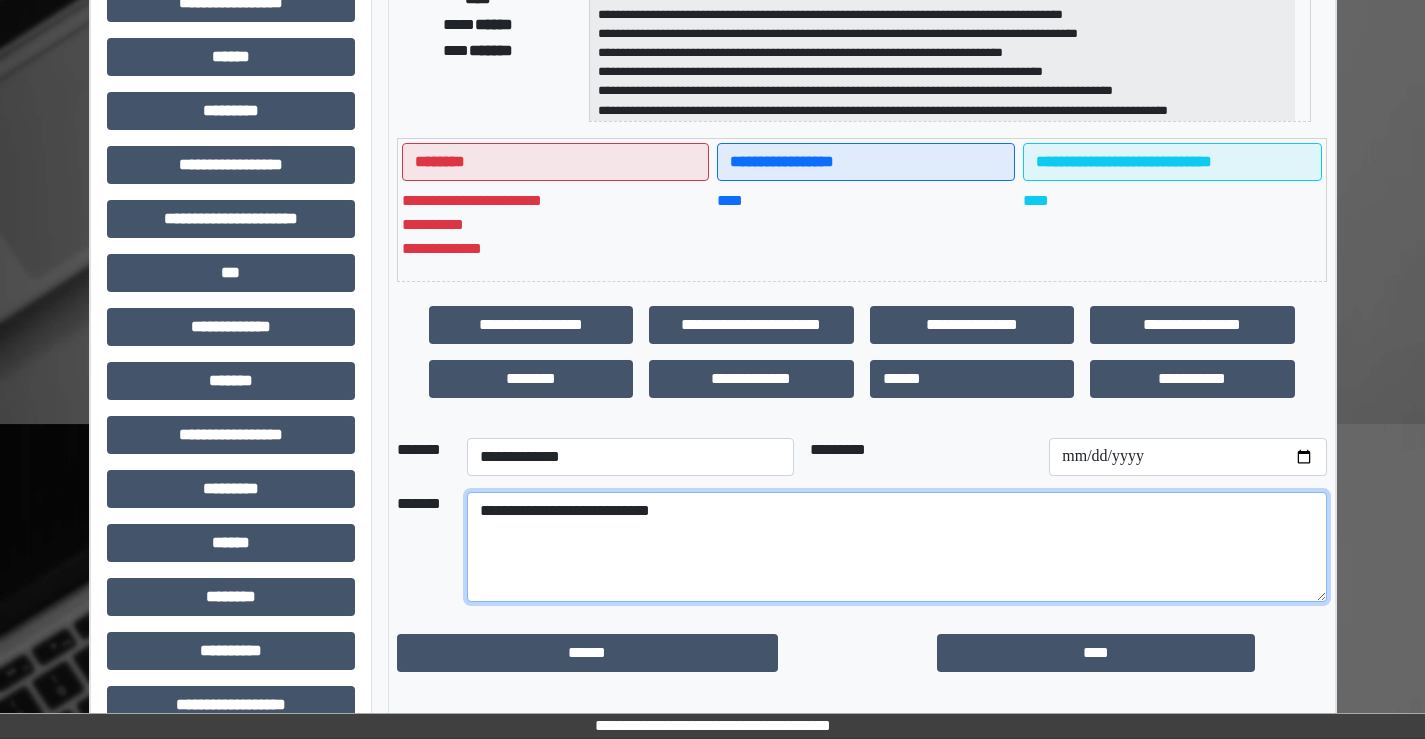 drag, startPoint x: 718, startPoint y: 511, endPoint x: 481, endPoint y: 521, distance: 237.21088 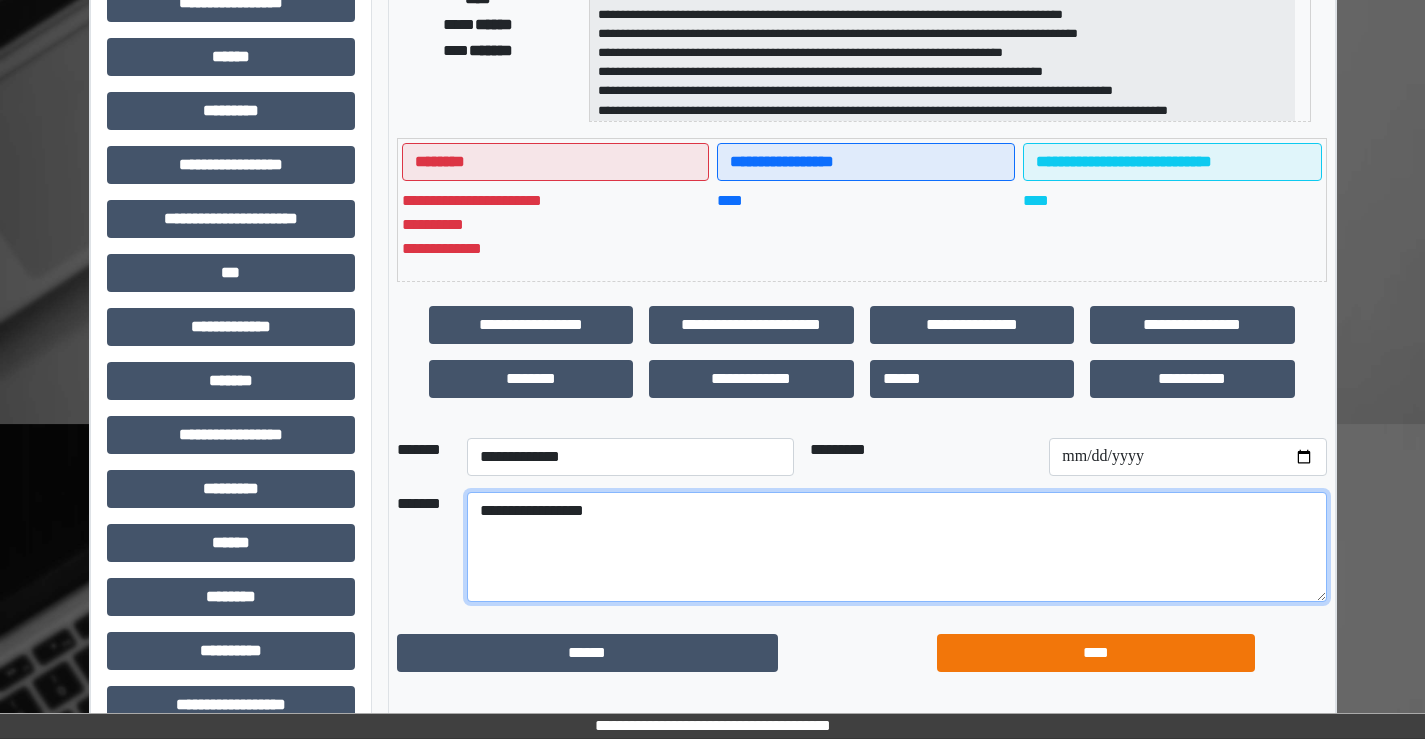 type on "**********" 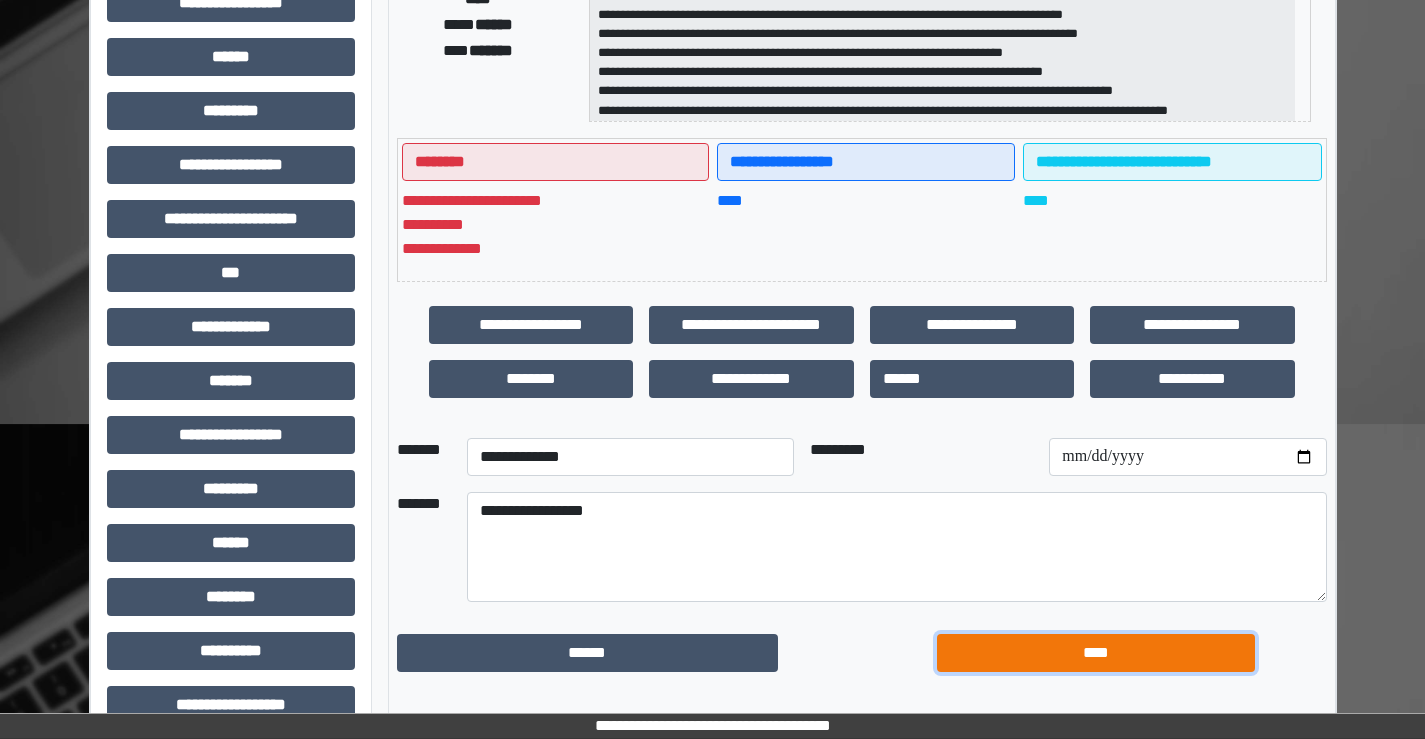 click on "****" at bounding box center [1096, 653] 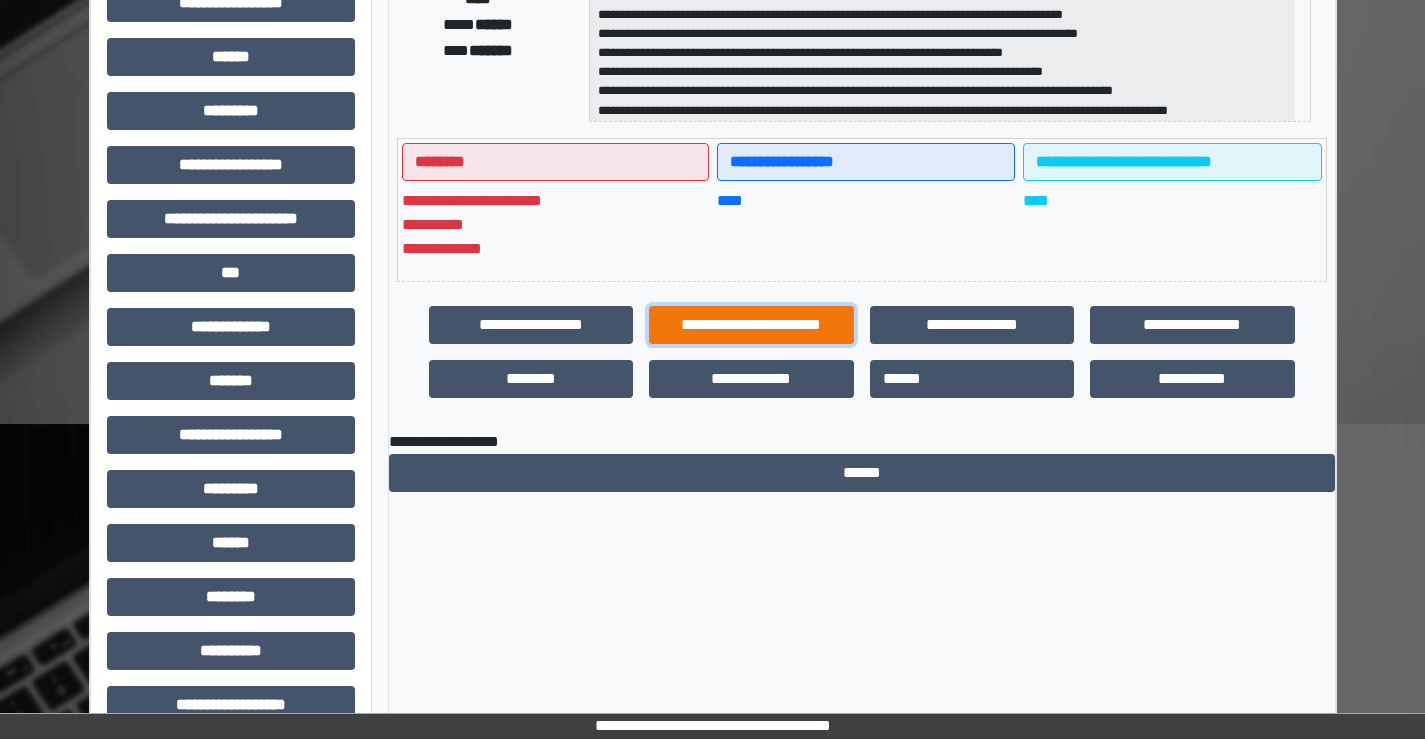 click on "**********" at bounding box center [751, 325] 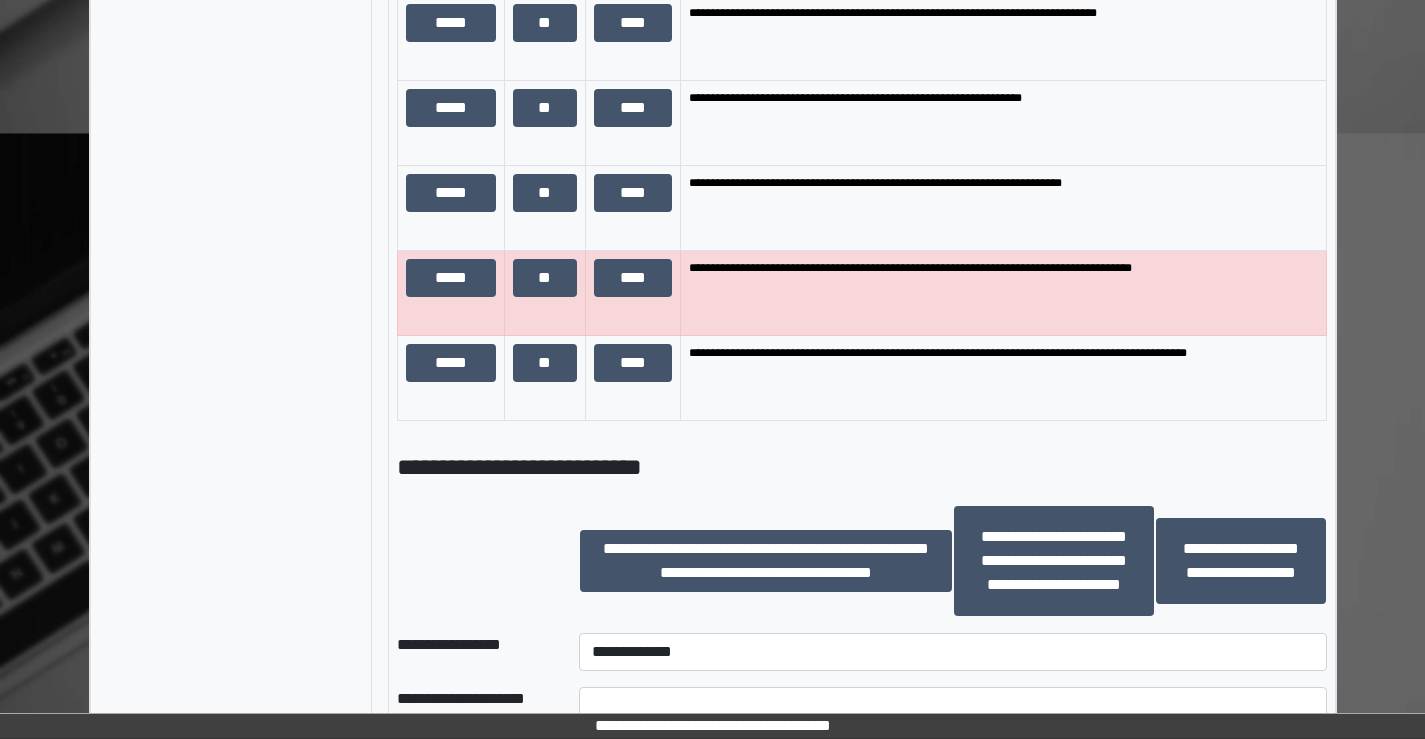 scroll, scrollTop: 1900, scrollLeft: 0, axis: vertical 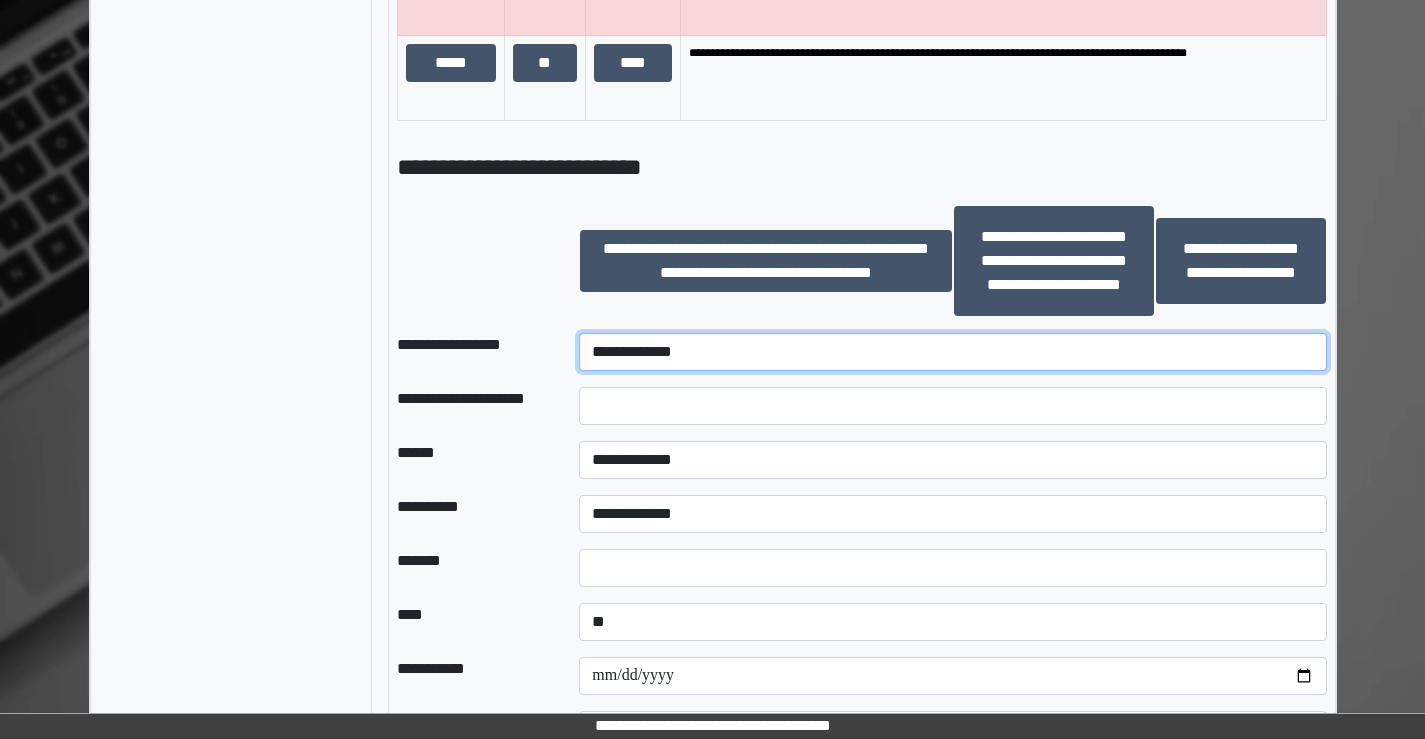click on "**********" at bounding box center [952, 352] 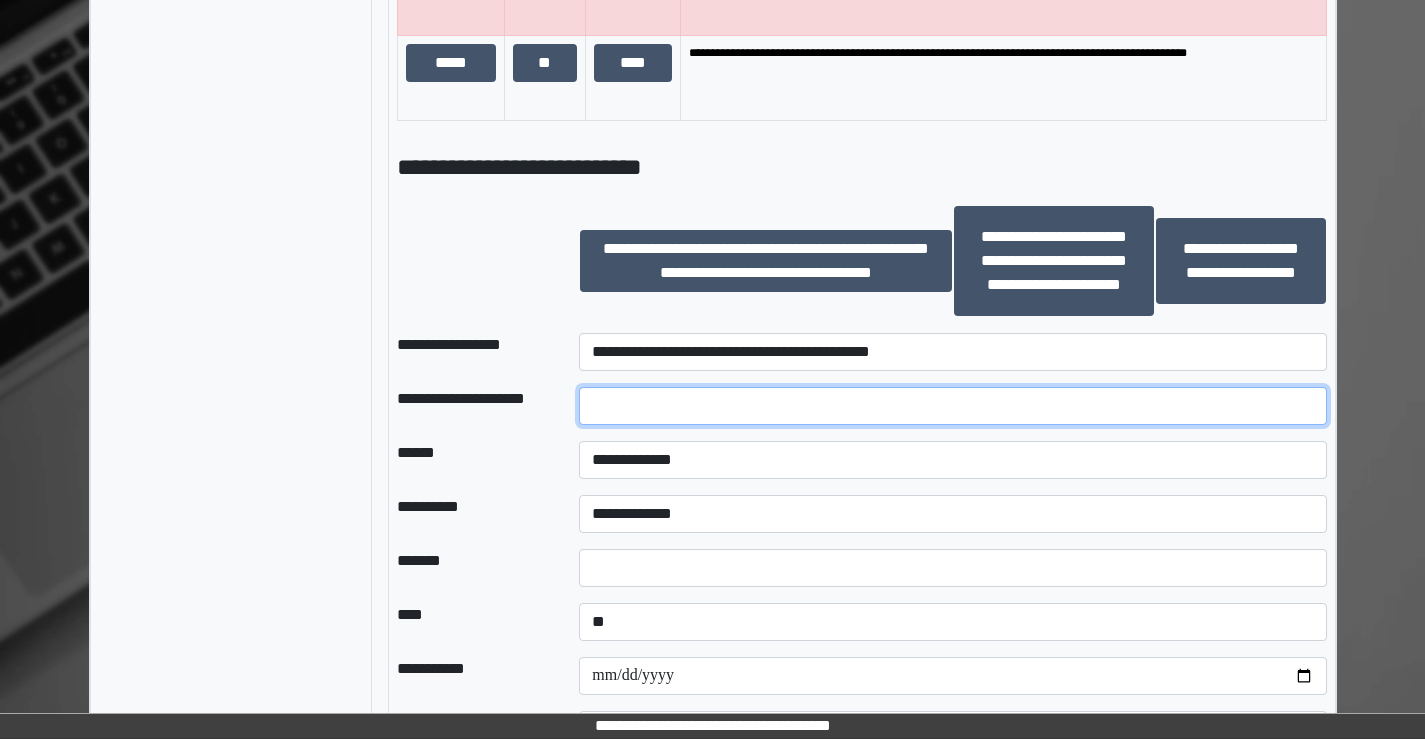 click at bounding box center (952, 406) 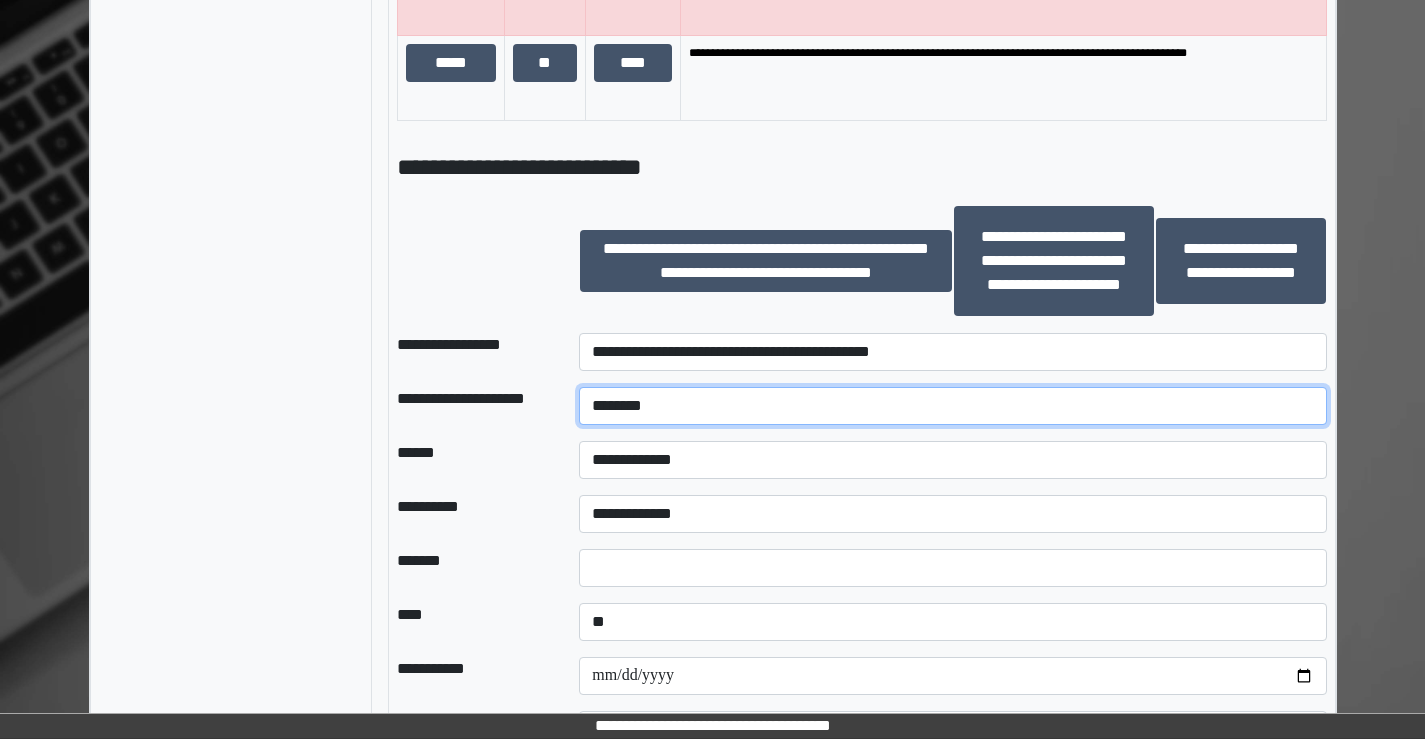 type on "********" 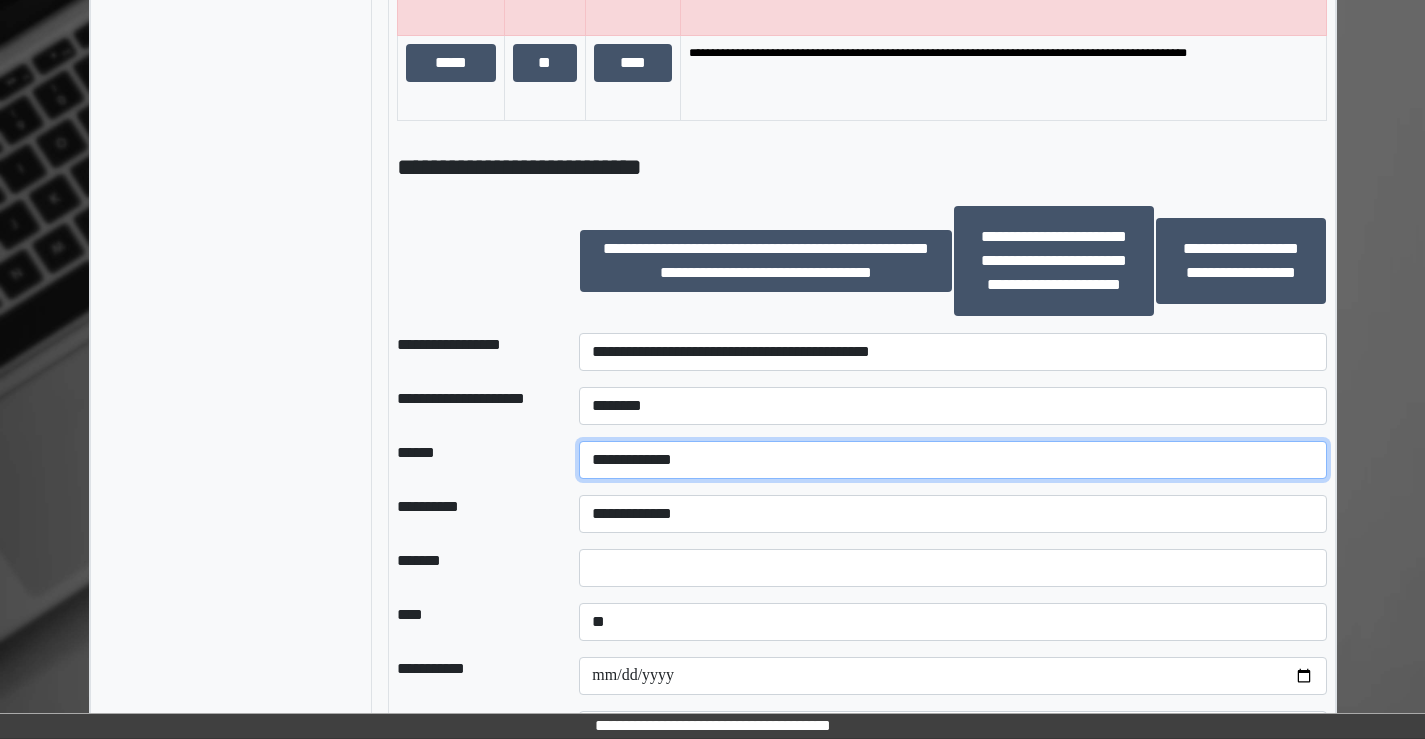 click on "**********" at bounding box center [952, 460] 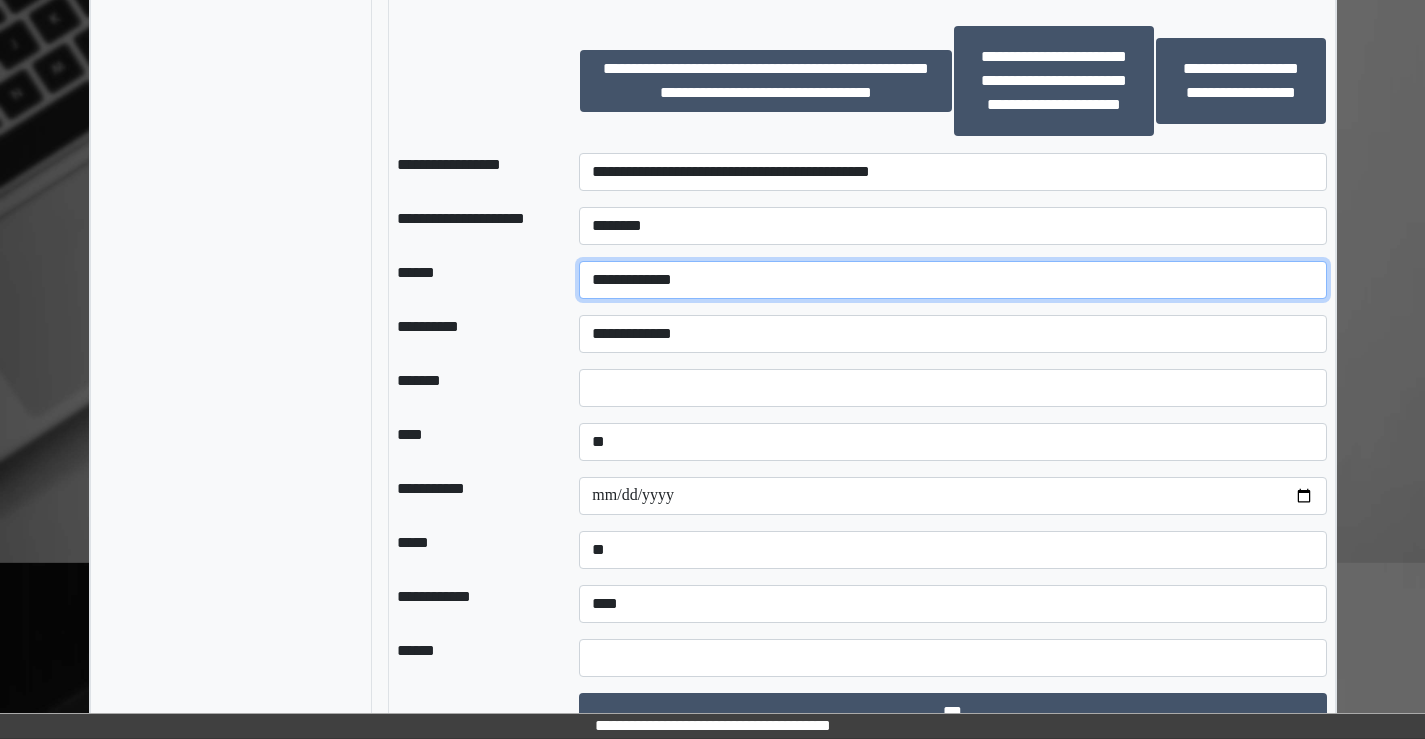 scroll, scrollTop: 2100, scrollLeft: 0, axis: vertical 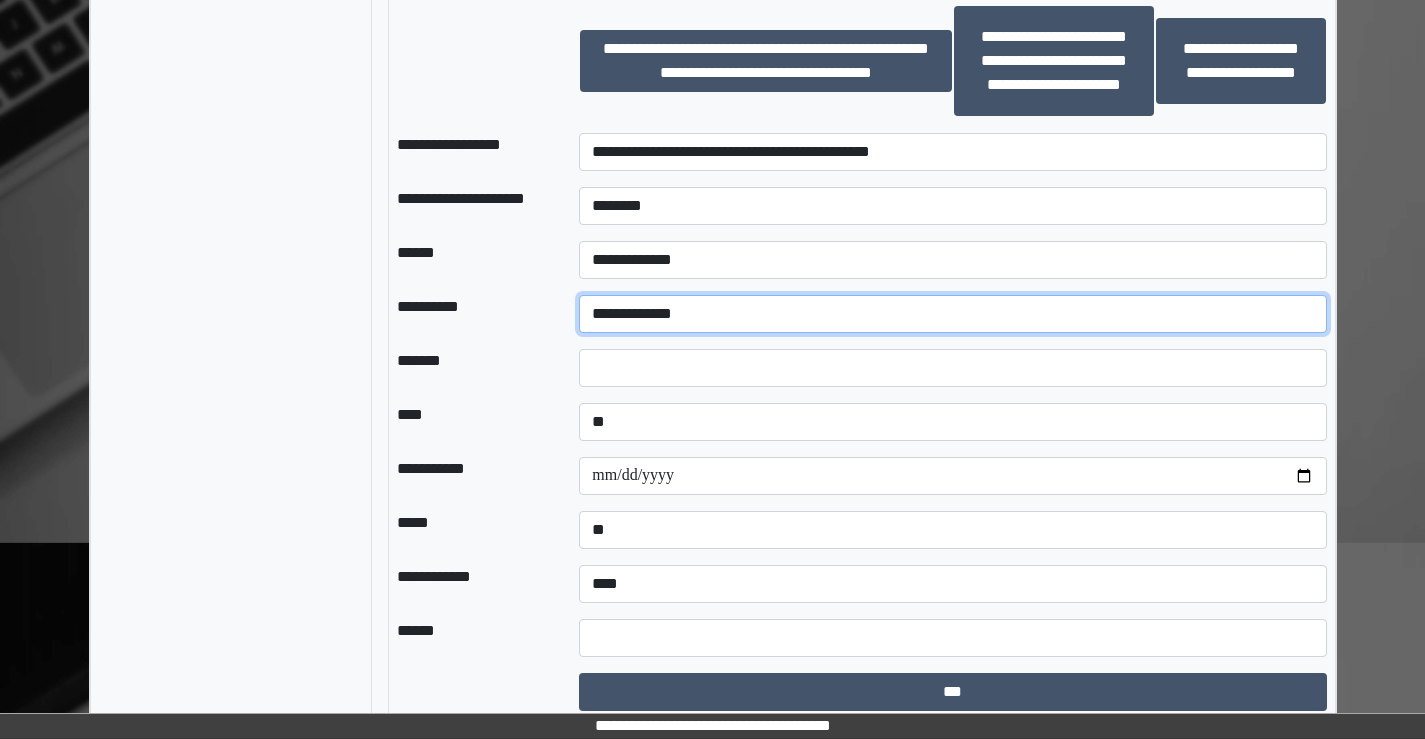 click on "**********" at bounding box center [952, 314] 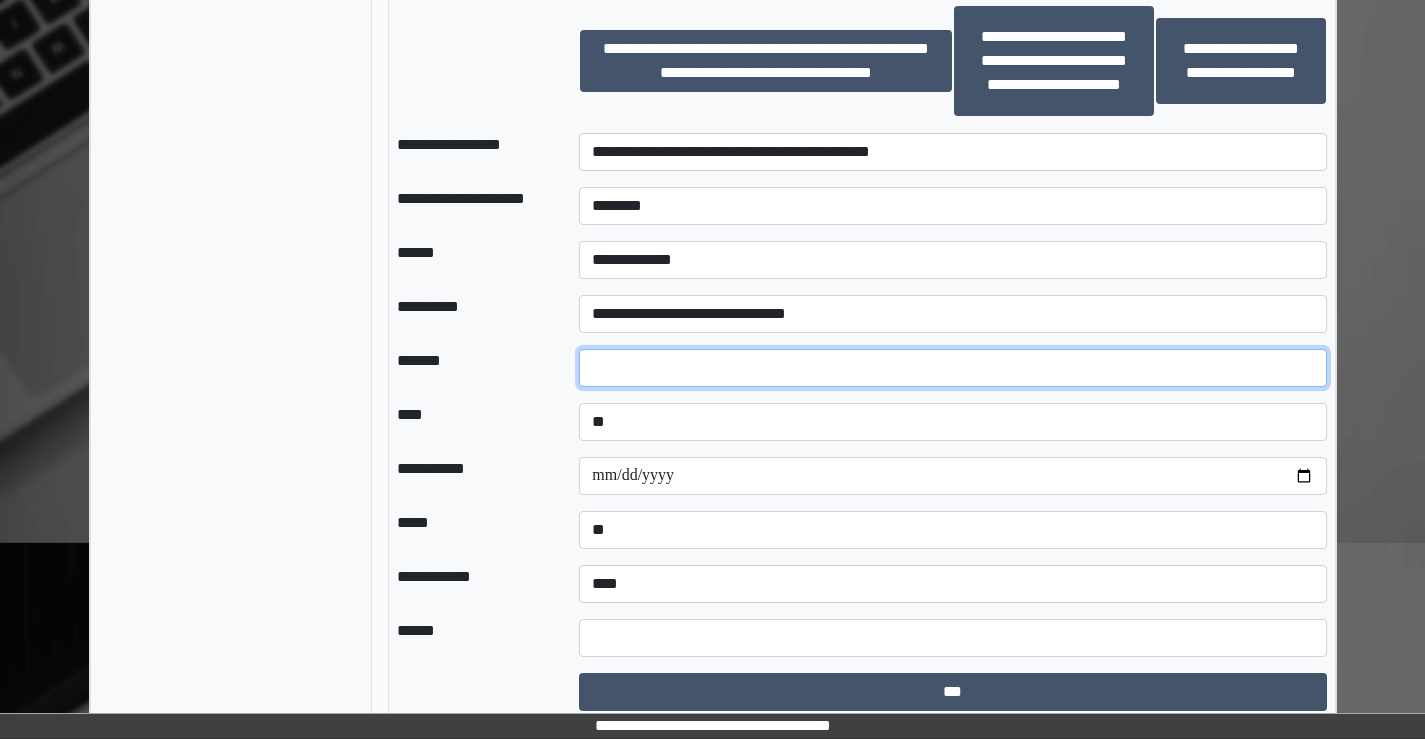 click at bounding box center (952, 368) 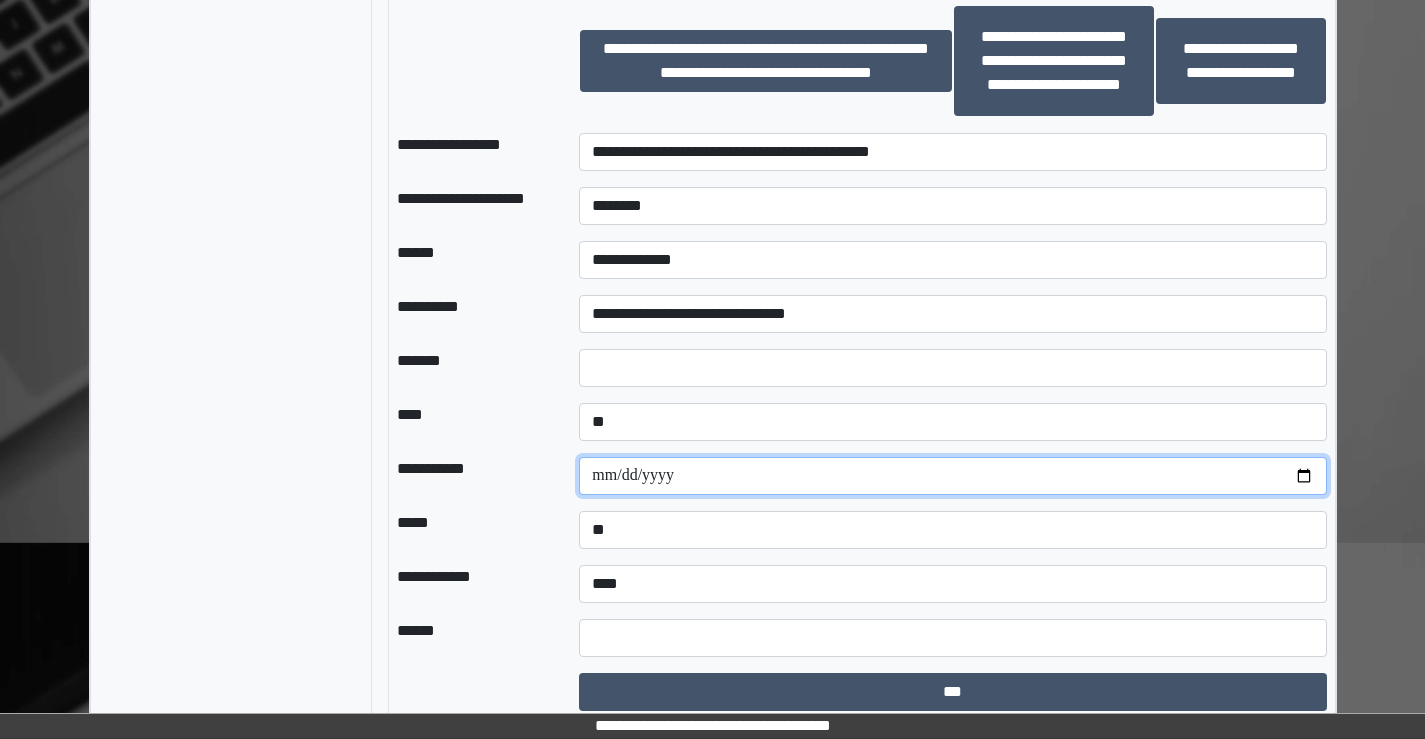 click at bounding box center (952, 476) 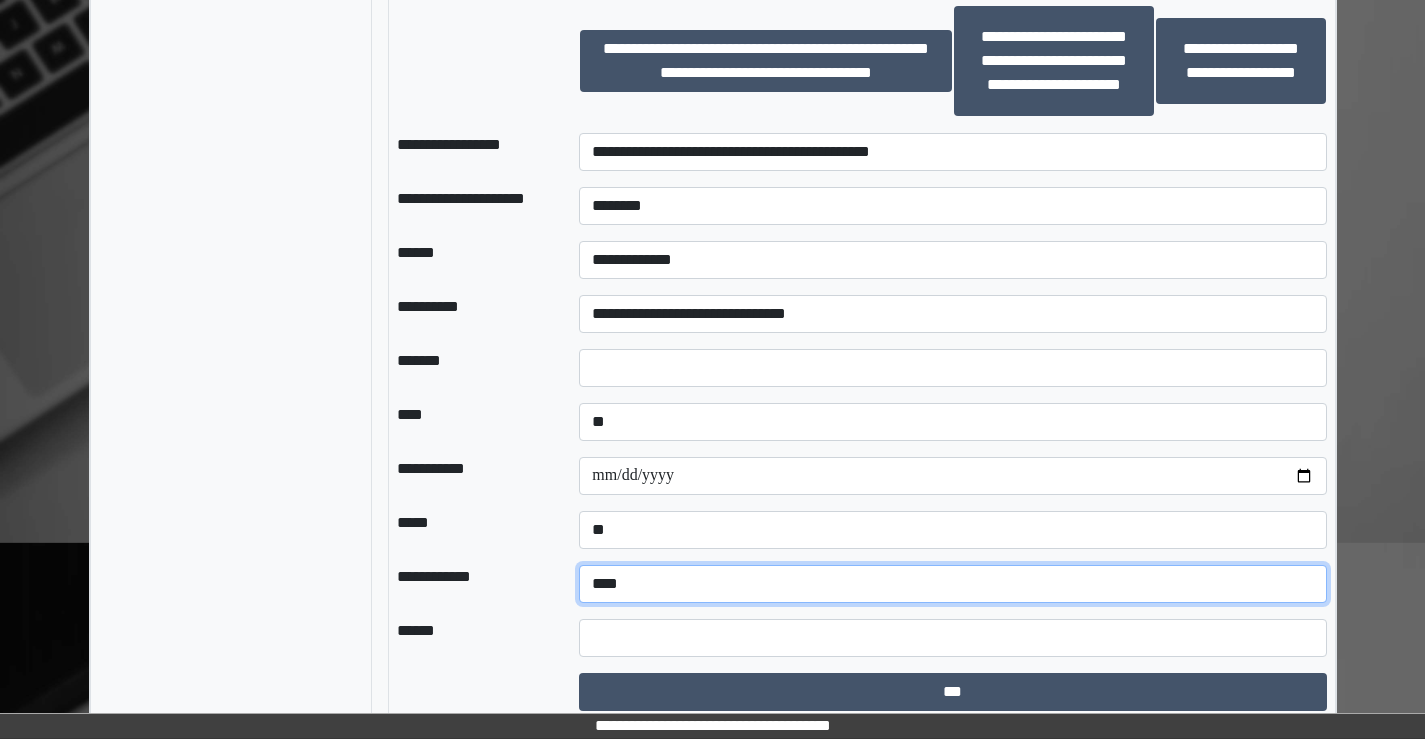 click on "**********" at bounding box center [952, 584] 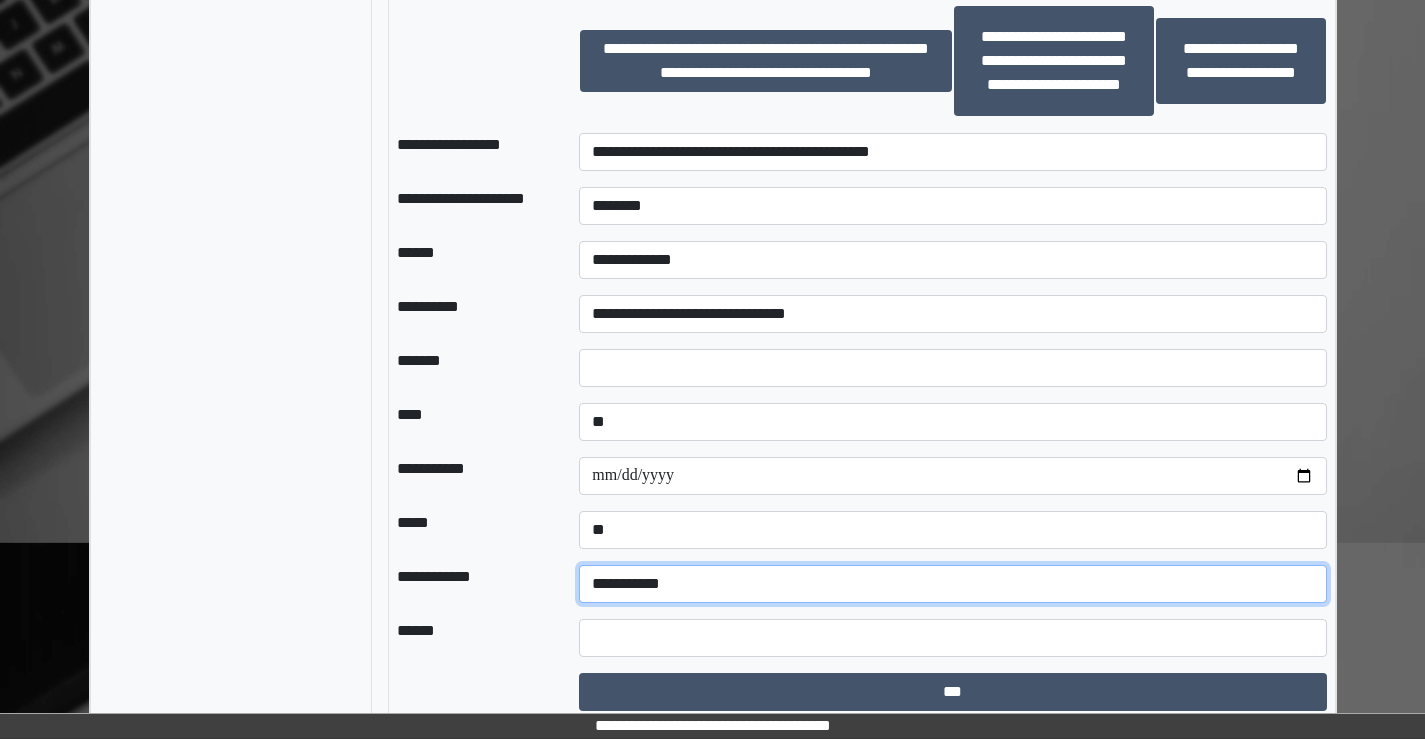 click on "**********" at bounding box center (952, 584) 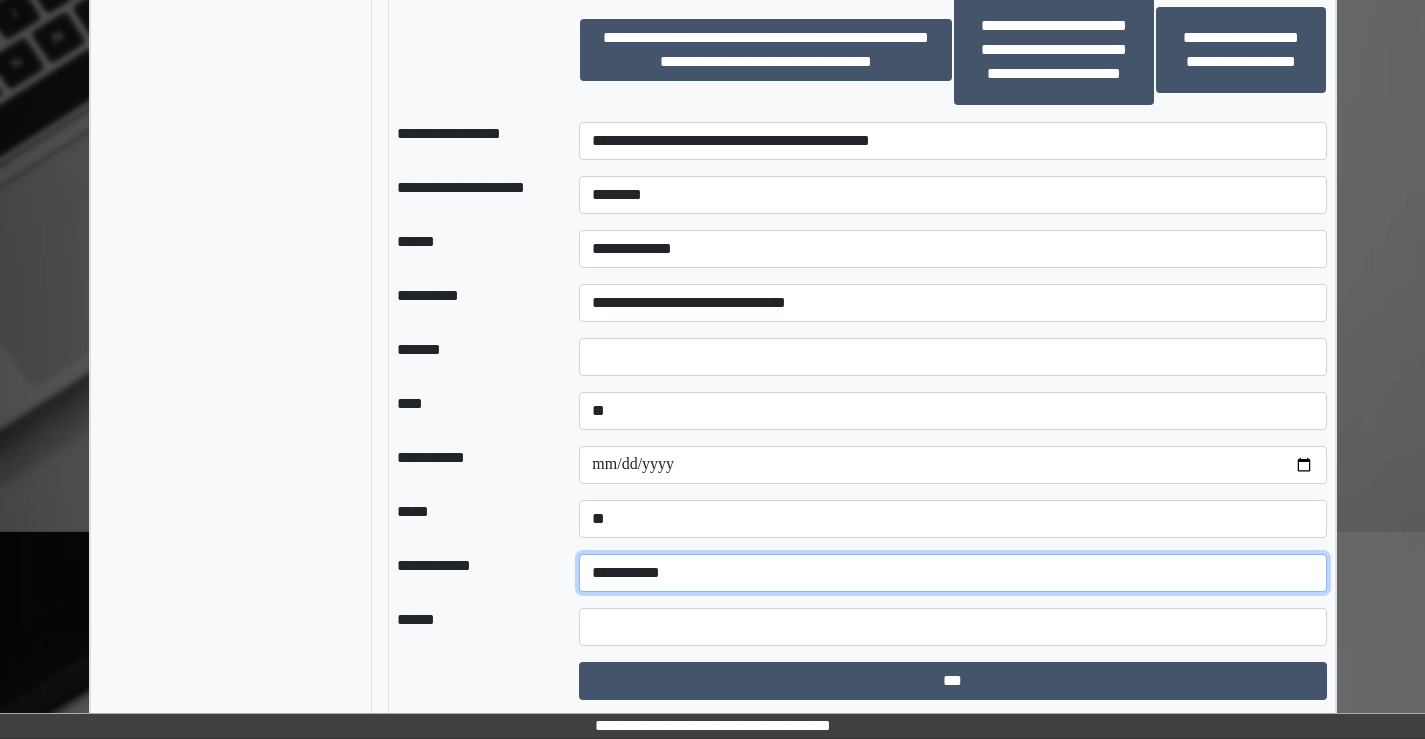 scroll, scrollTop: 2114, scrollLeft: 0, axis: vertical 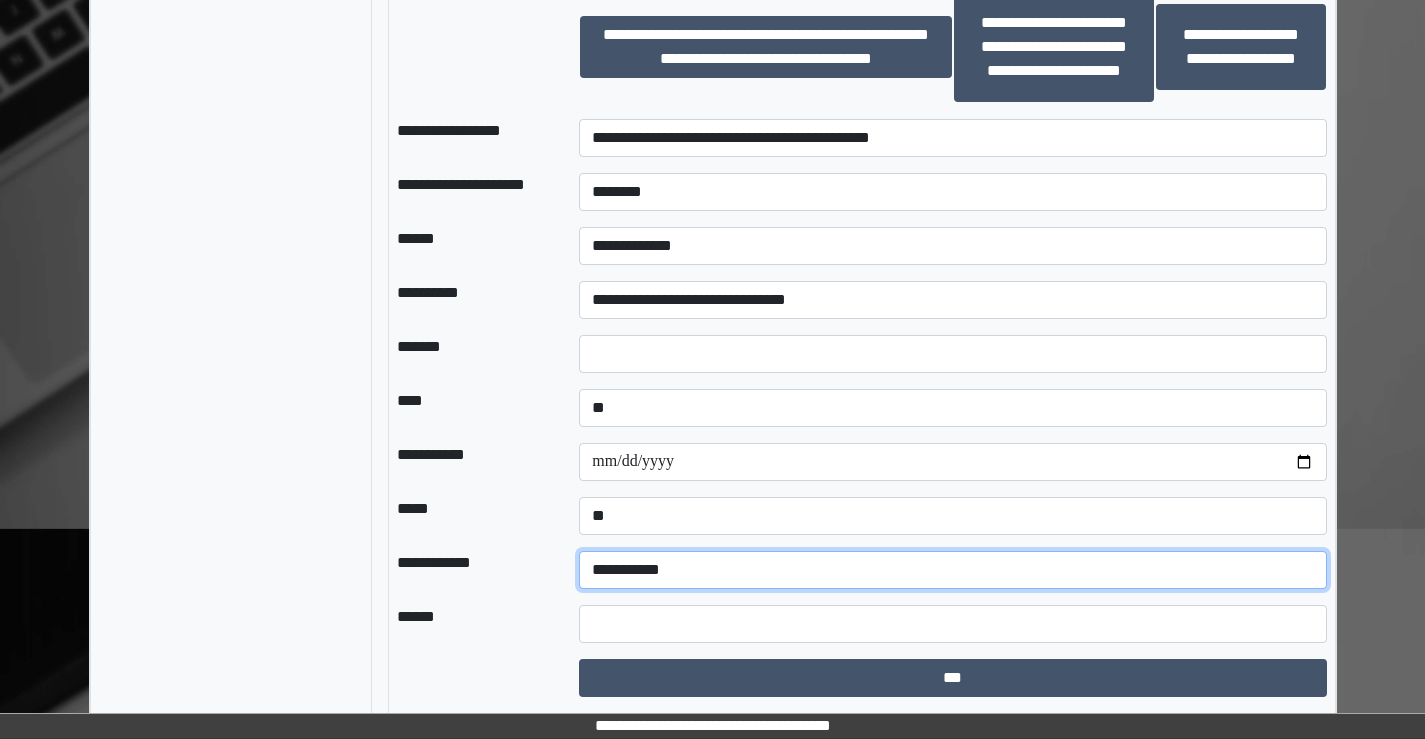 click on "**********" at bounding box center (952, 570) 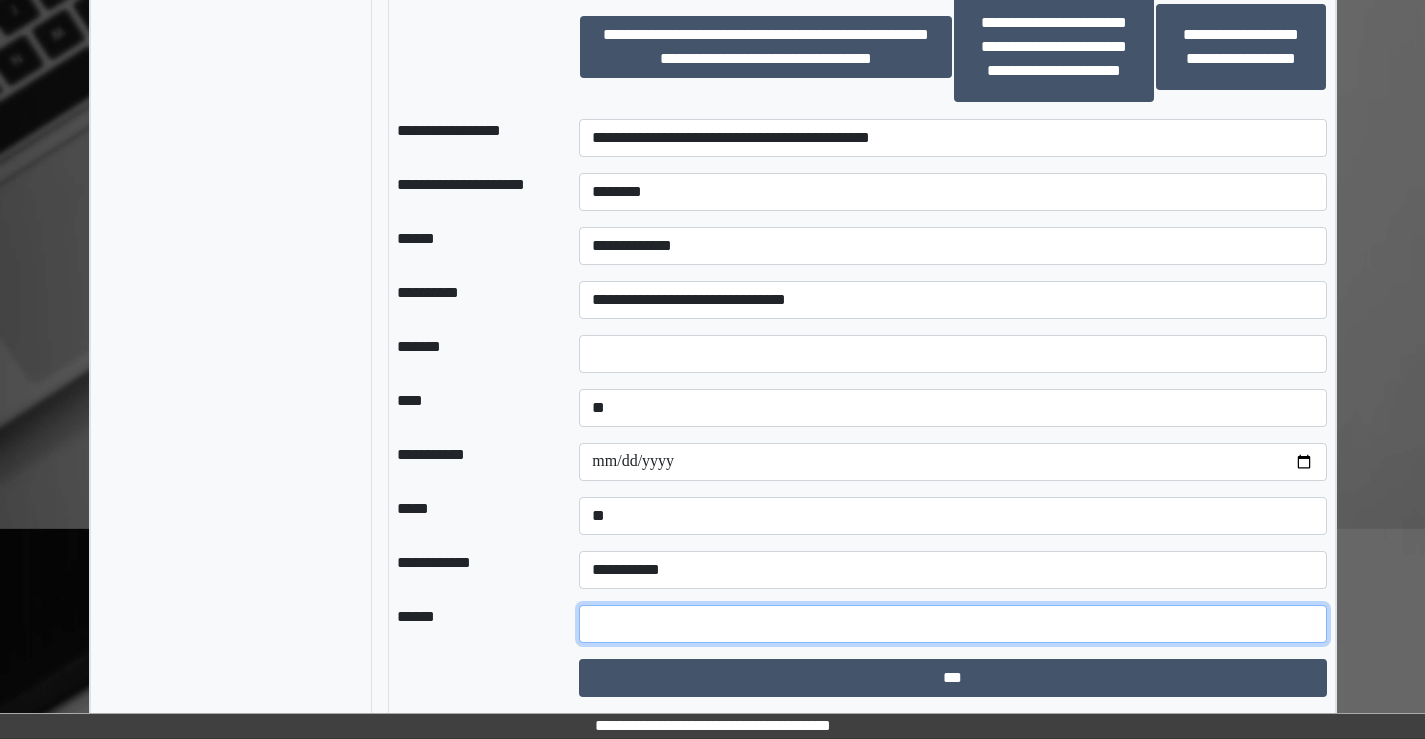 drag, startPoint x: 596, startPoint y: 618, endPoint x: 607, endPoint y: 613, distance: 12.083046 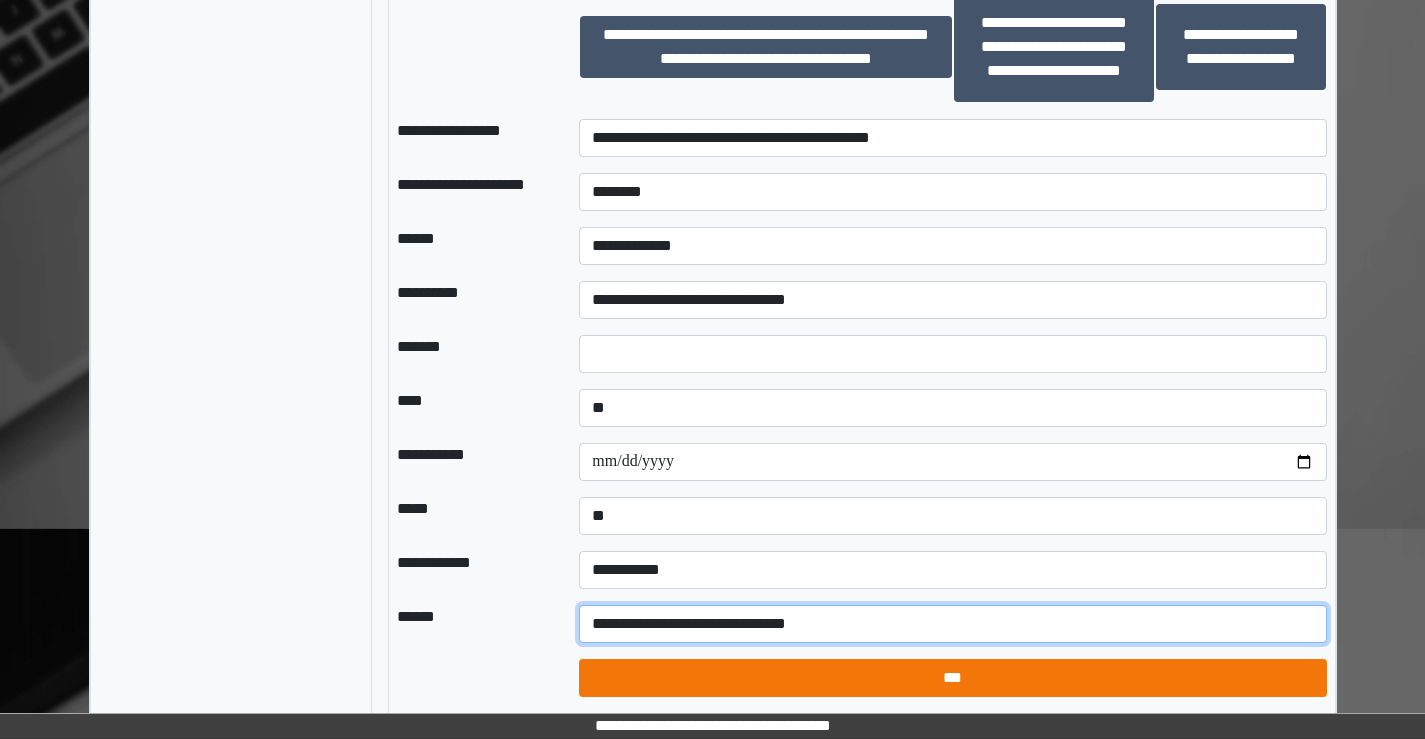 type on "**********" 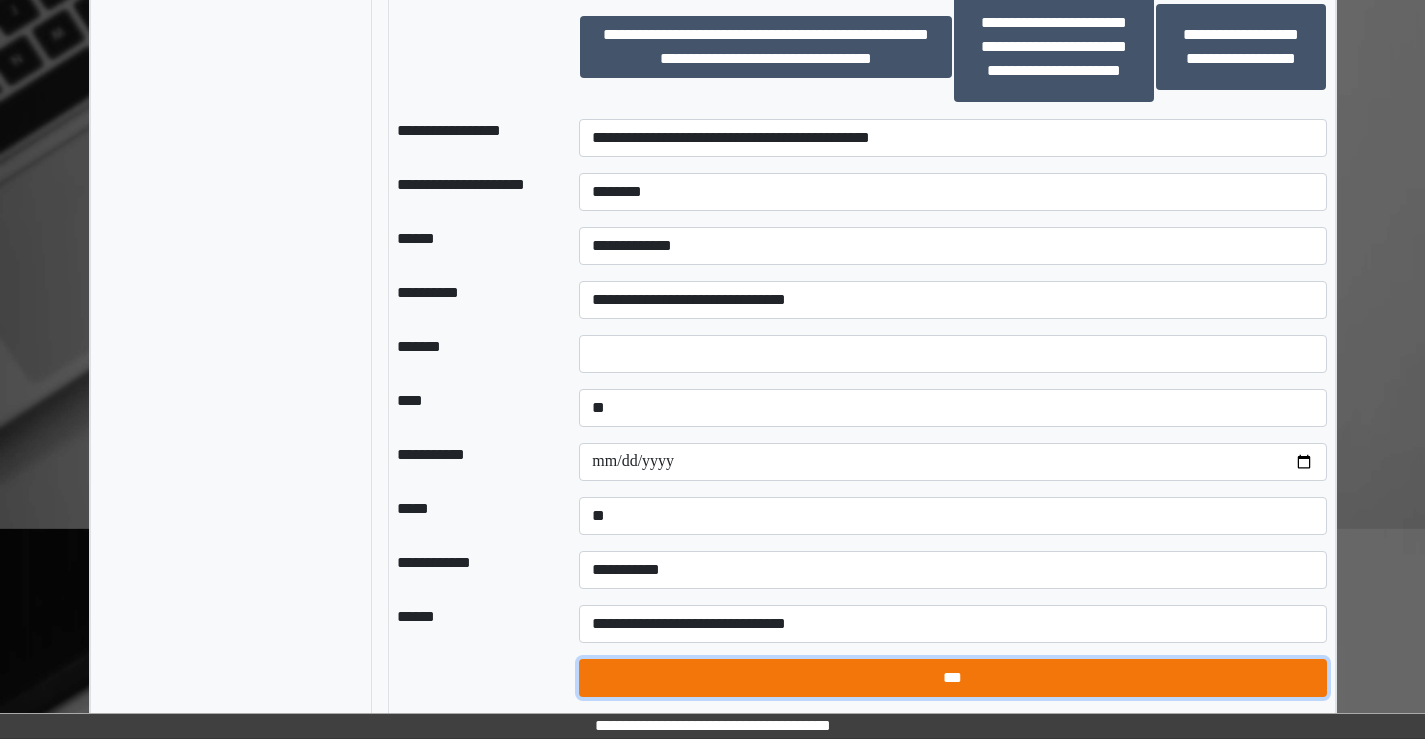 click on "***" at bounding box center (952, 678) 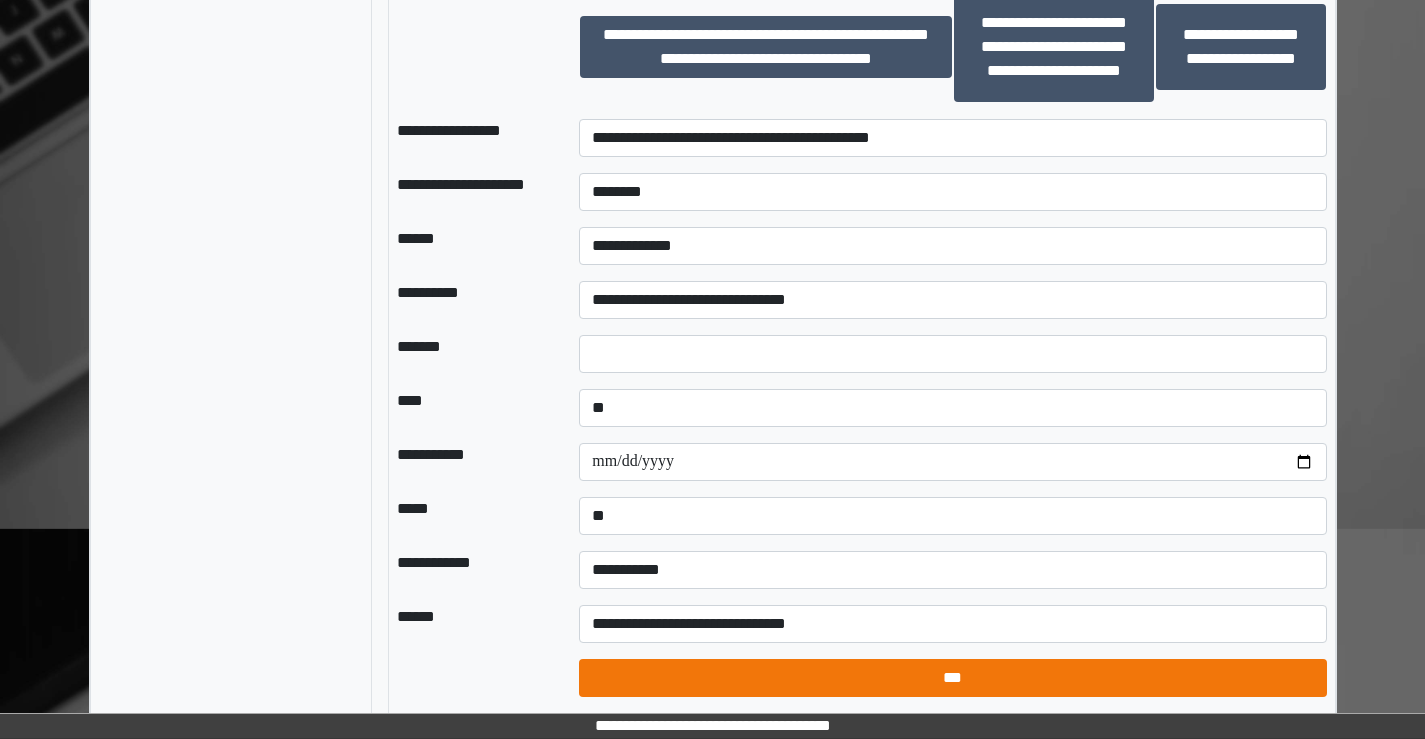 select on "*" 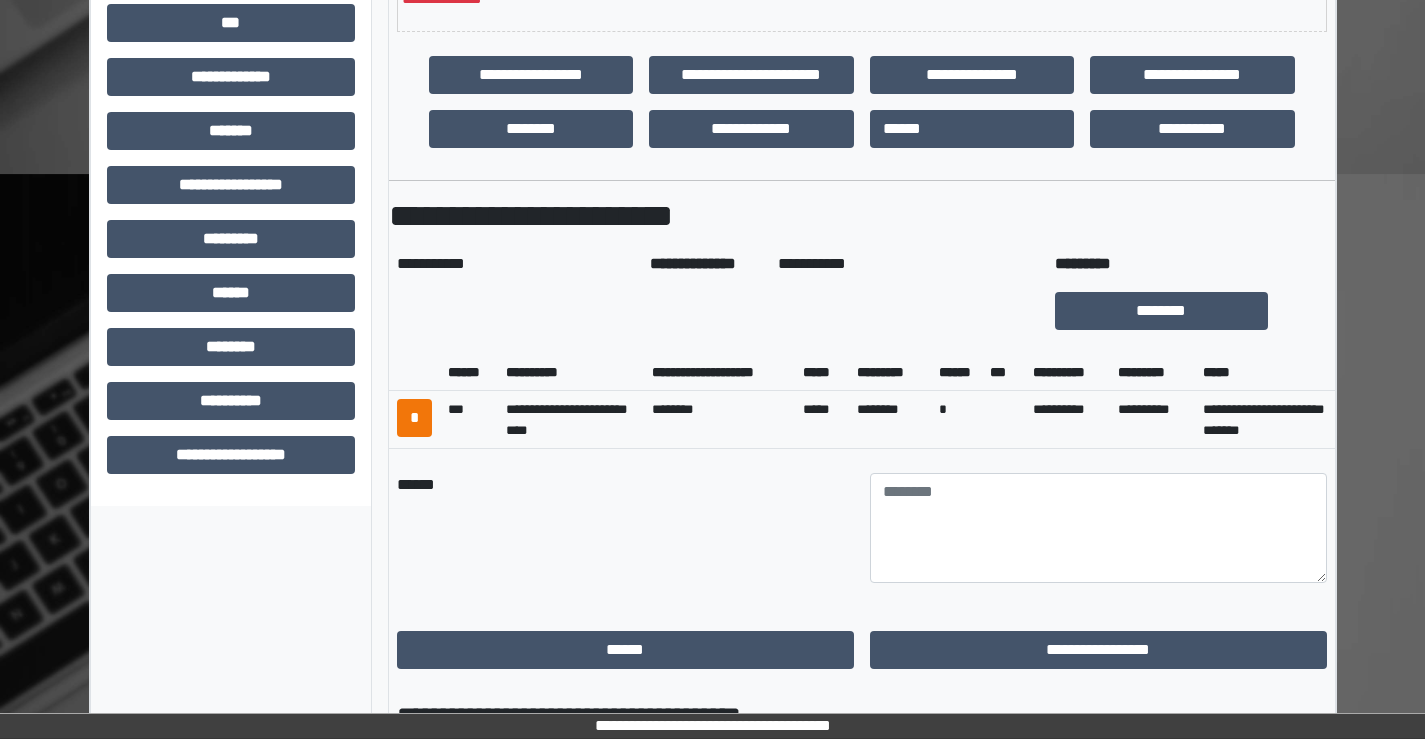 scroll, scrollTop: 649, scrollLeft: 0, axis: vertical 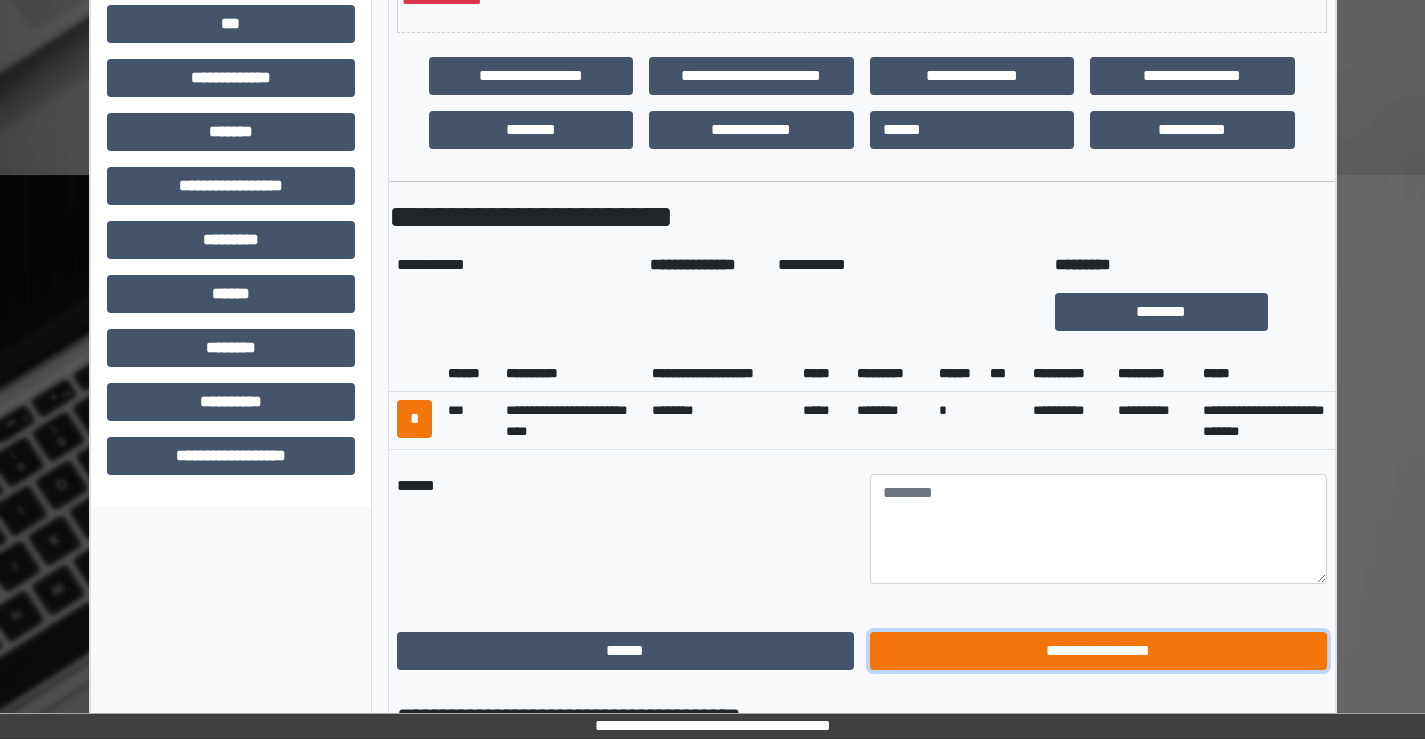 click on "**********" at bounding box center (1098, 651) 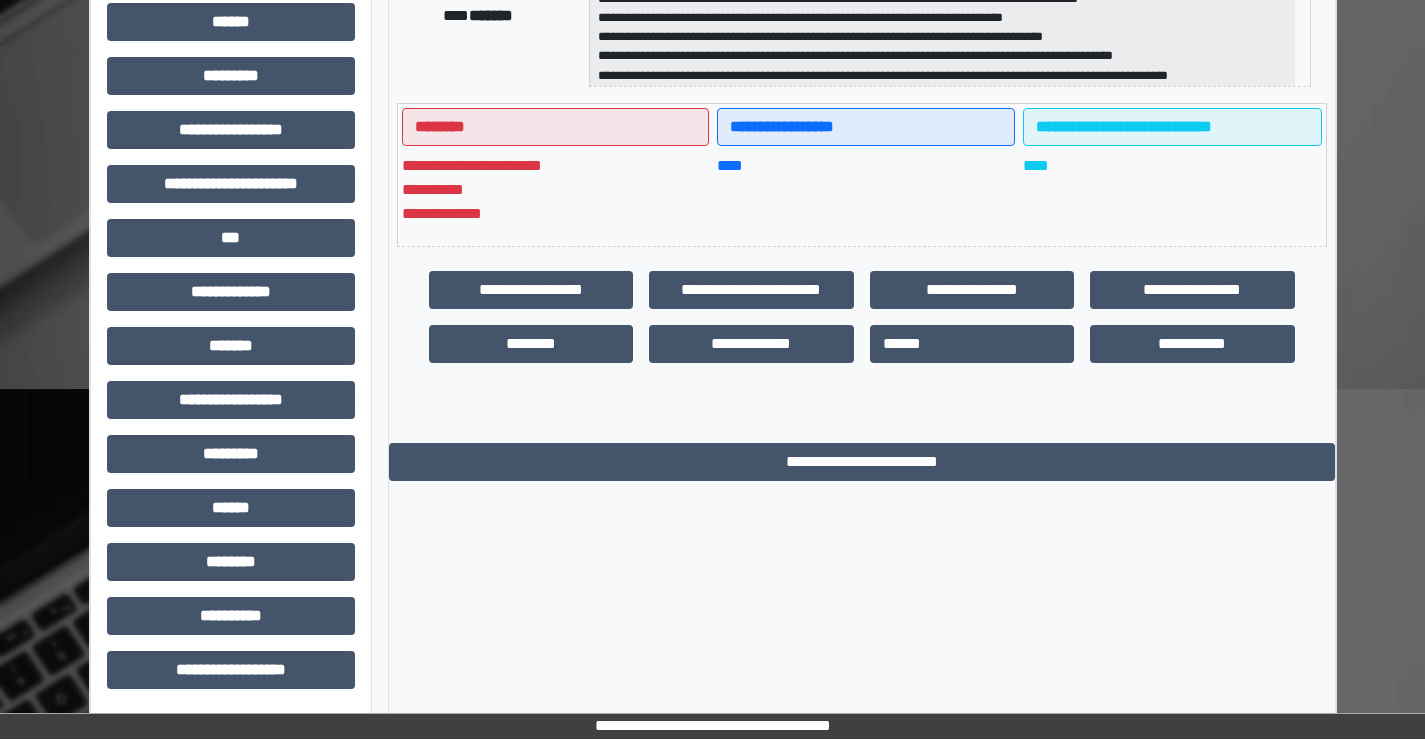 scroll, scrollTop: 435, scrollLeft: 0, axis: vertical 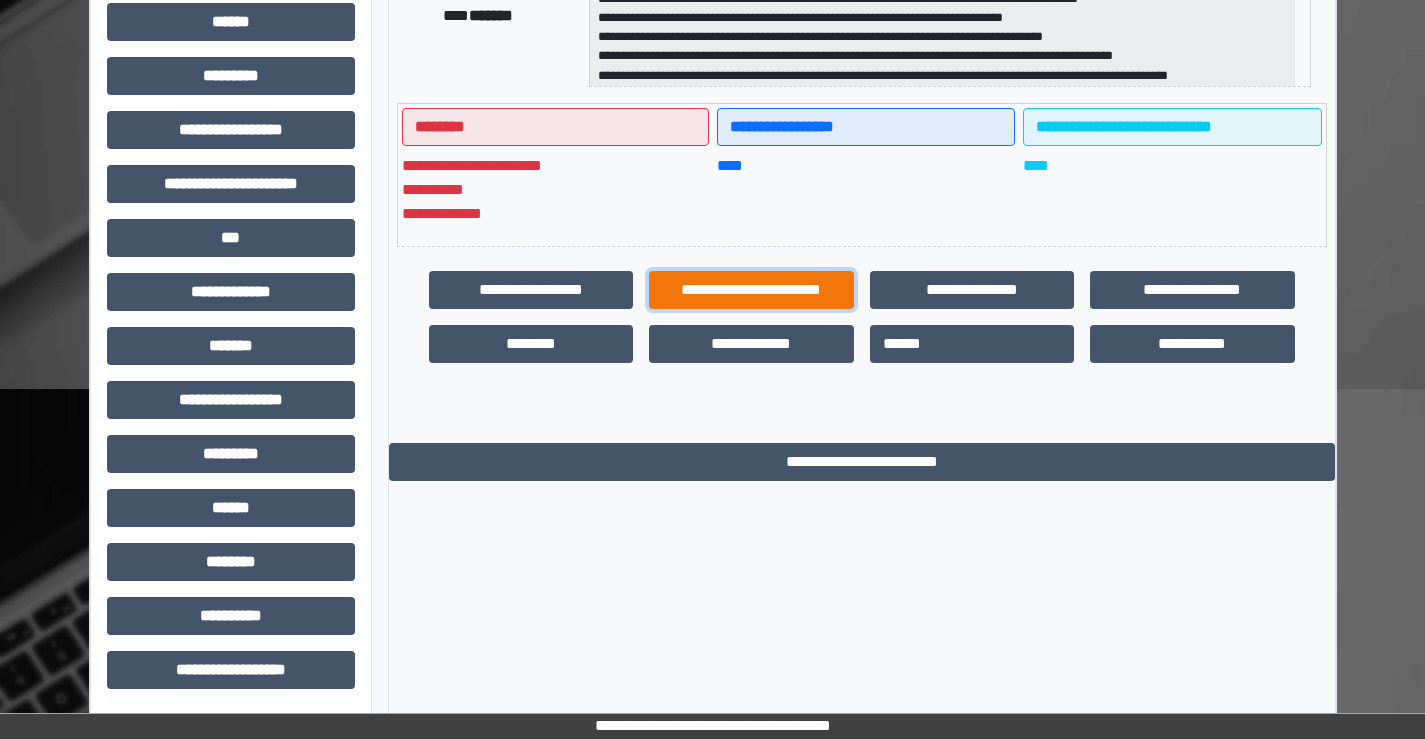 click on "**********" at bounding box center [751, 290] 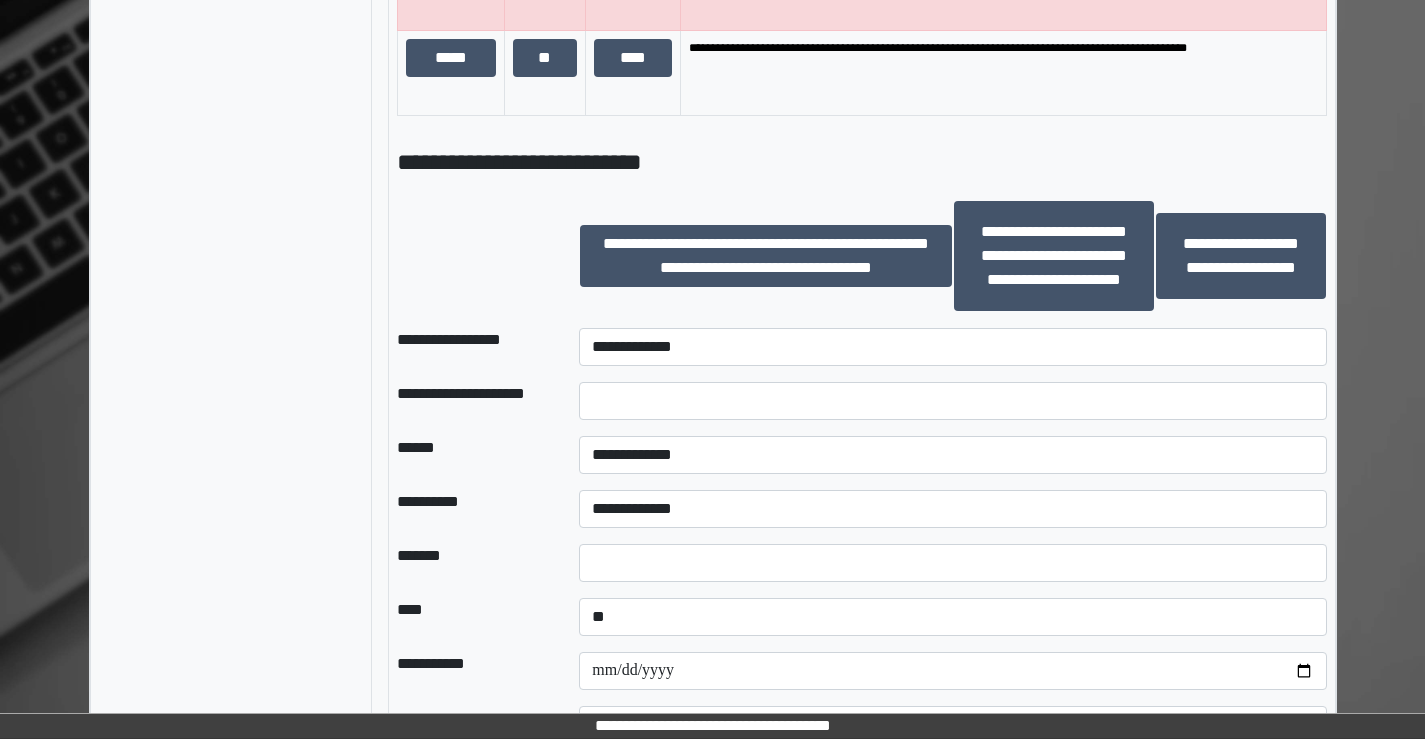 scroll, scrollTop: 1935, scrollLeft: 0, axis: vertical 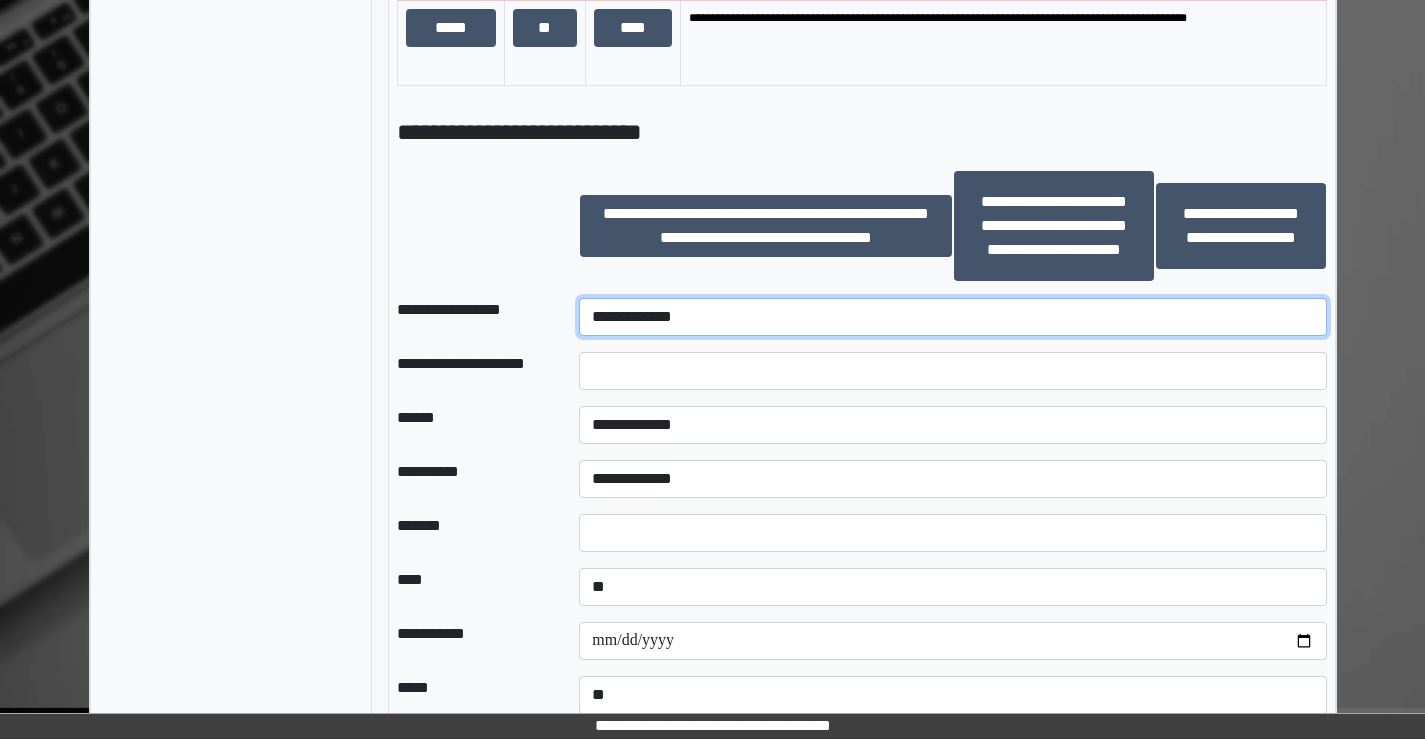 click on "**********" at bounding box center (952, 317) 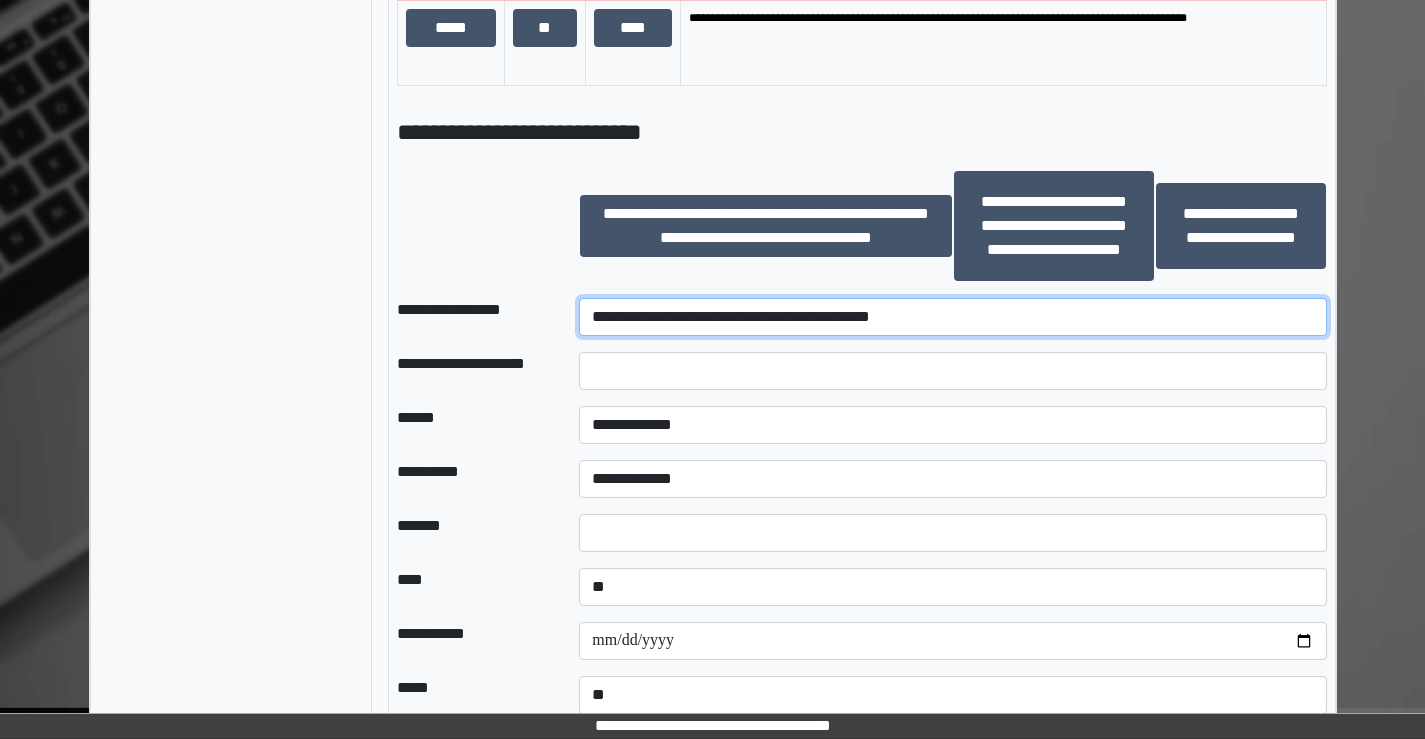 drag, startPoint x: 682, startPoint y: 307, endPoint x: 456, endPoint y: 279, distance: 227.7279 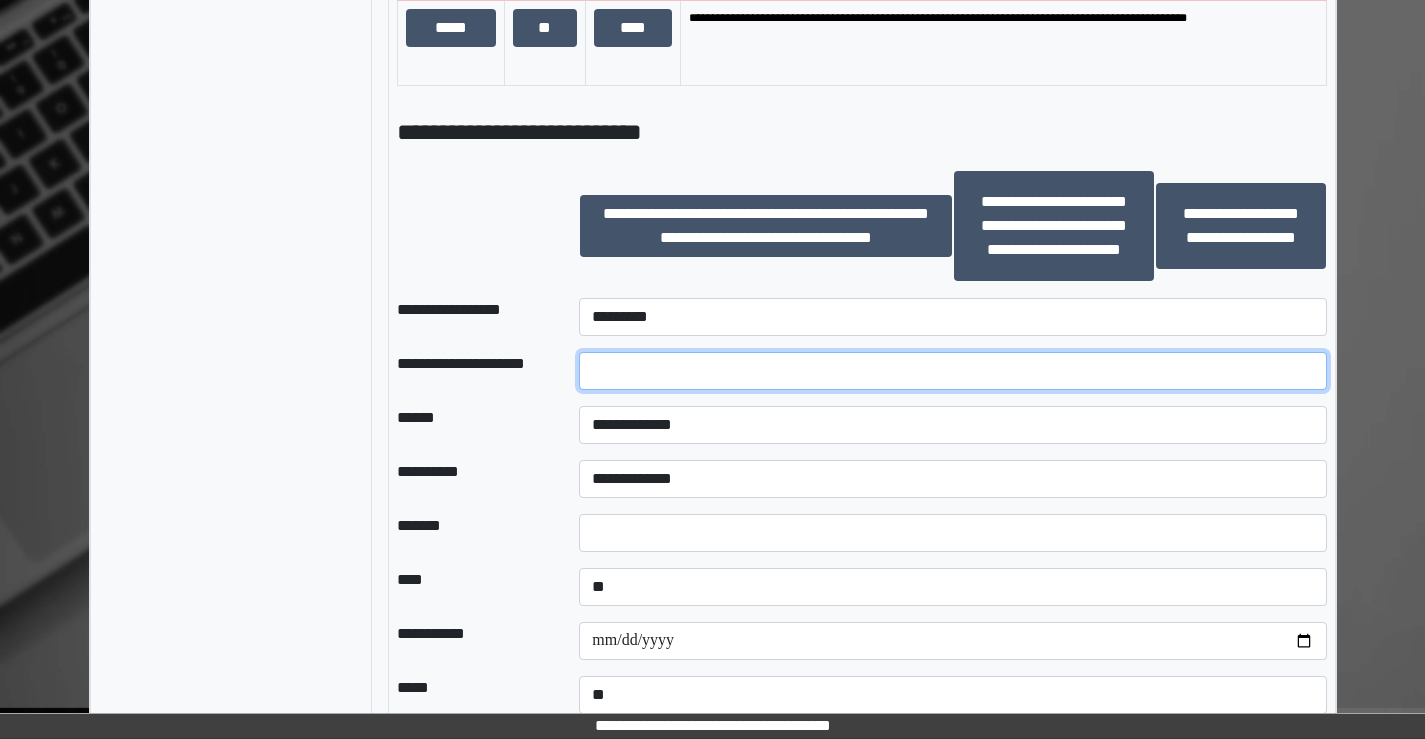 click at bounding box center [952, 371] 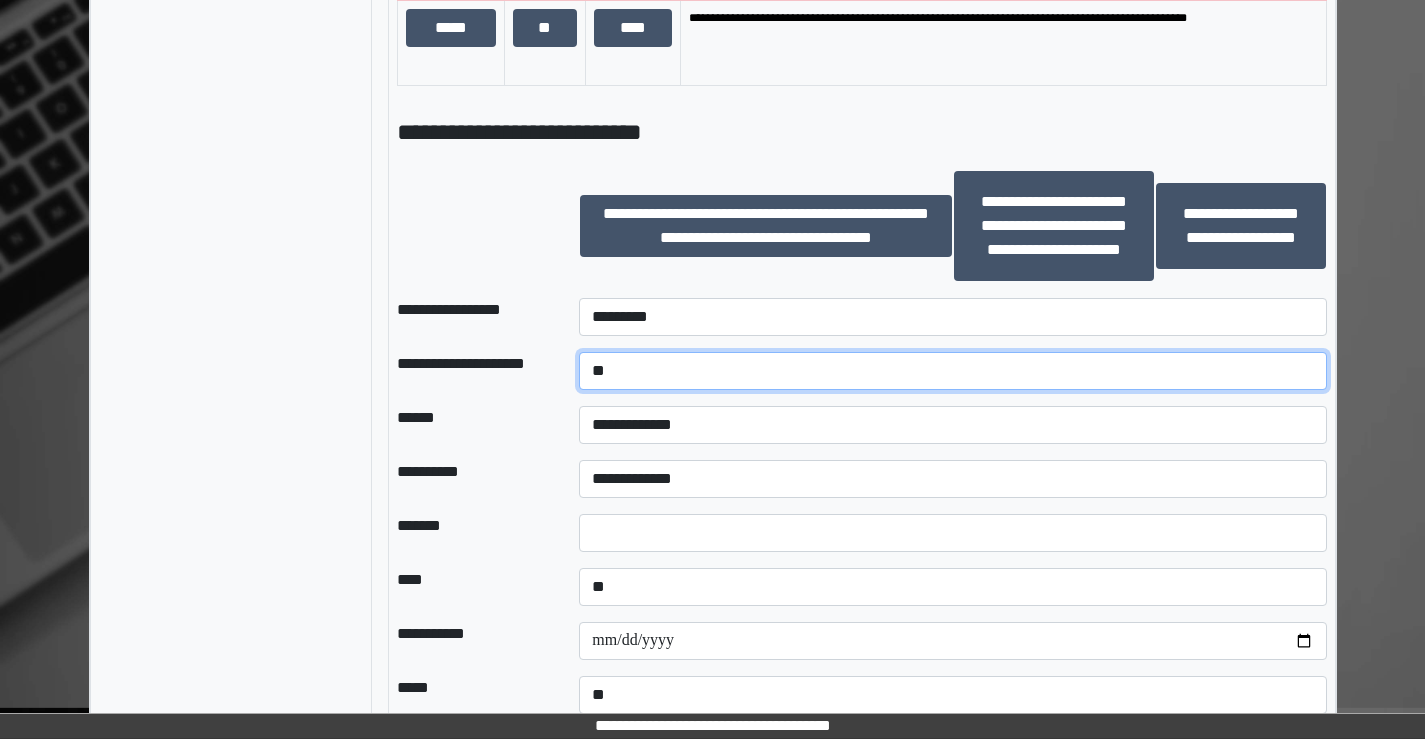 type on "*" 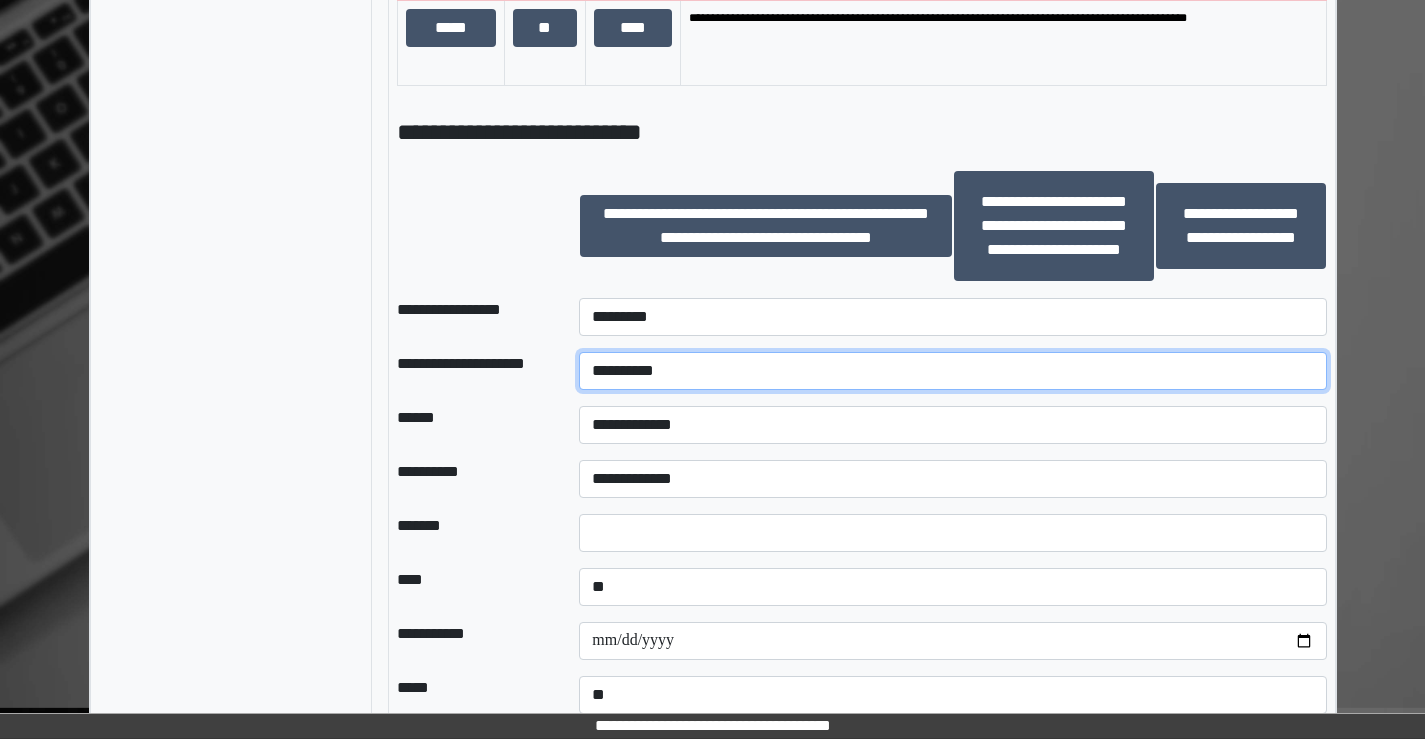 type on "**********" 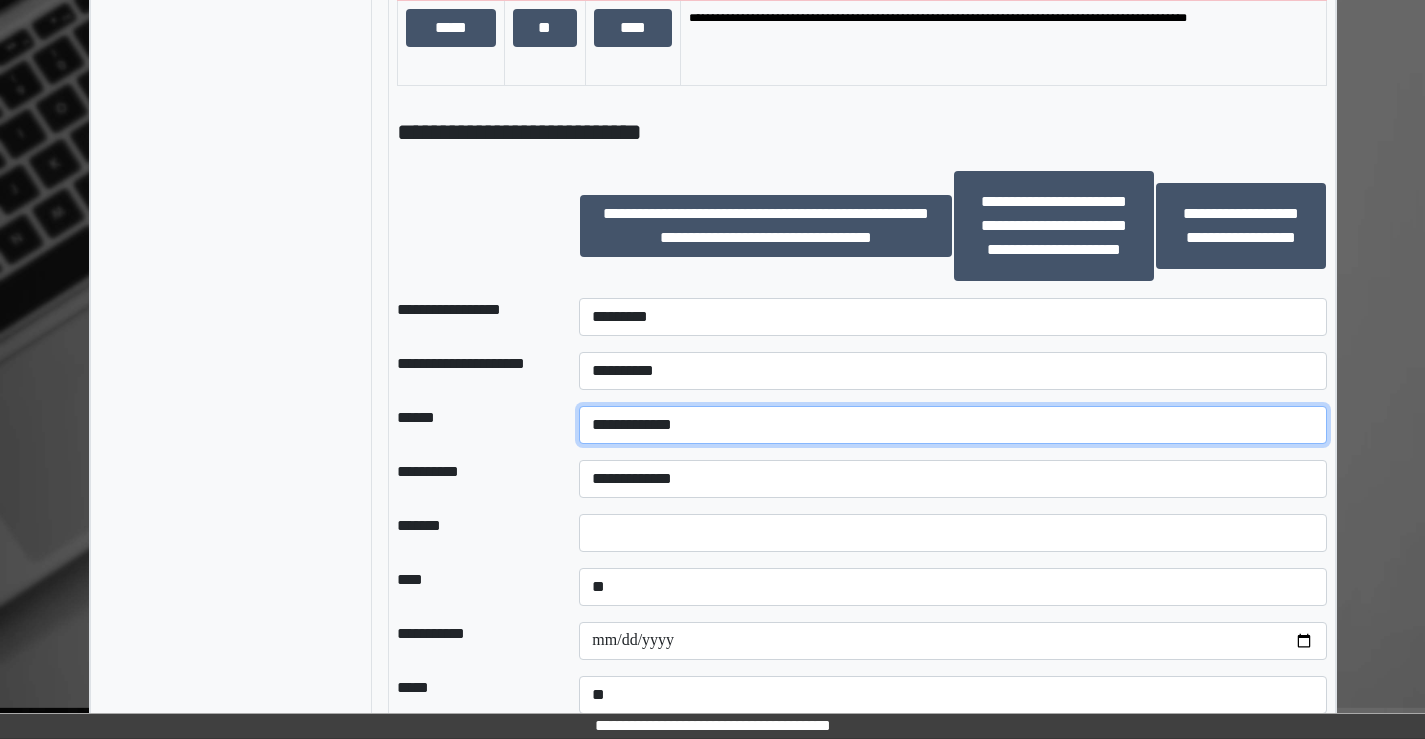 click on "**********" at bounding box center (952, 425) 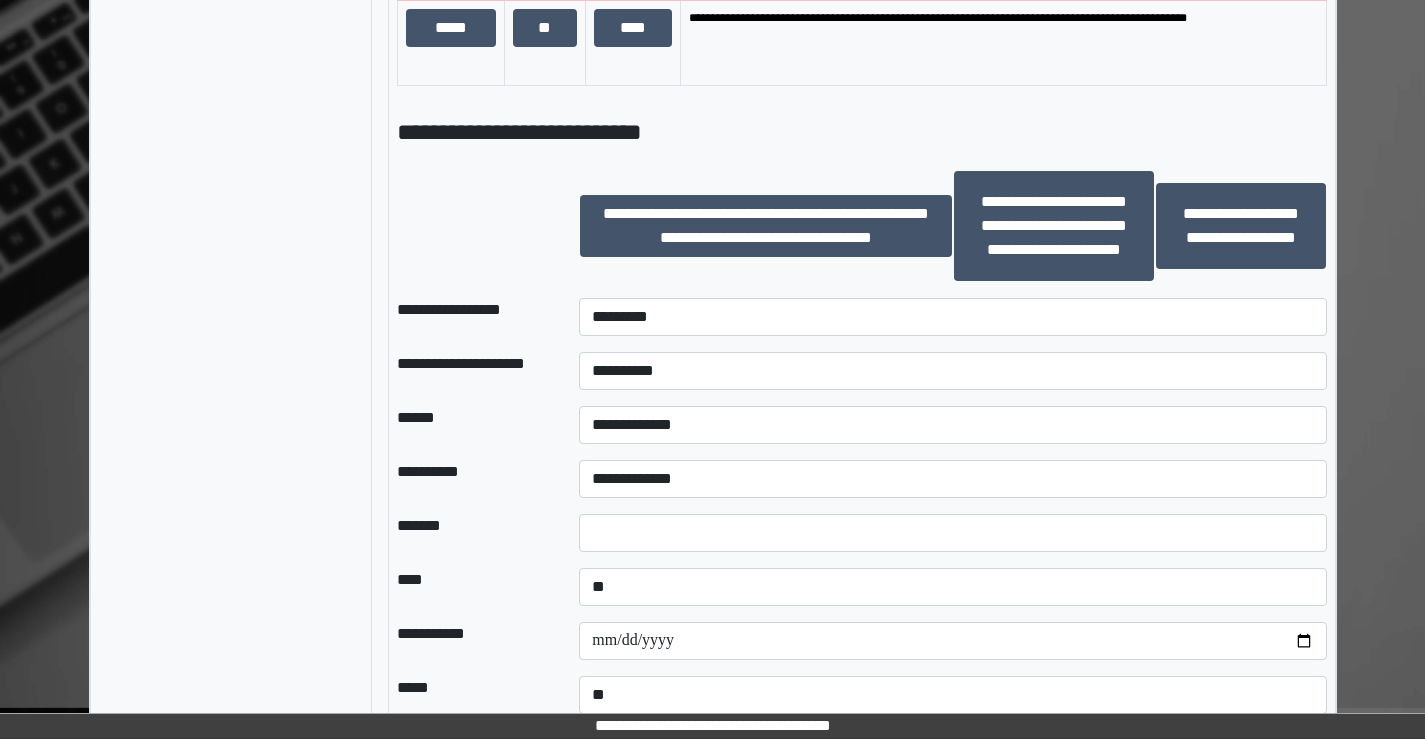 click on "******" at bounding box center [472, 425] 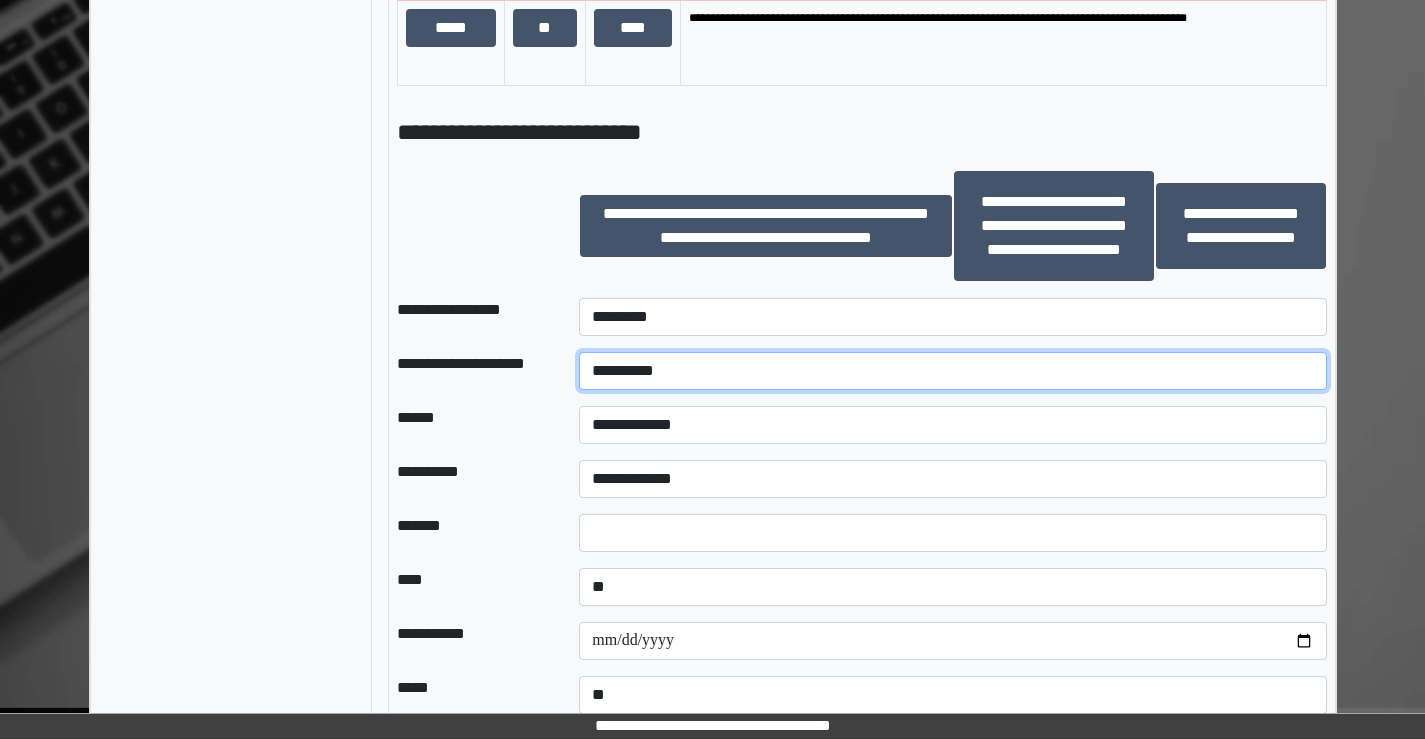 click on "**********" at bounding box center [952, 371] 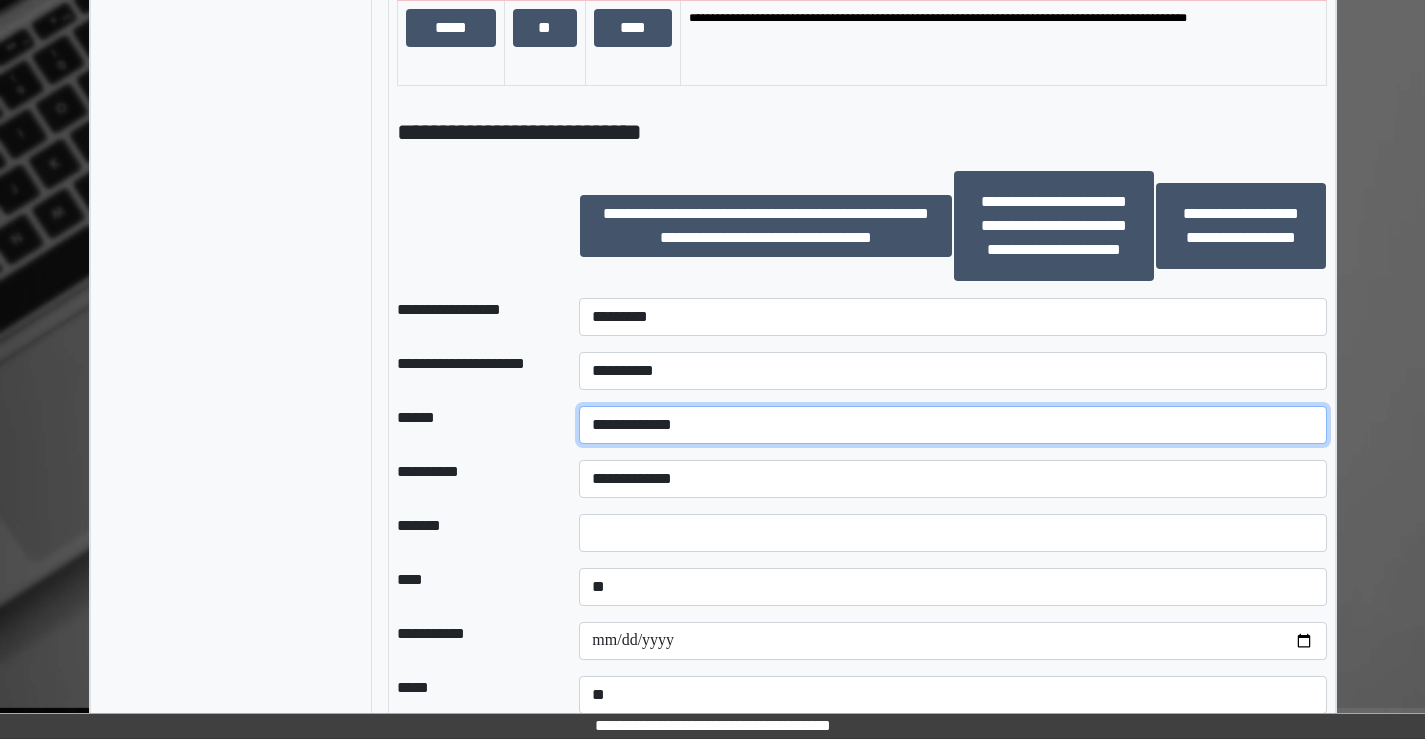 click on "**********" at bounding box center (952, 425) 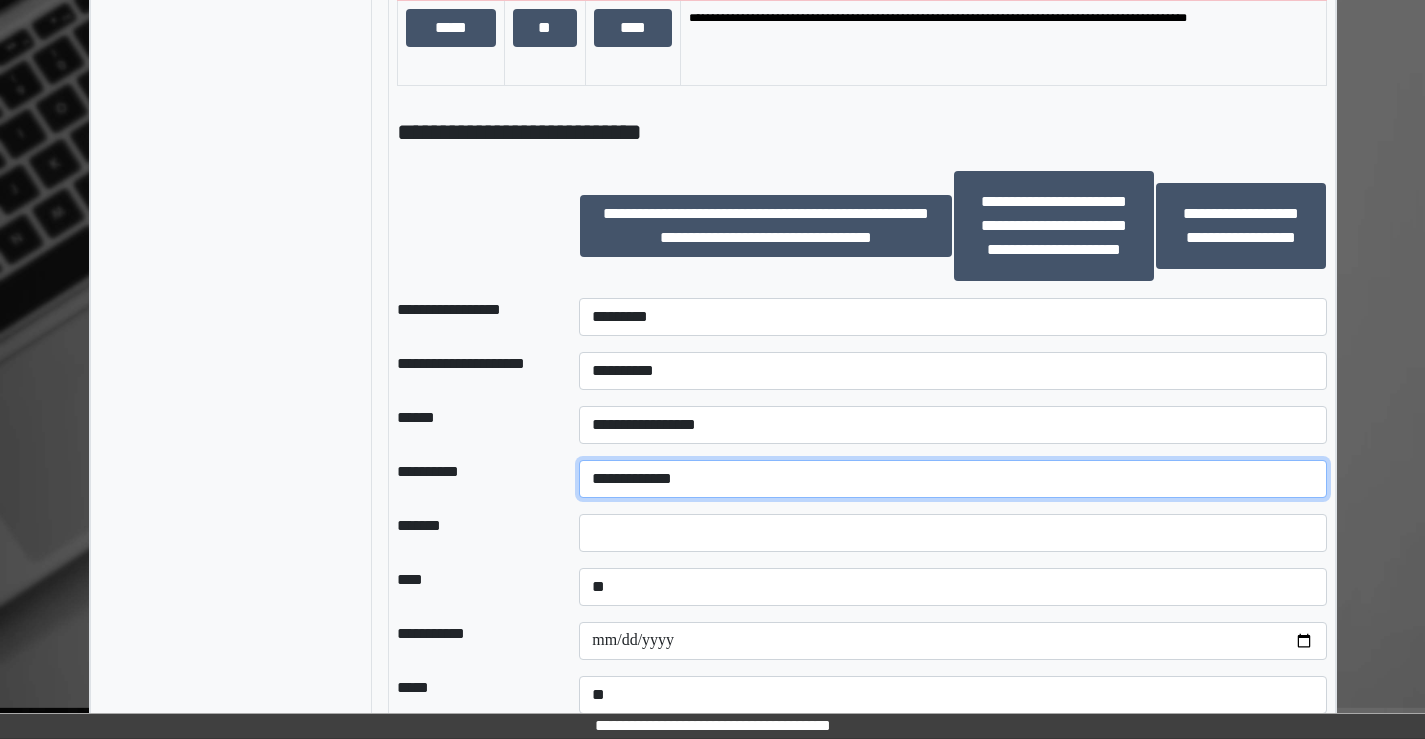 click on "**********" at bounding box center (952, 479) 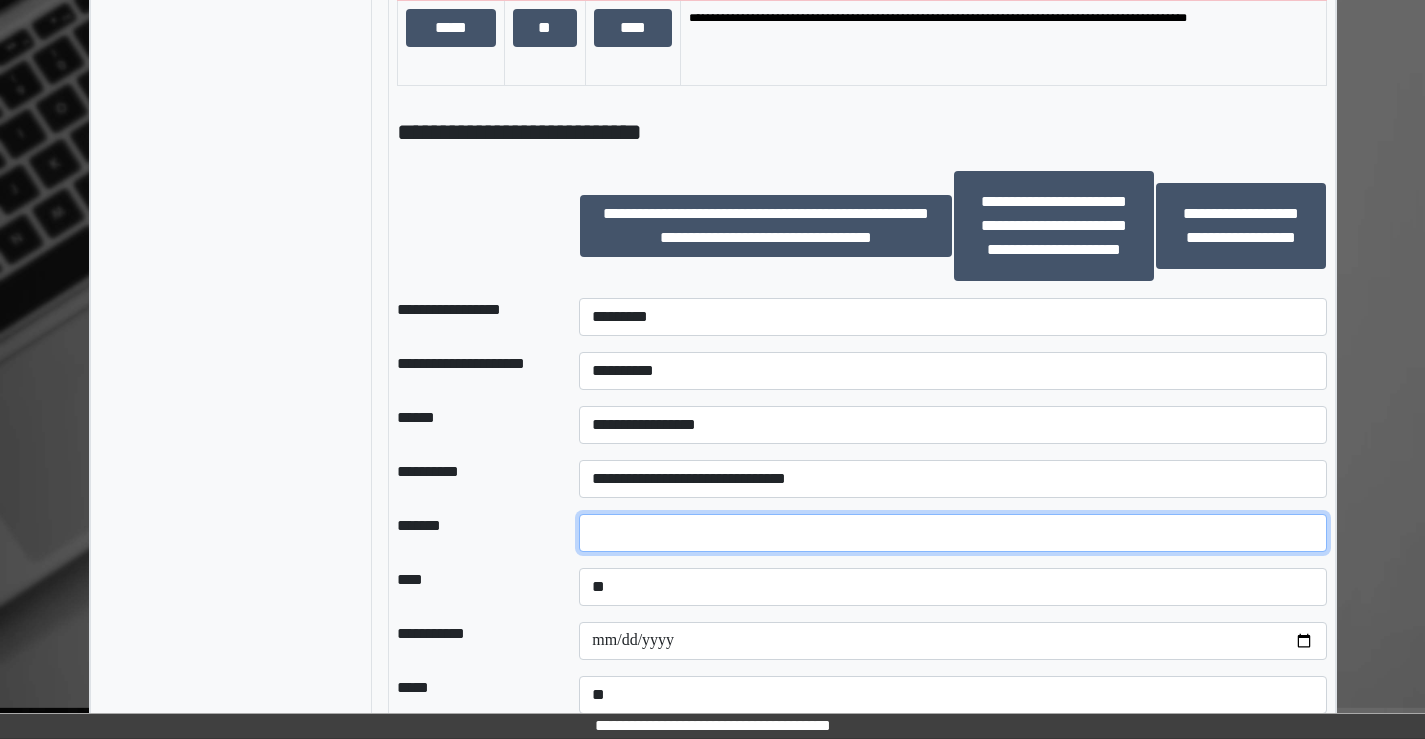click at bounding box center (952, 533) 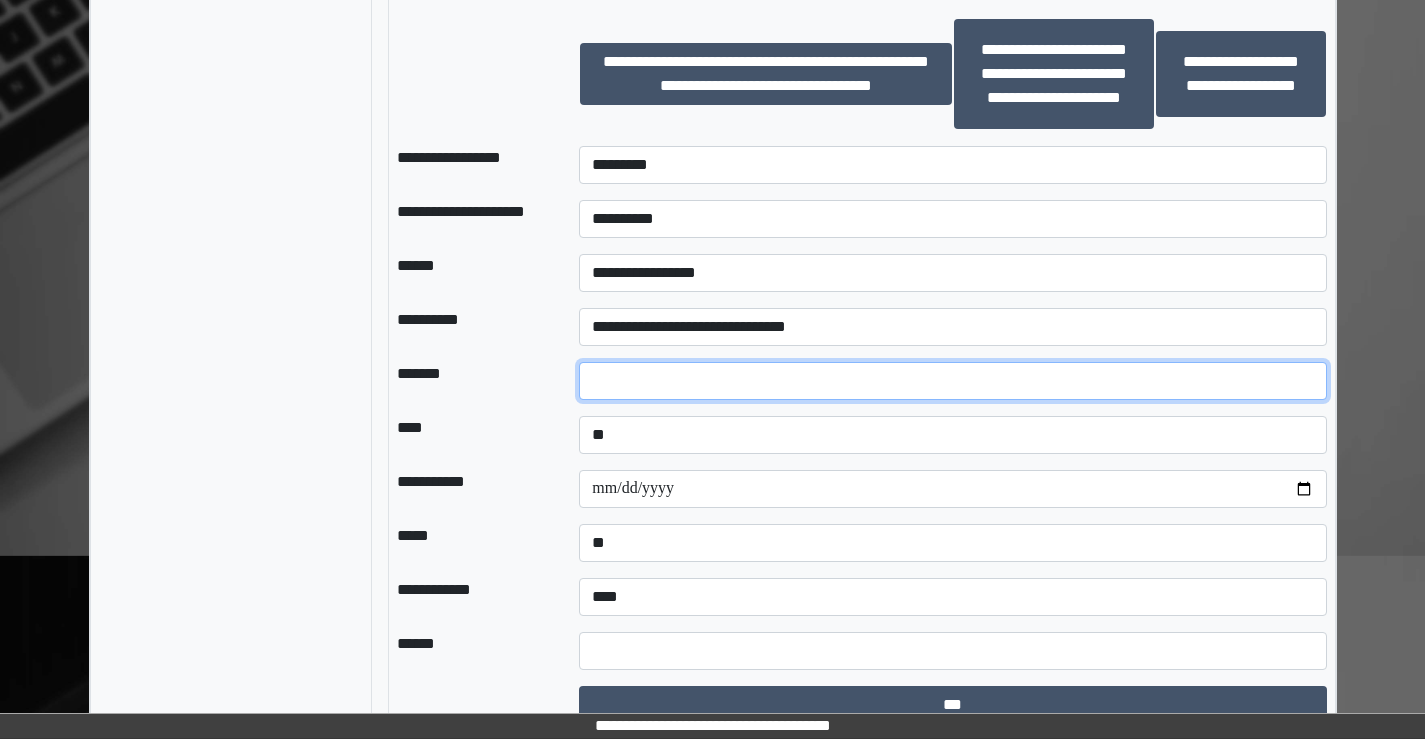 scroll, scrollTop: 2114, scrollLeft: 0, axis: vertical 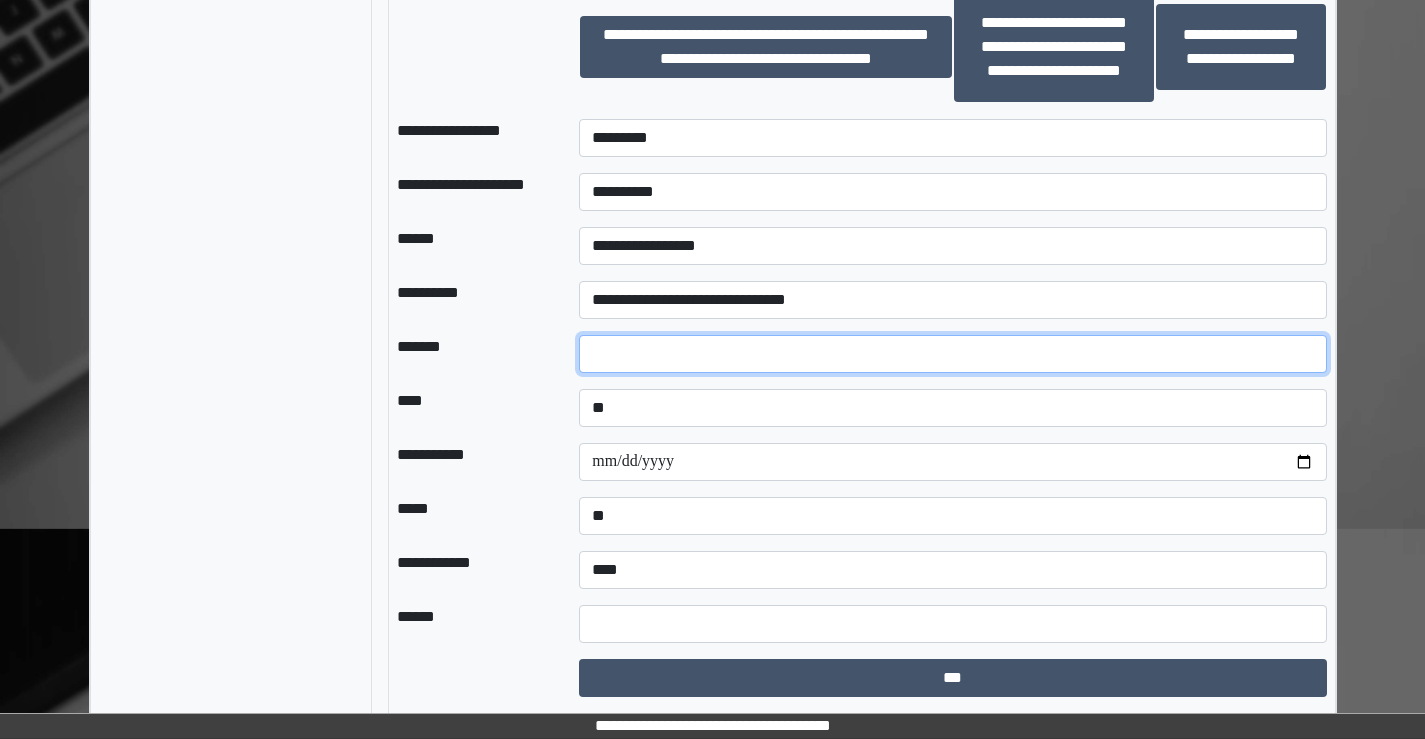 type on "*" 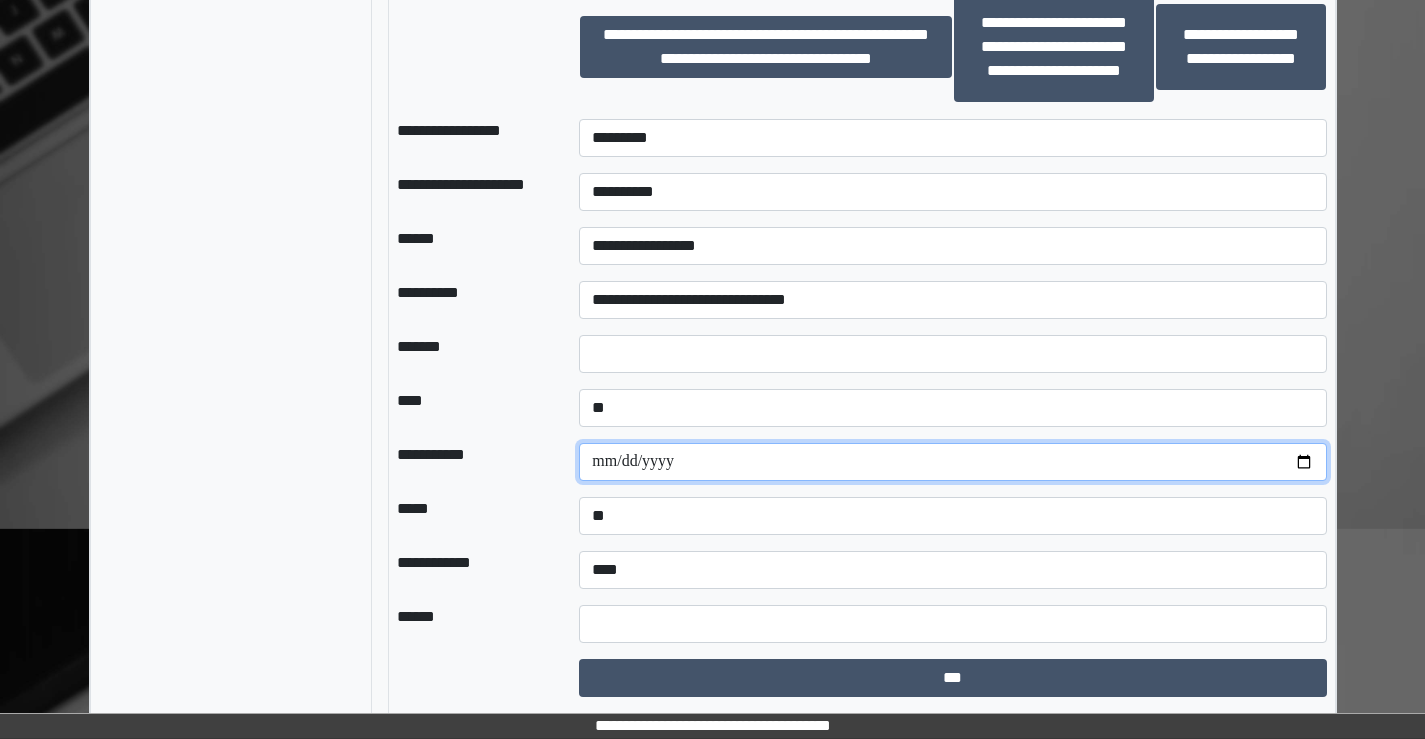 click at bounding box center (952, 462) 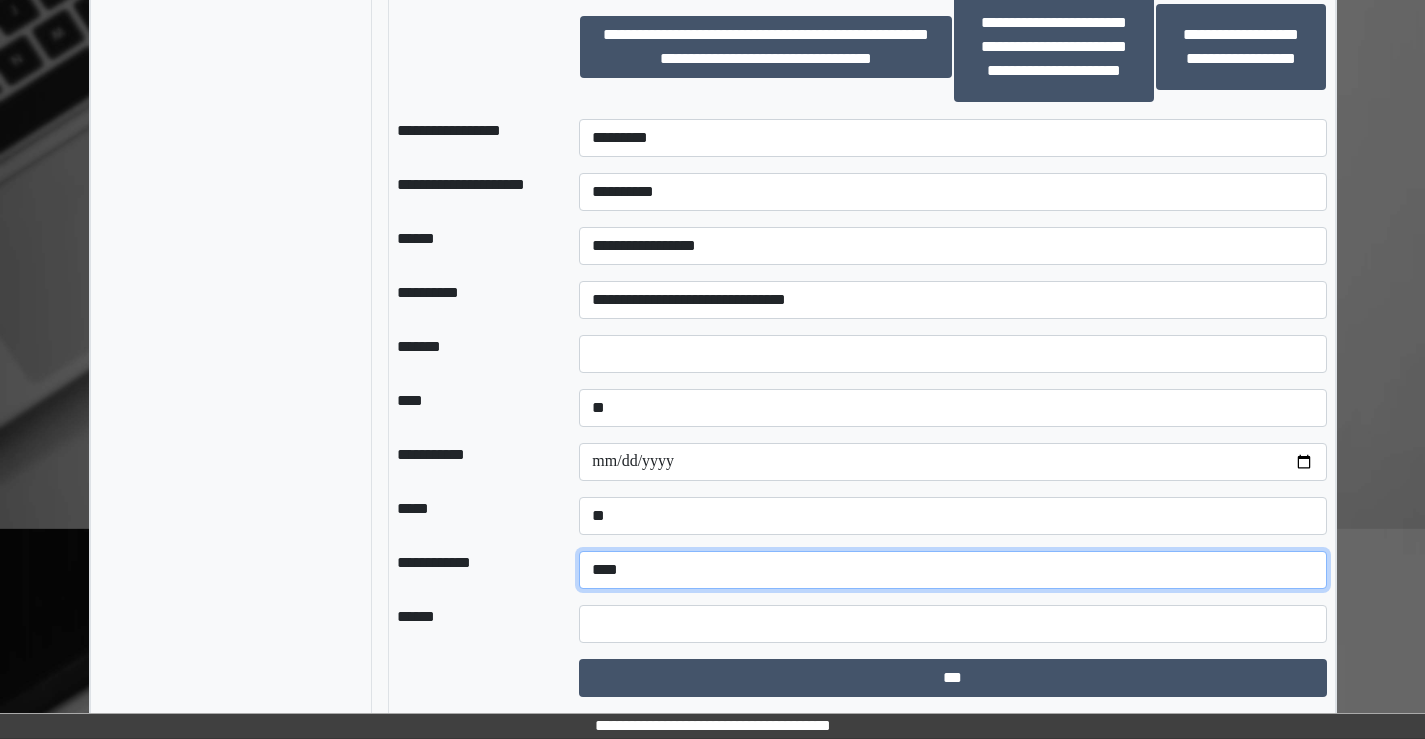 click on "**********" at bounding box center (952, 570) 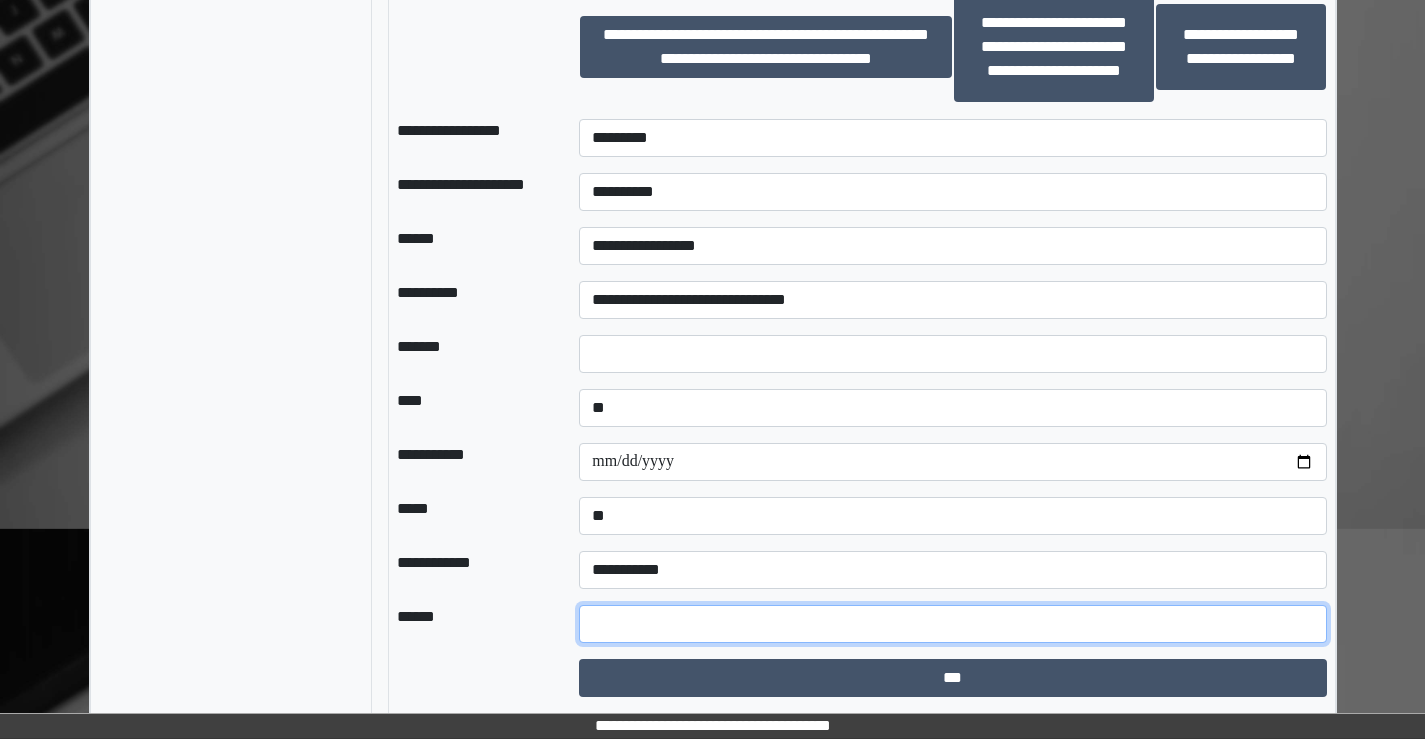 click at bounding box center [952, 624] 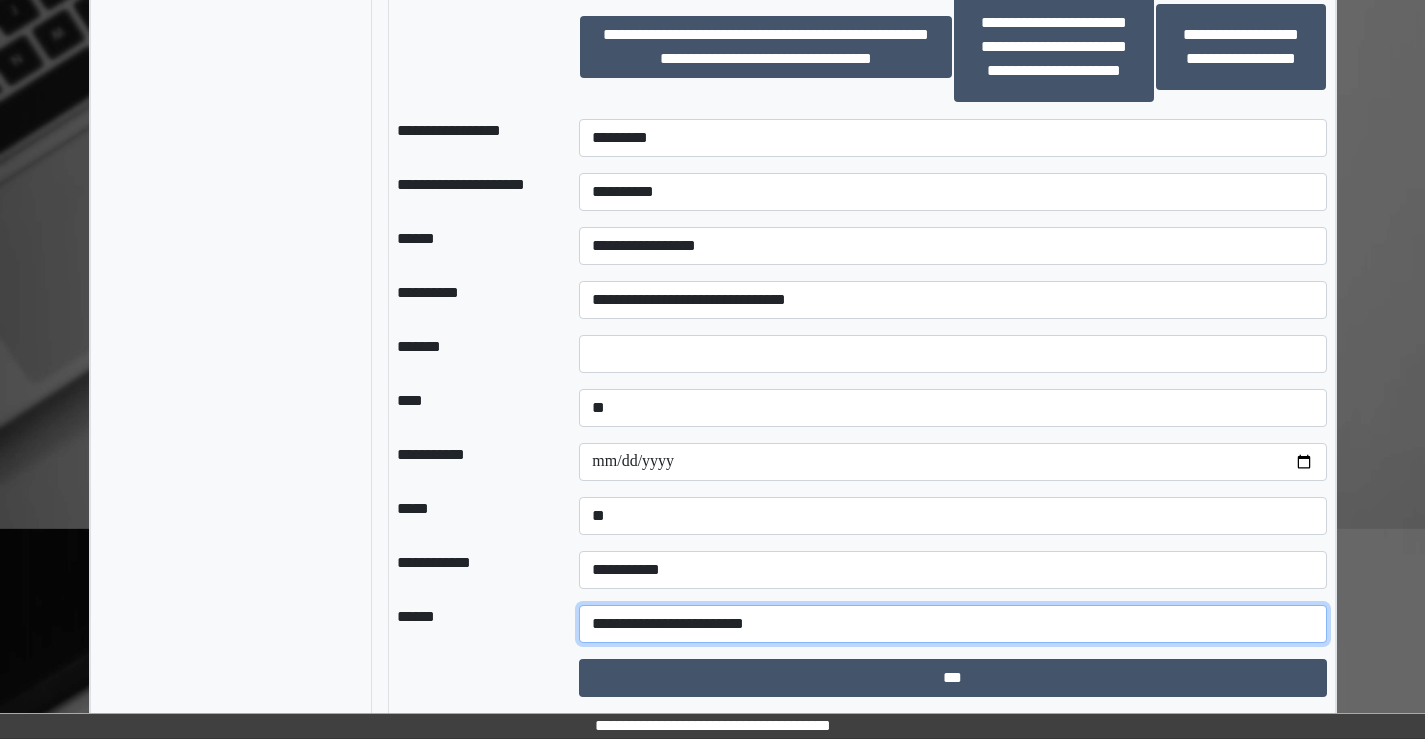 click on "**********" at bounding box center [952, 624] 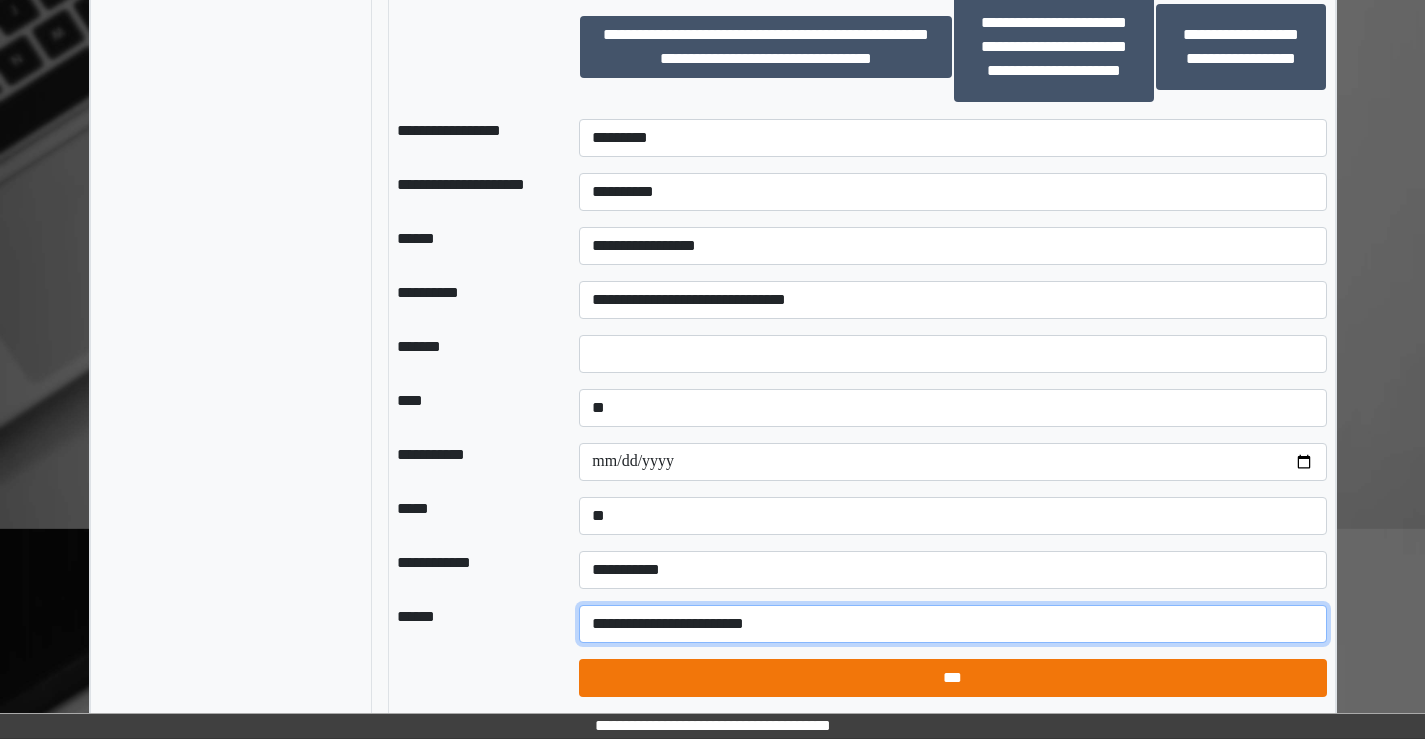 type on "**********" 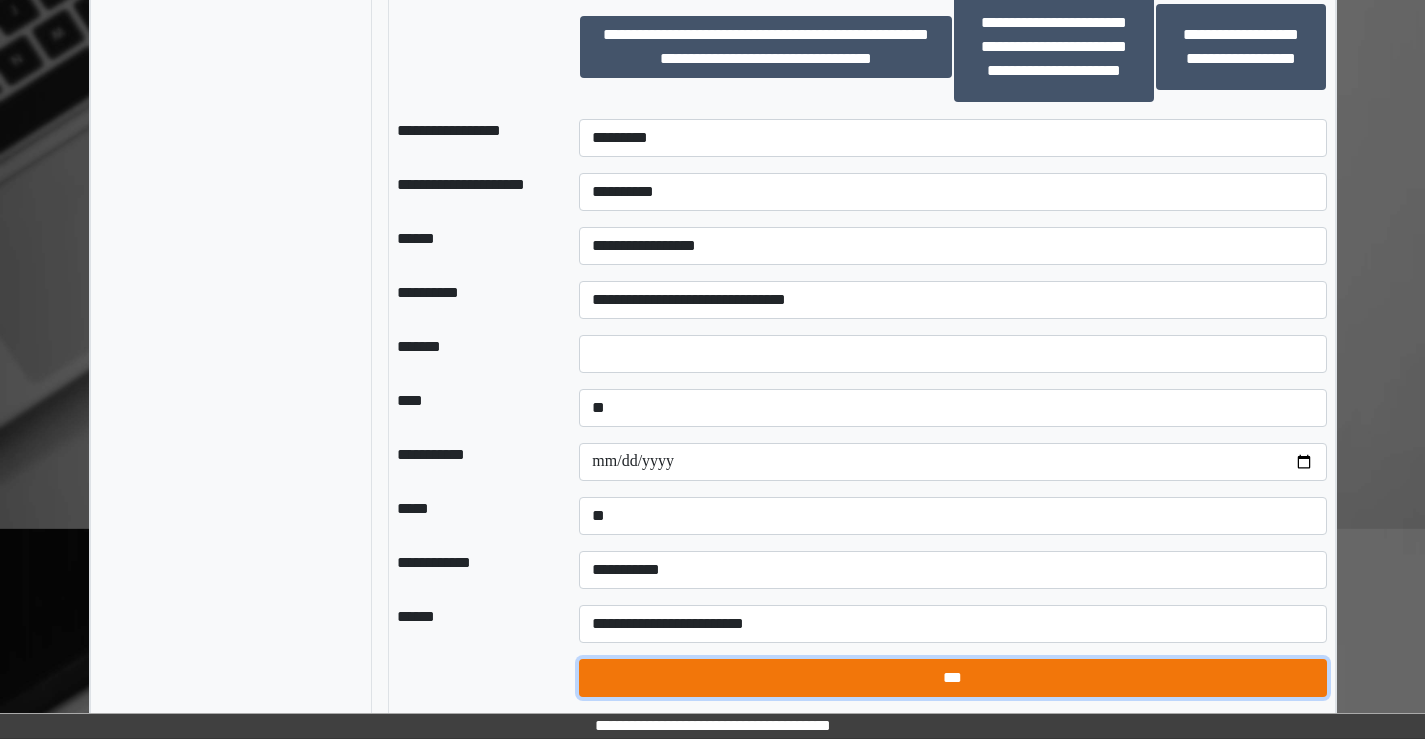 click on "***" at bounding box center (952, 678) 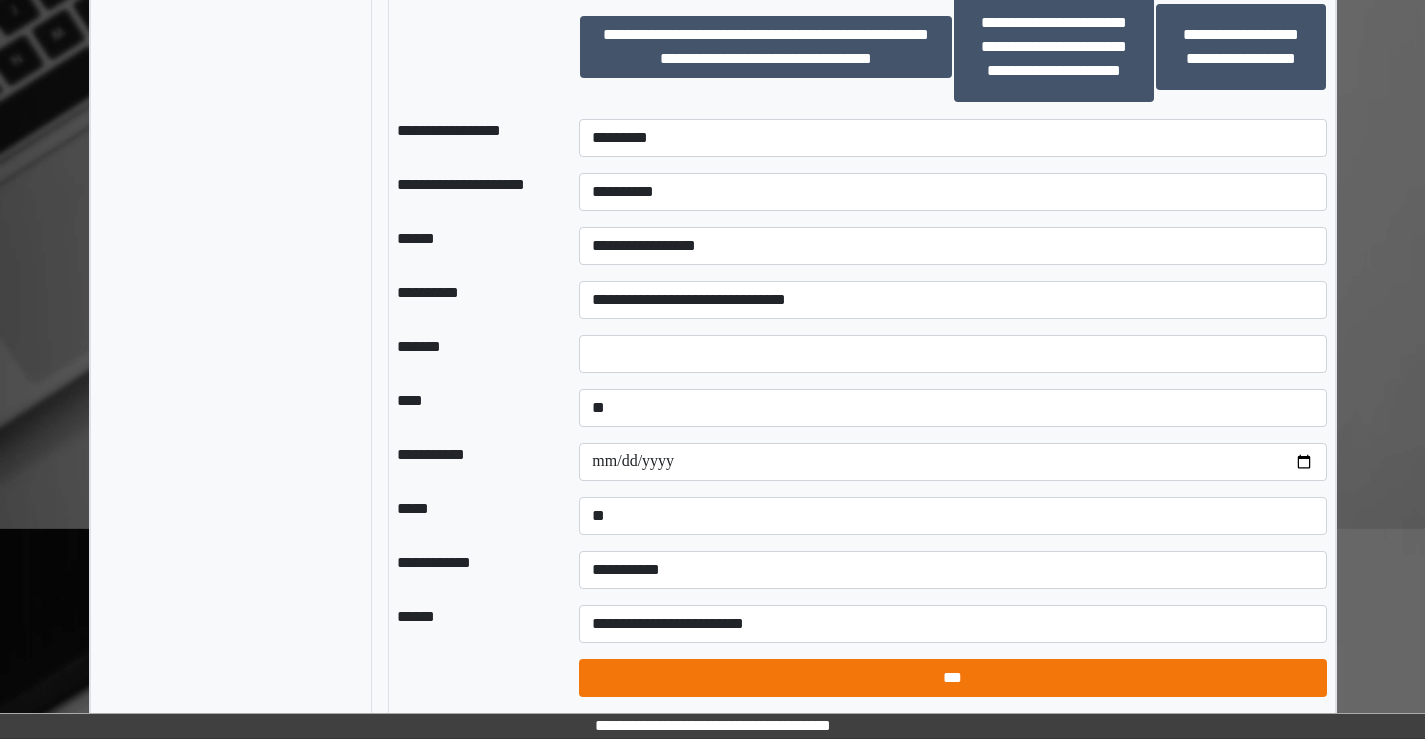 select on "*" 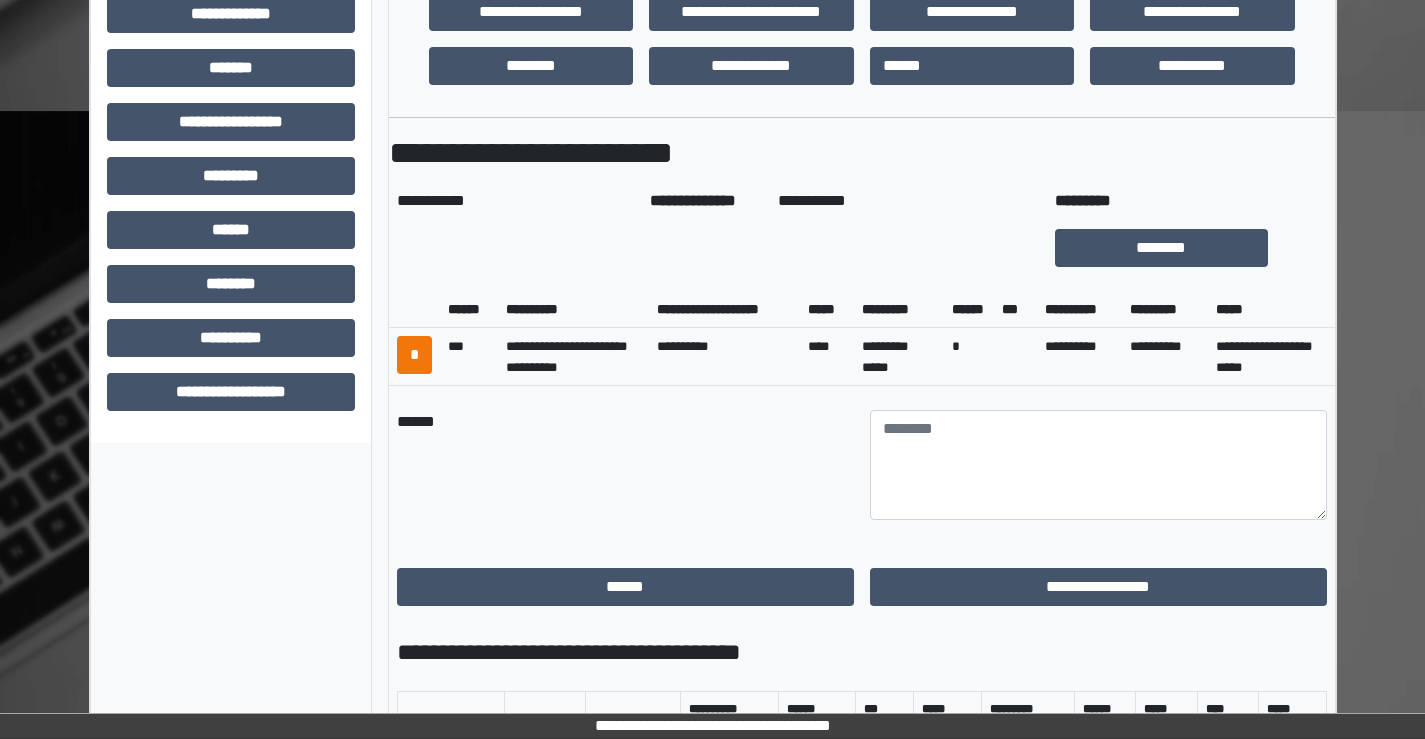 scroll, scrollTop: 714, scrollLeft: 0, axis: vertical 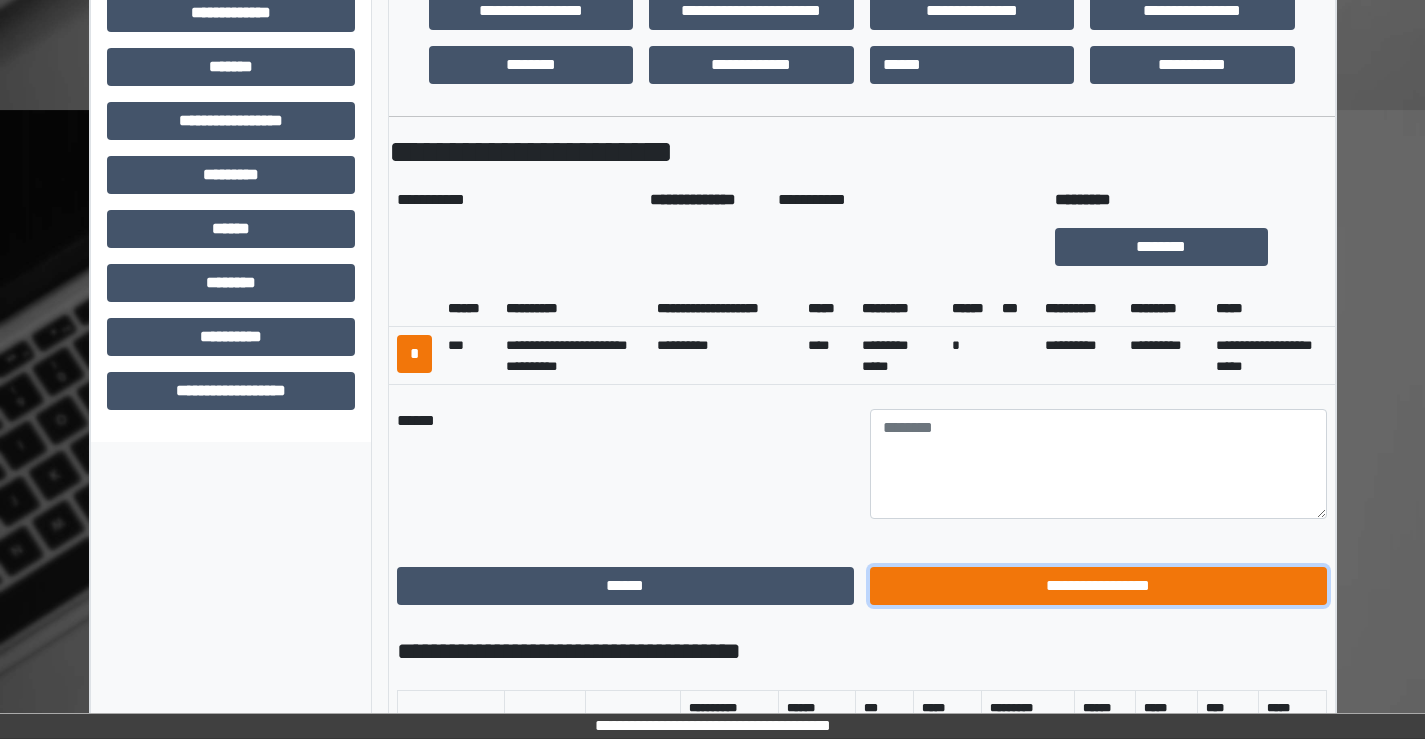 click on "**********" at bounding box center (1098, 586) 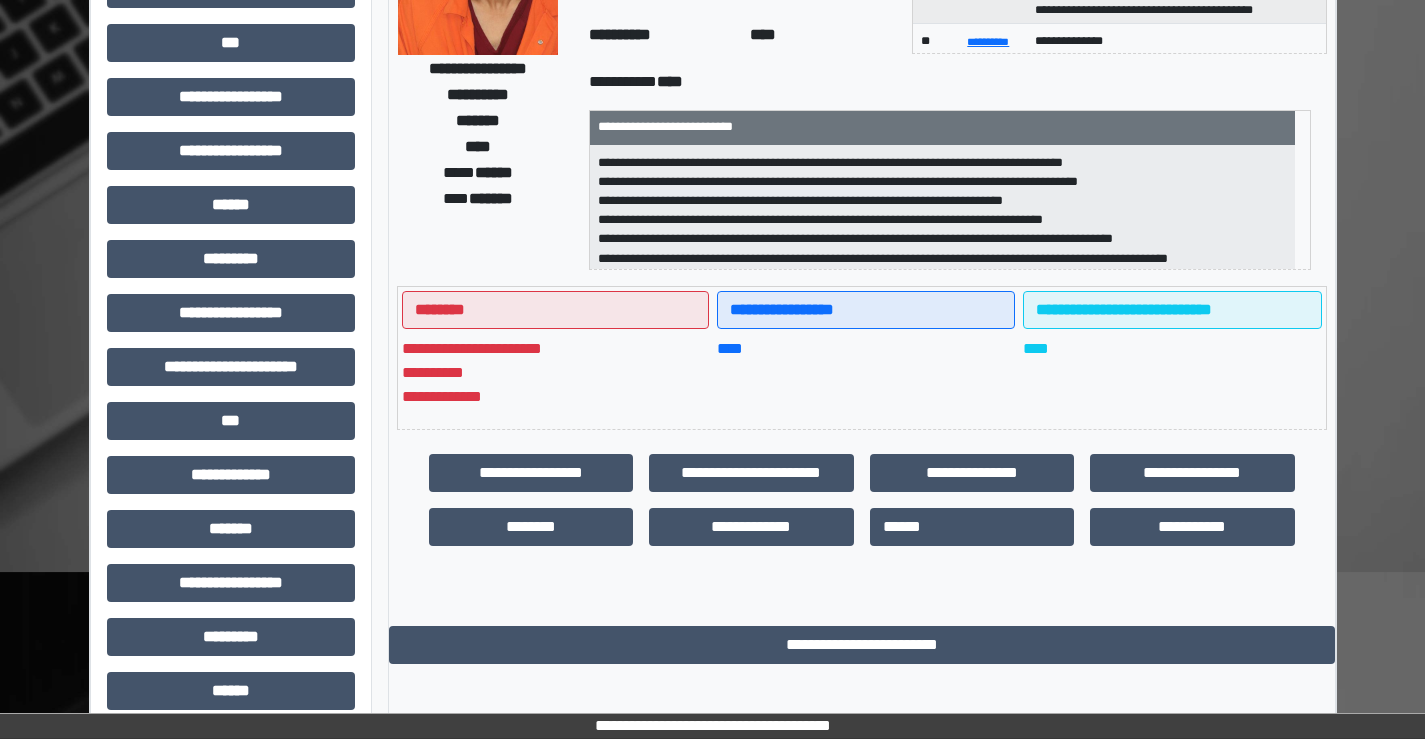 scroll, scrollTop: 235, scrollLeft: 0, axis: vertical 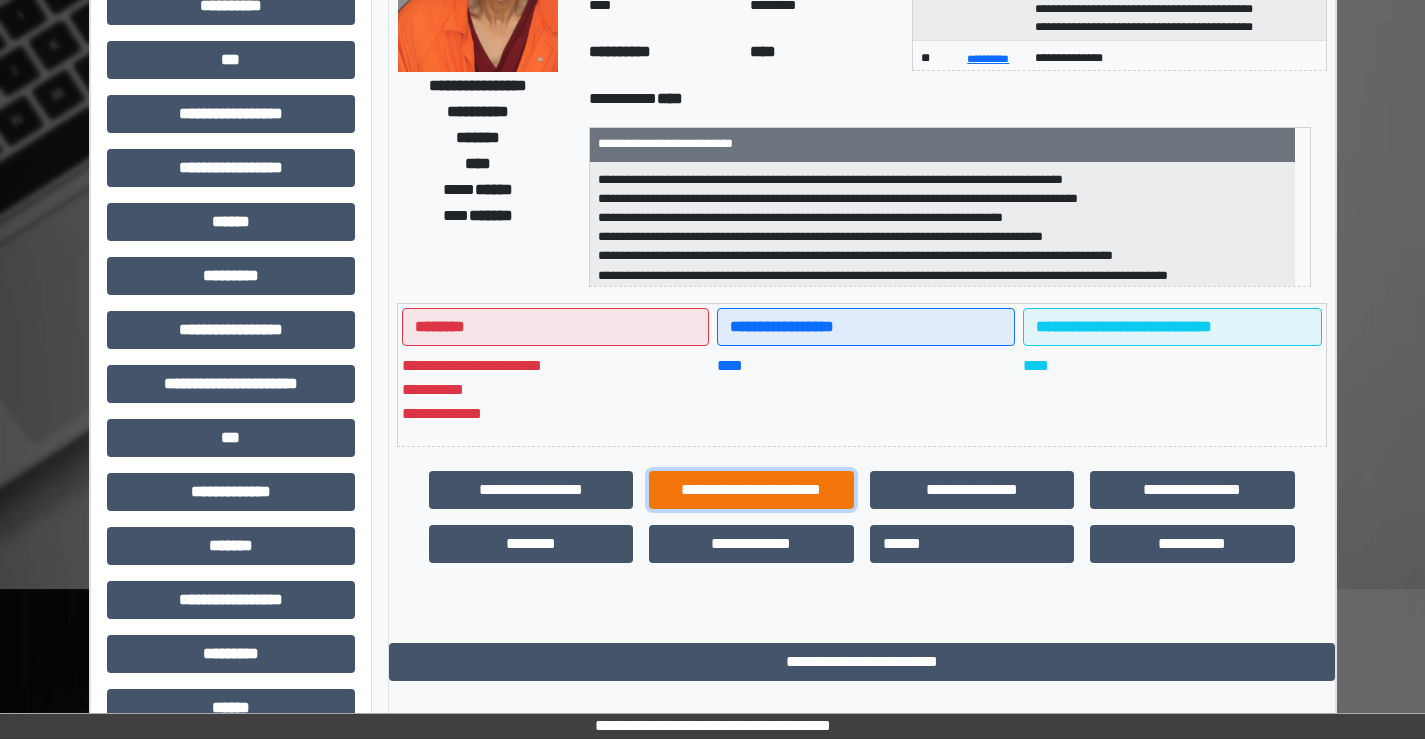 click on "**********" at bounding box center (751, 490) 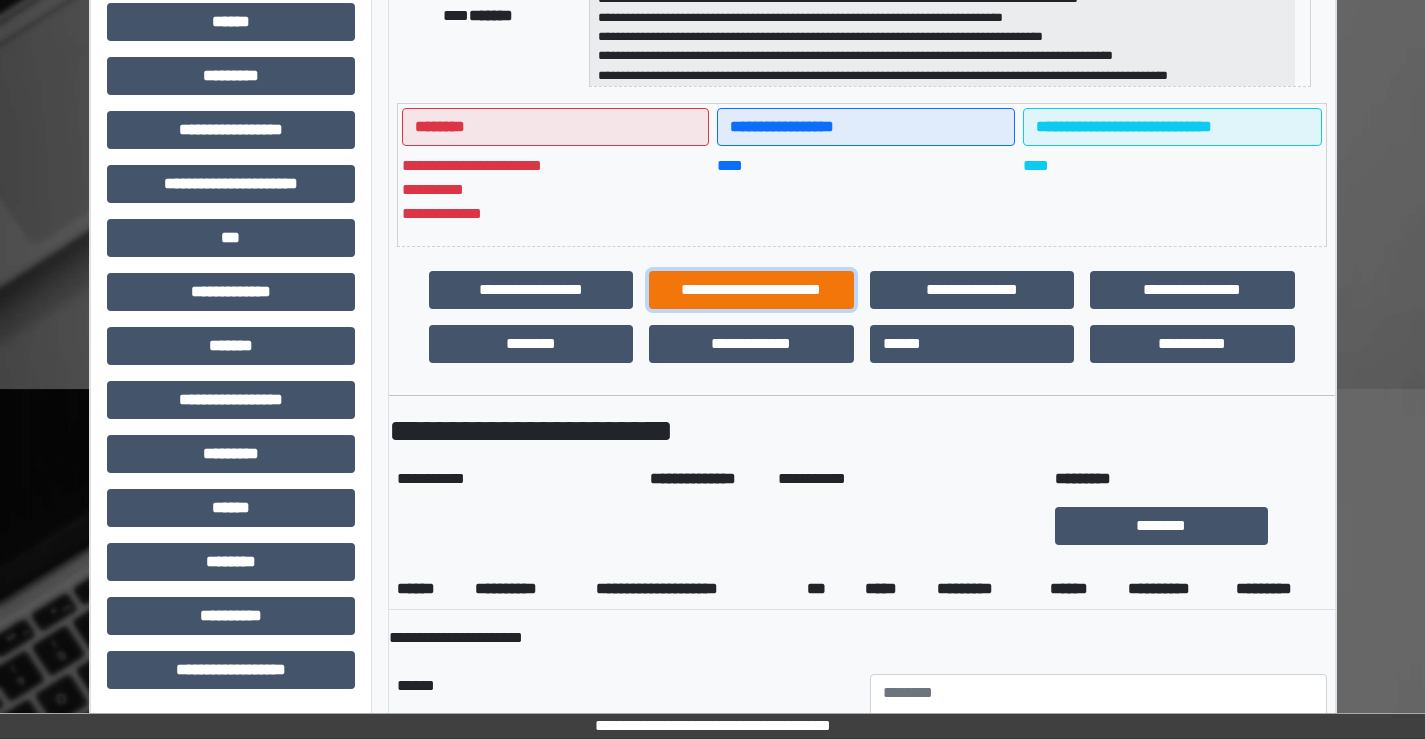 scroll, scrollTop: 335, scrollLeft: 0, axis: vertical 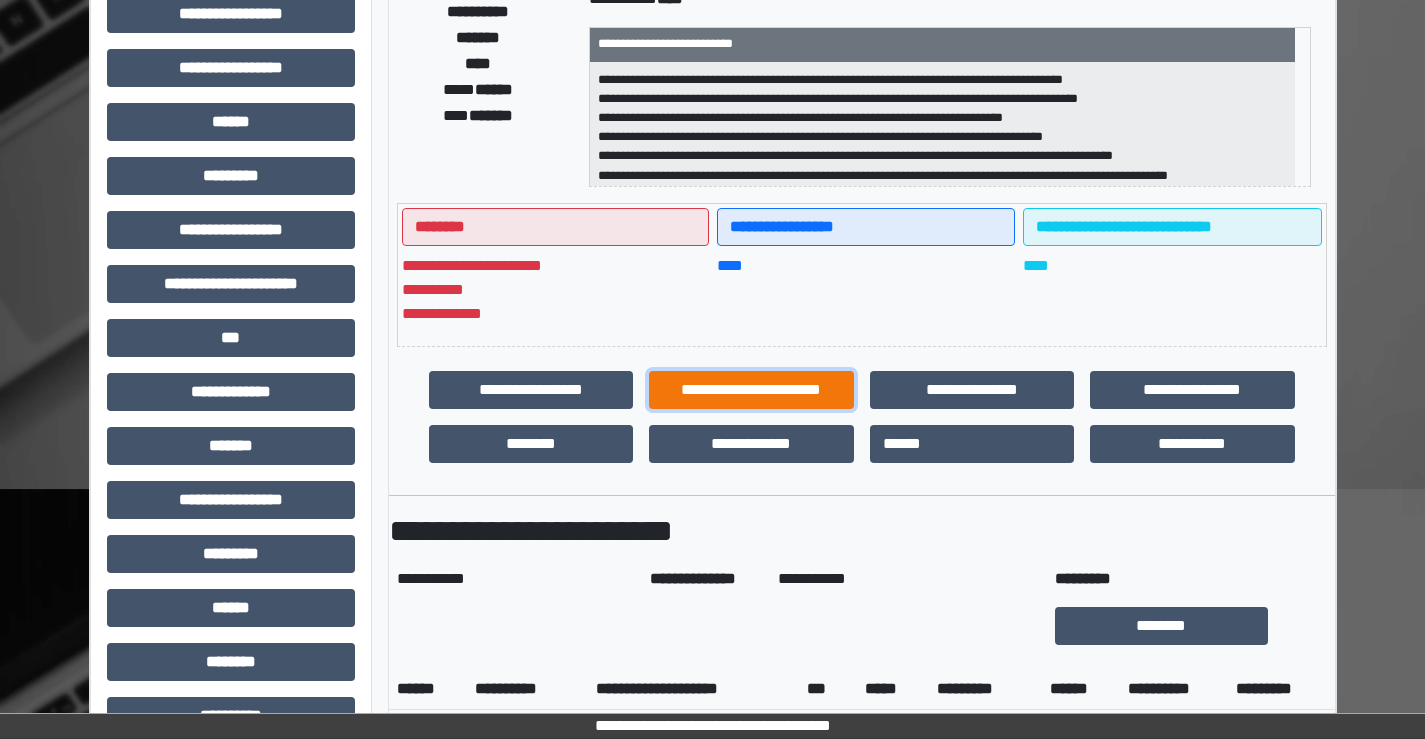 click on "**********" at bounding box center (751, 390) 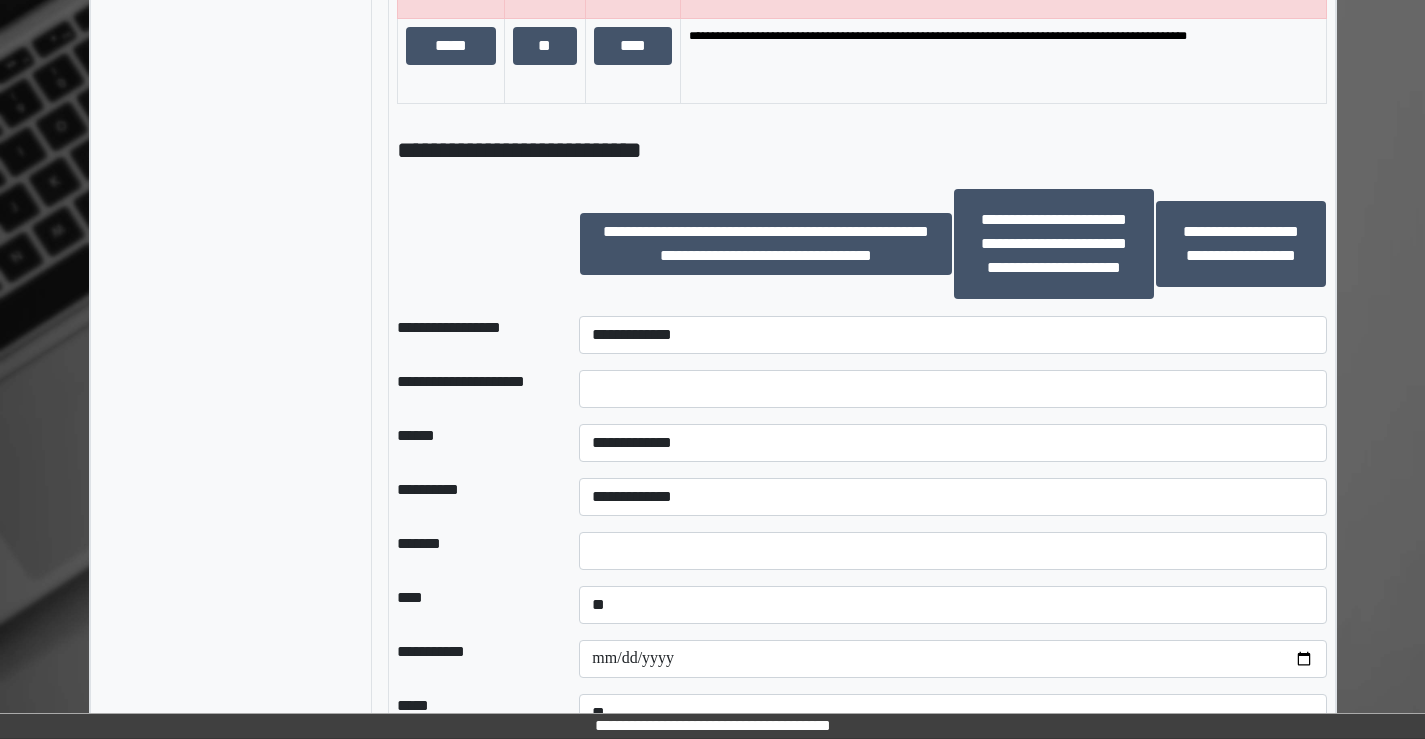 scroll, scrollTop: 1935, scrollLeft: 0, axis: vertical 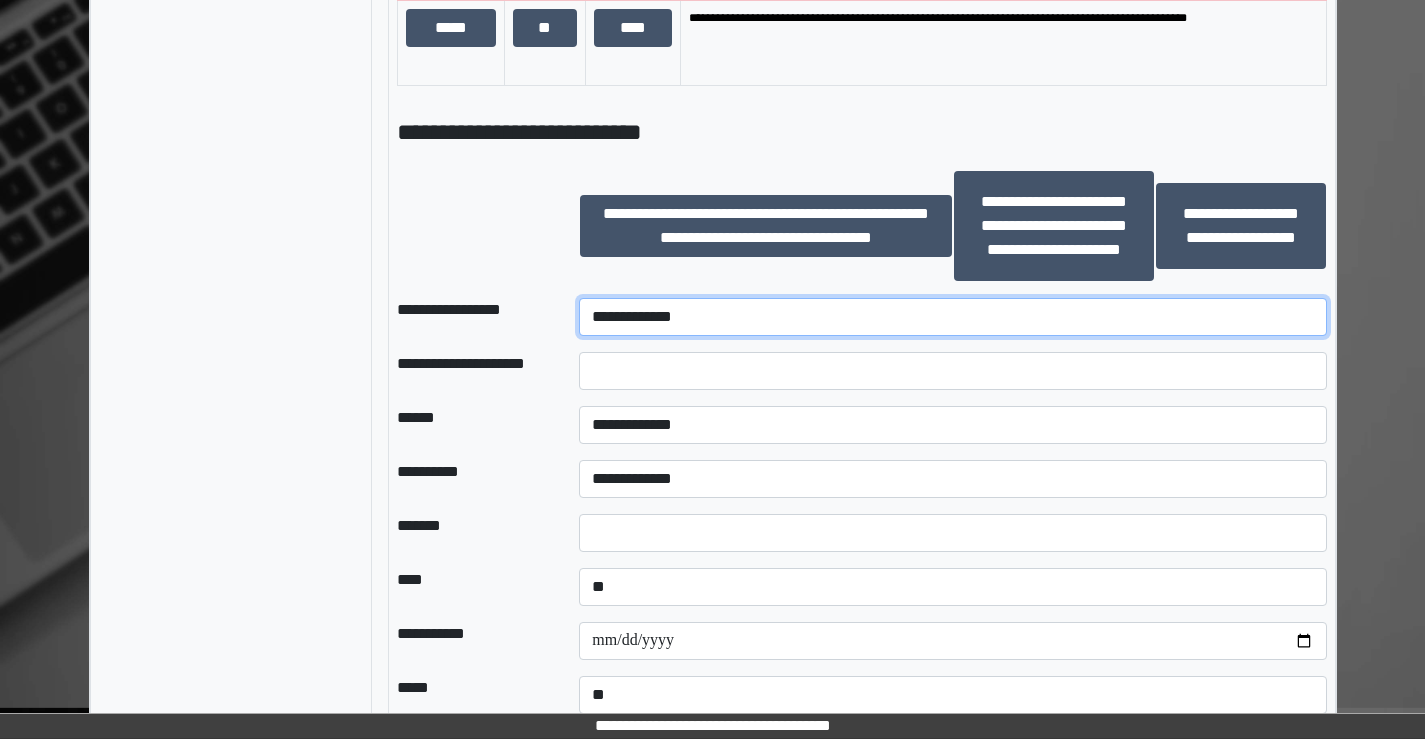 click on "**********" at bounding box center [952, 317] 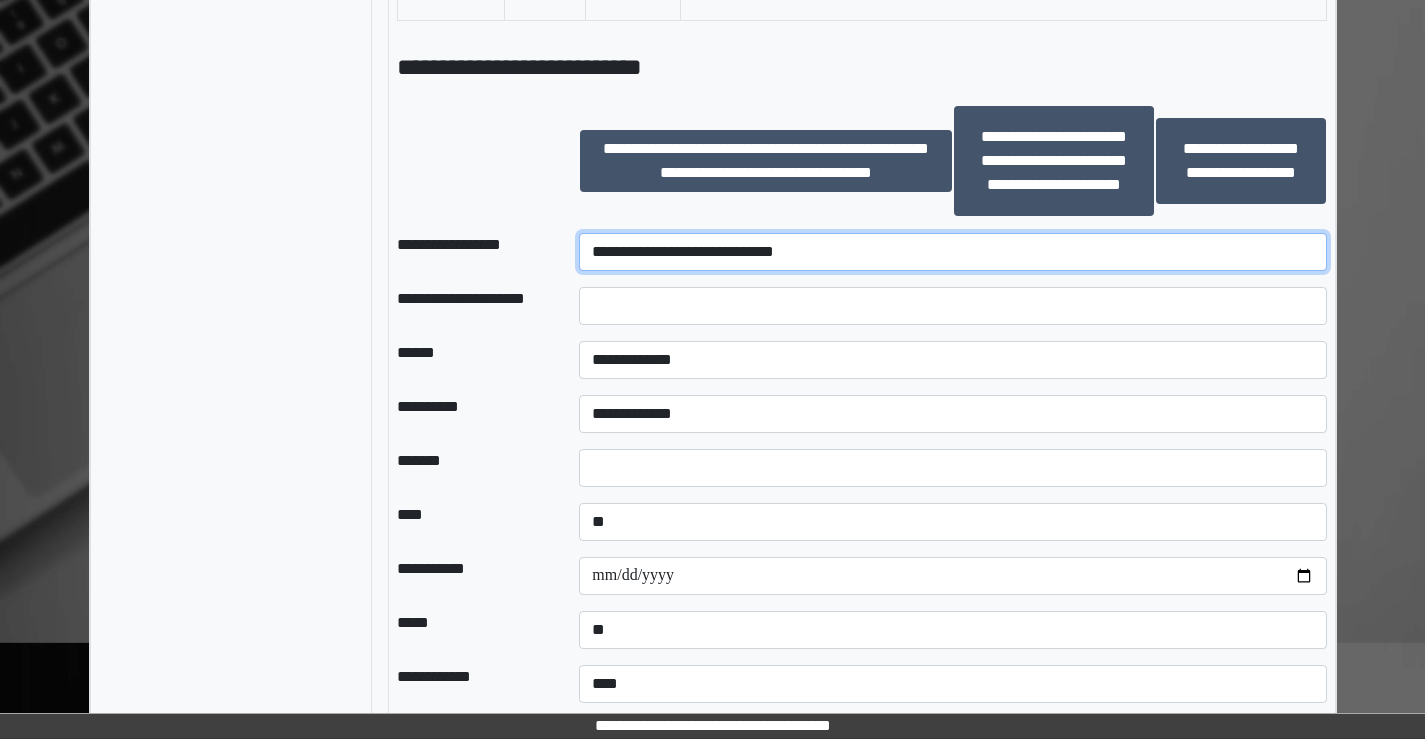 scroll, scrollTop: 2035, scrollLeft: 0, axis: vertical 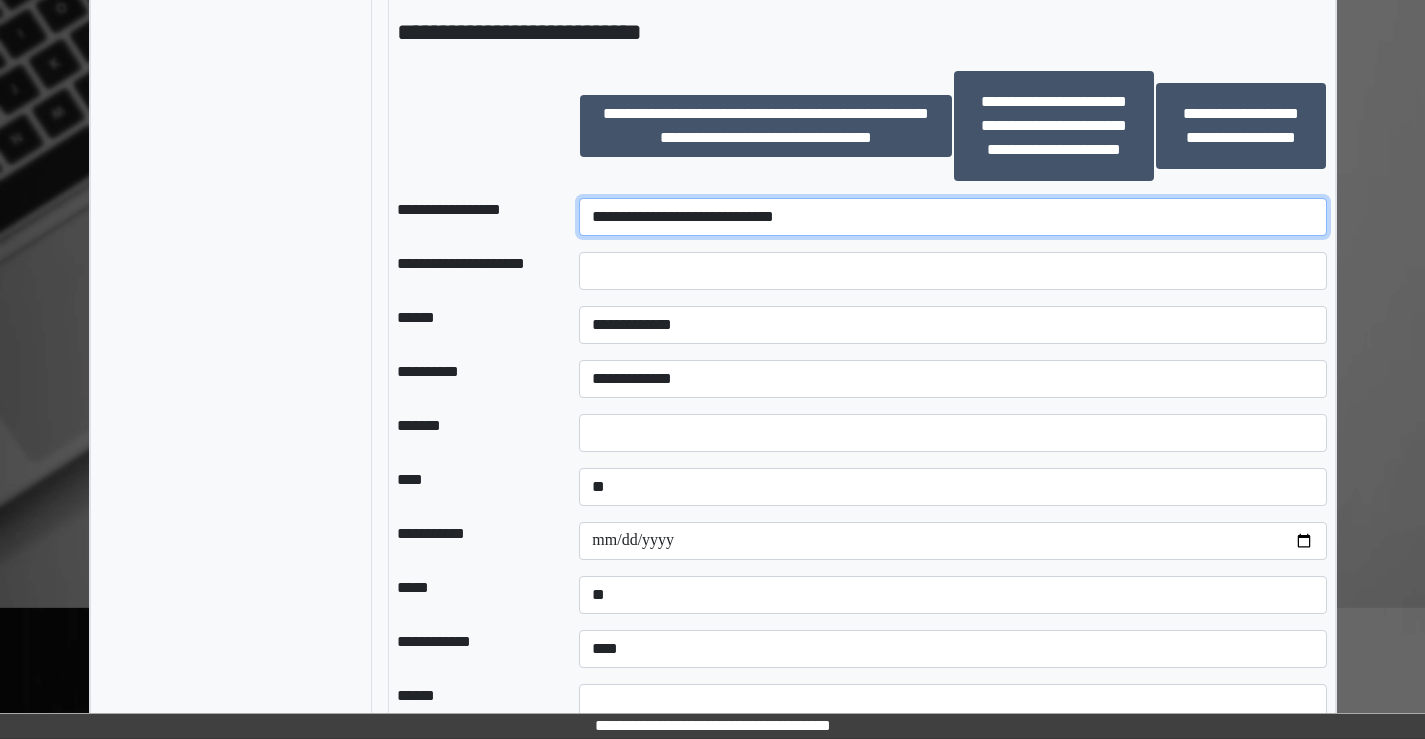 click on "**********" at bounding box center (952, 217) 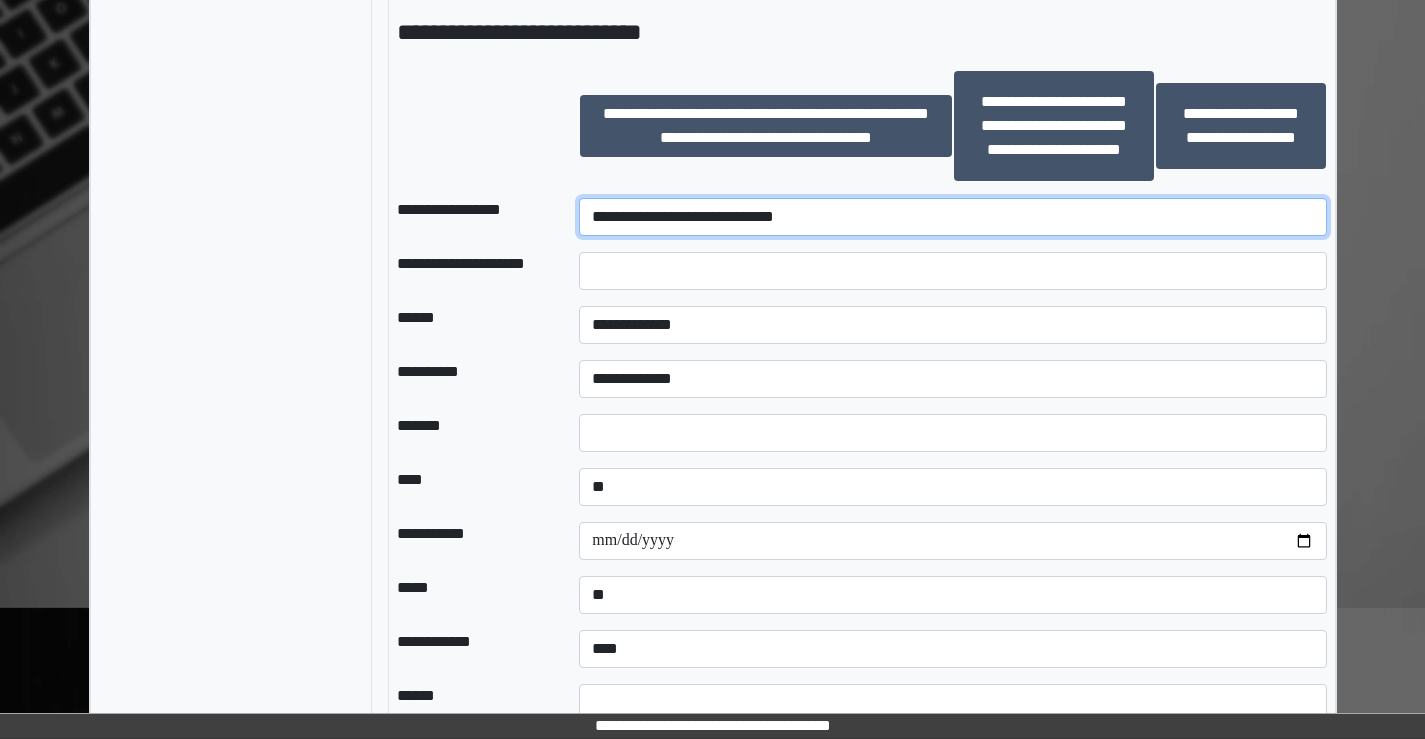 click on "**********" at bounding box center [952, 217] 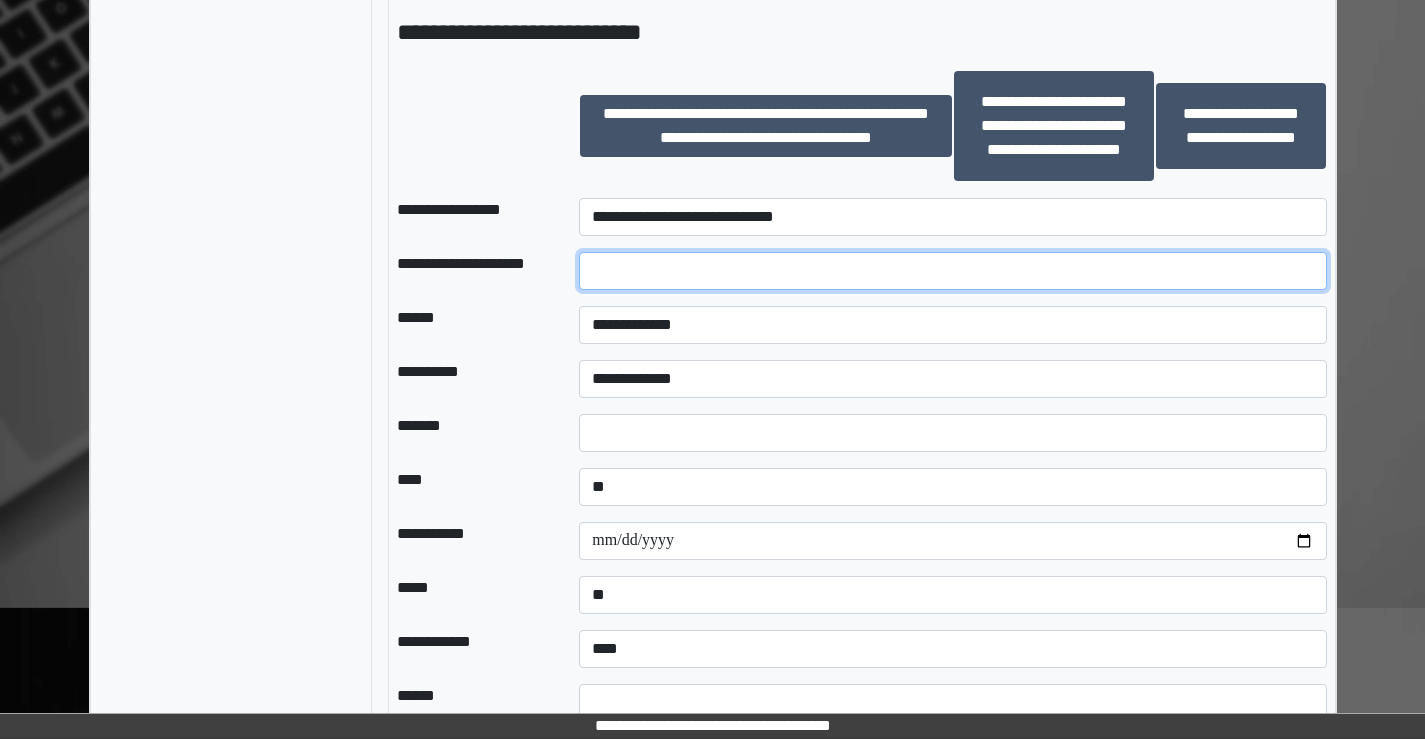 click at bounding box center [952, 271] 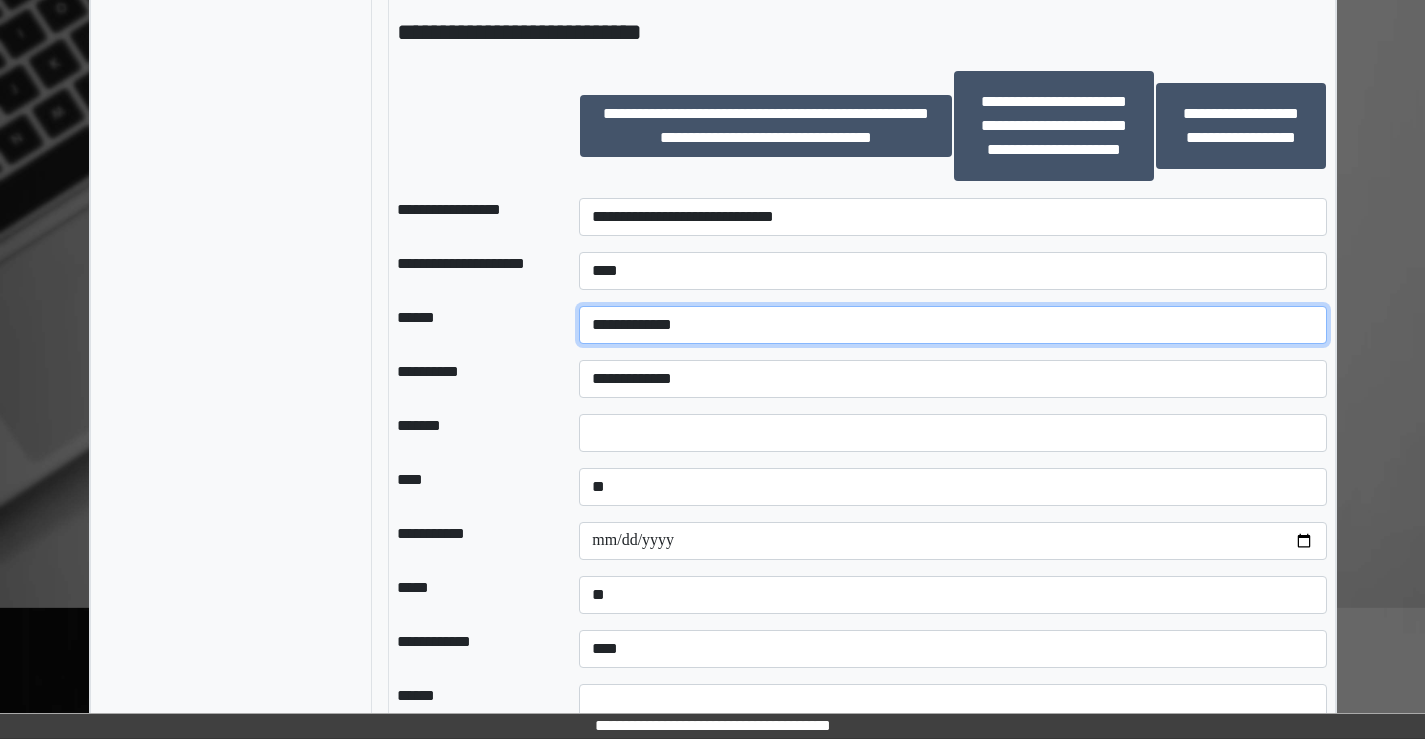 click on "**********" at bounding box center (952, 325) 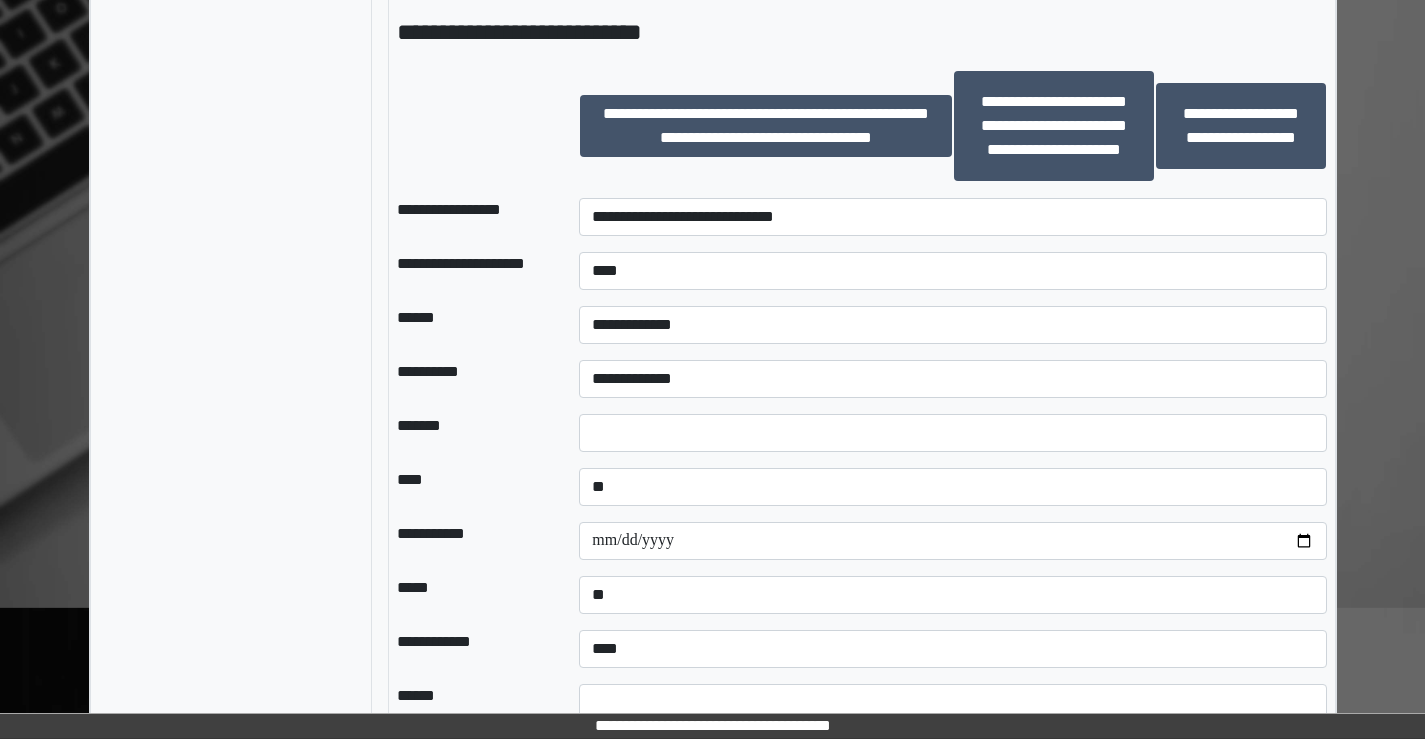 click on "******" at bounding box center [472, 325] 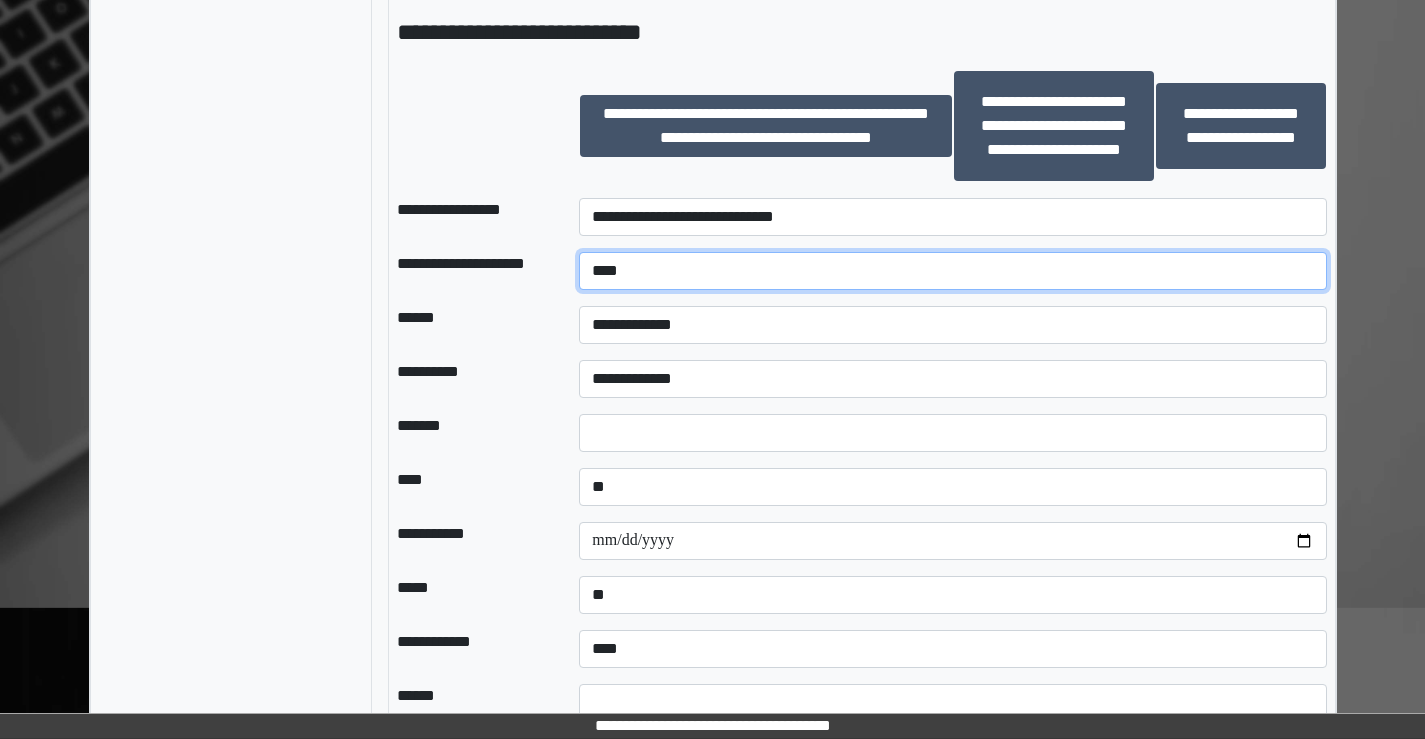 drag, startPoint x: 604, startPoint y: 270, endPoint x: 648, endPoint y: 261, distance: 44.911022 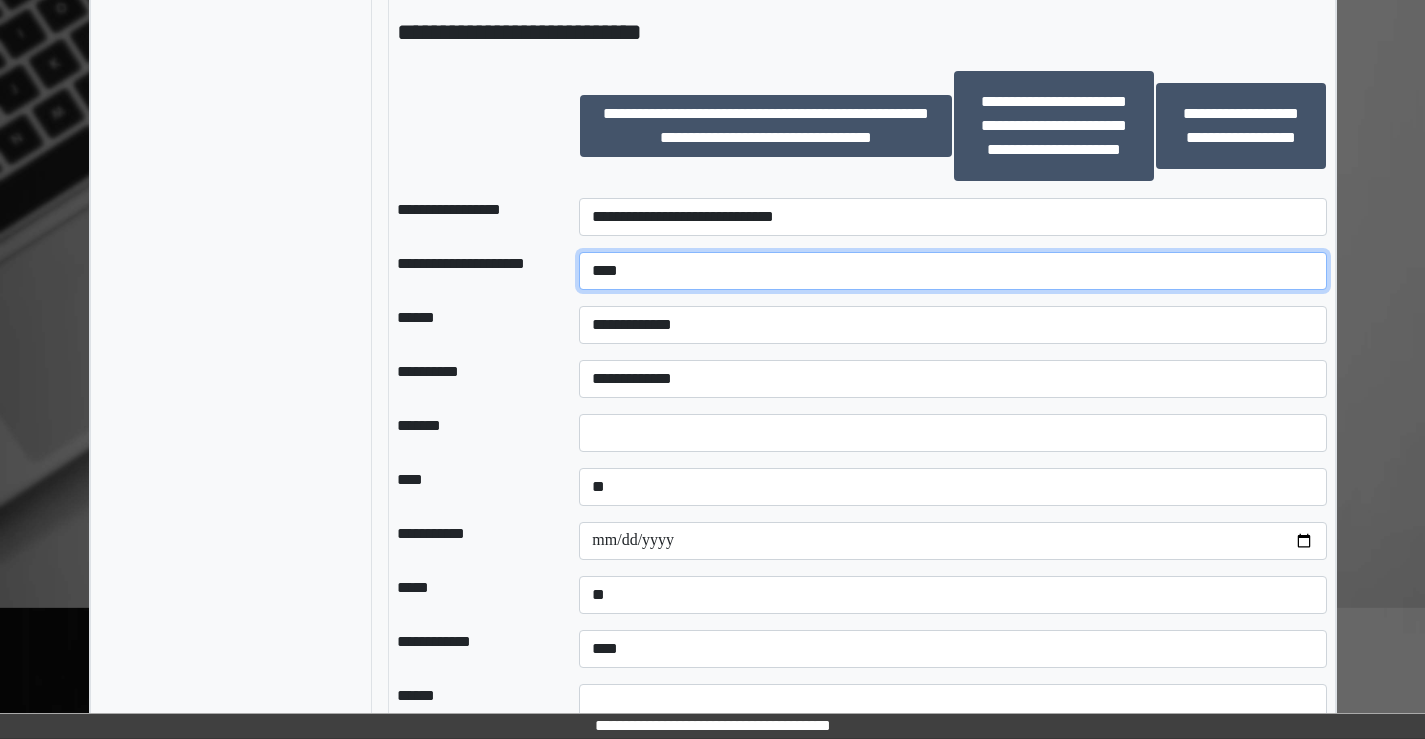 type on "****" 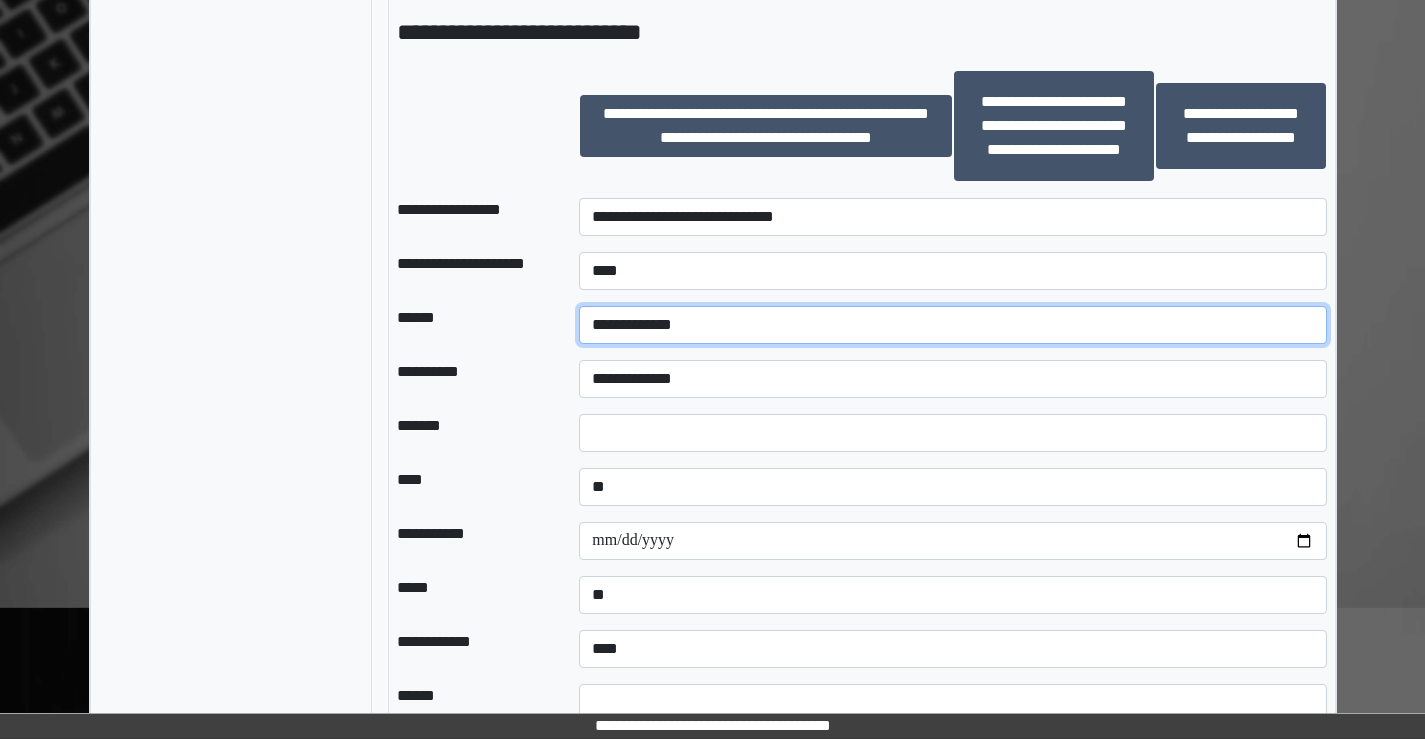 click on "**********" at bounding box center (952, 325) 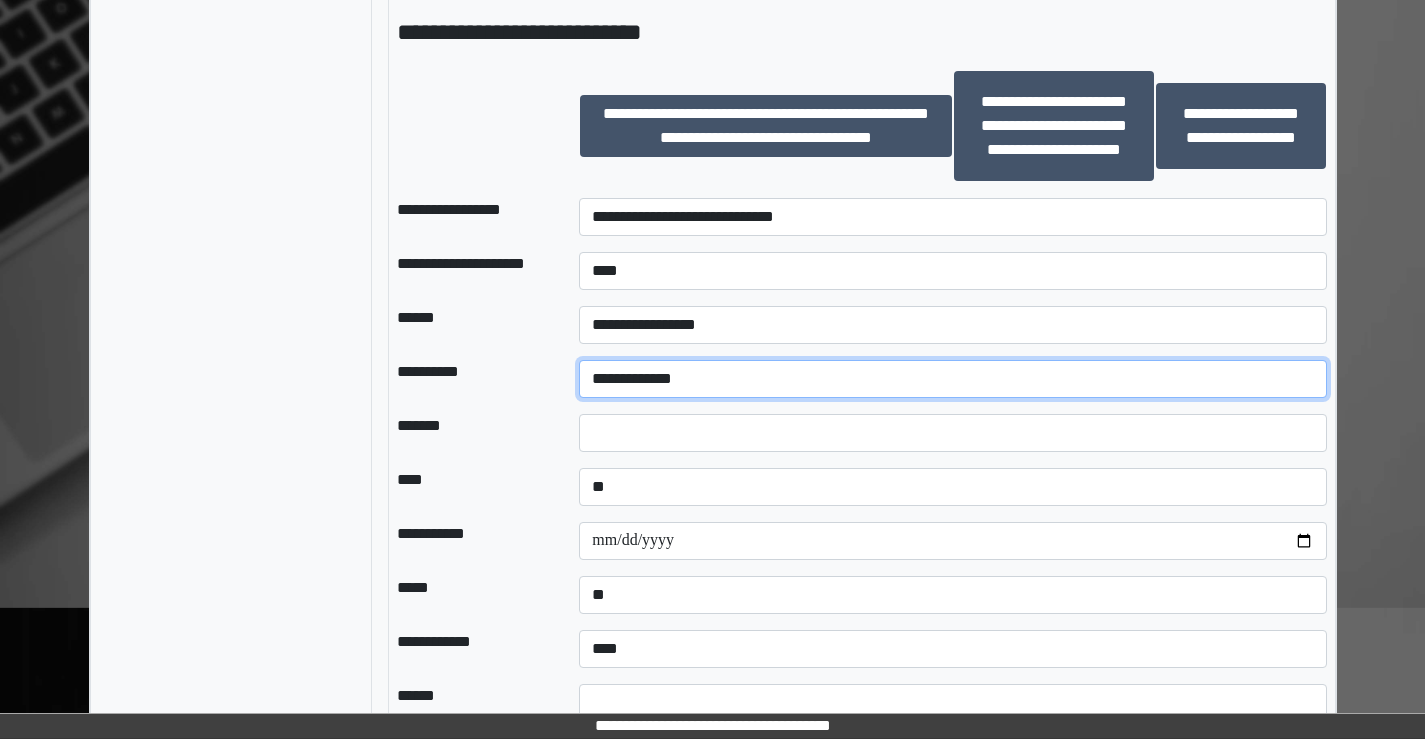 click on "**********" at bounding box center (952, 379) 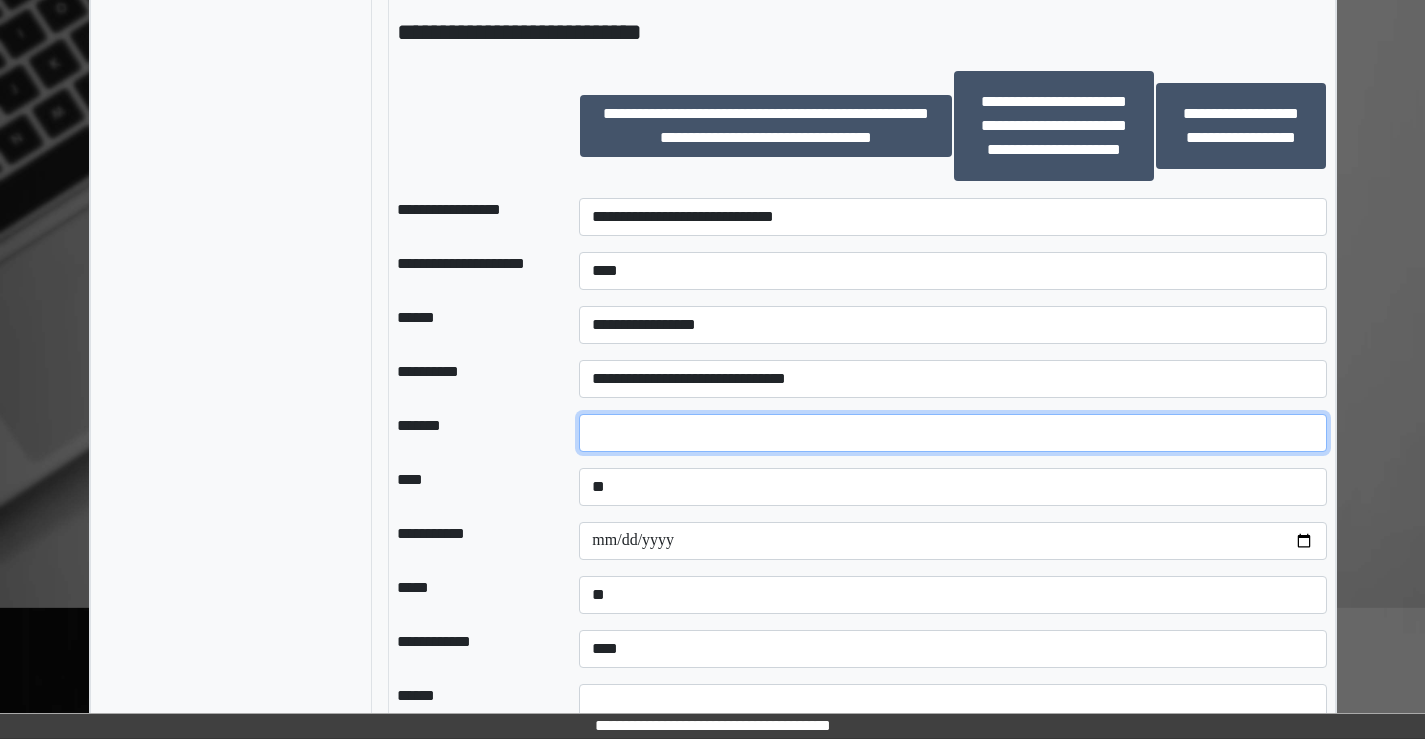 click at bounding box center (952, 433) 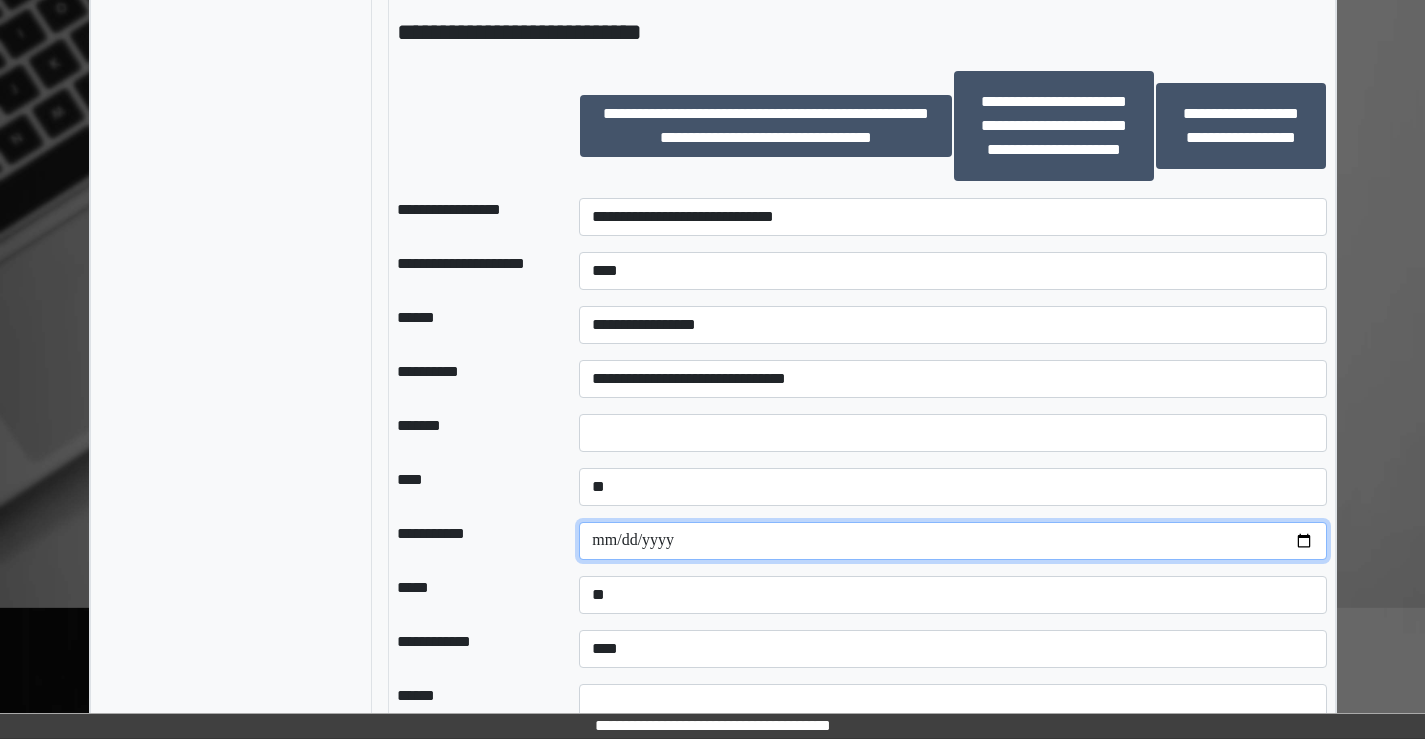 drag, startPoint x: 1316, startPoint y: 540, endPoint x: 1303, endPoint y: 540, distance: 13 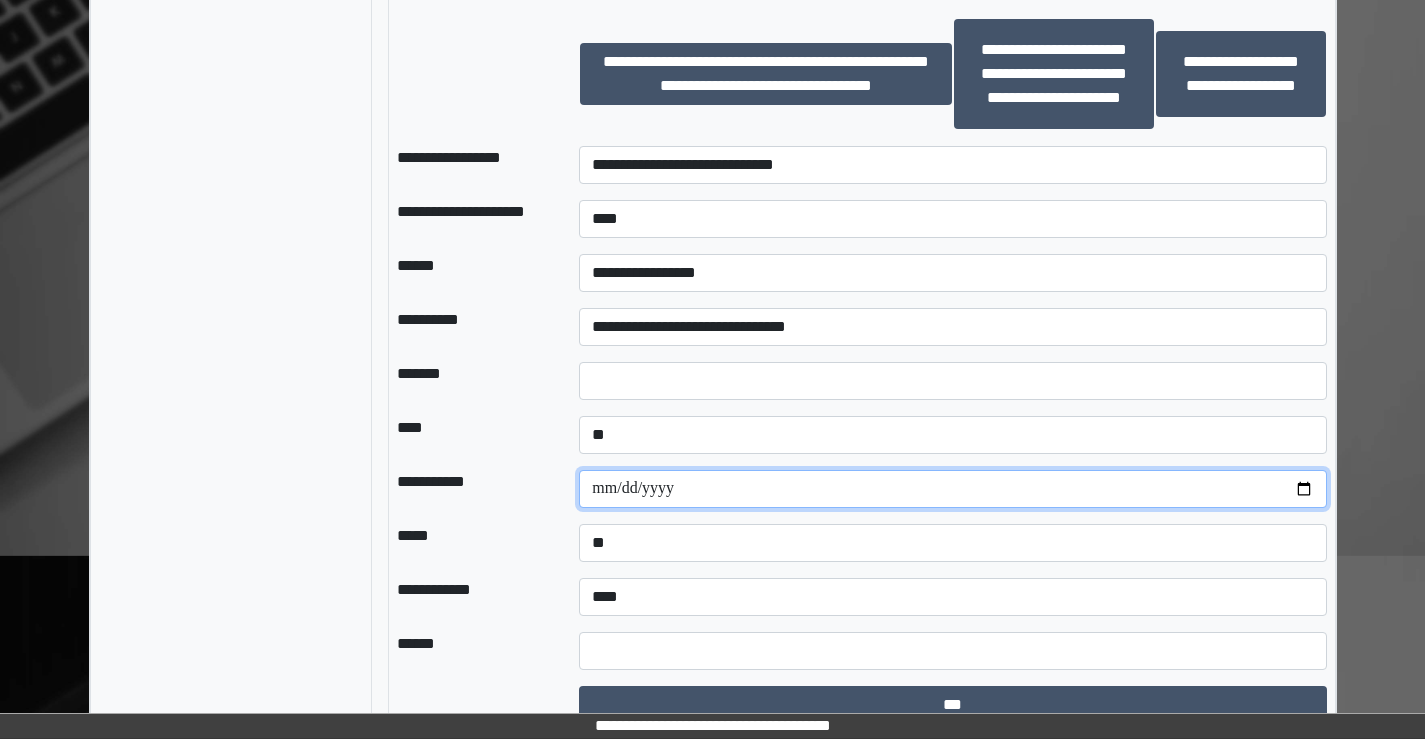 scroll, scrollTop: 2114, scrollLeft: 0, axis: vertical 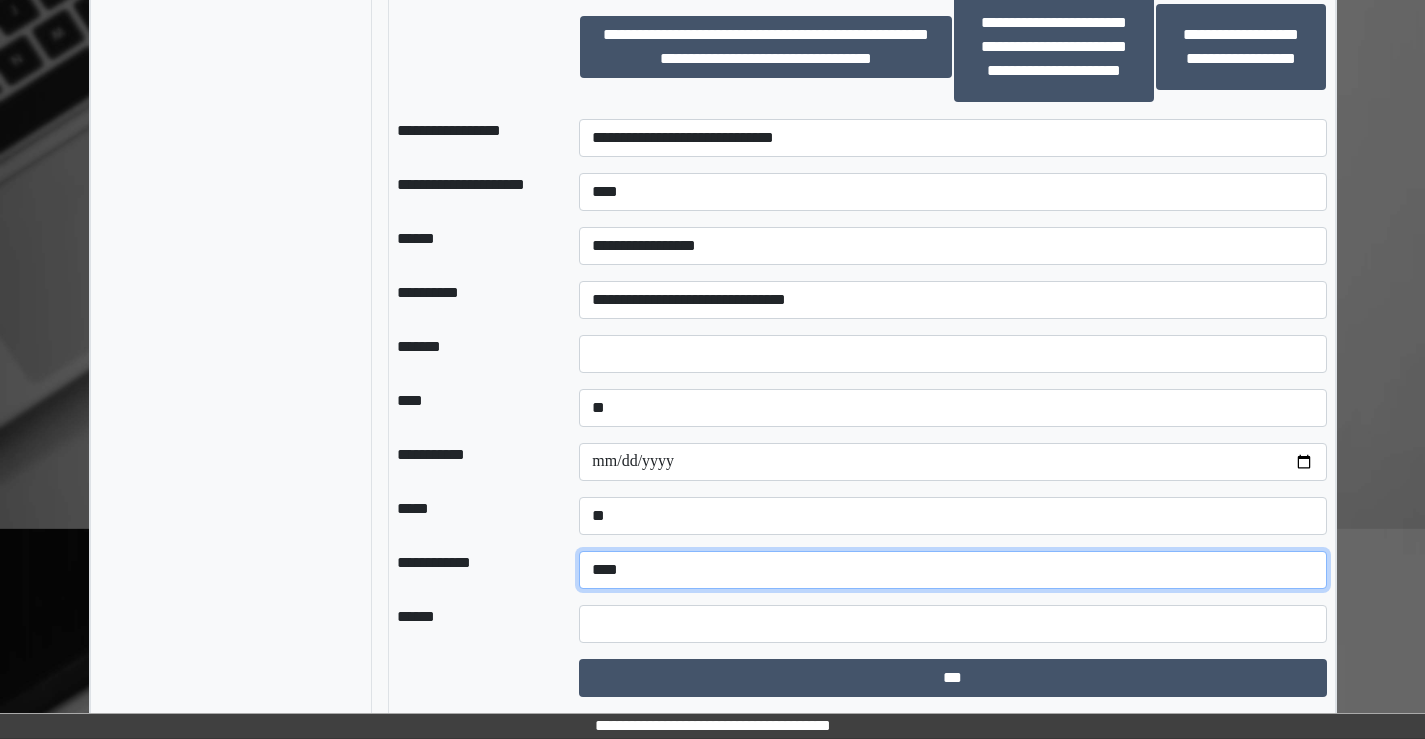 click on "**********" at bounding box center [952, 570] 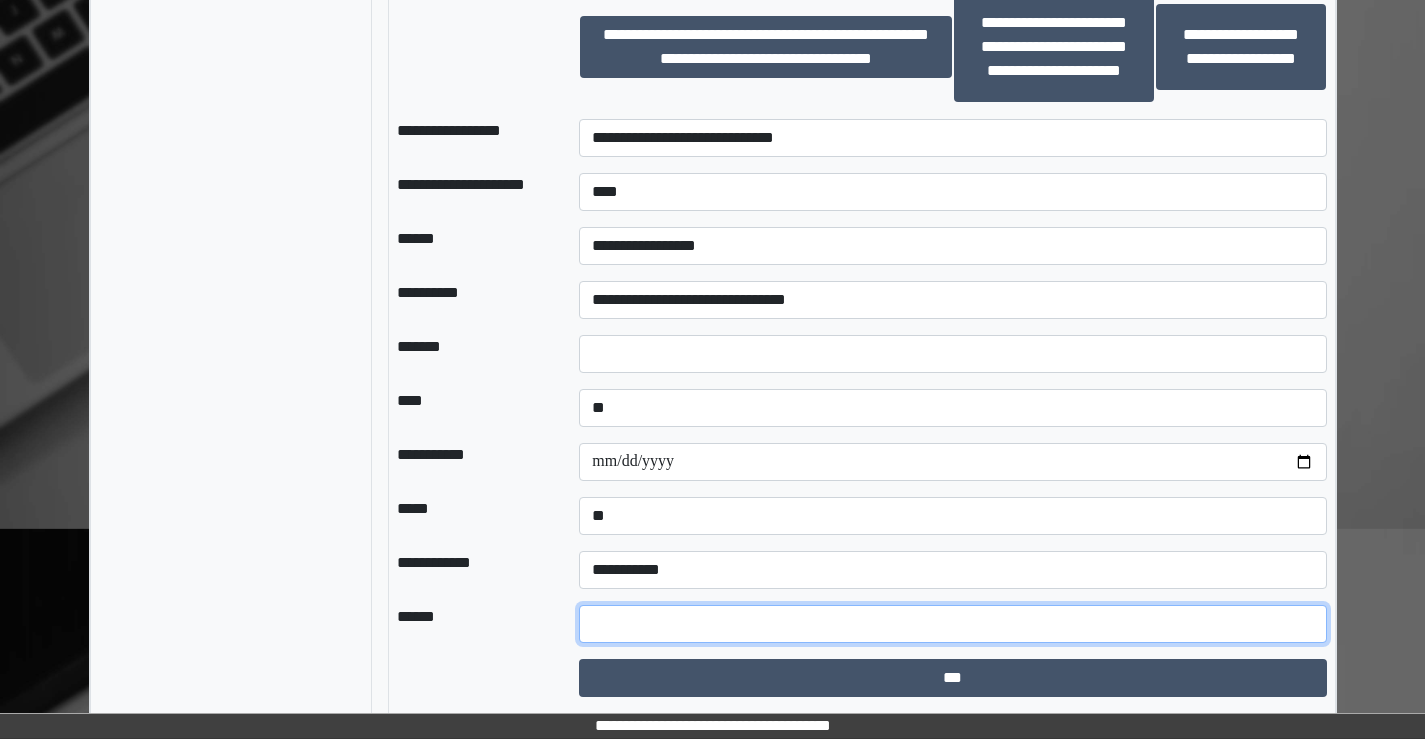 click at bounding box center [952, 624] 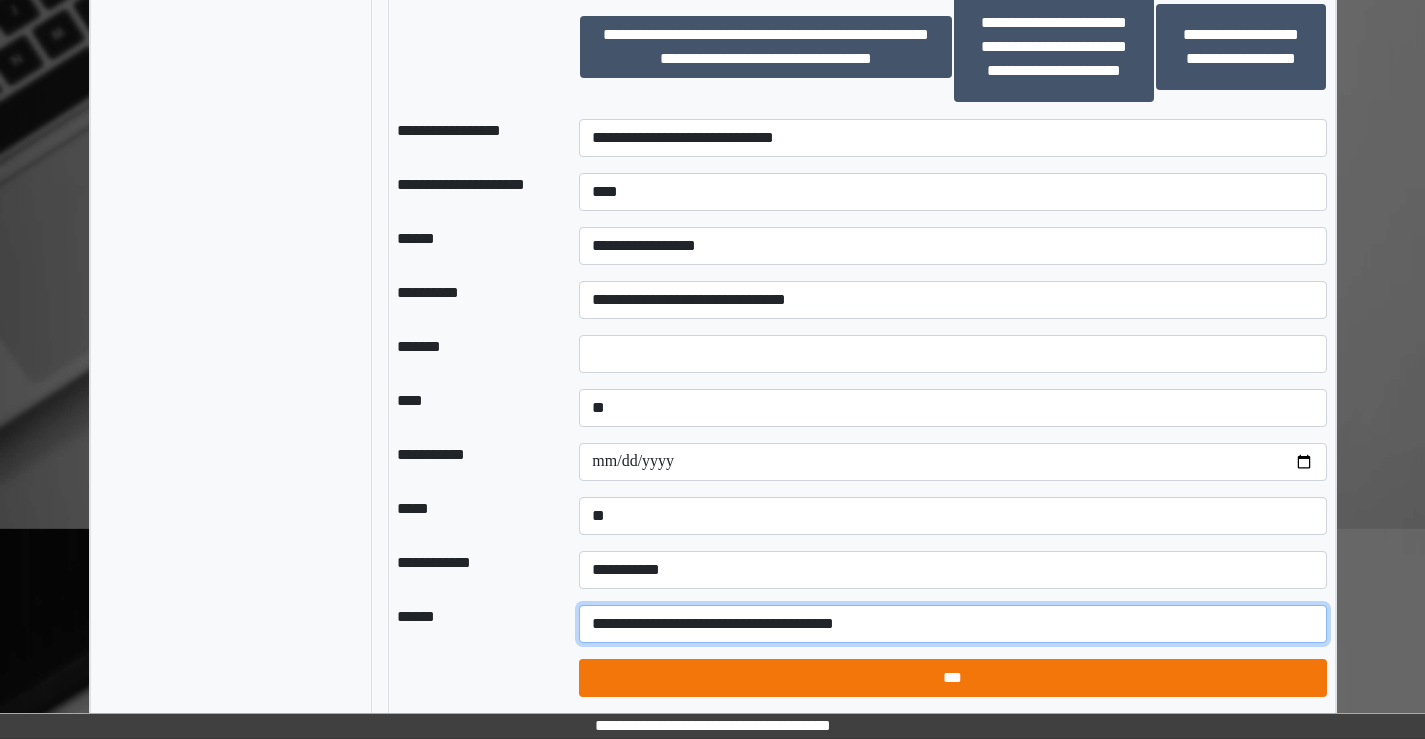 type on "**********" 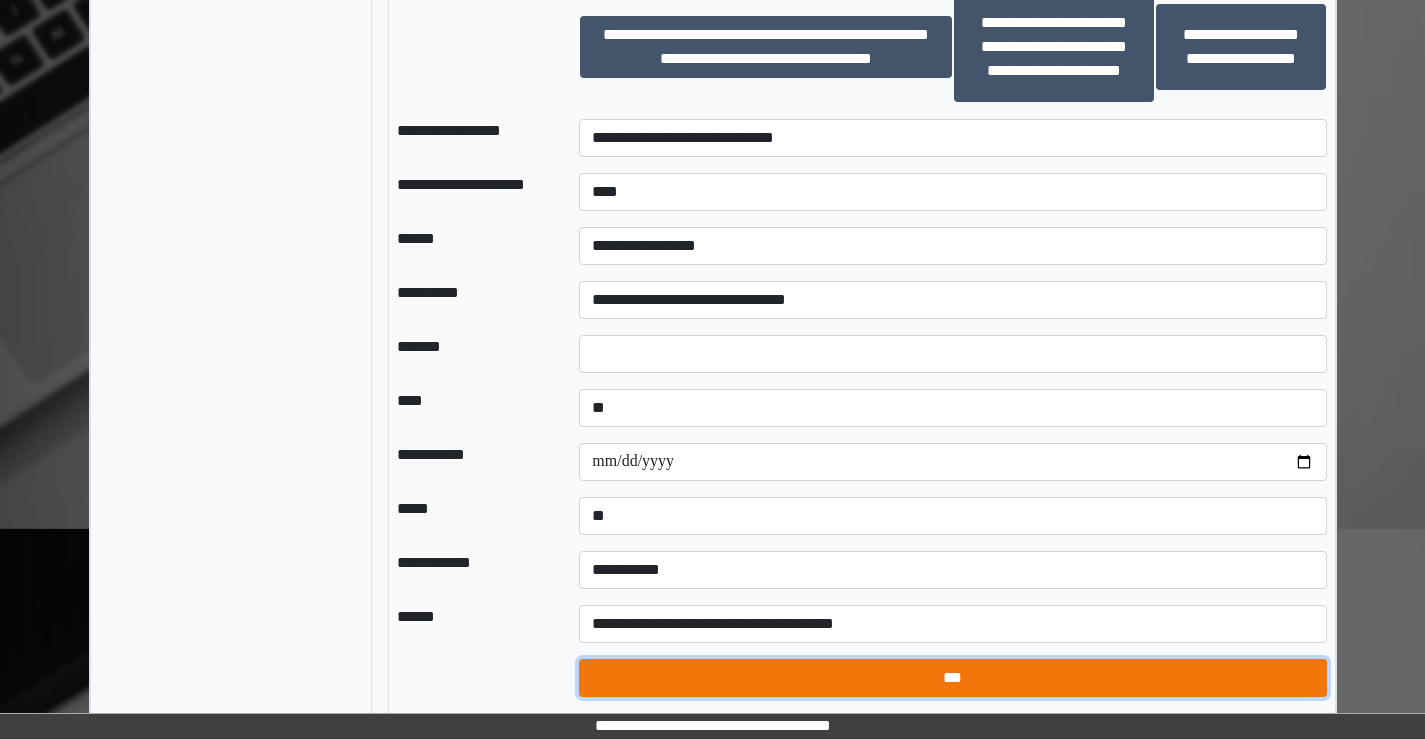 click on "***" at bounding box center [952, 678] 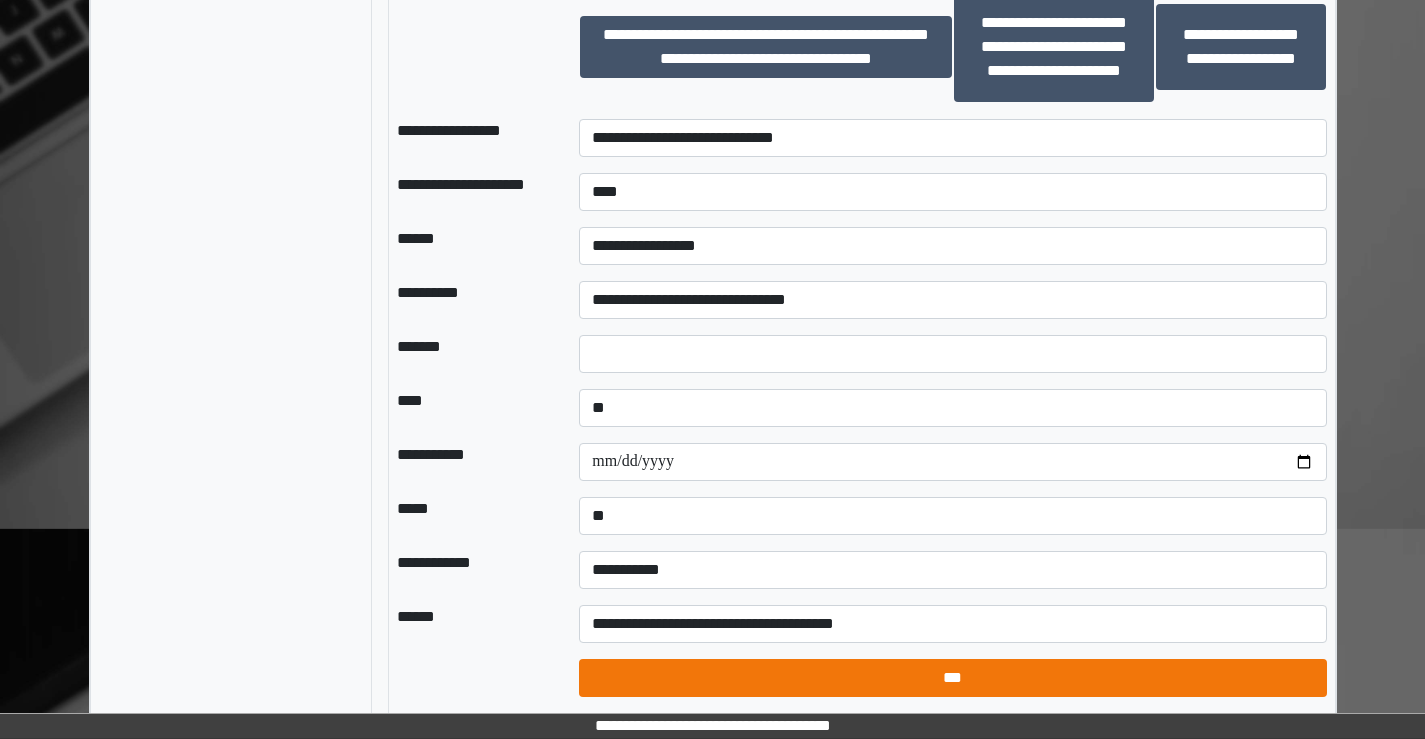 select on "*" 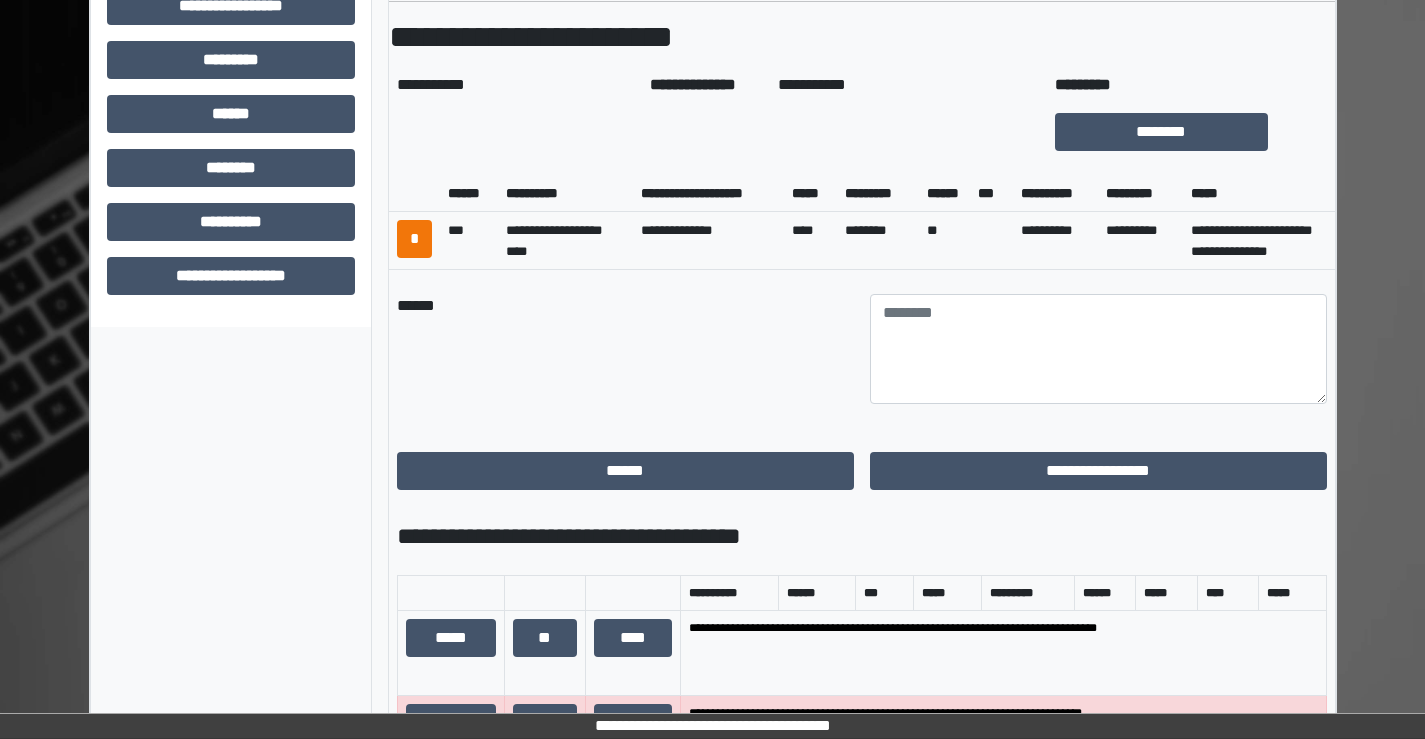 scroll, scrollTop: 814, scrollLeft: 0, axis: vertical 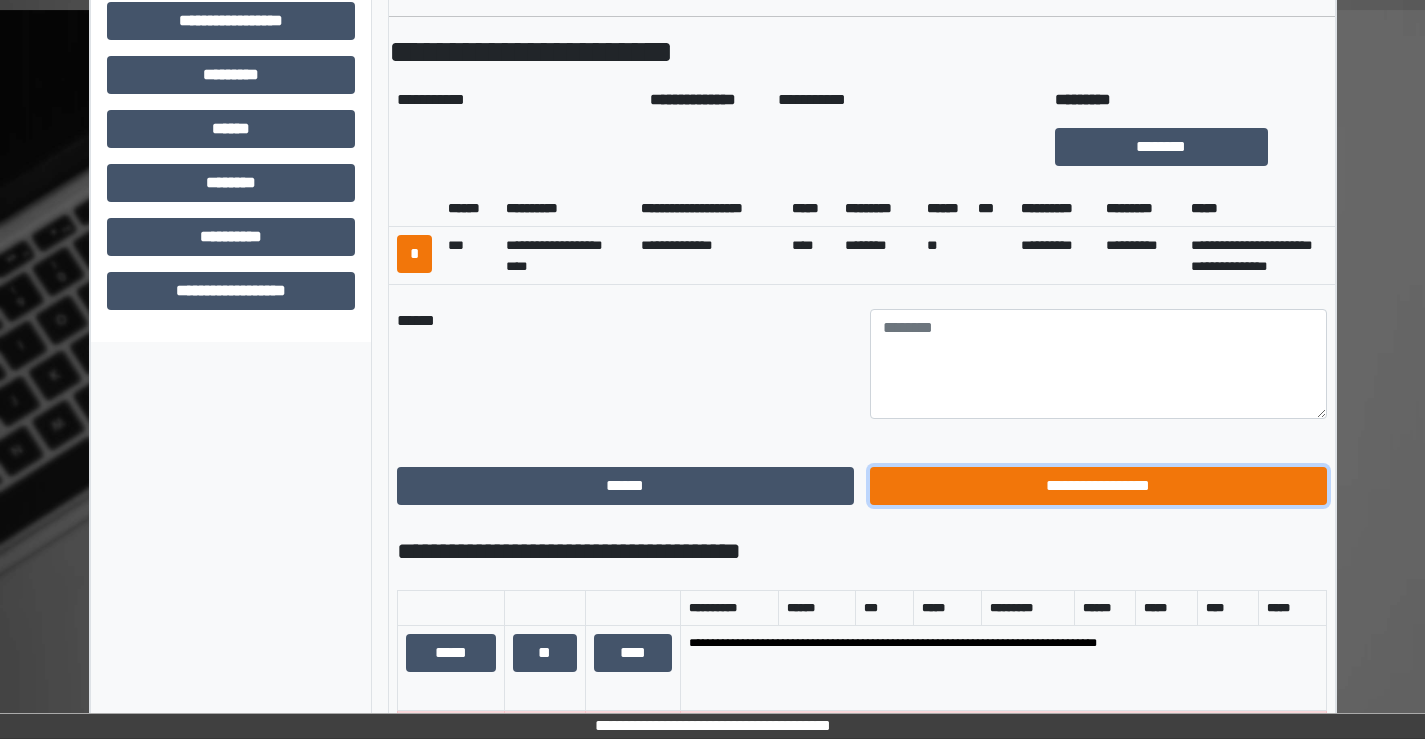 click on "**********" at bounding box center [1098, 486] 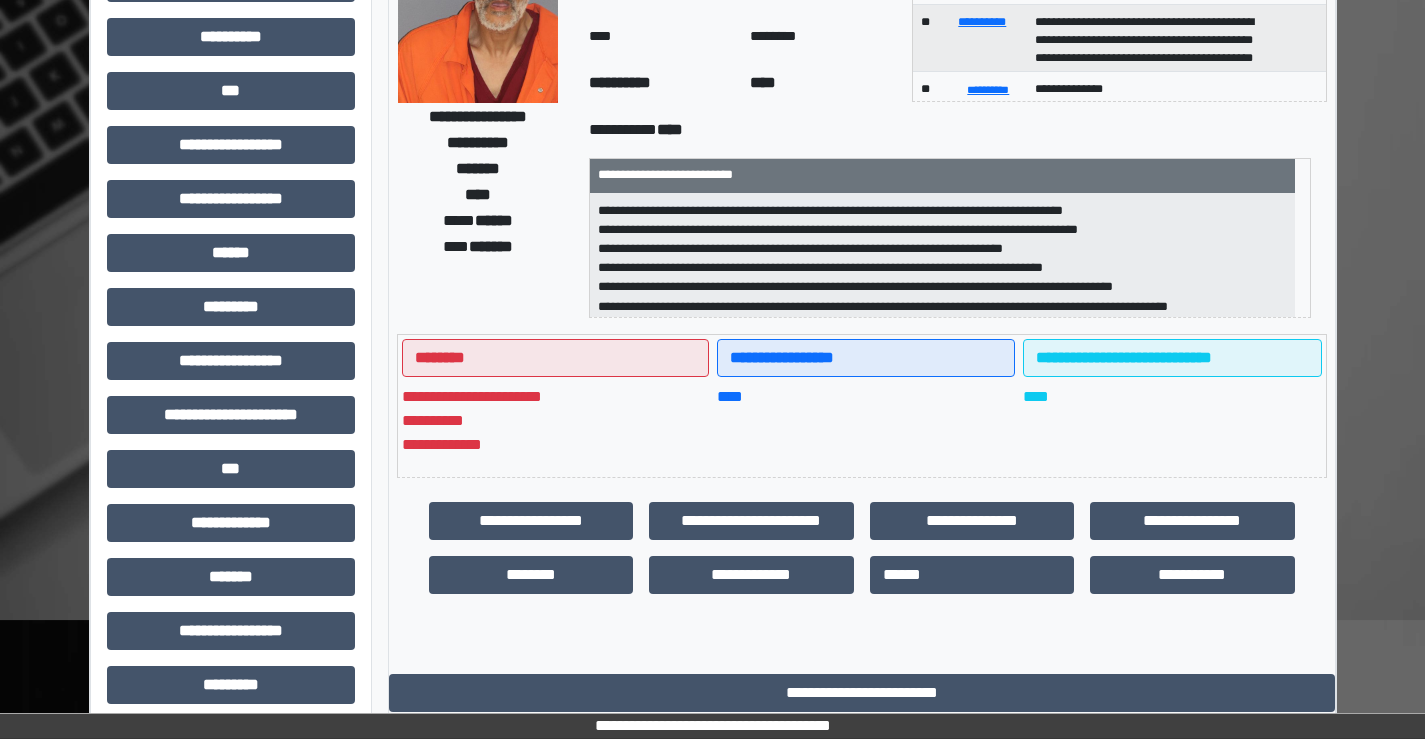 scroll, scrollTop: 0, scrollLeft: 0, axis: both 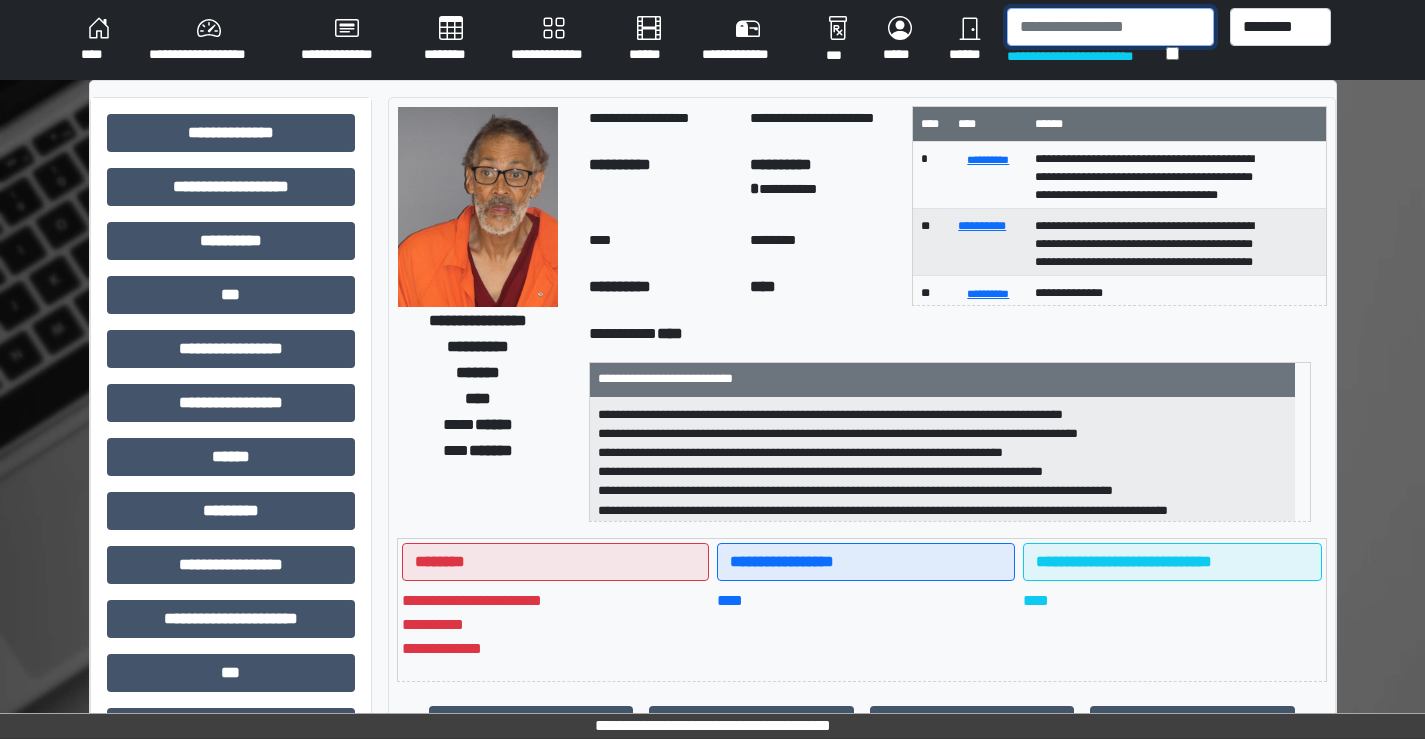 click at bounding box center [1110, 27] 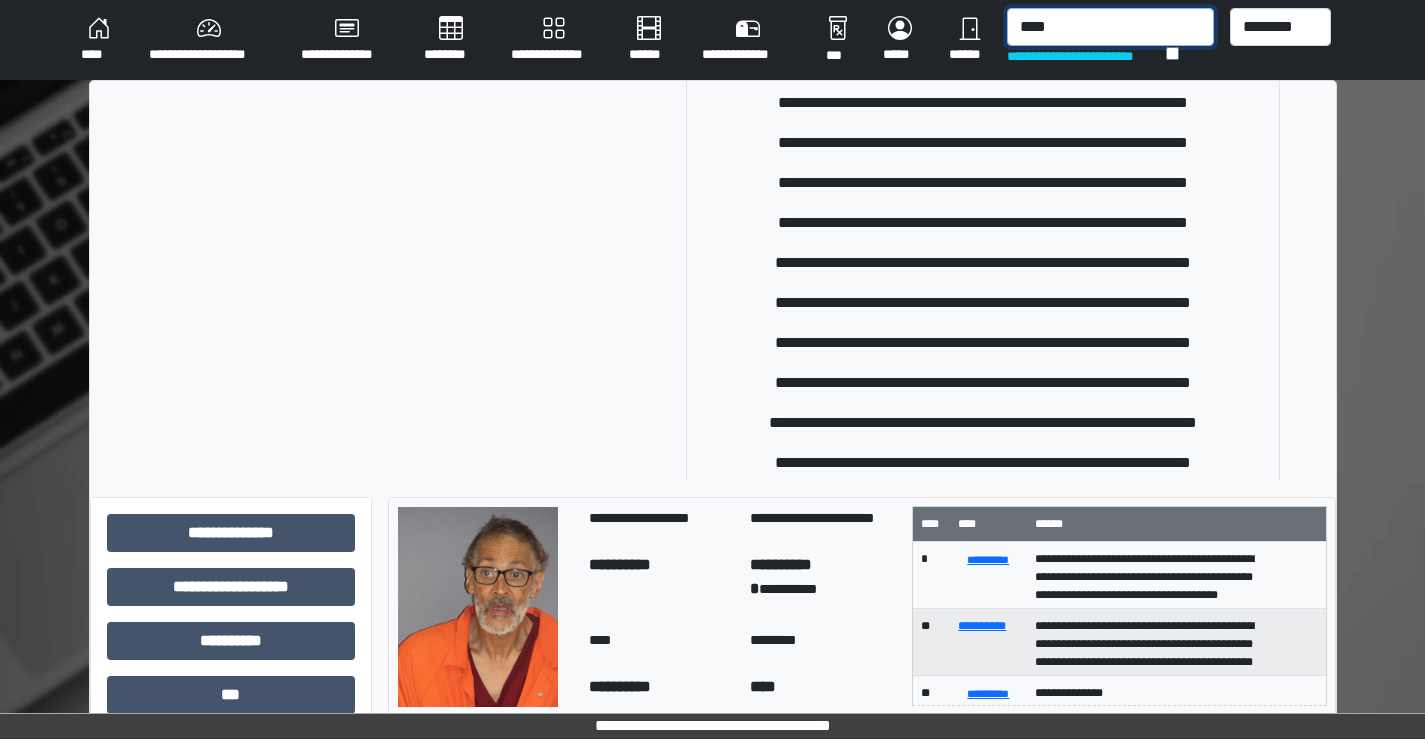 scroll, scrollTop: 400, scrollLeft: 0, axis: vertical 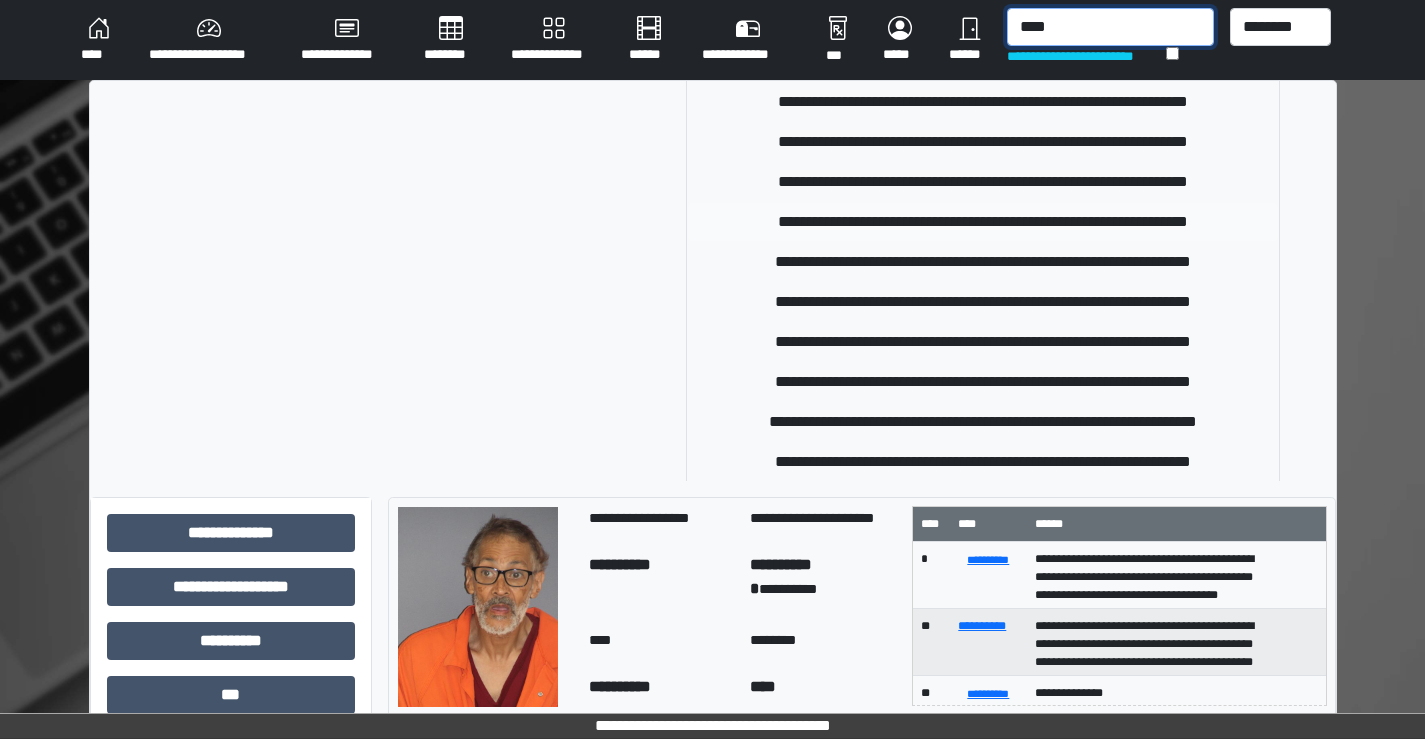 type on "****" 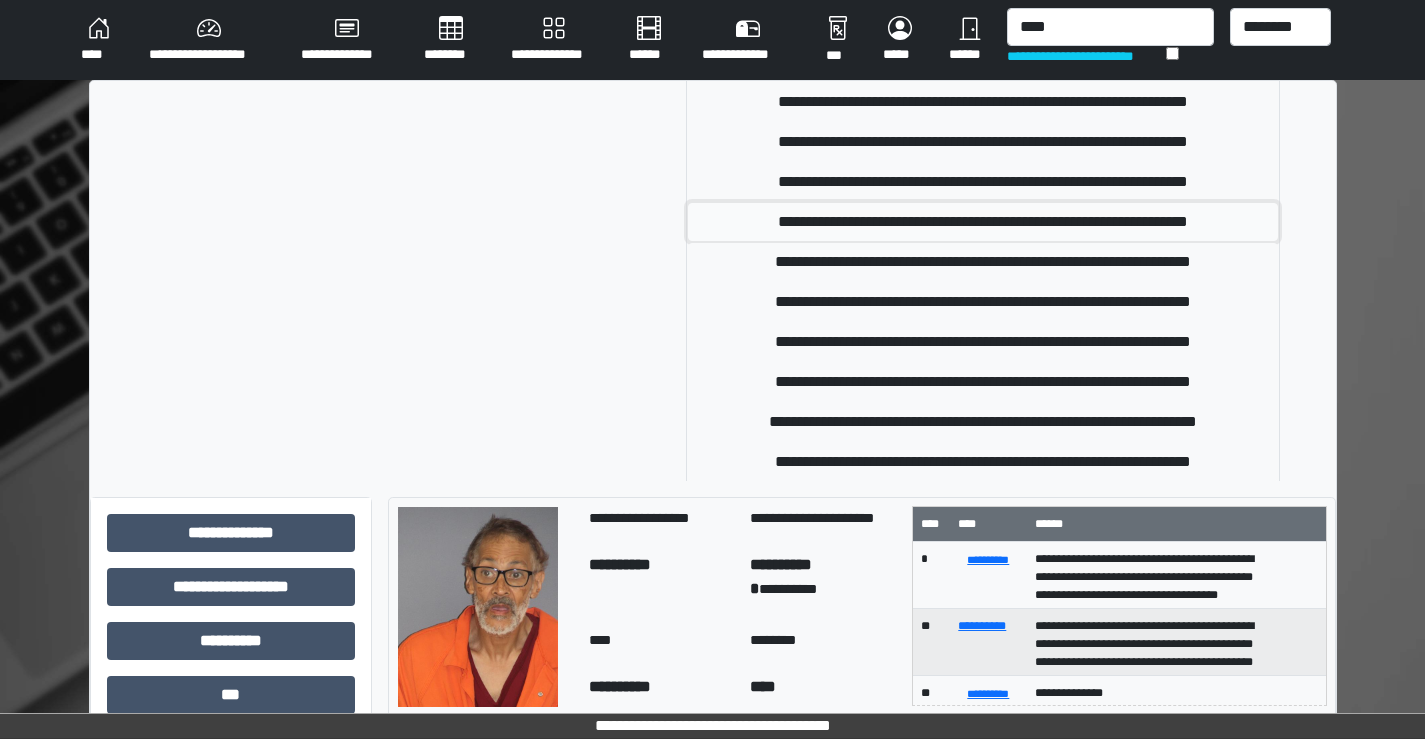 click on "**********" at bounding box center [983, 222] 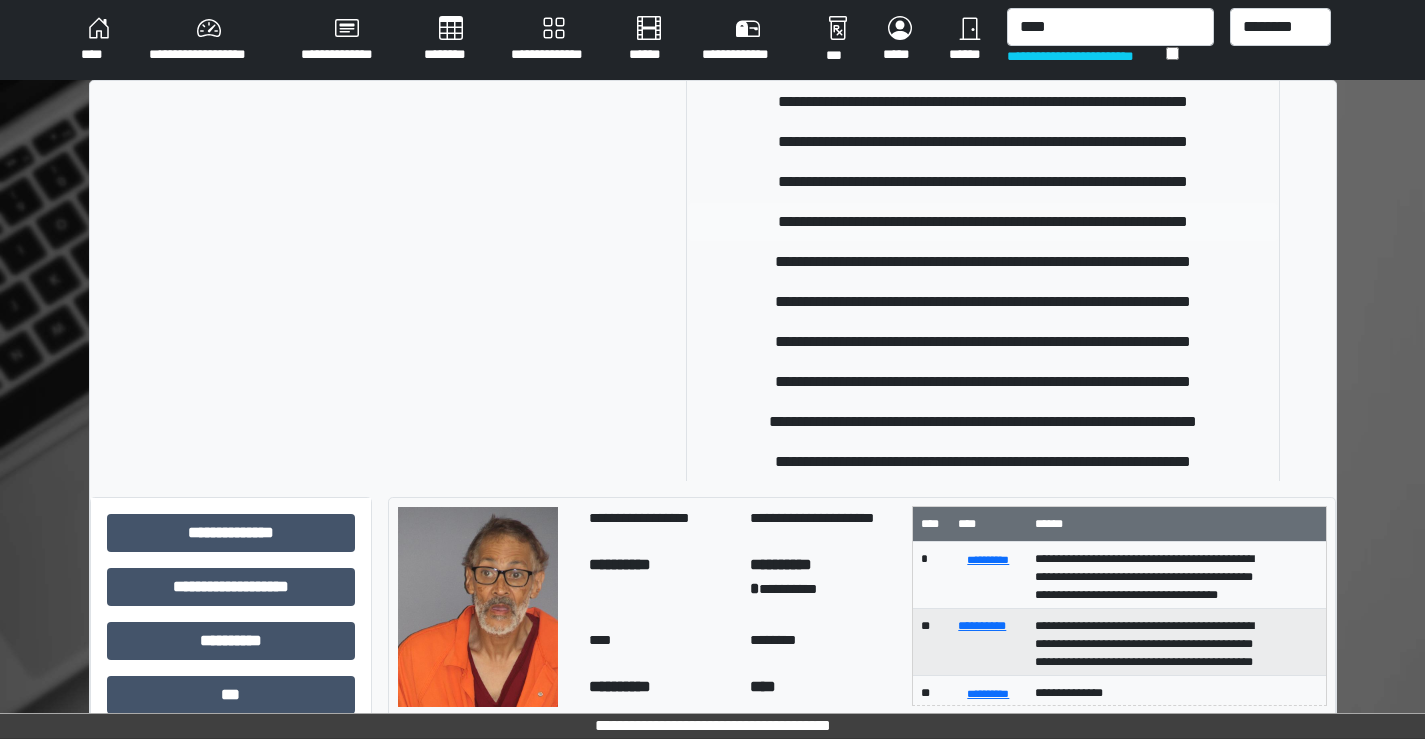 type 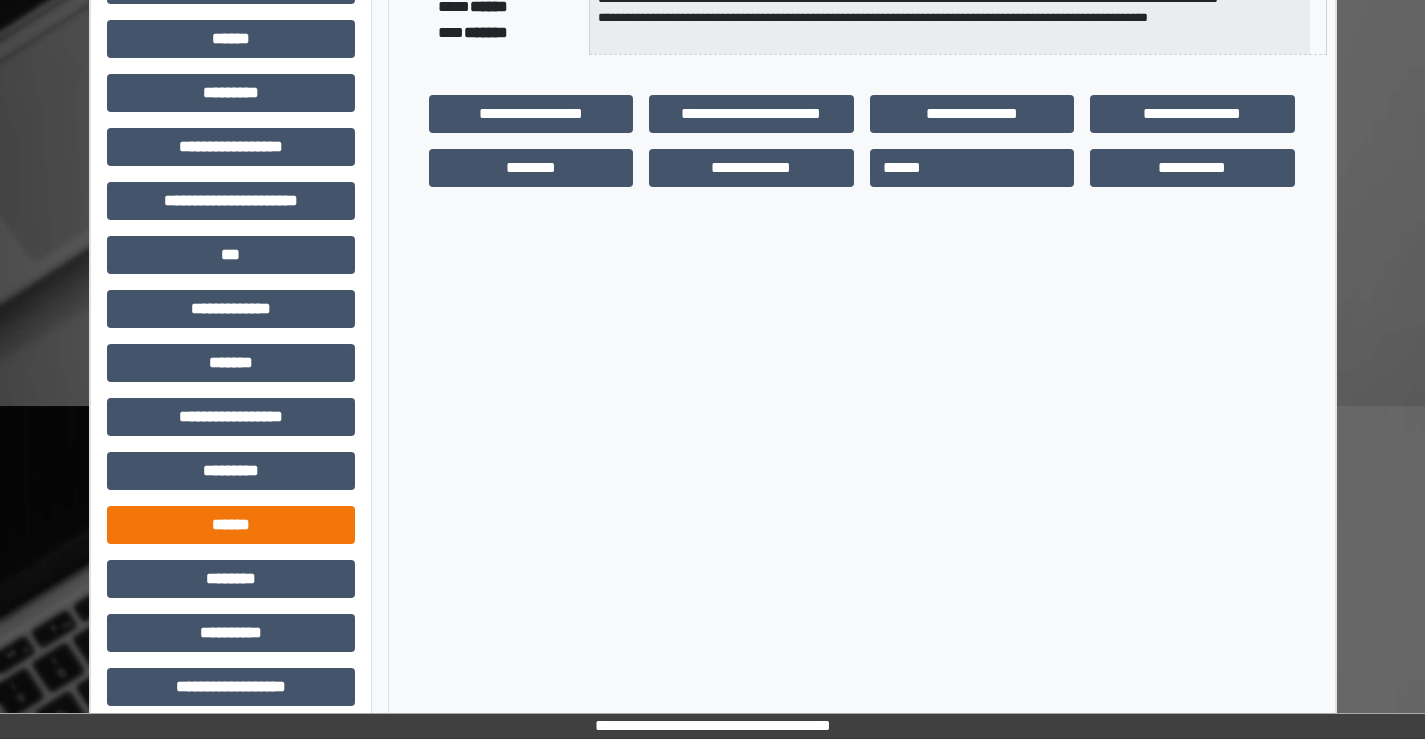 scroll, scrollTop: 435, scrollLeft: 0, axis: vertical 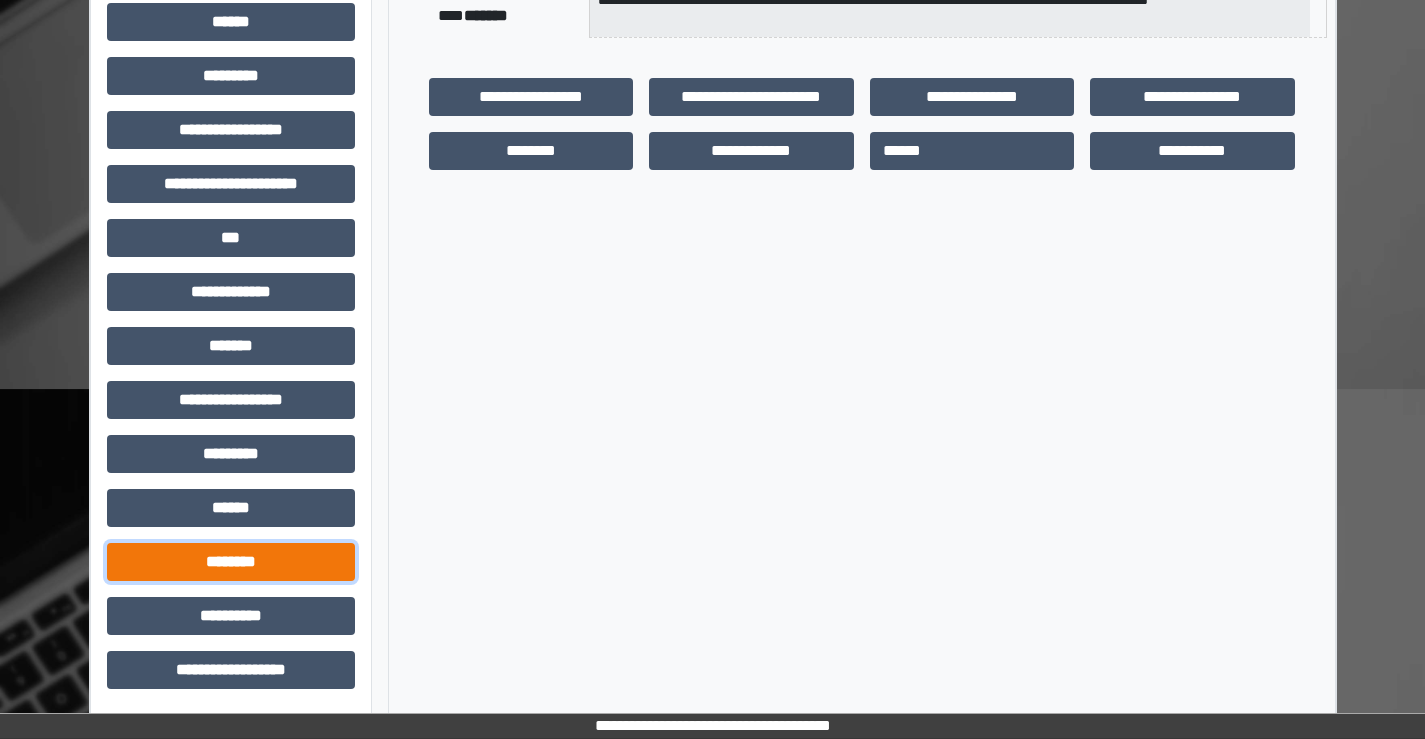 click on "********" at bounding box center (231, 562) 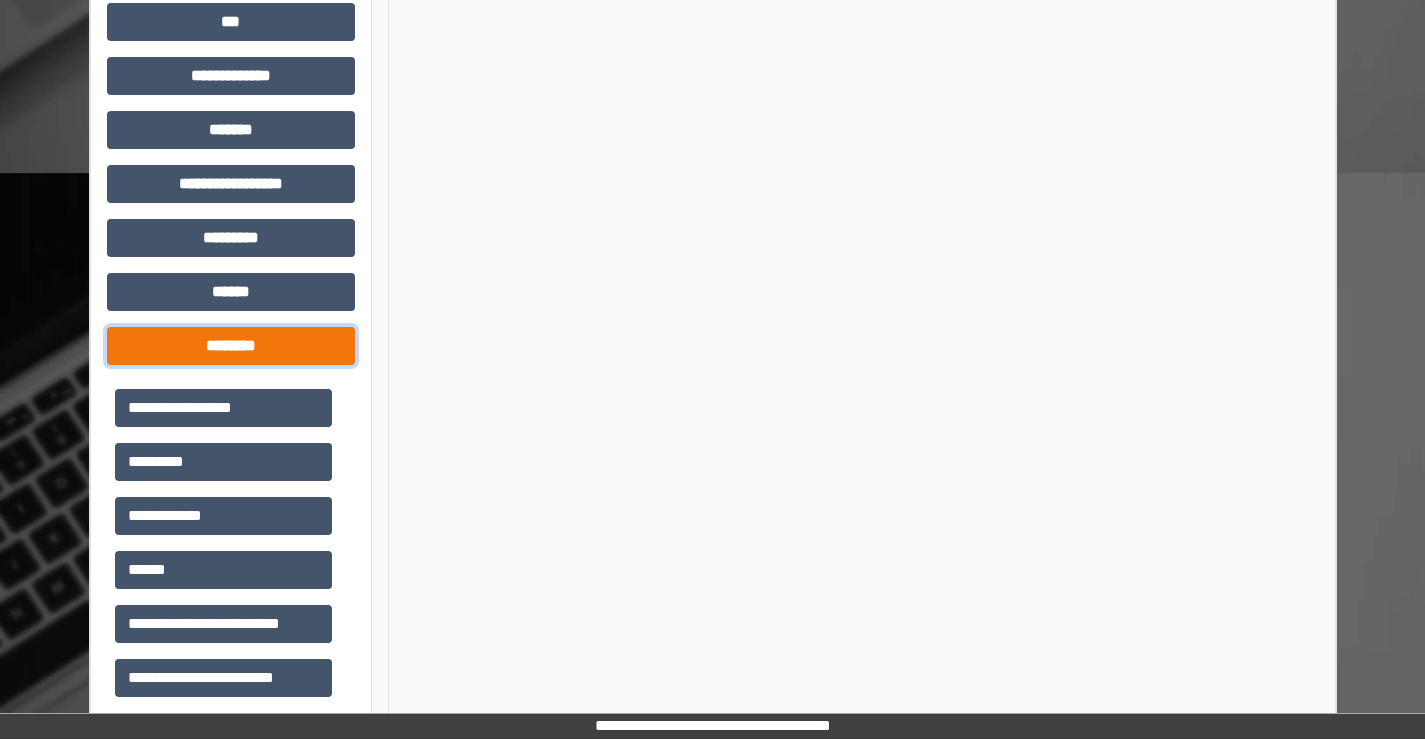 scroll, scrollTop: 735, scrollLeft: 0, axis: vertical 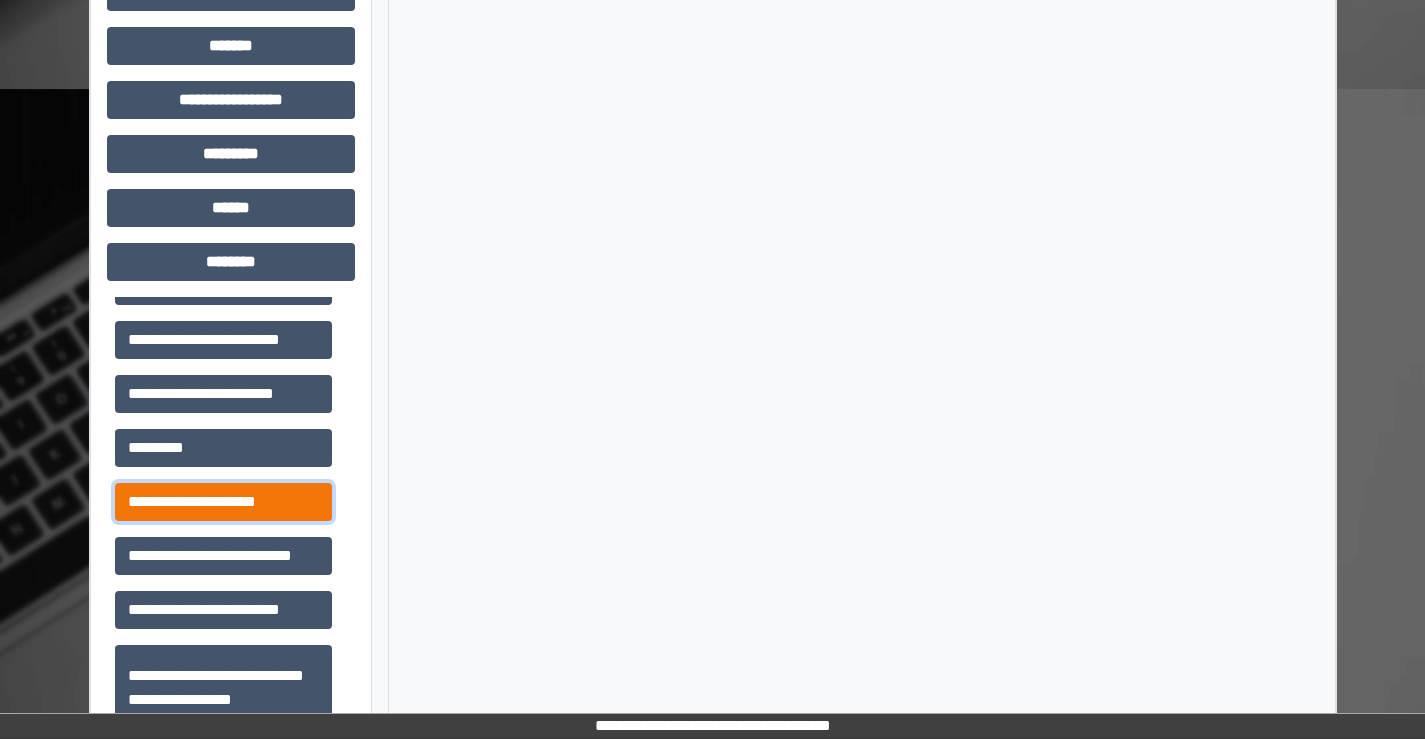 click on "**********" at bounding box center (223, 502) 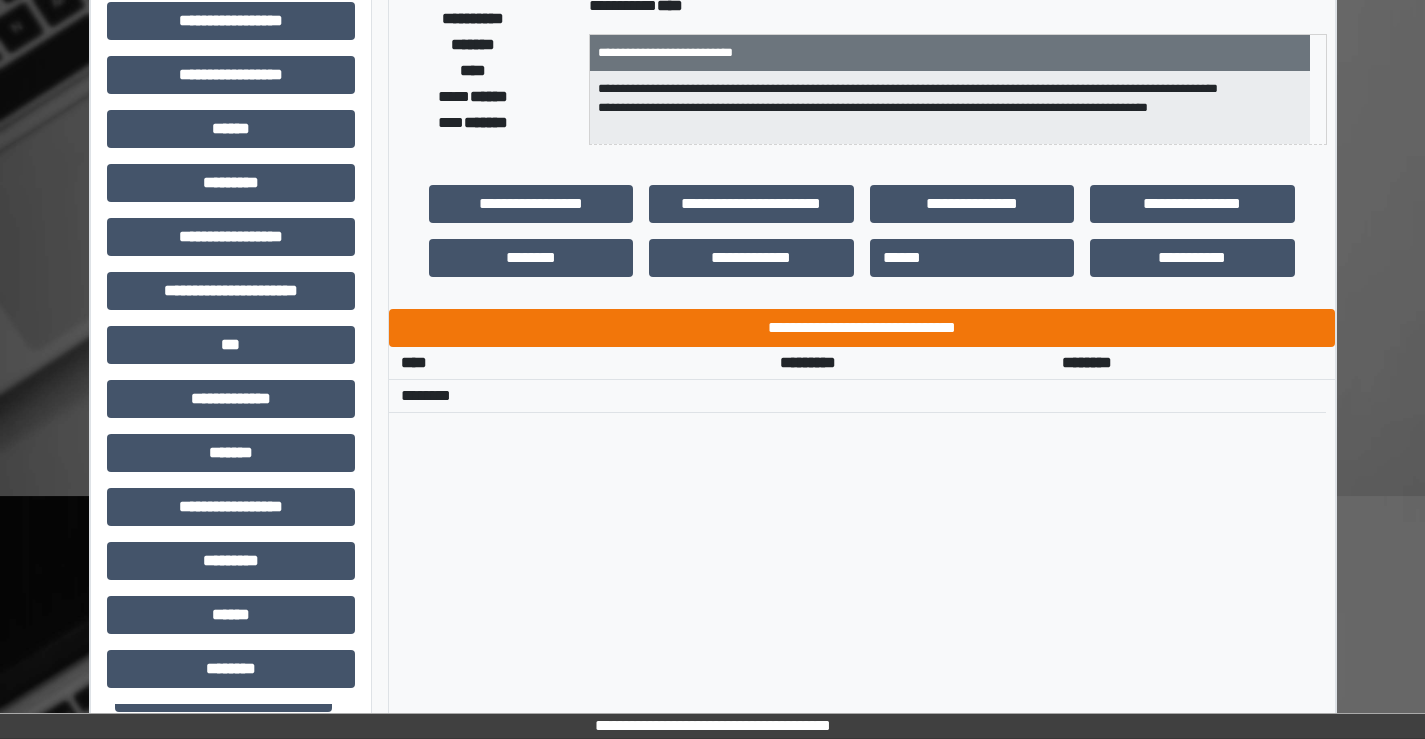 scroll, scrollTop: 315, scrollLeft: 0, axis: vertical 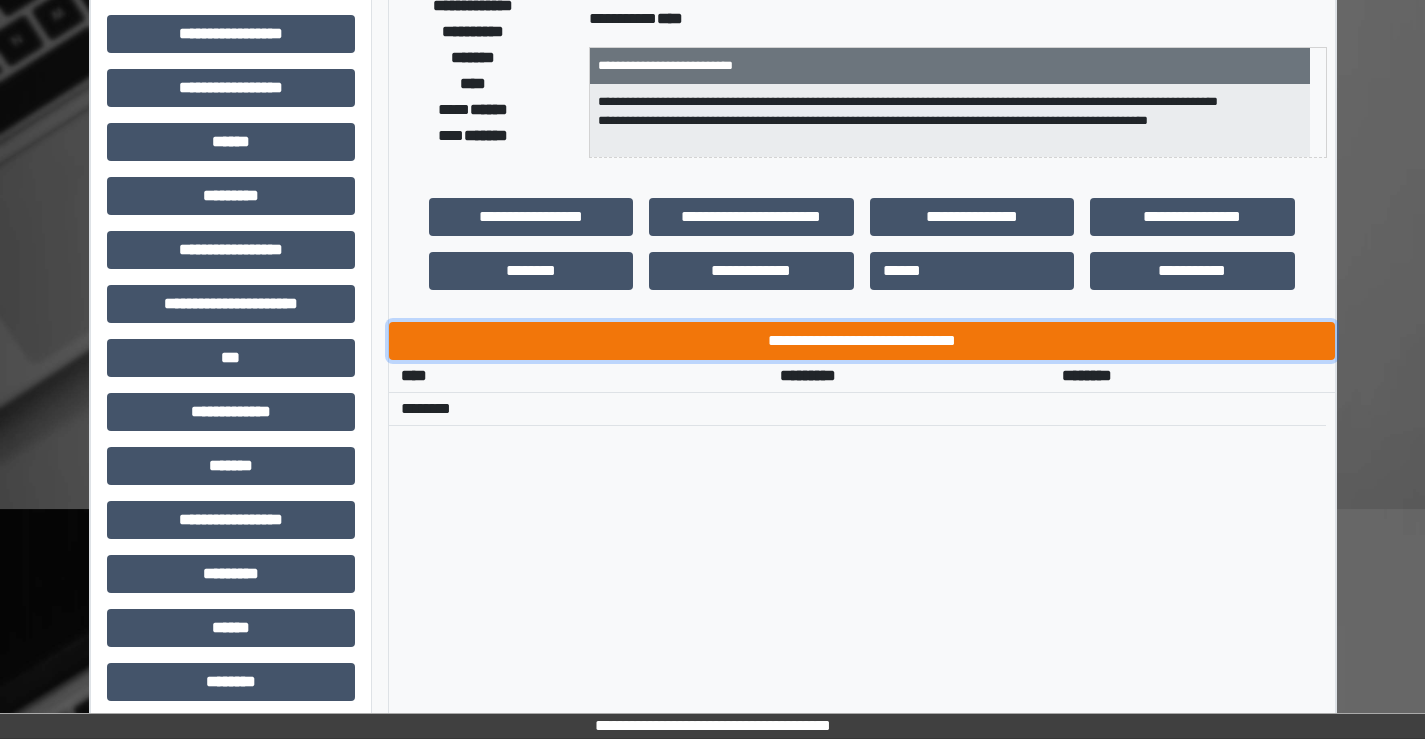 click on "**********" at bounding box center [862, 341] 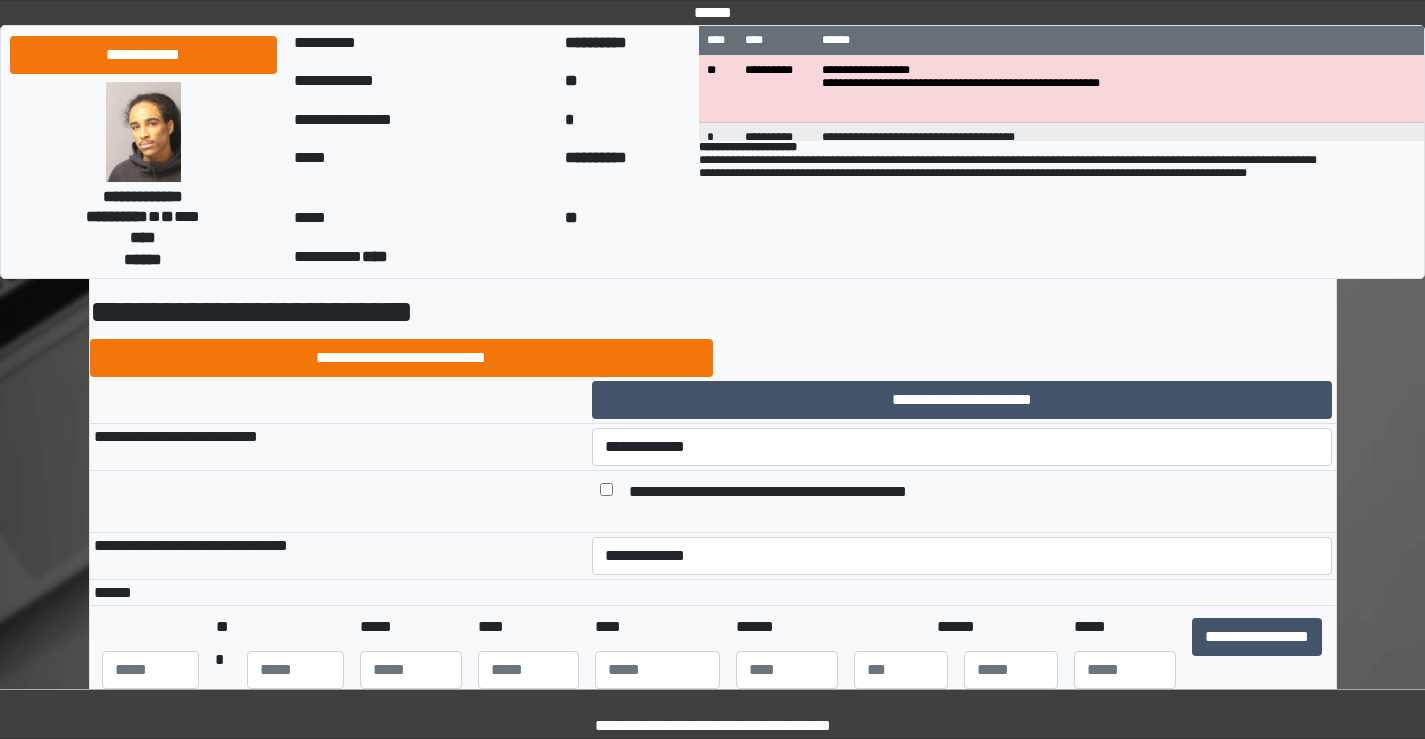 scroll, scrollTop: 0, scrollLeft: 0, axis: both 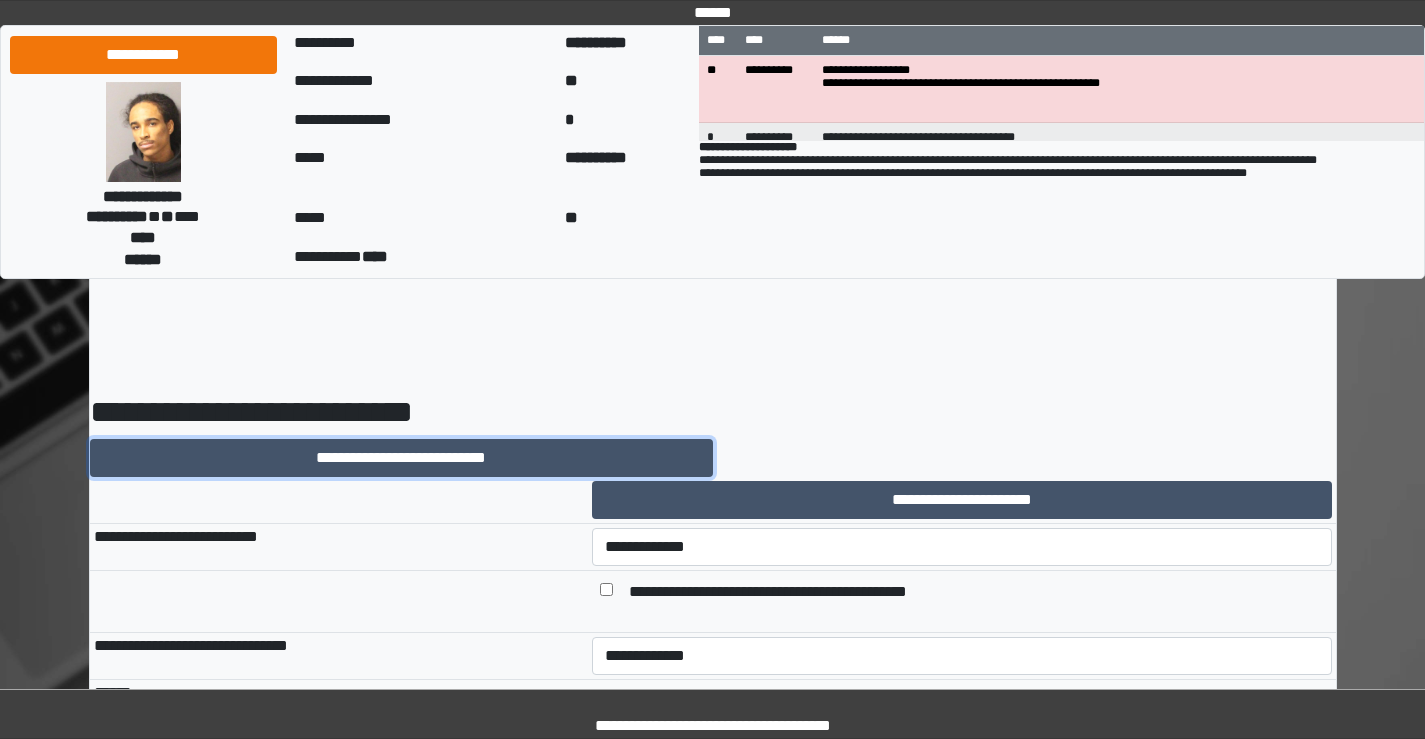 click on "**********" at bounding box center (401, 458) 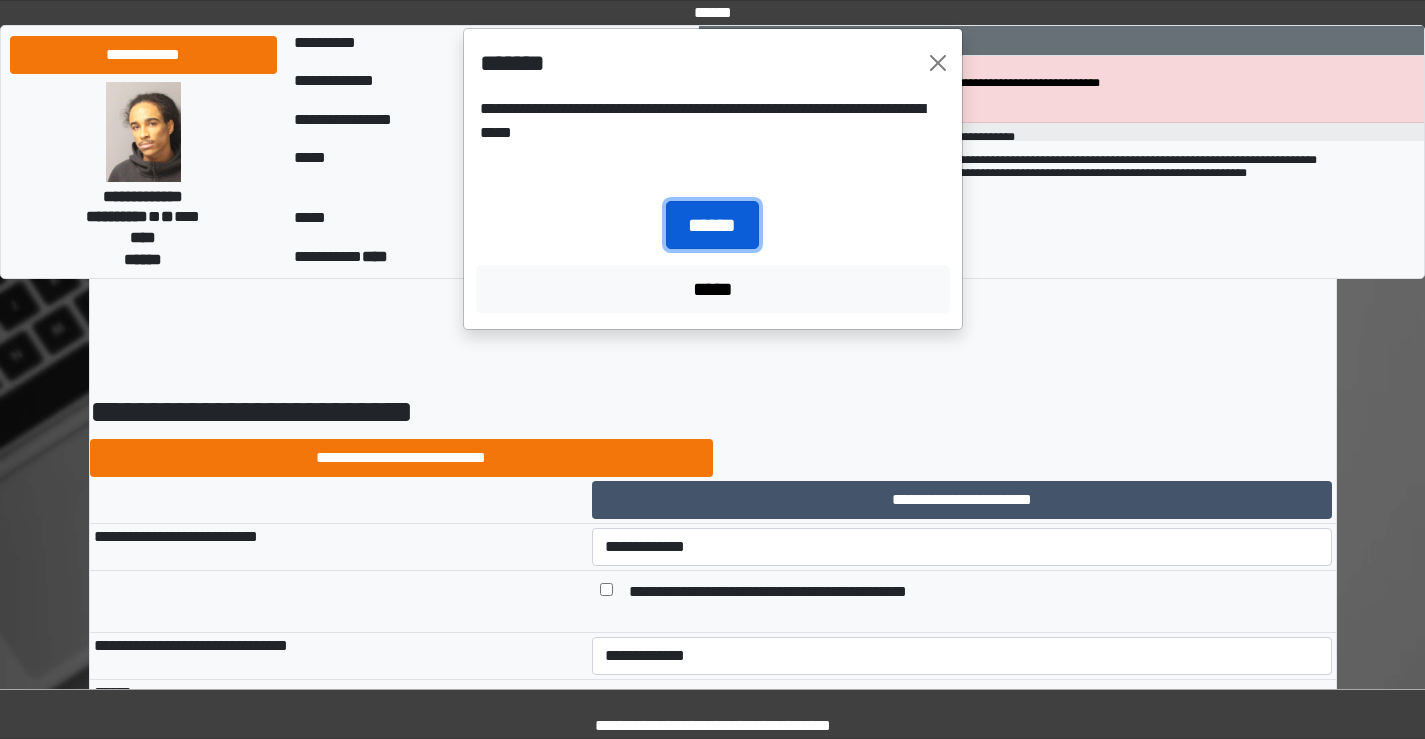click on "******" at bounding box center (712, 225) 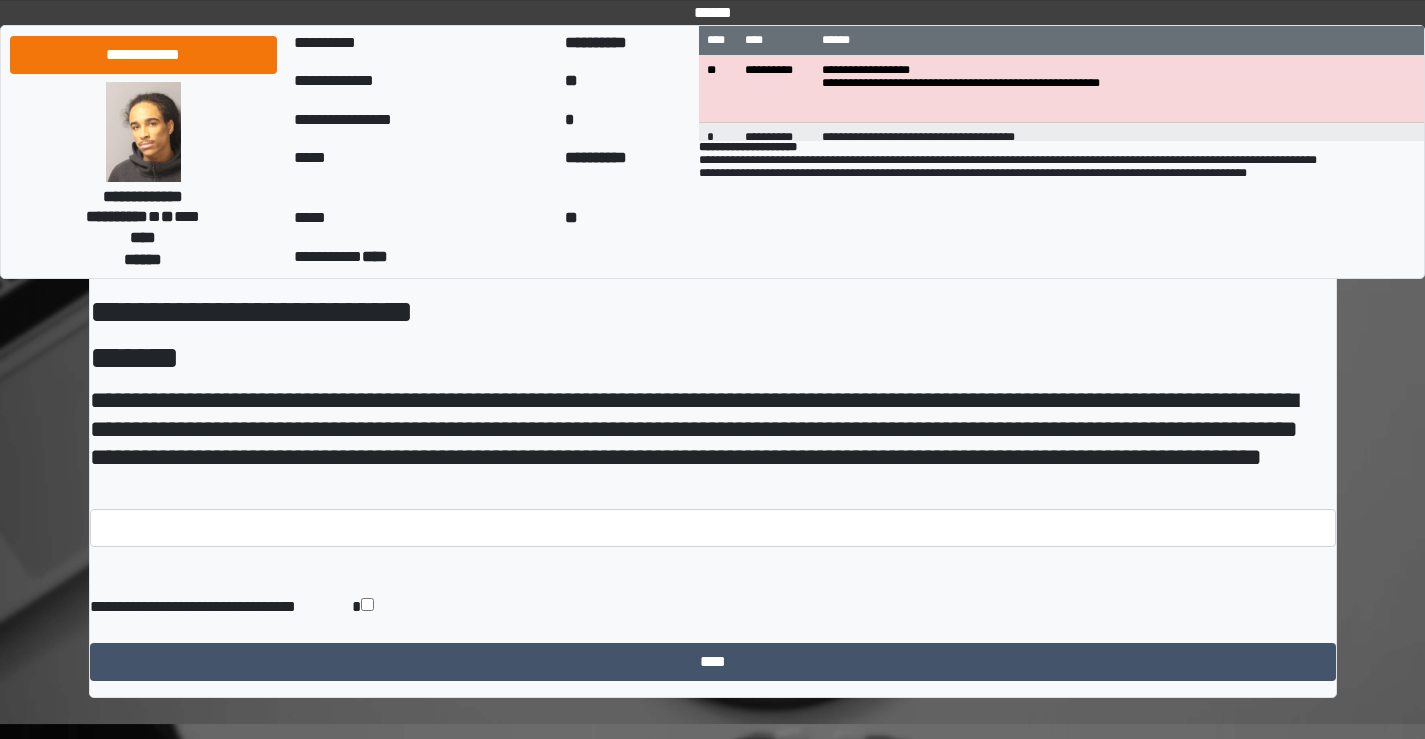 scroll, scrollTop: 0, scrollLeft: 0, axis: both 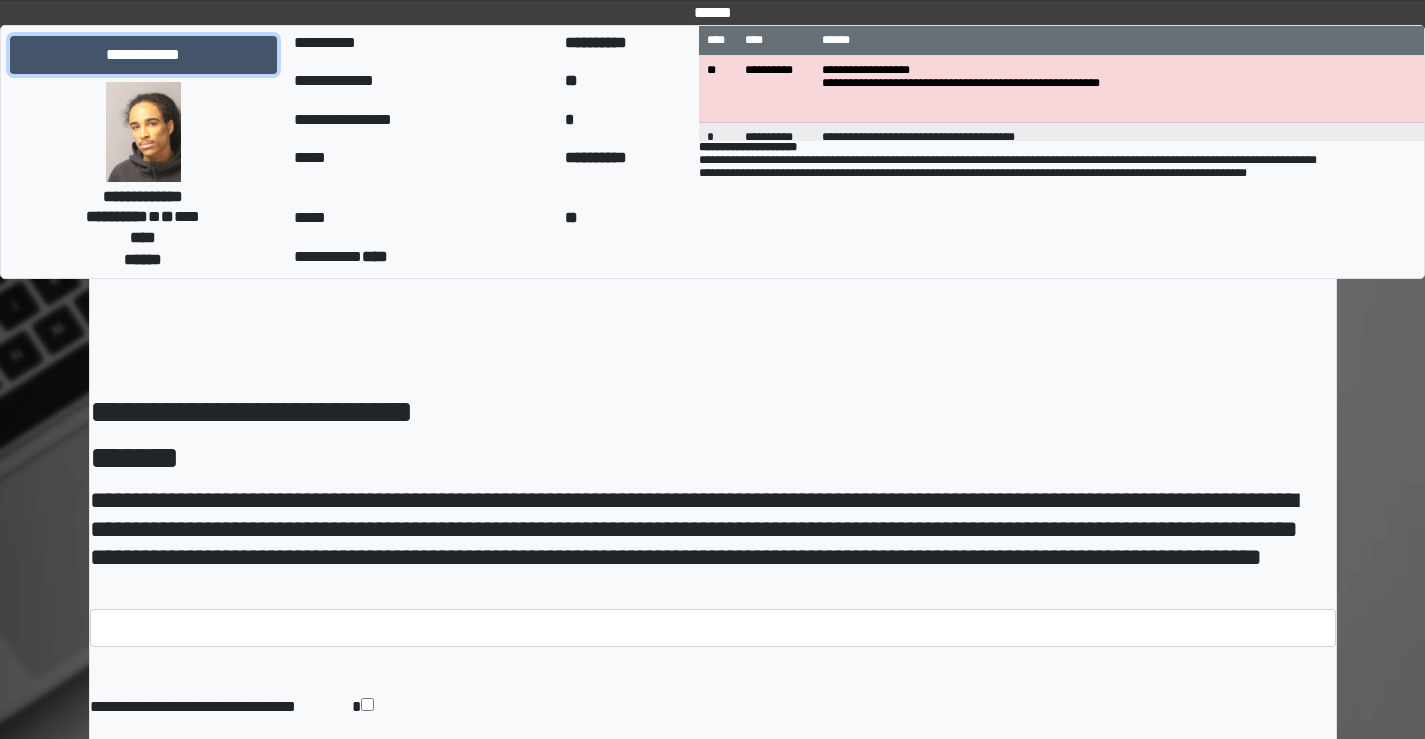 click on "**********" at bounding box center [143, 55] 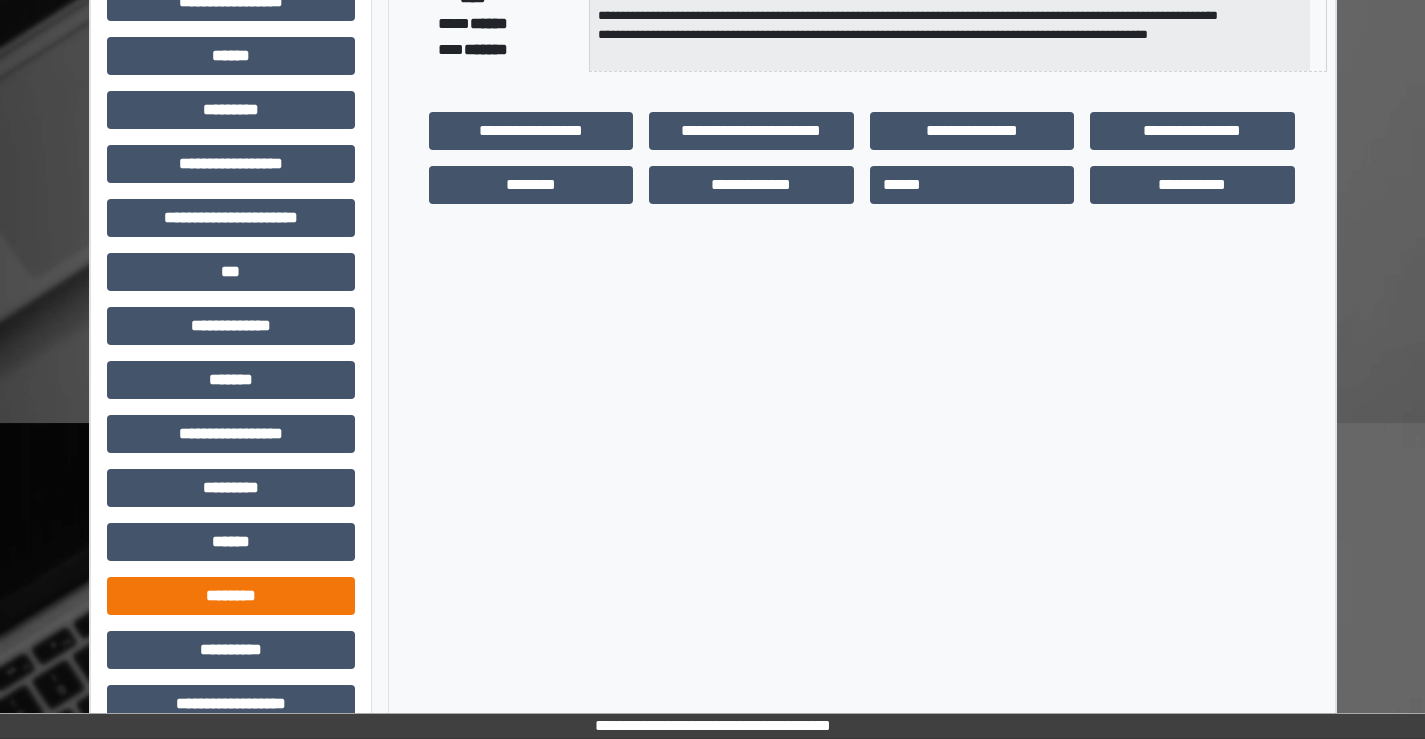 scroll, scrollTop: 435, scrollLeft: 0, axis: vertical 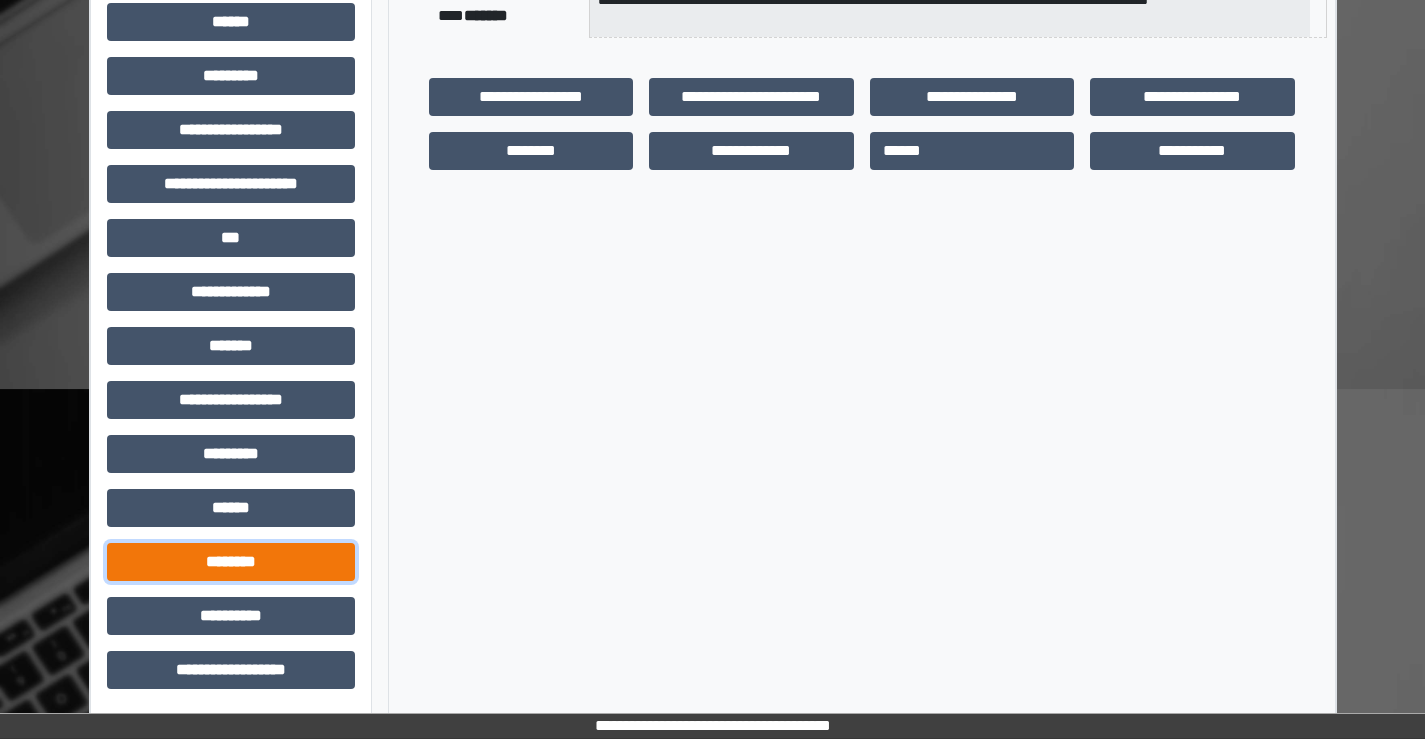click on "********" at bounding box center (231, 562) 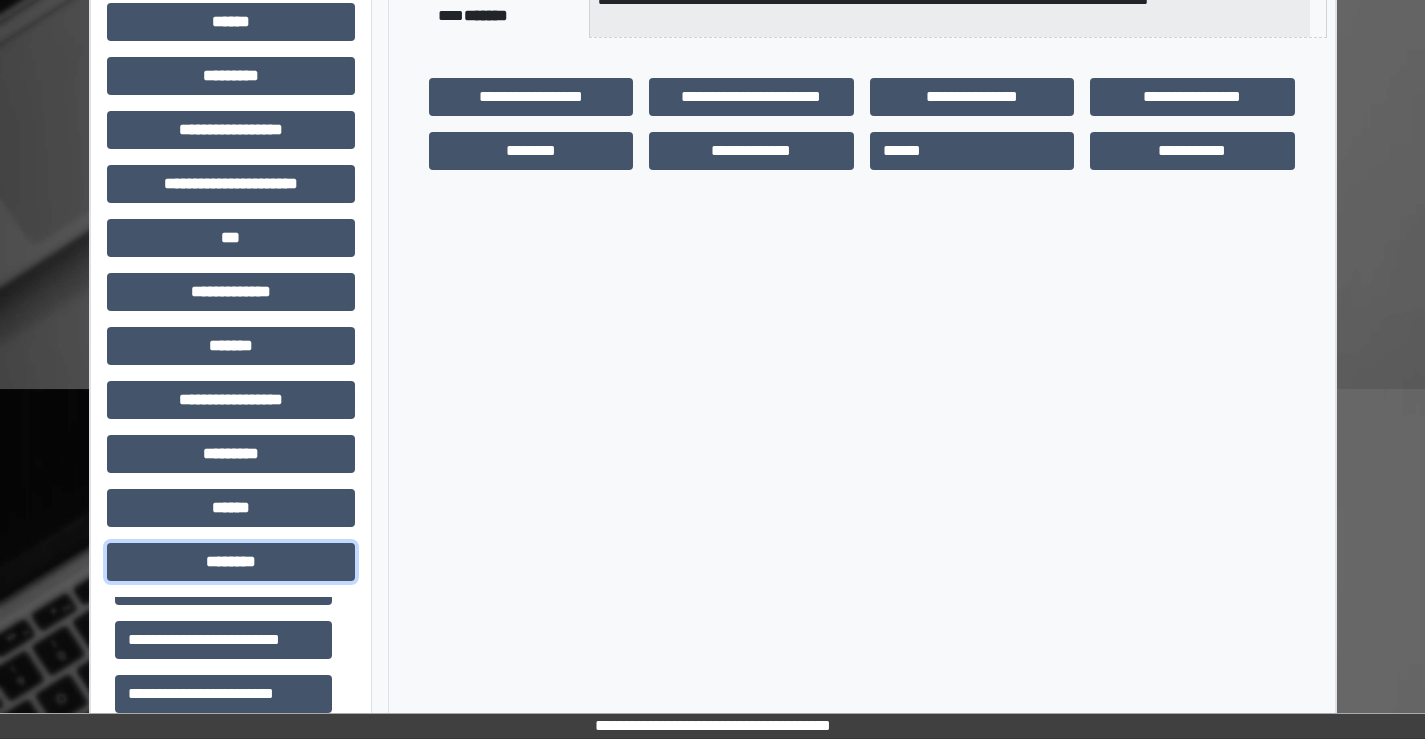 scroll, scrollTop: 300, scrollLeft: 0, axis: vertical 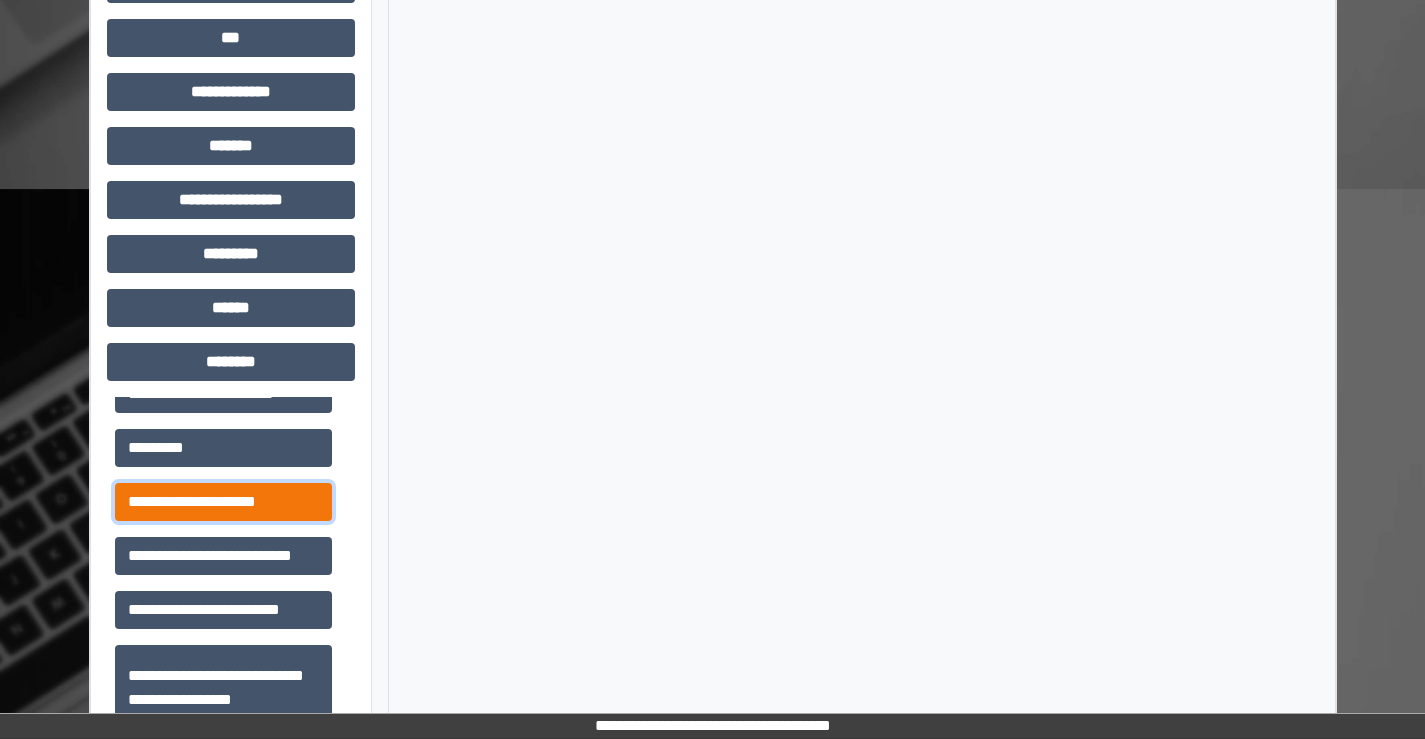 click on "**********" at bounding box center [223, 502] 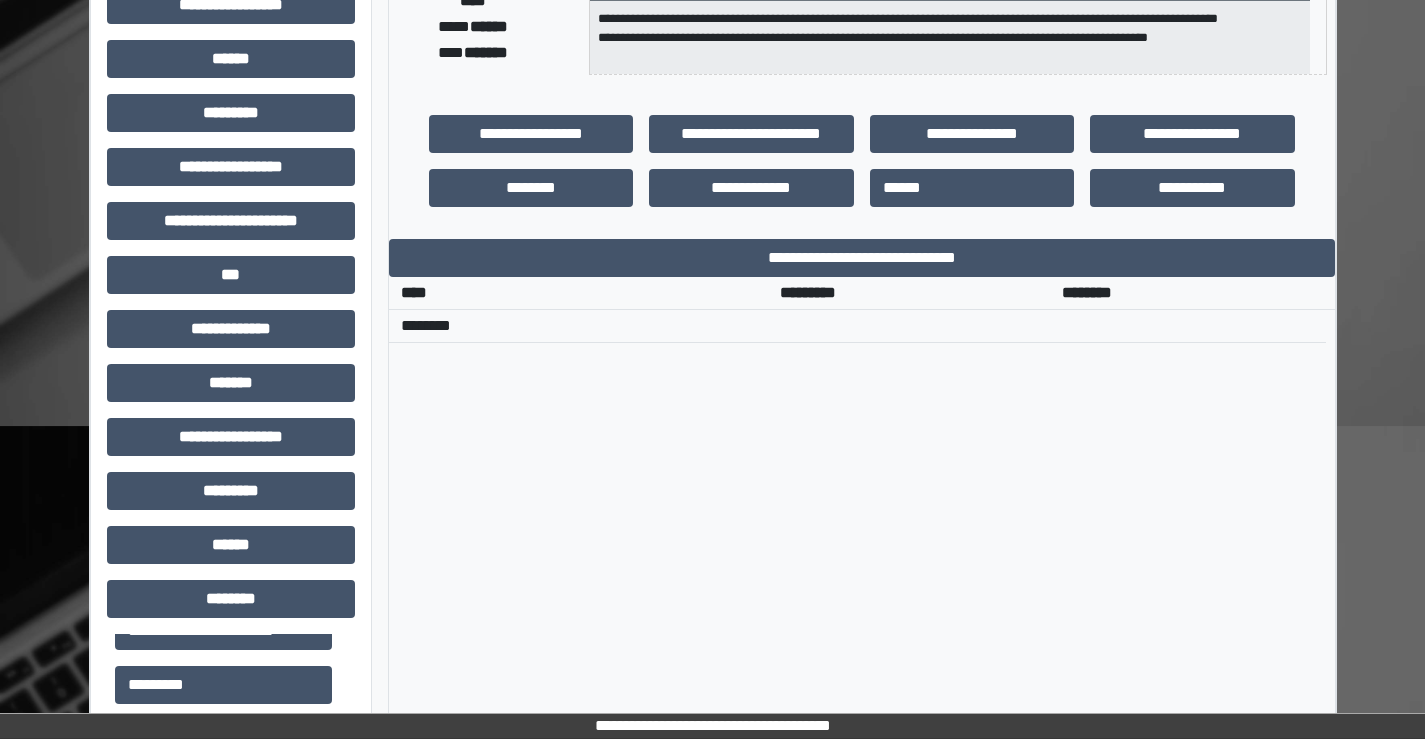 scroll, scrollTop: 335, scrollLeft: 0, axis: vertical 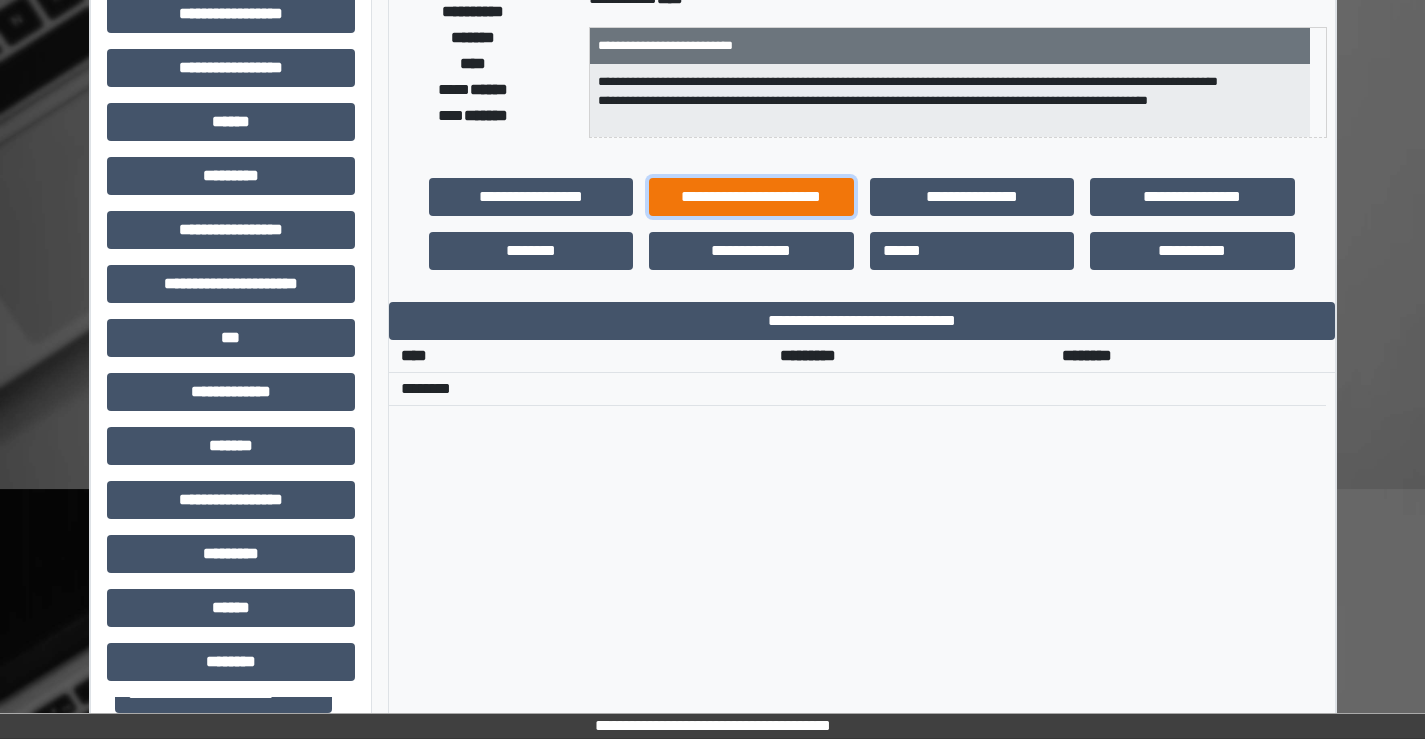 click on "**********" at bounding box center (751, 197) 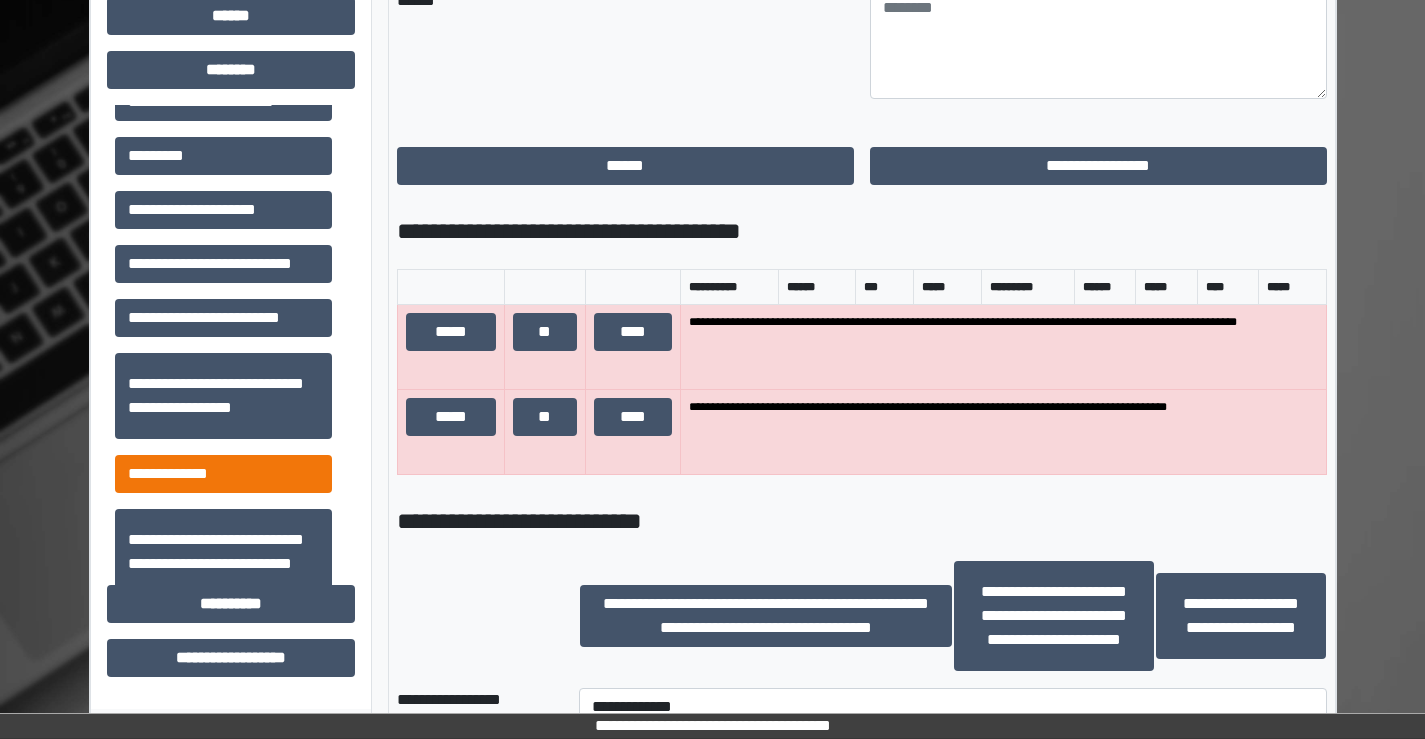 scroll, scrollTop: 935, scrollLeft: 0, axis: vertical 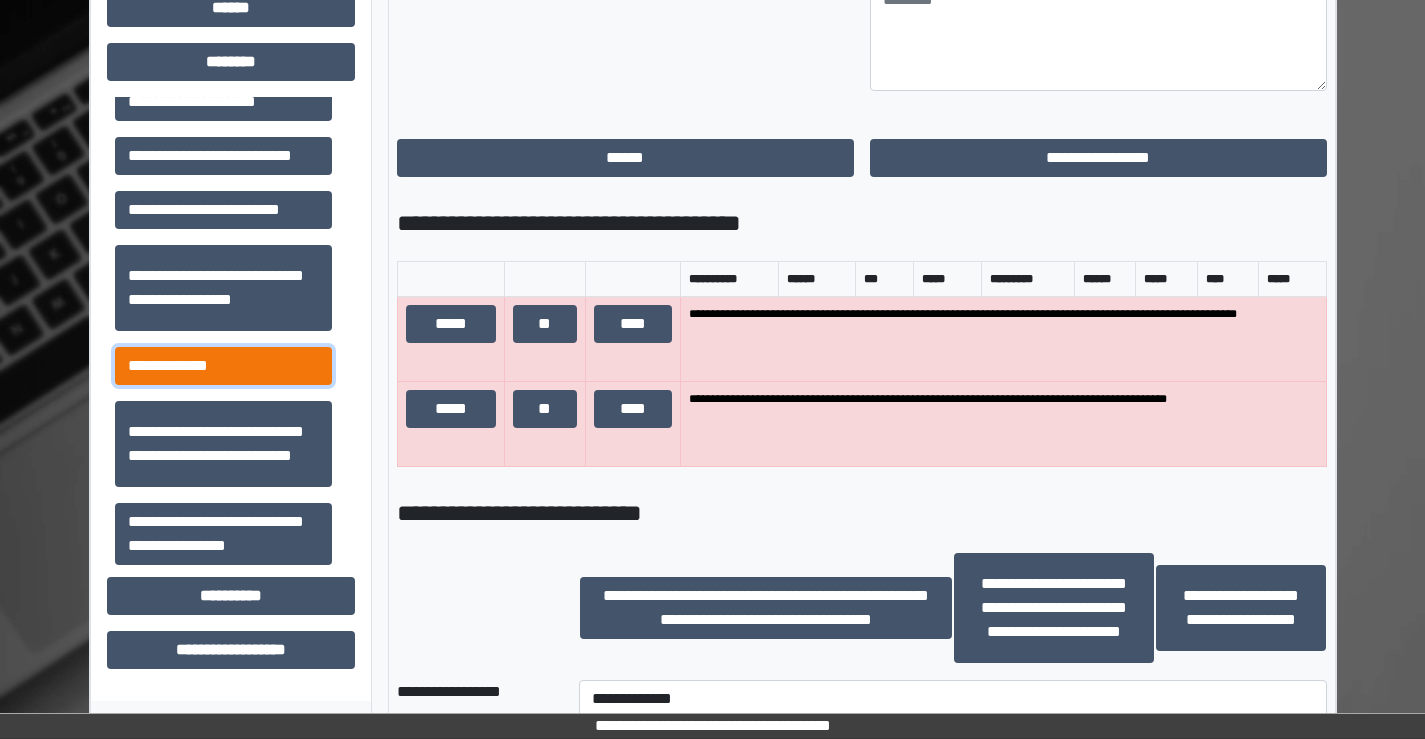 click on "**********" at bounding box center (223, 366) 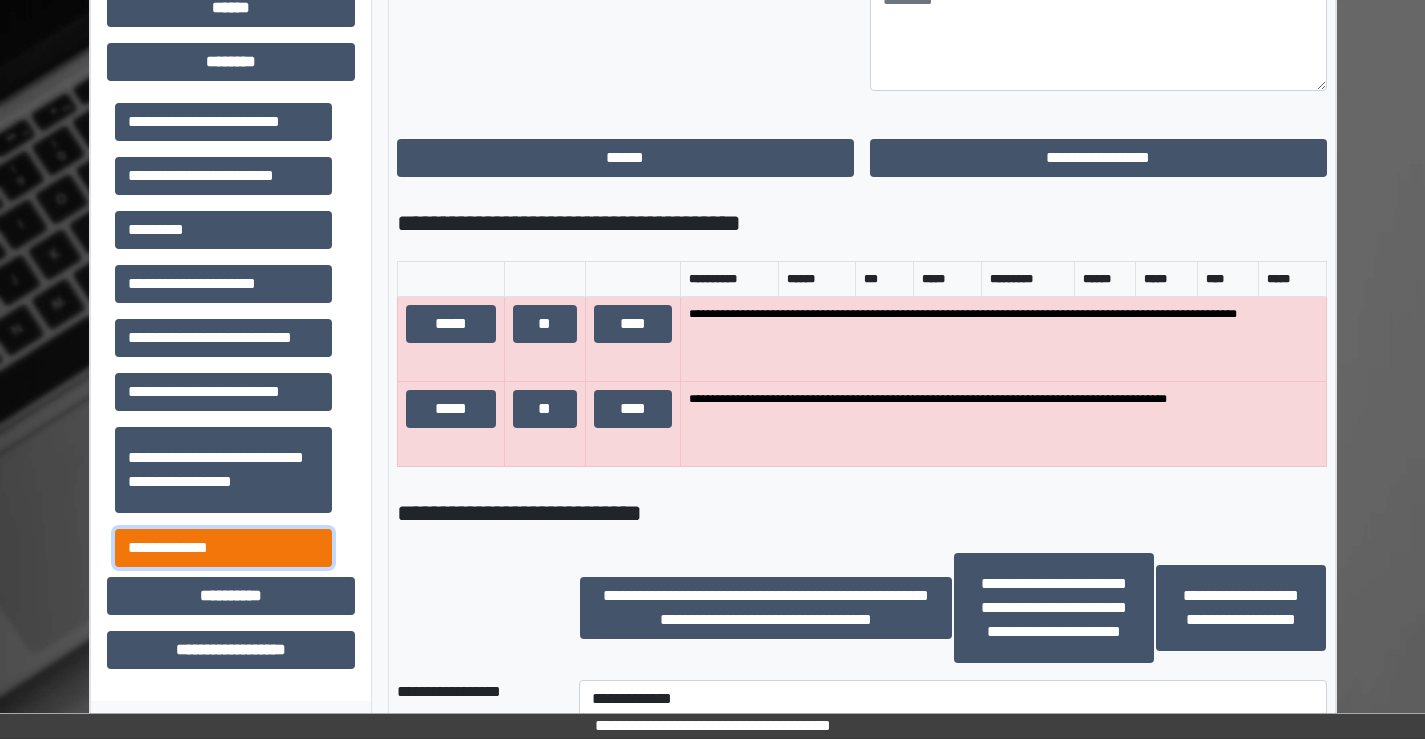 scroll, scrollTop: 200, scrollLeft: 0, axis: vertical 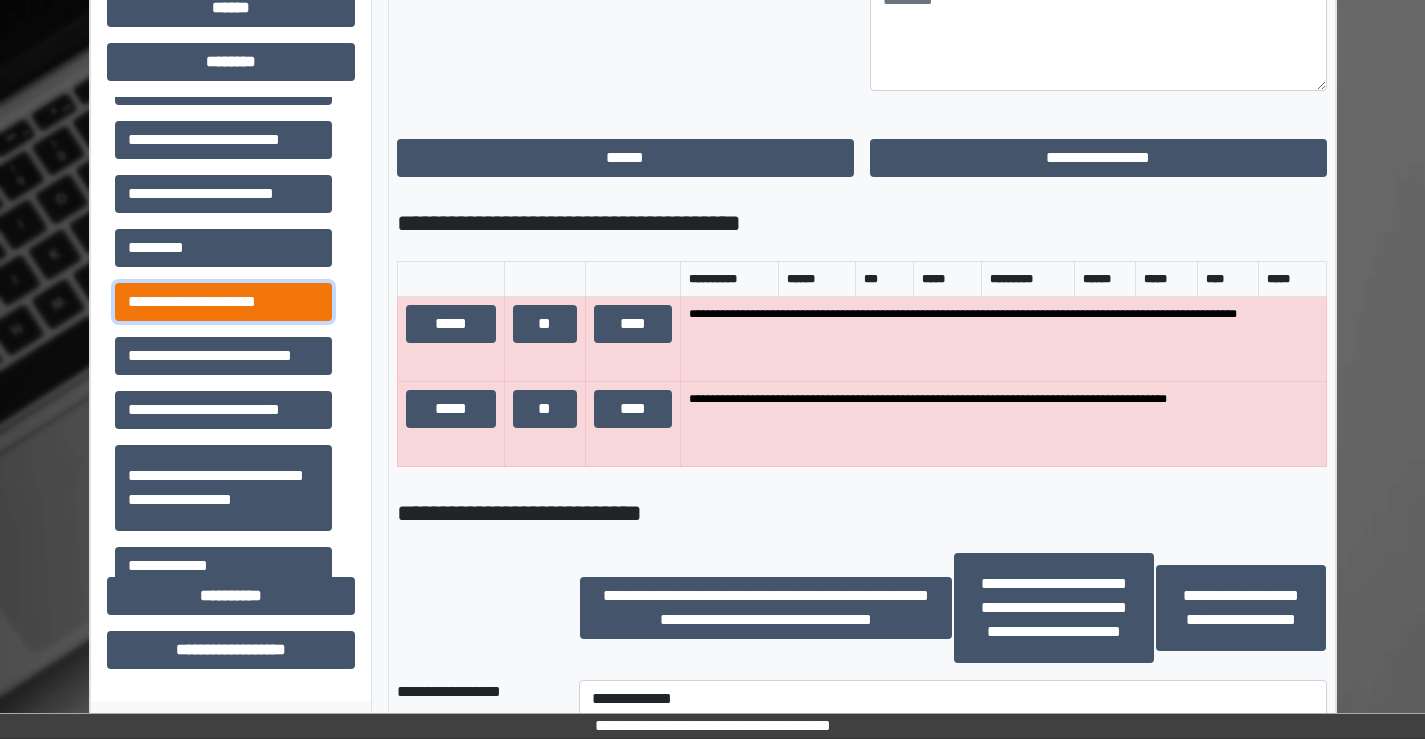 click on "**********" at bounding box center [223, 302] 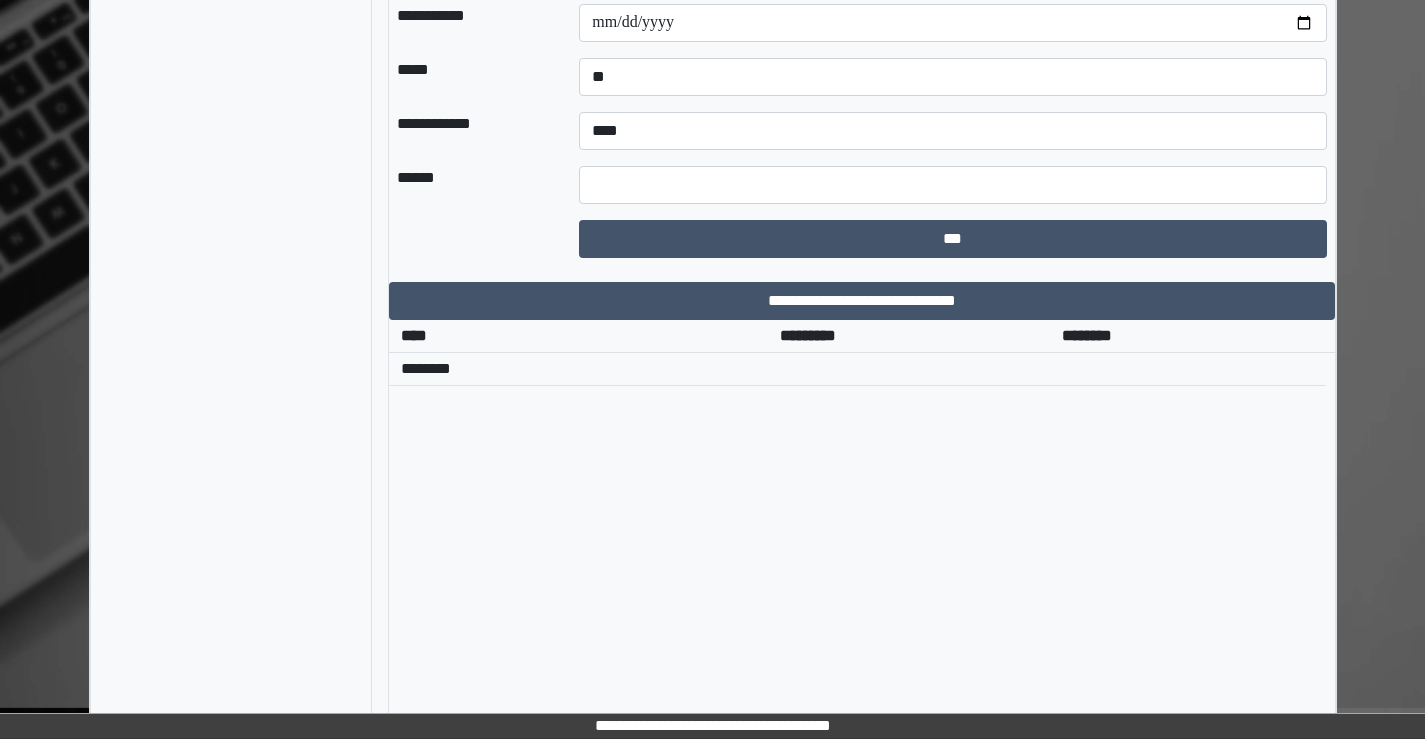 scroll, scrollTop: 1900, scrollLeft: 0, axis: vertical 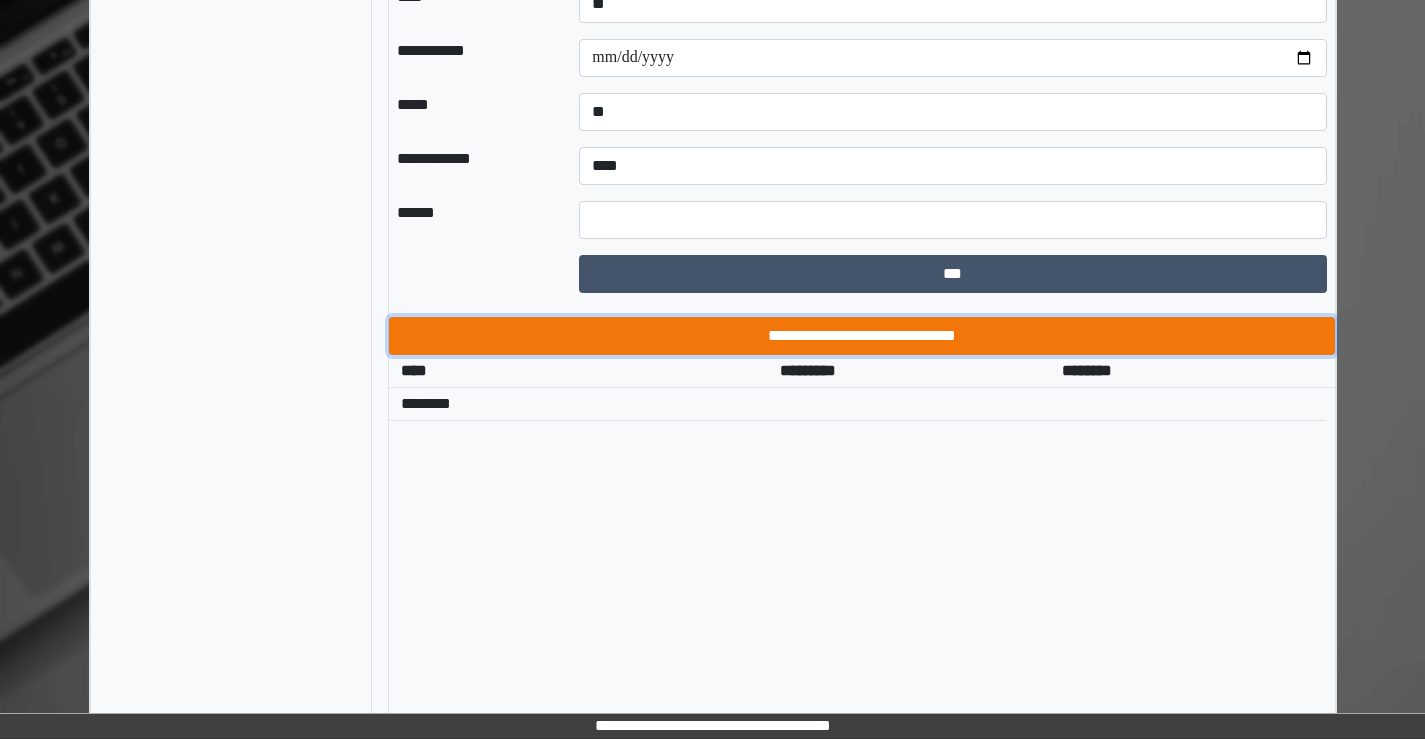 click on "**********" at bounding box center (862, 336) 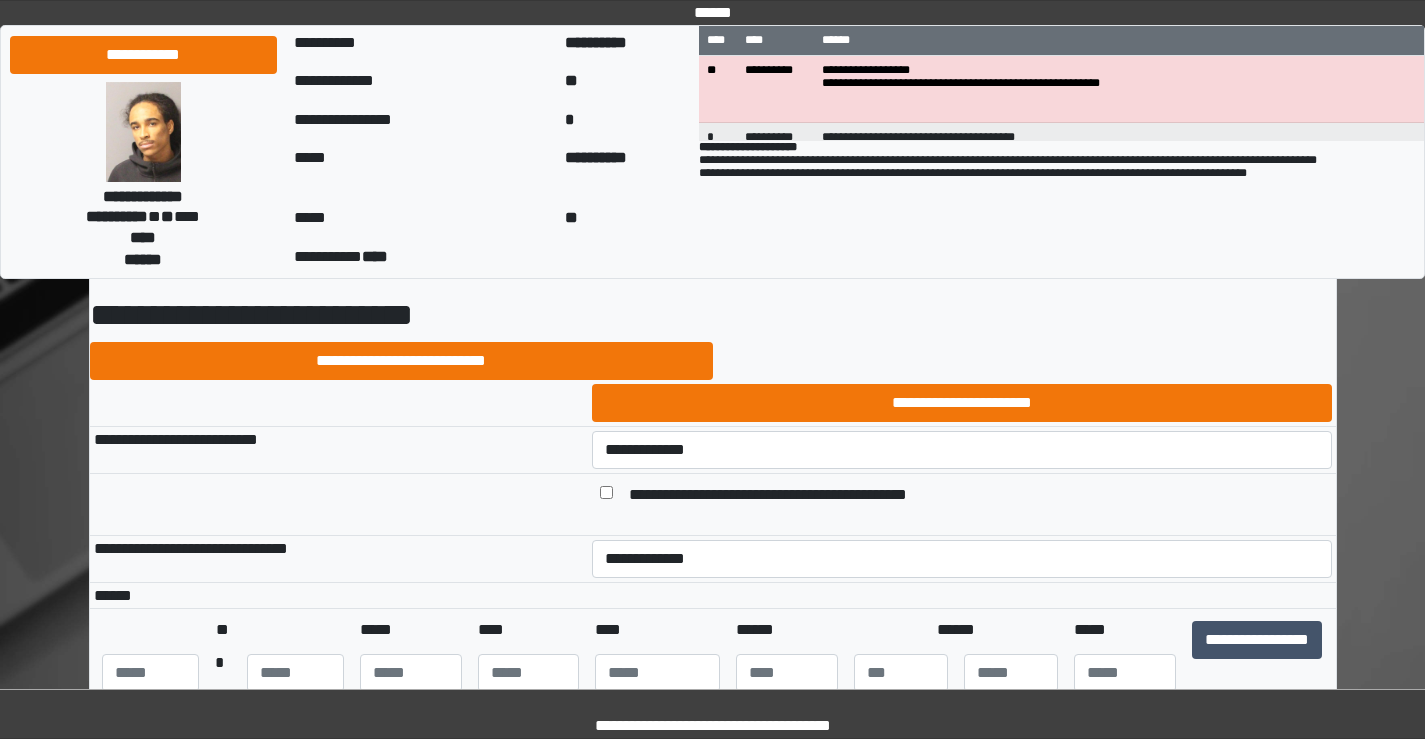 scroll, scrollTop: 0, scrollLeft: 0, axis: both 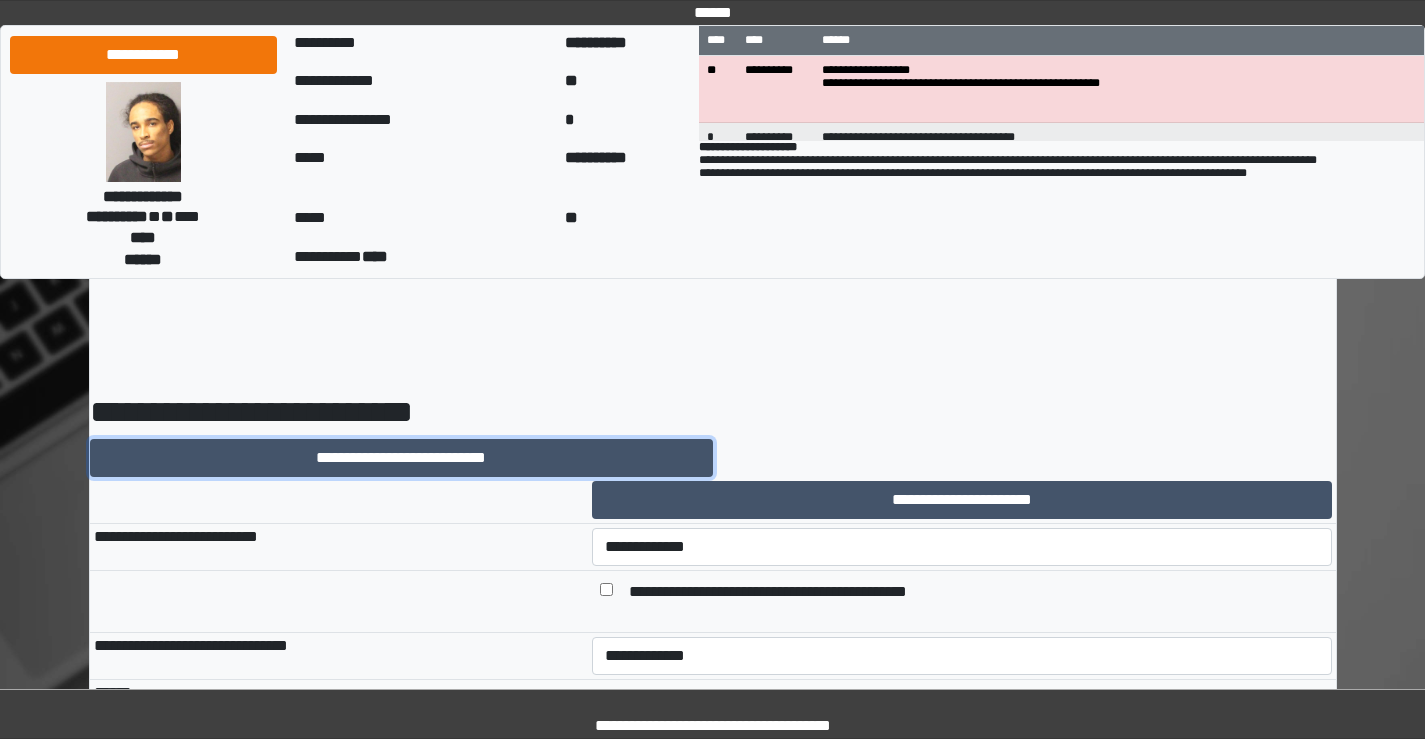 click on "**********" at bounding box center [401, 458] 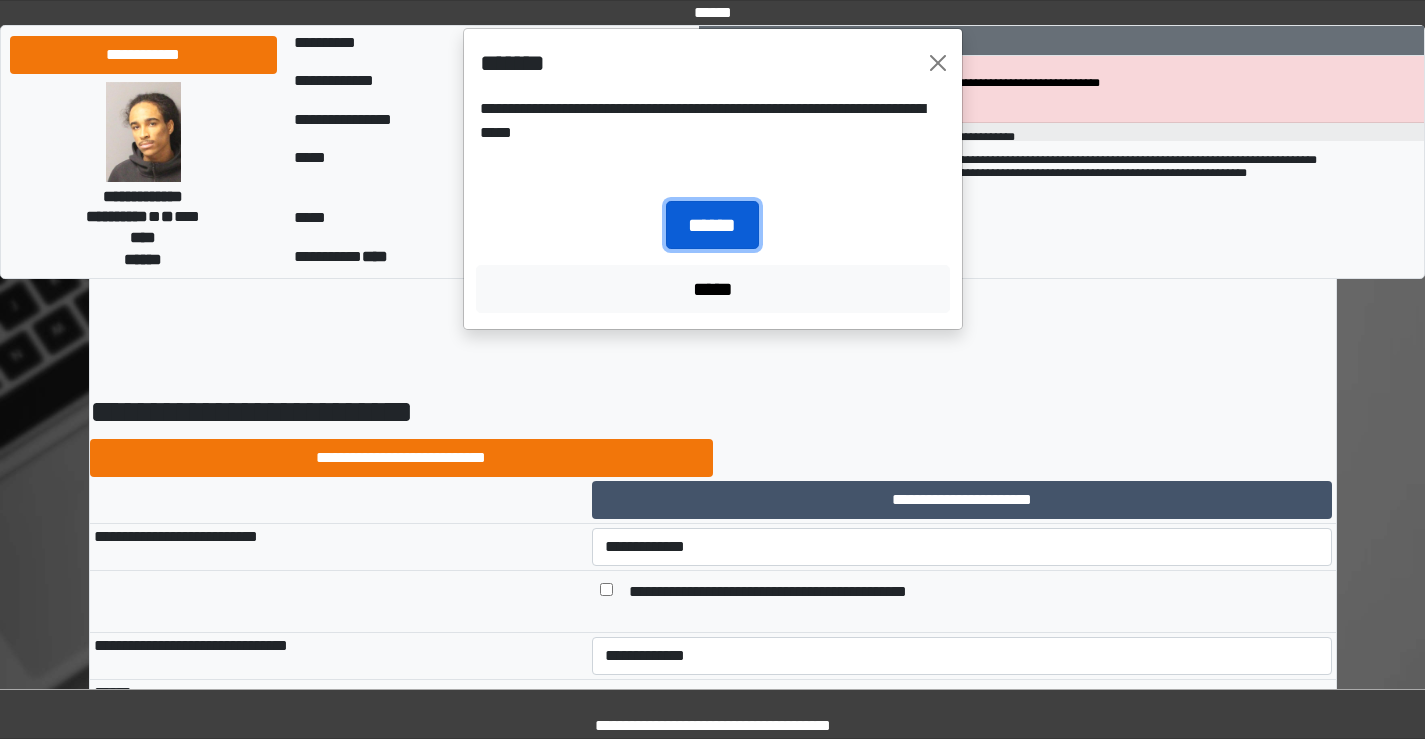 click on "******" at bounding box center (712, 225) 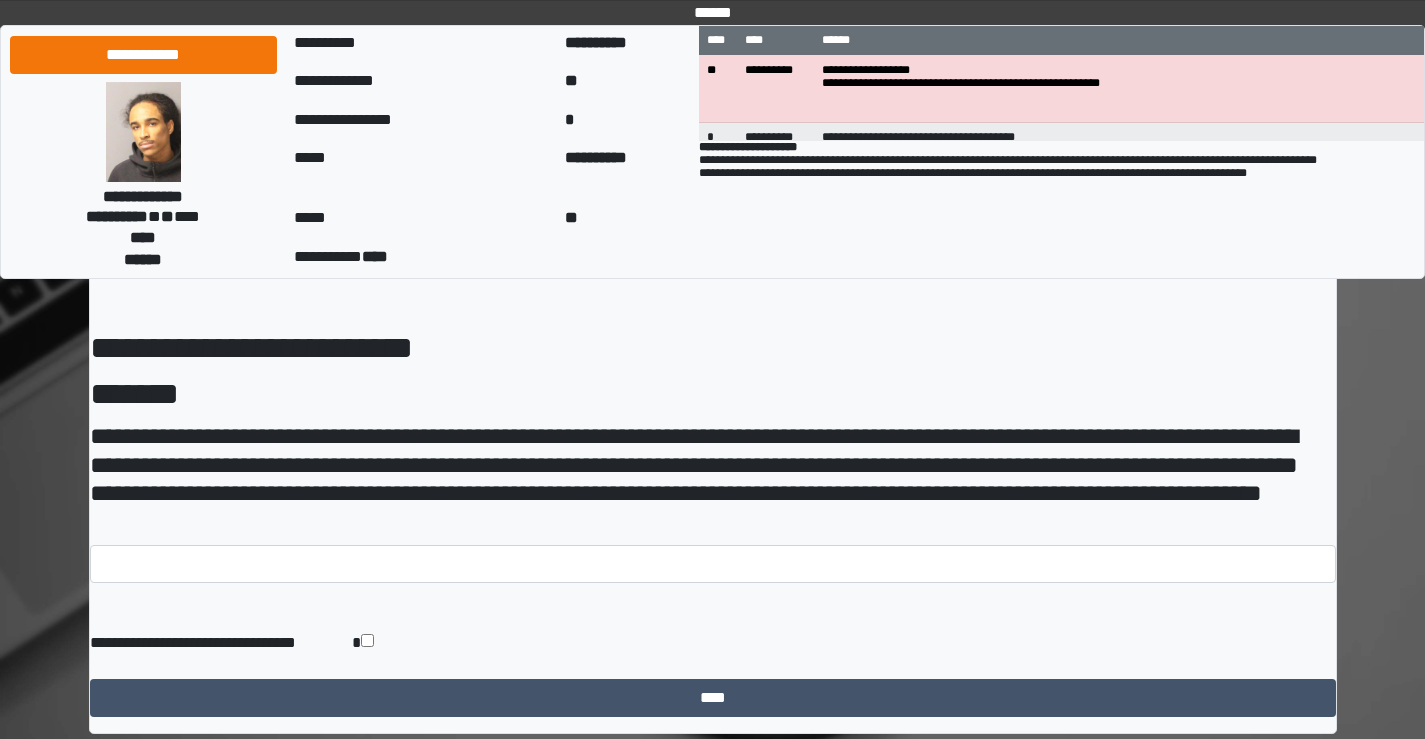 scroll, scrollTop: 113, scrollLeft: 0, axis: vertical 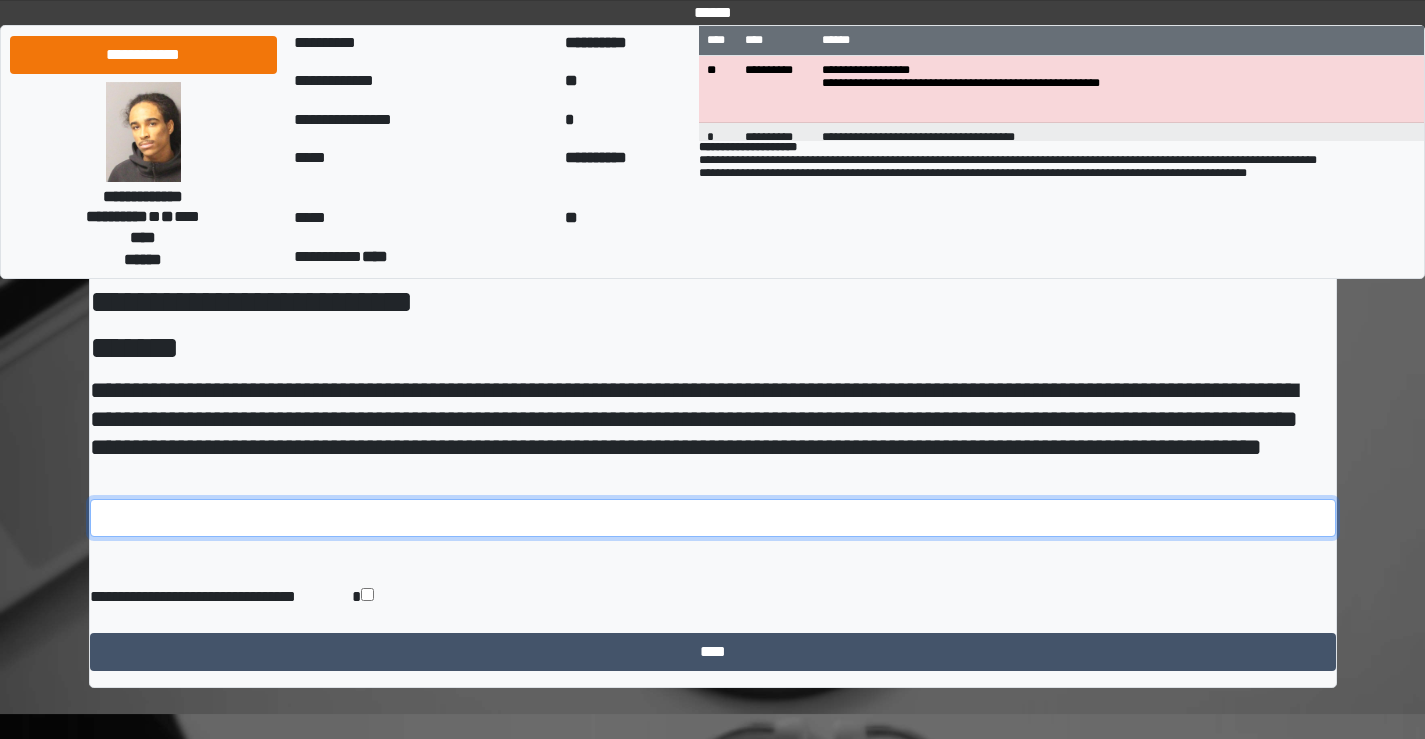 click at bounding box center (713, 518) 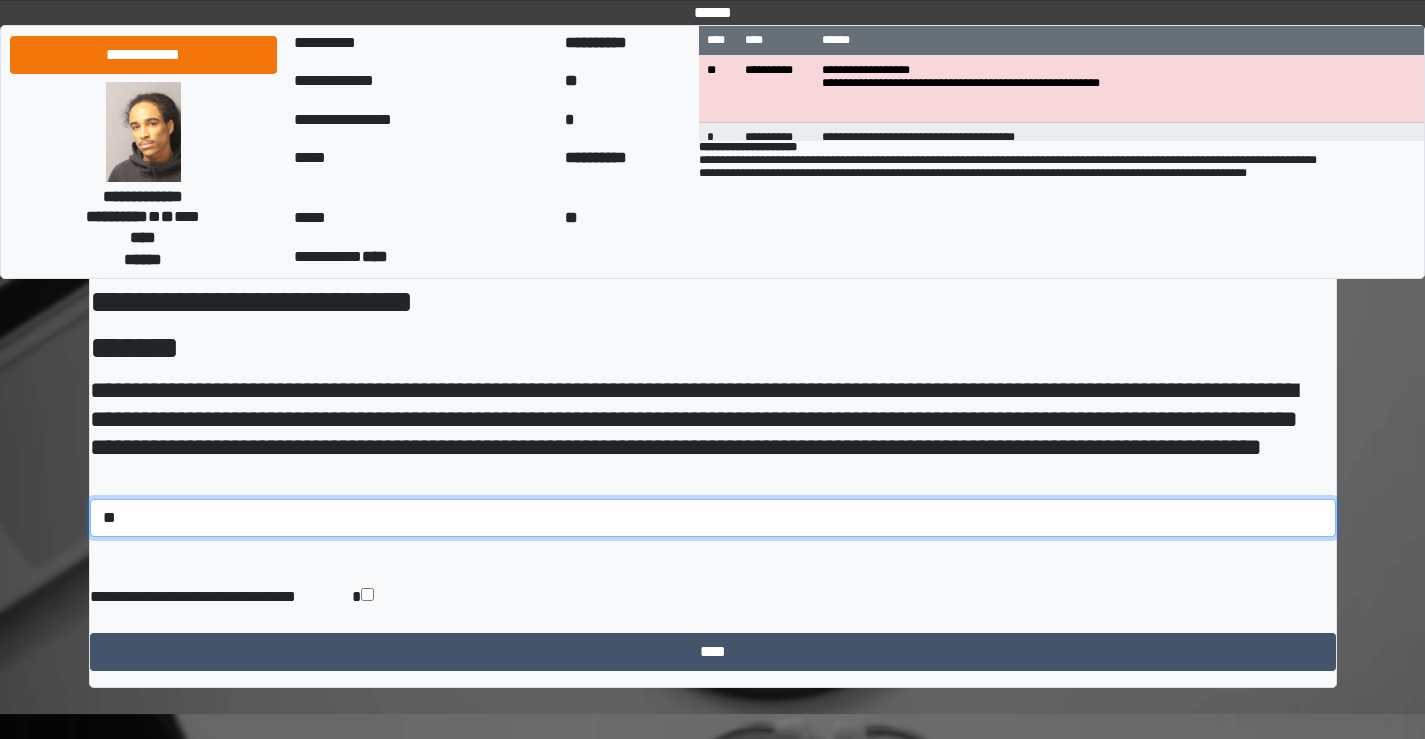 type on "*" 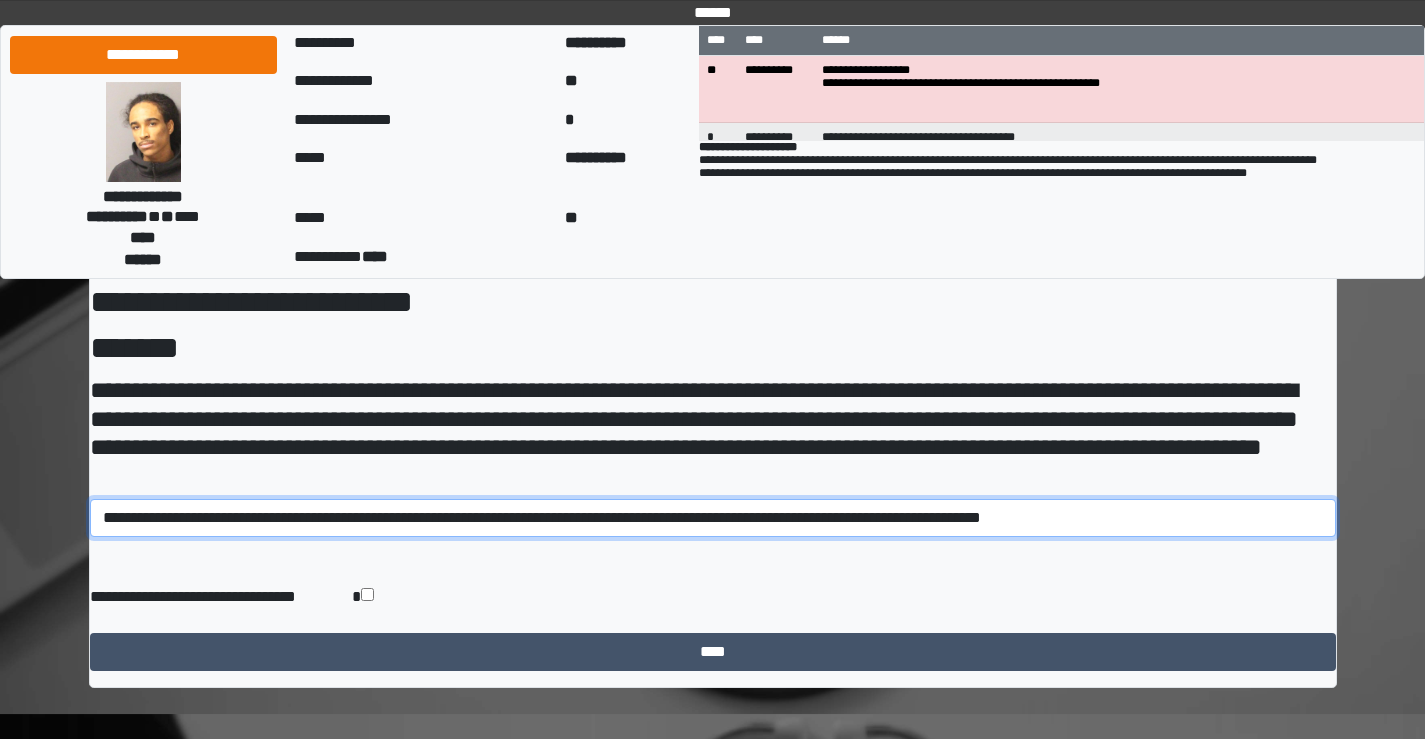 type on "**********" 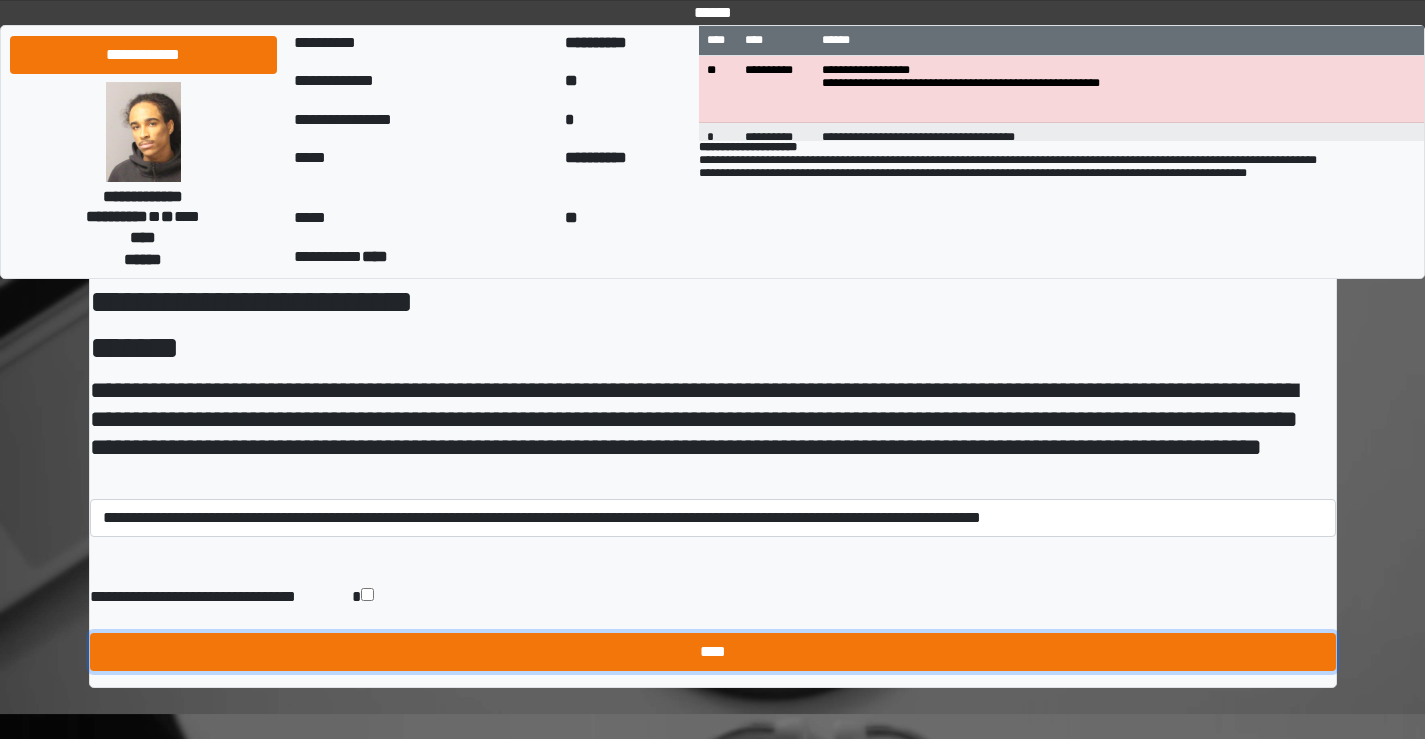 click on "****" at bounding box center (713, 652) 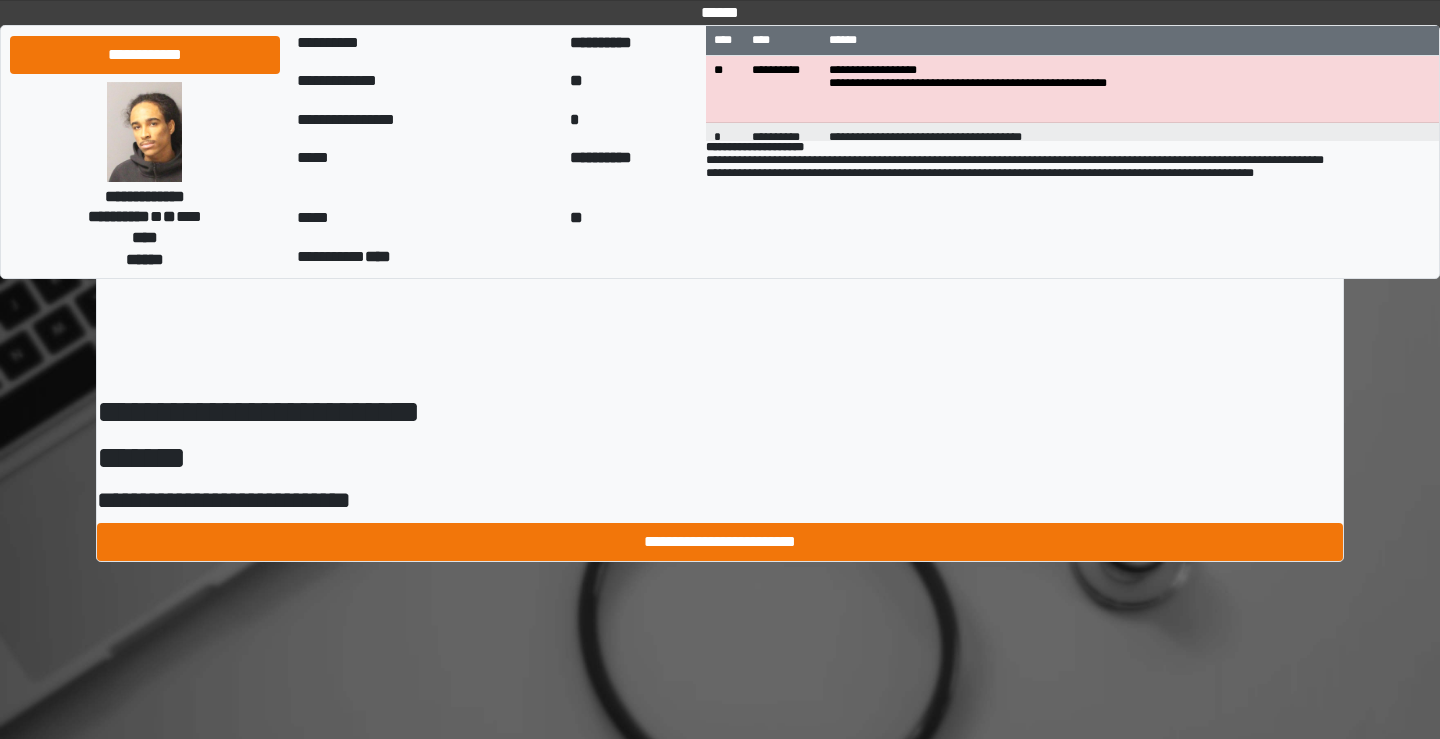 scroll, scrollTop: 0, scrollLeft: 0, axis: both 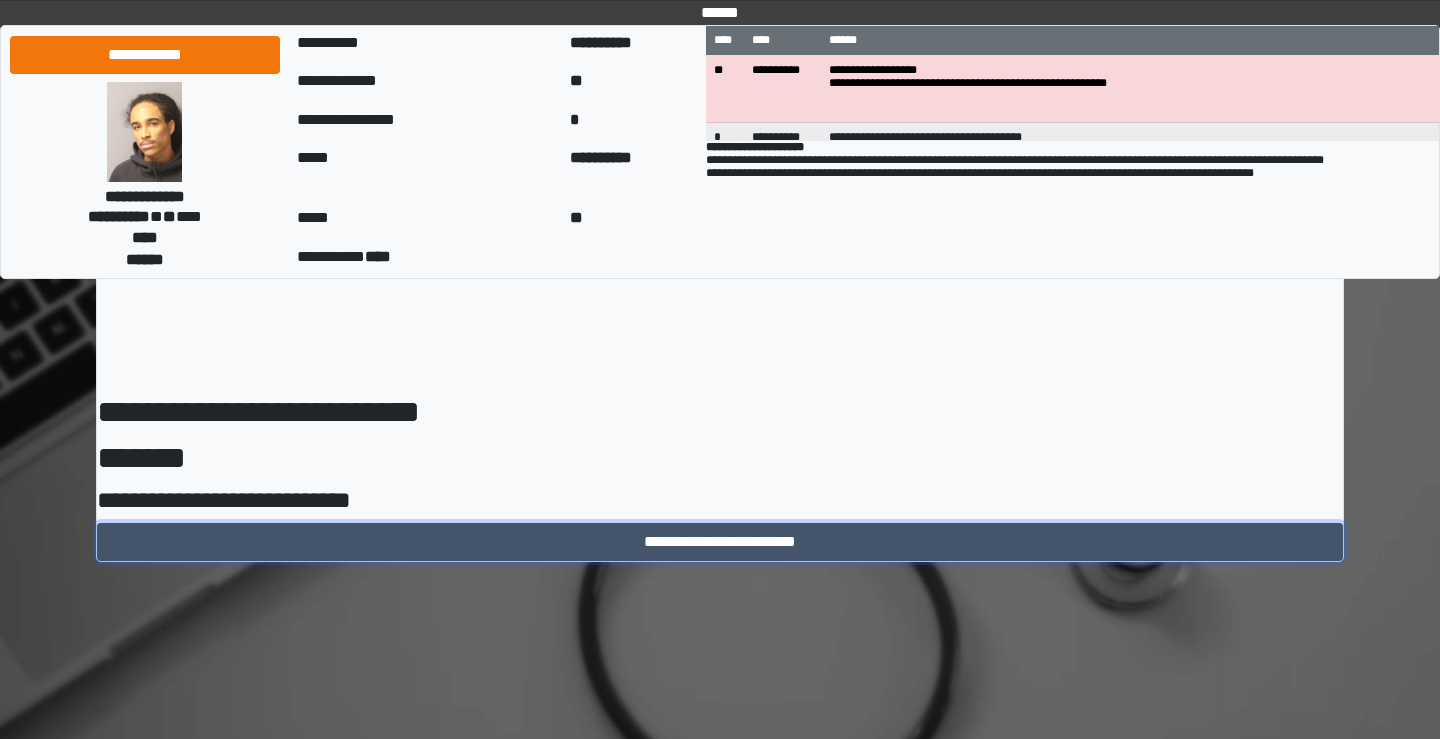 click on "**********" at bounding box center (720, 542) 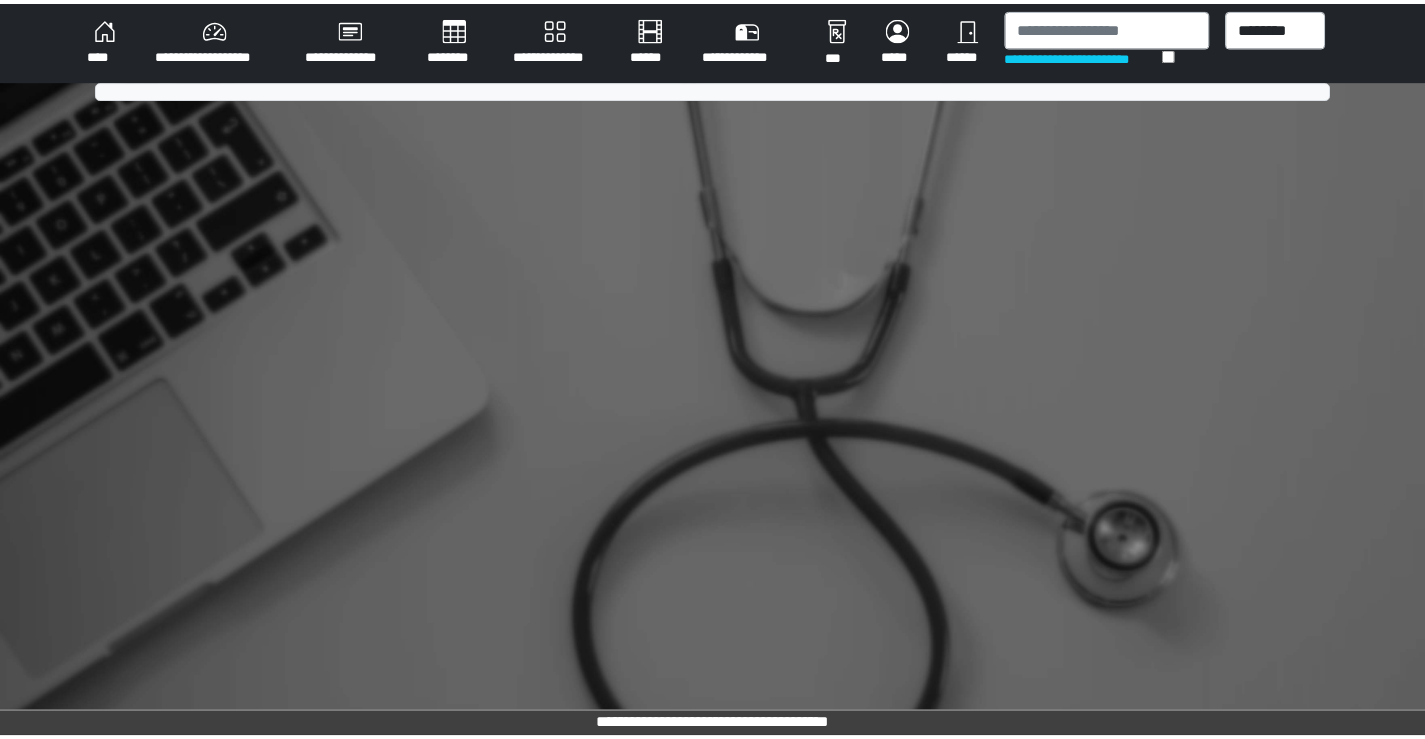 scroll, scrollTop: 0, scrollLeft: 0, axis: both 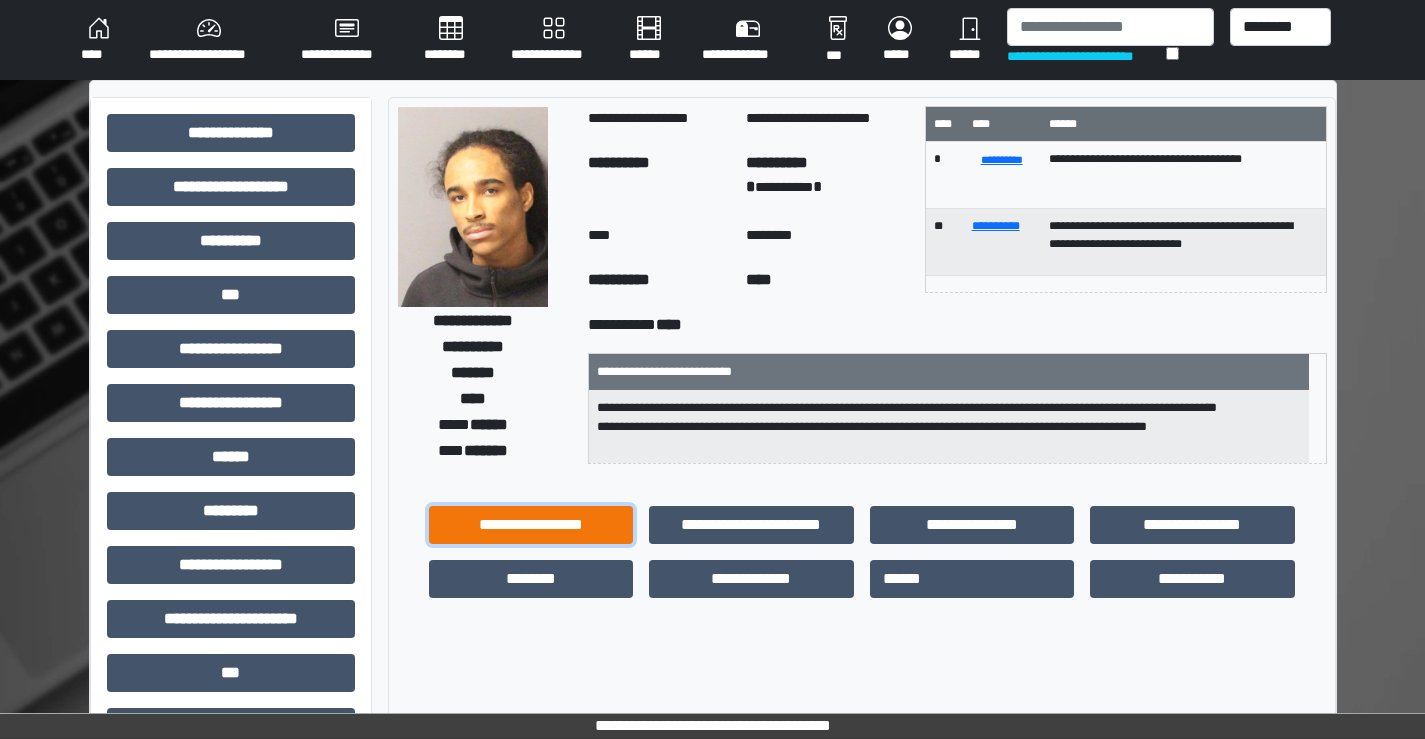 click on "**********" at bounding box center (531, 525) 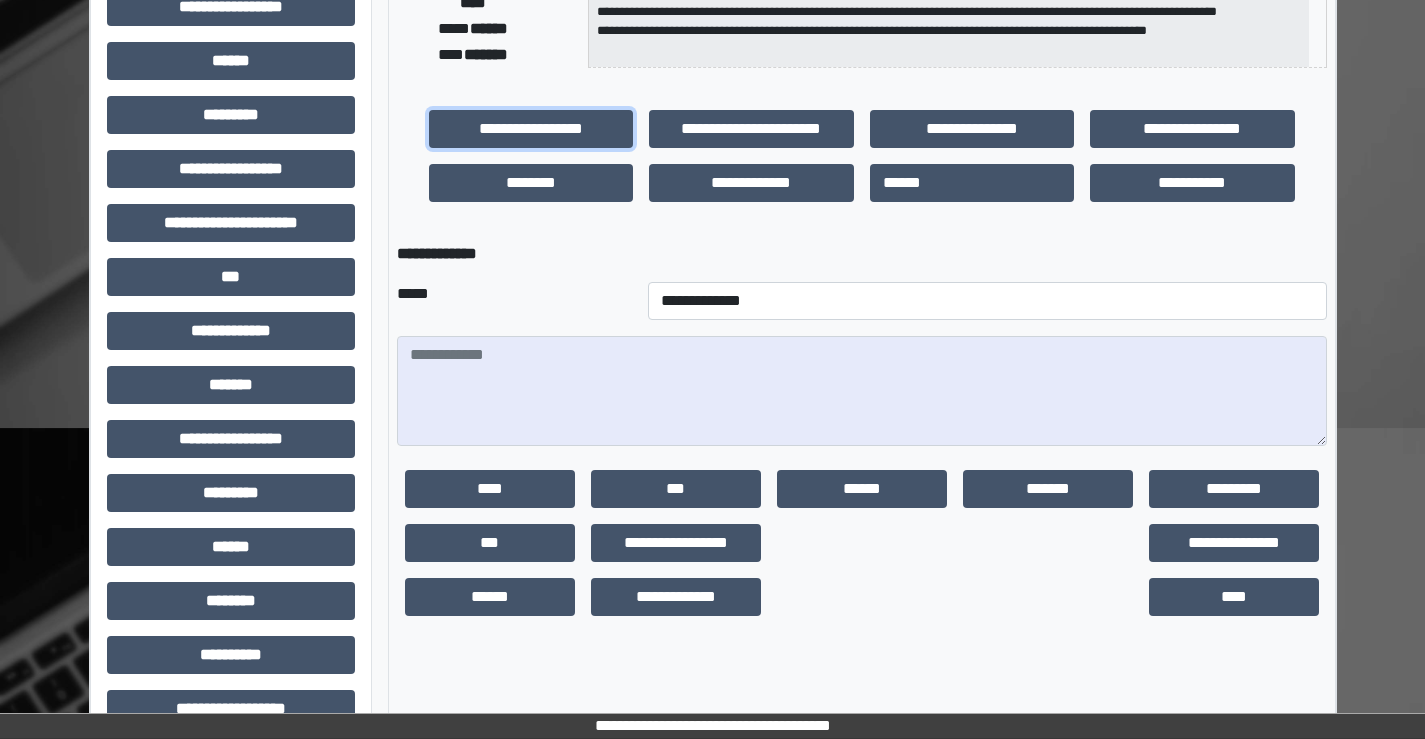scroll, scrollTop: 400, scrollLeft: 0, axis: vertical 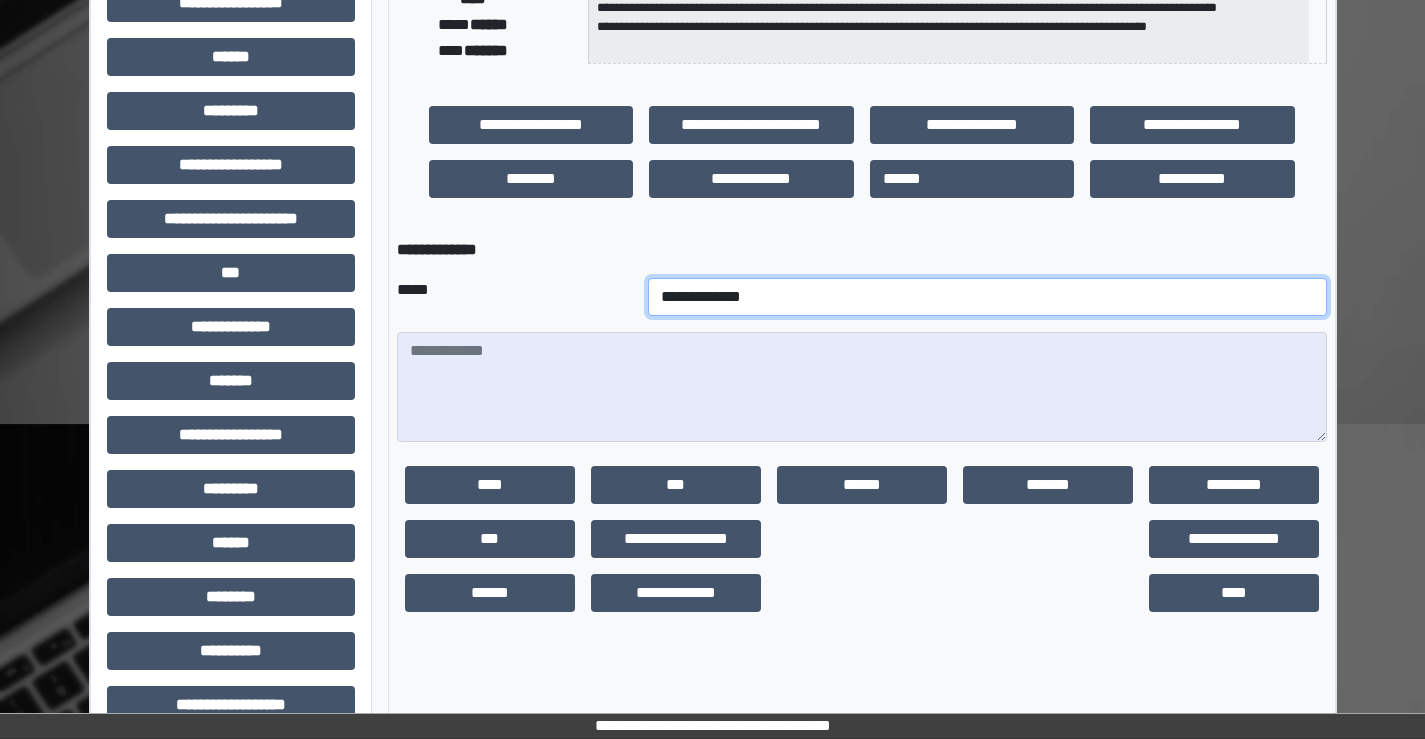 click on "**********" at bounding box center [987, 297] 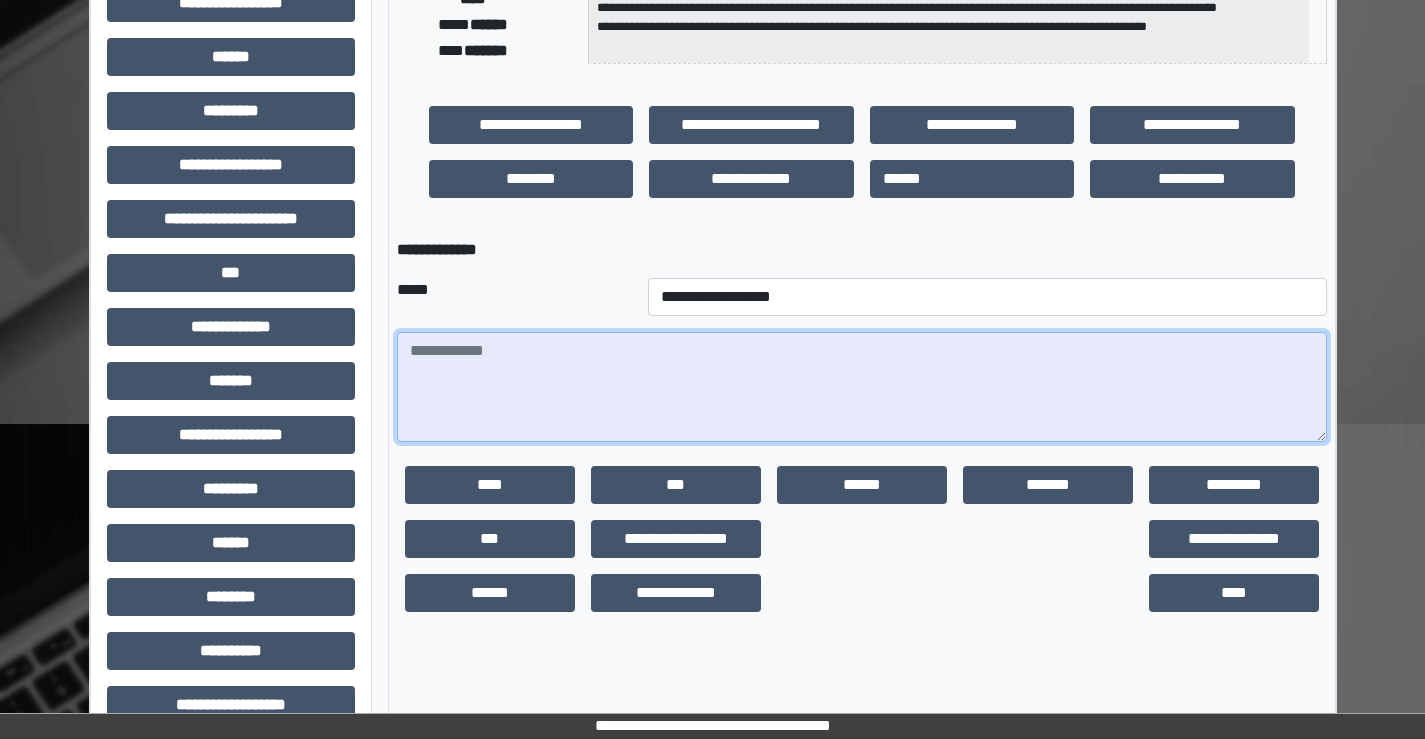 click at bounding box center (862, 387) 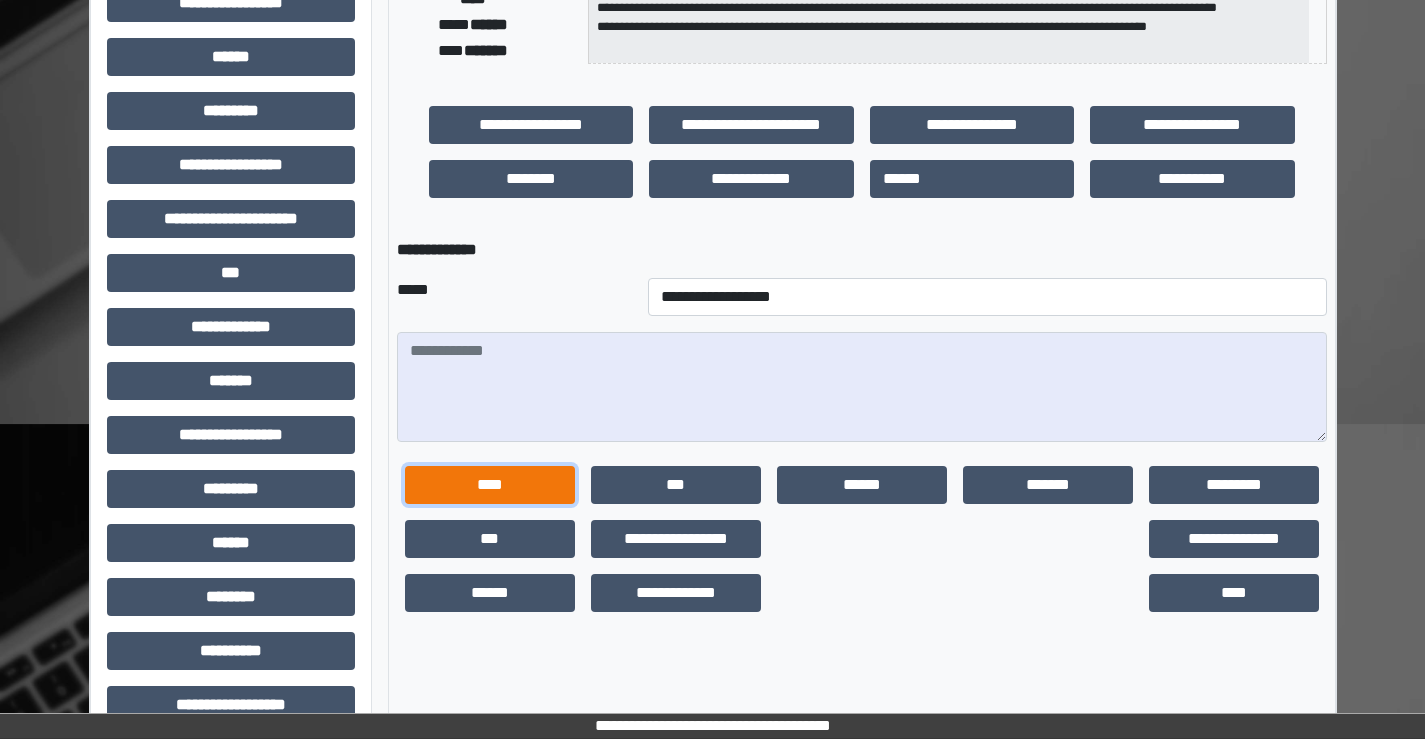 click on "****" at bounding box center [490, 485] 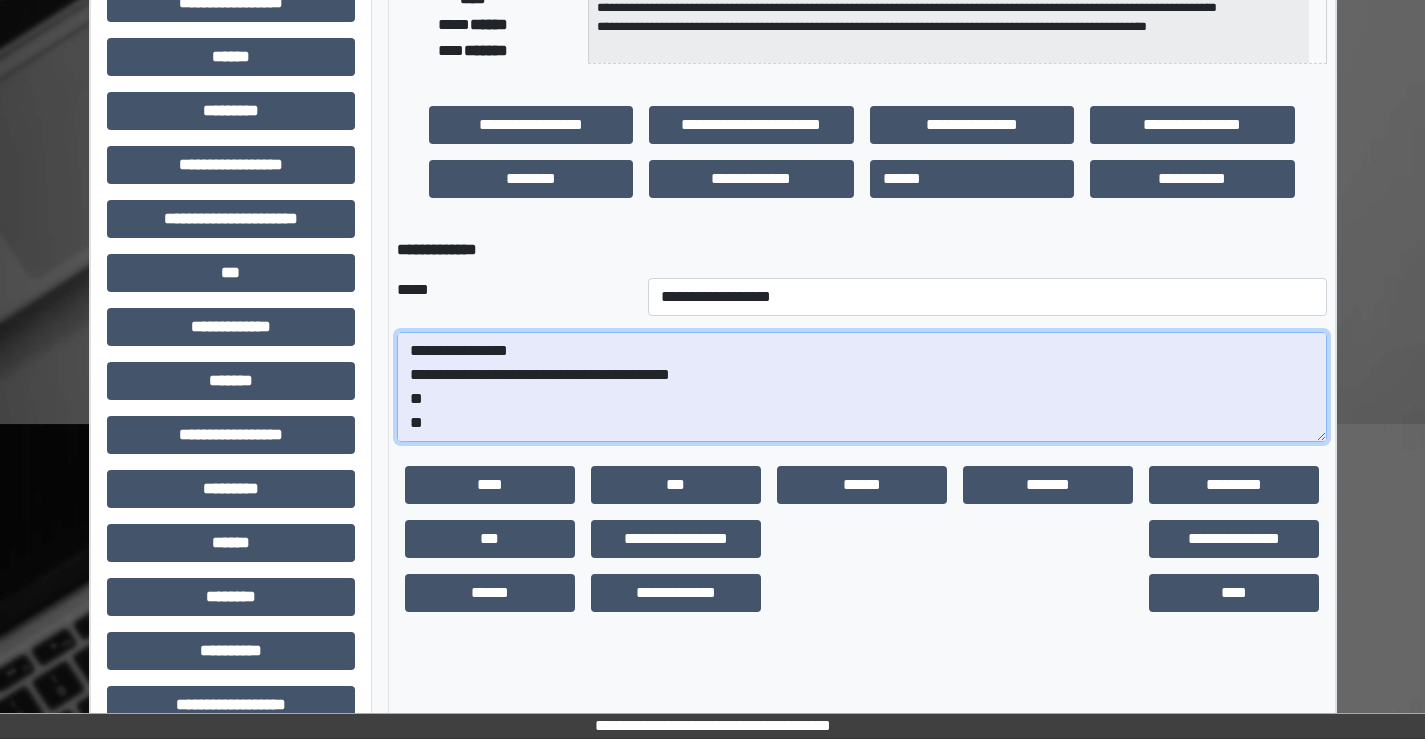 click on "**********" at bounding box center (862, 387) 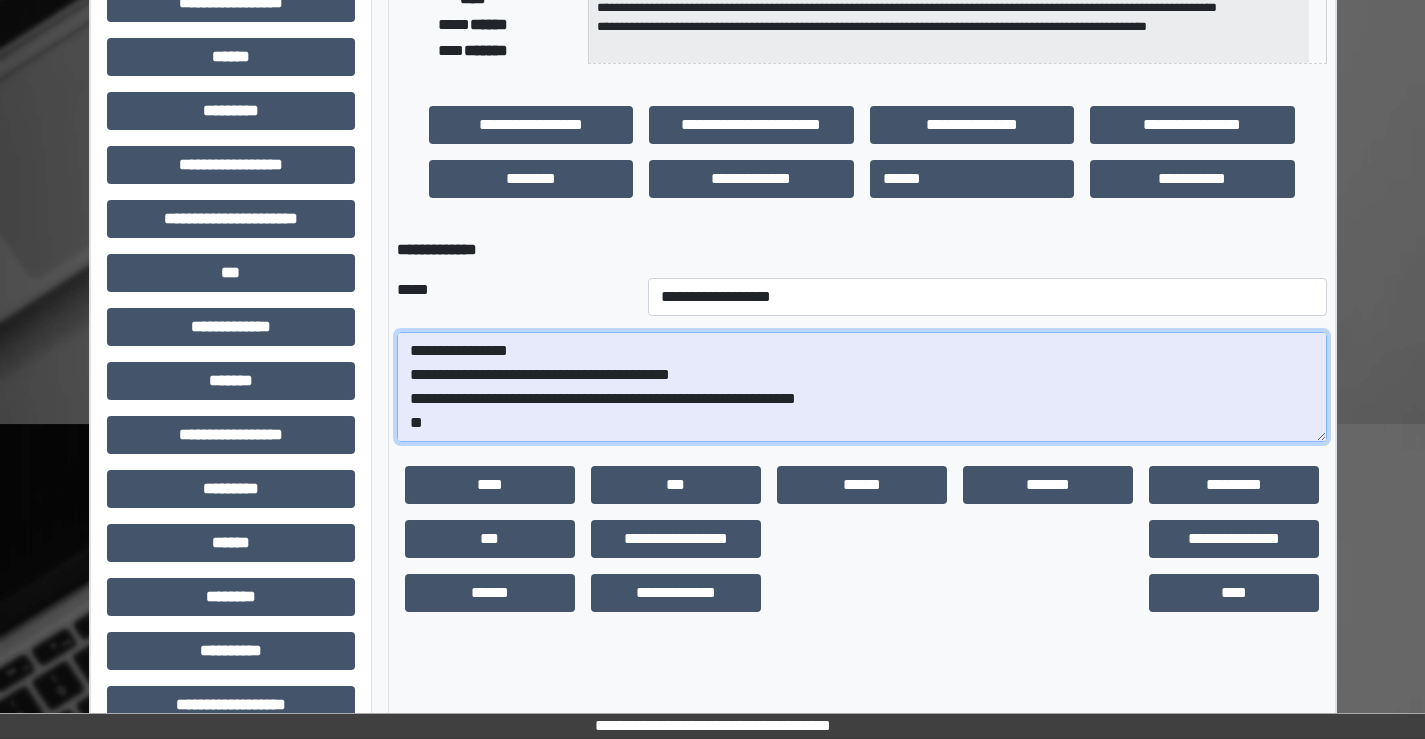 click on "**********" at bounding box center (862, 387) 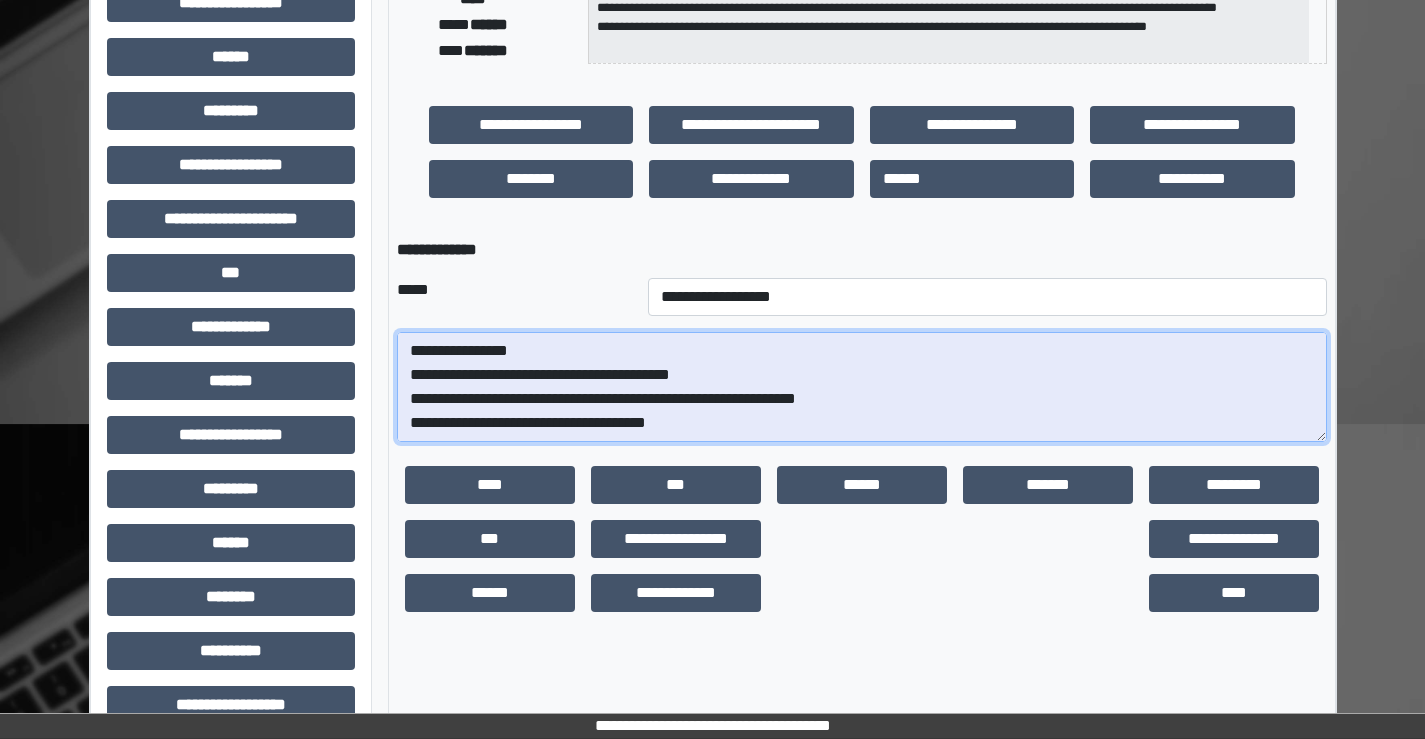 scroll, scrollTop: 48, scrollLeft: 0, axis: vertical 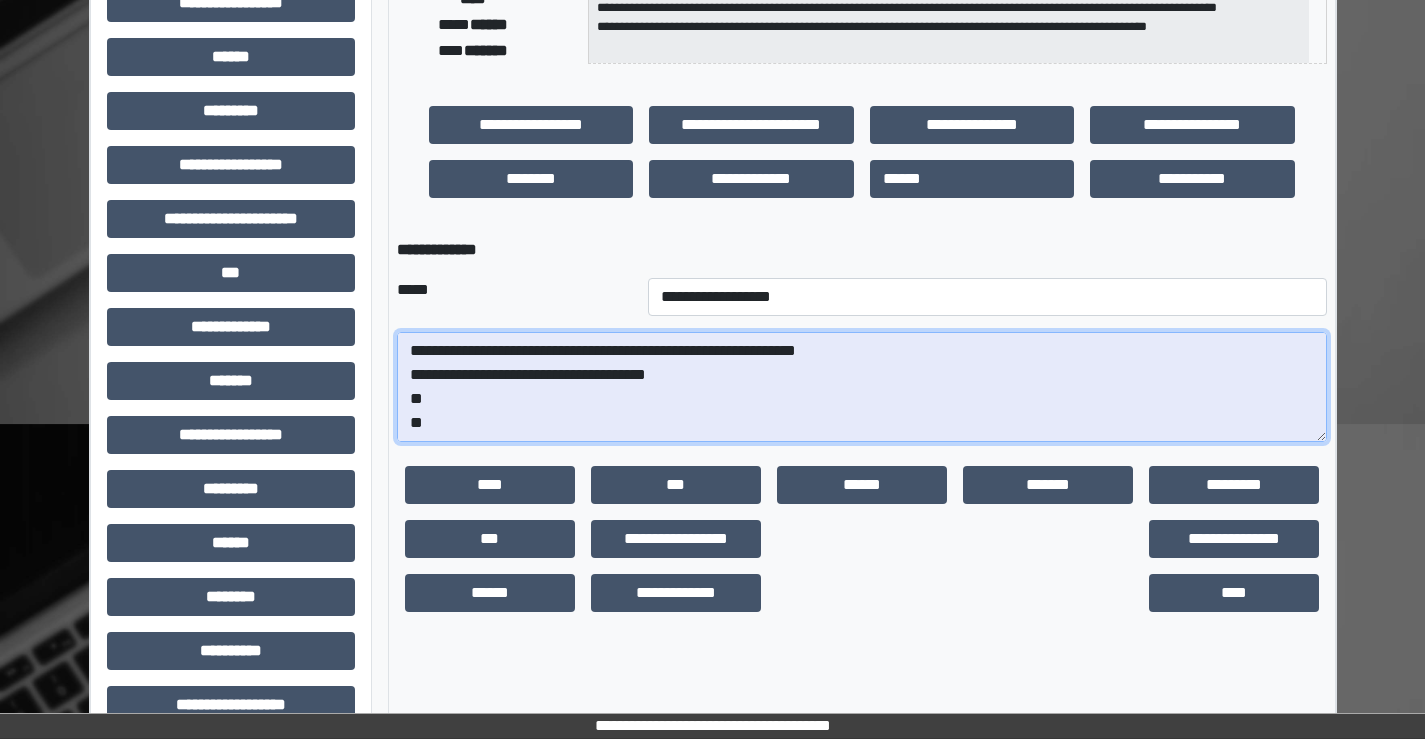 click on "**********" at bounding box center (862, 387) 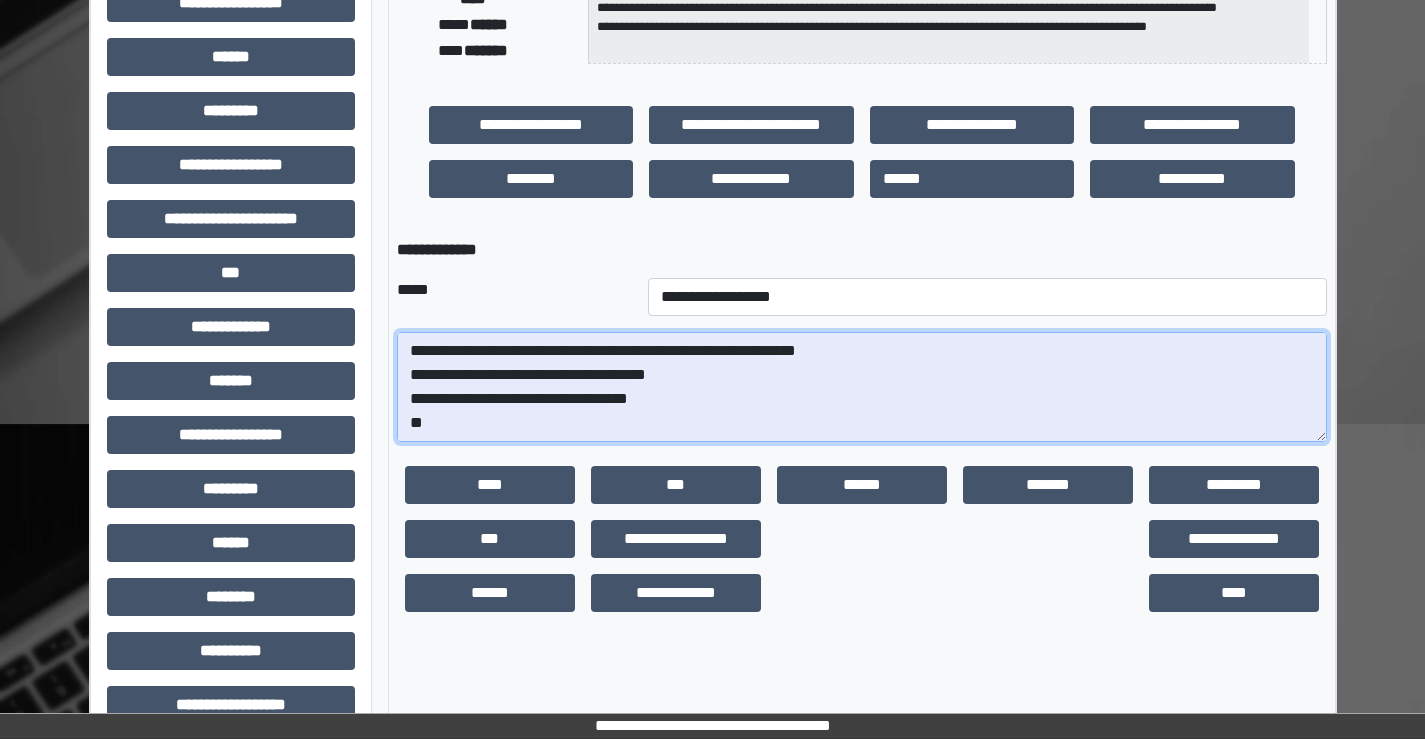 click on "**********" at bounding box center [862, 387] 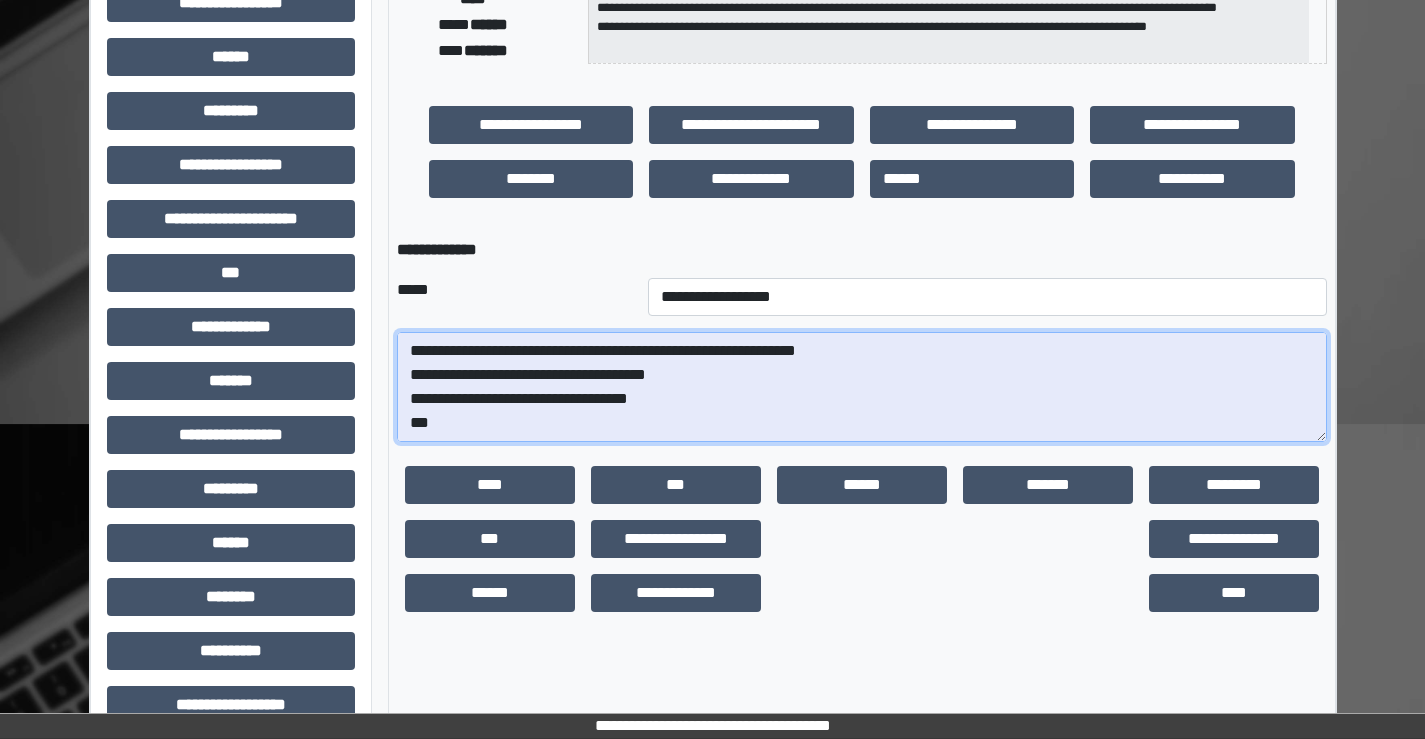 click on "**********" at bounding box center (862, 387) 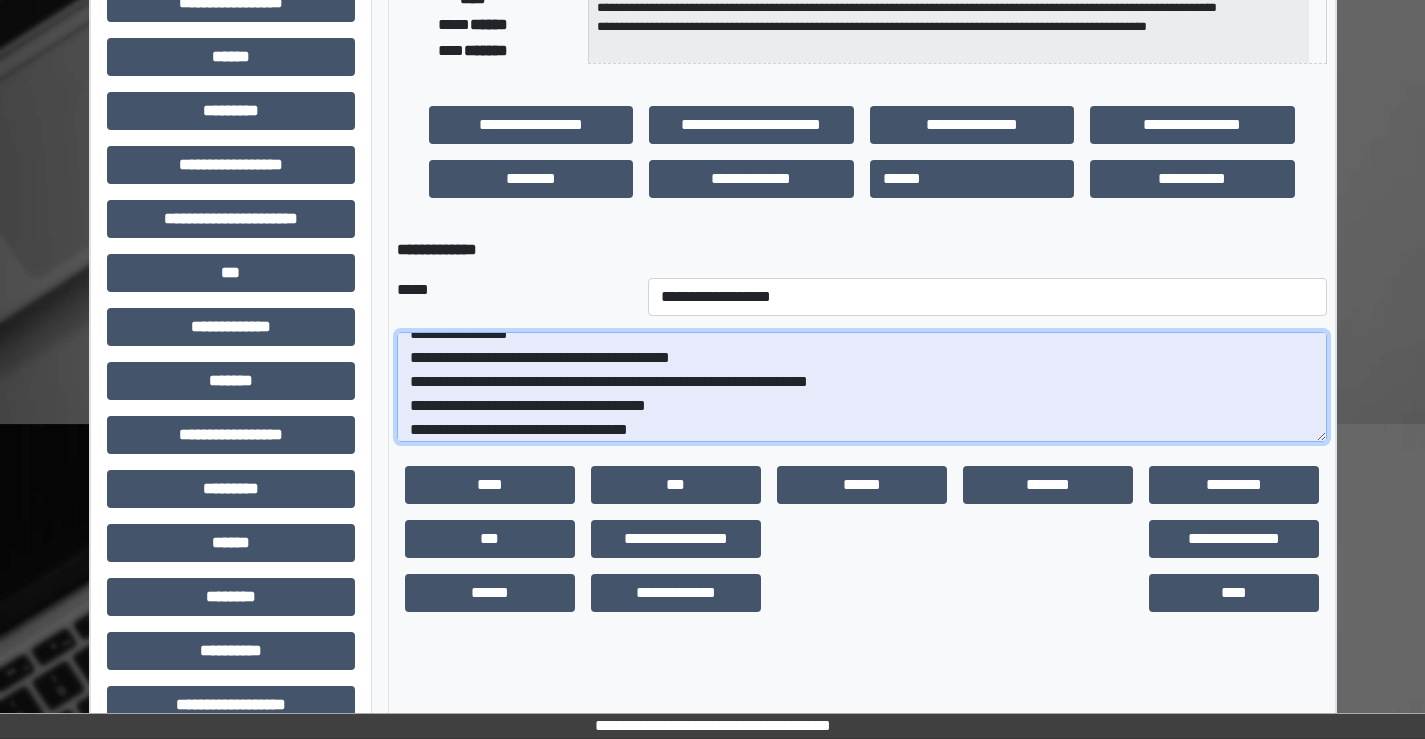 scroll, scrollTop: 0, scrollLeft: 0, axis: both 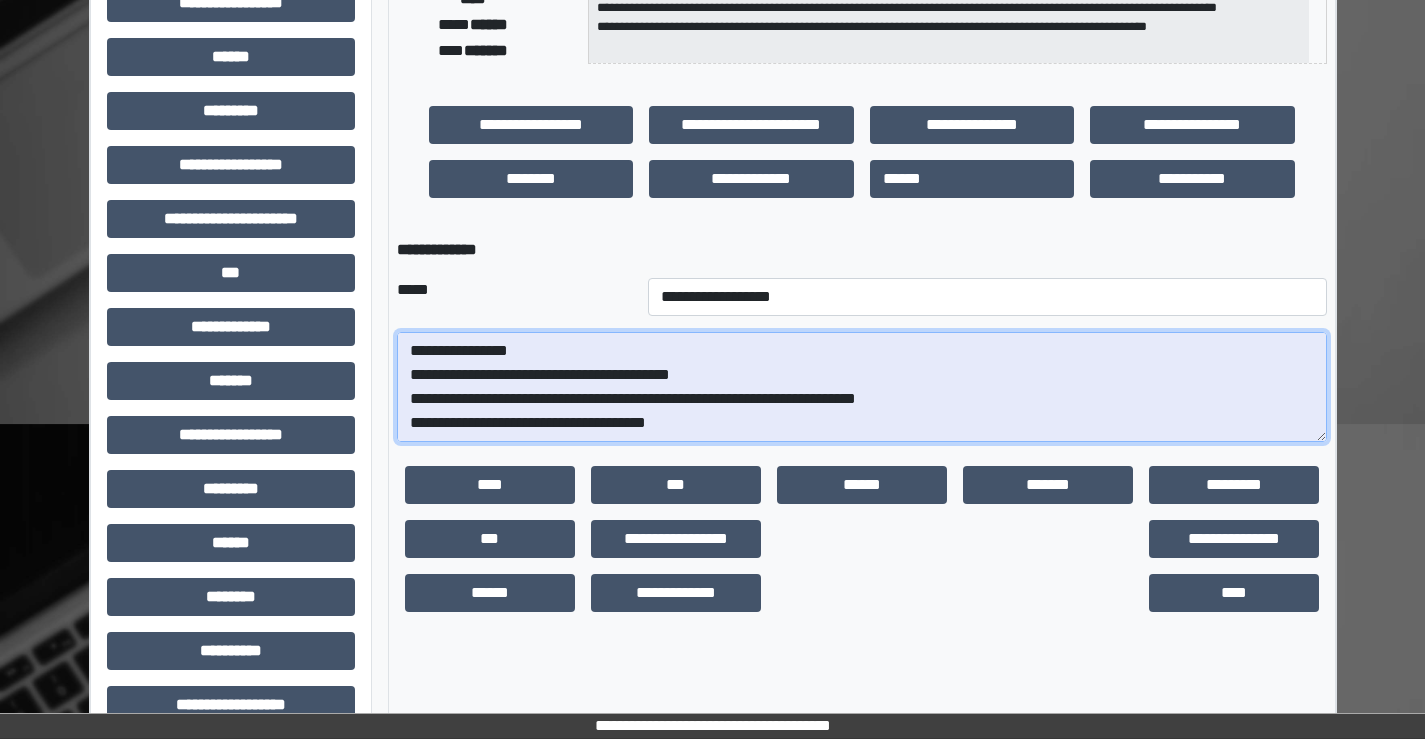 click on "**********" at bounding box center (862, 387) 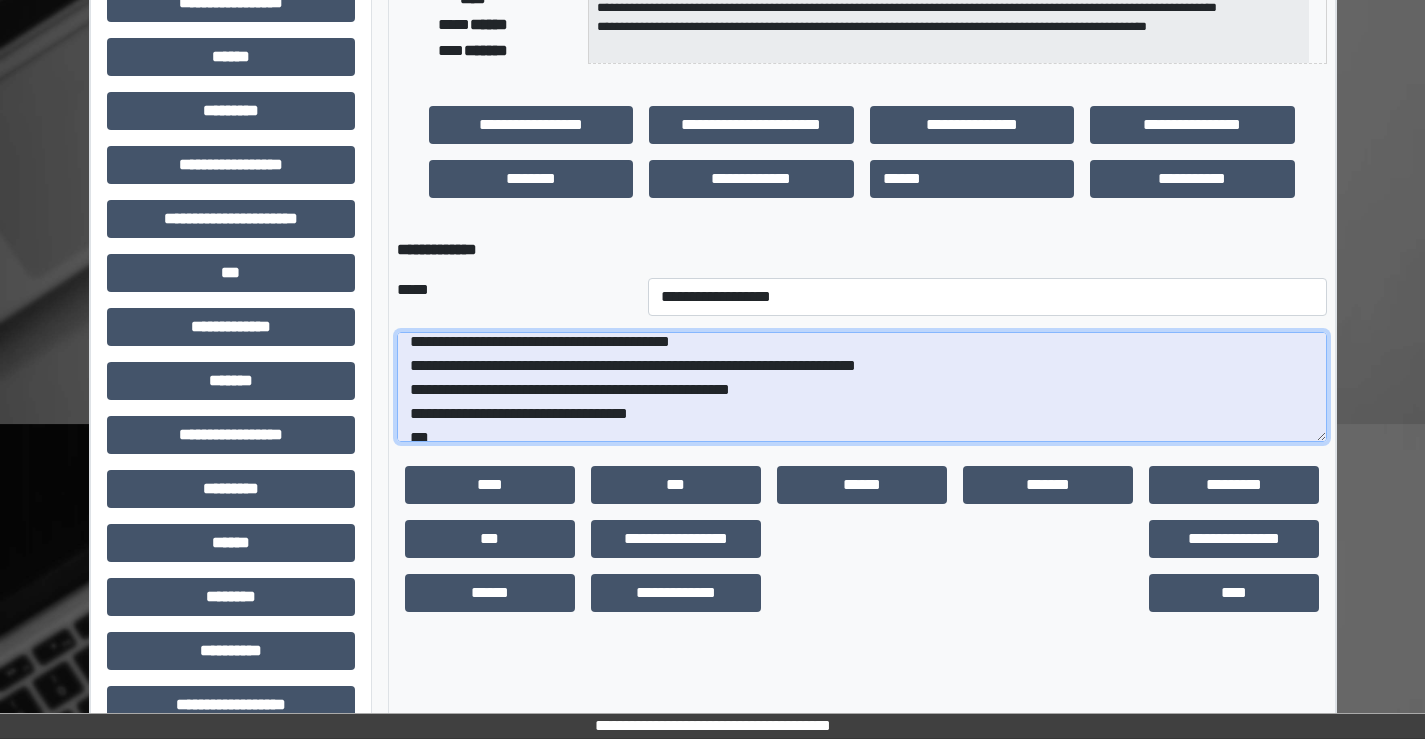 scroll, scrollTop: 48, scrollLeft: 0, axis: vertical 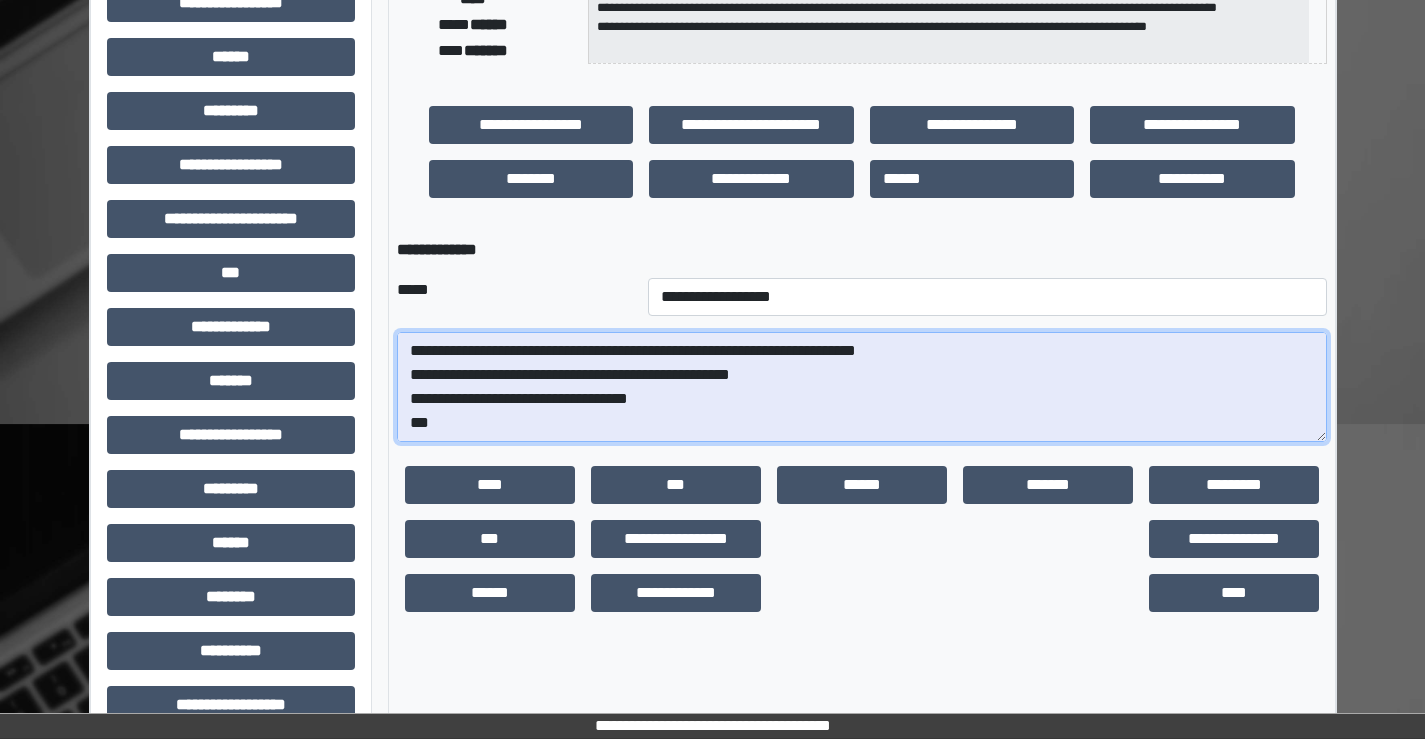 click on "**********" at bounding box center (862, 387) 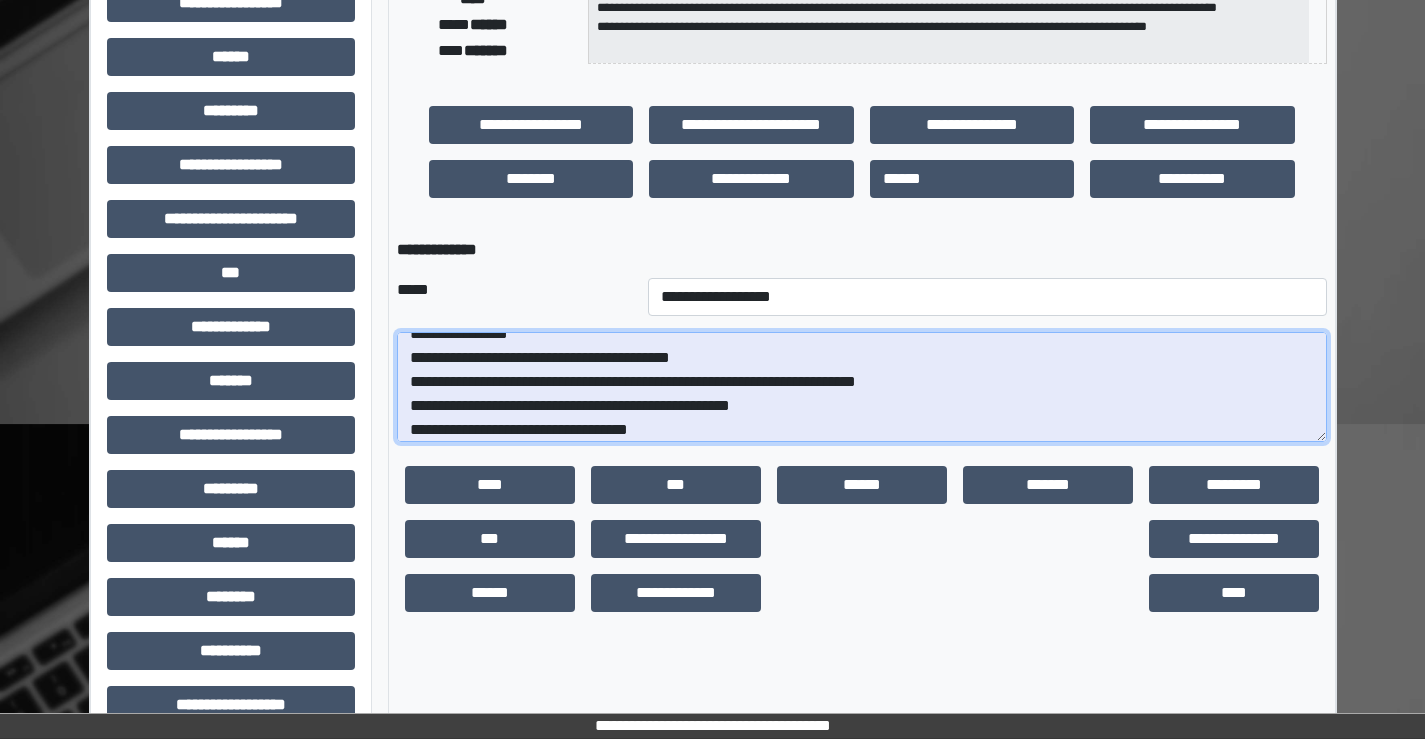 scroll, scrollTop: 0, scrollLeft: 0, axis: both 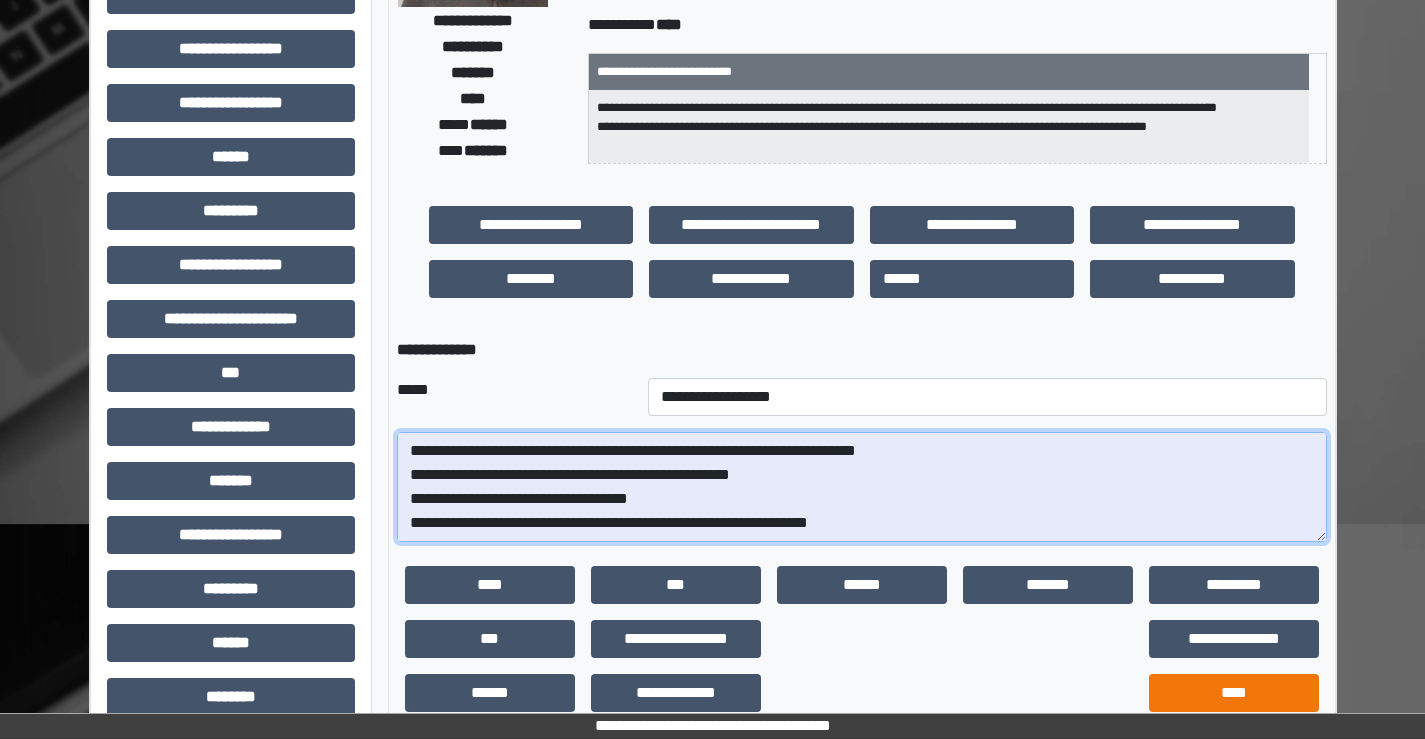 type on "**********" 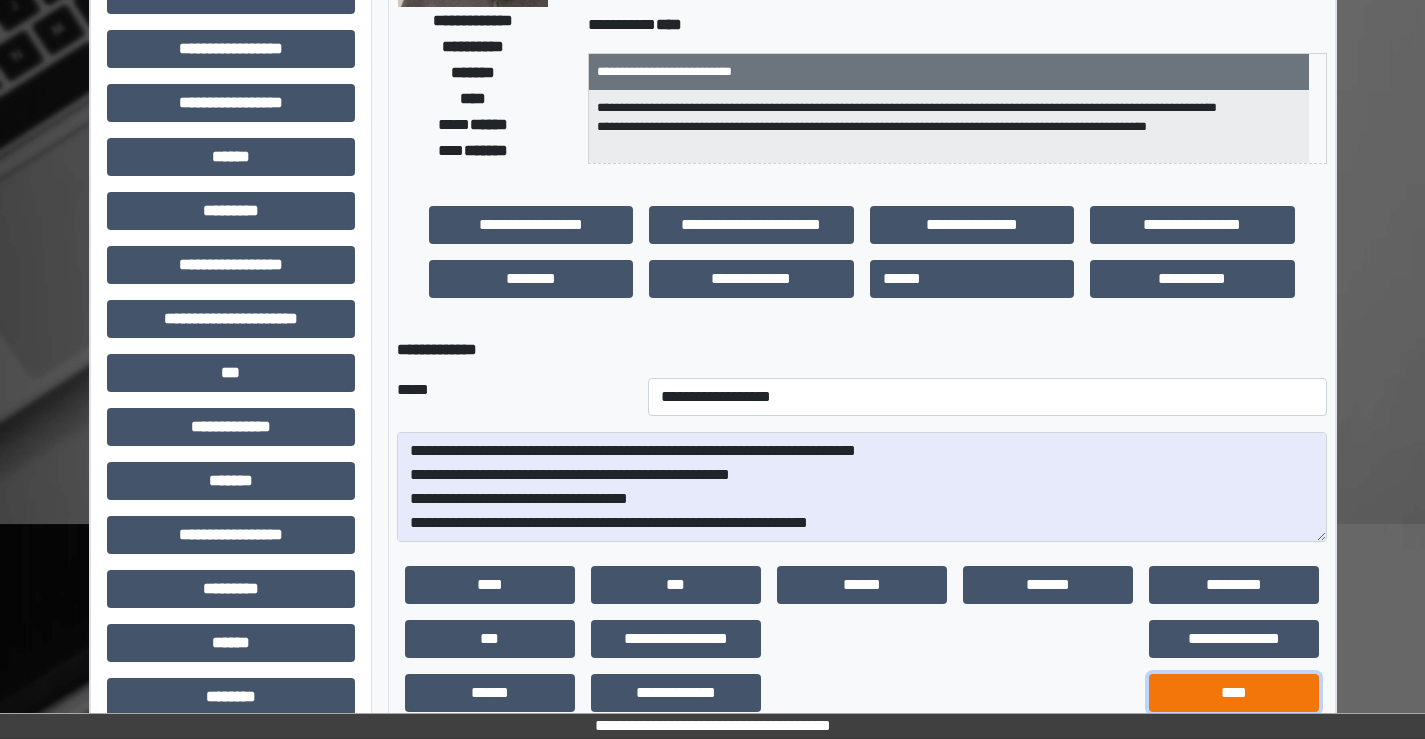 click on "****" at bounding box center [1234, 693] 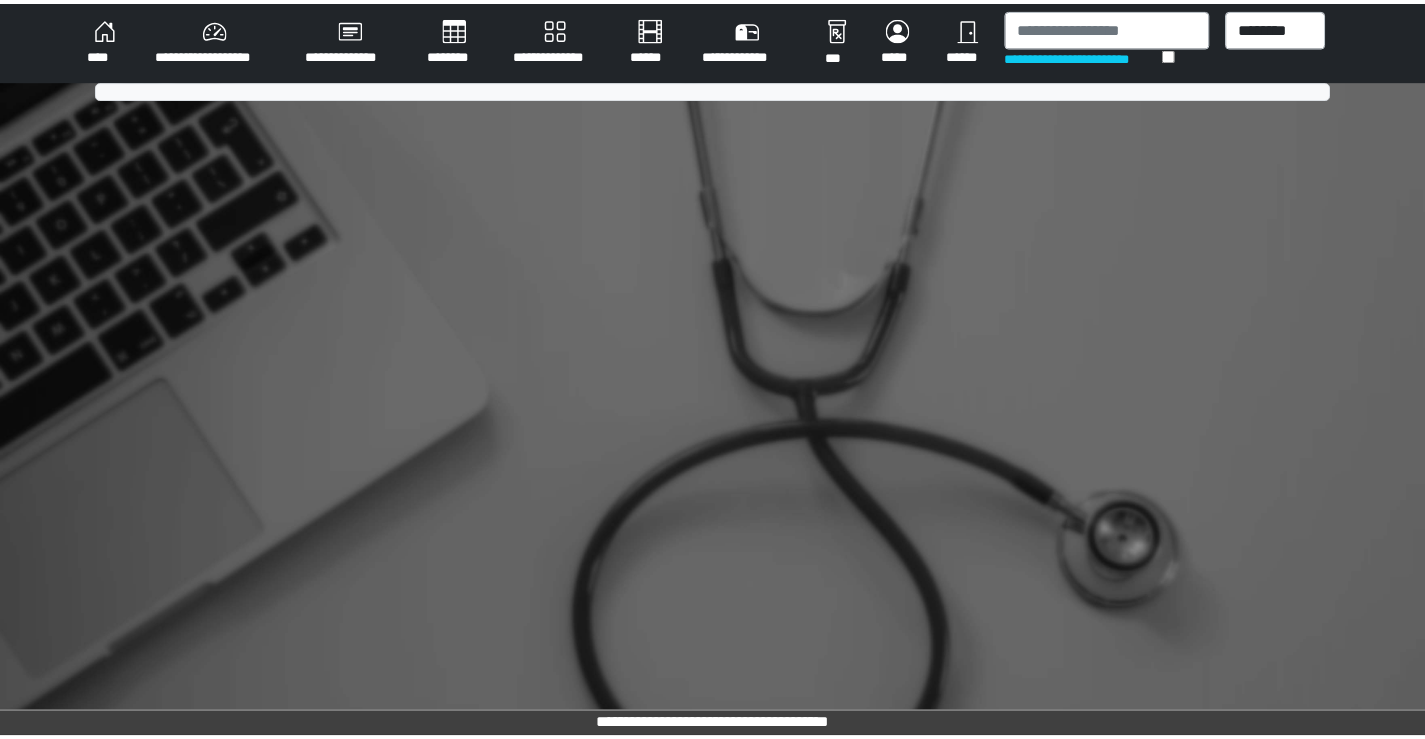 scroll, scrollTop: 0, scrollLeft: 0, axis: both 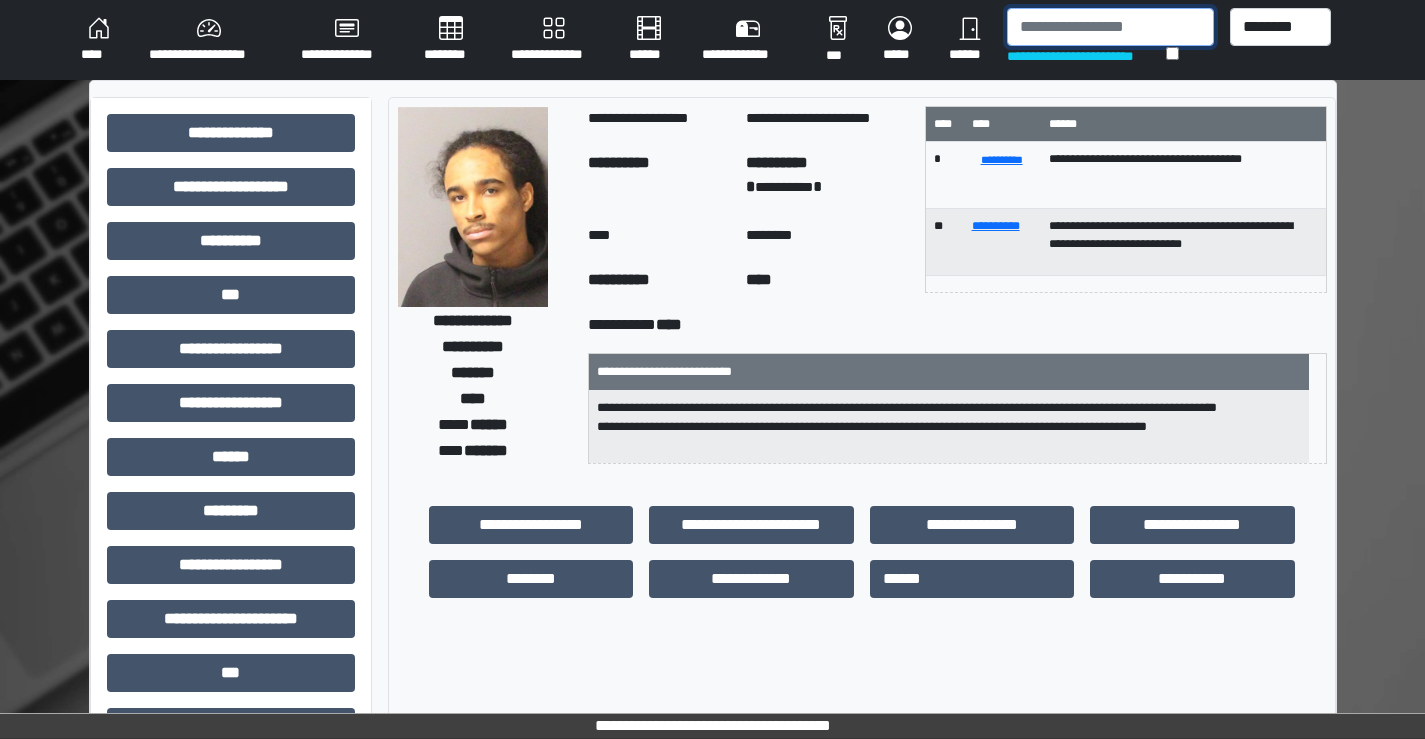click at bounding box center [1110, 27] 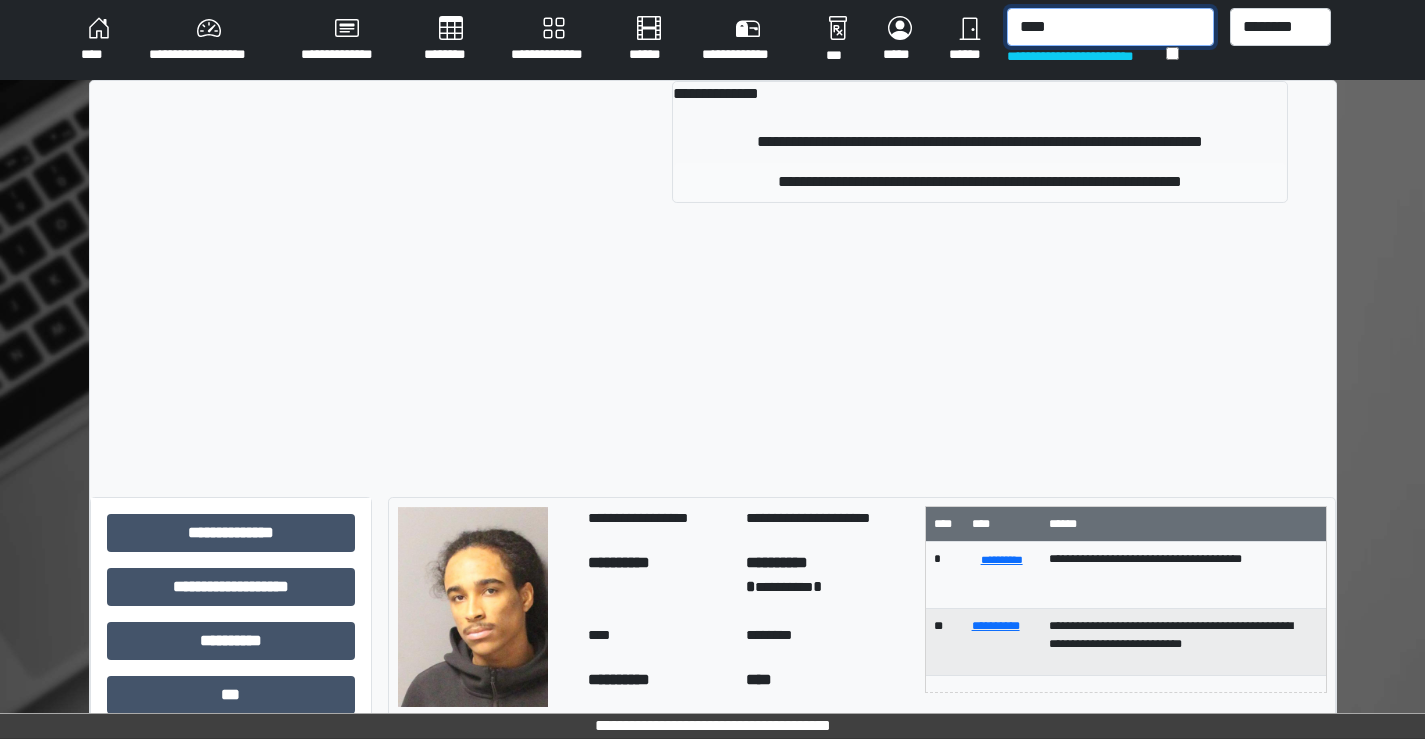 type on "****" 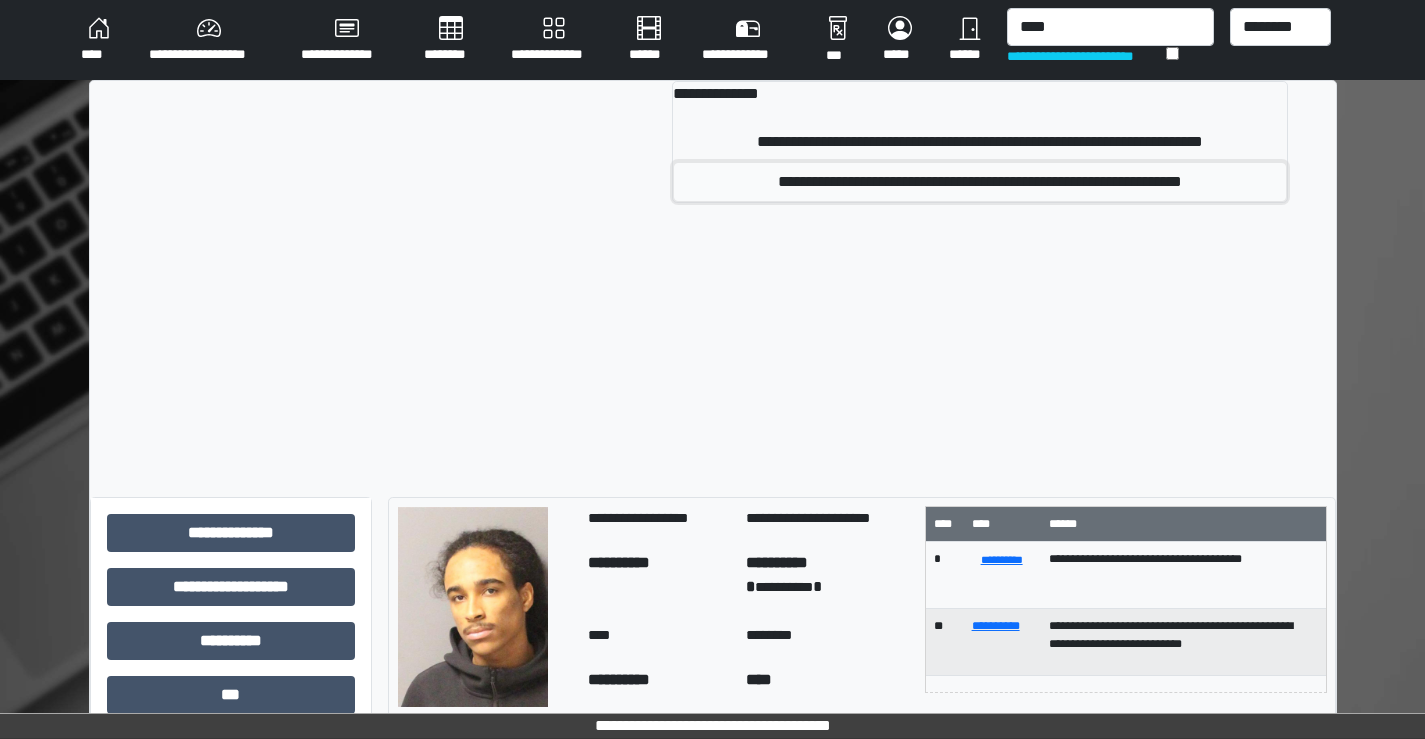 click on "**********" at bounding box center (980, 182) 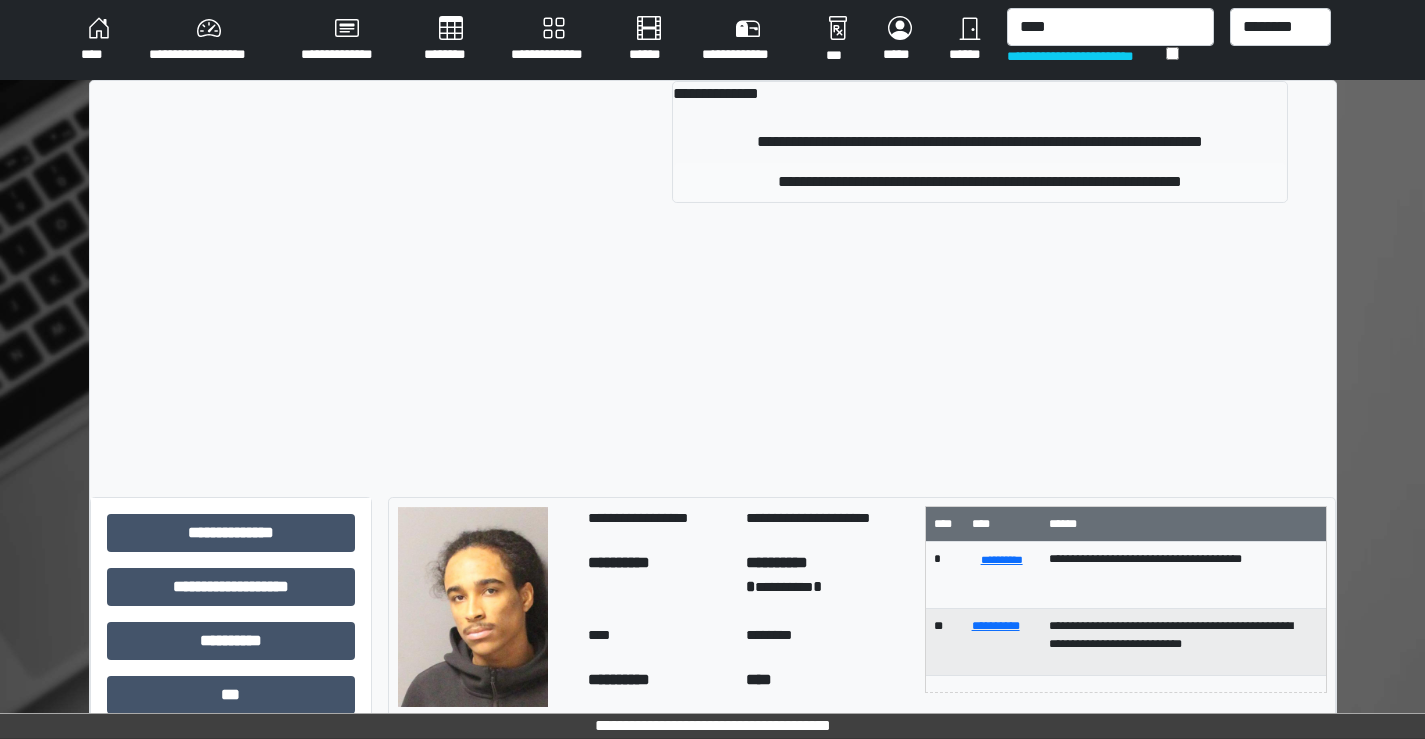 type 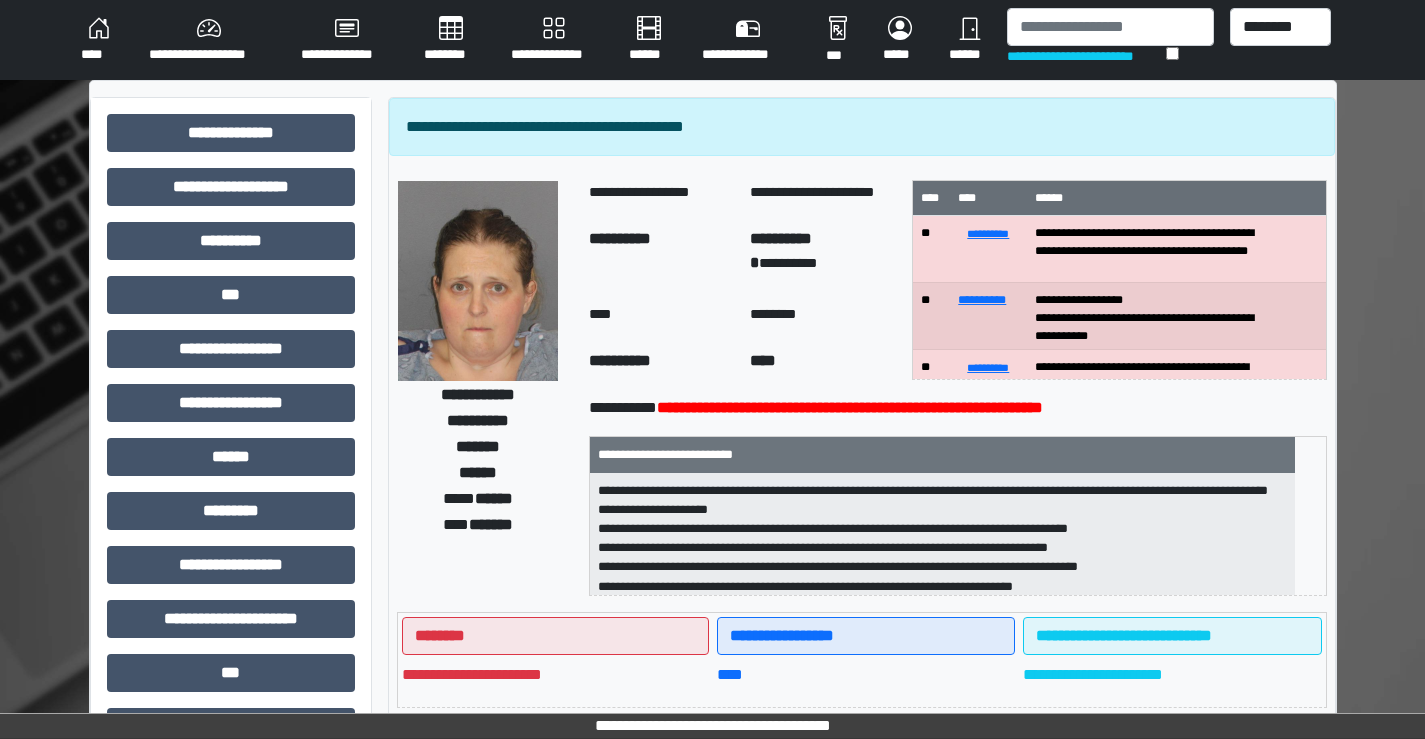 scroll, scrollTop: 100, scrollLeft: 0, axis: vertical 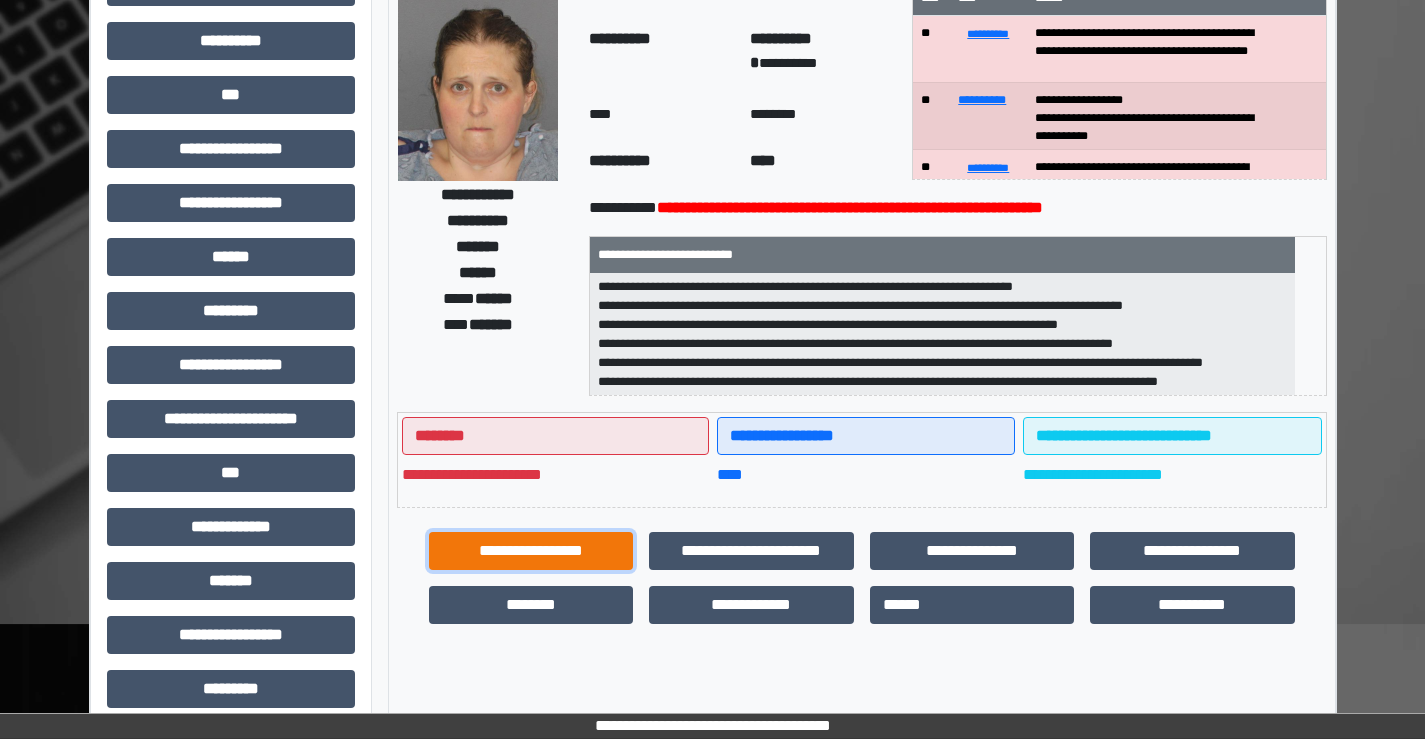 click on "**********" at bounding box center [531, 551] 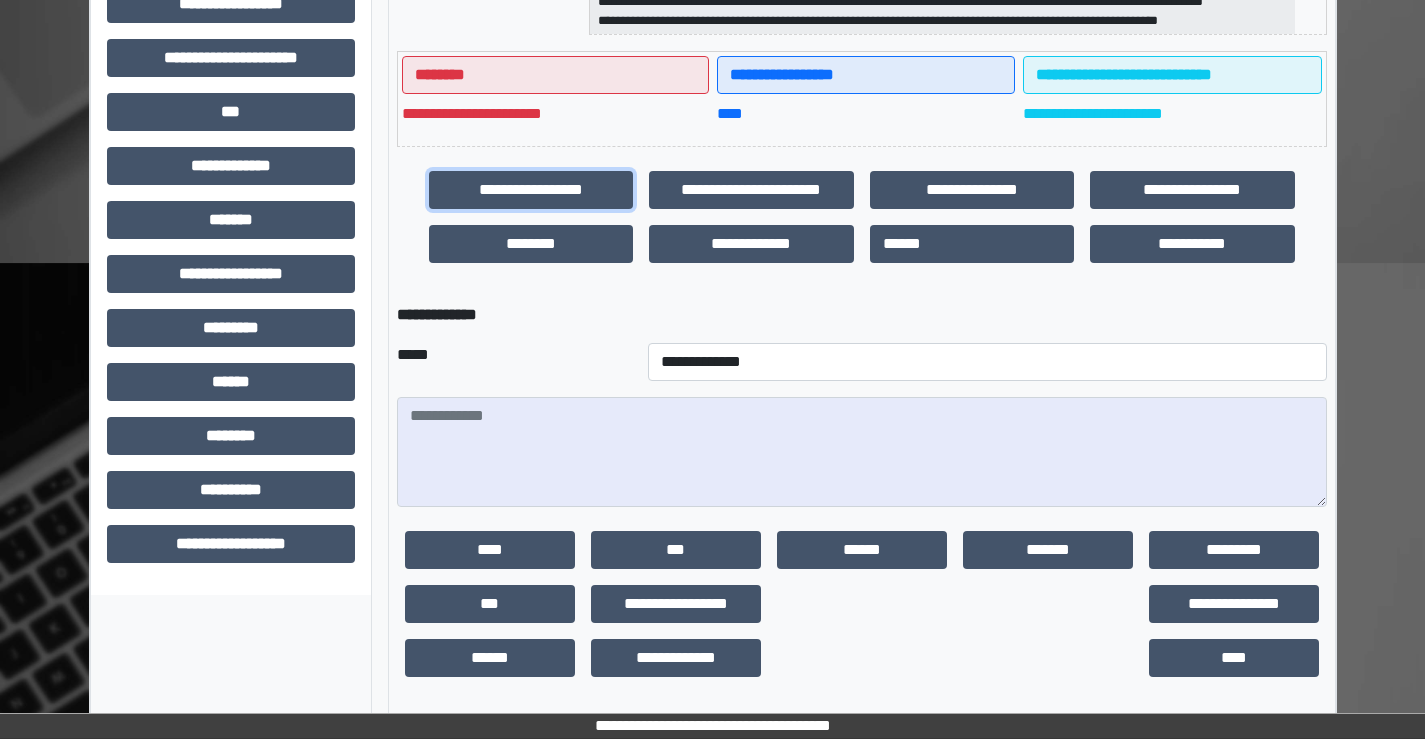 scroll, scrollTop: 565, scrollLeft: 0, axis: vertical 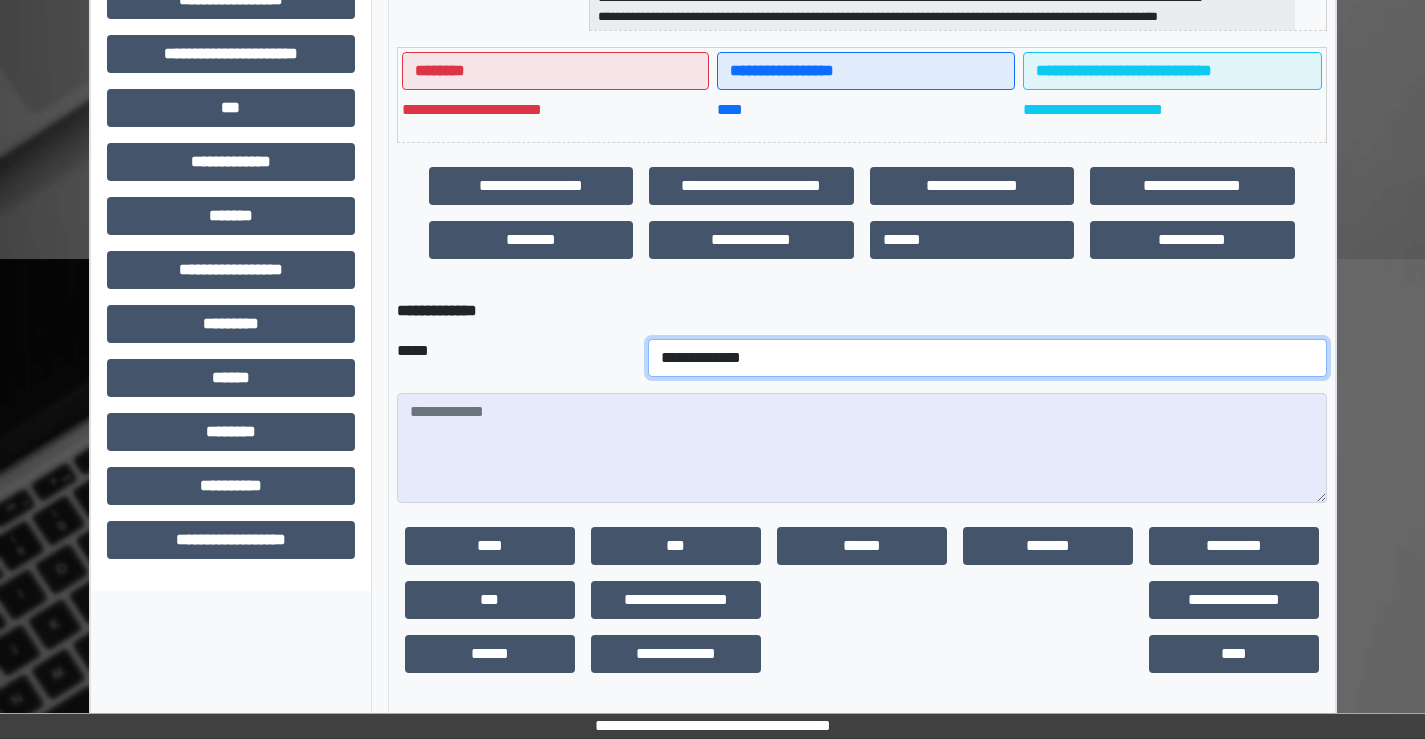 click on "**********" at bounding box center (987, 358) 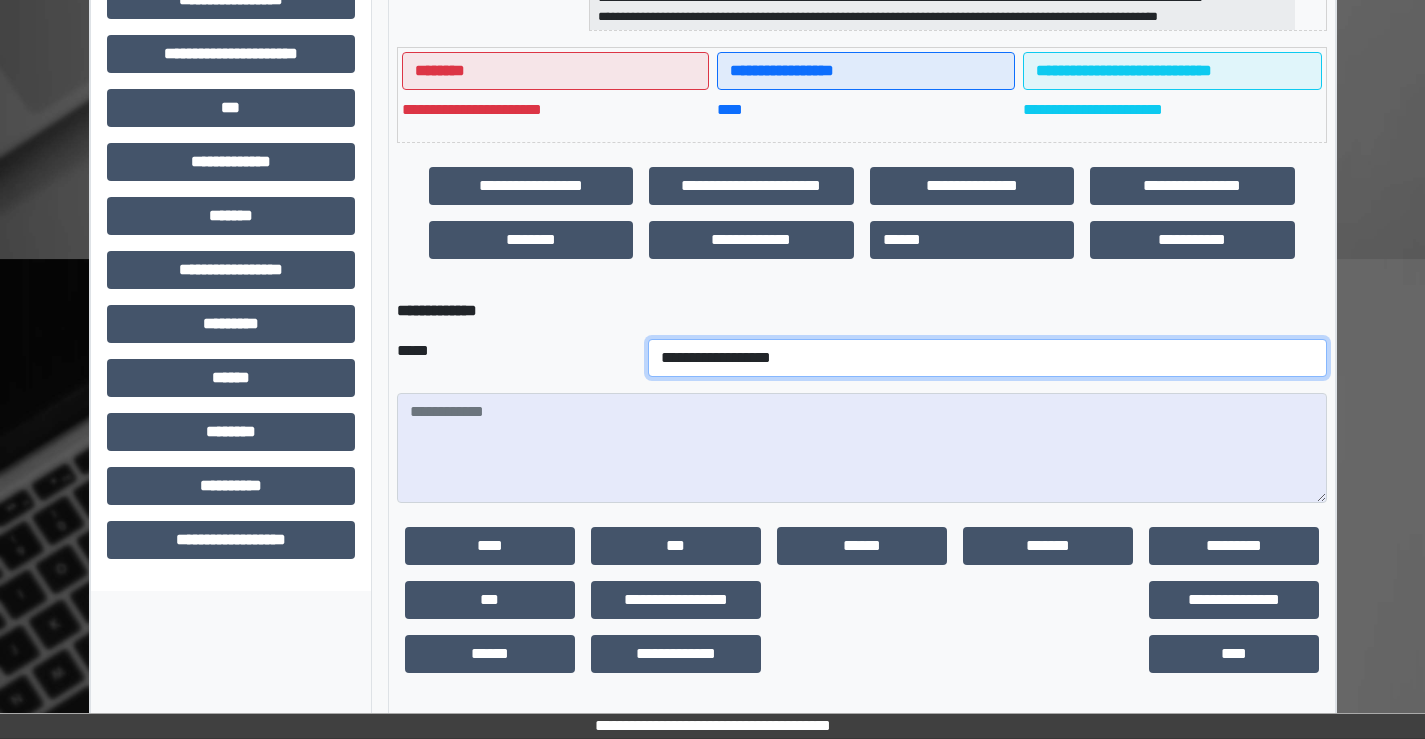 click on "**********" at bounding box center [987, 358] 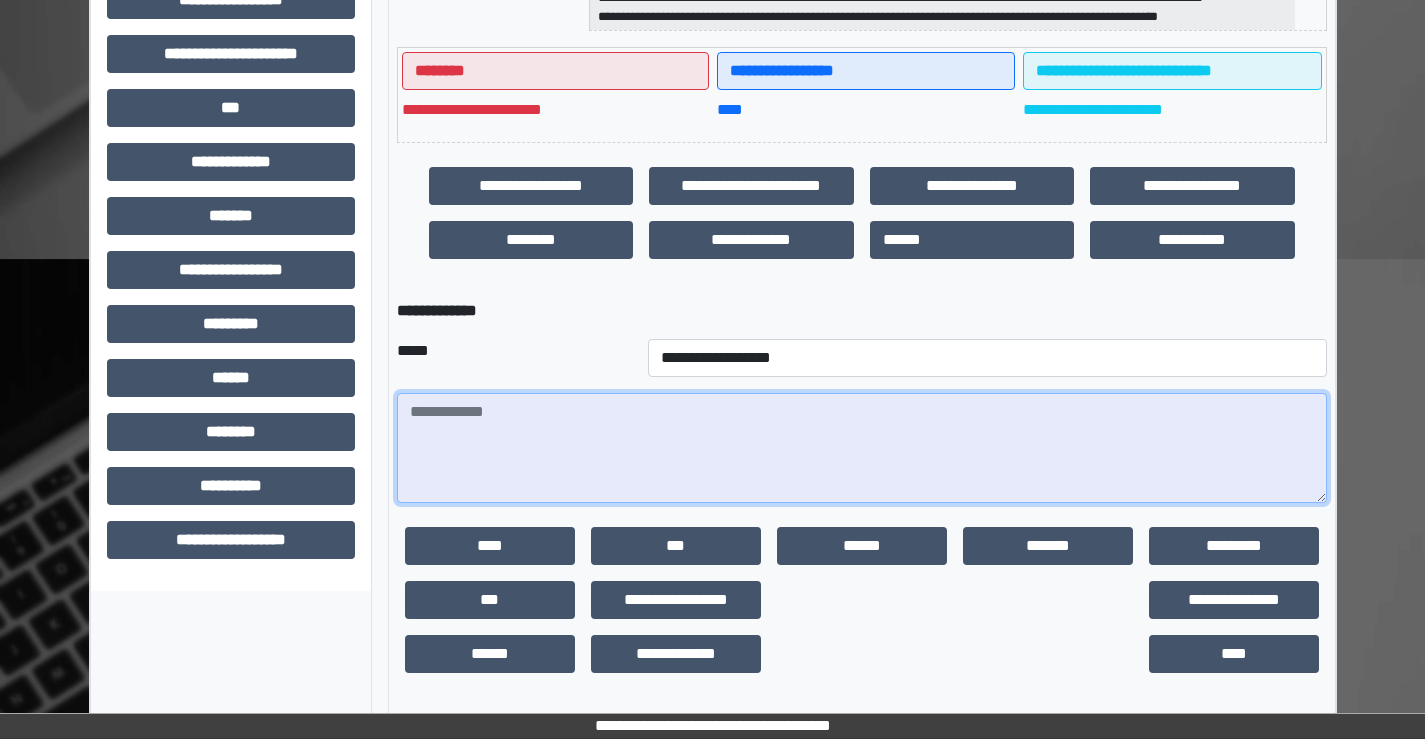 click at bounding box center [862, 448] 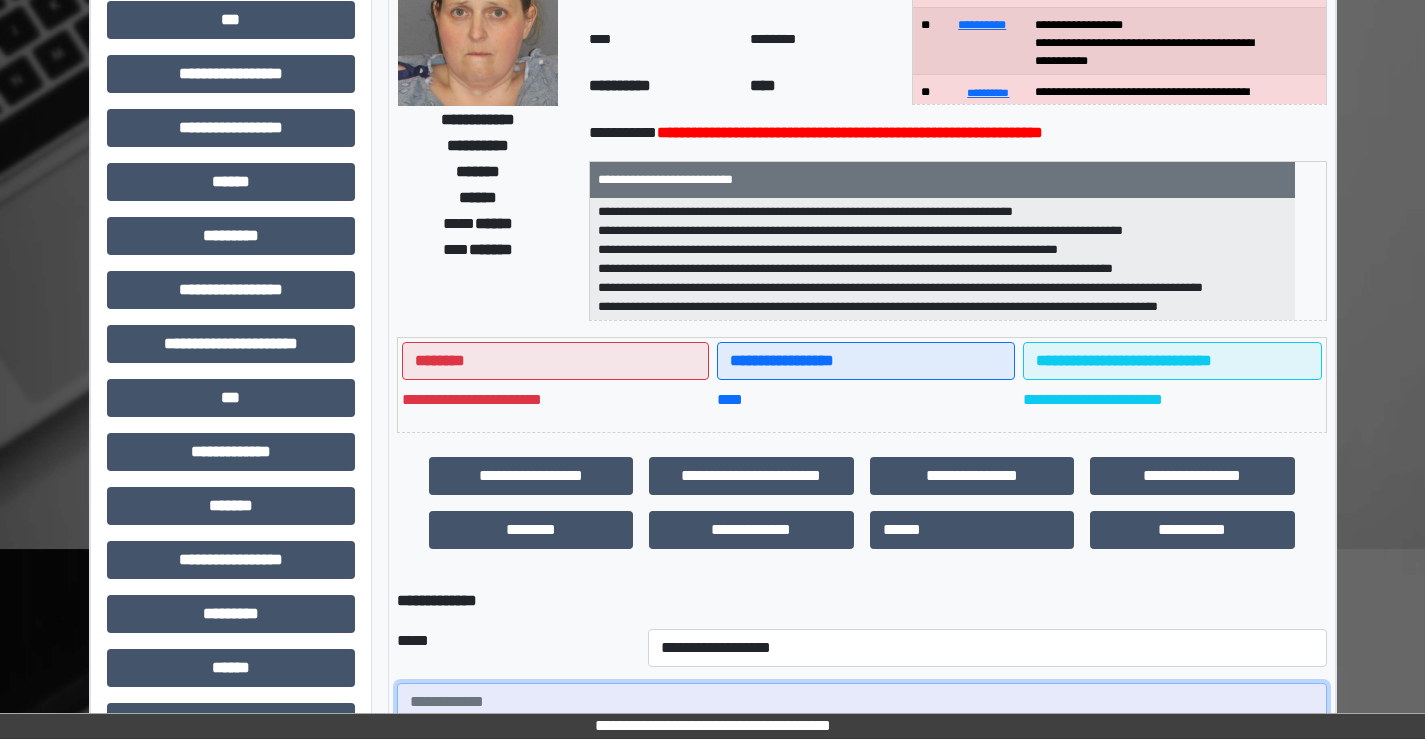 scroll, scrollTop: 465, scrollLeft: 0, axis: vertical 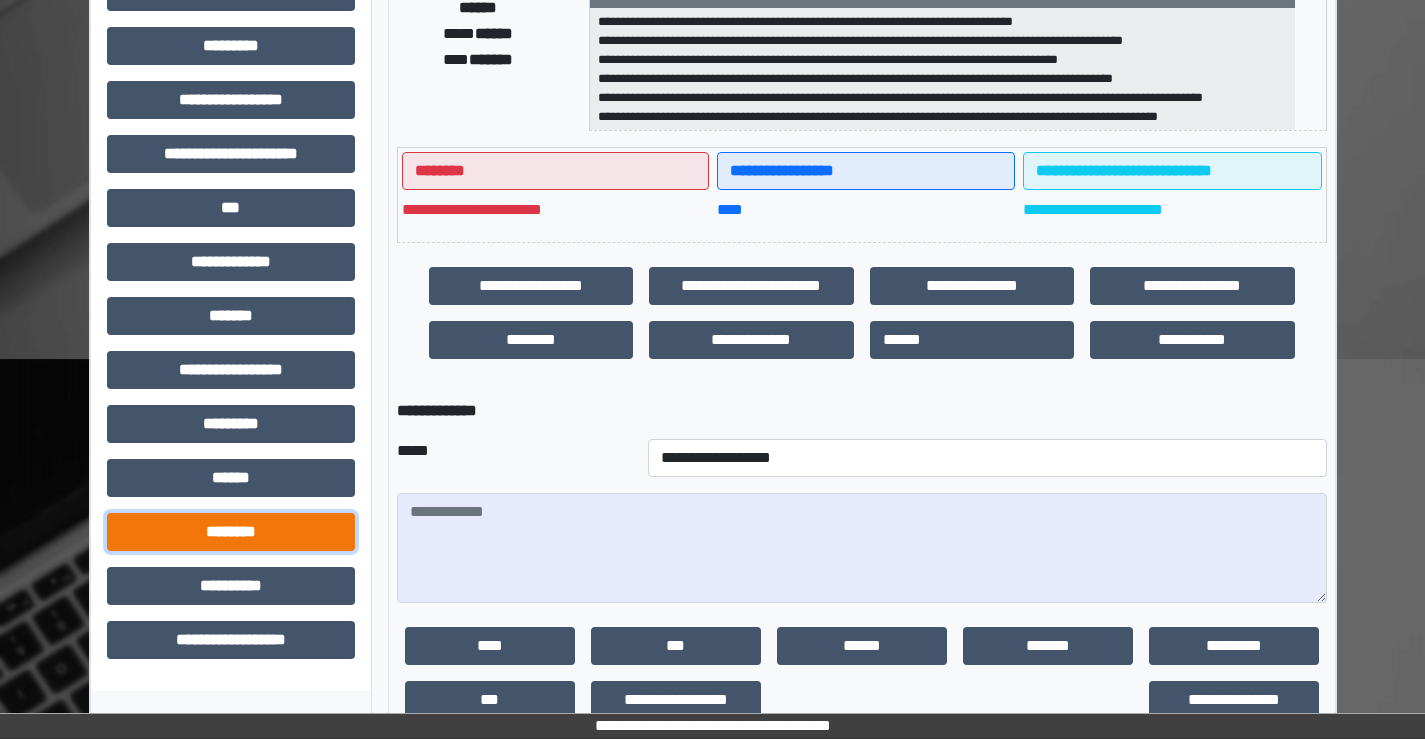click on "********" at bounding box center (231, 532) 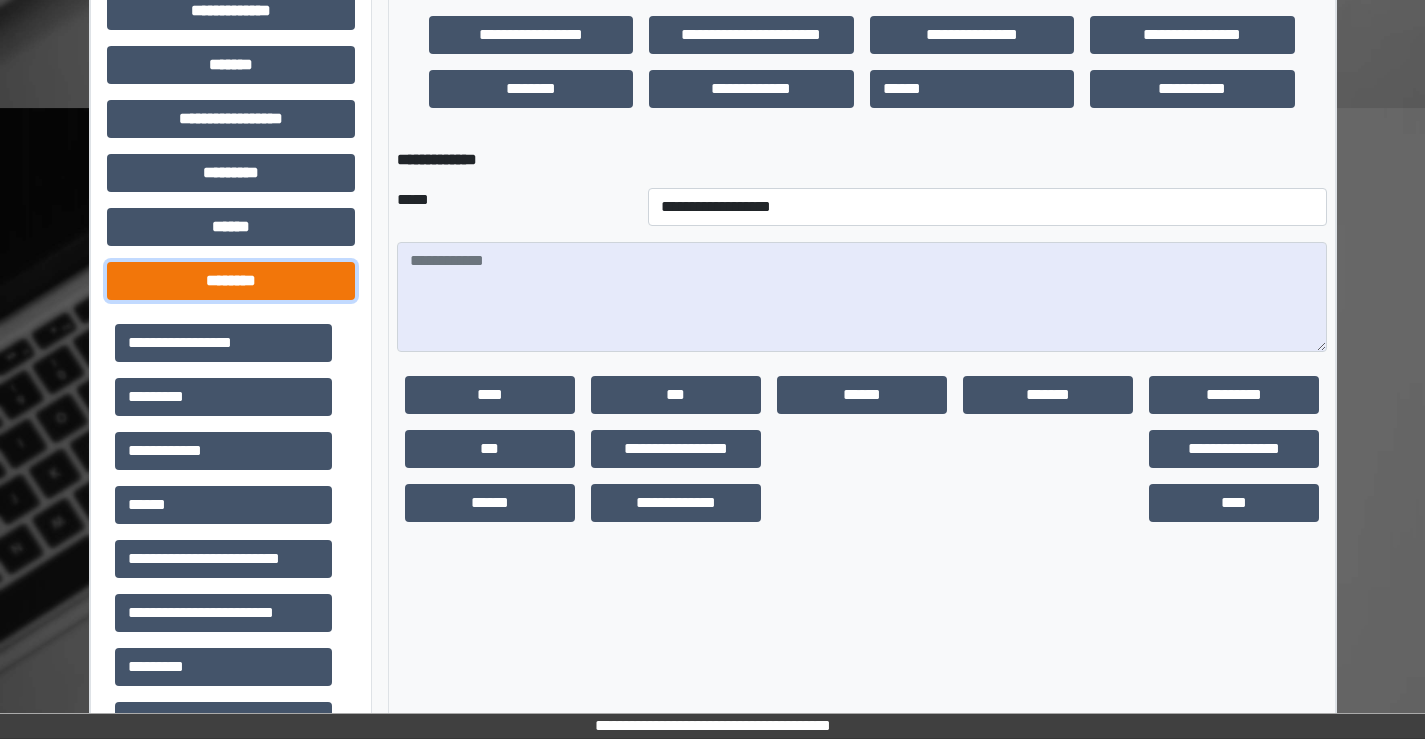 scroll, scrollTop: 765, scrollLeft: 0, axis: vertical 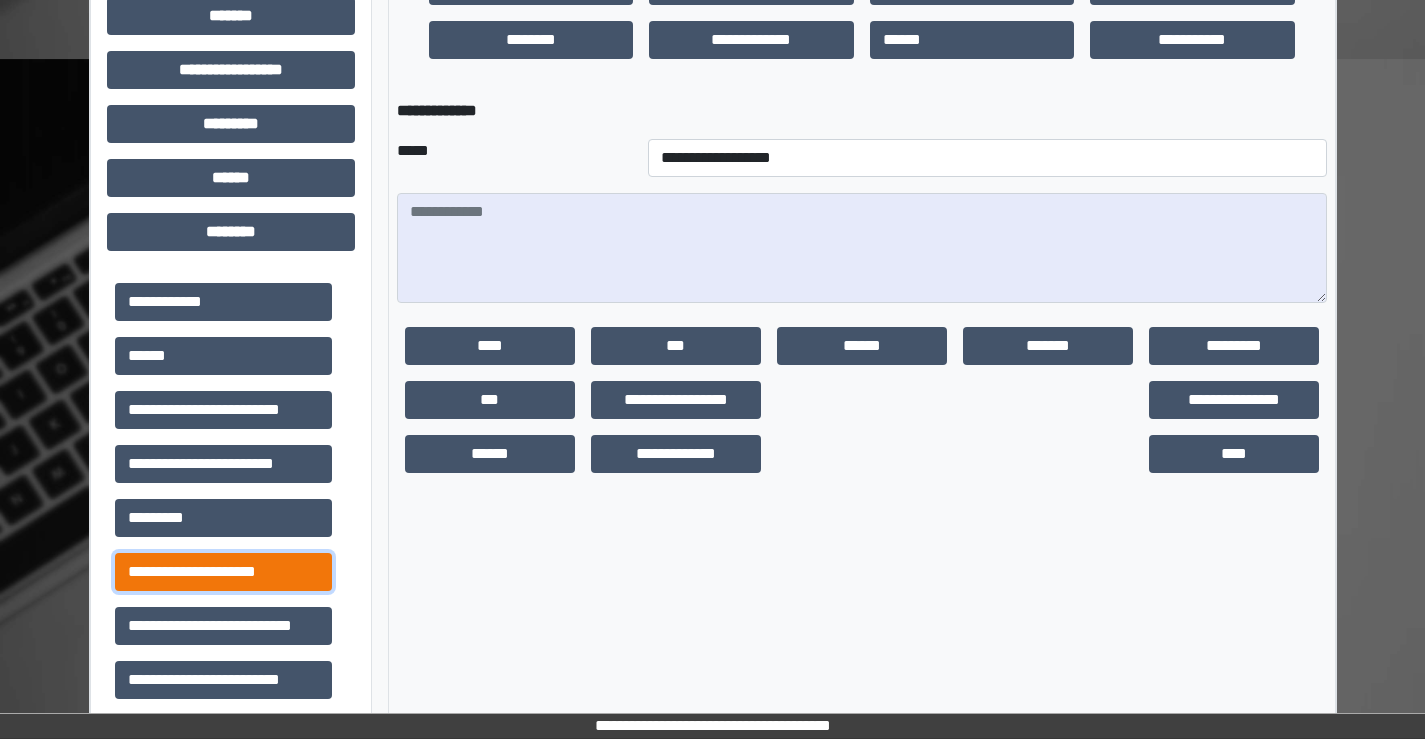 click on "**********" at bounding box center (223, 572) 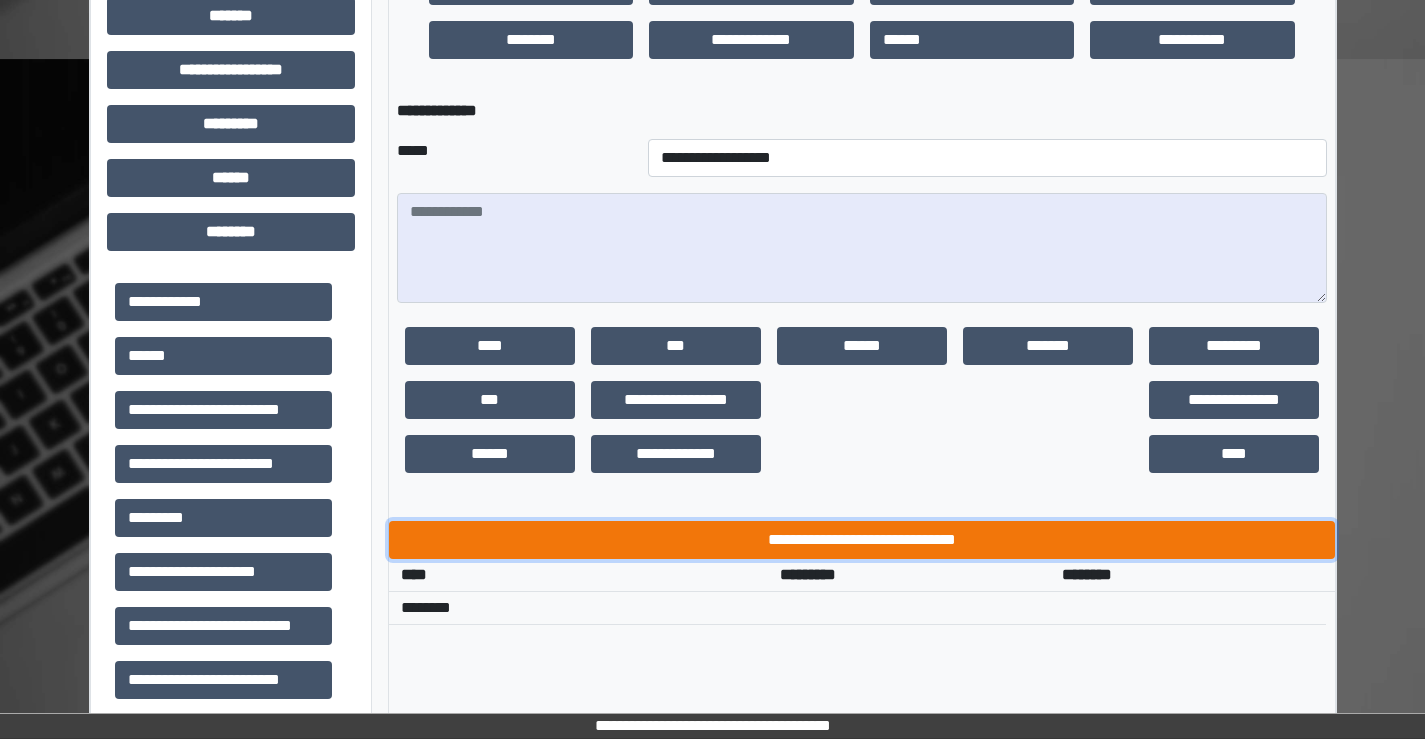 click on "**********" at bounding box center [862, 540] 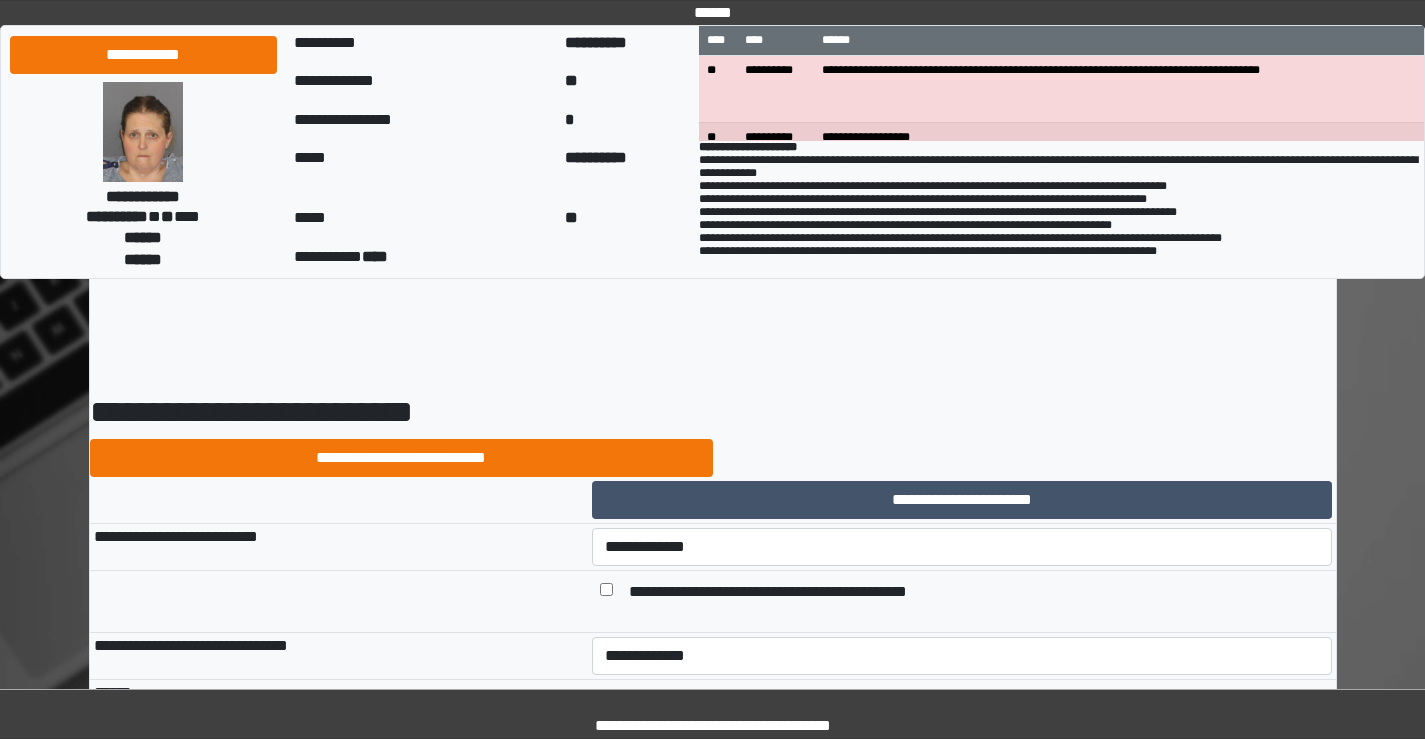 scroll, scrollTop: 0, scrollLeft: 0, axis: both 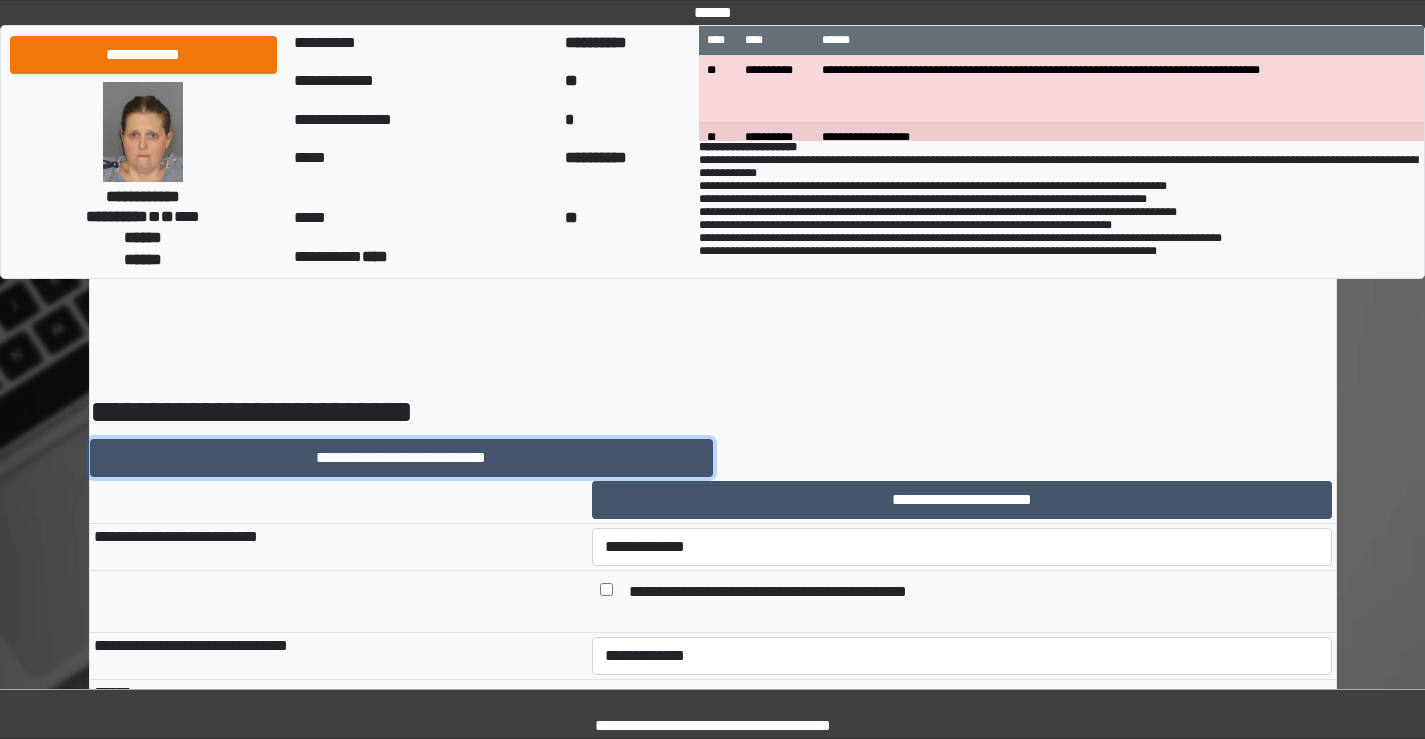 click on "**********" at bounding box center (401, 458) 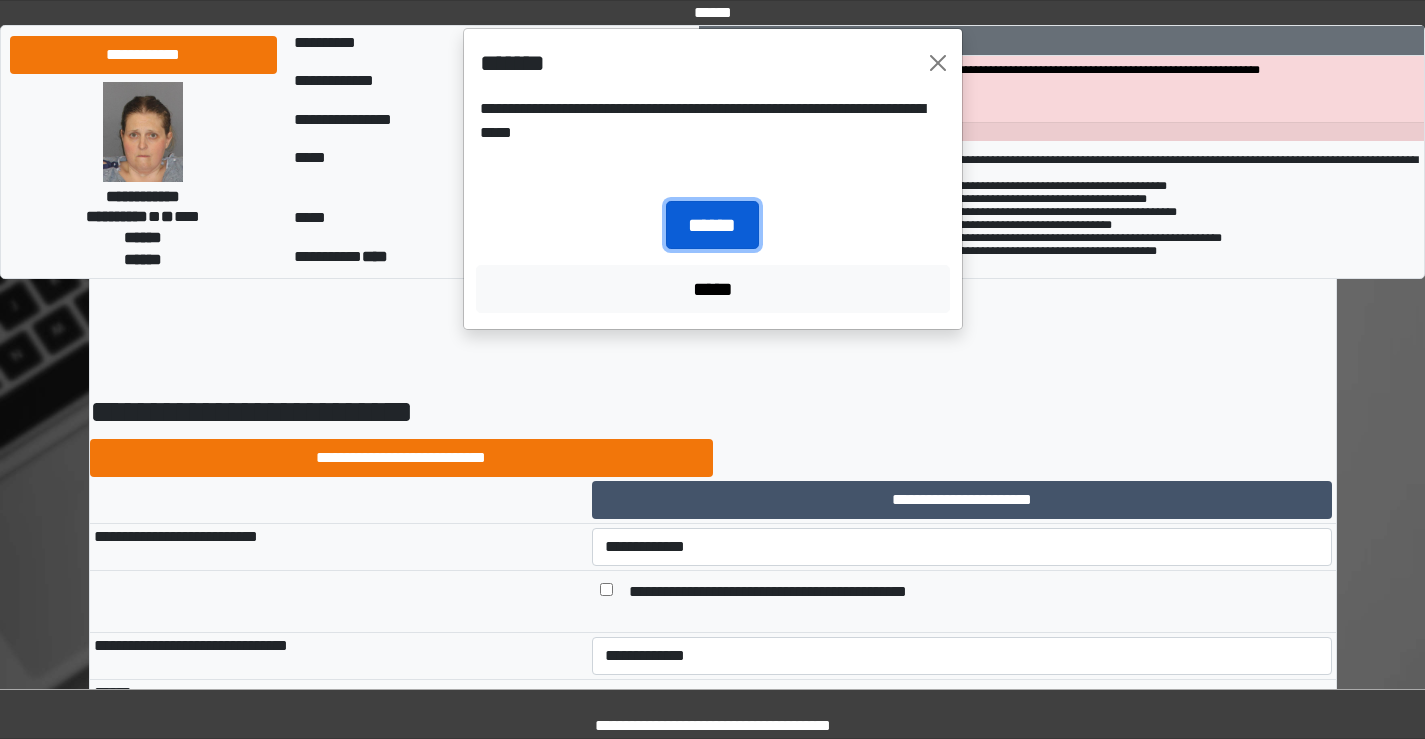 click on "******" at bounding box center (712, 225) 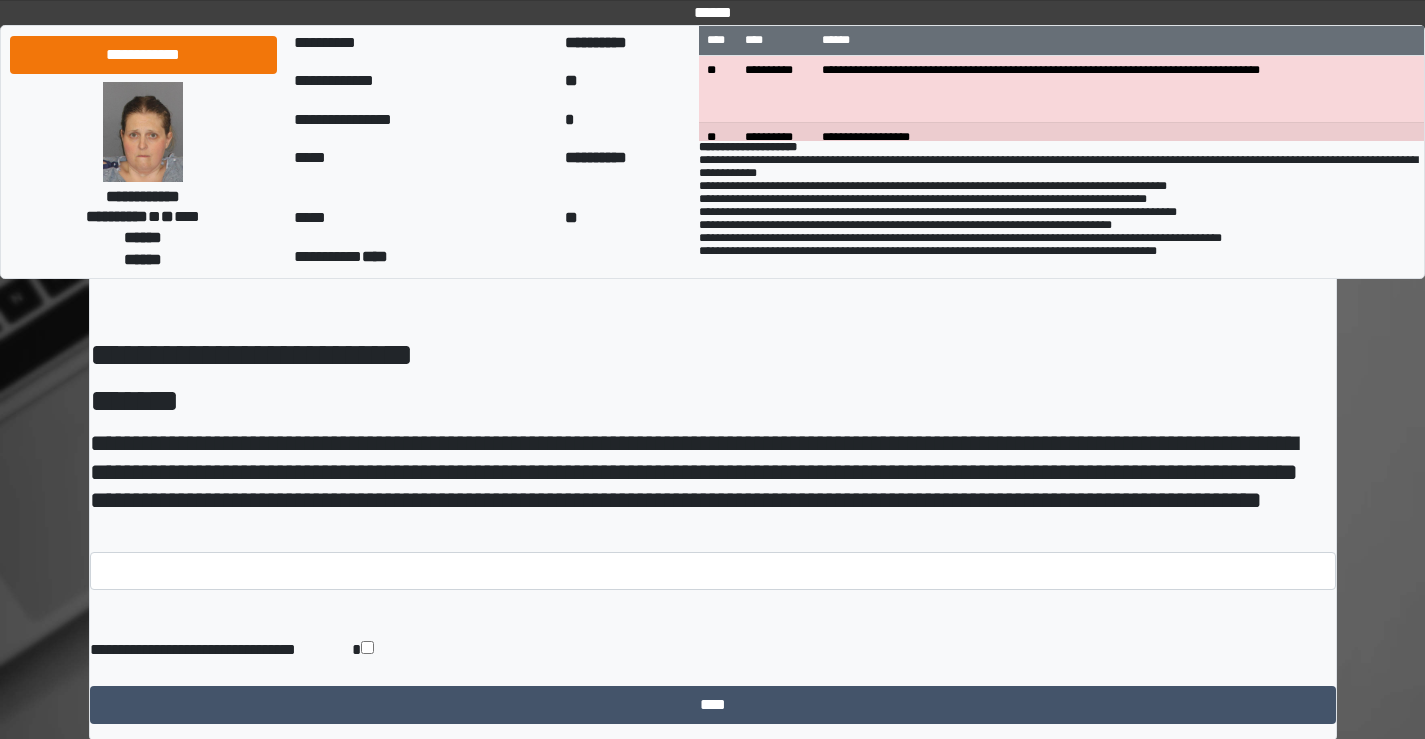 scroll, scrollTop: 113, scrollLeft: 0, axis: vertical 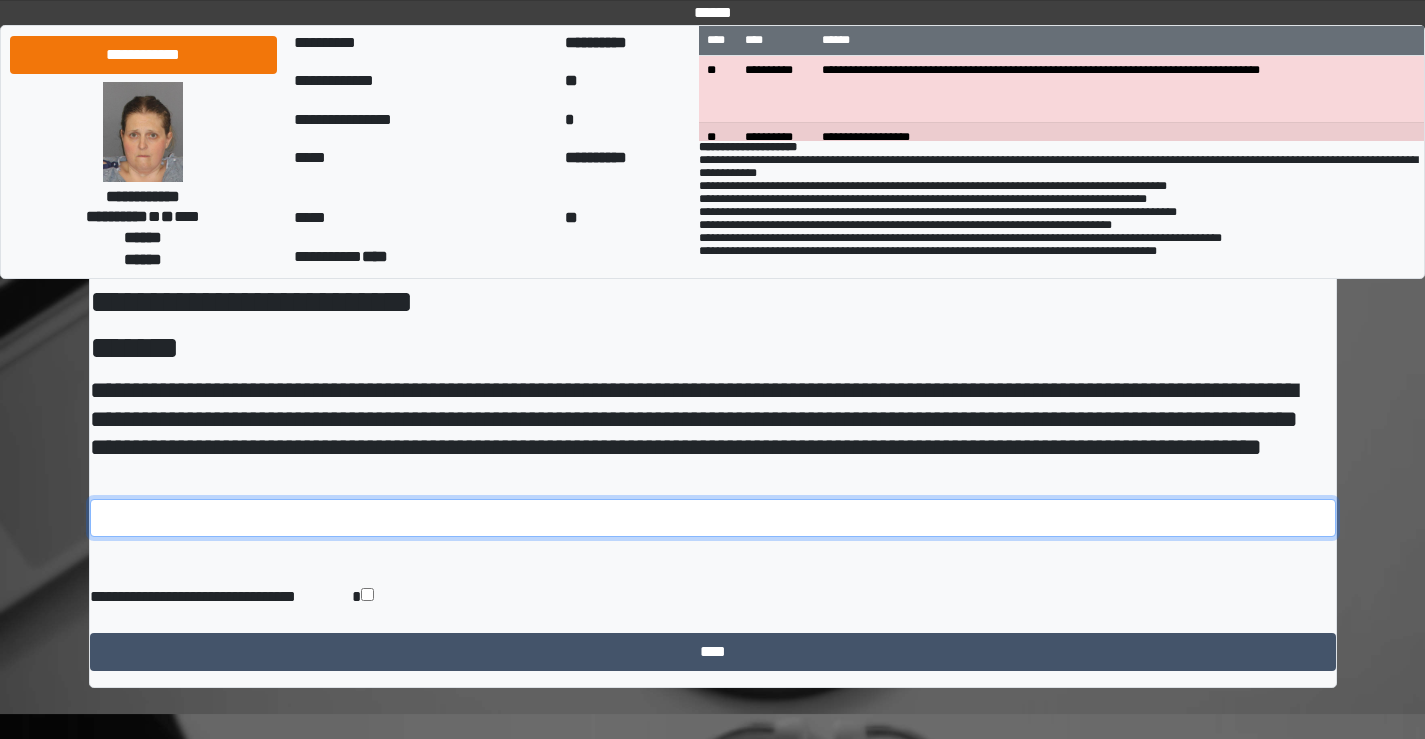 click at bounding box center [713, 518] 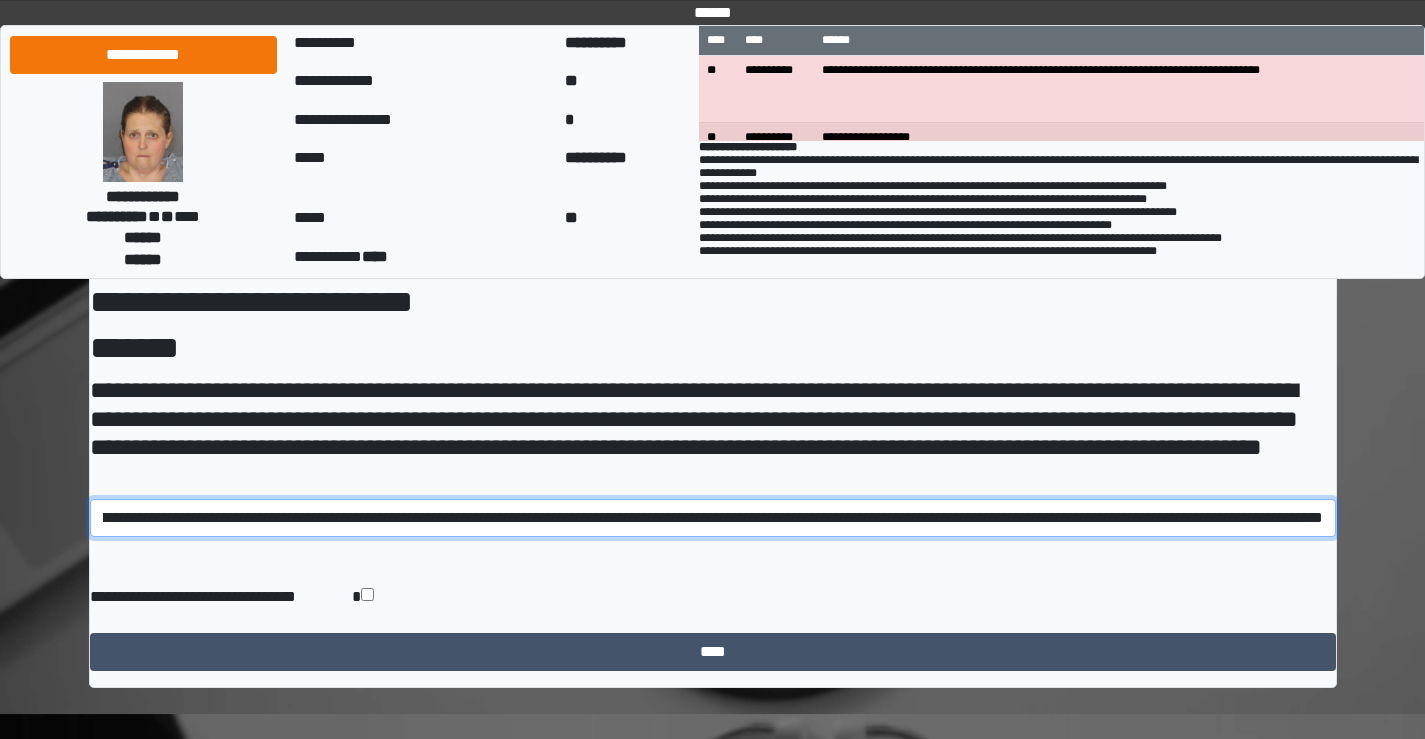 scroll, scrollTop: 0, scrollLeft: 290, axis: horizontal 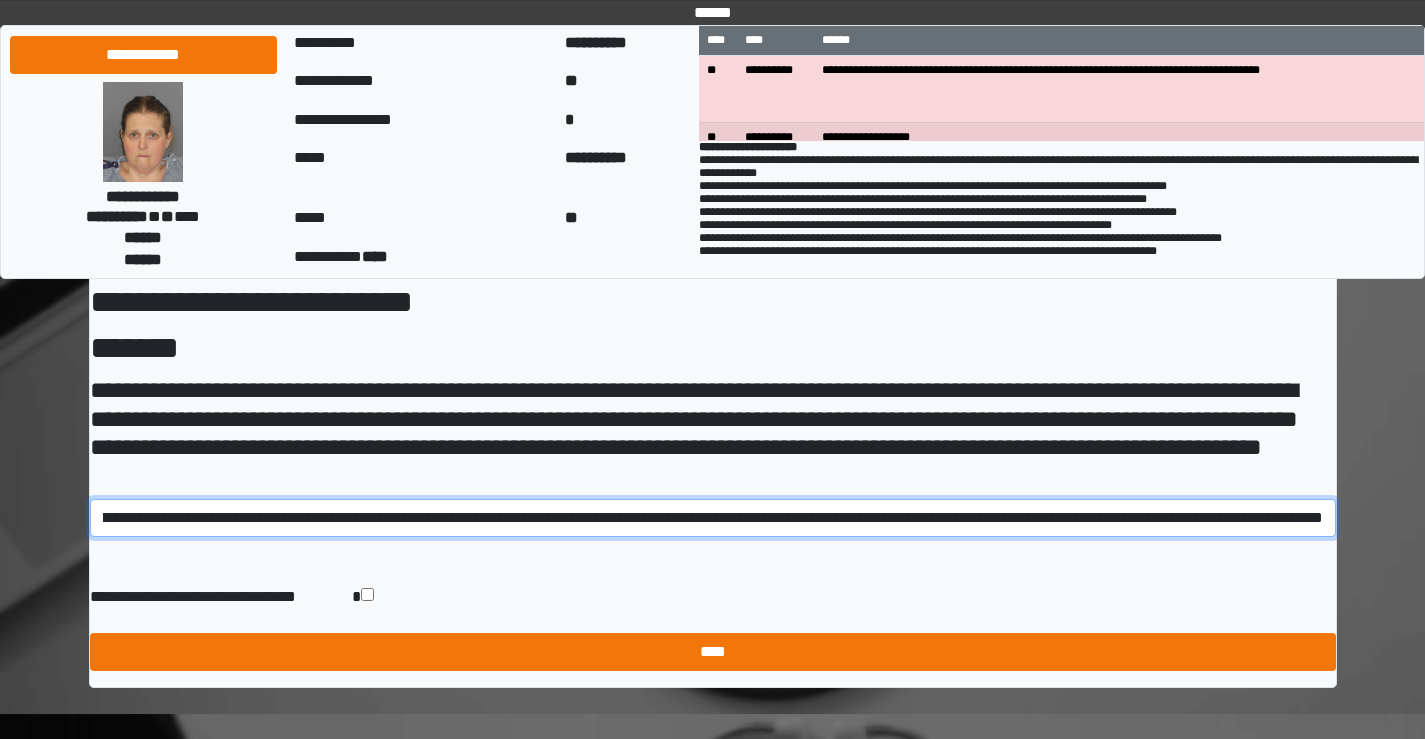 type on "**********" 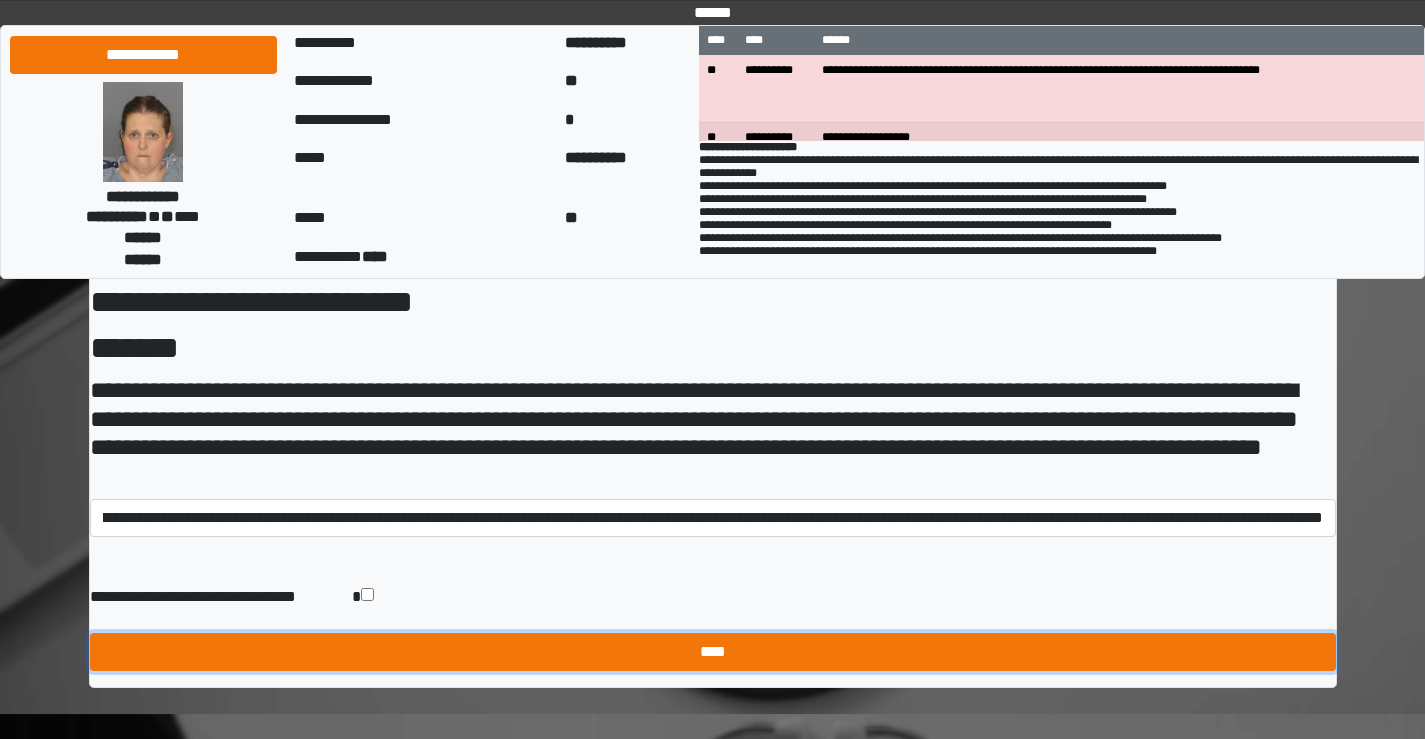 click on "****" at bounding box center [713, 652] 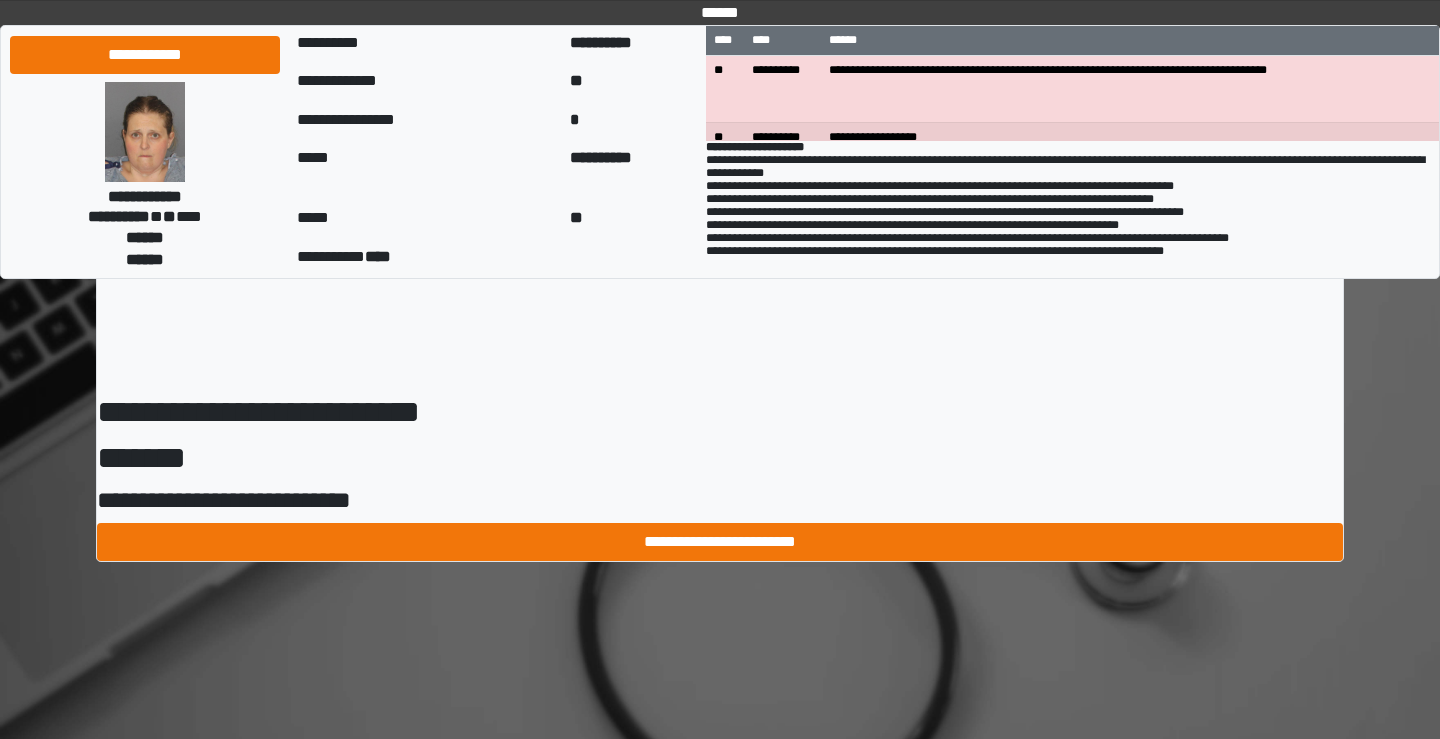 scroll, scrollTop: 0, scrollLeft: 0, axis: both 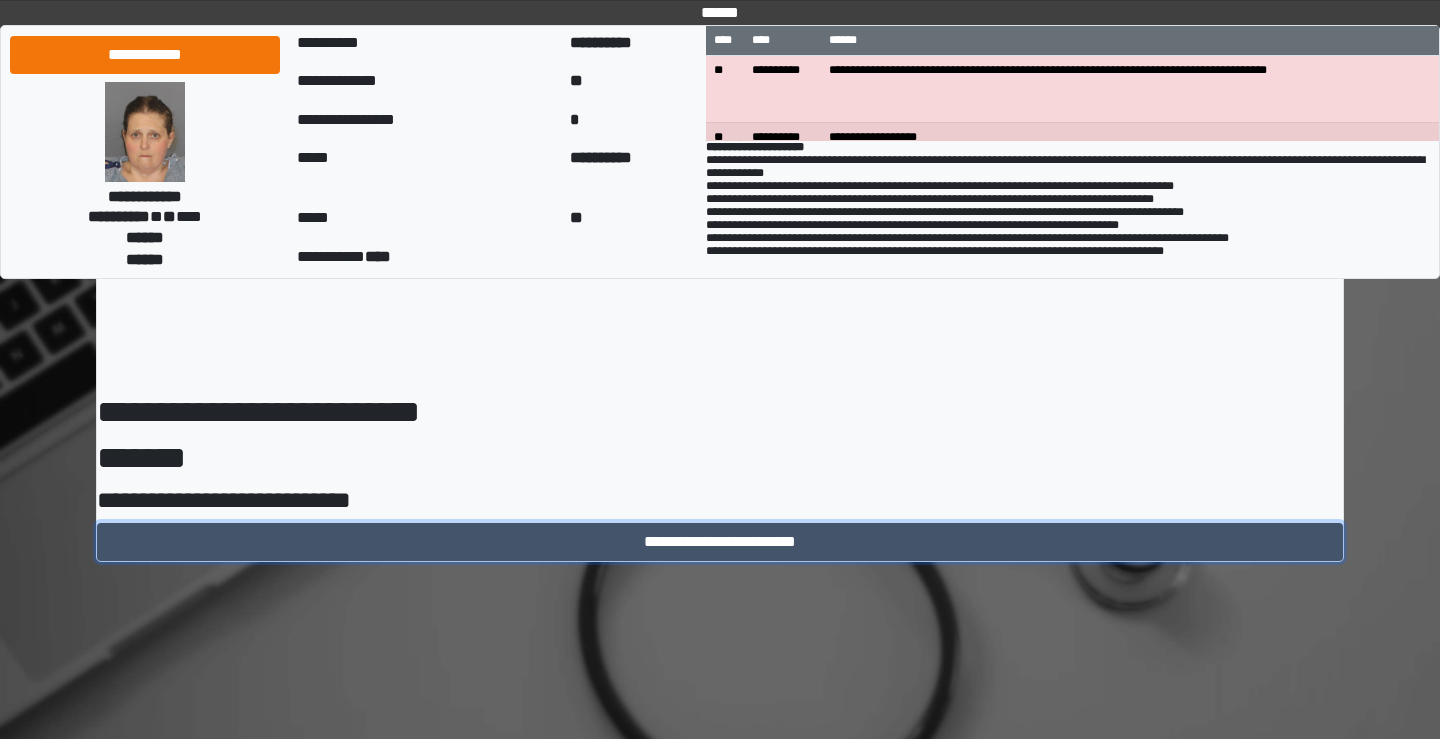 click on "**********" at bounding box center [720, 542] 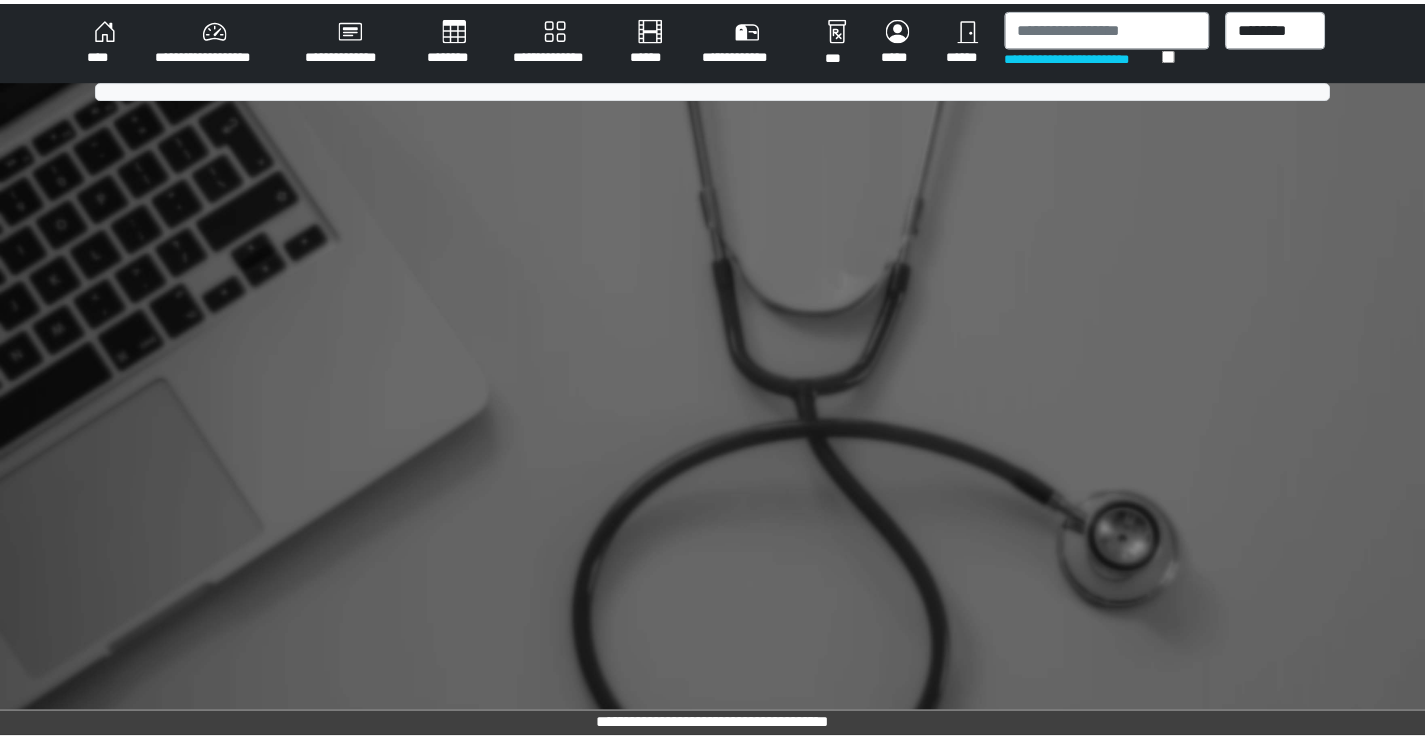 scroll, scrollTop: 0, scrollLeft: 0, axis: both 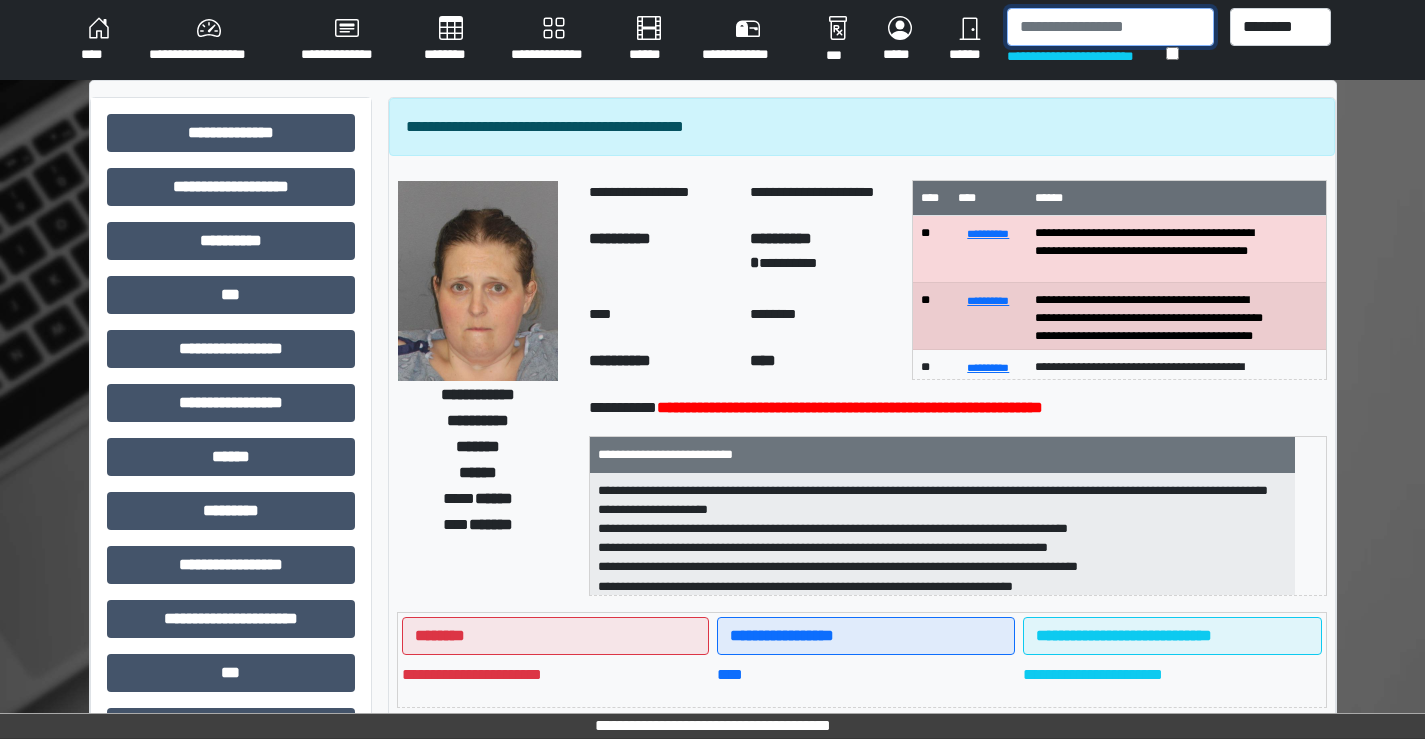 click at bounding box center (1110, 27) 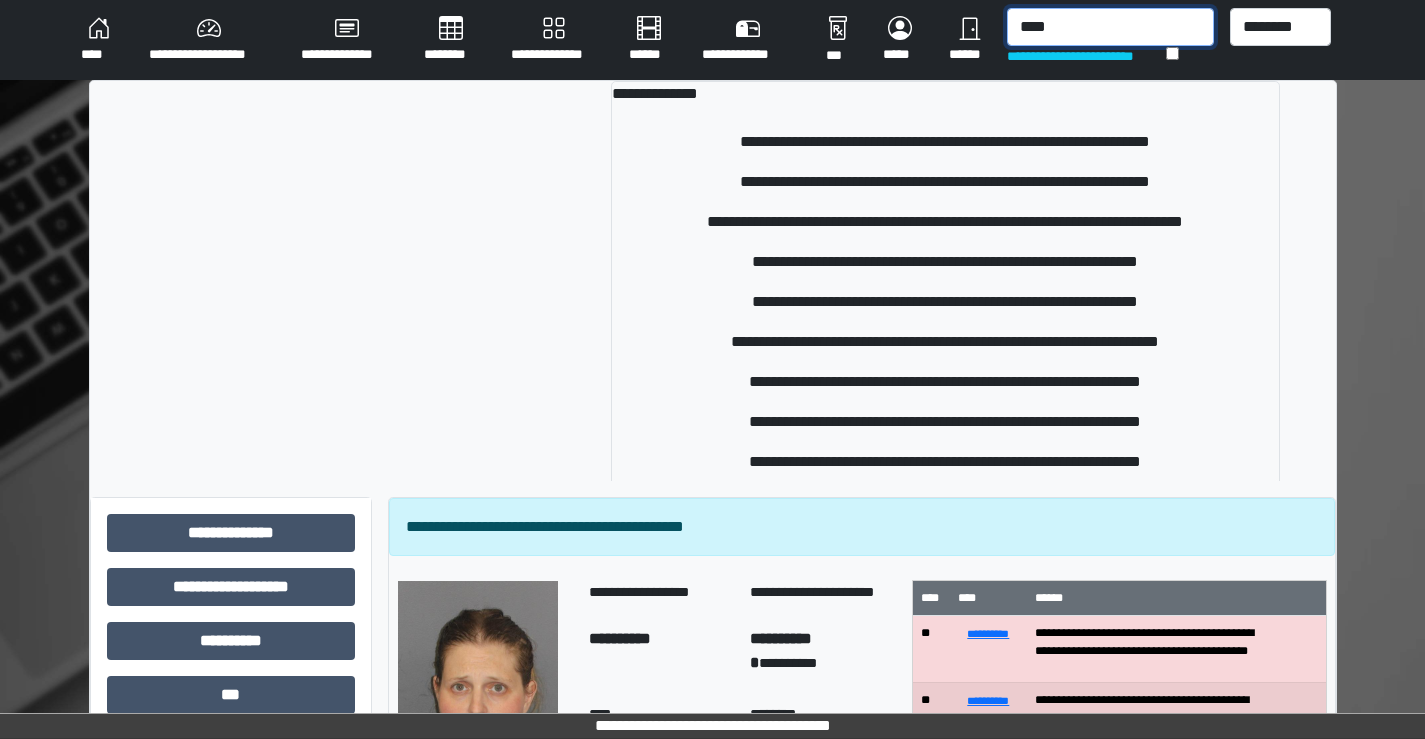 type on "****" 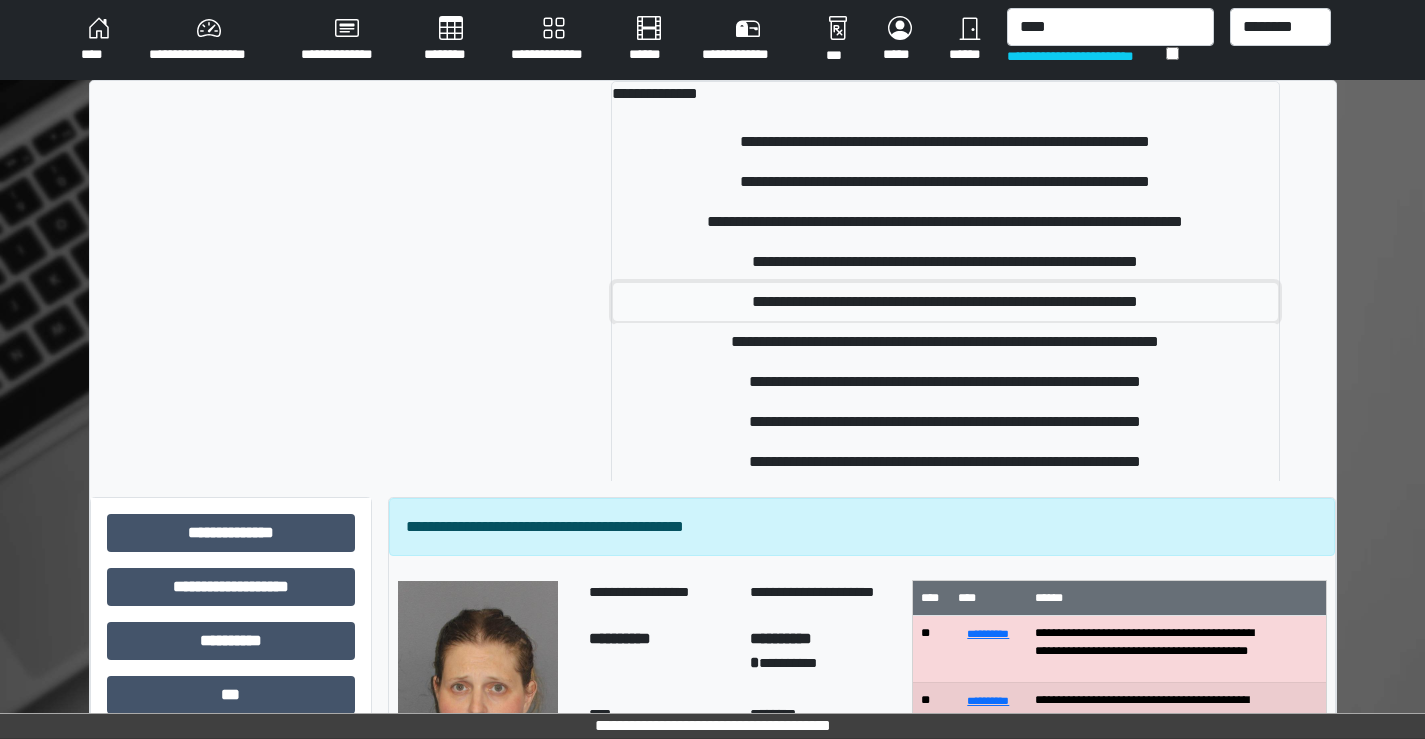 click on "**********" at bounding box center [945, 302] 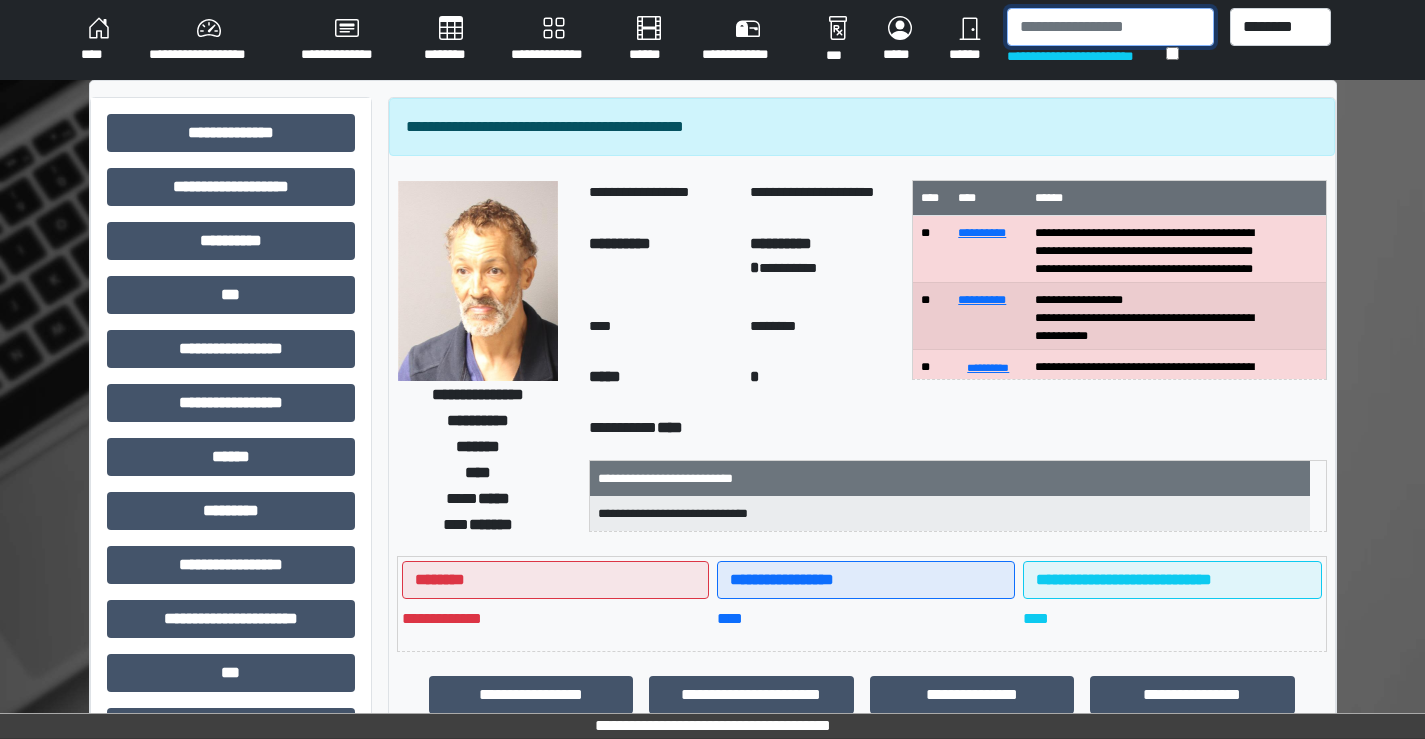 click at bounding box center [1110, 27] 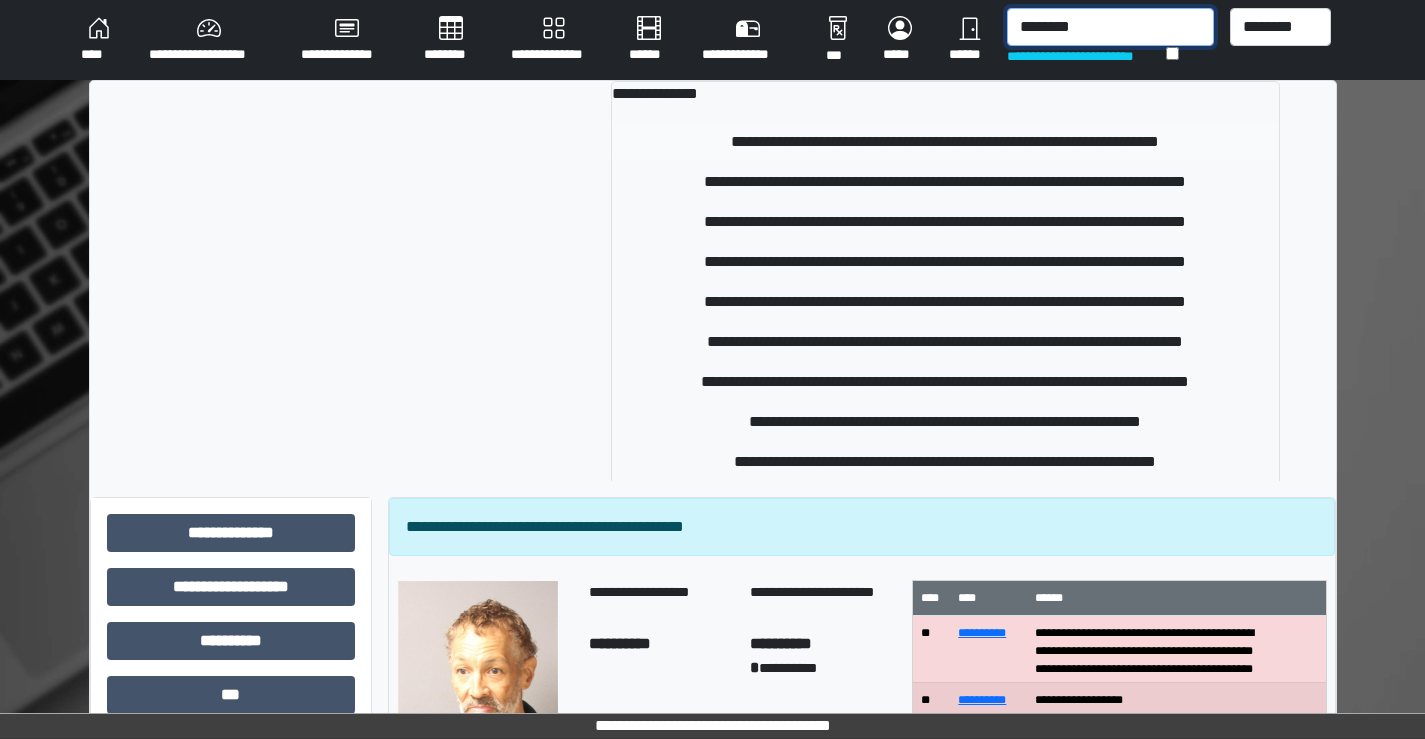type on "********" 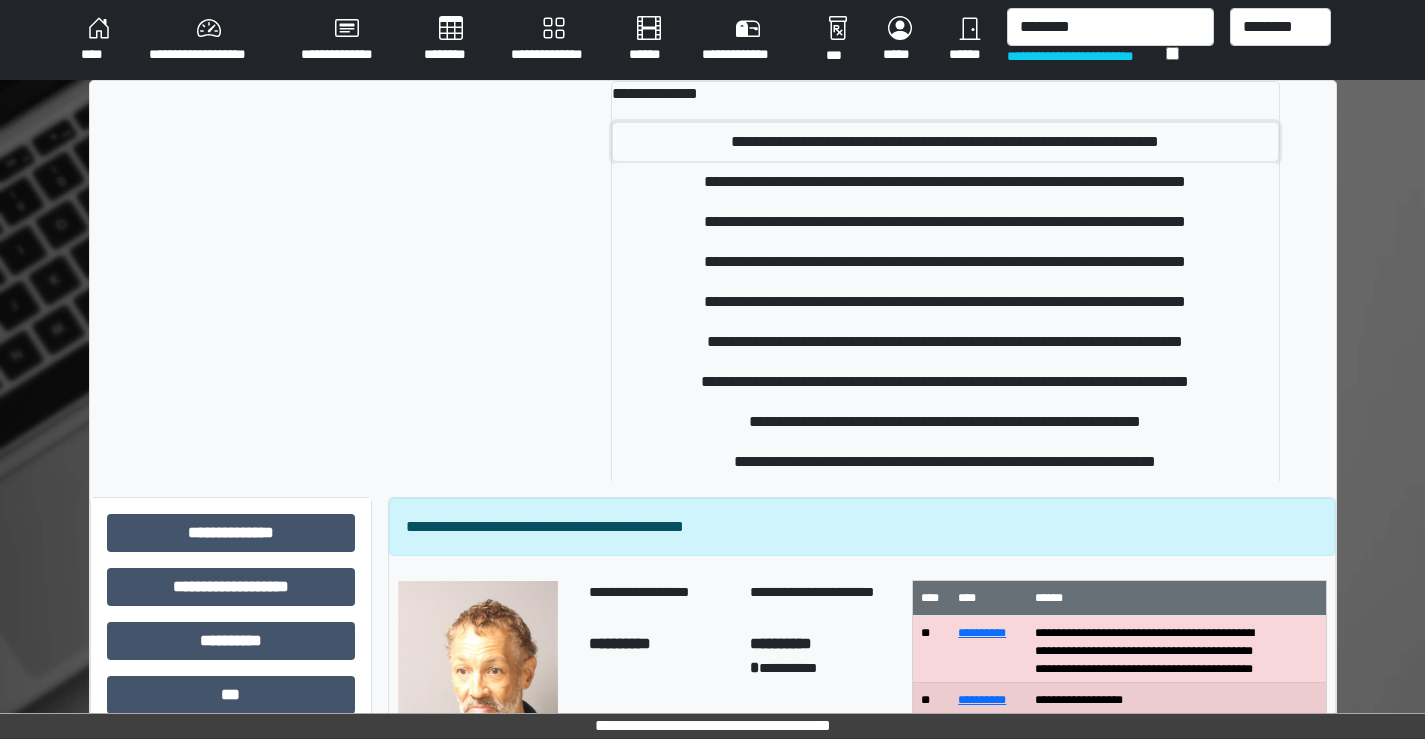 click on "**********" at bounding box center (945, 142) 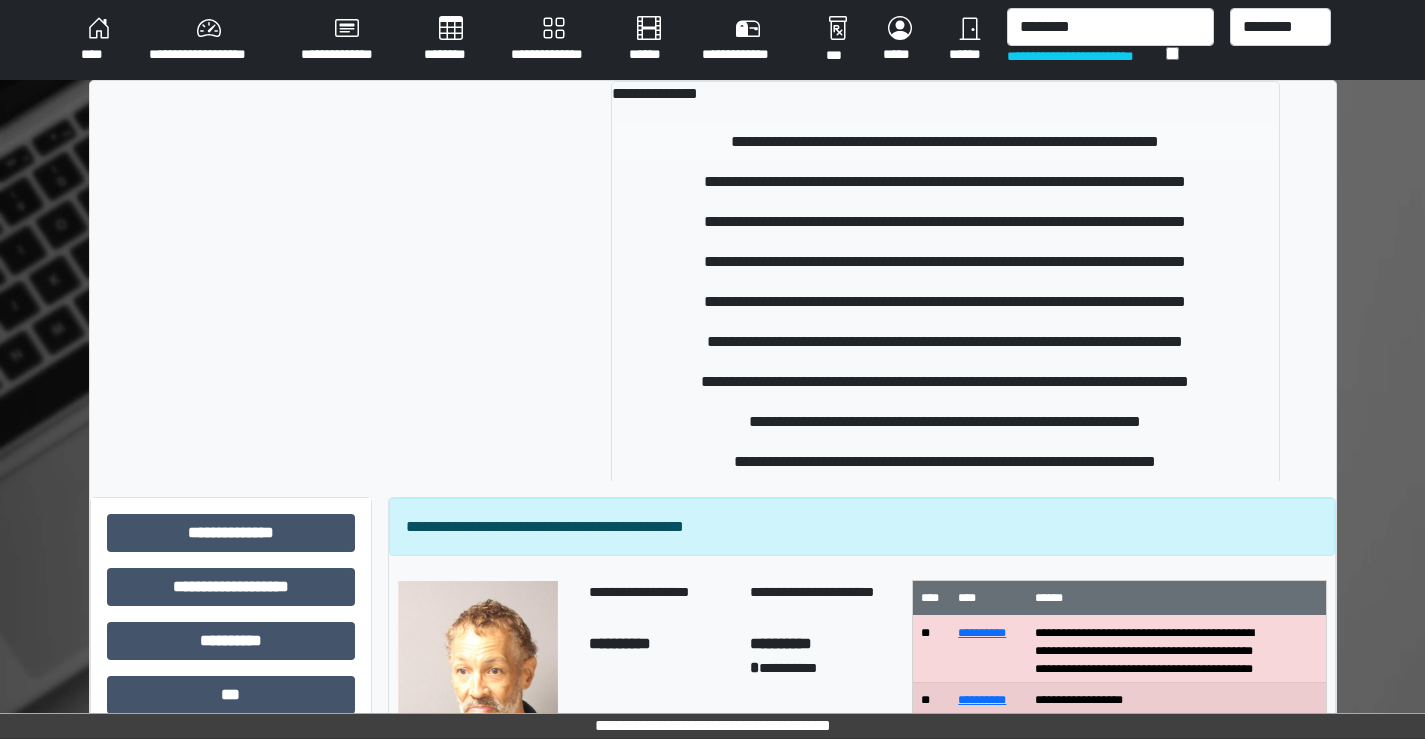 type 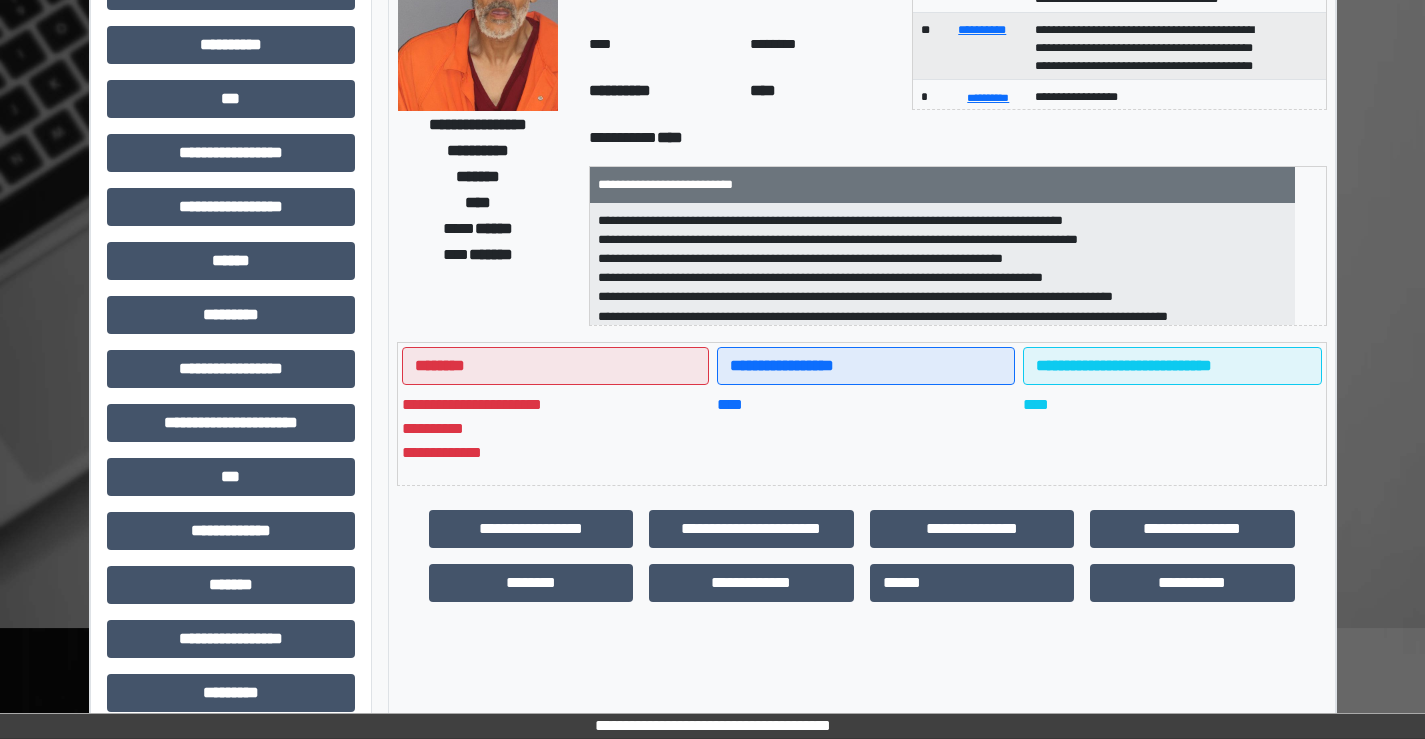 scroll, scrollTop: 200, scrollLeft: 0, axis: vertical 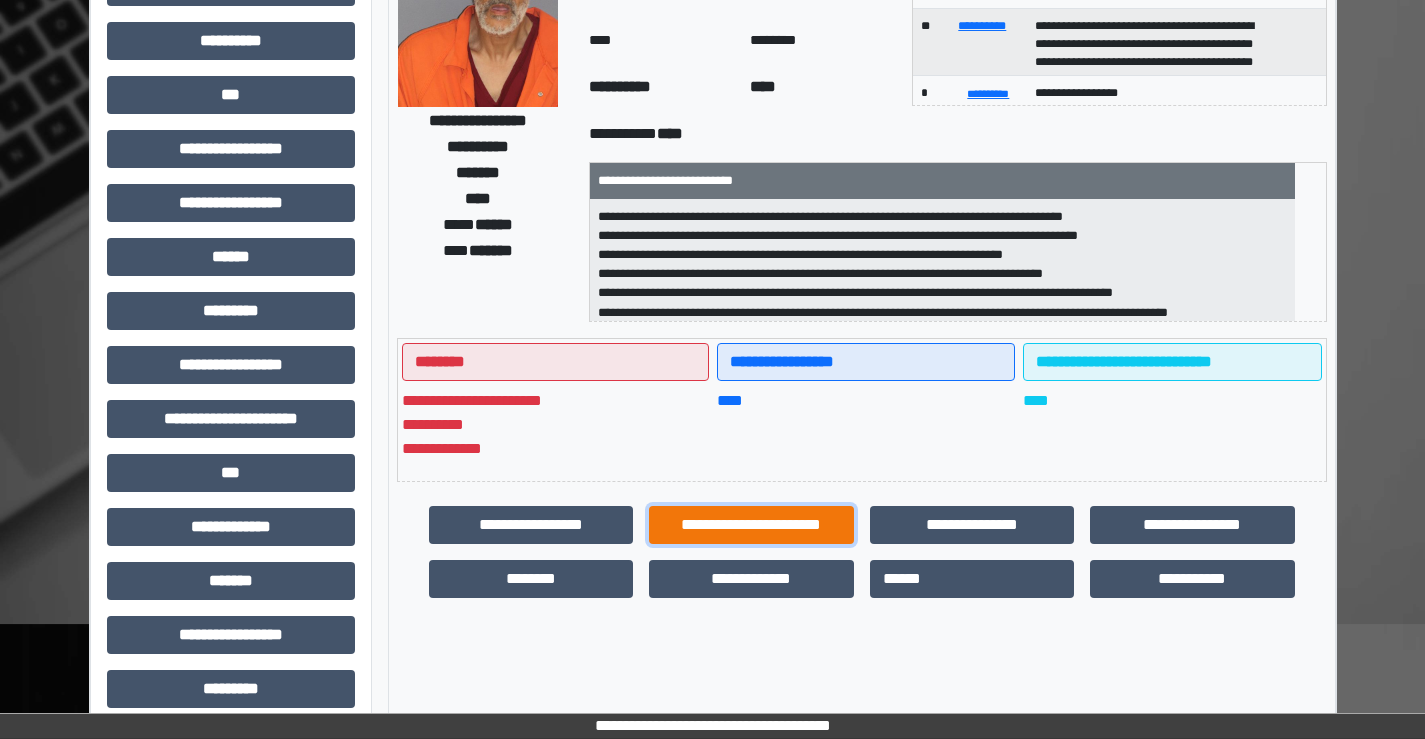 click on "**********" at bounding box center (751, 525) 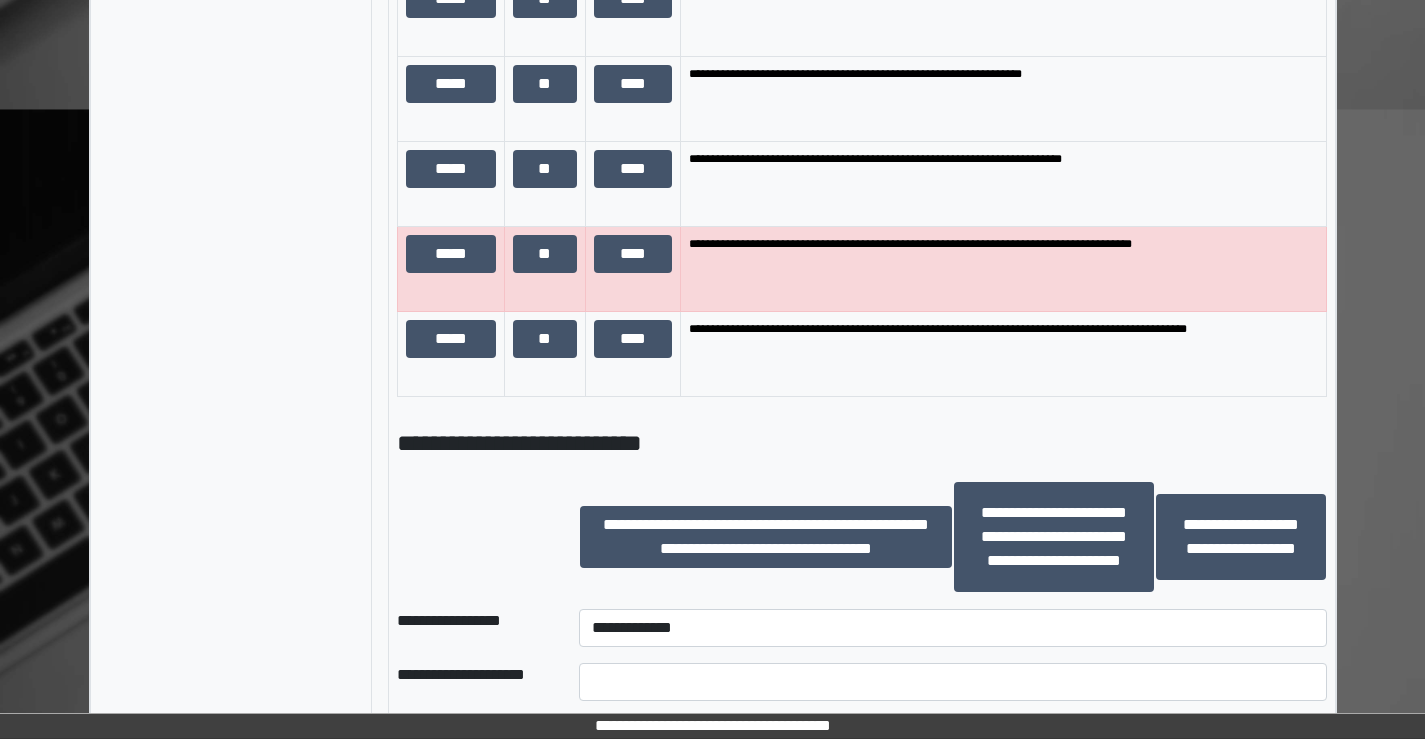 scroll, scrollTop: 1700, scrollLeft: 0, axis: vertical 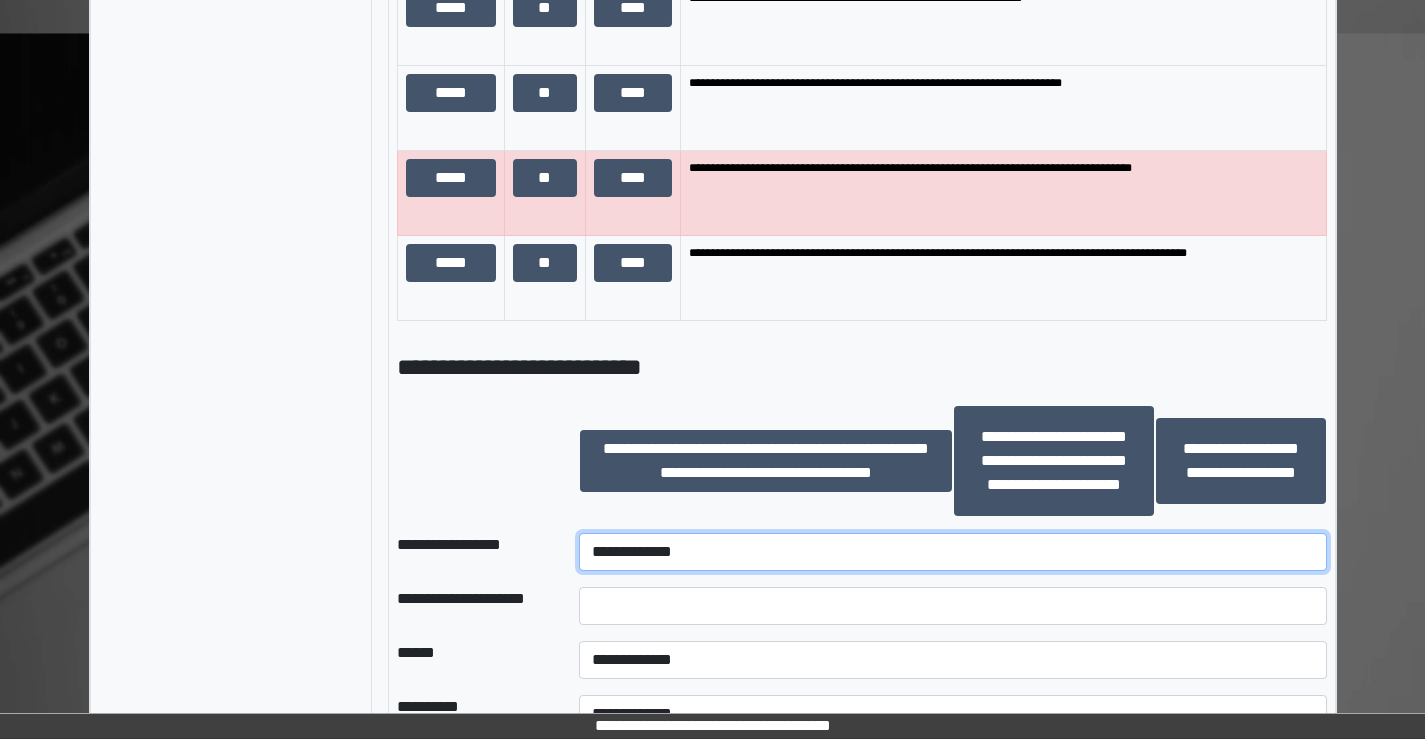 click on "**********" at bounding box center (952, 552) 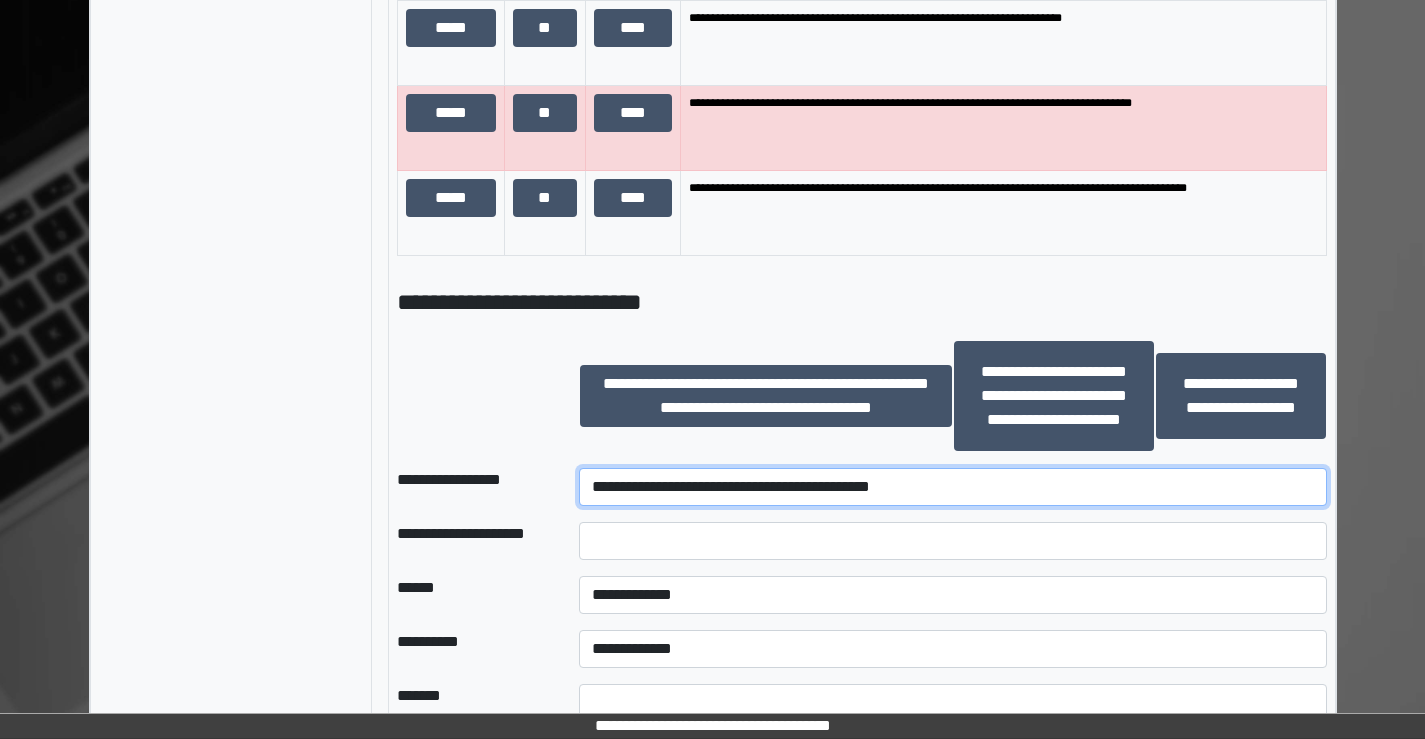 scroll, scrollTop: 1800, scrollLeft: 0, axis: vertical 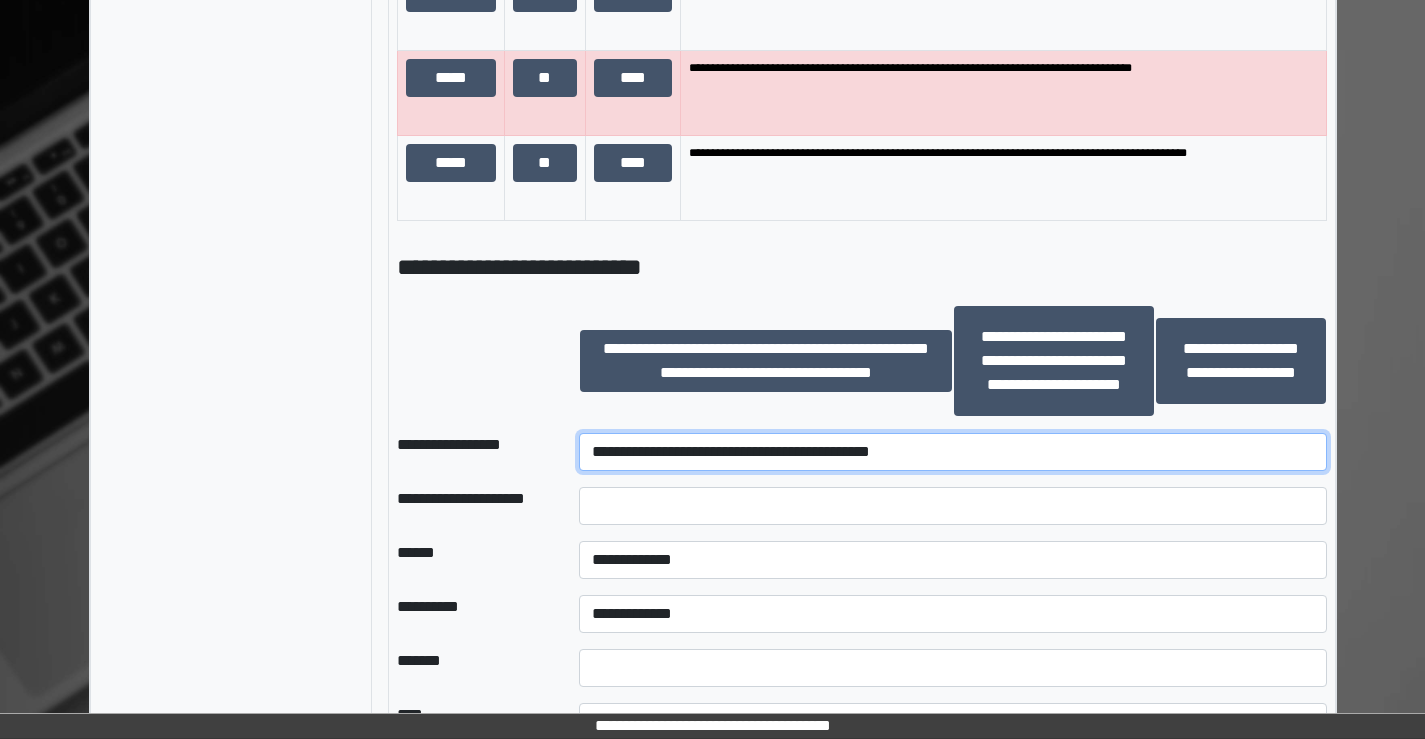 click on "**********" at bounding box center [952, 452] 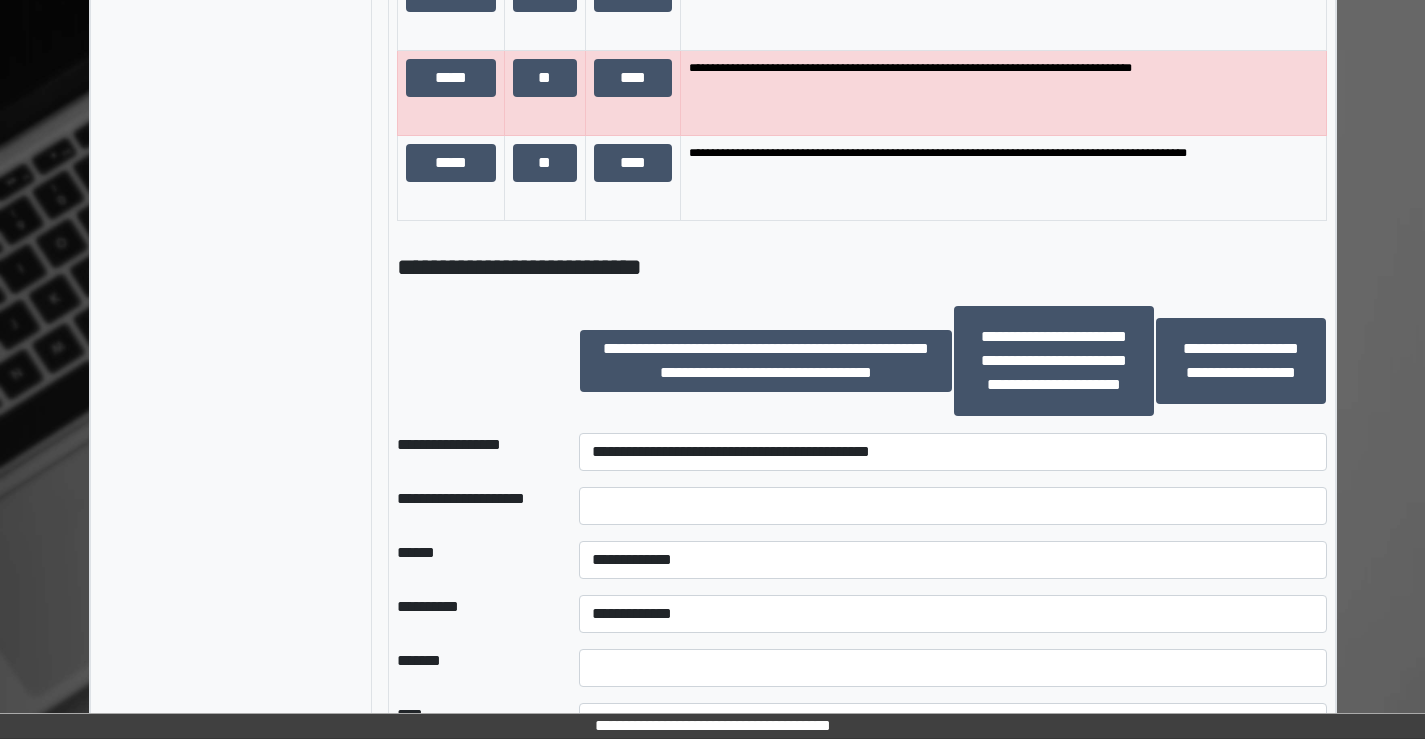 click on "**********" at bounding box center [952, 452] 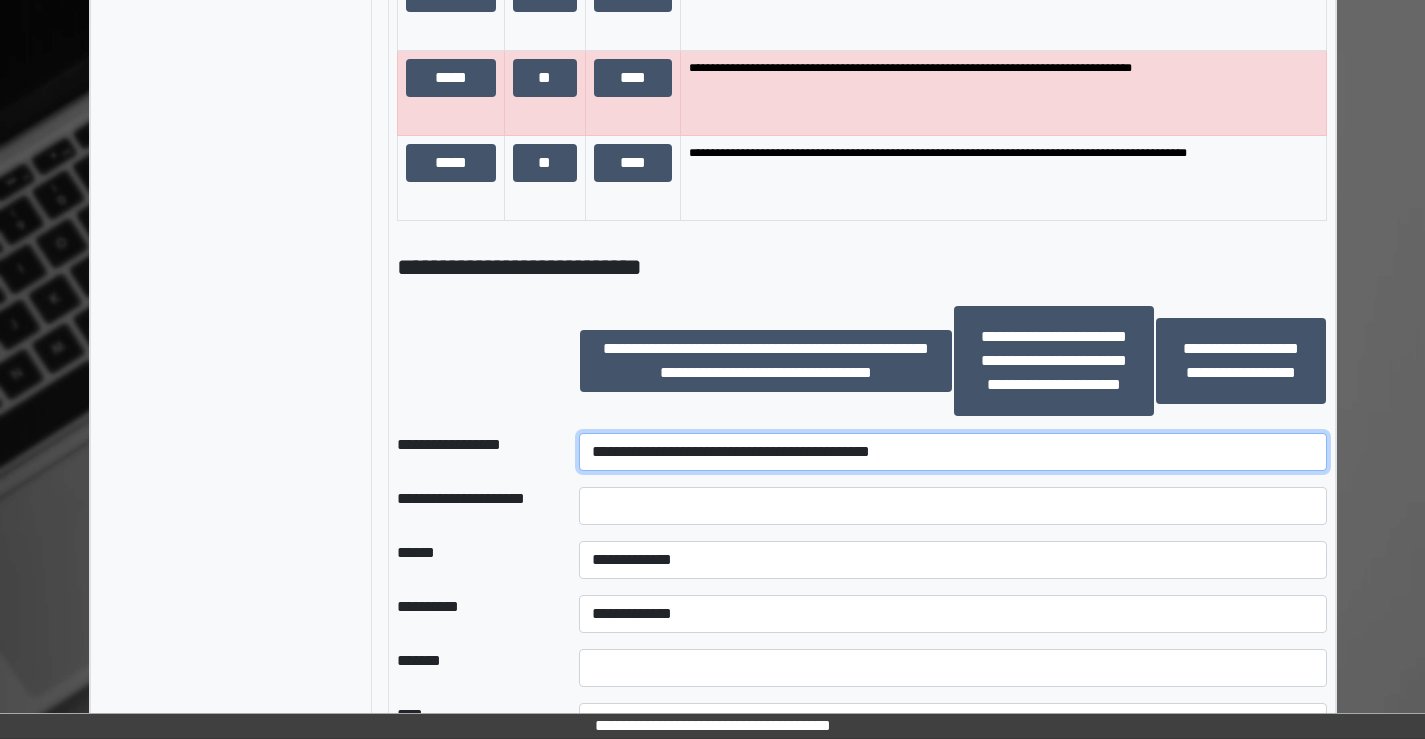 click on "**********" at bounding box center [952, 452] 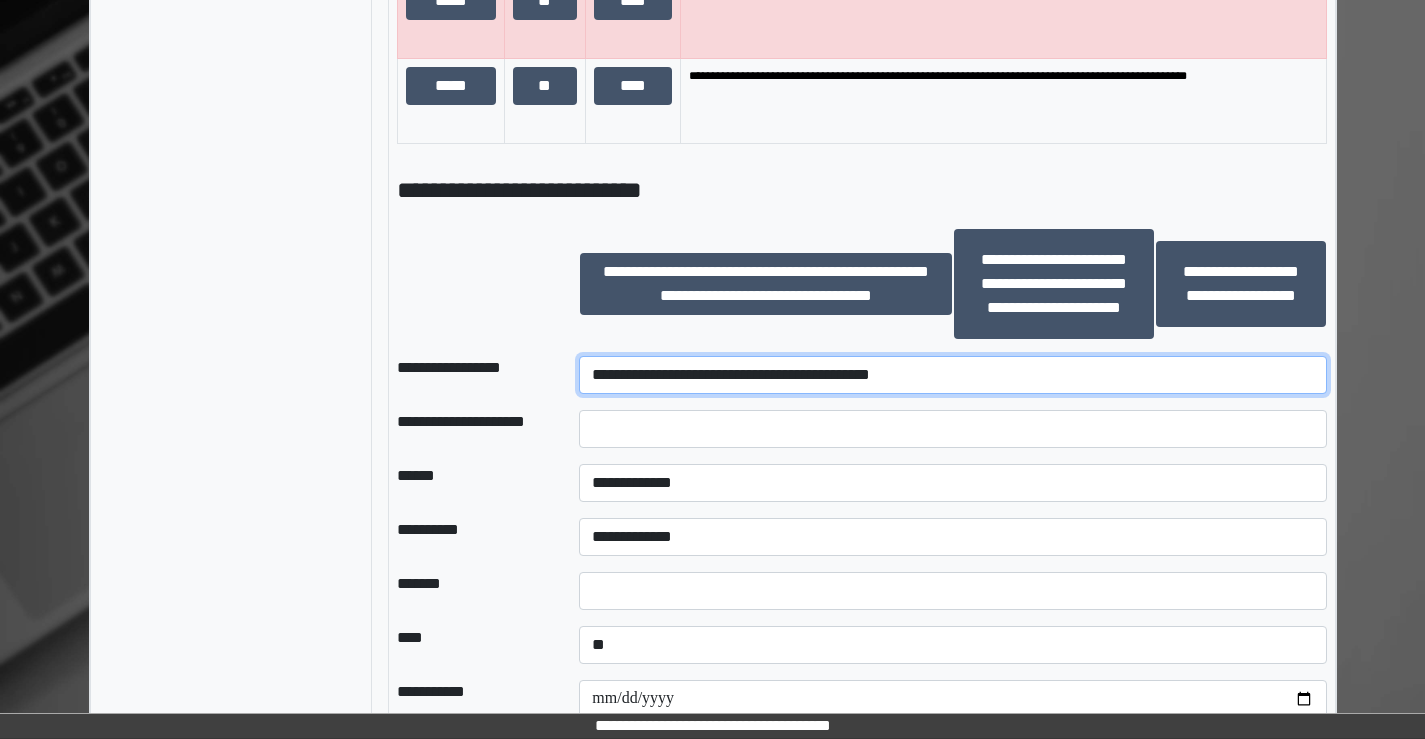 scroll, scrollTop: 1900, scrollLeft: 0, axis: vertical 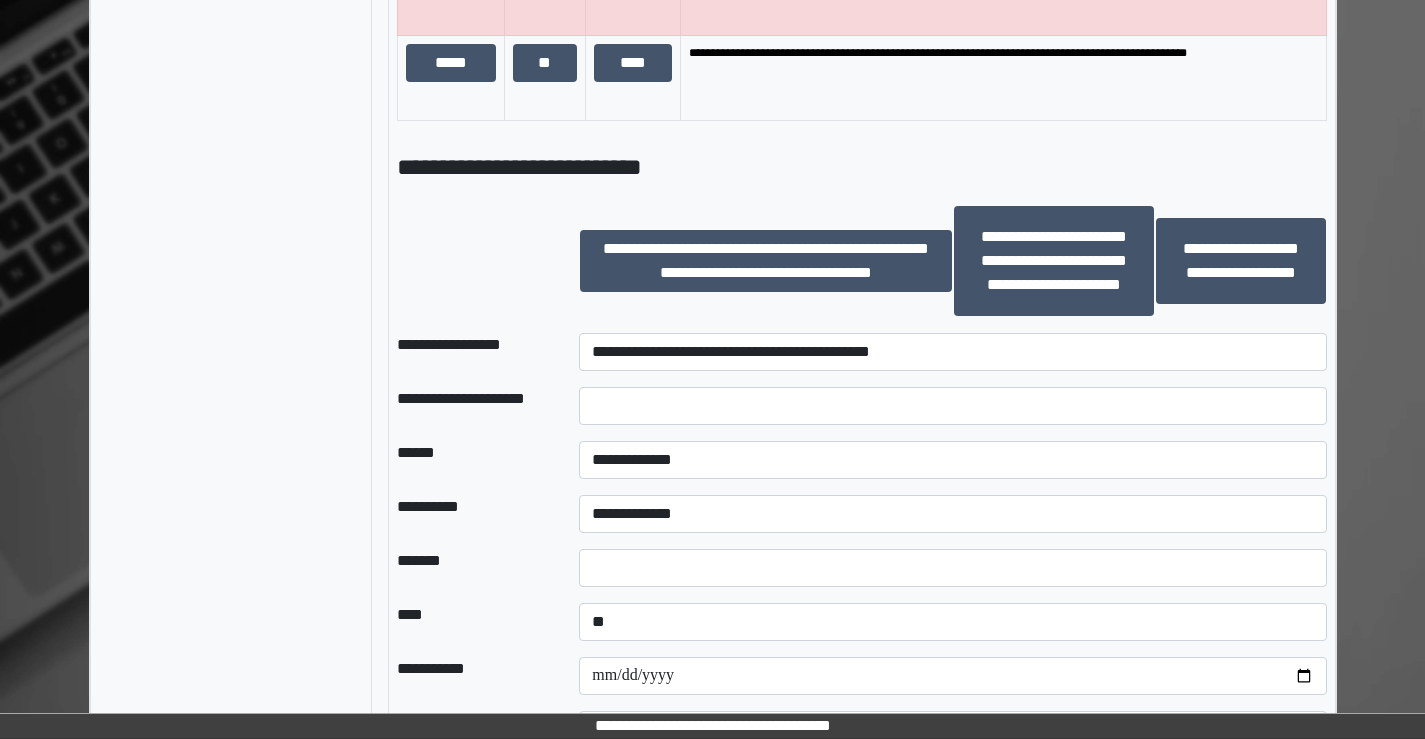click on "**********" at bounding box center [952, 352] 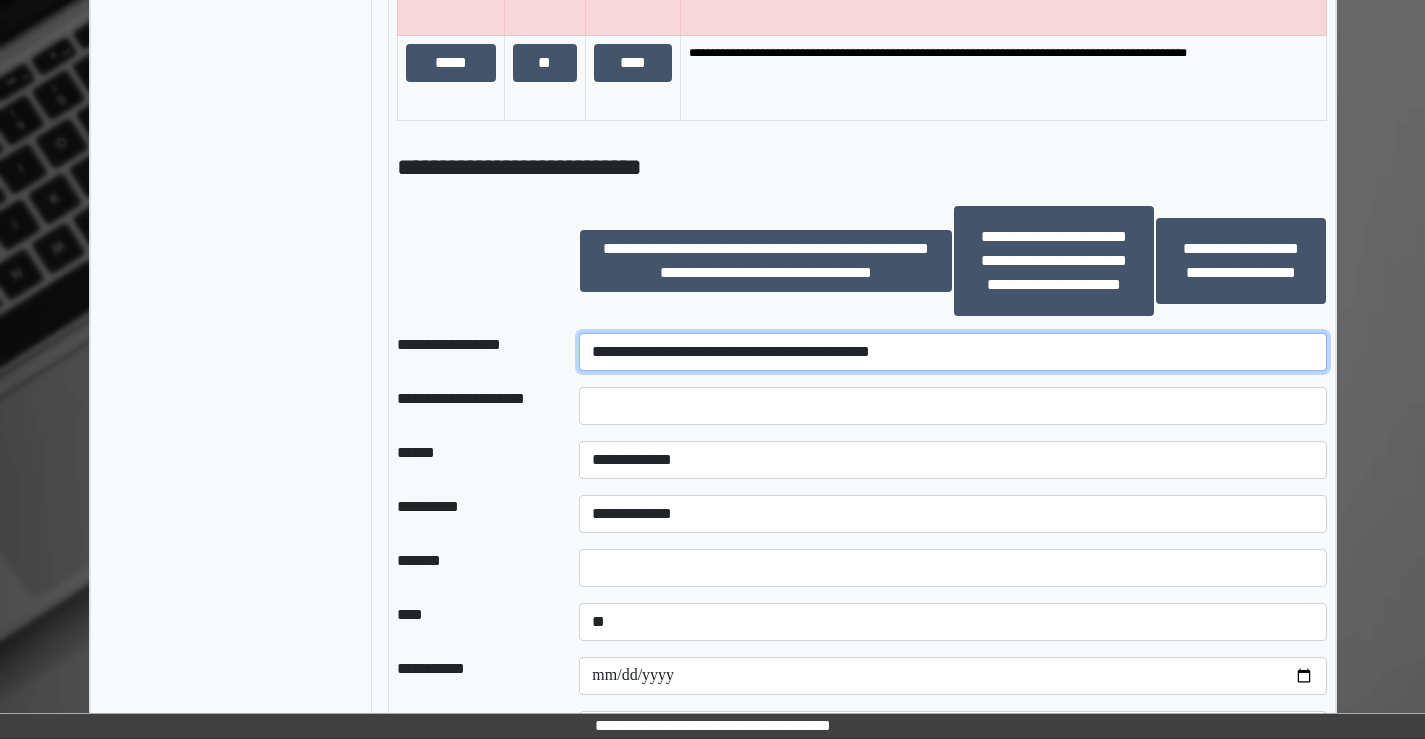click on "**********" at bounding box center [952, 352] 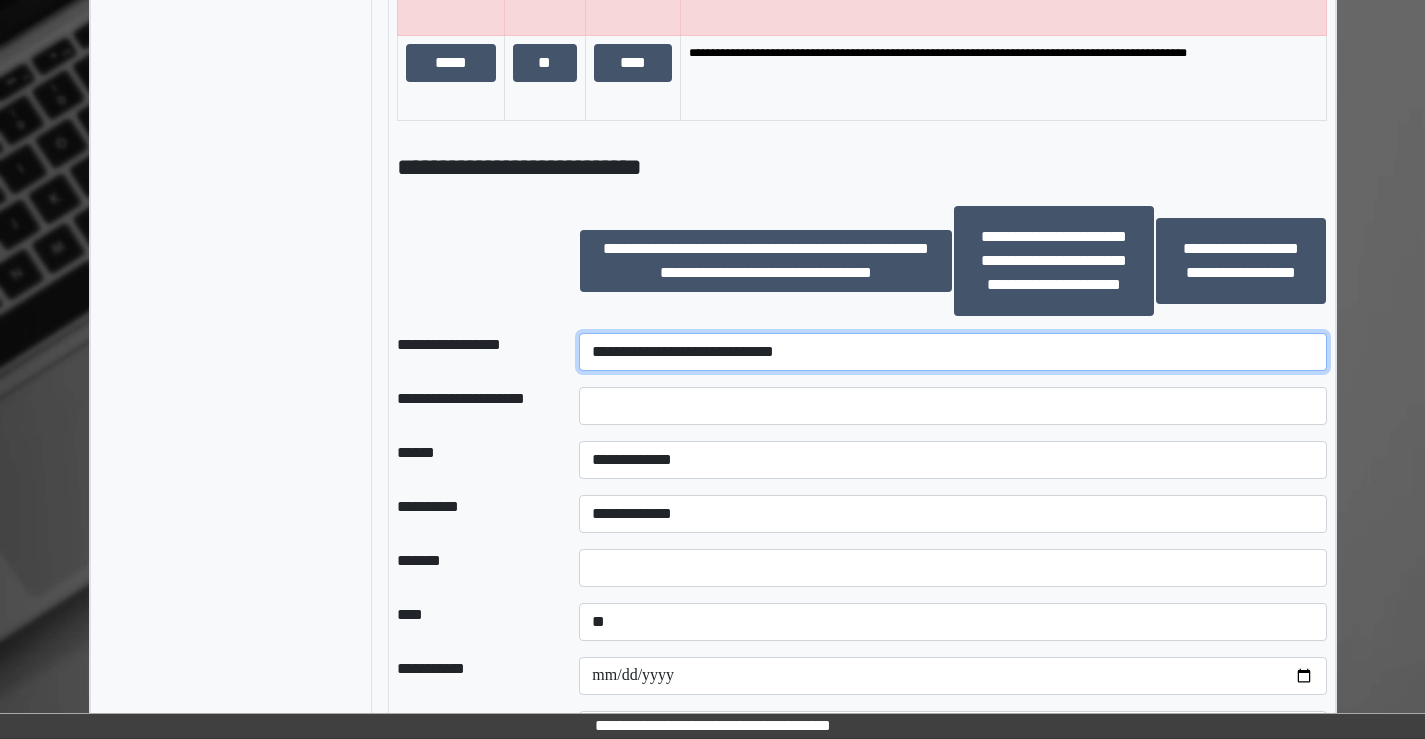 click on "**********" at bounding box center [952, 352] 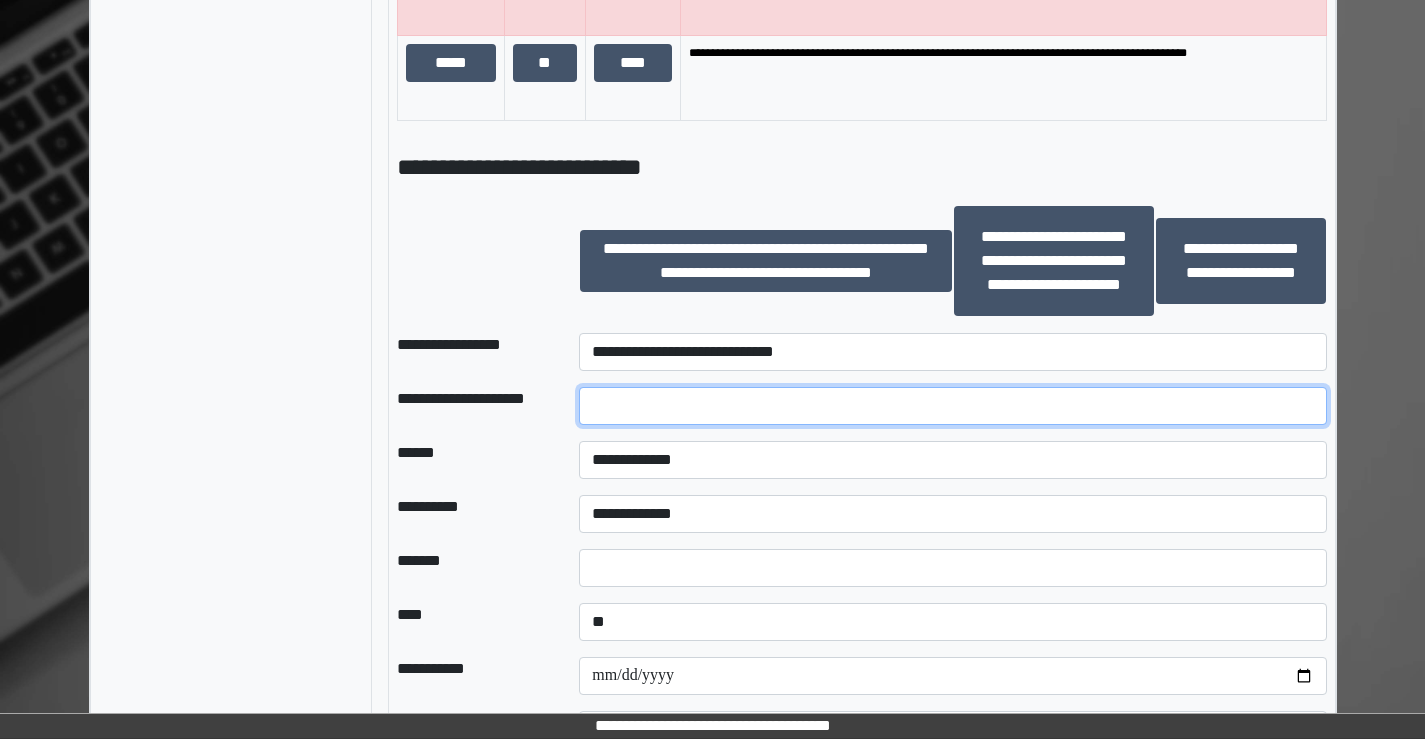 click at bounding box center [952, 406] 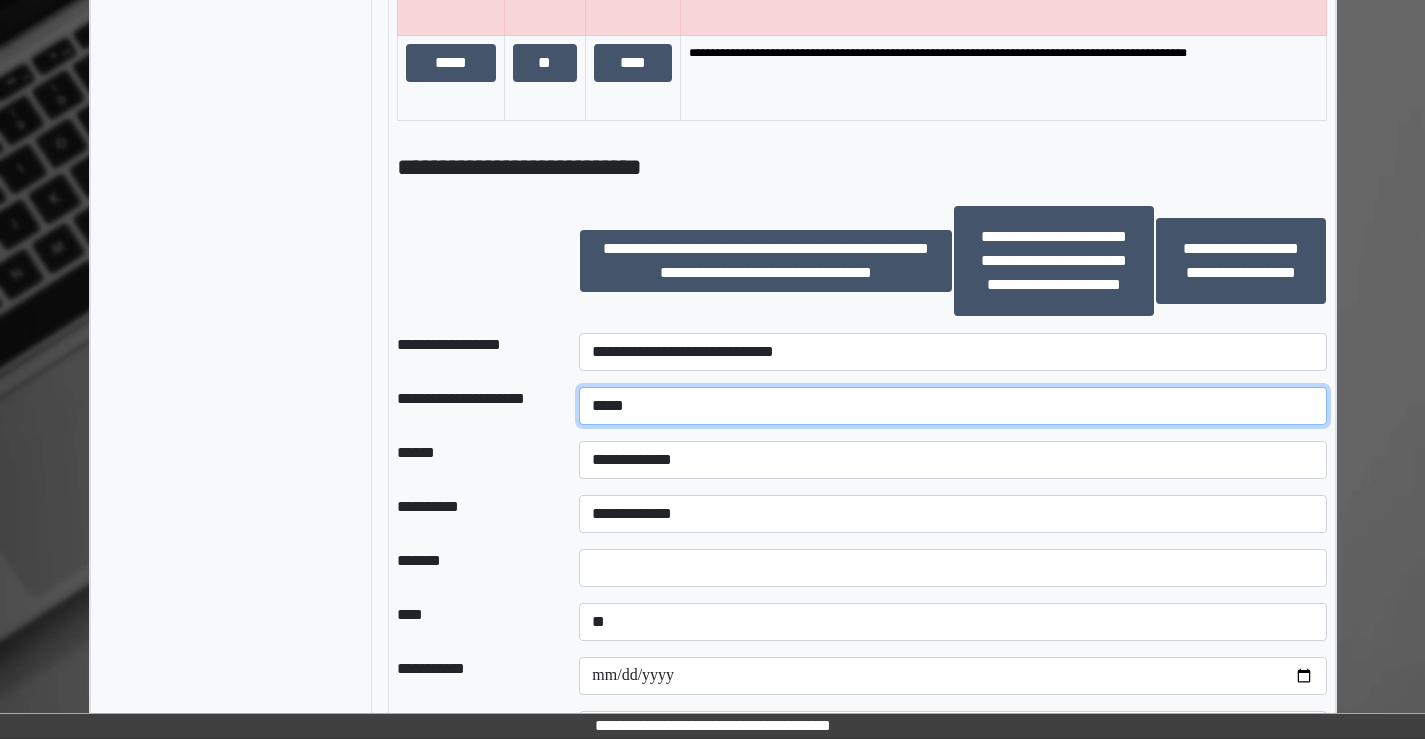 type on "*****" 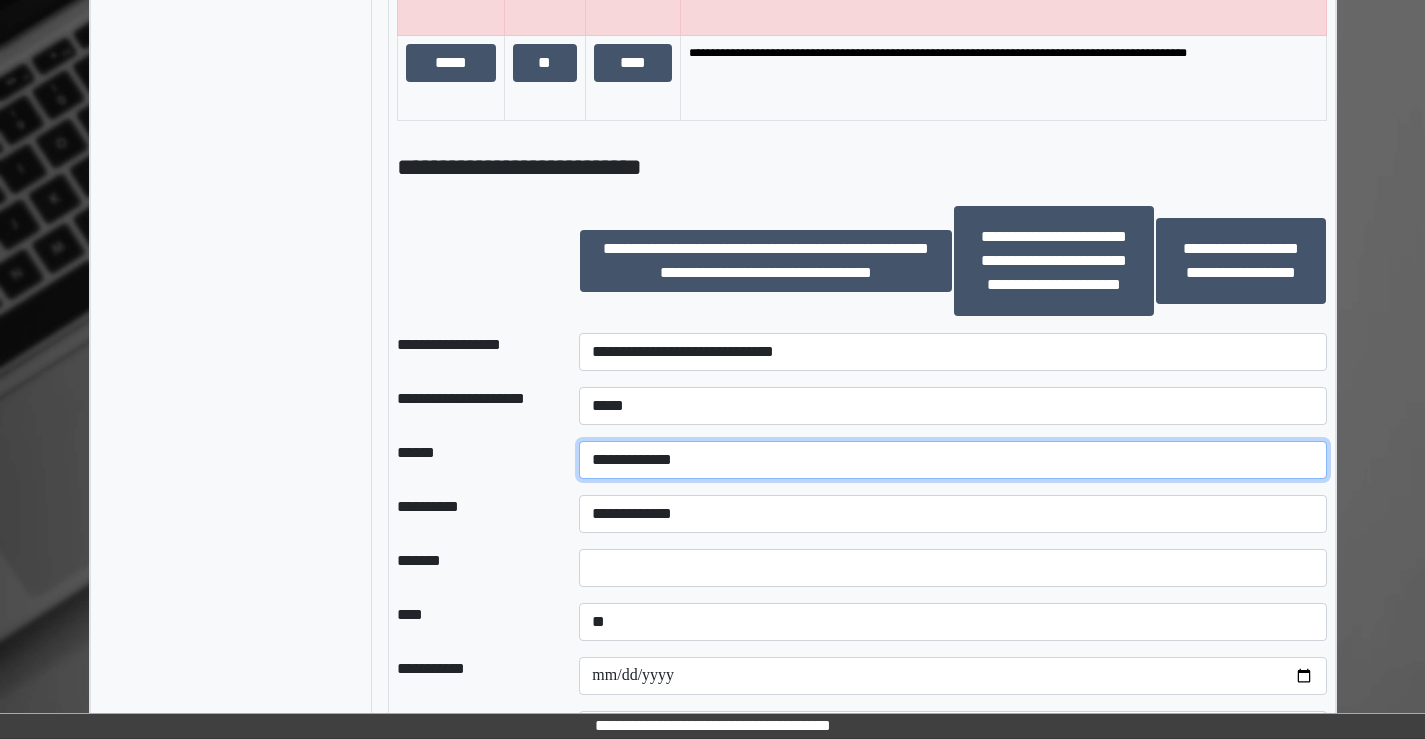 click on "**********" at bounding box center (952, 460) 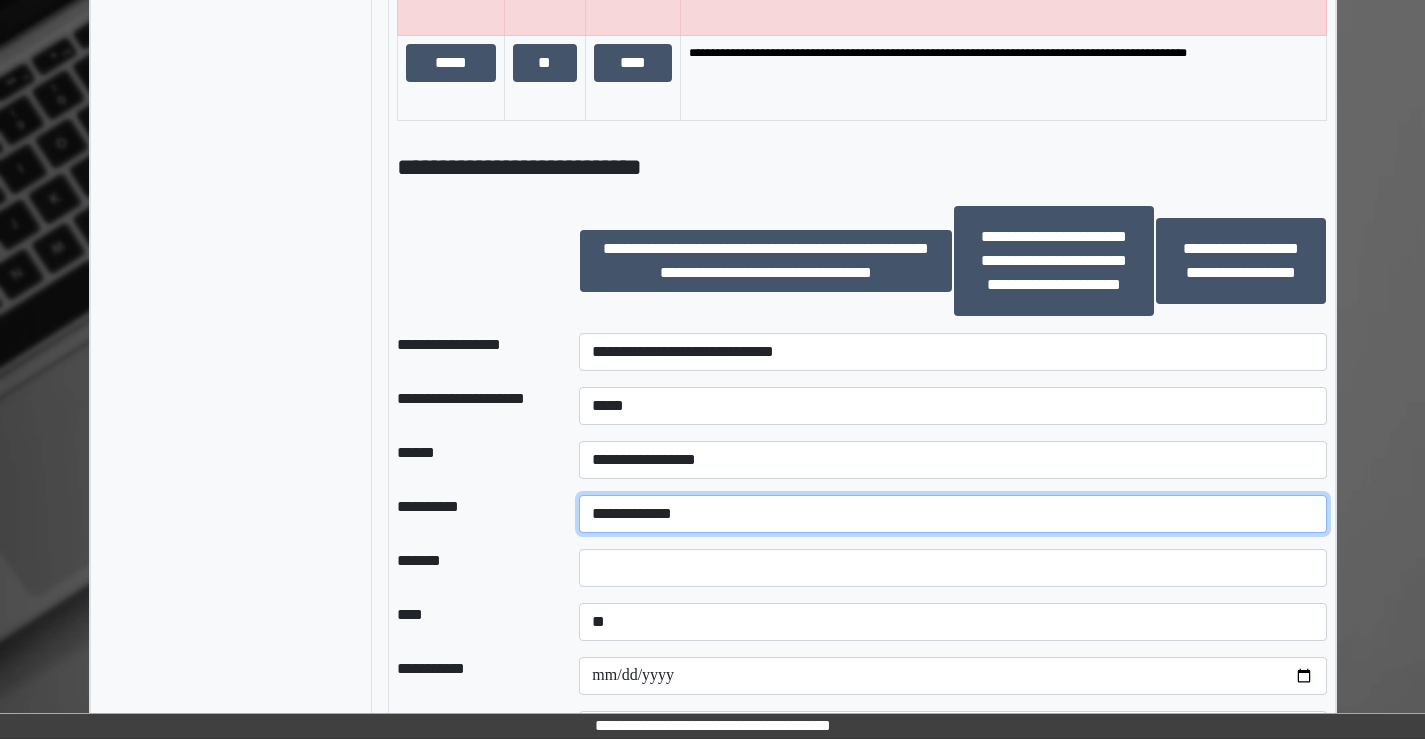 click on "**********" at bounding box center [952, 514] 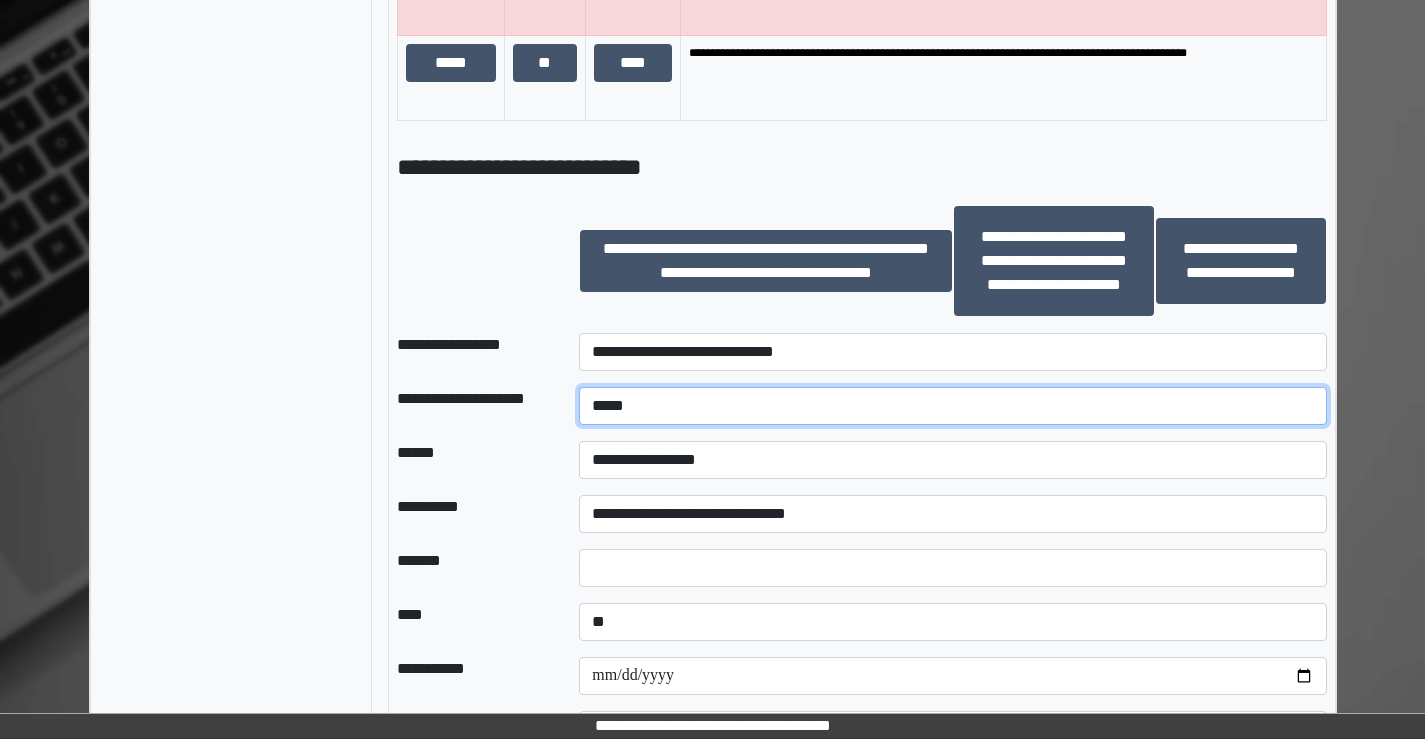 click on "*****" at bounding box center (952, 406) 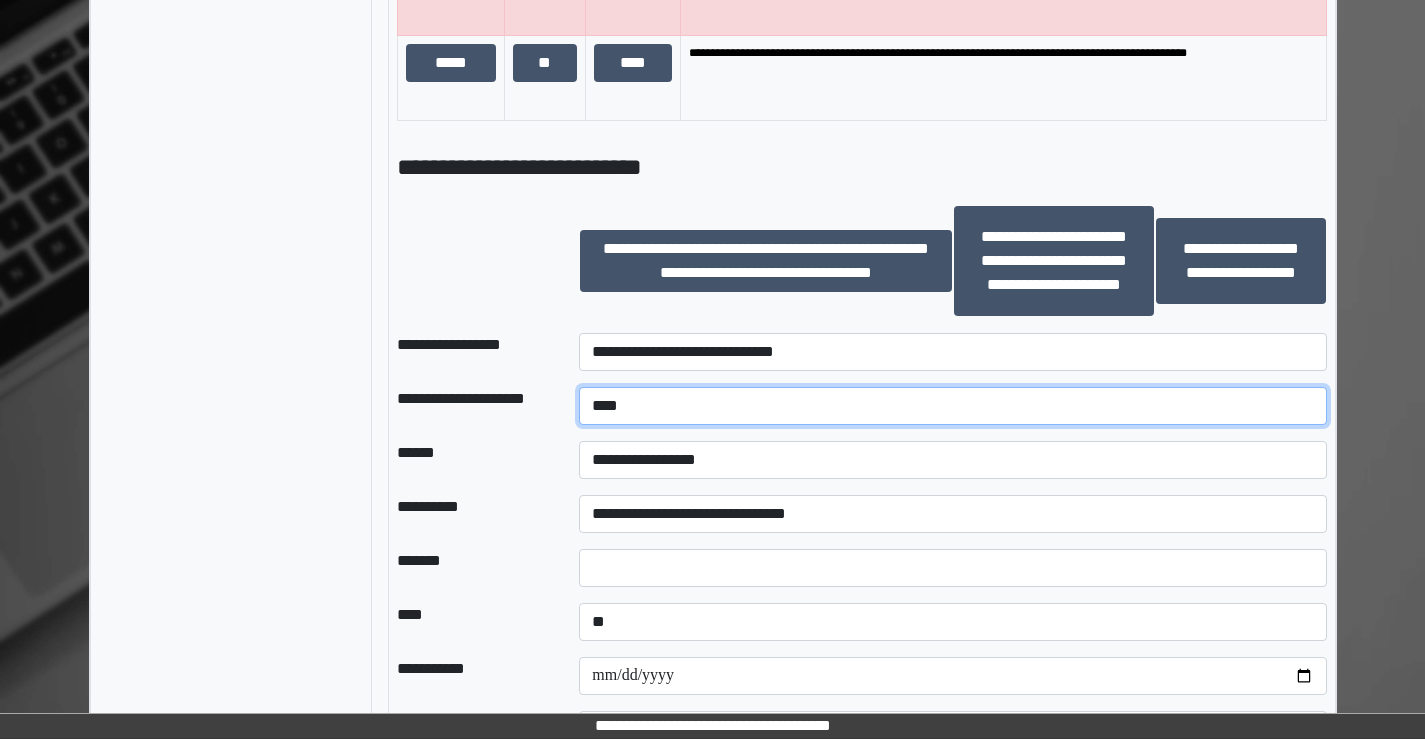 type on "*****" 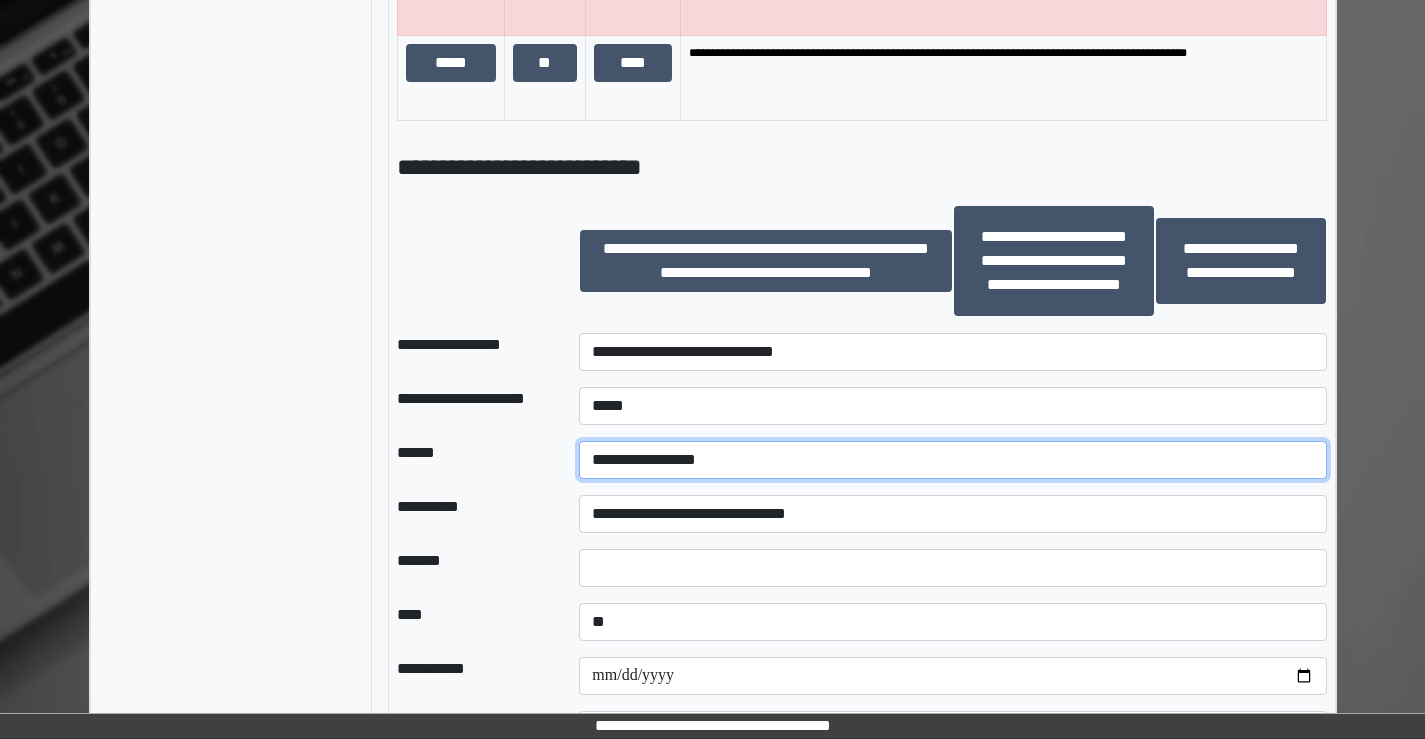 click on "**********" at bounding box center (952, 460) 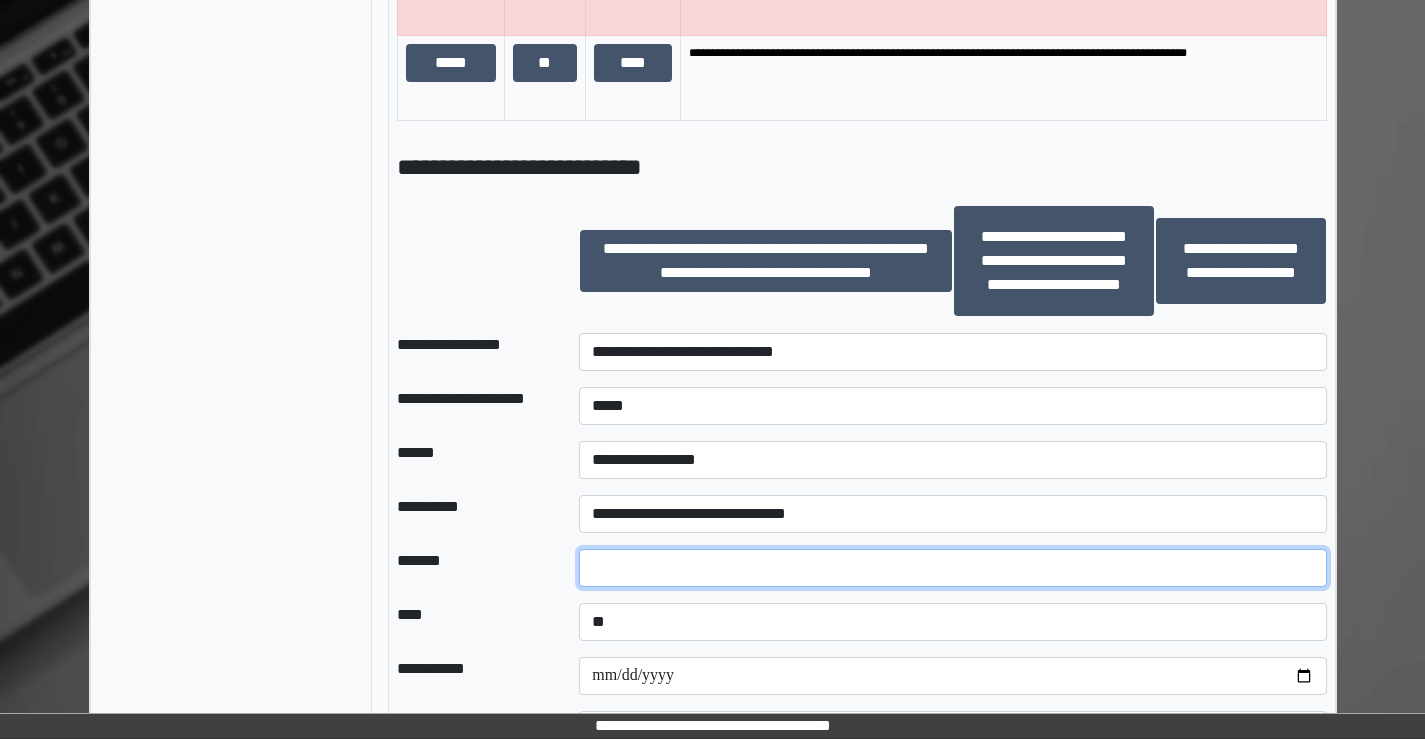 click at bounding box center [952, 568] 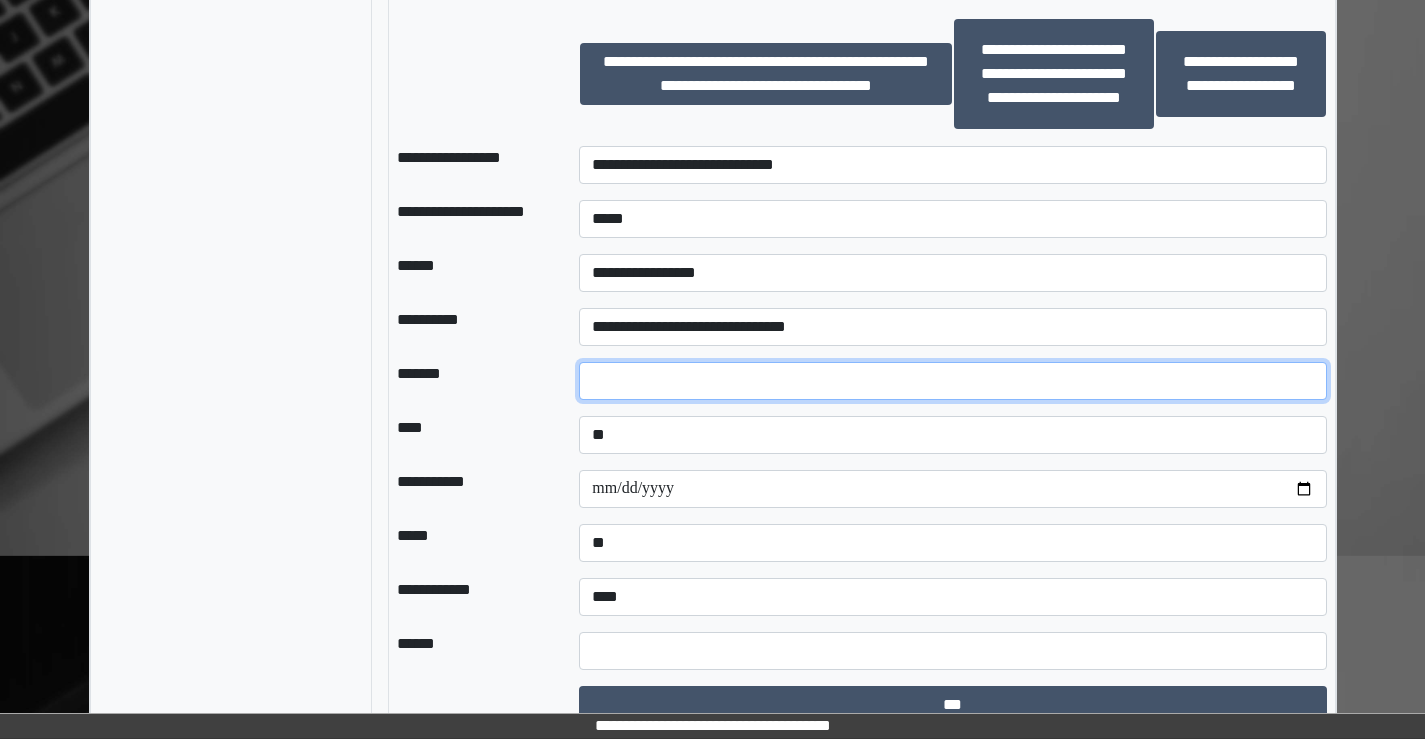 scroll, scrollTop: 2100, scrollLeft: 0, axis: vertical 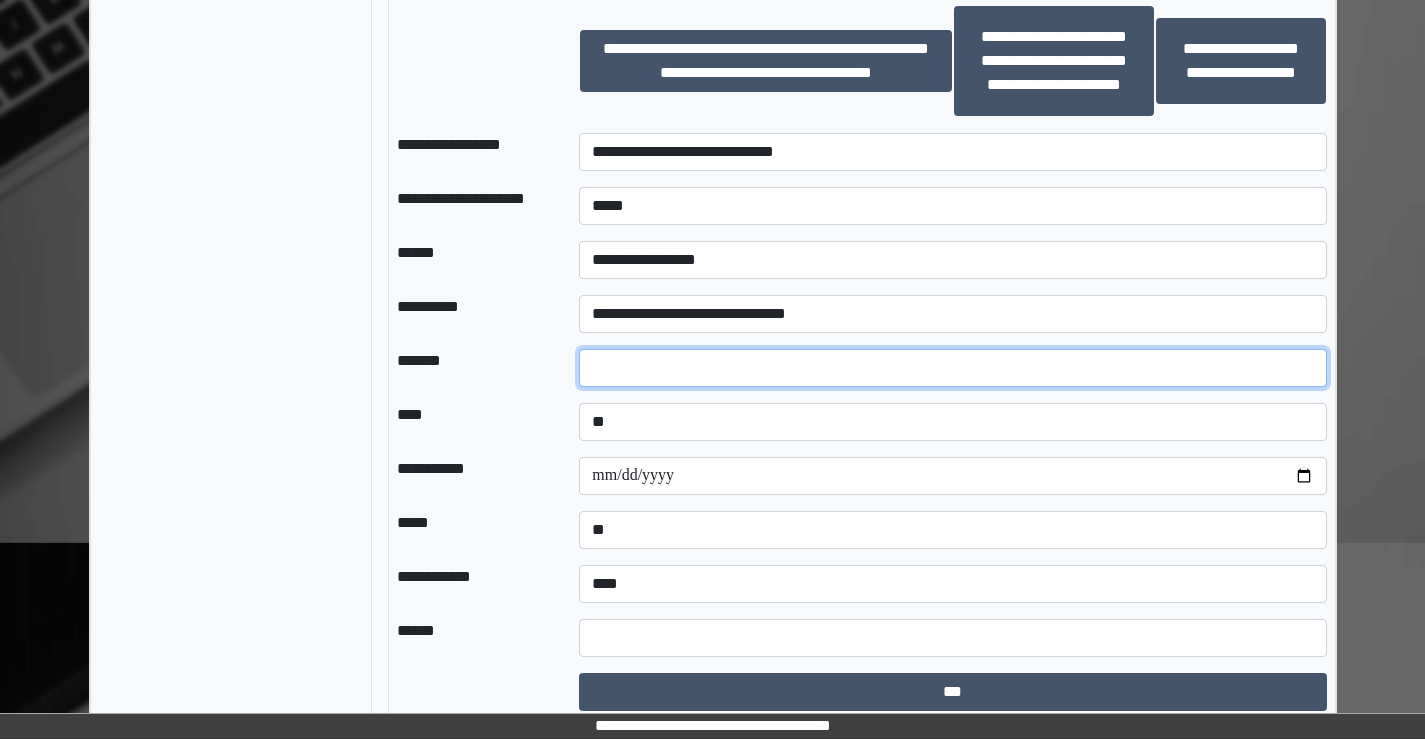 type on "*" 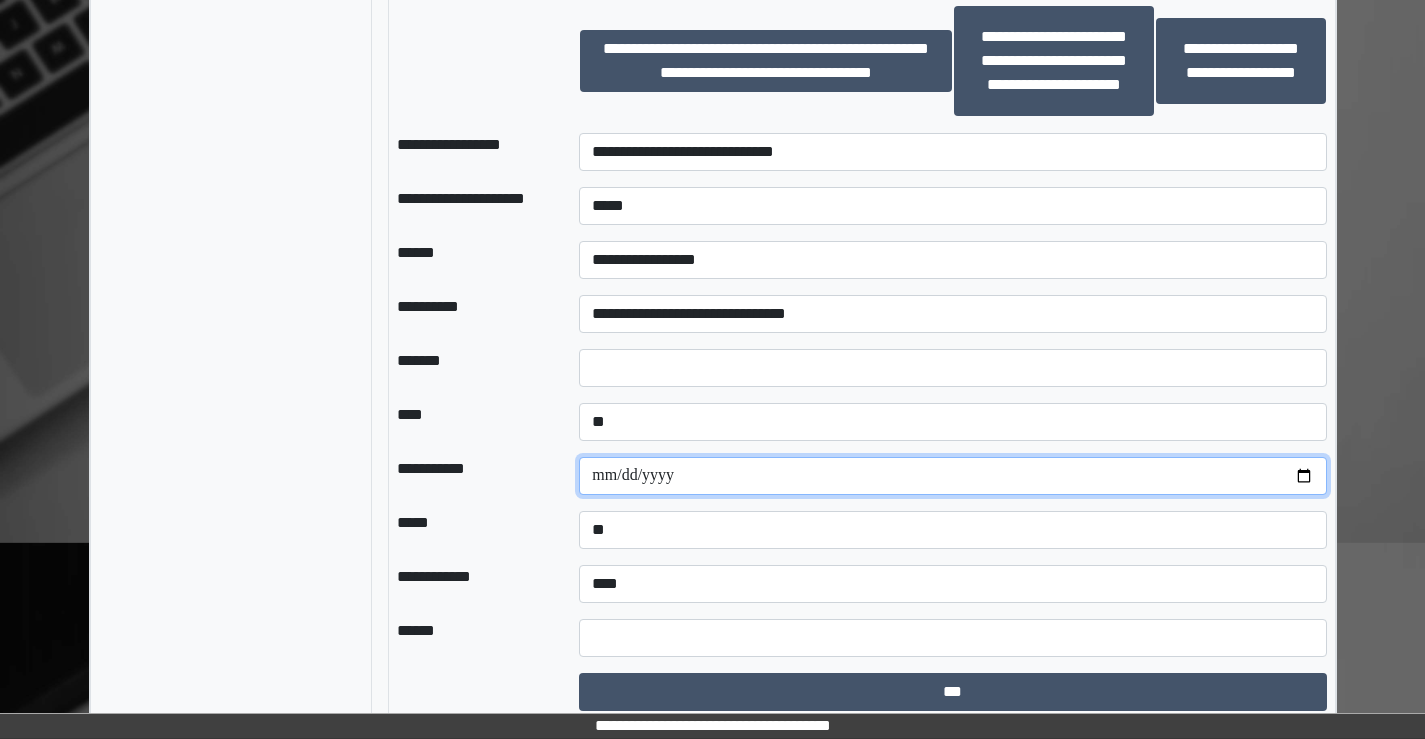 click at bounding box center [952, 476] 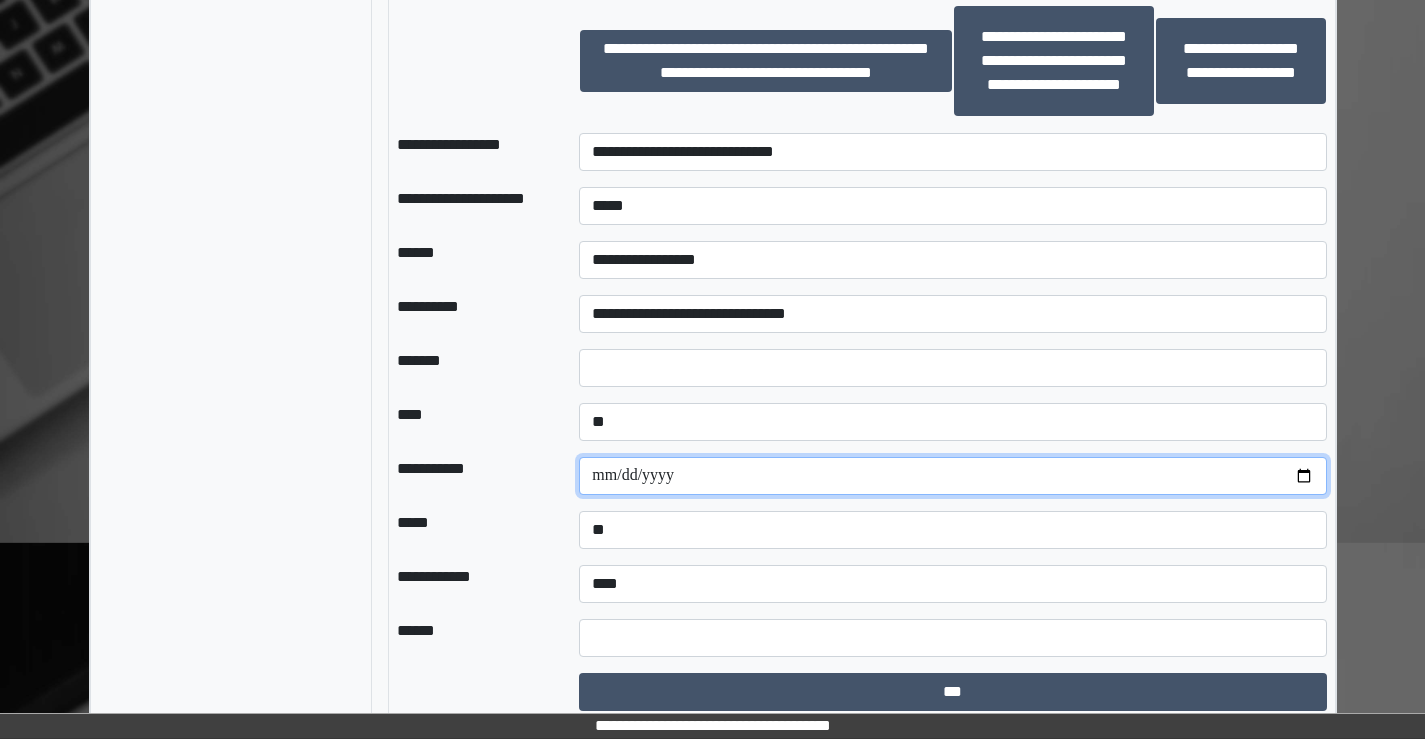 type on "**********" 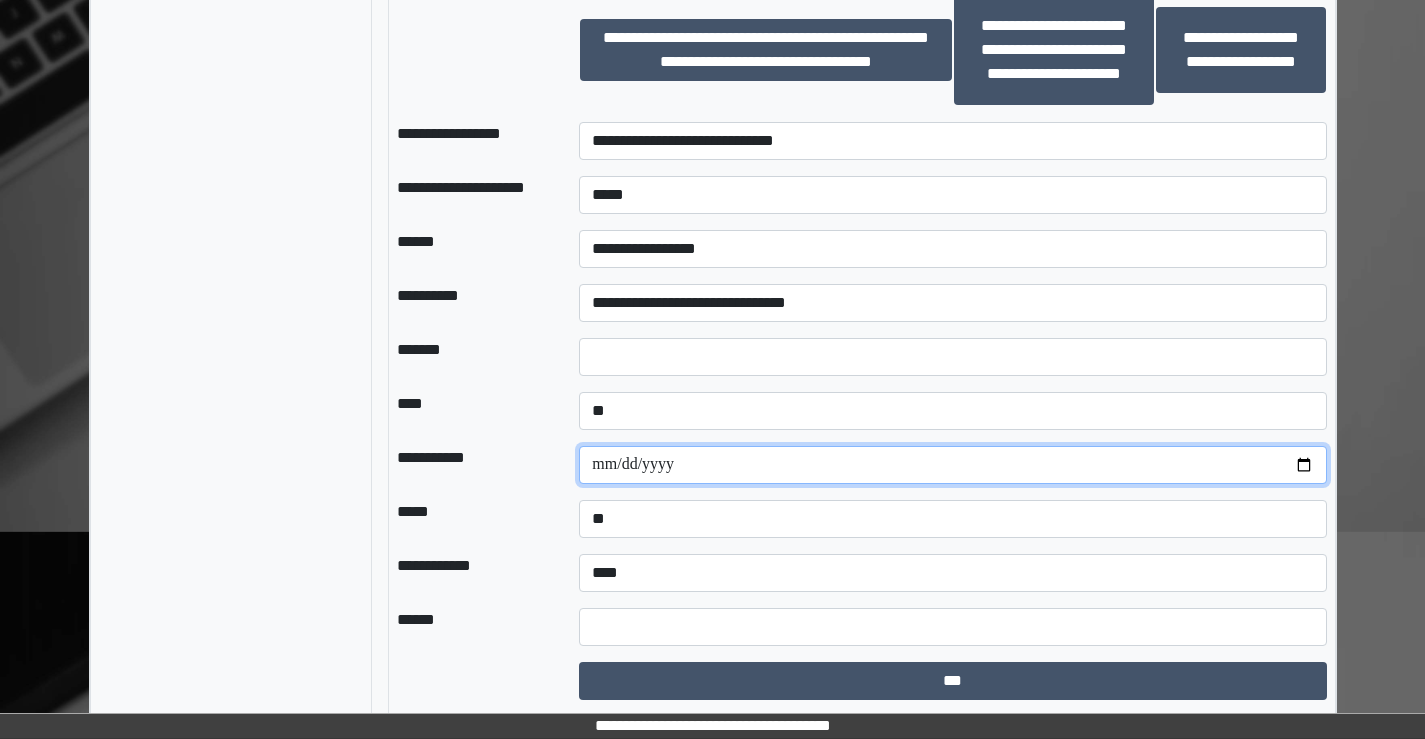 scroll, scrollTop: 2114, scrollLeft: 0, axis: vertical 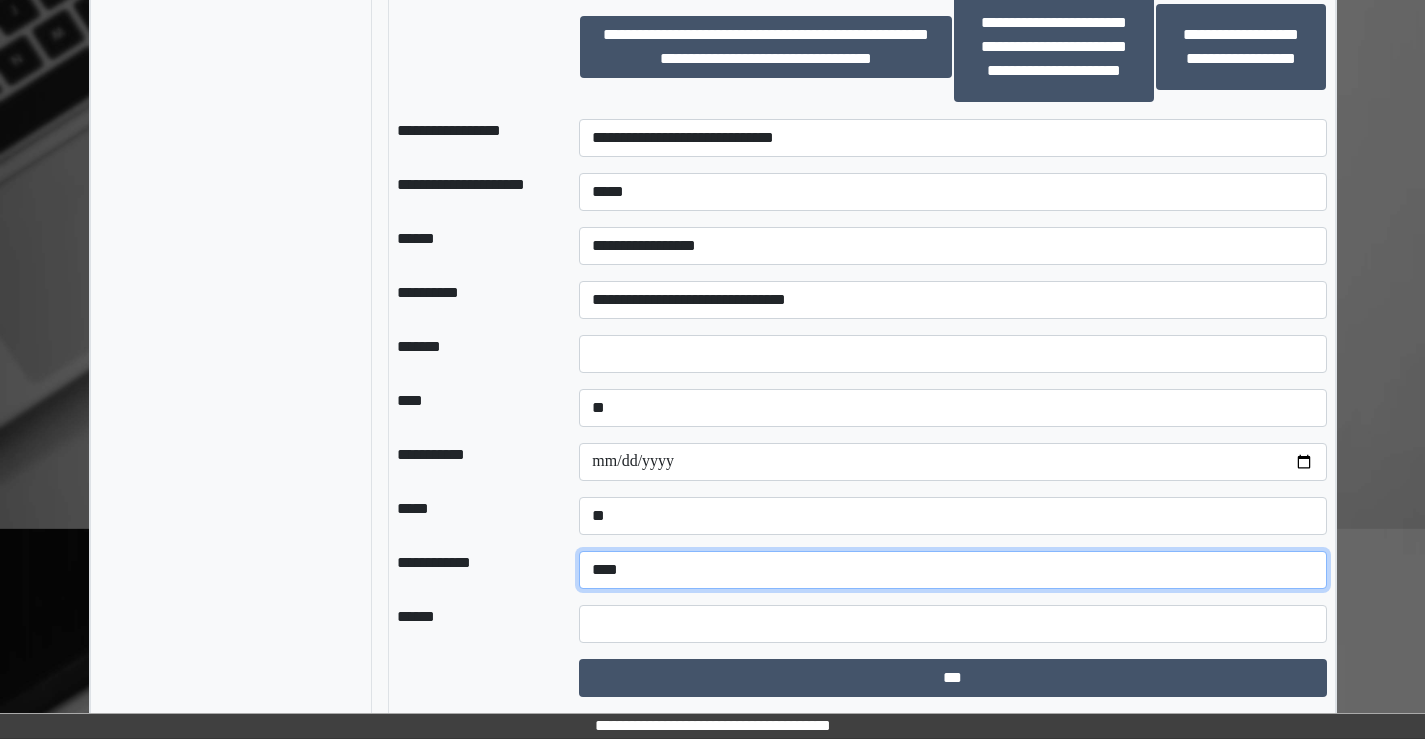 click on "**********" at bounding box center [952, 570] 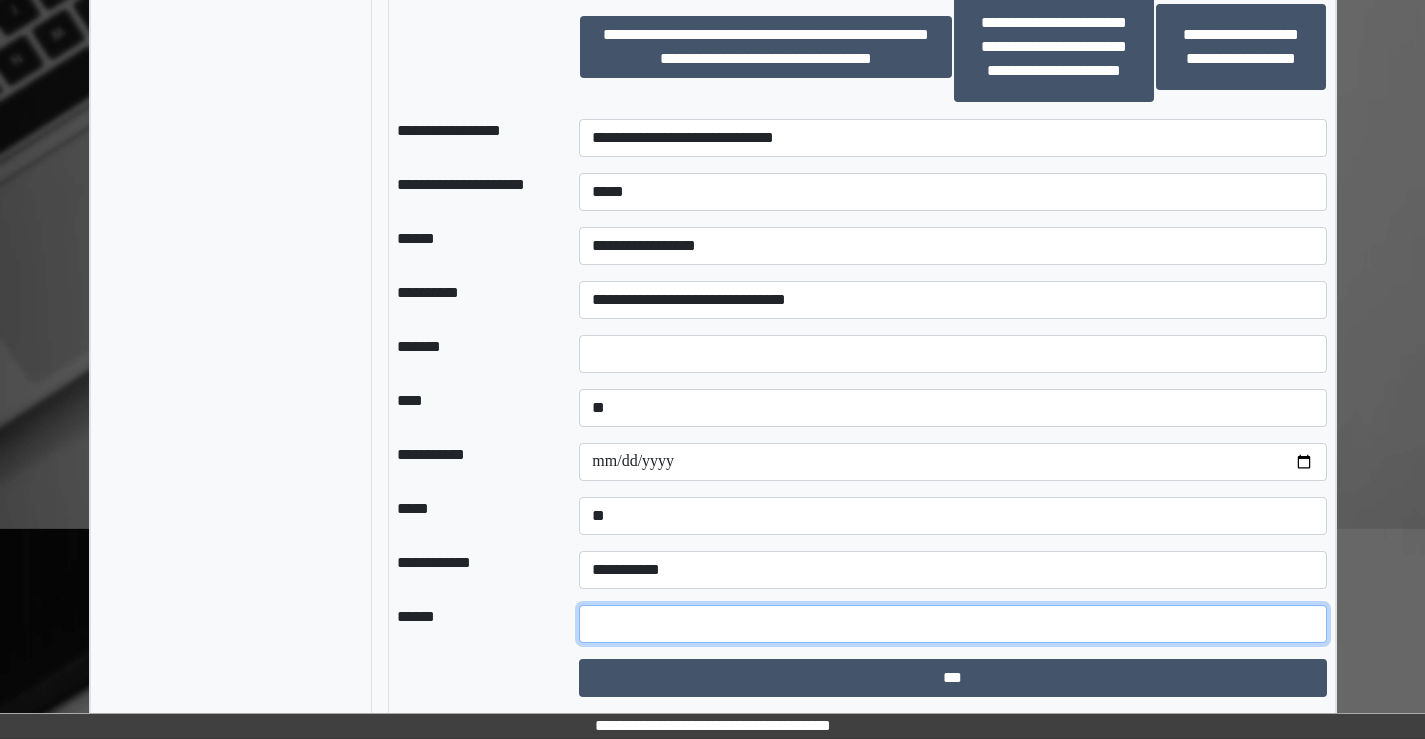 click at bounding box center (952, 624) 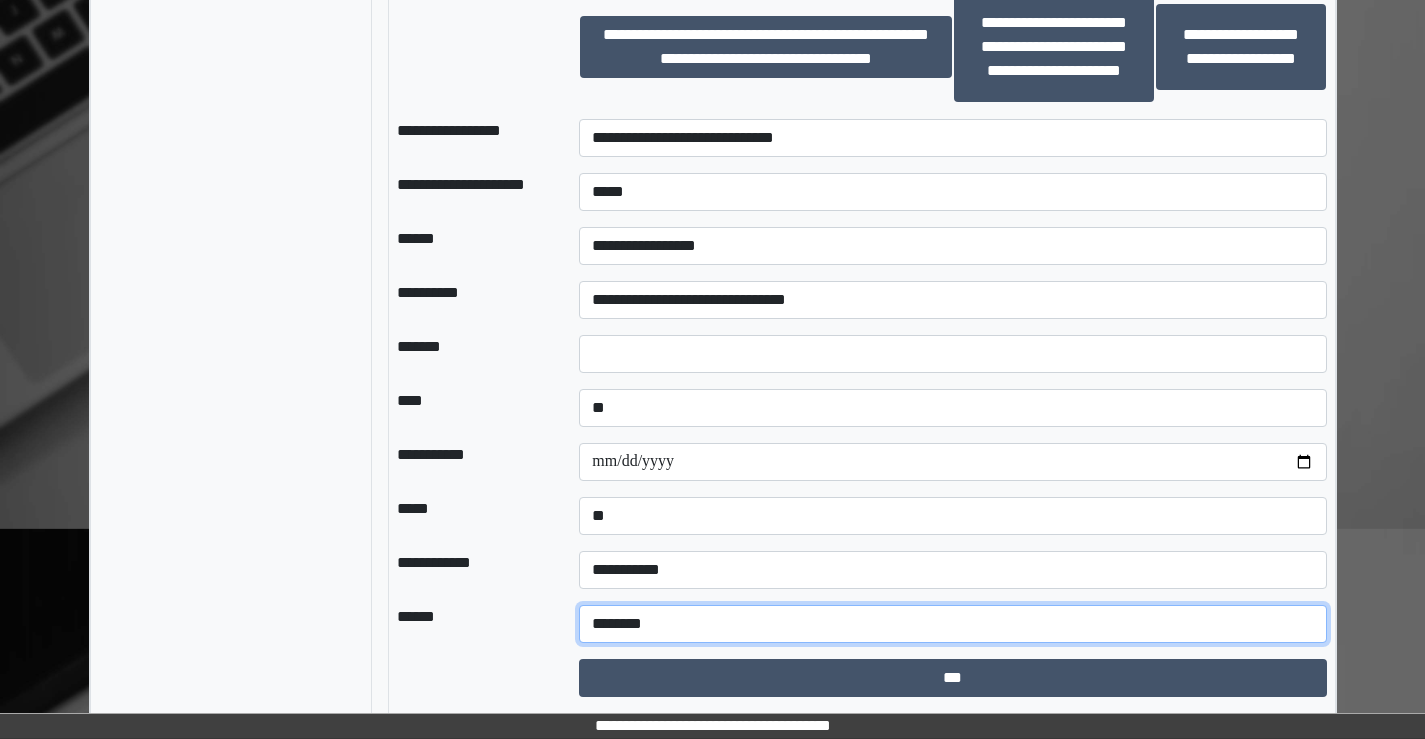 type on "*******" 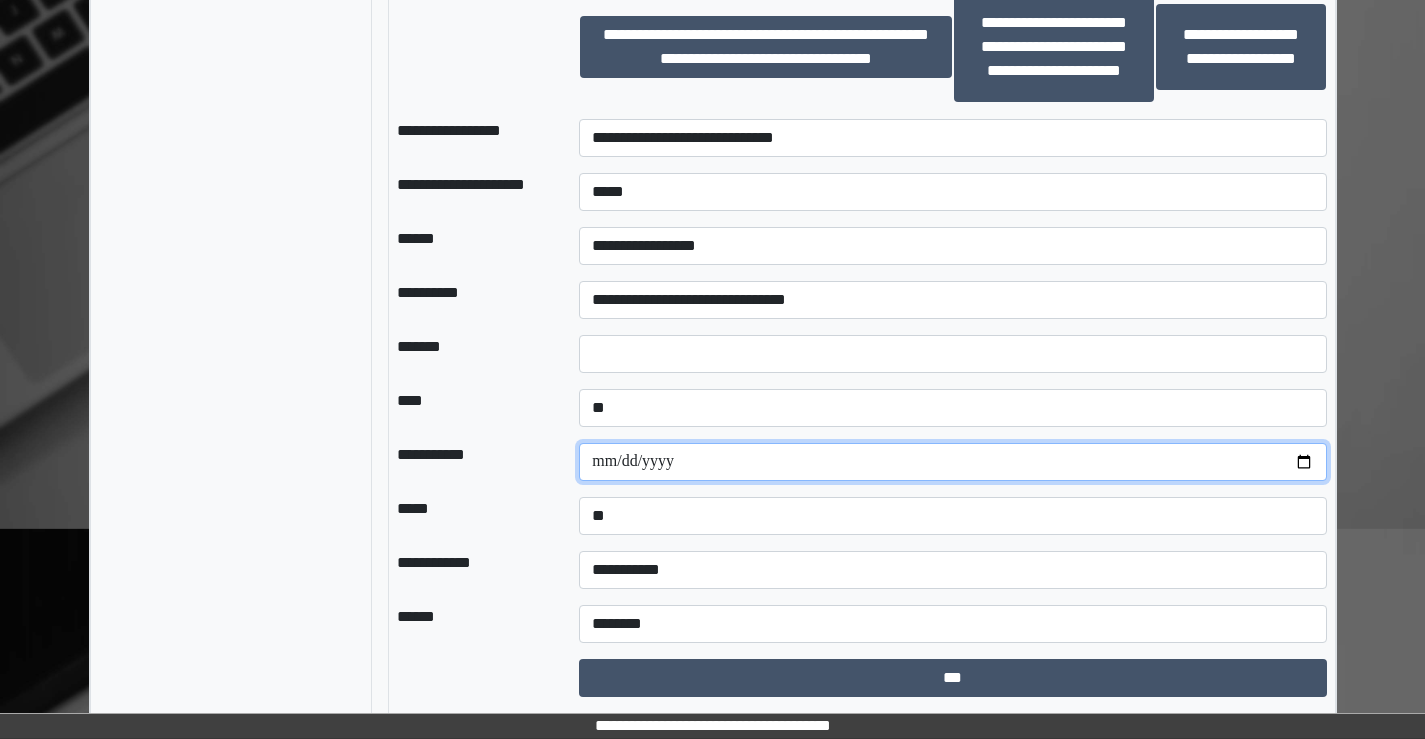 click on "**********" at bounding box center [952, 462] 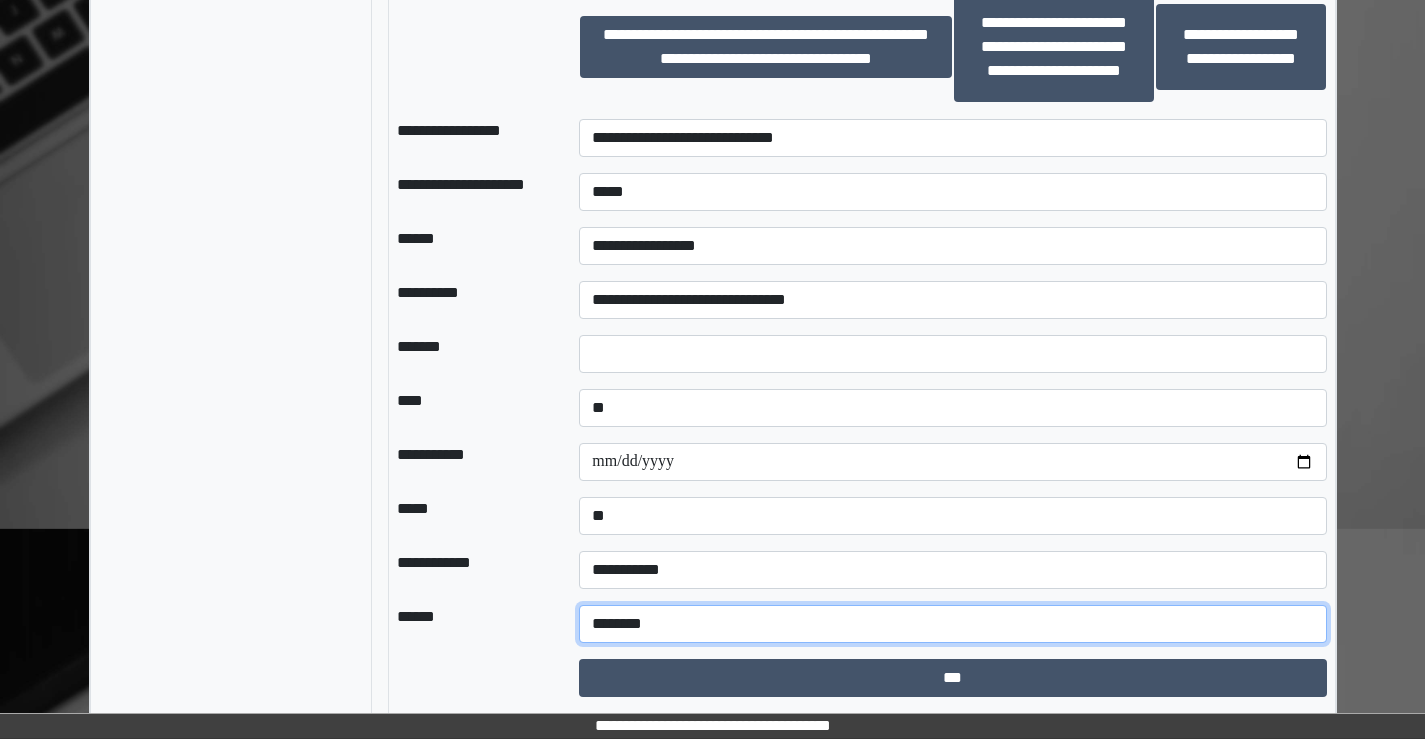 click on "*******" at bounding box center [952, 624] 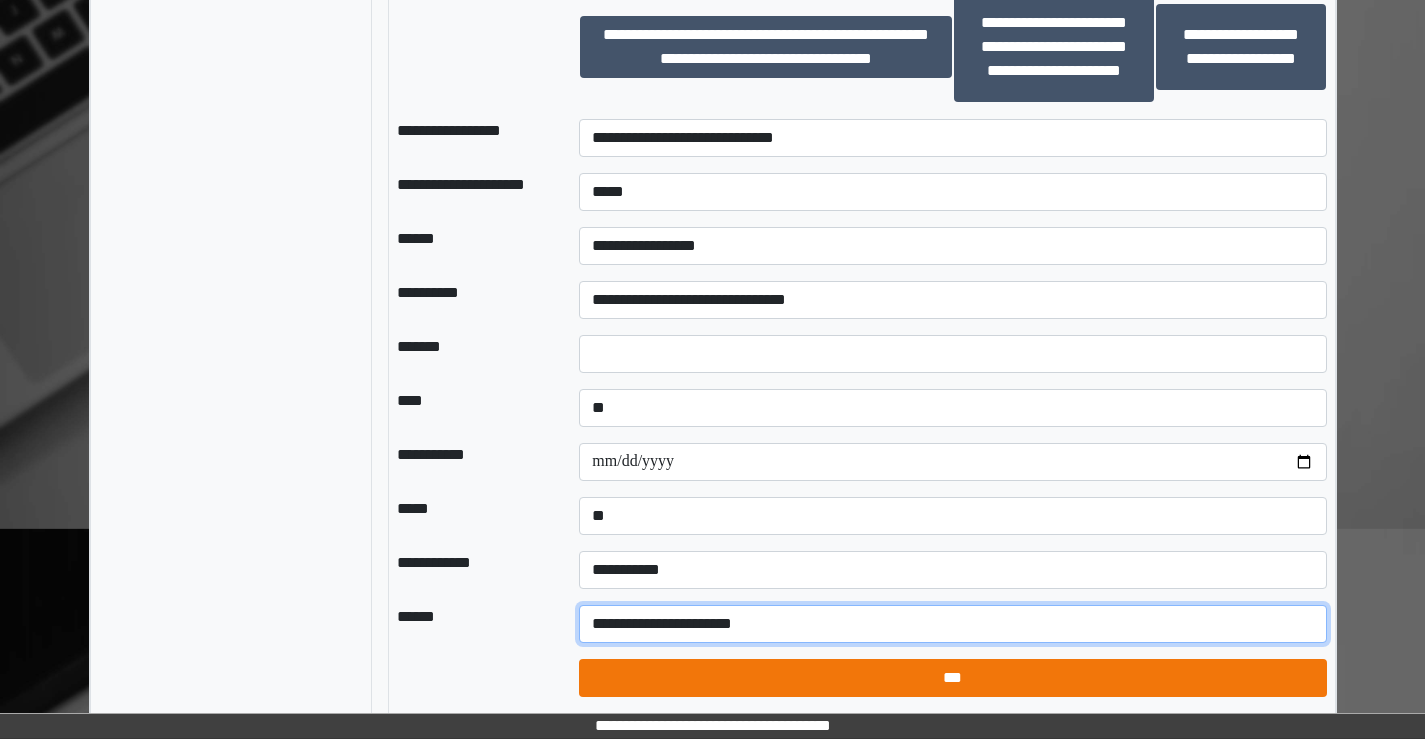 type on "**********" 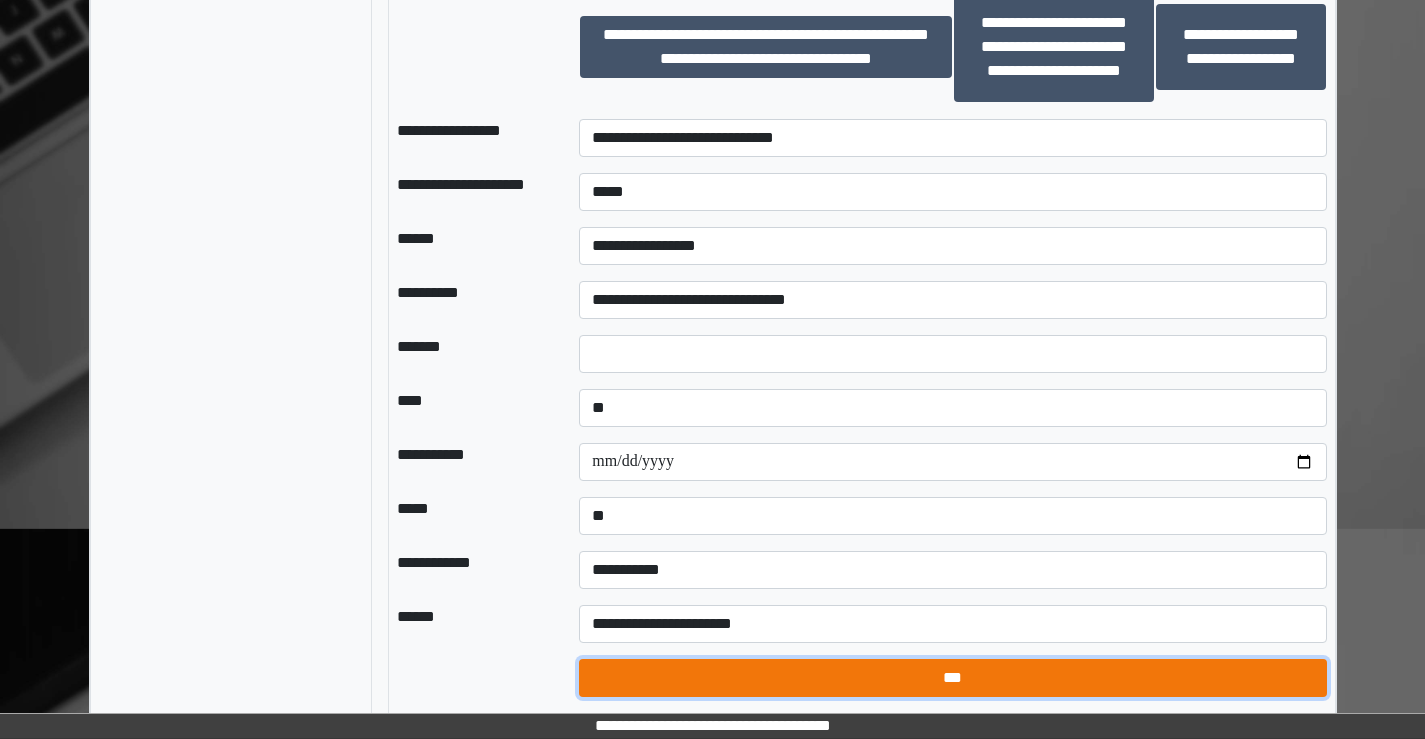 click on "***" at bounding box center (952, 678) 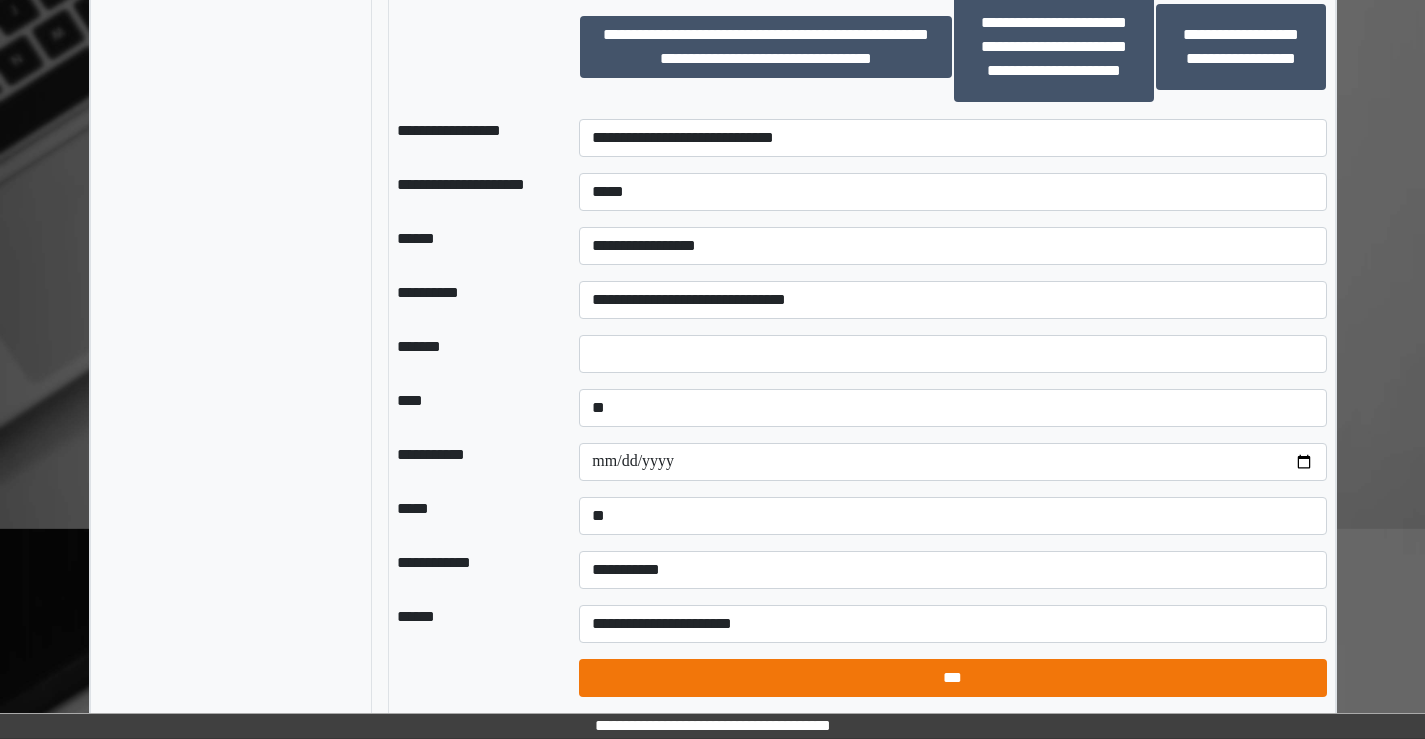 select on "*" 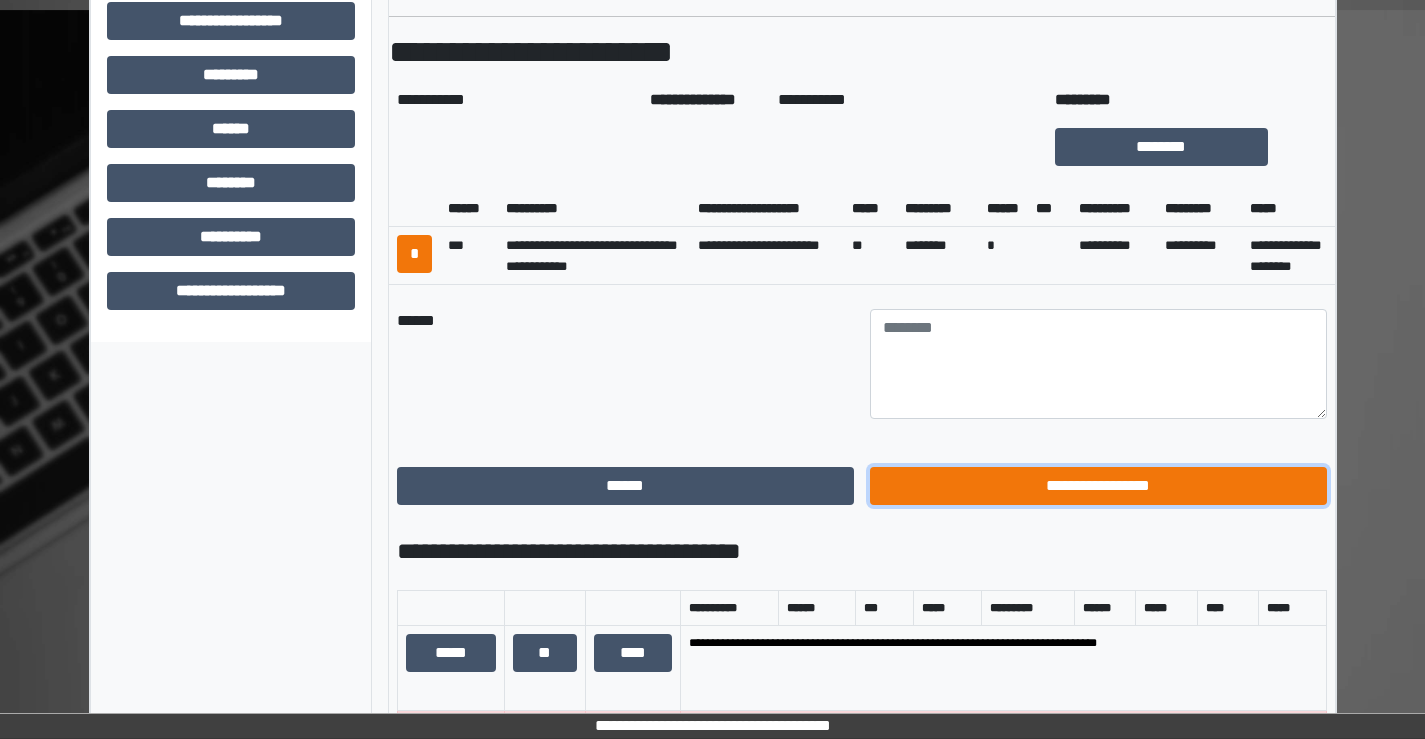 click on "**********" at bounding box center (1098, 486) 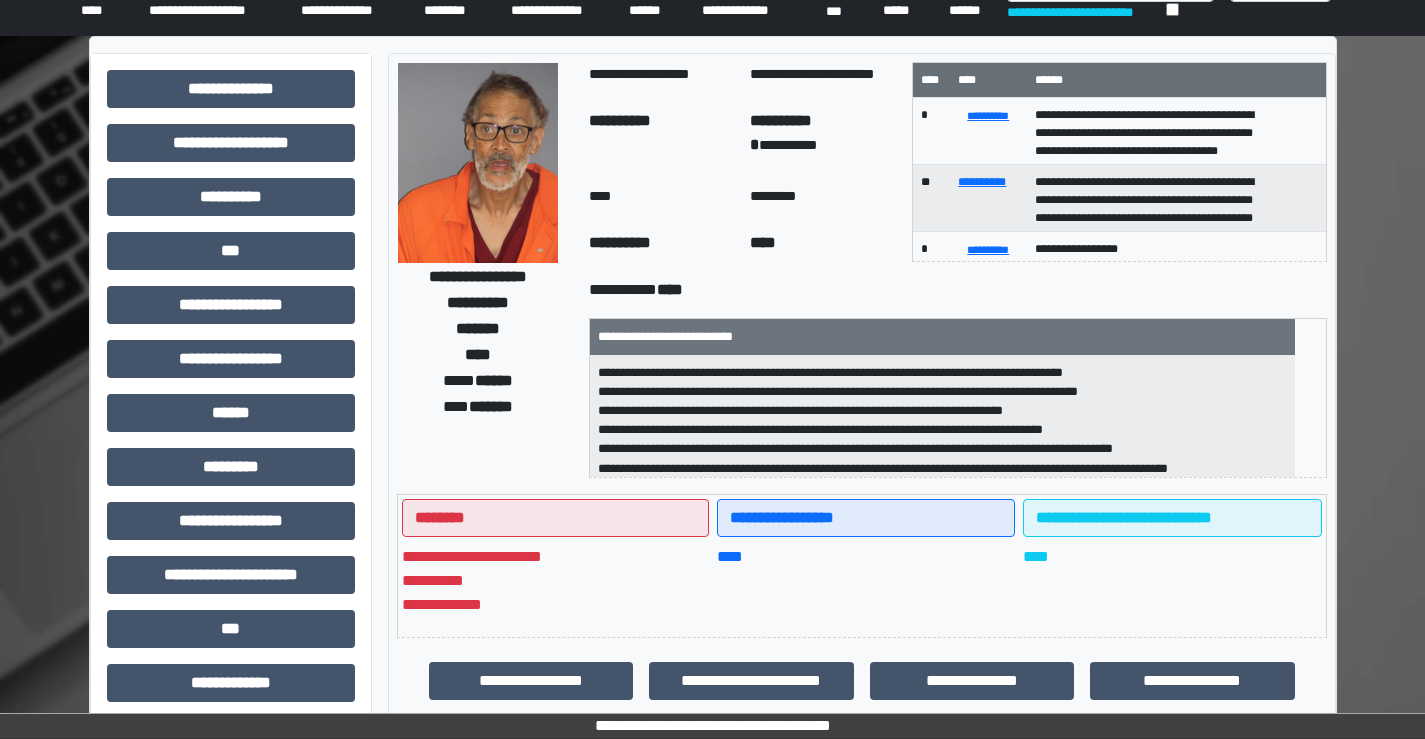 scroll, scrollTop: 35, scrollLeft: 0, axis: vertical 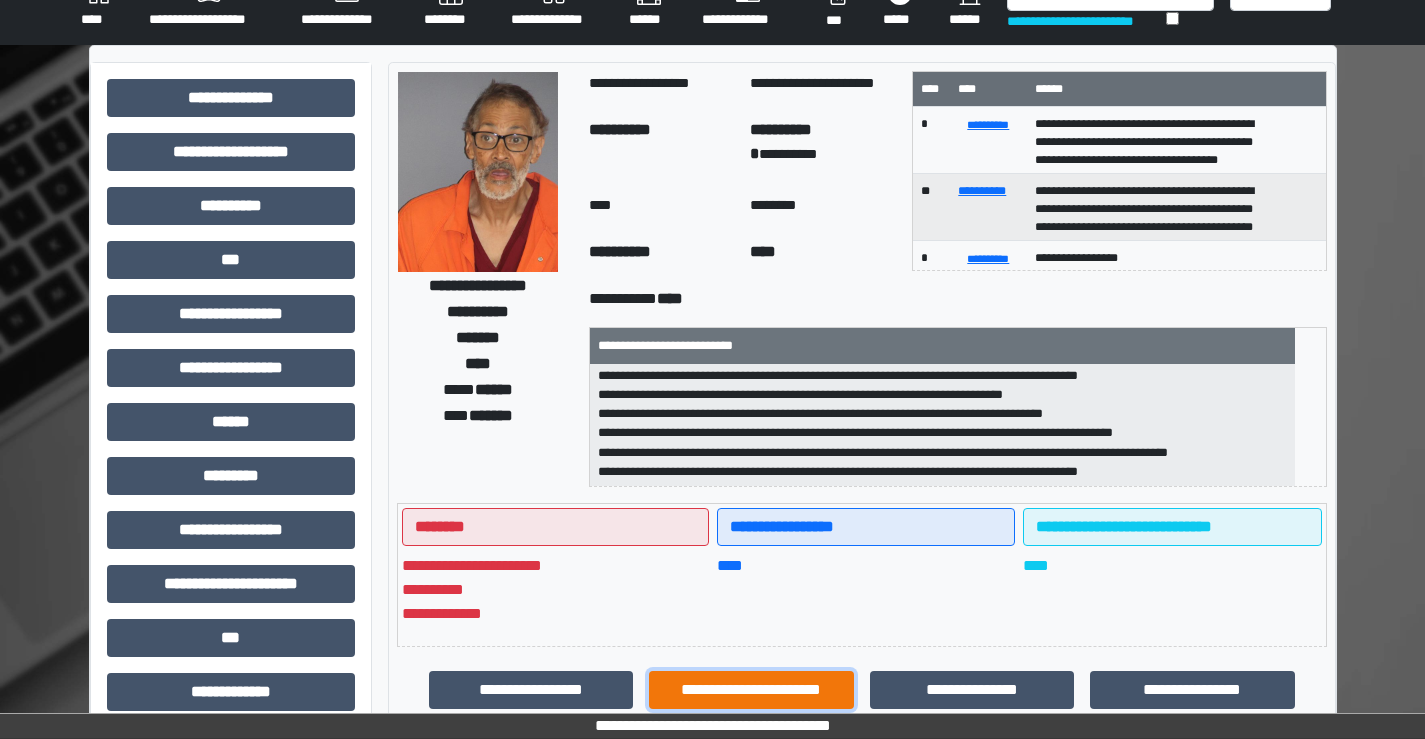 click on "**********" at bounding box center (751, 690) 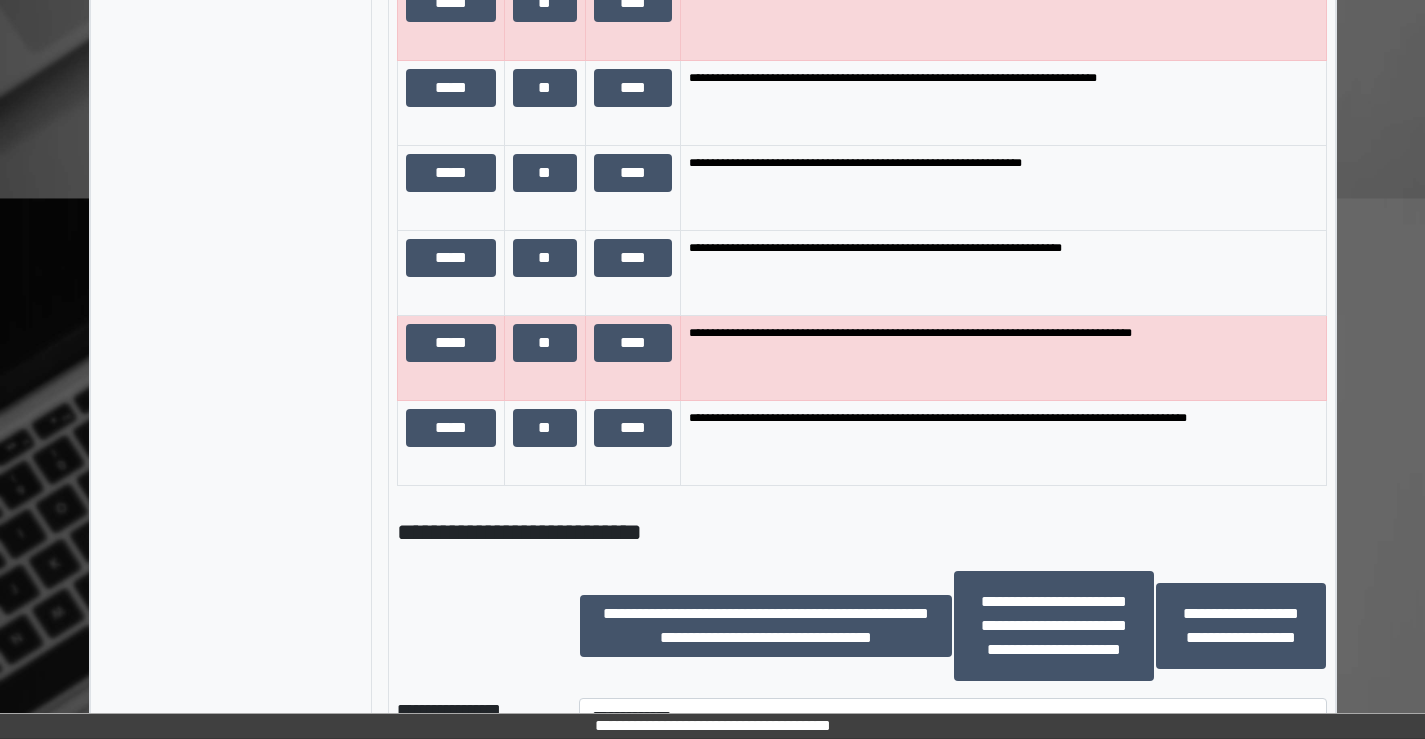 scroll, scrollTop: 1735, scrollLeft: 0, axis: vertical 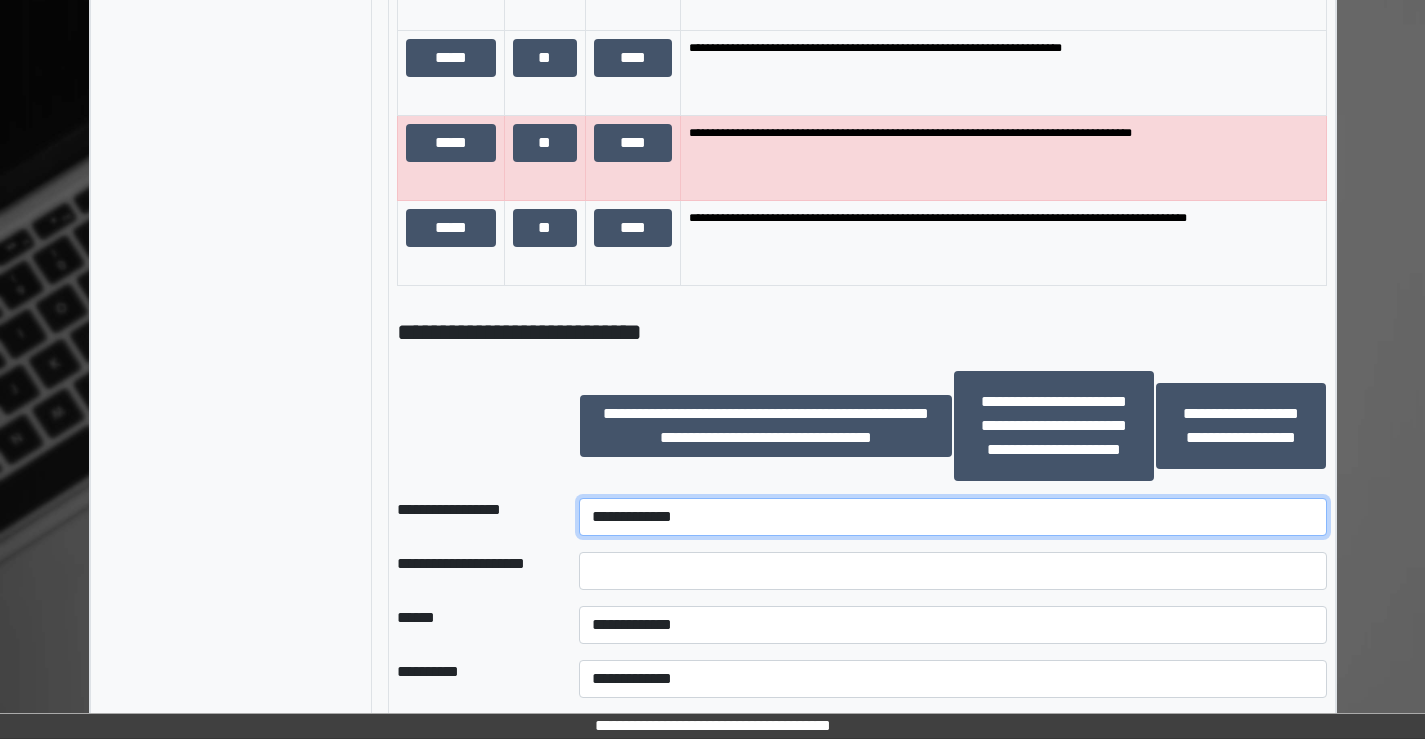click on "**********" at bounding box center (952, 517) 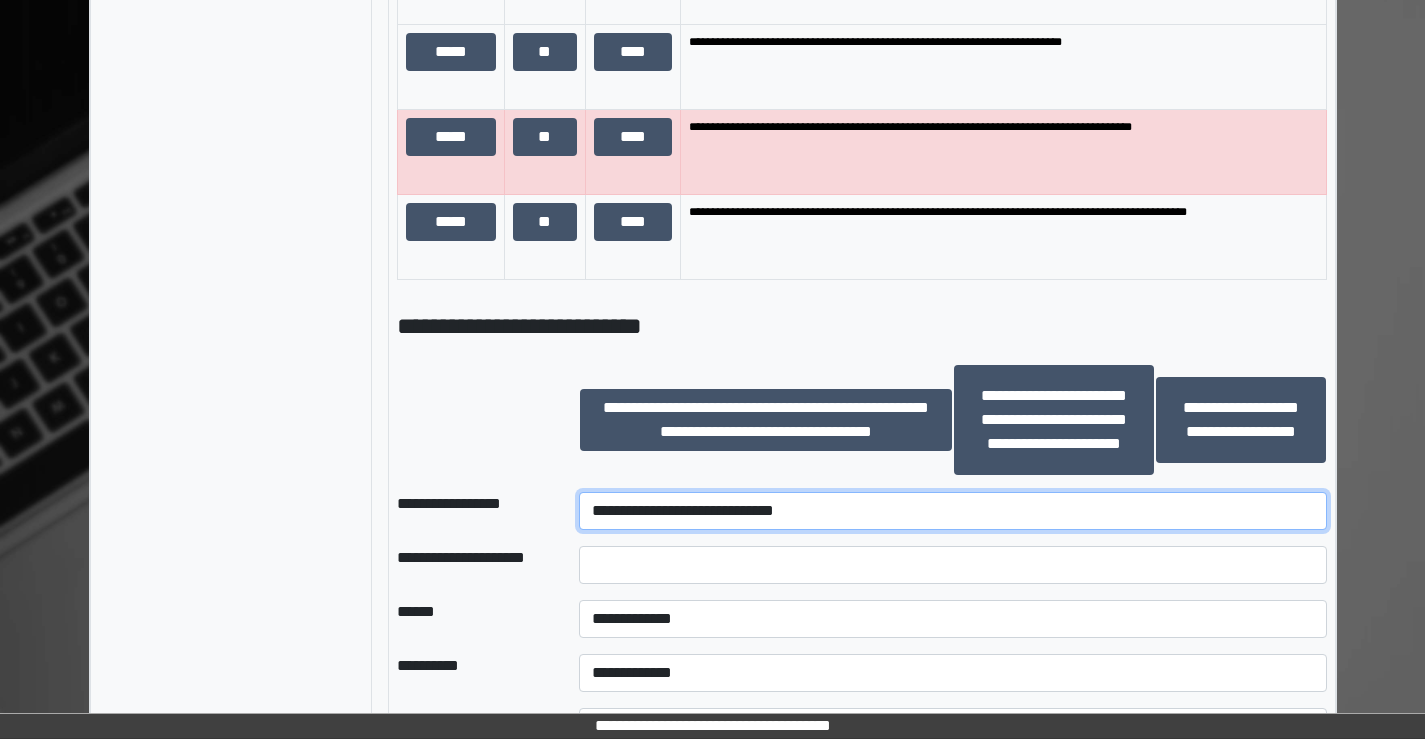 scroll, scrollTop: 1835, scrollLeft: 0, axis: vertical 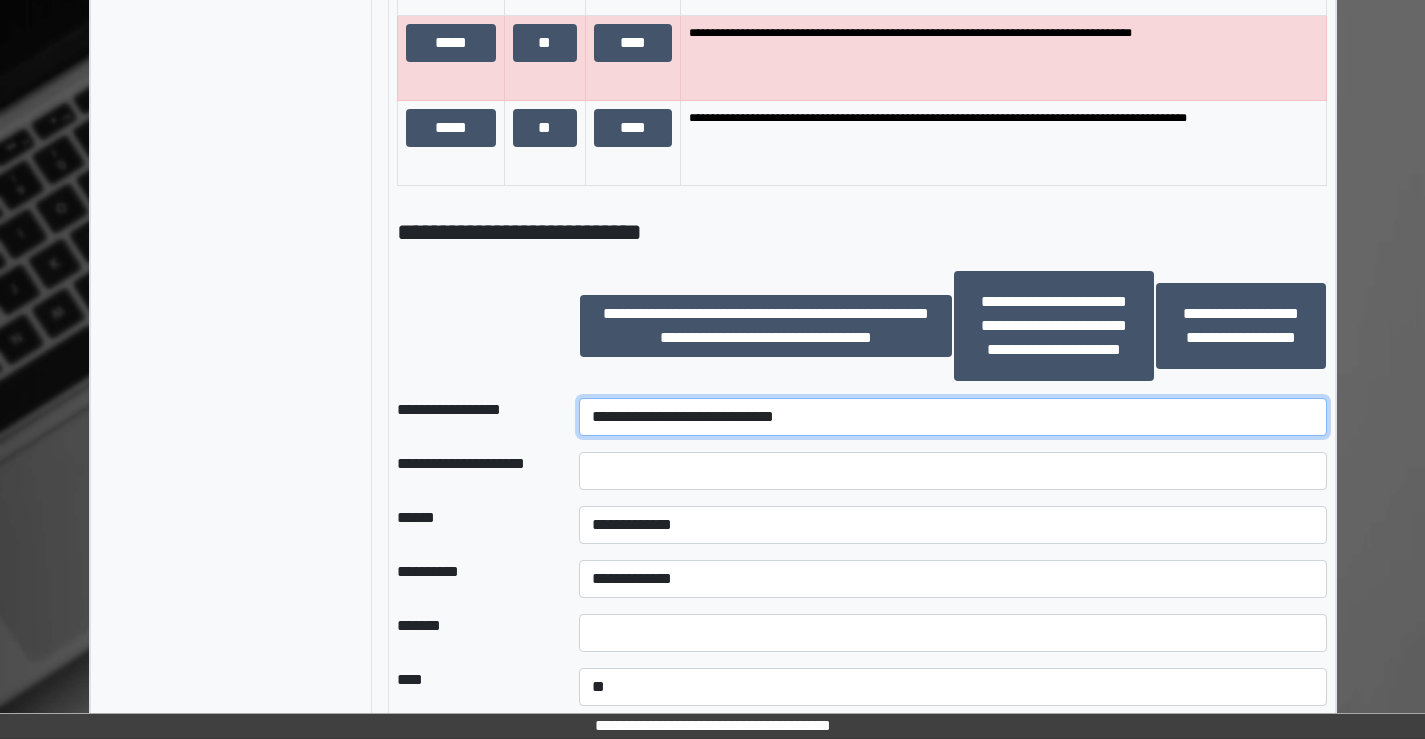 click on "**********" at bounding box center (952, 417) 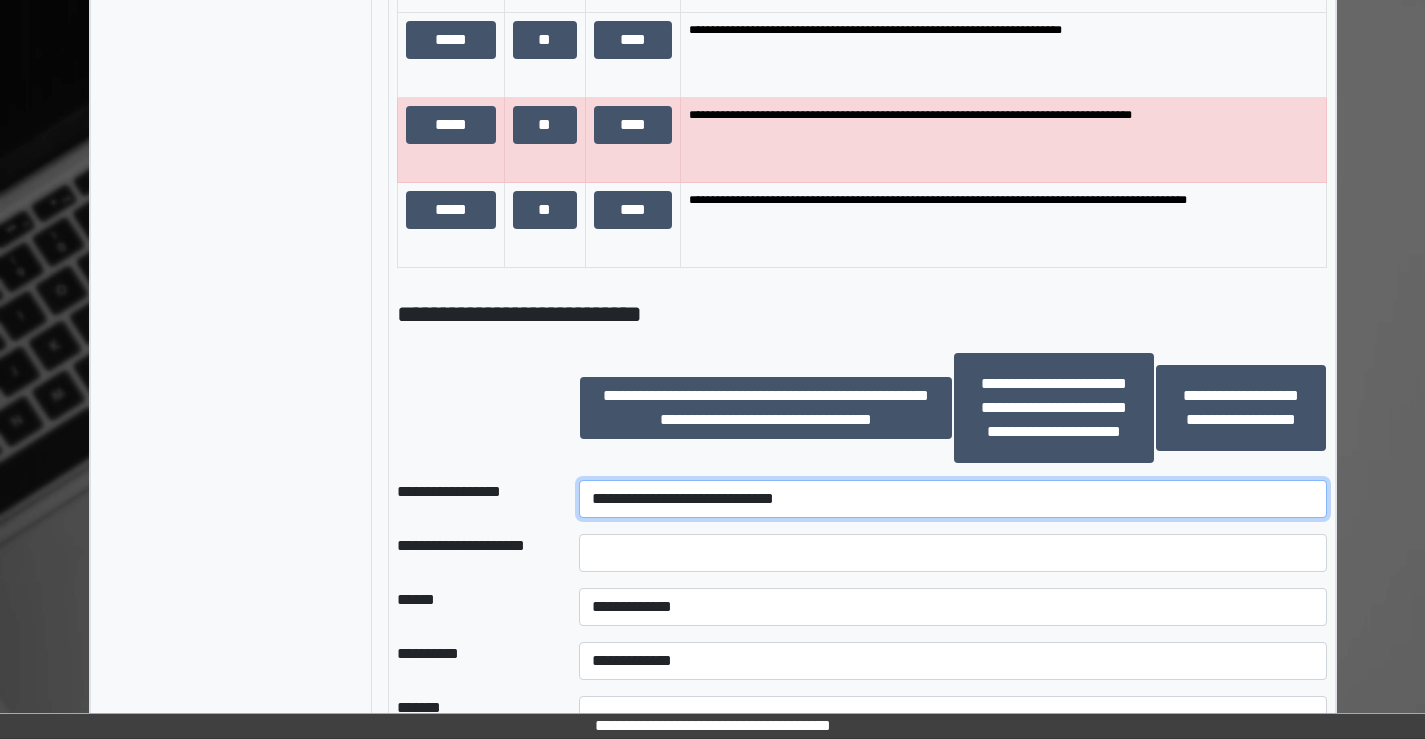 scroll, scrollTop: 1735, scrollLeft: 0, axis: vertical 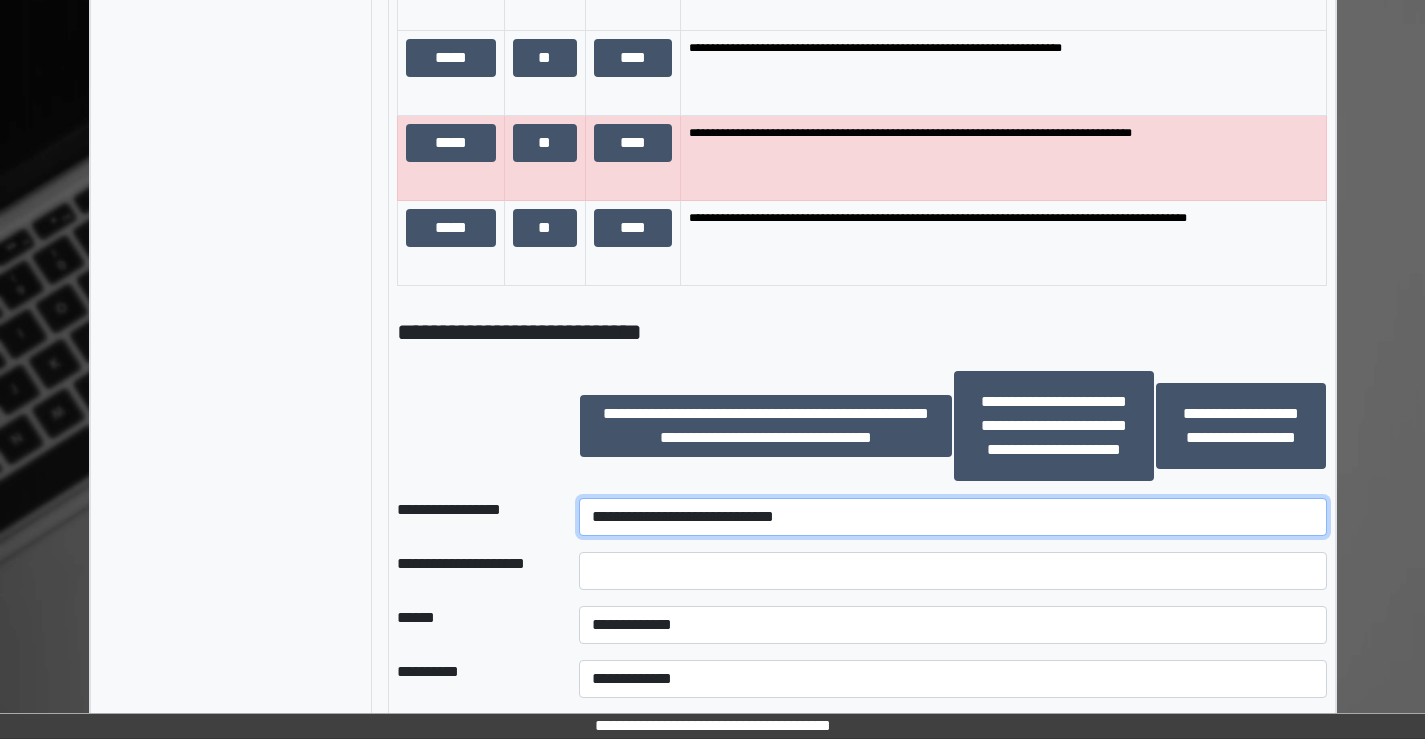 click on "**********" at bounding box center (952, 517) 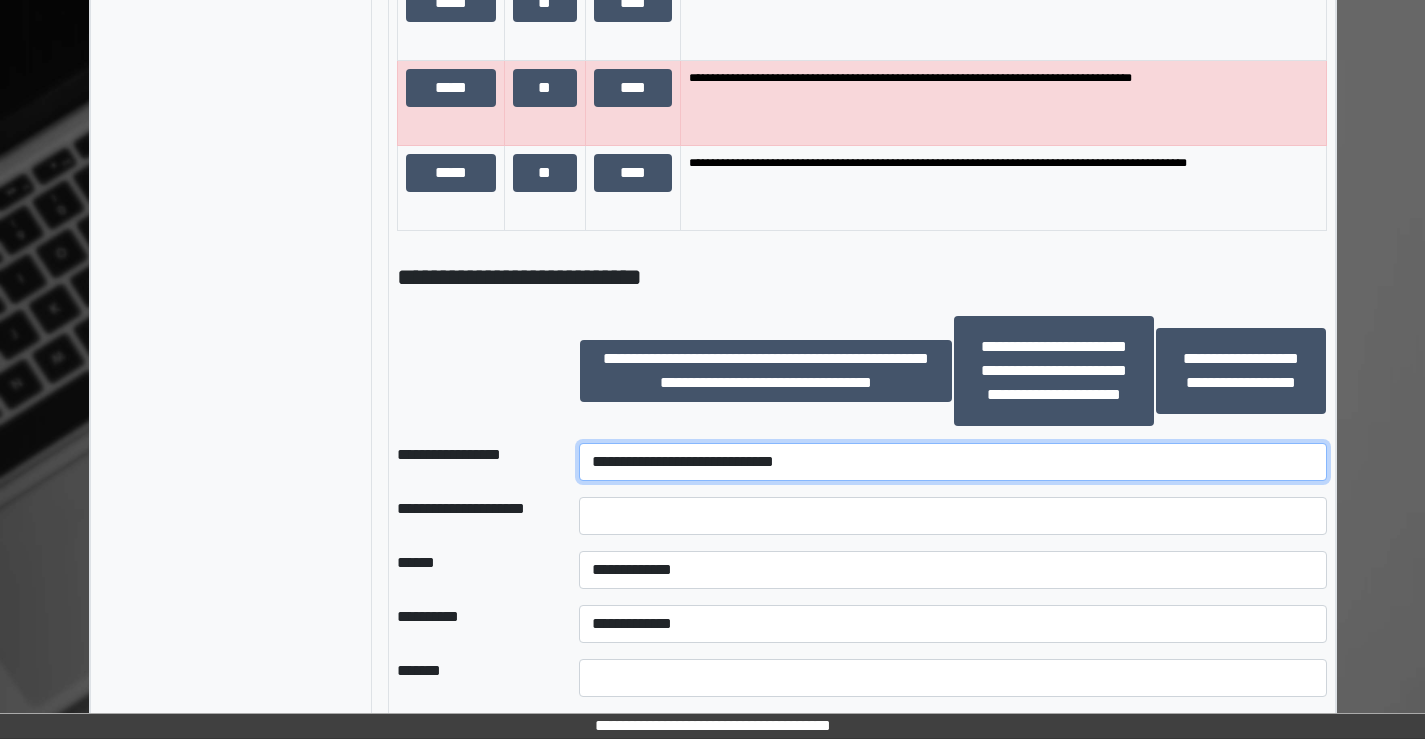 scroll, scrollTop: 1835, scrollLeft: 0, axis: vertical 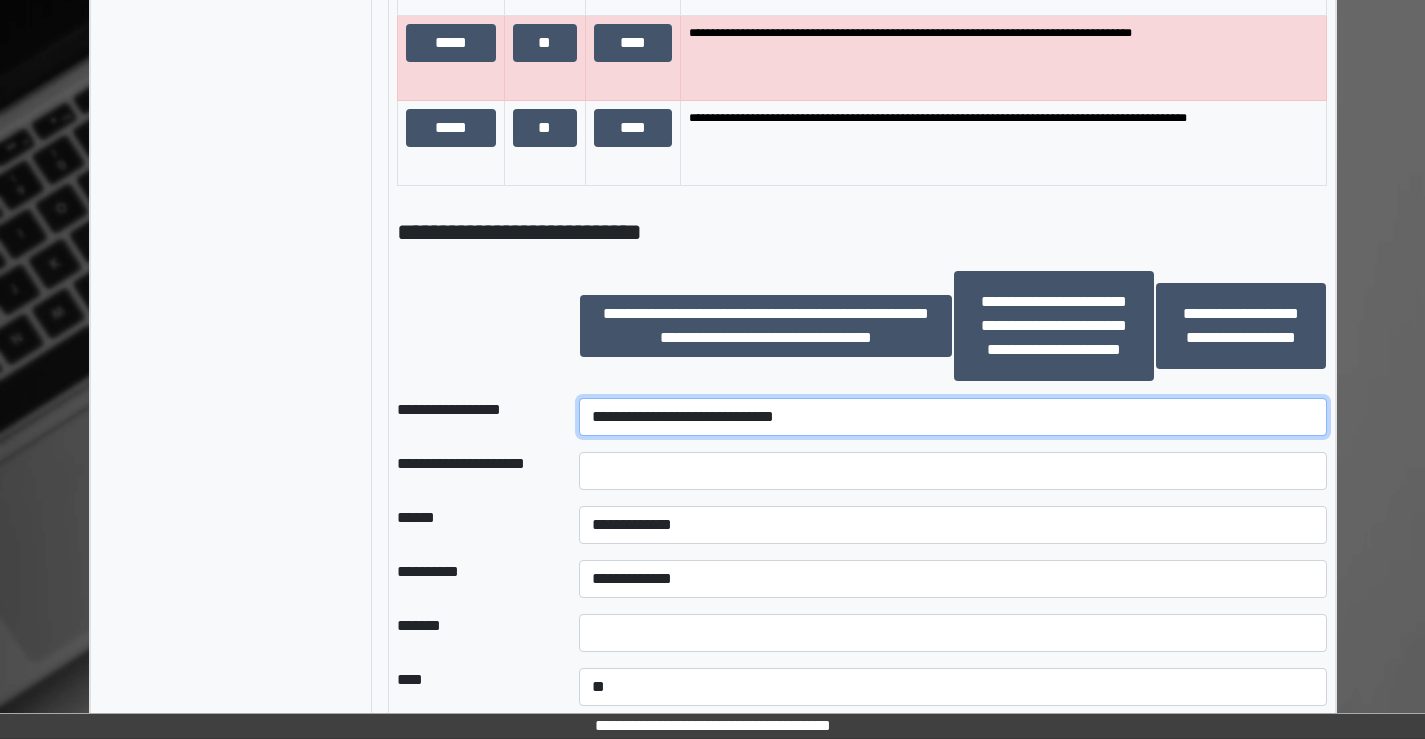 click on "**********" at bounding box center [952, 417] 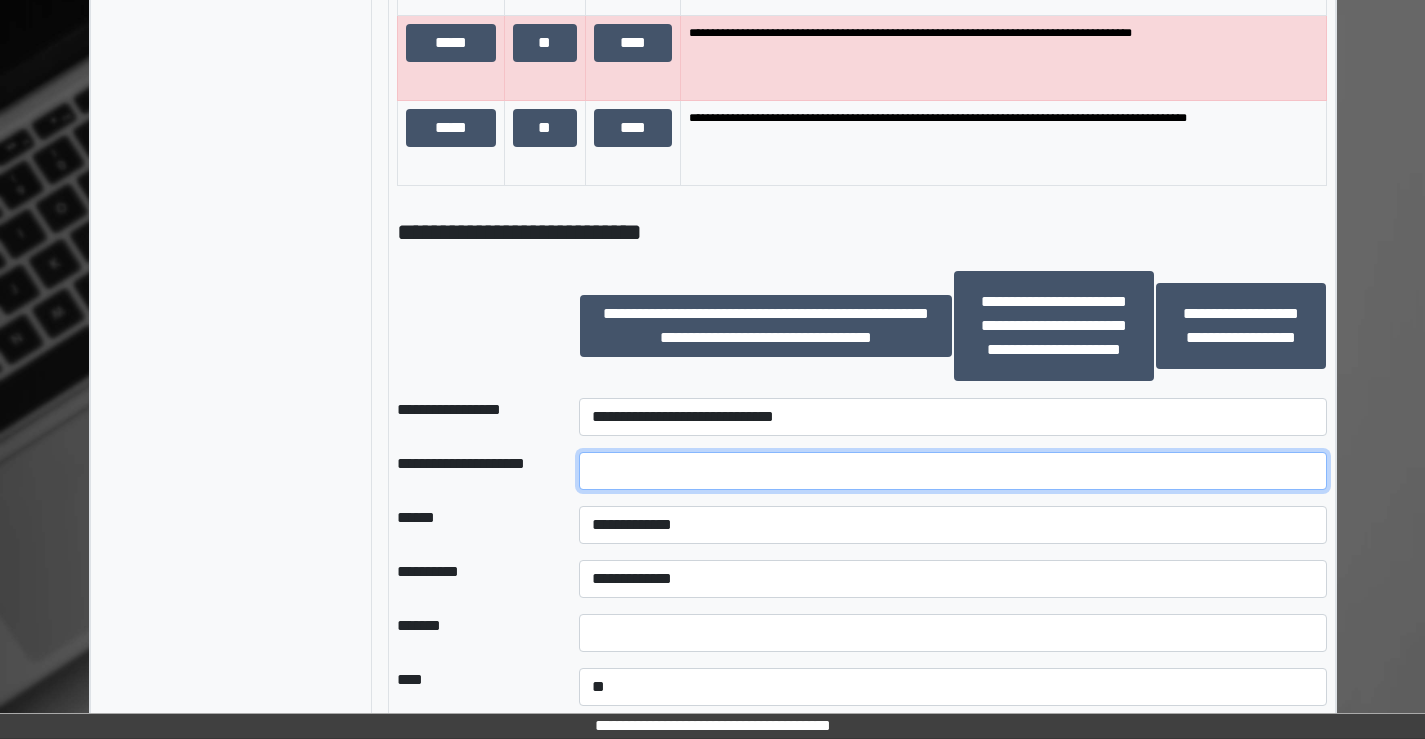 click at bounding box center (952, 471) 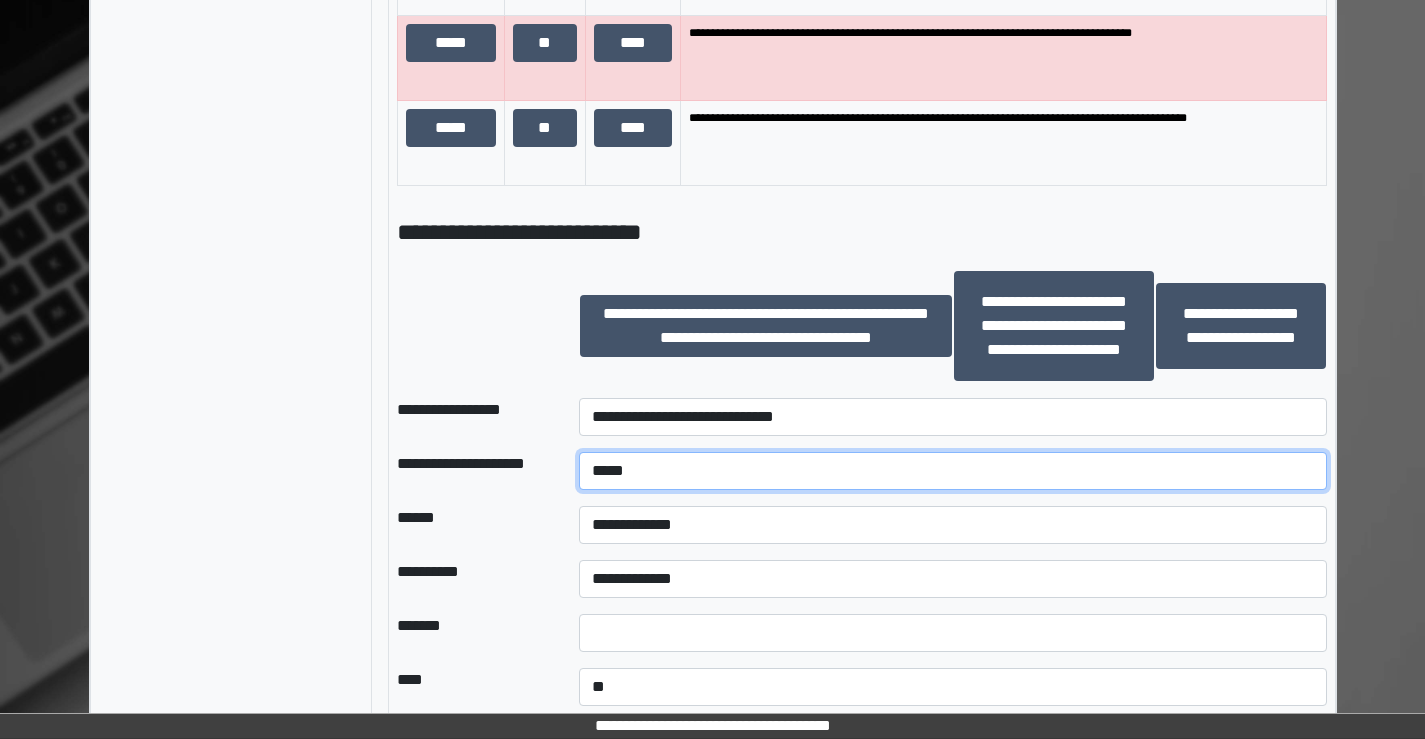 type on "*****" 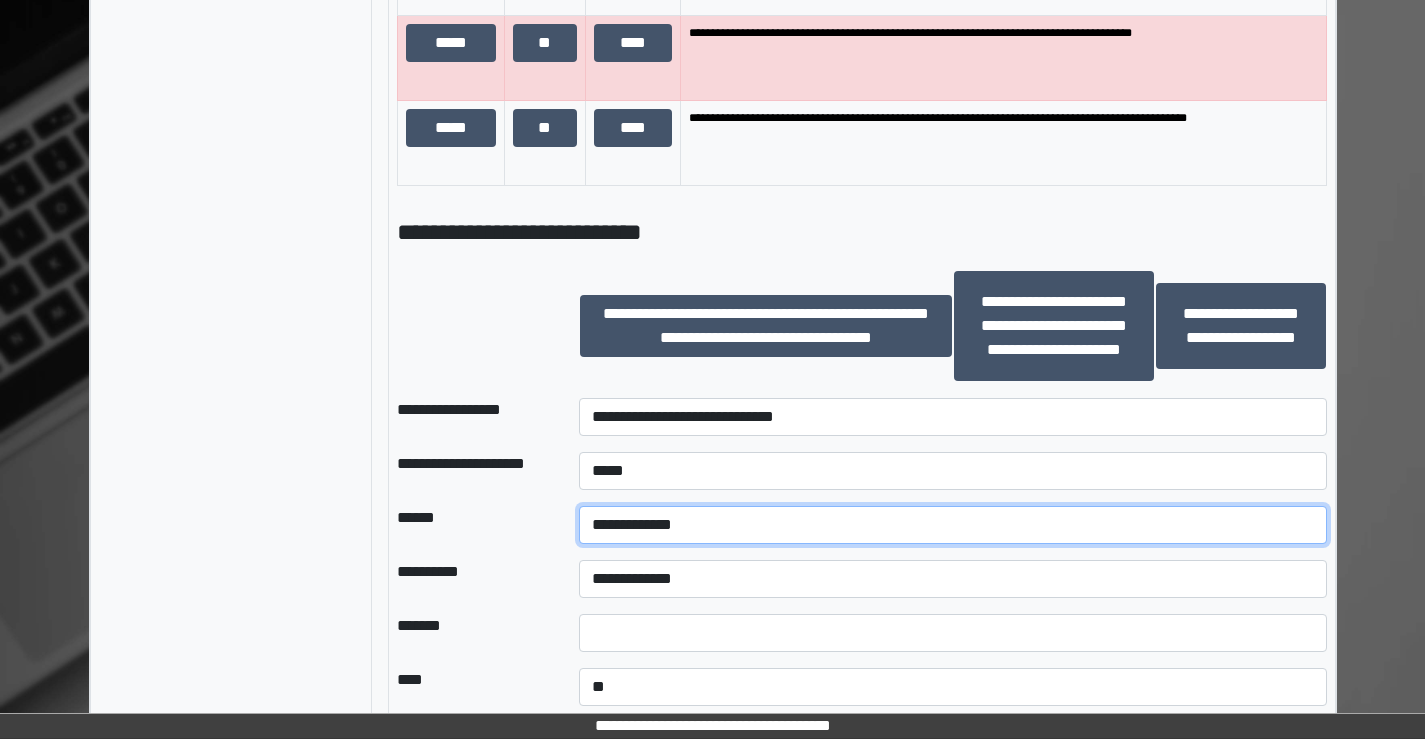 click on "**********" at bounding box center [952, 525] 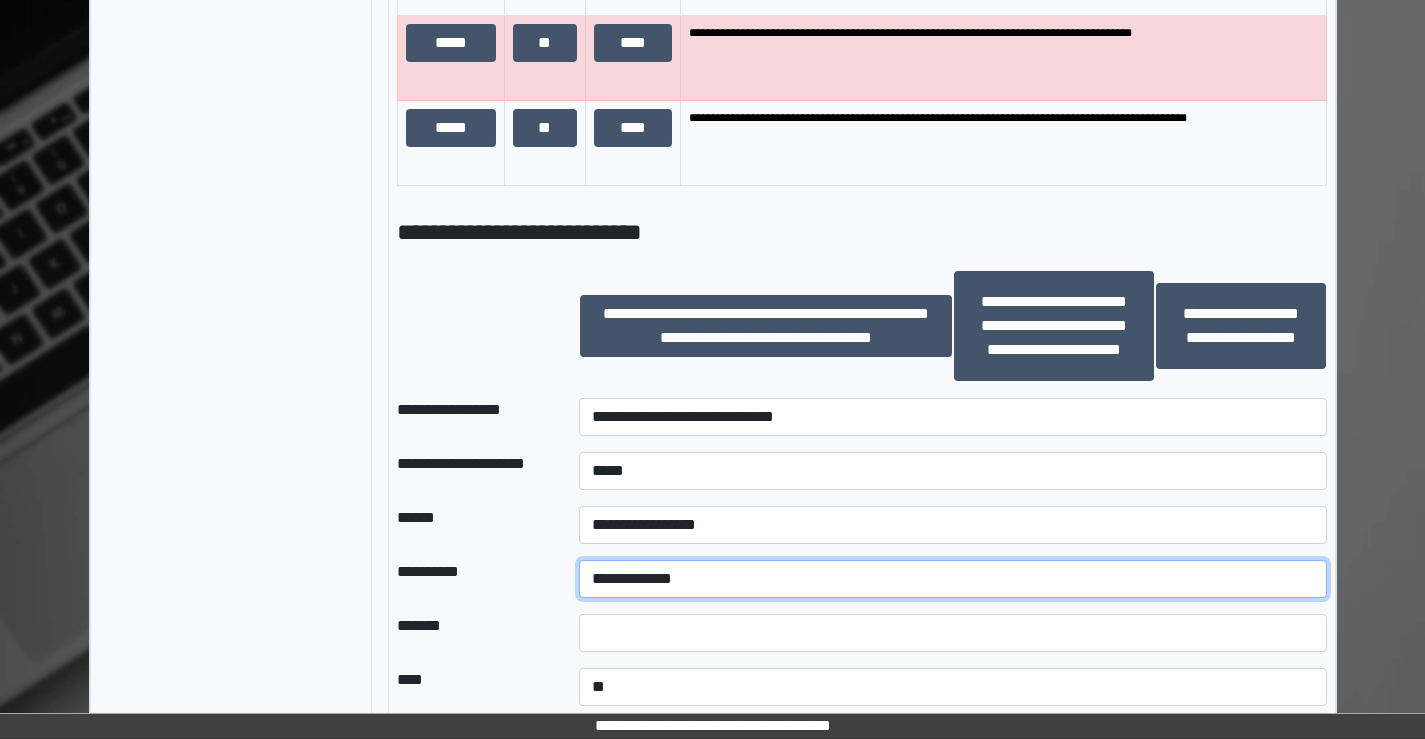 click on "**********" at bounding box center (952, 579) 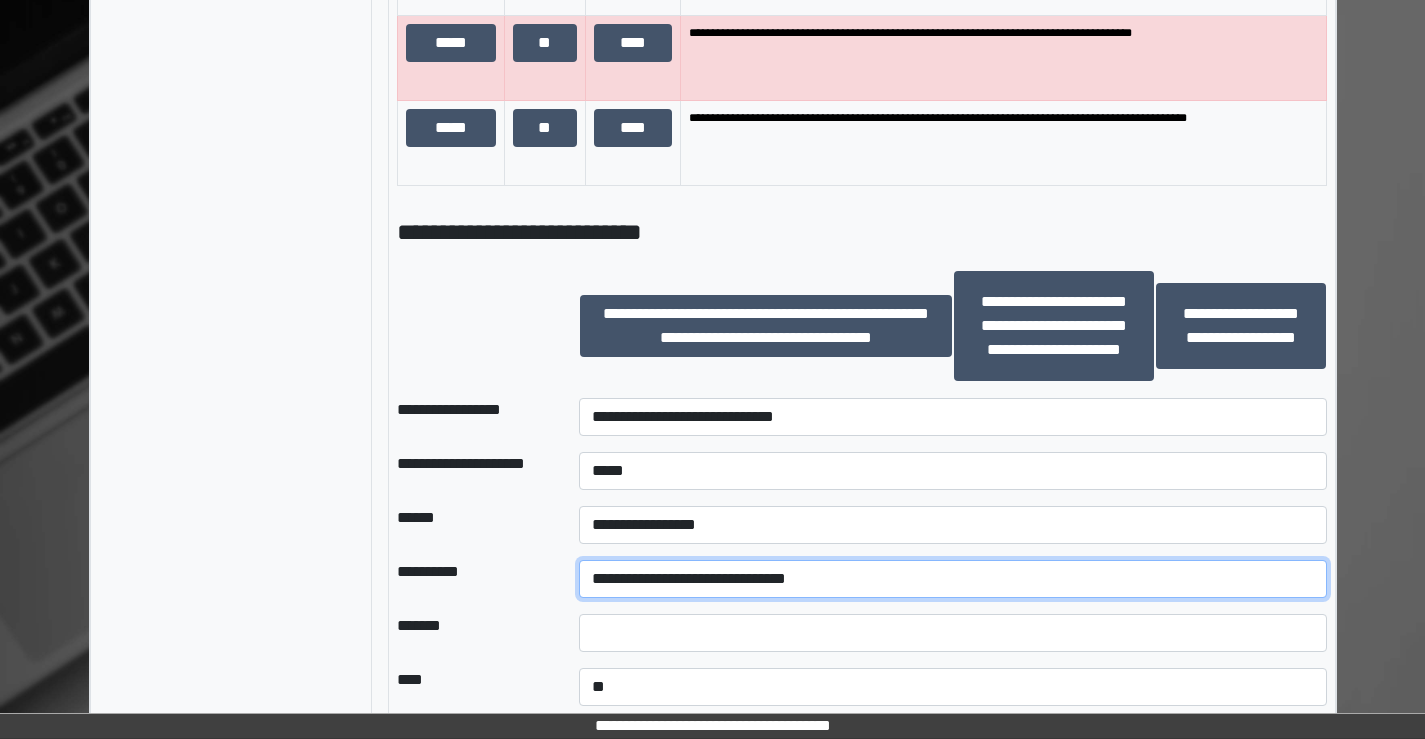 click on "**********" at bounding box center [952, 579] 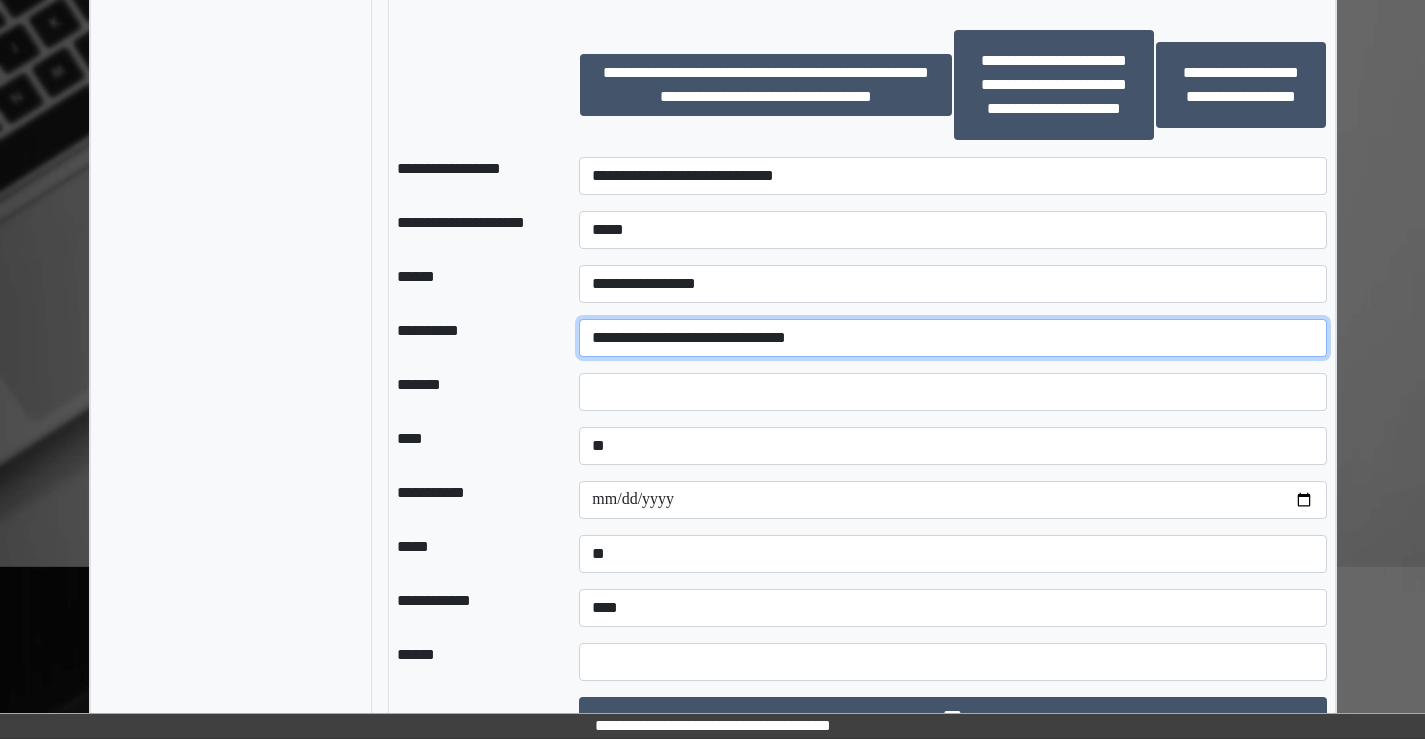 scroll, scrollTop: 2114, scrollLeft: 0, axis: vertical 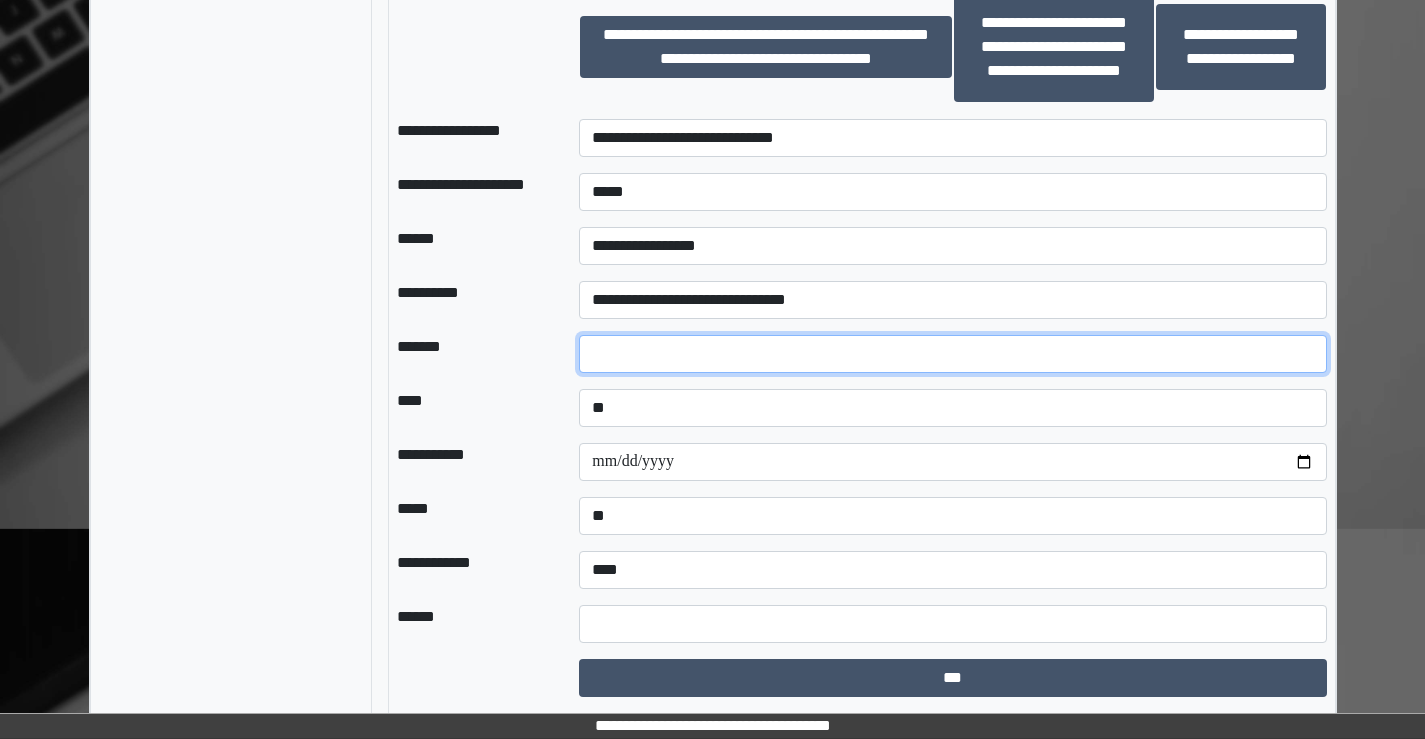 click at bounding box center (952, 354) 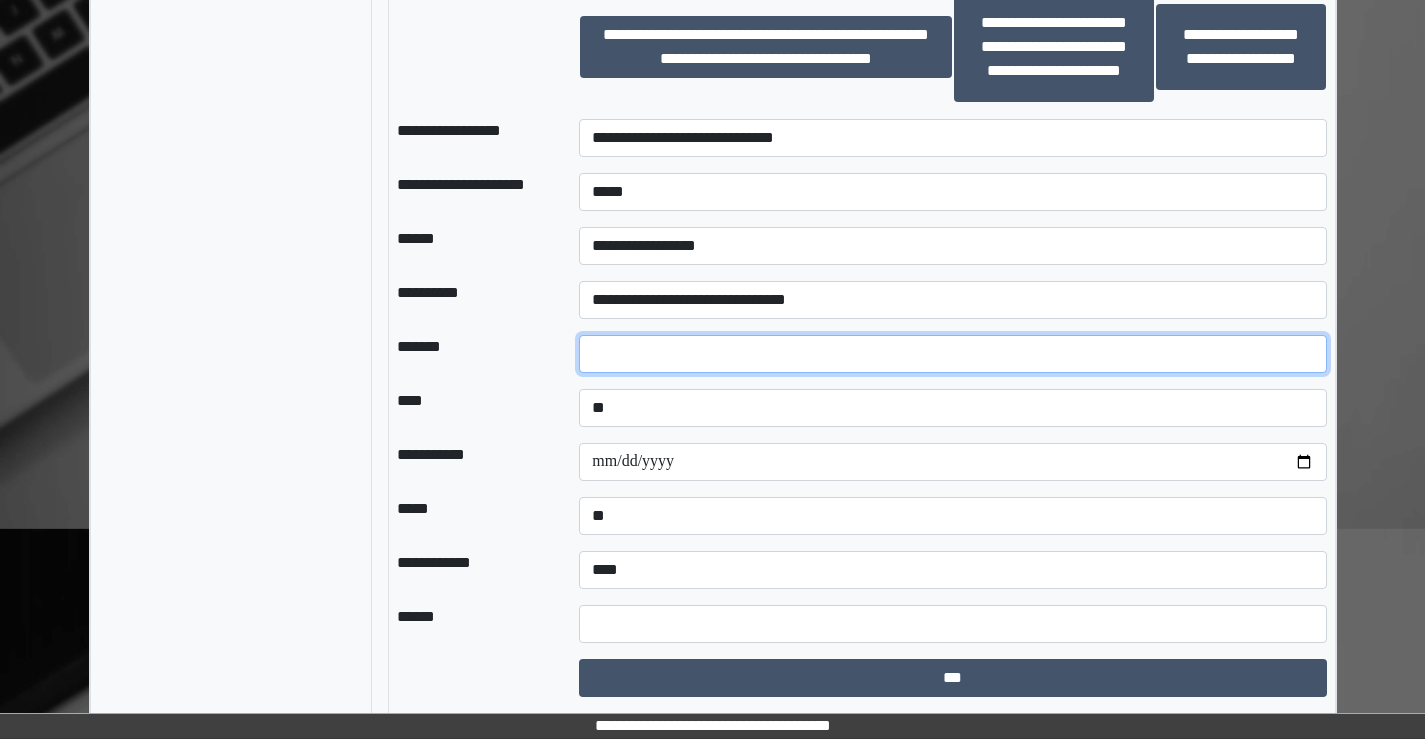 type on "*" 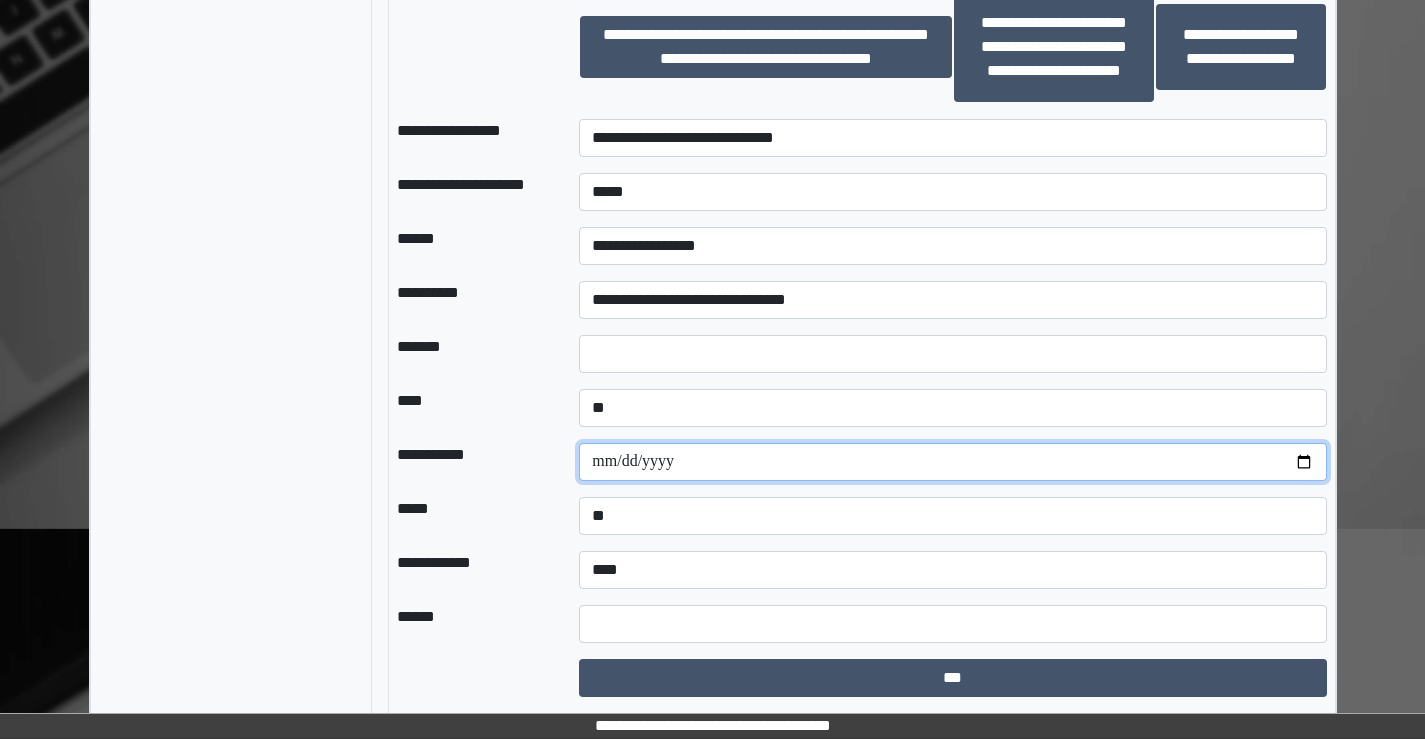 drag, startPoint x: 1305, startPoint y: 456, endPoint x: 1242, endPoint y: 470, distance: 64.53681 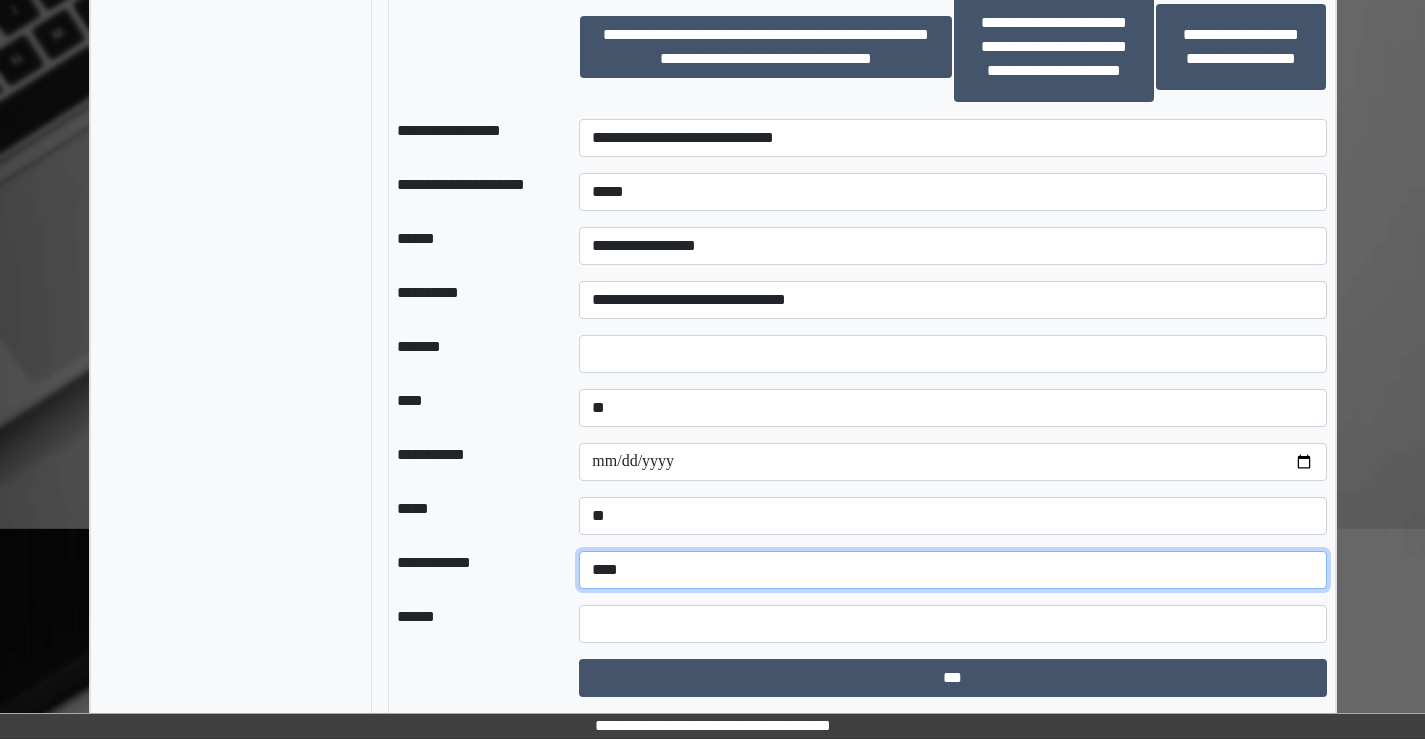 click on "**********" at bounding box center (952, 570) 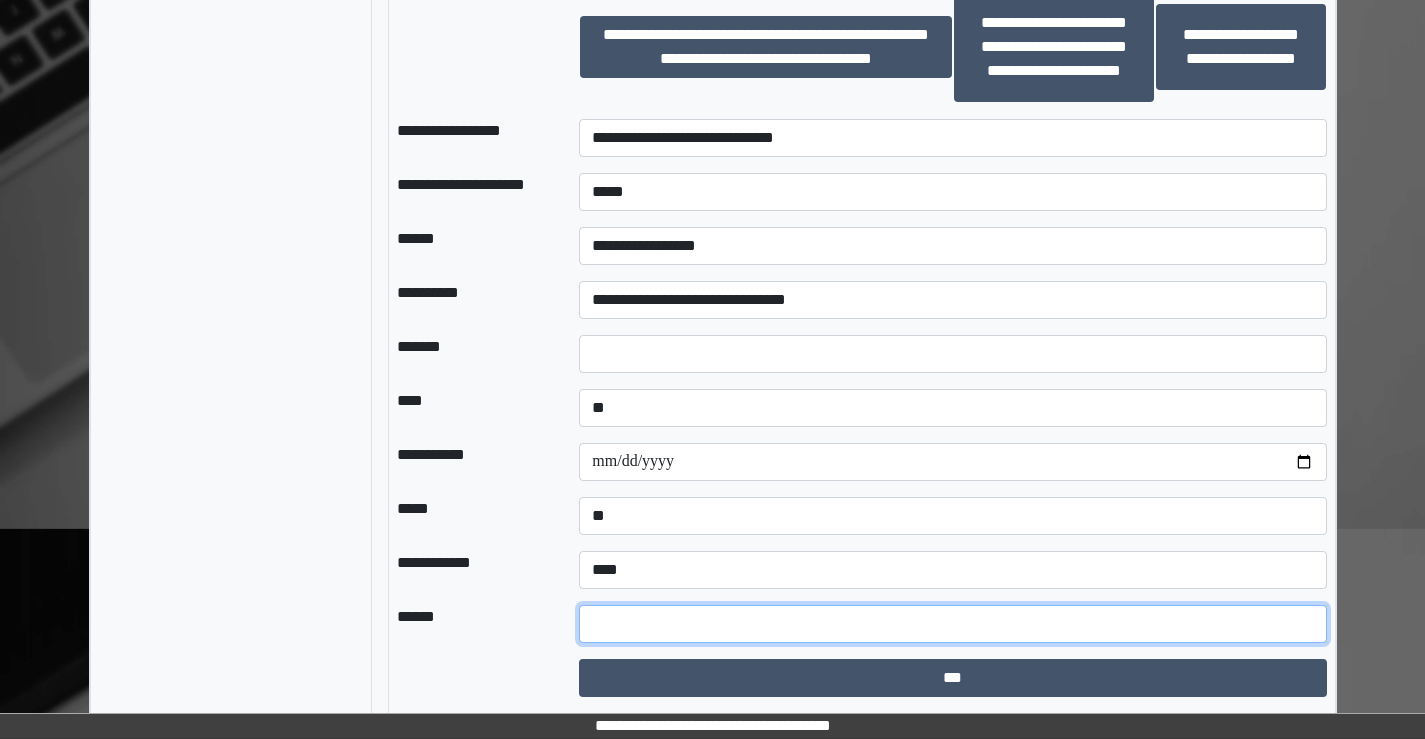 click at bounding box center [952, 624] 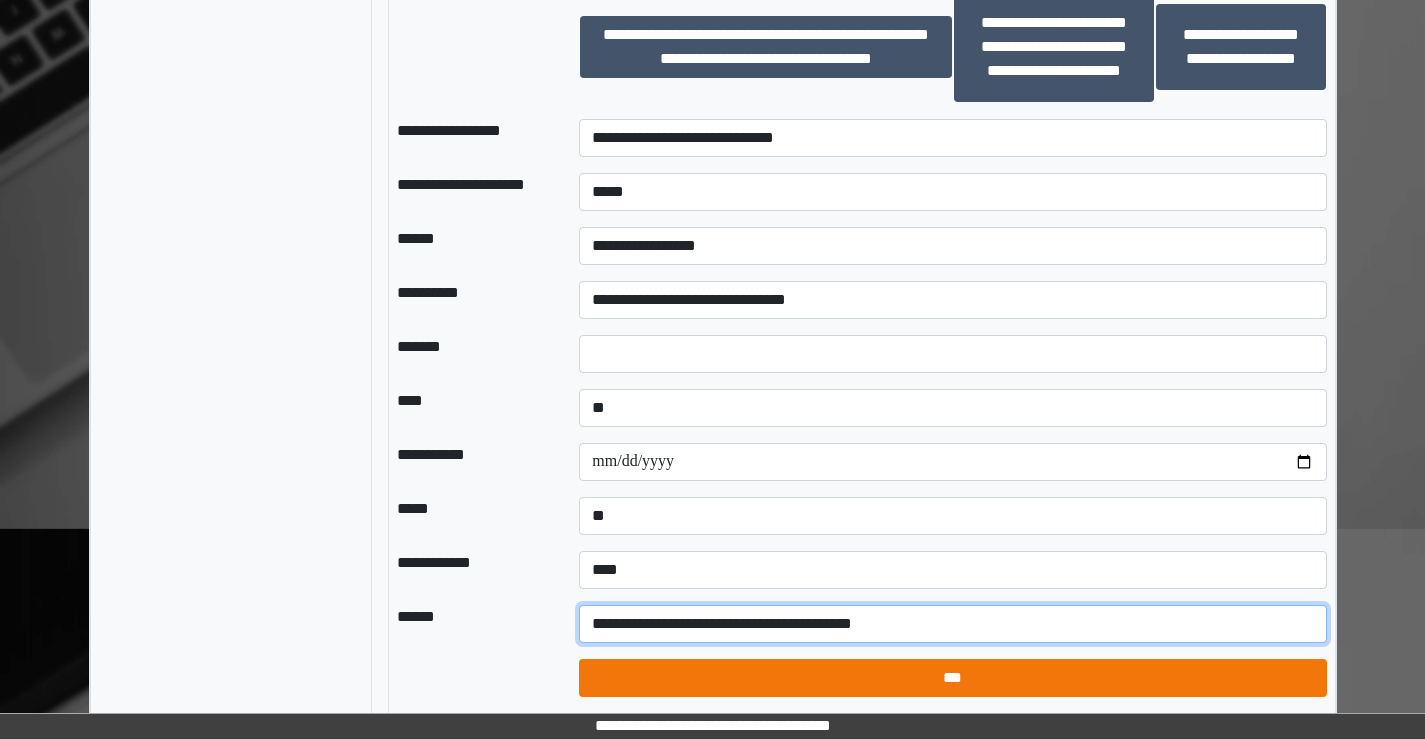 type on "**********" 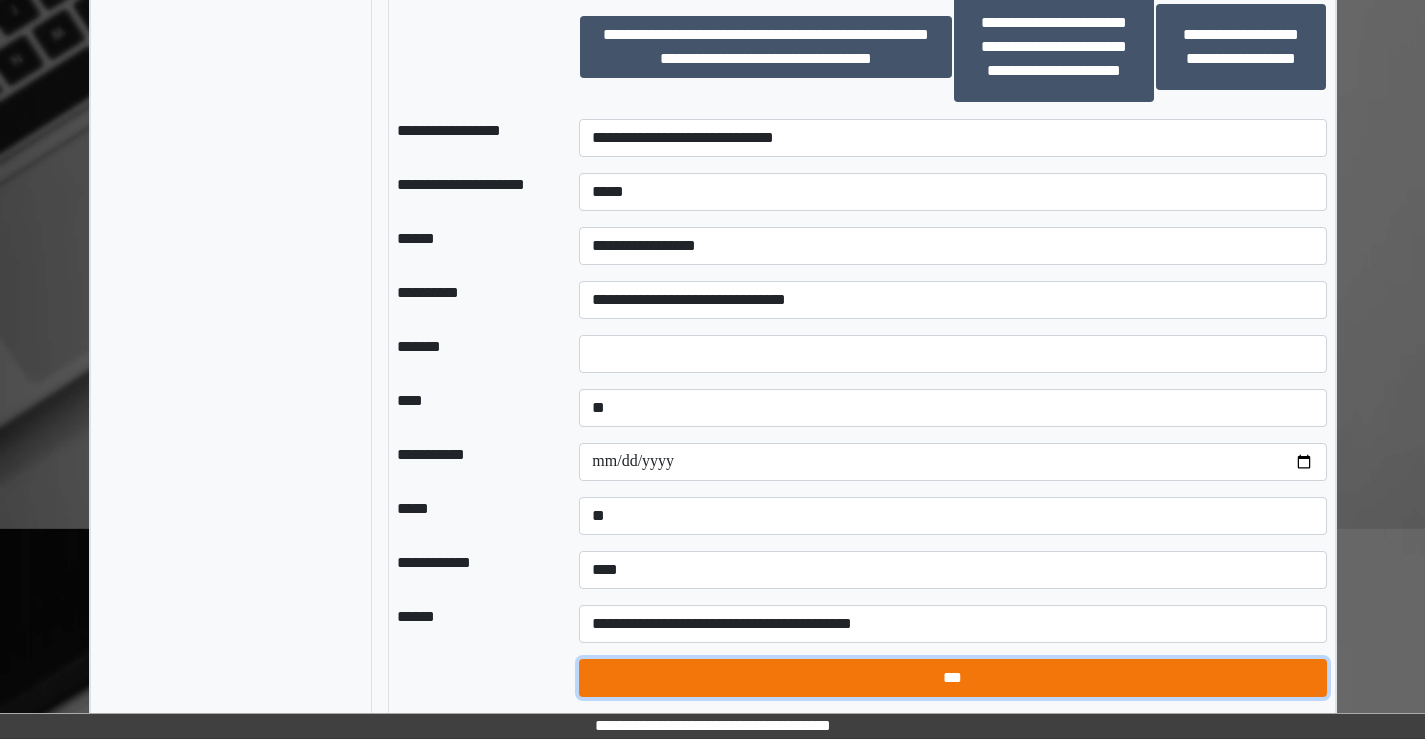 click on "***" at bounding box center [952, 678] 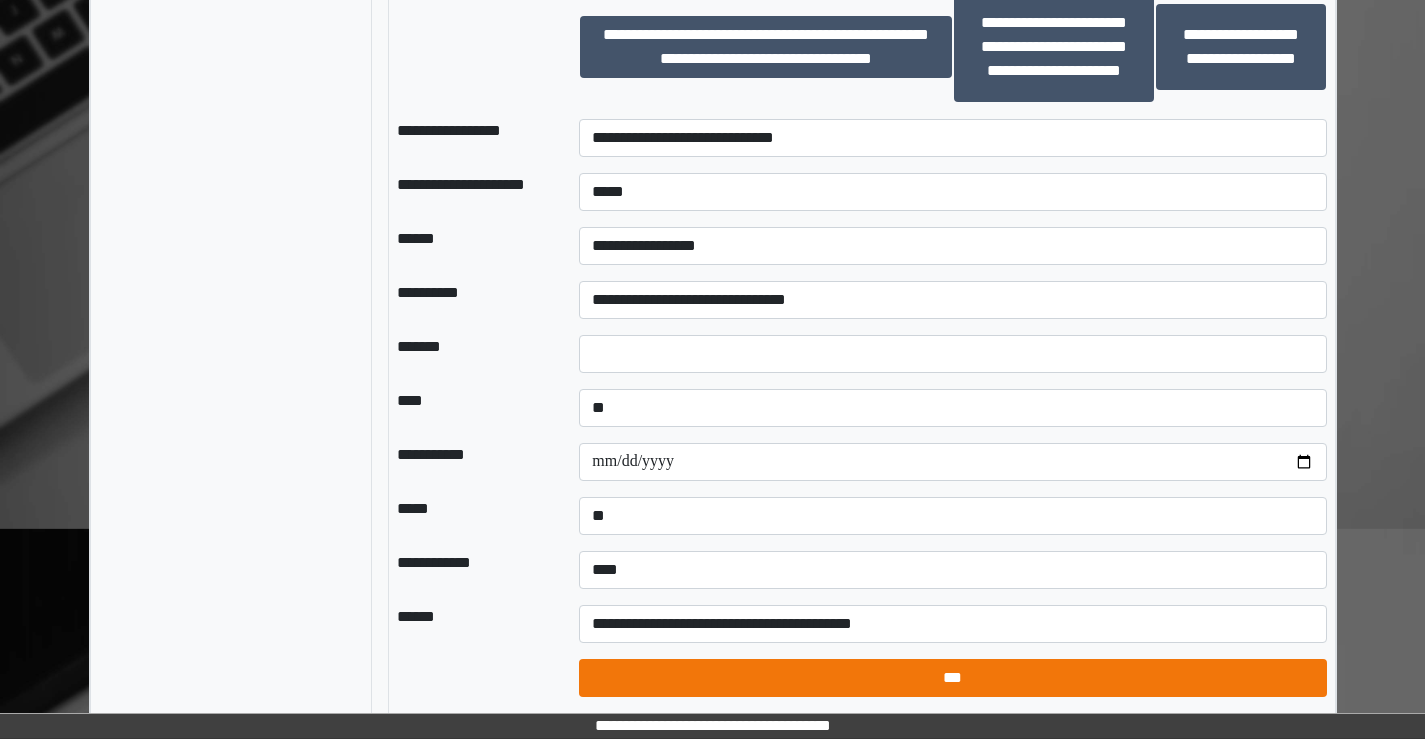 select on "*" 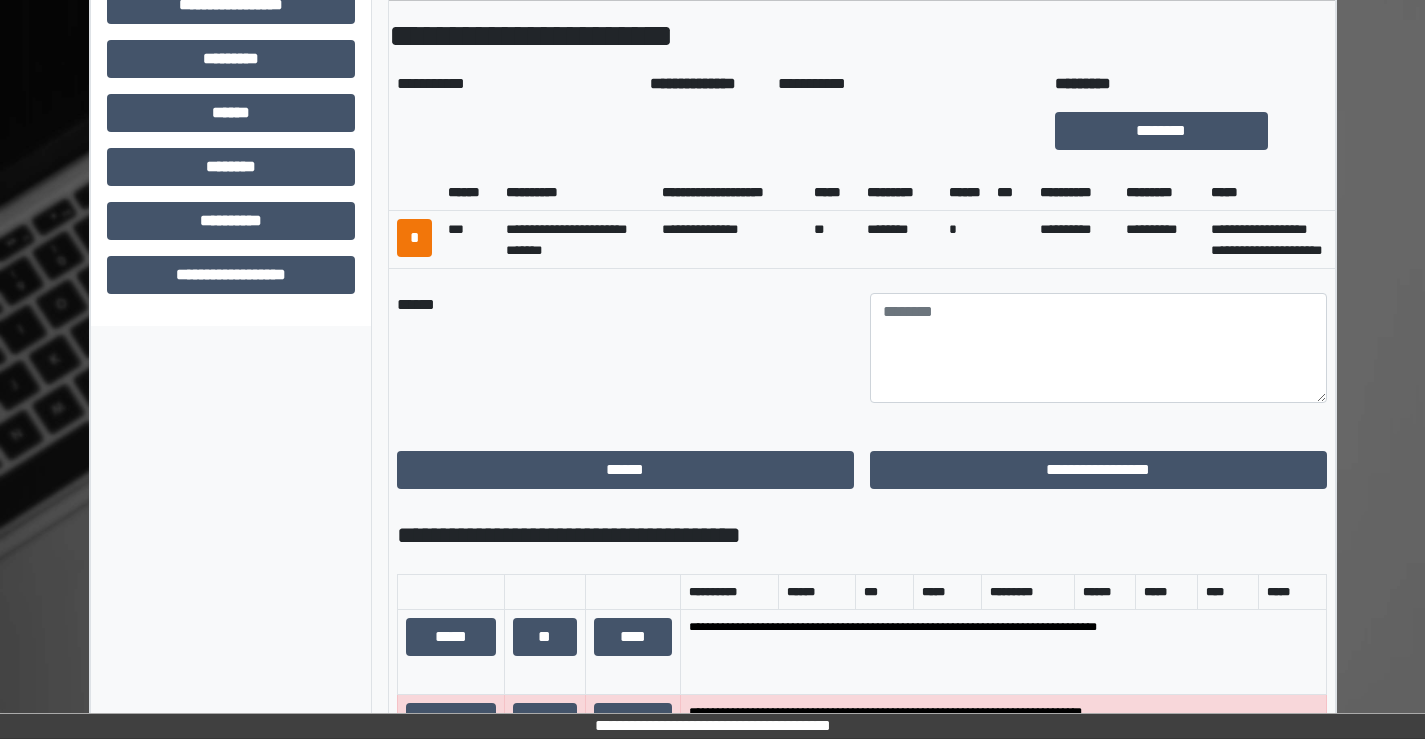 scroll, scrollTop: 714, scrollLeft: 0, axis: vertical 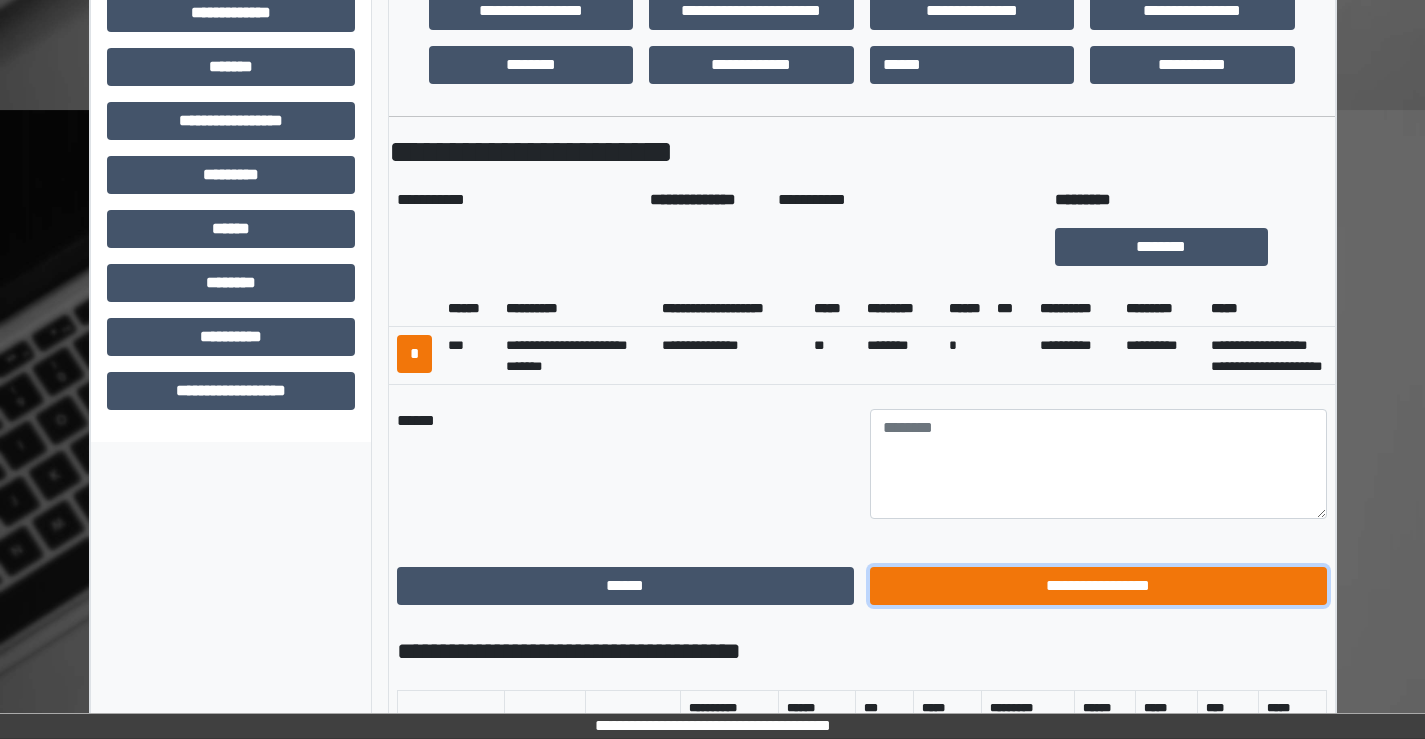 click on "**********" at bounding box center [1098, 586] 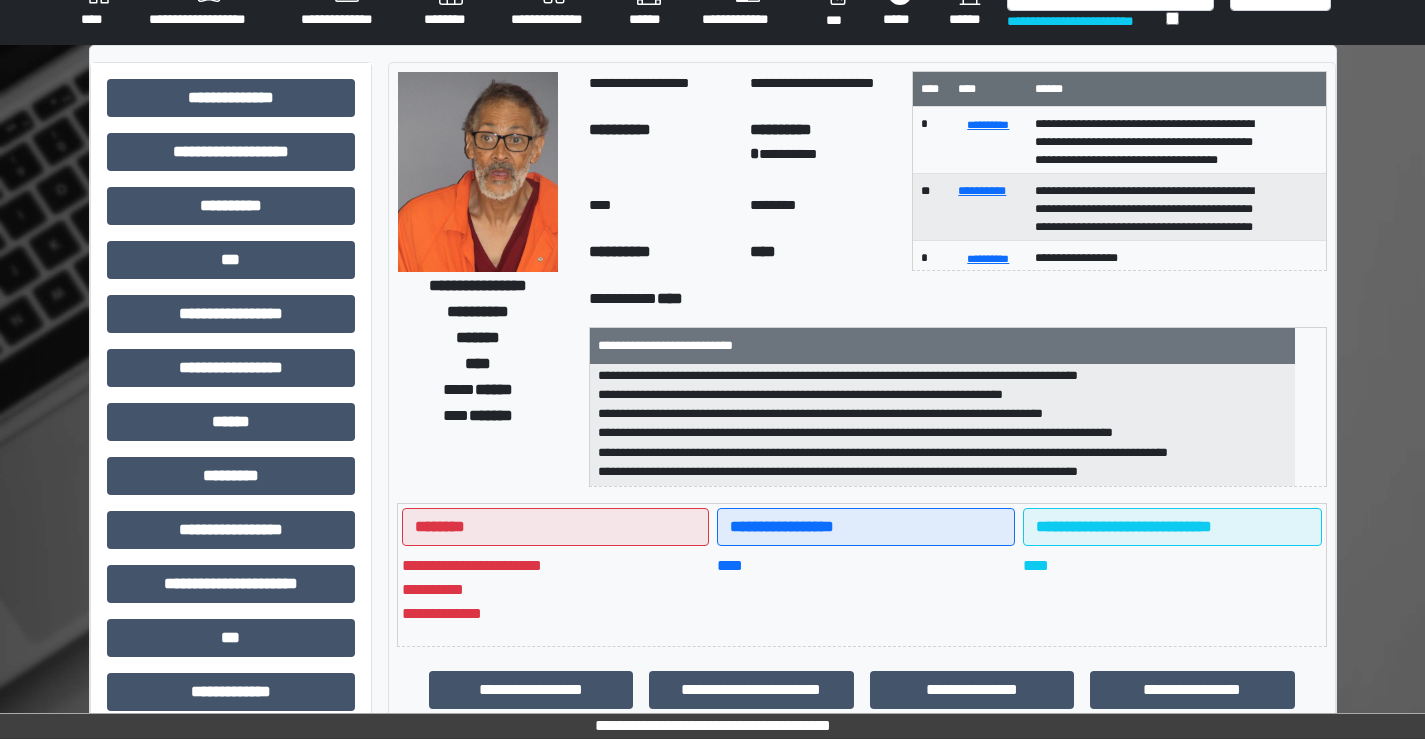 scroll, scrollTop: 135, scrollLeft: 0, axis: vertical 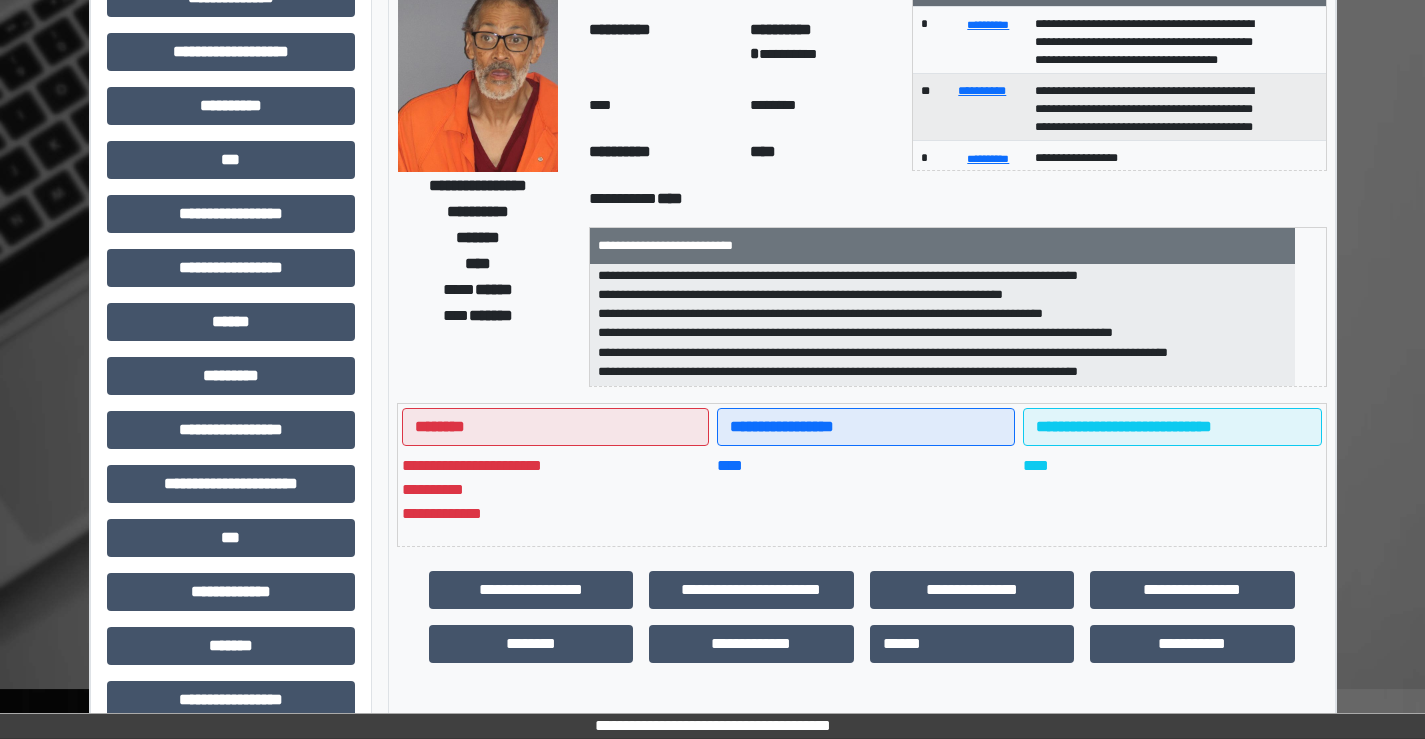 click on "**********" at bounding box center [751, 590] 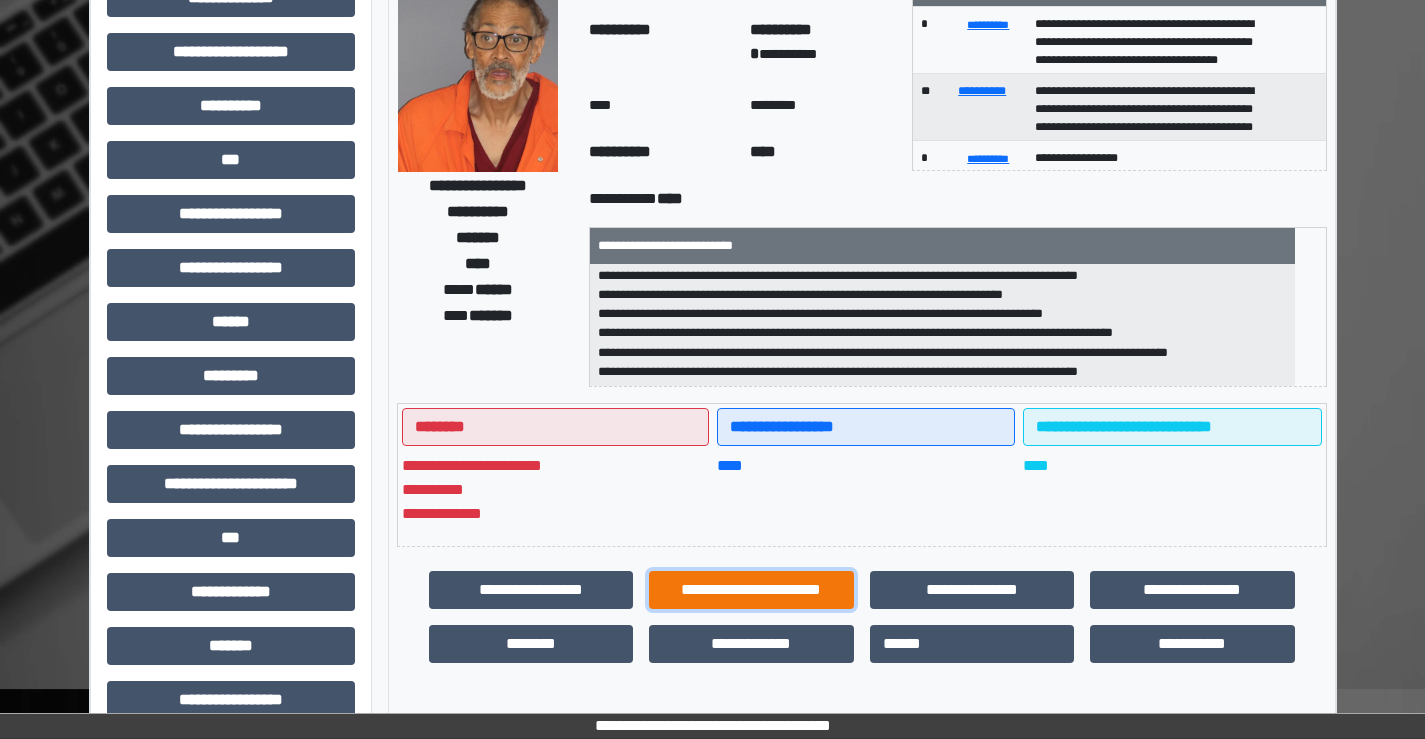 click on "**********" at bounding box center [751, 590] 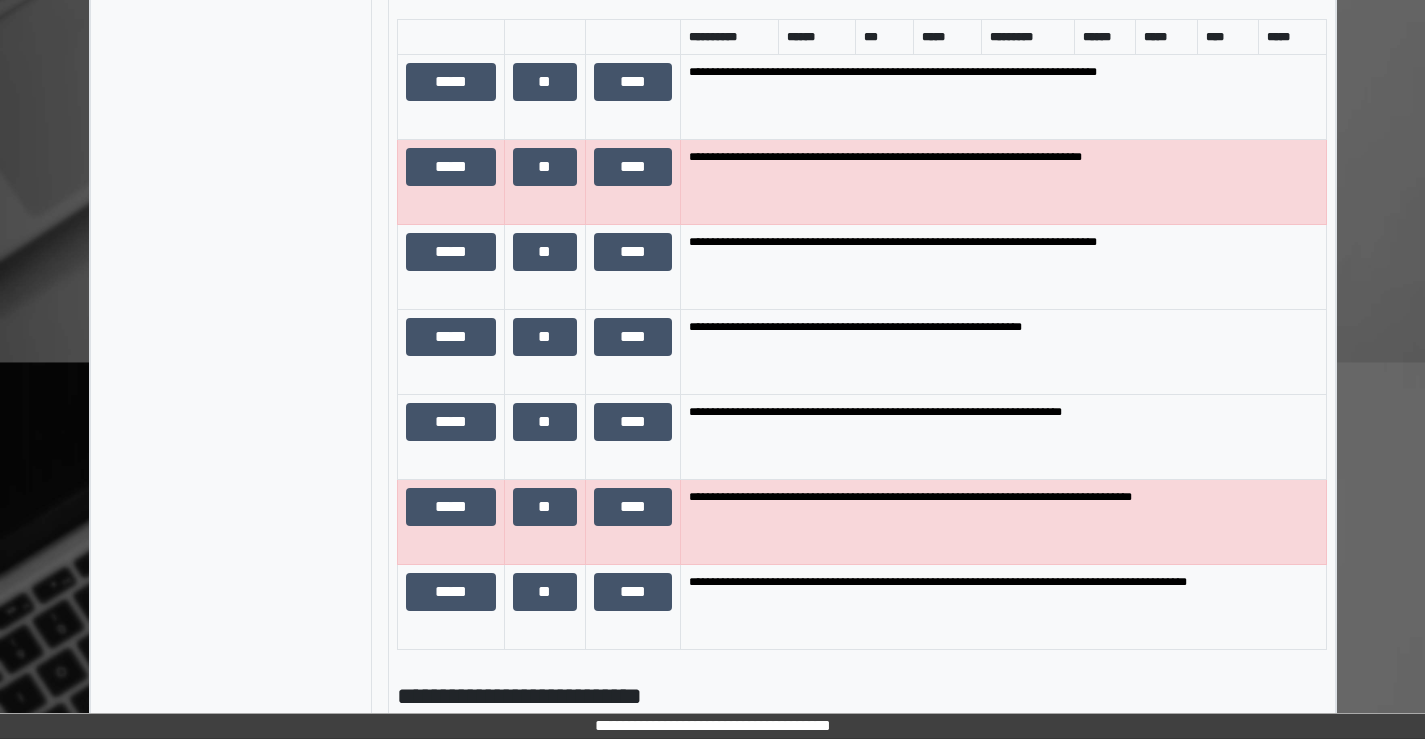 scroll, scrollTop: 1835, scrollLeft: 0, axis: vertical 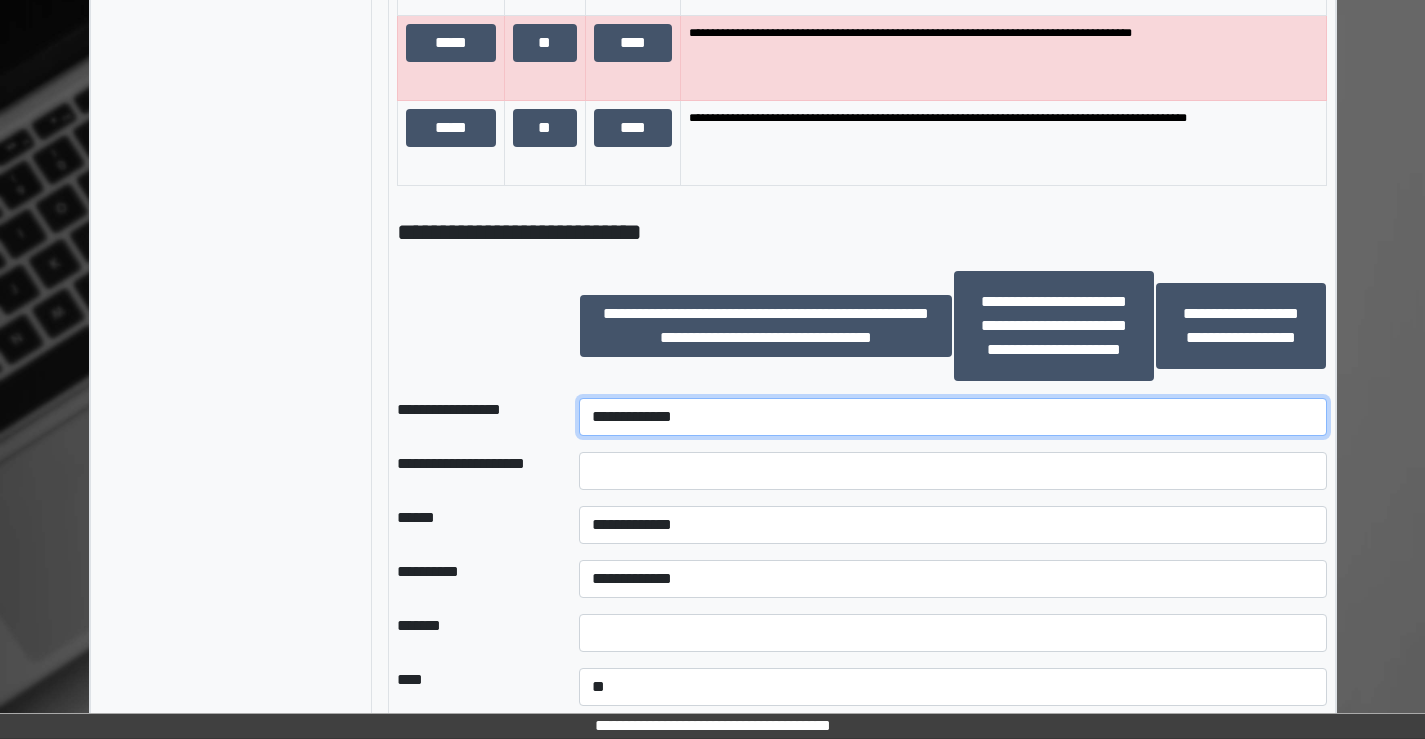 click on "**********" at bounding box center (952, 417) 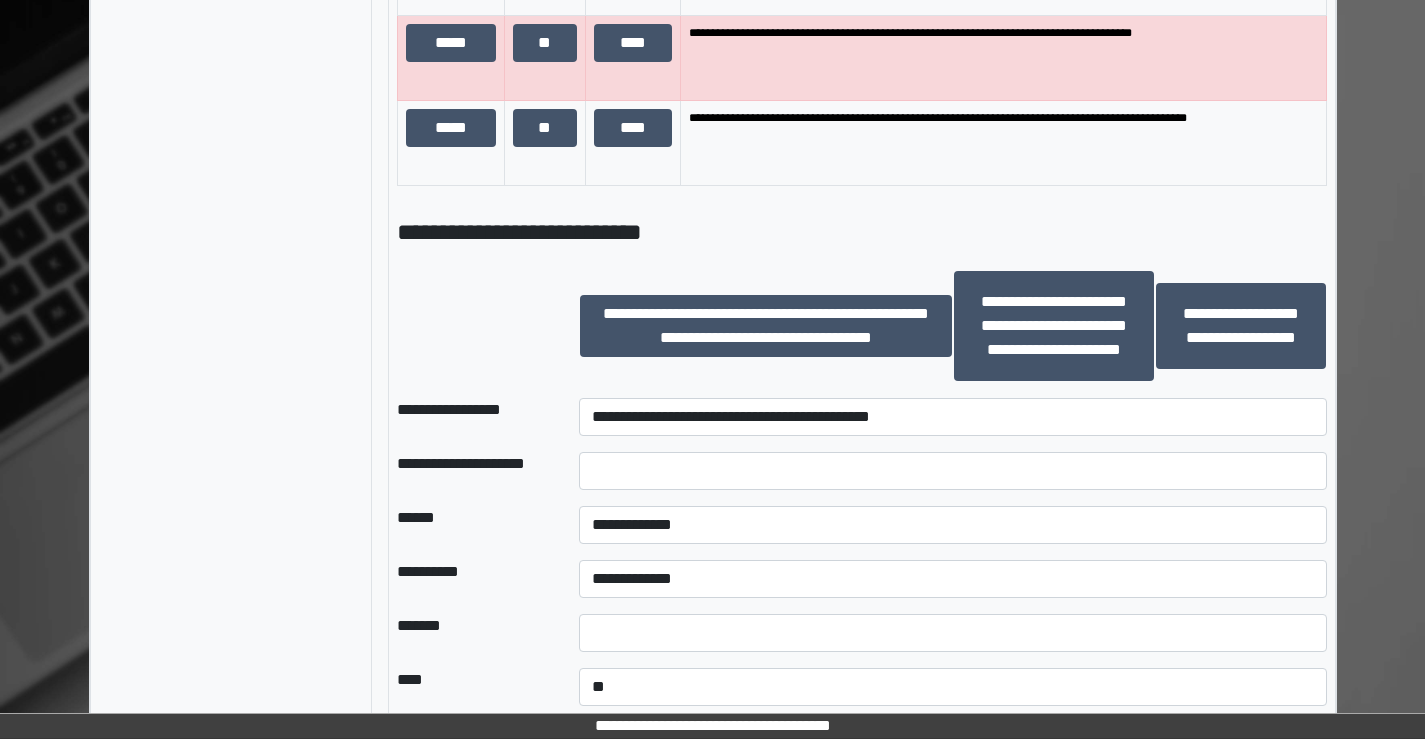 click on "**********" at bounding box center [712, -369] 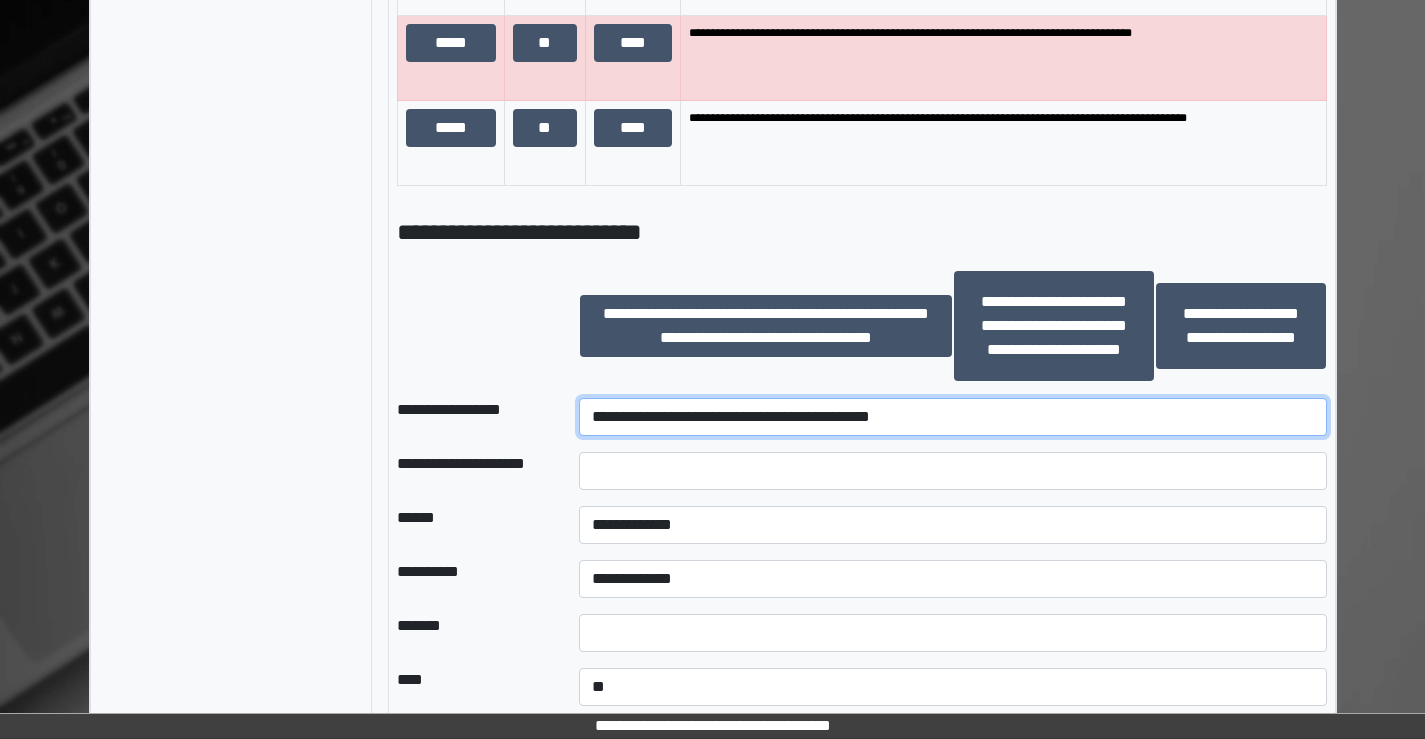 click on "**********" at bounding box center [952, 417] 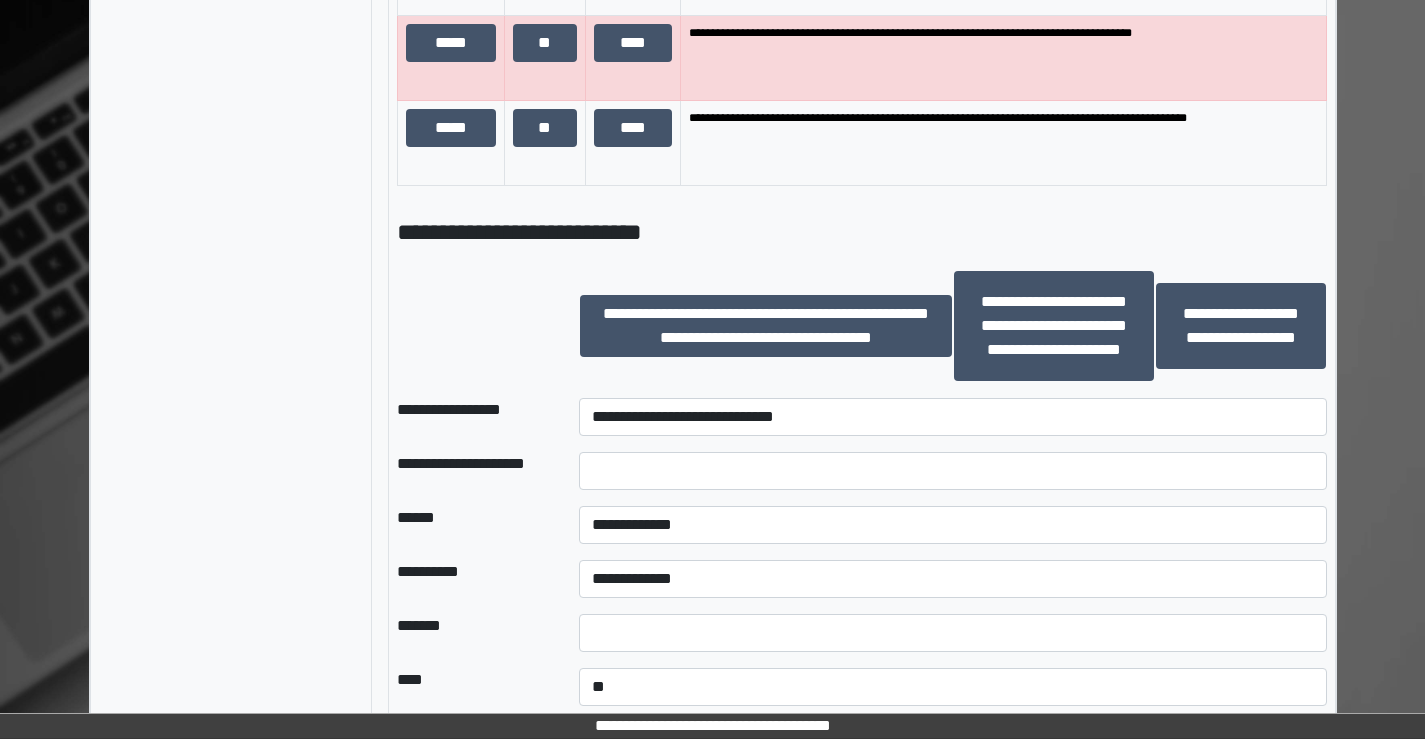 click on "**********" at bounding box center (231, -369) 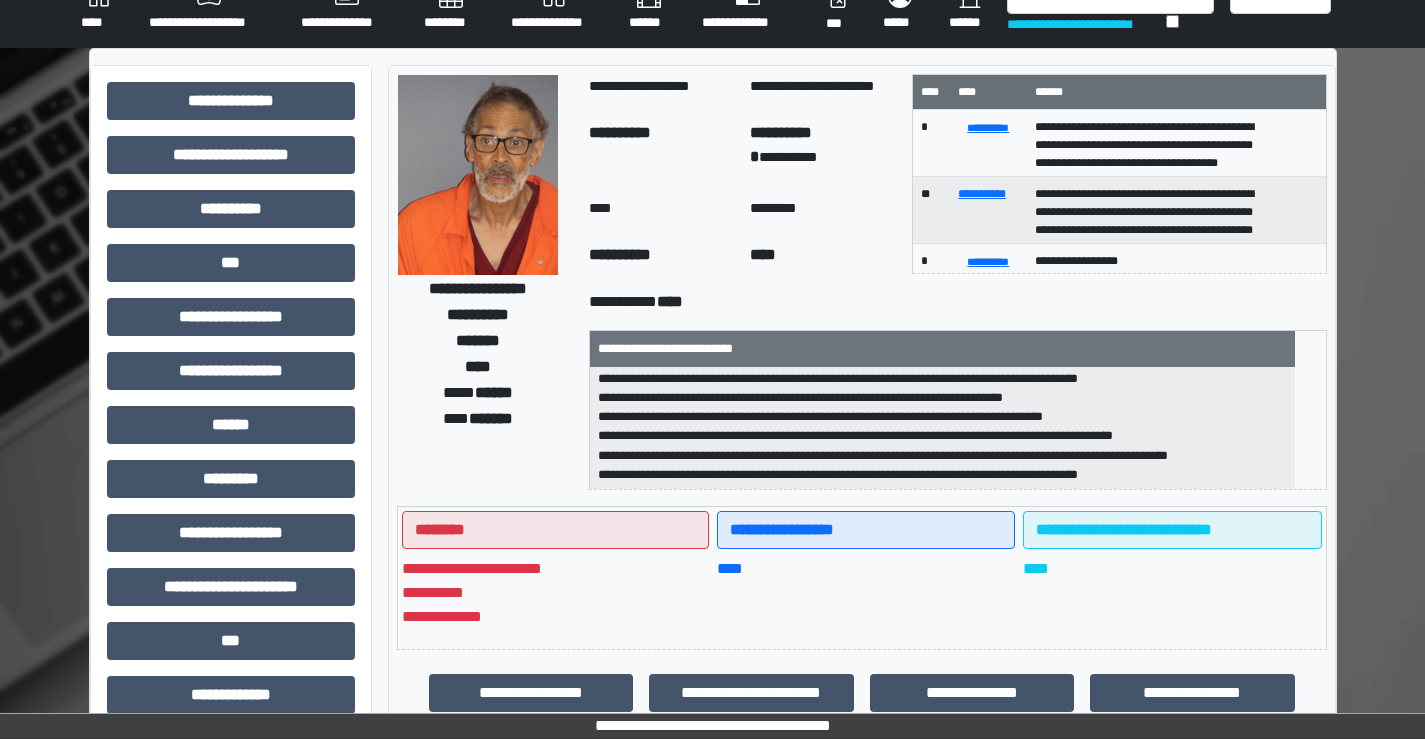 scroll, scrollTop: 14, scrollLeft: 0, axis: vertical 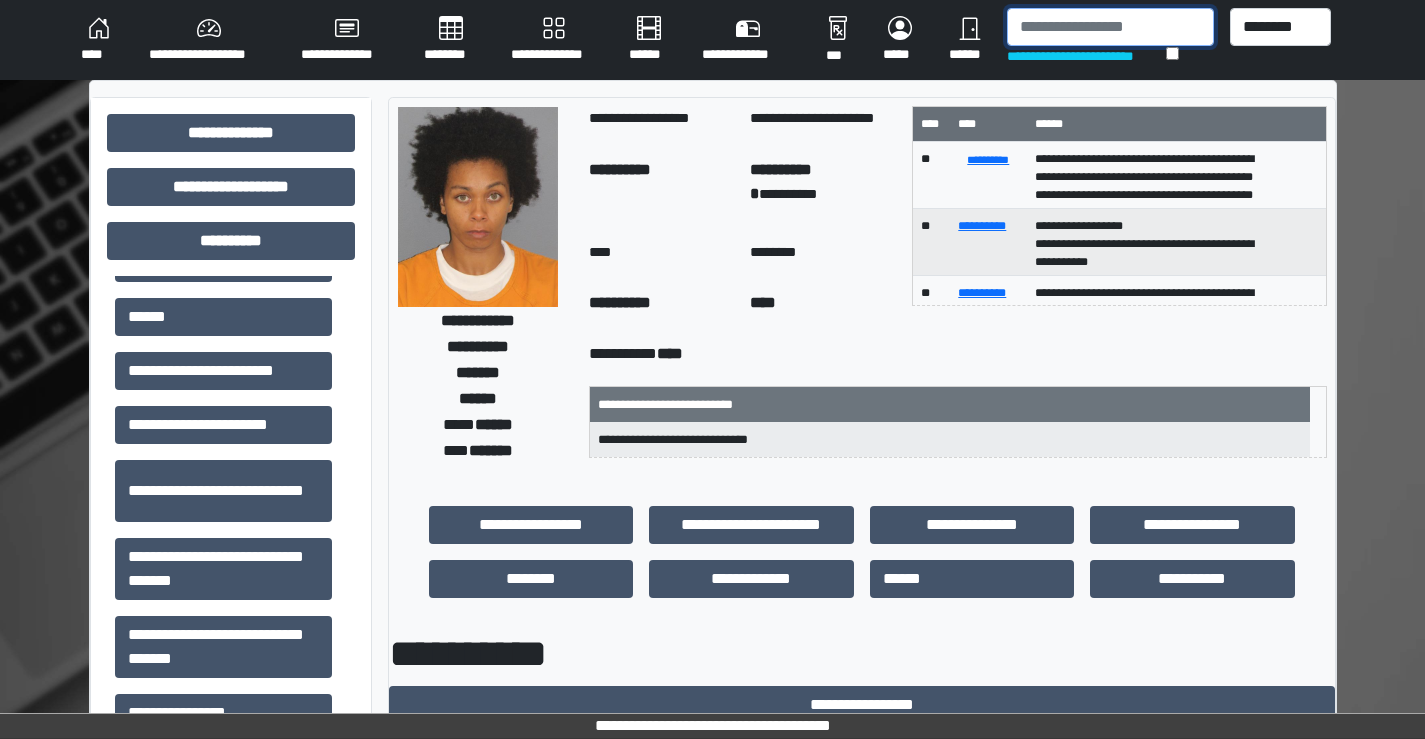 click at bounding box center (1110, 27) 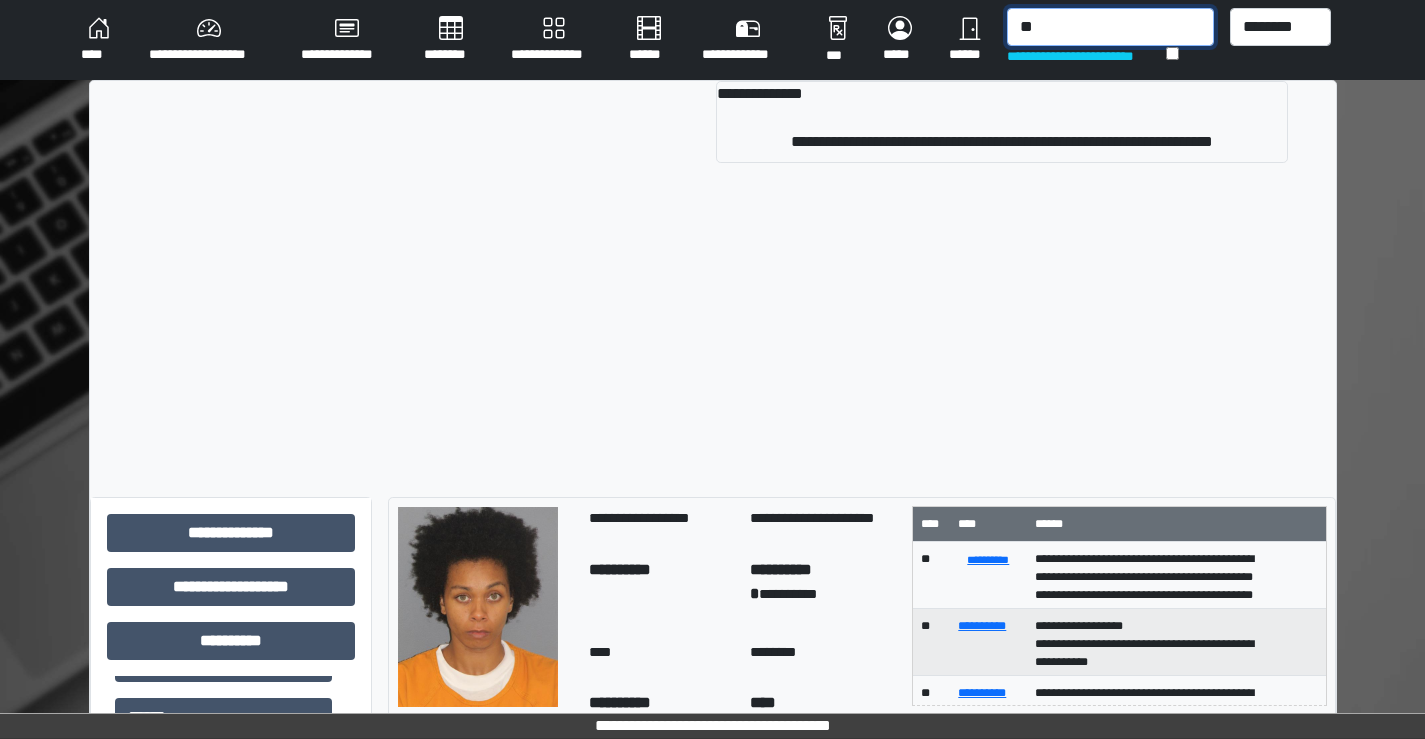 type on "*" 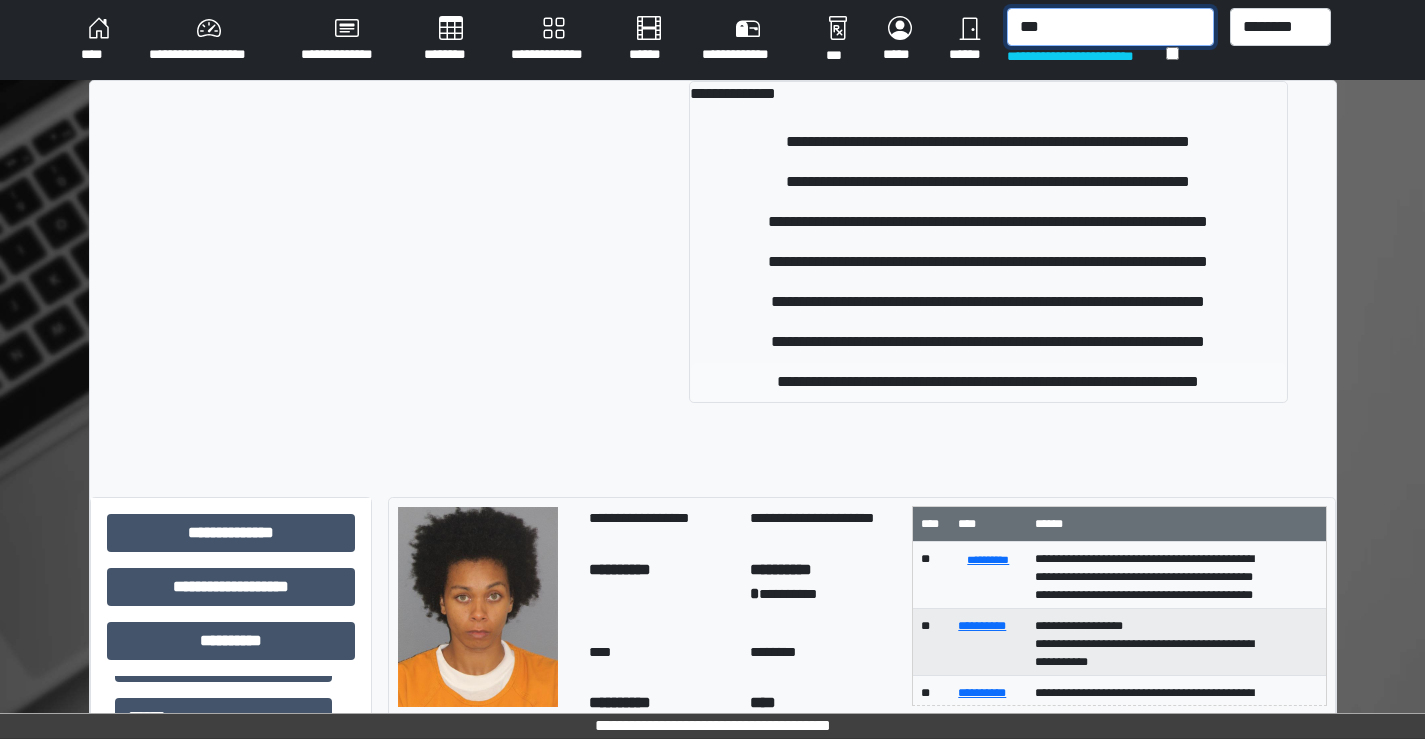 type on "***" 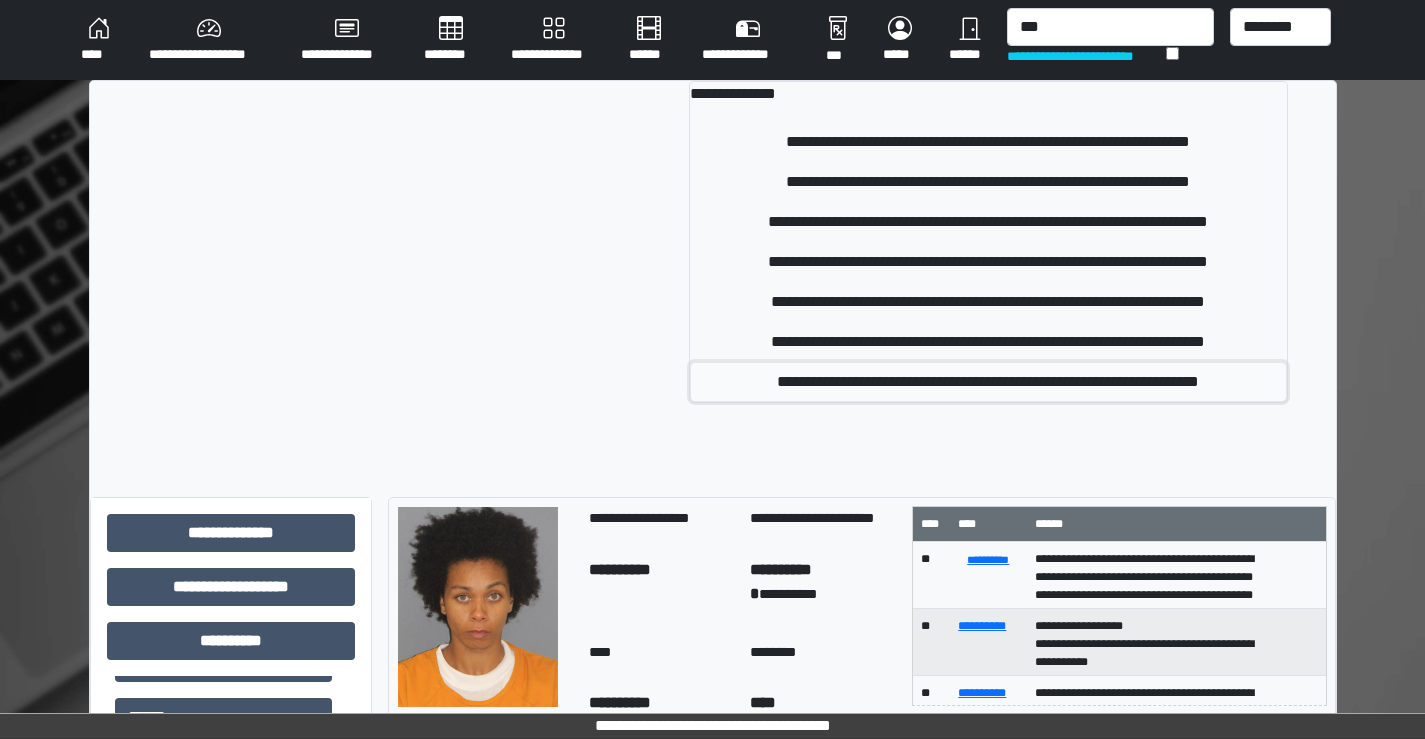 click on "**********" at bounding box center [988, 382] 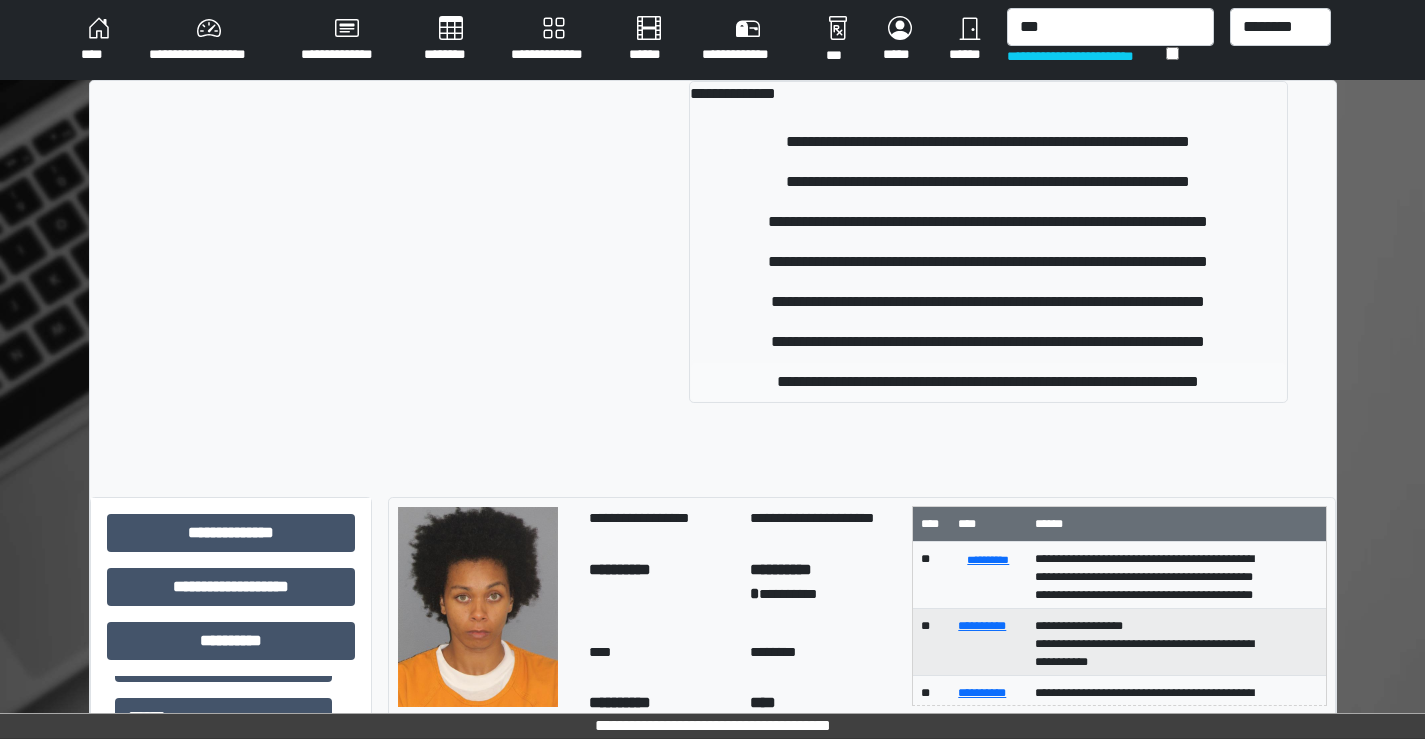 type 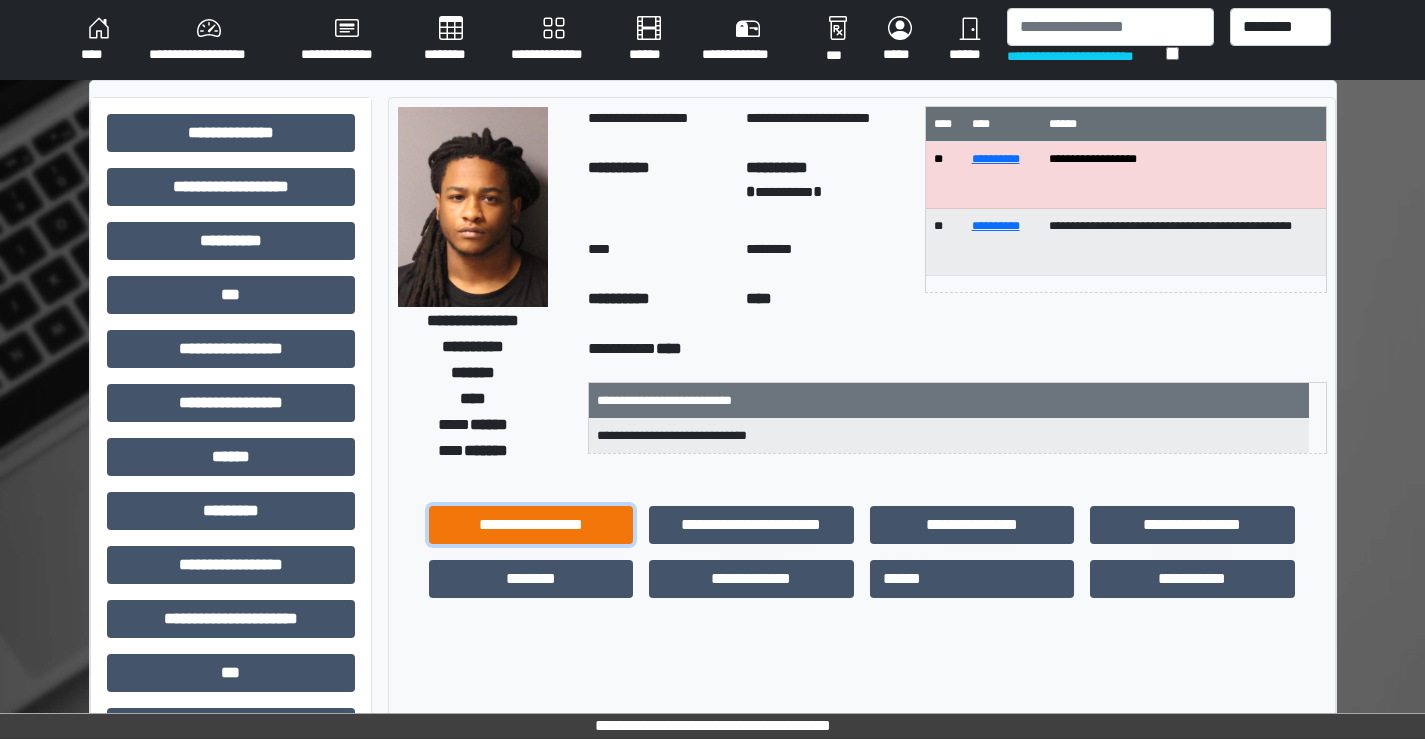 click on "**********" at bounding box center (531, 525) 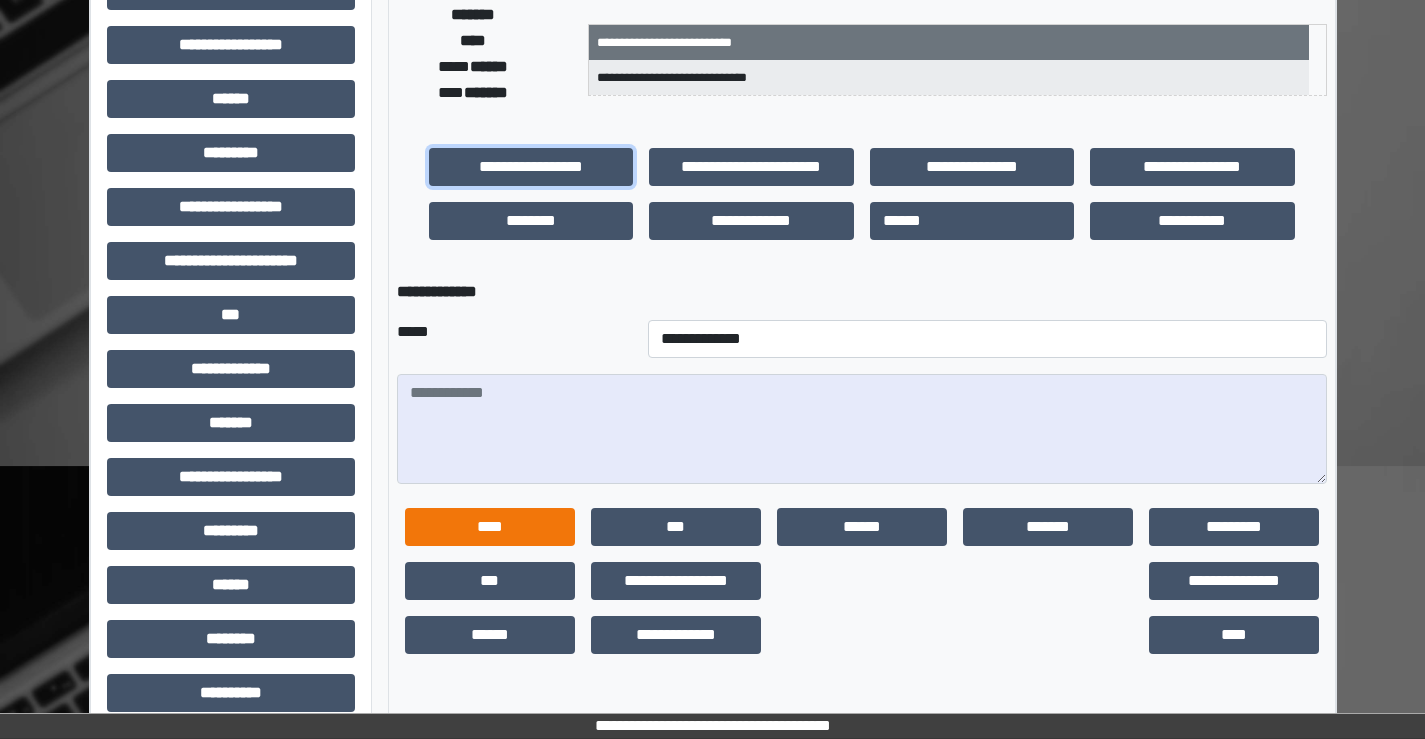 scroll, scrollTop: 400, scrollLeft: 0, axis: vertical 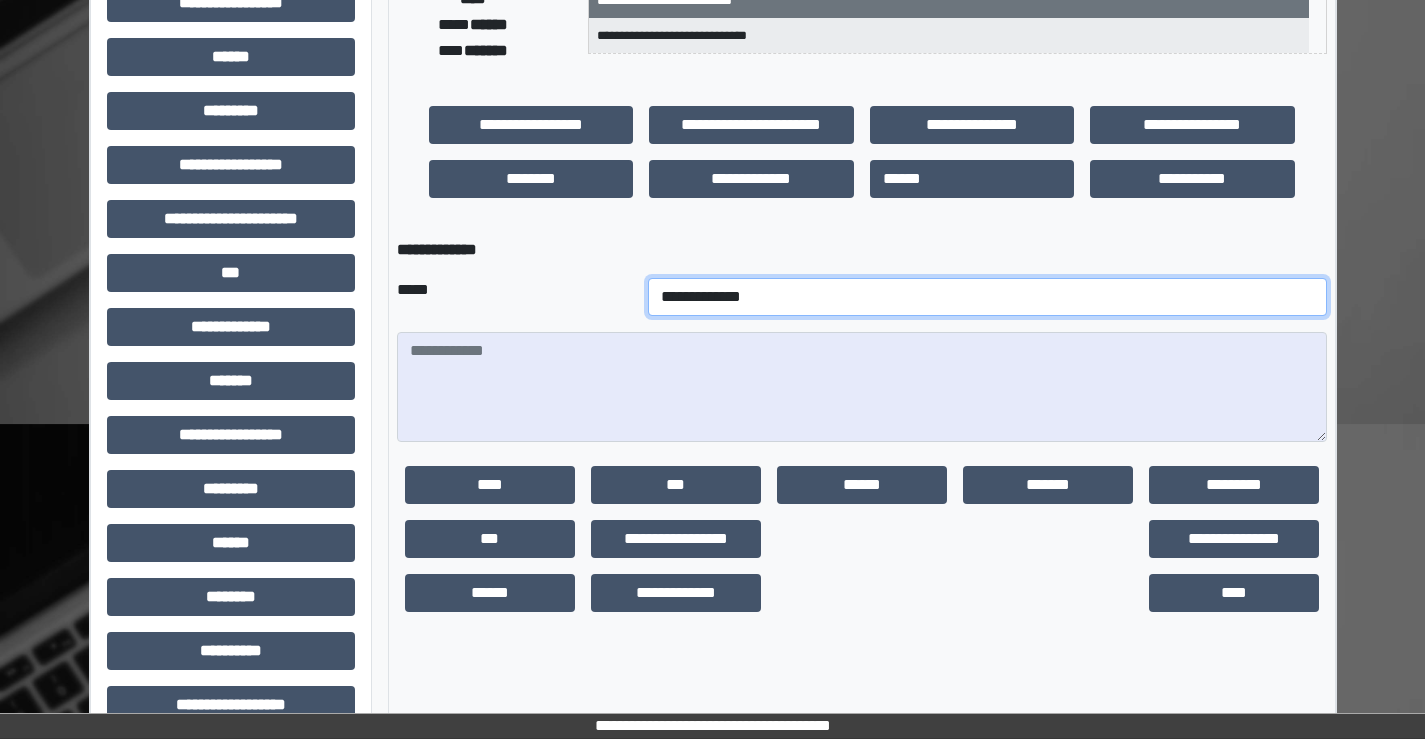 click on "**********" at bounding box center (987, 297) 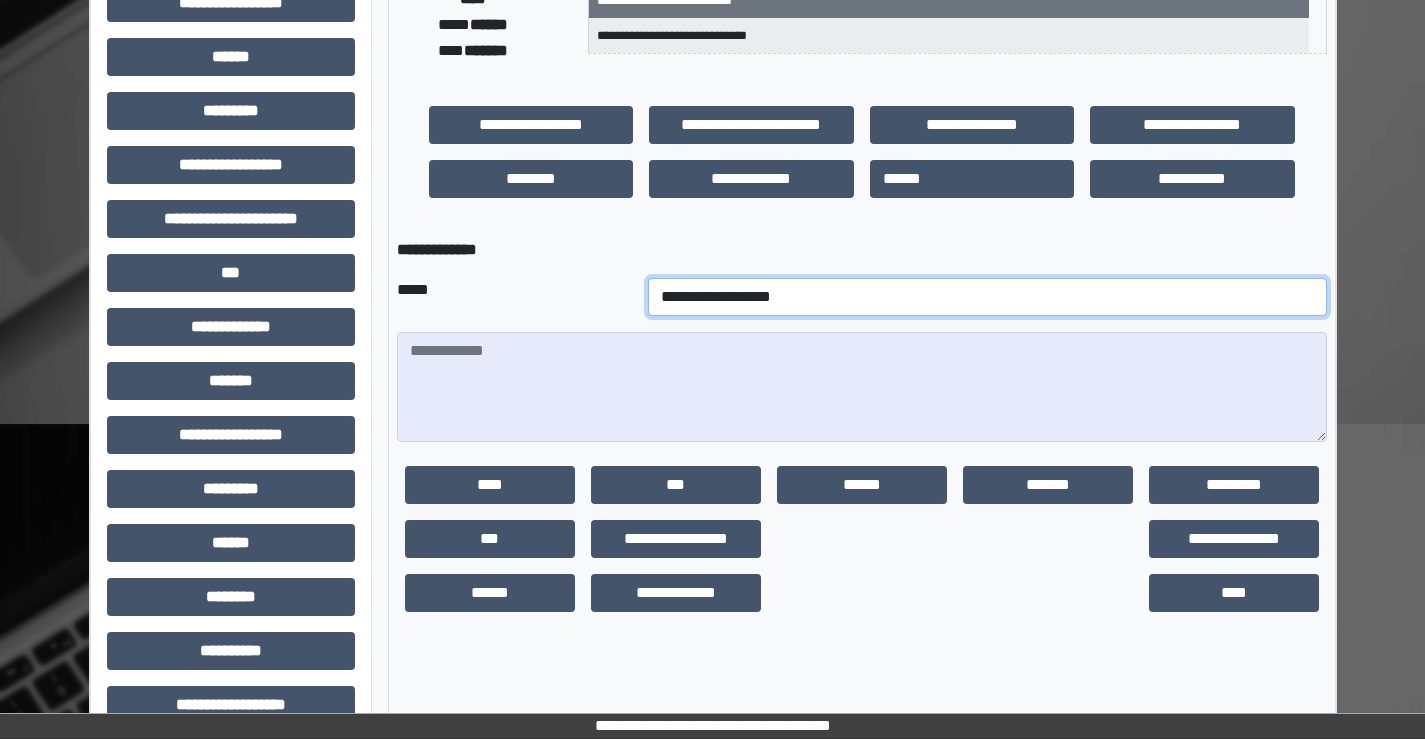 click on "**********" at bounding box center [987, 297] 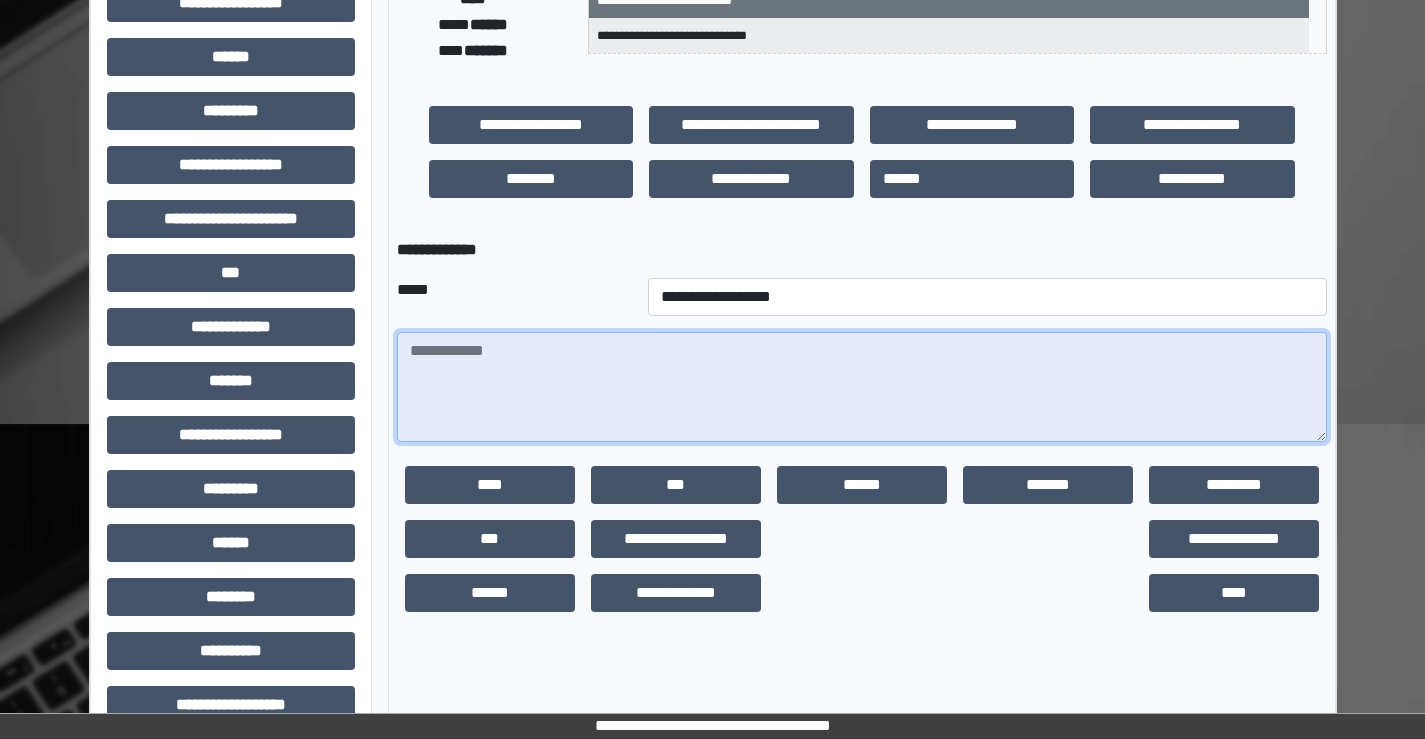 click at bounding box center (862, 387) 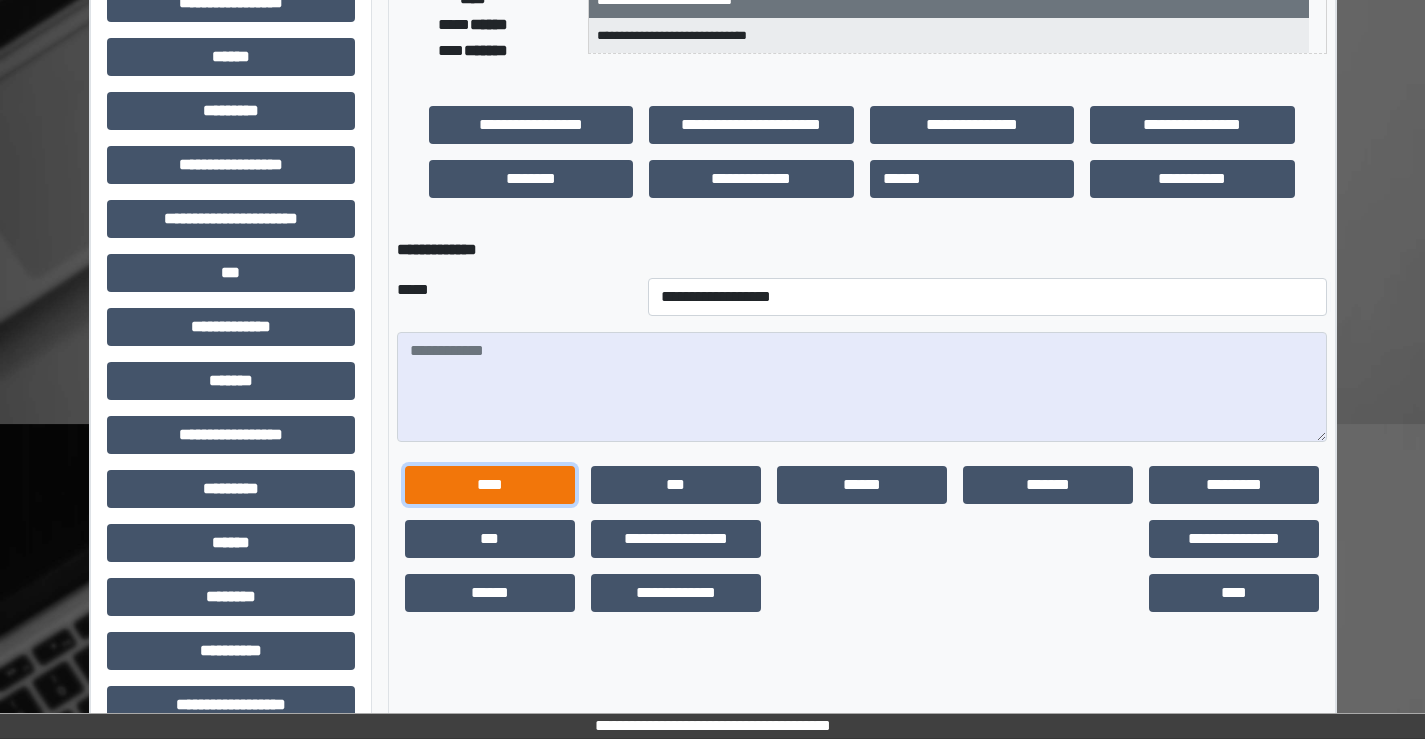 click on "****" at bounding box center (490, 485) 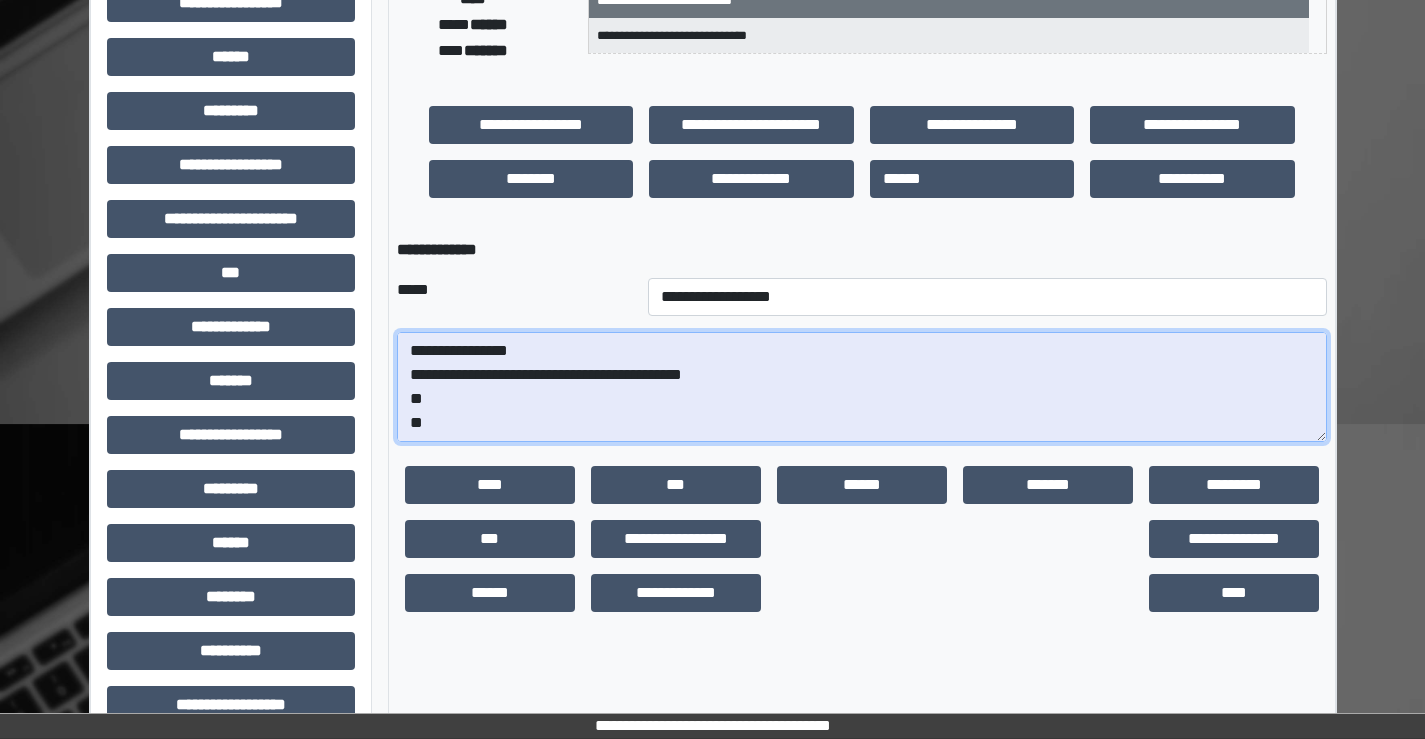 click on "**********" at bounding box center (862, 387) 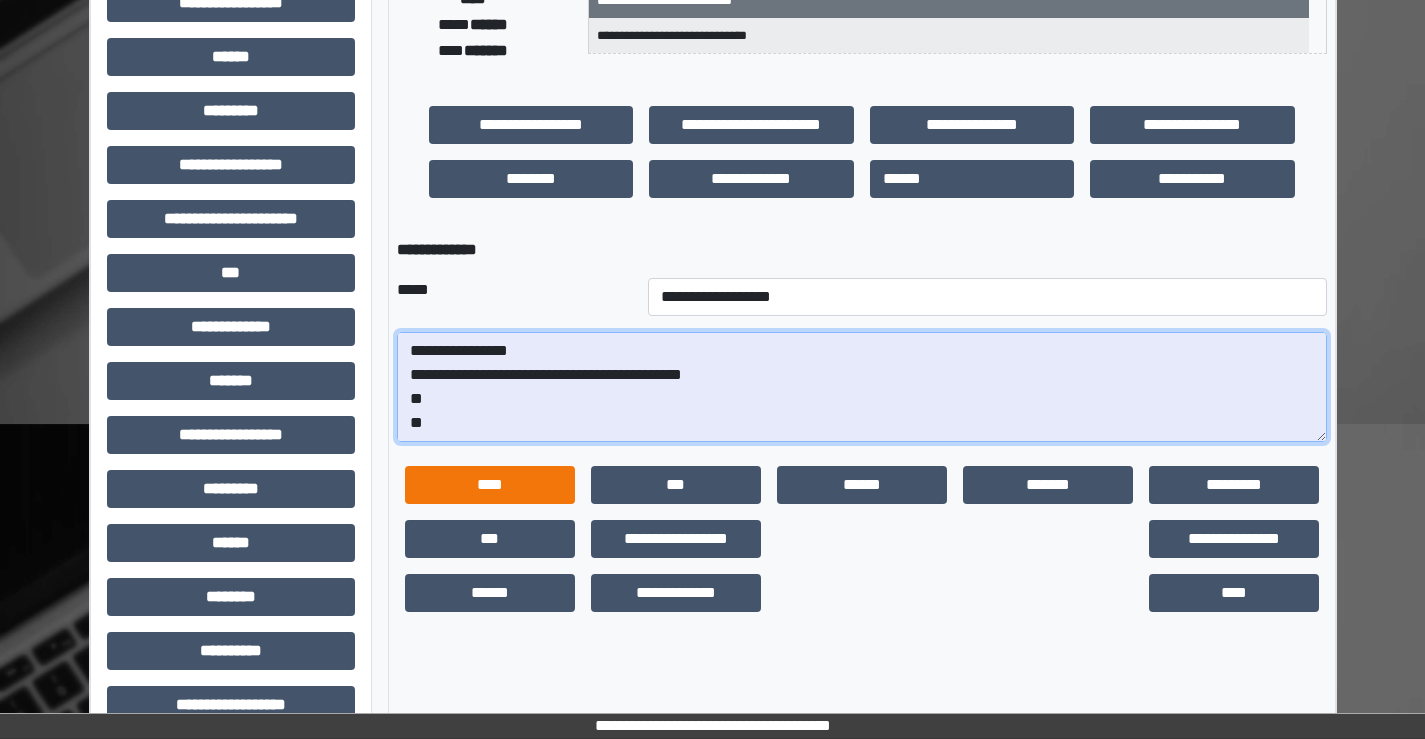 scroll, scrollTop: 48, scrollLeft: 0, axis: vertical 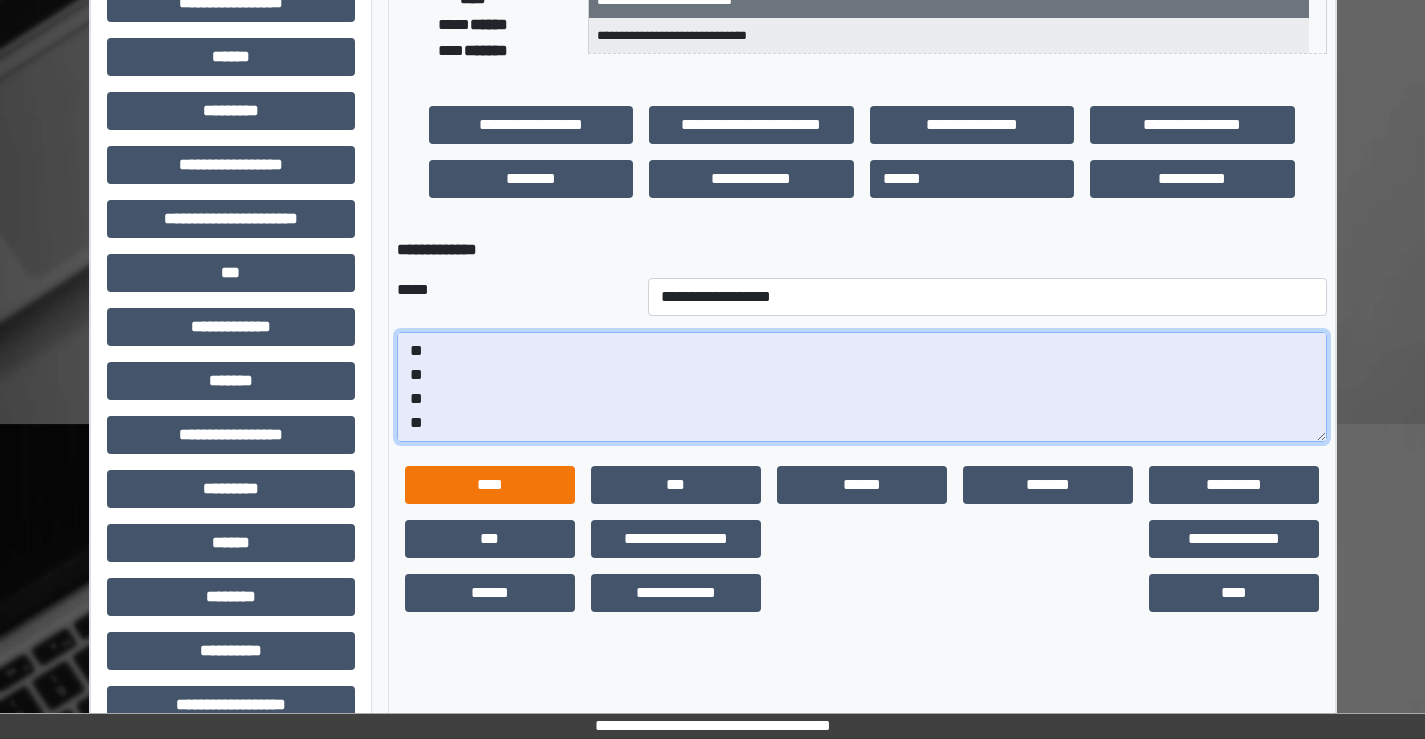 drag, startPoint x: 407, startPoint y: 342, endPoint x: 458, endPoint y: 503, distance: 168.88458 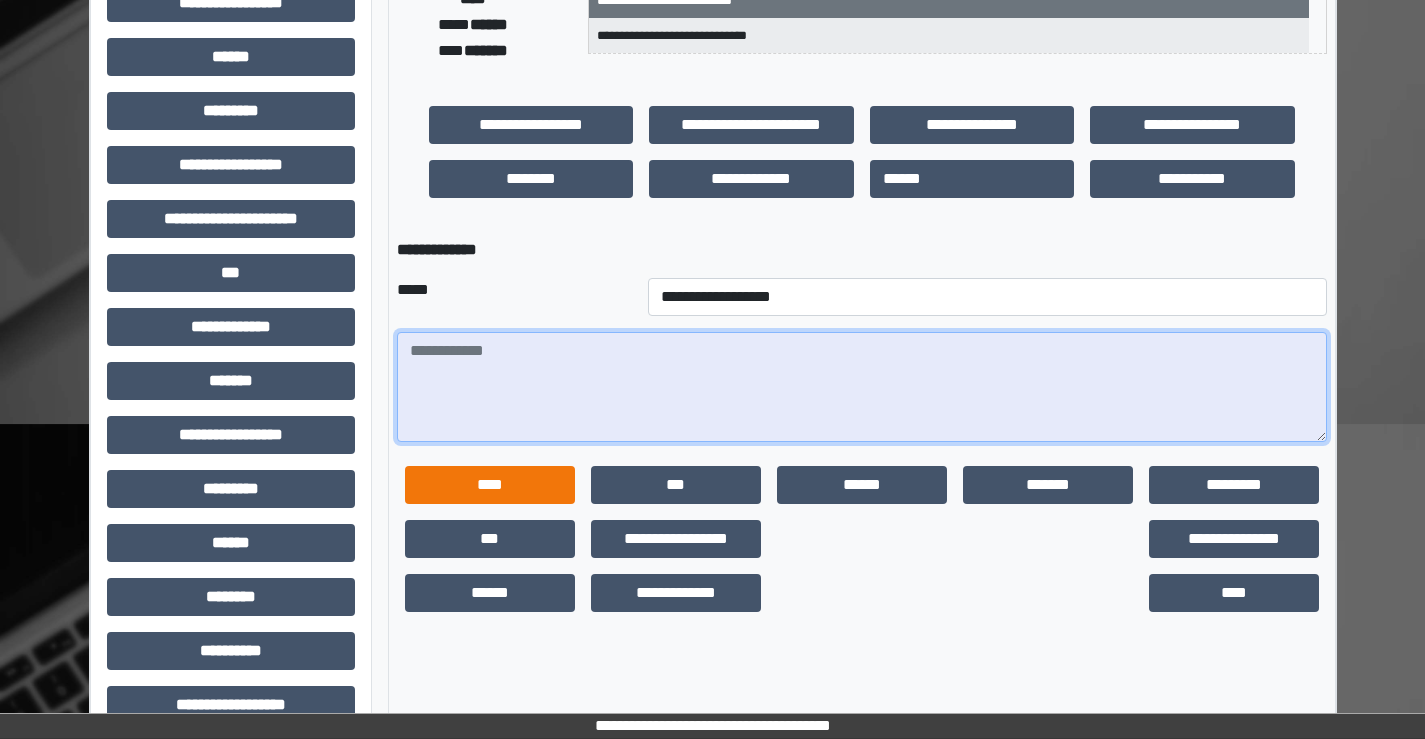 scroll, scrollTop: 0, scrollLeft: 0, axis: both 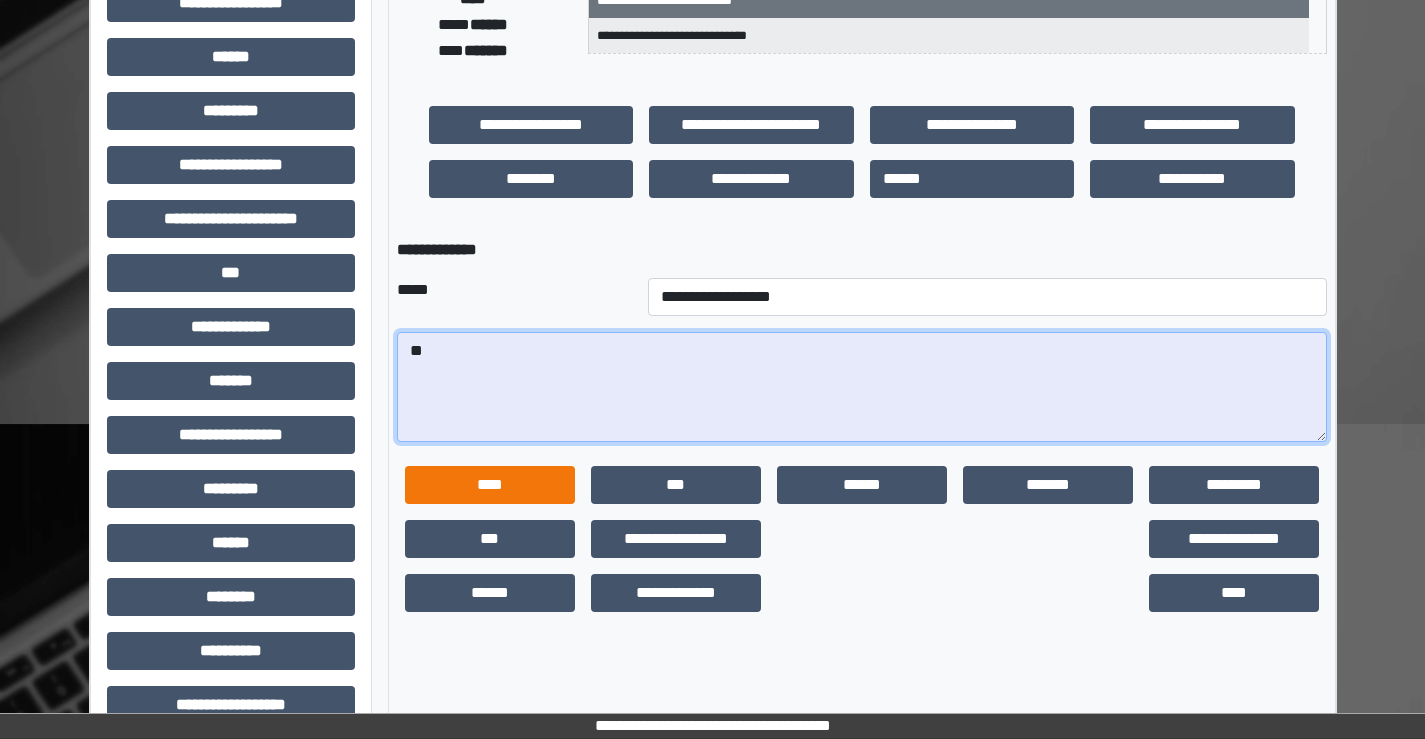 type on "*" 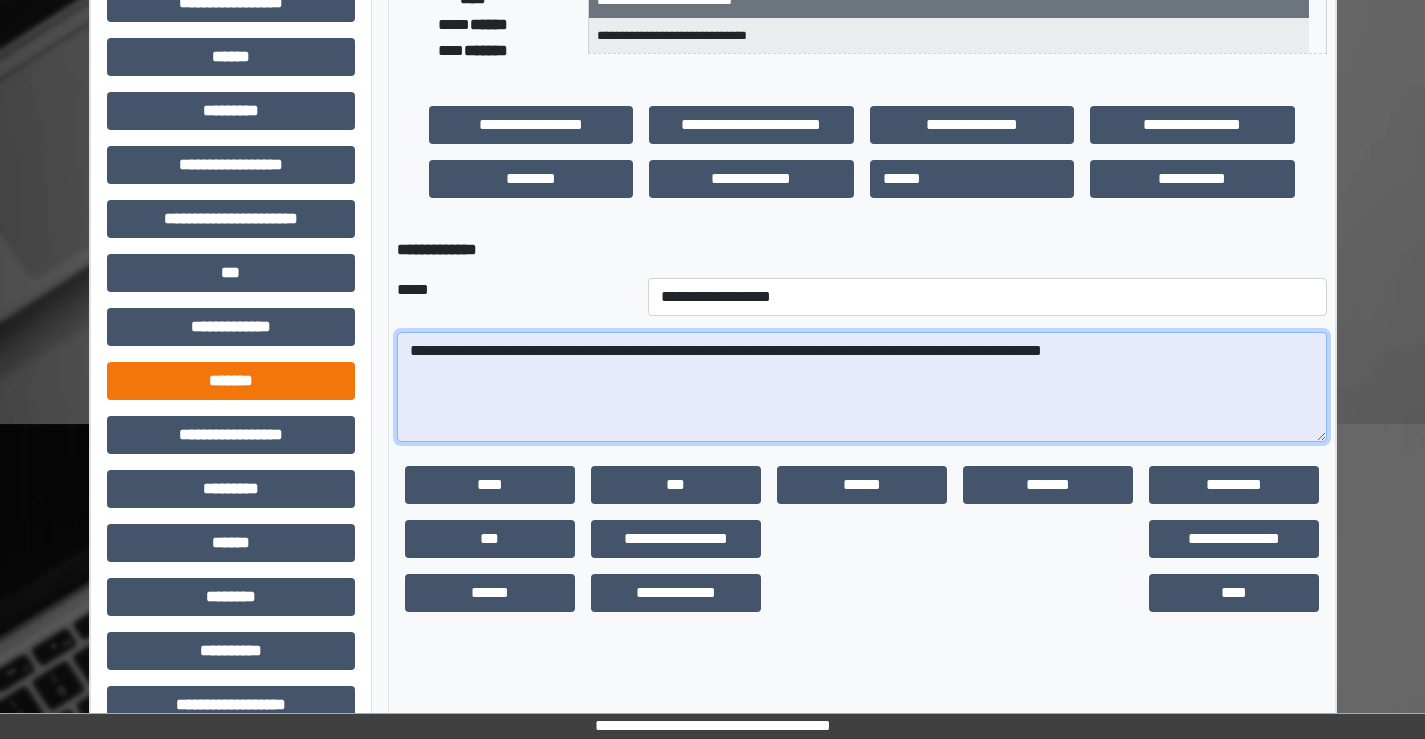 drag, startPoint x: 1154, startPoint y: 358, endPoint x: 413, endPoint y: 372, distance: 741.13226 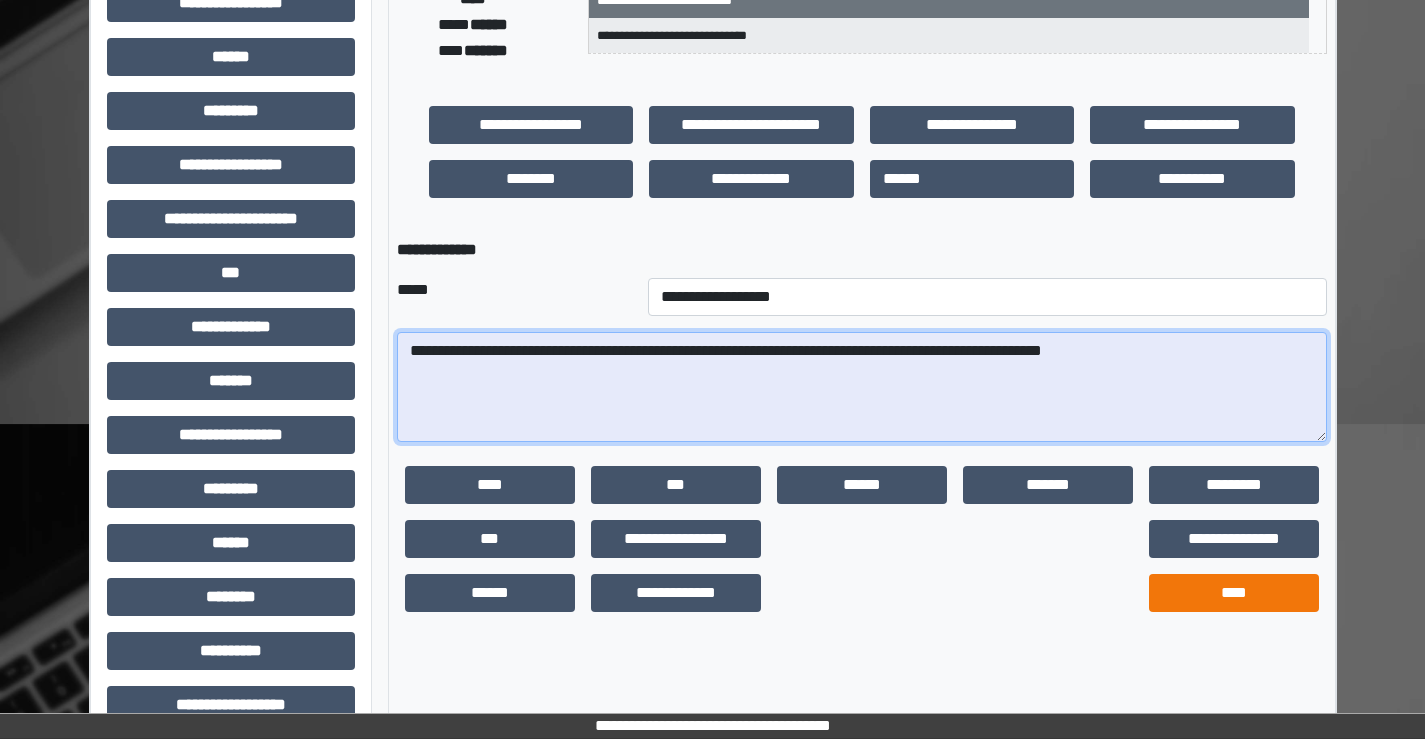 type on "**********" 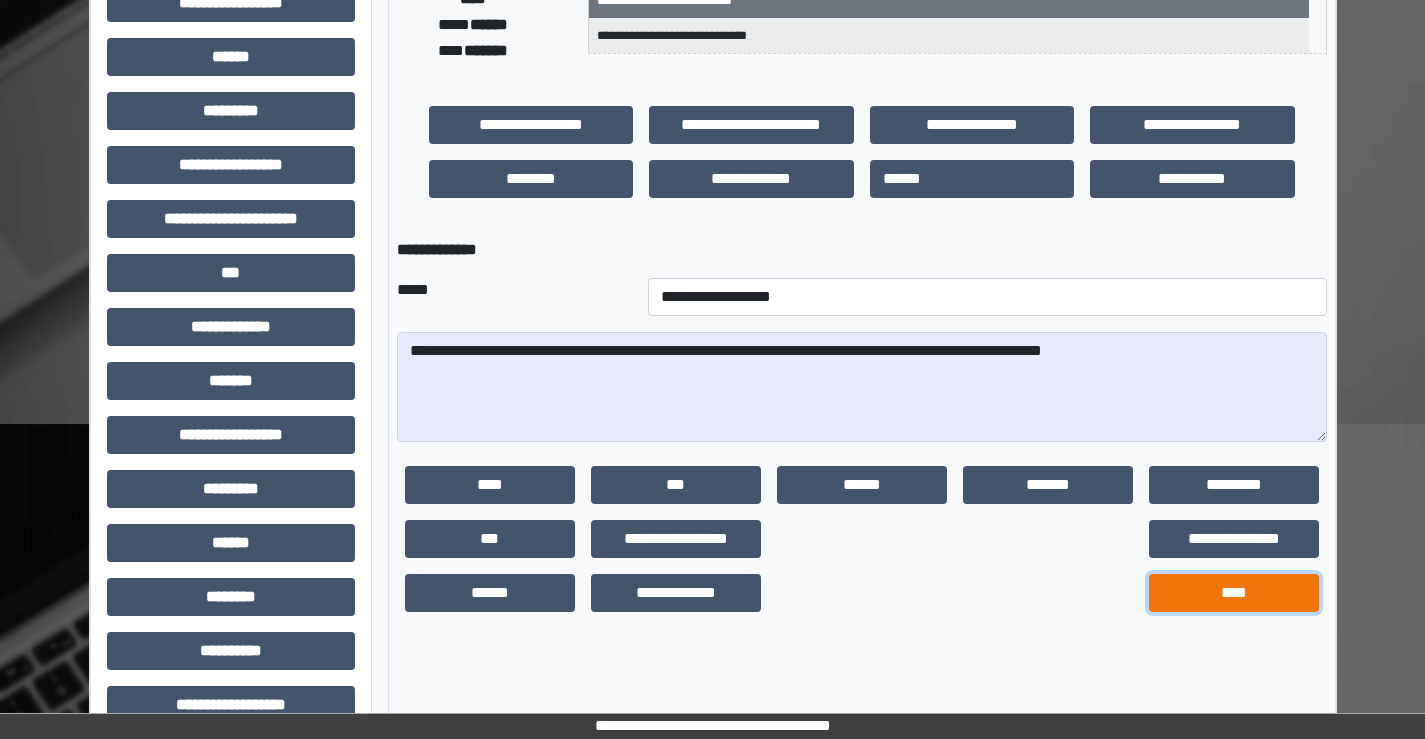 click on "****" at bounding box center (1234, 593) 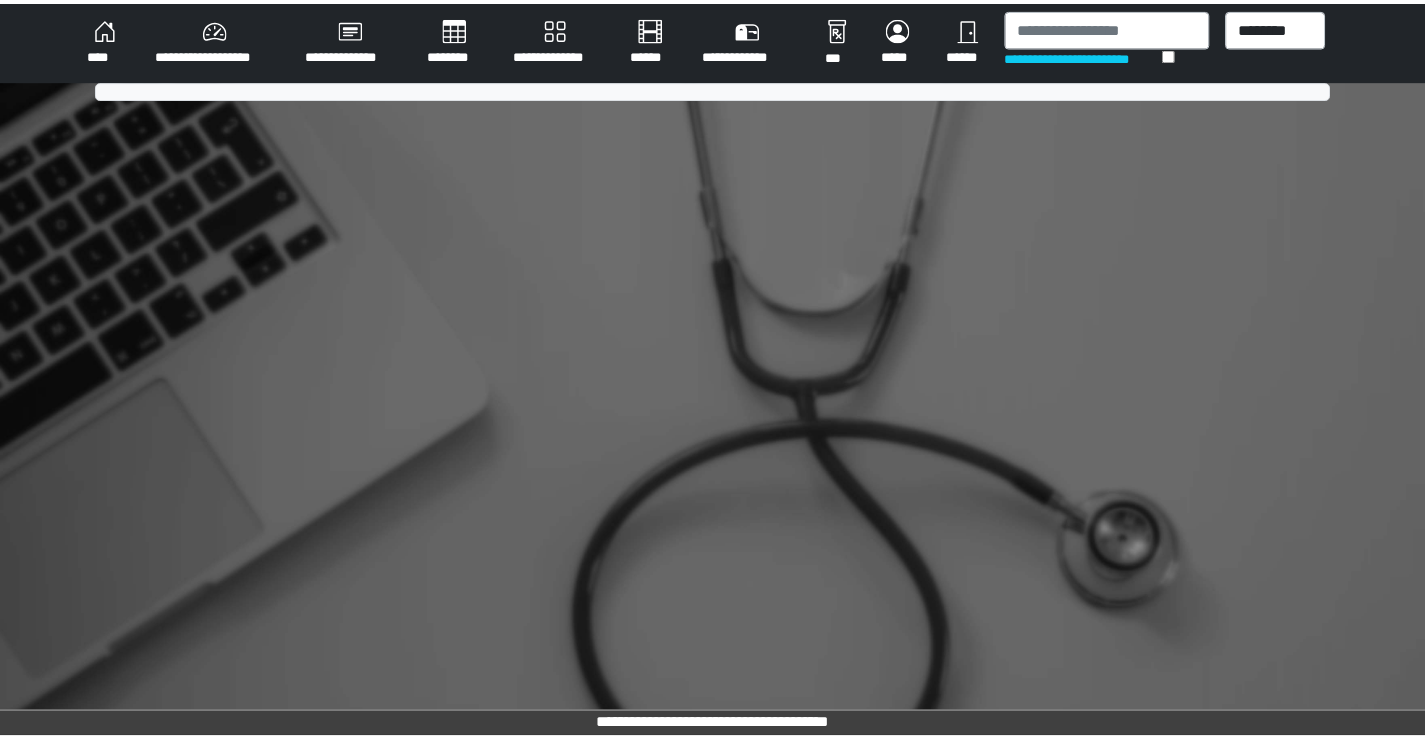 scroll, scrollTop: 0, scrollLeft: 0, axis: both 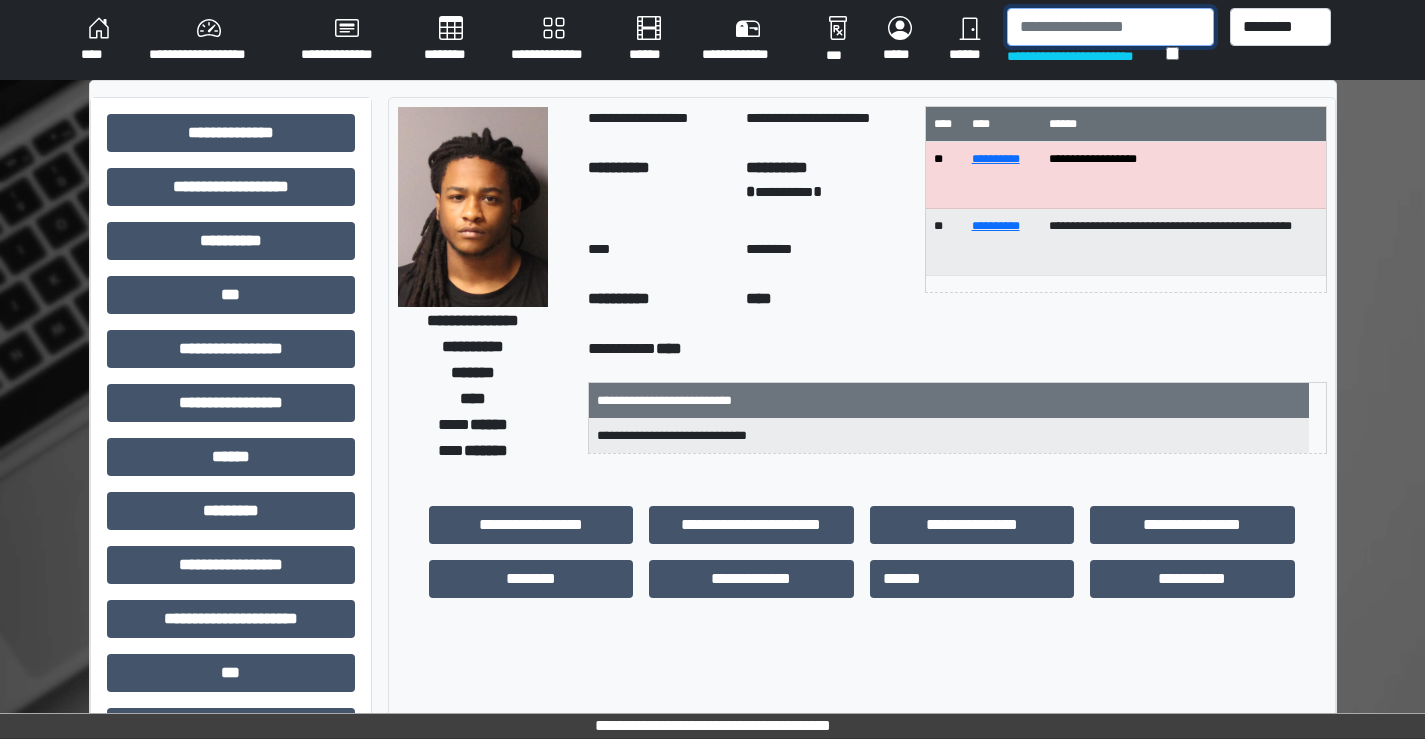 click at bounding box center (1110, 27) 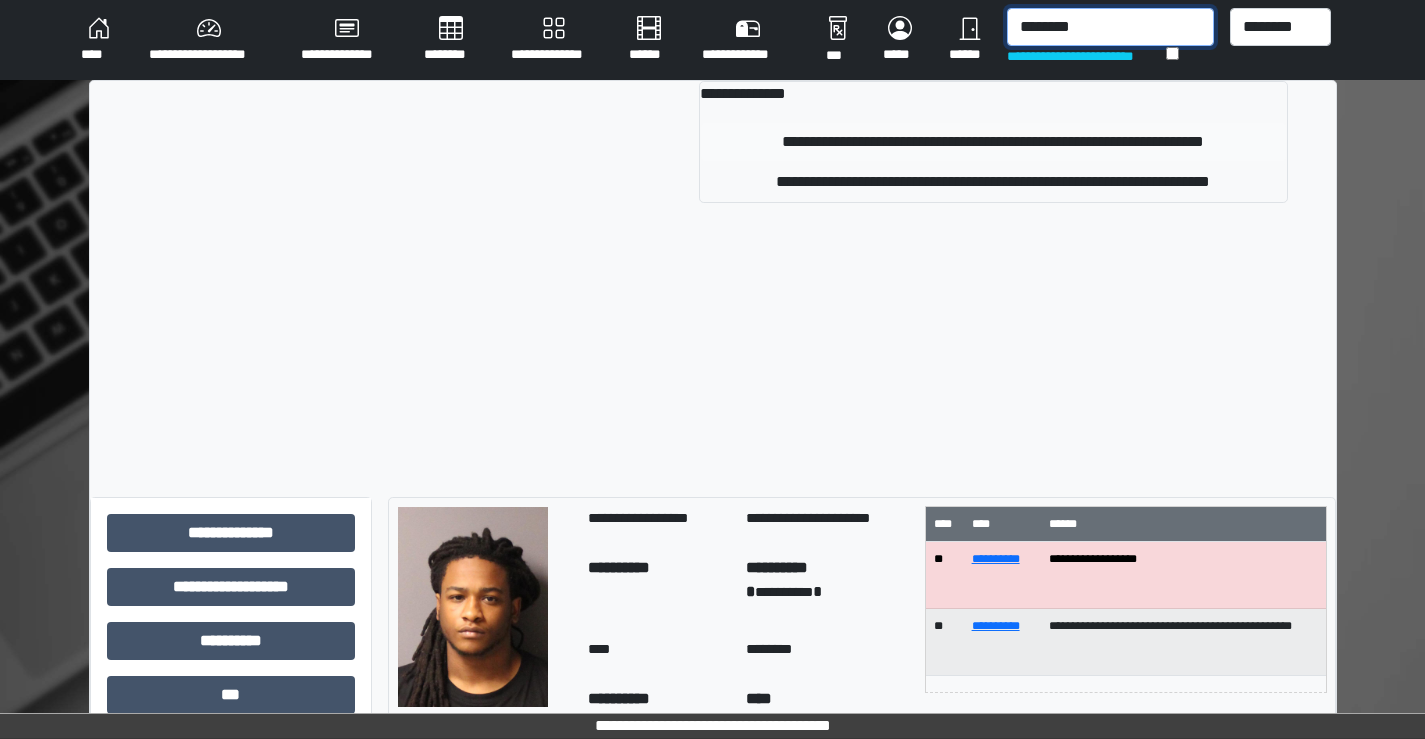 type on "********" 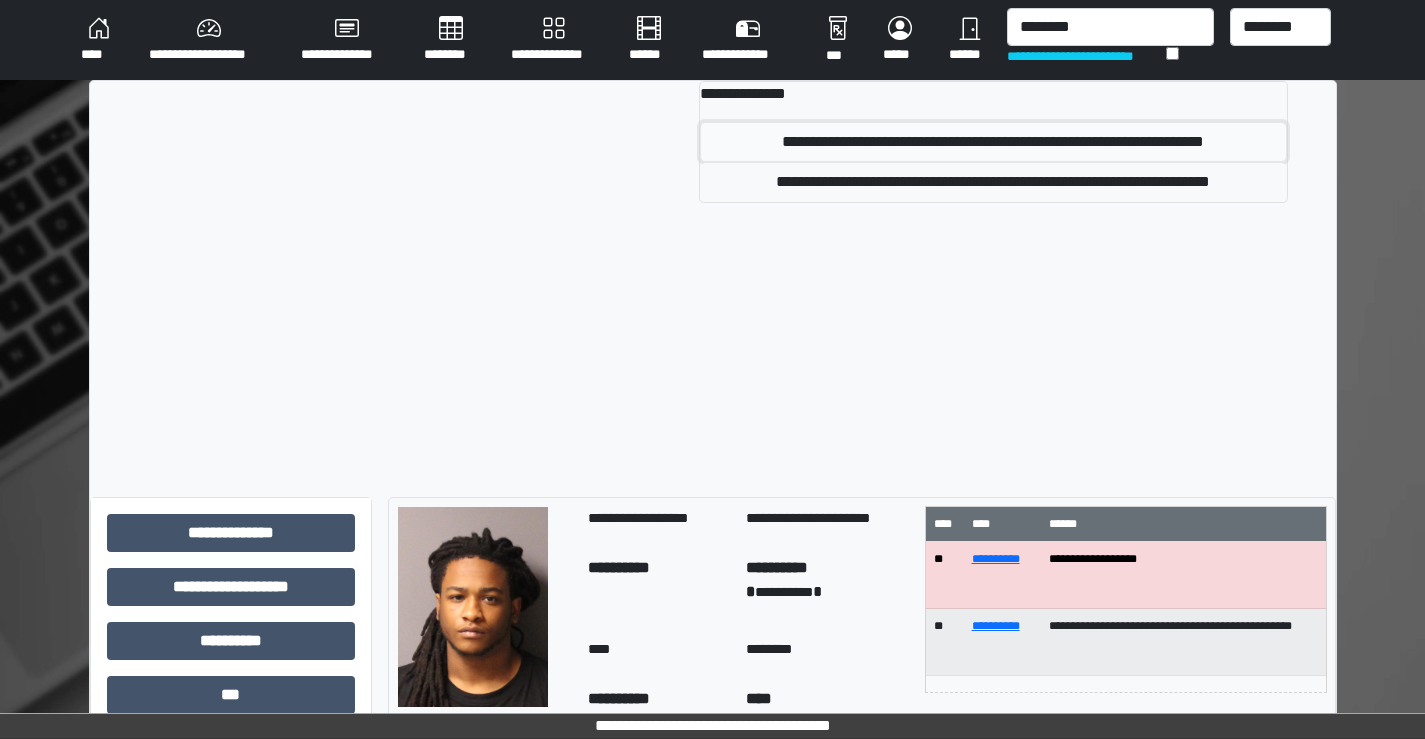 click on "**********" at bounding box center [993, 142] 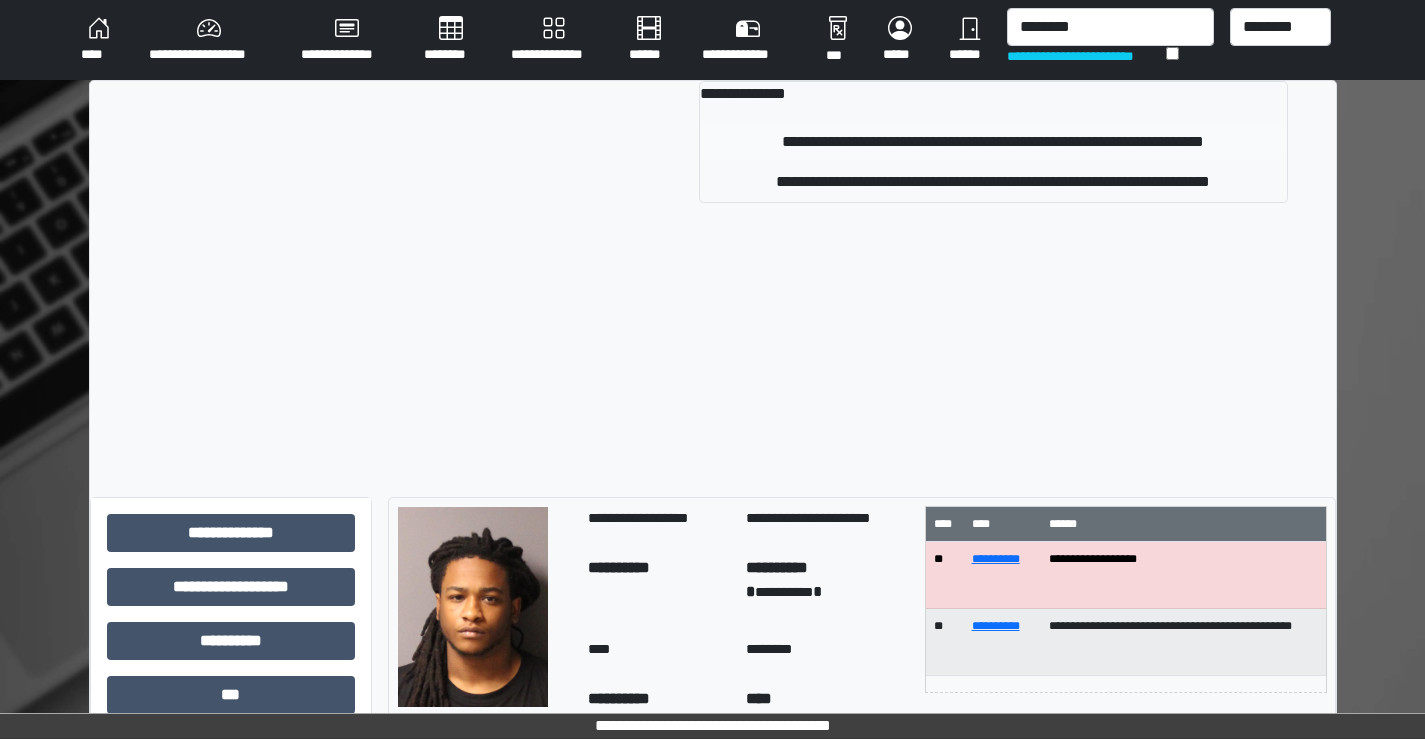 type 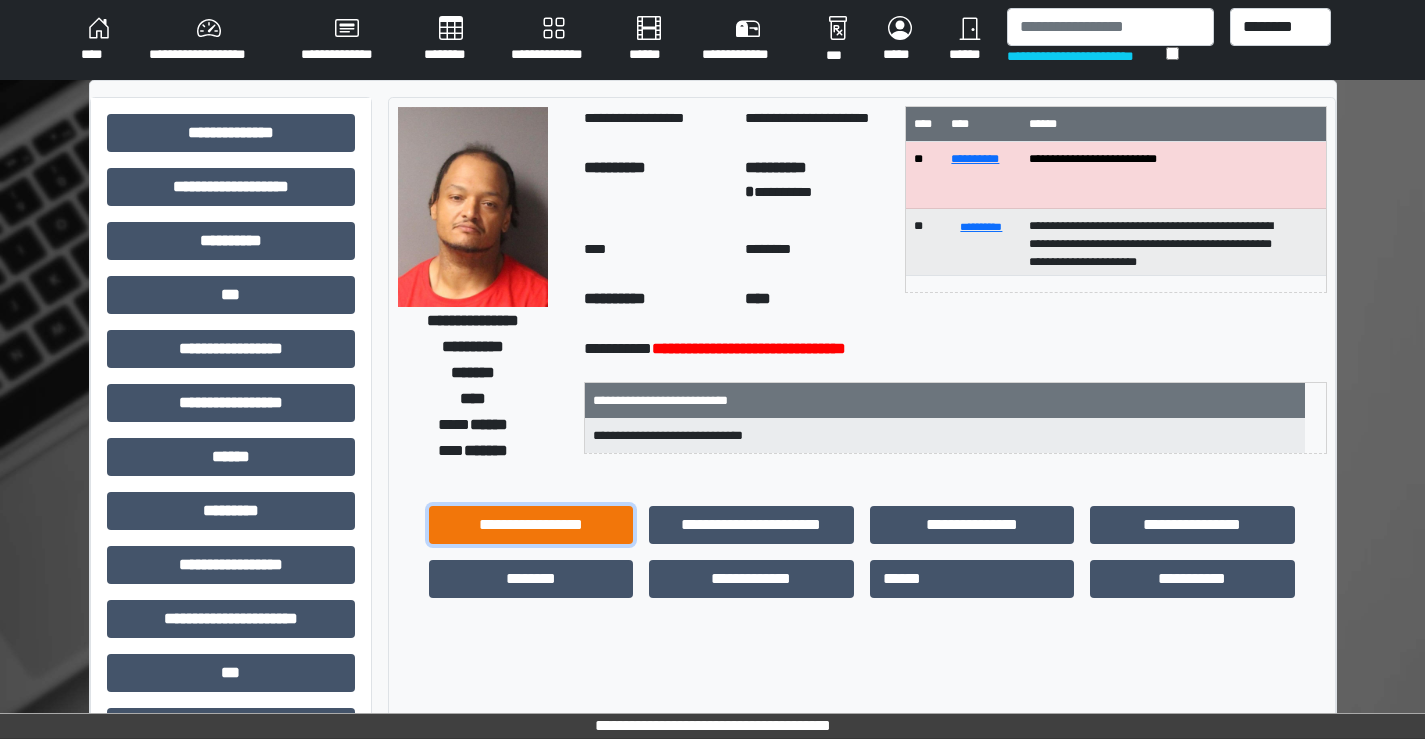 drag, startPoint x: 582, startPoint y: 531, endPoint x: 578, endPoint y: 521, distance: 10.770329 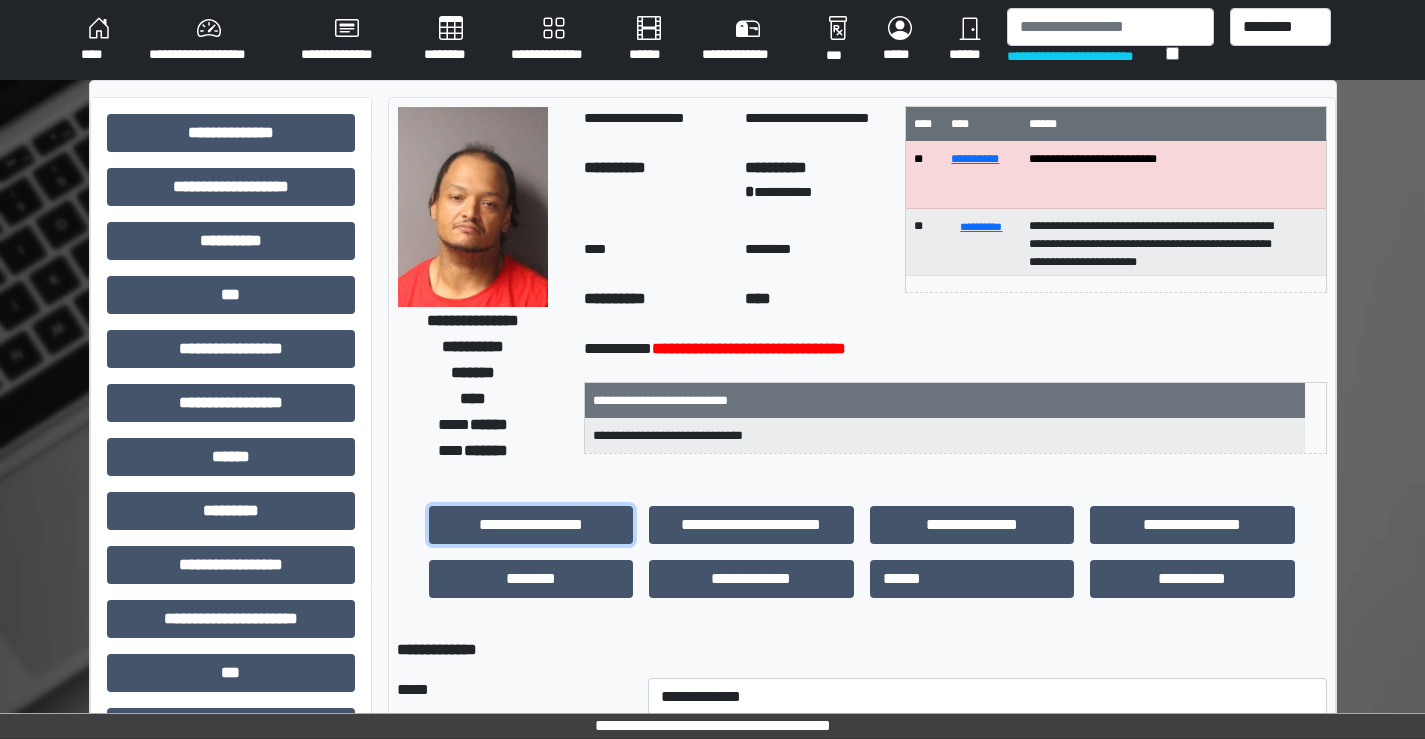 scroll, scrollTop: 200, scrollLeft: 0, axis: vertical 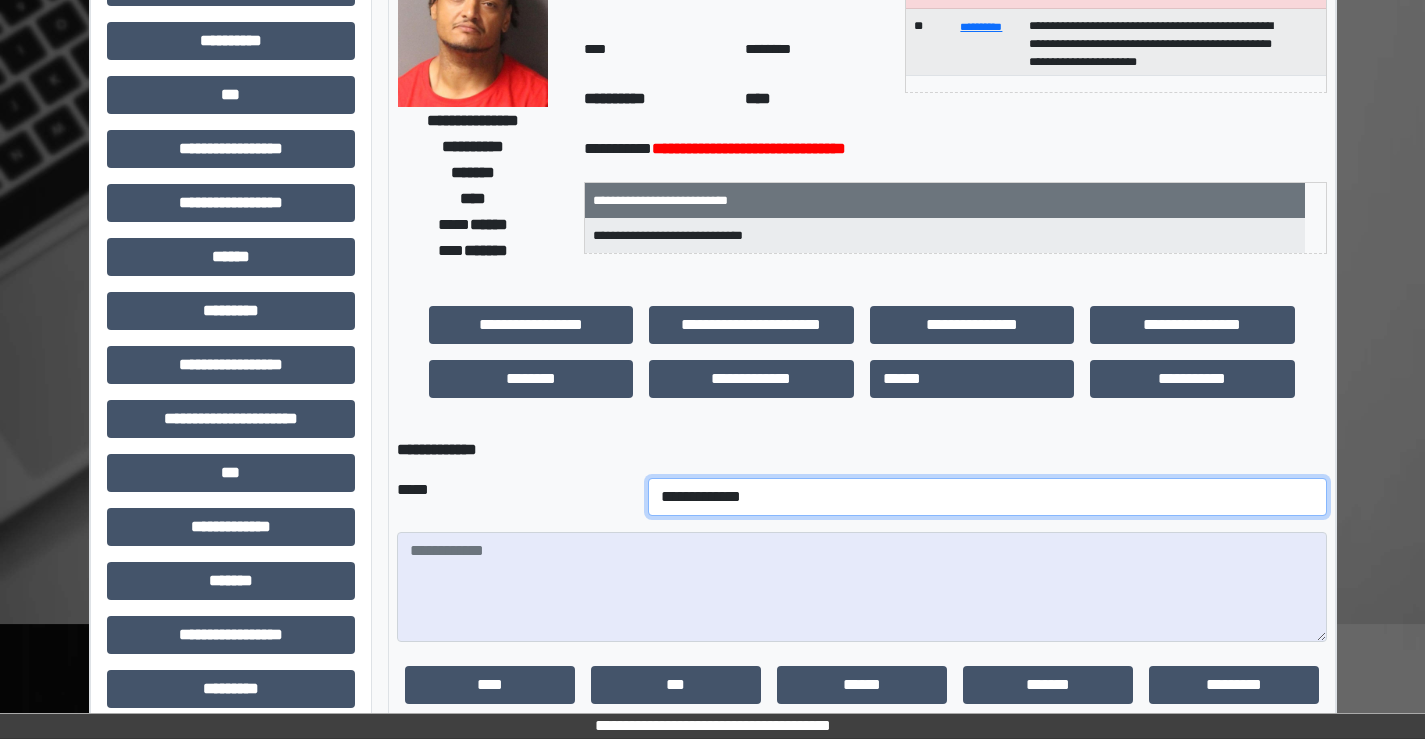 click on "**********" at bounding box center [987, 497] 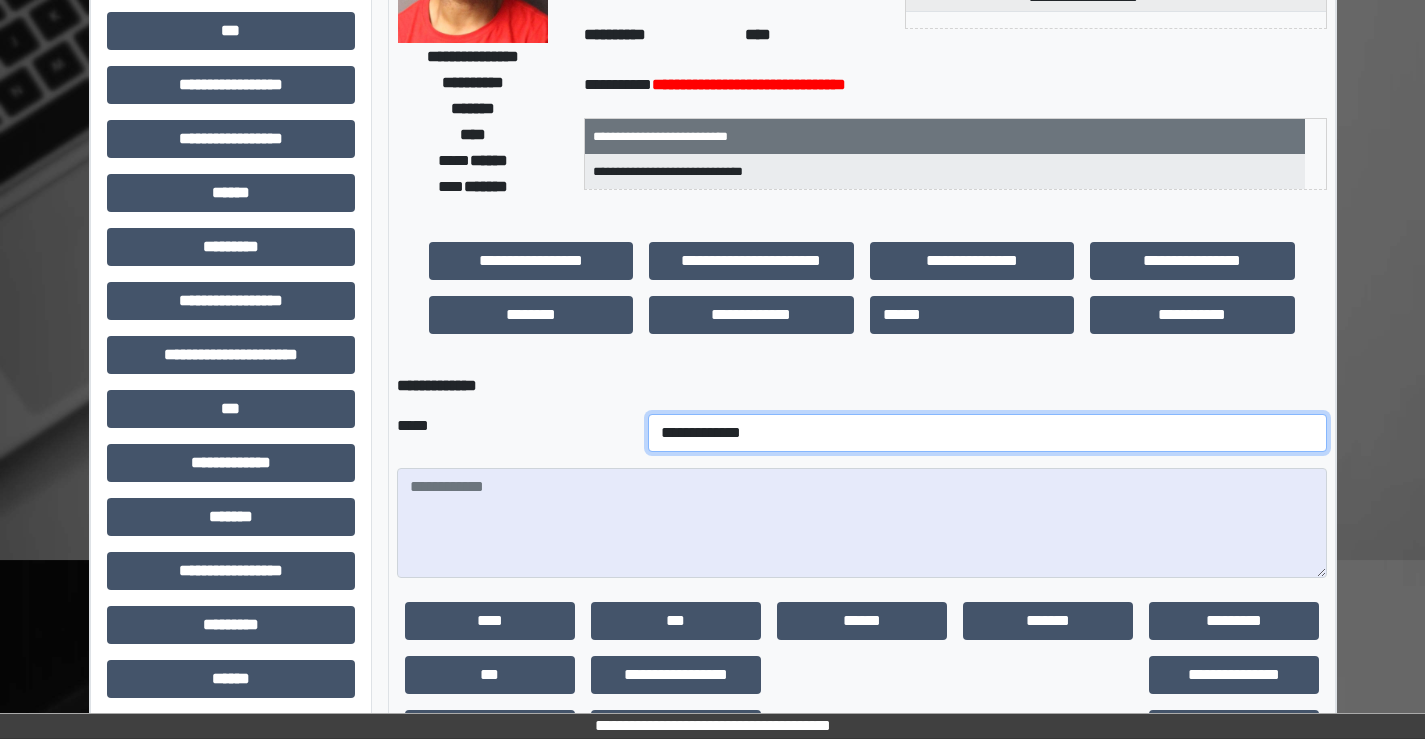 scroll, scrollTop: 300, scrollLeft: 0, axis: vertical 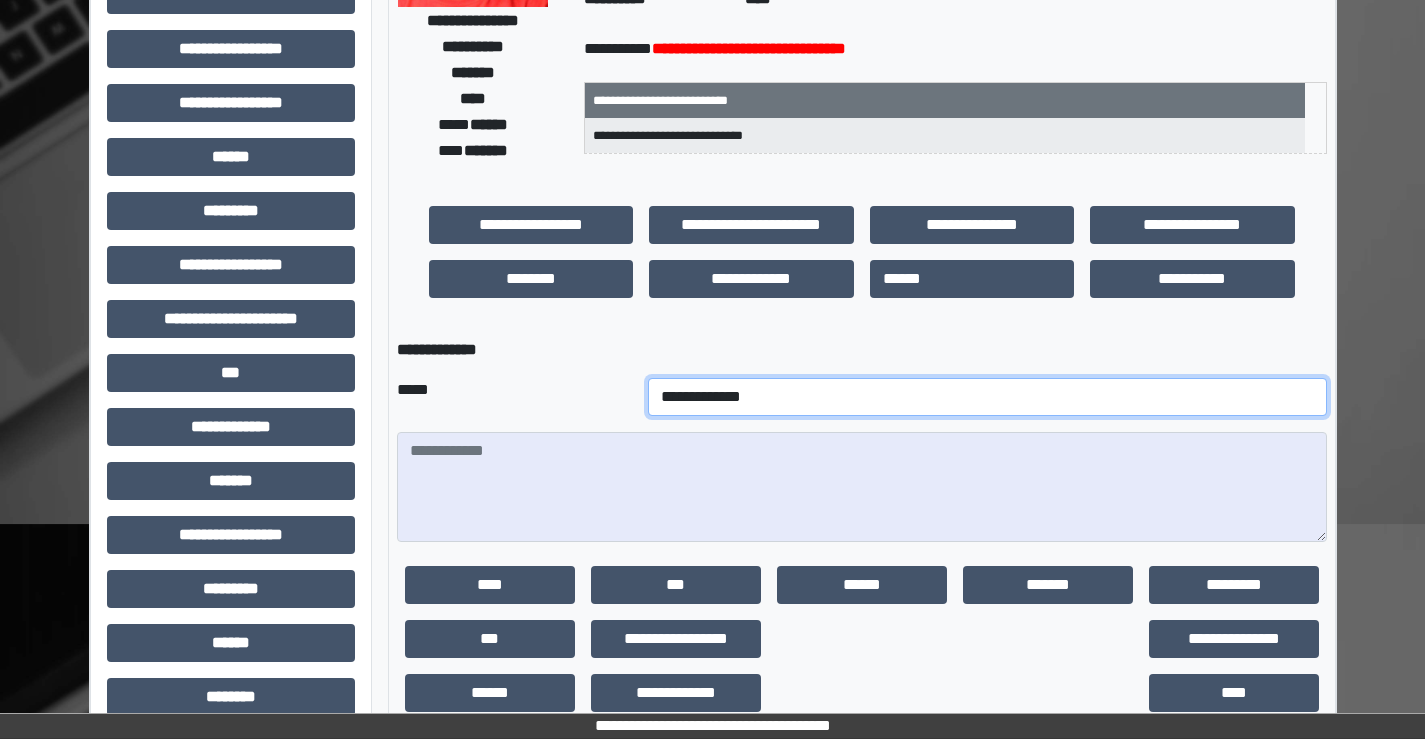 click on "**********" at bounding box center (987, 397) 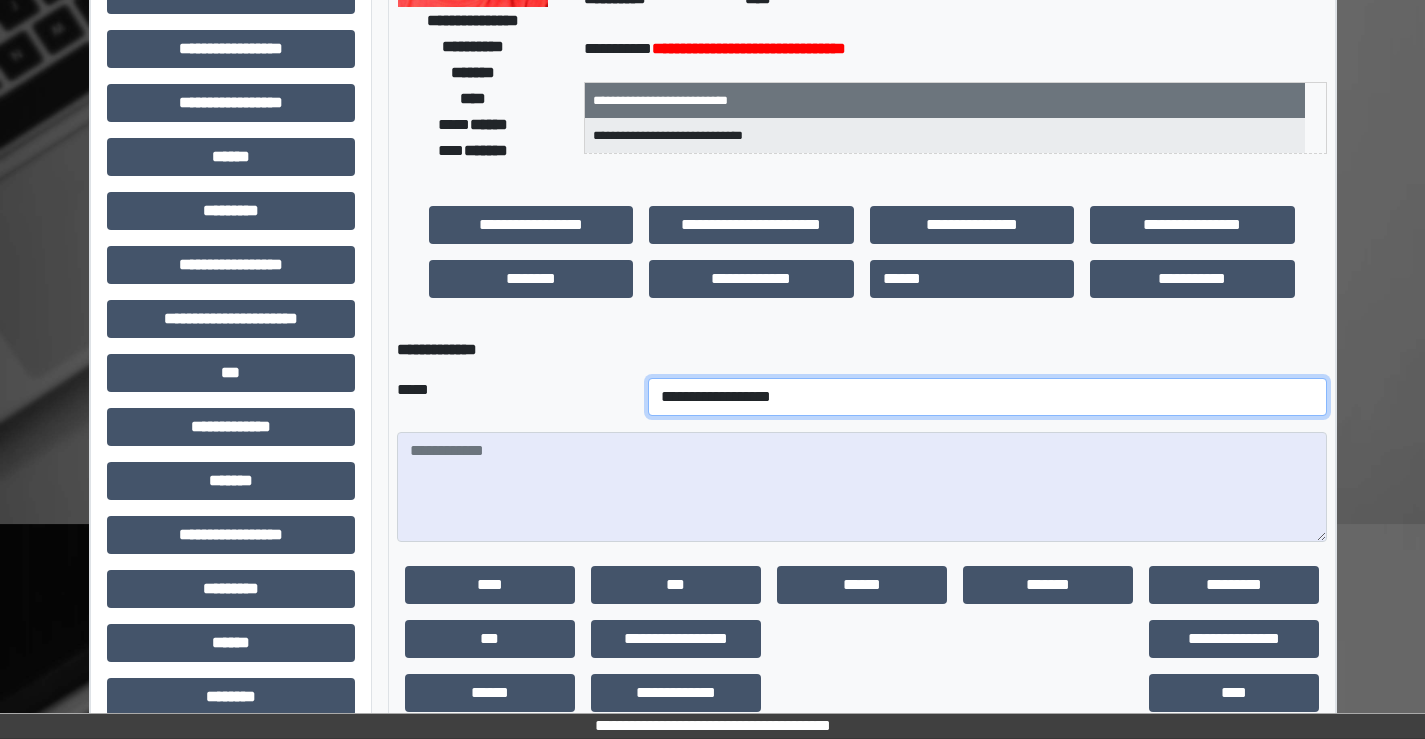 click on "**********" at bounding box center (987, 397) 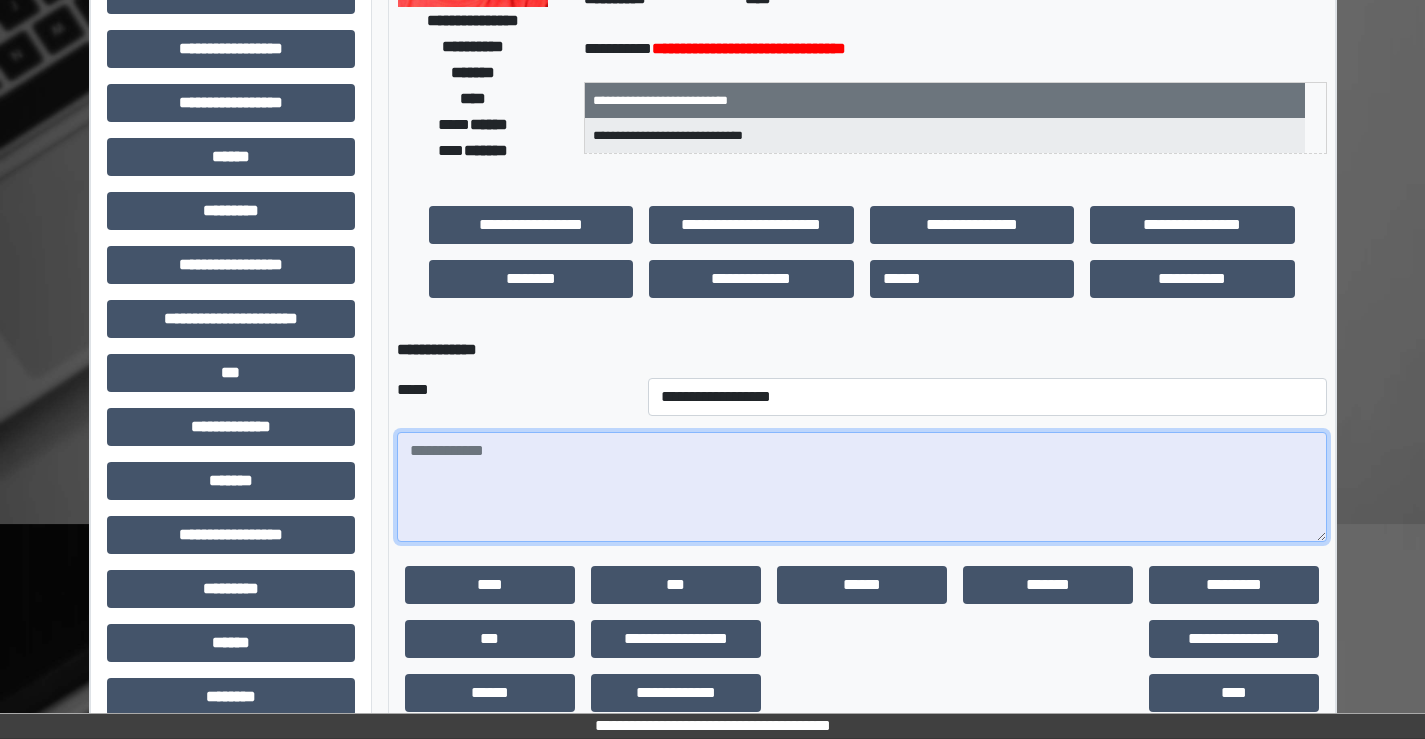 click at bounding box center [862, 487] 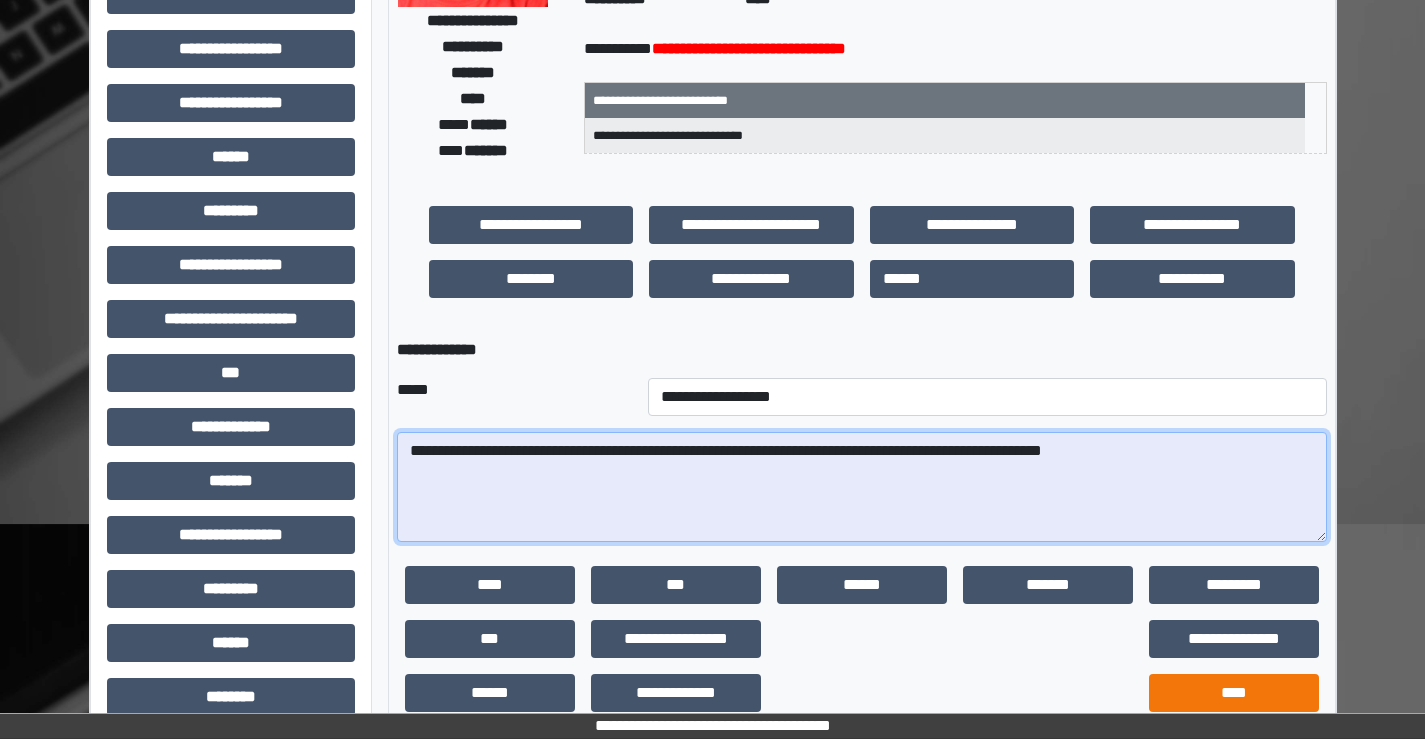 type on "**********" 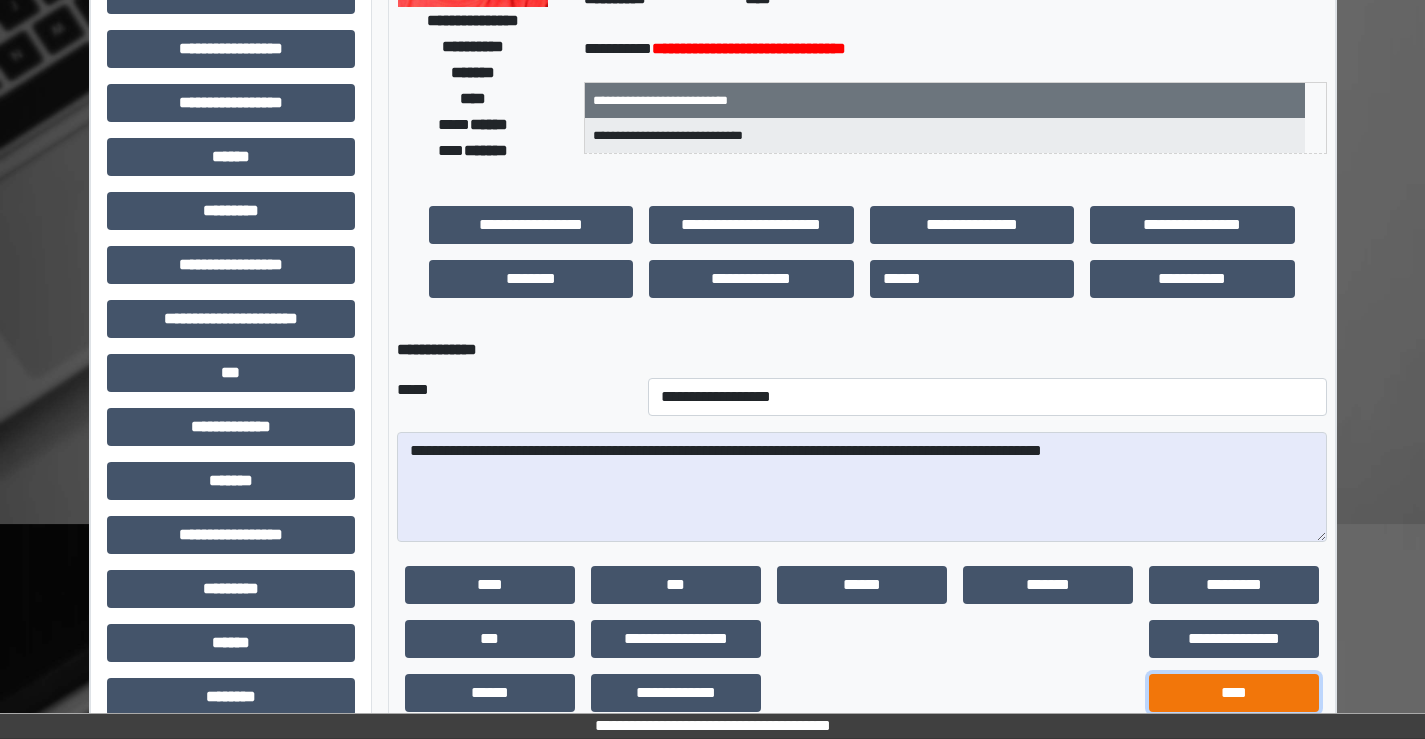 click on "****" at bounding box center [1234, 693] 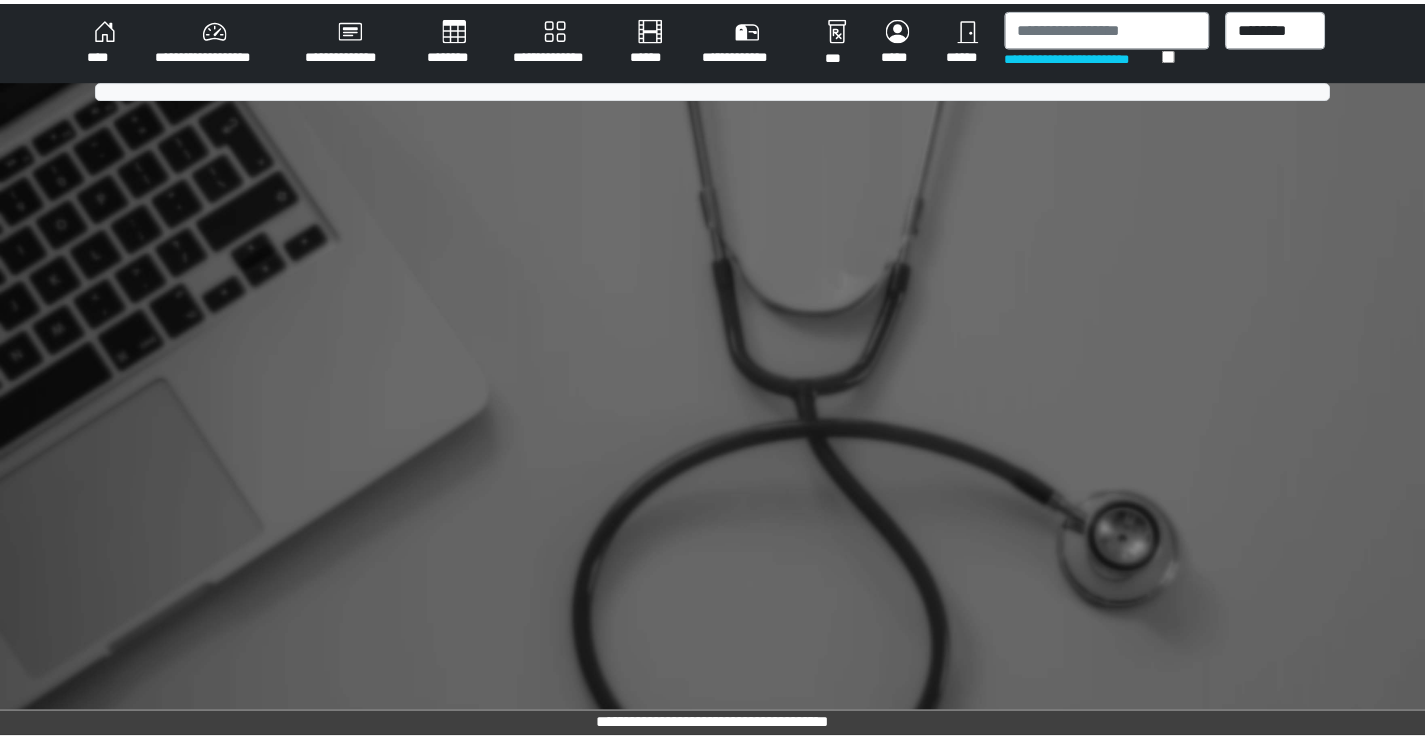 scroll, scrollTop: 0, scrollLeft: 0, axis: both 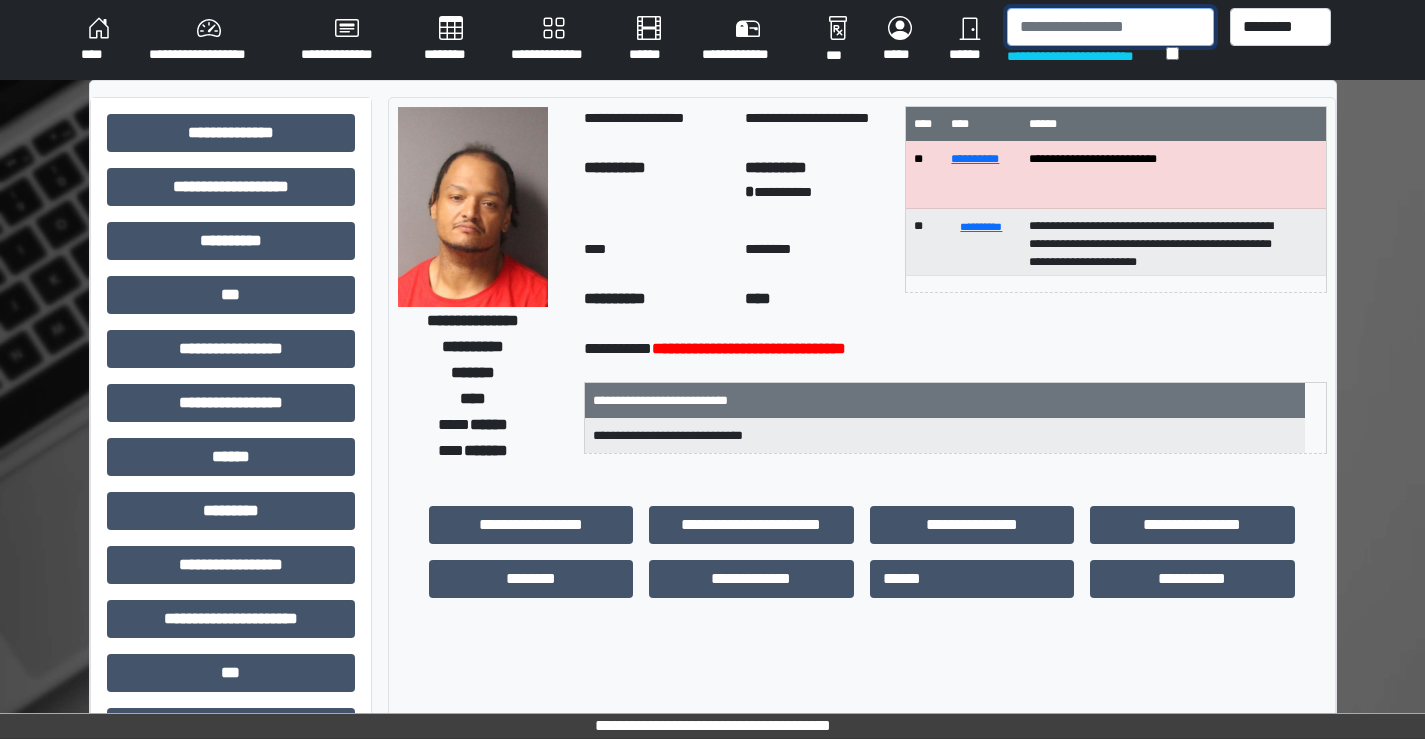 click at bounding box center [1110, 27] 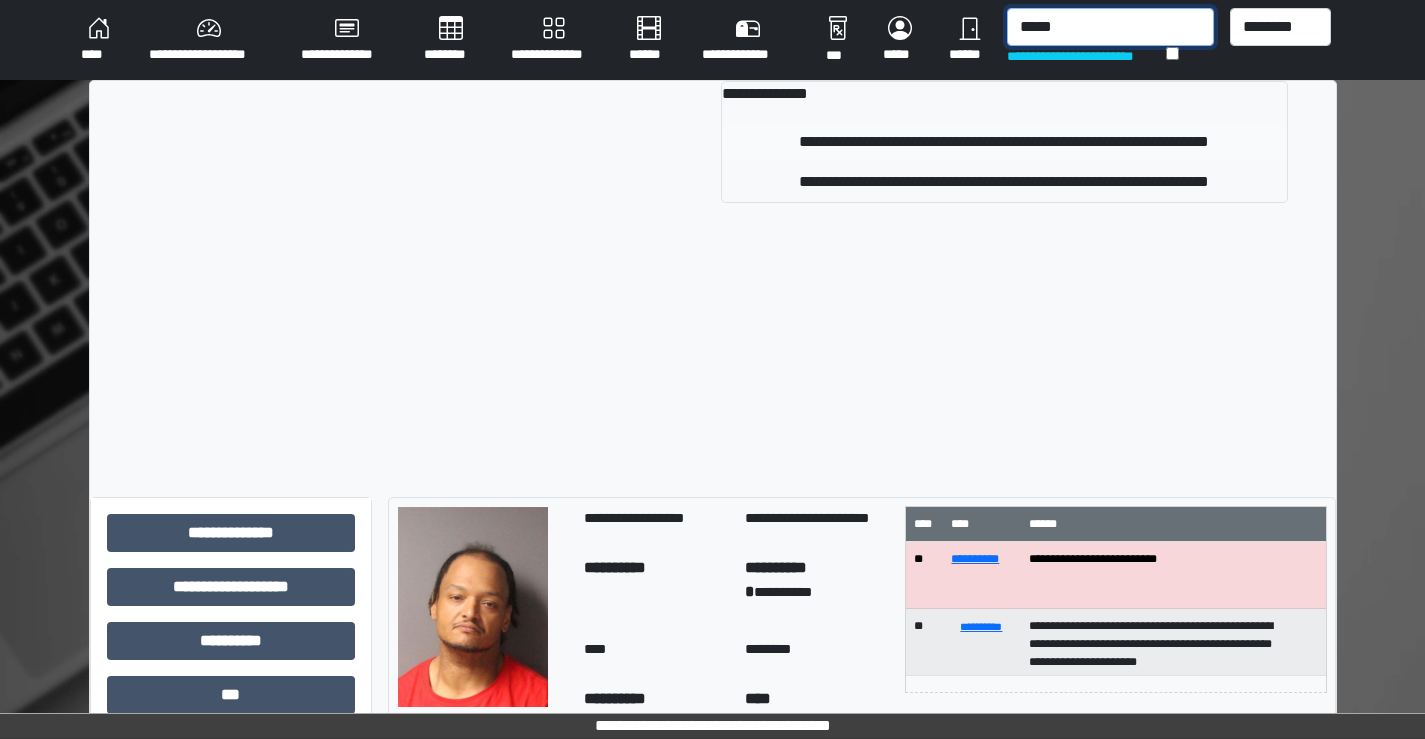 type on "*****" 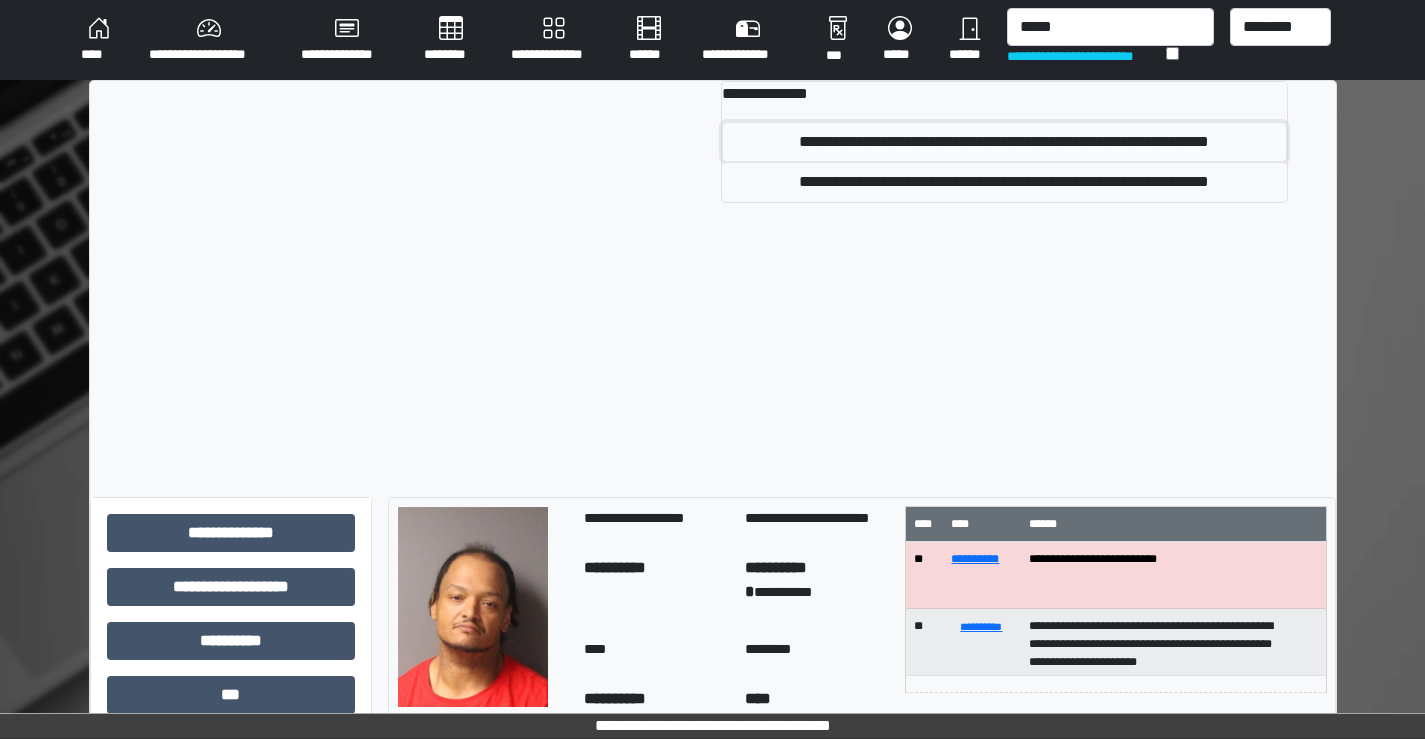 click on "**********" at bounding box center [1004, 142] 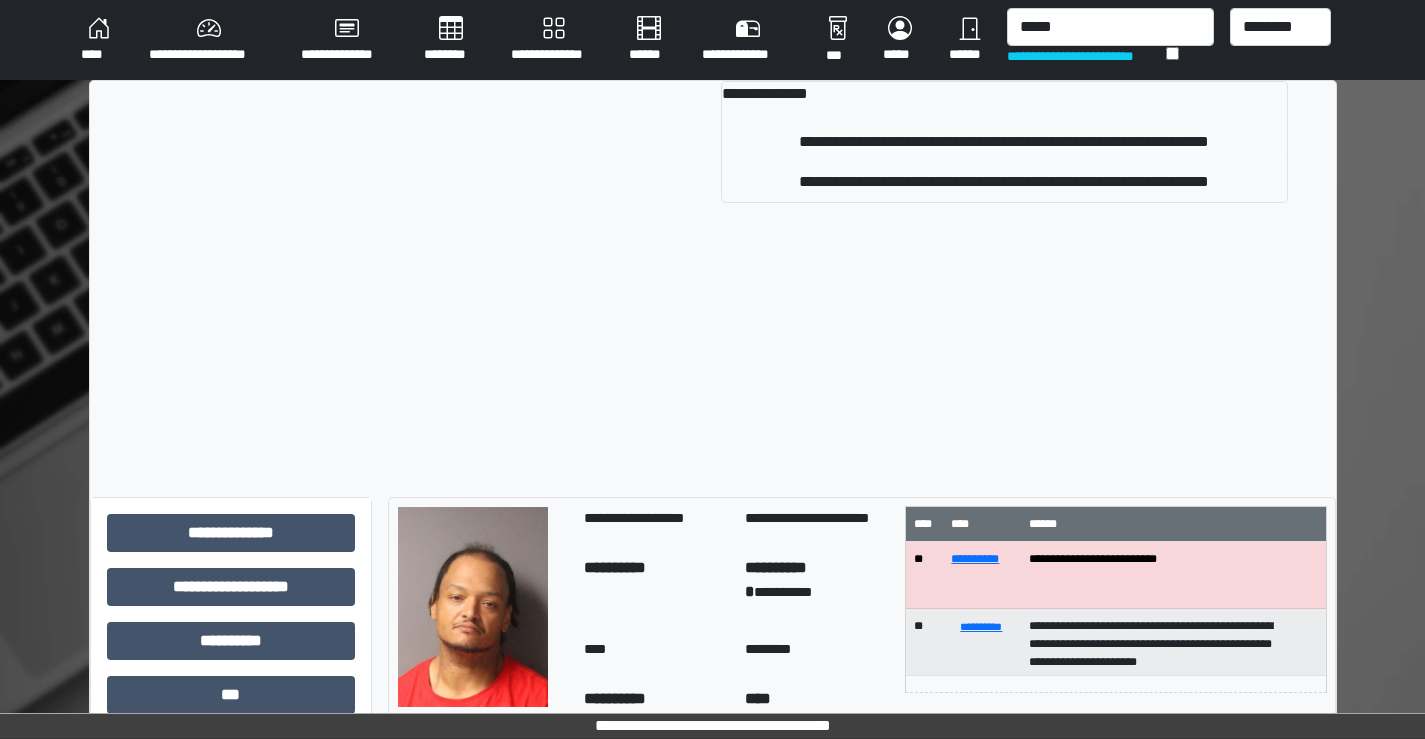 type 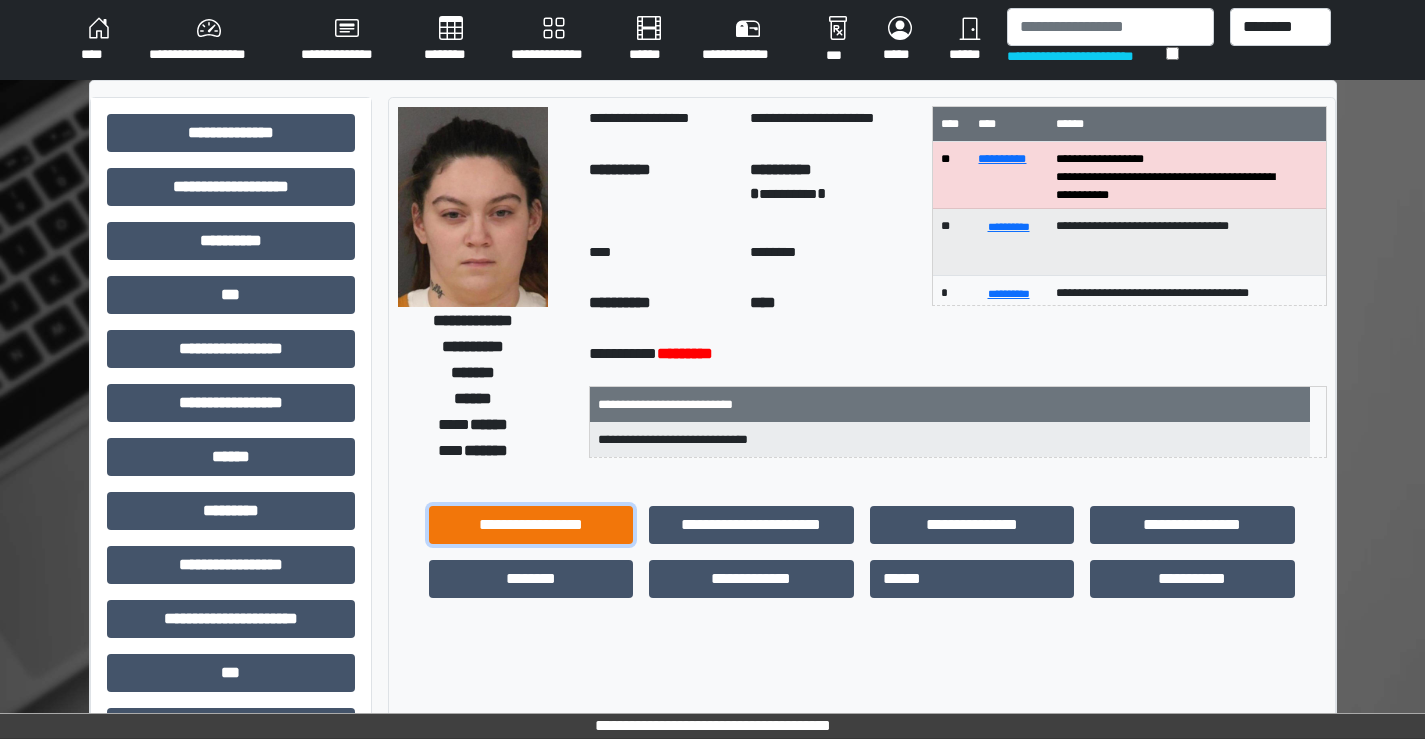 click on "**********" at bounding box center [531, 525] 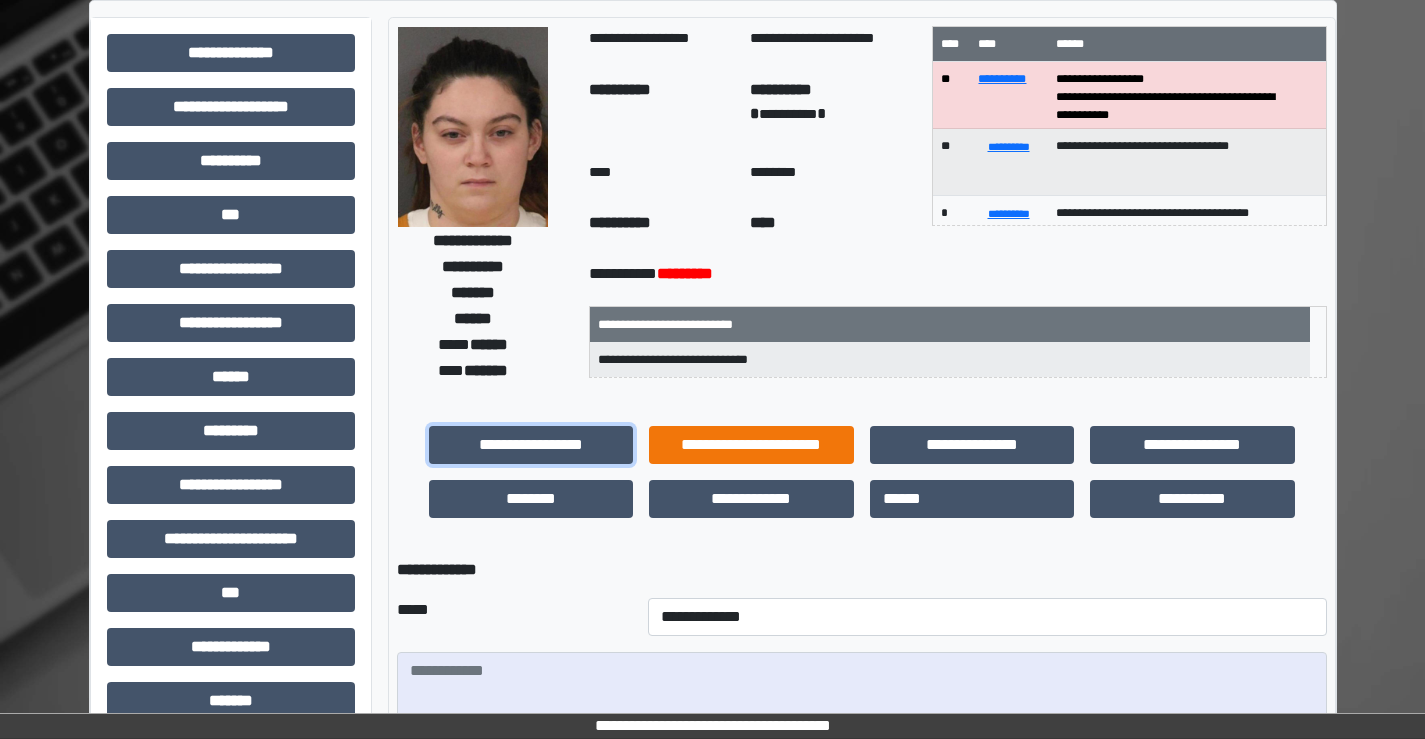 scroll, scrollTop: 300, scrollLeft: 0, axis: vertical 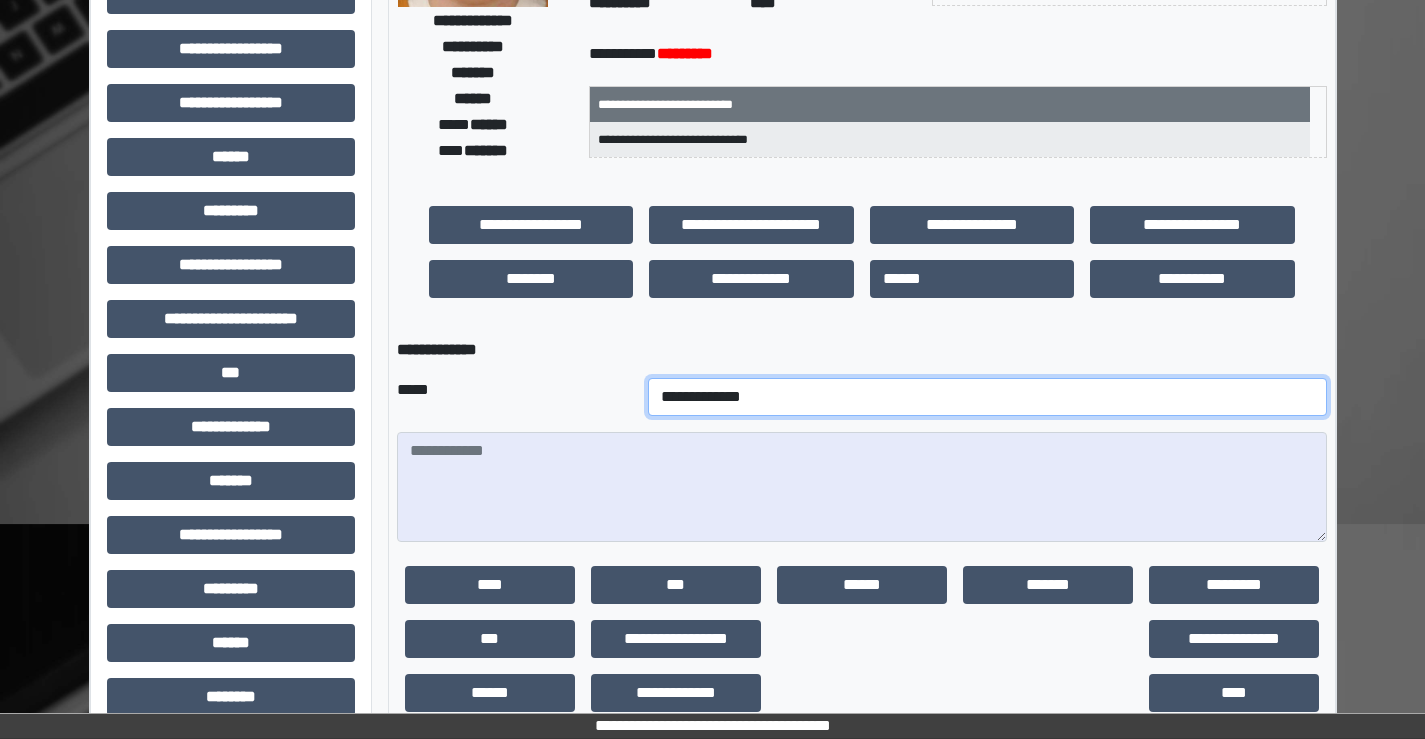 click on "**********" at bounding box center (987, 397) 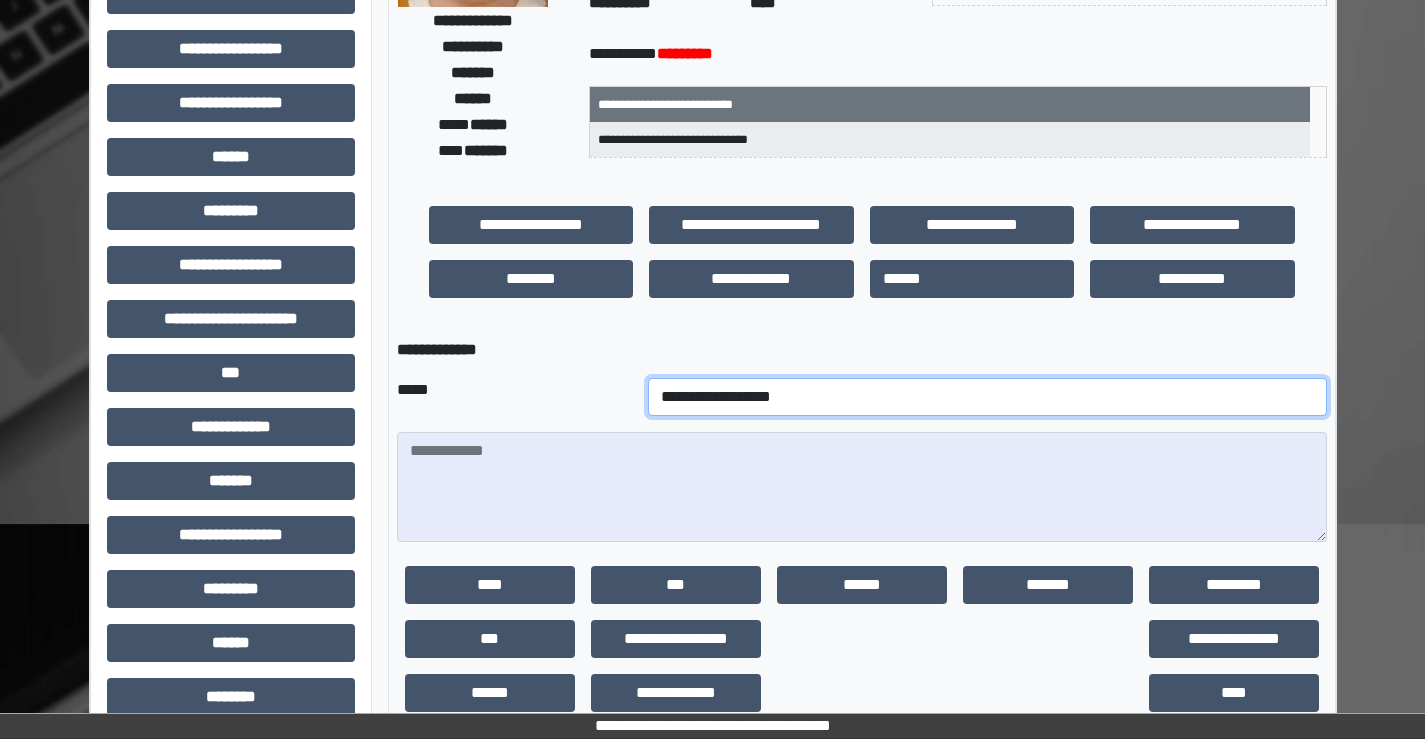 click on "**********" at bounding box center [987, 397] 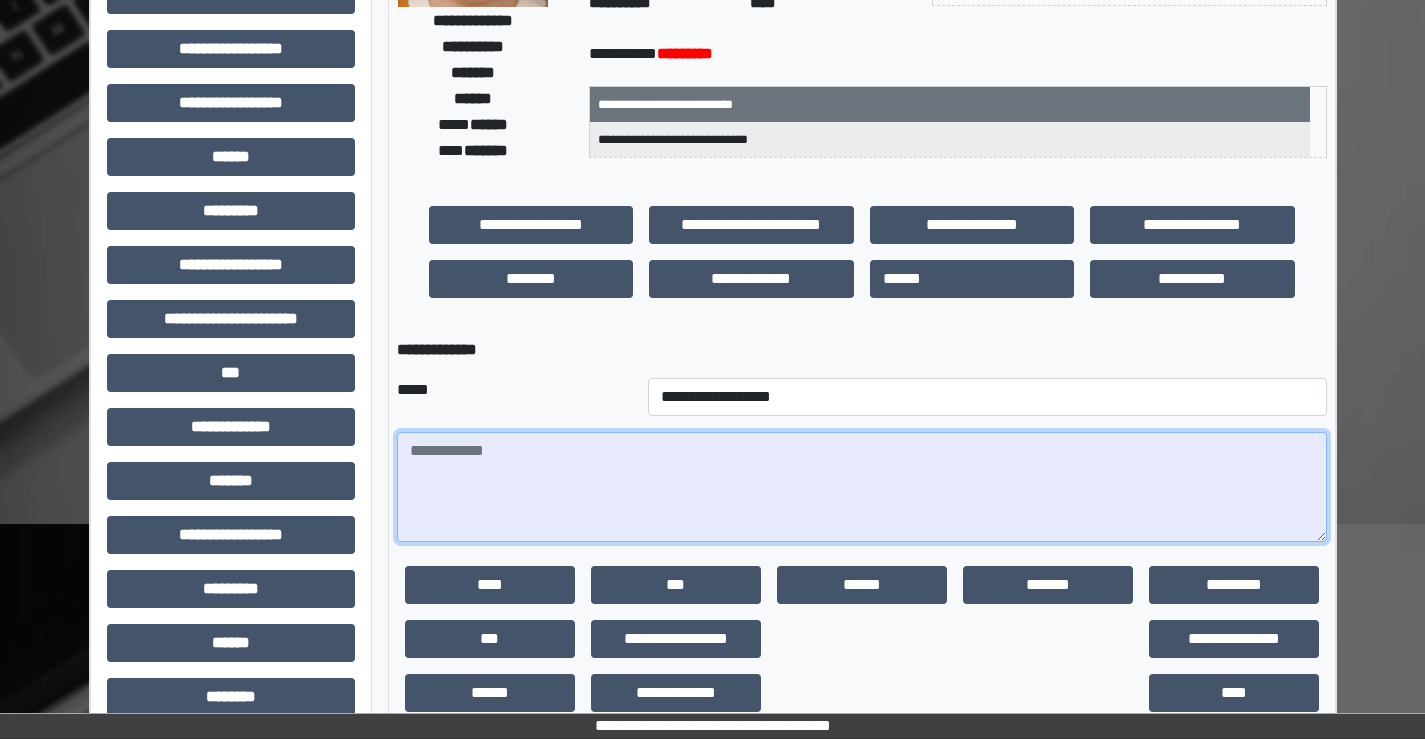 click at bounding box center (862, 487) 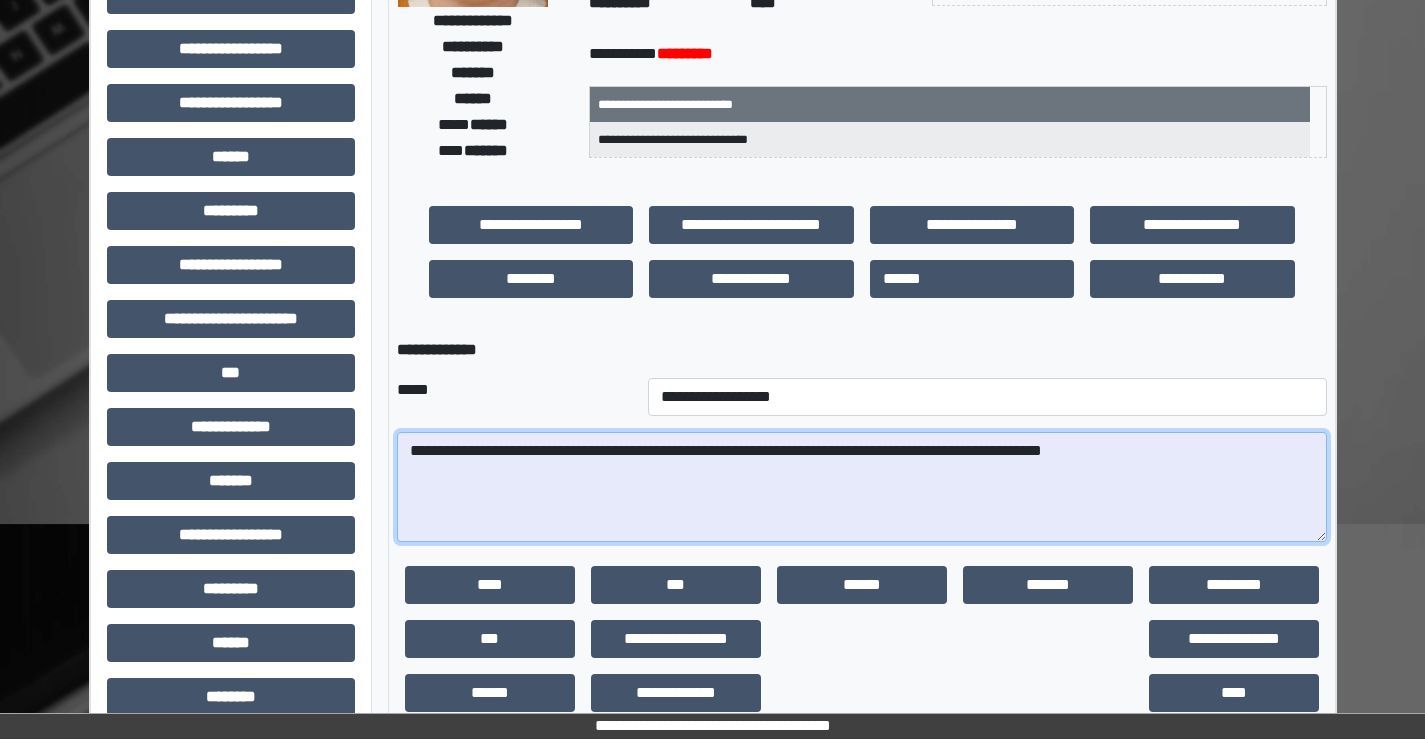 click on "**********" at bounding box center [862, 487] 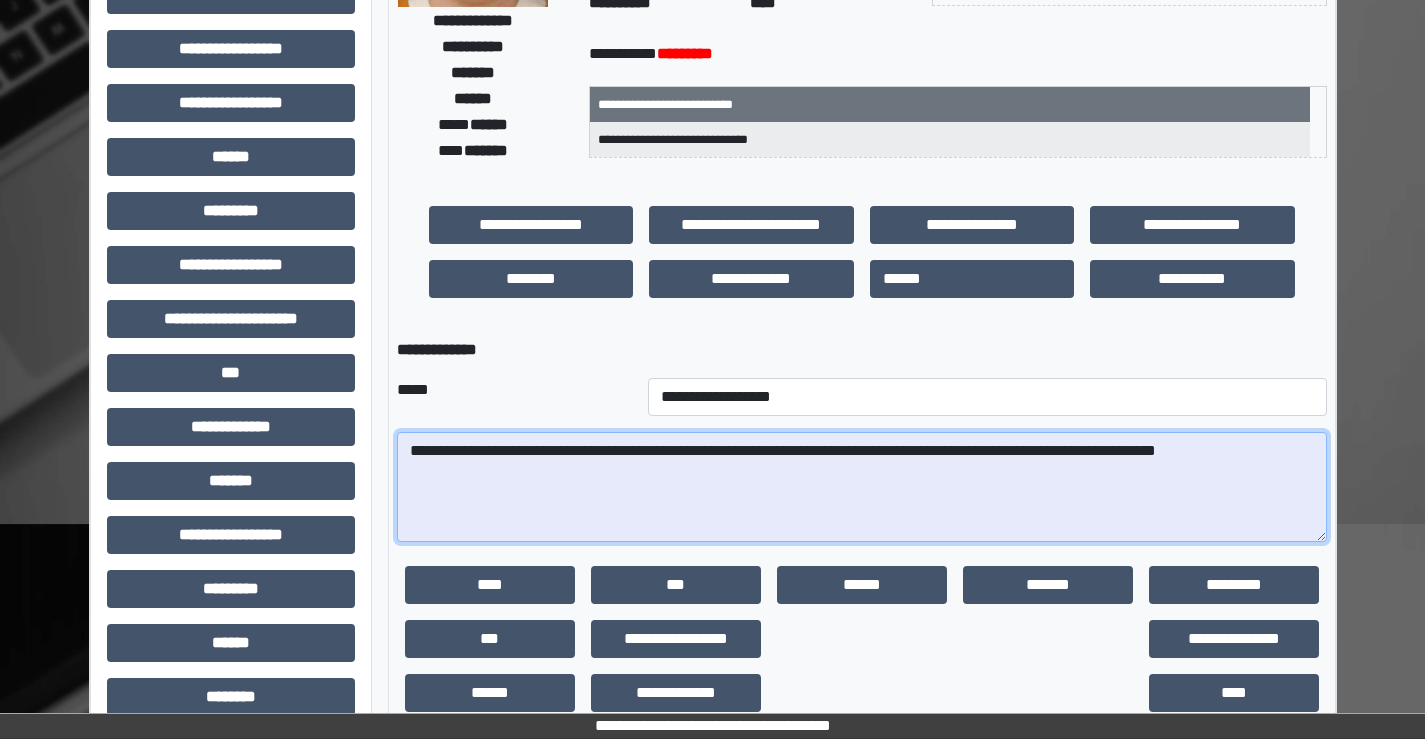 drag, startPoint x: 1254, startPoint y: 448, endPoint x: 981, endPoint y: 469, distance: 273.8065 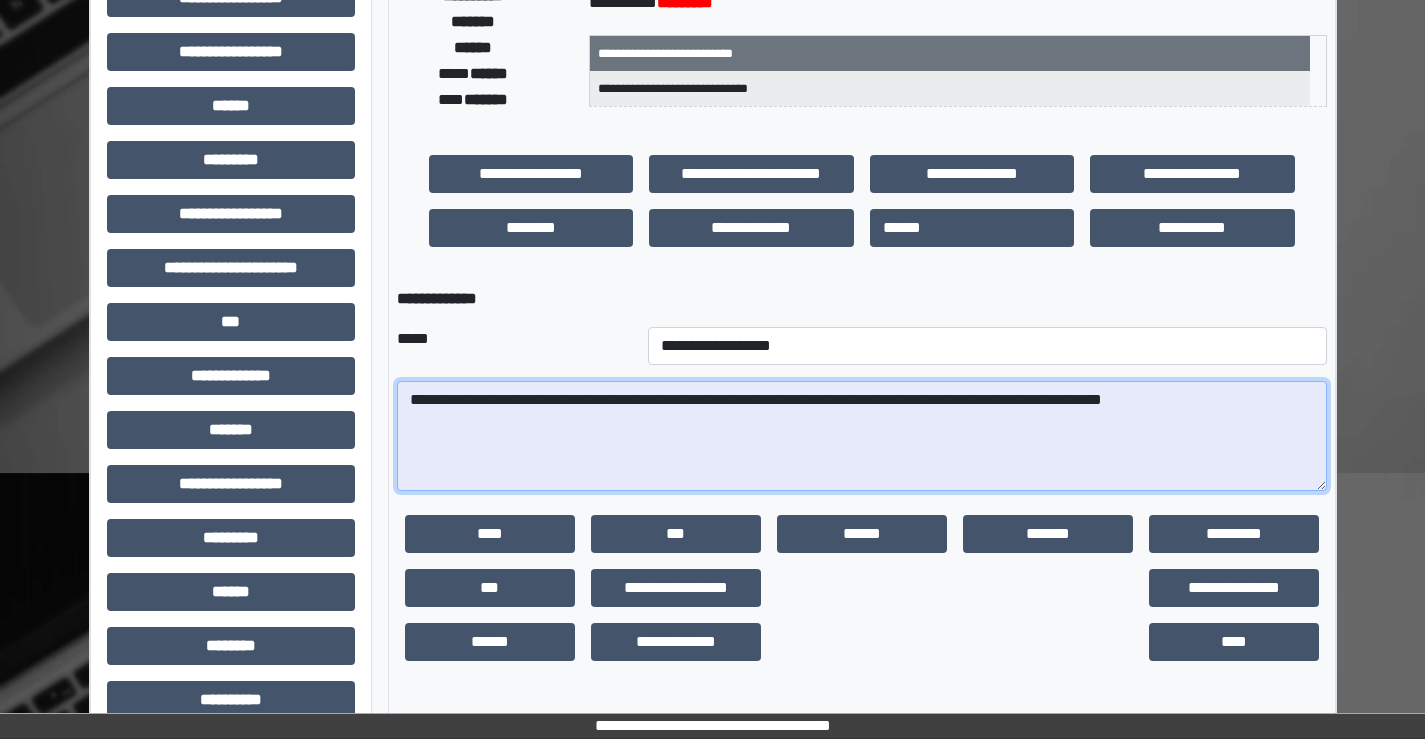 scroll, scrollTop: 400, scrollLeft: 0, axis: vertical 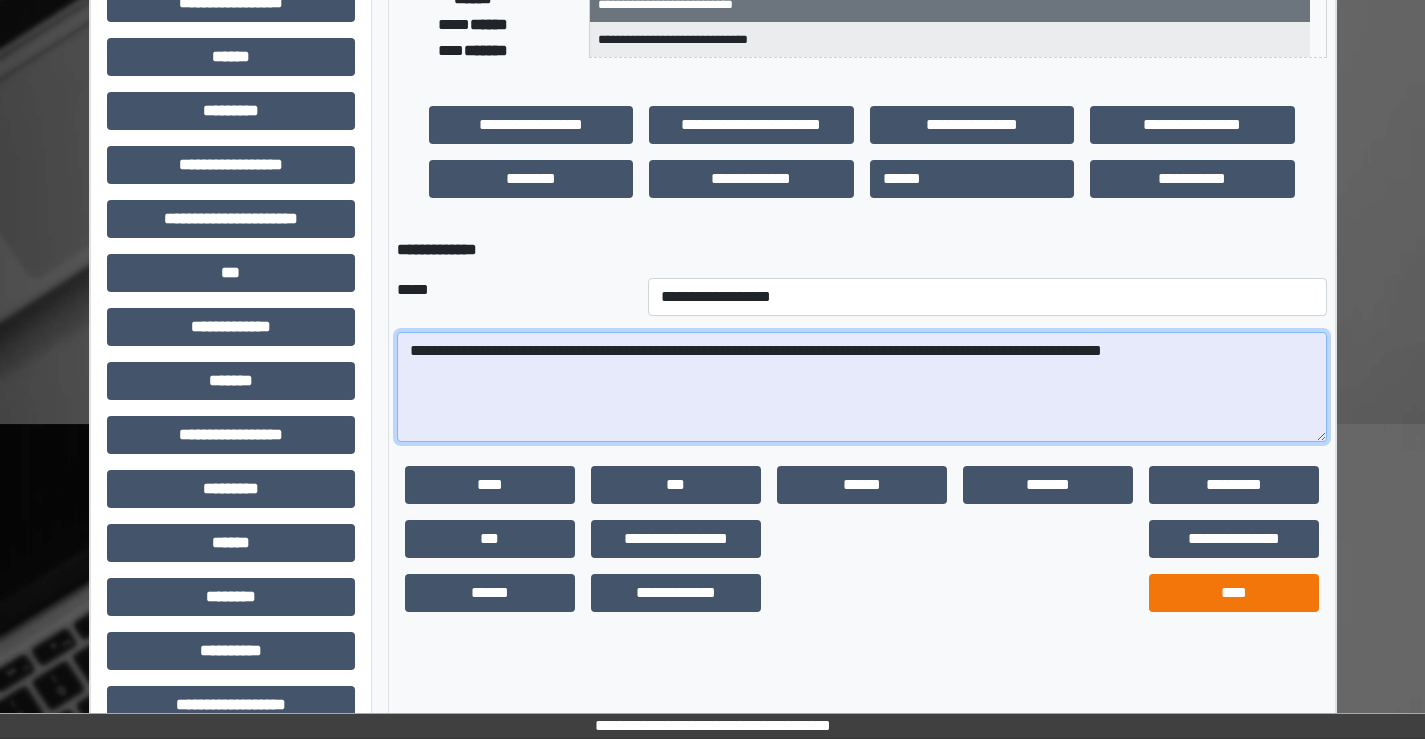 type on "**********" 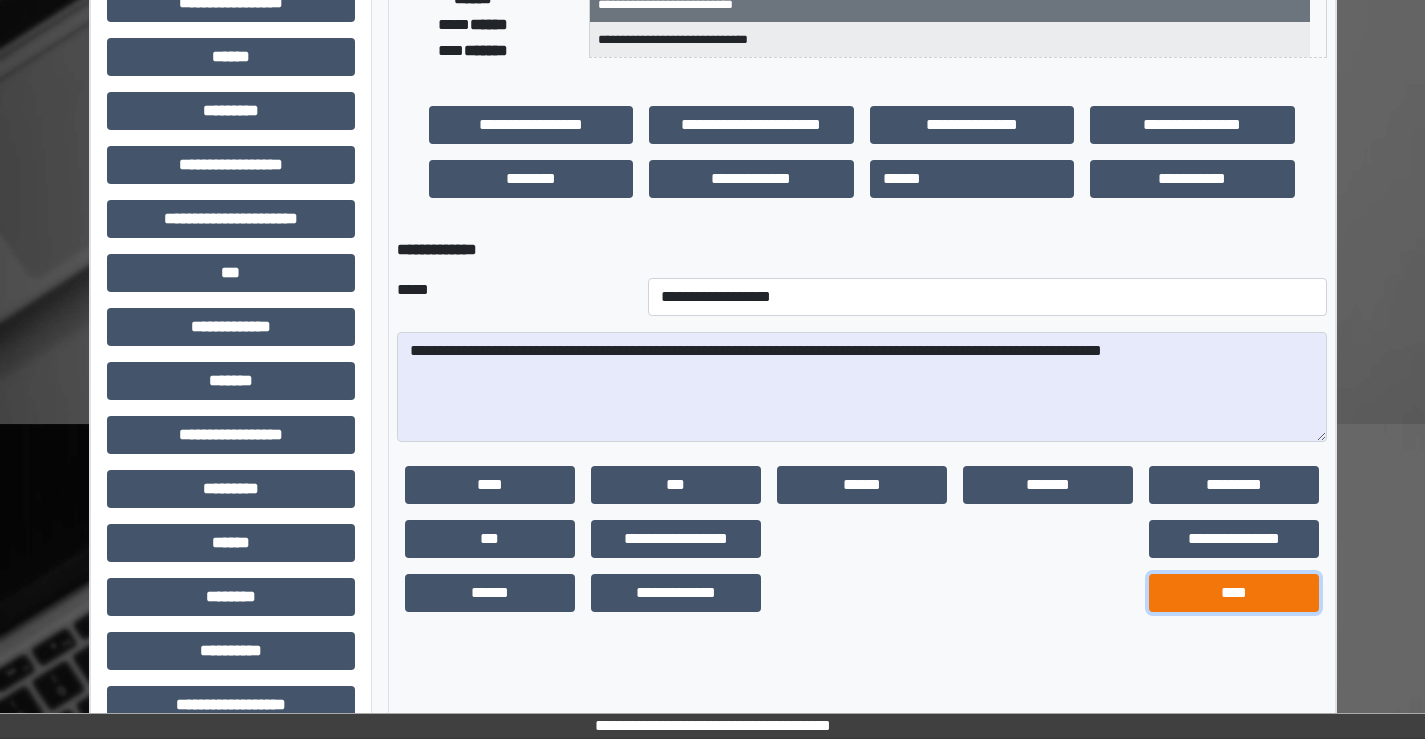 click on "****" at bounding box center (1234, 593) 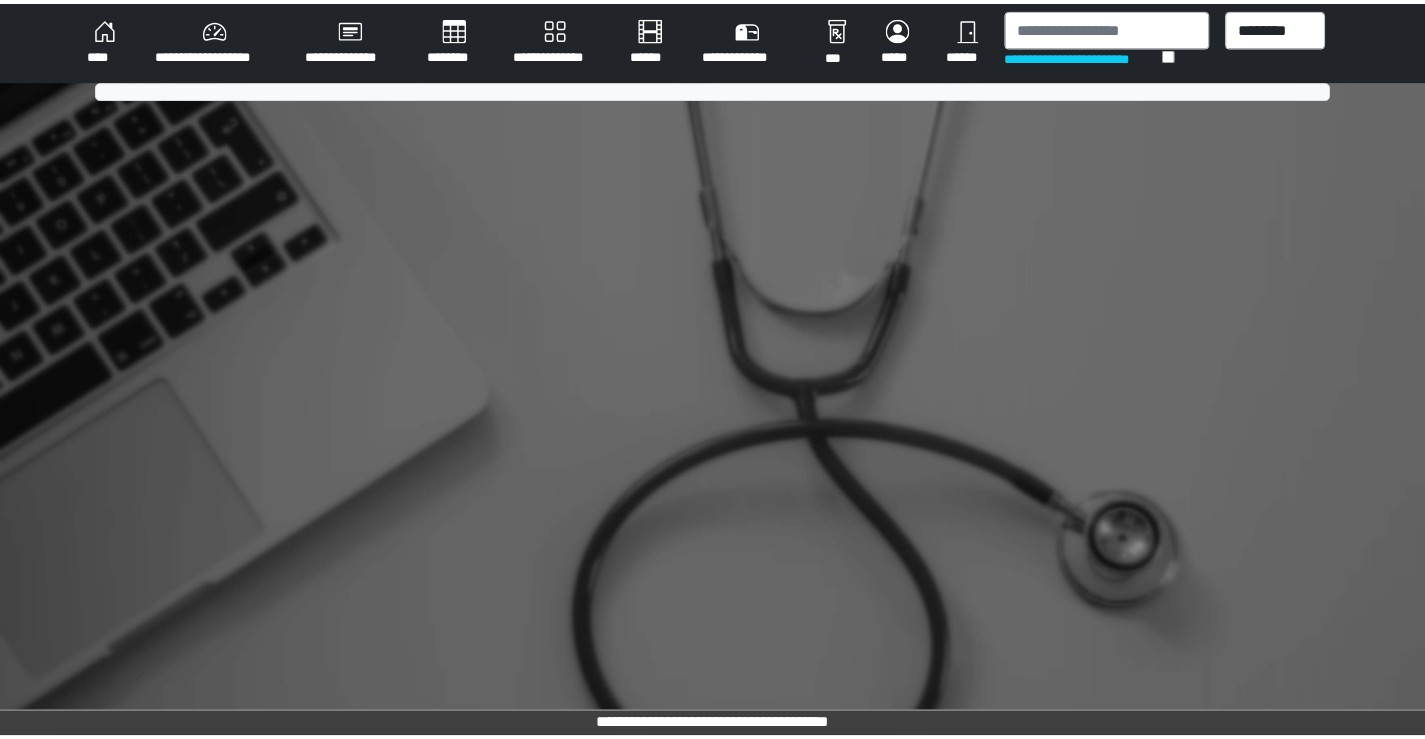 scroll, scrollTop: 0, scrollLeft: 0, axis: both 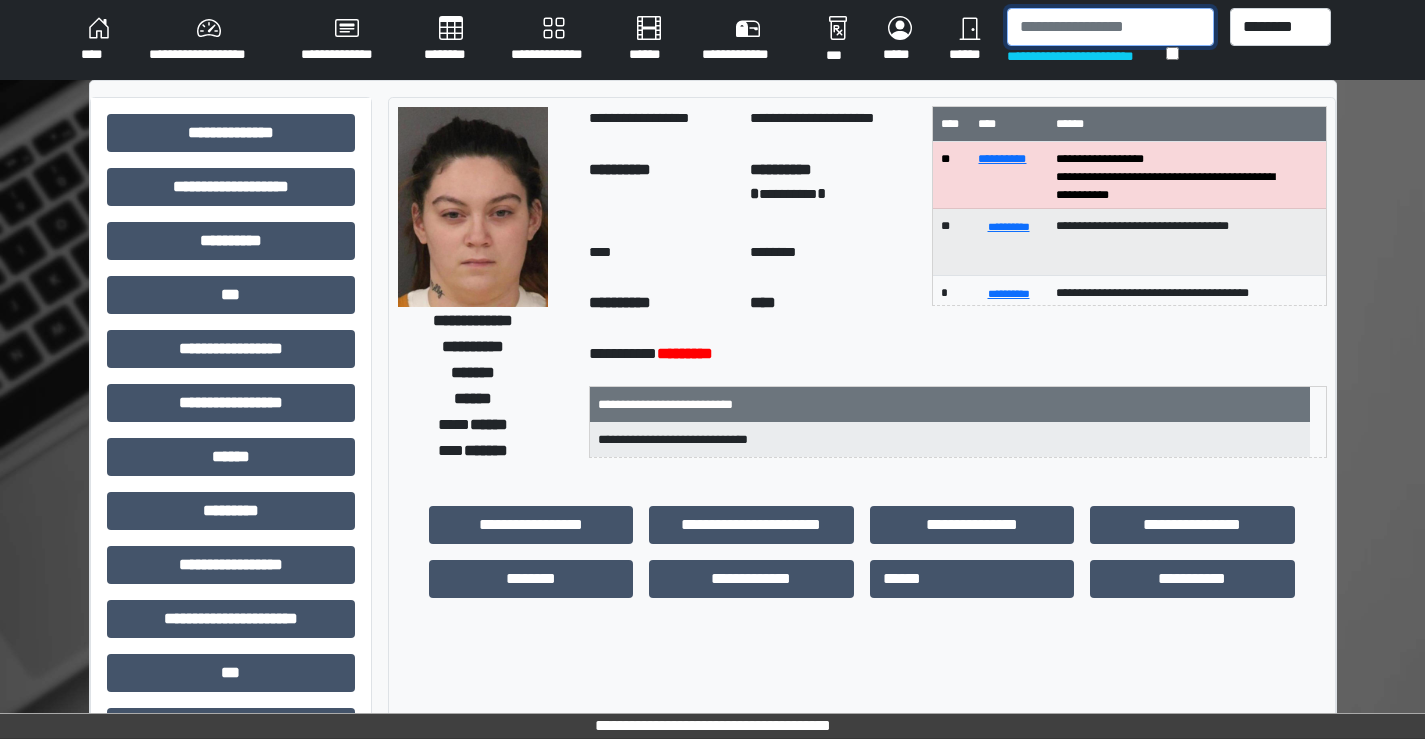 click at bounding box center [1110, 27] 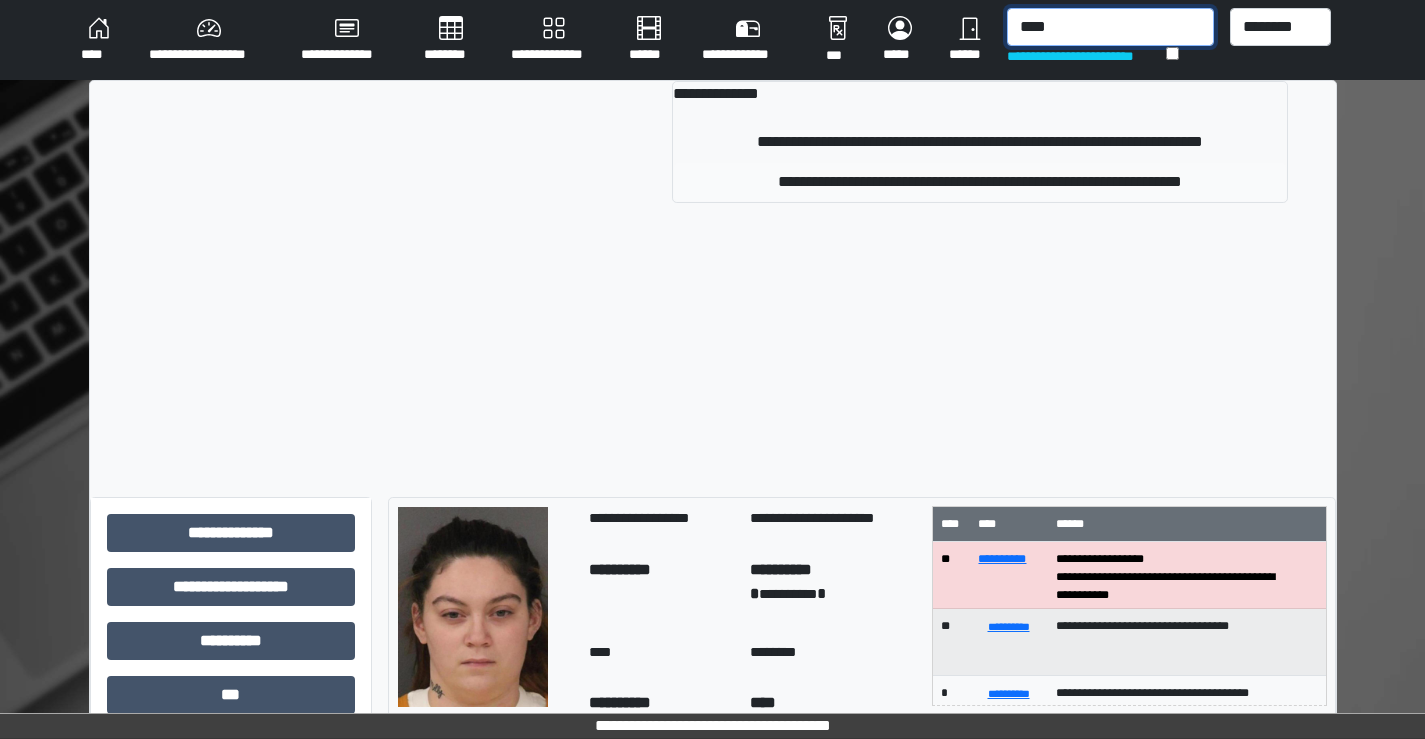 type on "****" 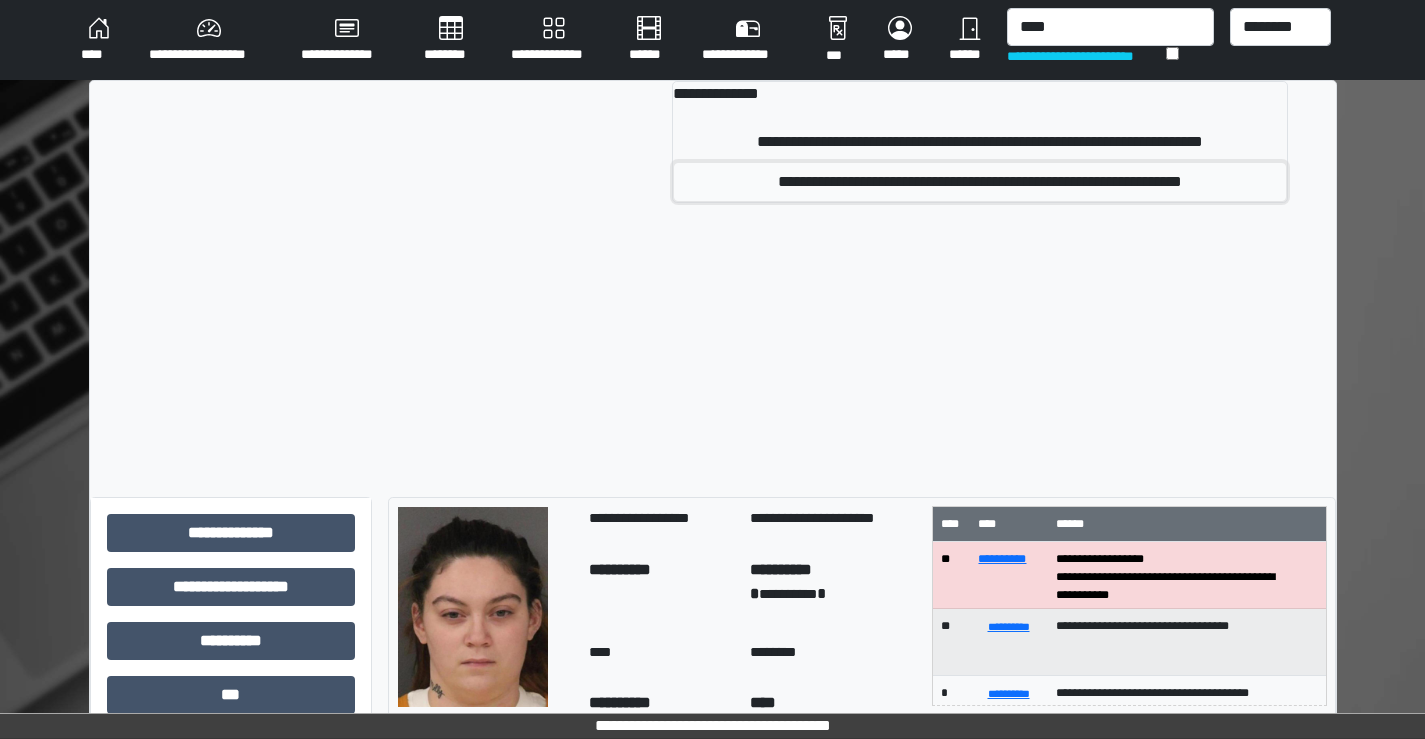 click on "**********" at bounding box center [980, 182] 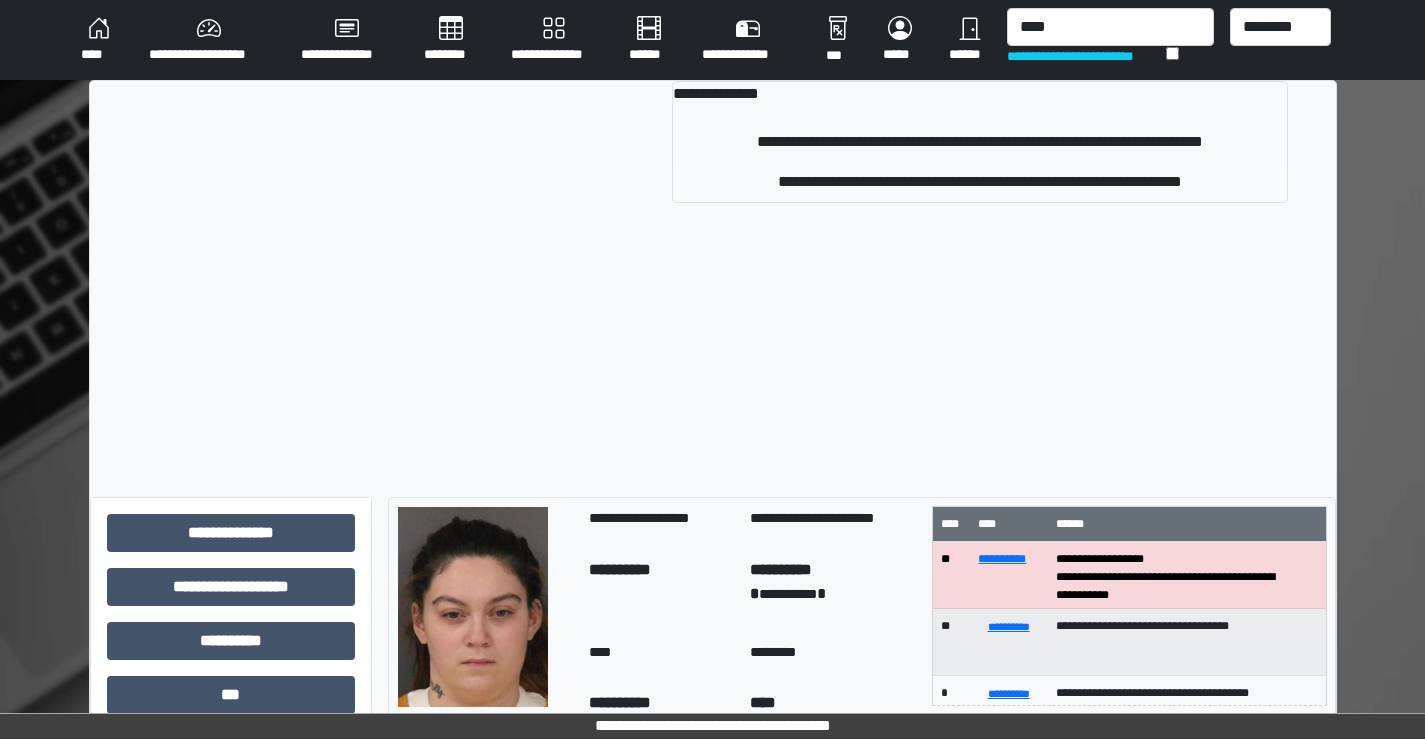 type 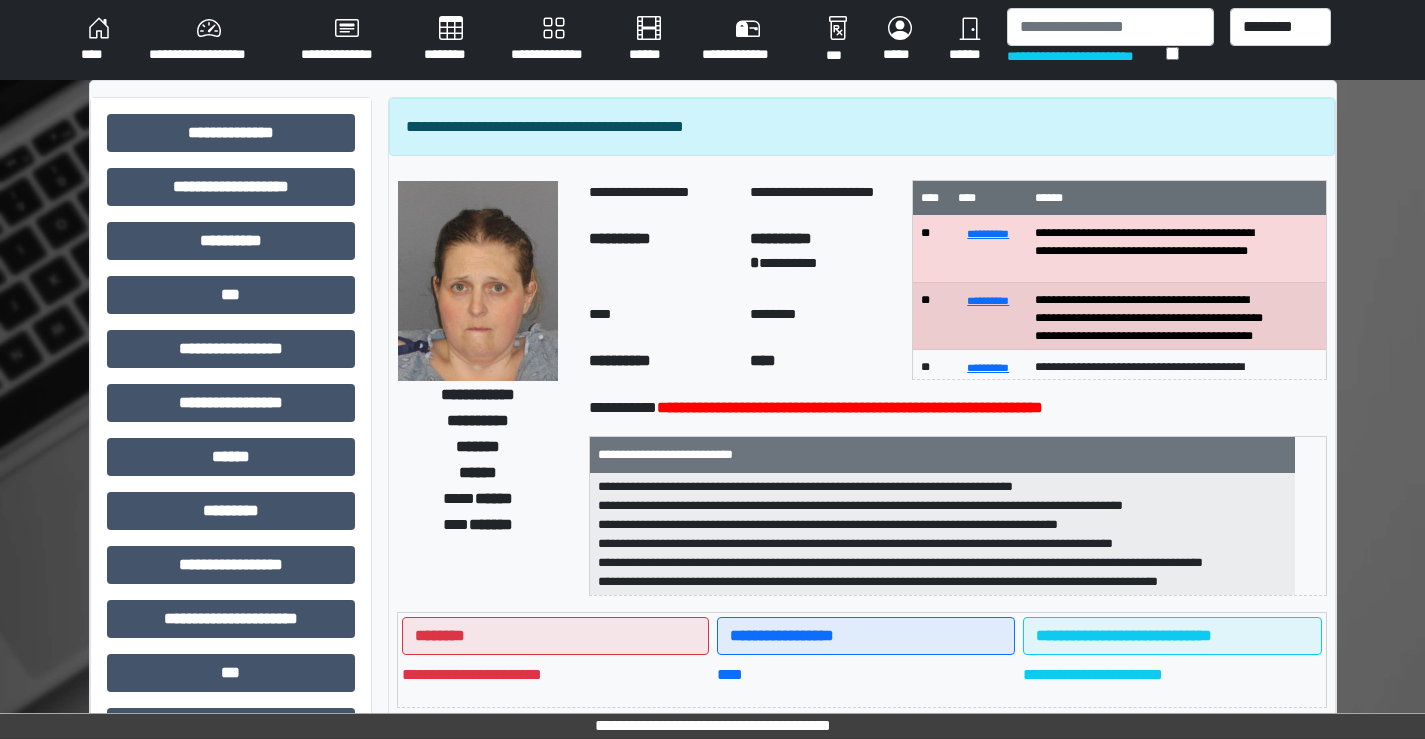 scroll, scrollTop: 198, scrollLeft: 0, axis: vertical 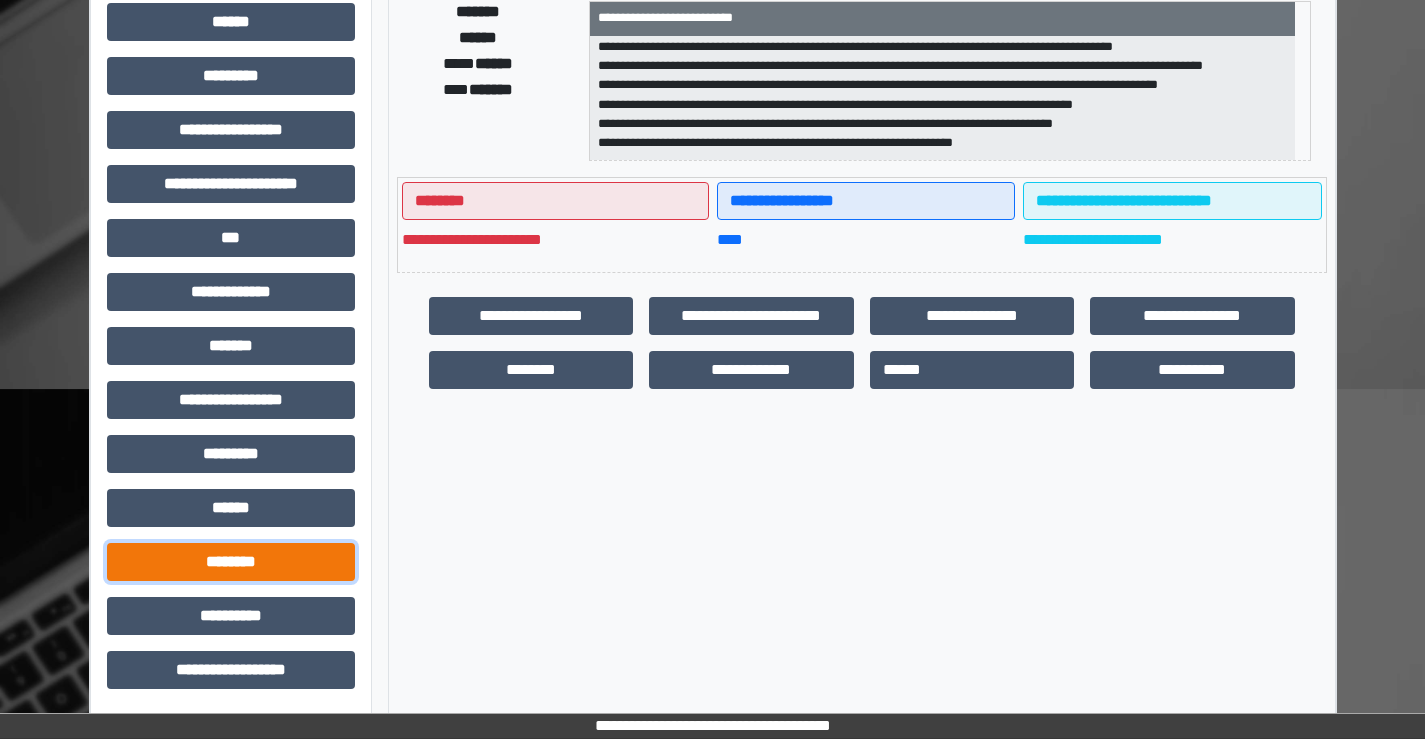 click on "********" at bounding box center [231, 562] 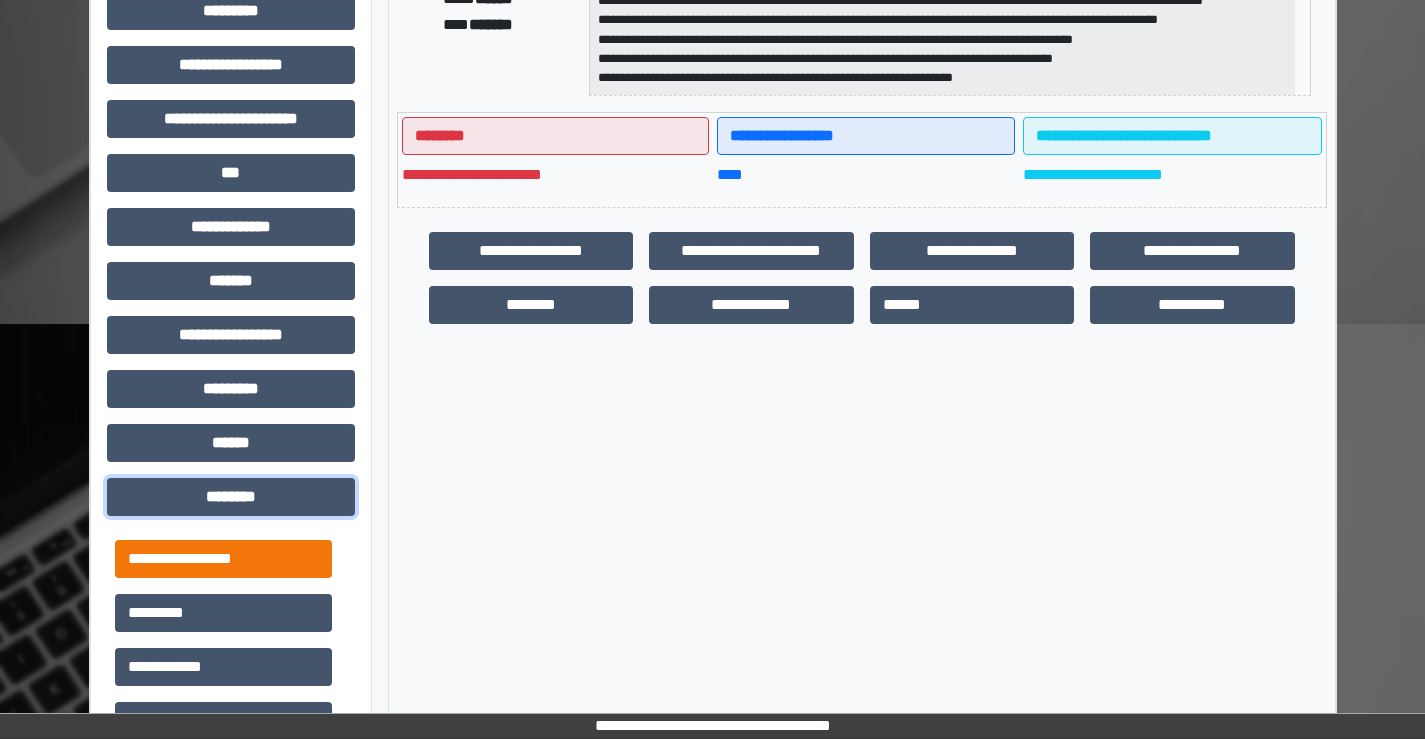 scroll, scrollTop: 535, scrollLeft: 0, axis: vertical 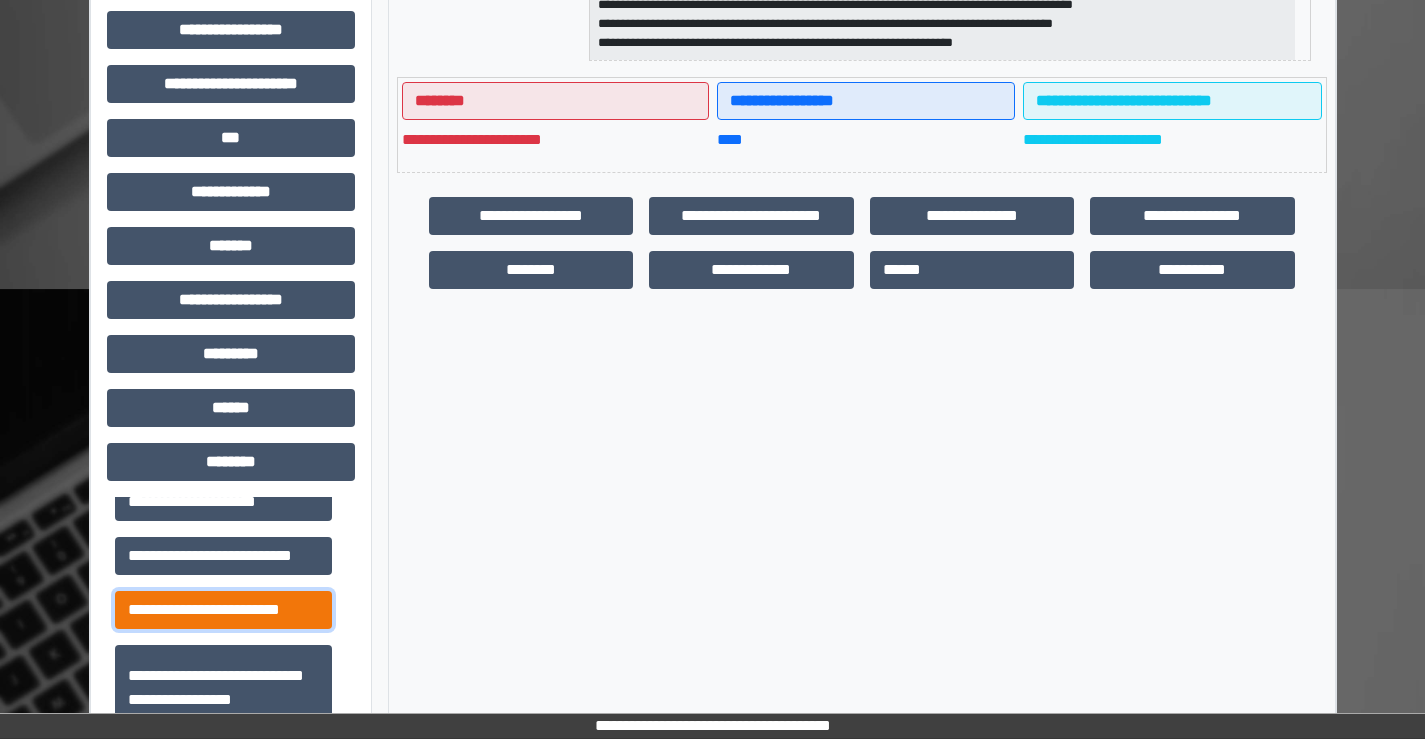 click on "**********" at bounding box center (223, 610) 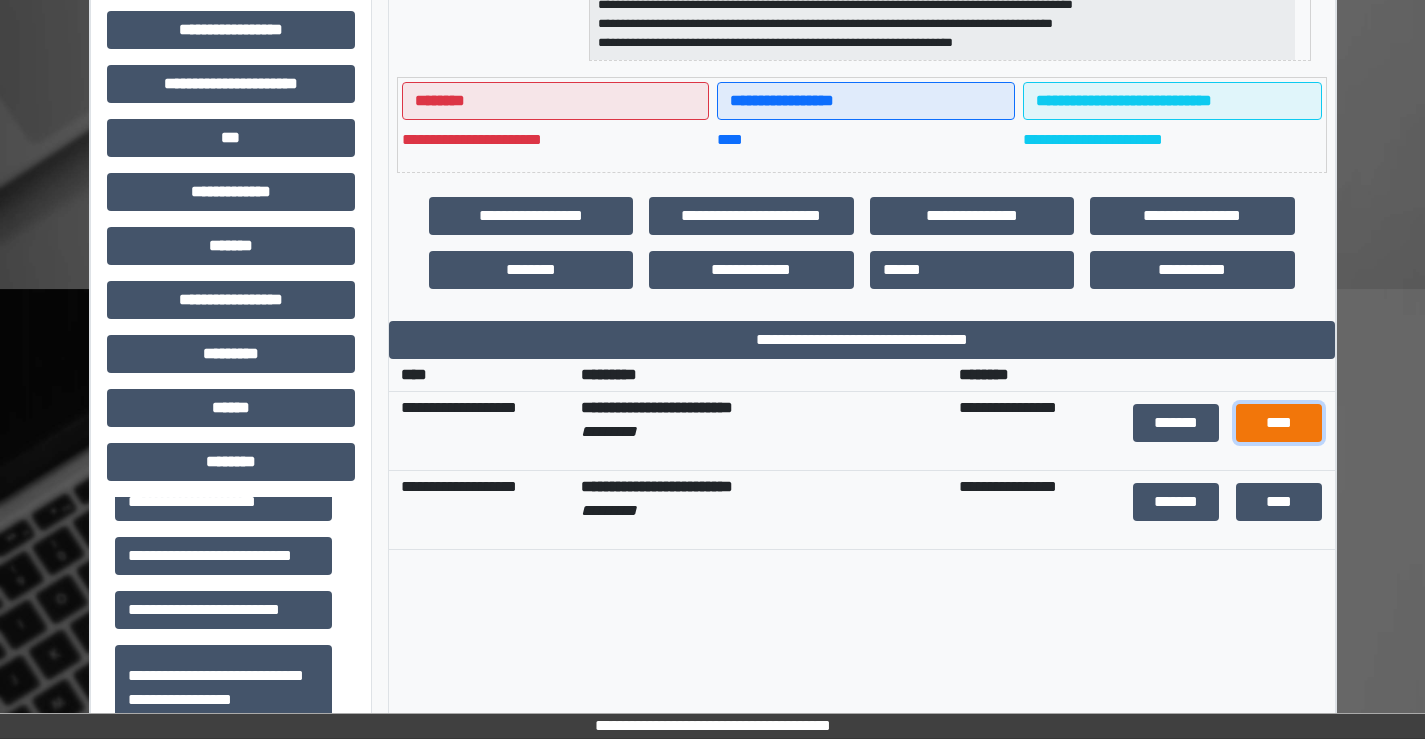 click on "****" at bounding box center (1279, 423) 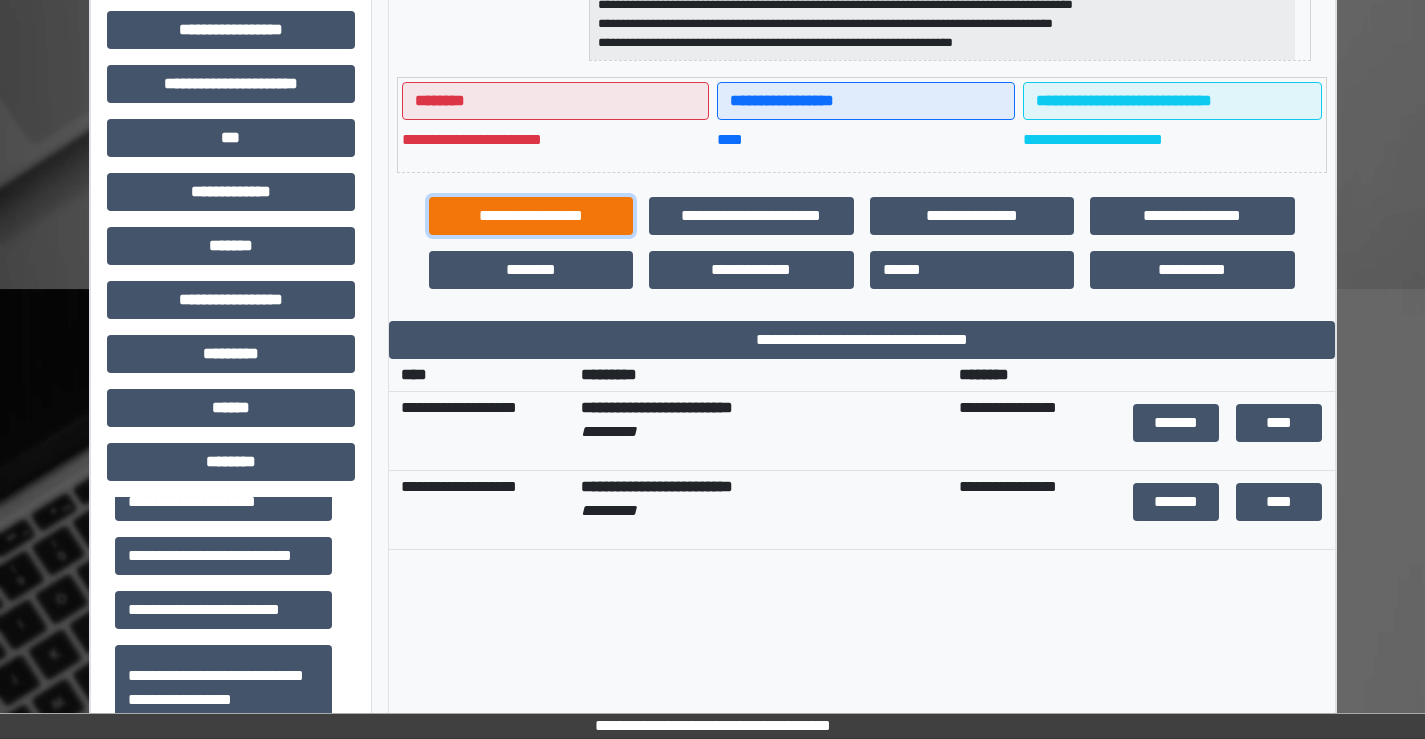 click on "**********" at bounding box center [531, 216] 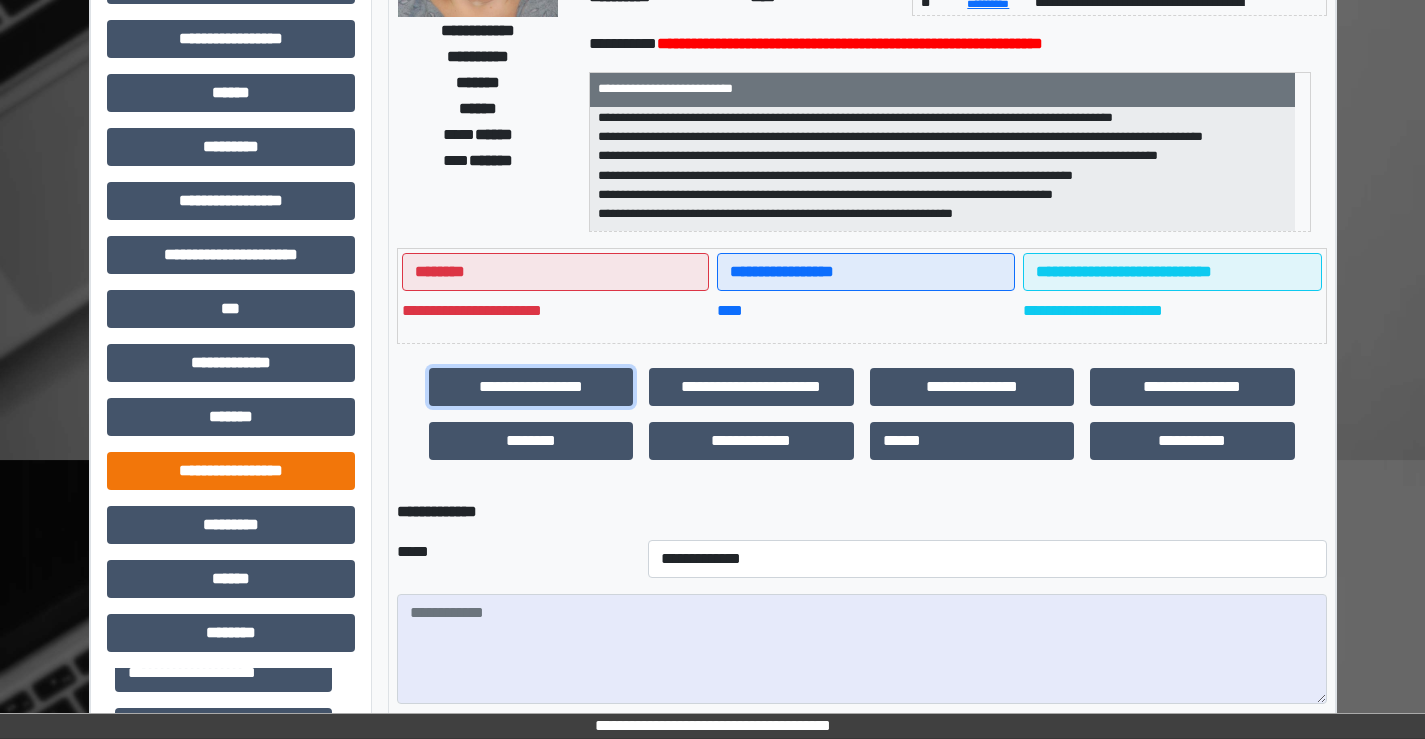 scroll, scrollTop: 400, scrollLeft: 0, axis: vertical 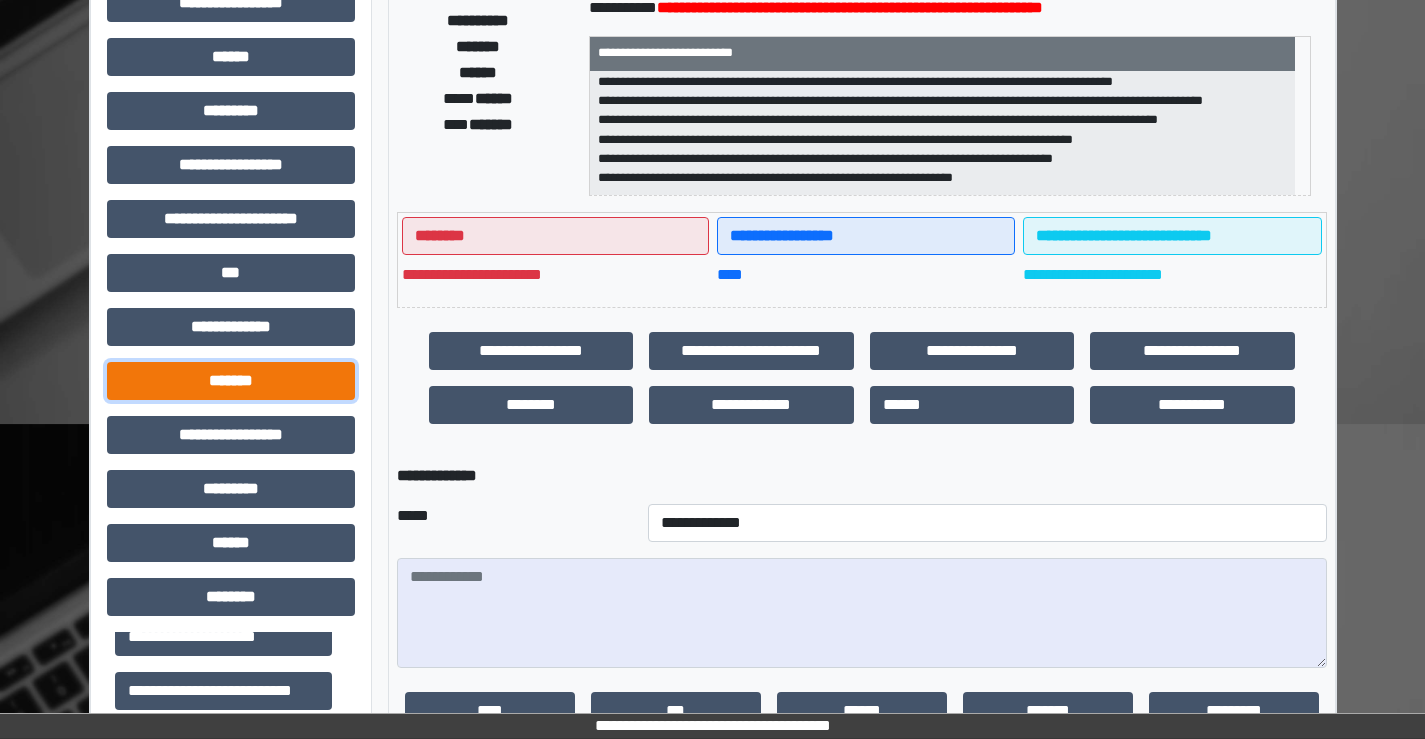 click on "*******" at bounding box center [231, 381] 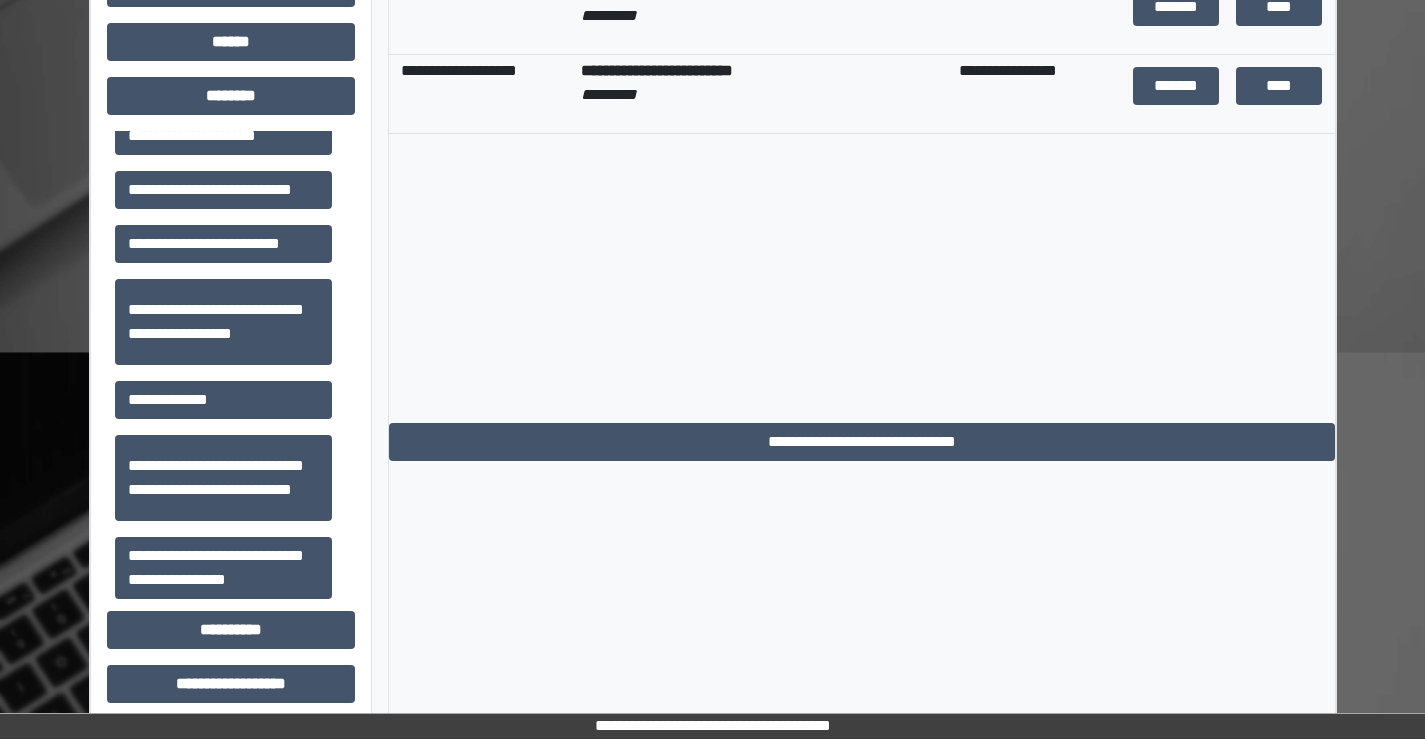 scroll, scrollTop: 1395, scrollLeft: 0, axis: vertical 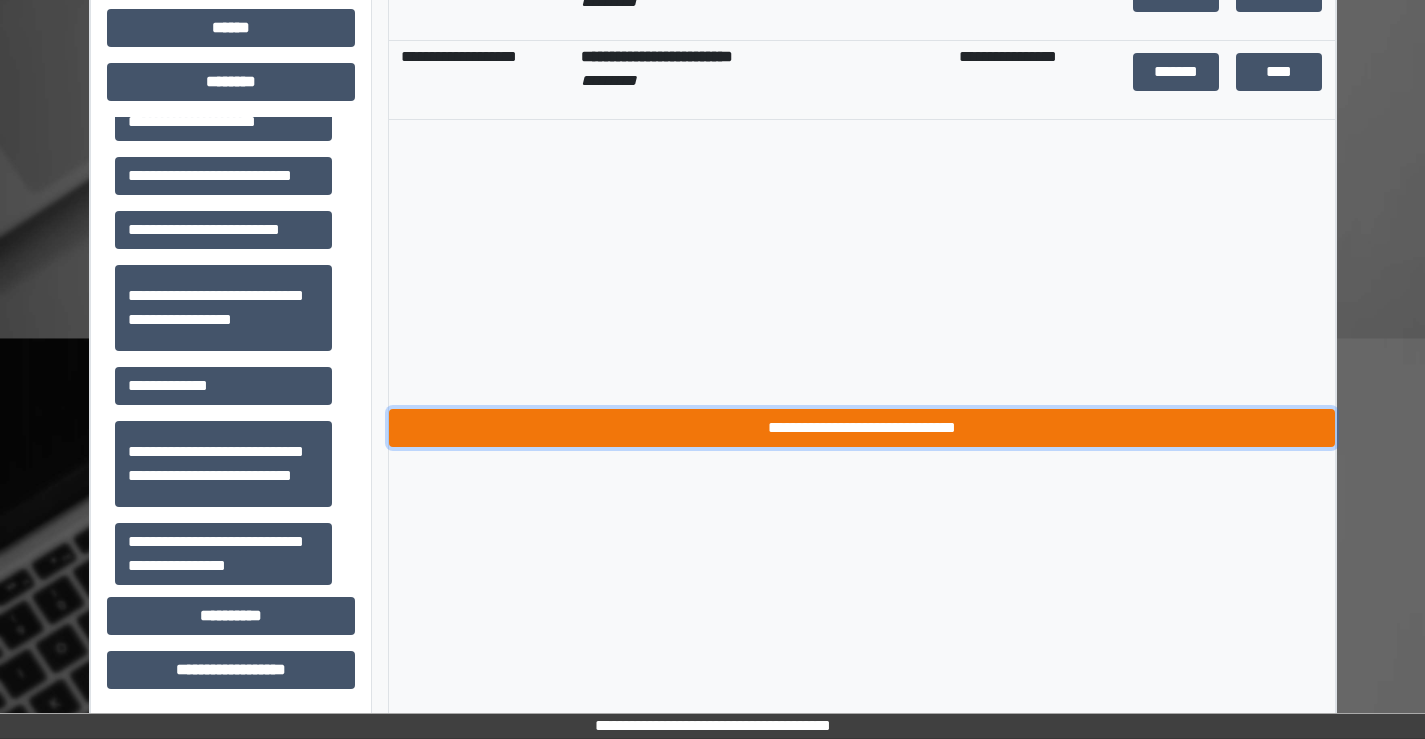 click on "**********" at bounding box center (862, 428) 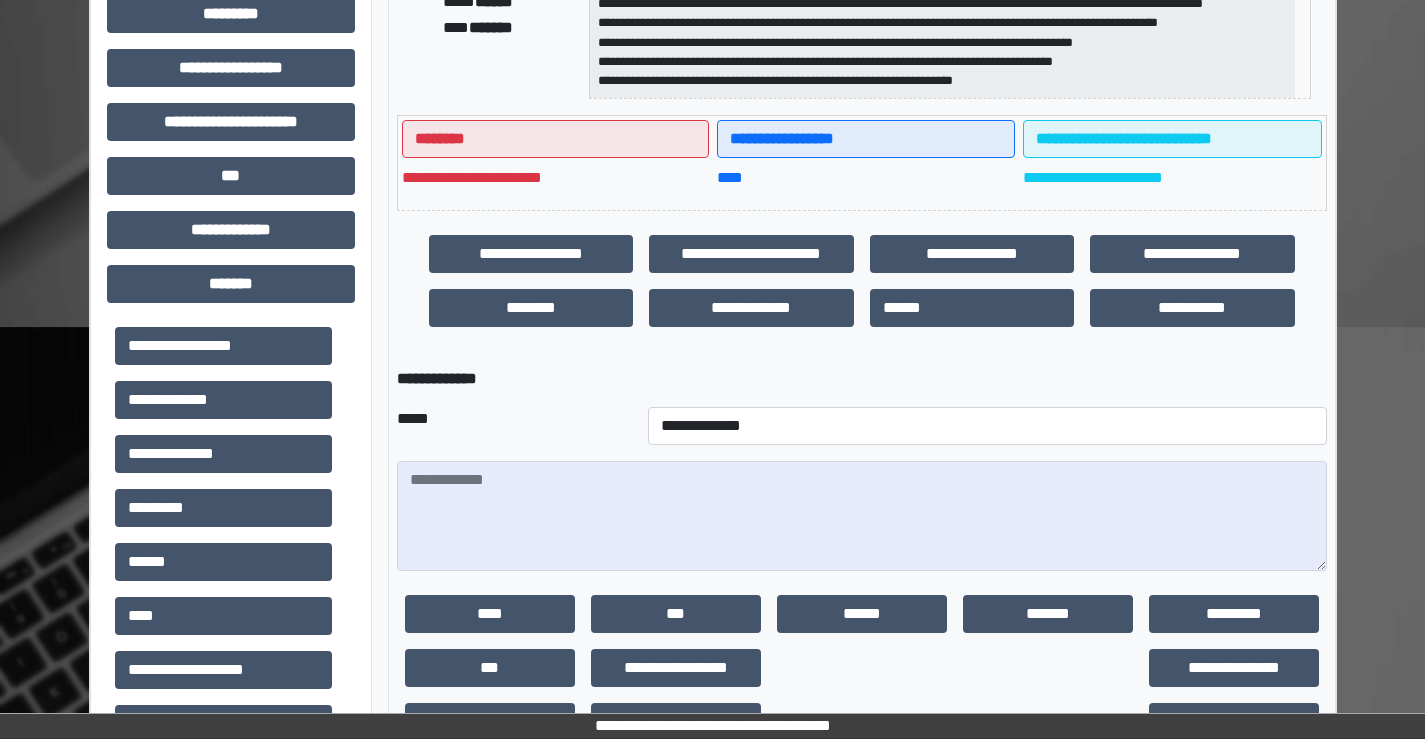 scroll, scrollTop: 495, scrollLeft: 0, axis: vertical 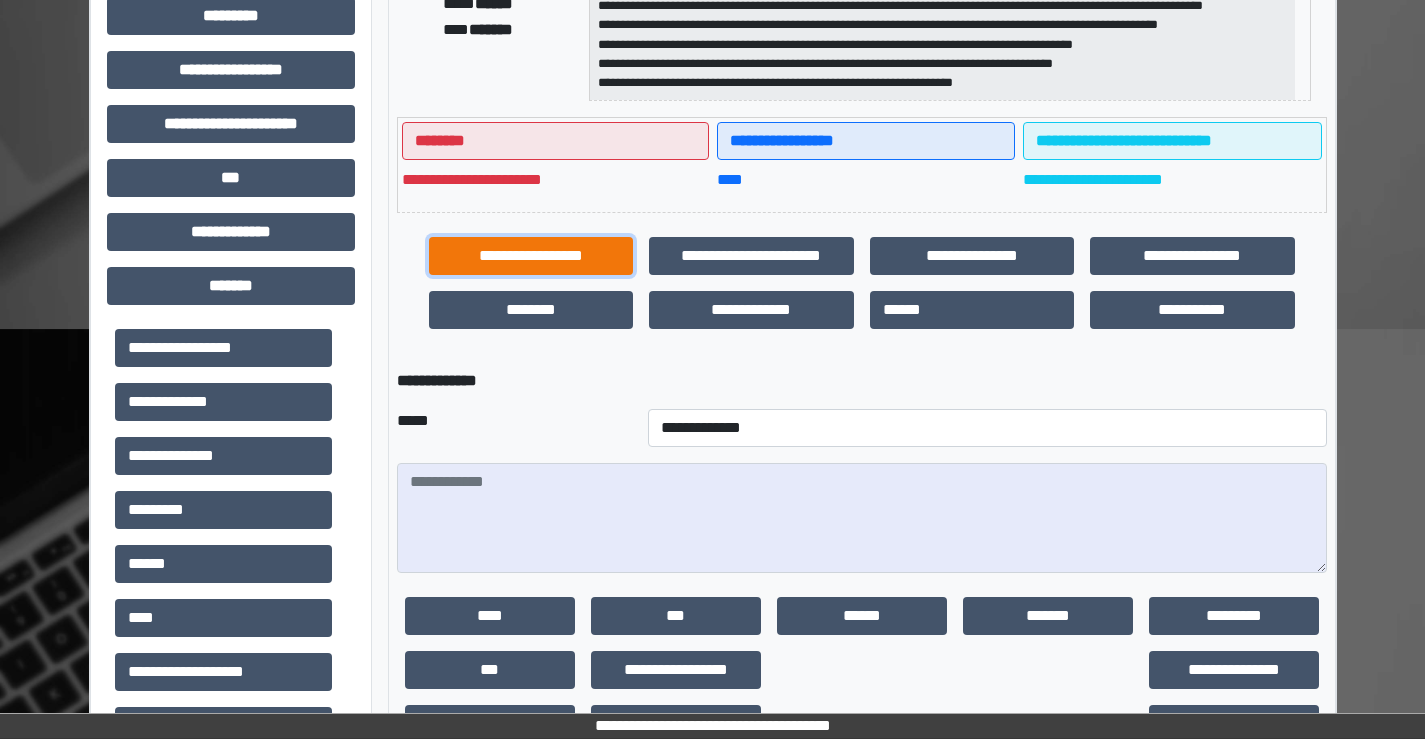 click on "**********" at bounding box center (531, 256) 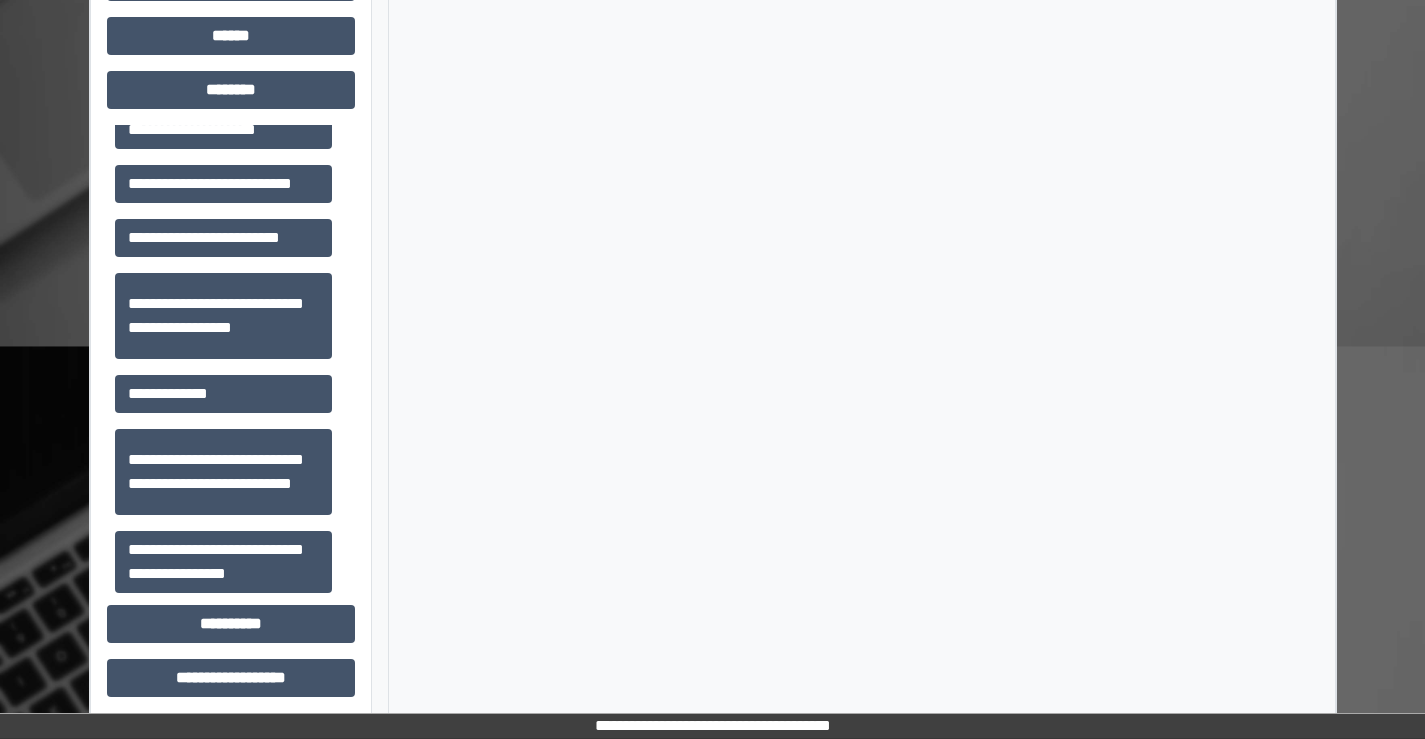 scroll, scrollTop: 1395, scrollLeft: 0, axis: vertical 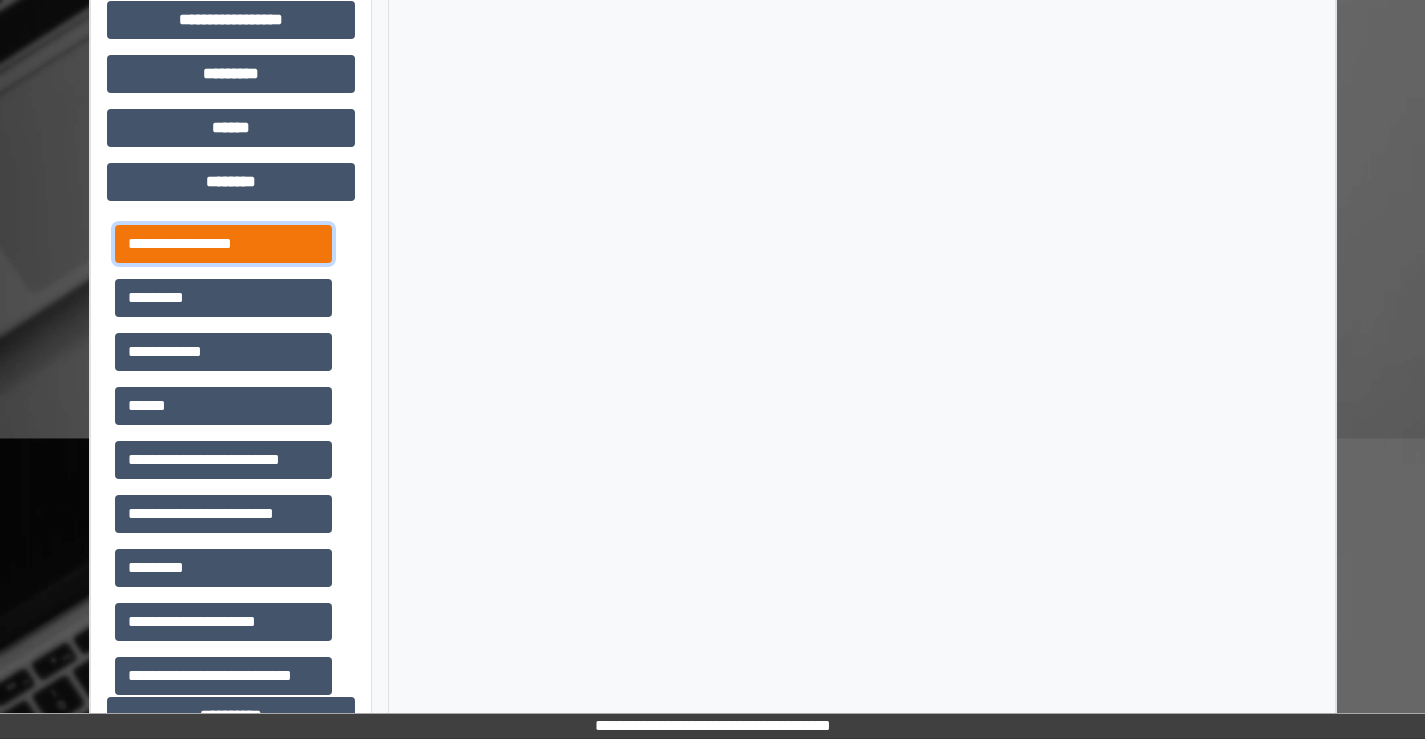 click on "**********" at bounding box center [223, 244] 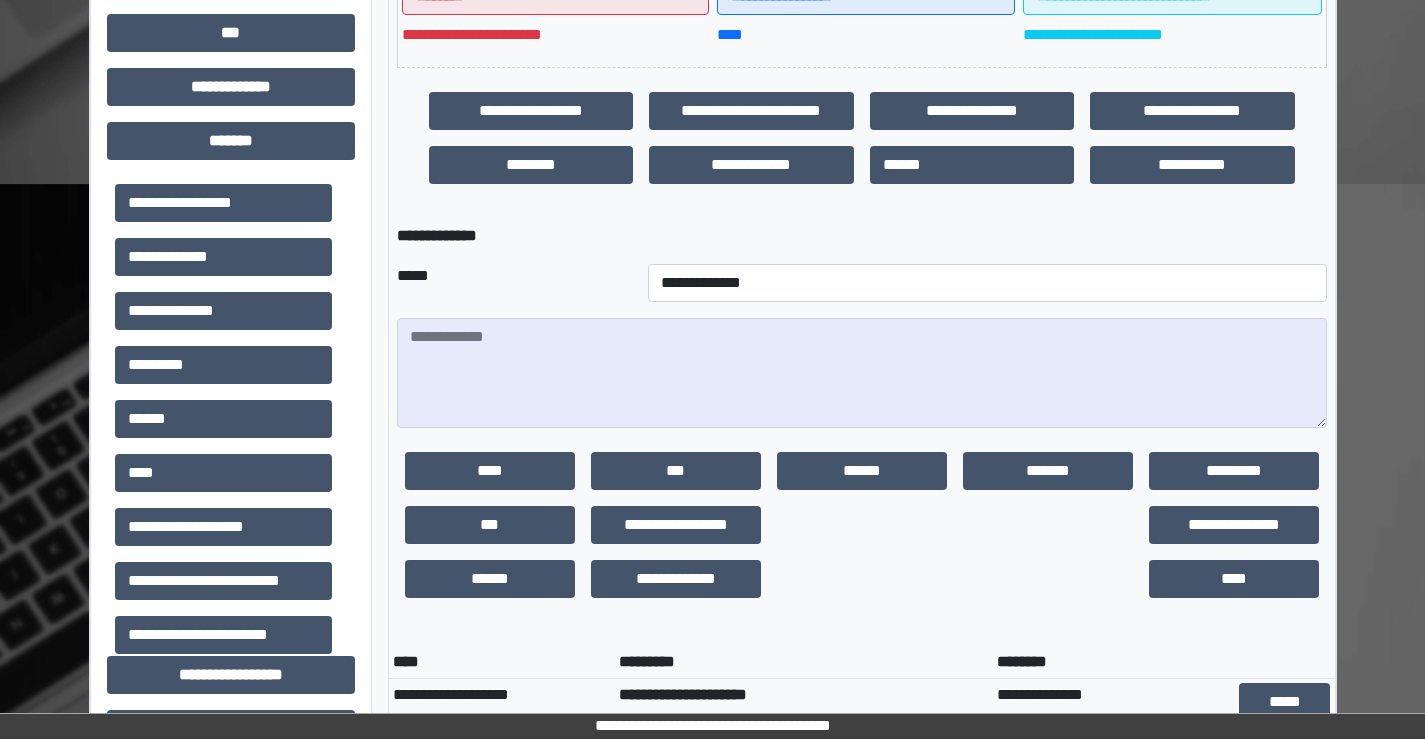 scroll, scrollTop: 595, scrollLeft: 0, axis: vertical 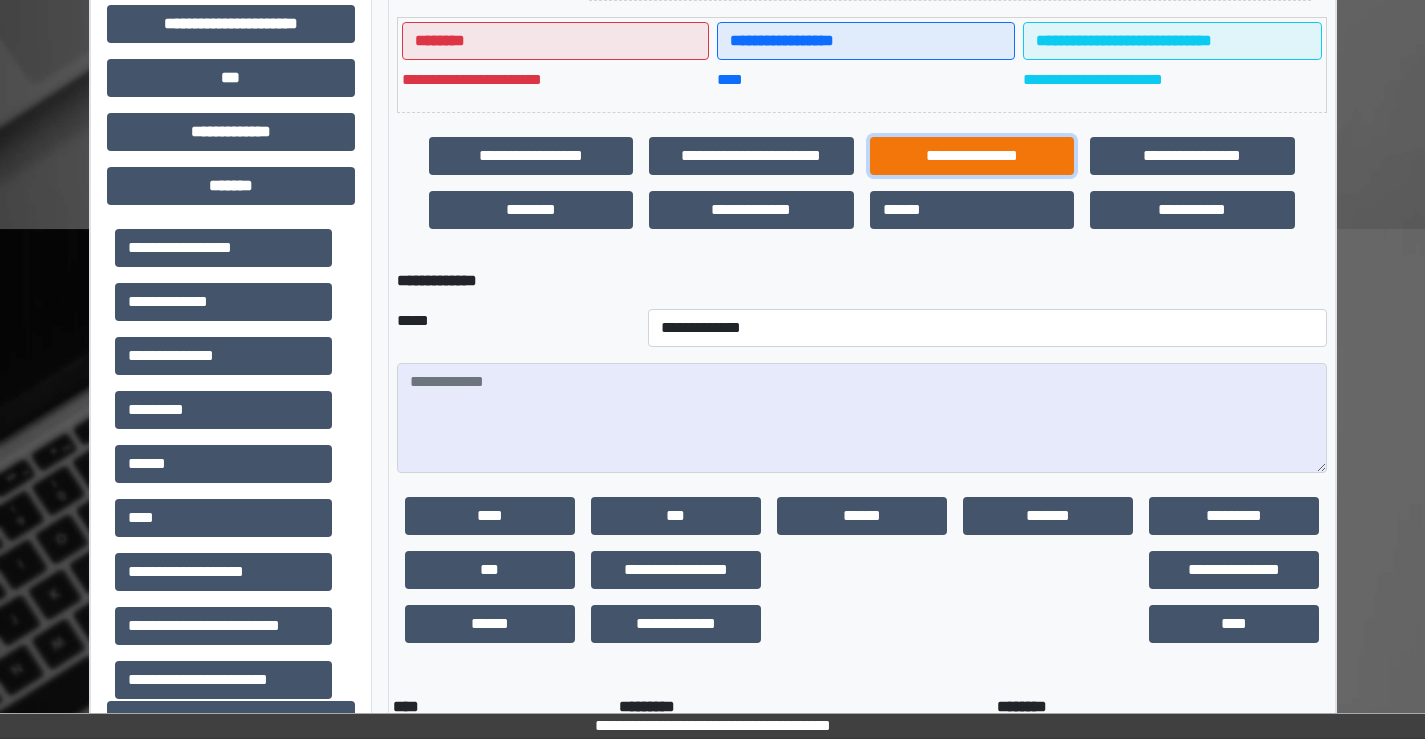 click on "**********" at bounding box center [972, 156] 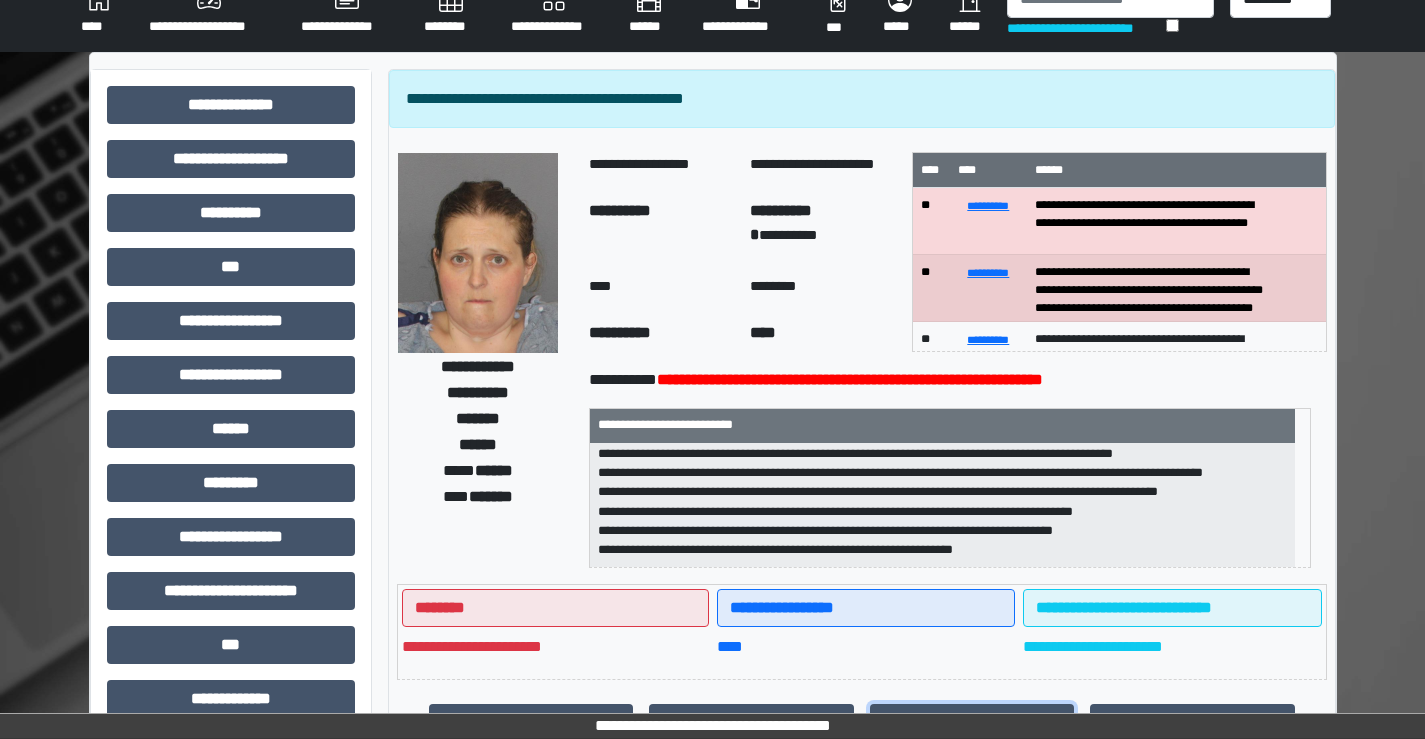 scroll, scrollTop: 0, scrollLeft: 0, axis: both 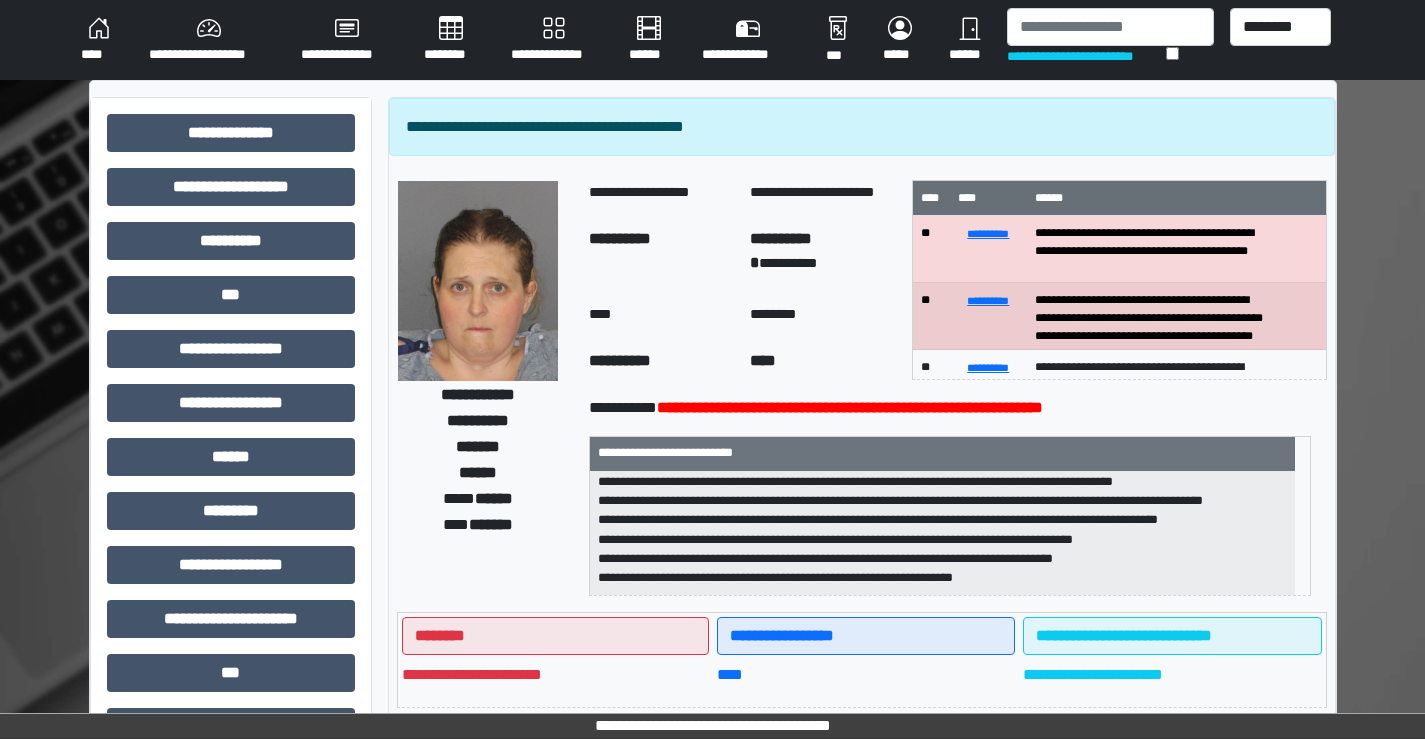 click on "**********" at bounding box center [209, 40] 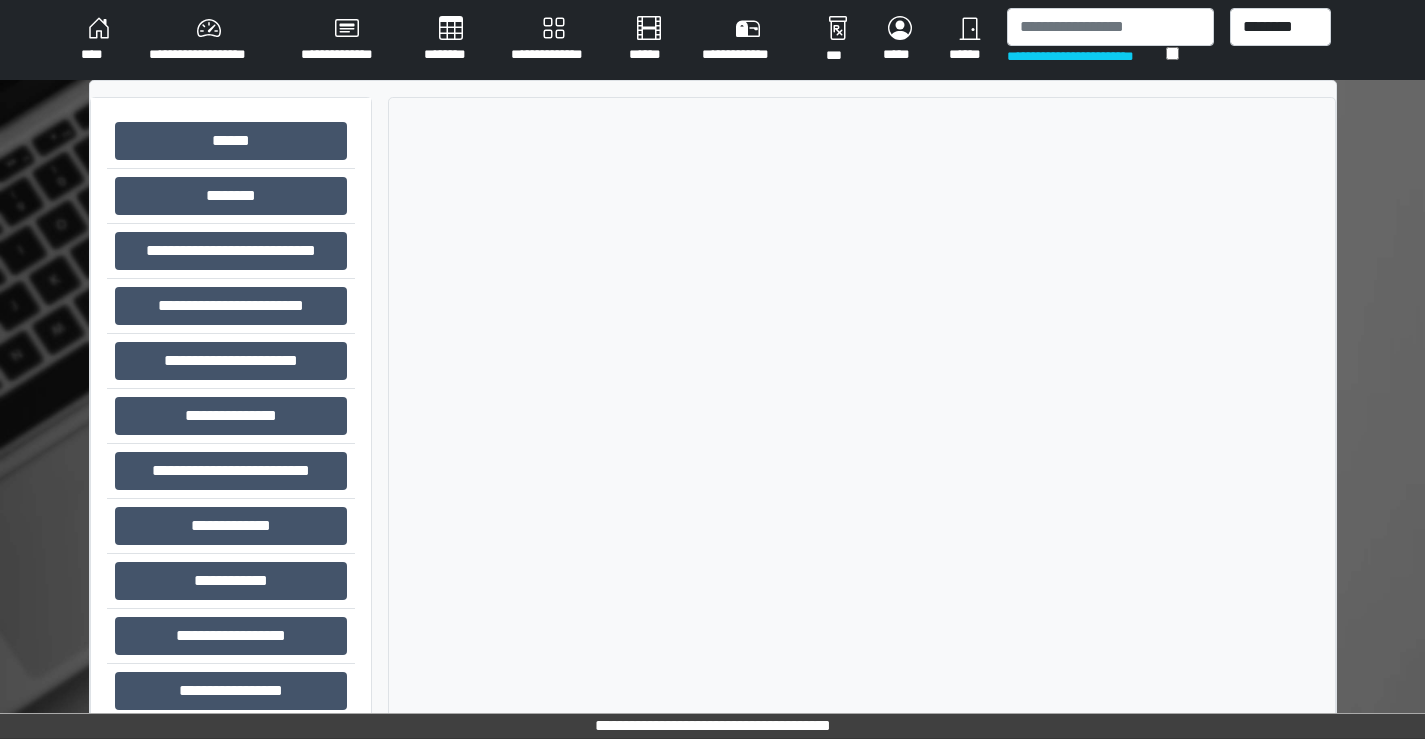 click on "********" at bounding box center [451, 40] 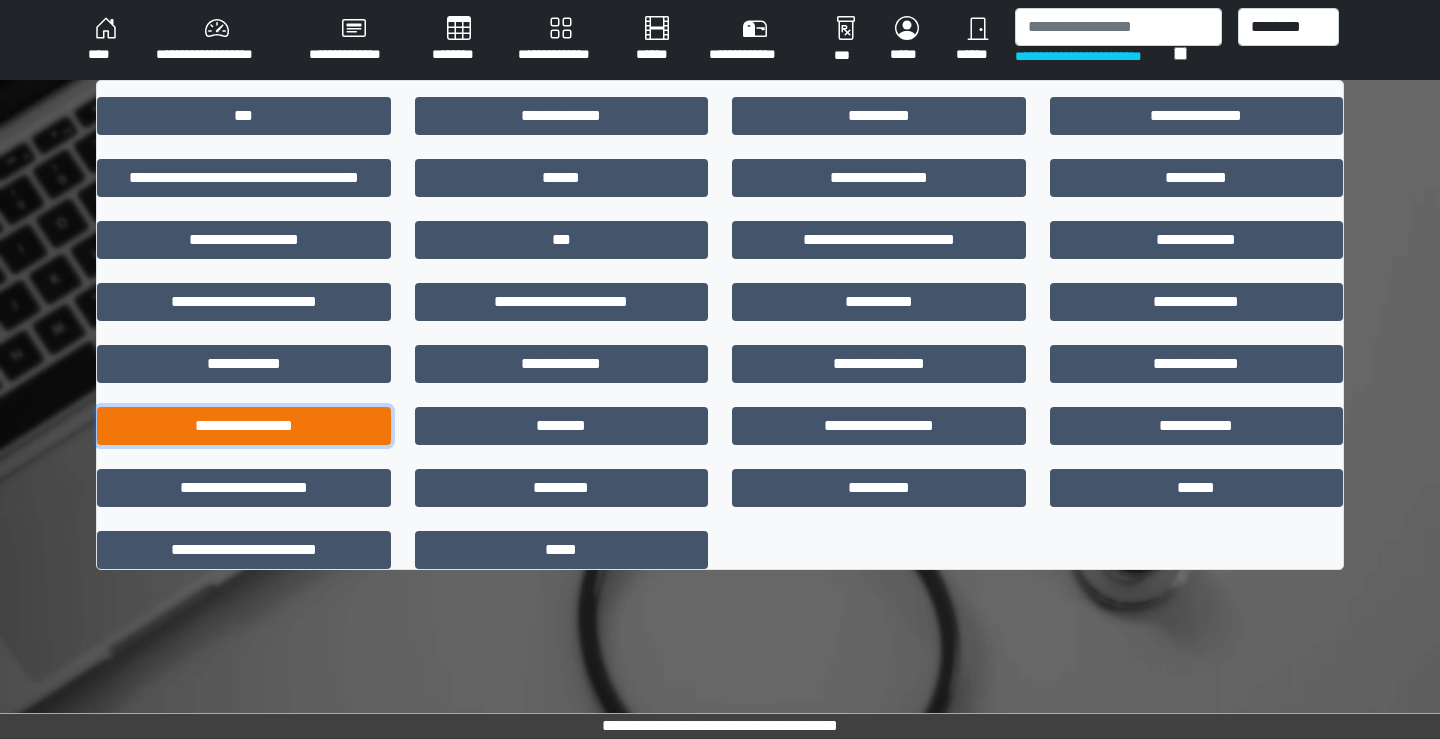 click on "**********" at bounding box center [244, 426] 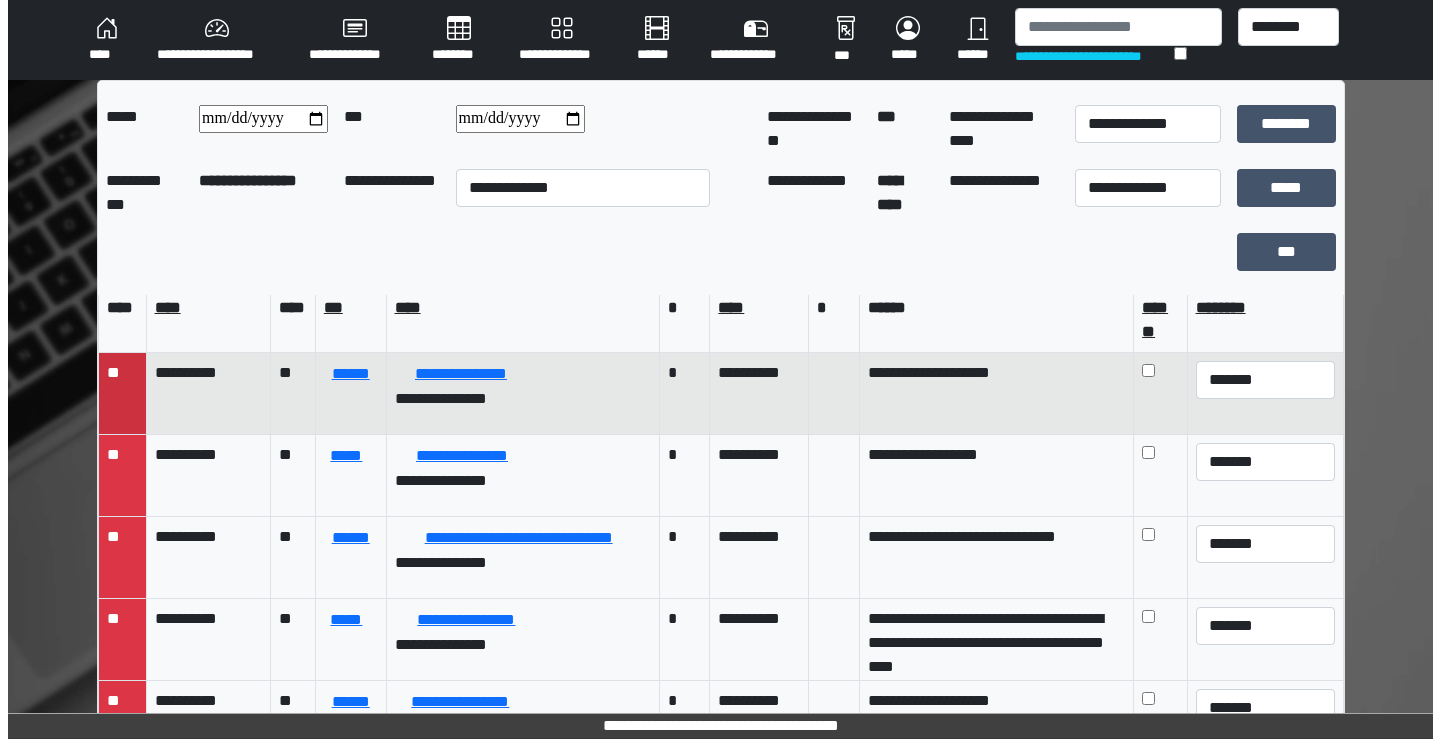 scroll, scrollTop: 0, scrollLeft: 0, axis: both 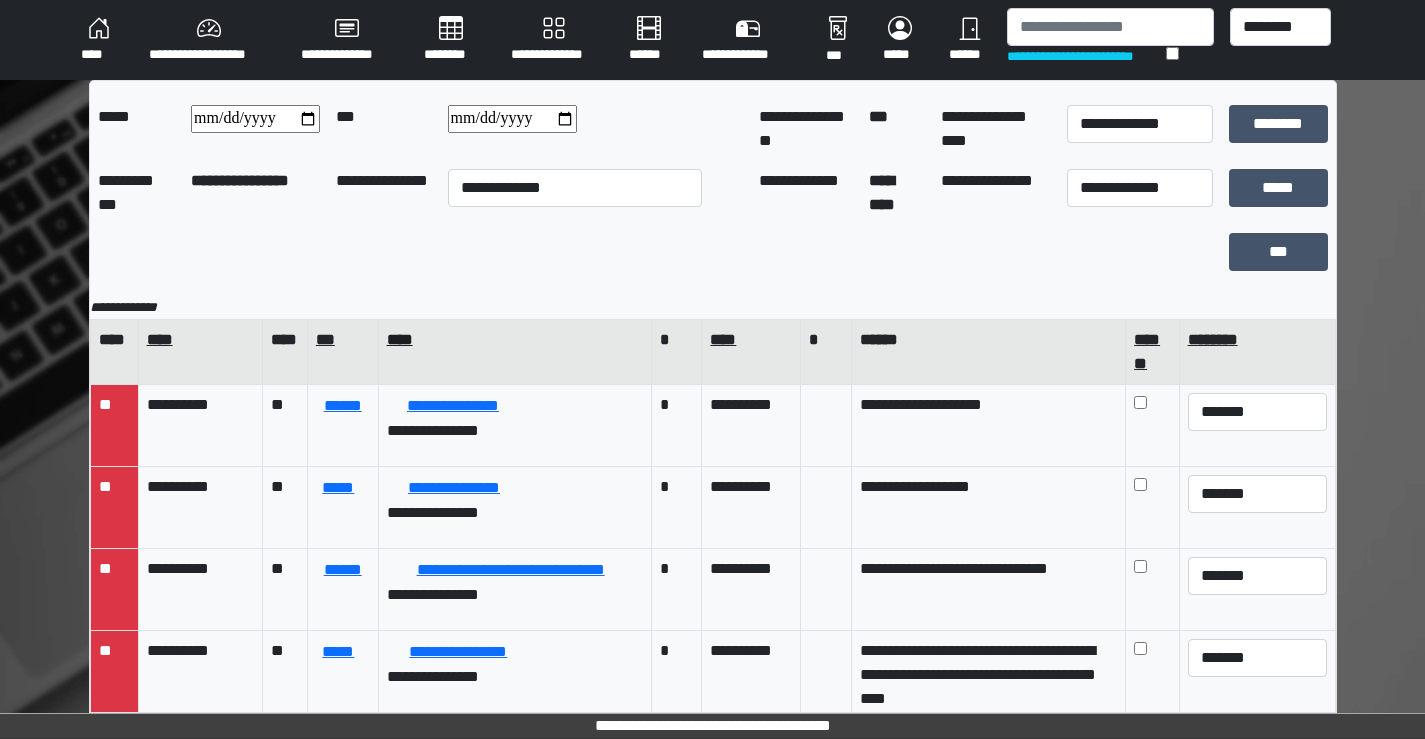 click on "****" at bounding box center [514, 340] 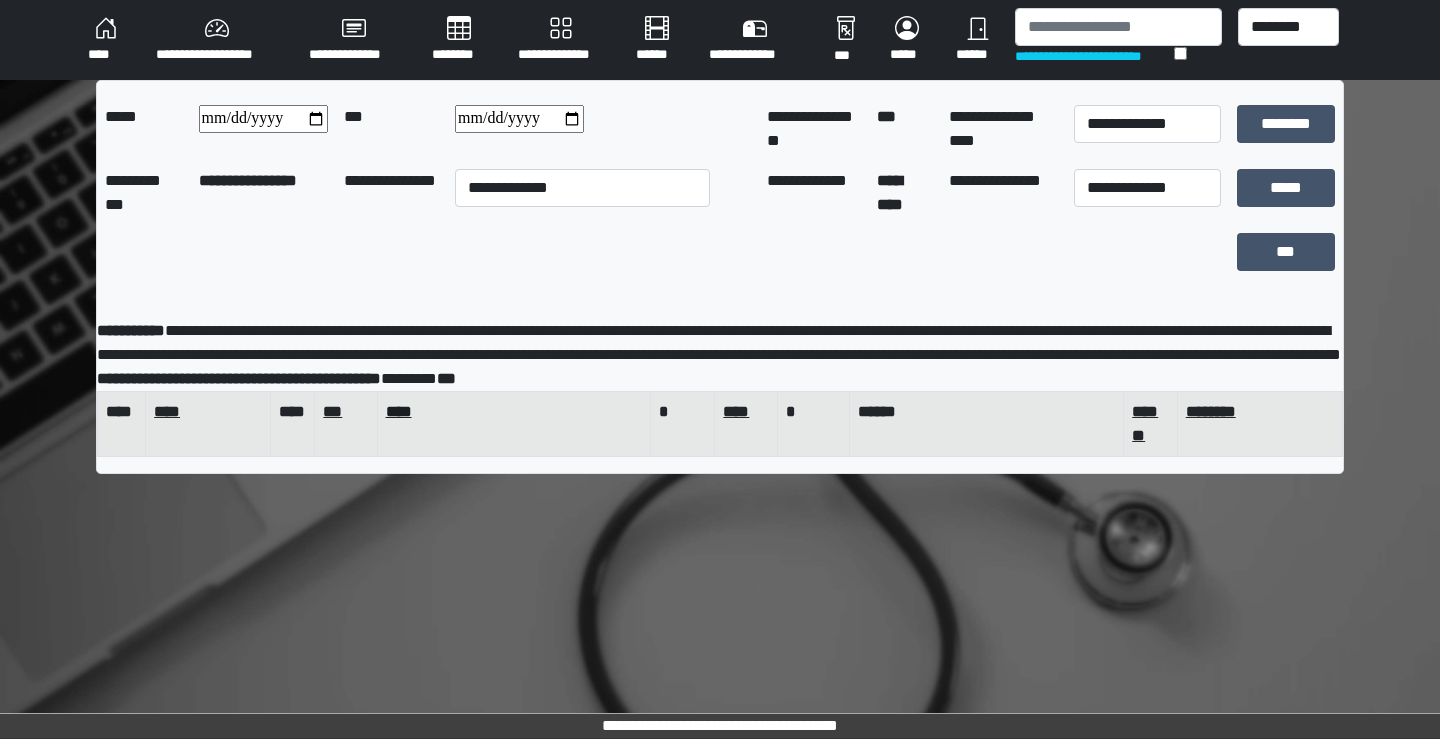 click on "****" at bounding box center [514, 412] 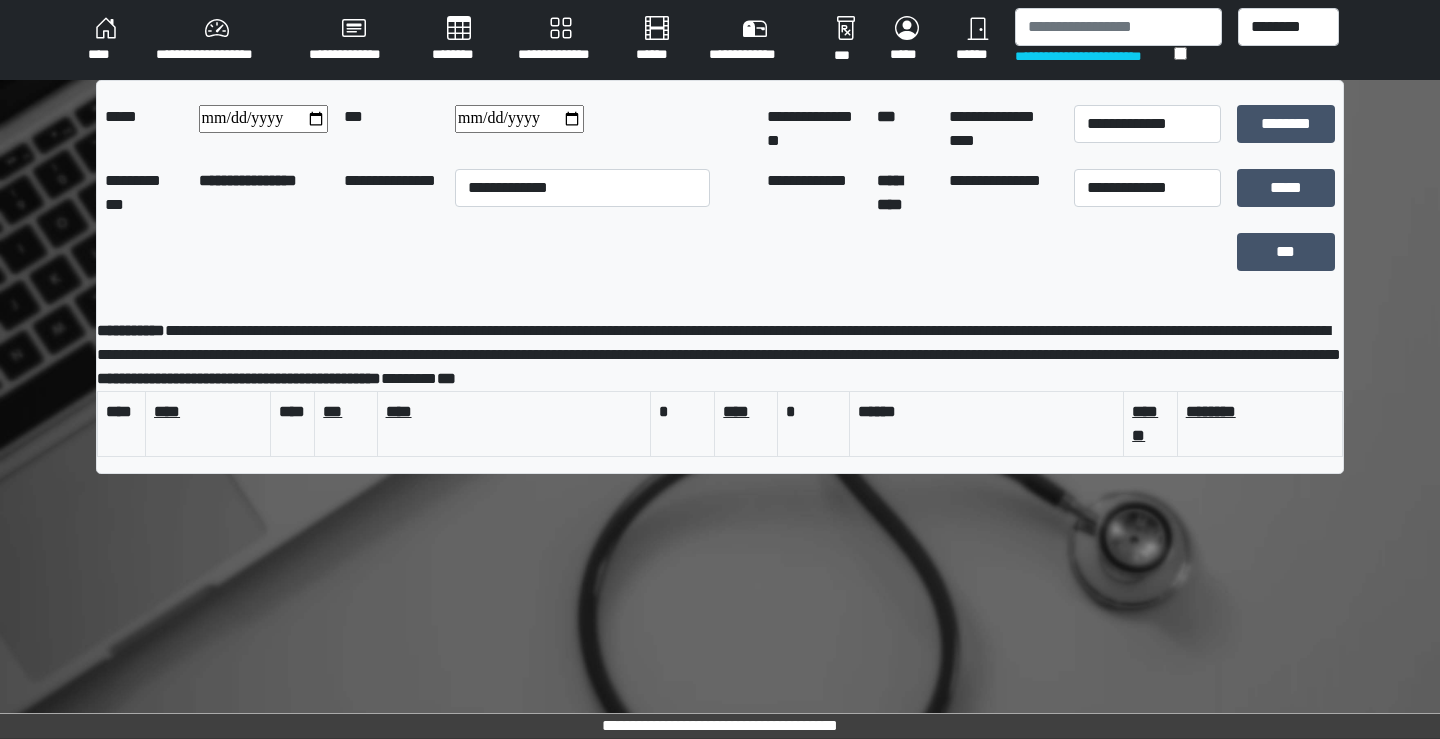 click on "****" at bounding box center (514, 412) 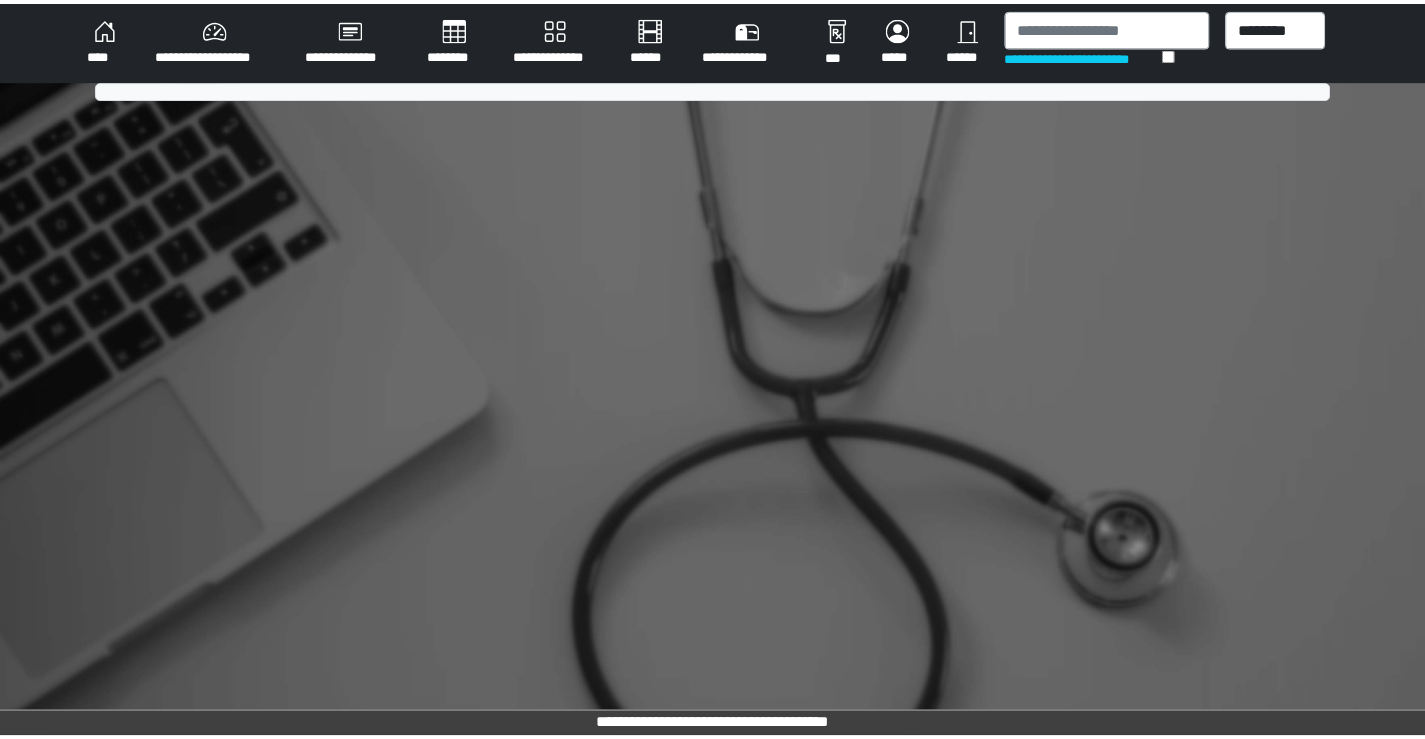 scroll, scrollTop: 0, scrollLeft: 0, axis: both 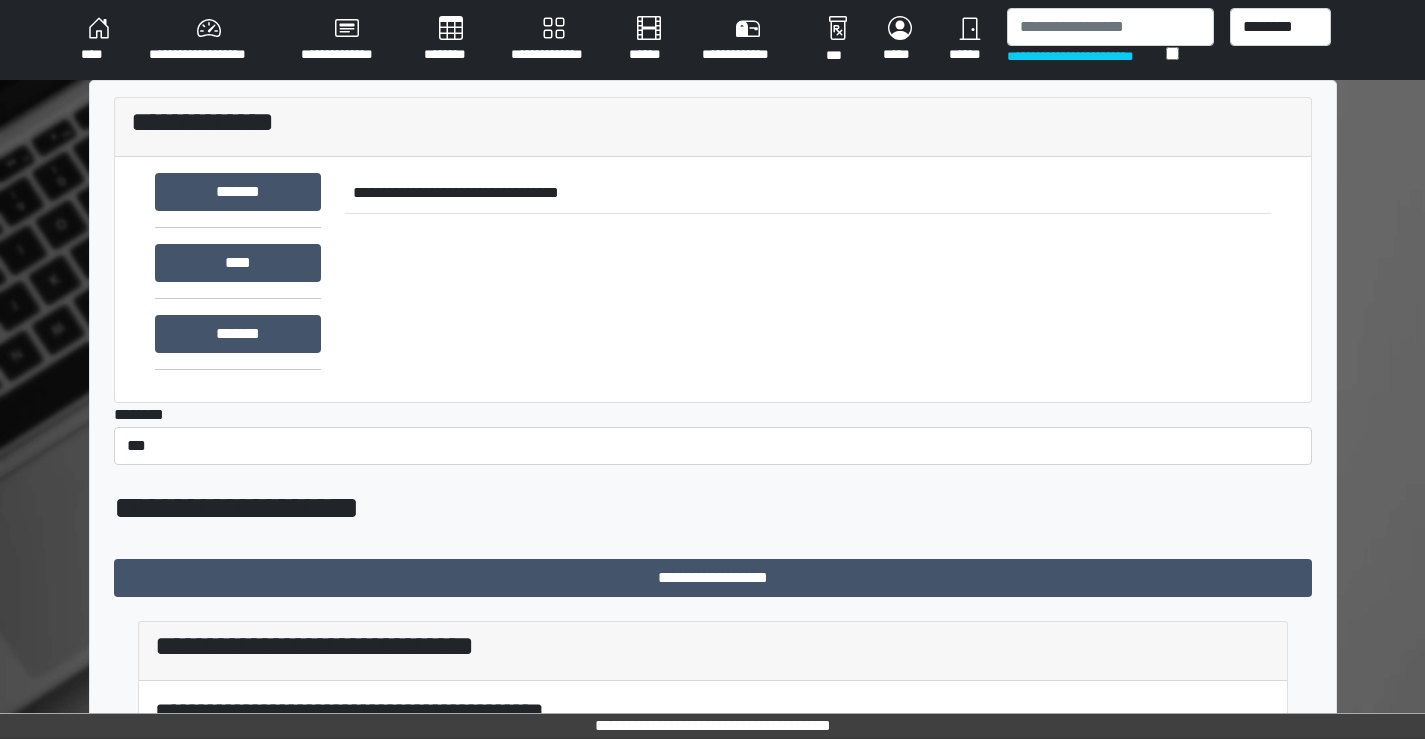 click on "**********" at bounding box center (209, 40) 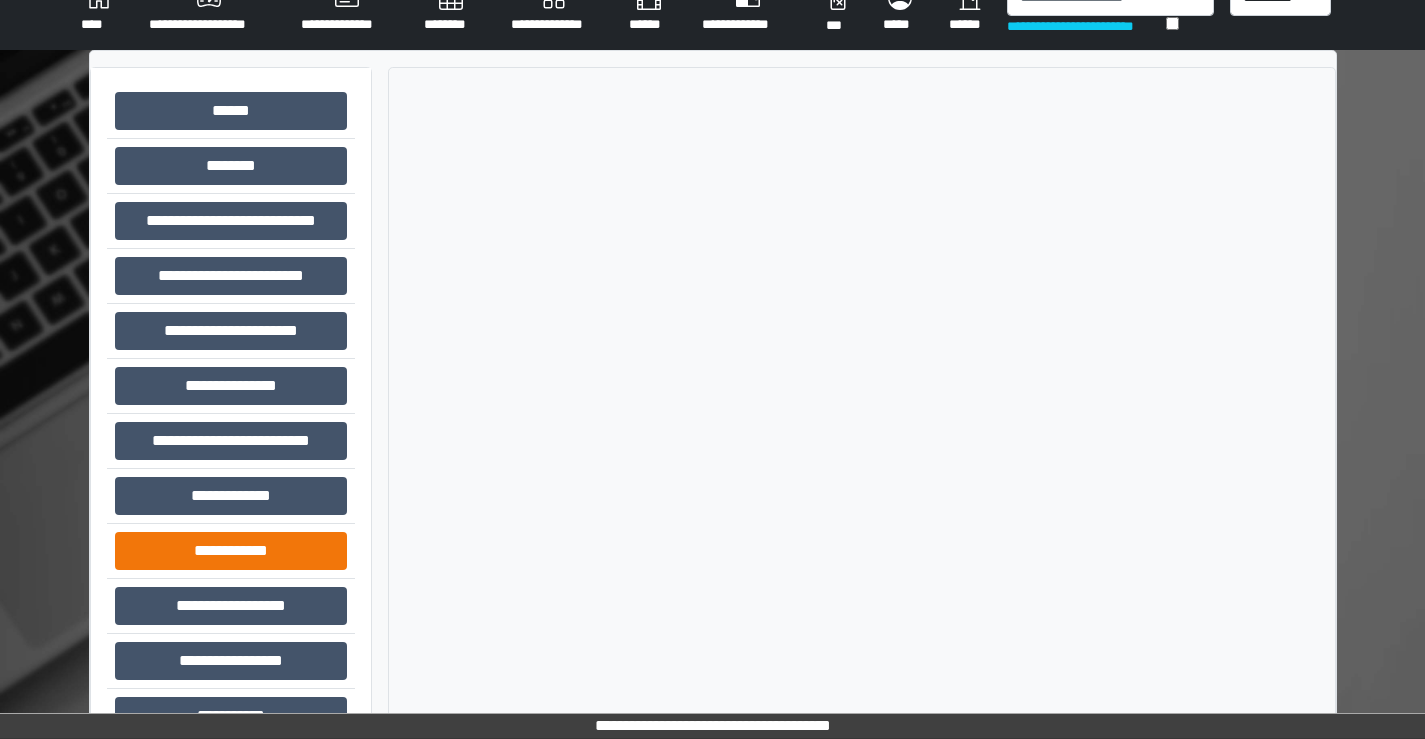 scroll, scrollTop: 0, scrollLeft: 0, axis: both 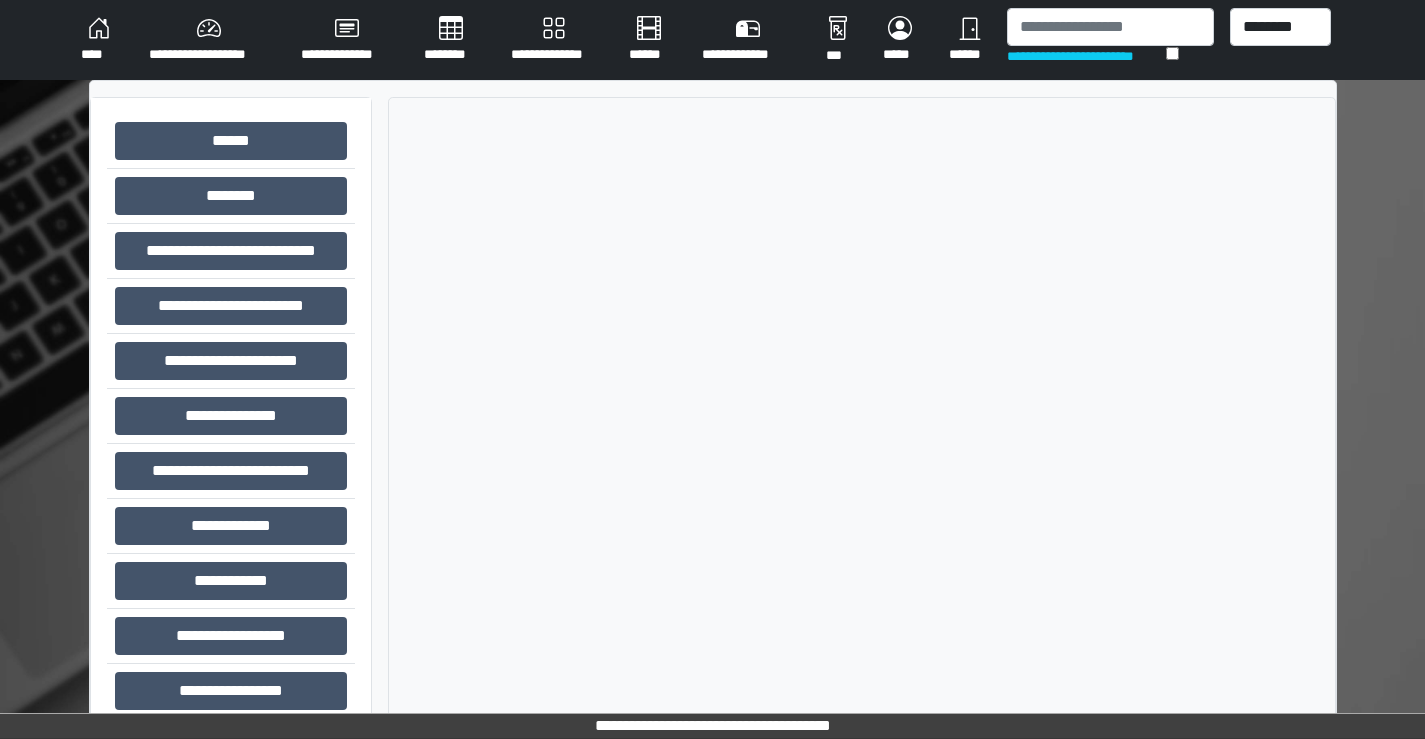click on "**********" at bounding box center [346, 40] 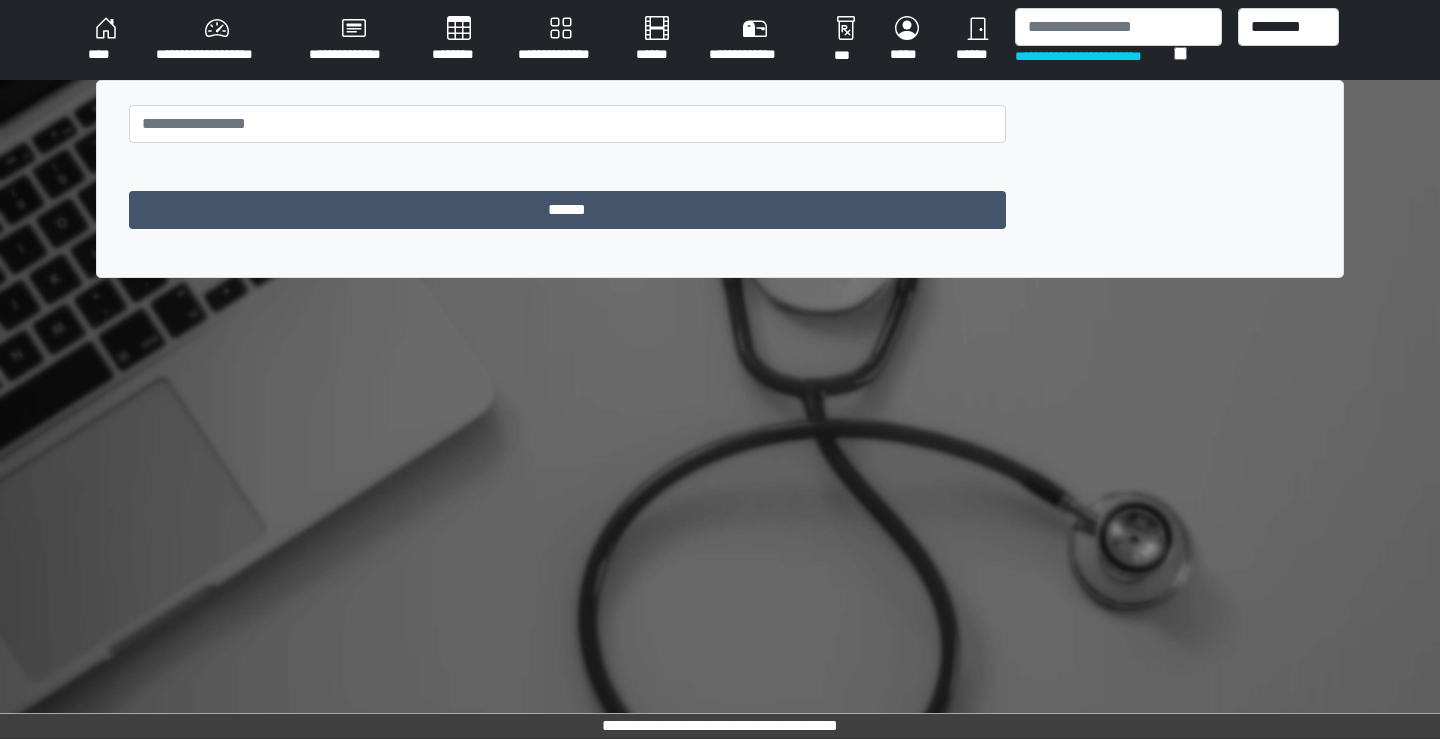 click on "**********" at bounding box center (216, 40) 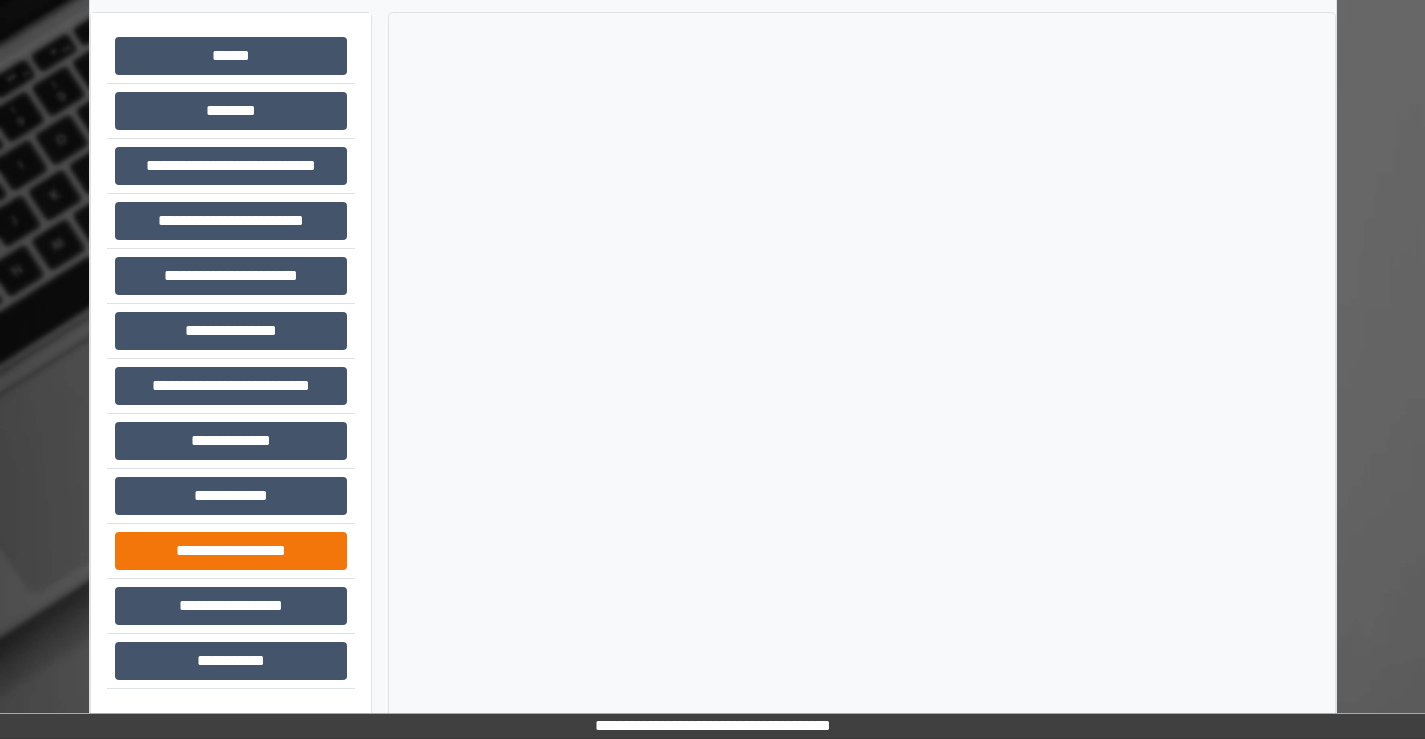 scroll, scrollTop: 0, scrollLeft: 0, axis: both 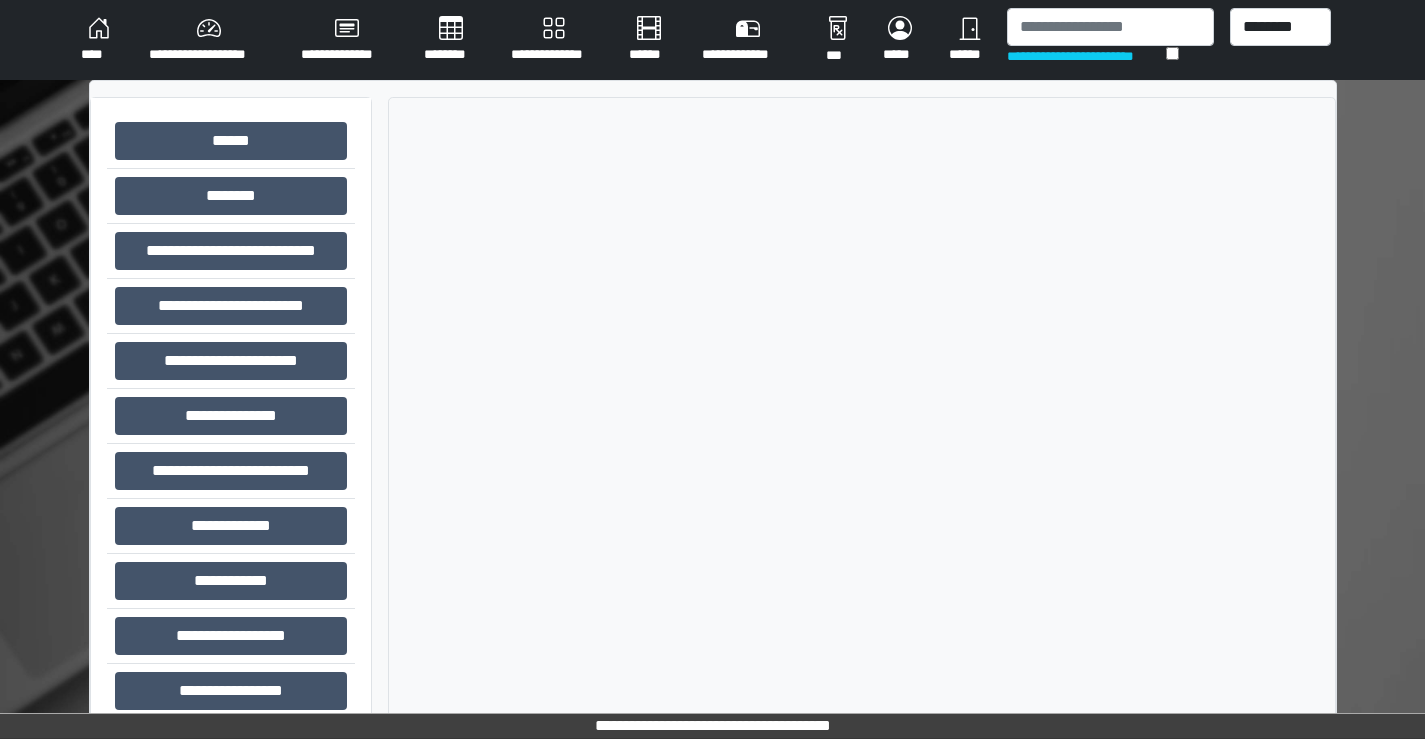 click on "****" at bounding box center [99, 40] 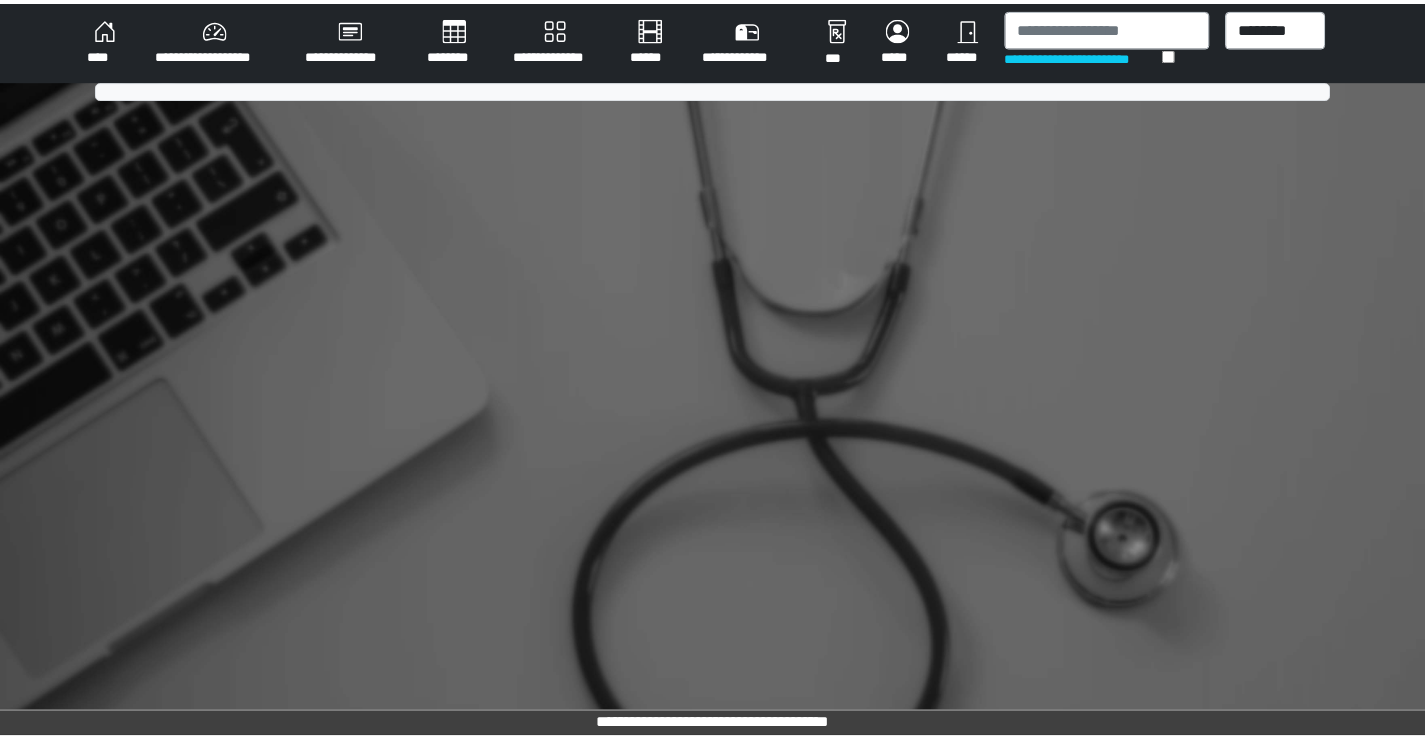 scroll, scrollTop: 0, scrollLeft: 0, axis: both 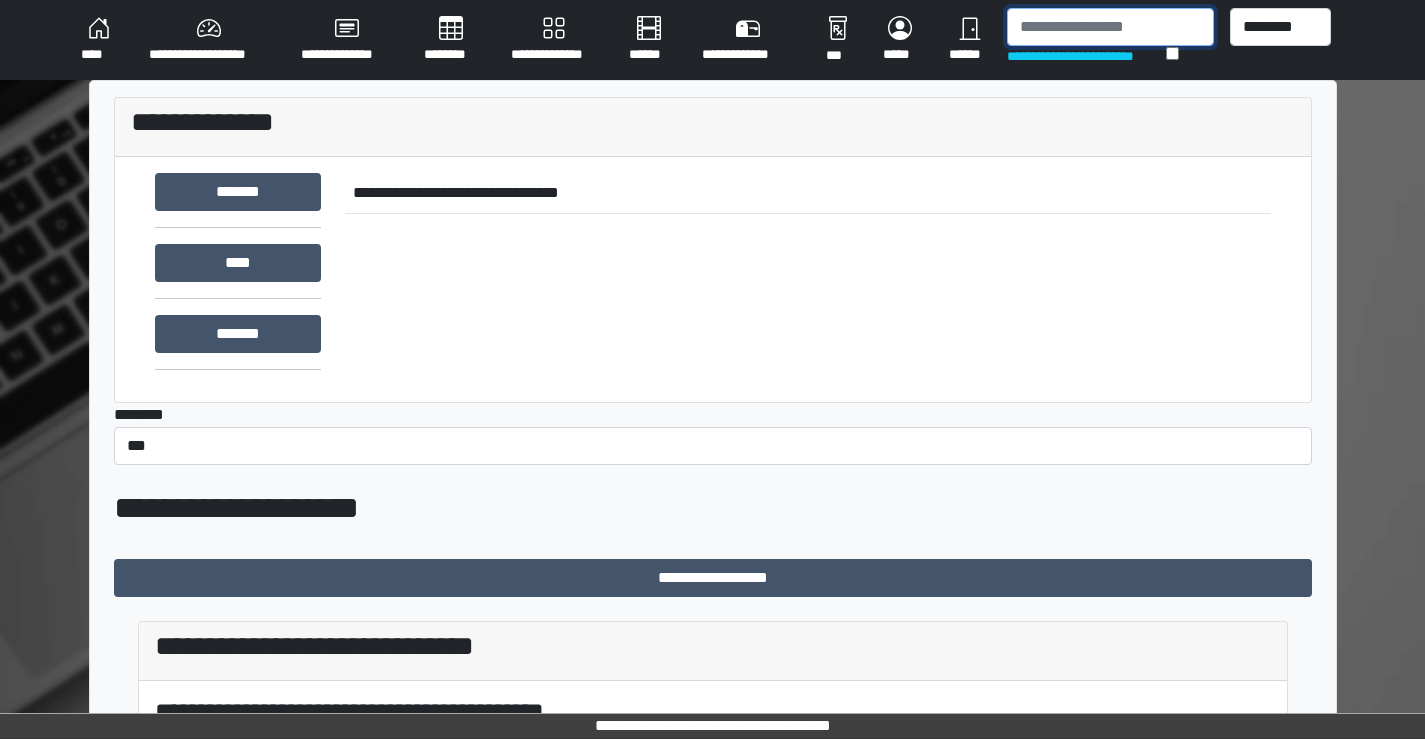 click at bounding box center (1110, 27) 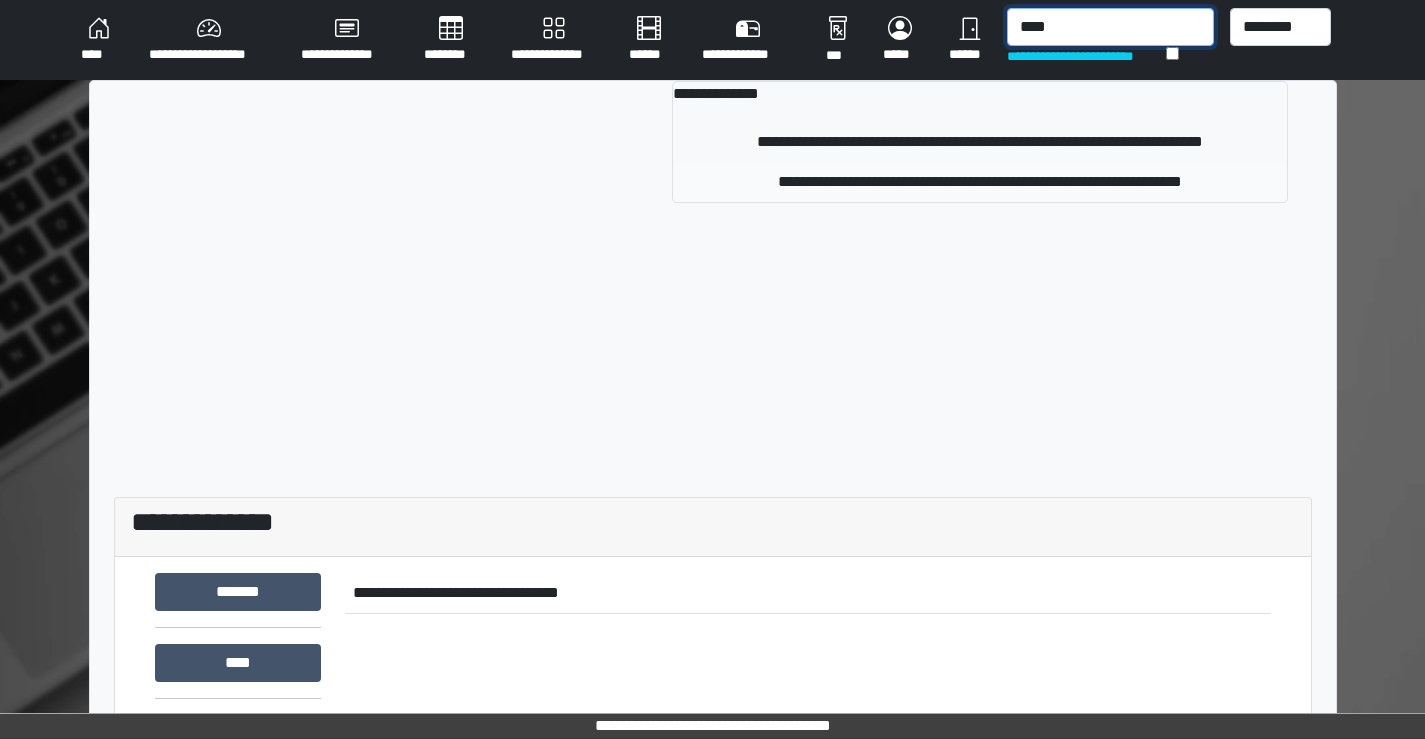 type on "****" 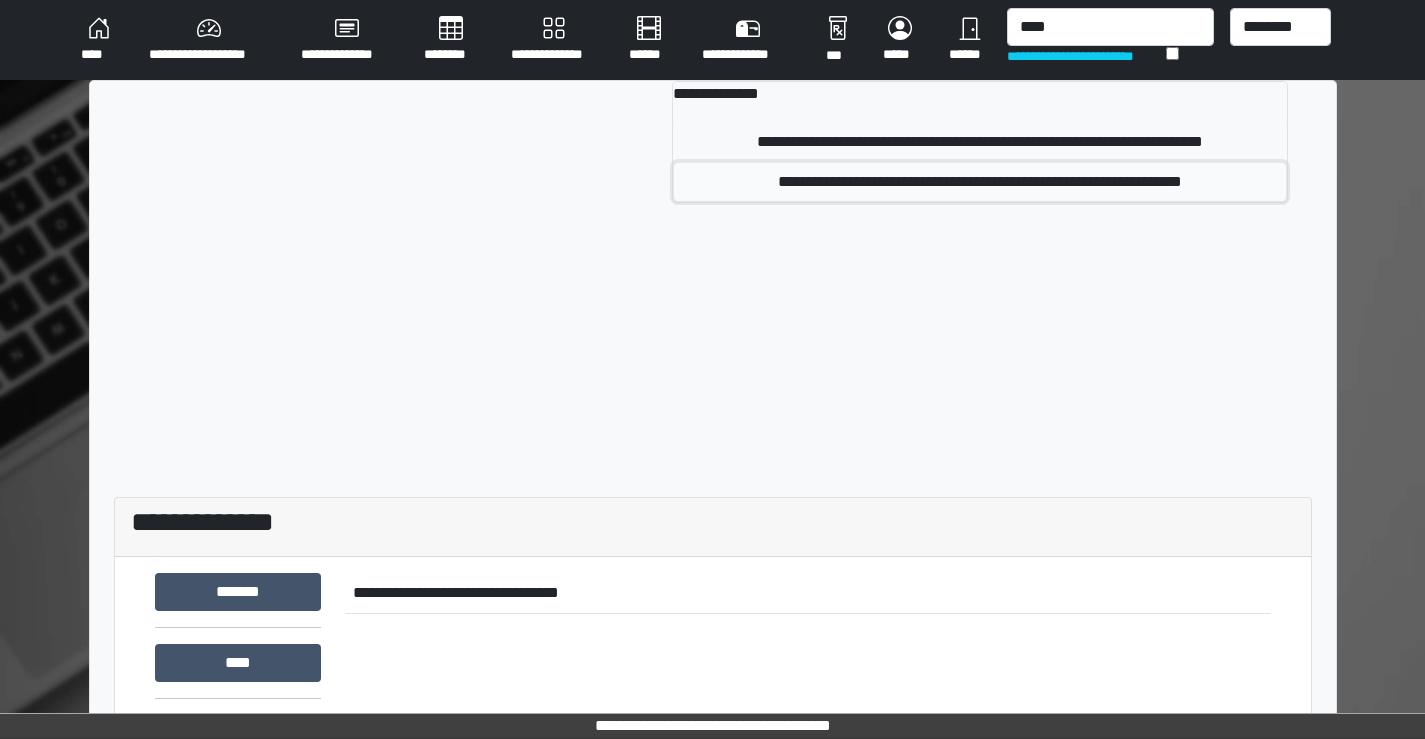 click on "**********" at bounding box center [980, 182] 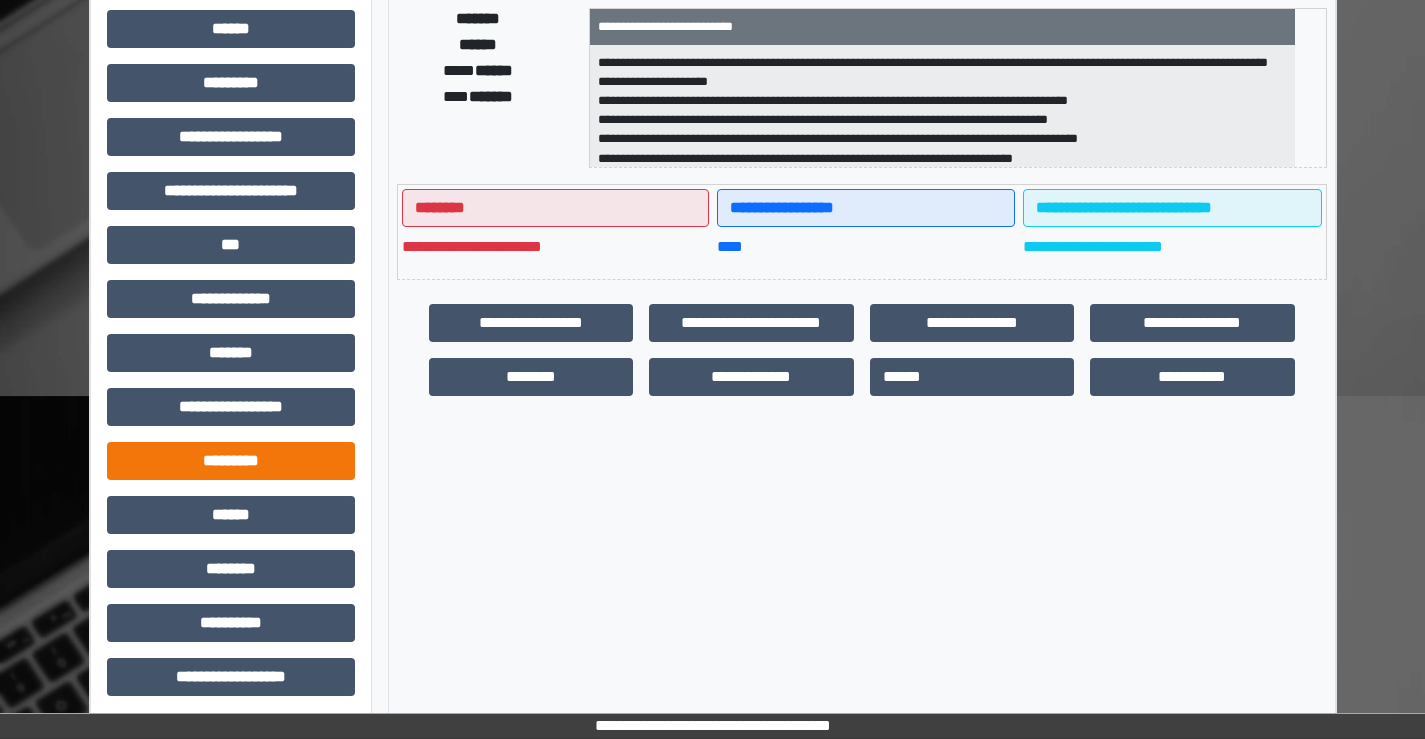 scroll, scrollTop: 435, scrollLeft: 0, axis: vertical 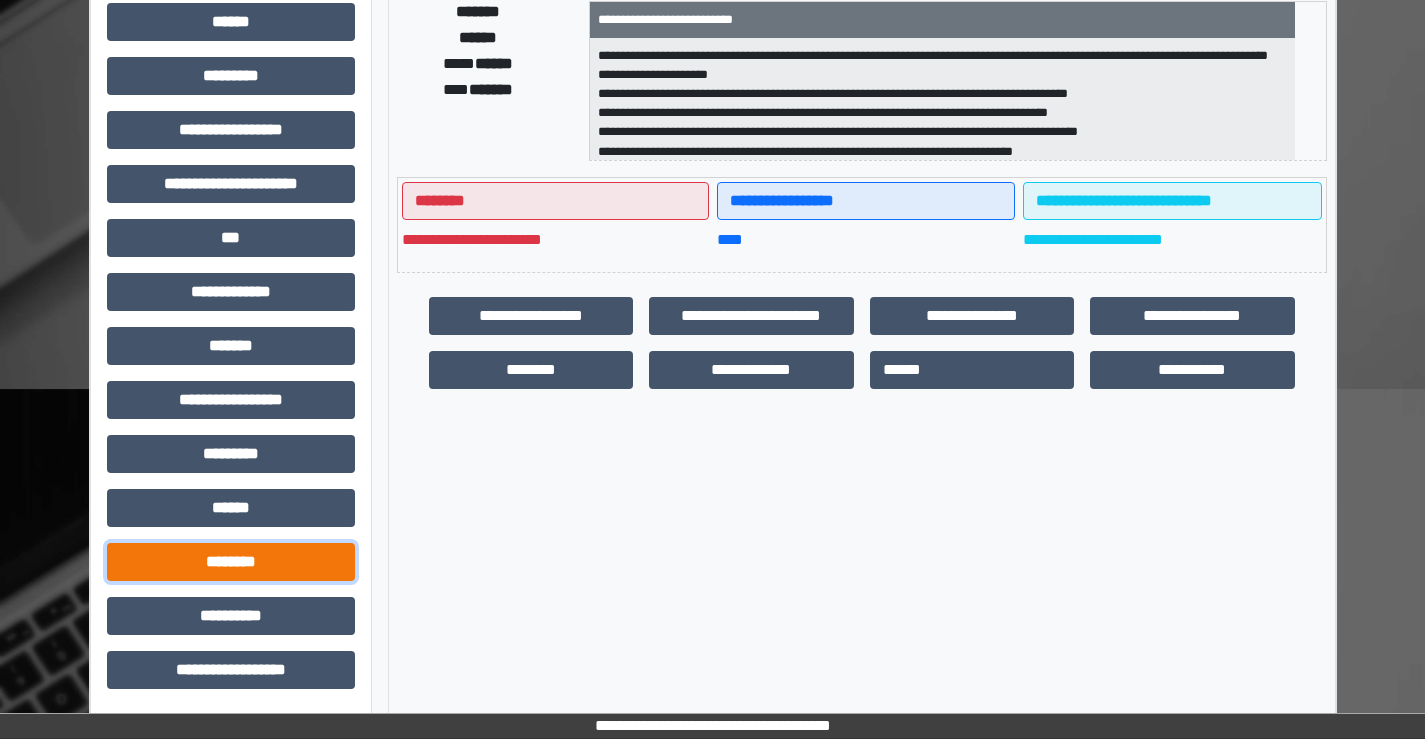 click on "********" at bounding box center [231, 562] 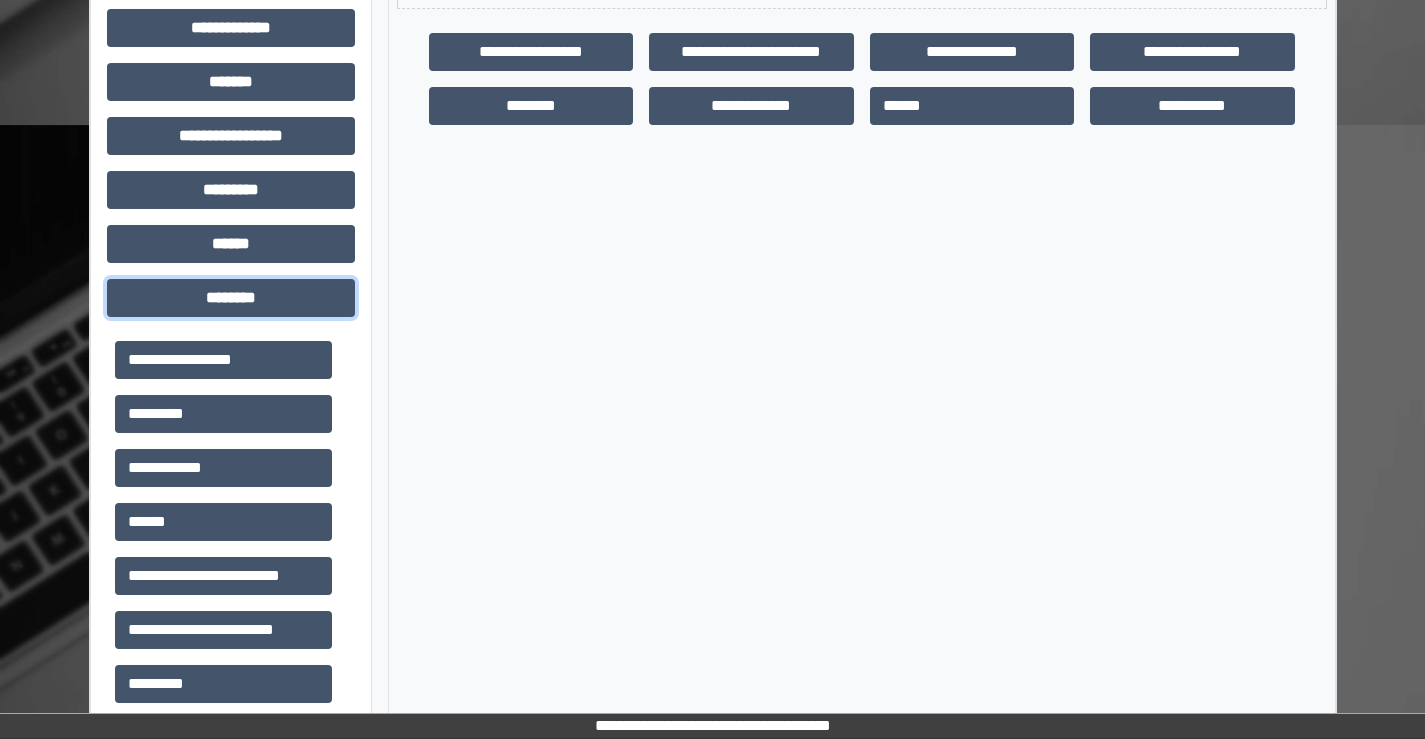 scroll, scrollTop: 735, scrollLeft: 0, axis: vertical 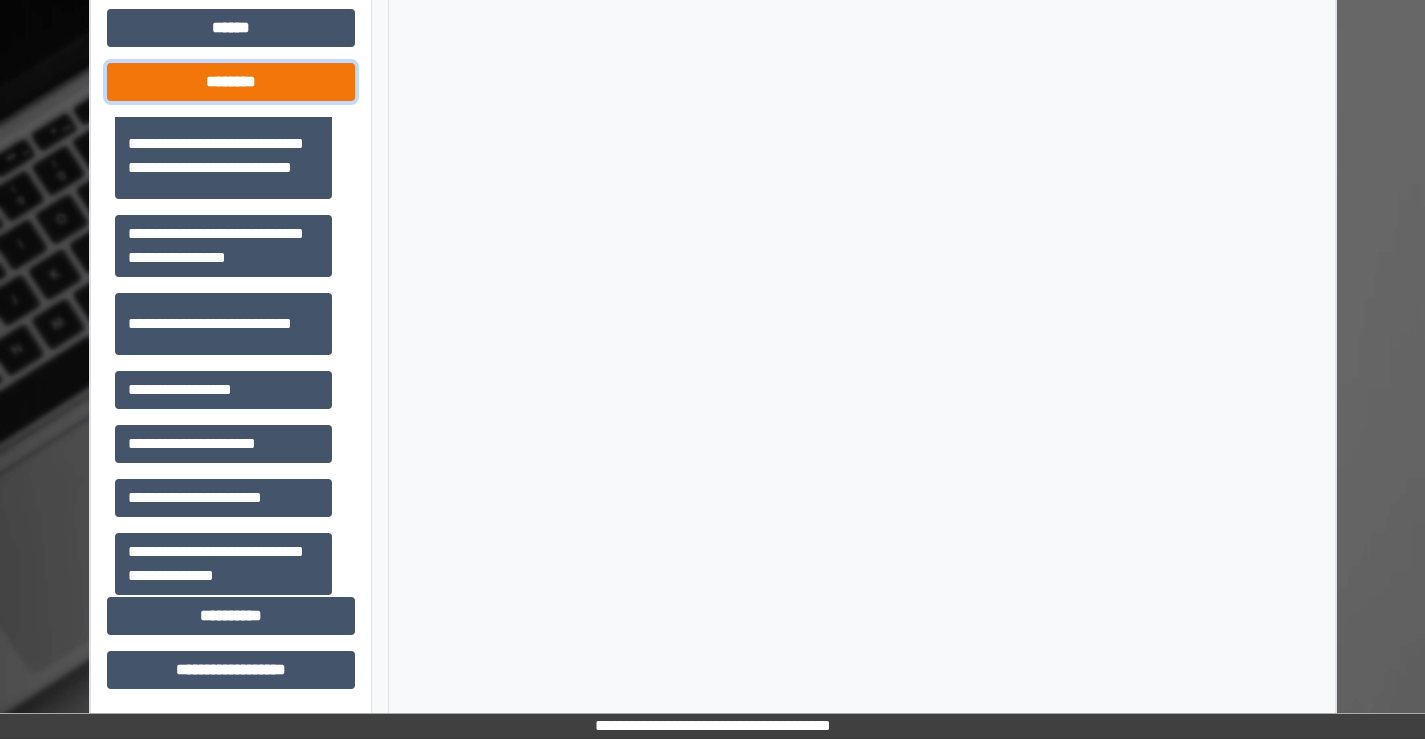 click on "********" at bounding box center [231, 82] 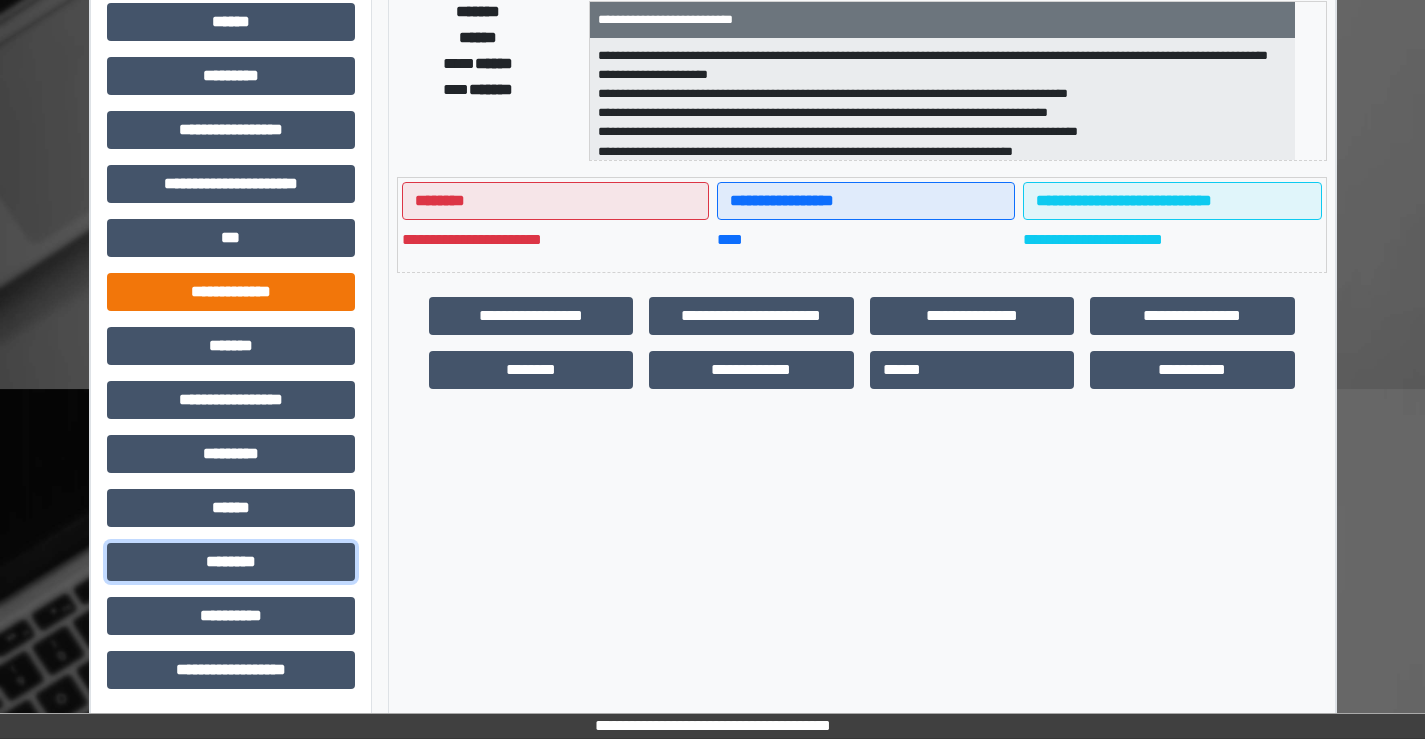 scroll, scrollTop: 335, scrollLeft: 0, axis: vertical 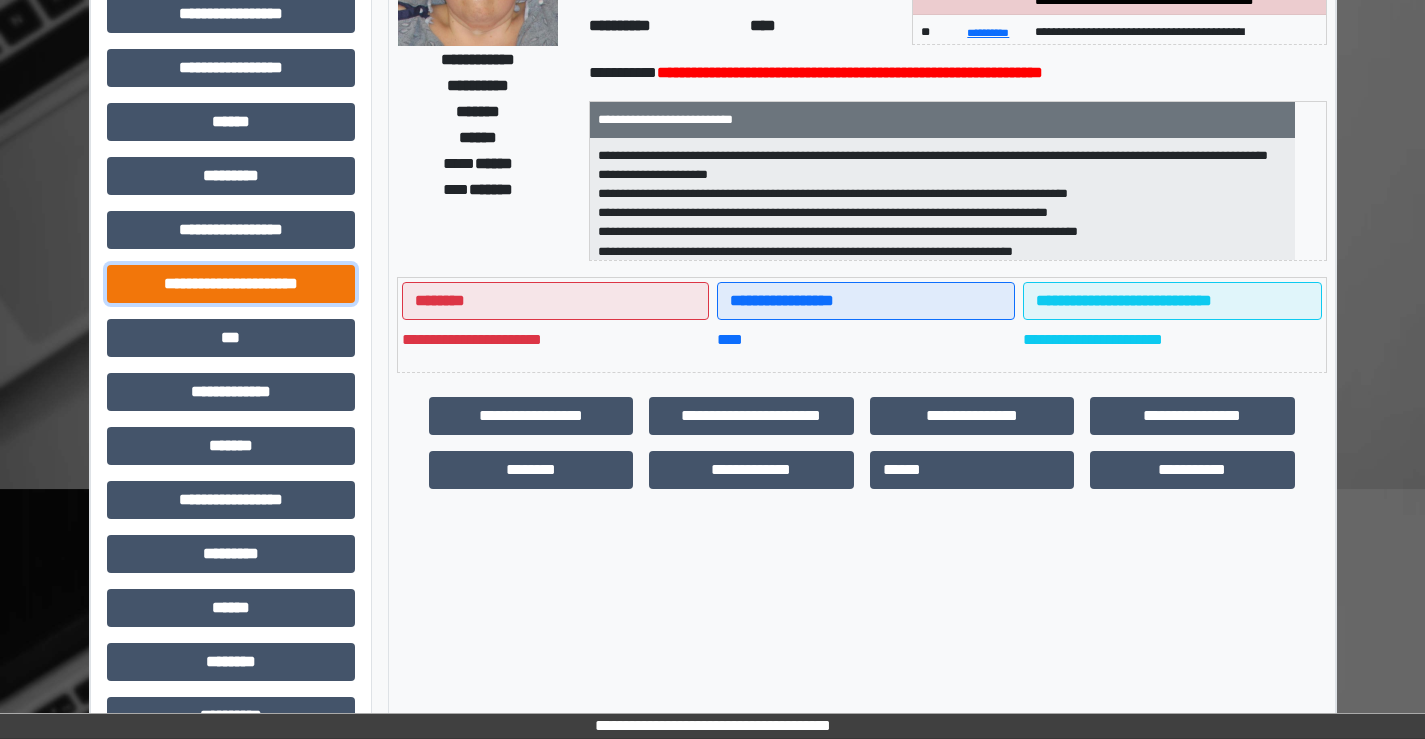 click on "**********" at bounding box center [231, 284] 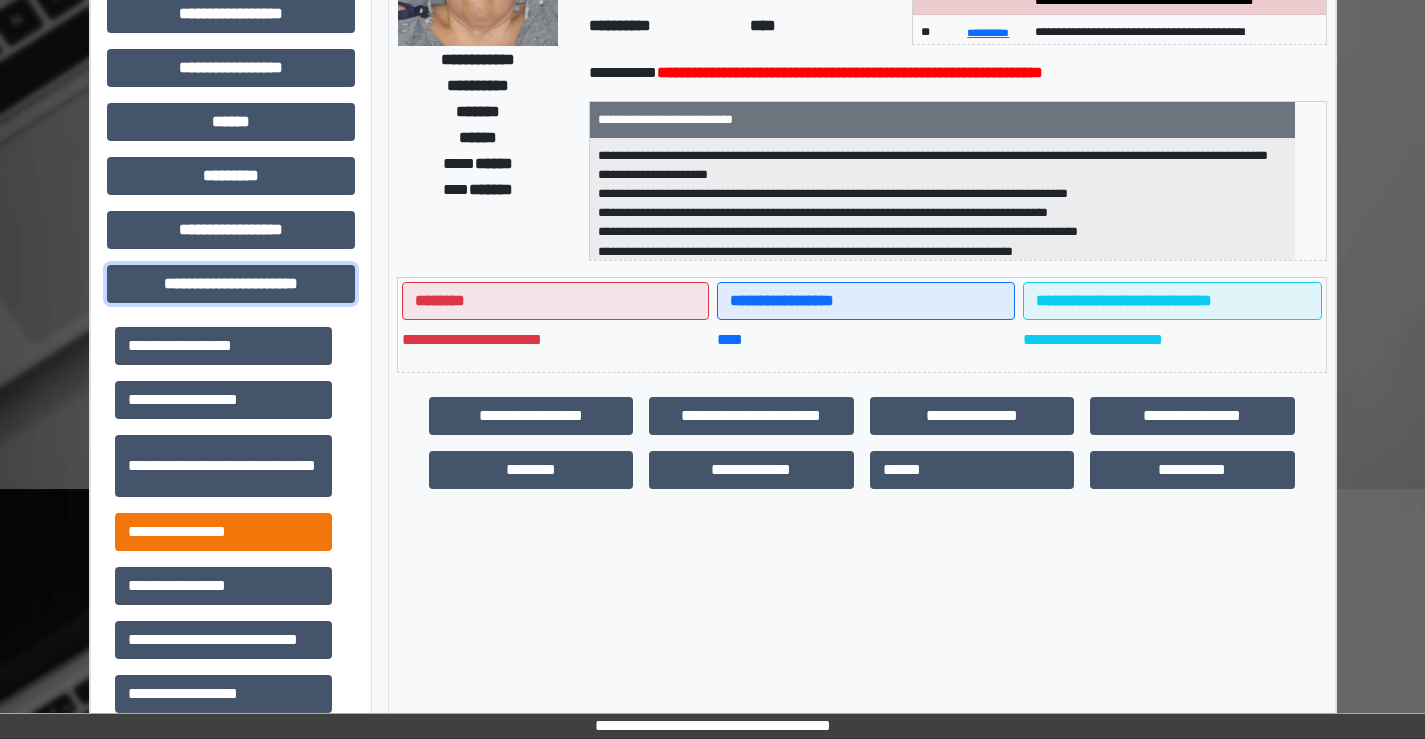 scroll, scrollTop: 46, scrollLeft: 0, axis: vertical 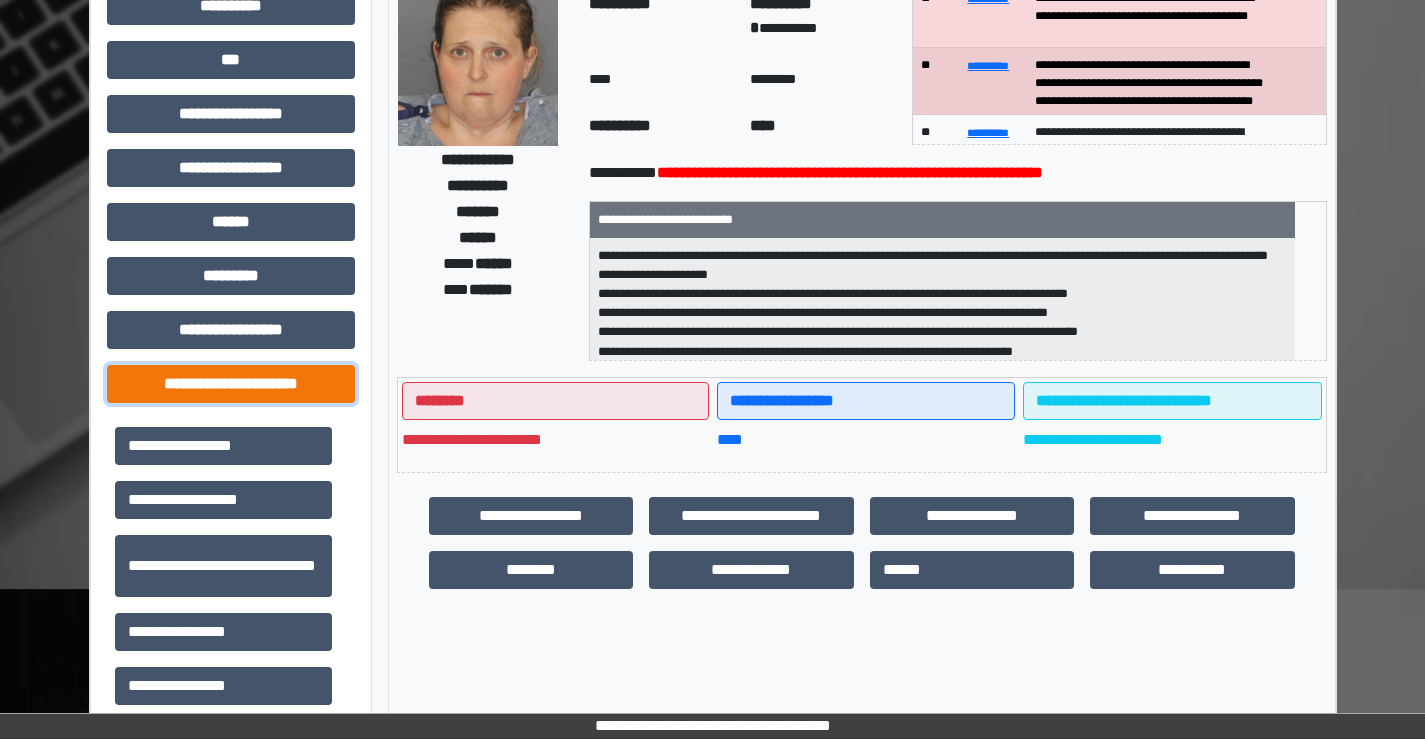 click on "**********" at bounding box center [231, 384] 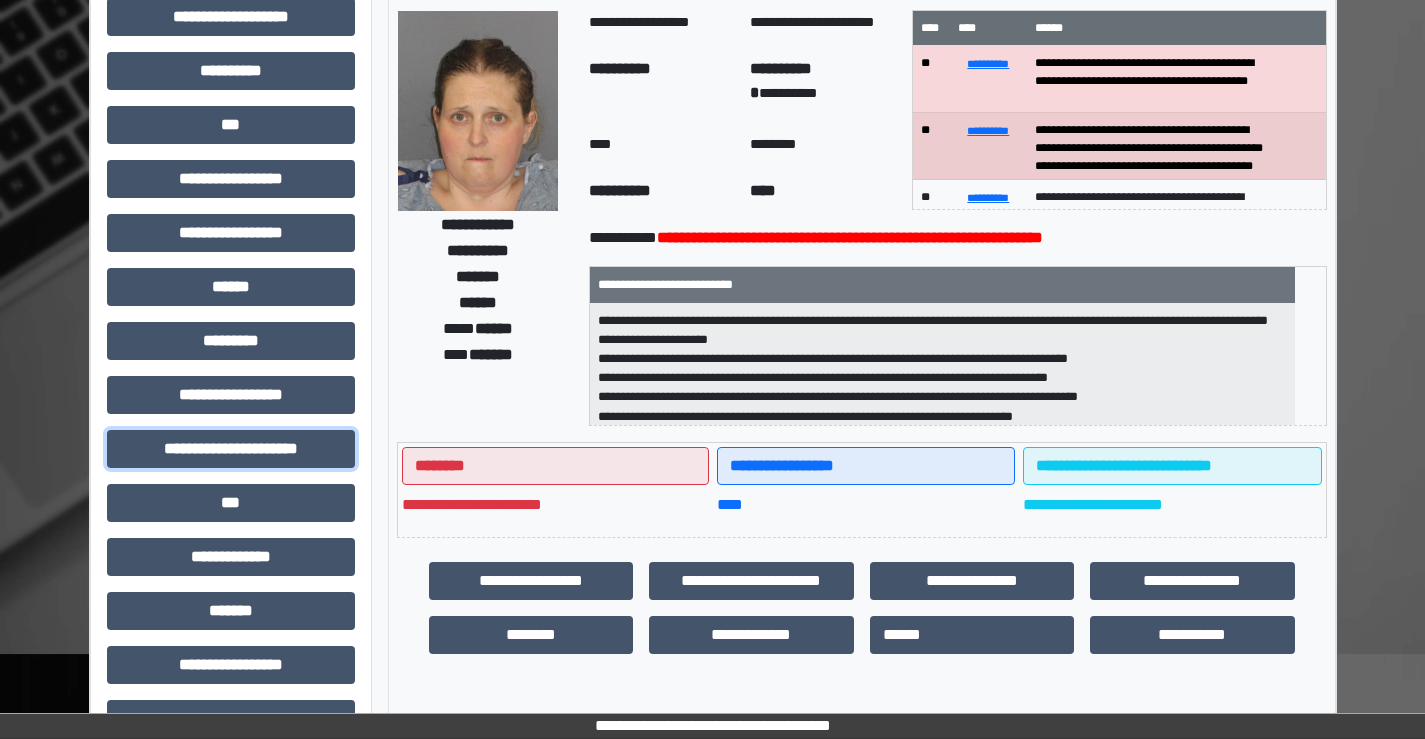 scroll, scrollTop: 135, scrollLeft: 0, axis: vertical 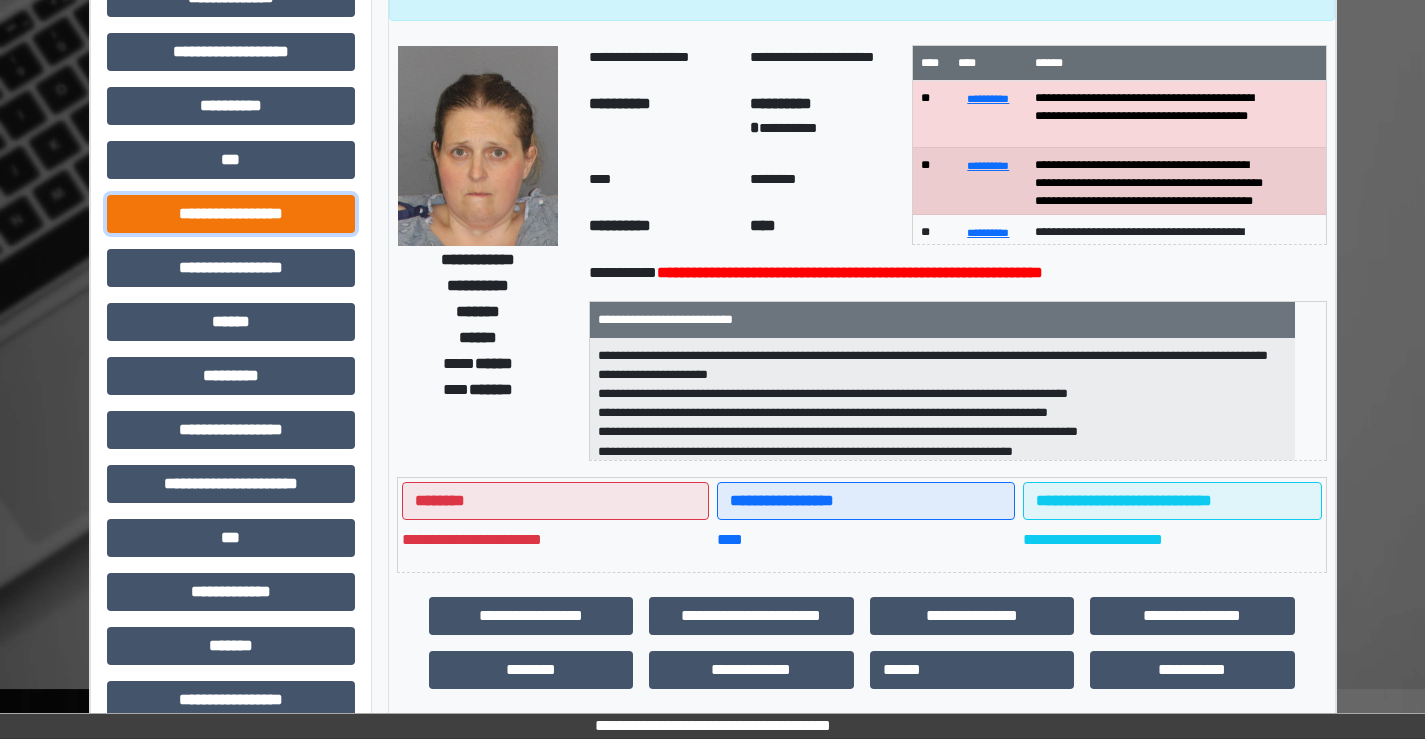 click on "**********" at bounding box center (231, 214) 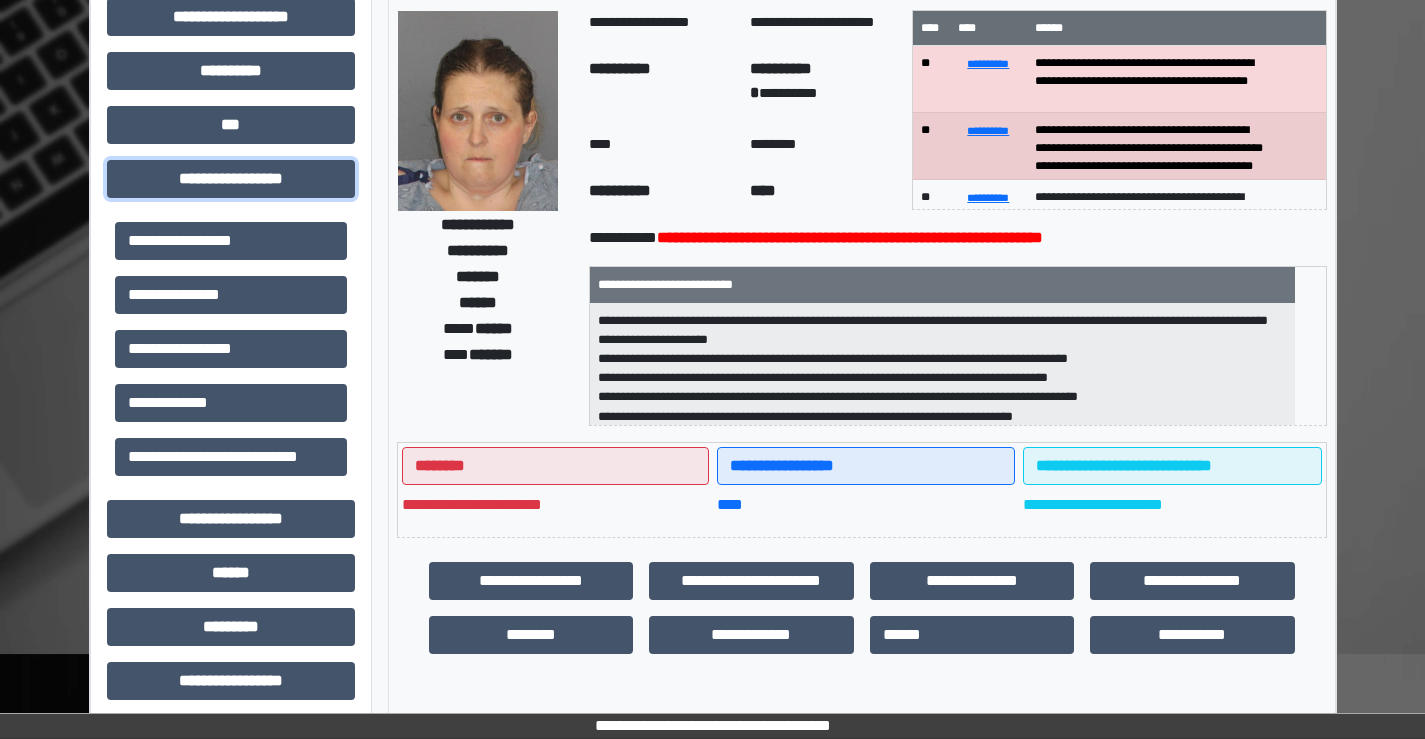scroll, scrollTop: 135, scrollLeft: 0, axis: vertical 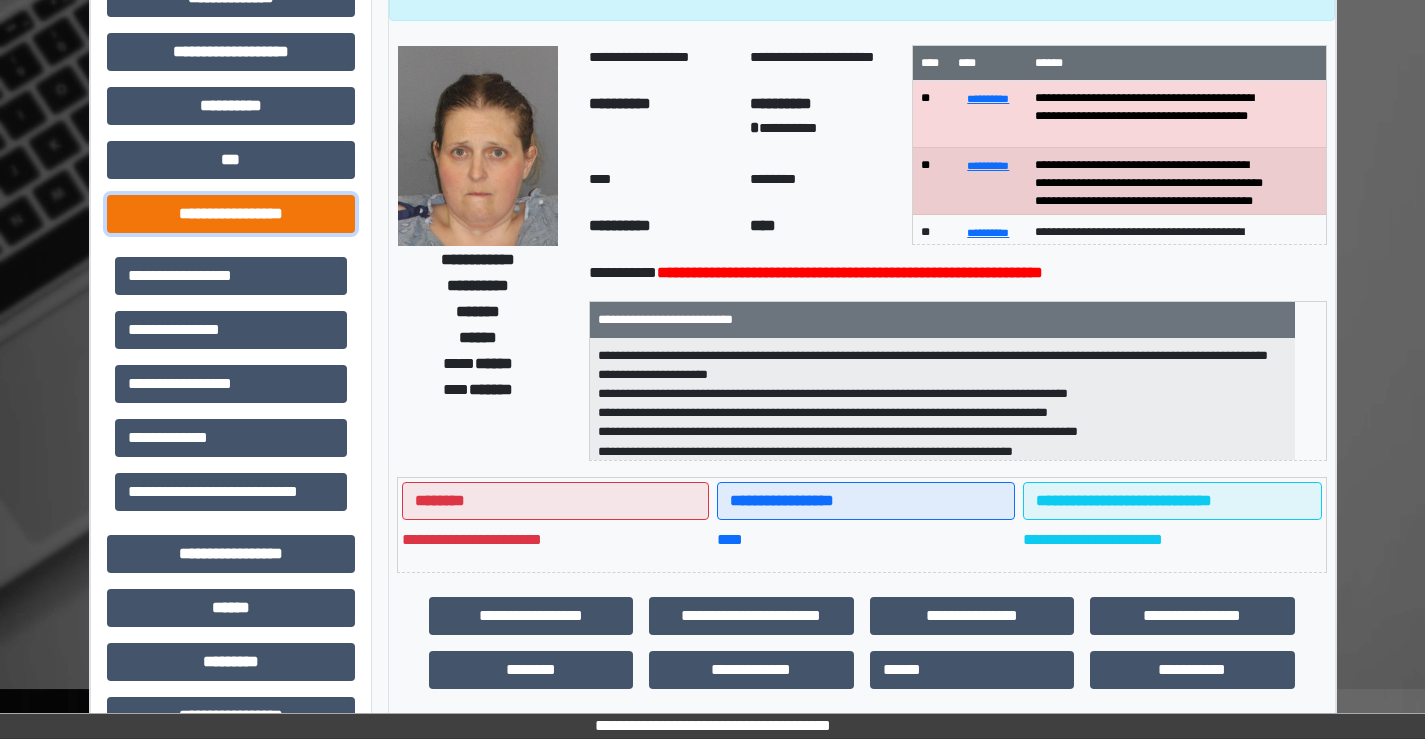 click on "**********" at bounding box center (231, 214) 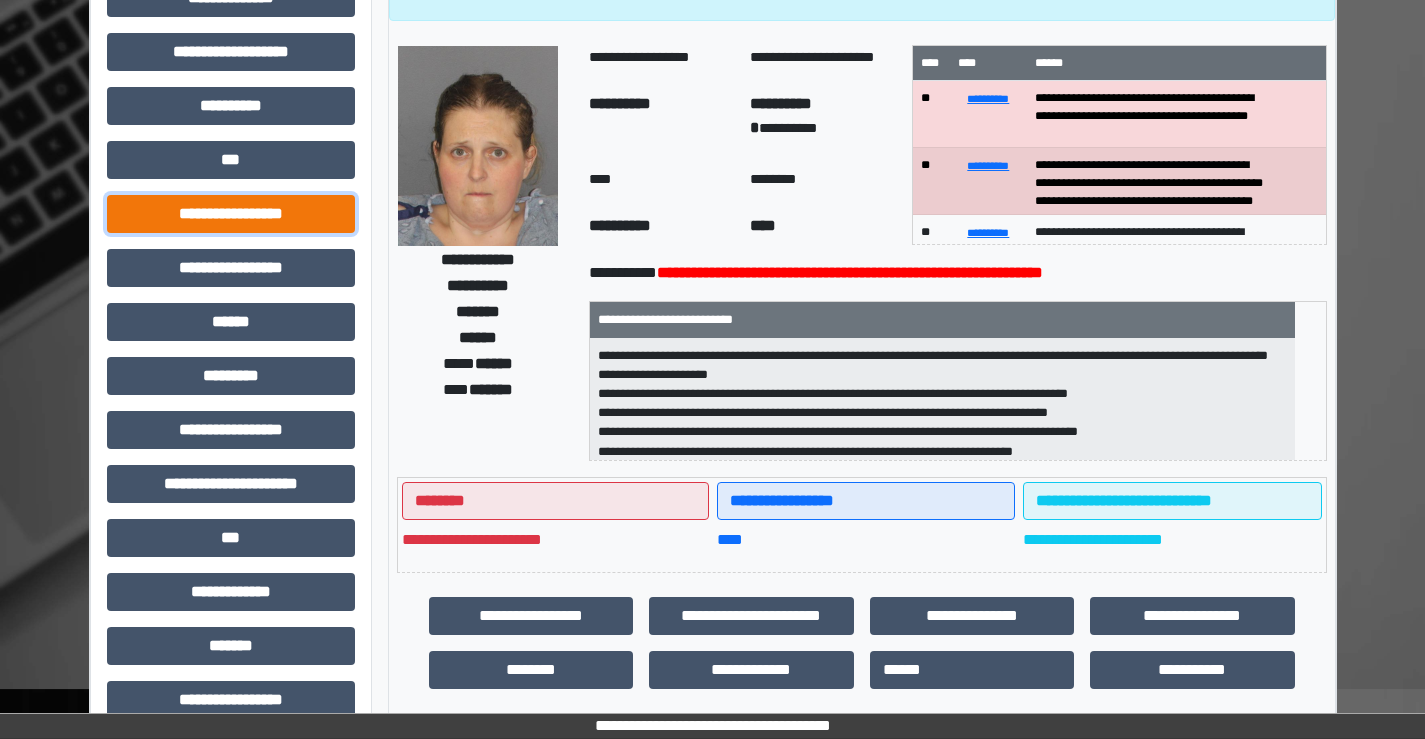 scroll, scrollTop: 35, scrollLeft: 0, axis: vertical 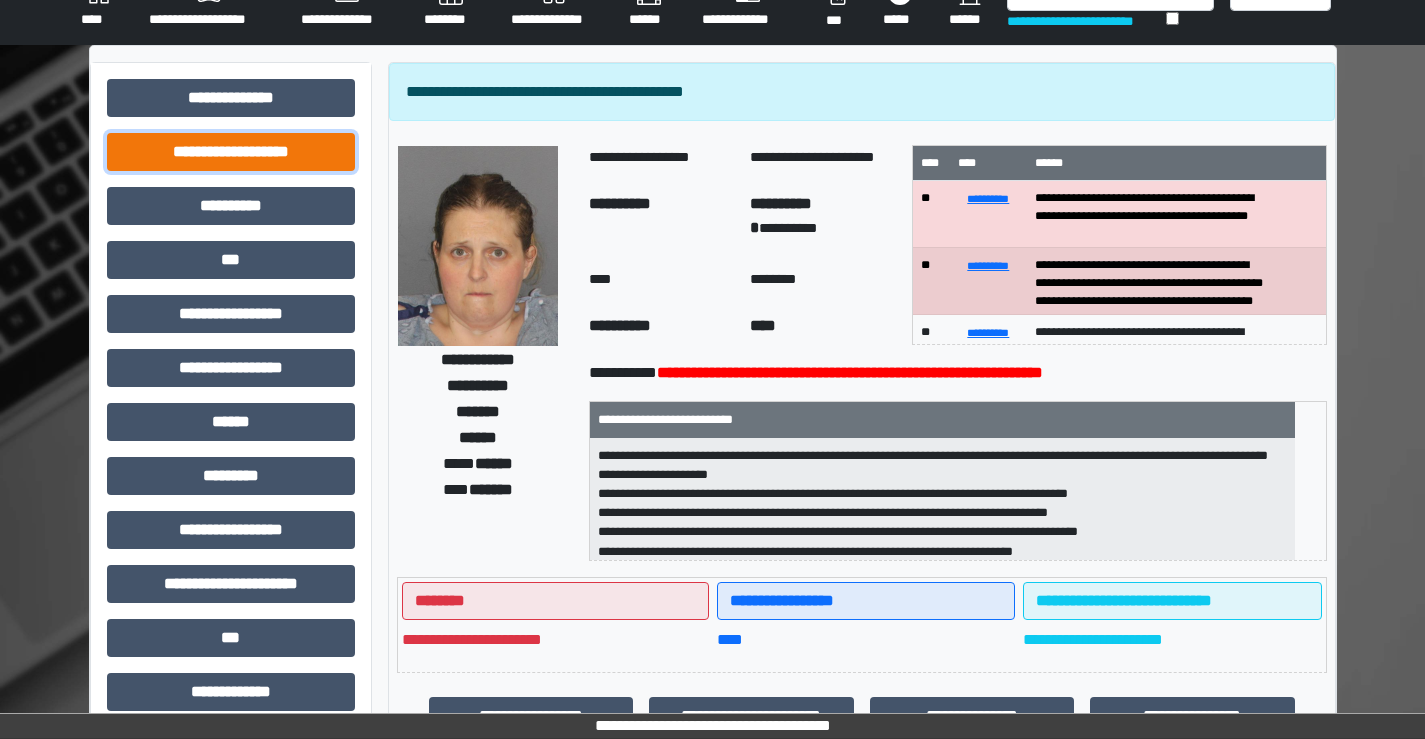 click on "**********" at bounding box center [231, 152] 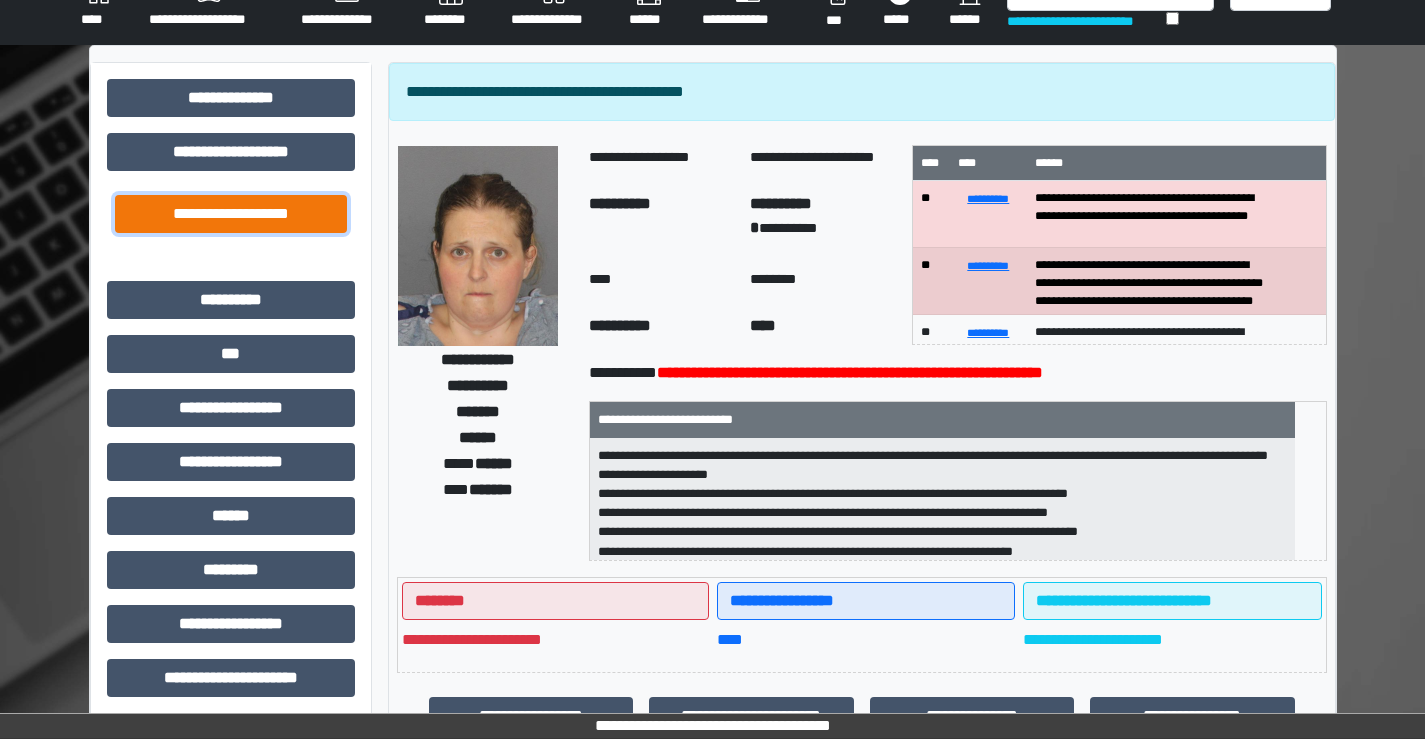 click on "**********" at bounding box center [231, 214] 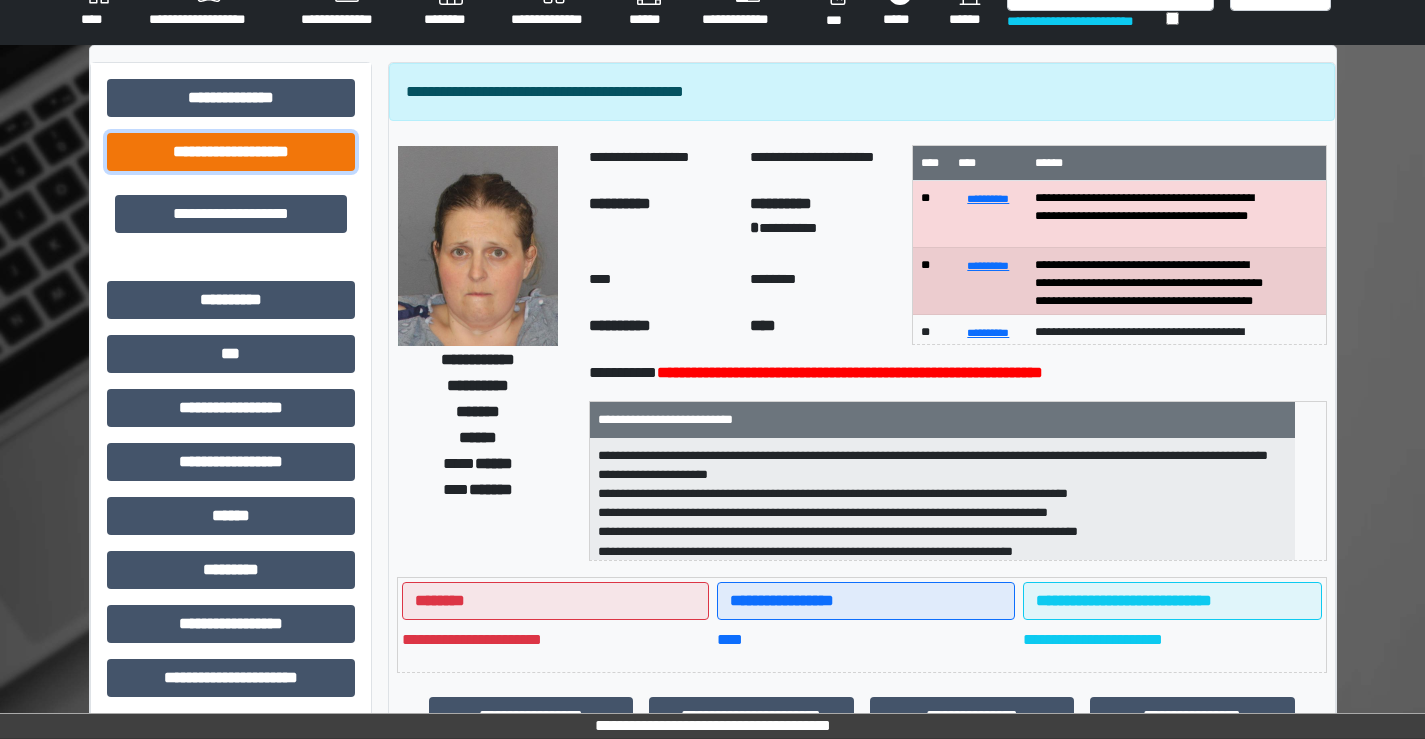 click on "**********" at bounding box center (231, 152) 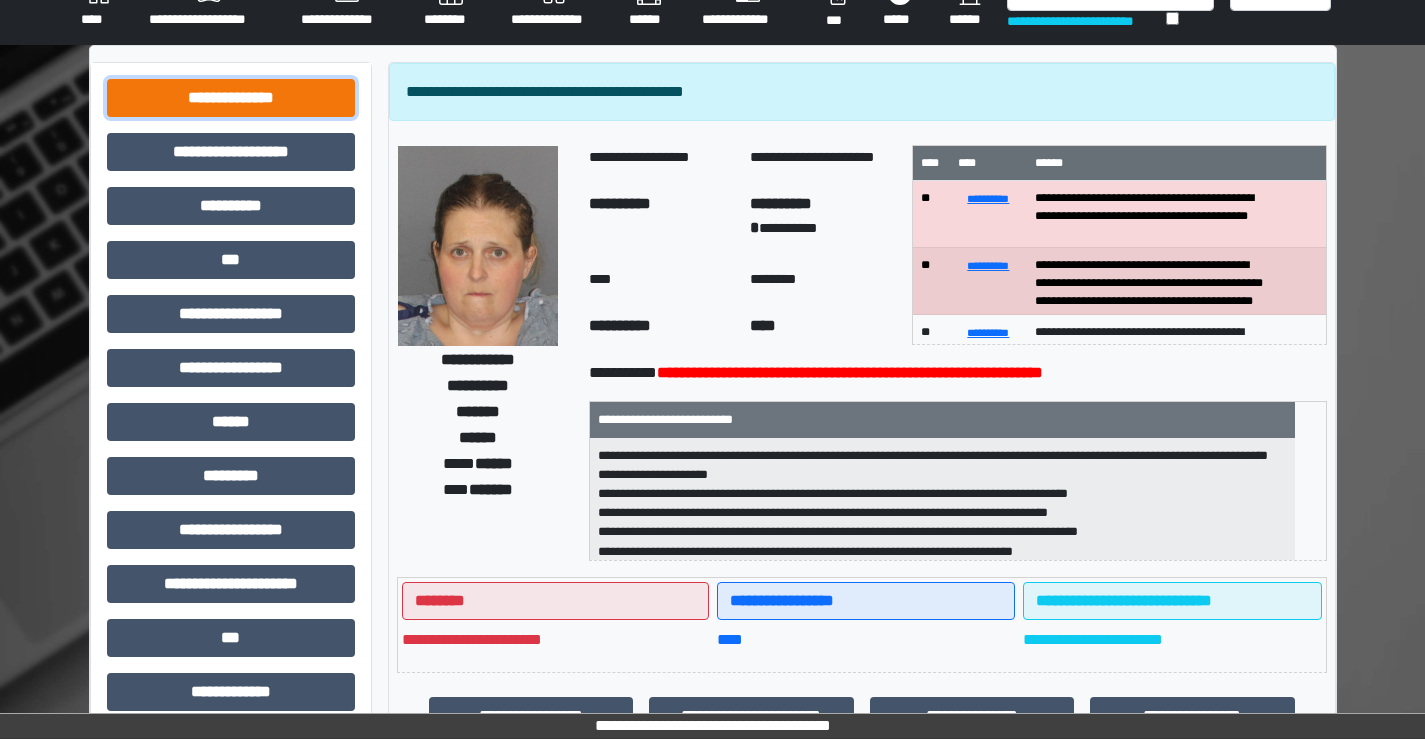 click on "**********" at bounding box center (231, 98) 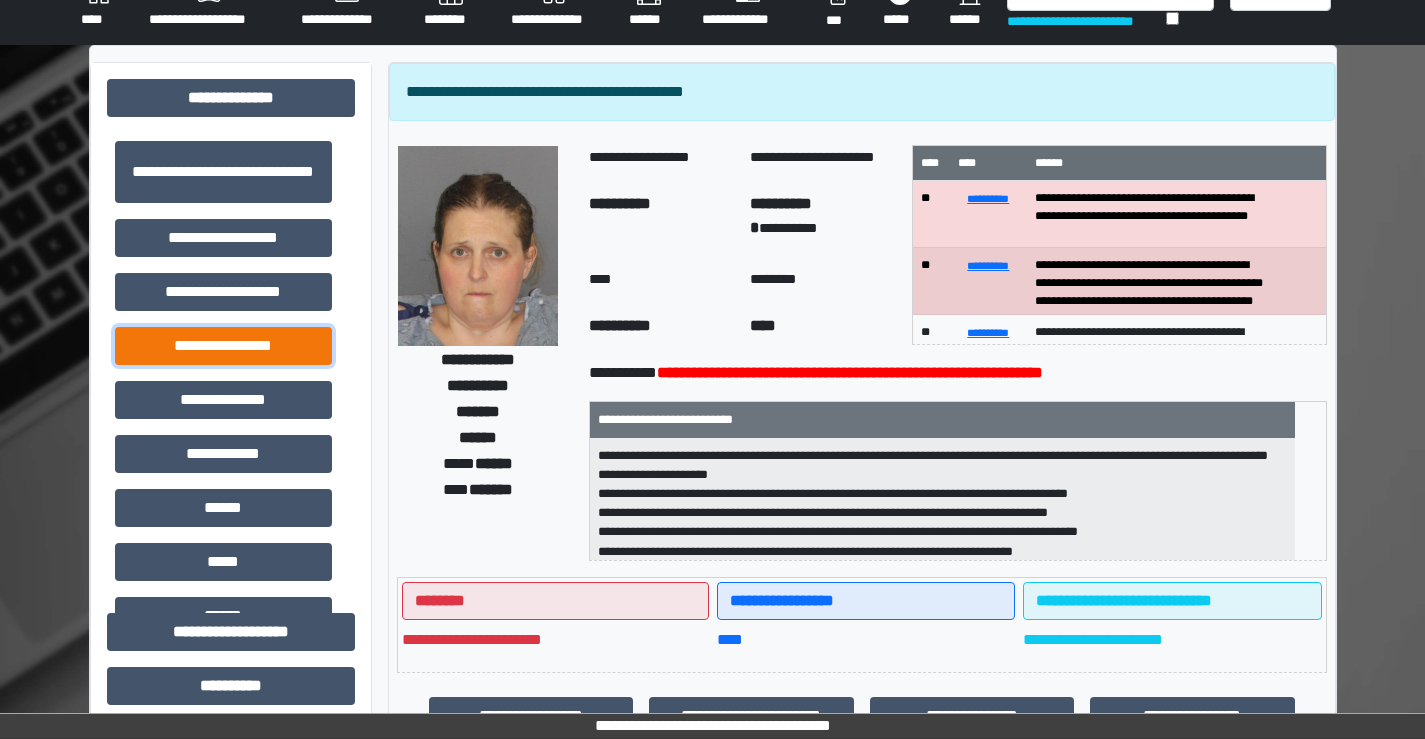 click on "**********" at bounding box center (223, 346) 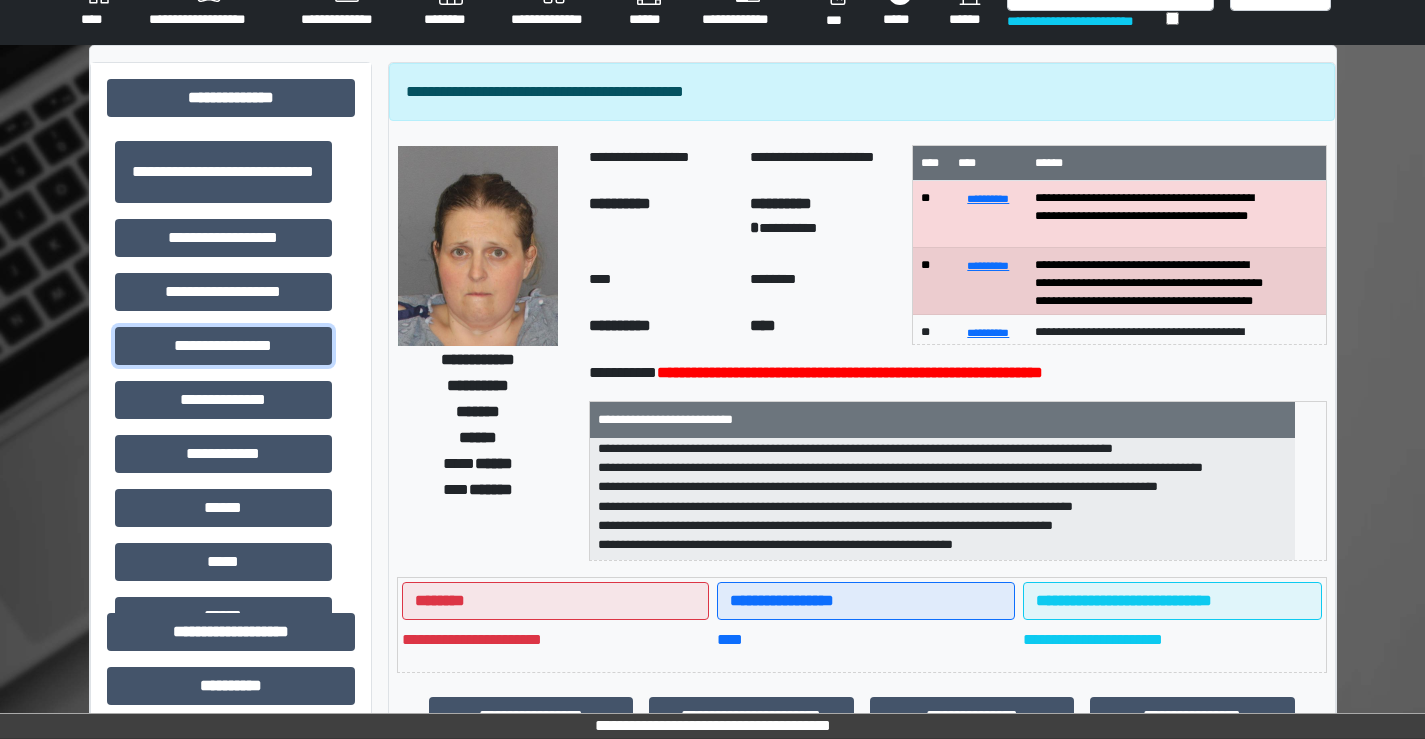 scroll, scrollTop: 198, scrollLeft: 0, axis: vertical 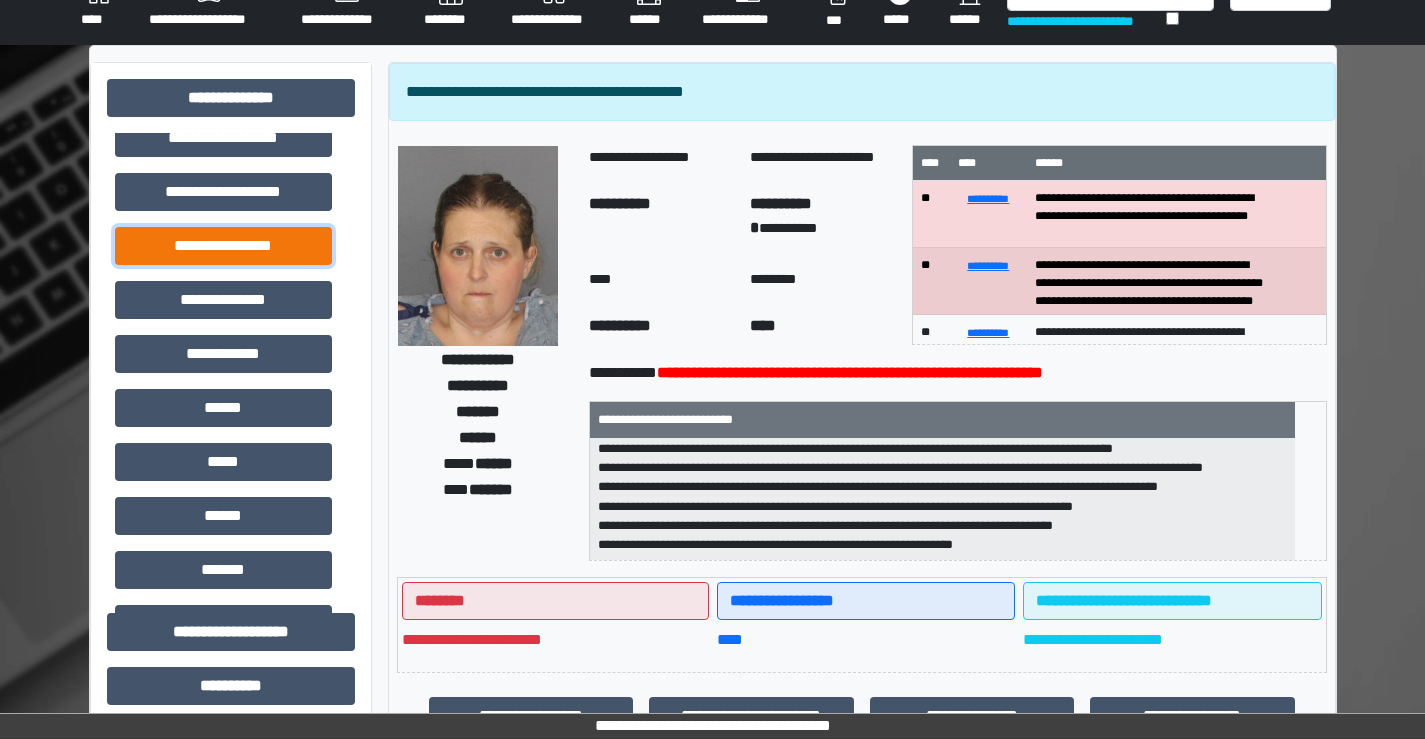 click on "**********" at bounding box center [223, 246] 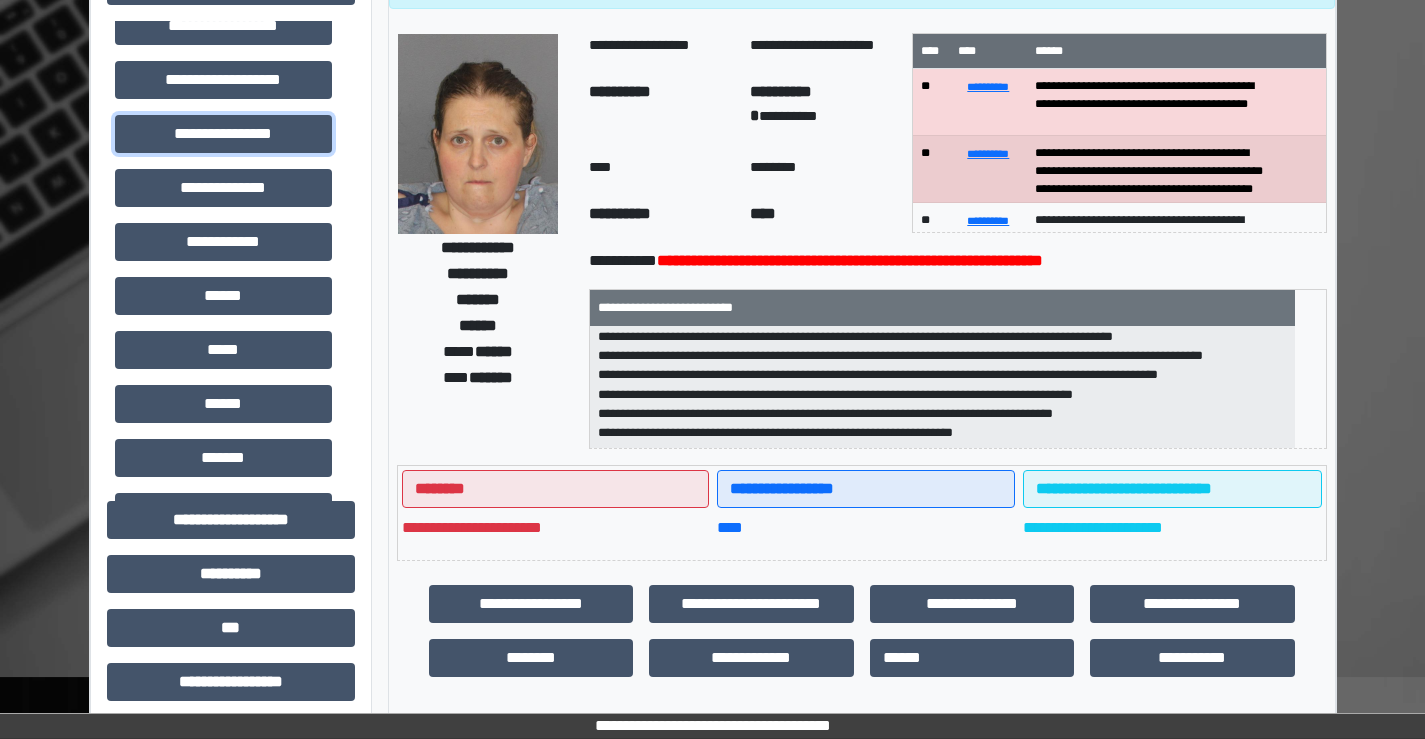 scroll, scrollTop: 115, scrollLeft: 0, axis: vertical 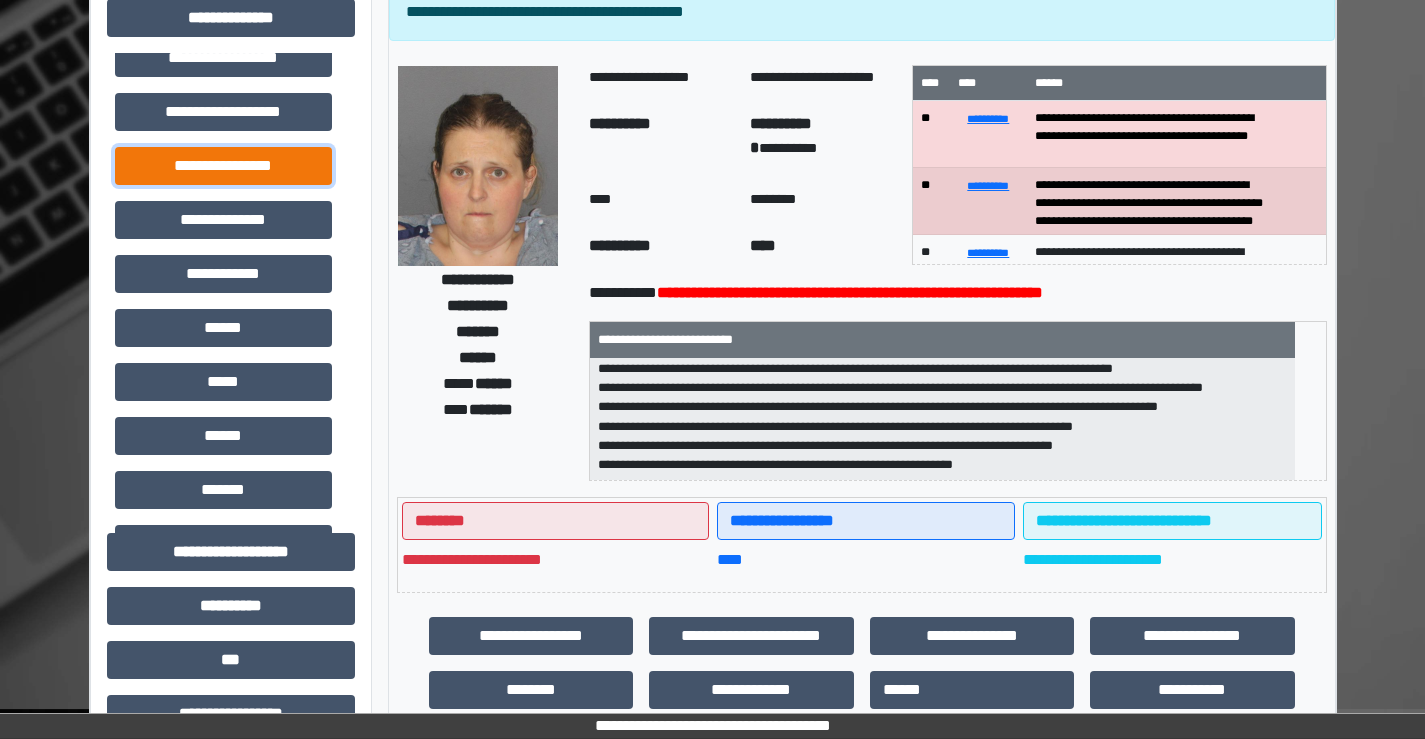 click on "**********" at bounding box center [223, 166] 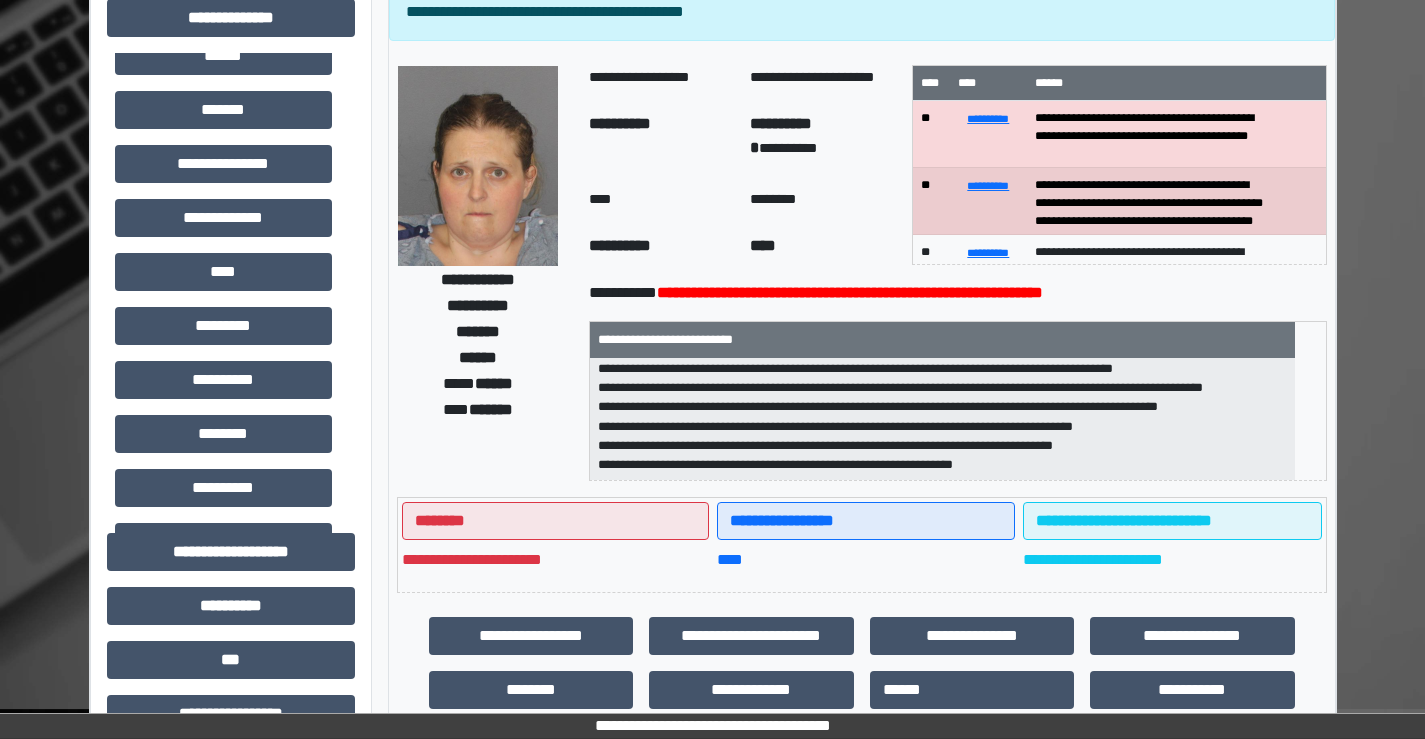 scroll, scrollTop: 580, scrollLeft: 0, axis: vertical 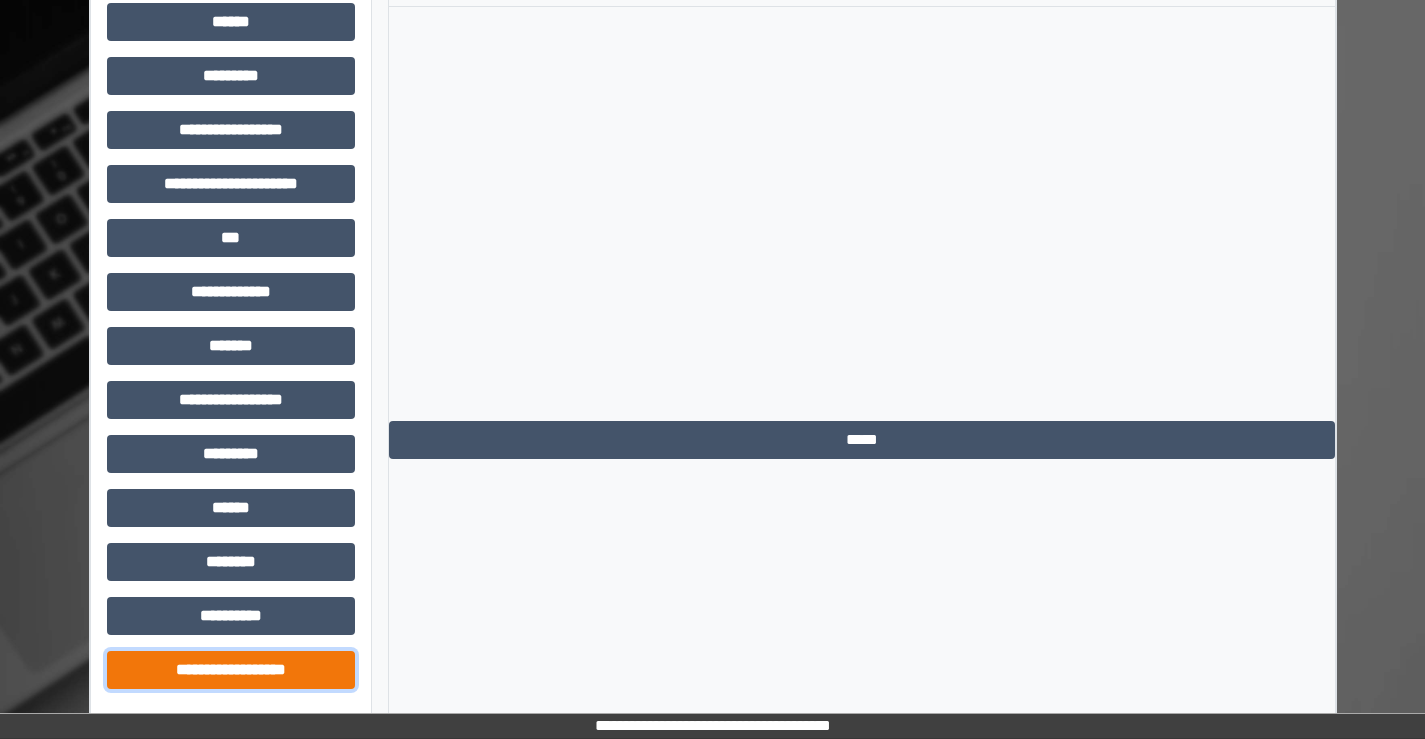 click on "**********" at bounding box center [231, 670] 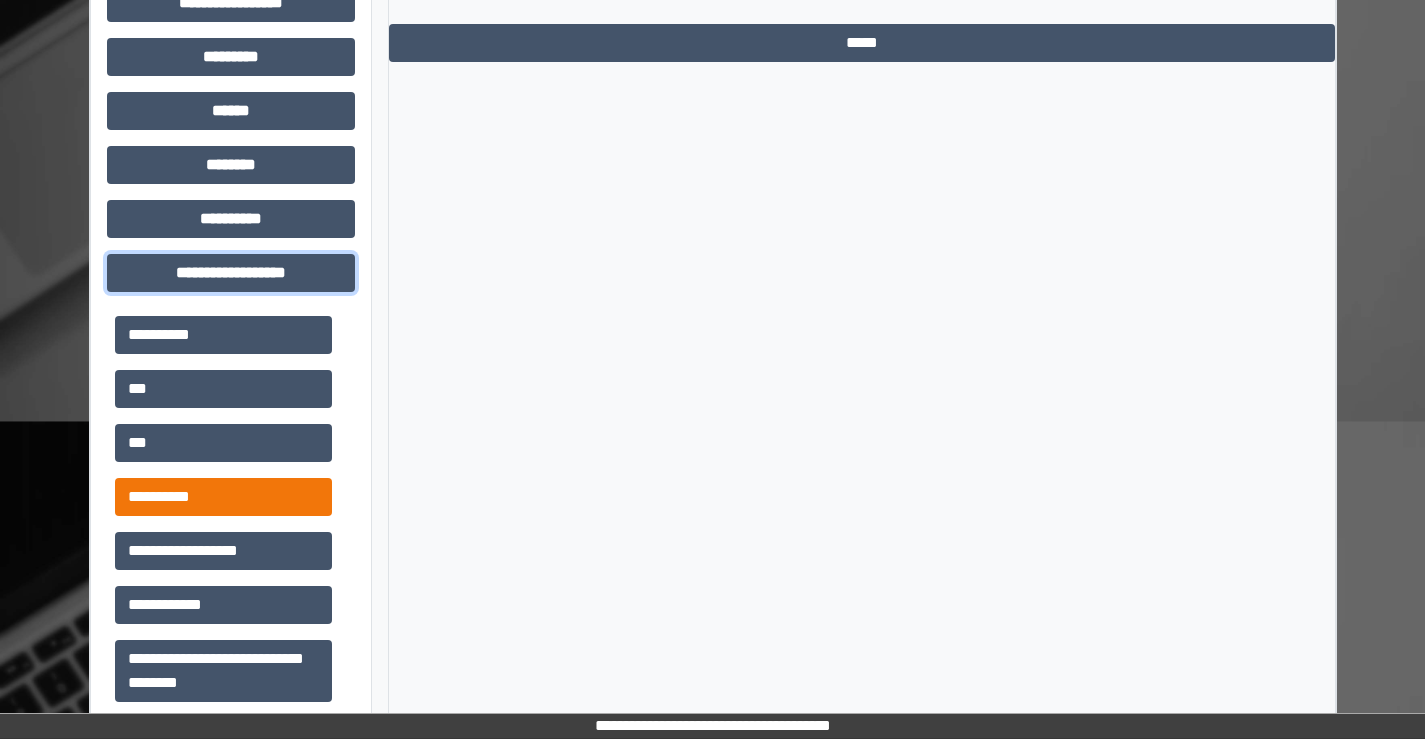 scroll, scrollTop: 1315, scrollLeft: 0, axis: vertical 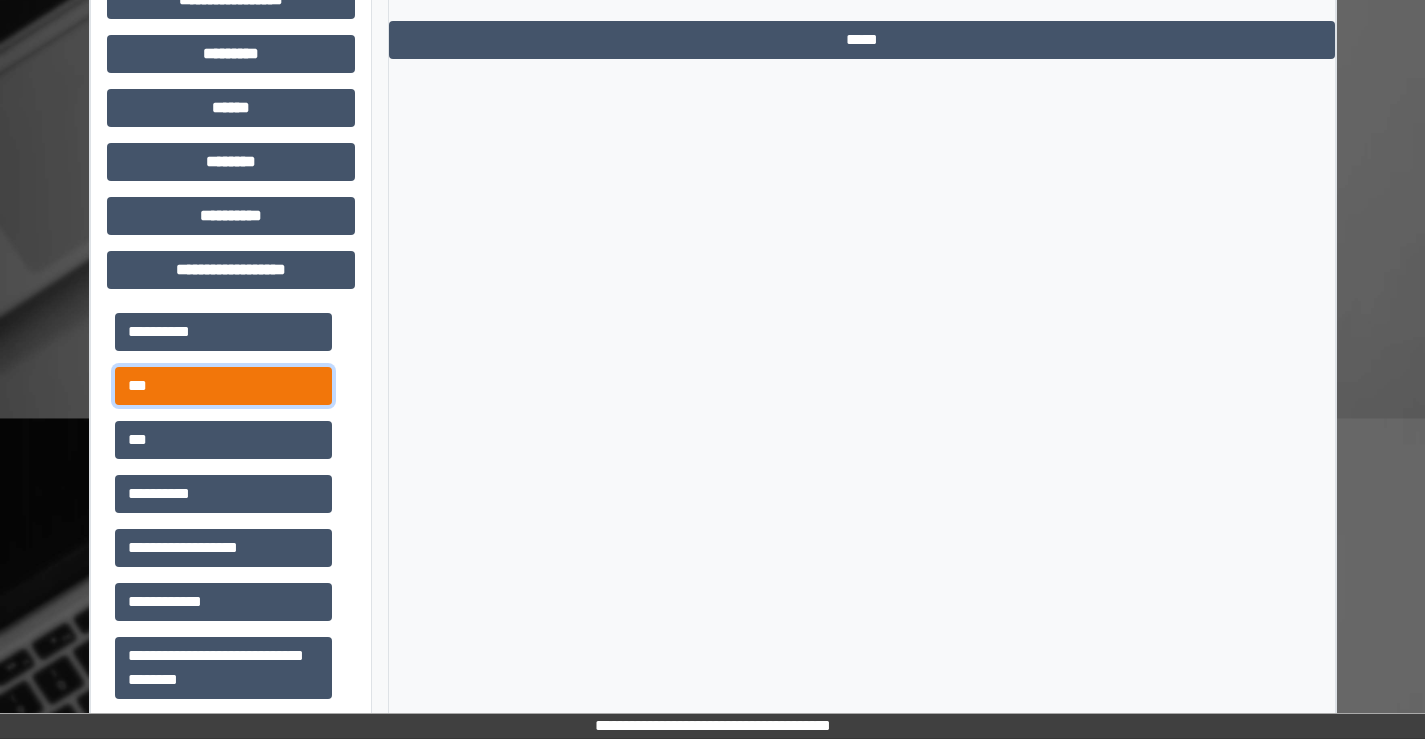 click on "***" at bounding box center (223, 386) 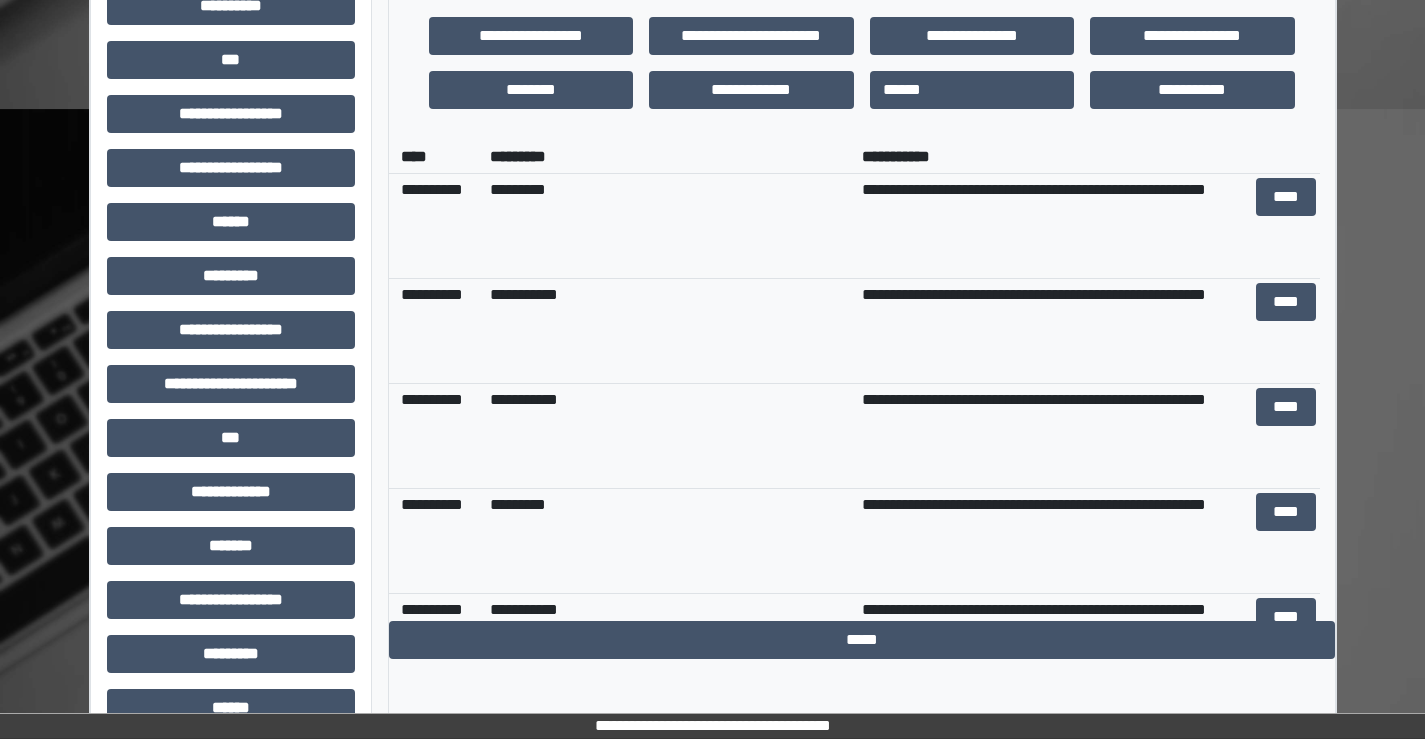 scroll, scrollTop: 615, scrollLeft: 0, axis: vertical 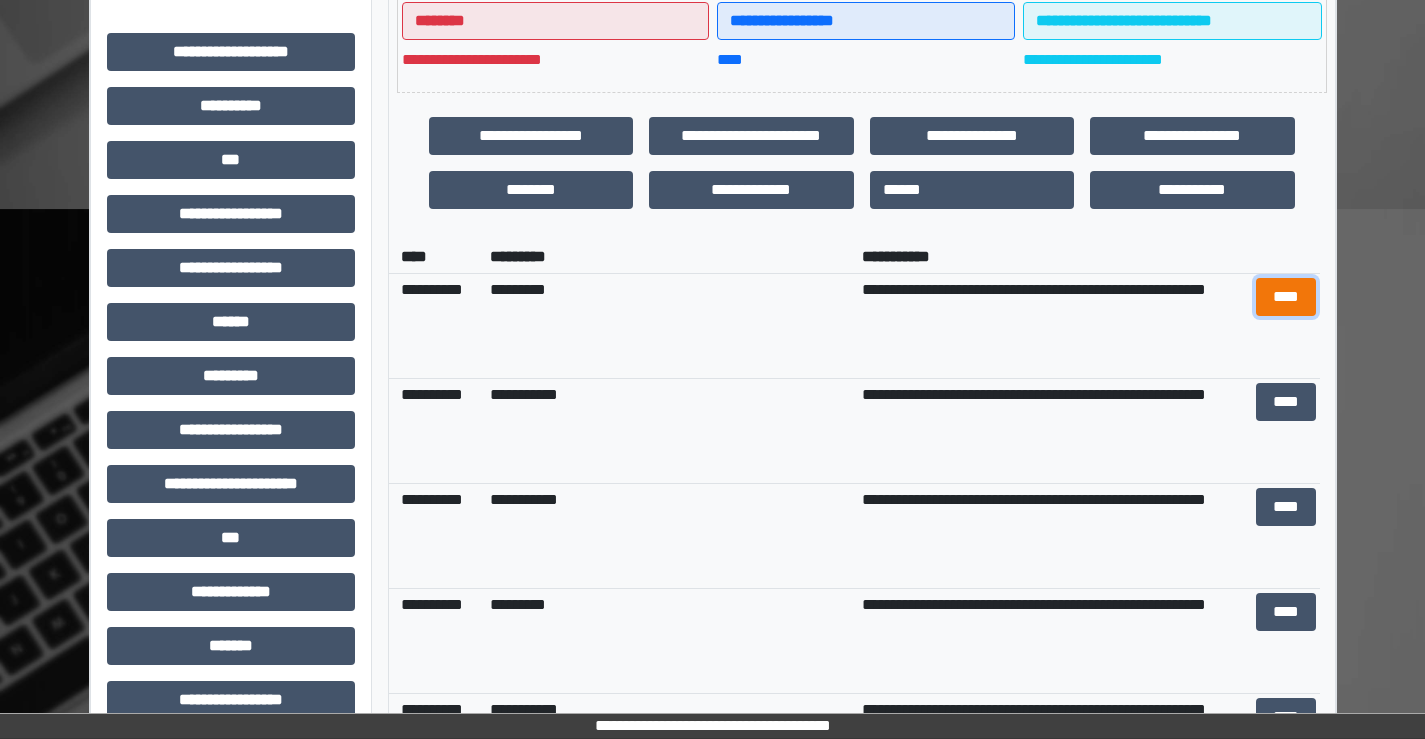 click on "****" at bounding box center (1286, 297) 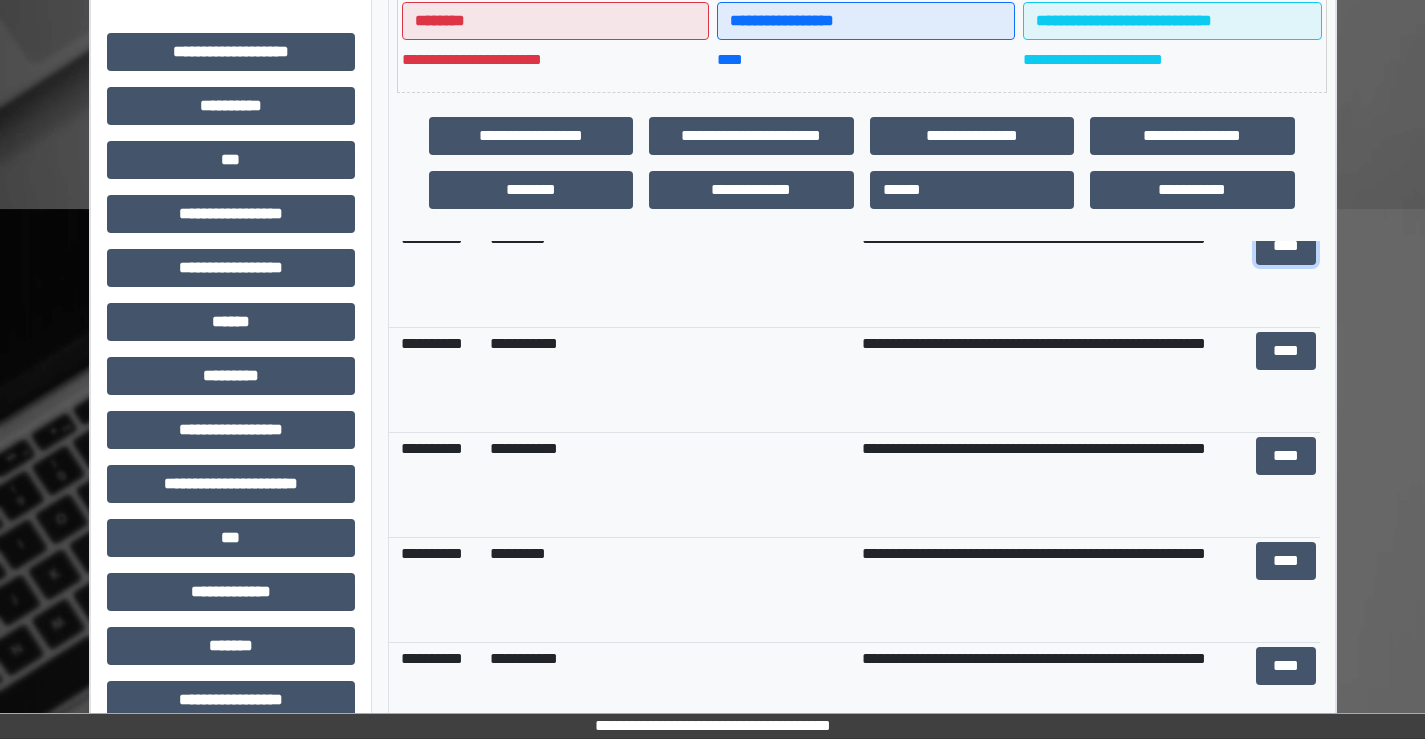 scroll, scrollTop: 100, scrollLeft: 0, axis: vertical 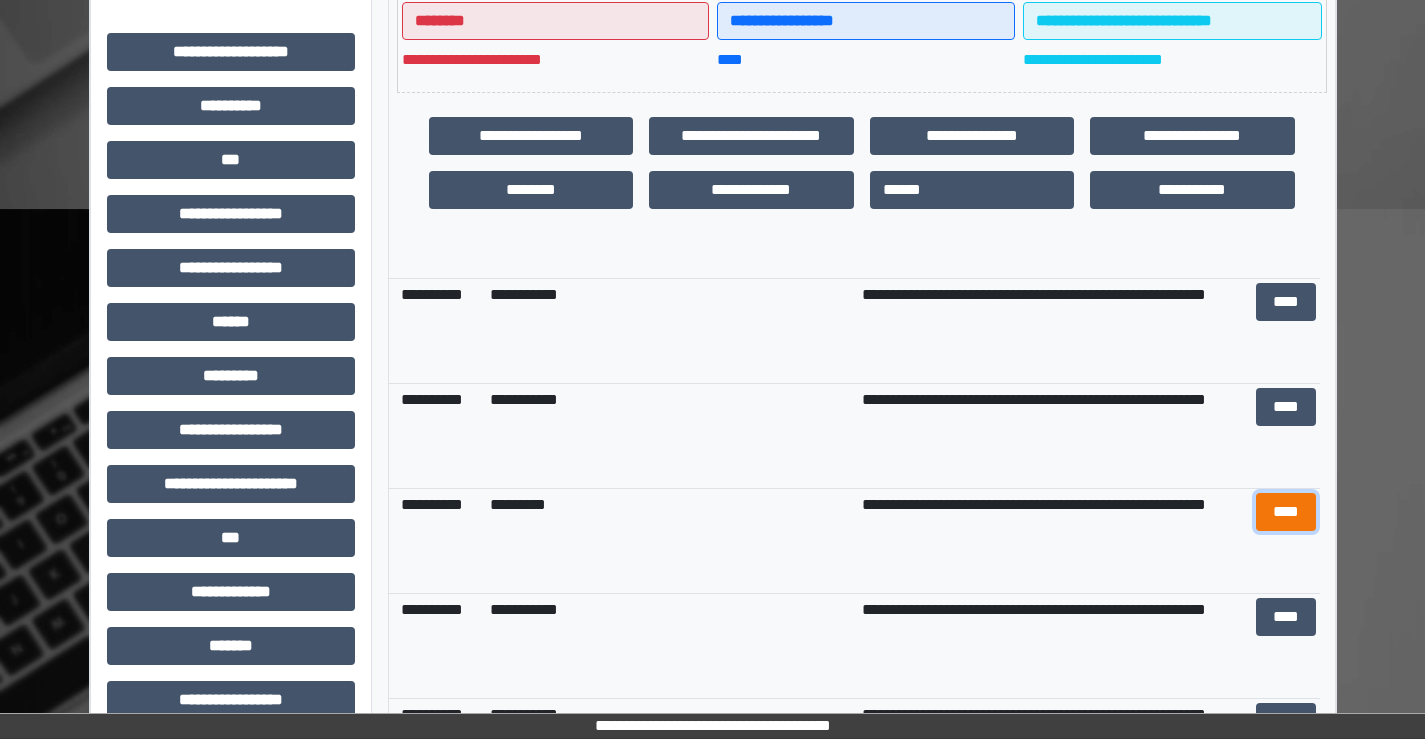click on "****" at bounding box center (1286, 512) 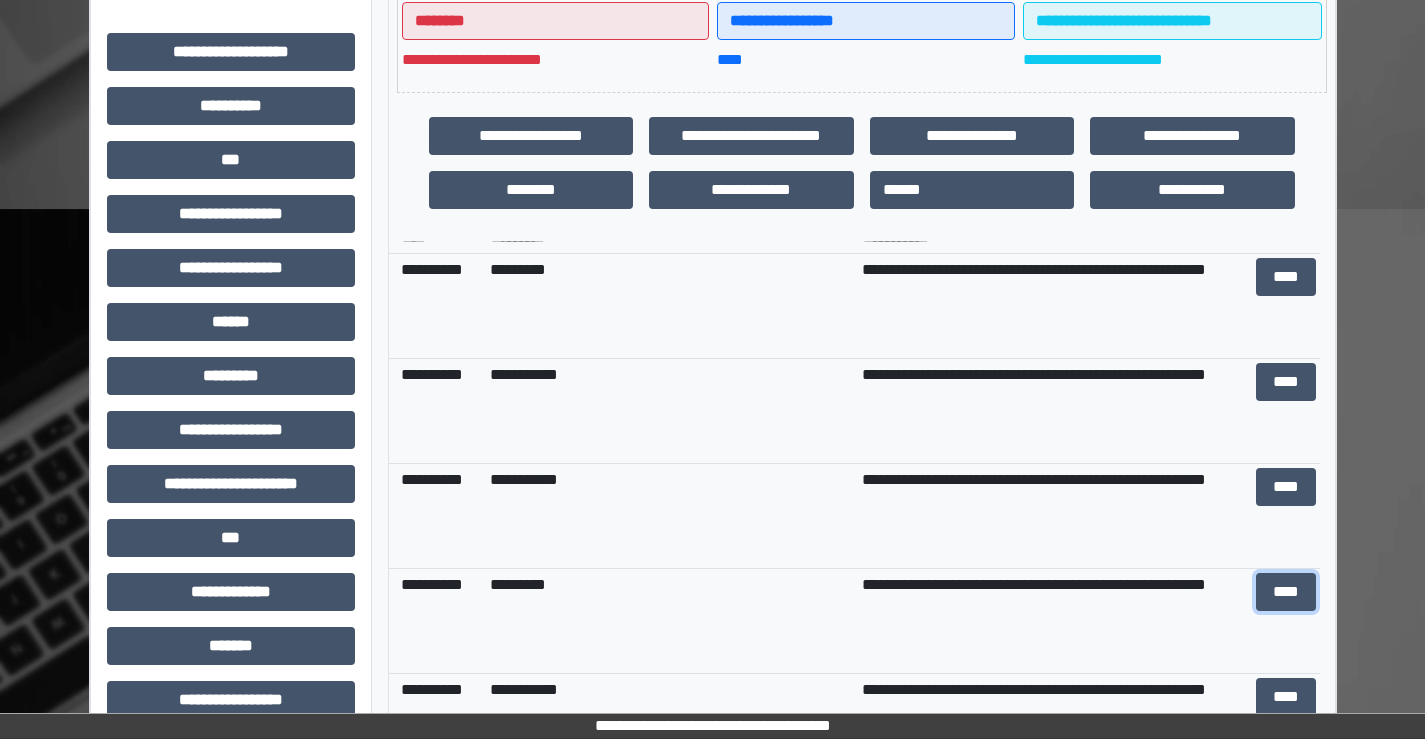 scroll, scrollTop: 0, scrollLeft: 0, axis: both 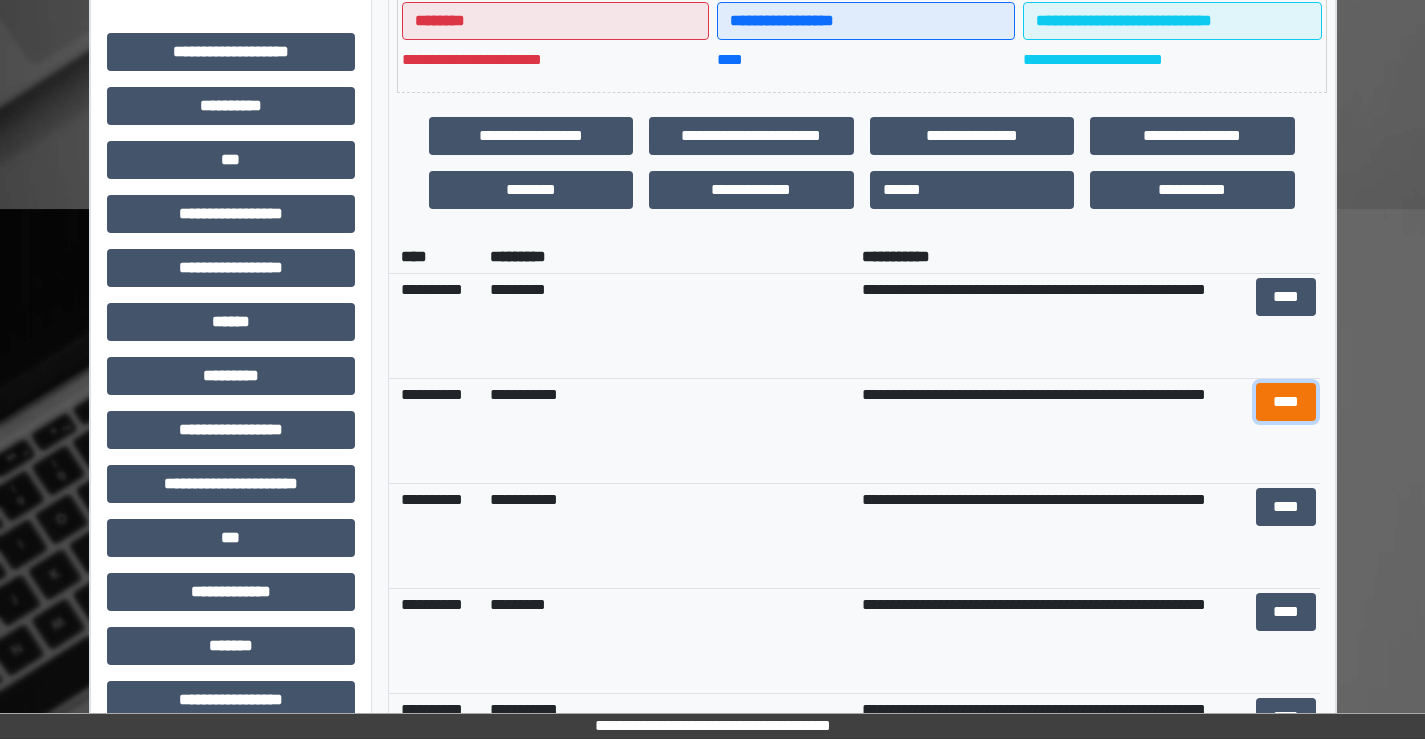 click on "****" at bounding box center (1286, 402) 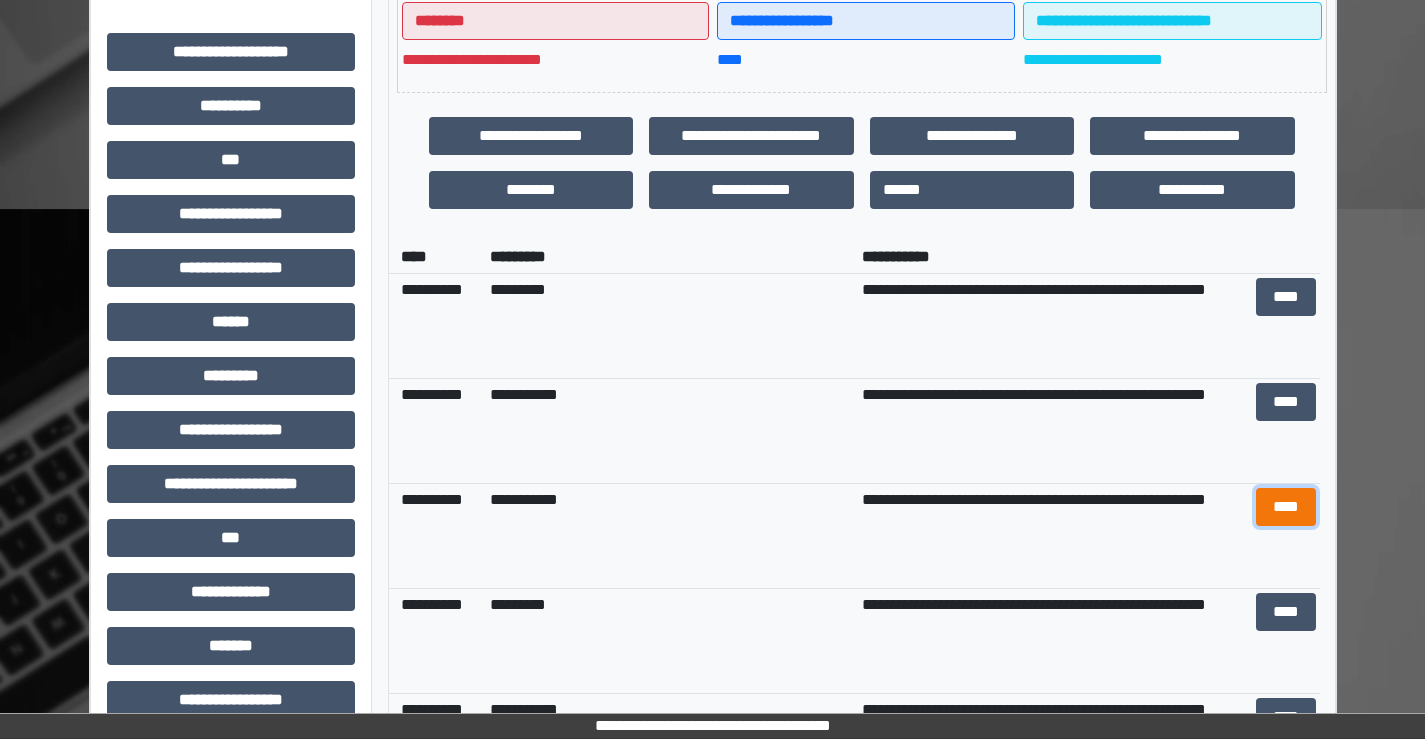 click on "****" at bounding box center (1286, 507) 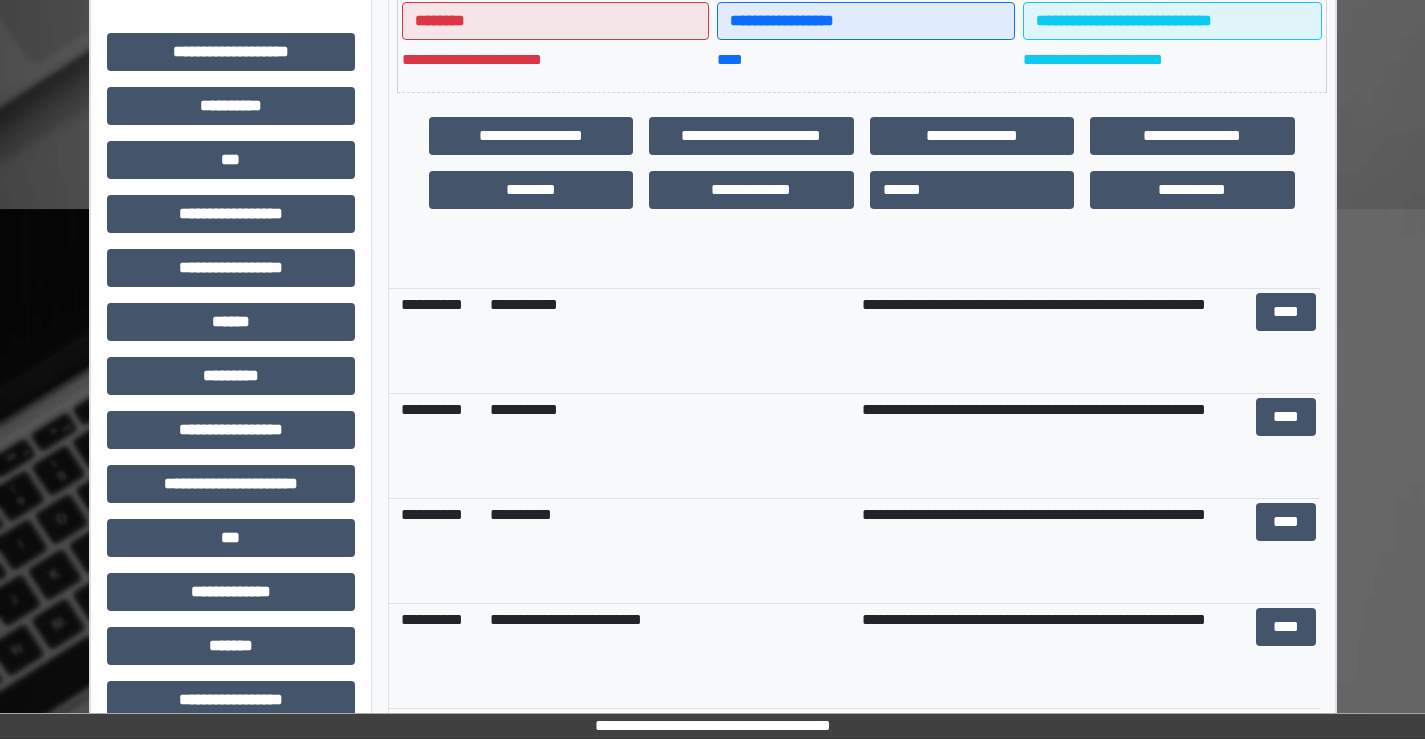 scroll, scrollTop: 724, scrollLeft: 0, axis: vertical 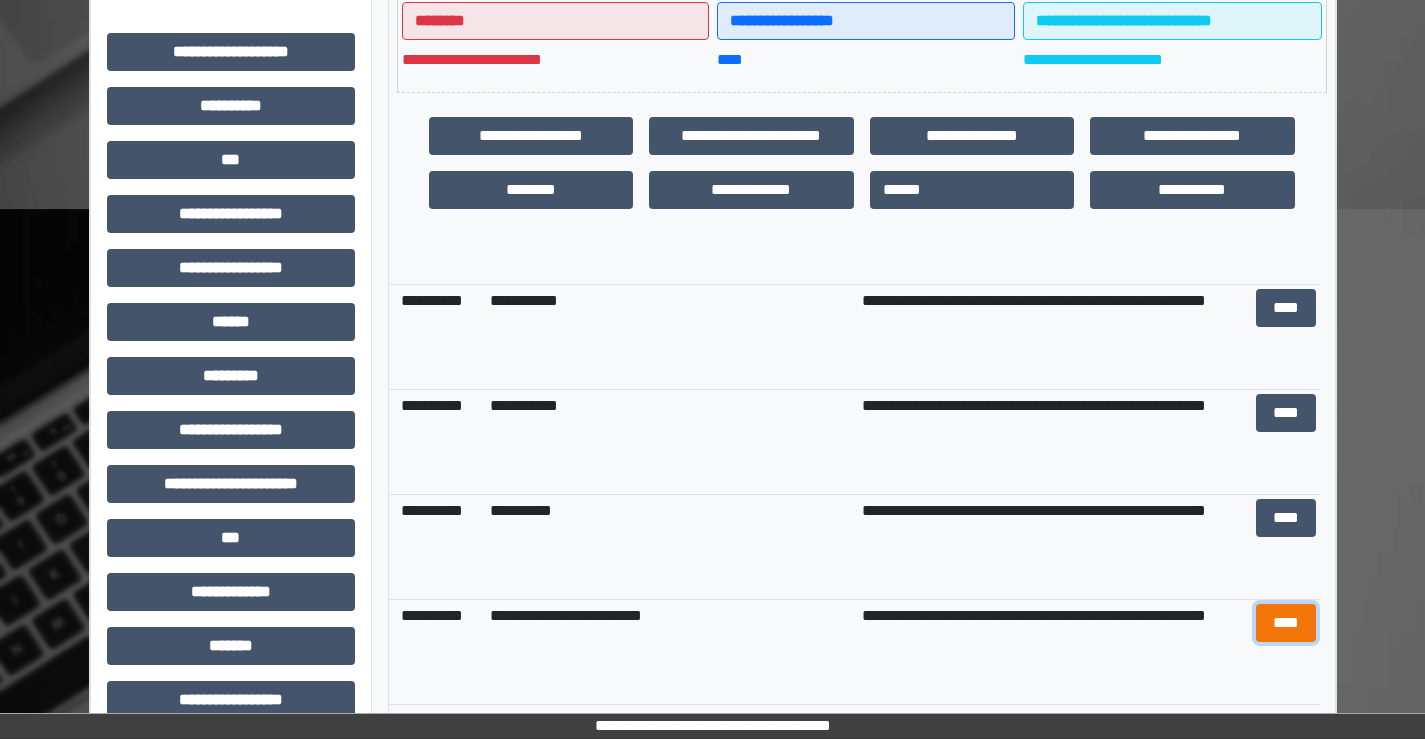 click on "****" at bounding box center (1286, 623) 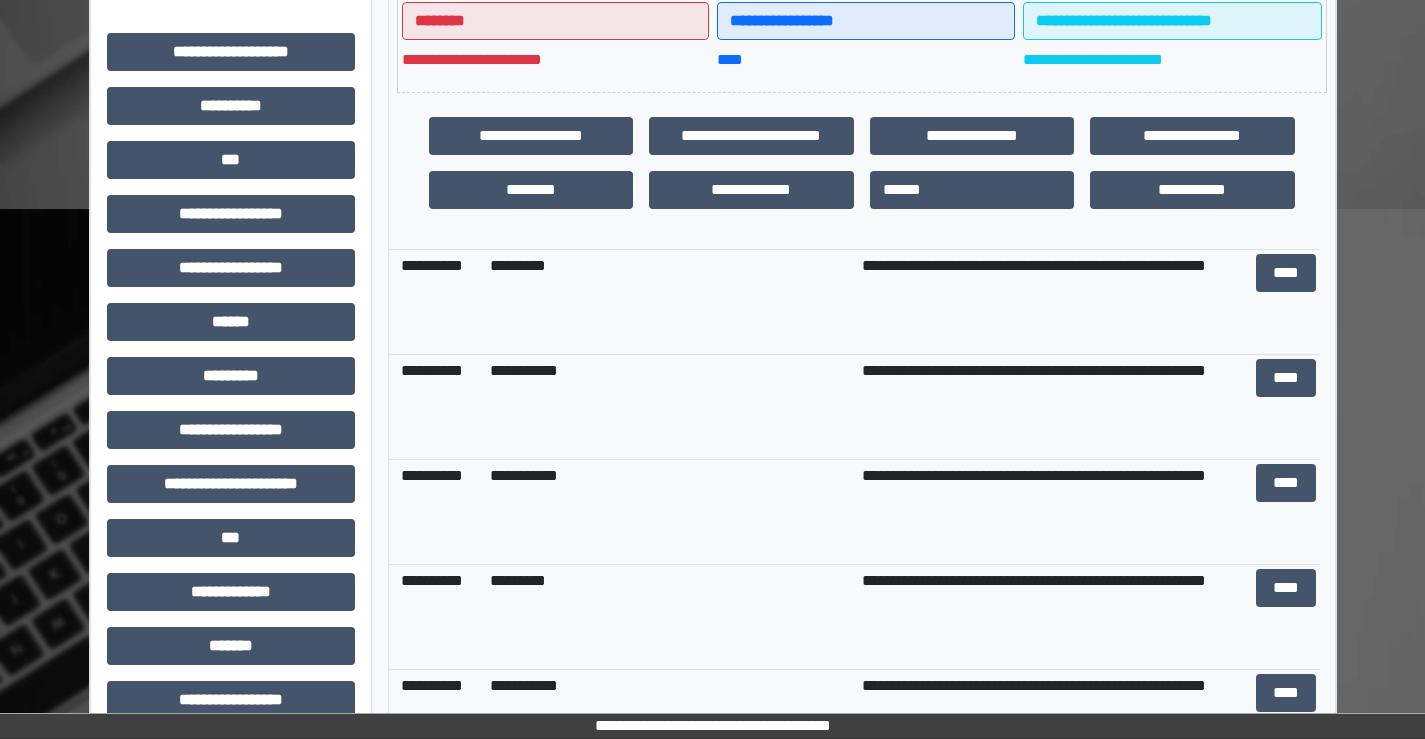 scroll, scrollTop: 0, scrollLeft: 0, axis: both 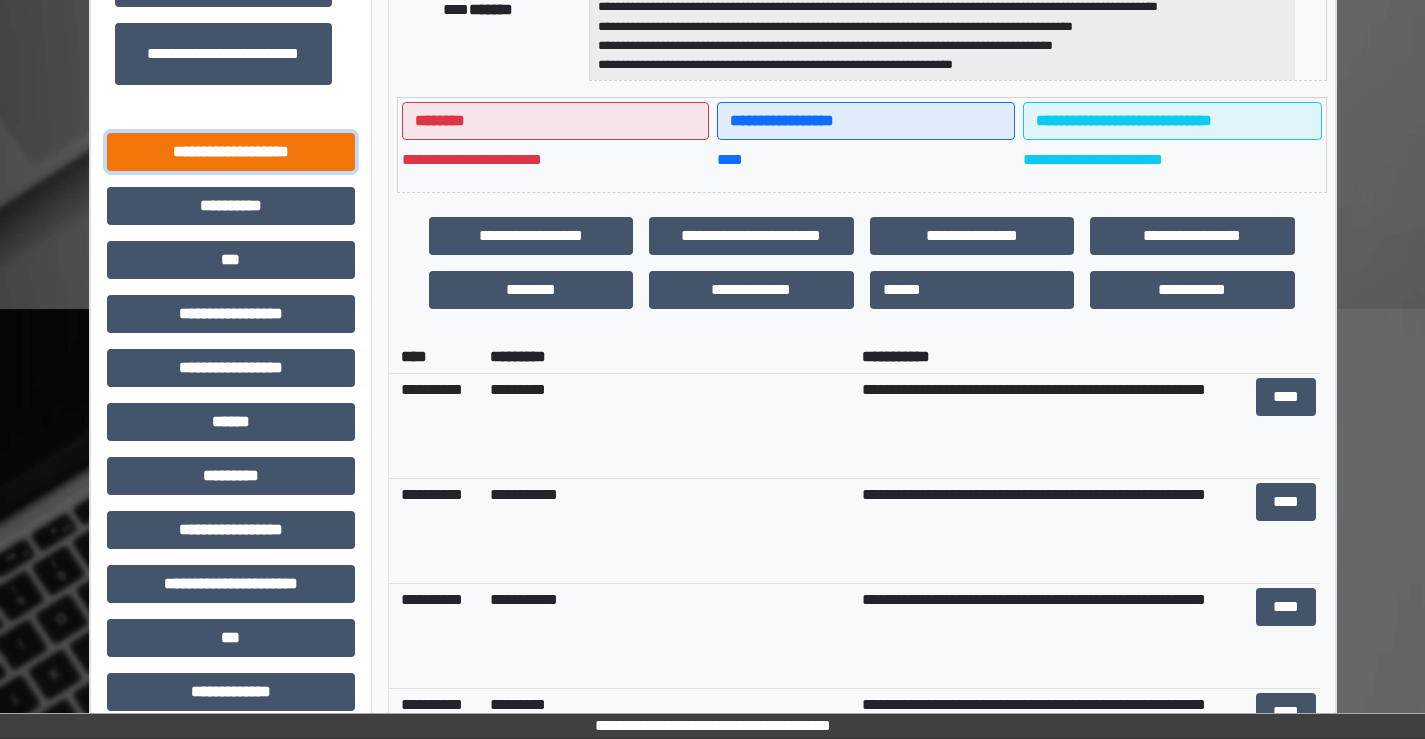 click on "**********" at bounding box center [231, 152] 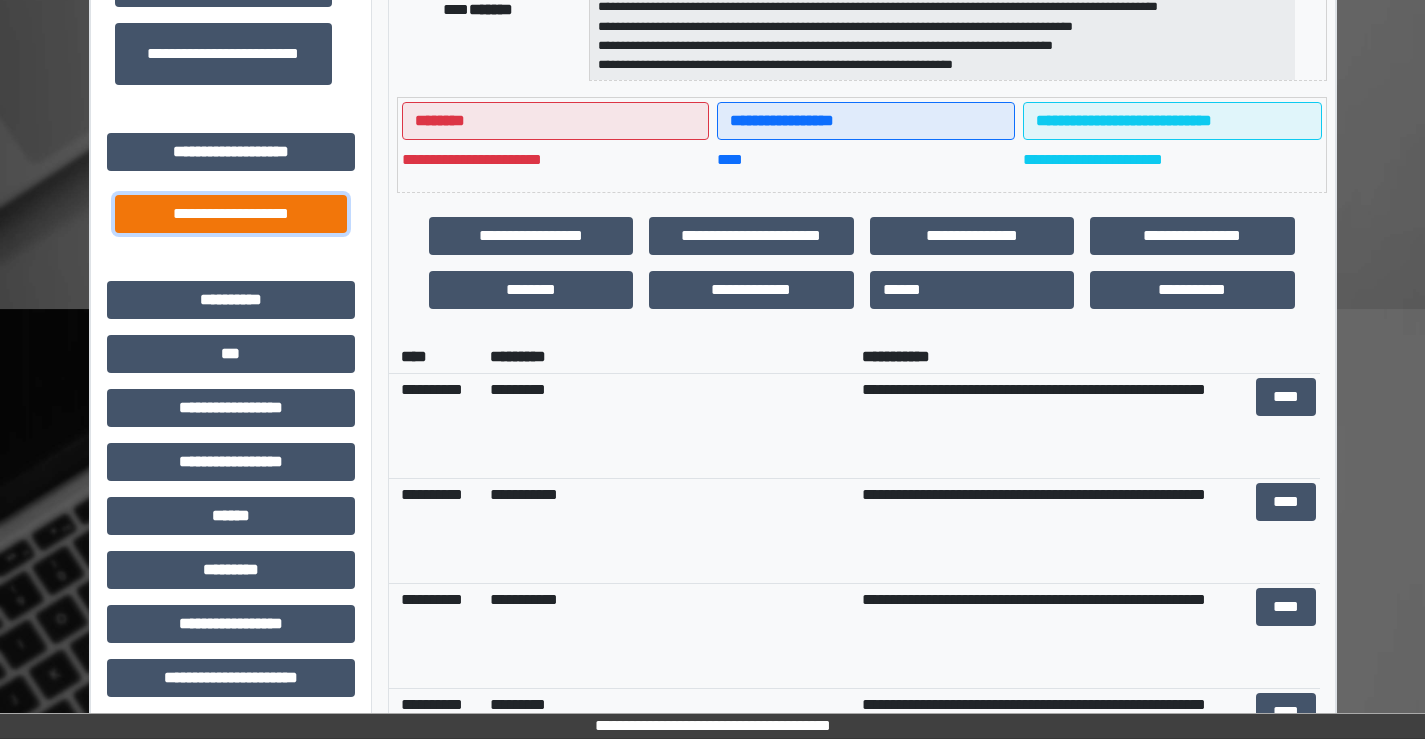 click on "**********" at bounding box center [231, 214] 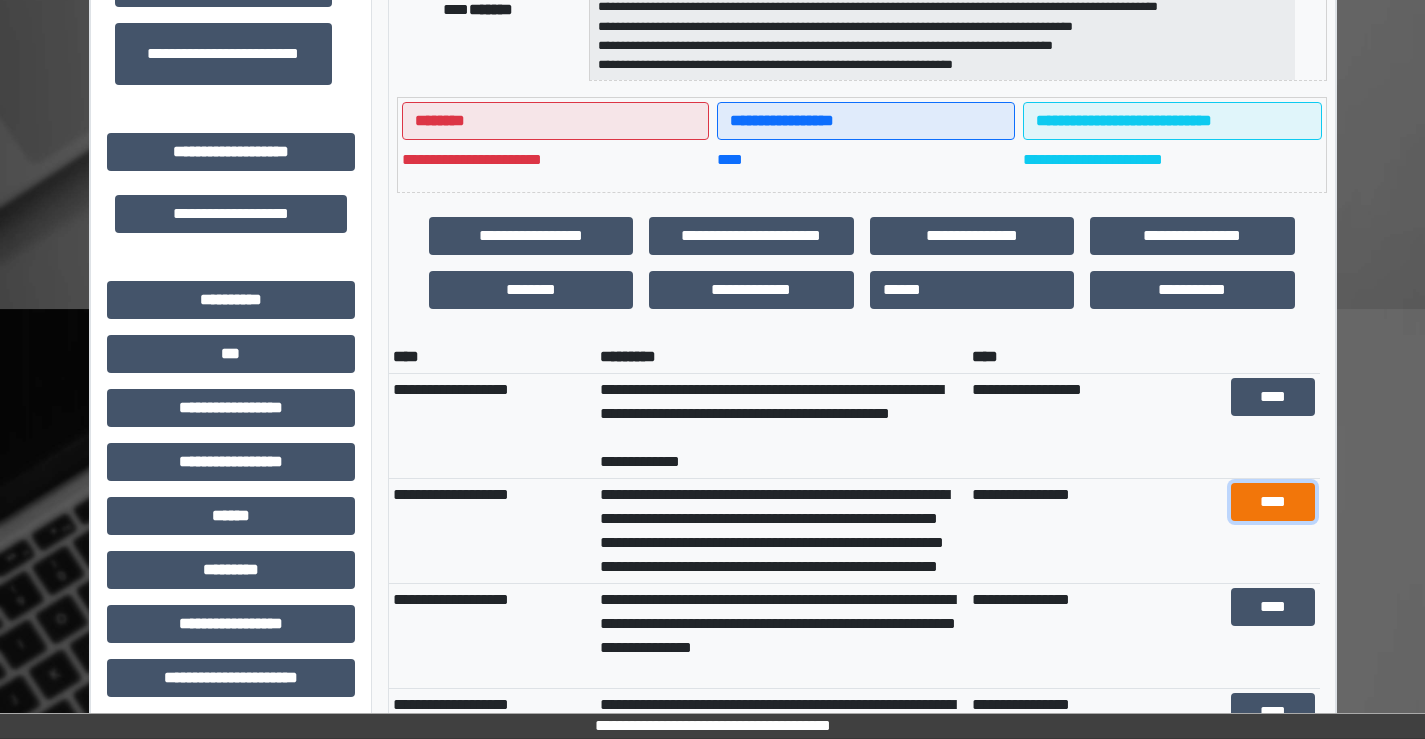 click on "****" at bounding box center (1273, 502) 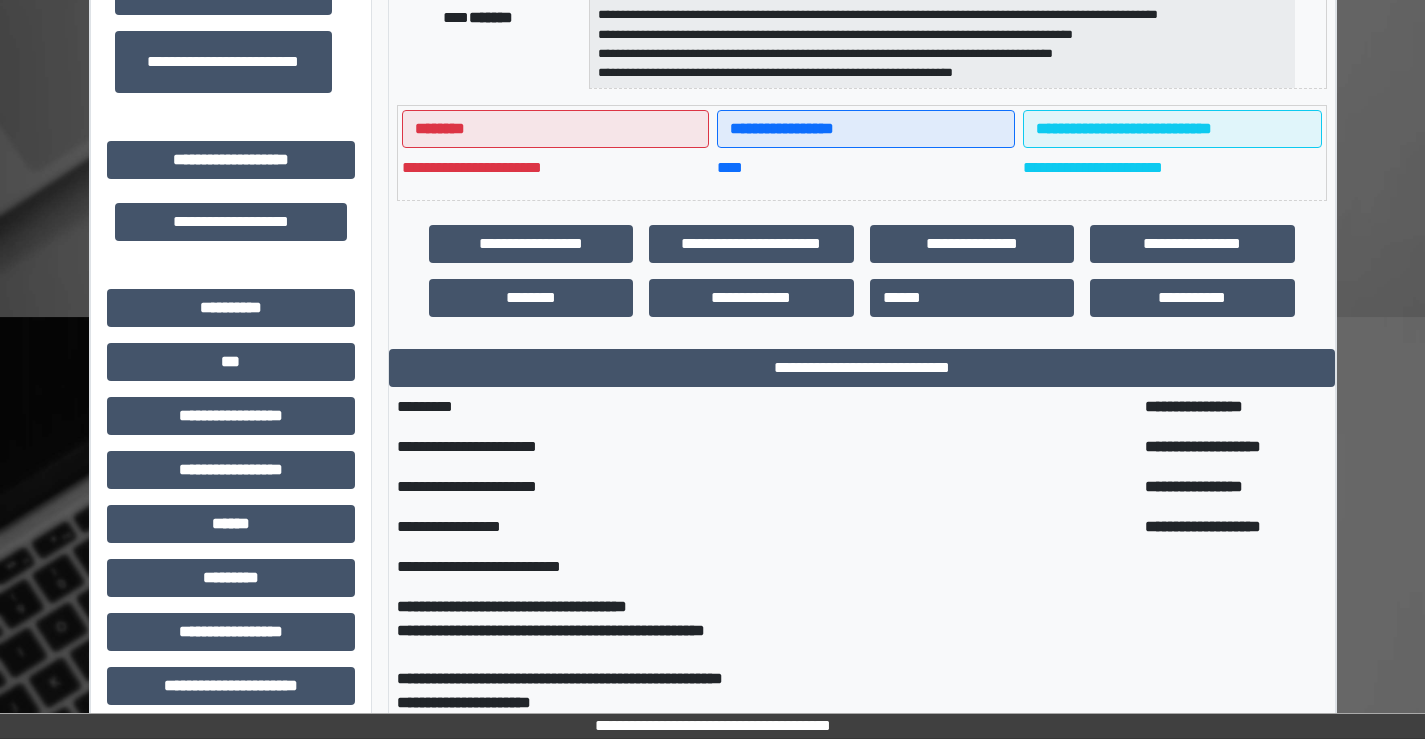 scroll, scrollTop: 489, scrollLeft: 0, axis: vertical 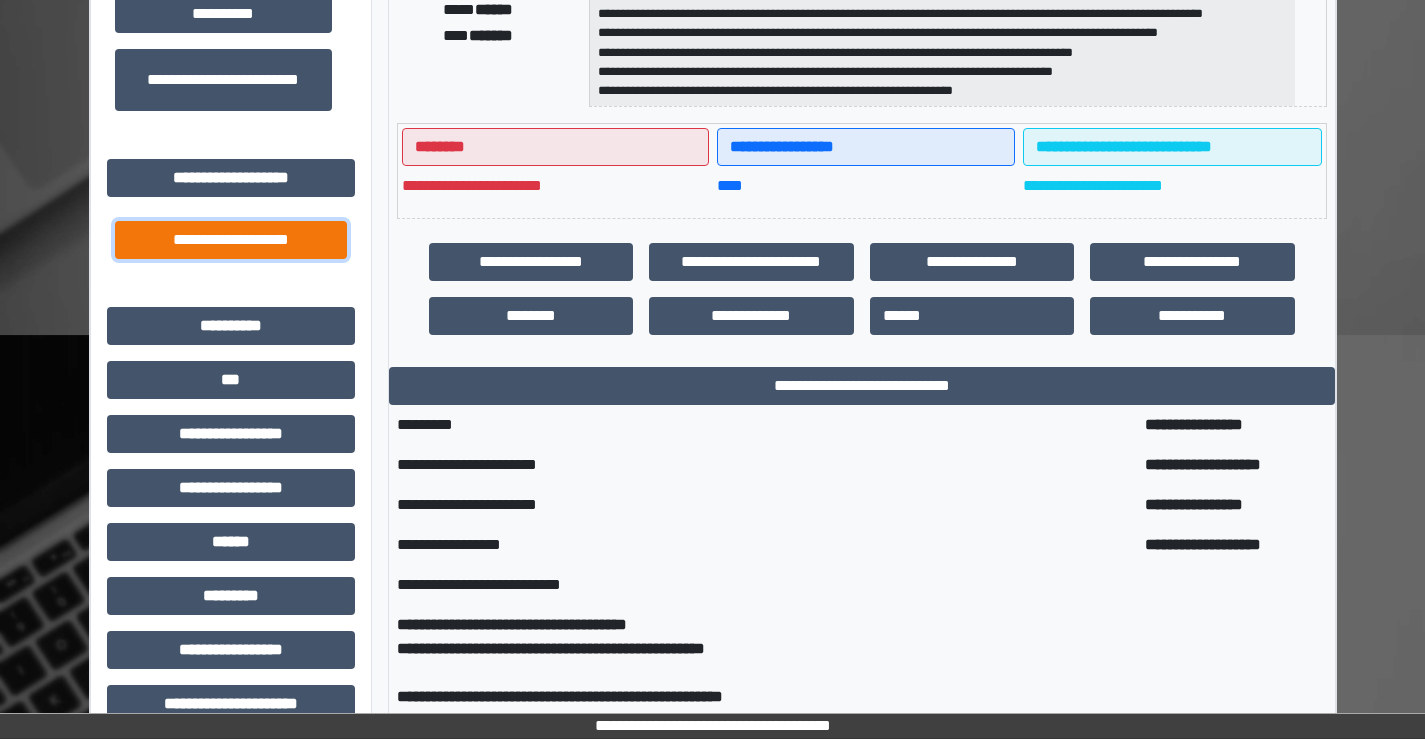 click on "**********" at bounding box center [231, 240] 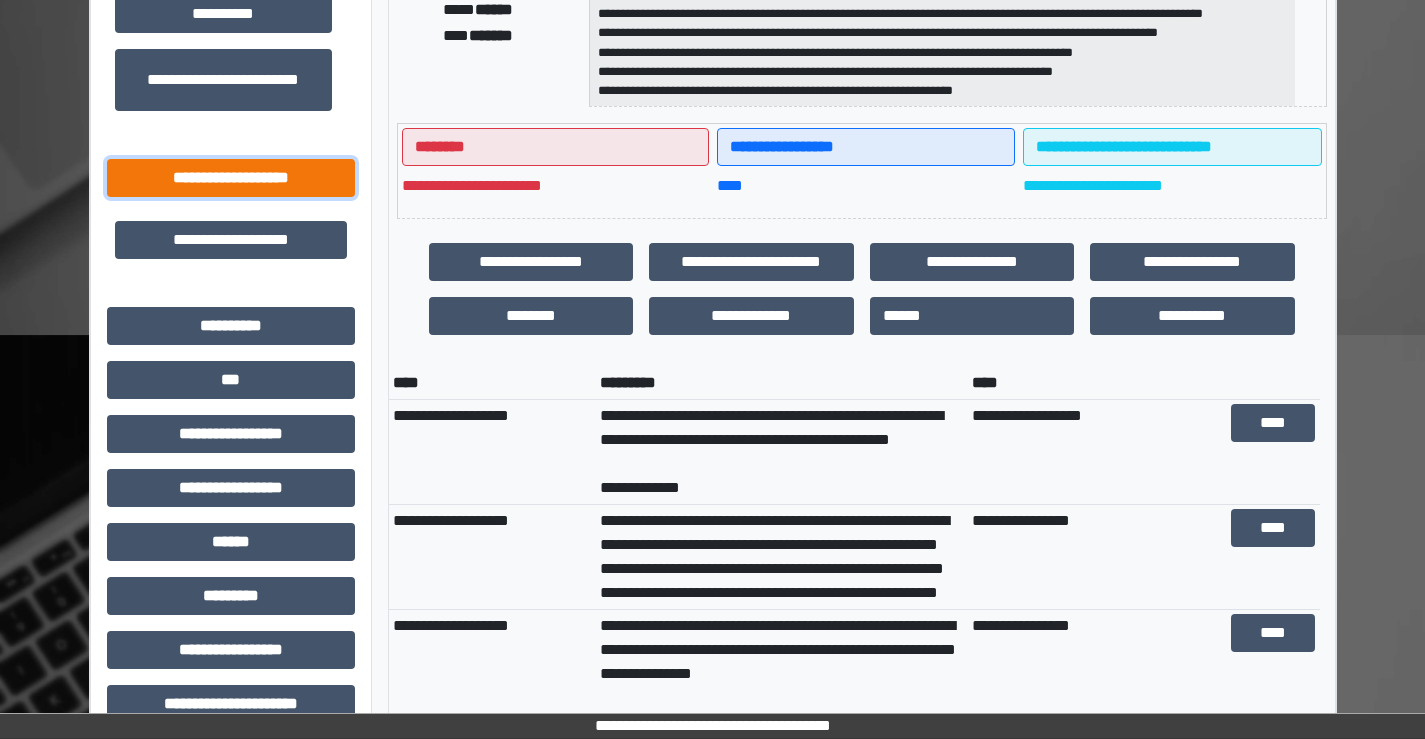 click on "**********" at bounding box center [231, 178] 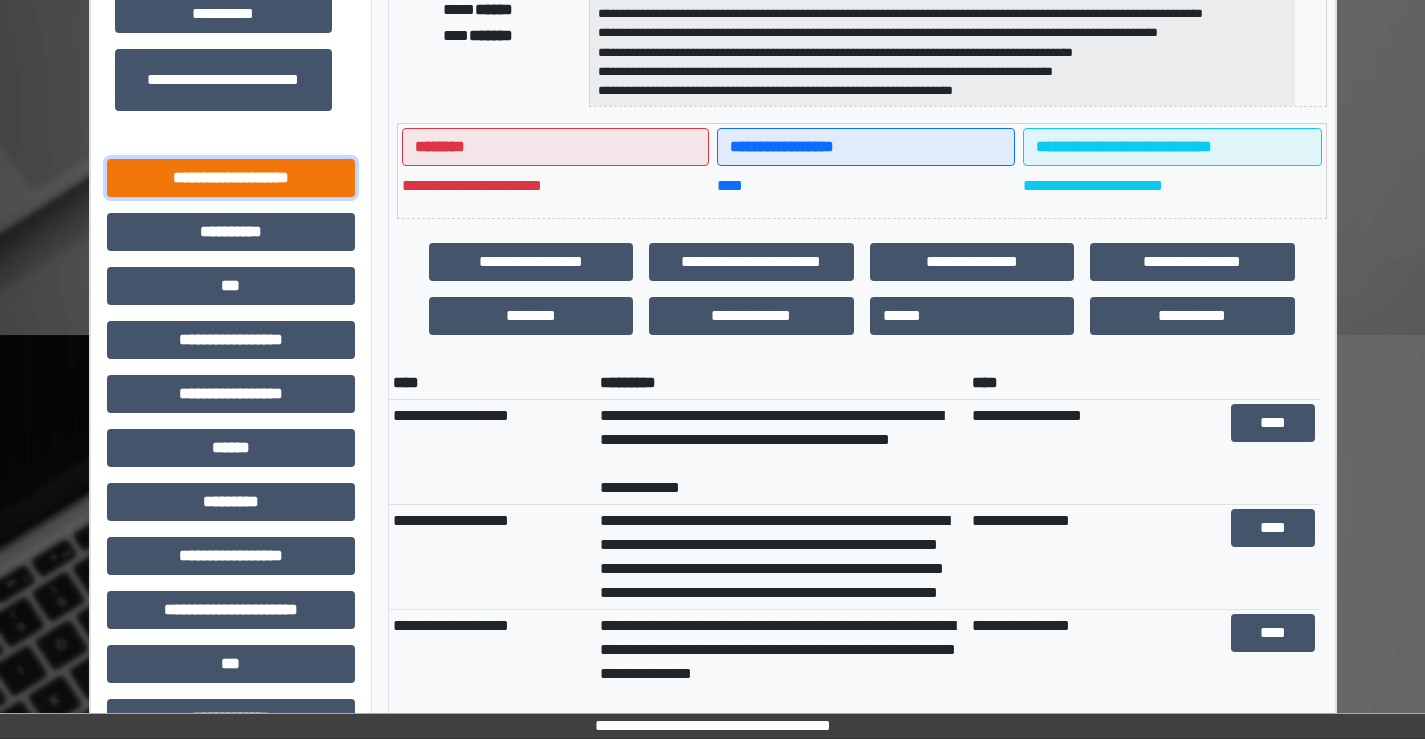 click on "**********" at bounding box center (231, 178) 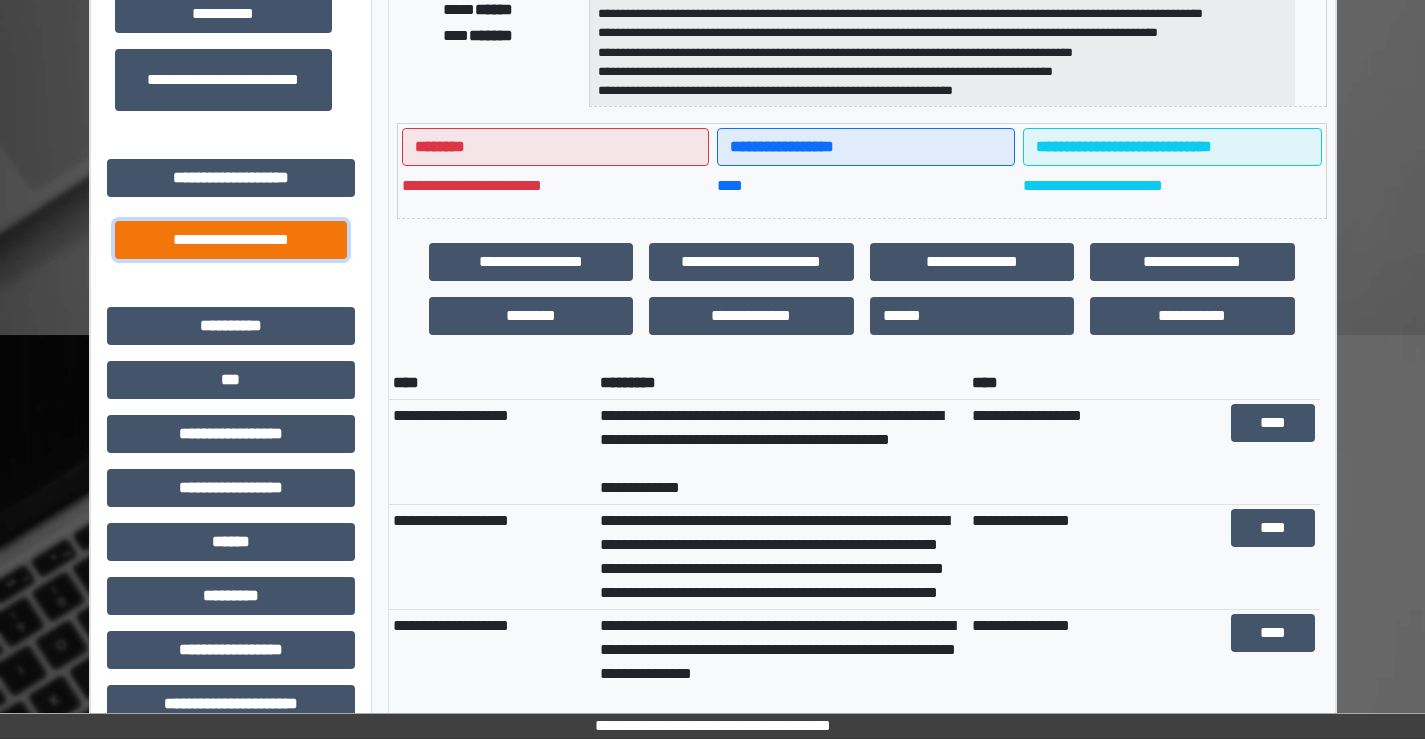 click on "**********" at bounding box center (231, 240) 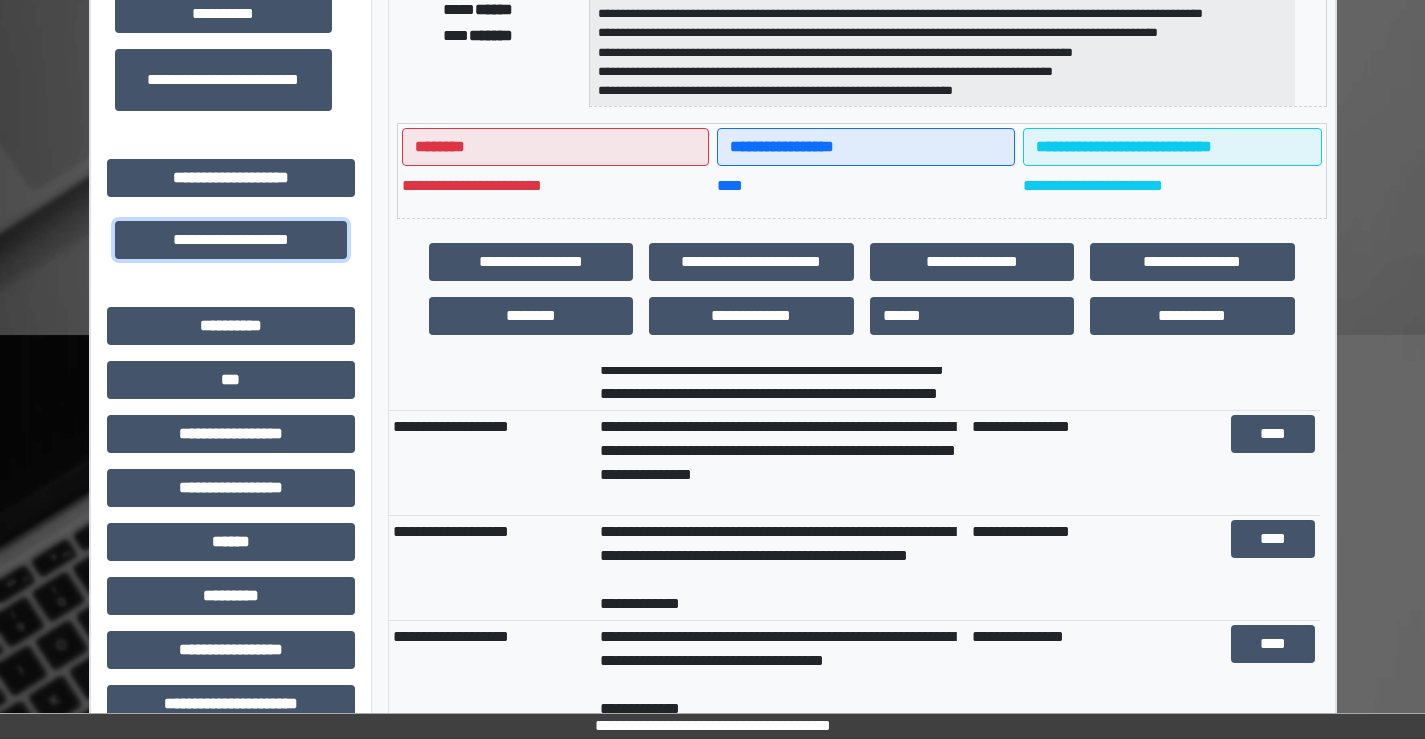 scroll, scrollTop: 200, scrollLeft: 0, axis: vertical 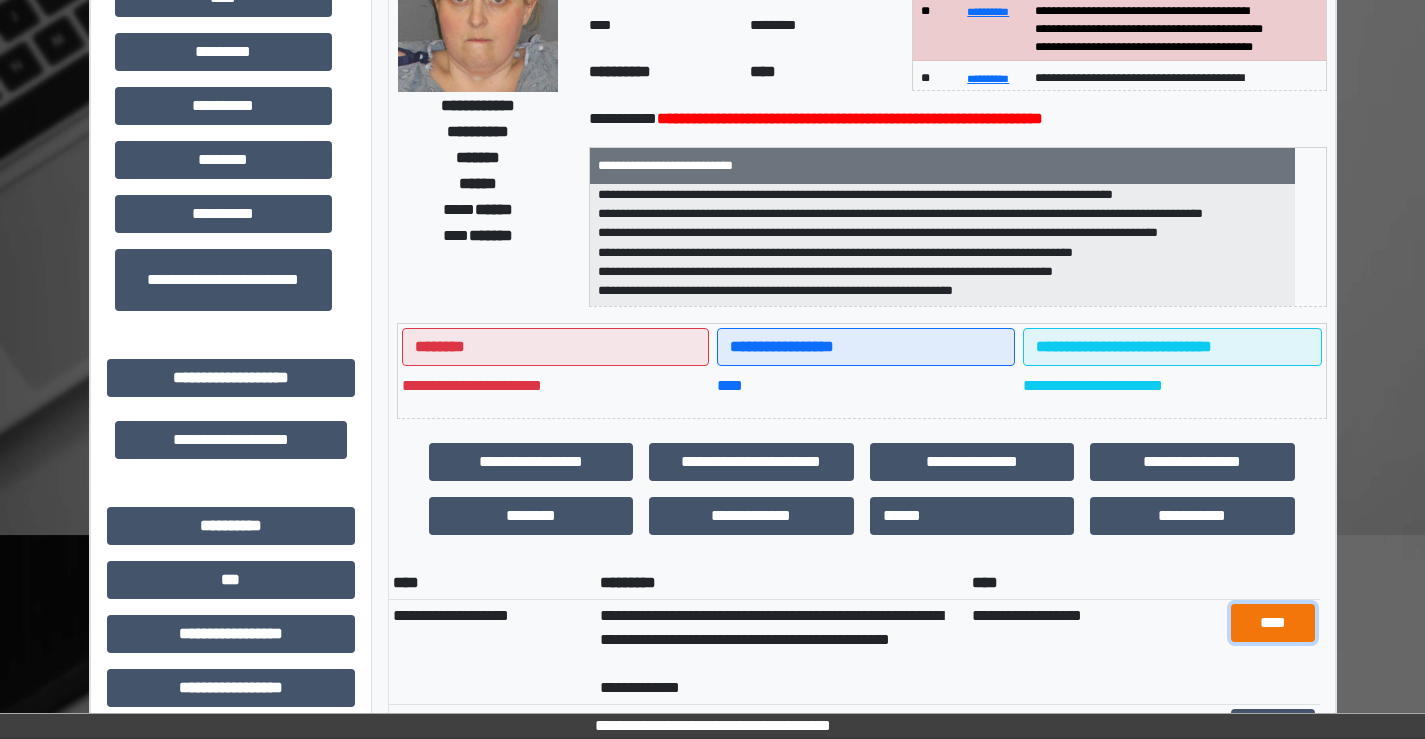 click on "****" at bounding box center (1273, 623) 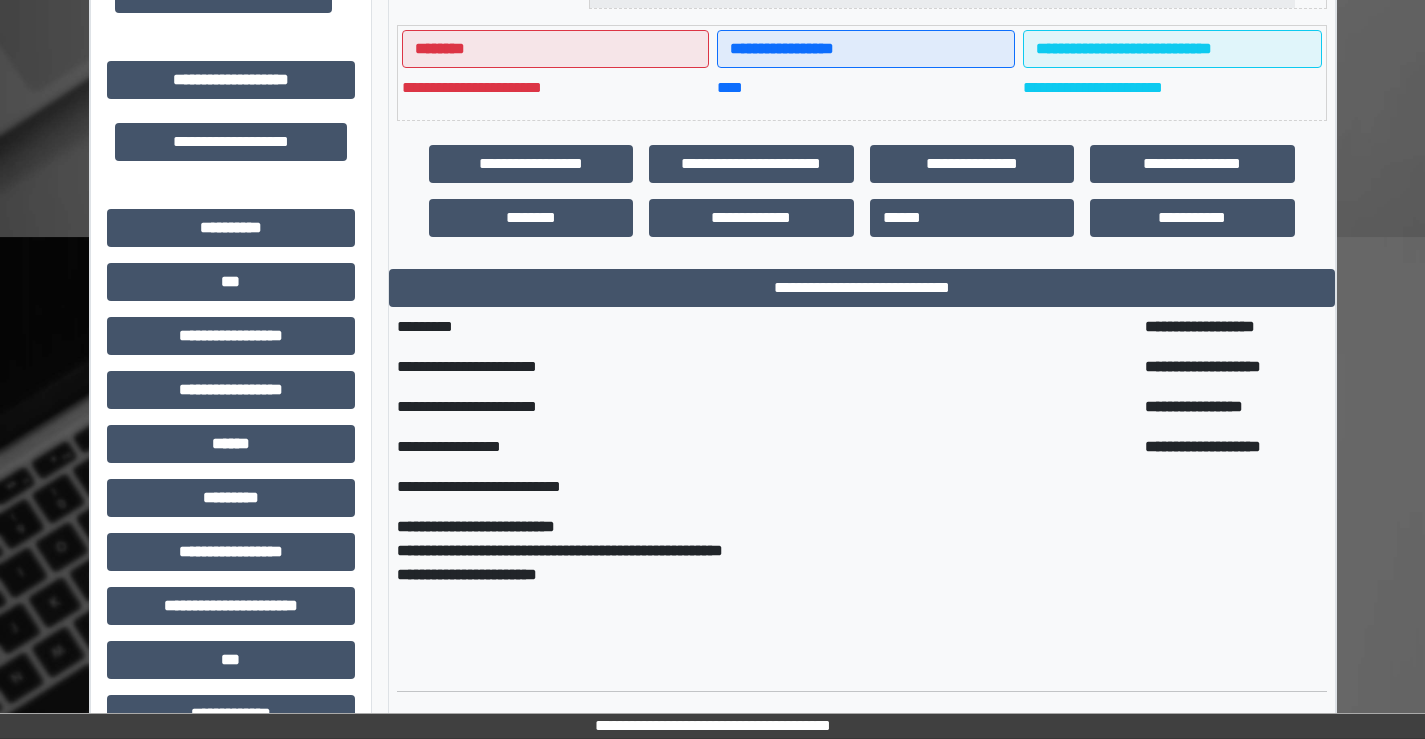 scroll, scrollTop: 589, scrollLeft: 0, axis: vertical 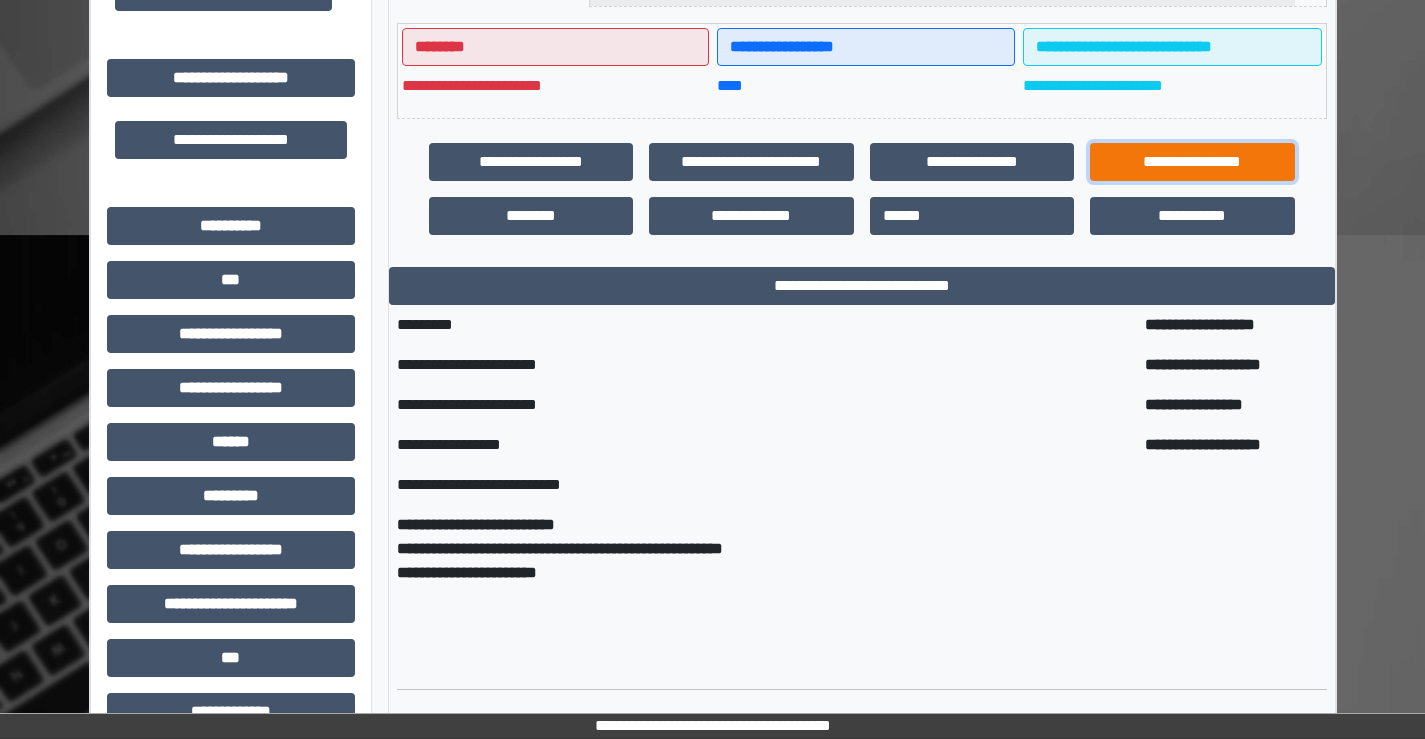 click on "**********" at bounding box center (1192, 162) 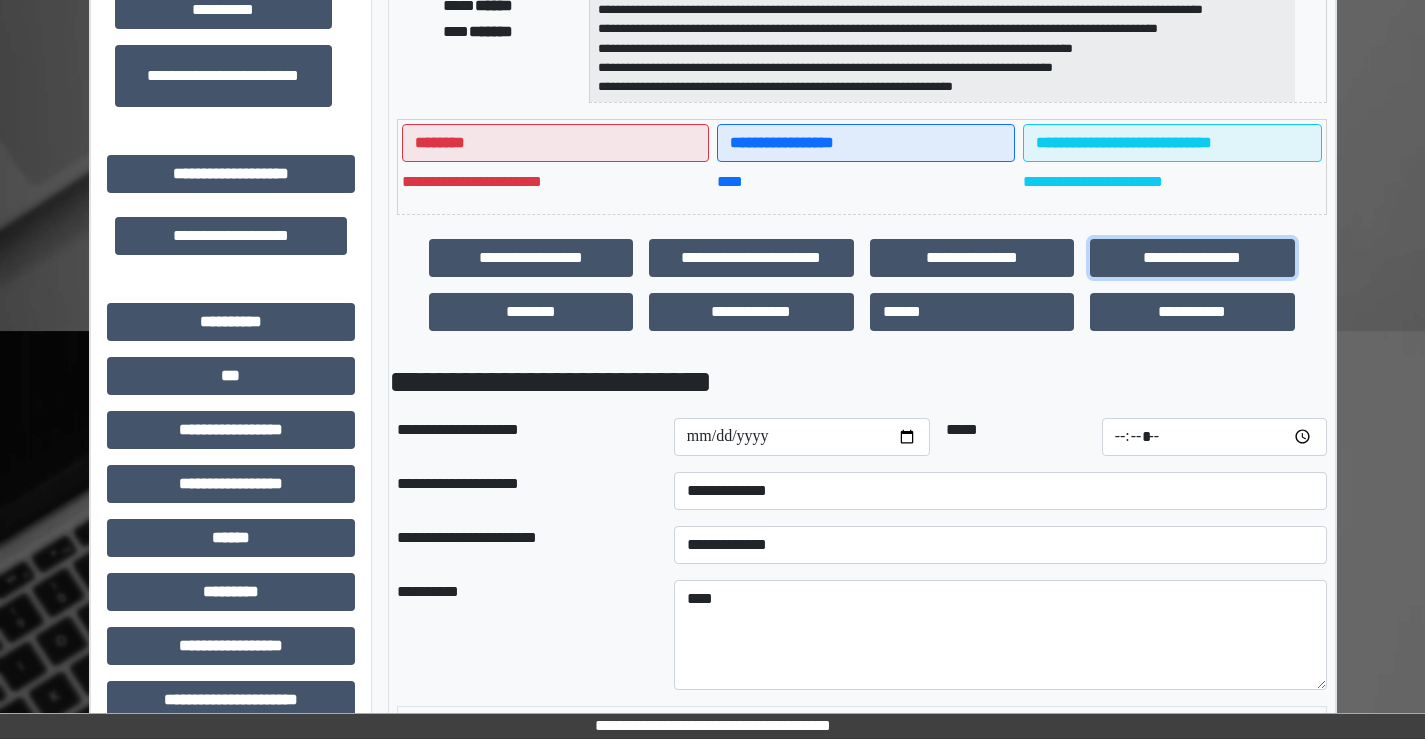 scroll, scrollTop: 500, scrollLeft: 0, axis: vertical 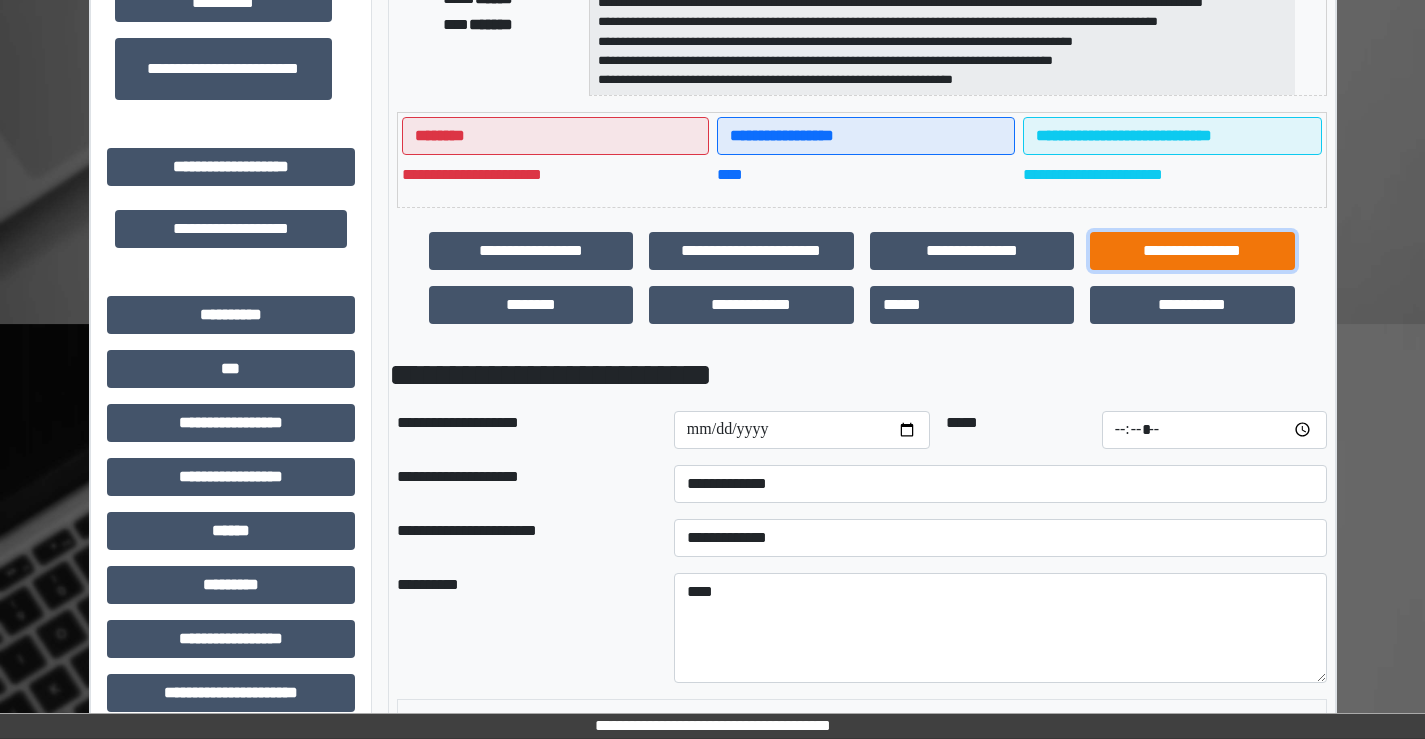 click on "**********" at bounding box center (1192, 251) 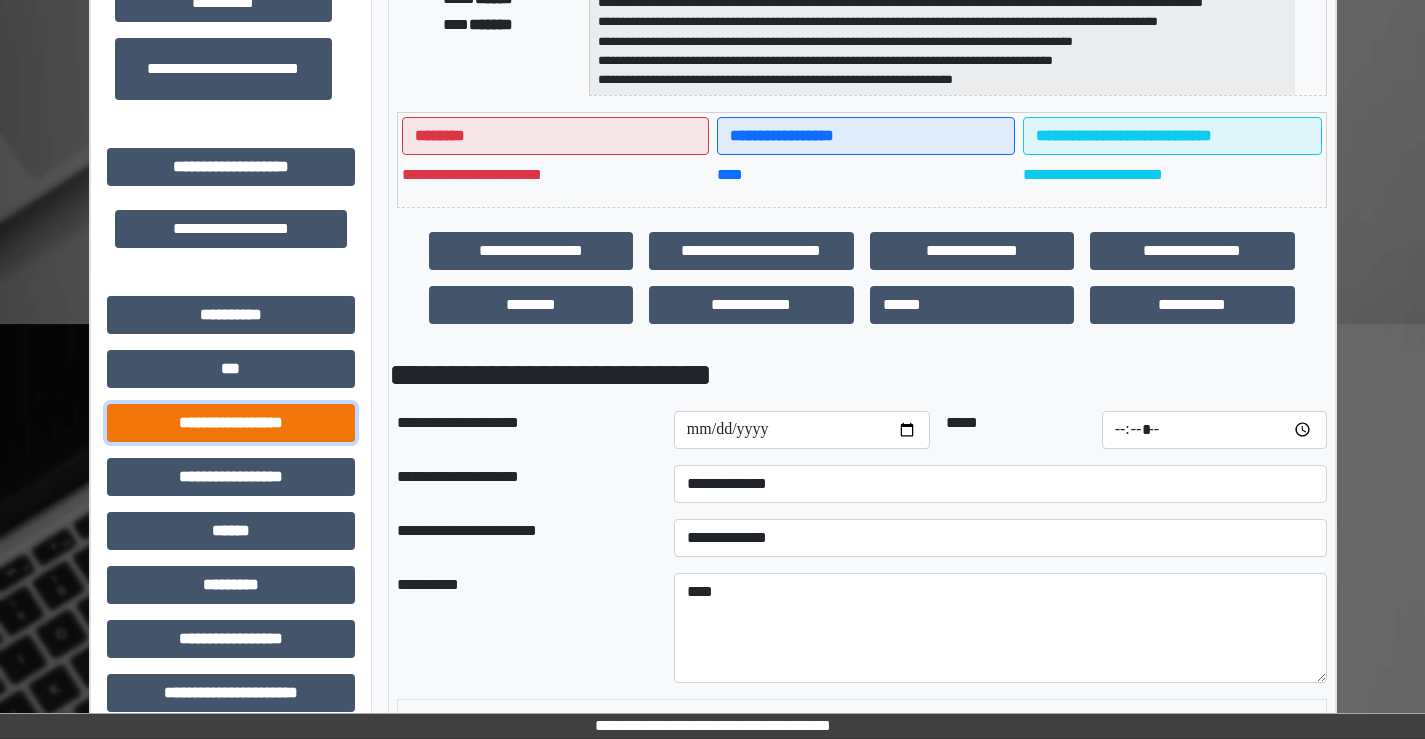 click on "**********" at bounding box center [231, 423] 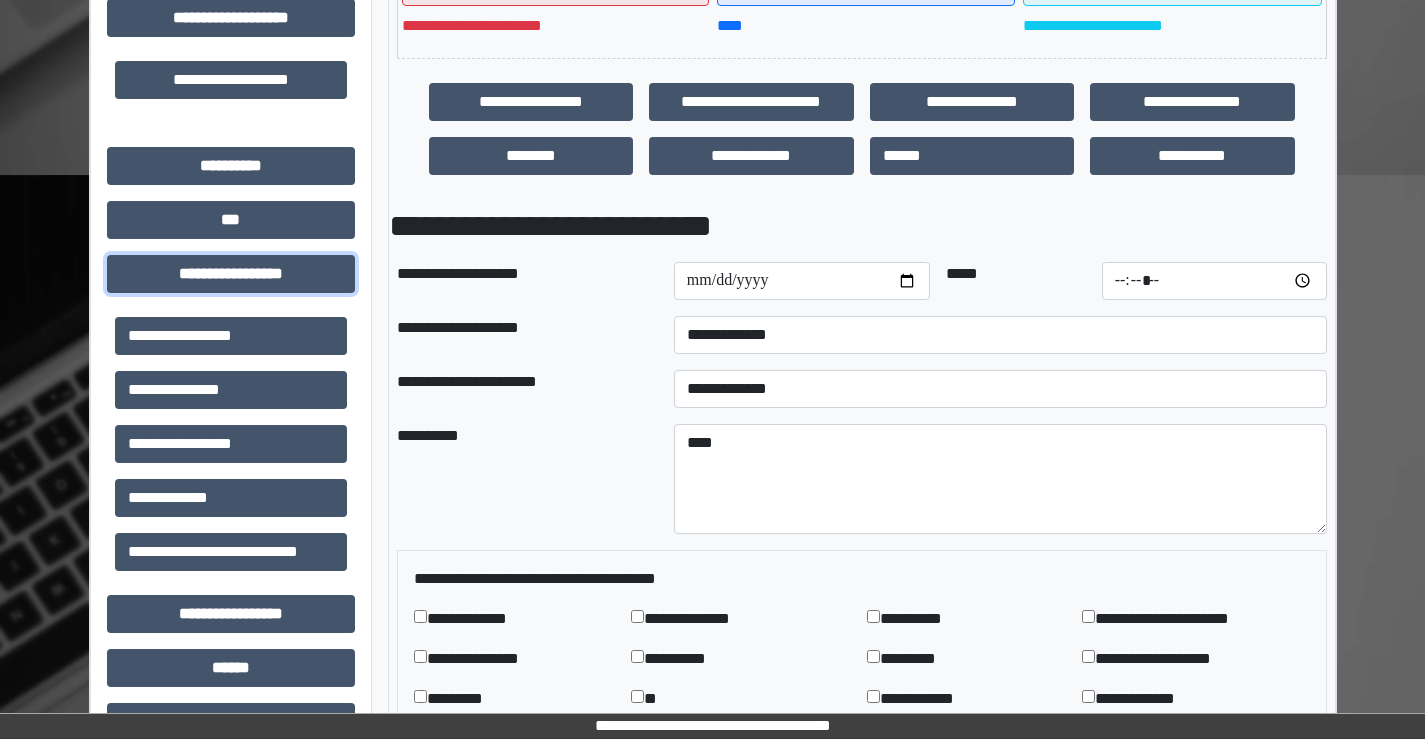 scroll, scrollTop: 700, scrollLeft: 0, axis: vertical 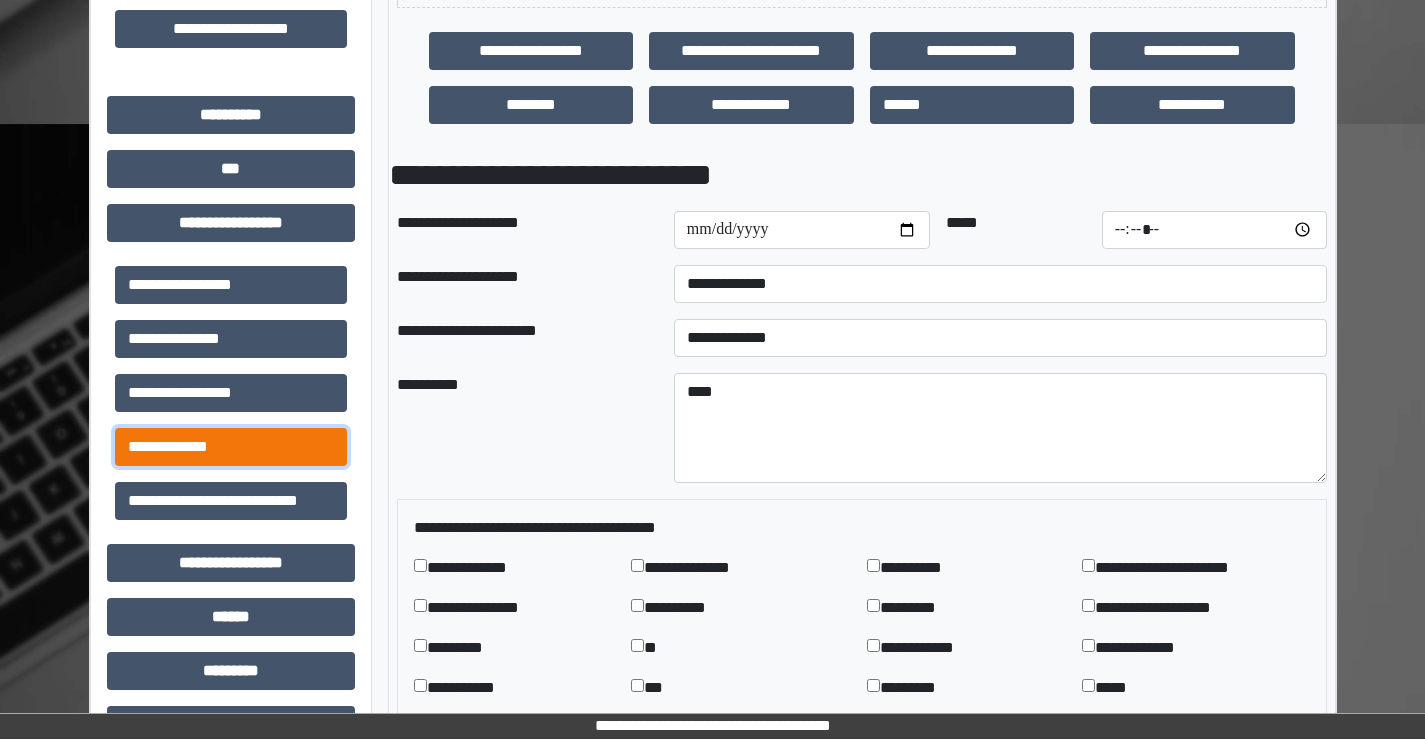 click on "**********" at bounding box center (231, 447) 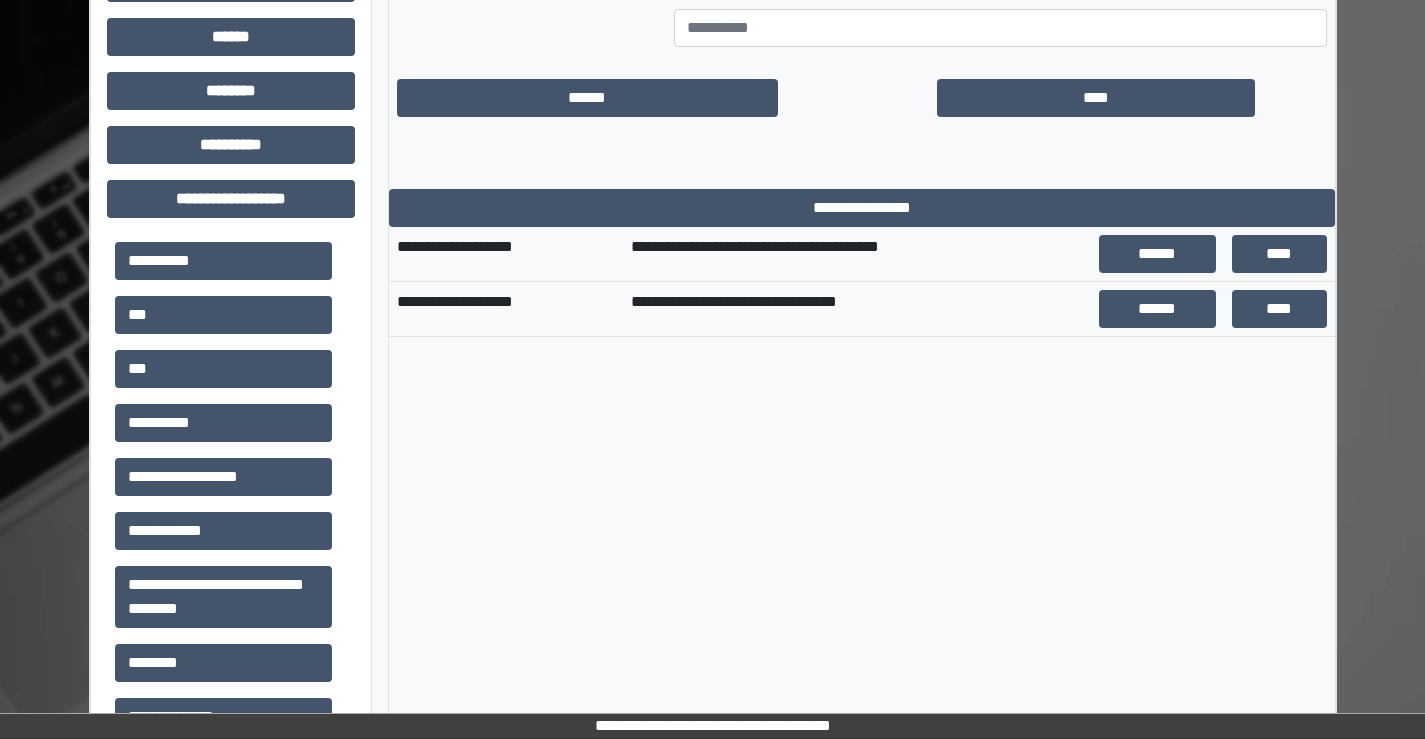 scroll, scrollTop: 1775, scrollLeft: 0, axis: vertical 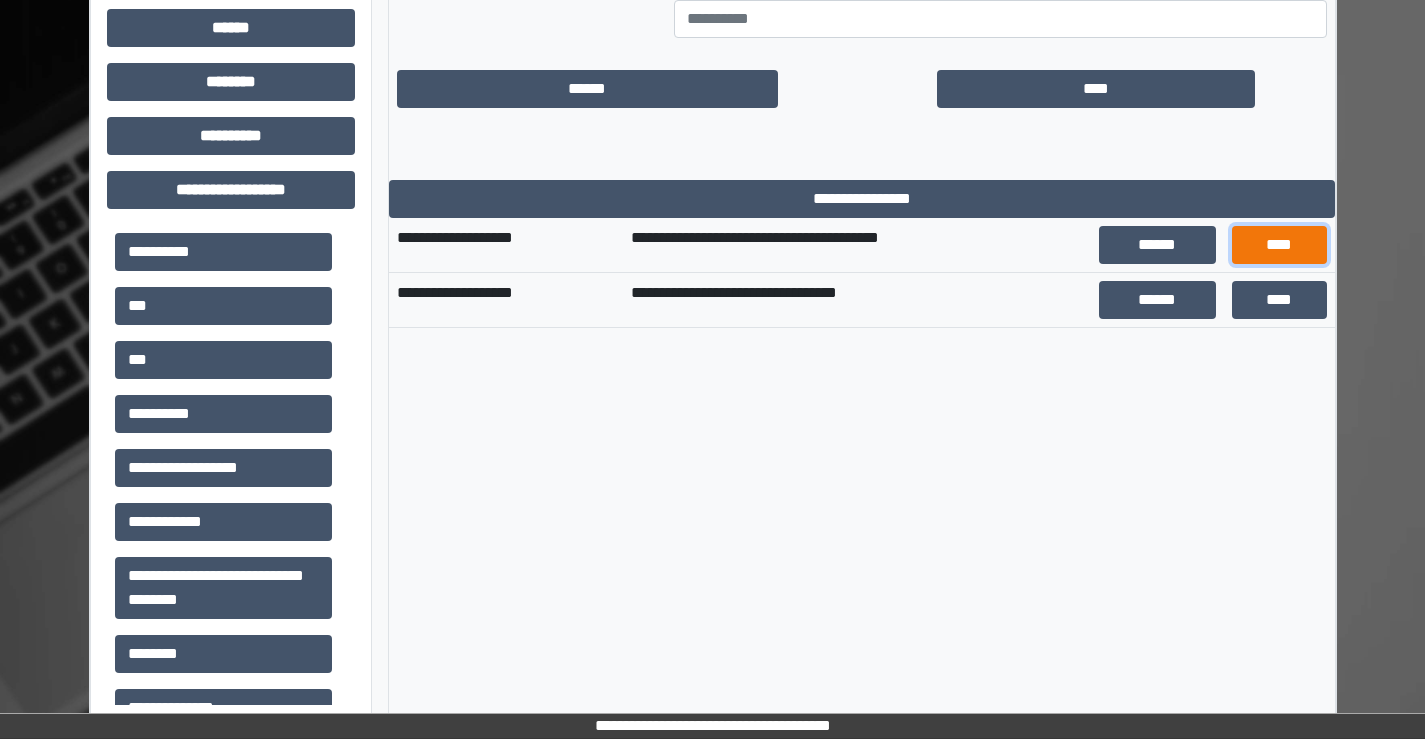 click on "****" at bounding box center (1279, 245) 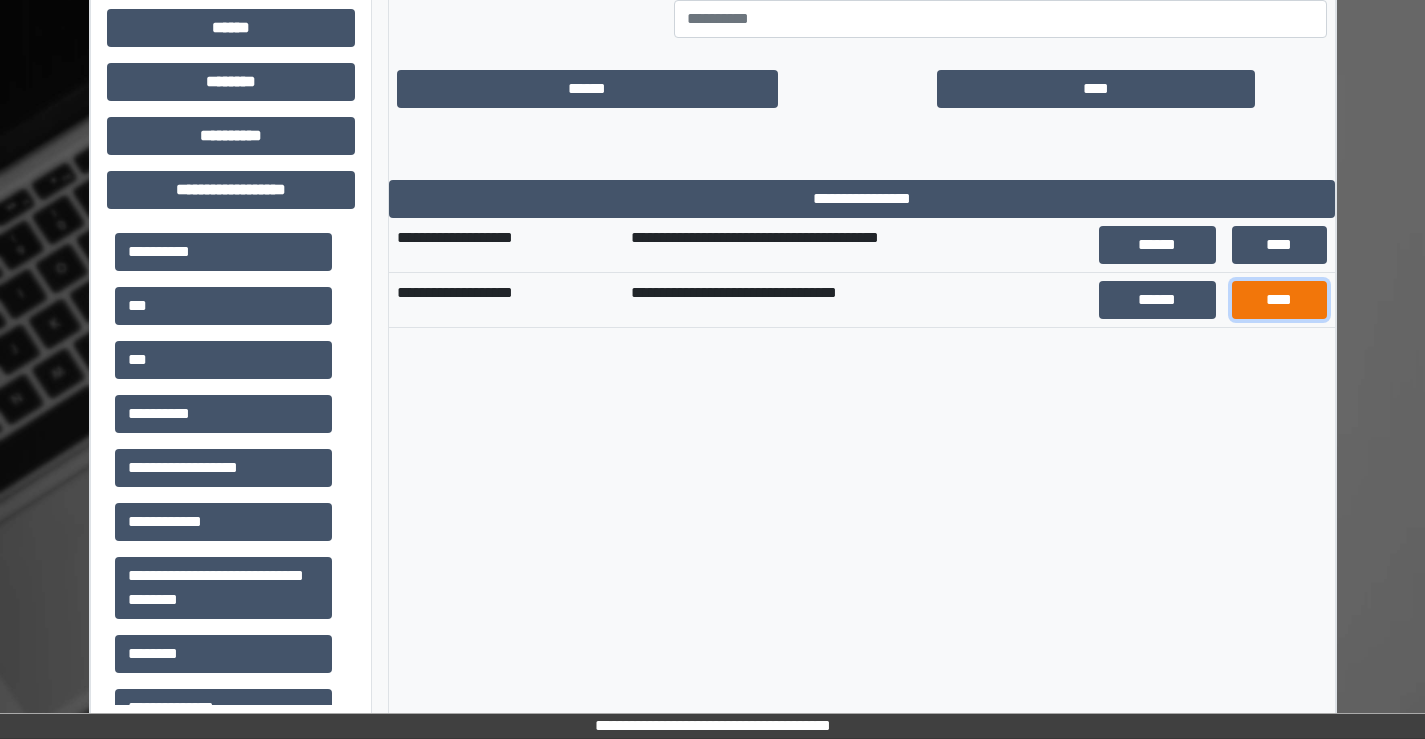 click on "****" at bounding box center [1279, 300] 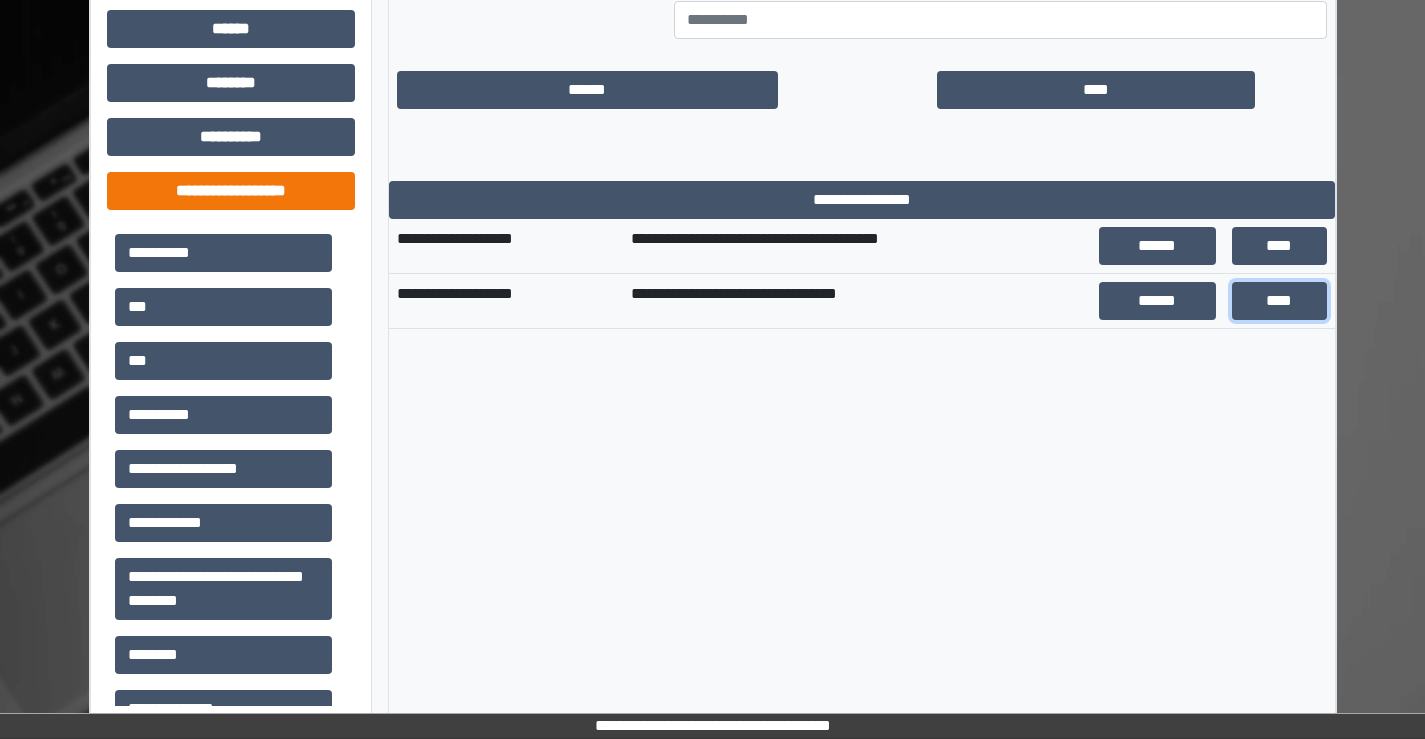 scroll, scrollTop: 1775, scrollLeft: 0, axis: vertical 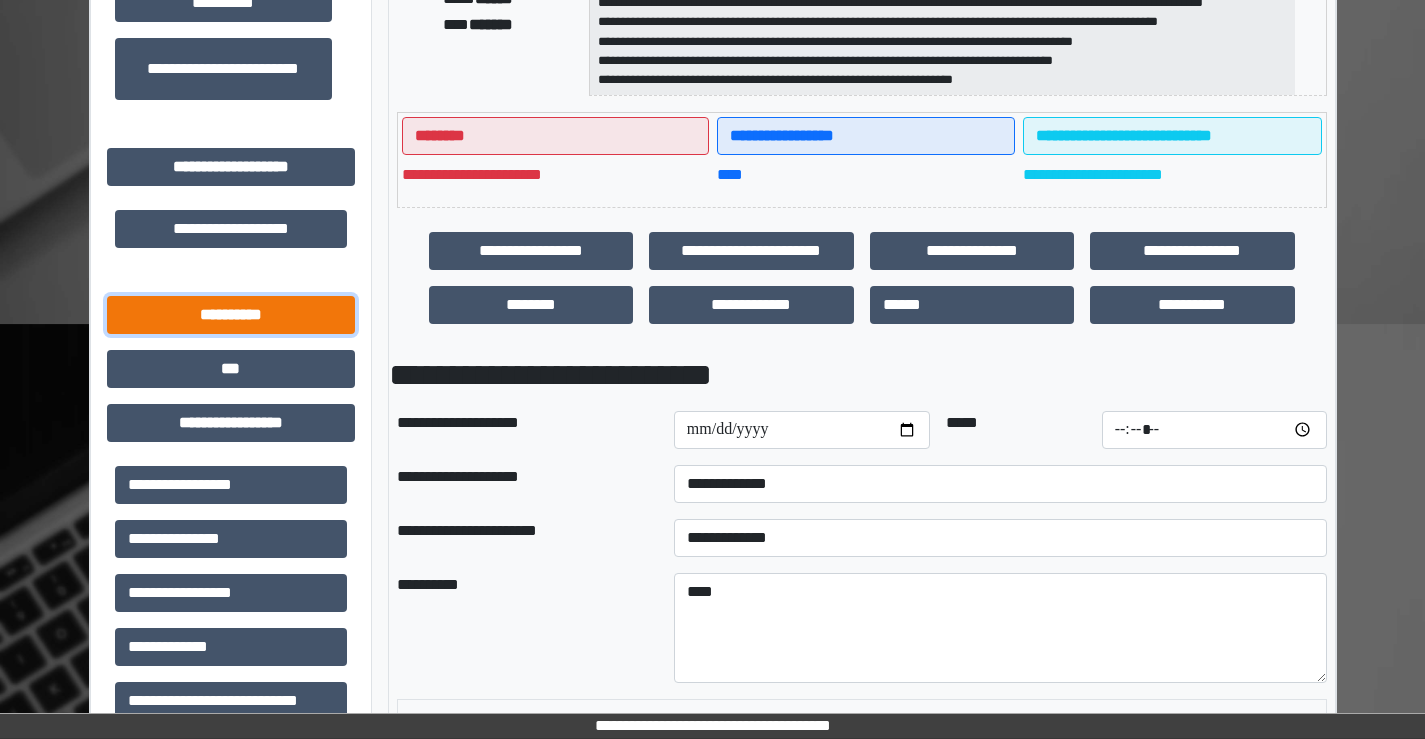 click on "**********" at bounding box center (231, 315) 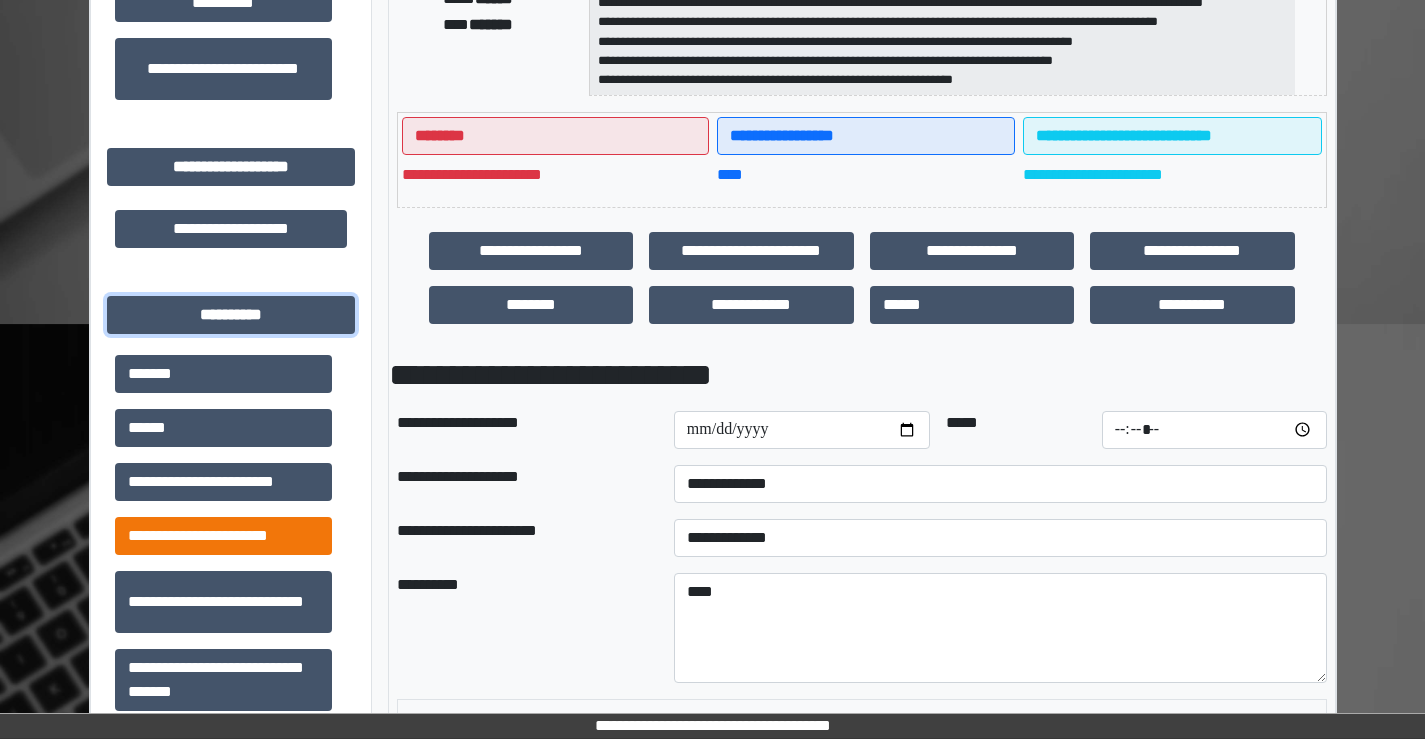 scroll, scrollTop: 202, scrollLeft: 0, axis: vertical 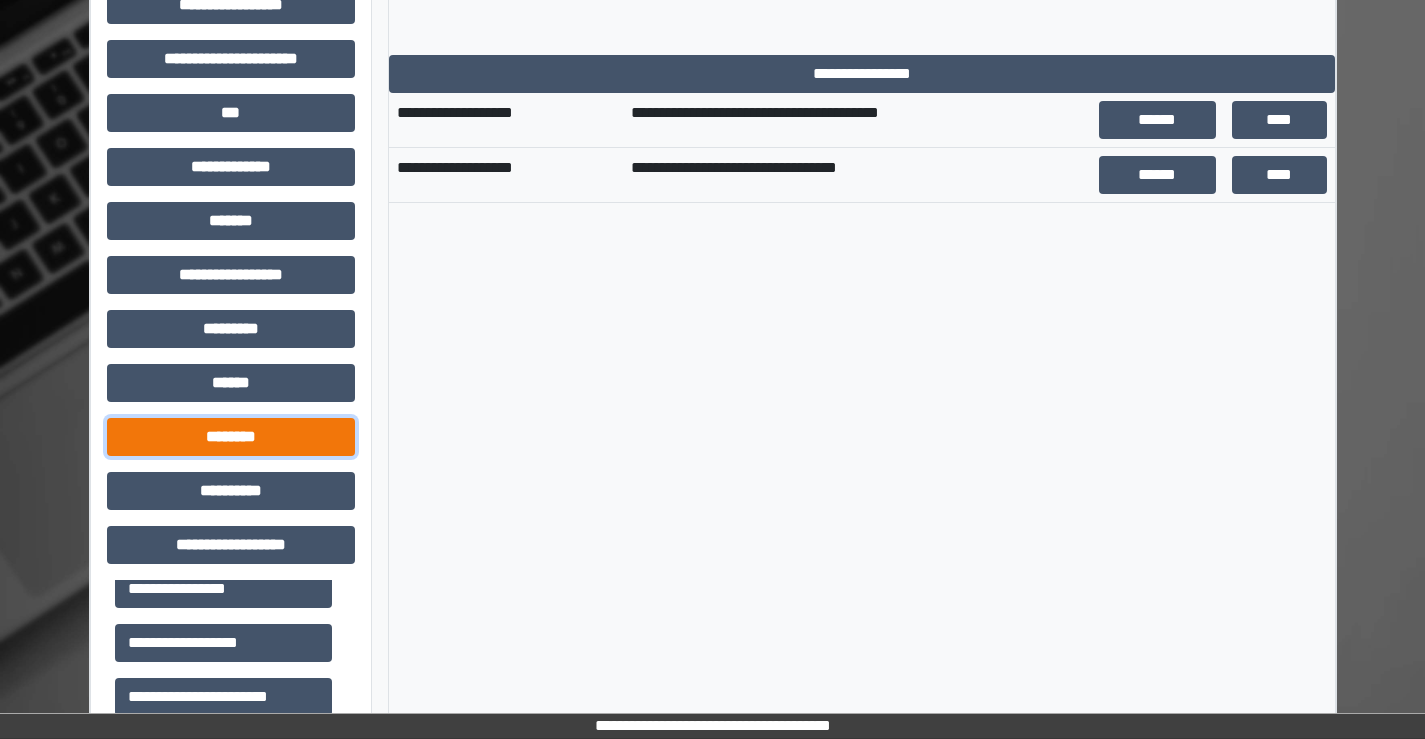 click on "********" at bounding box center [231, 437] 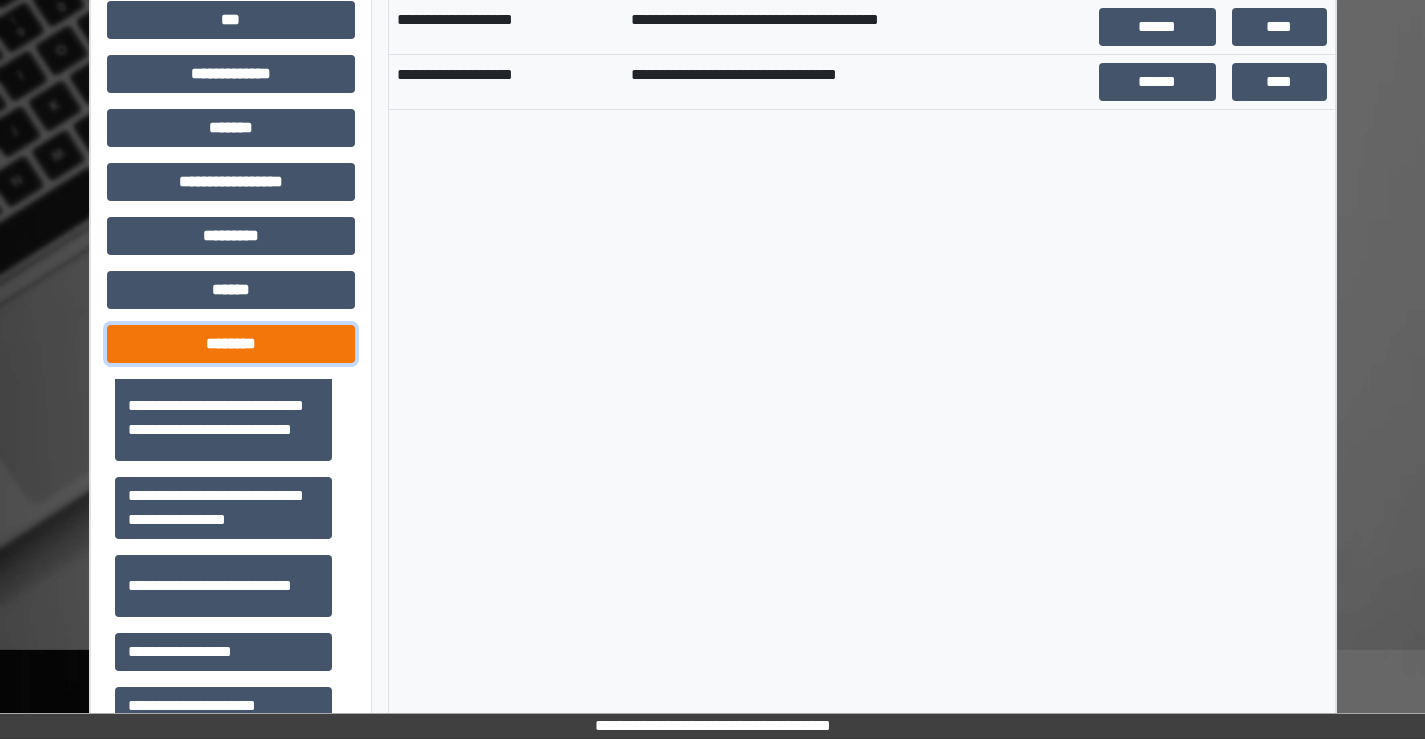 scroll, scrollTop: 2100, scrollLeft: 0, axis: vertical 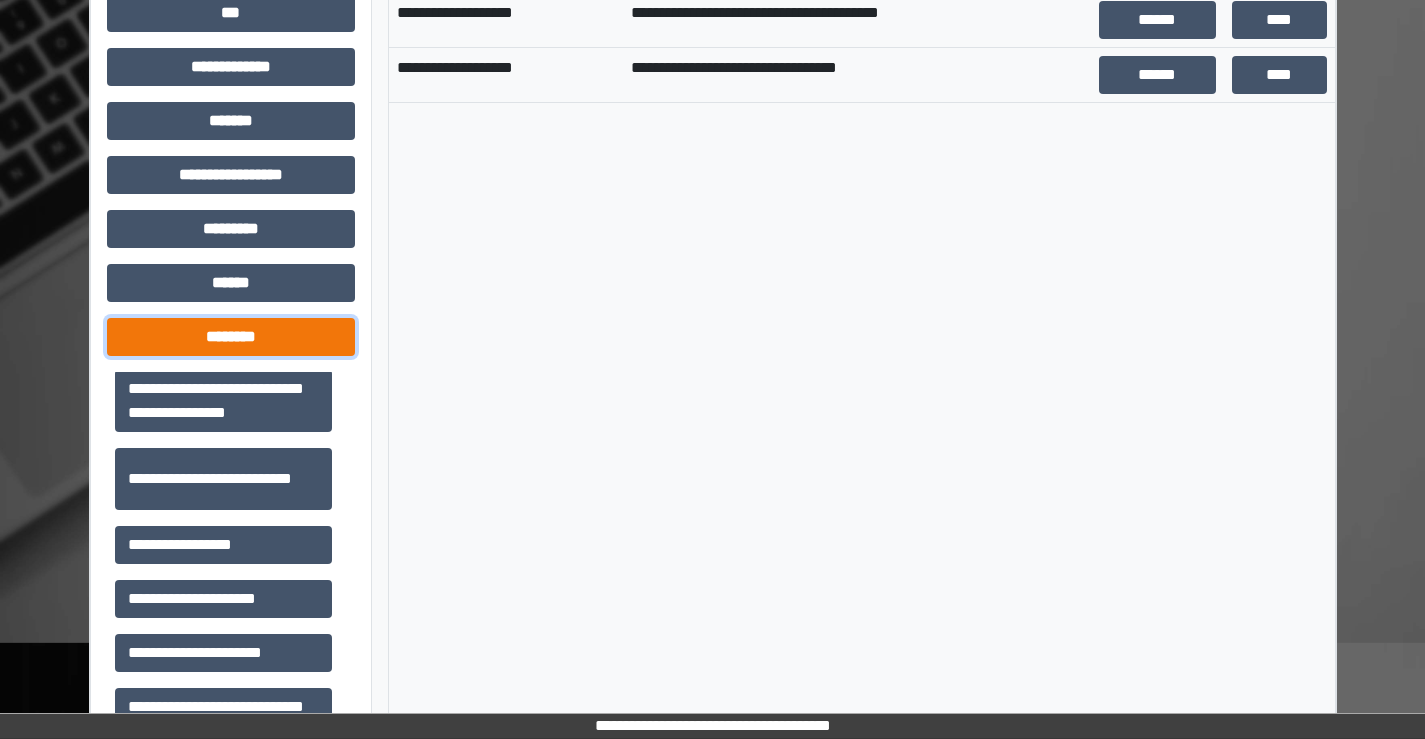 click on "********" at bounding box center [231, 337] 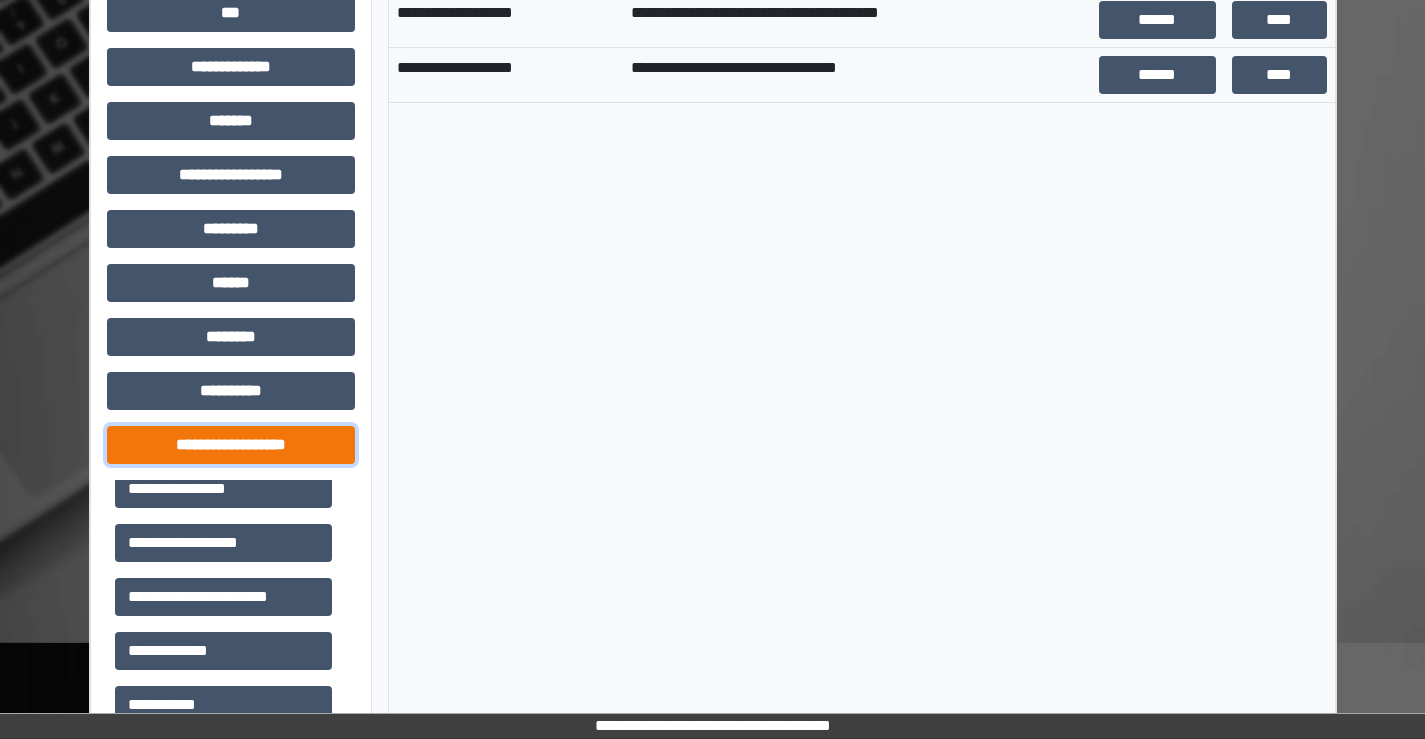 click on "**********" at bounding box center (231, 445) 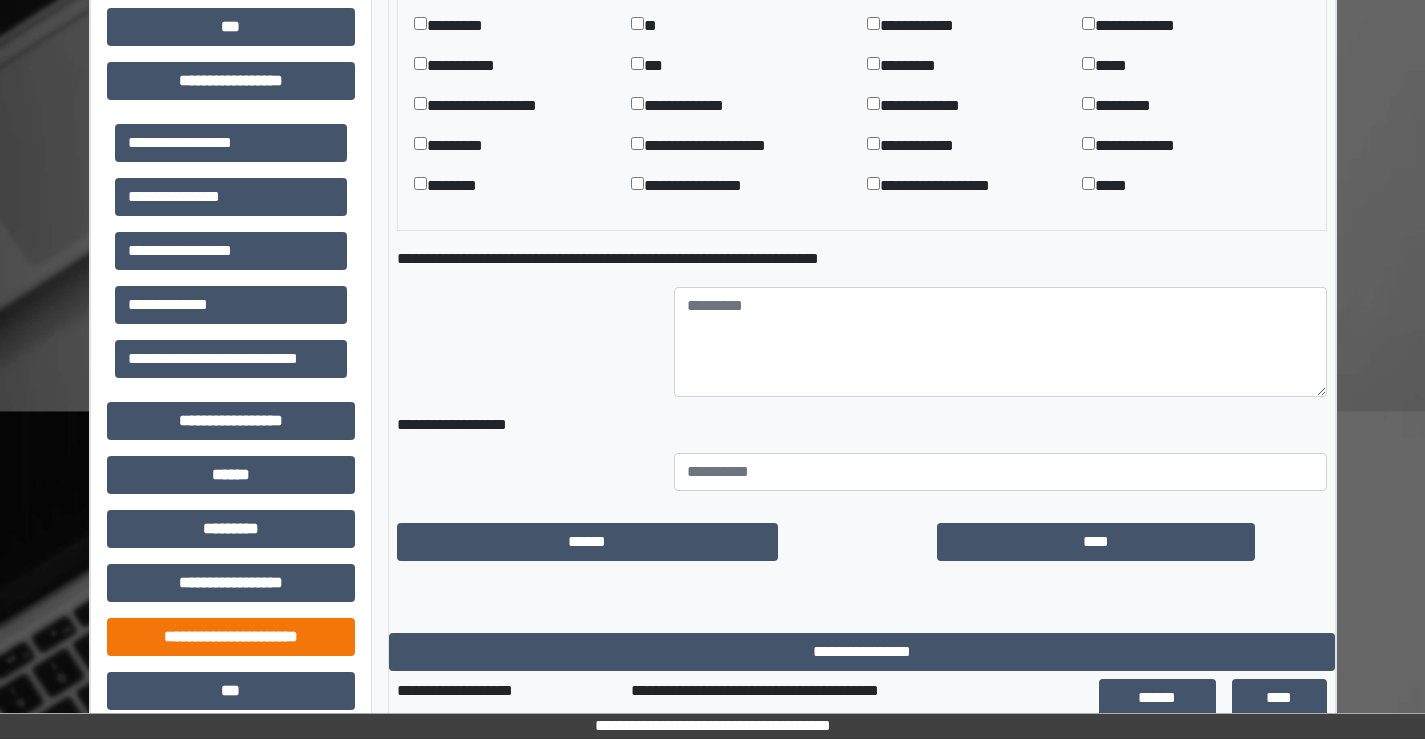 scroll, scrollTop: 1175, scrollLeft: 0, axis: vertical 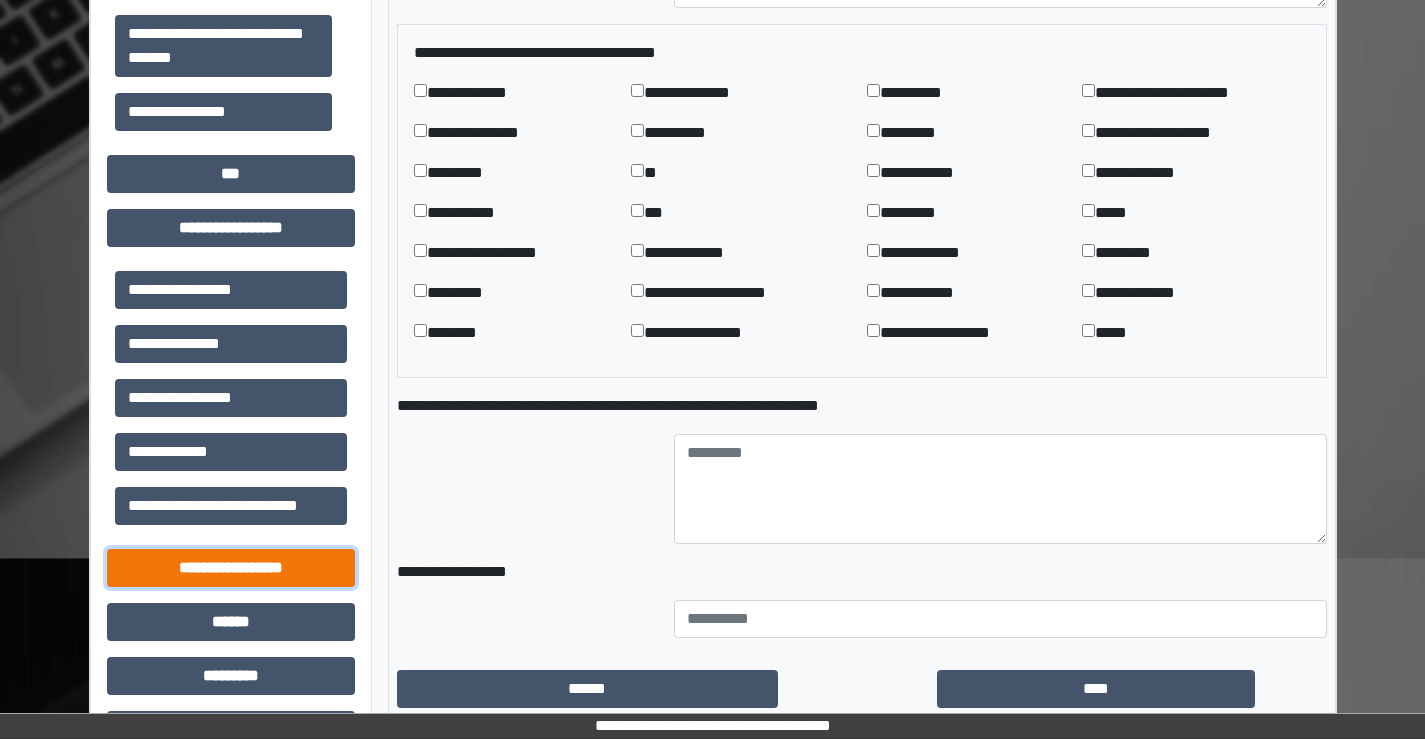 click on "**********" at bounding box center [231, 568] 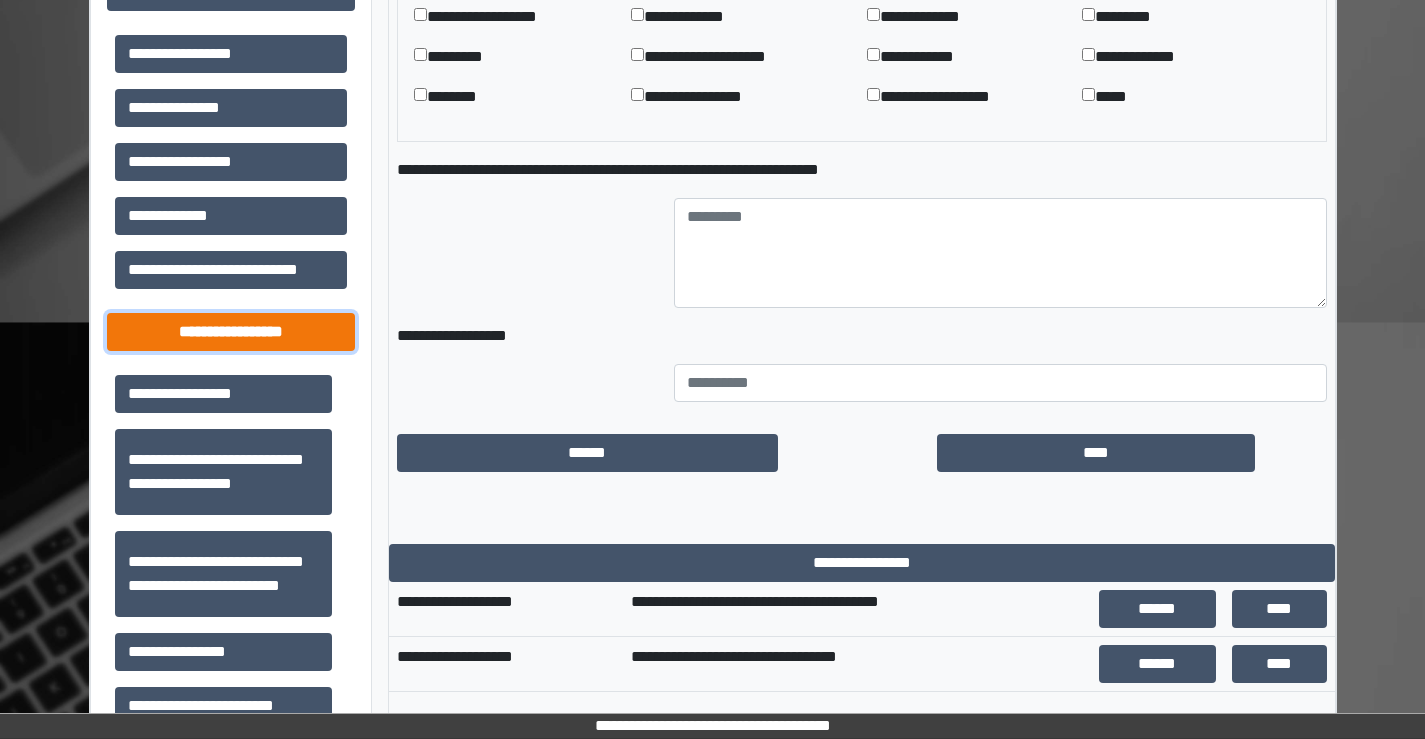 scroll, scrollTop: 1475, scrollLeft: 0, axis: vertical 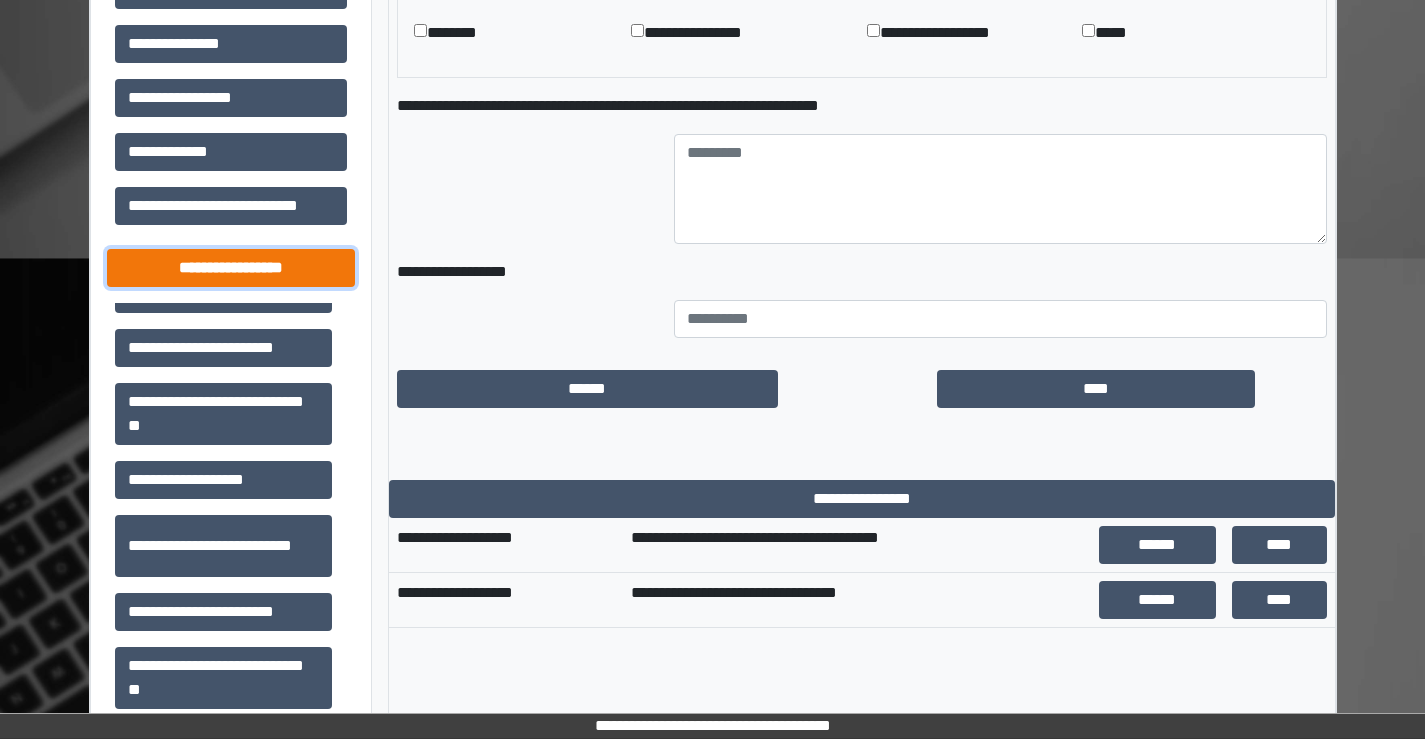 click on "**********" at bounding box center [231, 268] 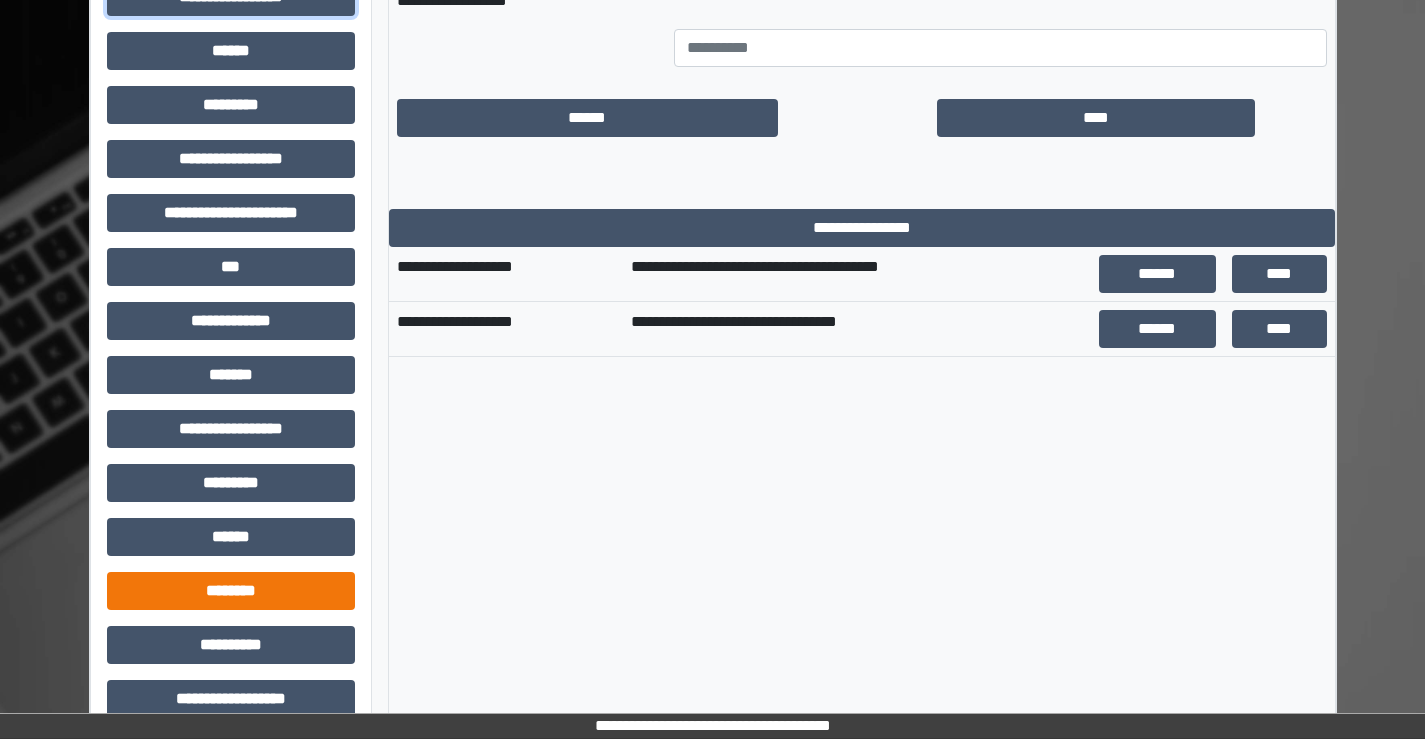 scroll, scrollTop: 1775, scrollLeft: 0, axis: vertical 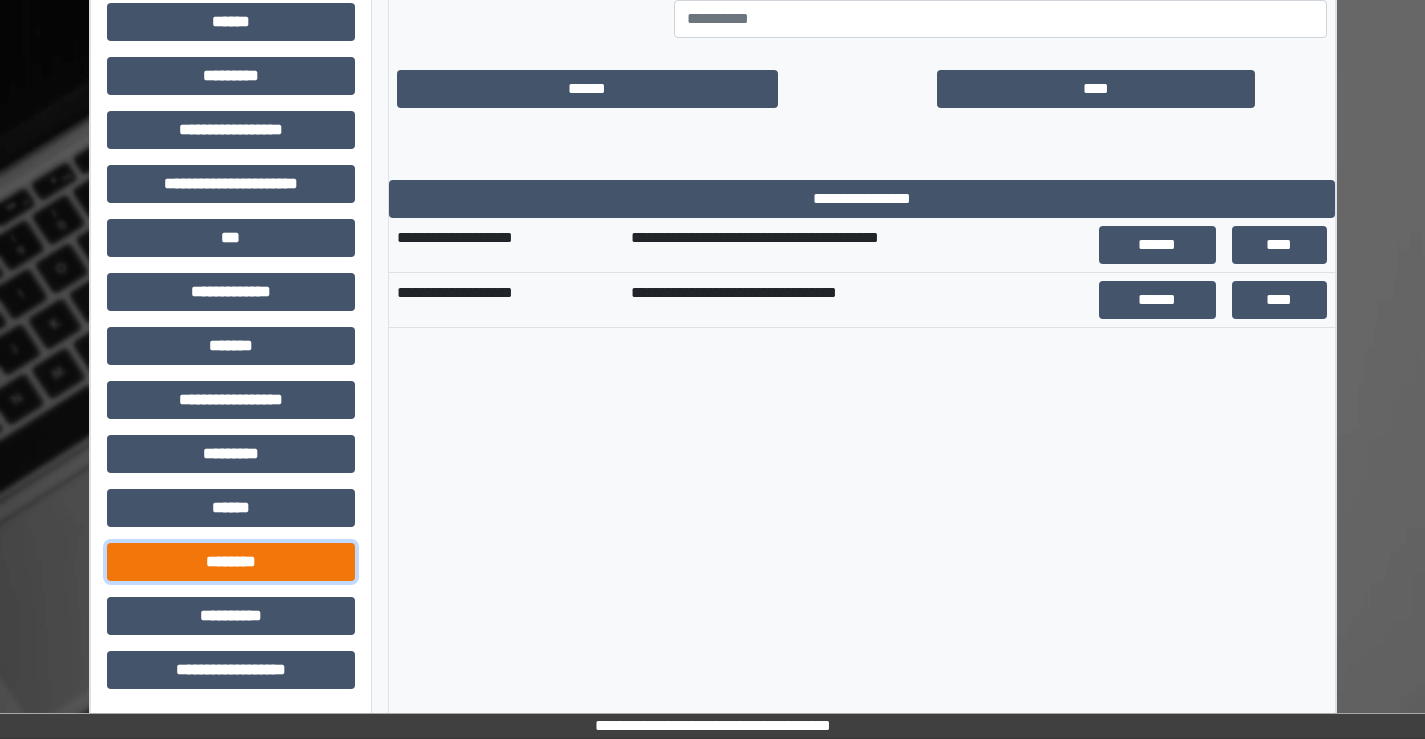 click on "********" at bounding box center (231, 562) 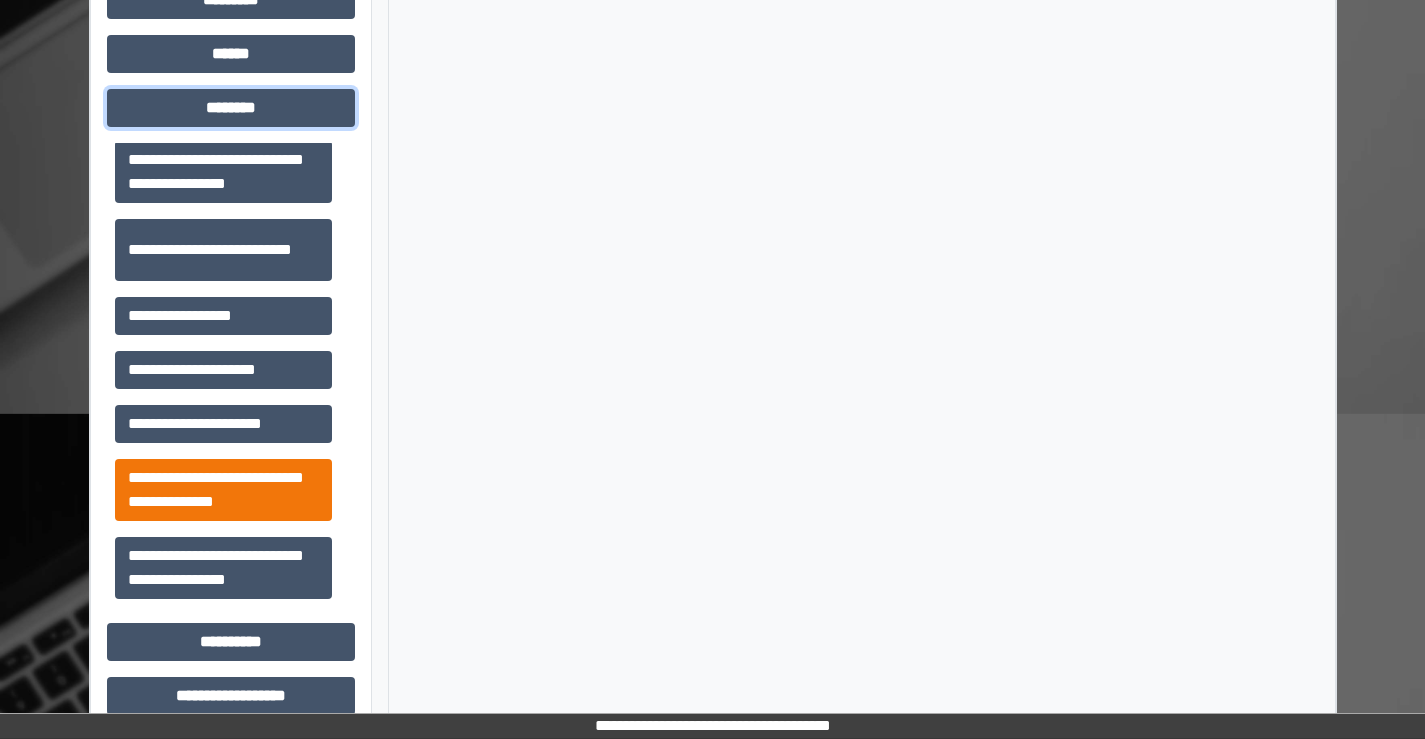 scroll, scrollTop: 2255, scrollLeft: 0, axis: vertical 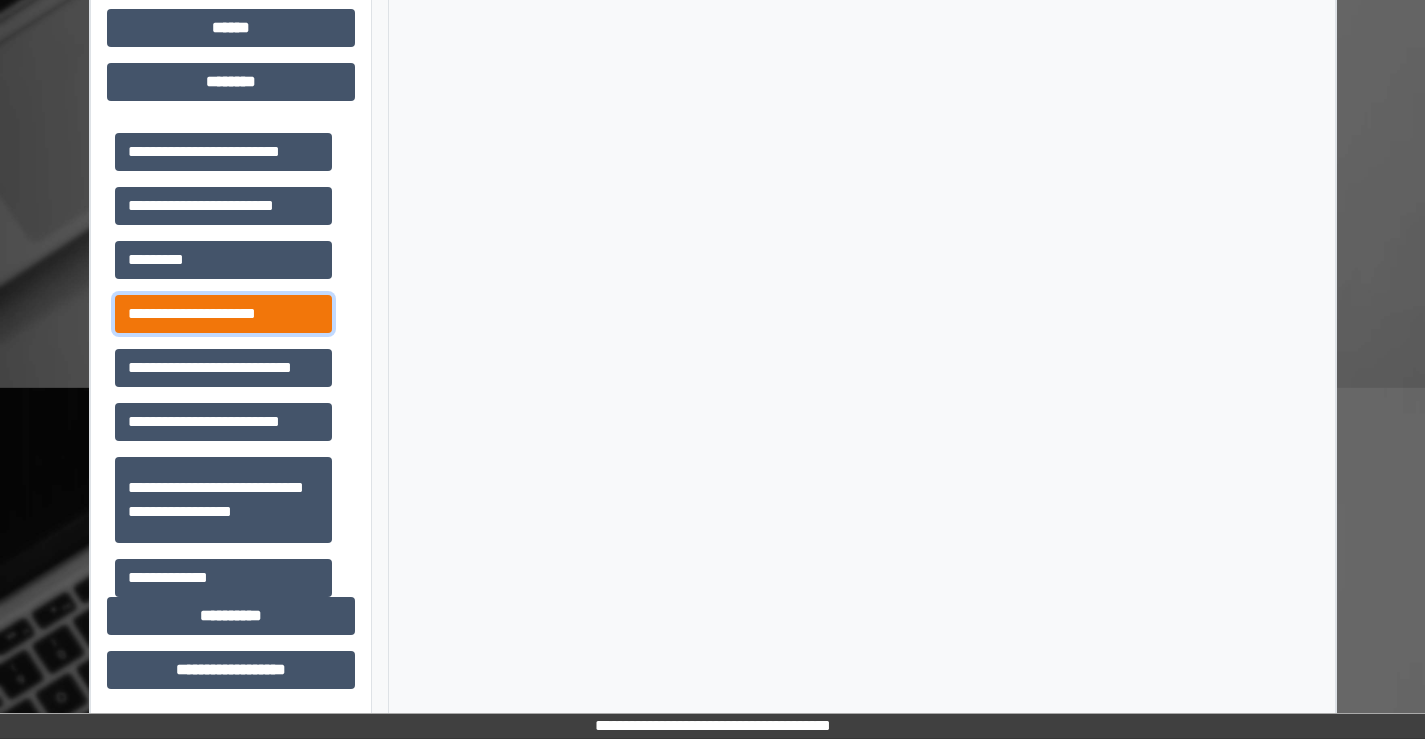 click on "**********" at bounding box center [223, 314] 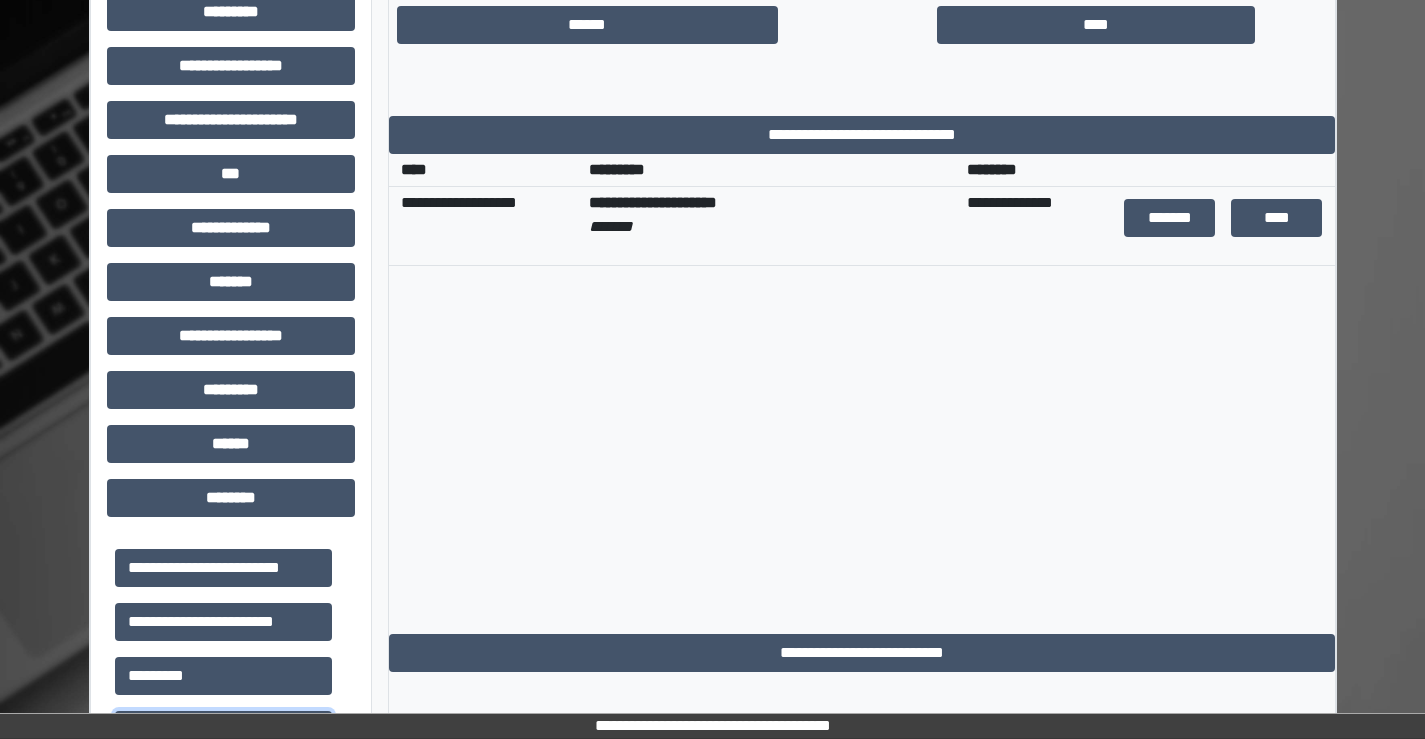 scroll, scrollTop: 1755, scrollLeft: 0, axis: vertical 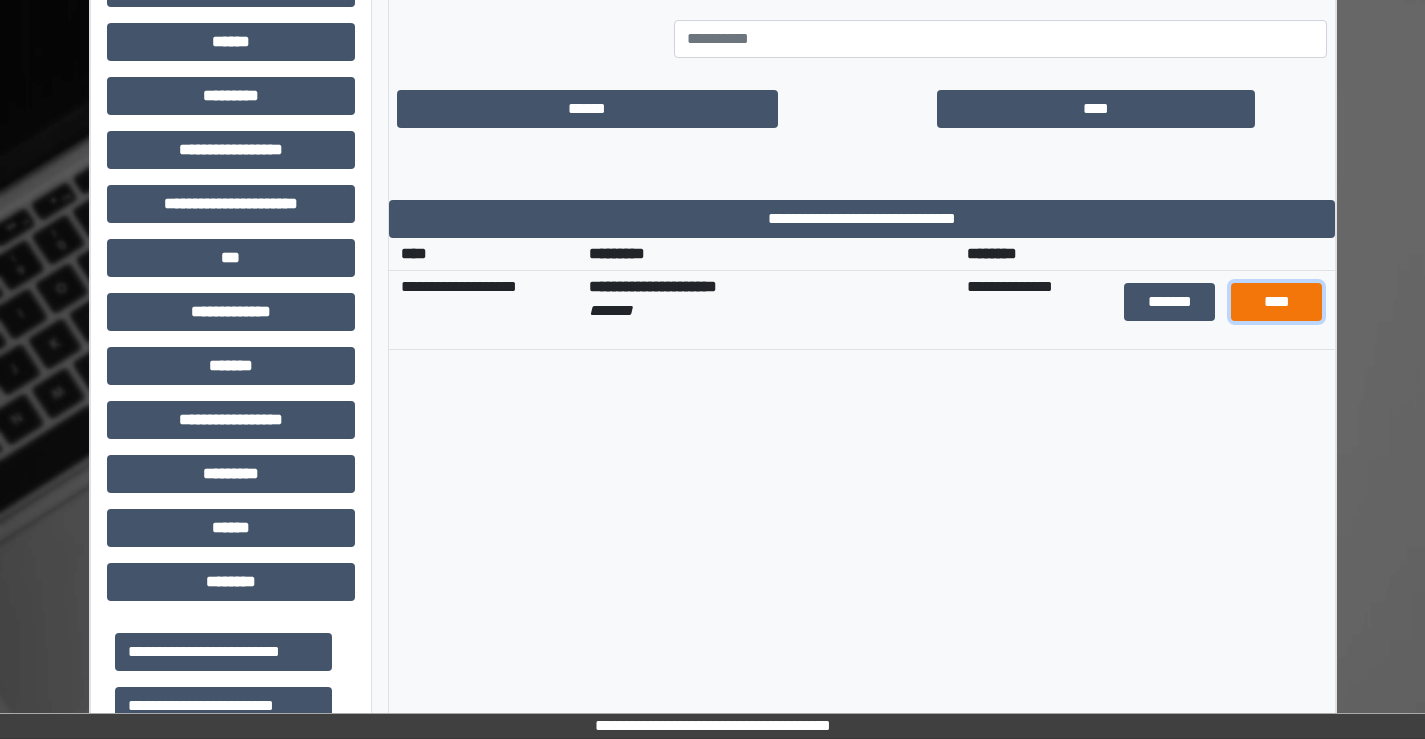 click on "****" at bounding box center (1276, 302) 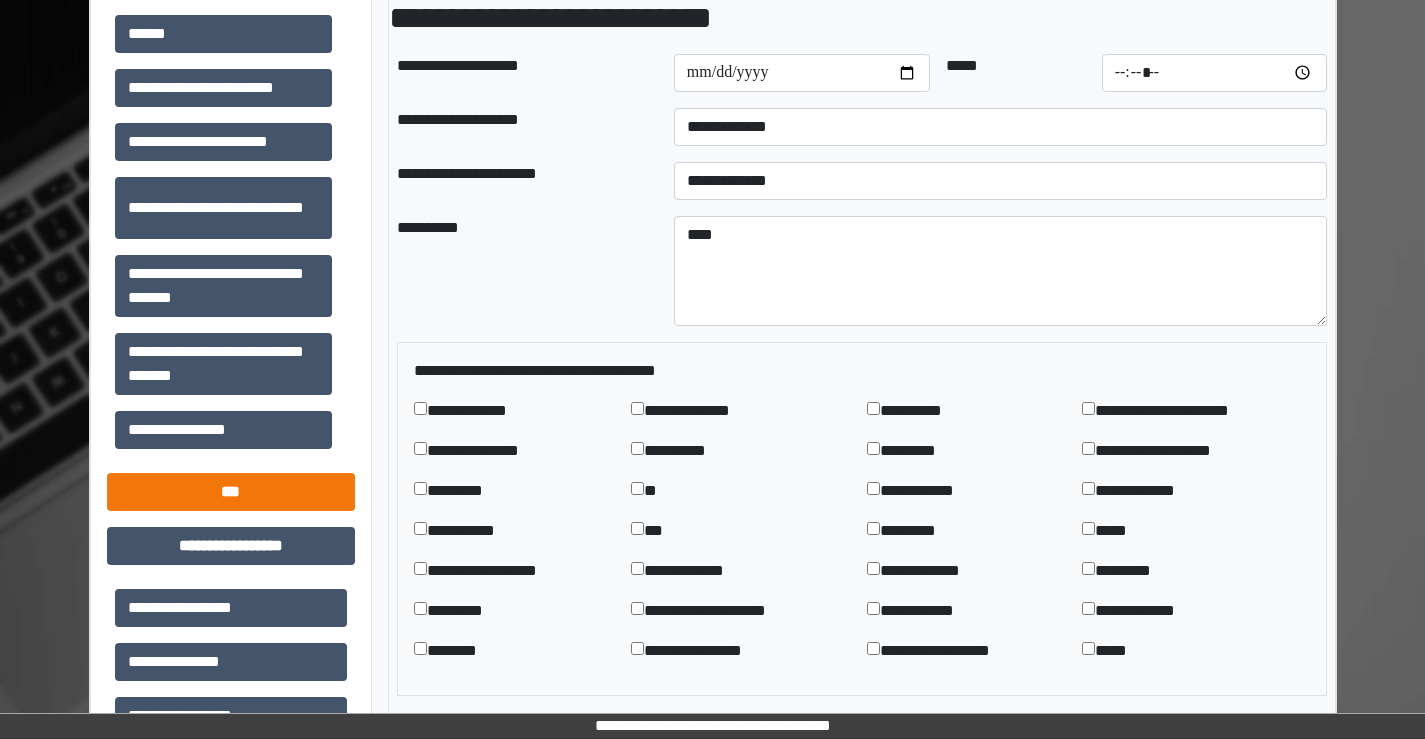 scroll, scrollTop: 855, scrollLeft: 0, axis: vertical 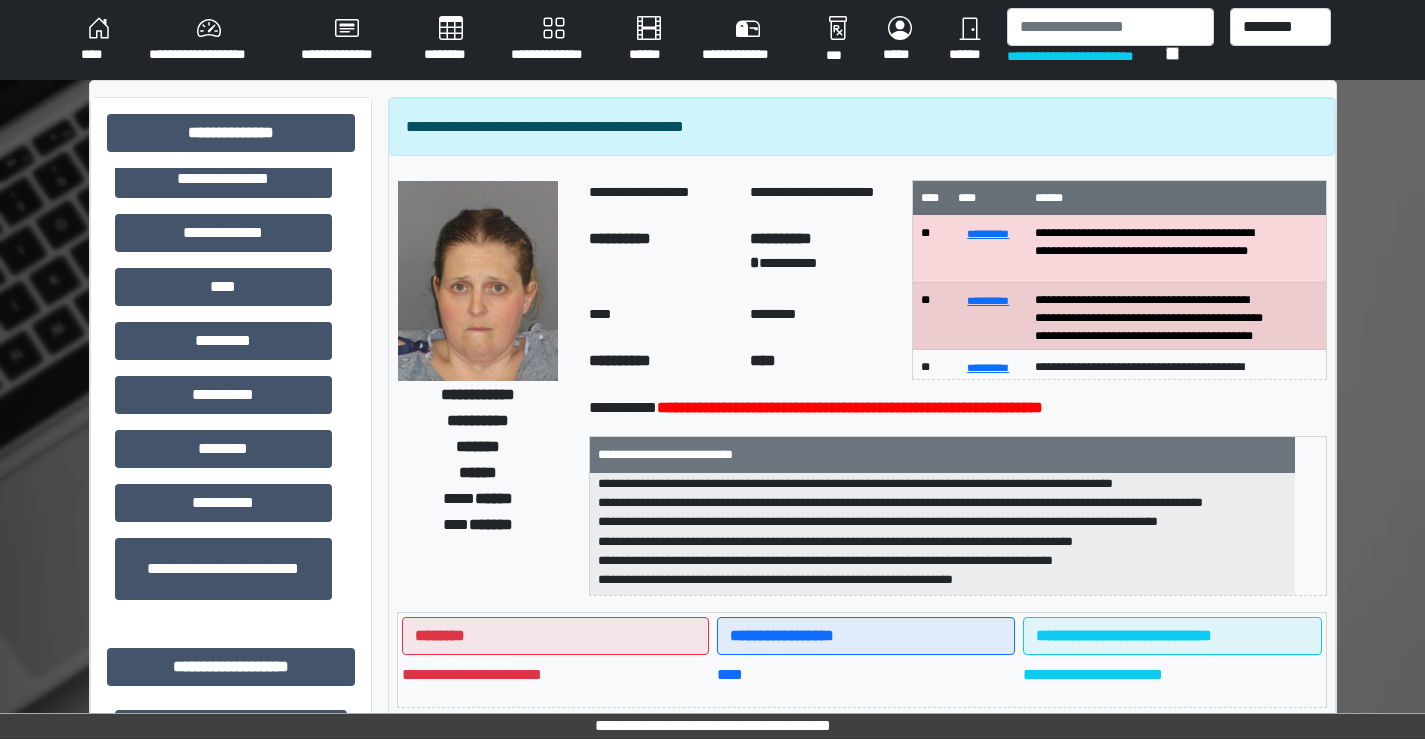 click on "**********" at bounding box center [712, 40] 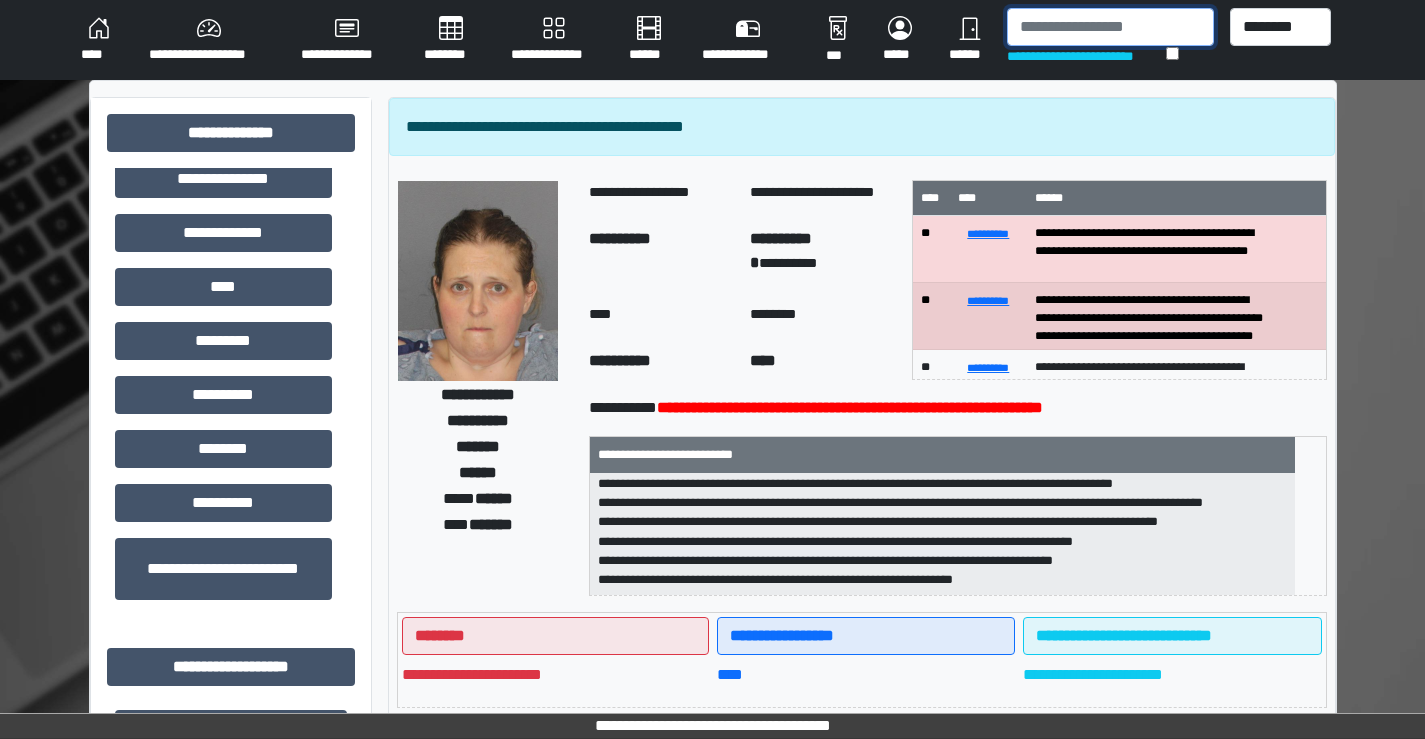 click at bounding box center (1110, 27) 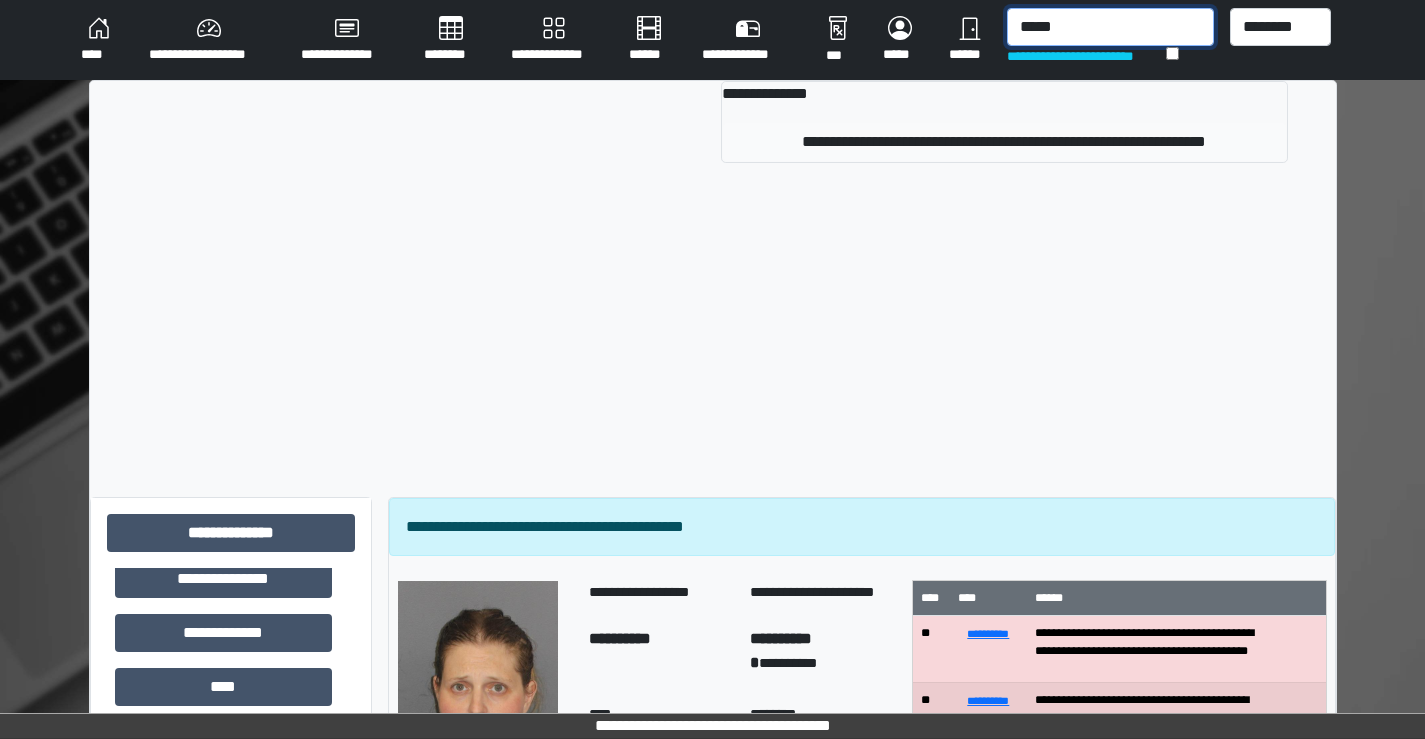 type on "*****" 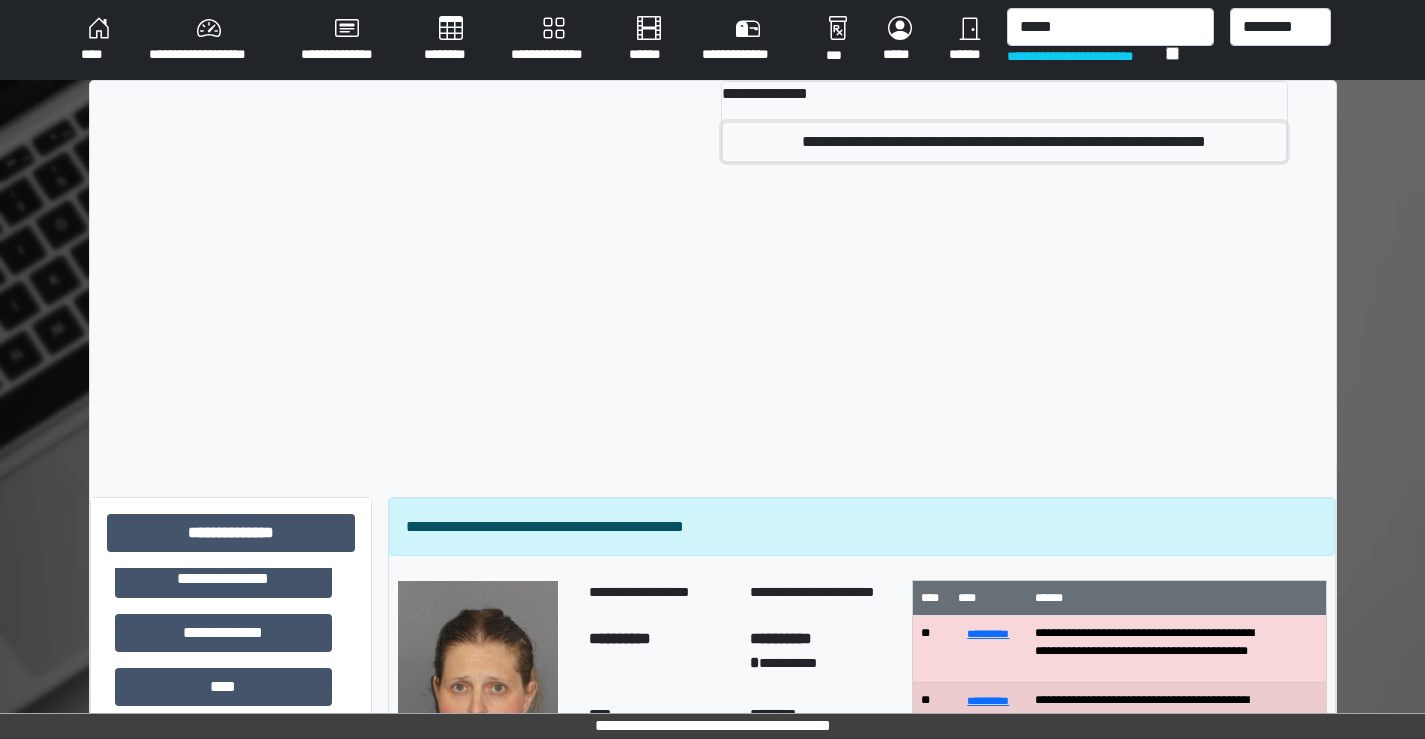 click on "**********" at bounding box center [1004, 142] 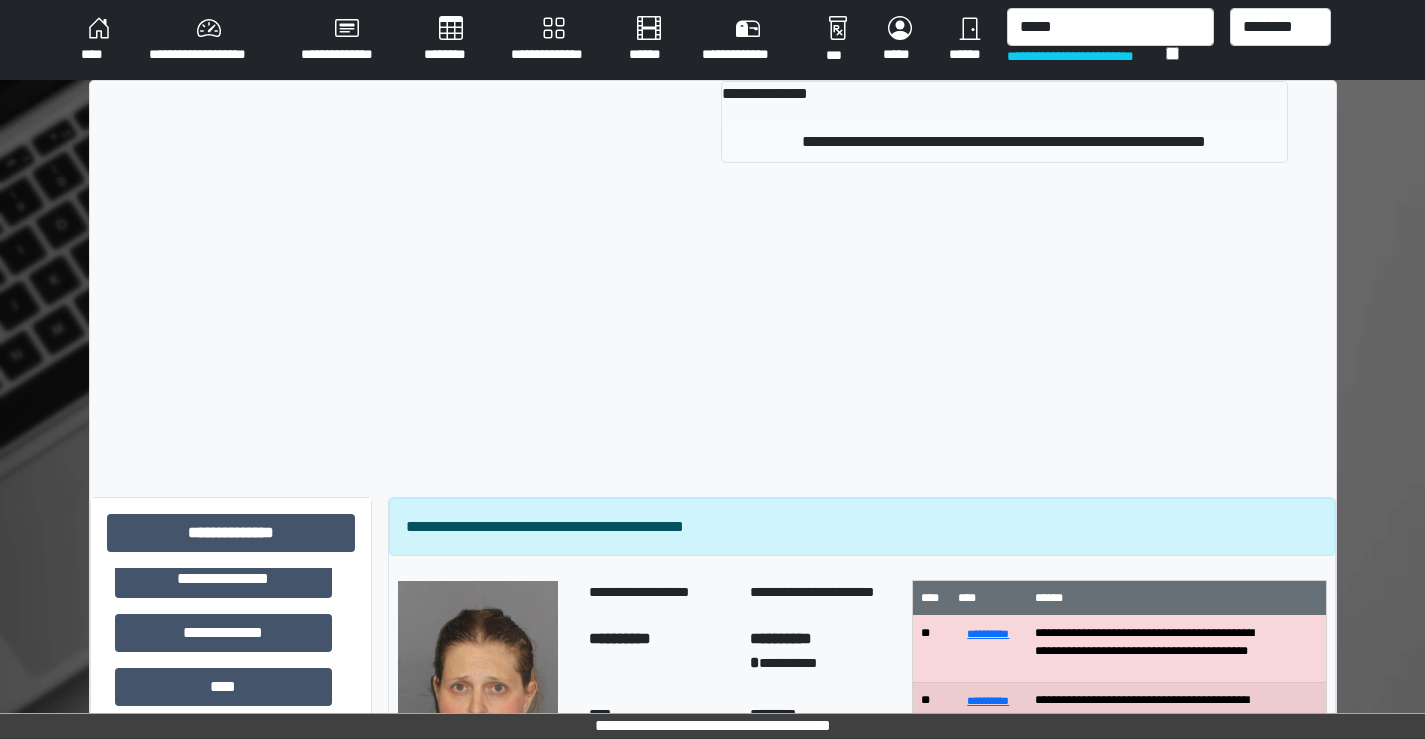 type 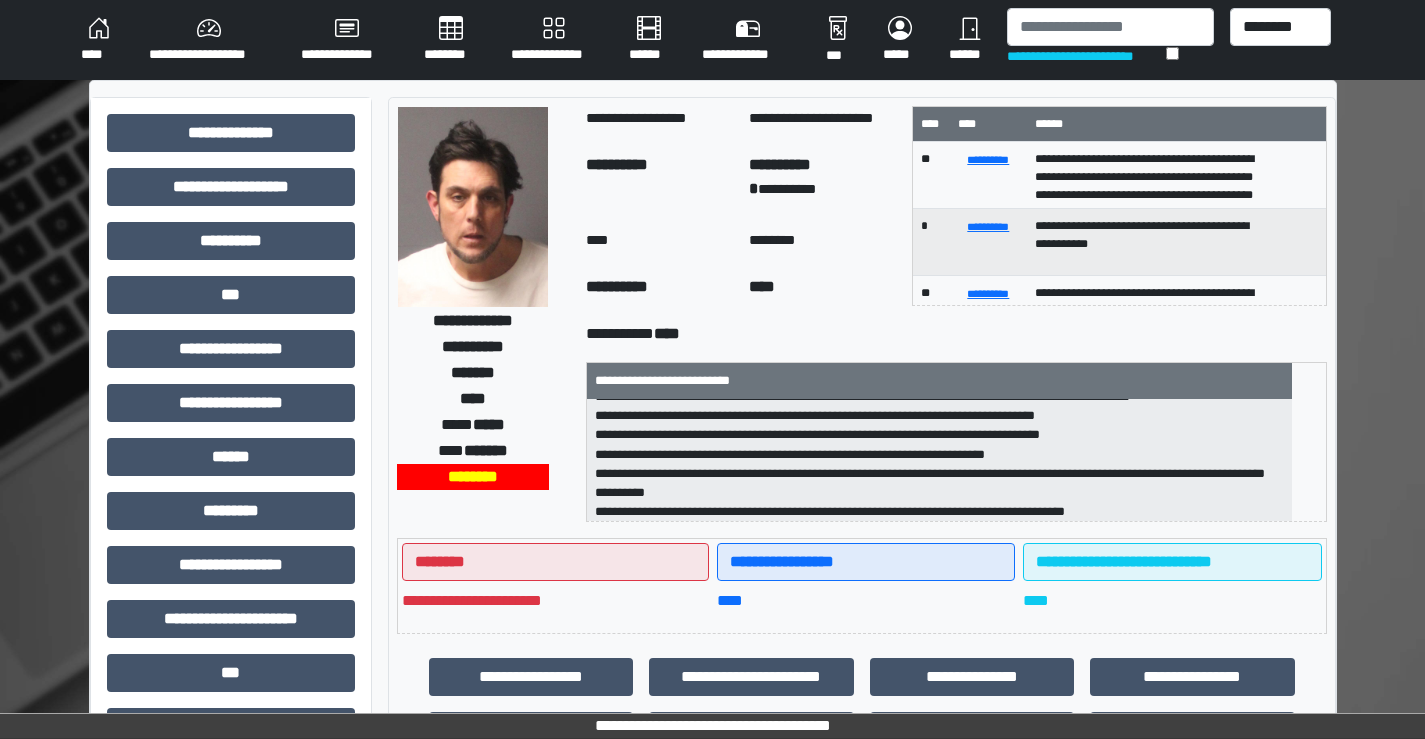 scroll, scrollTop: 200, scrollLeft: 0, axis: vertical 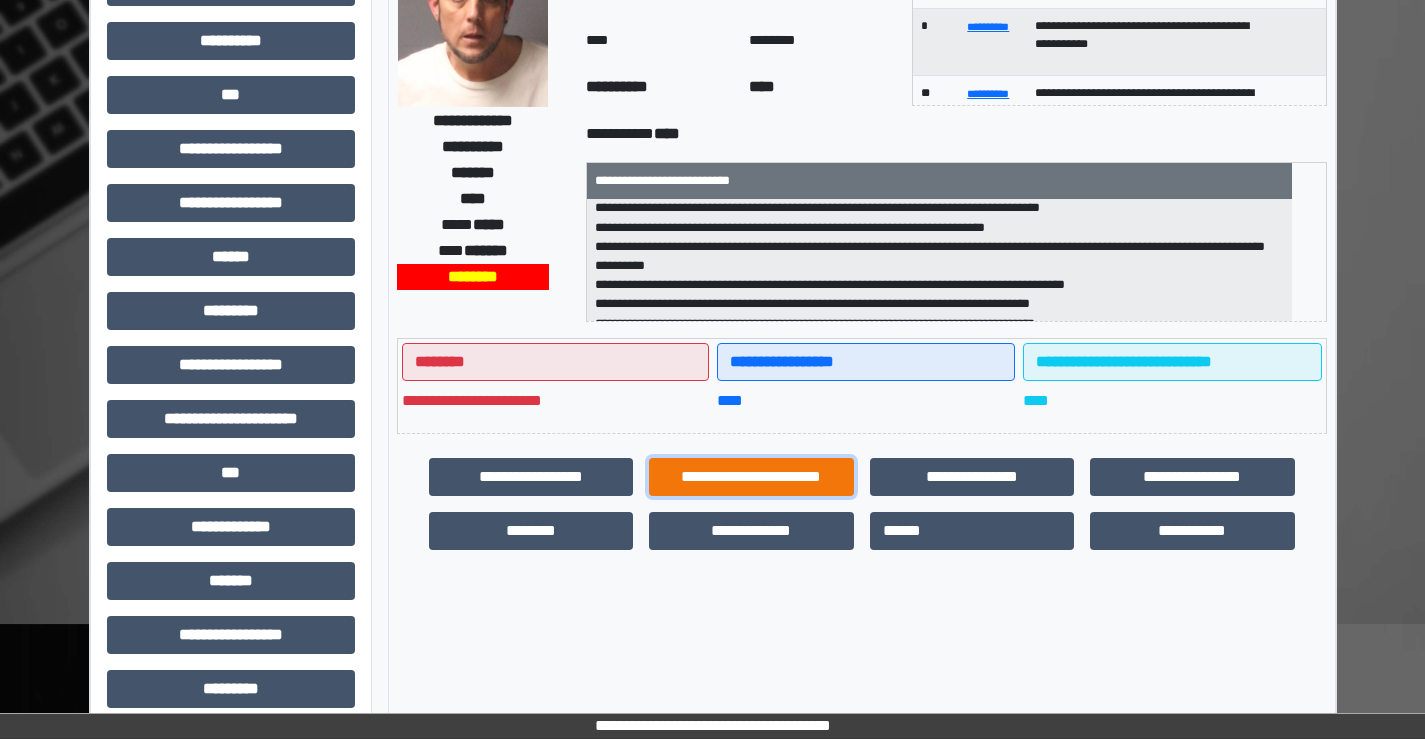 click on "**********" at bounding box center (751, 477) 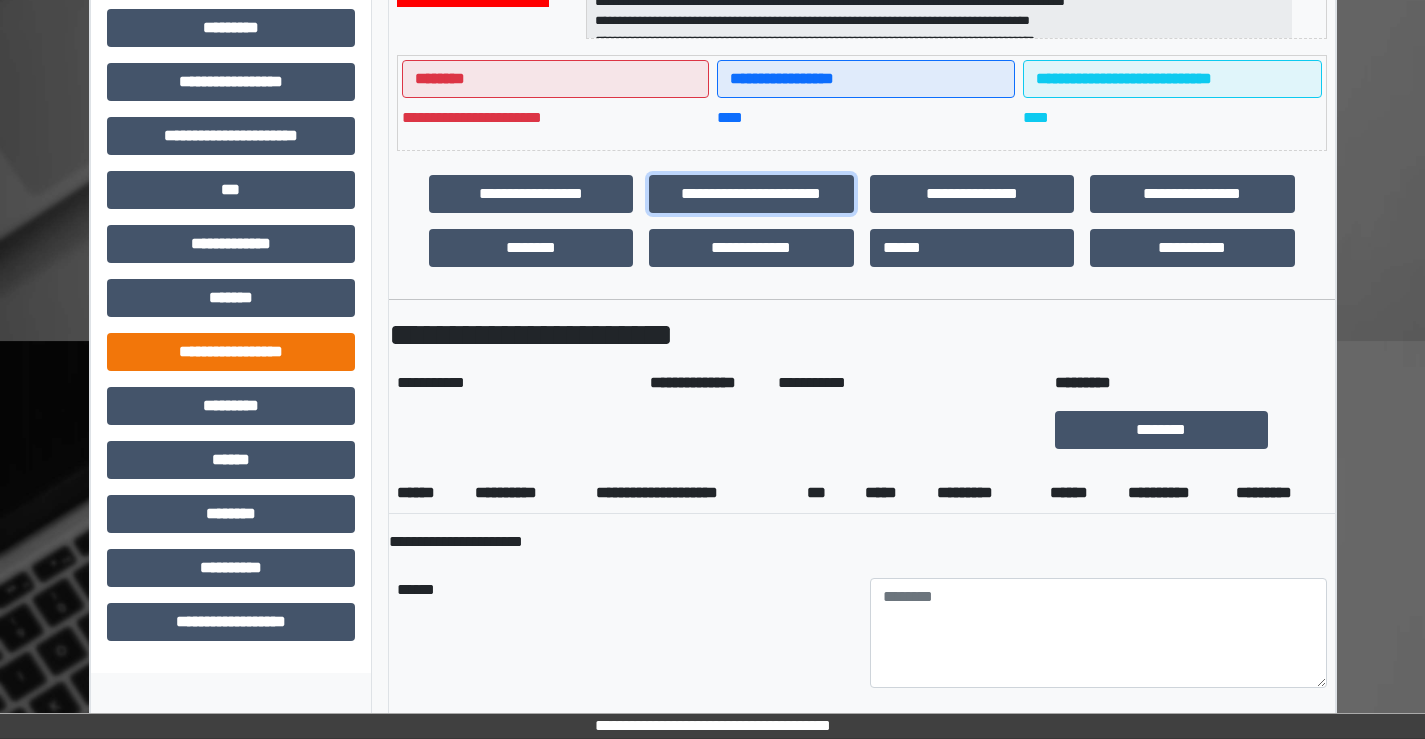 scroll, scrollTop: 500, scrollLeft: 0, axis: vertical 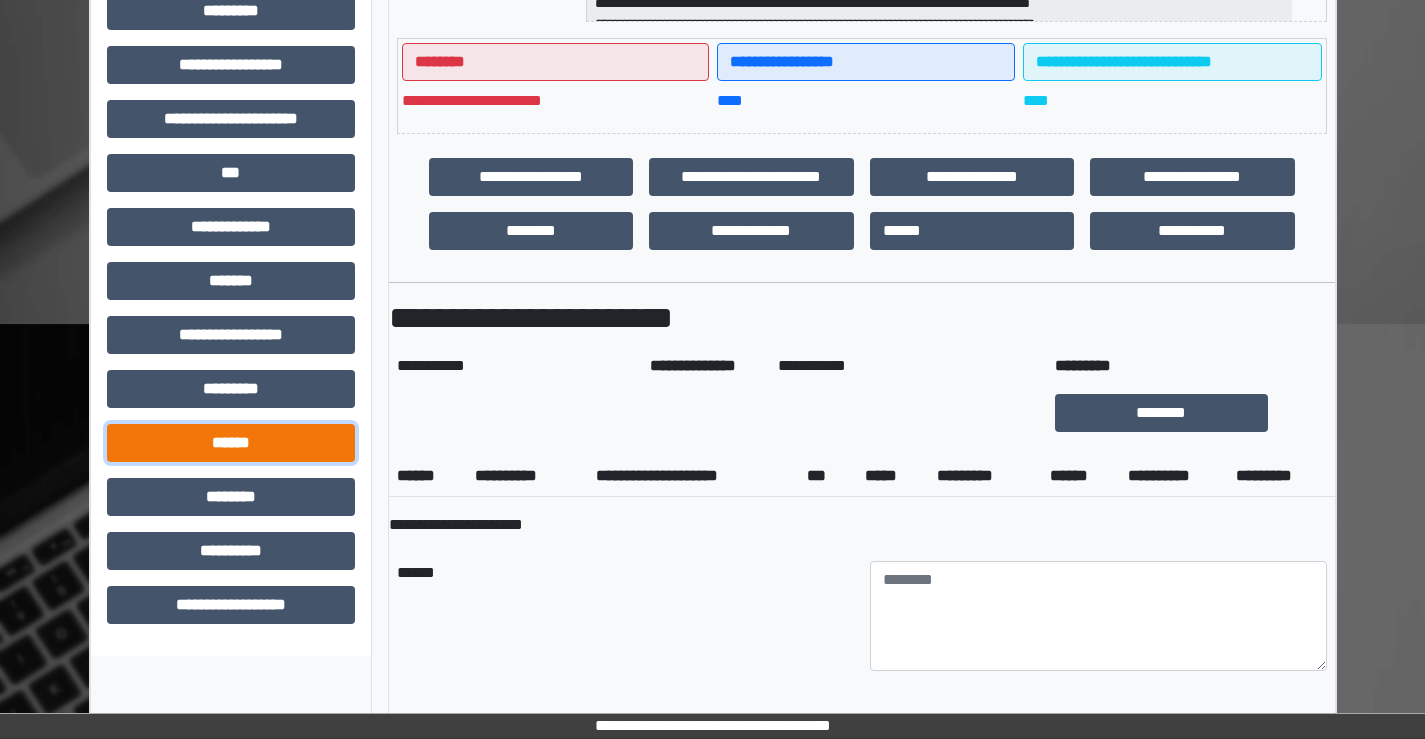 click on "******" at bounding box center (231, 443) 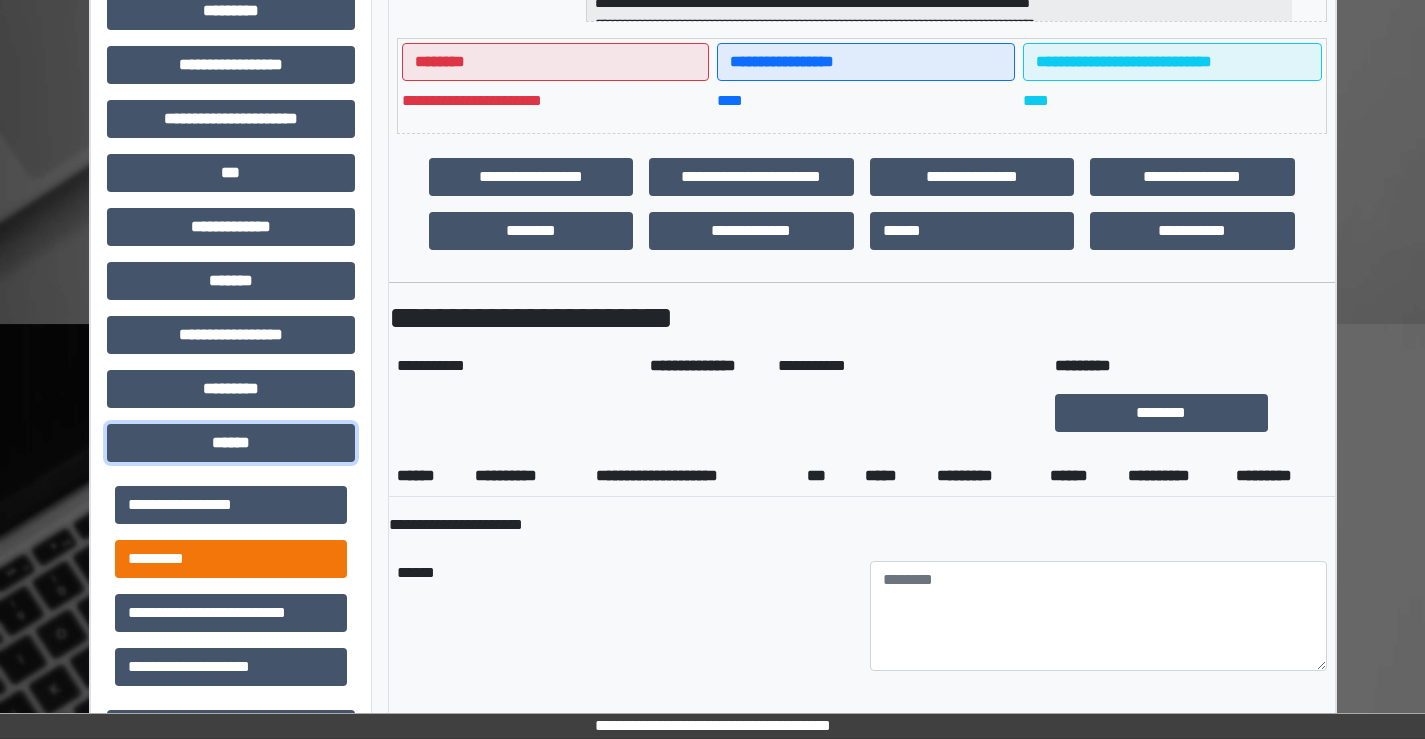 scroll, scrollTop: 600, scrollLeft: 0, axis: vertical 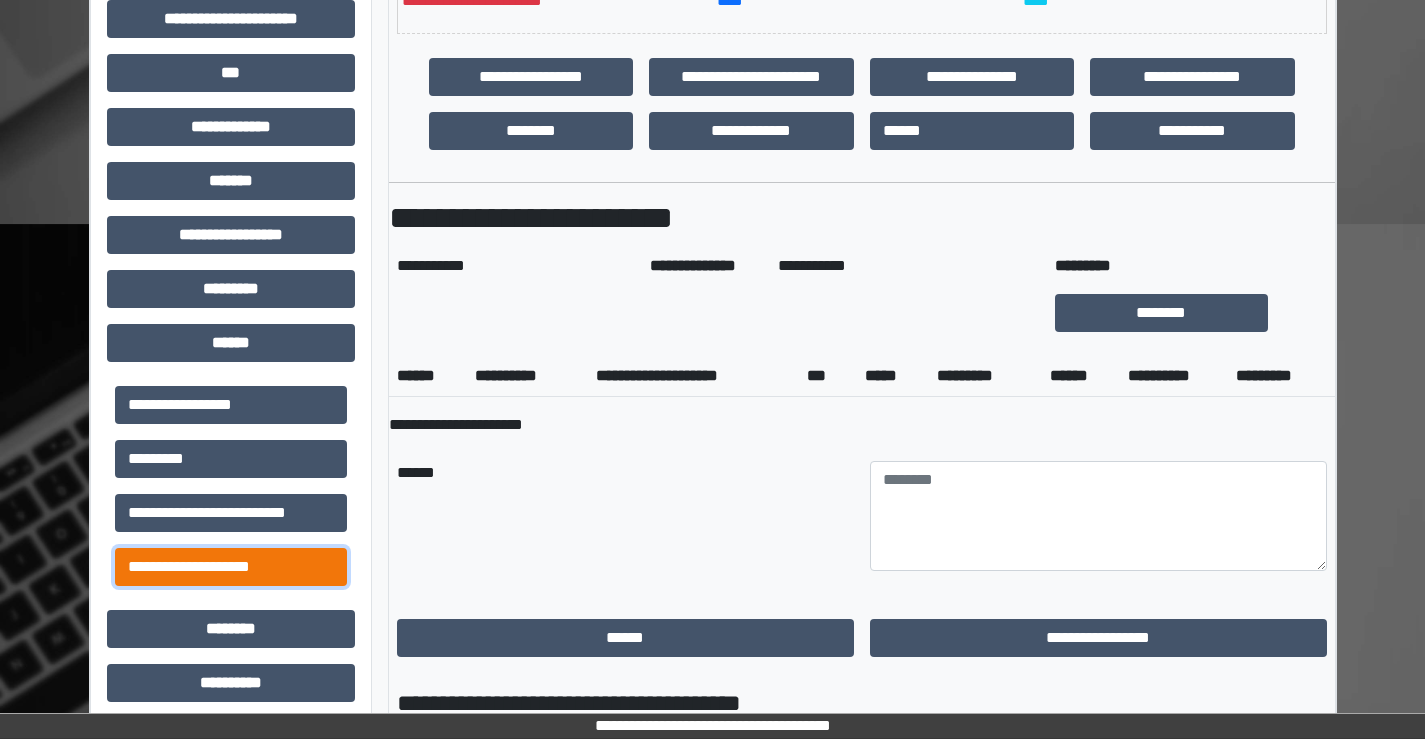 click on "**********" at bounding box center [231, 567] 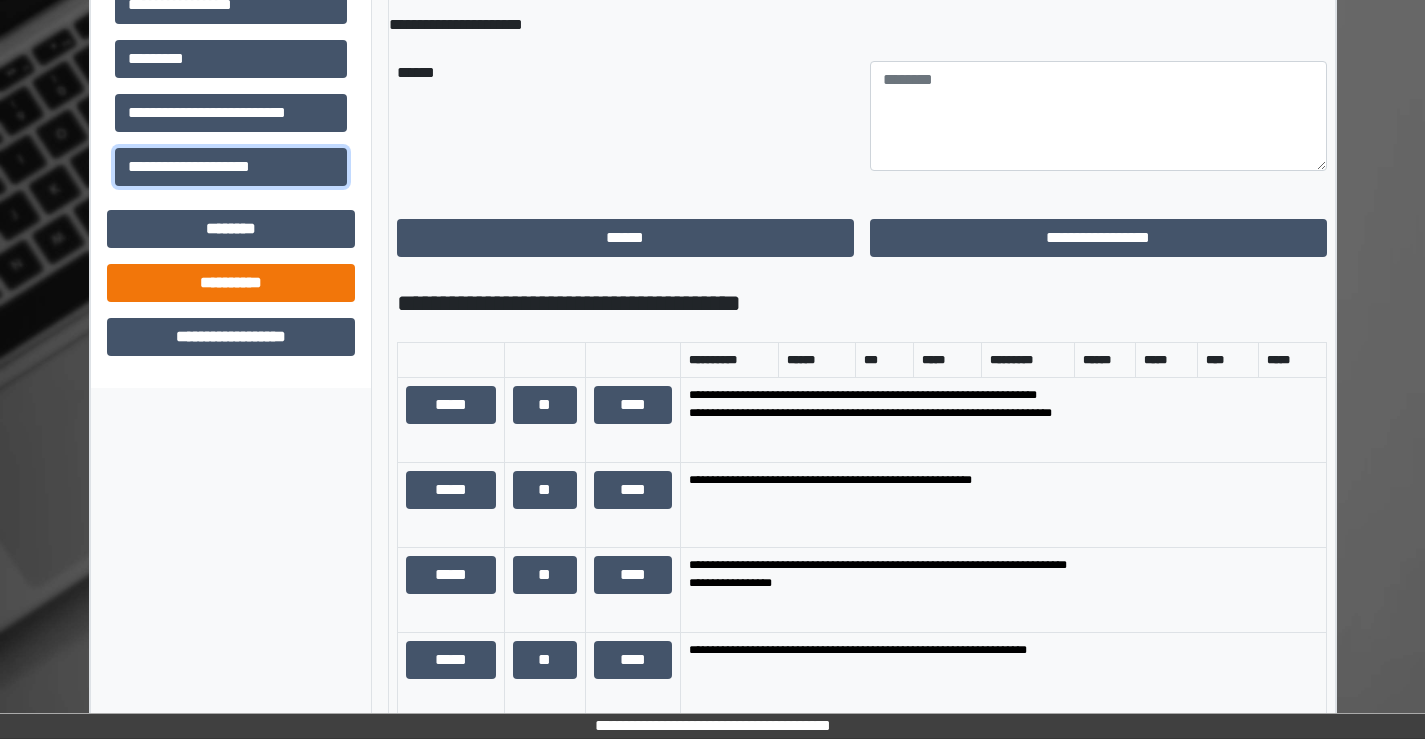 scroll, scrollTop: 900, scrollLeft: 0, axis: vertical 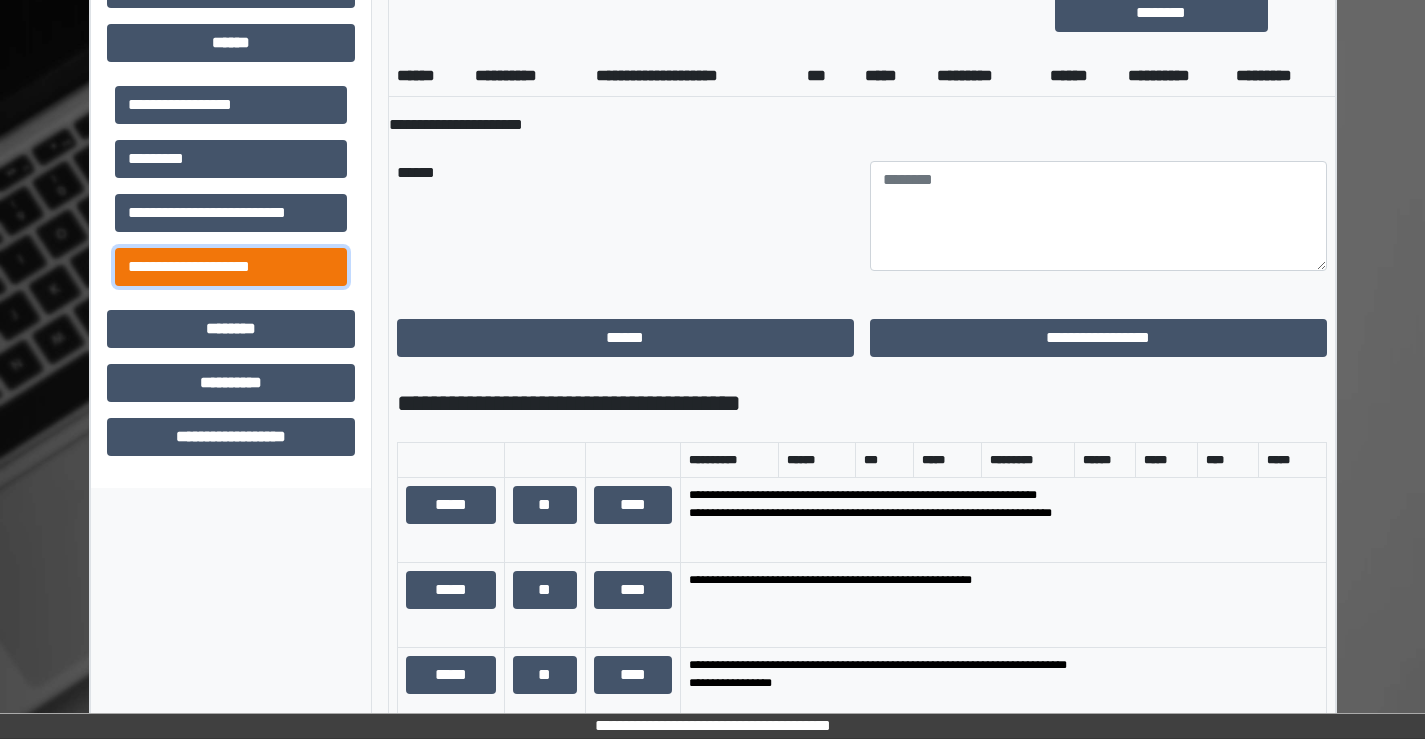 click on "**********" at bounding box center (231, 267) 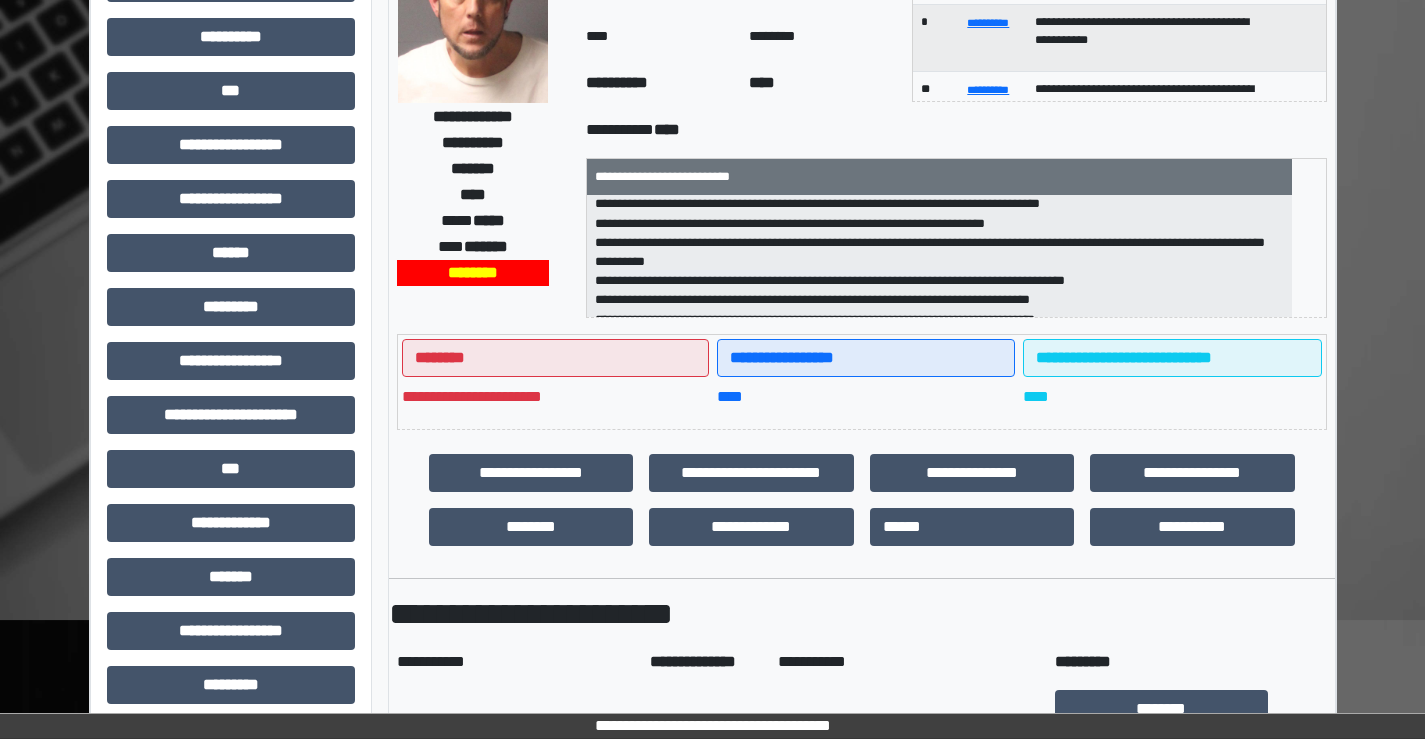 scroll, scrollTop: 200, scrollLeft: 0, axis: vertical 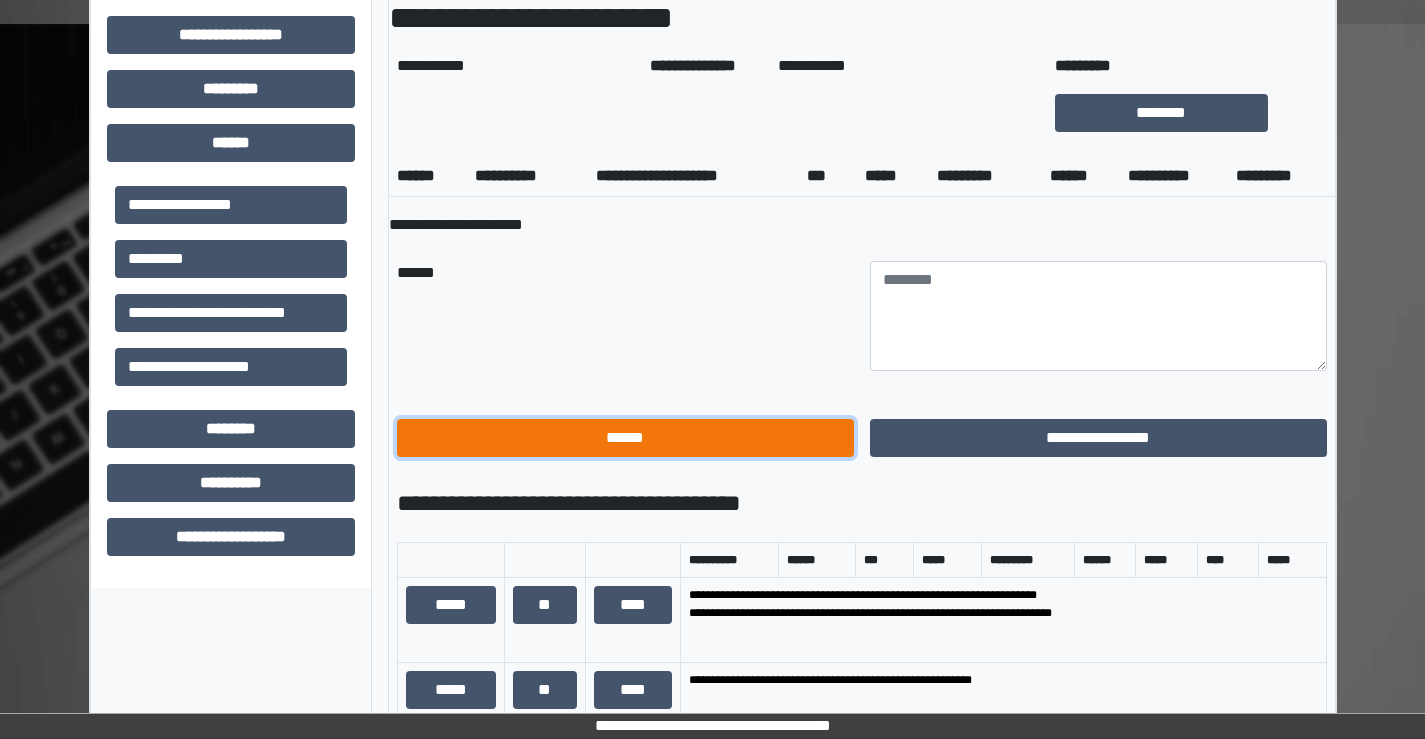 click on "******" at bounding box center [625, 438] 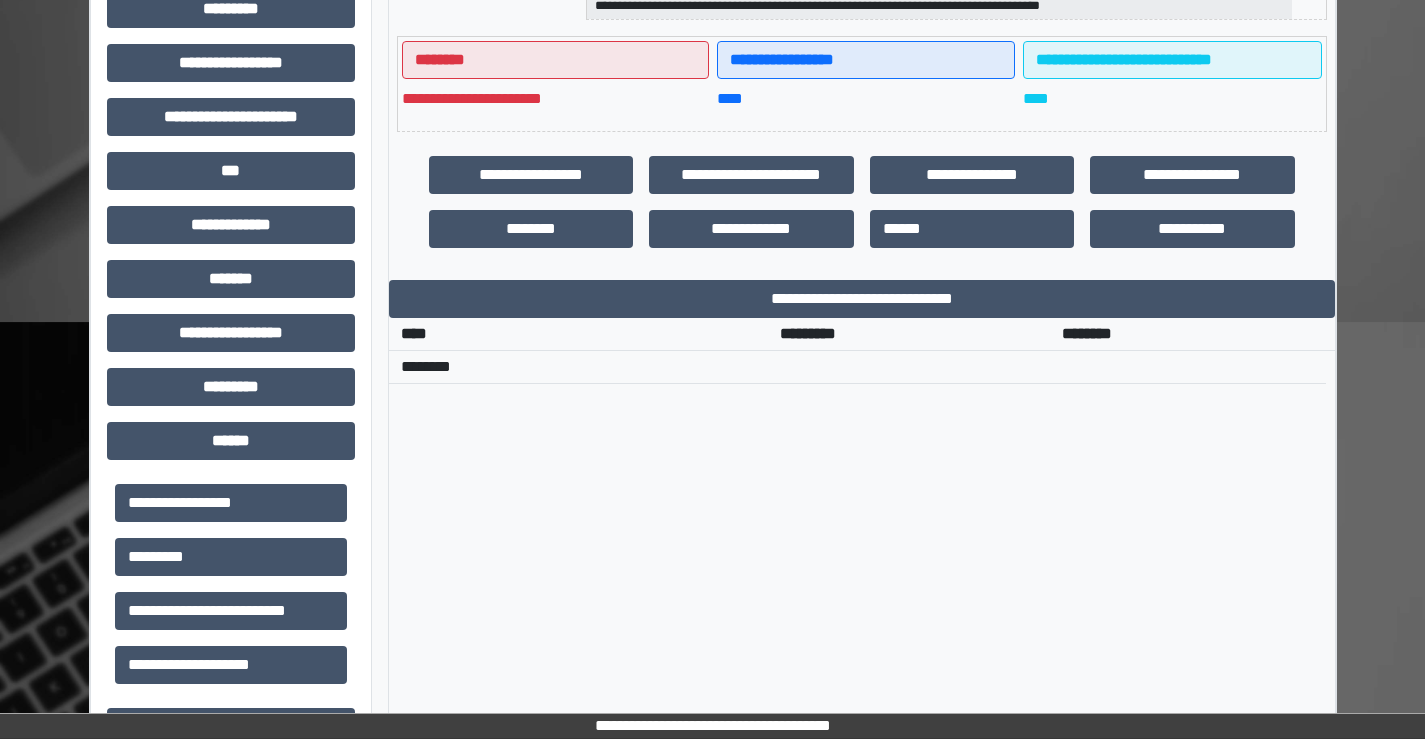scroll, scrollTop: 467, scrollLeft: 0, axis: vertical 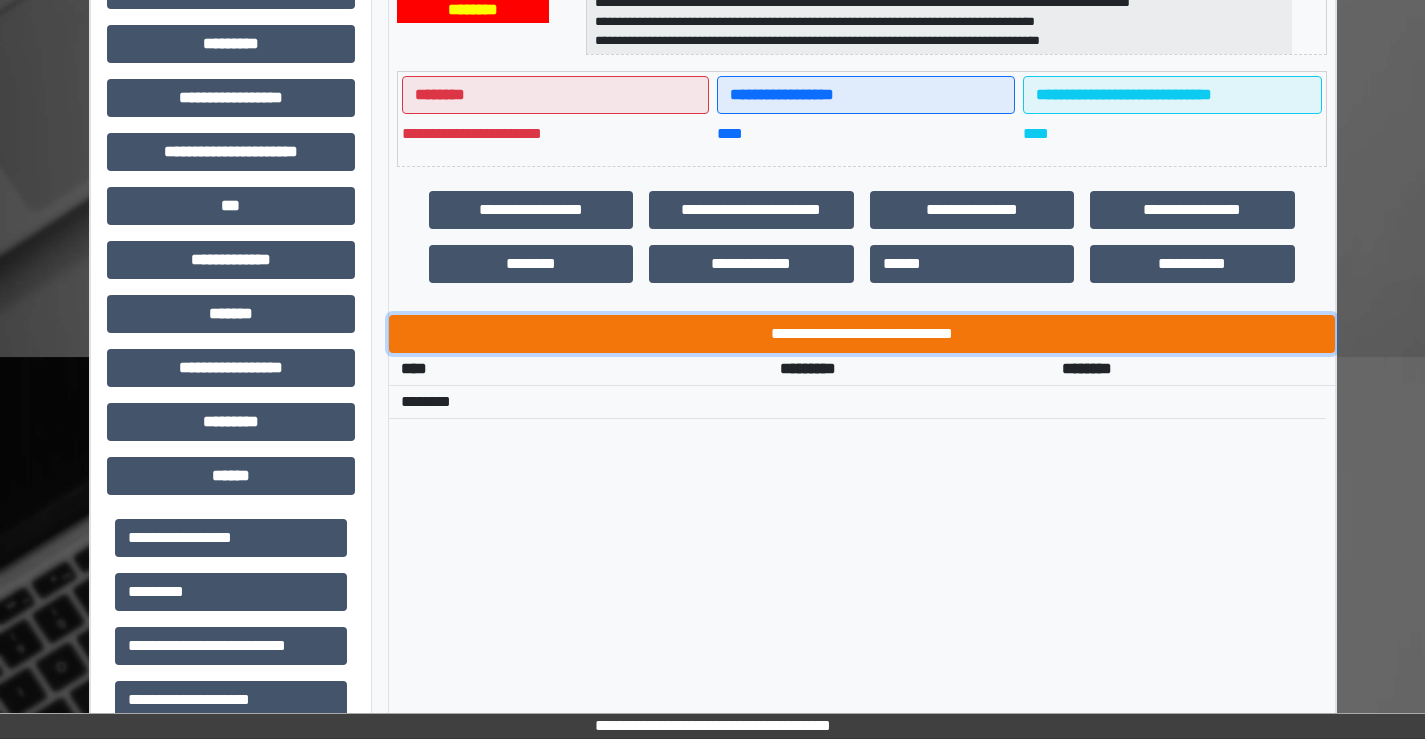 click on "**********" at bounding box center [862, 334] 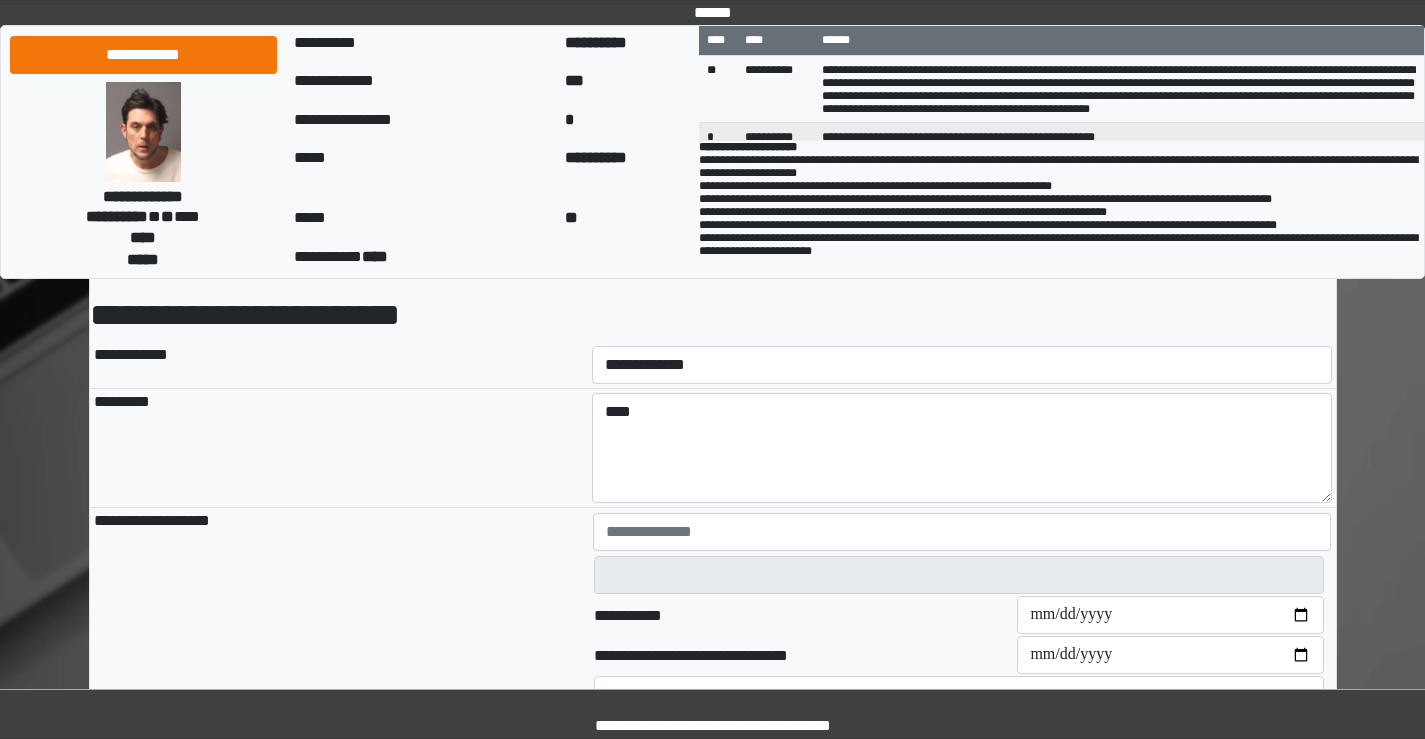 scroll, scrollTop: 100, scrollLeft: 0, axis: vertical 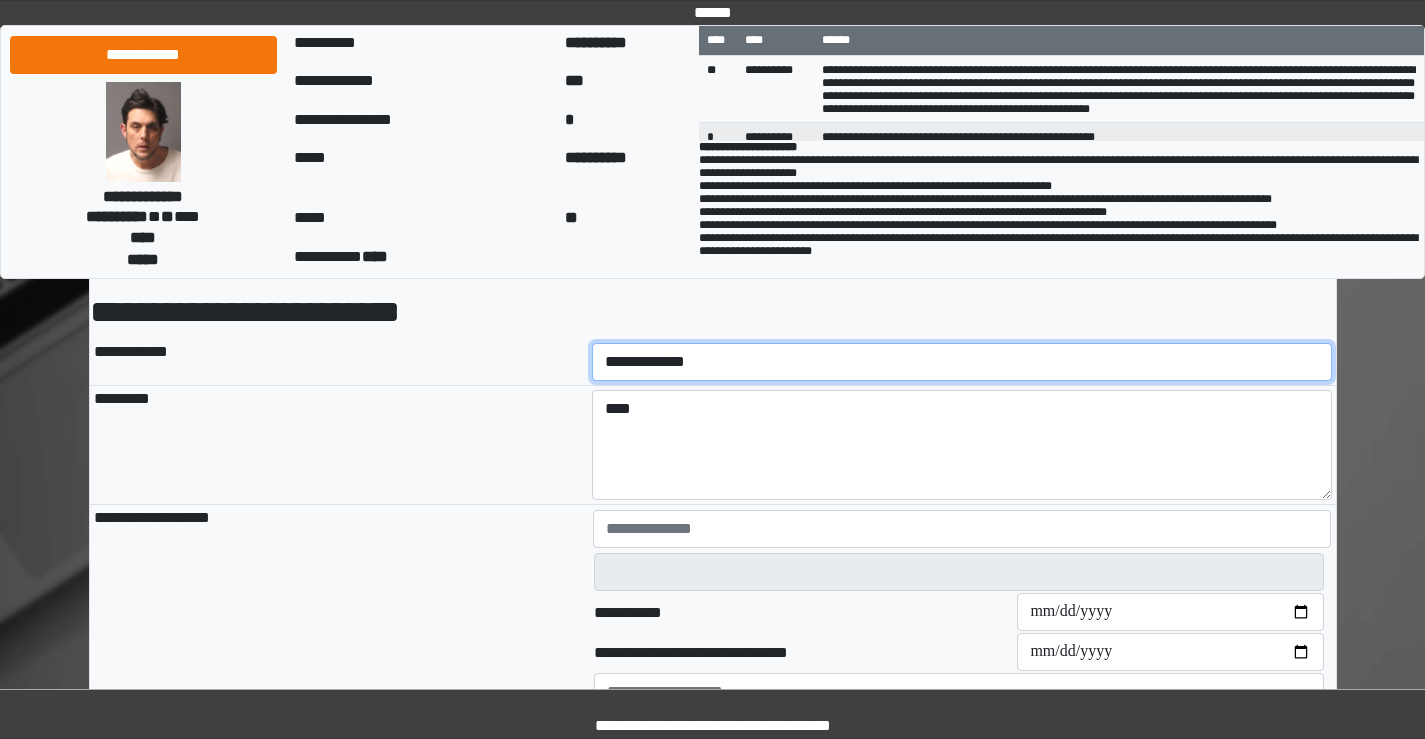 click on "**********" at bounding box center (962, 362) 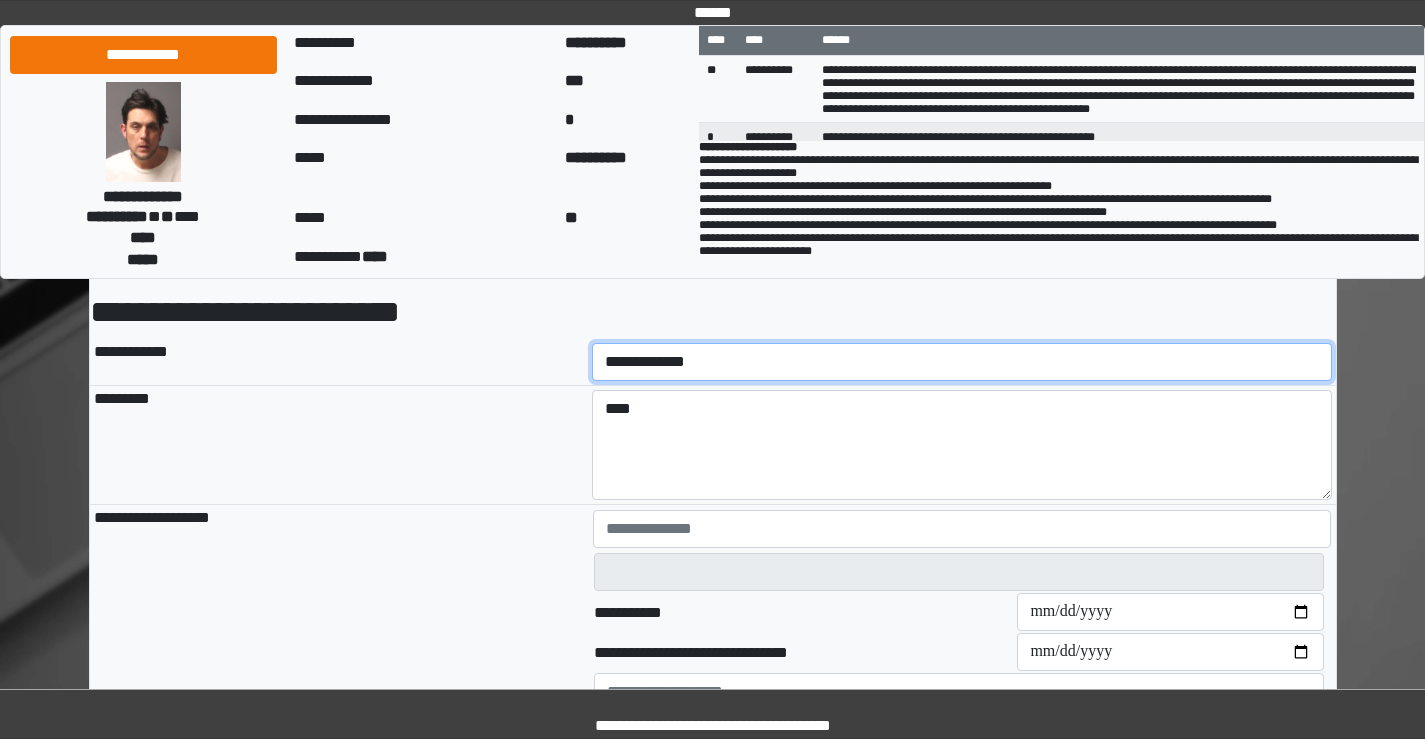 select on "****" 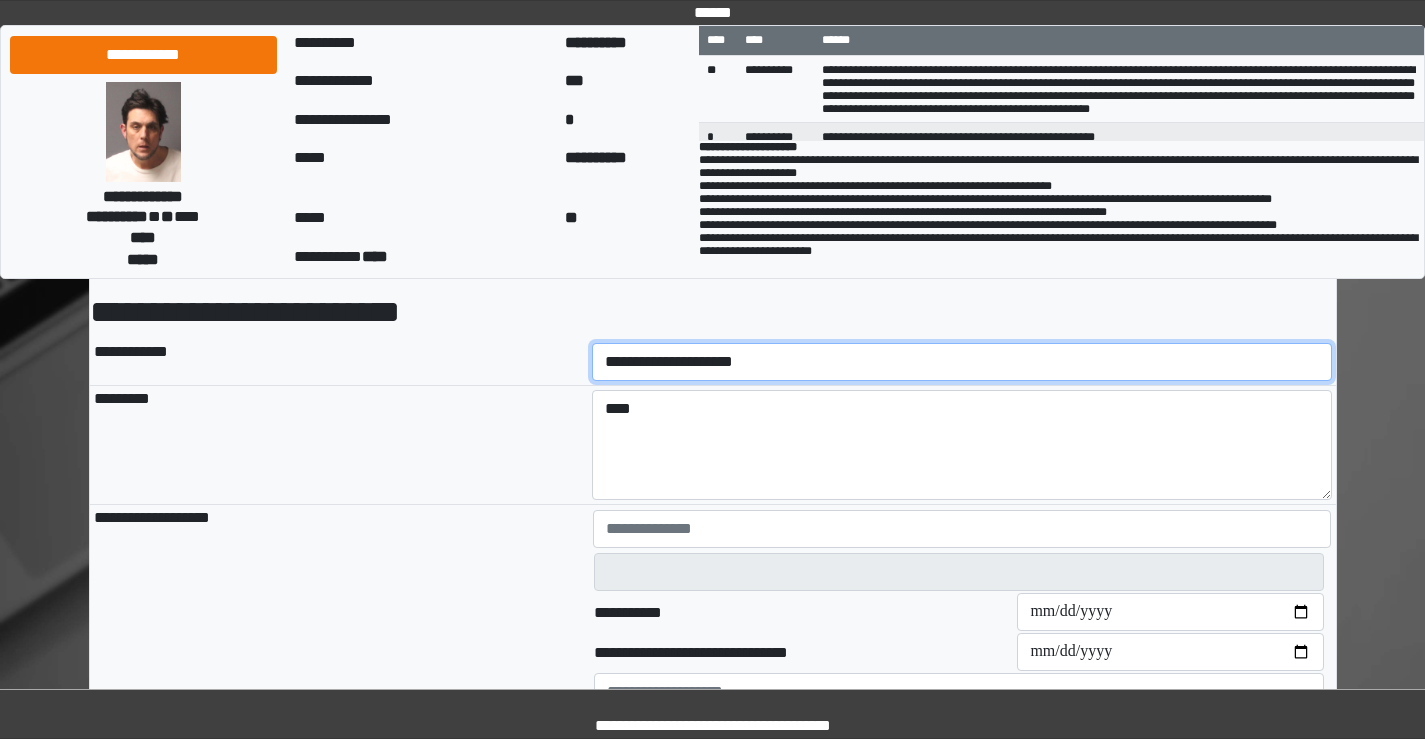 click on "**********" at bounding box center (962, 362) 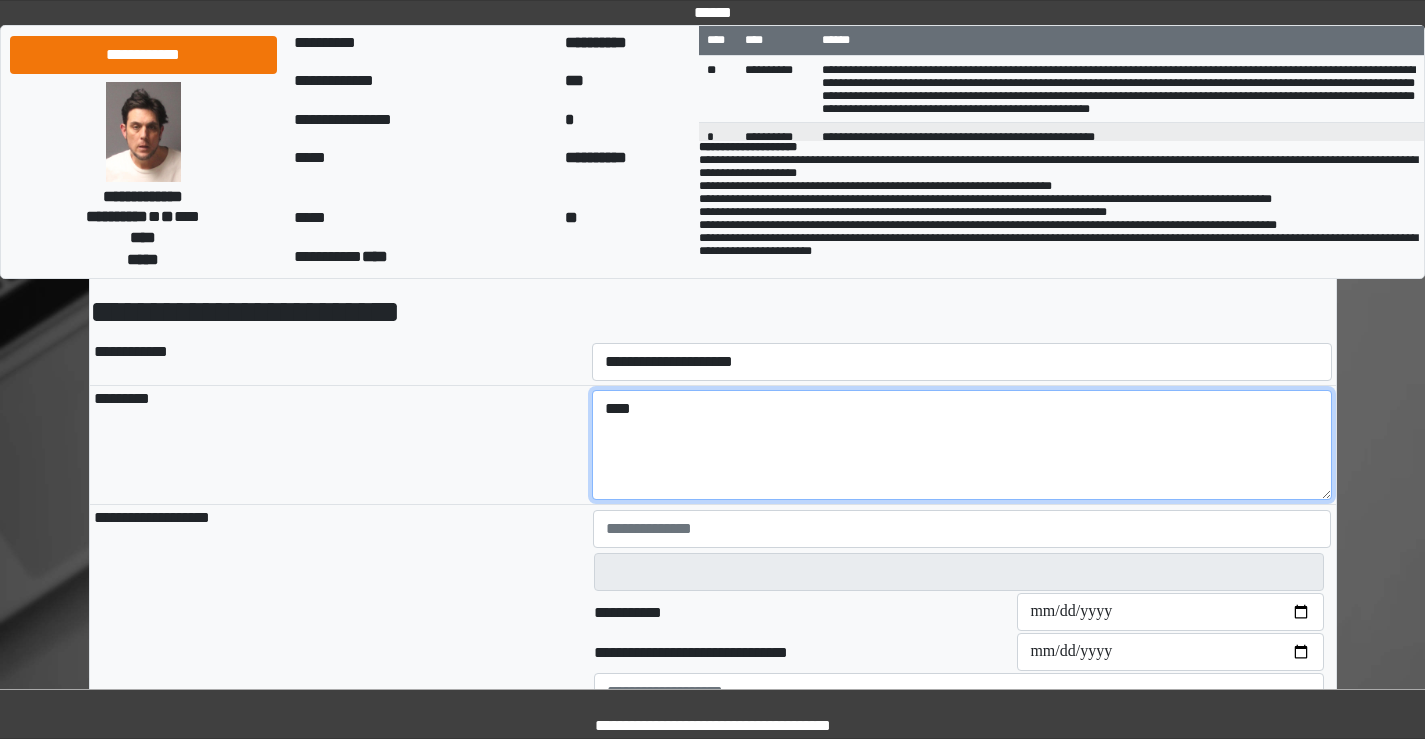 click on "****" at bounding box center (962, 445) 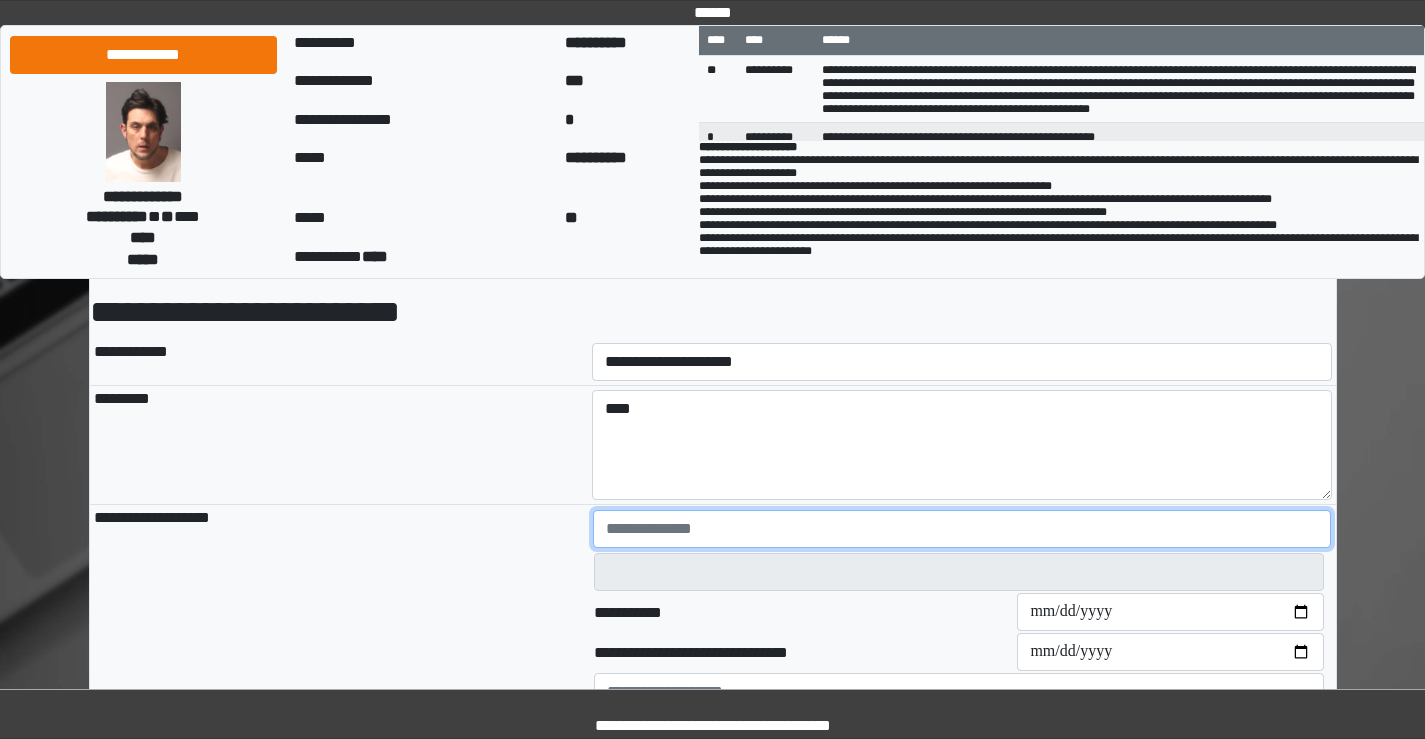 click at bounding box center (962, 529) 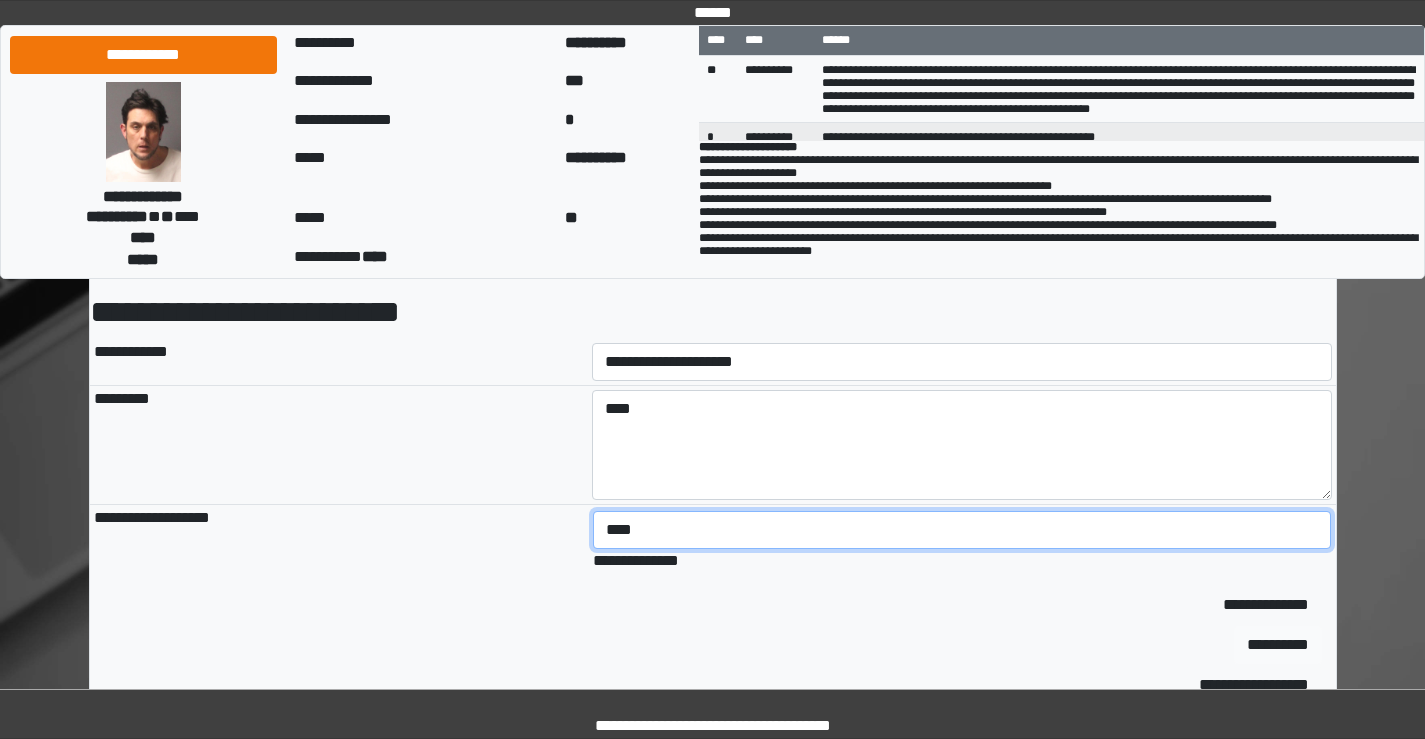 type on "***" 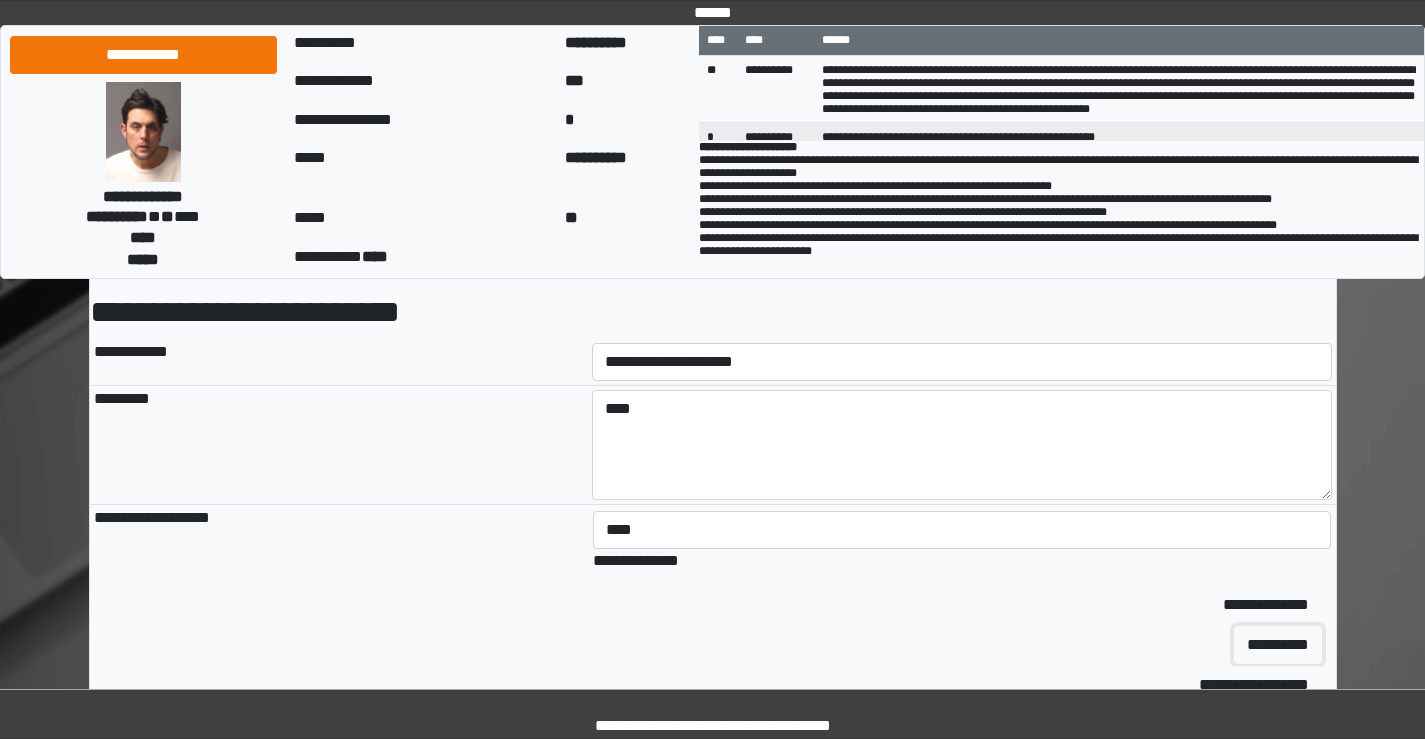 click on "**********" at bounding box center [1278, 645] 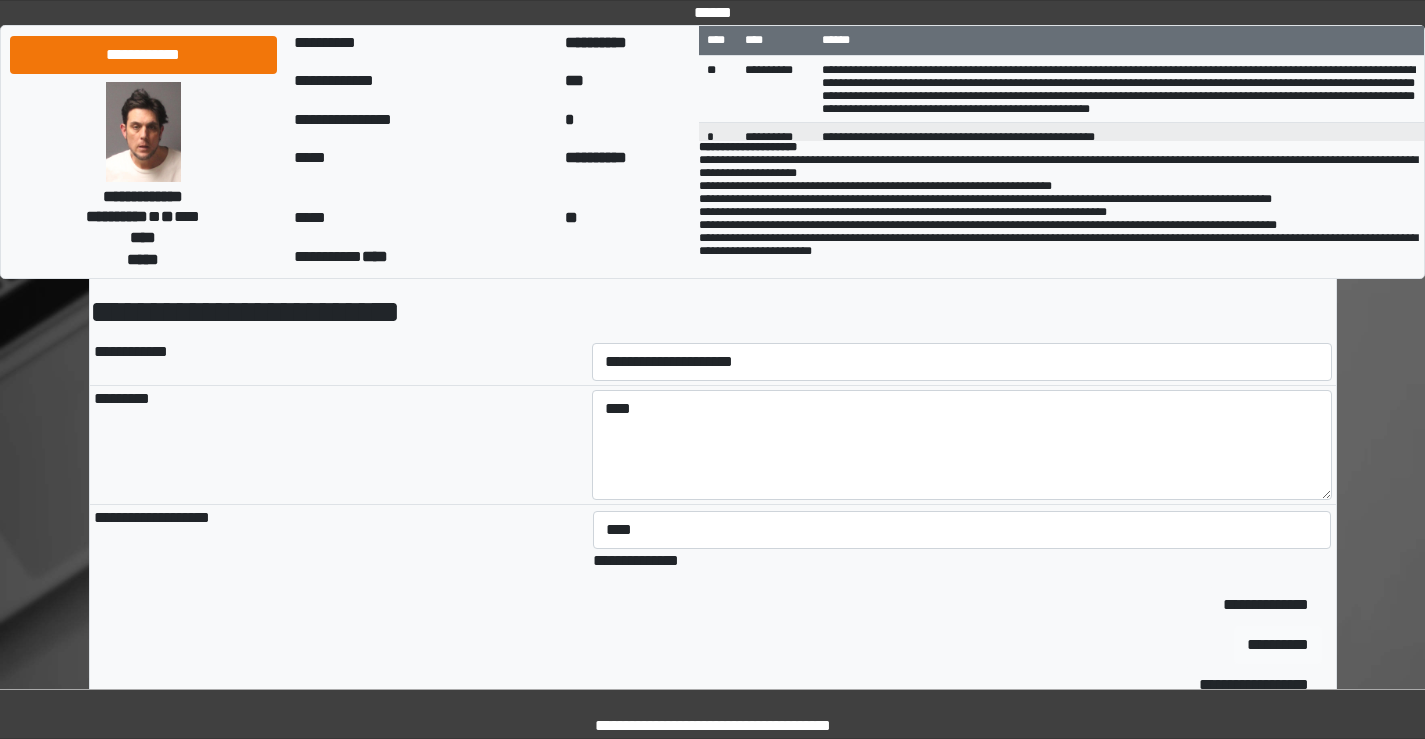 type 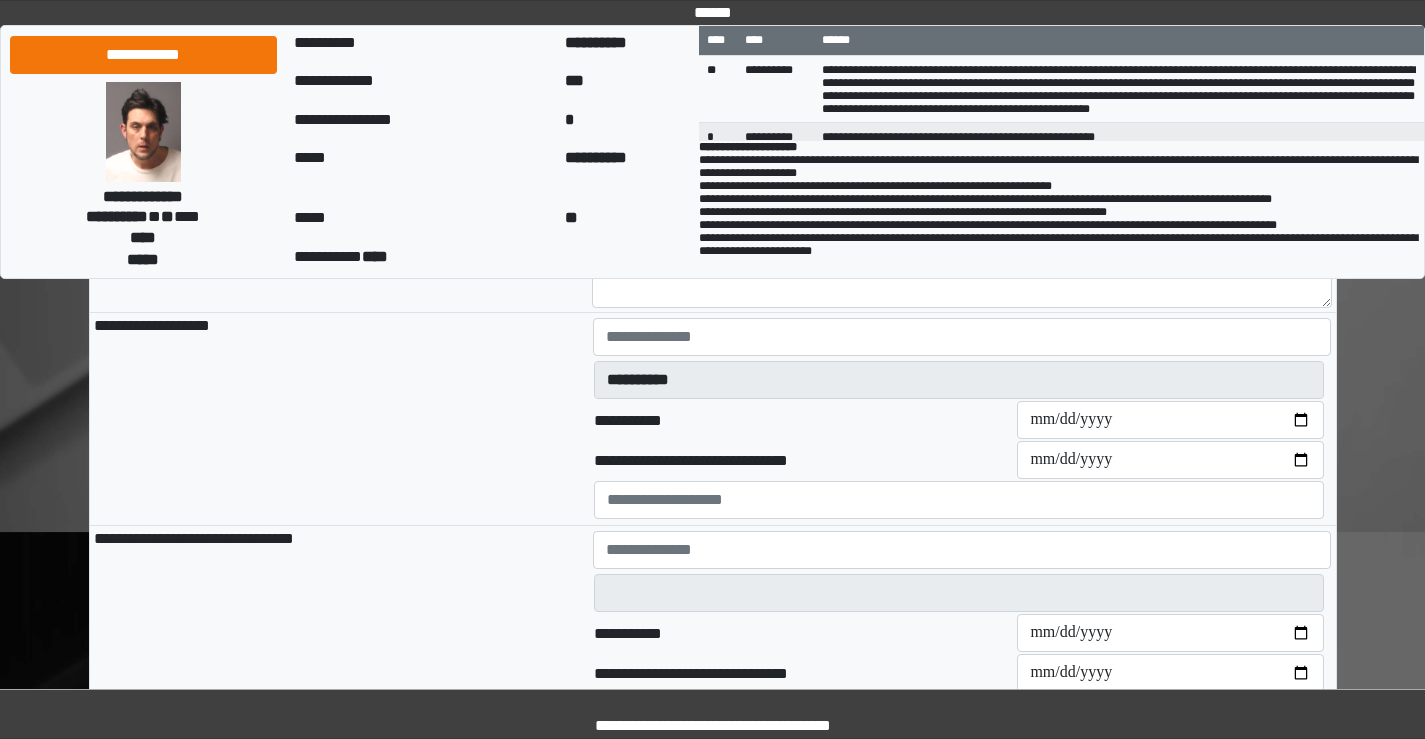 scroll, scrollTop: 300, scrollLeft: 0, axis: vertical 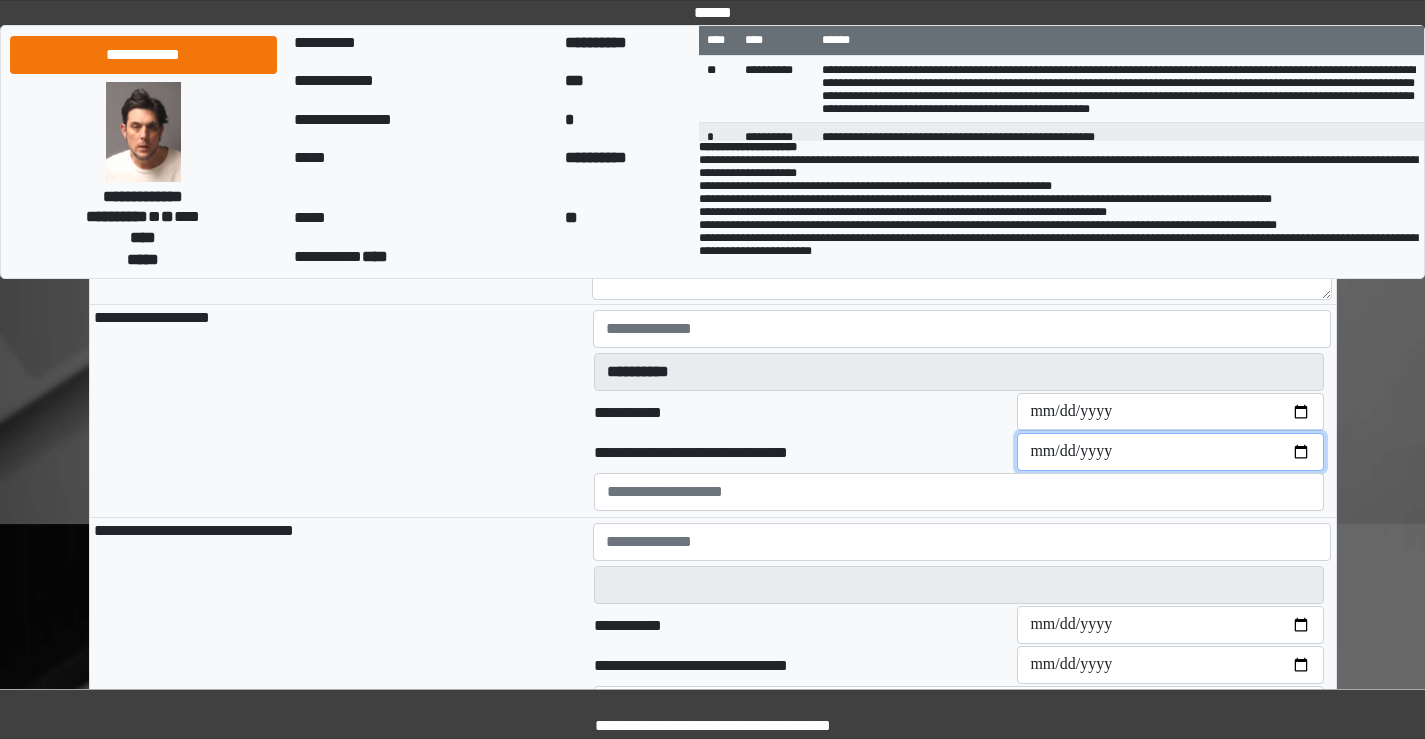 click on "**********" at bounding box center (1170, 452) 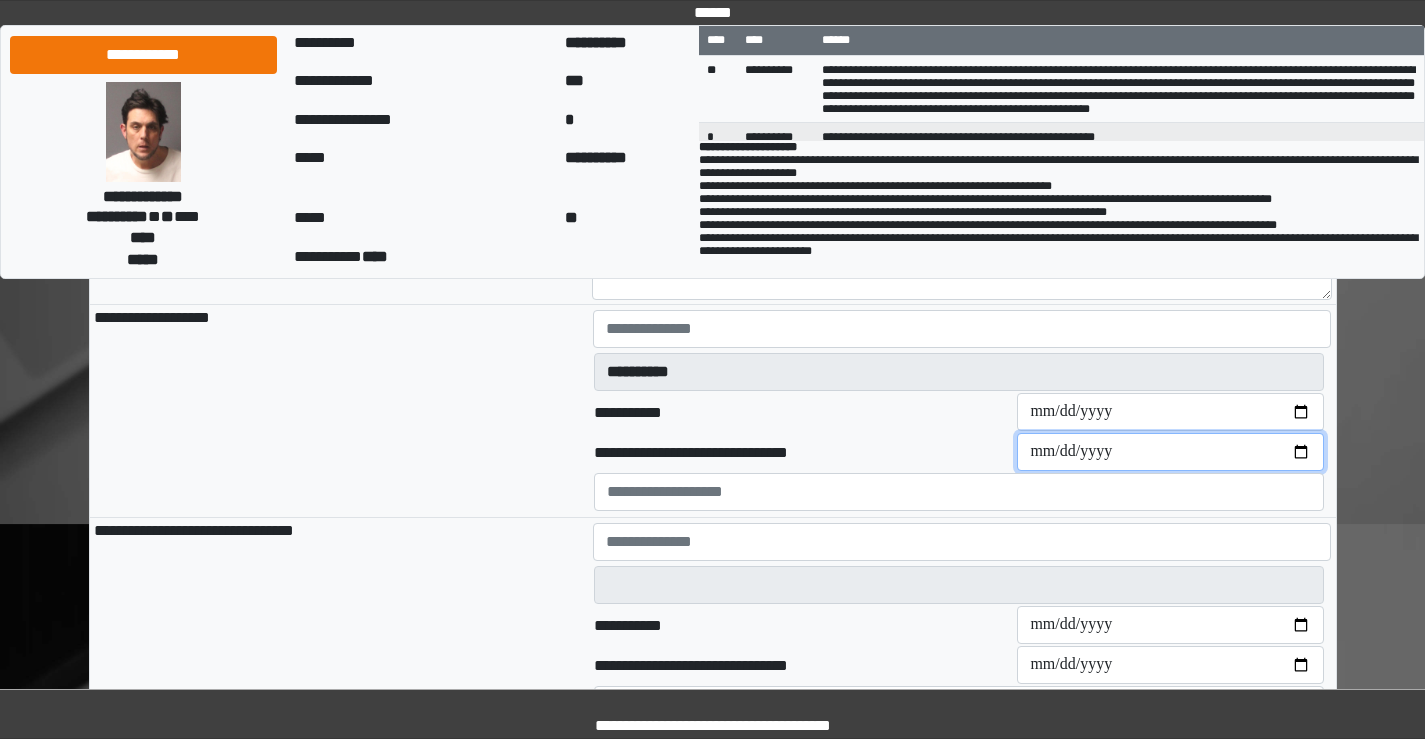 type 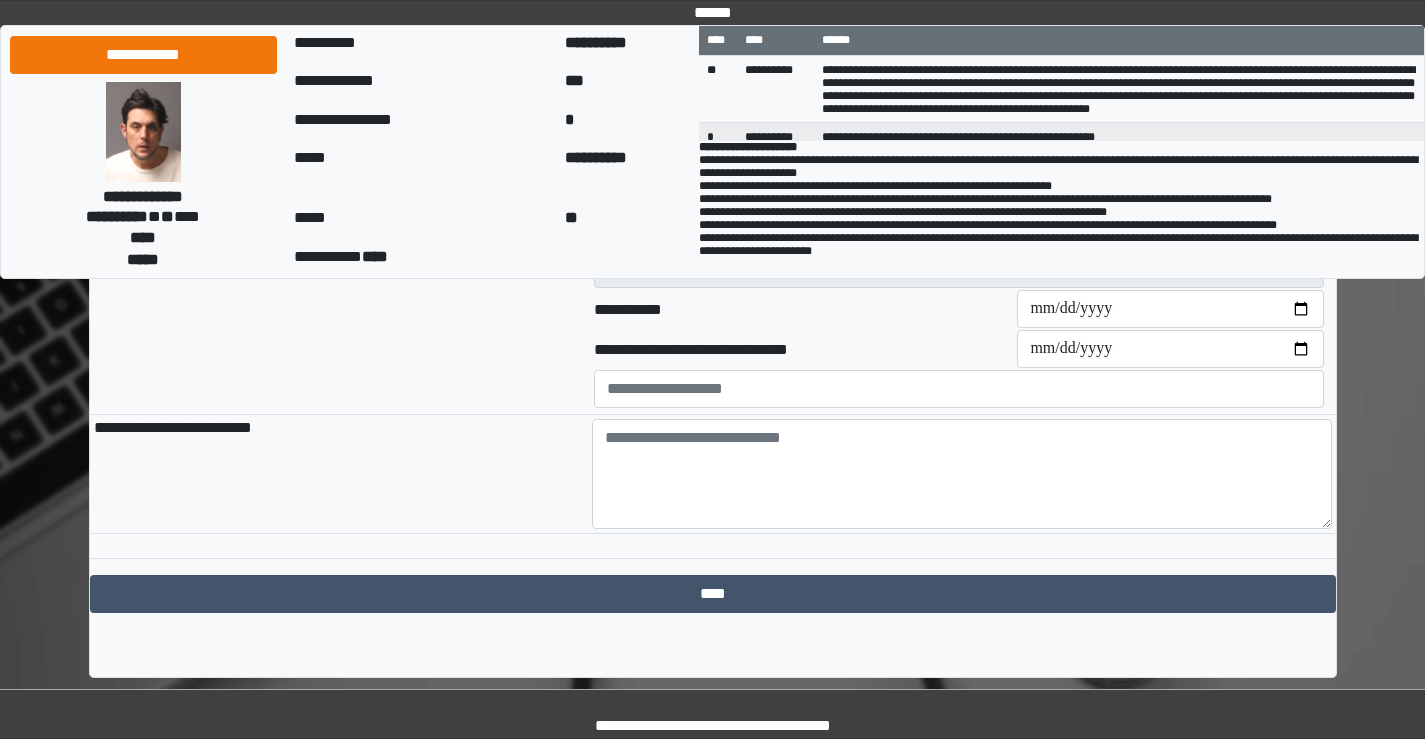 scroll, scrollTop: 832, scrollLeft: 0, axis: vertical 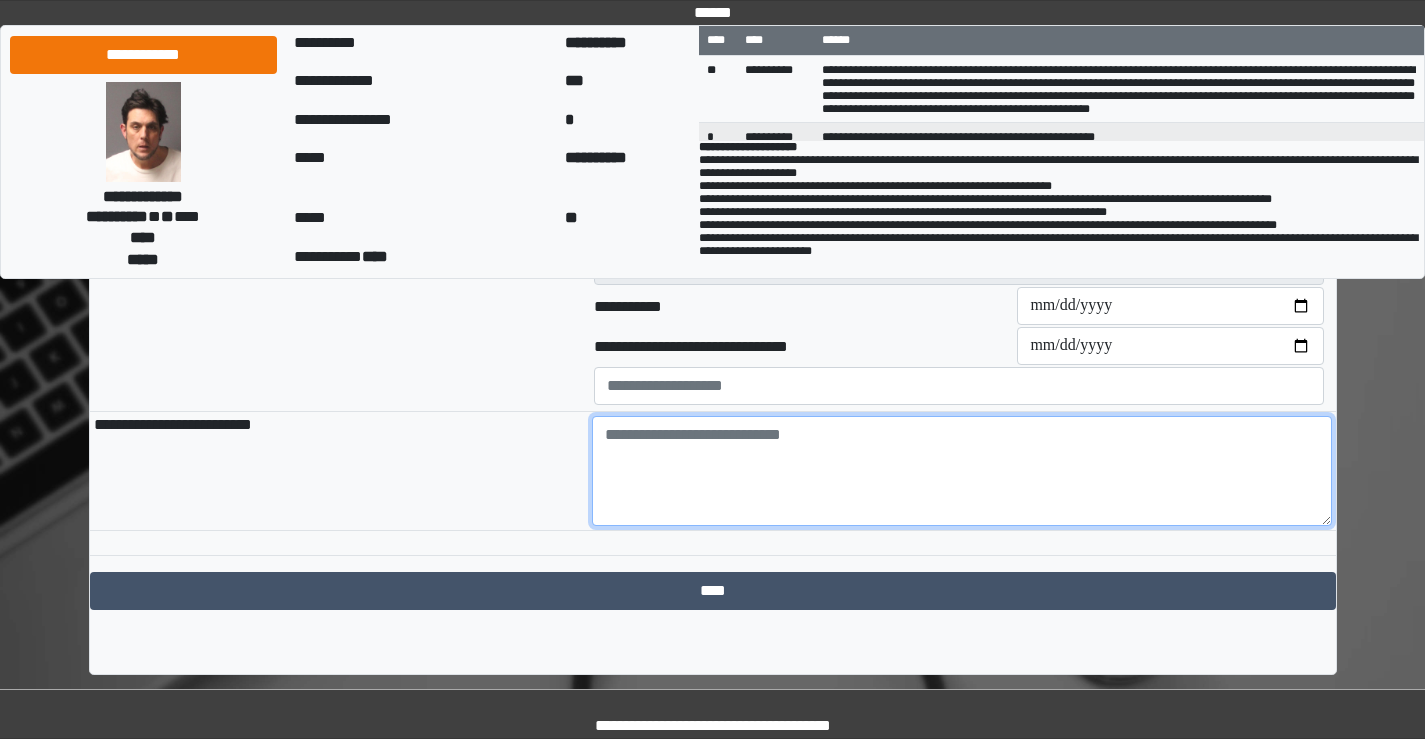 click at bounding box center (962, 471) 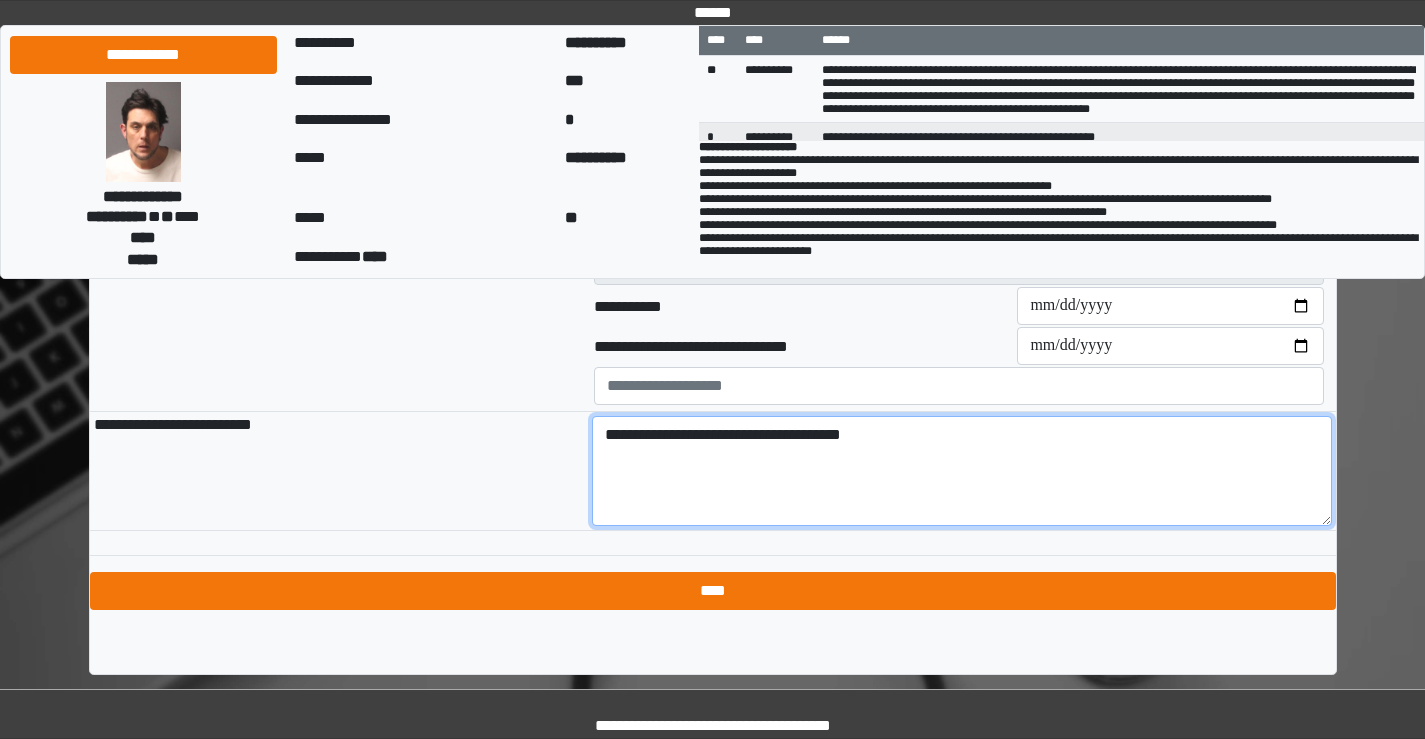 type on "**********" 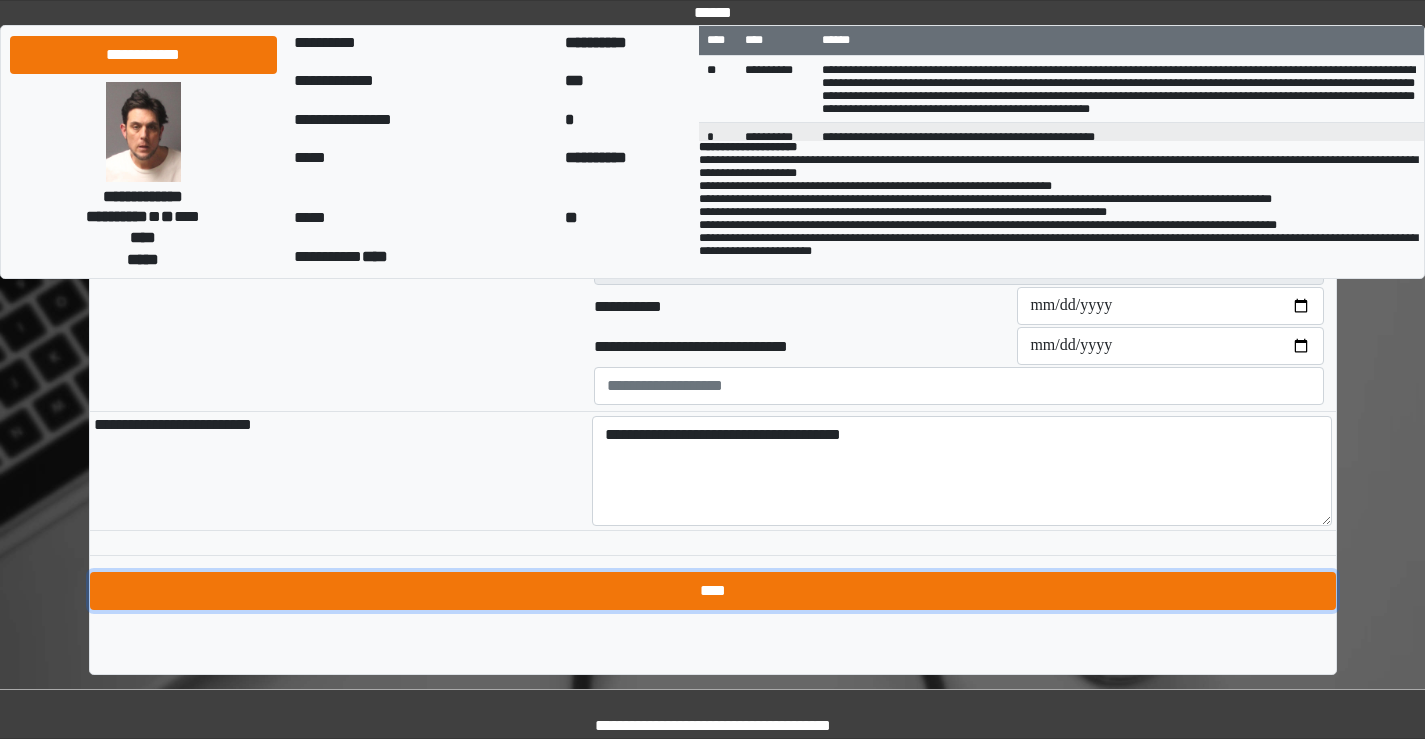 click on "****" at bounding box center [713, 591] 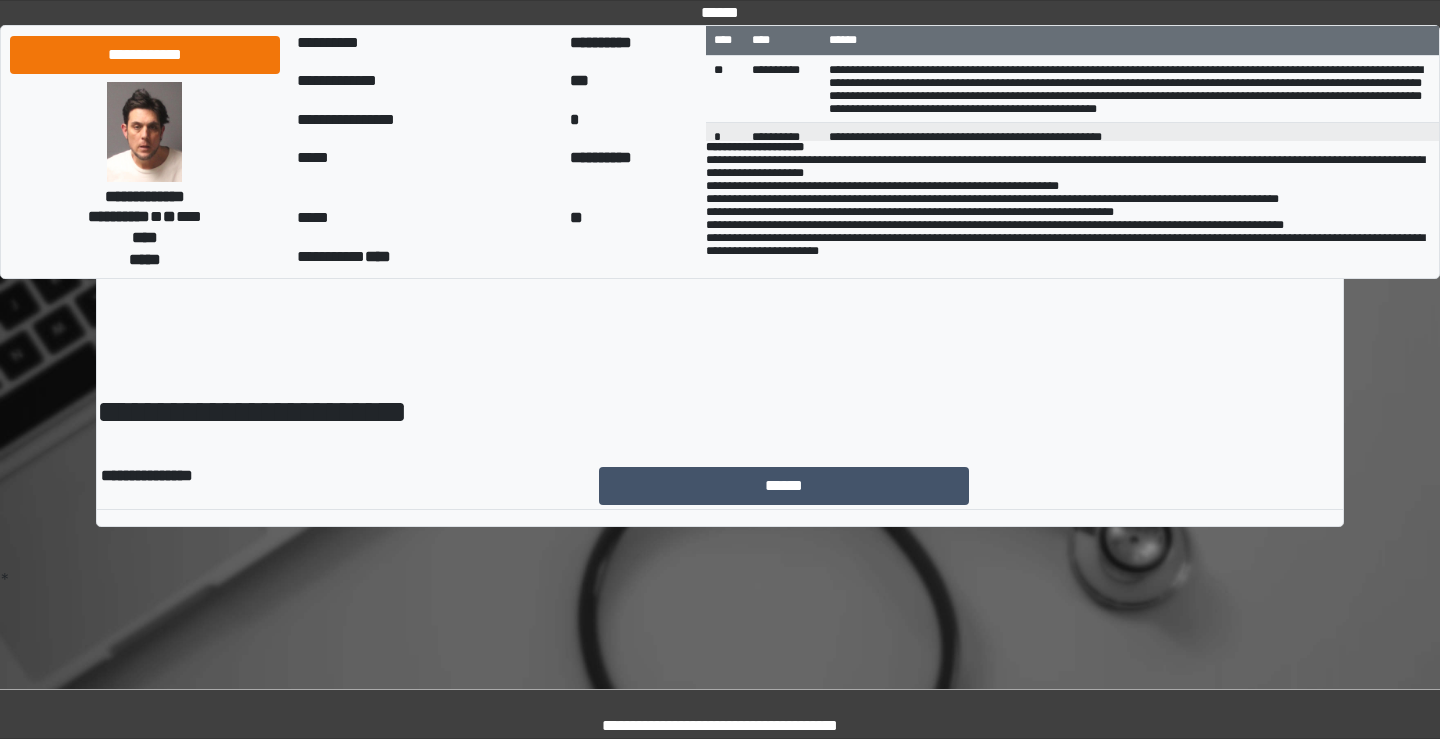 scroll, scrollTop: 0, scrollLeft: 0, axis: both 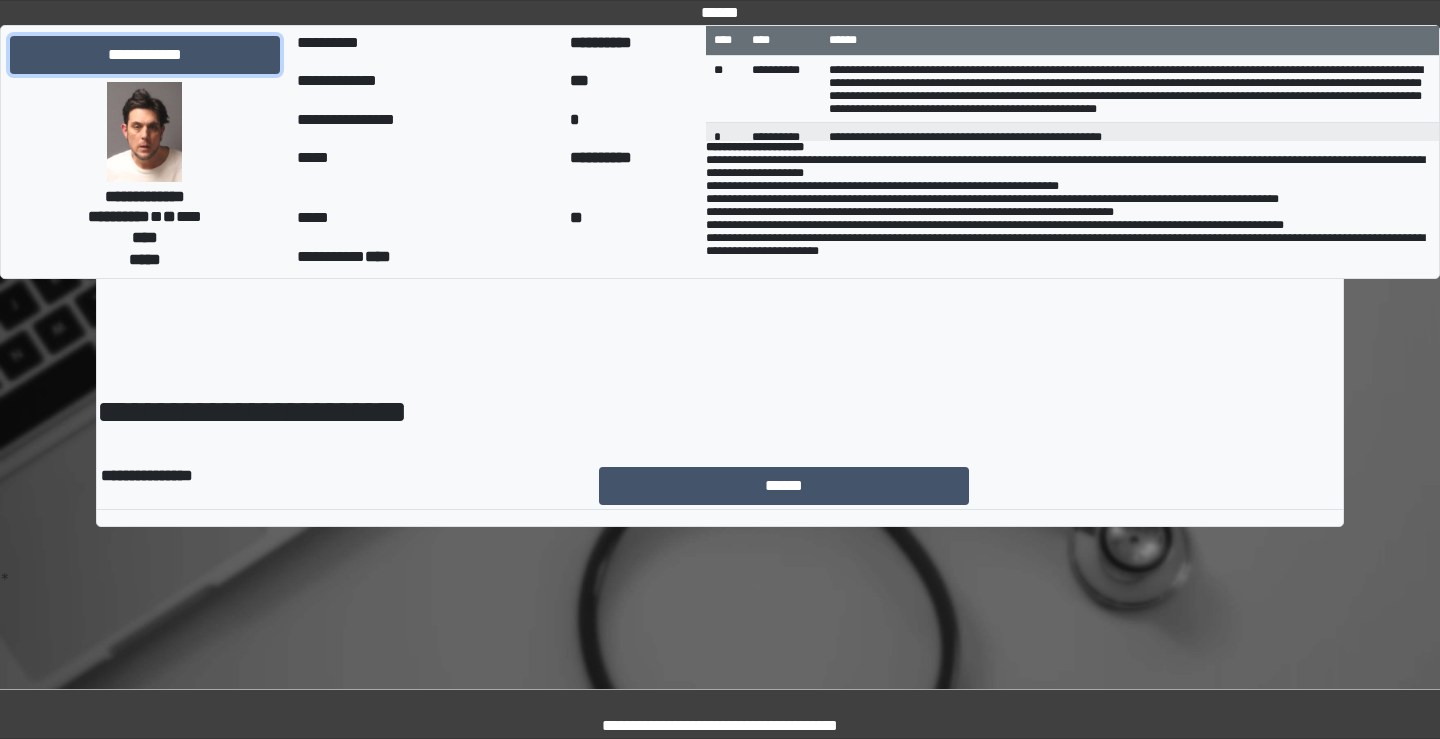 click on "**********" at bounding box center [145, 55] 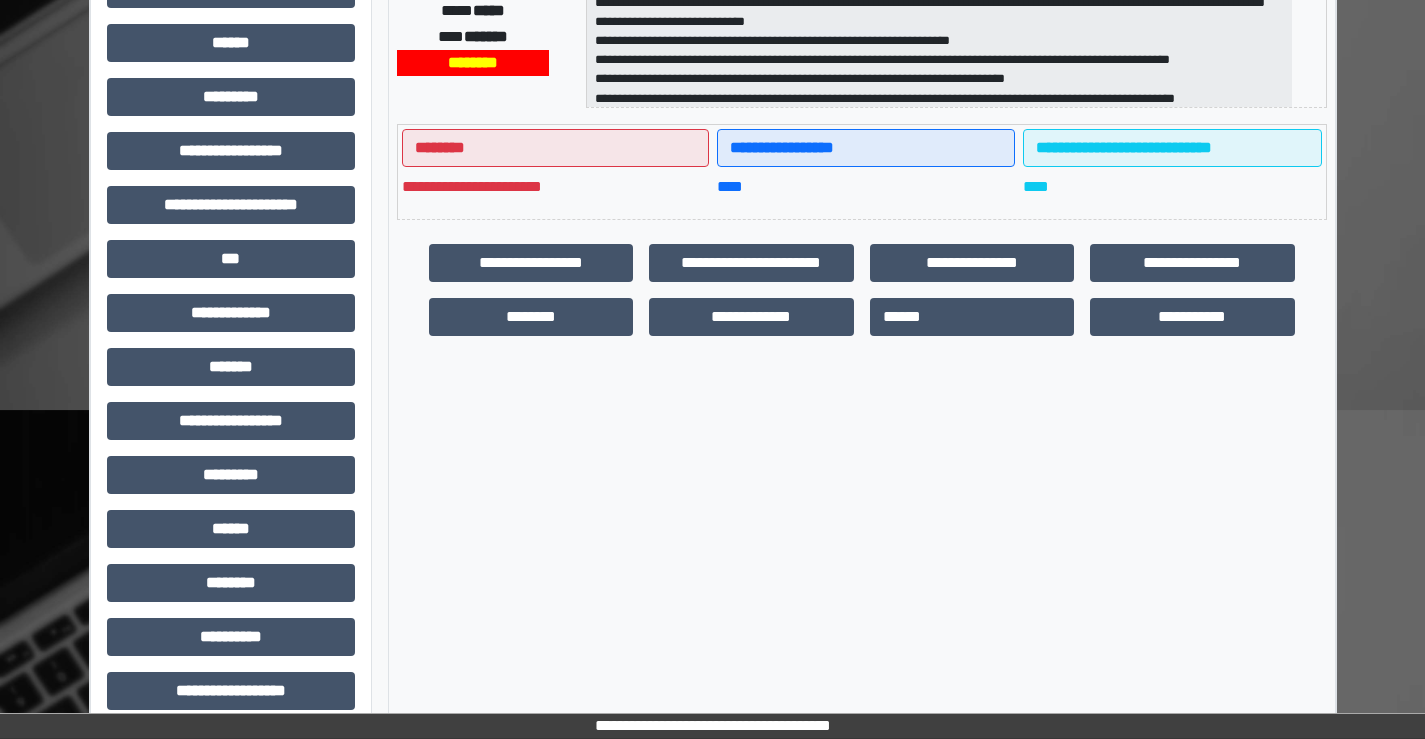 scroll, scrollTop: 435, scrollLeft: 0, axis: vertical 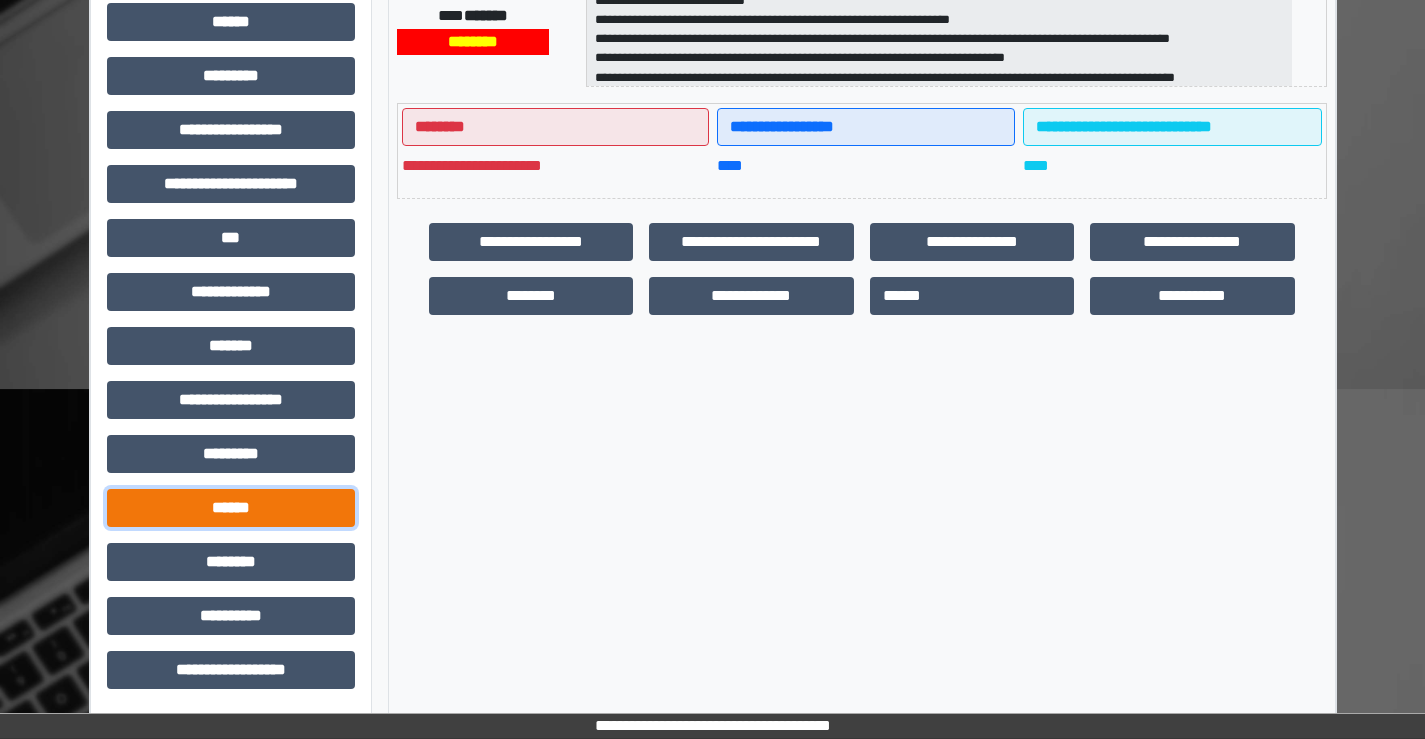 click on "******" at bounding box center [231, 508] 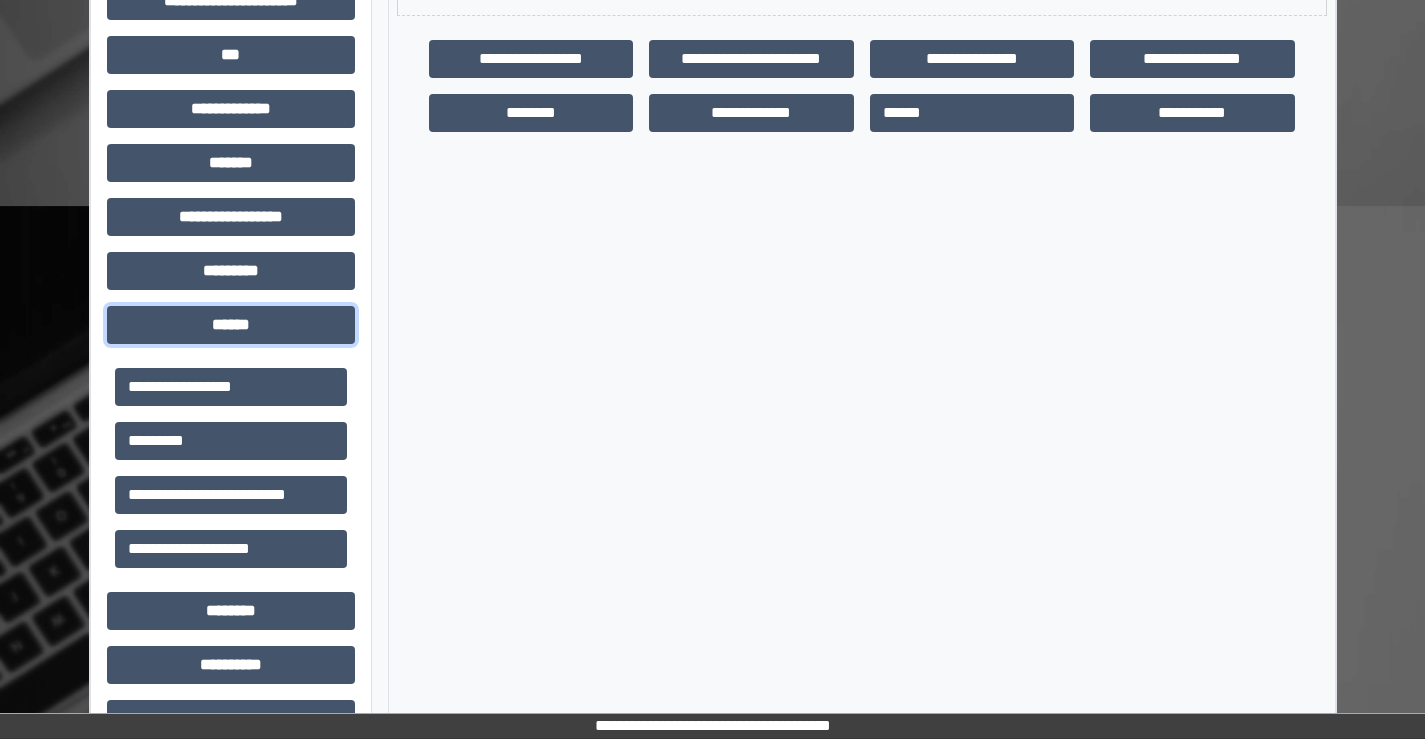 scroll, scrollTop: 635, scrollLeft: 0, axis: vertical 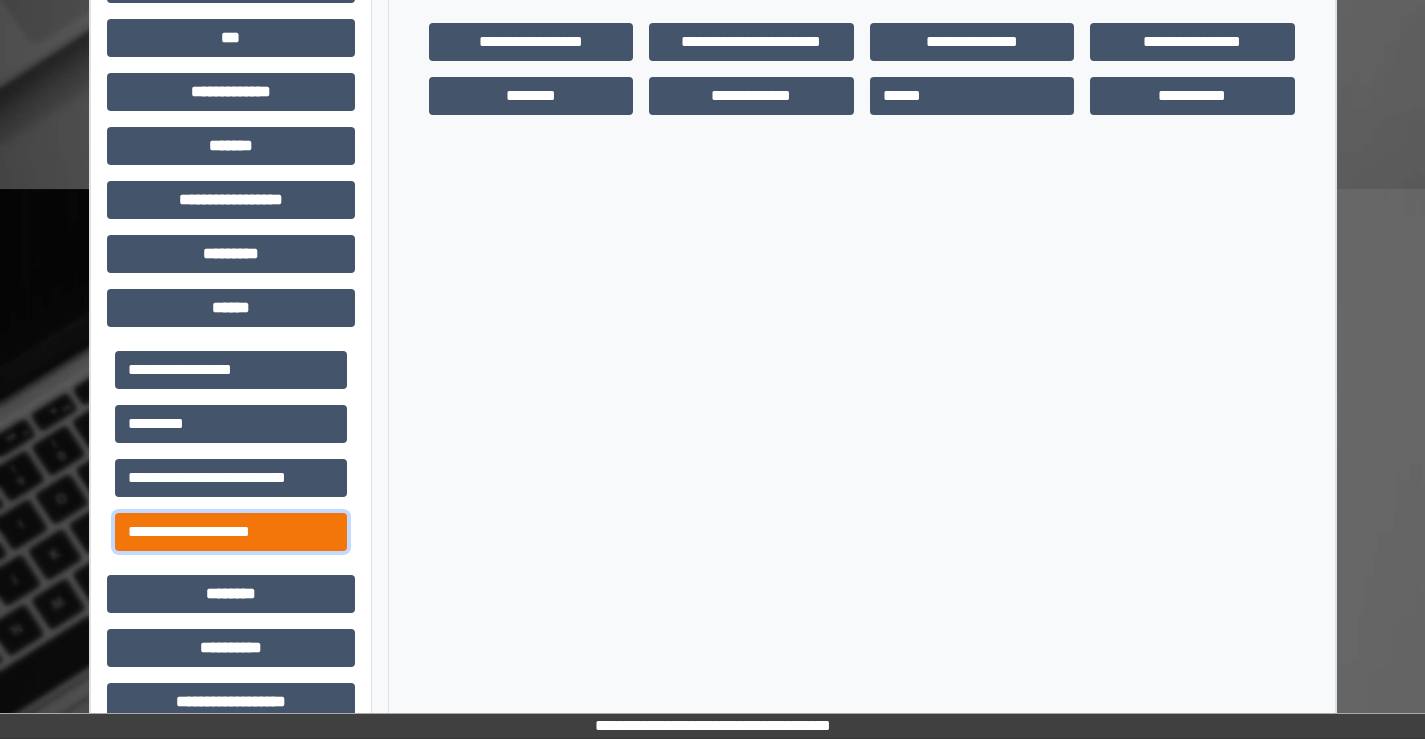 click on "**********" at bounding box center (231, 532) 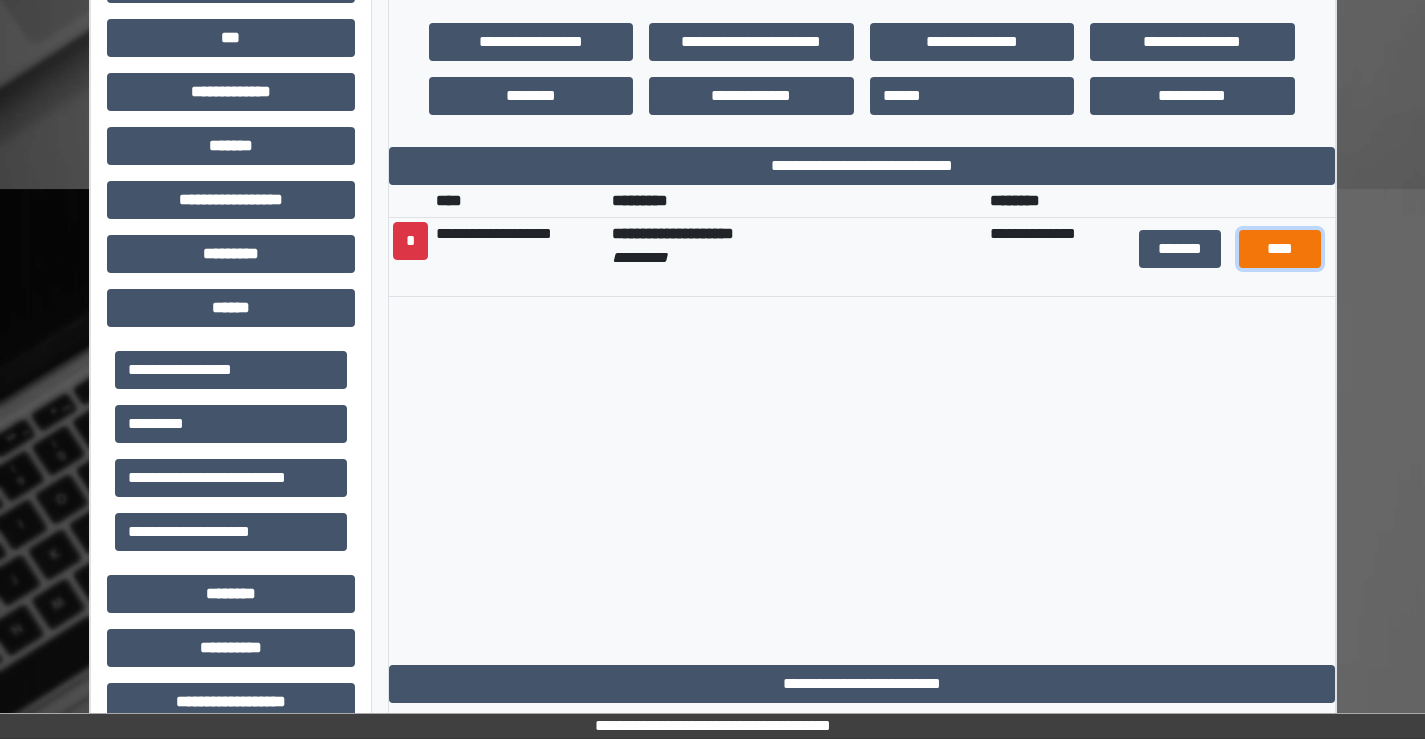 click on "****" at bounding box center (1280, 249) 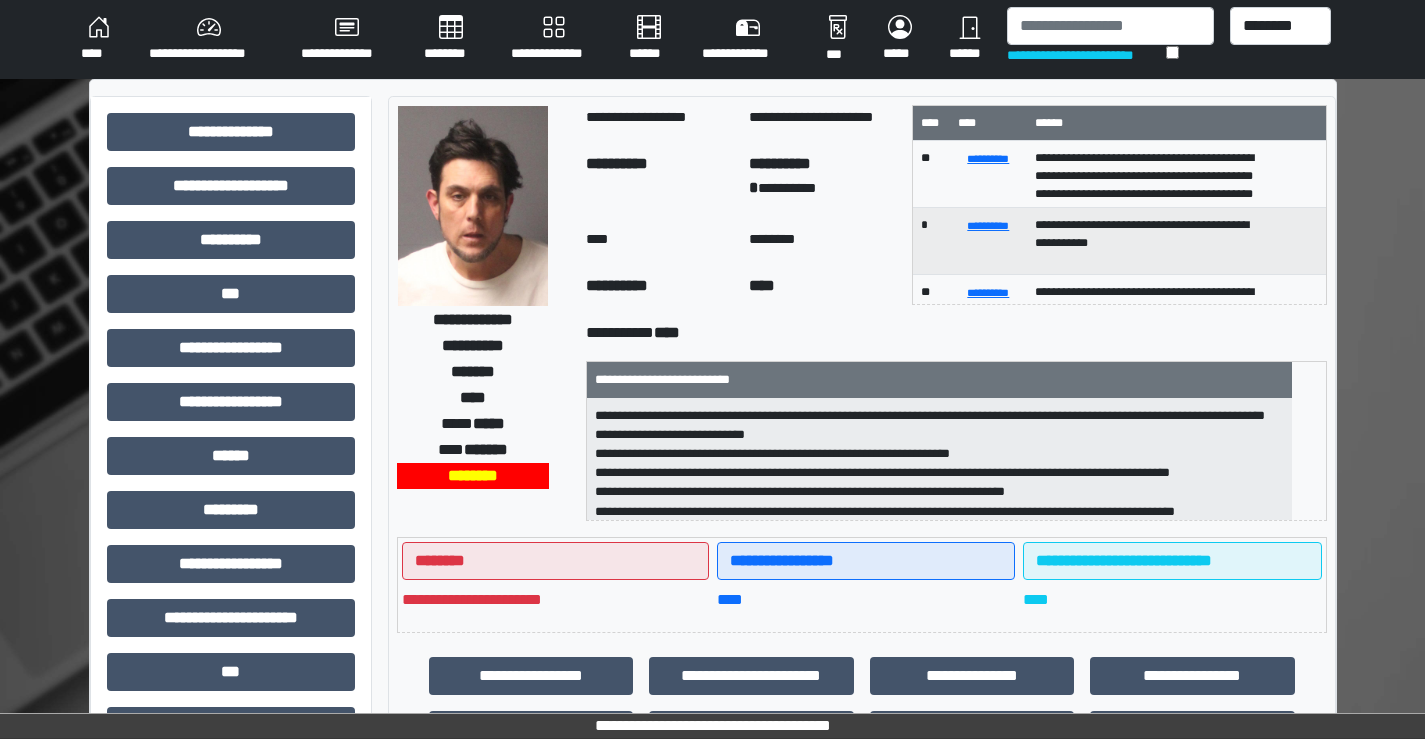 scroll, scrollTop: 0, scrollLeft: 0, axis: both 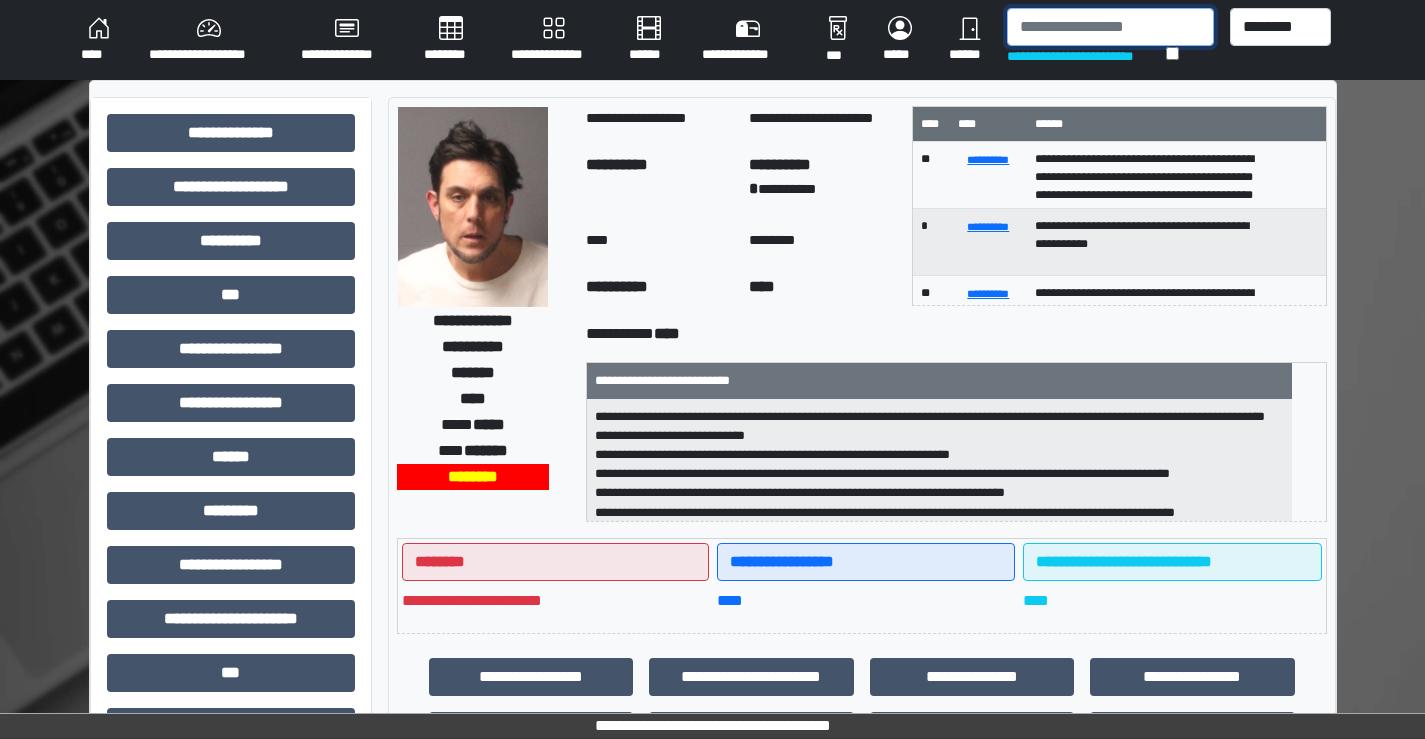 click at bounding box center [1110, 27] 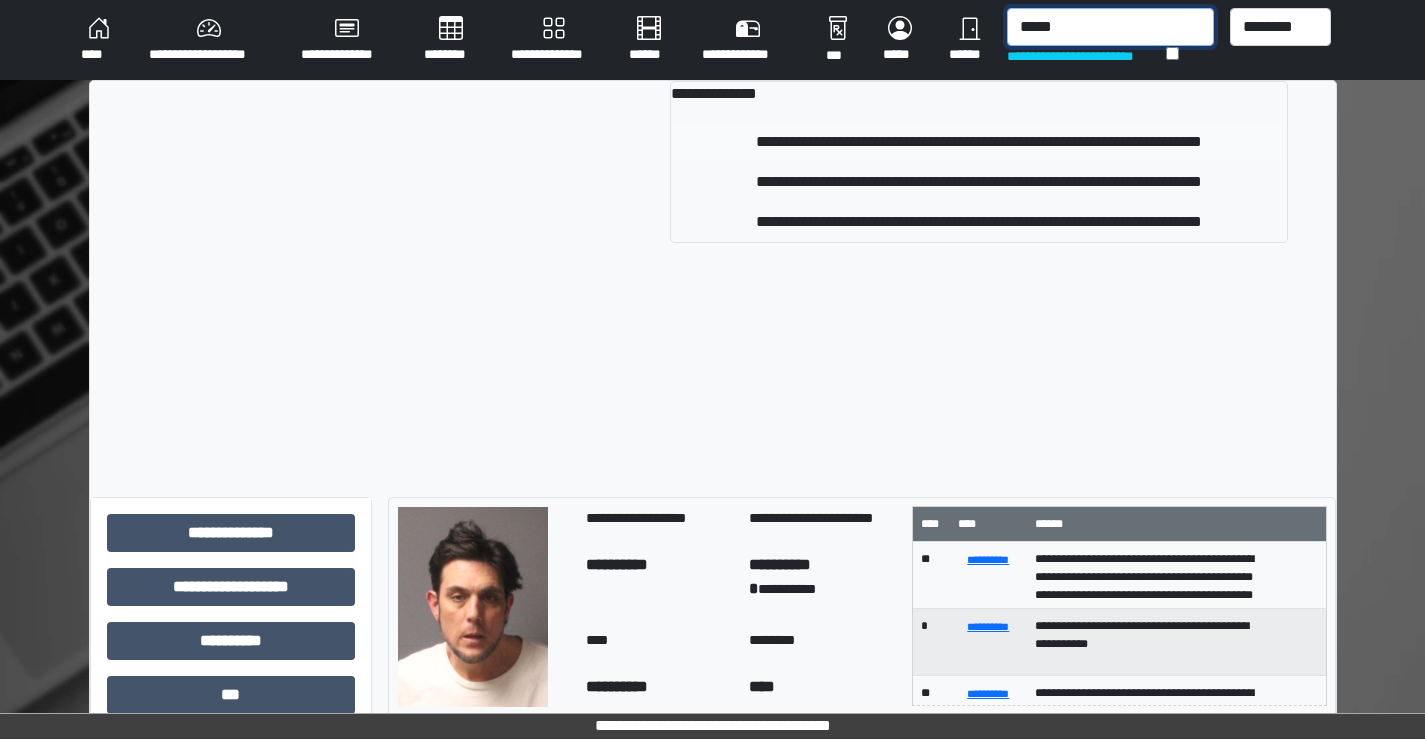 type on "*****" 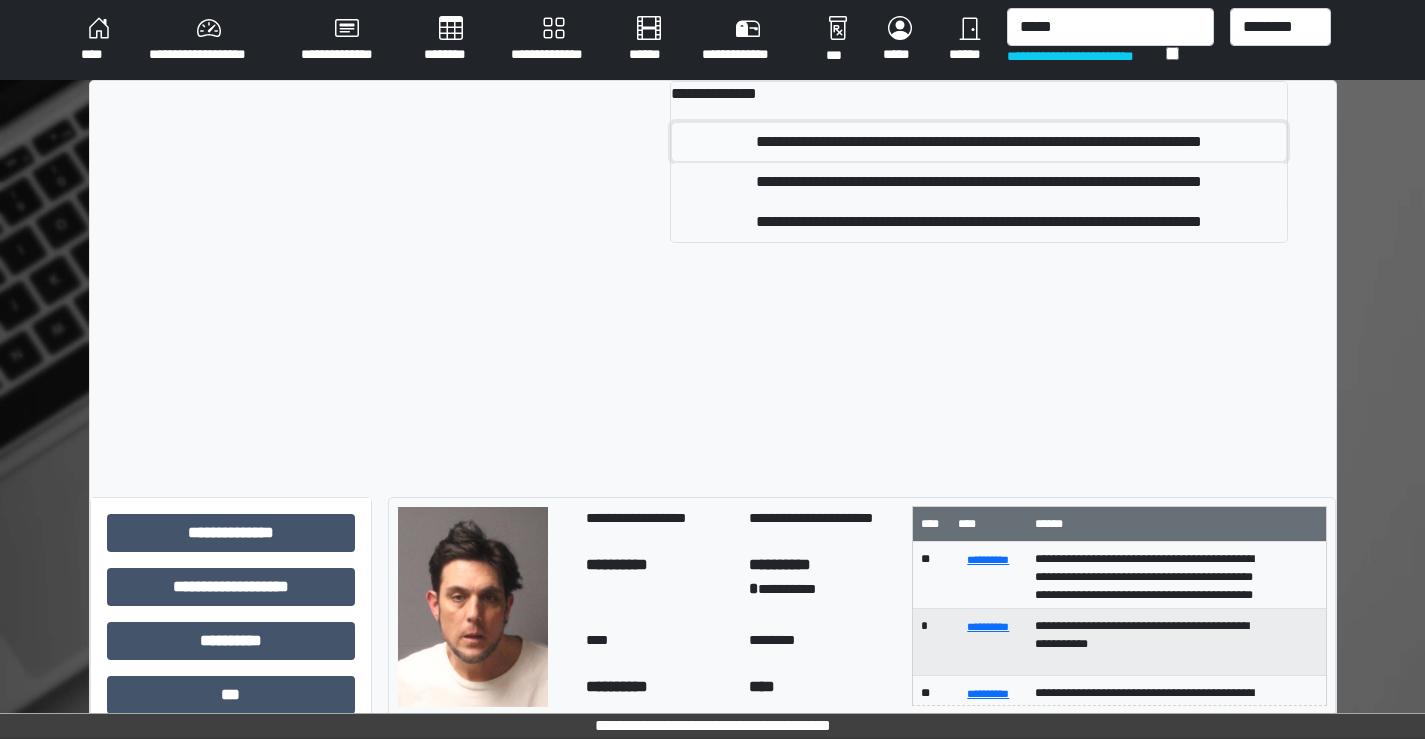 click on "**********" at bounding box center (978, 142) 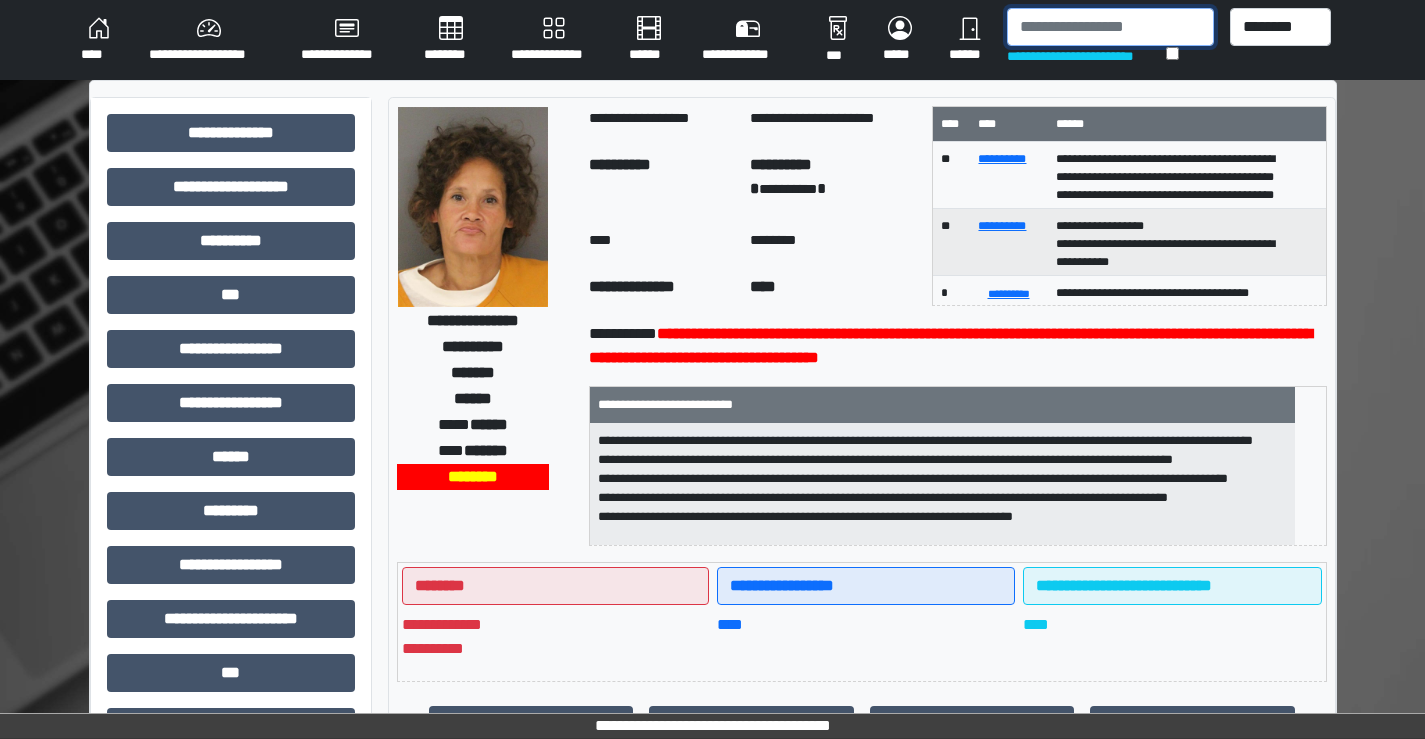 click at bounding box center (1110, 27) 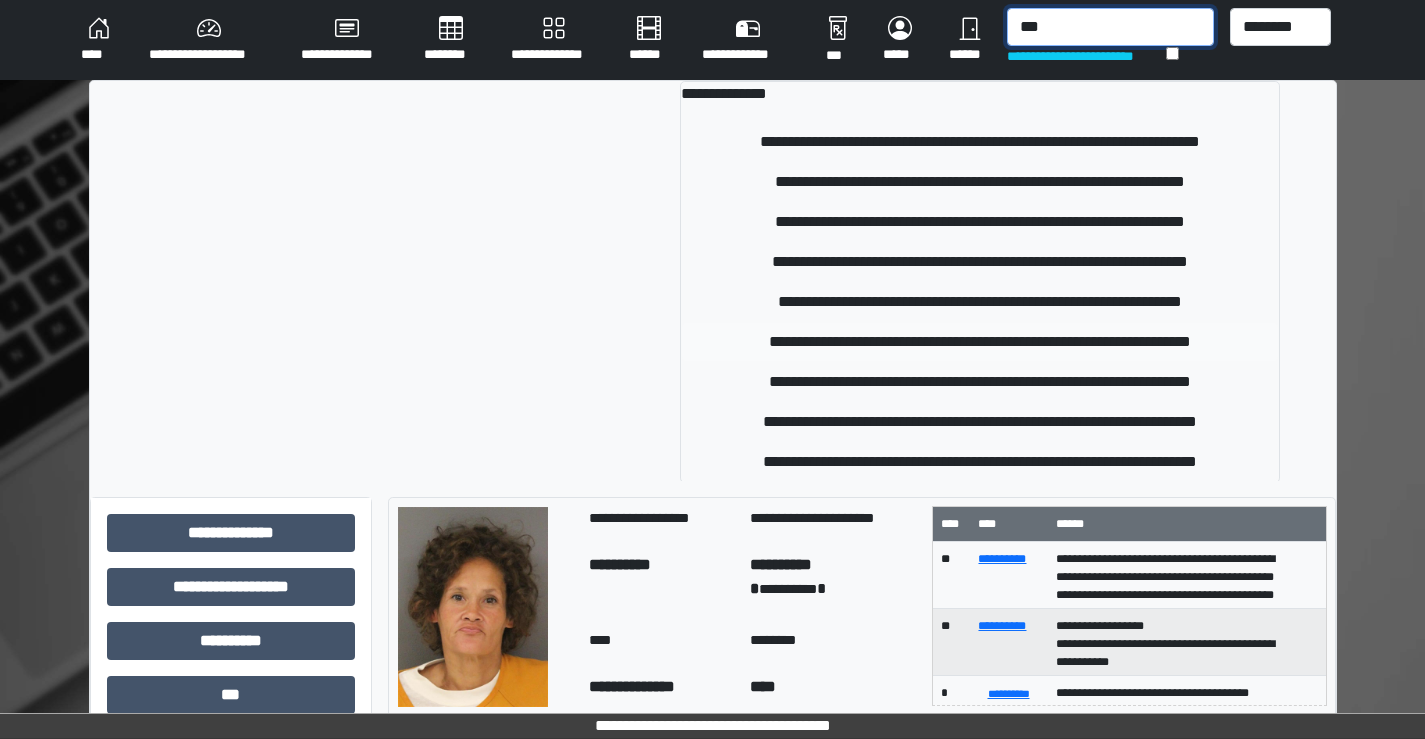 type on "***" 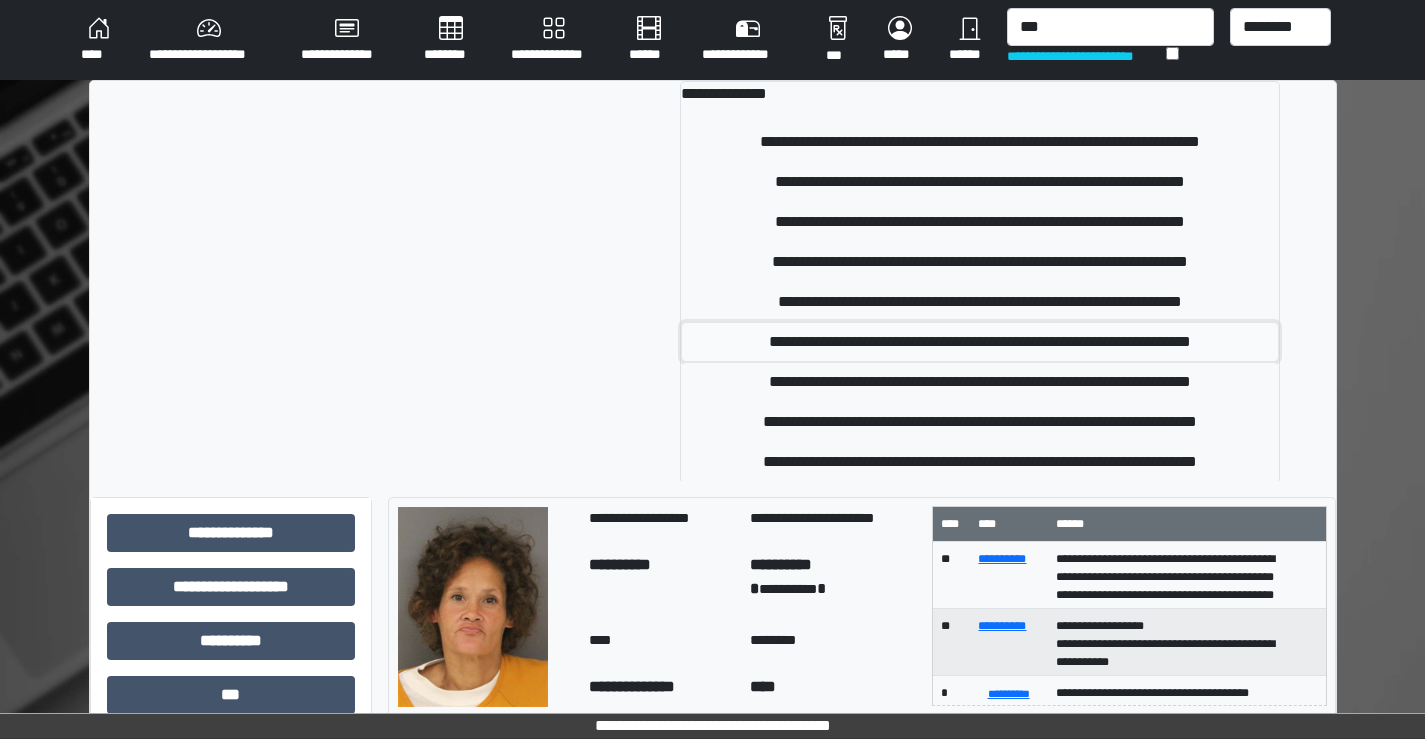 click on "**********" at bounding box center [980, 342] 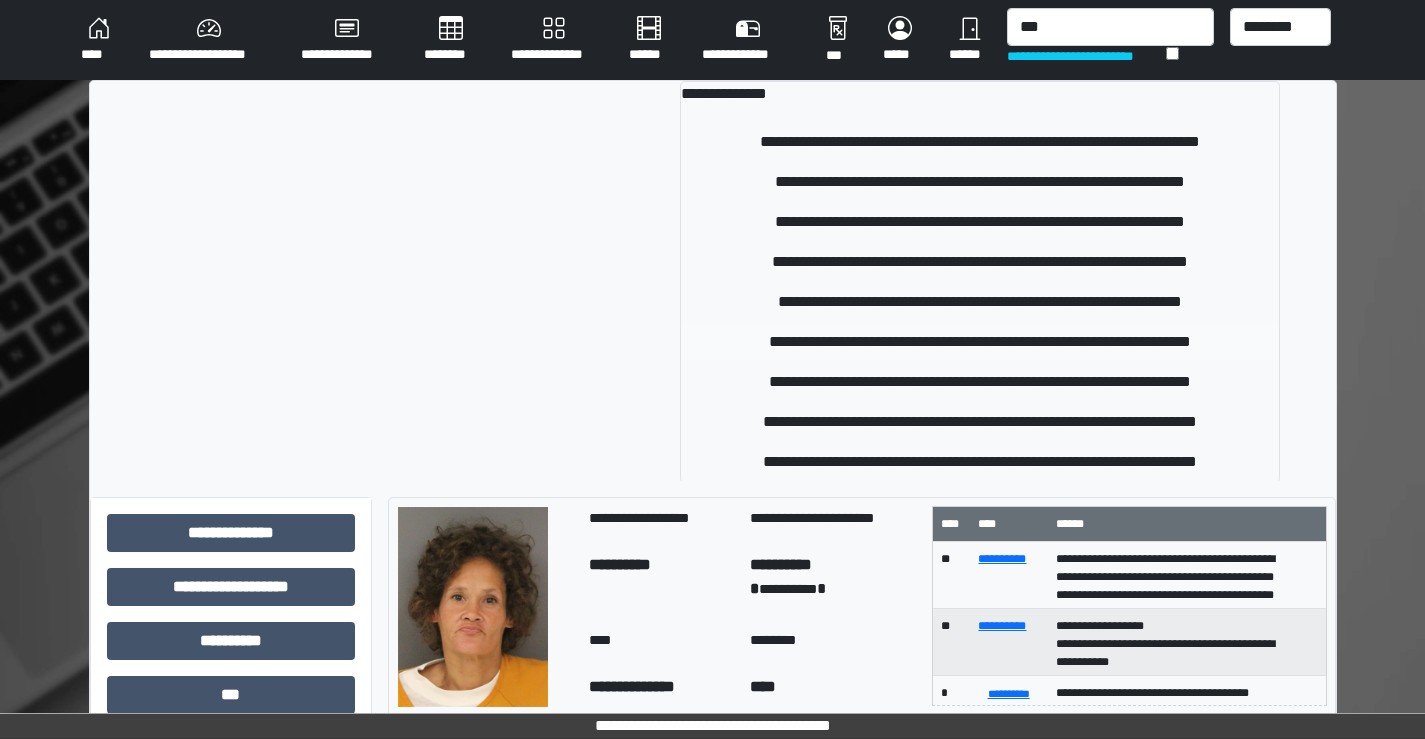 type 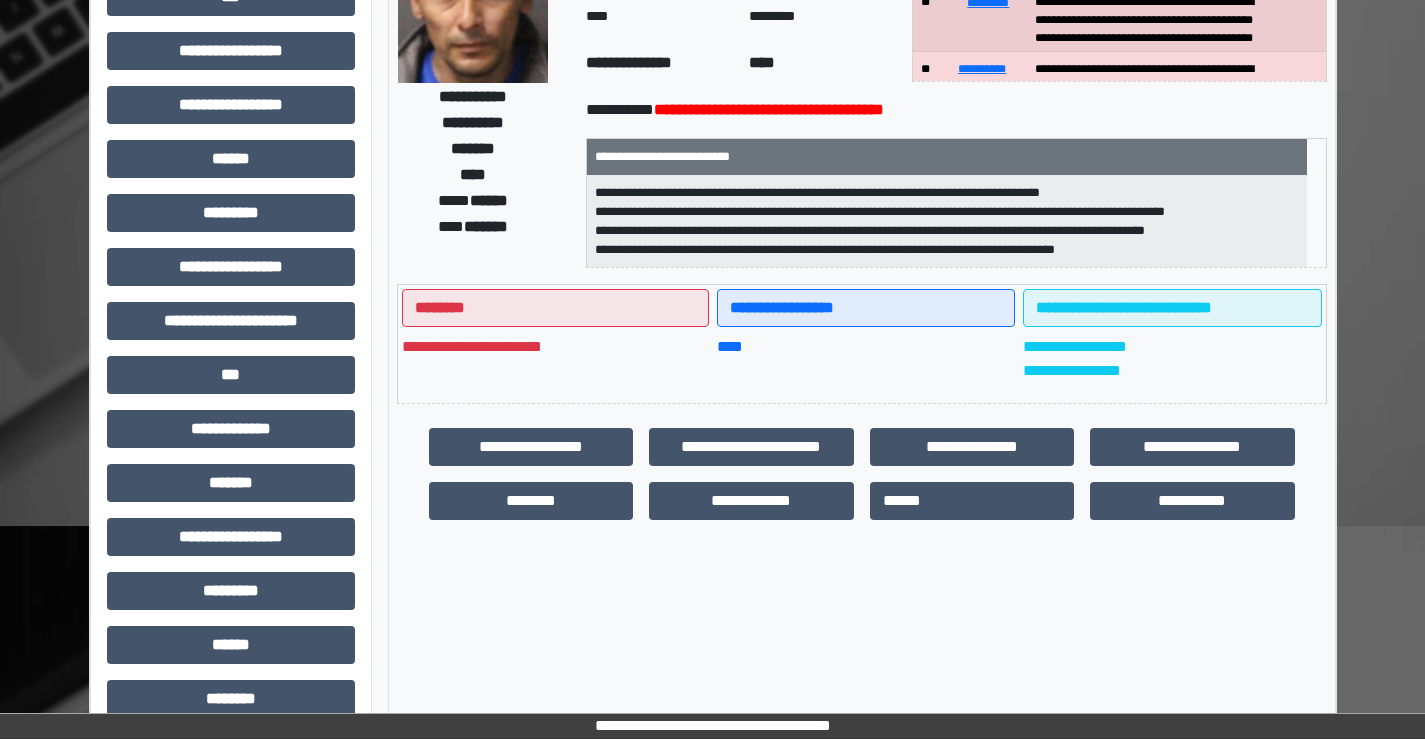 scroll, scrollTop: 300, scrollLeft: 0, axis: vertical 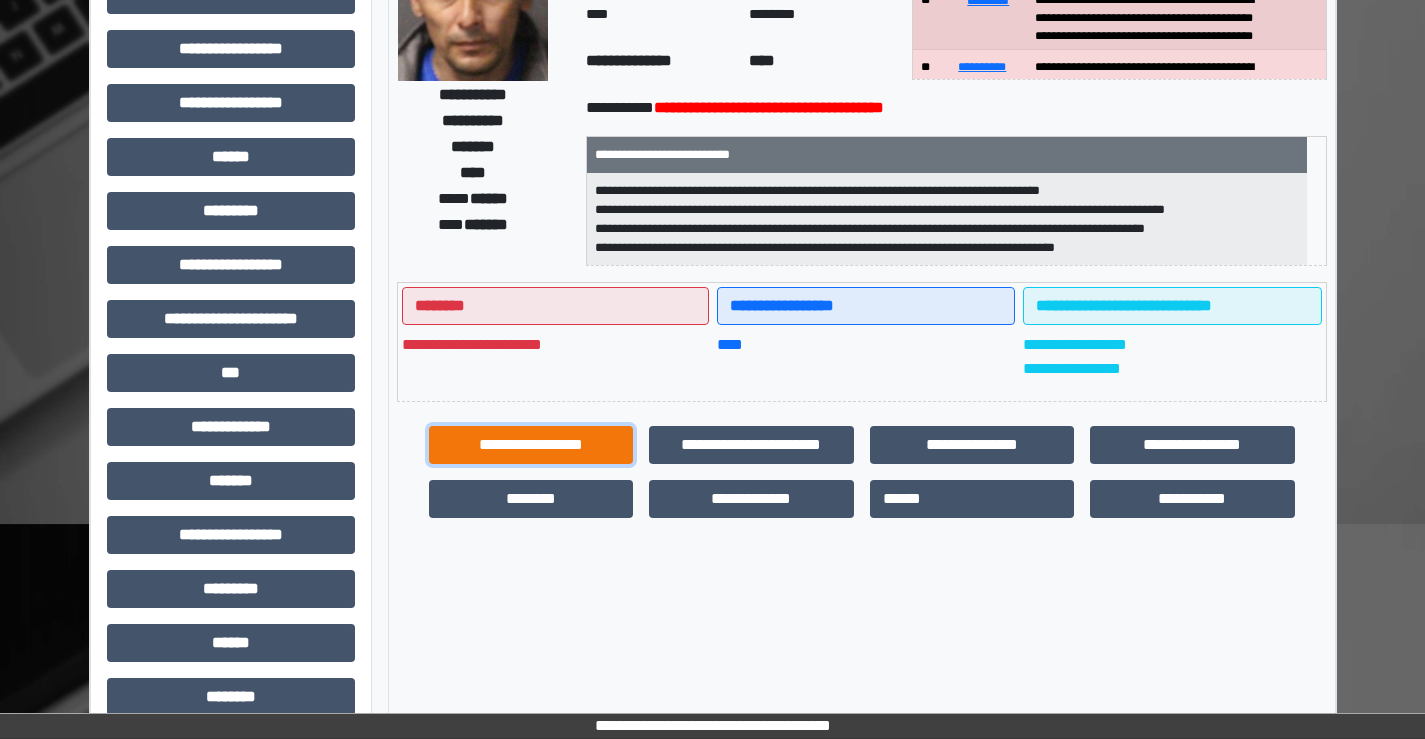 click on "**********" at bounding box center [531, 445] 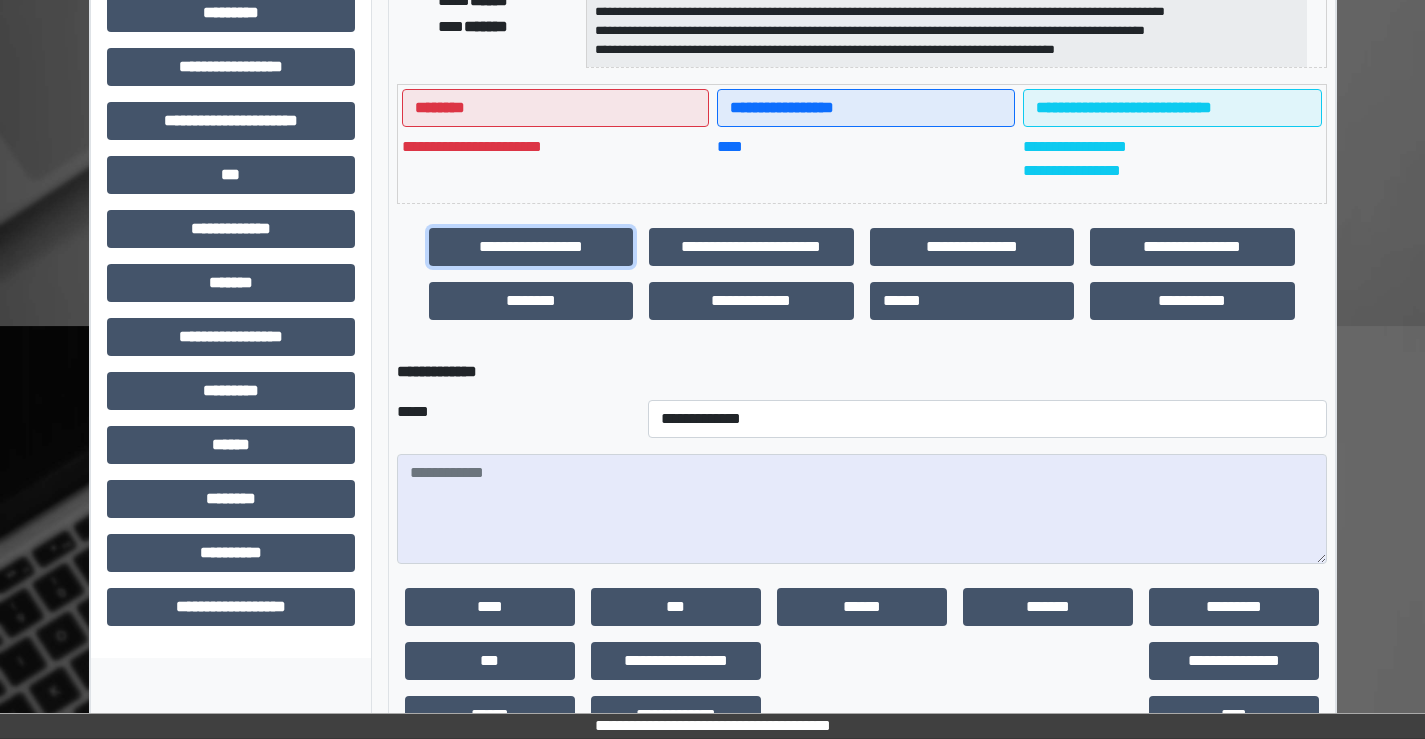 scroll, scrollTop: 500, scrollLeft: 0, axis: vertical 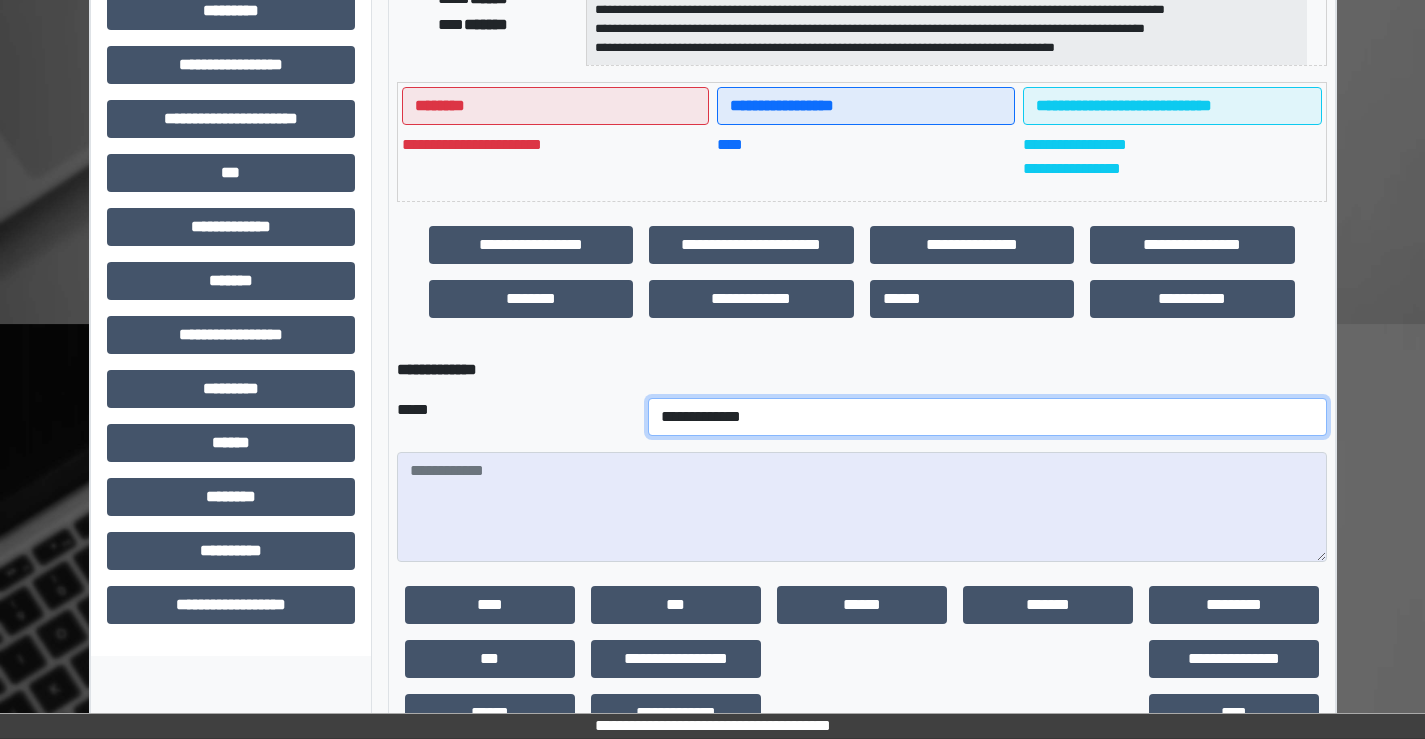 click on "**********" at bounding box center (987, 417) 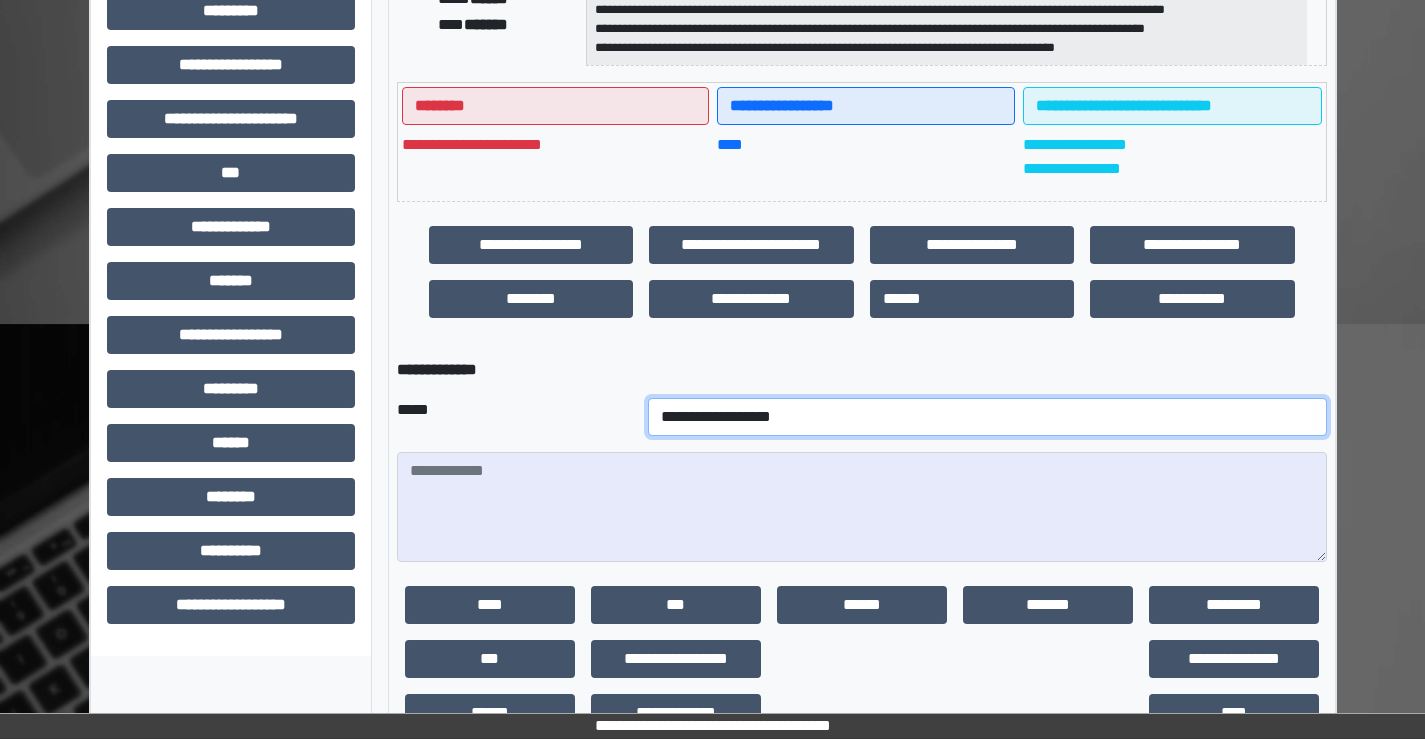 click on "**********" at bounding box center [987, 417] 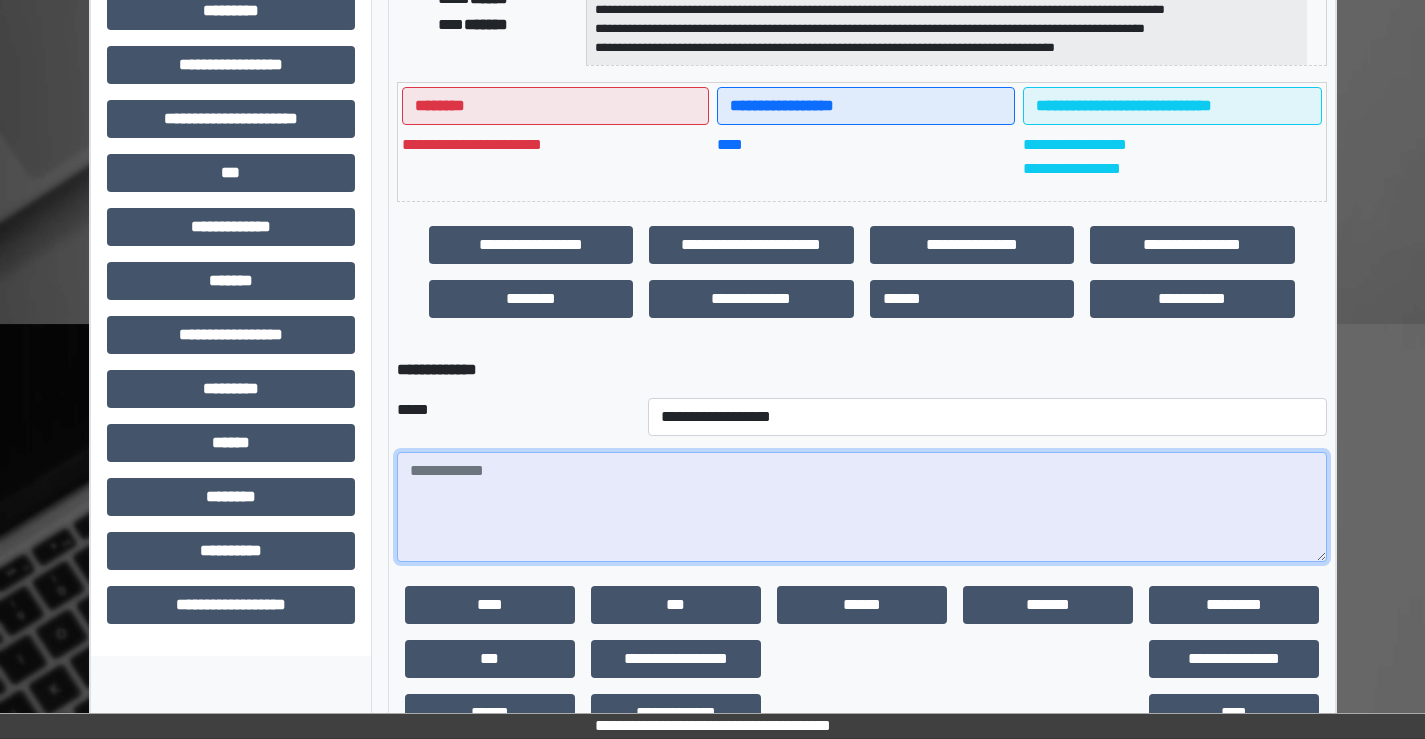 click at bounding box center [862, 507] 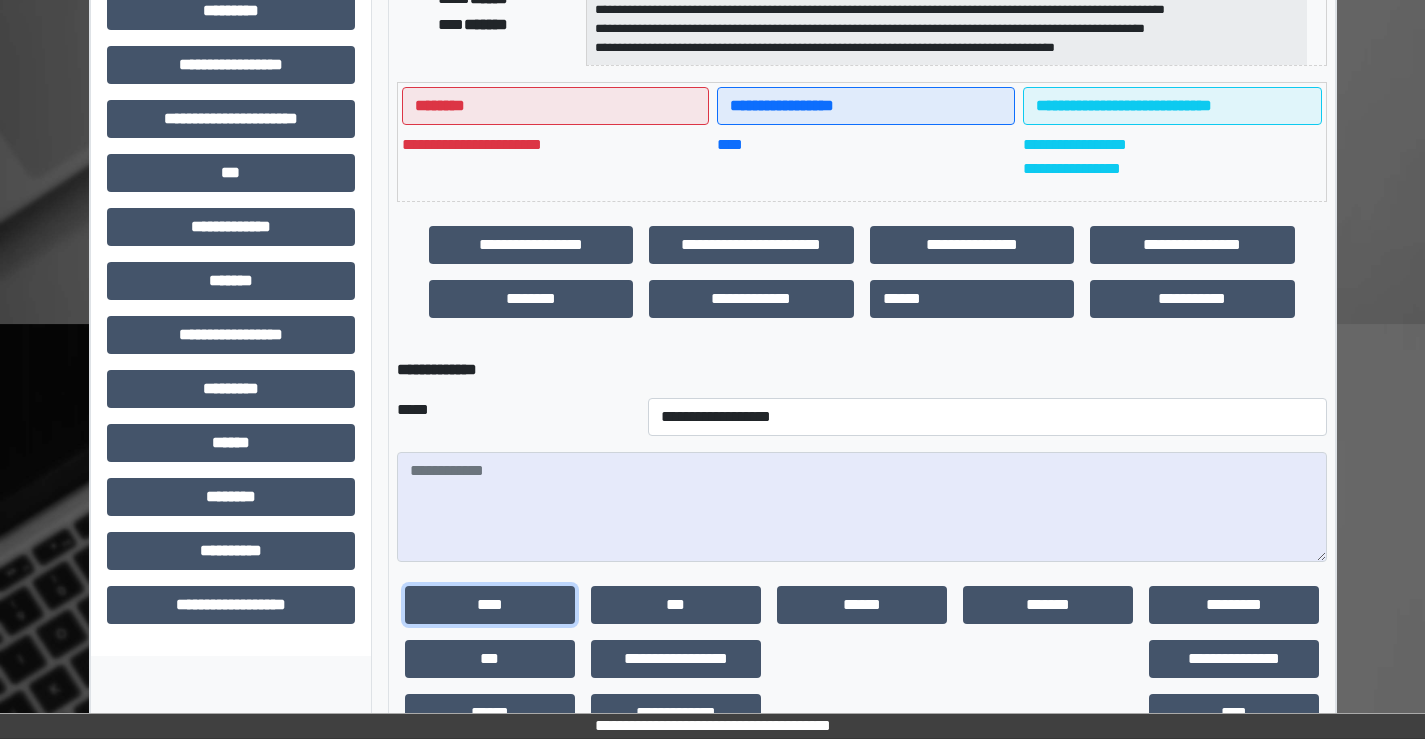 drag, startPoint x: 463, startPoint y: 612, endPoint x: 481, endPoint y: 558, distance: 56.920998 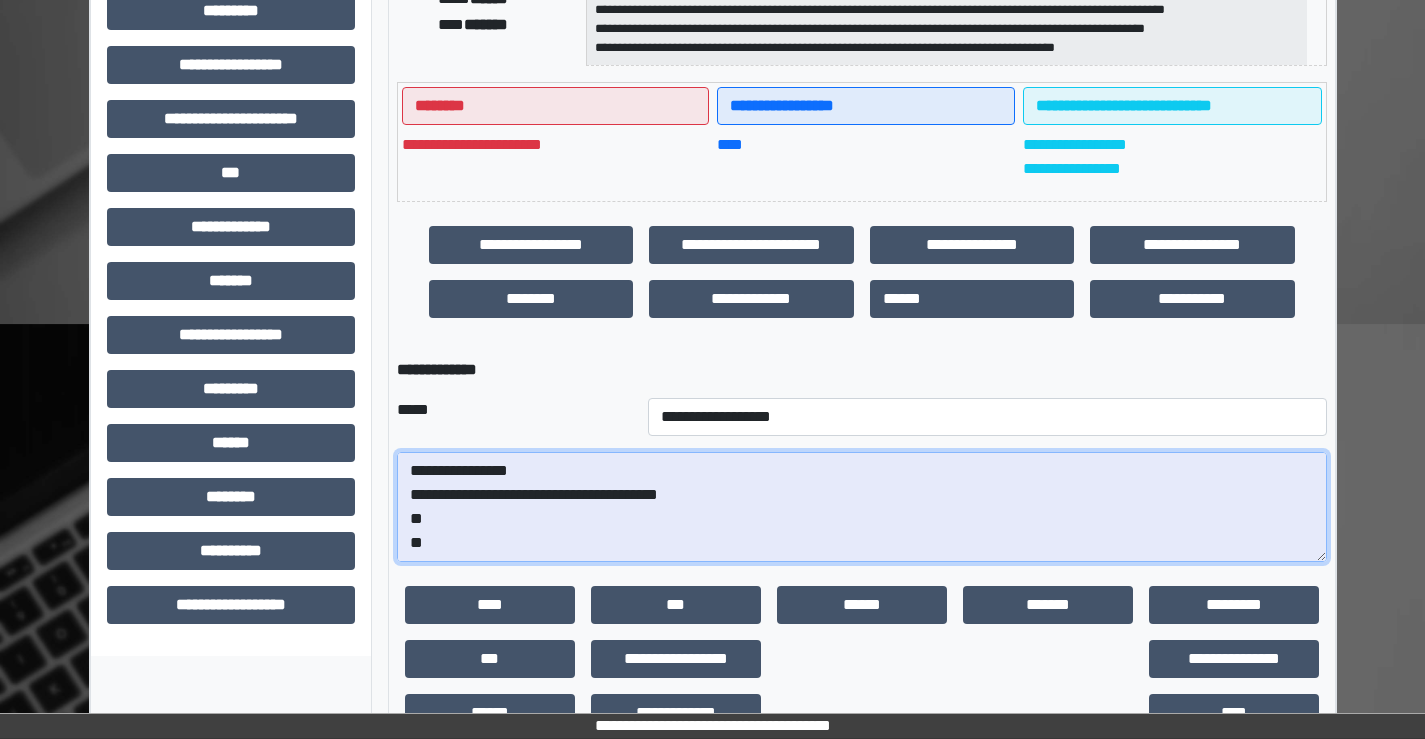 click on "**********" at bounding box center [862, 507] 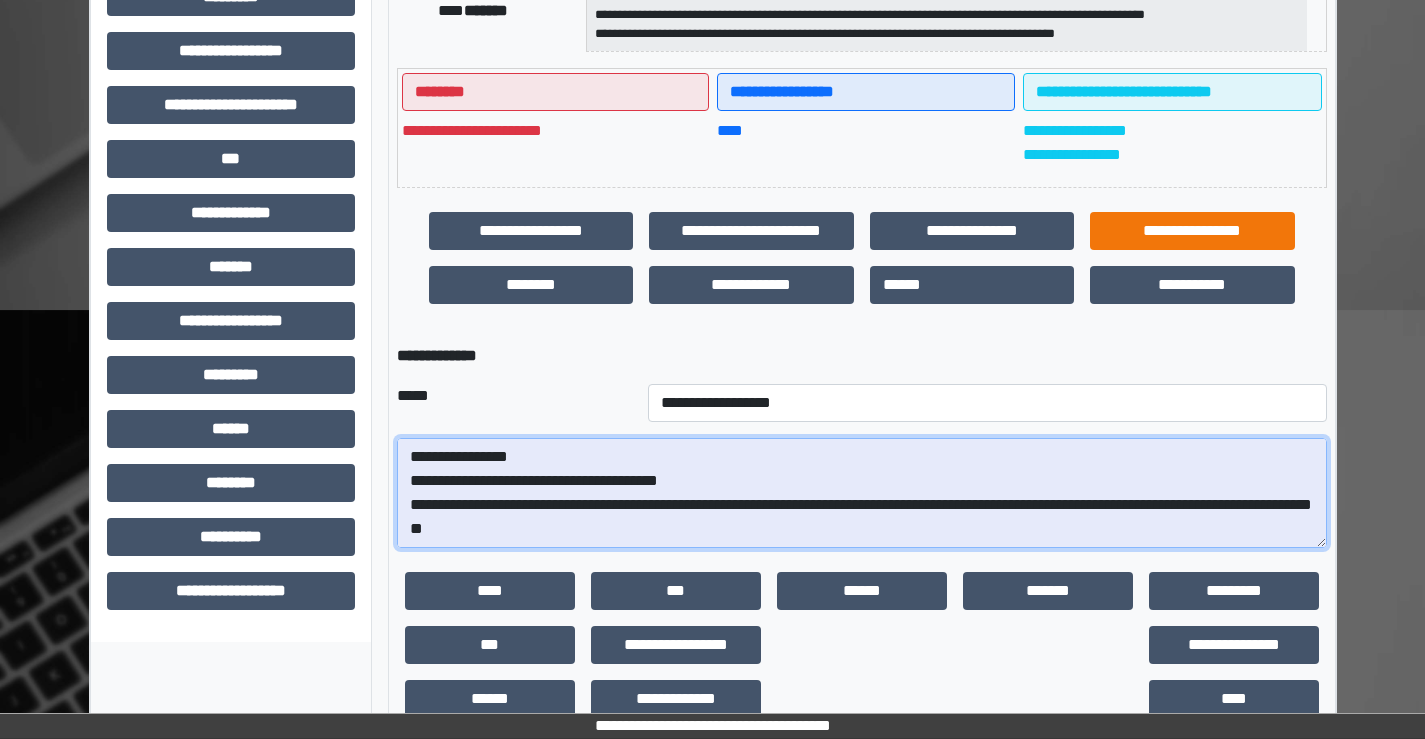 scroll, scrollTop: 559, scrollLeft: 0, axis: vertical 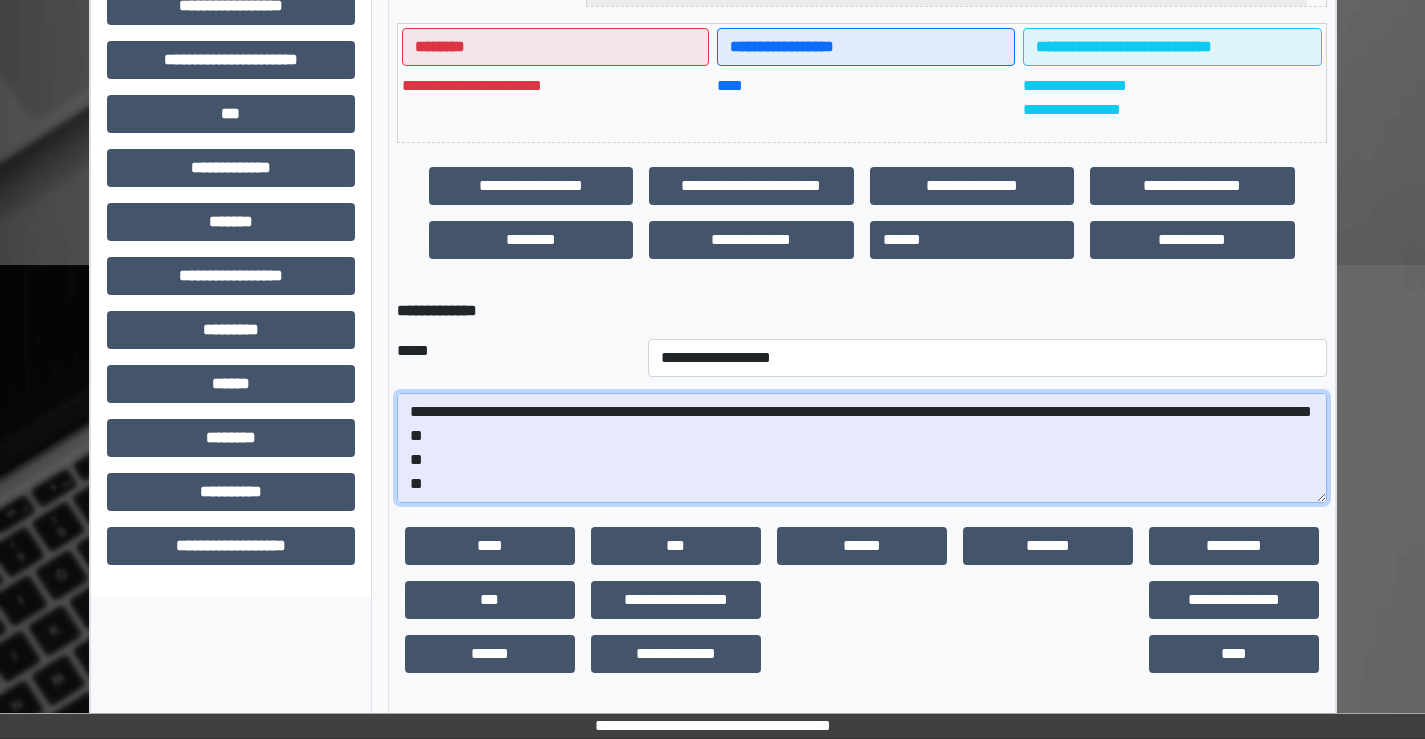 click on "**********" at bounding box center [862, 448] 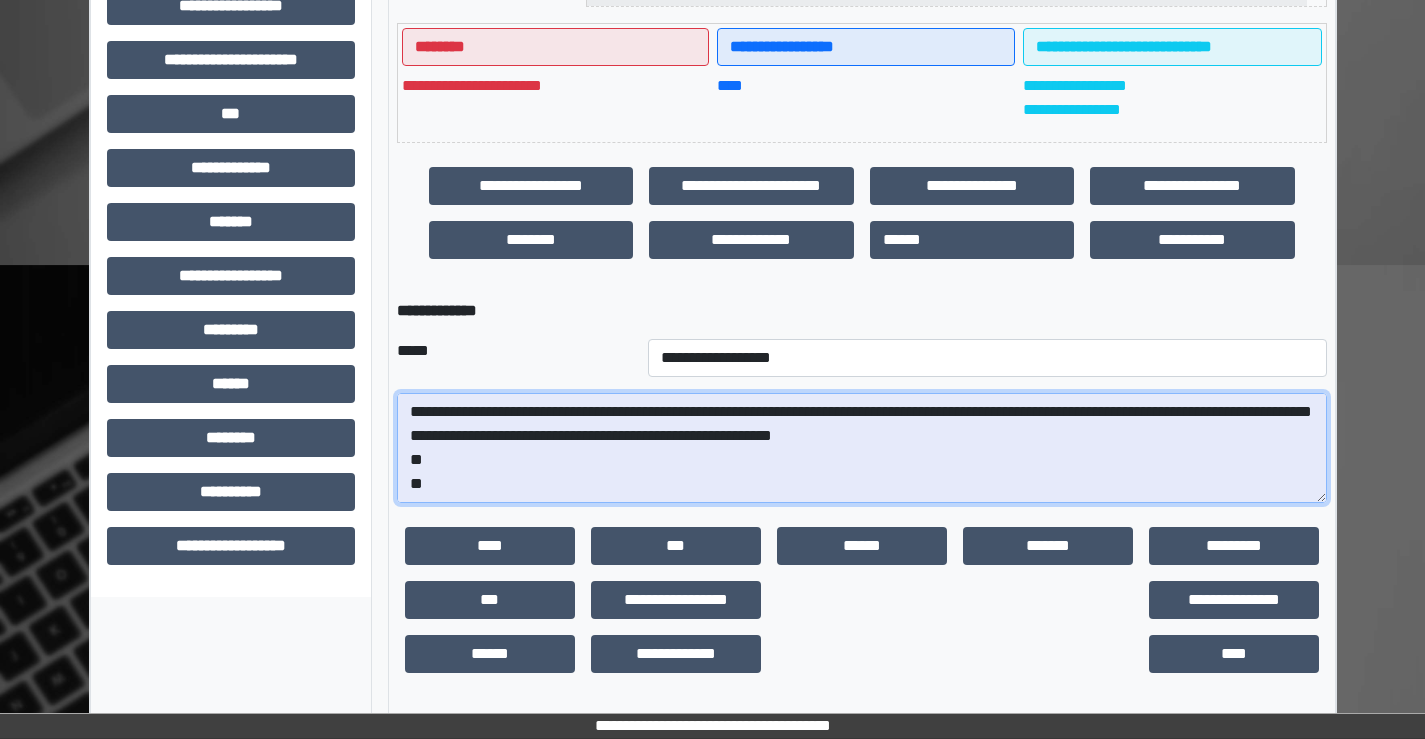 drag, startPoint x: 438, startPoint y: 461, endPoint x: 655, endPoint y: 505, distance: 221.4159 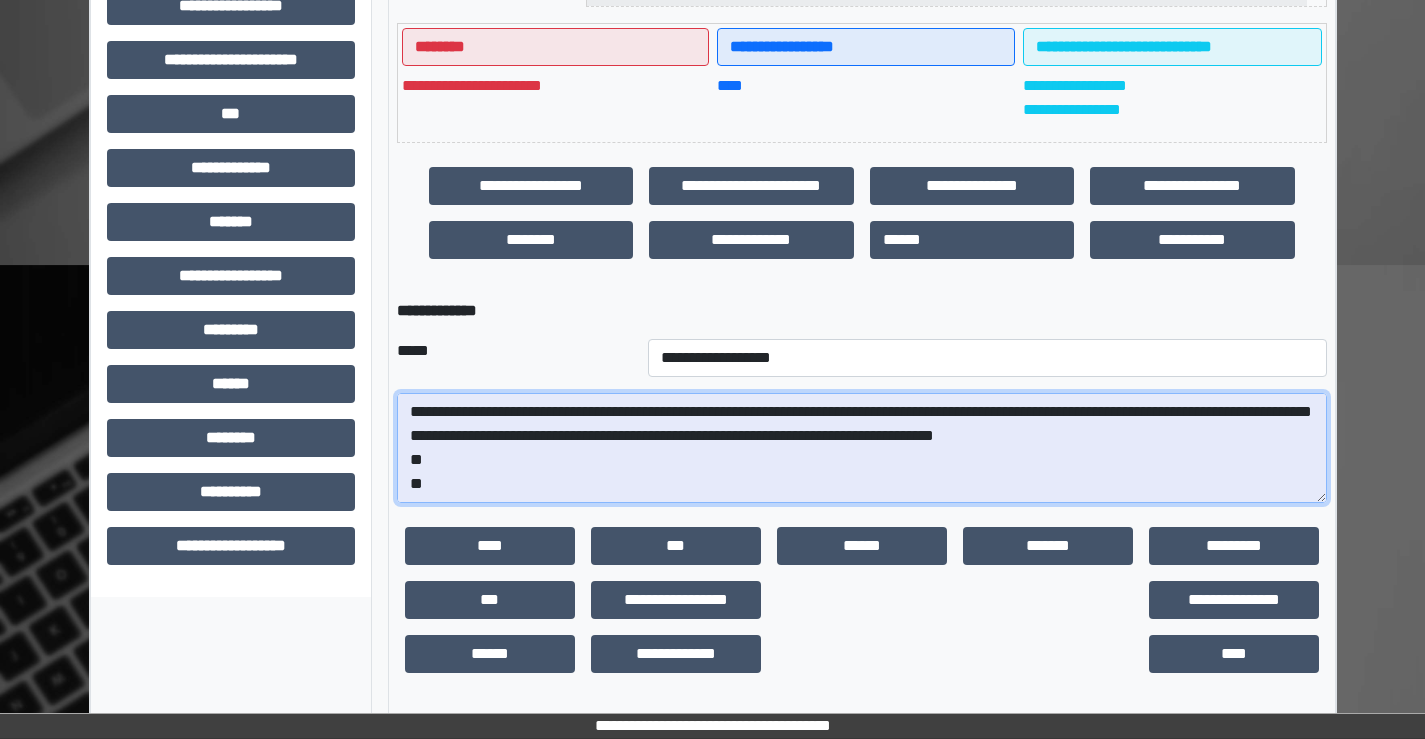 click on "**********" at bounding box center [862, 448] 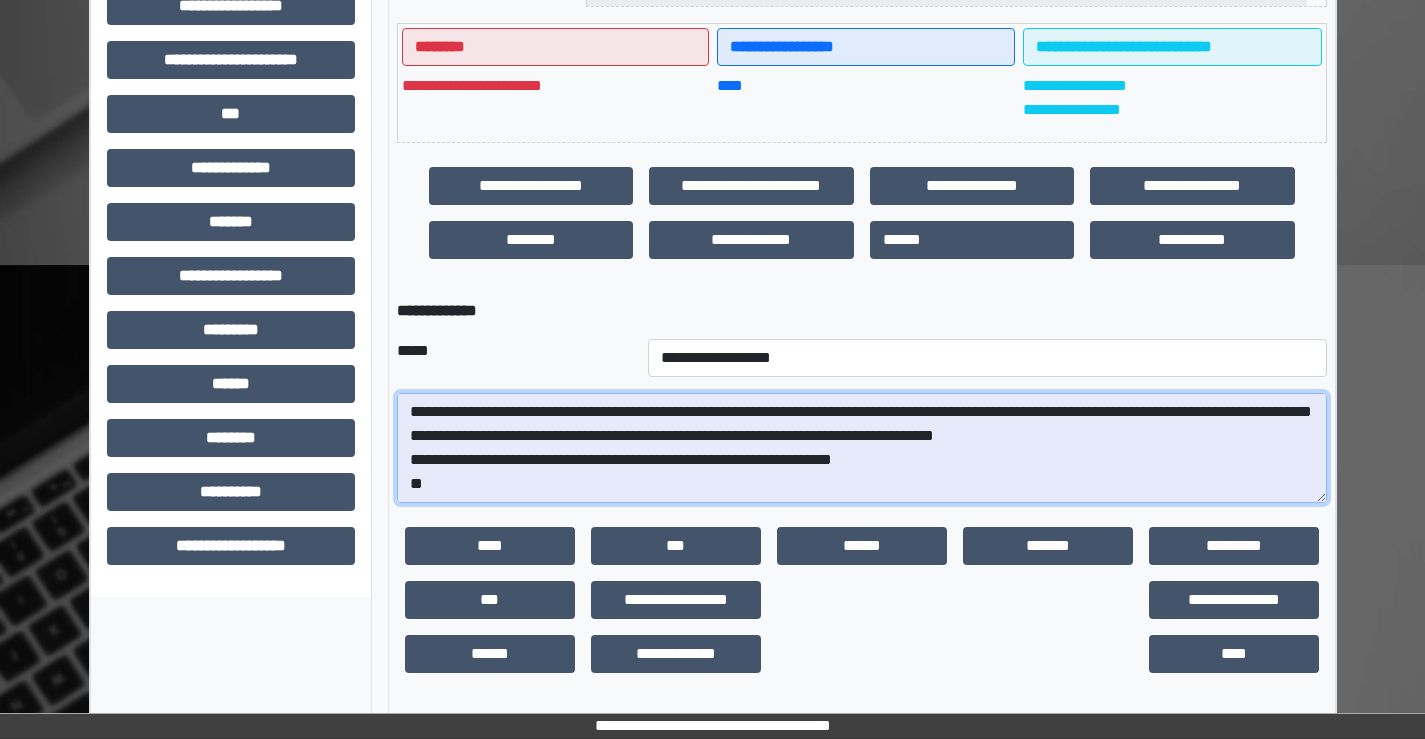 click on "**********" at bounding box center [862, 448] 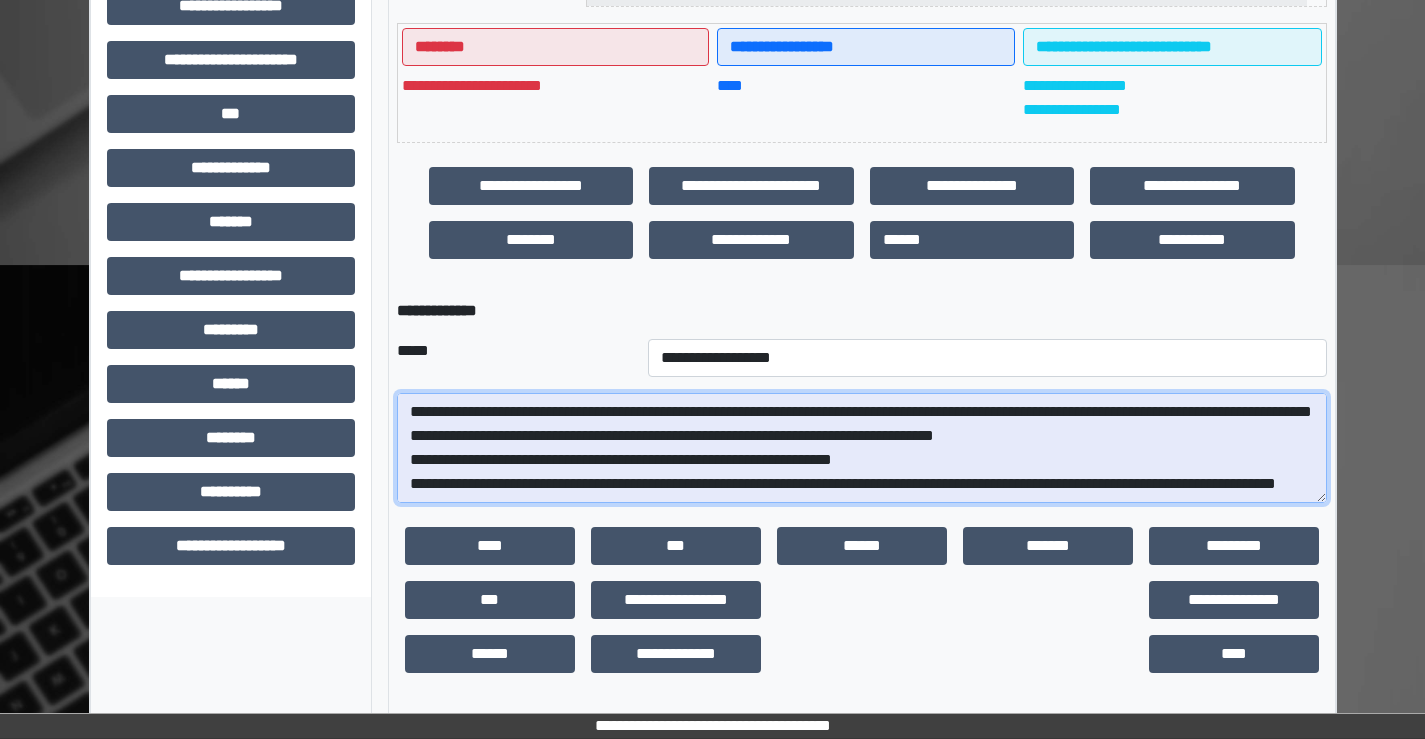 scroll, scrollTop: 113, scrollLeft: 0, axis: vertical 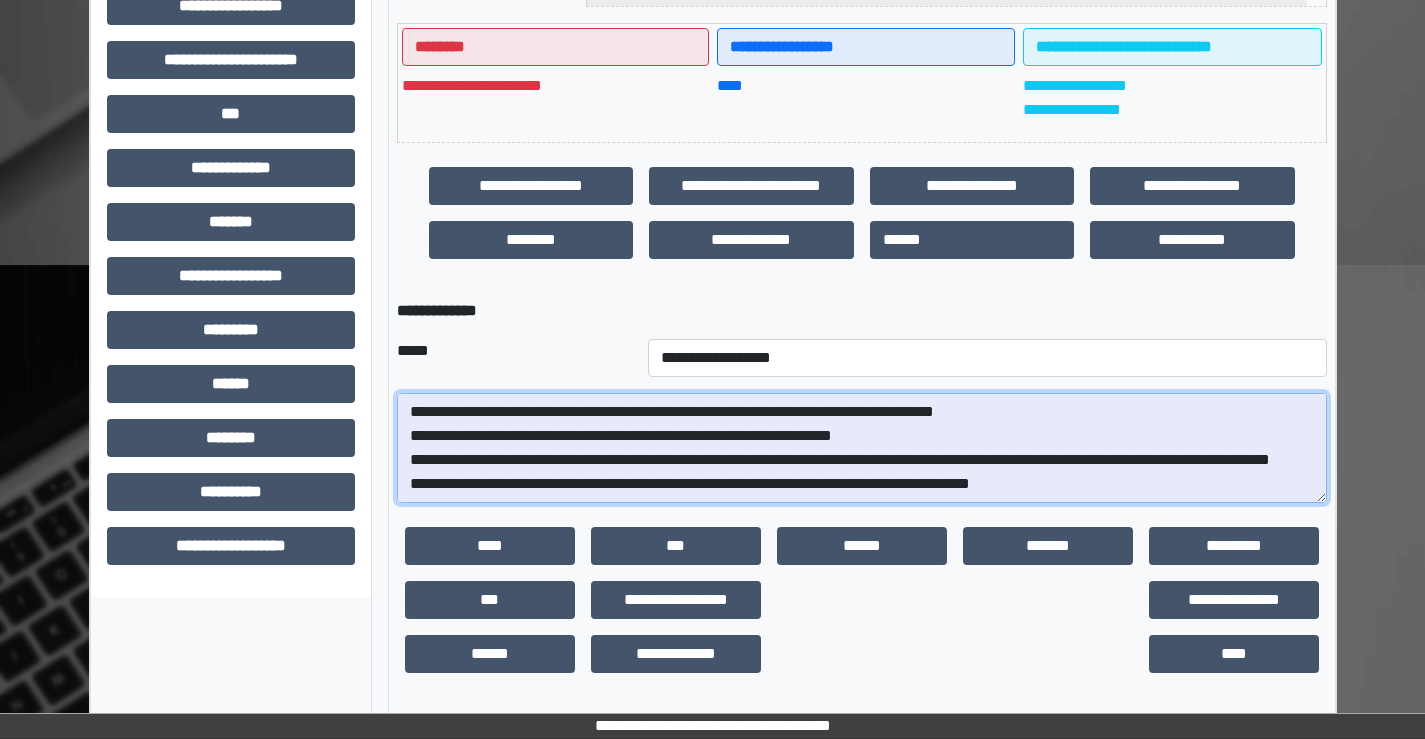 click on "**********" at bounding box center (862, 448) 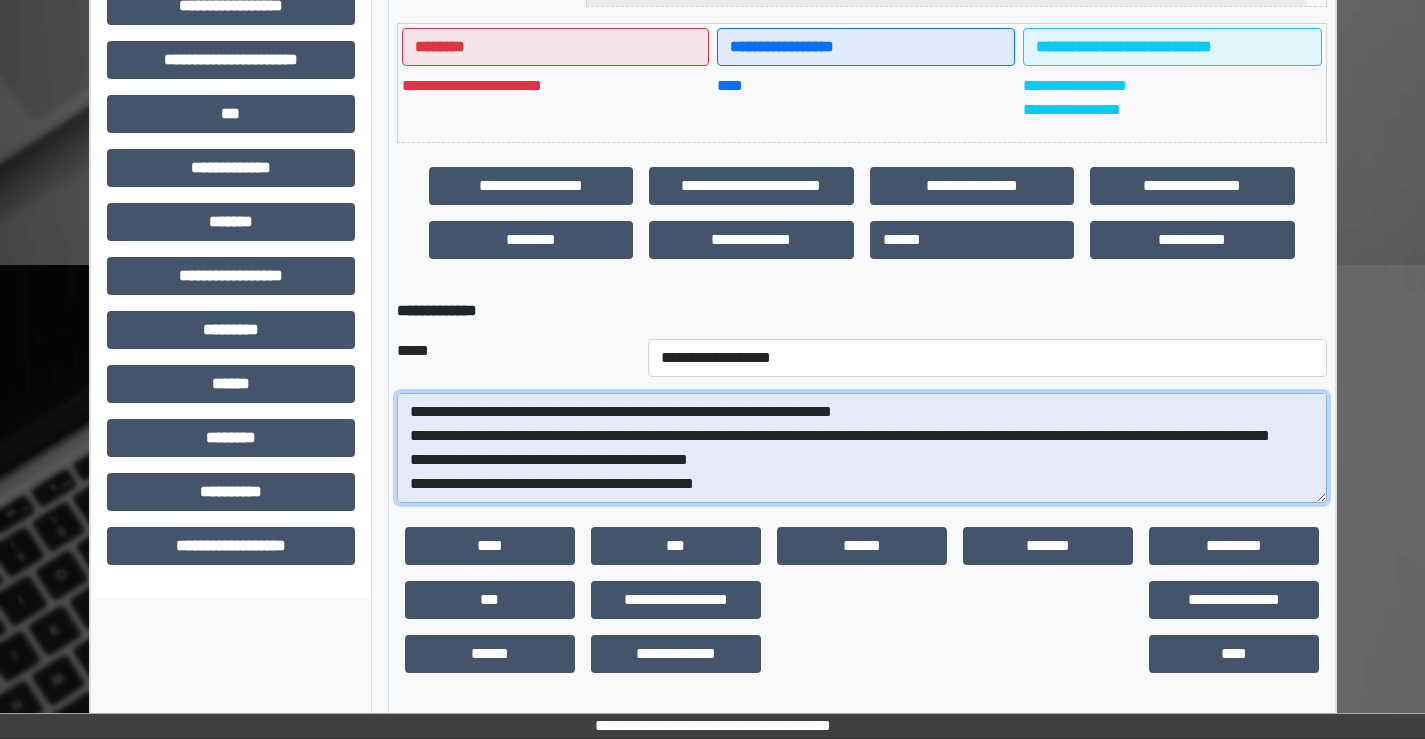 scroll, scrollTop: 137, scrollLeft: 0, axis: vertical 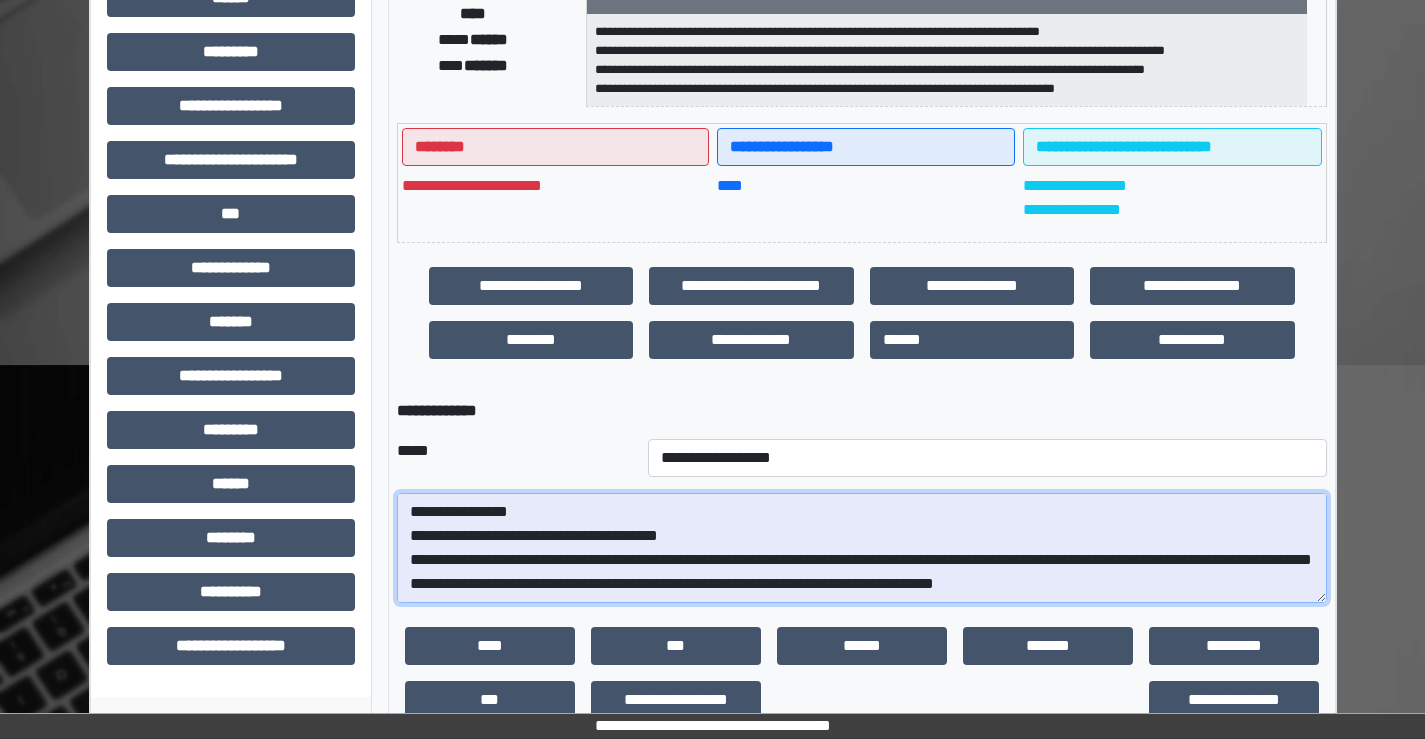click on "**********" at bounding box center (862, 548) 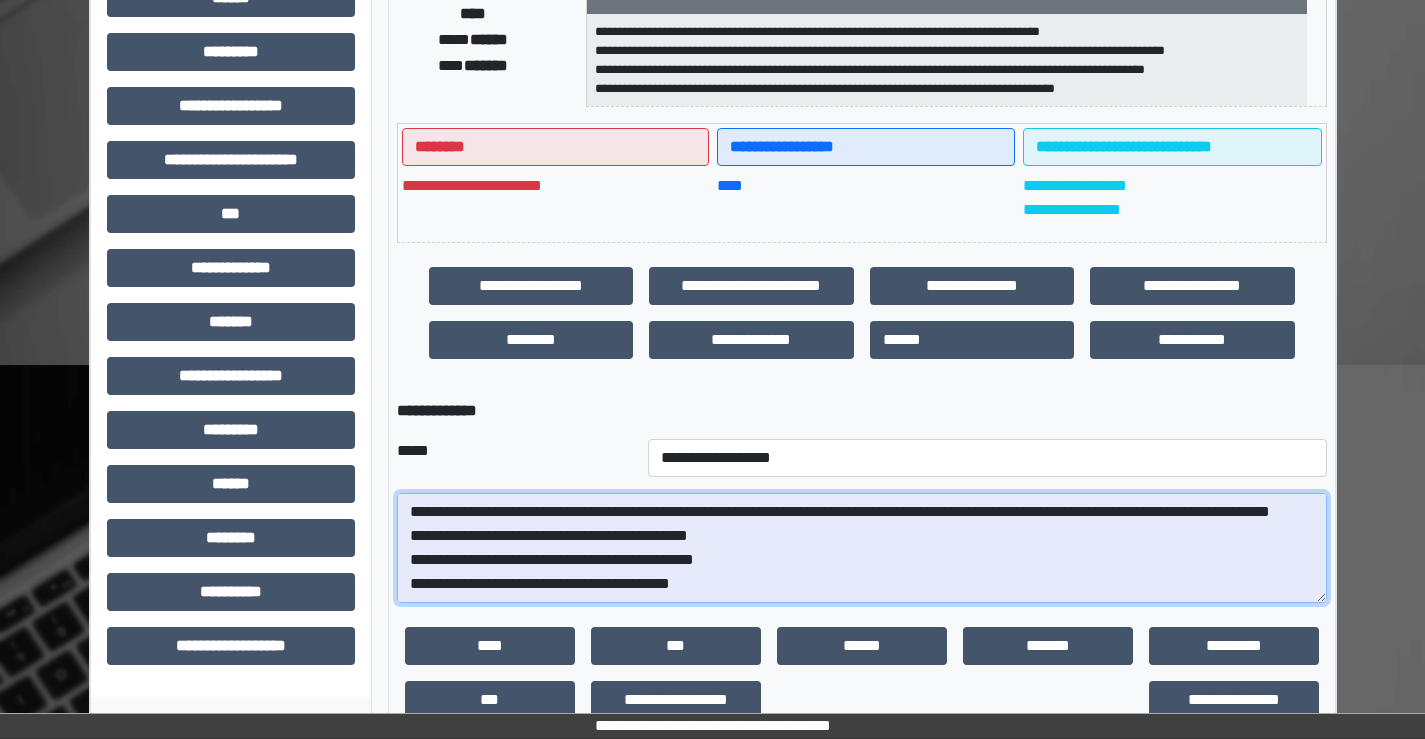 scroll, scrollTop: 168, scrollLeft: 0, axis: vertical 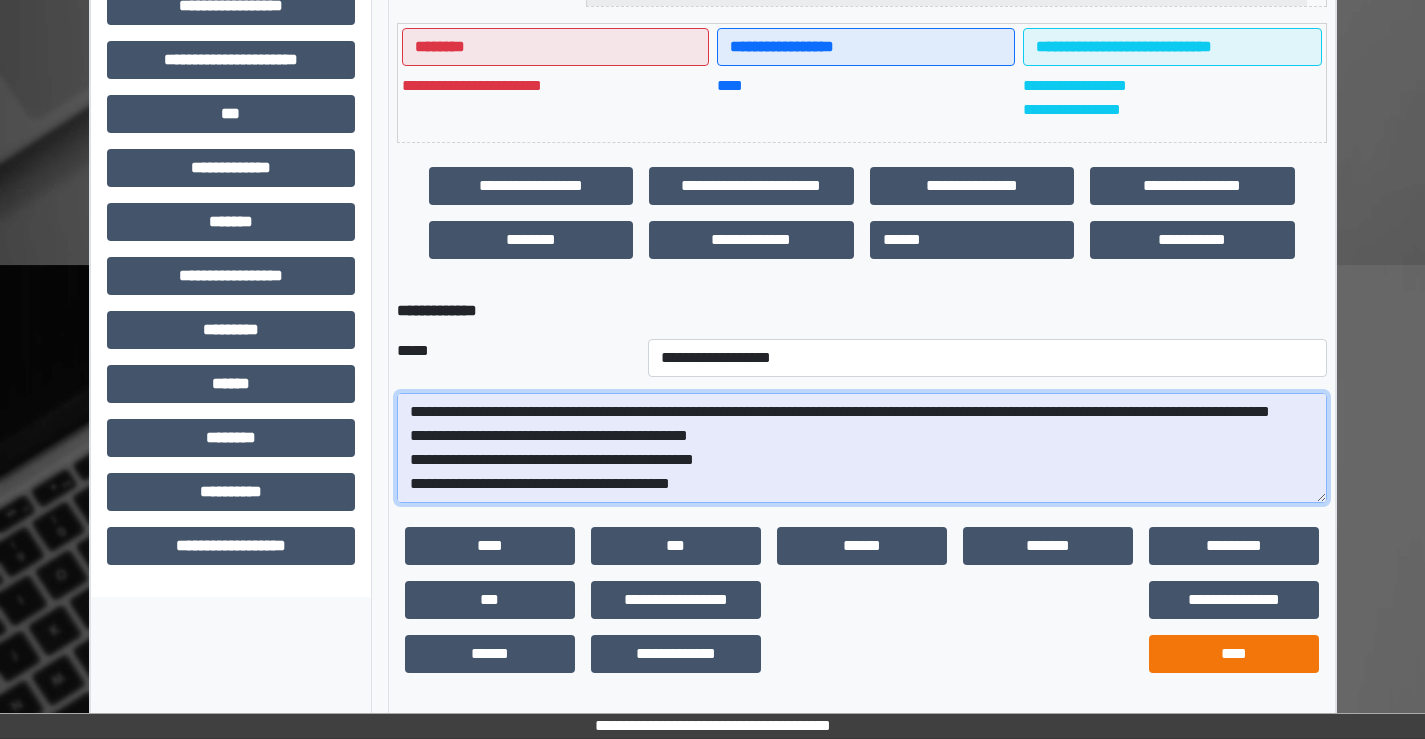 type on "**********" 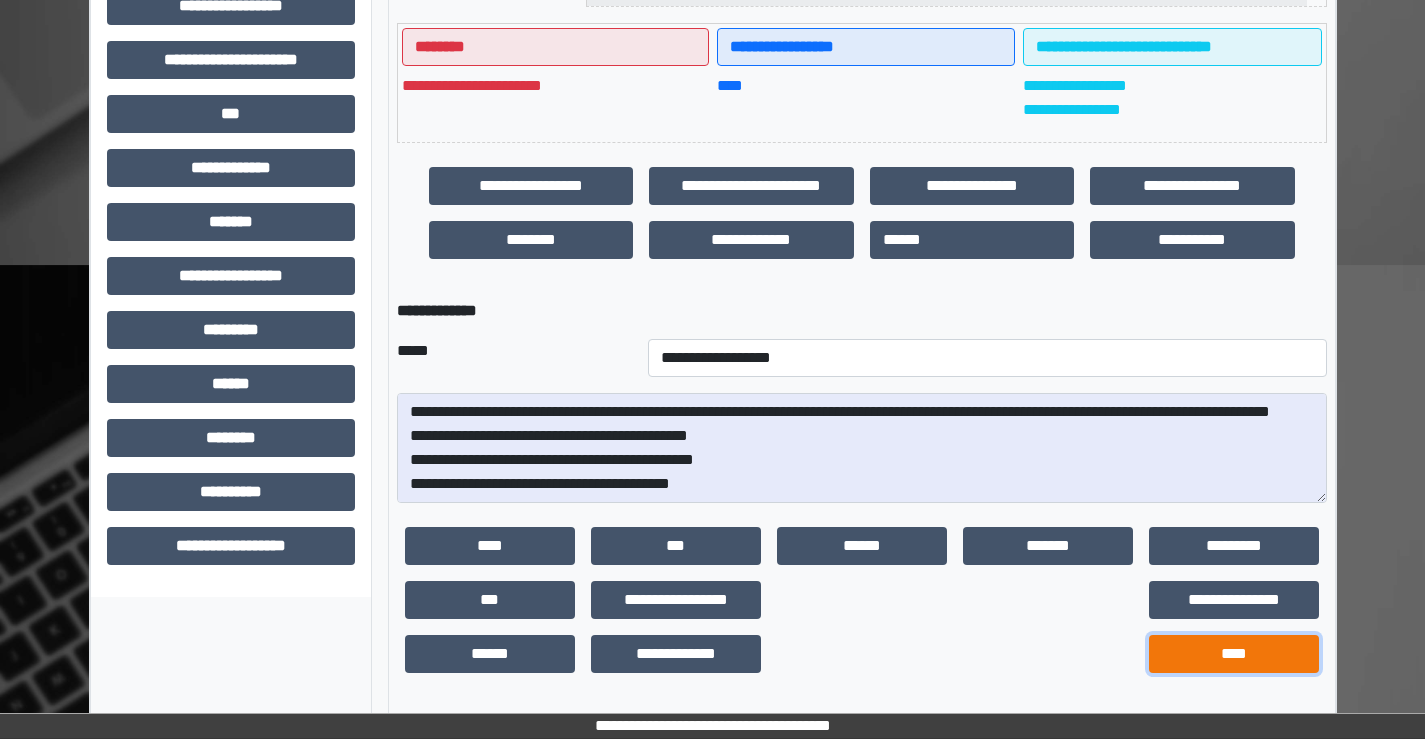 click on "****" at bounding box center [1234, 654] 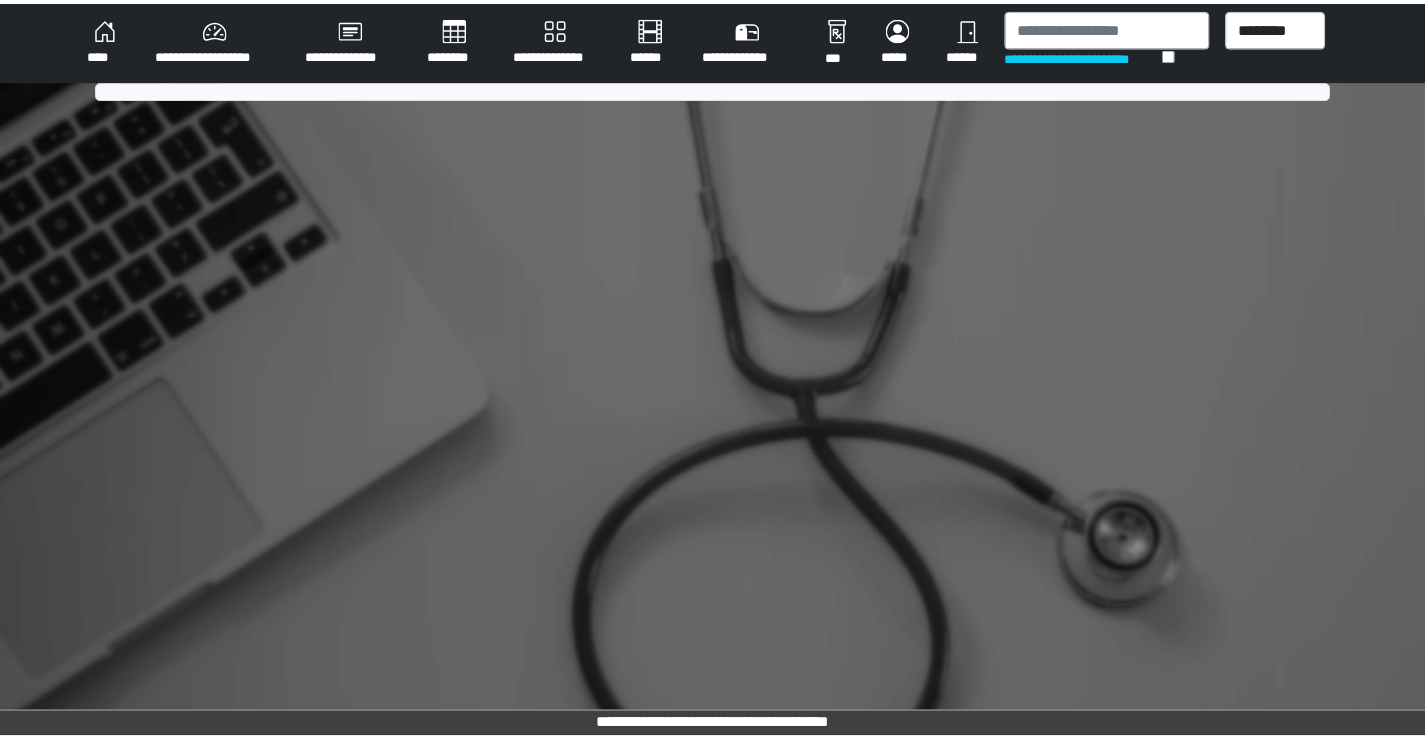 scroll, scrollTop: 0, scrollLeft: 0, axis: both 